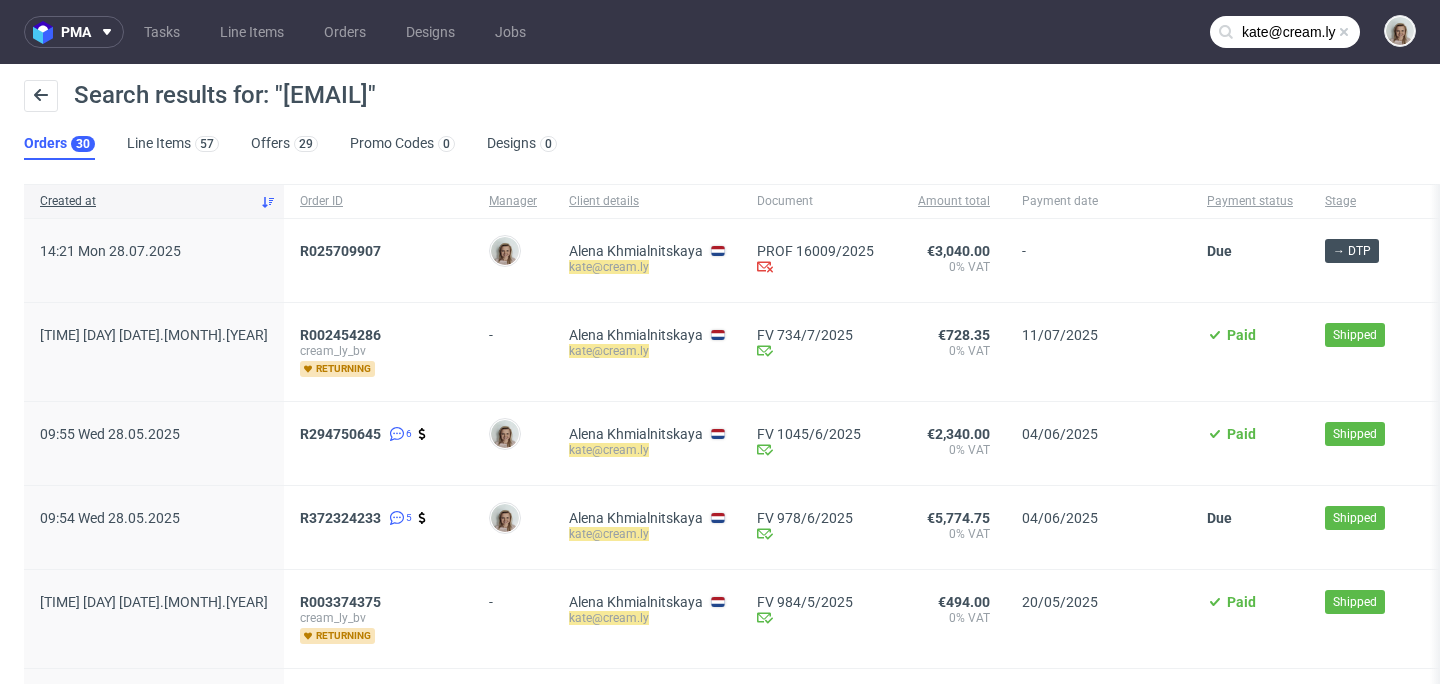 scroll, scrollTop: 0, scrollLeft: 0, axis: both 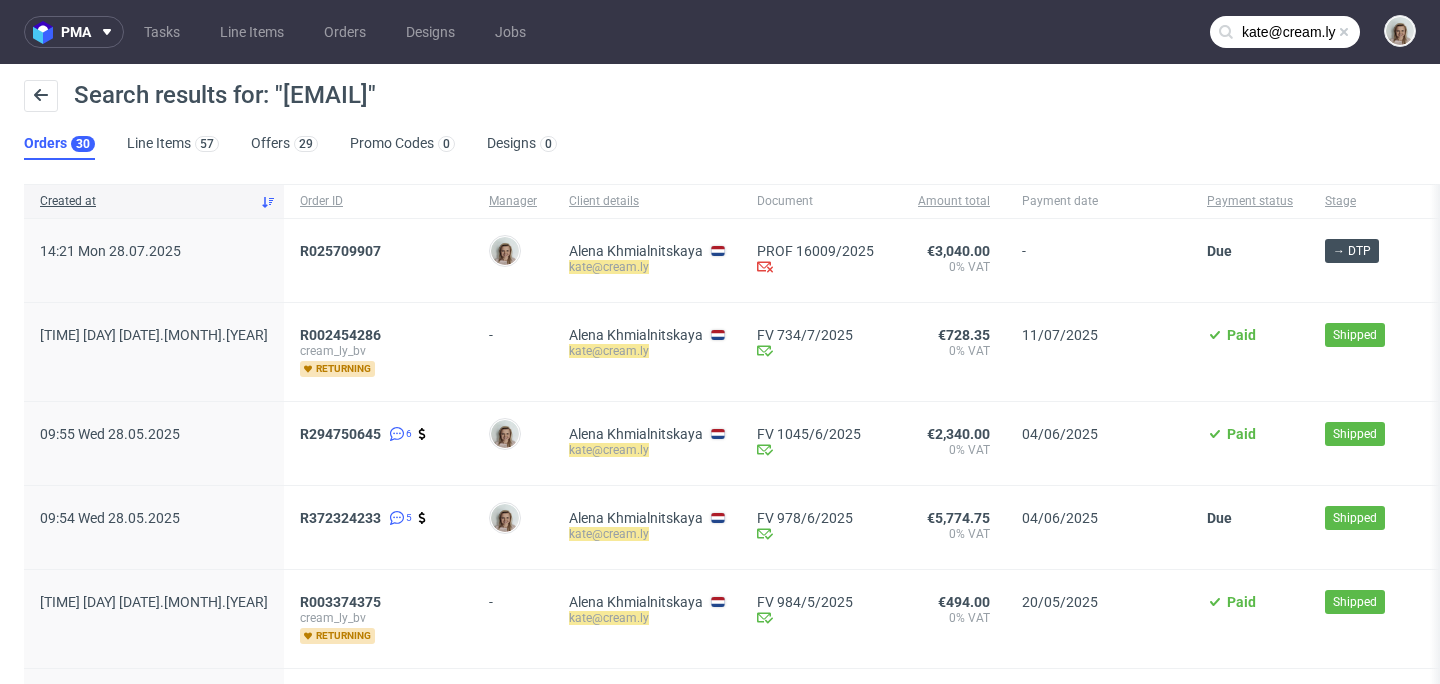click at bounding box center [1344, 32] 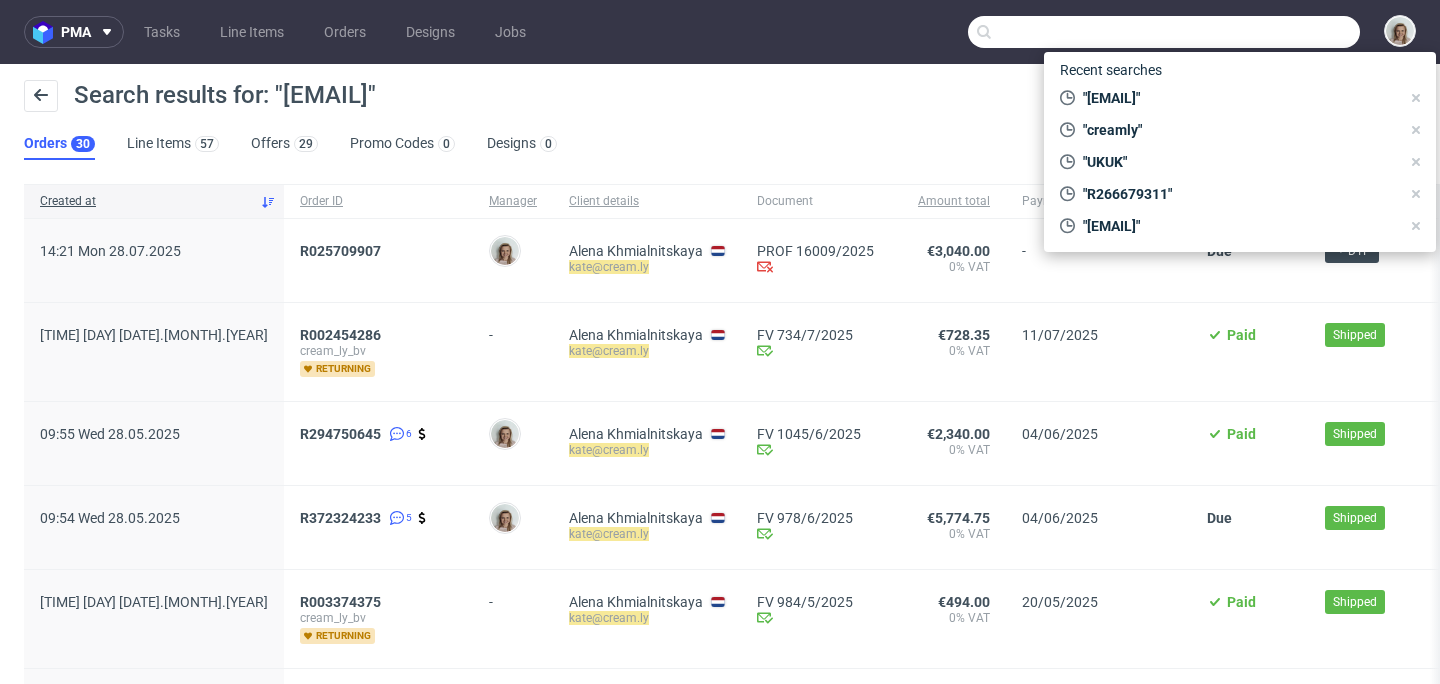 click at bounding box center [1164, 32] 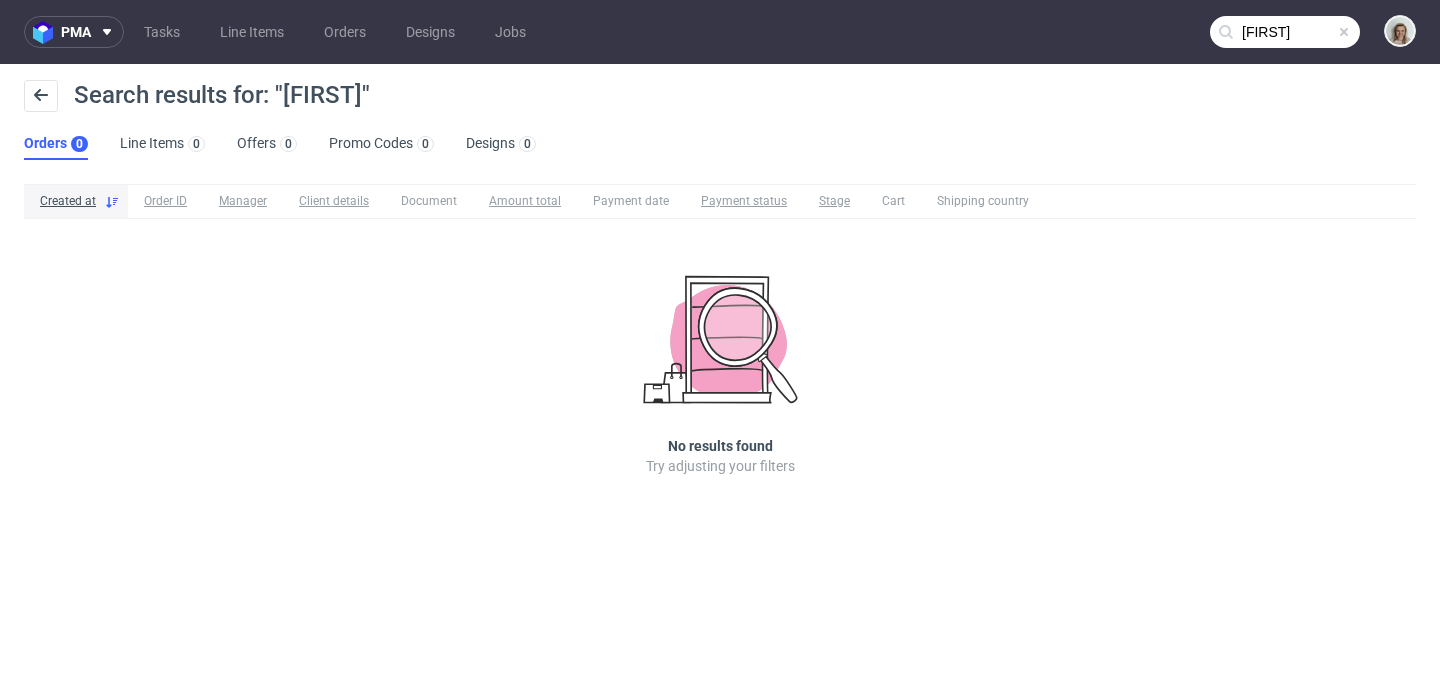 click on "guillaune" at bounding box center (1285, 32) 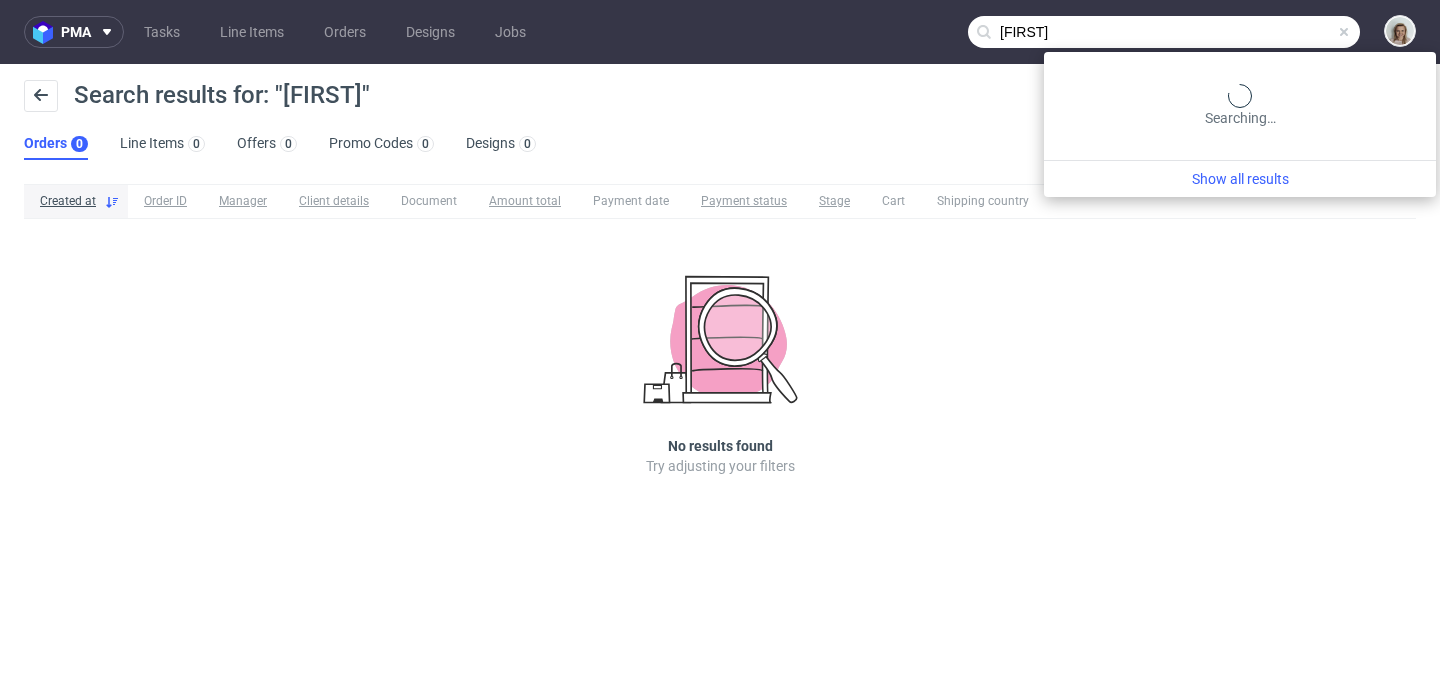 type on "guillaume" 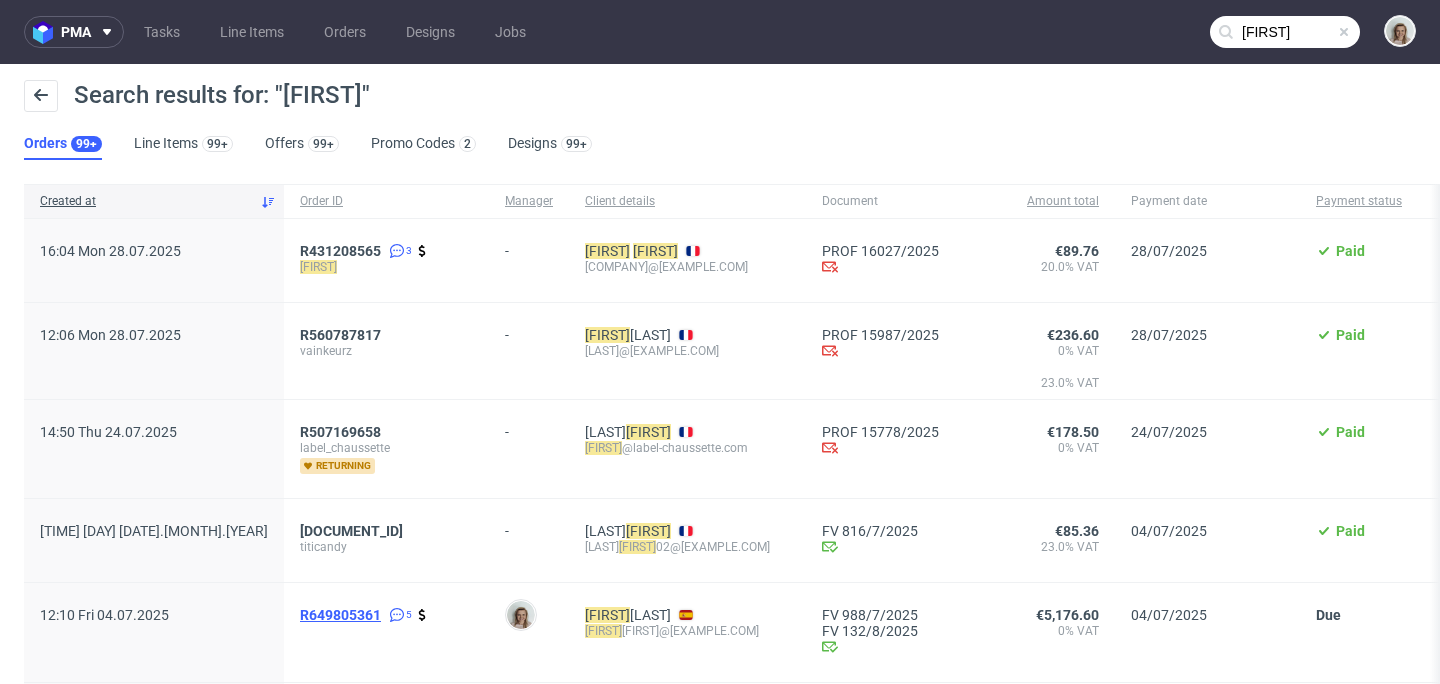 click on "R649805361" at bounding box center [340, 615] 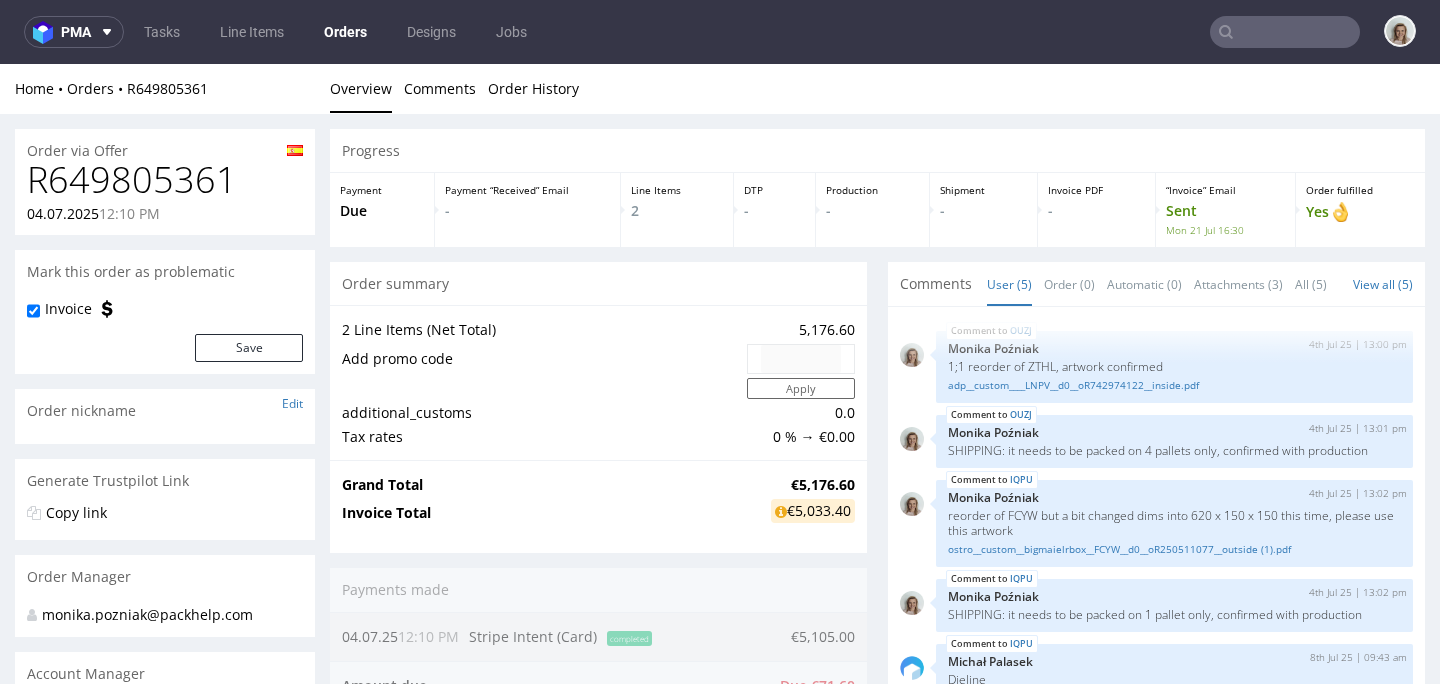 scroll, scrollTop: 26, scrollLeft: 0, axis: vertical 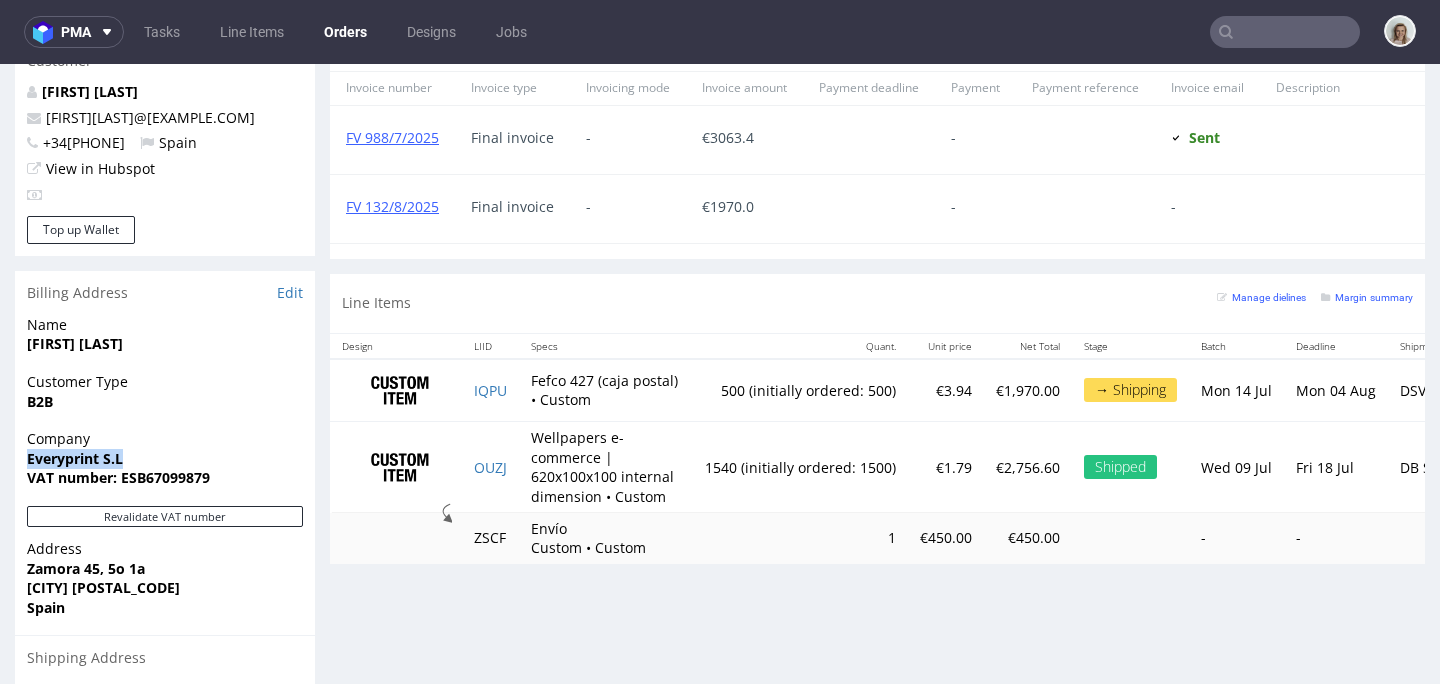 drag, startPoint x: 92, startPoint y: 459, endPoint x: 19, endPoint y: 459, distance: 73 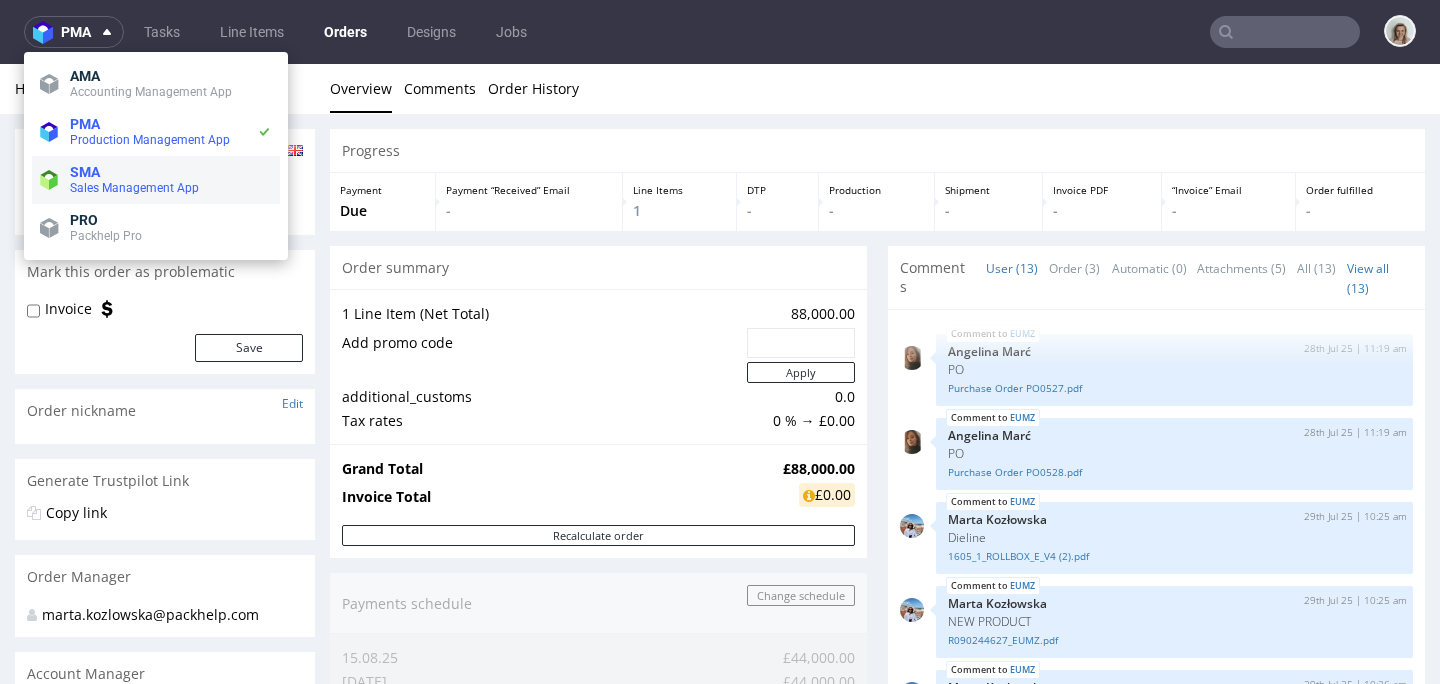 scroll, scrollTop: 729, scrollLeft: 0, axis: vertical 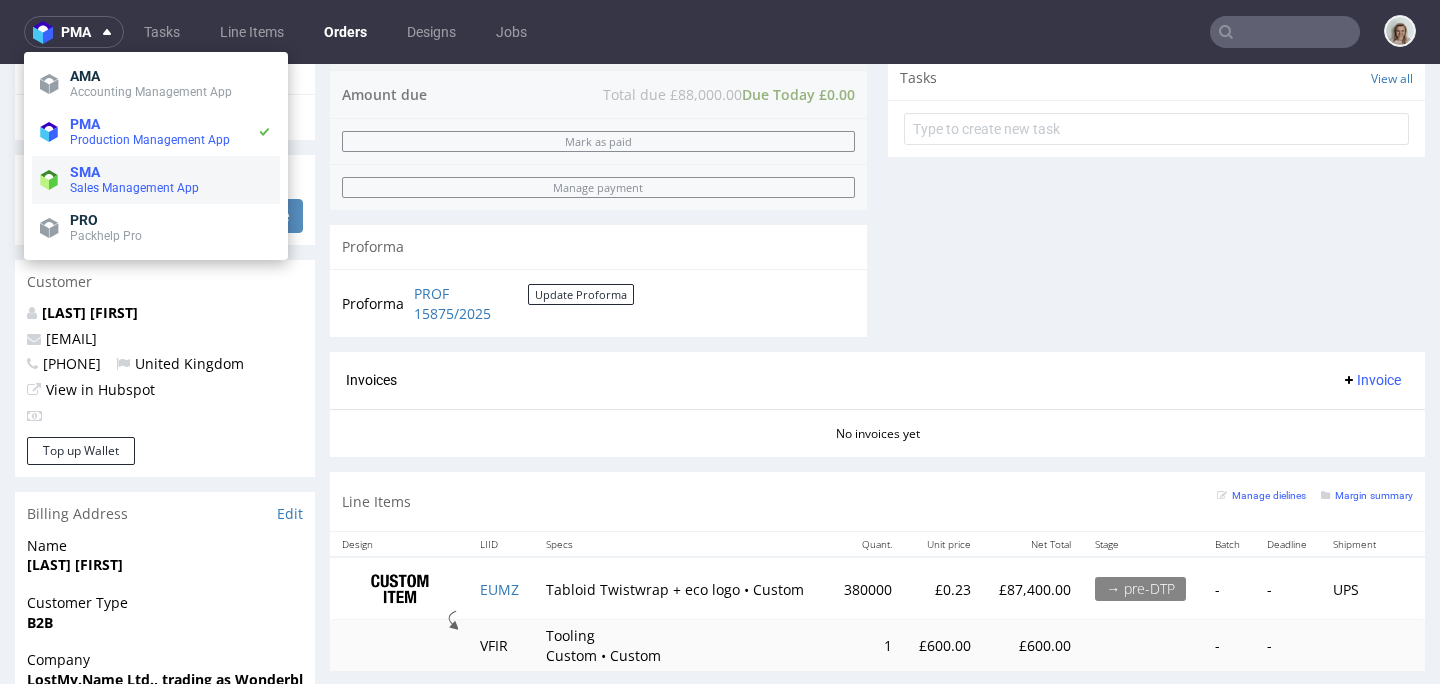 click on "SMA" at bounding box center (171, 172) 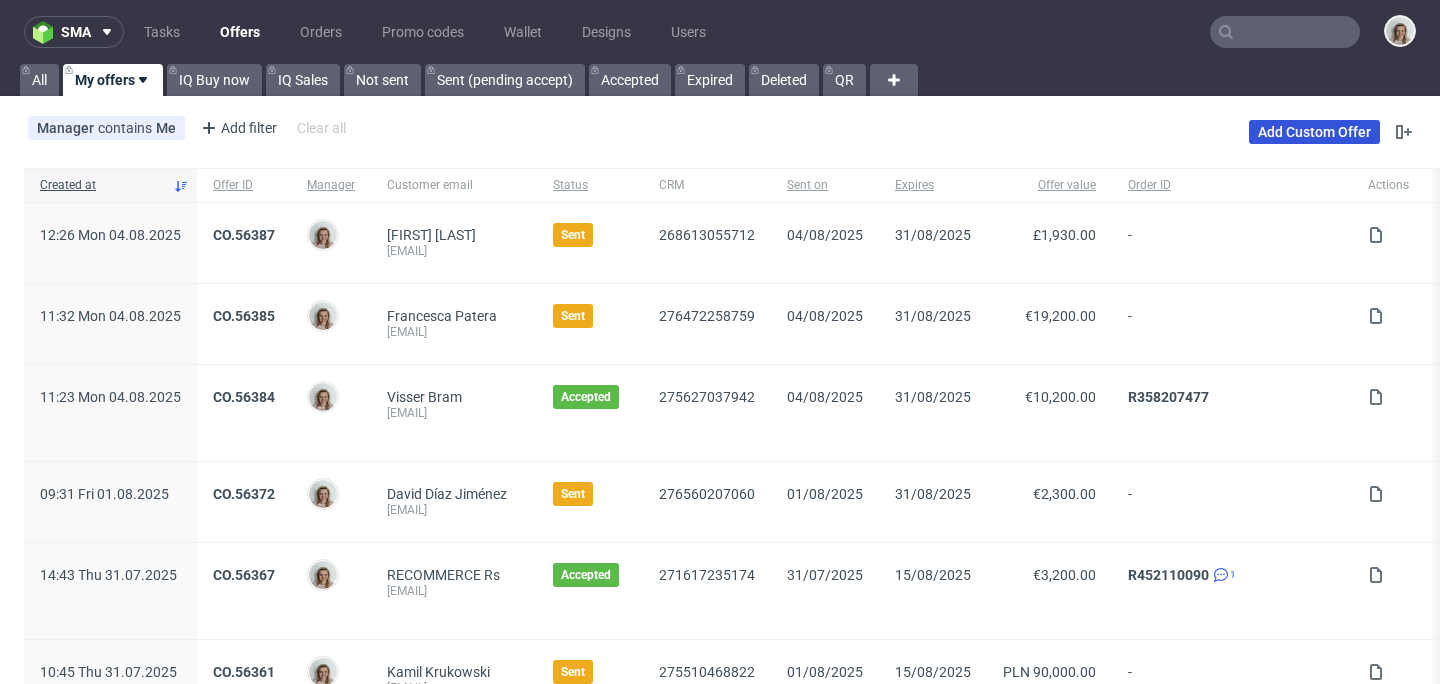 click on "Add Custom Offer" at bounding box center [1314, 132] 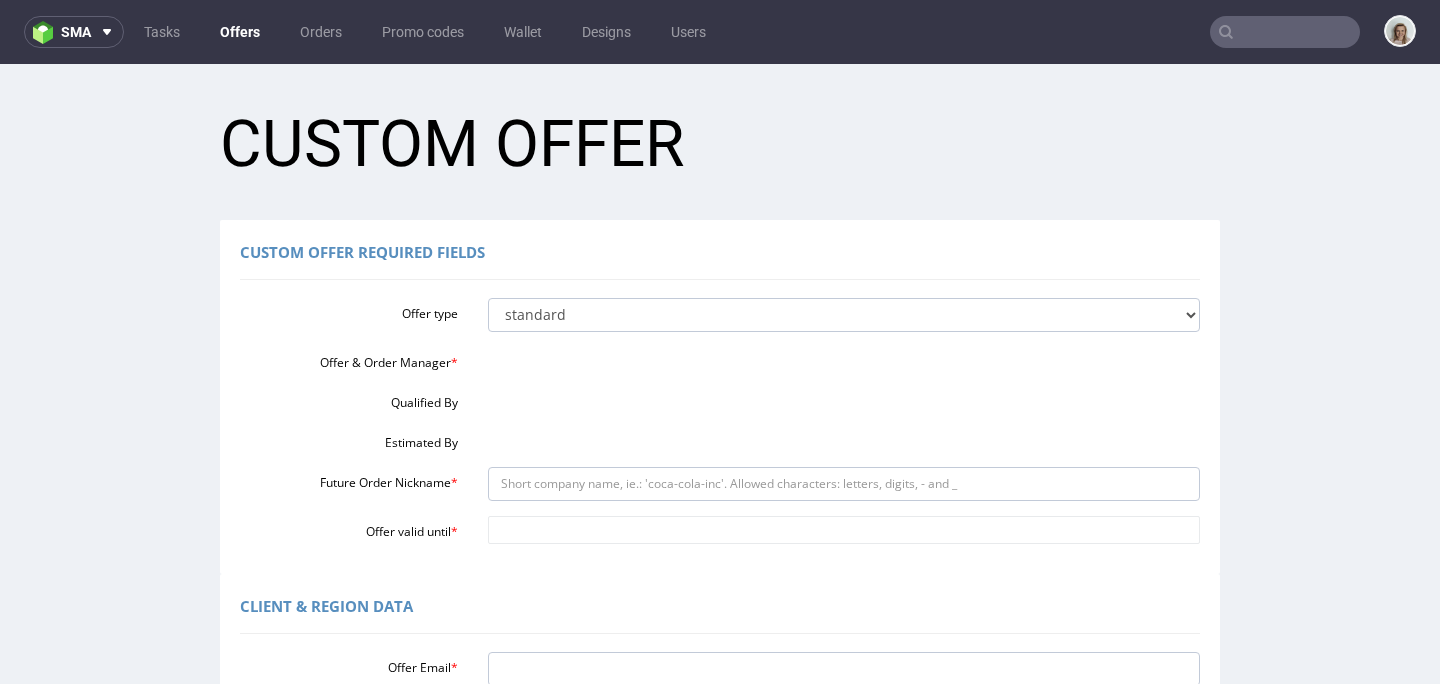 scroll, scrollTop: 0, scrollLeft: 0, axis: both 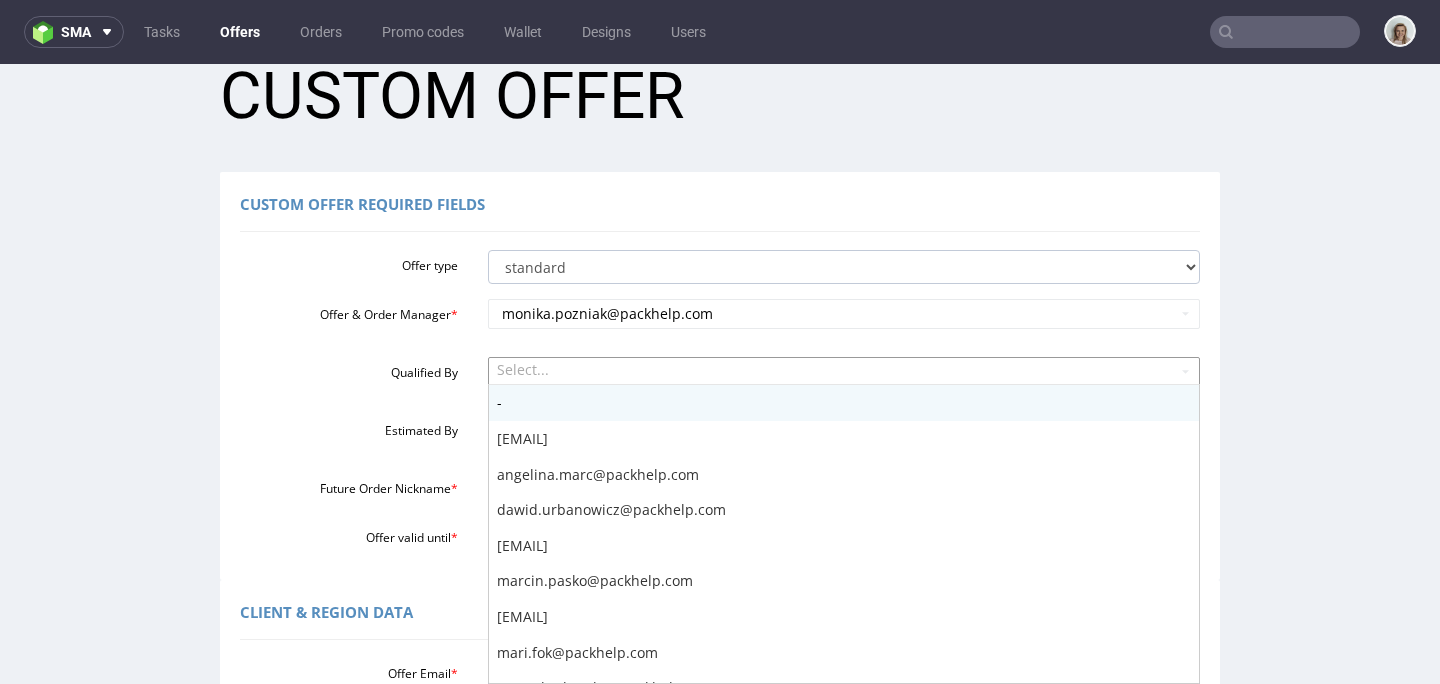 click on "Select... - [EMAIL] [EMAIL] [EMAIL] [EMAIL] [EMAIL] [EMAIL] [EMAIL] [EMAIL] [EMAIL] [EMAIL]" at bounding box center [844, 371] 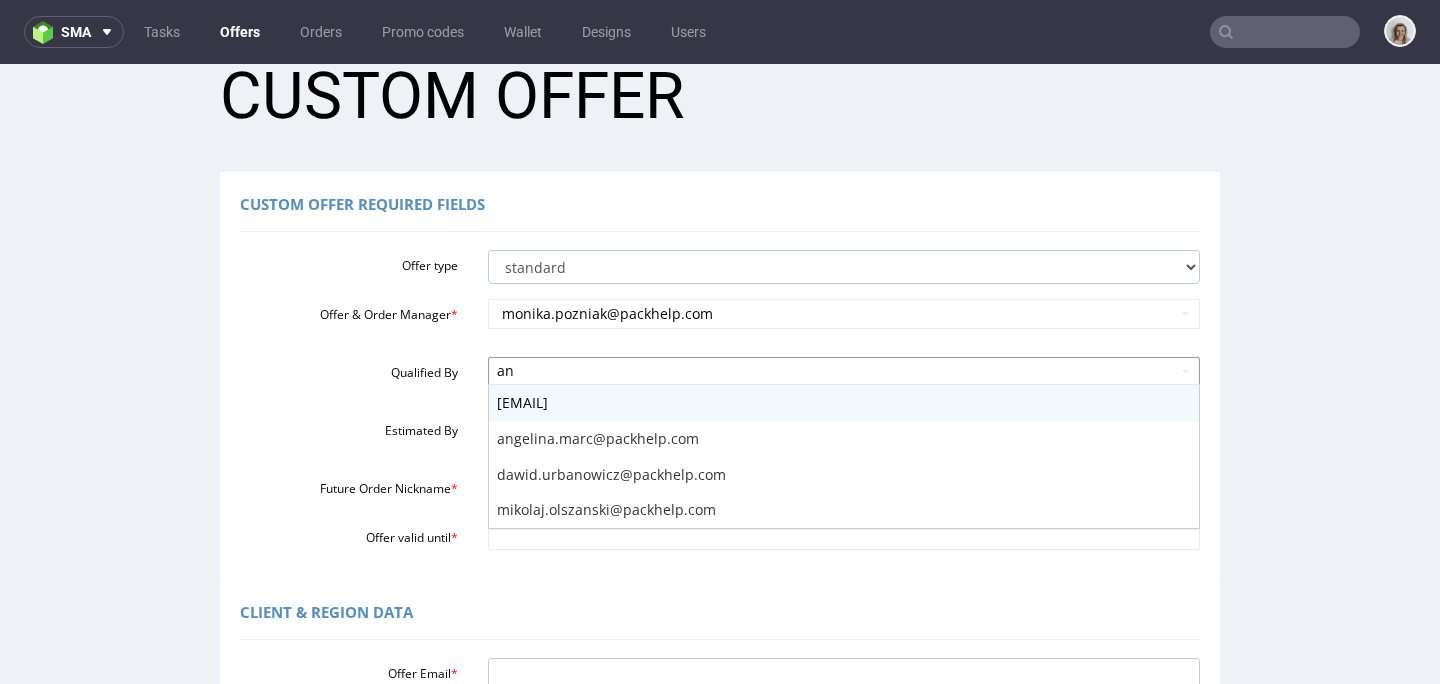 type on "ang" 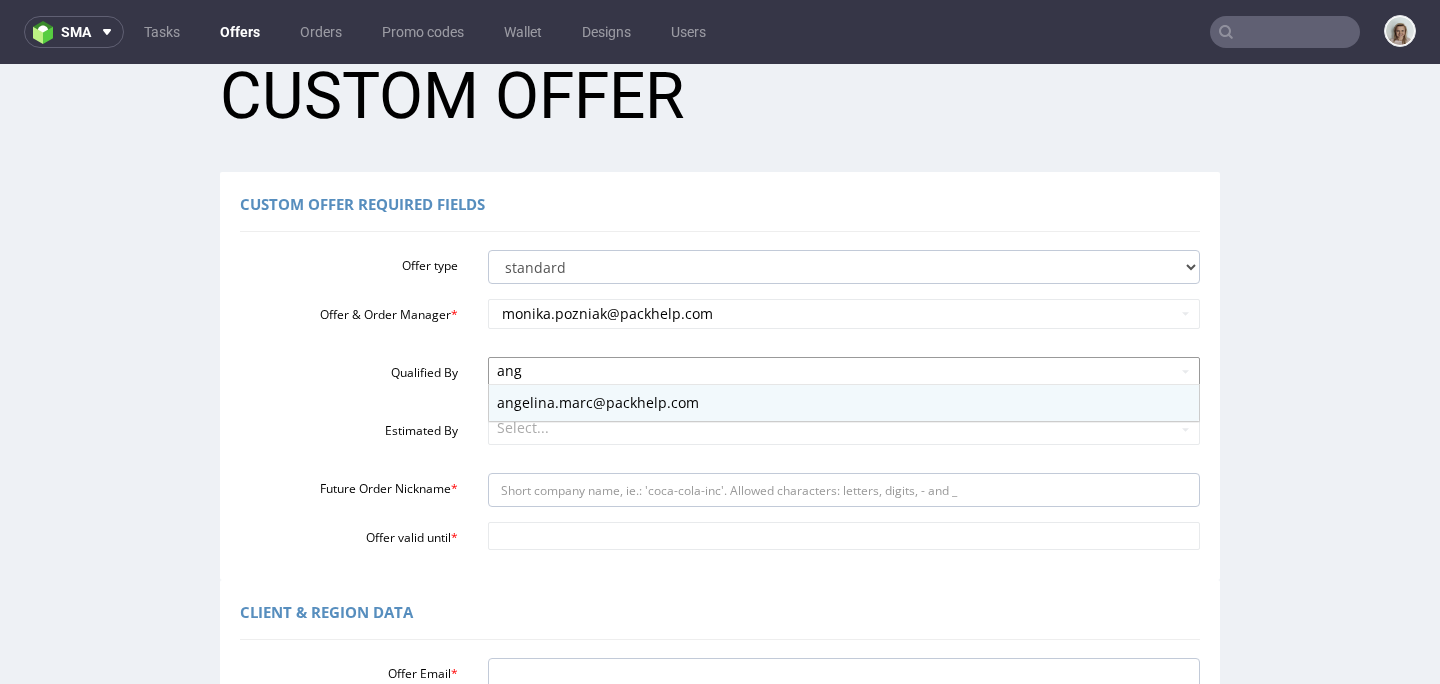 type 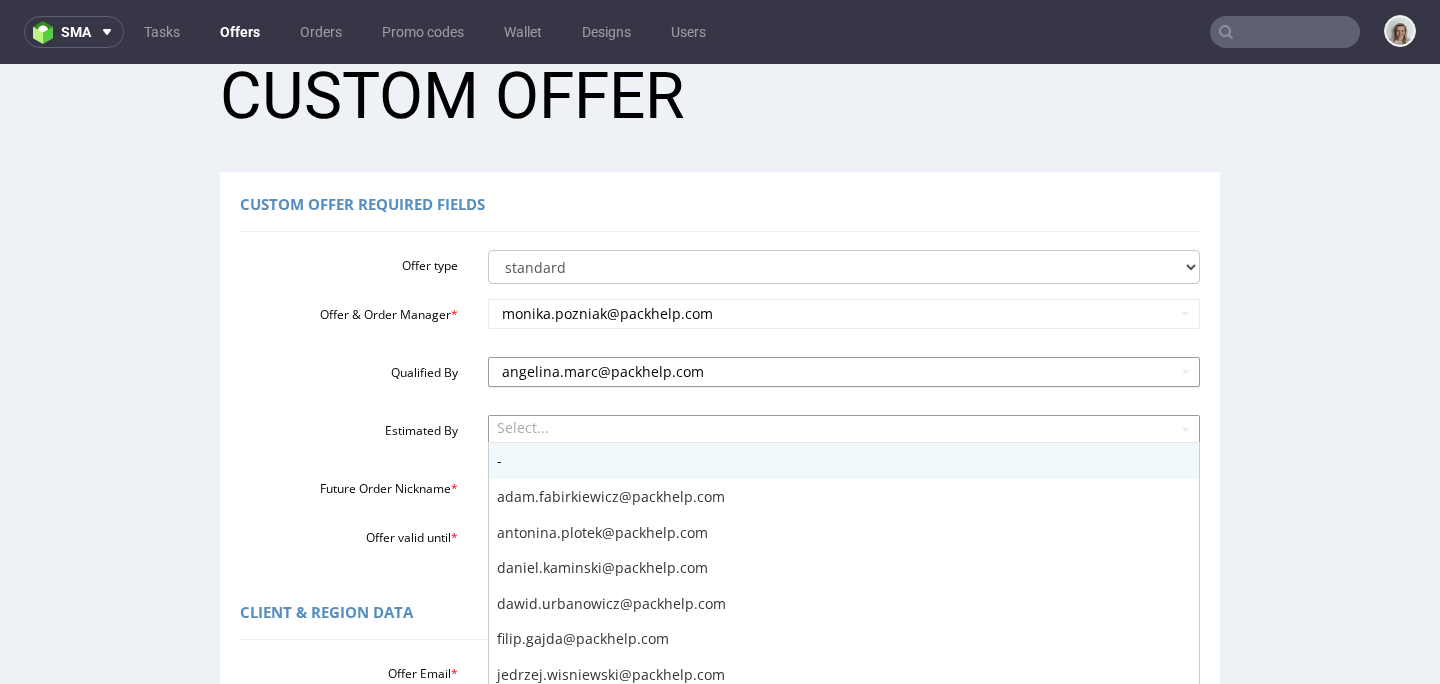 click on "Select... - [EMAIL] [EMAIL] [EMAIL] [EMAIL] [EMAIL] [EMAIL] [EMAIL] [EMAIL] [EMAIL] [EMAIL] [EMAIL] [EMAIL] [EMAIL] [EMAIL] [EMAIL] [EMAIL] [EMAIL] [EMAIL] [EMAIL] [EMAIL] [EMAIL] [EMAIL] [EMAIL] [EMAIL] [EMAIL]" at bounding box center (844, 429) 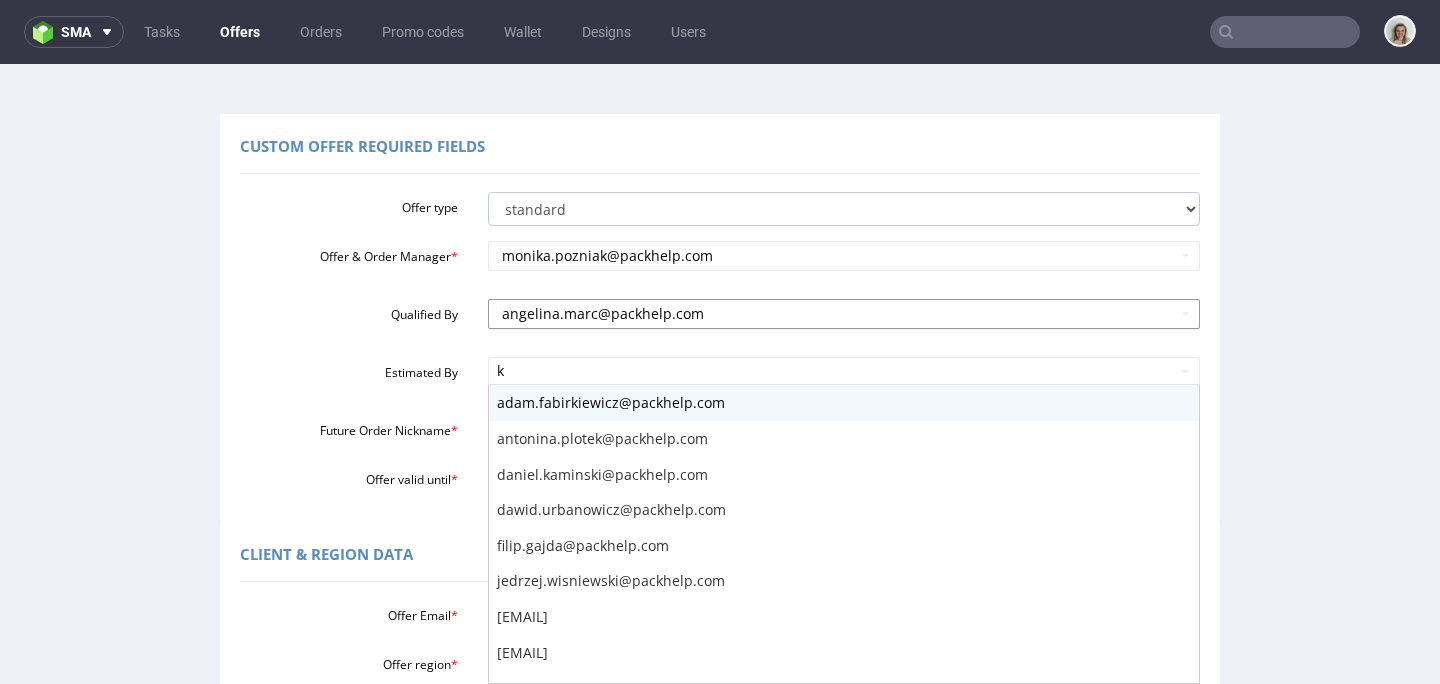 type on "kl" 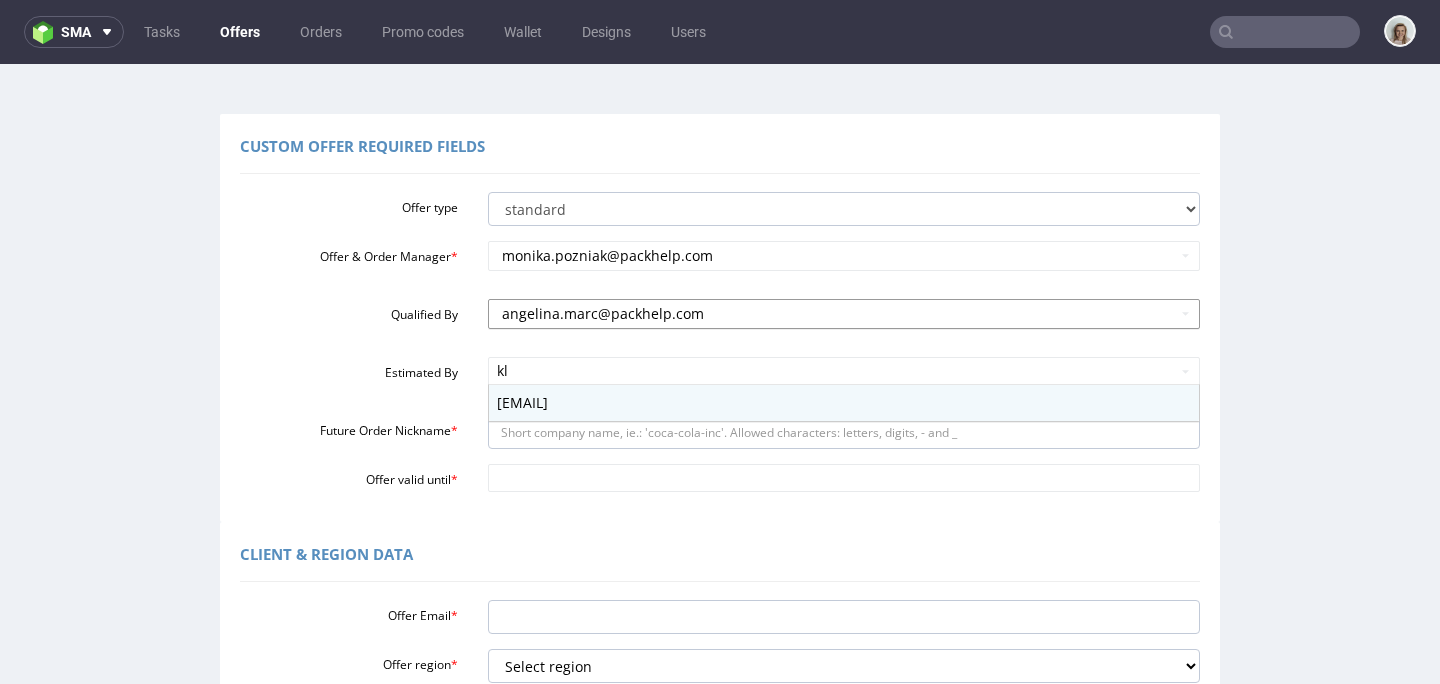type 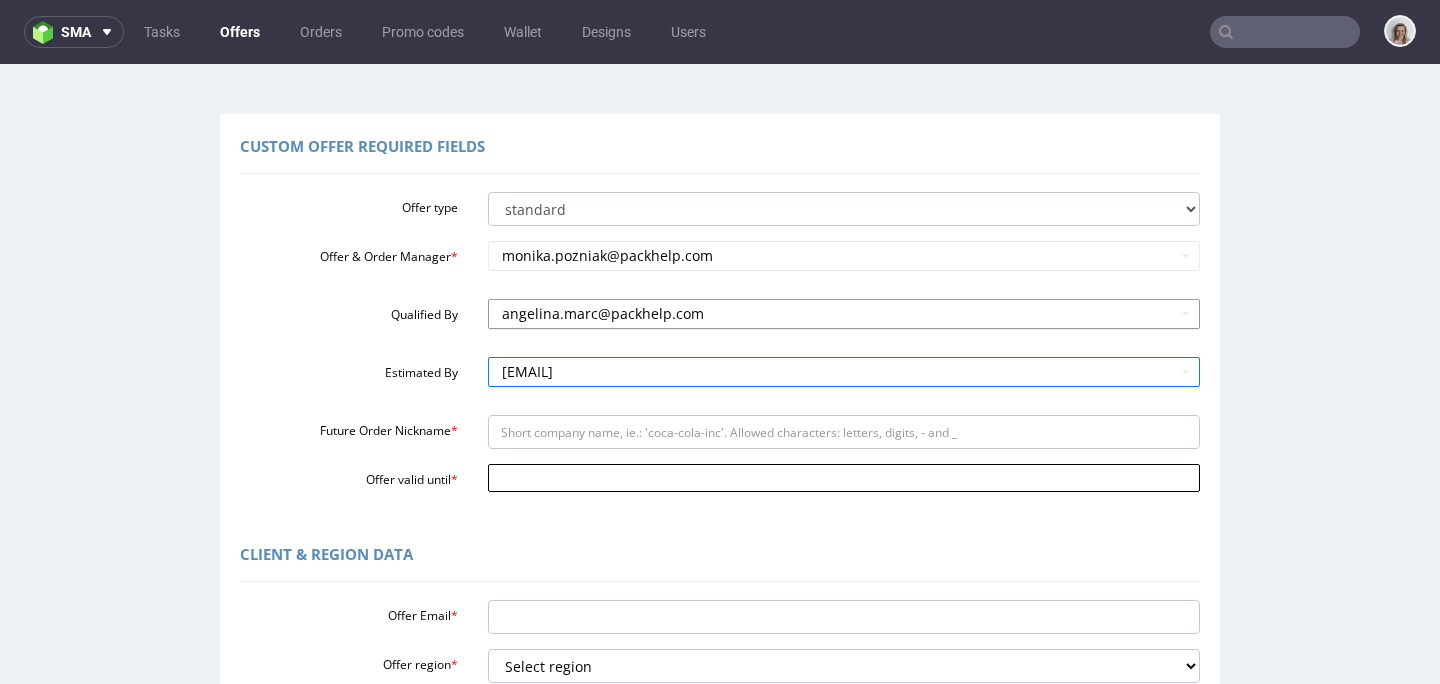 click on "Production Shipped DTP Orders Offers Shipments Designs Promotions Users Jobs Add Custom Offer Configure sales account! Home New Custom Offer  Custom Offer Custom Offer Required Fields Offer type standard
prototyping
sampling Offer & Order Manager  * monika.pozniak@packhelp.com Qualified By angelina.marc@packhelp.com Estimated By klaudia.wisniewska@packhelp.com Future Order Nickname  * Offer valid until  * Client & Region data Offer Email  * Offer region  * Select region
eu
gb
de
pl
fr
it
es Assumed delivery country Select delivery country
Andorra
Afghanistan
Anguilla
Albania
Armenia
Antarctica
Argentina
American Samoa
Austria
Australia
Åland Islands
Azerbaijan
Bosnia and Herzegovina
Barbados
Bangladesh
Belgium
Bulgaria
Bahrain
Saint Barthélemy
Brunei Darussalam
Bonaire, Sint Eustatius and Saba
Brazil
Bhutan
Bouvet Island
Belarus
Canada
Cocos (Keeling) Islands
Switzerland
Chile
China
Colombia
Costa Rica
Cuba
Cape Verde" at bounding box center [720, 626] 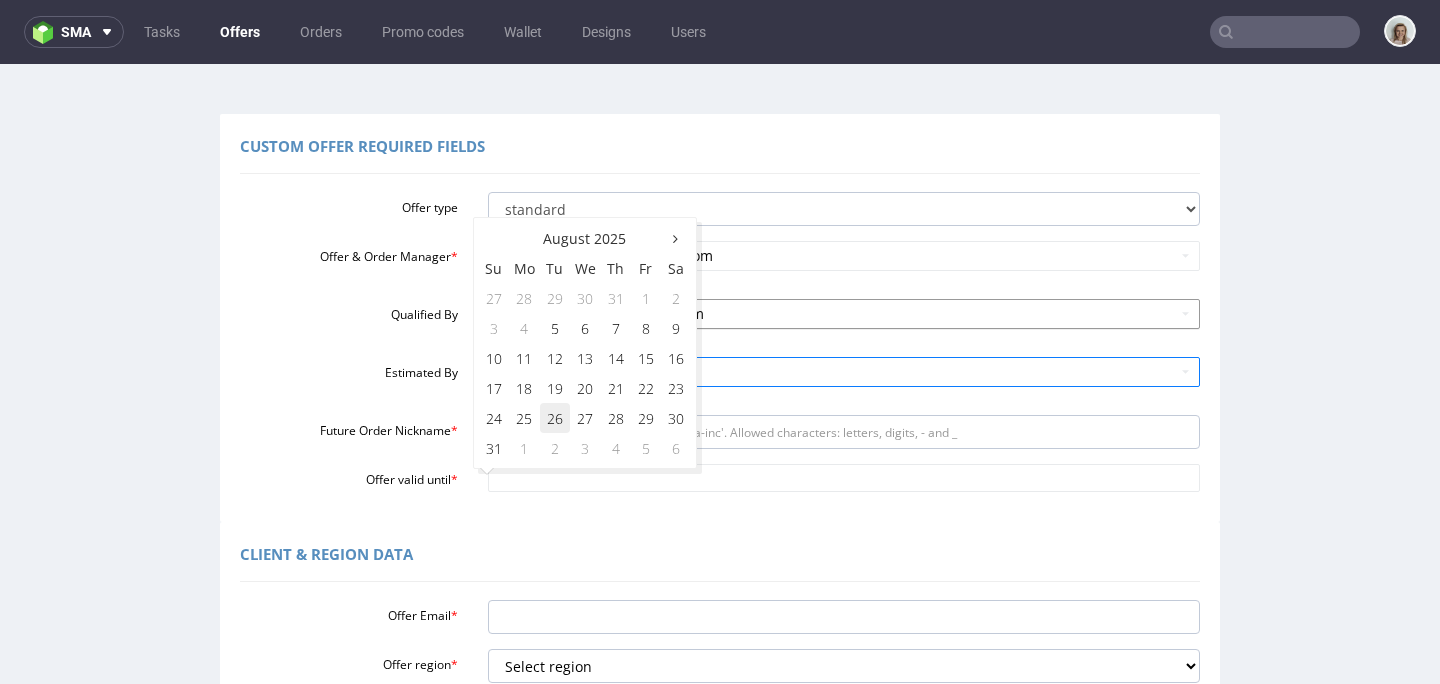 click on "26" at bounding box center [555, 418] 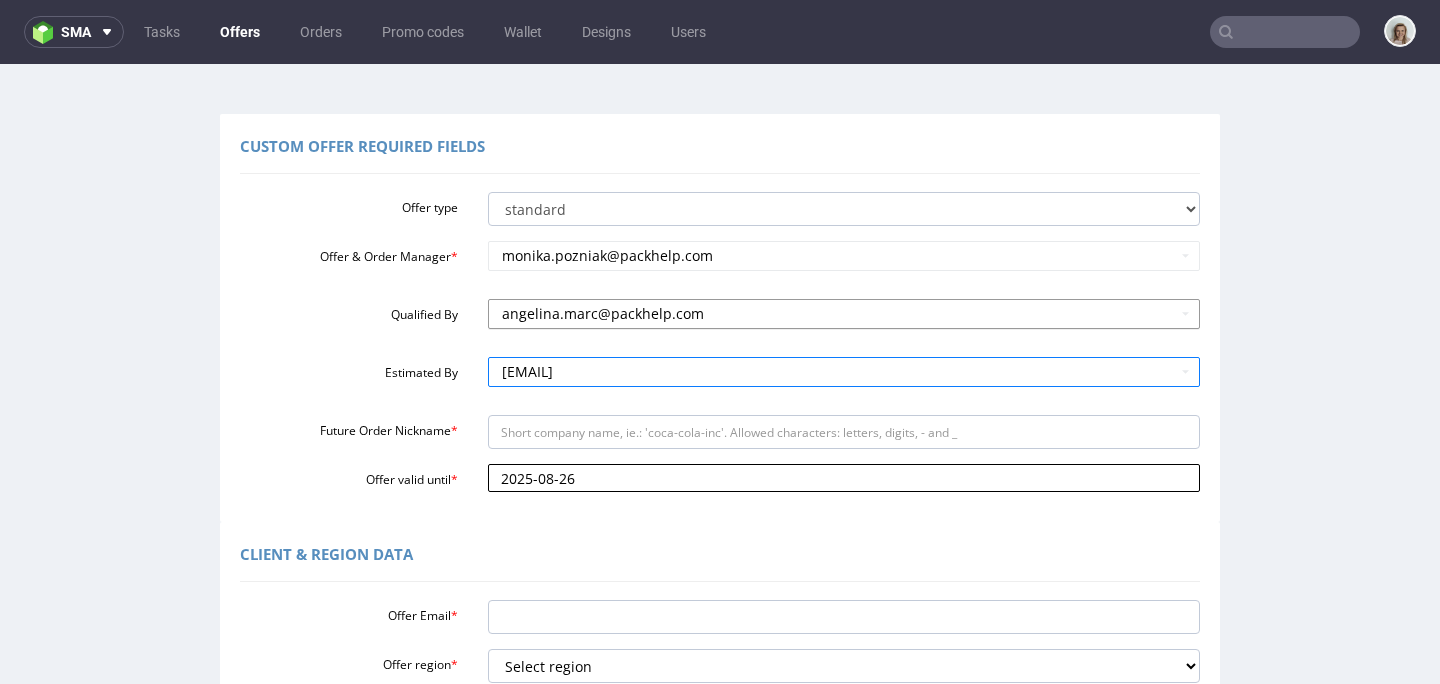 click on "2025-08-26" at bounding box center [844, 478] 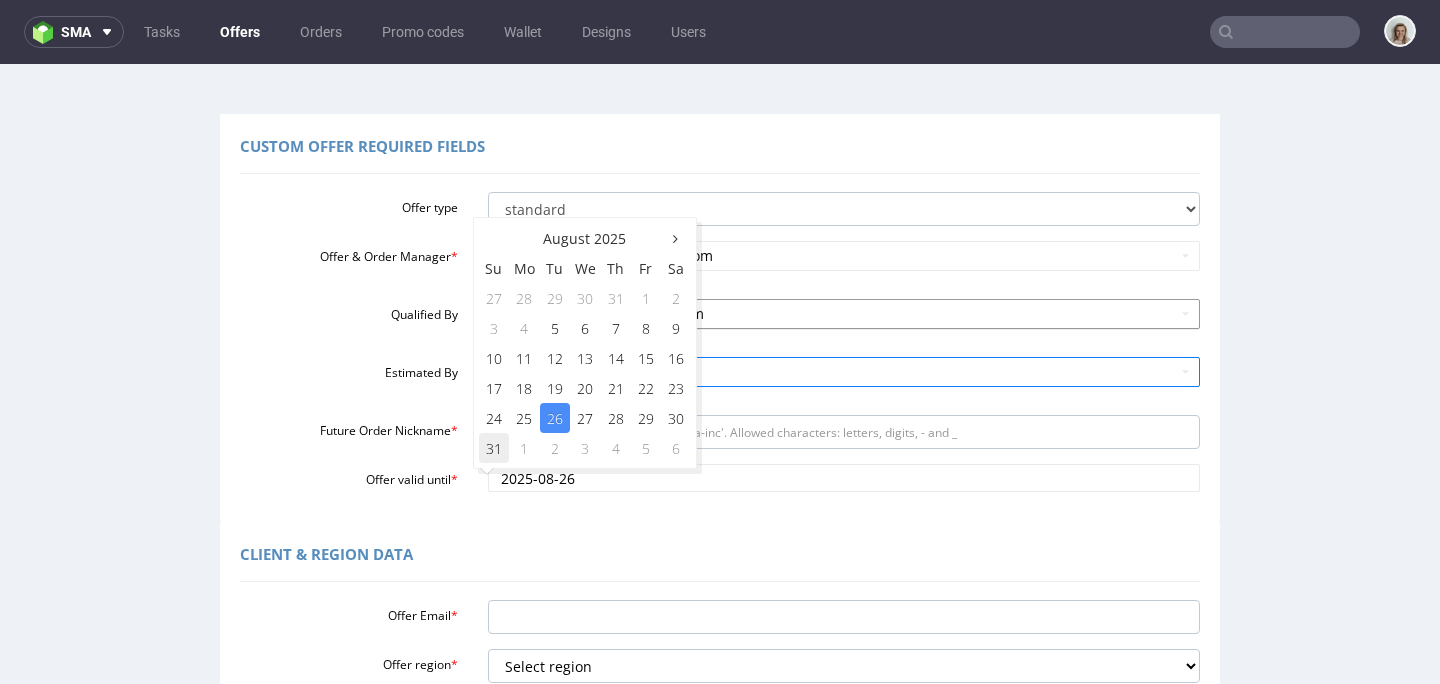 click on "31" at bounding box center (494, 448) 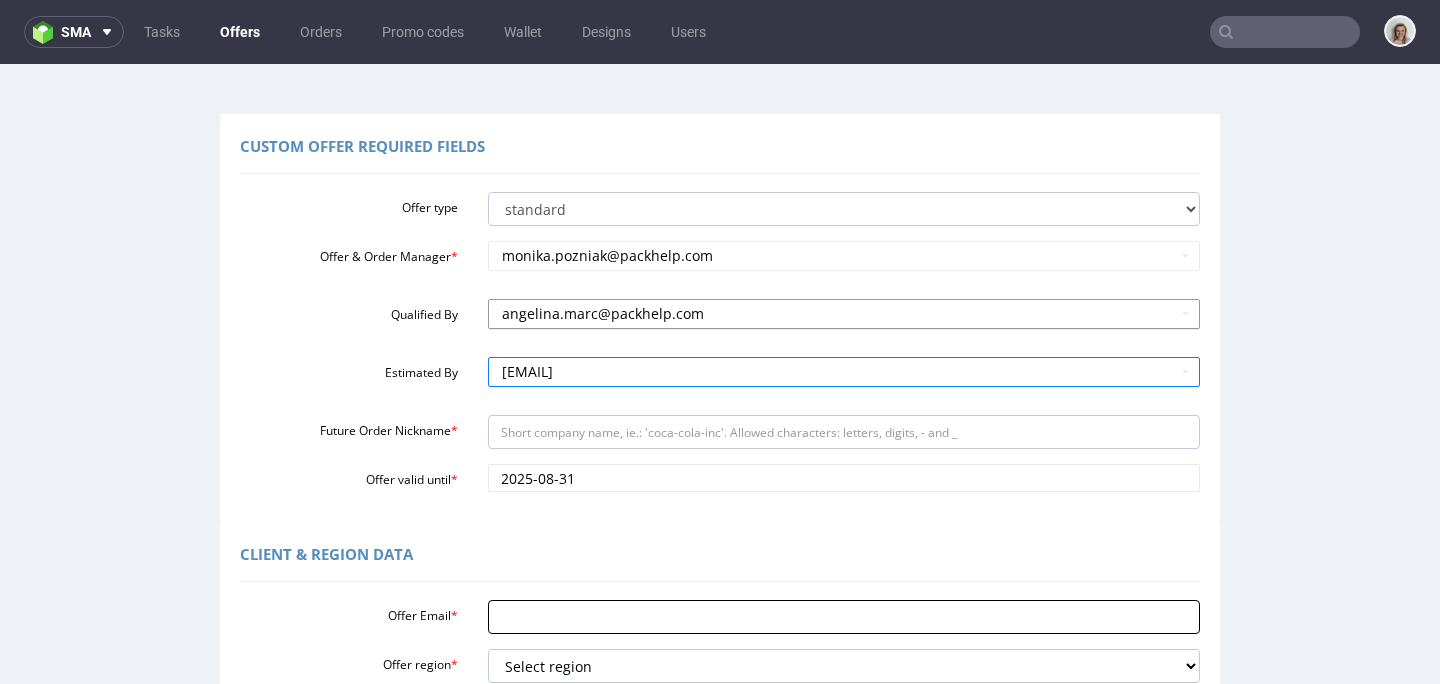 click on "Offer Email  *" at bounding box center [844, 617] 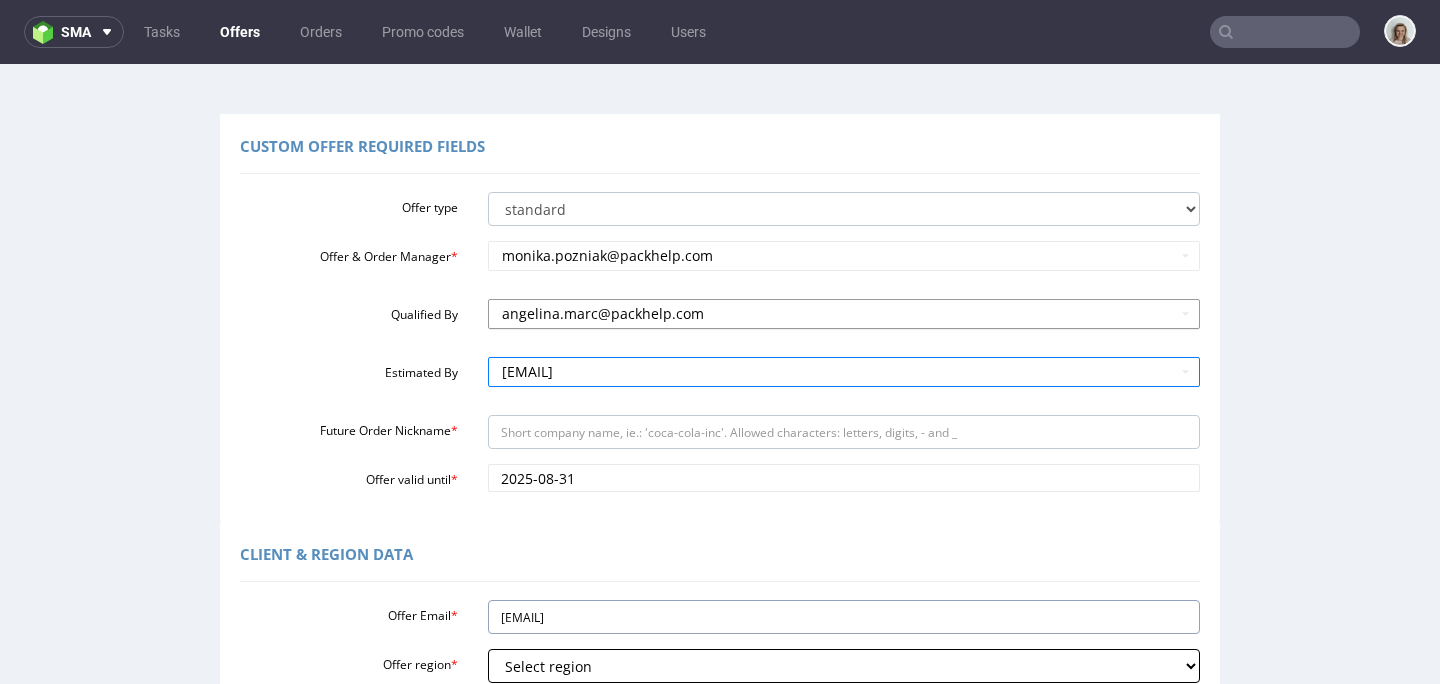 type on "bram@wakuli.com" 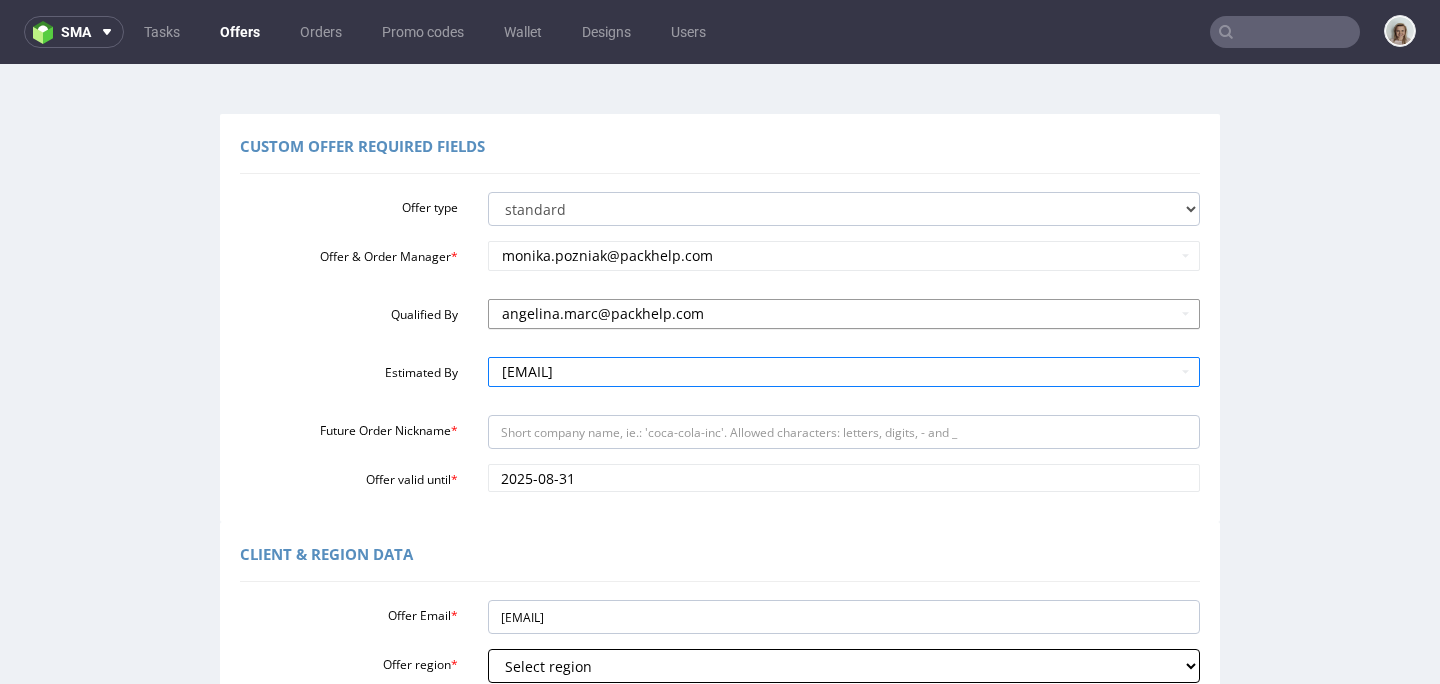 click on "Select region
eu
gb
de
pl
fr
it
es" at bounding box center (844, 666) 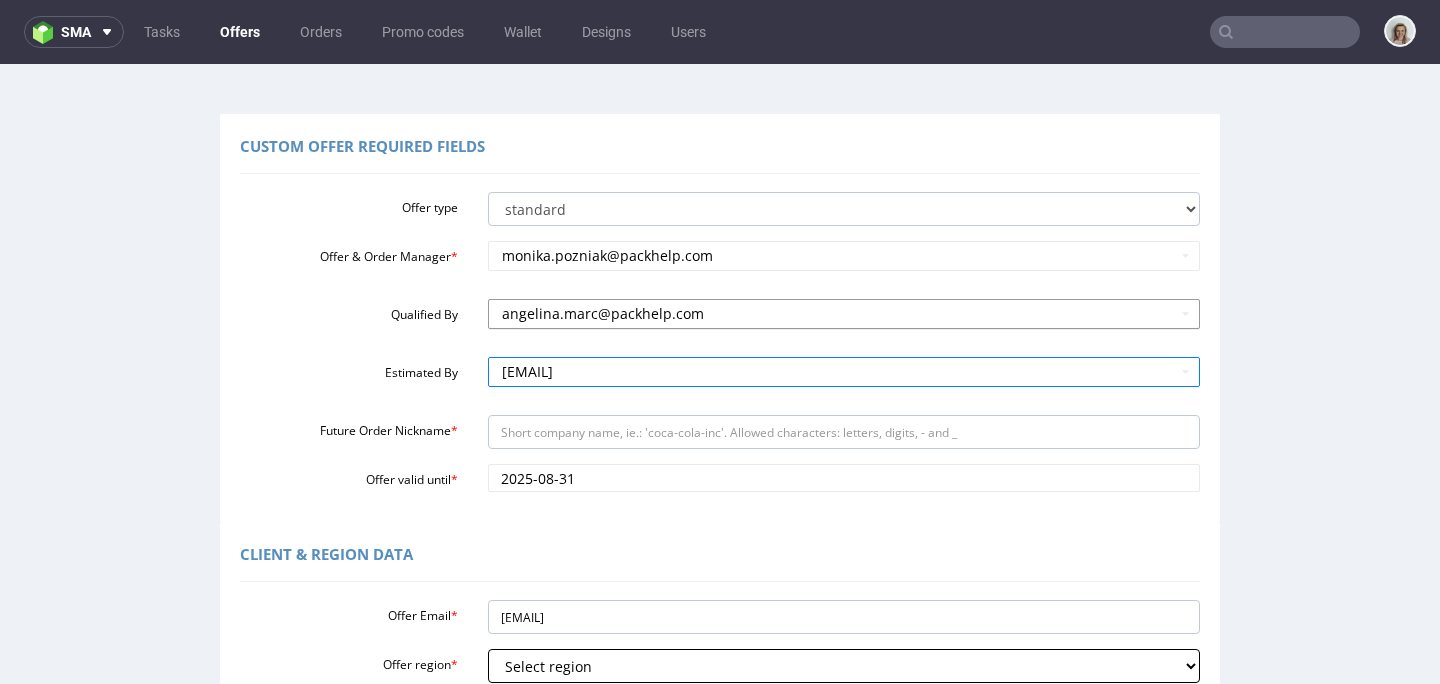 select on "eu" 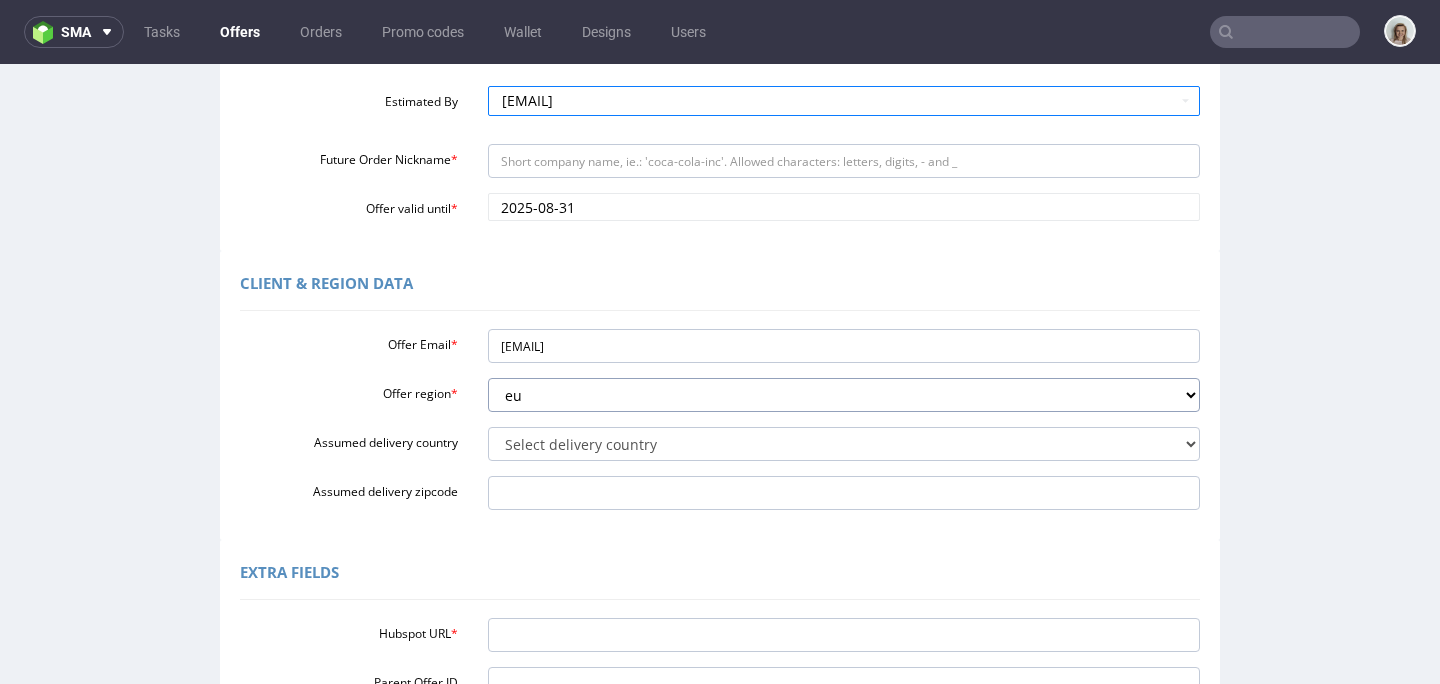 scroll, scrollTop: 379, scrollLeft: 0, axis: vertical 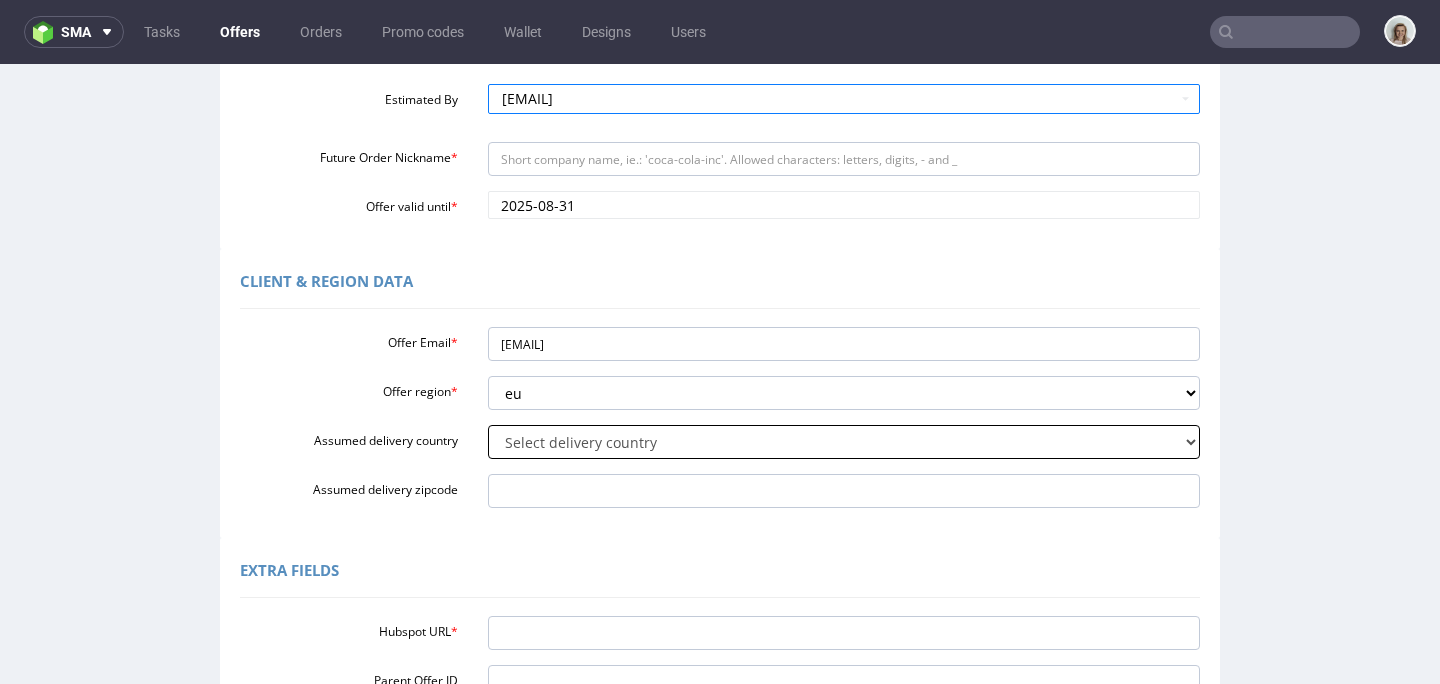 click on "Select delivery country
Andorra
Afghanistan
Anguilla
Albania
Armenia
Antarctica
Argentina
American Samoa
Austria
Australia
Åland Islands
Azerbaijan
Bosnia and Herzegovina
Barbados
Bangladesh
Belgium
Bulgaria
Bahrain
Saint Barthélemy
Brunei Darussalam
Bonaire, Sint Eustatius and Saba
Brazil
Bhutan
Bouvet Island
Belarus
Canada
Cocos (Keeling) Islands
Switzerland
Chile
China
Colombia
Costa Rica
Cuba
Cape Verde
Curaçao
Christmas Island
Cyprus
Czech Republic
Germany
Denmark
Dominican Republic
Algeria
Ecuador
Estonia
Egypt
Western Sahara
Spain
Ethiopia
Finland
Falkland Islands (Malvinas)
Micronesia, Federated States of
Faroe Islands
France
Gabon
United Kingdom
Georgia
French Guiana
Guernsey
Gibraltar
Greenland
Guadeloupe
Greece
South Georgia and the South Sandwich Islands
Guatemala
Guam
Guinea-Bissau
Heard Island and McDonald Islands
Honduras
Croatia
Haiti
Hungary" at bounding box center [844, 442] 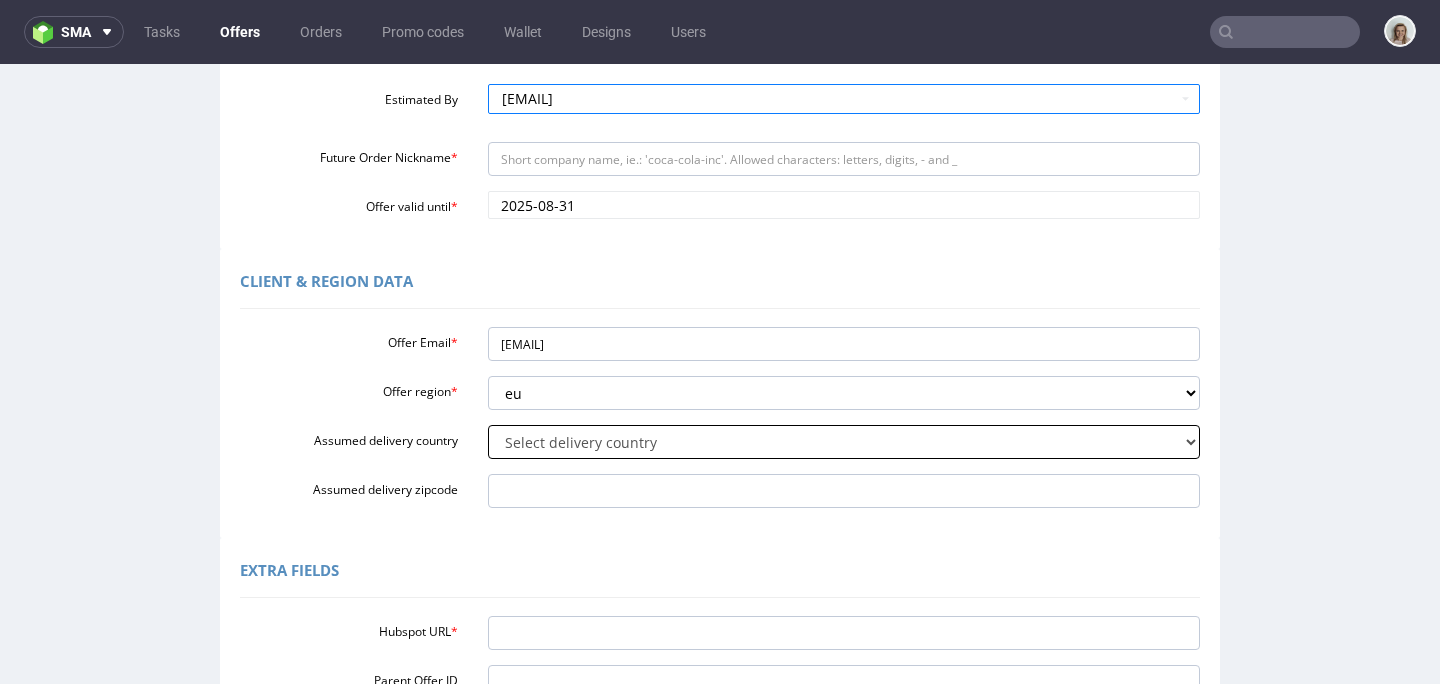 select on "166" 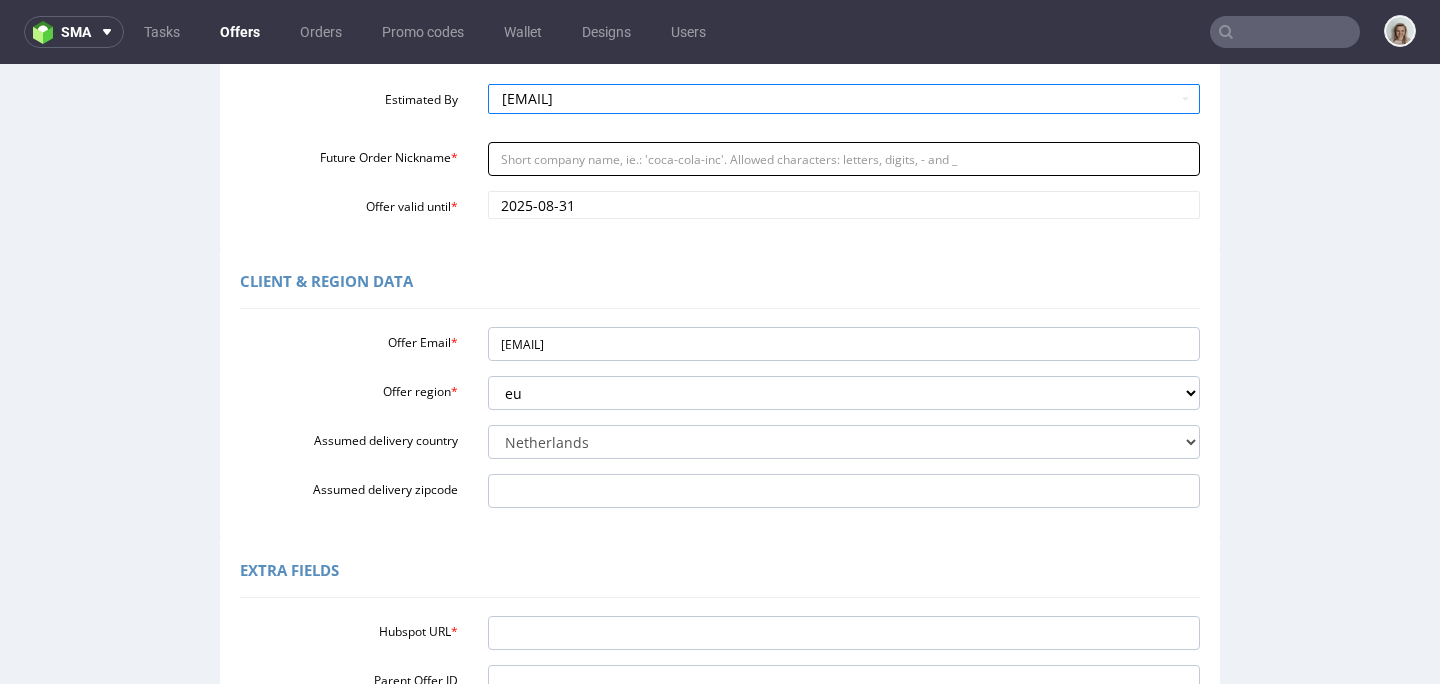 click on "Future Order Nickname  *" at bounding box center (844, 159) 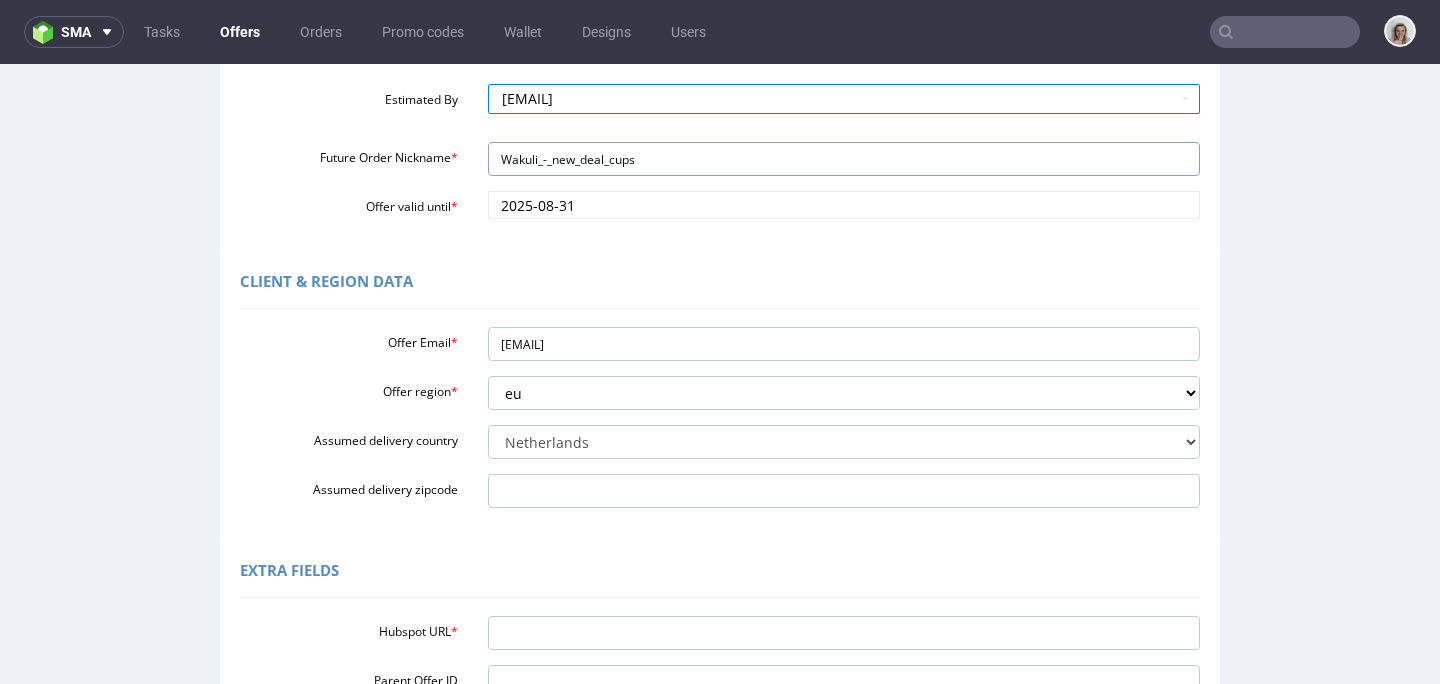 type on "Wakuli_-_new_deal_cups" 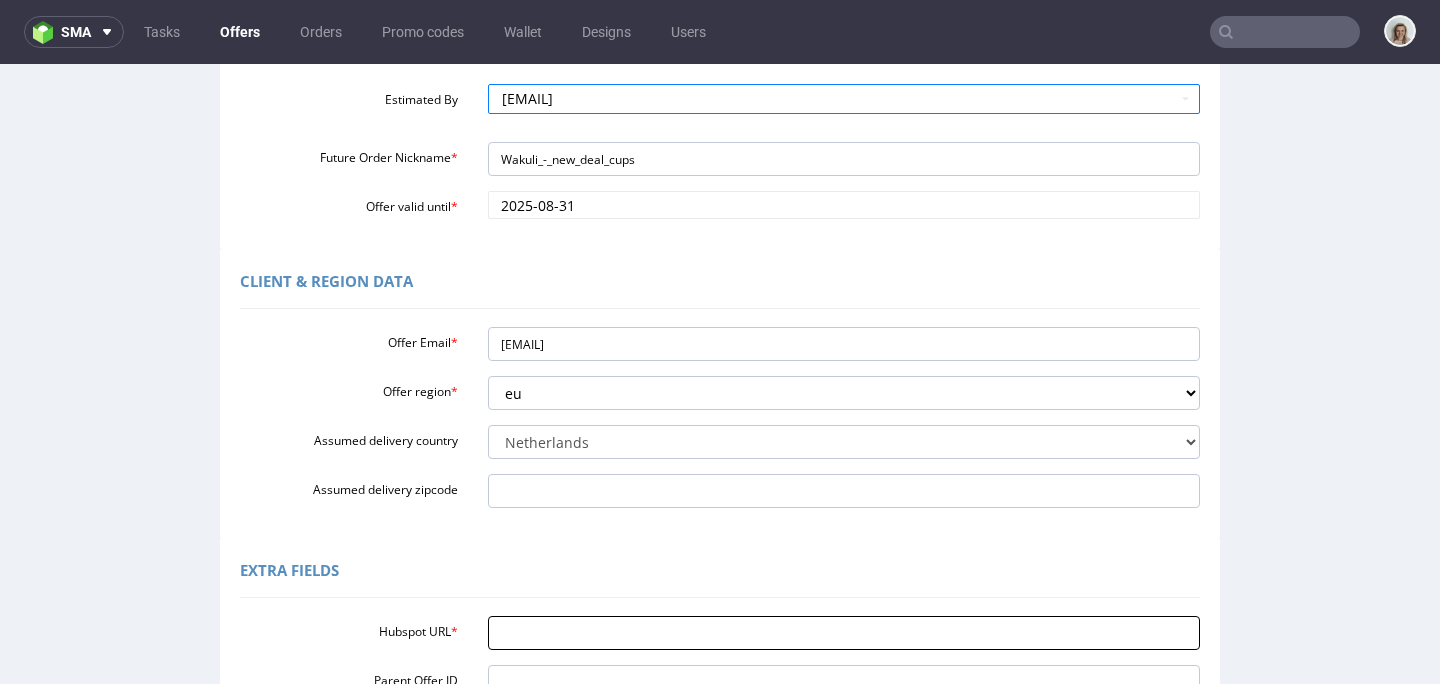 click on "Hubspot URL  *" at bounding box center (844, 633) 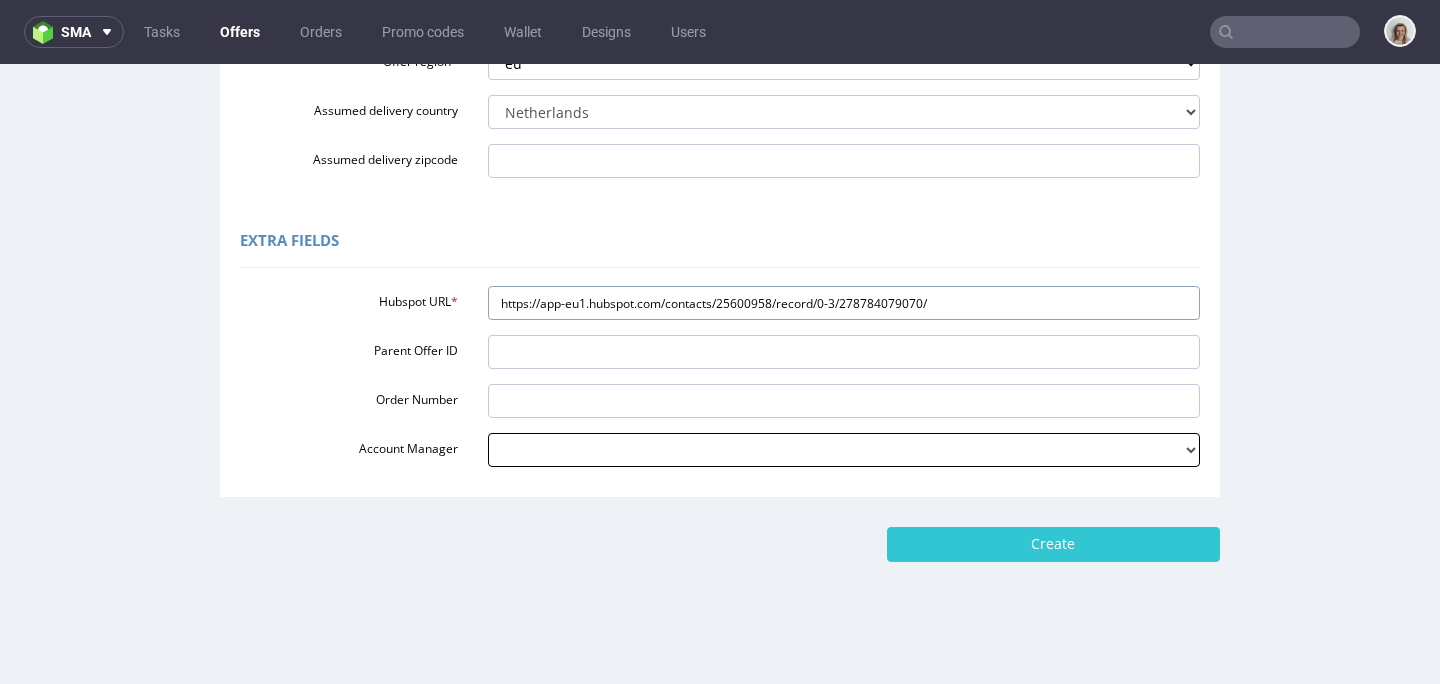 scroll, scrollTop: 716, scrollLeft: 0, axis: vertical 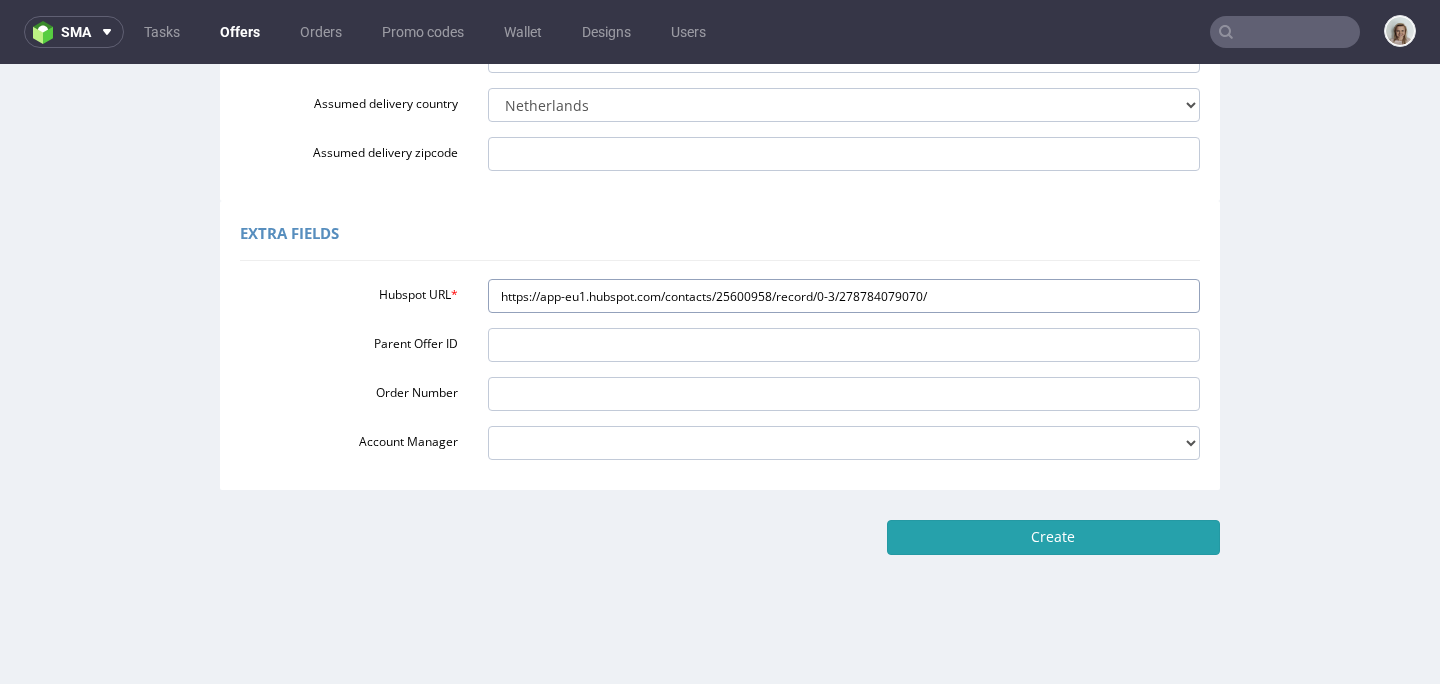 type on "https://app-eu1.hubspot.com/contacts/25600958/record/0-3/278784079070/" 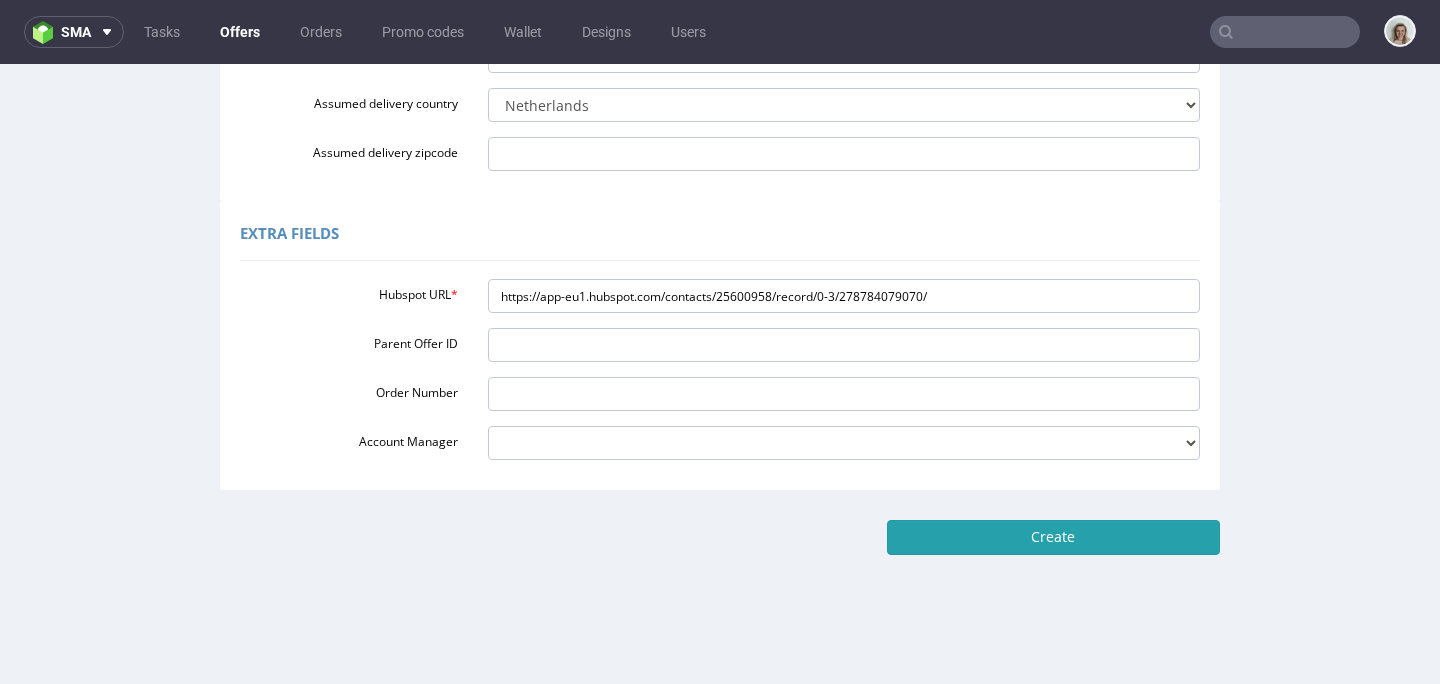 click on "Create" at bounding box center [1053, 537] 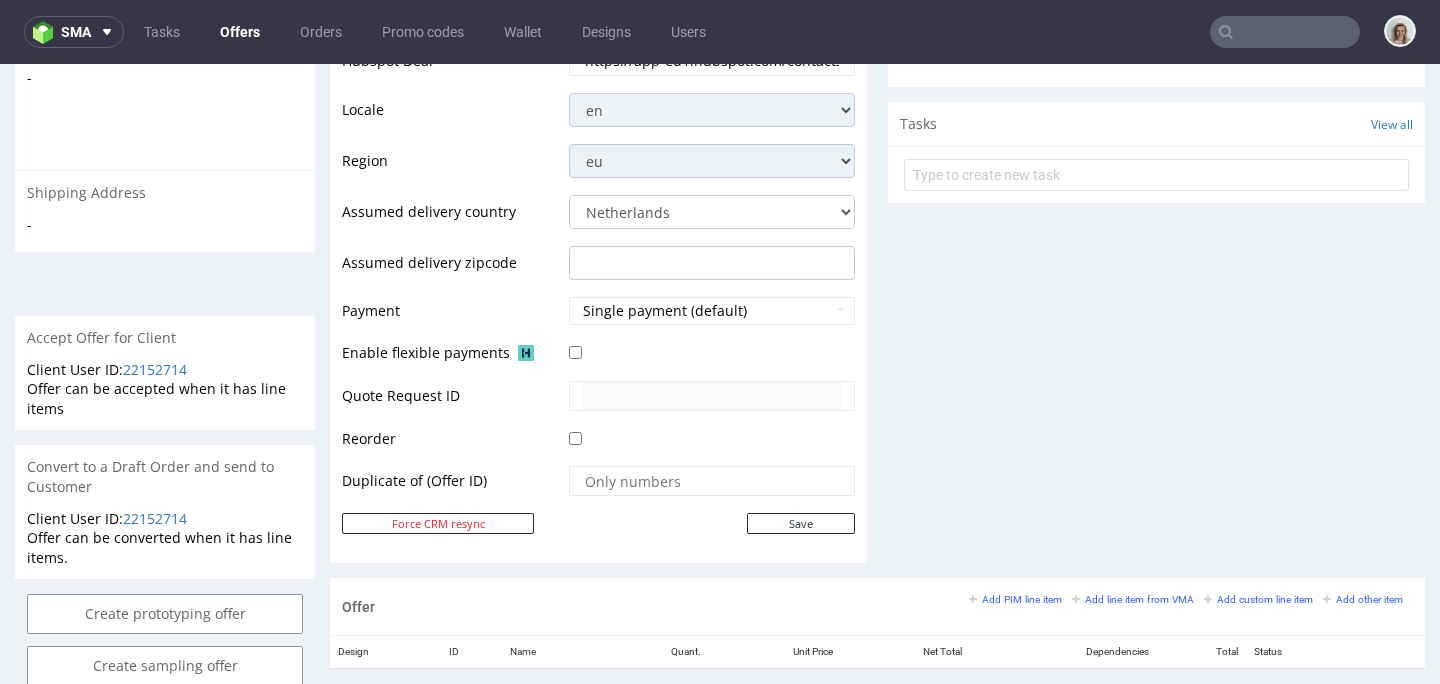 scroll, scrollTop: 1070, scrollLeft: 0, axis: vertical 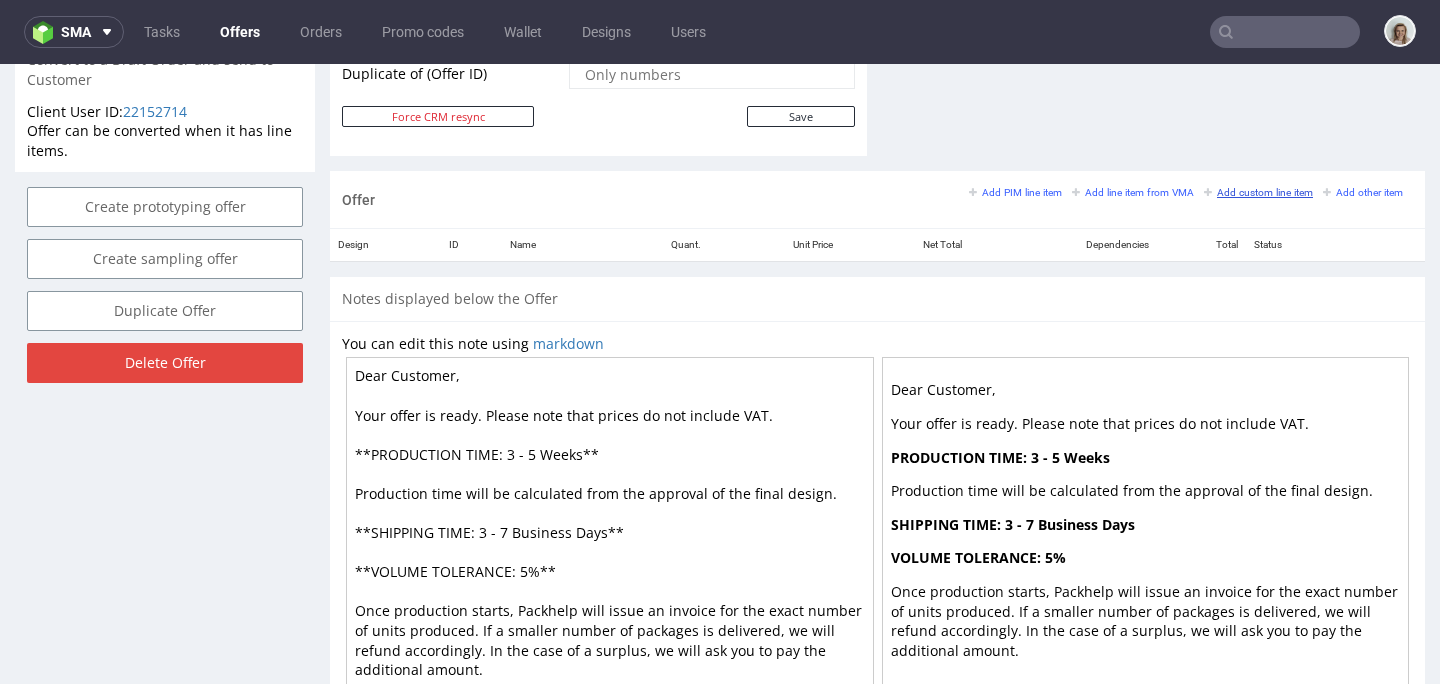 click on "Add custom line item" at bounding box center (1258, 192) 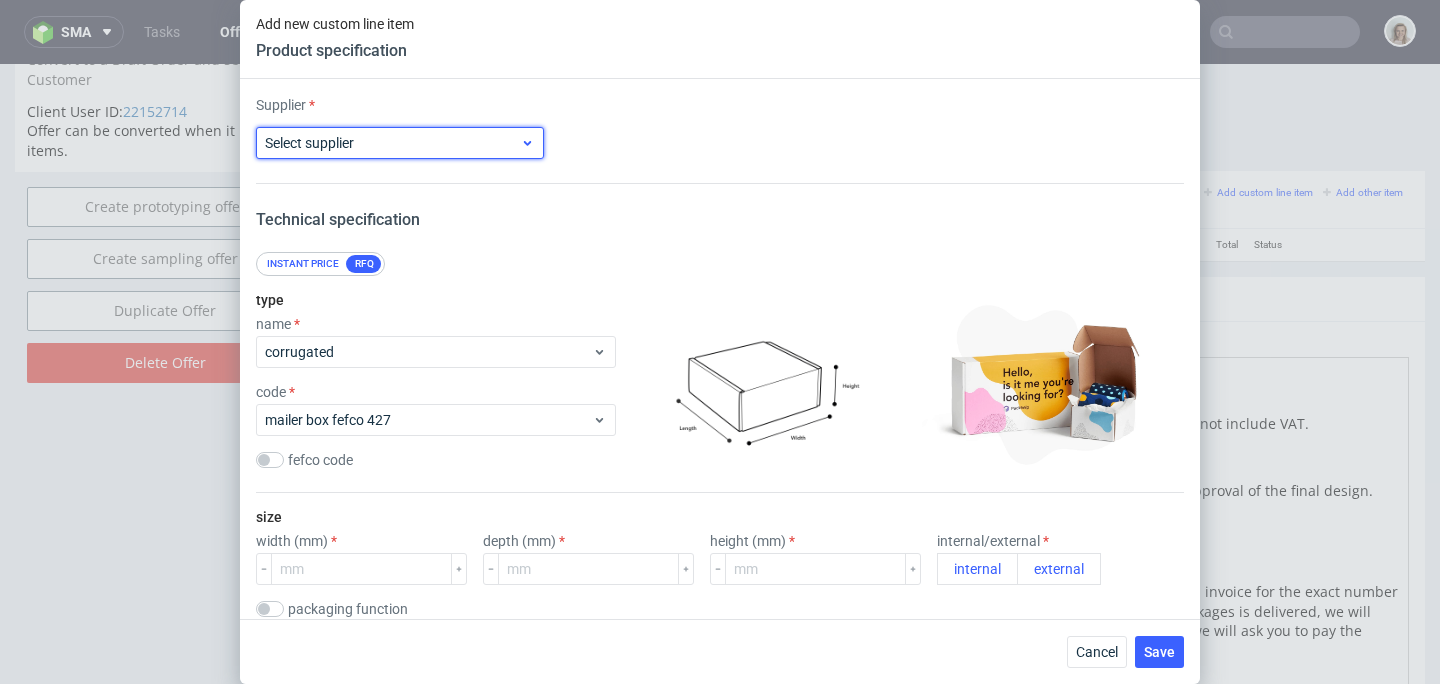 click on "Select supplier" at bounding box center [392, 143] 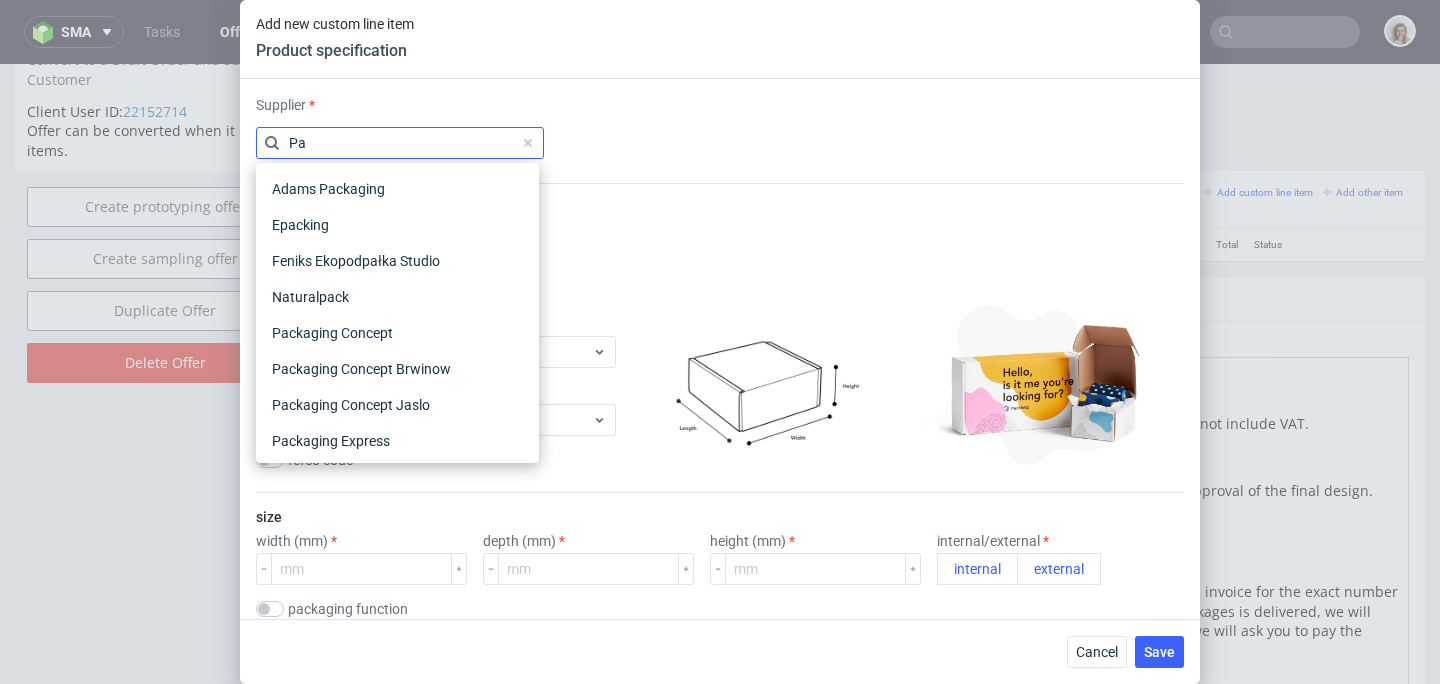 type on "P" 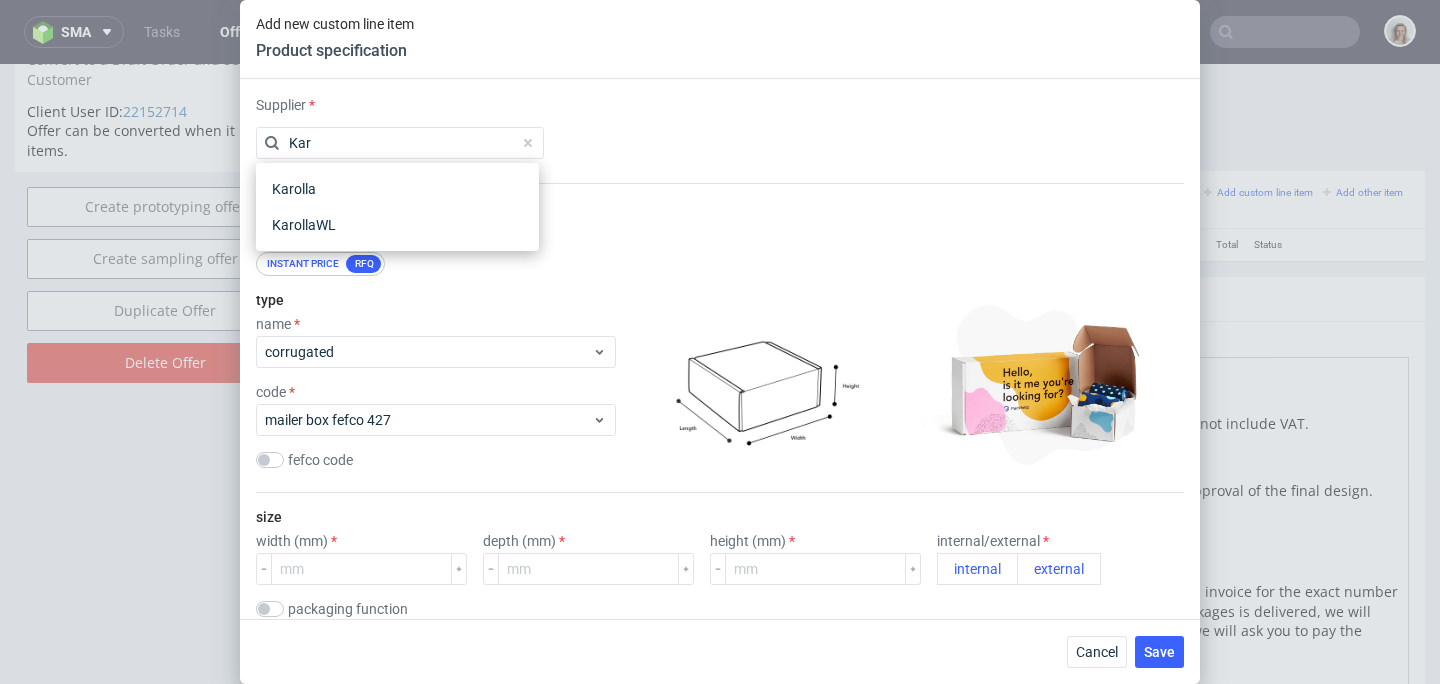 type on "Kar" 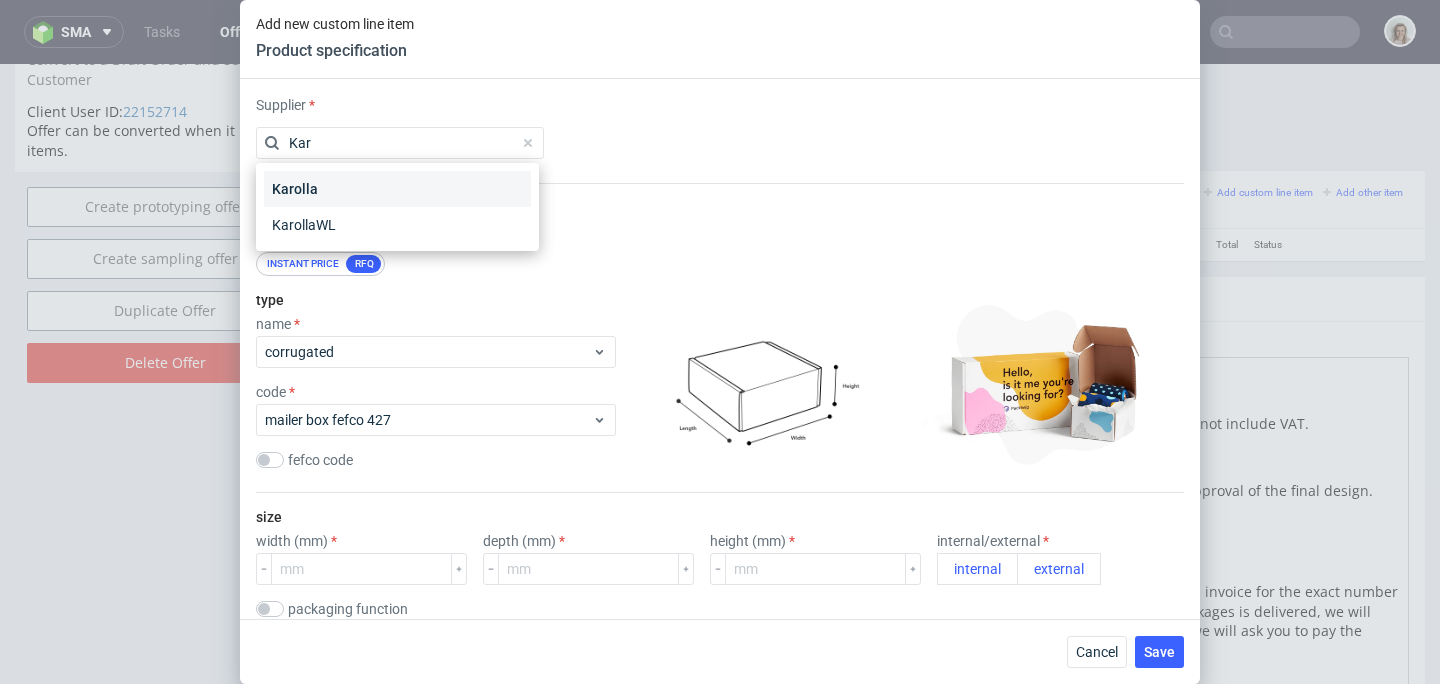 click on "Karolla" at bounding box center (397, 189) 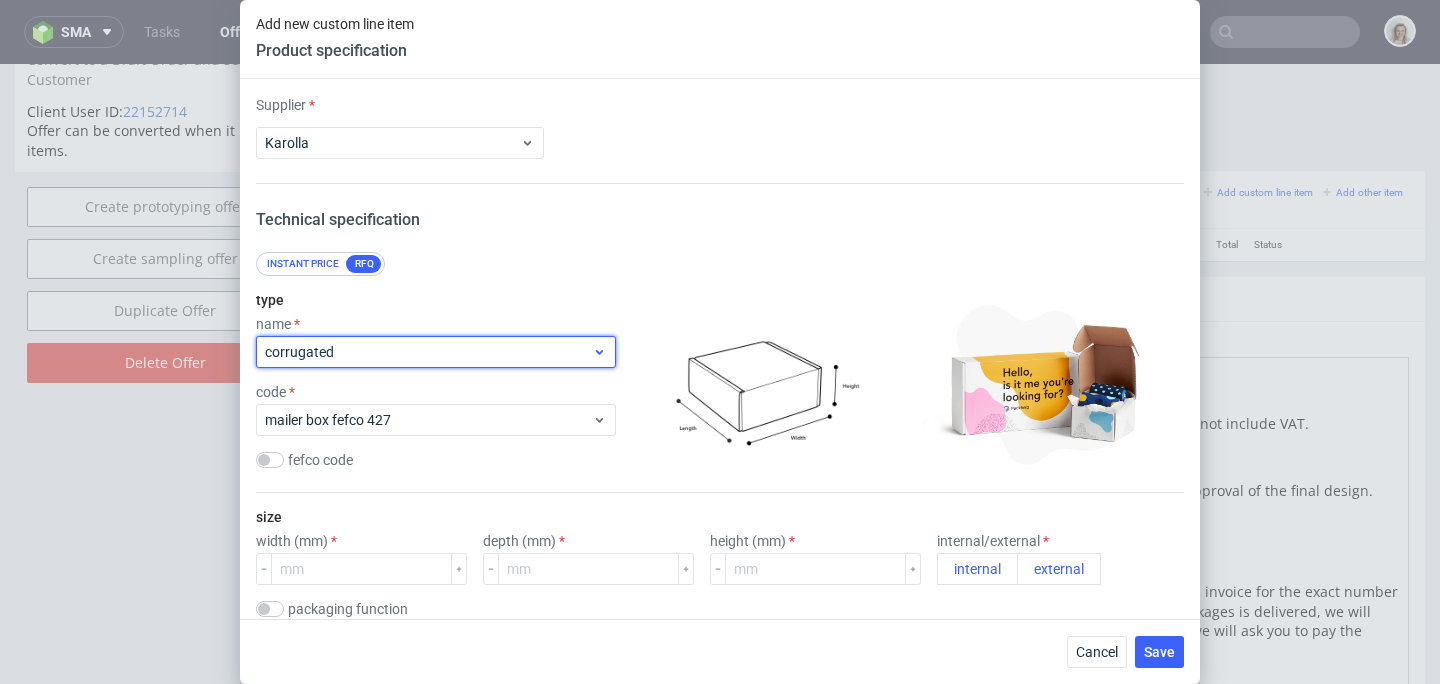 click on "corrugated" at bounding box center [436, 352] 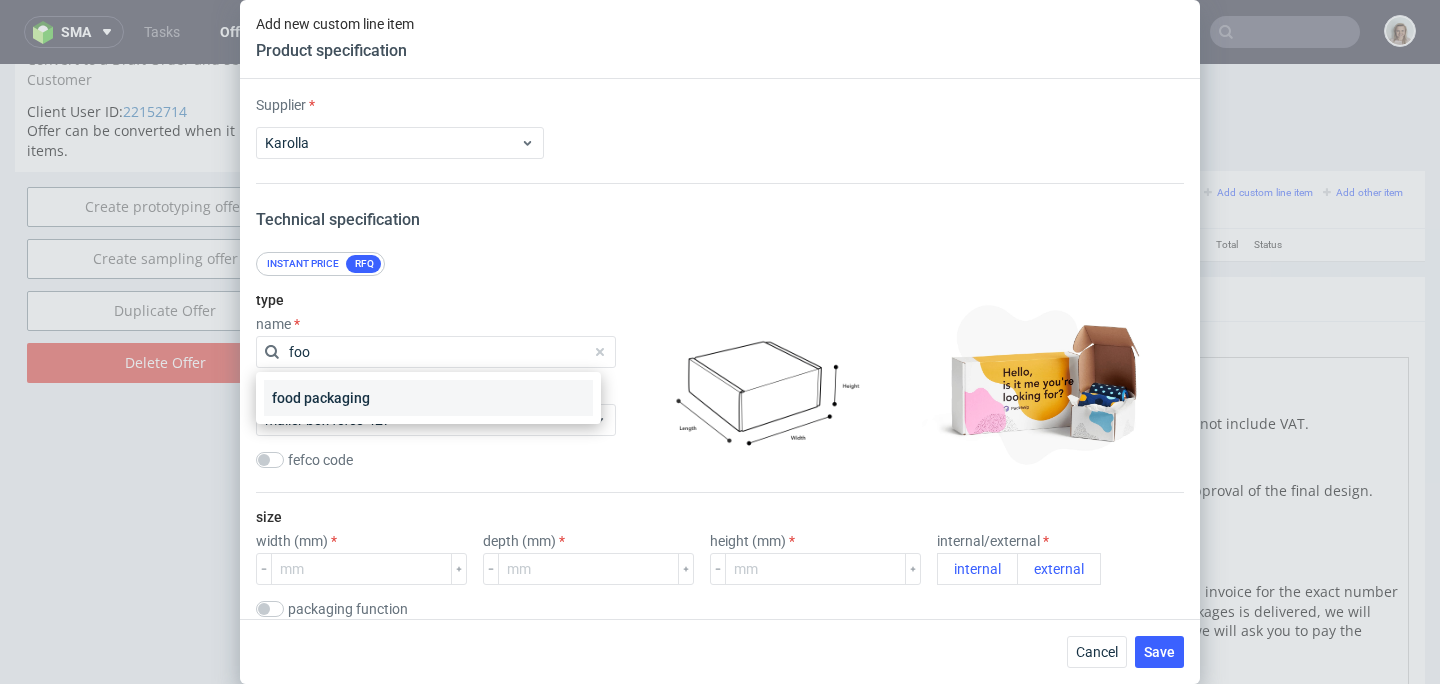 type on "foo" 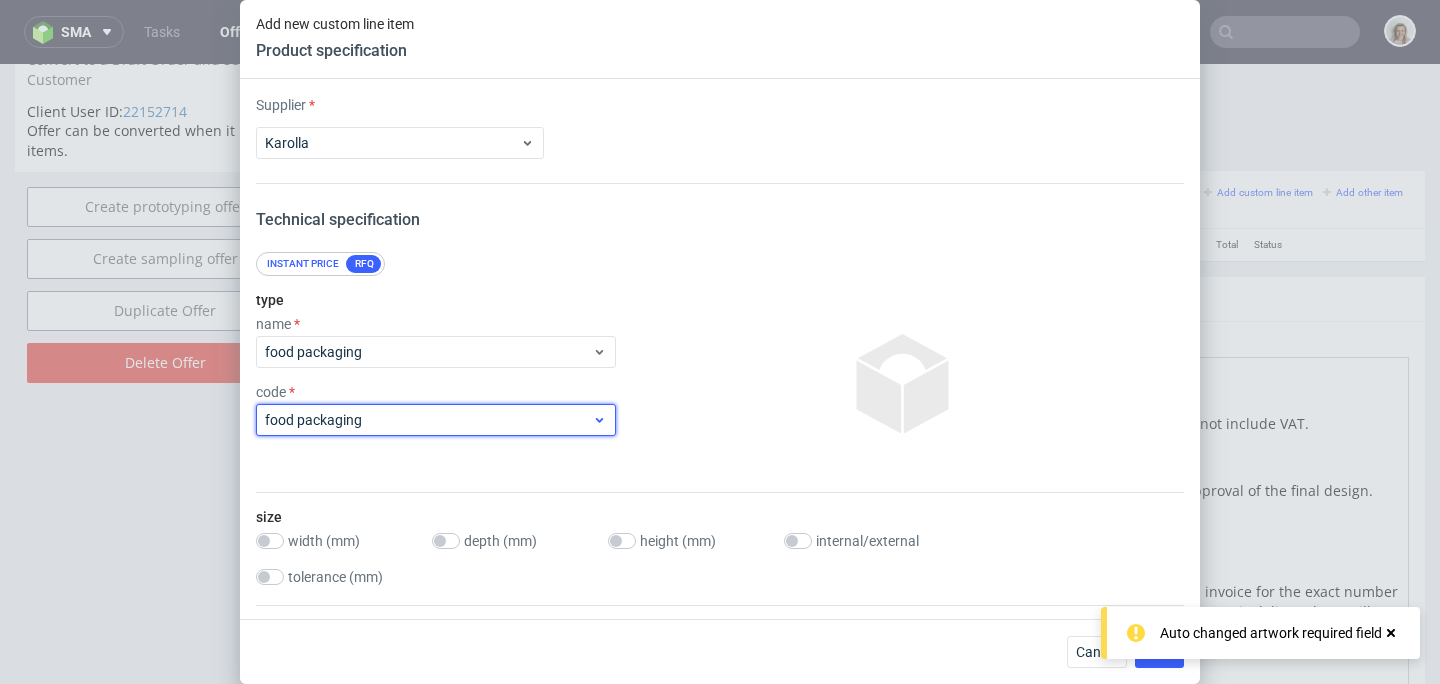 click on "food packaging" at bounding box center (428, 420) 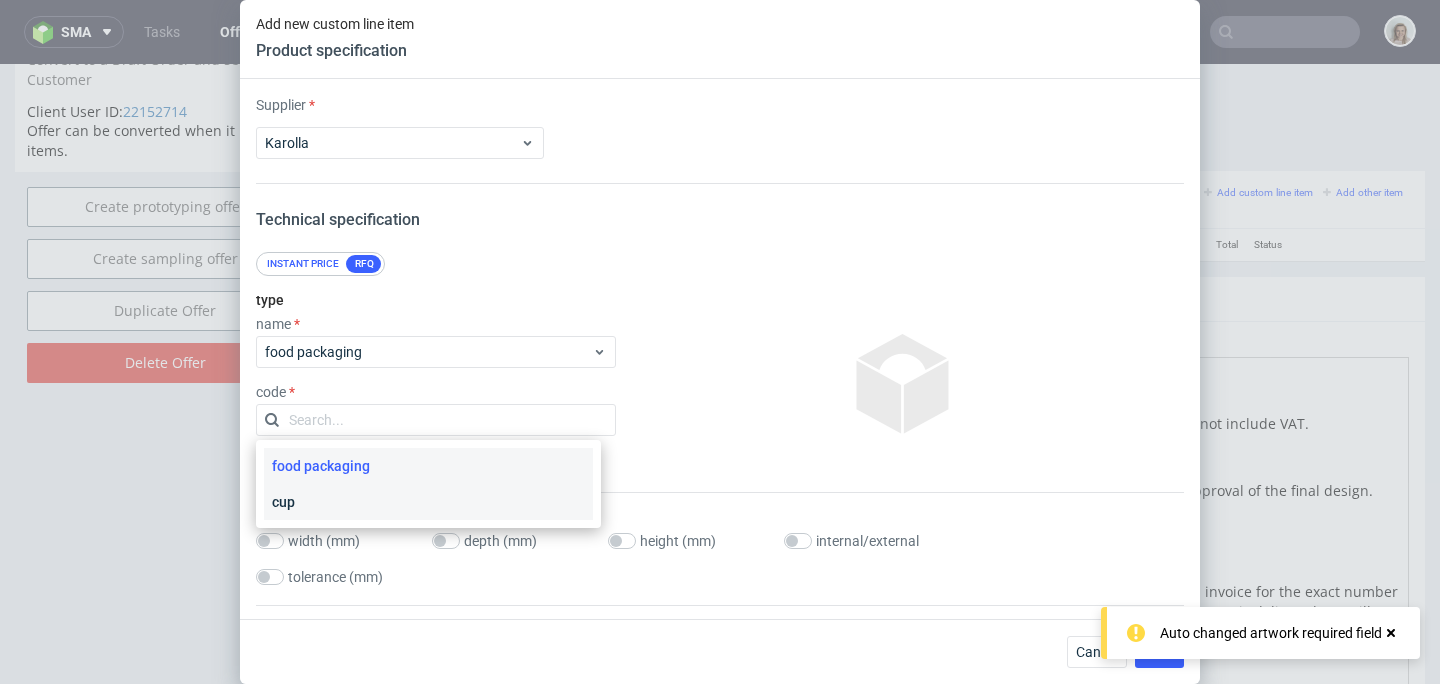 click on "cup" at bounding box center (428, 502) 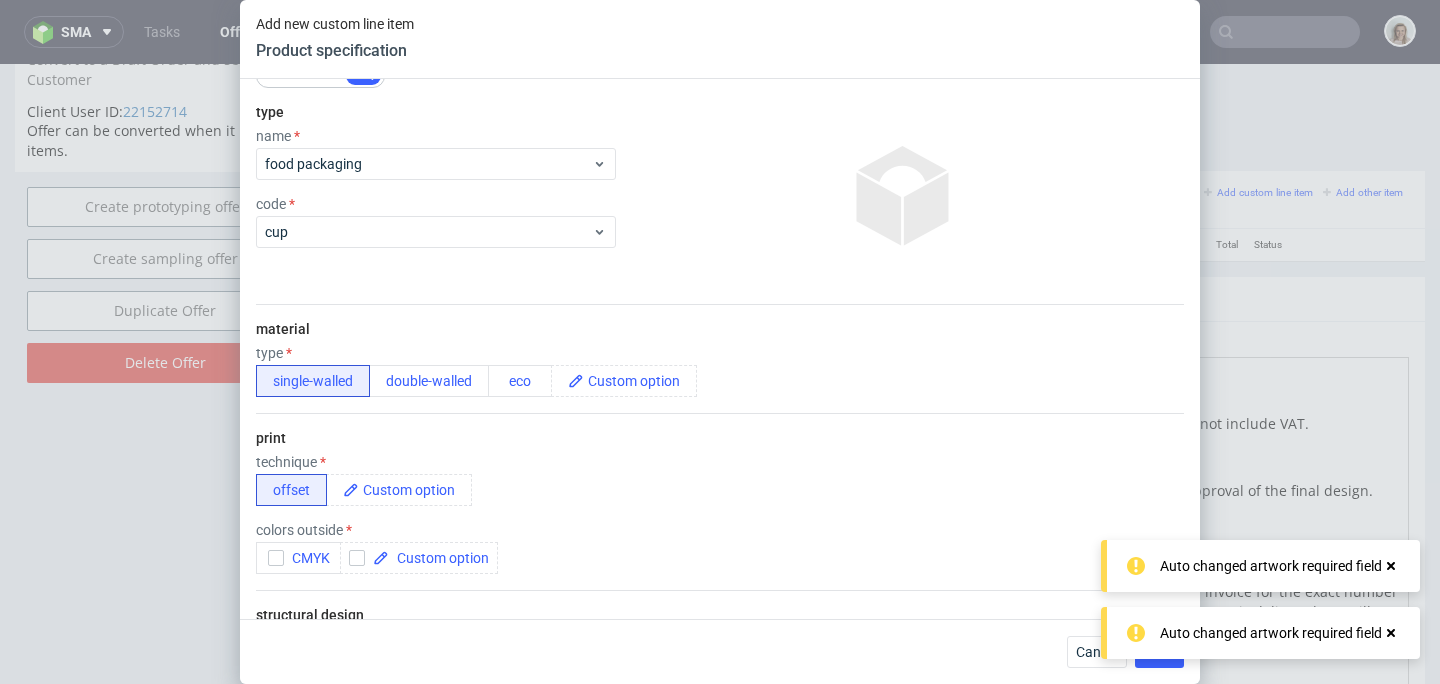 scroll, scrollTop: 189, scrollLeft: 0, axis: vertical 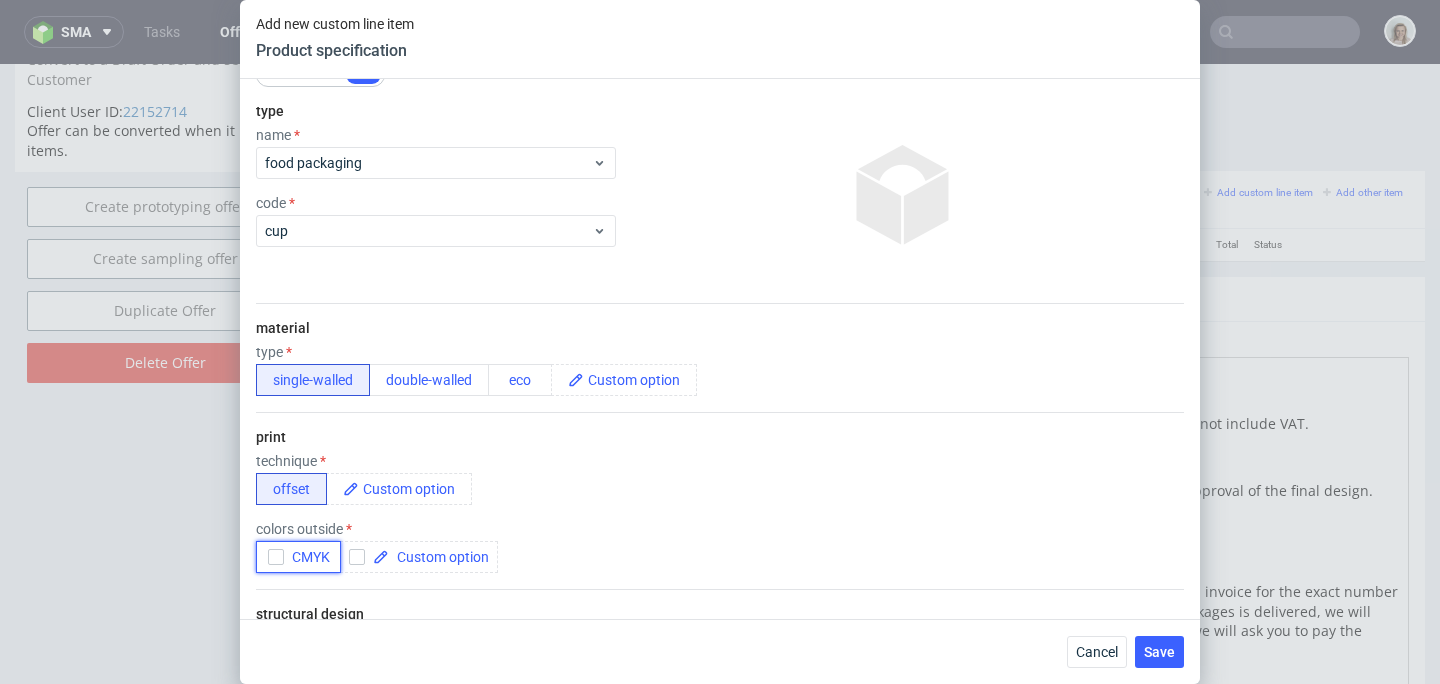 click 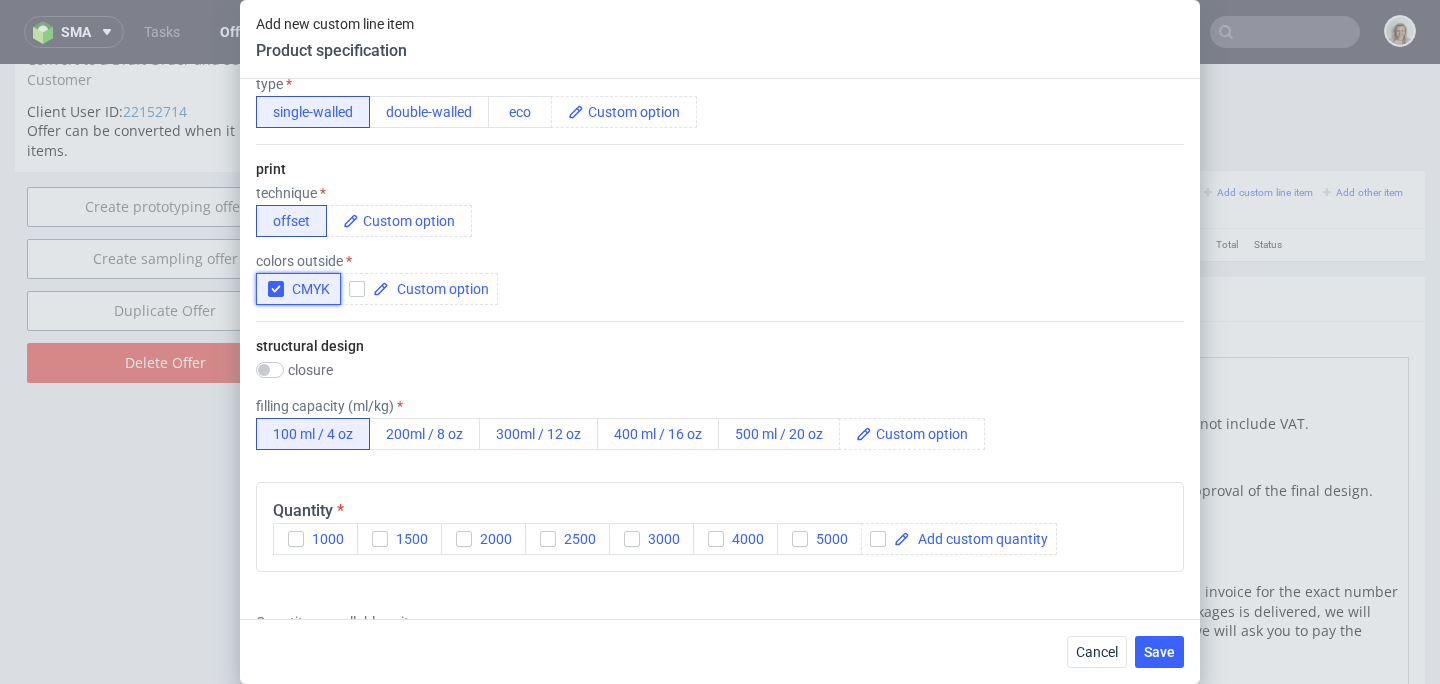 scroll, scrollTop: 531, scrollLeft: 0, axis: vertical 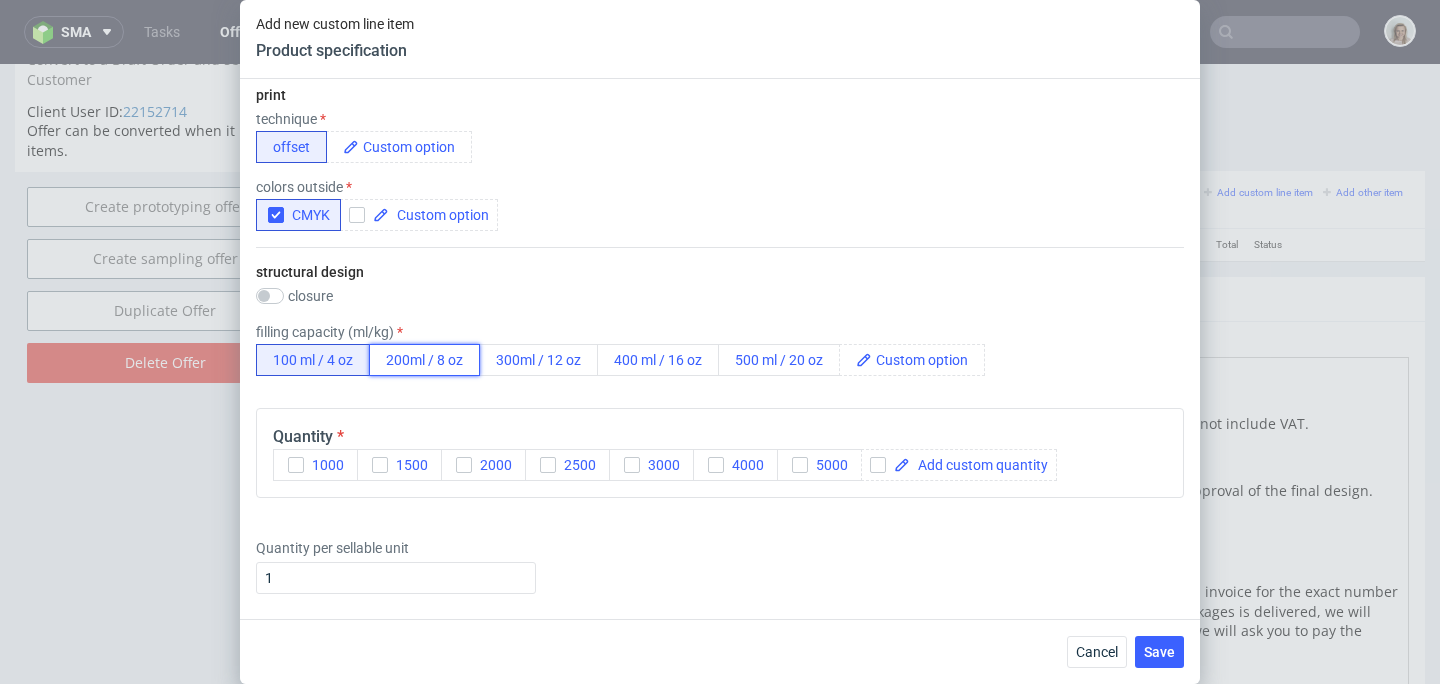 click on "200ml / 8 oz" at bounding box center [424, 360] 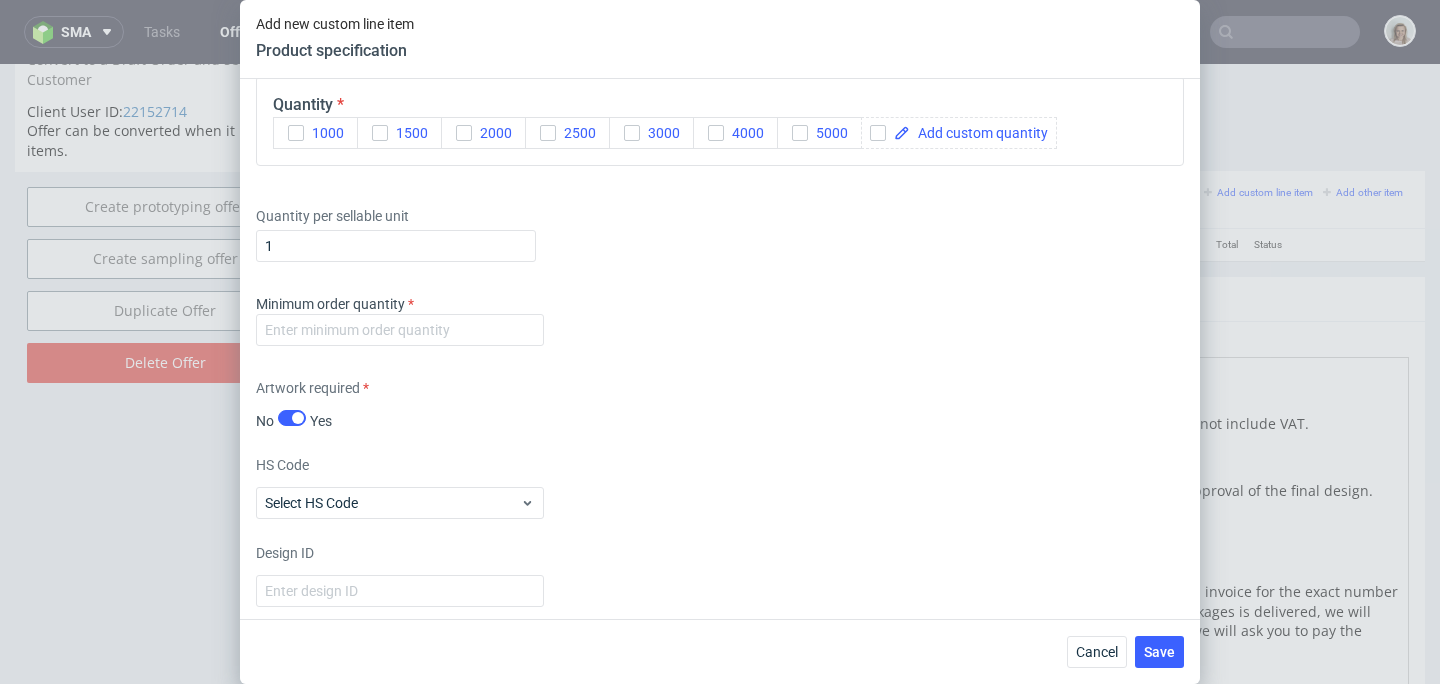 scroll, scrollTop: 865, scrollLeft: 0, axis: vertical 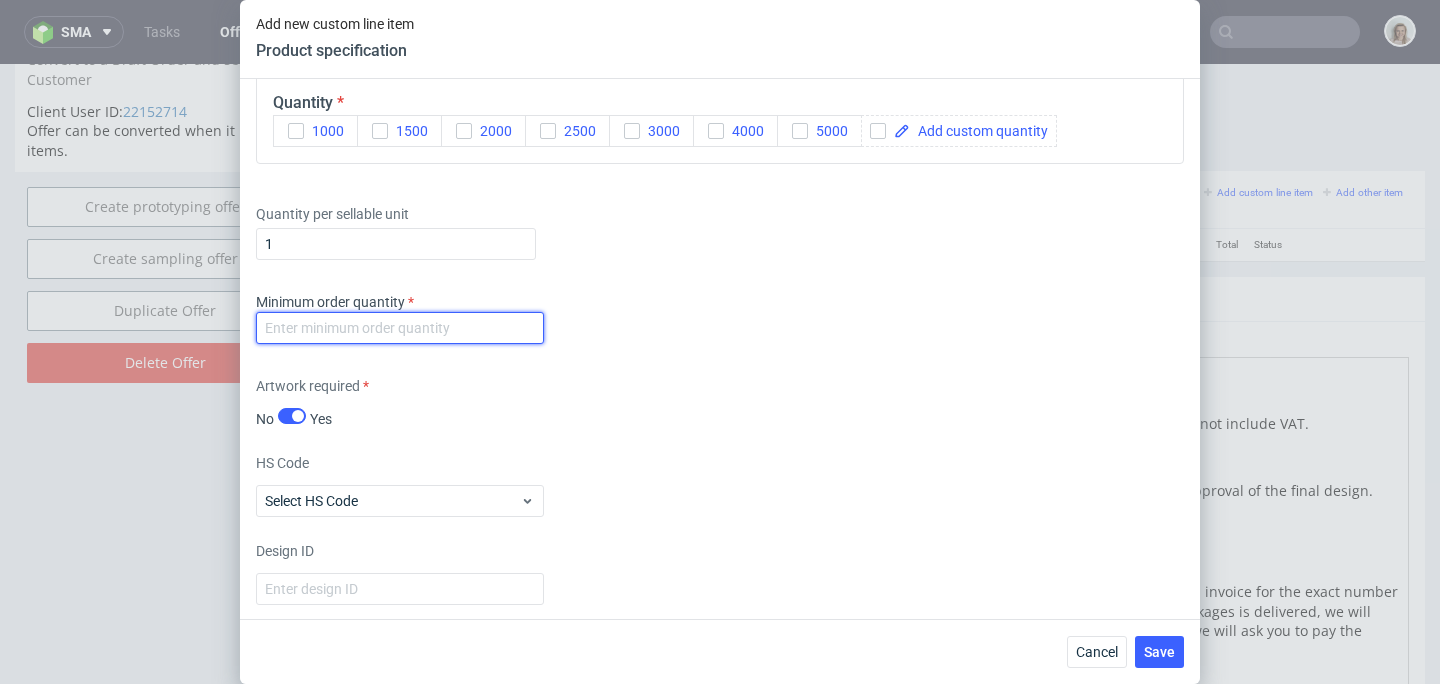 click at bounding box center [400, 328] 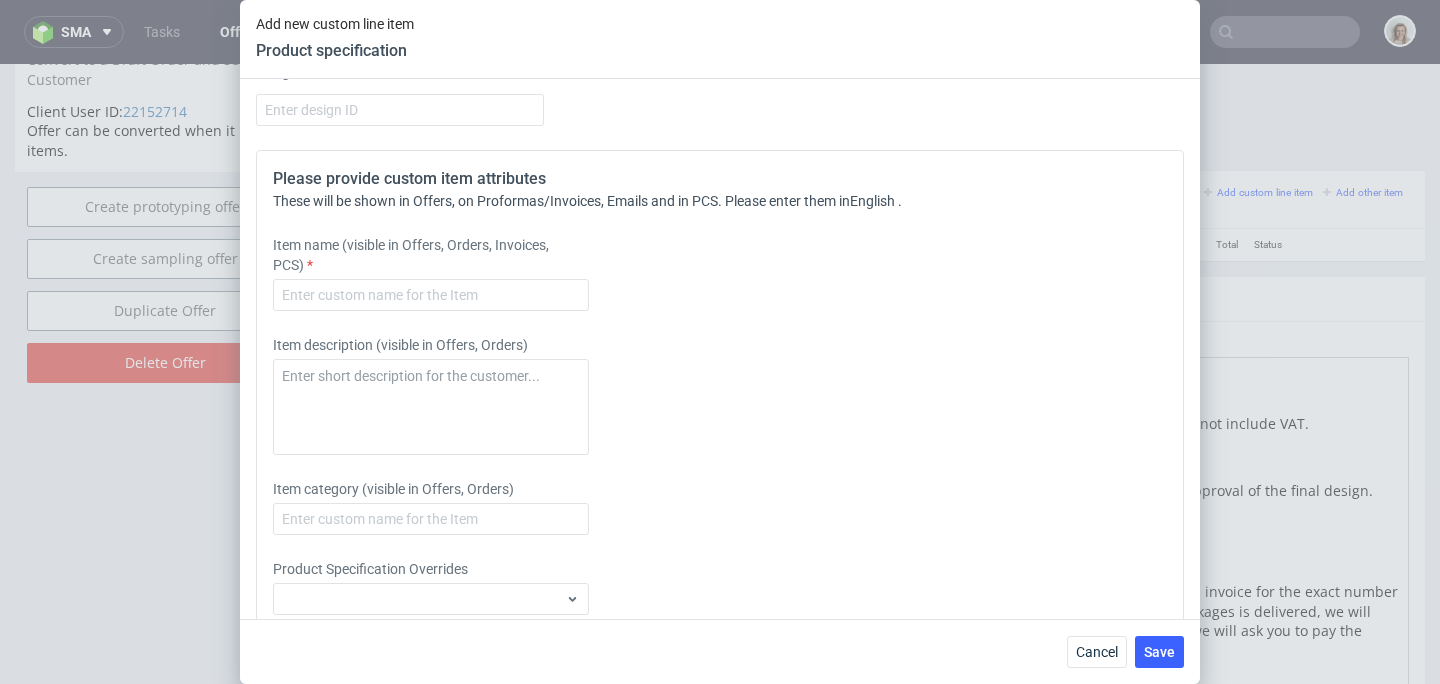 scroll, scrollTop: 1360, scrollLeft: 0, axis: vertical 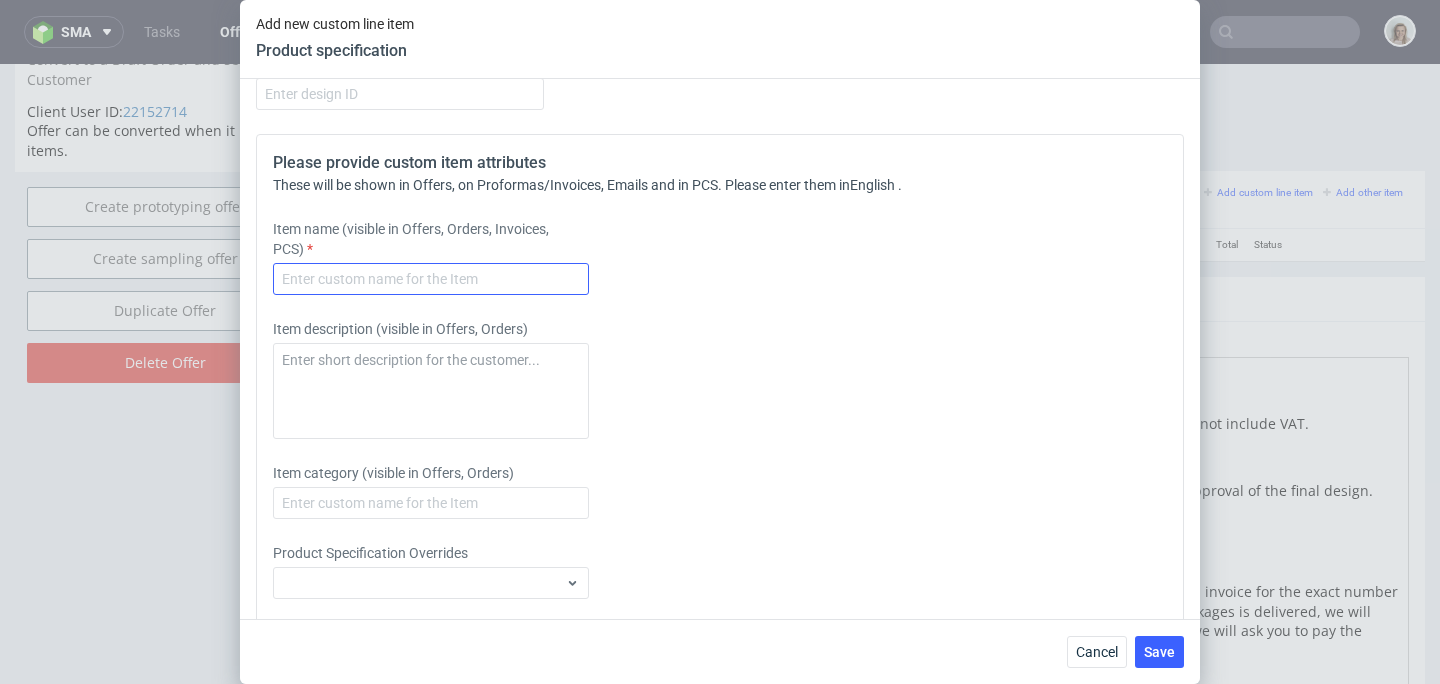 type on "-1" 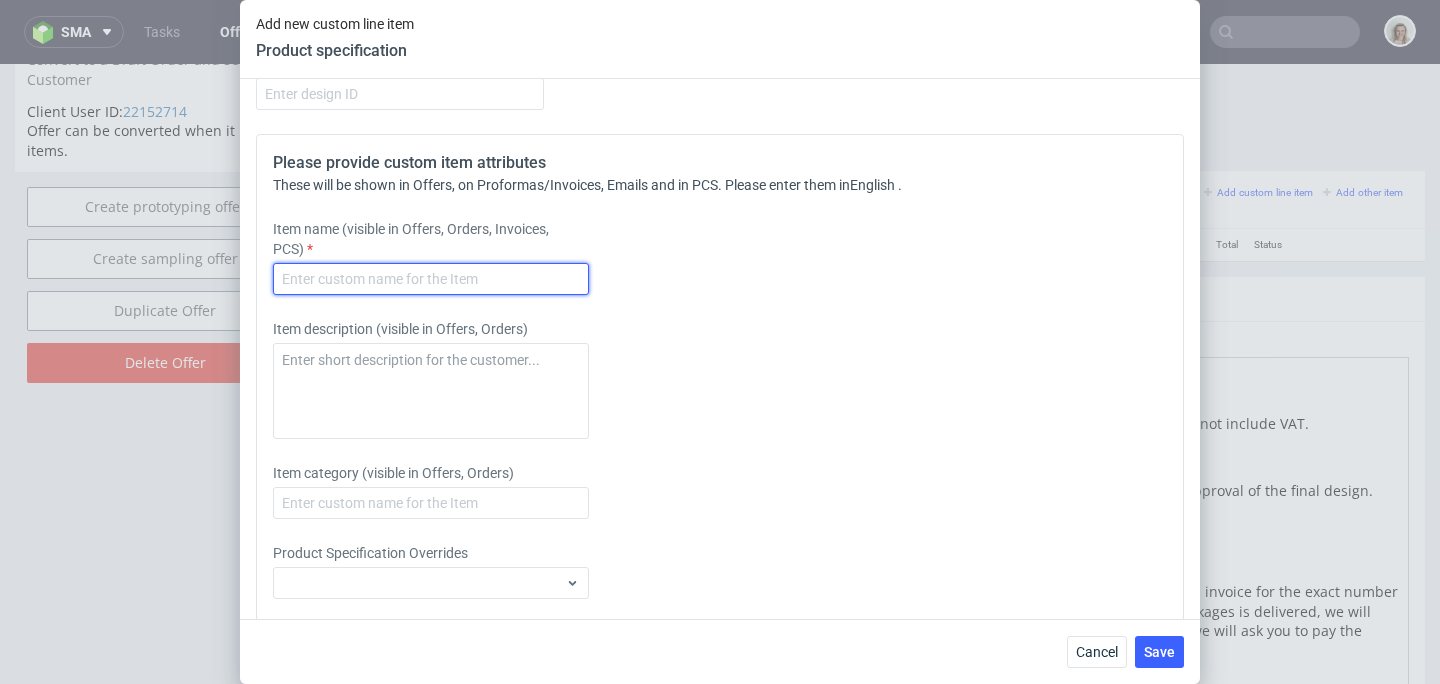 click at bounding box center [431, 279] 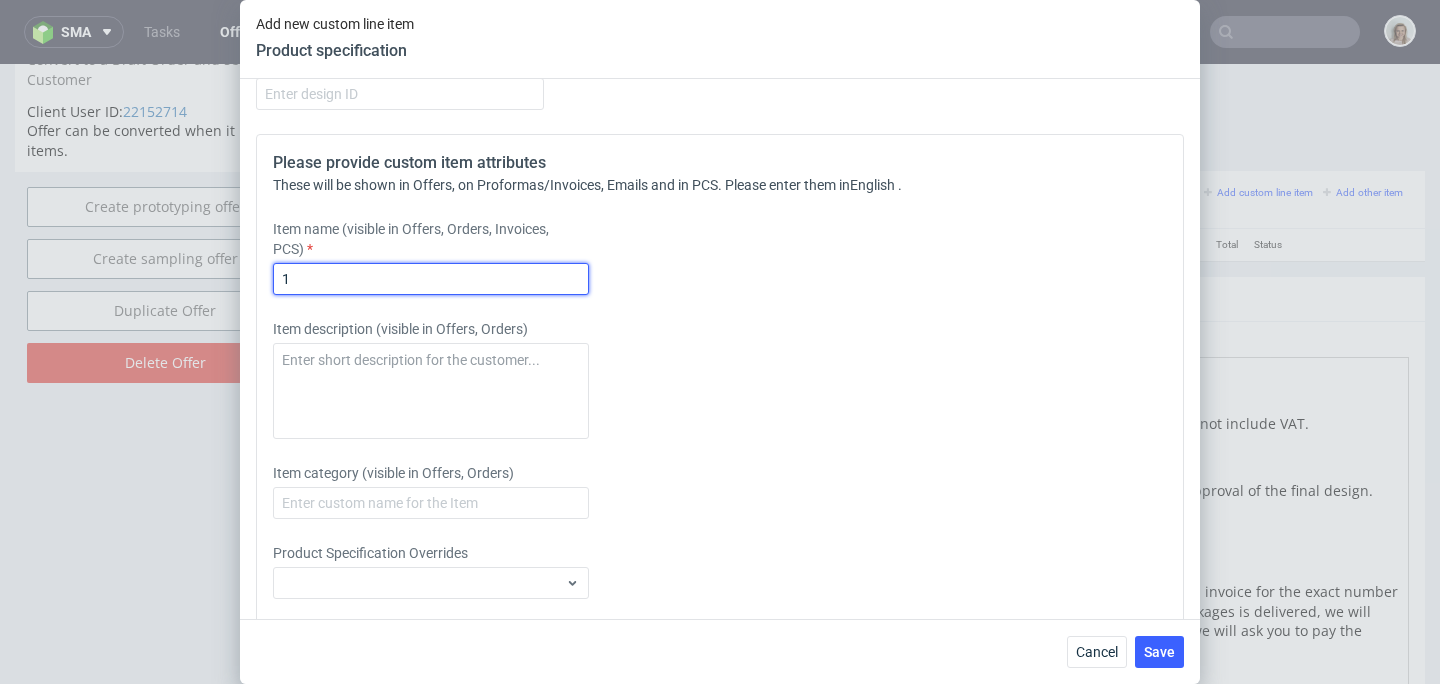 type on "1" 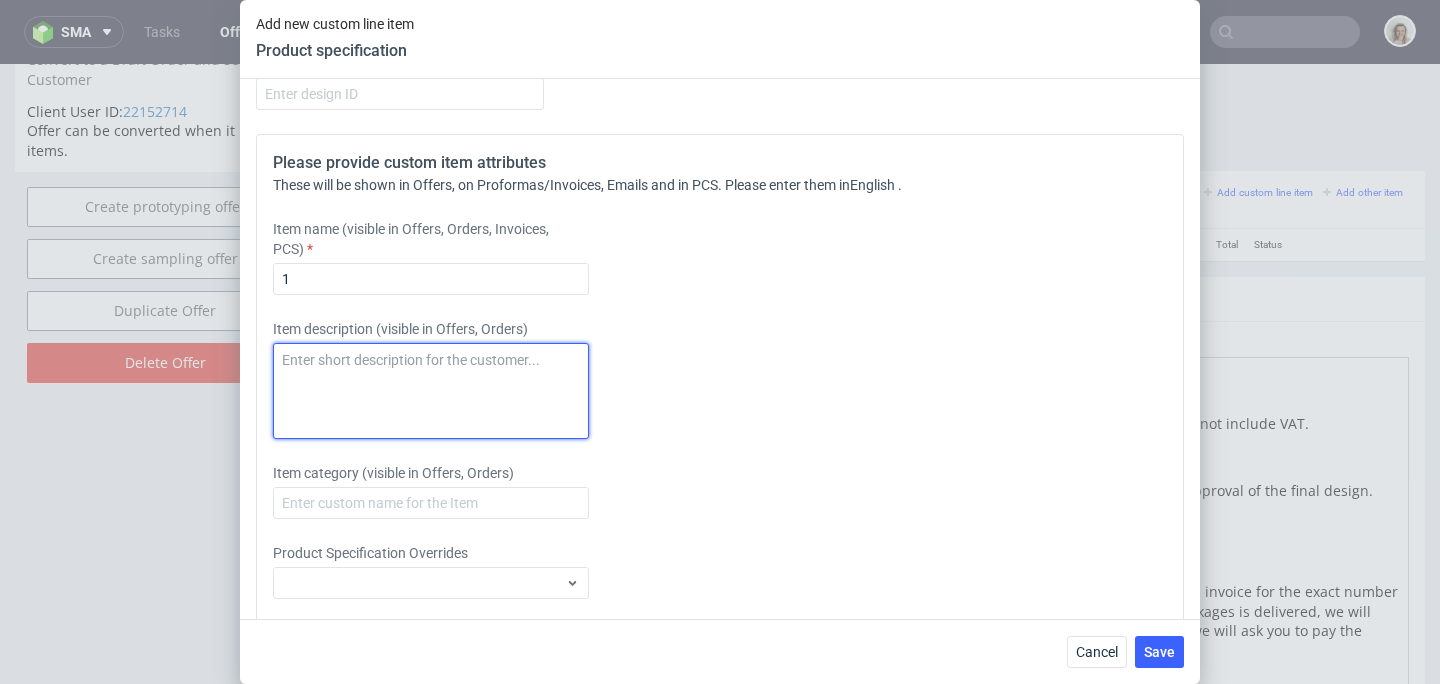 click at bounding box center [431, 391] 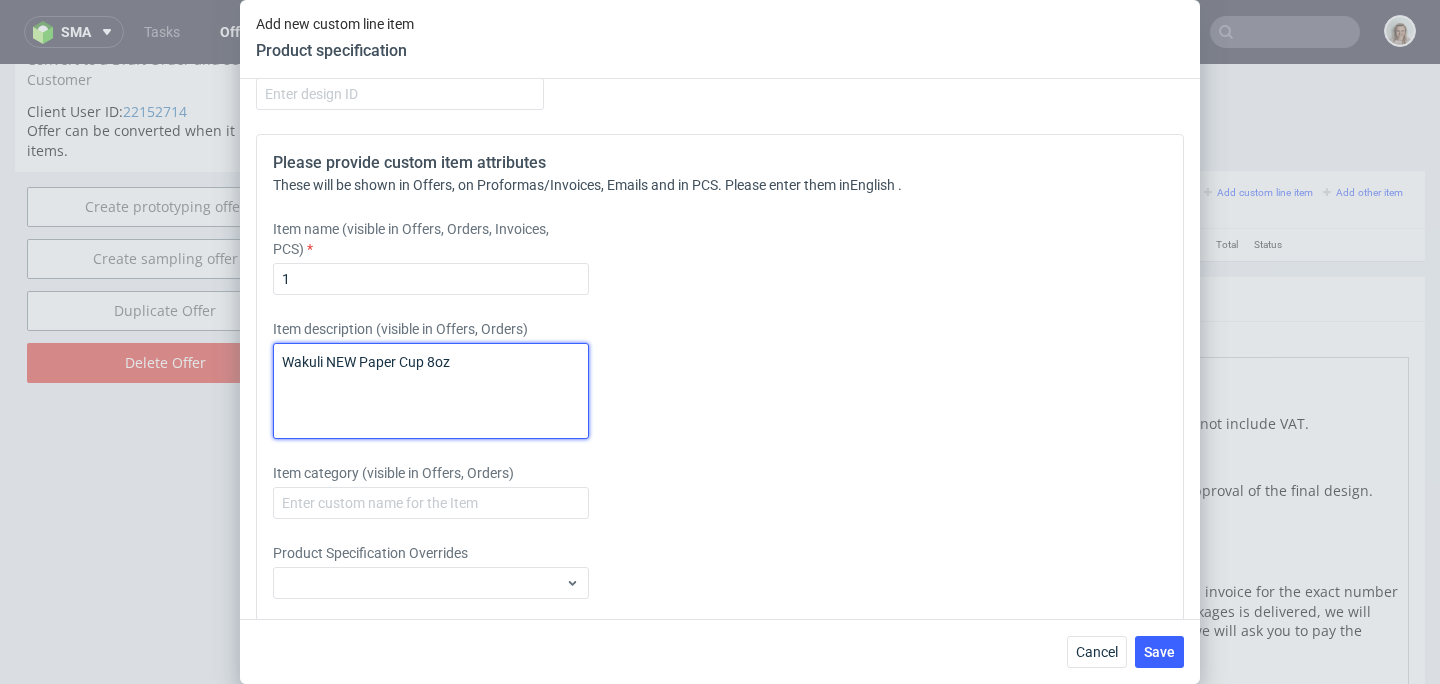 drag, startPoint x: 362, startPoint y: 359, endPoint x: 329, endPoint y: 357, distance: 33.06055 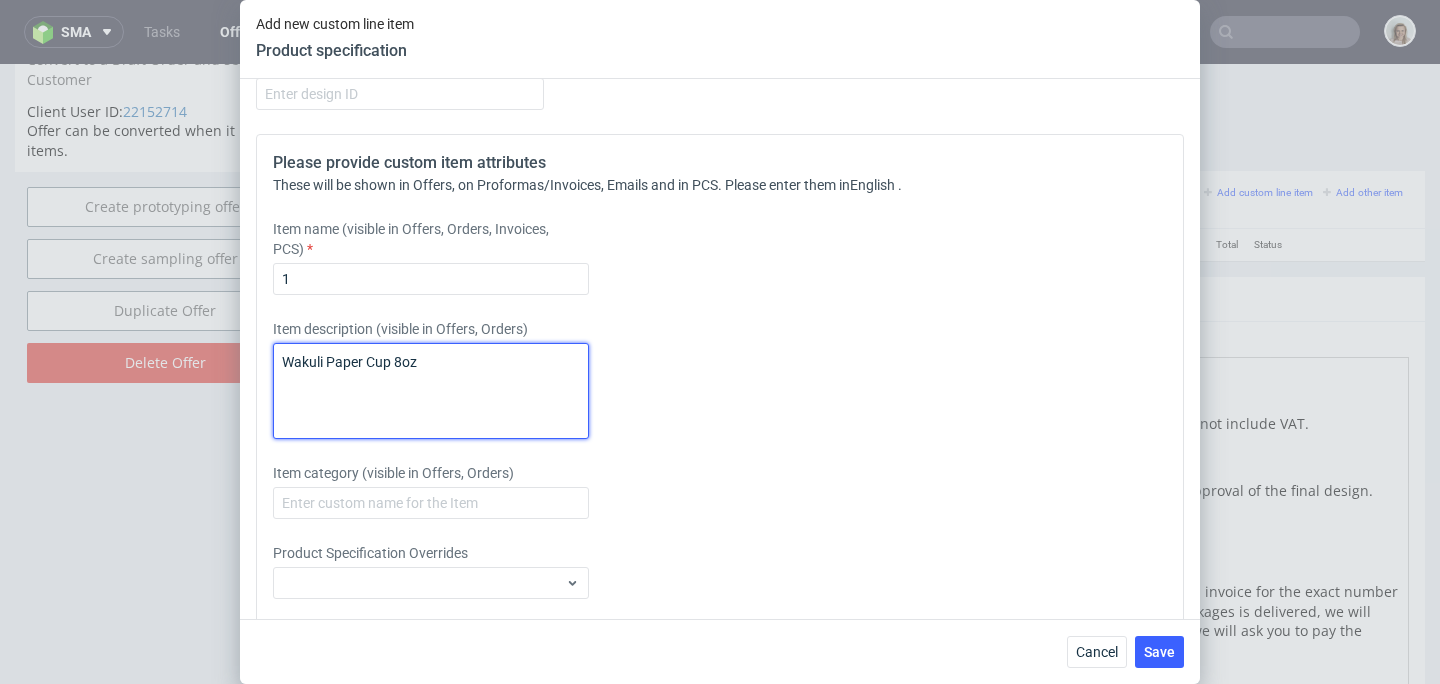 click on "Wakuli Paper Cup 8oz" at bounding box center [431, 391] 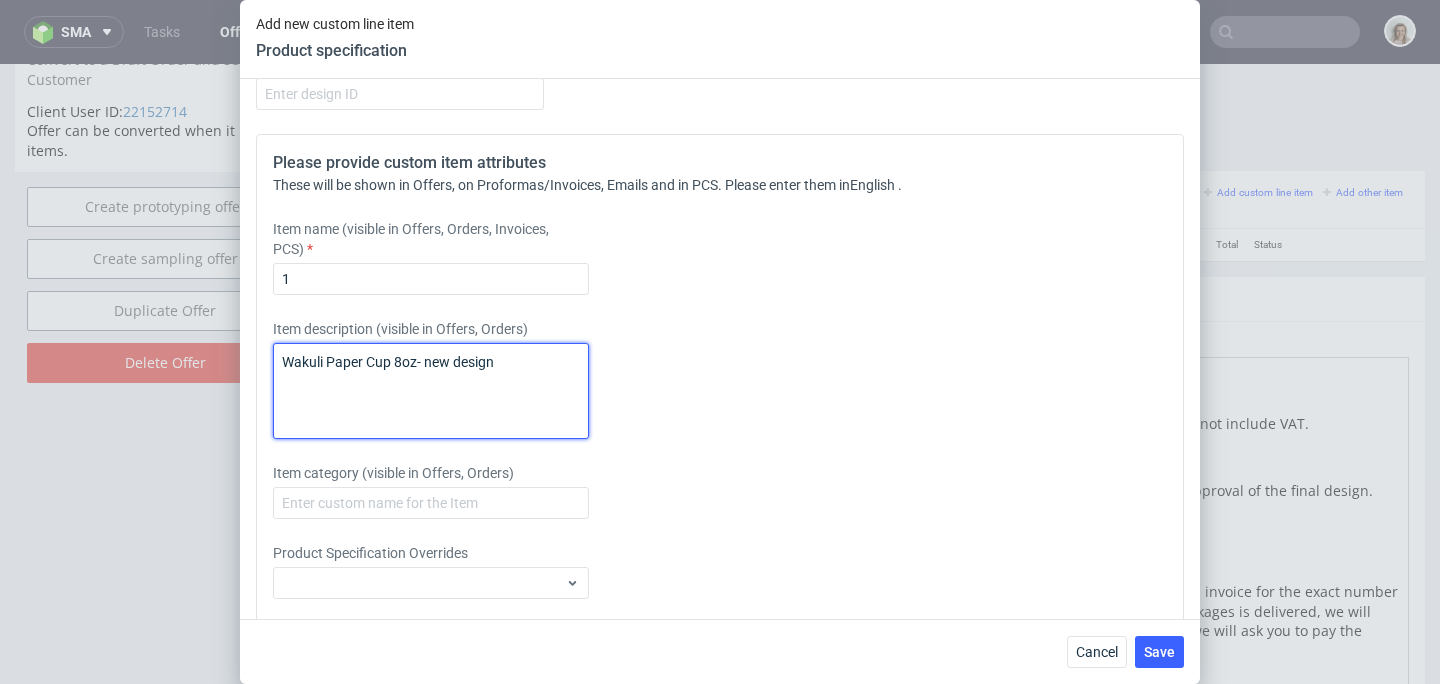 drag, startPoint x: 506, startPoint y: 358, endPoint x: 266, endPoint y: 359, distance: 240.00209 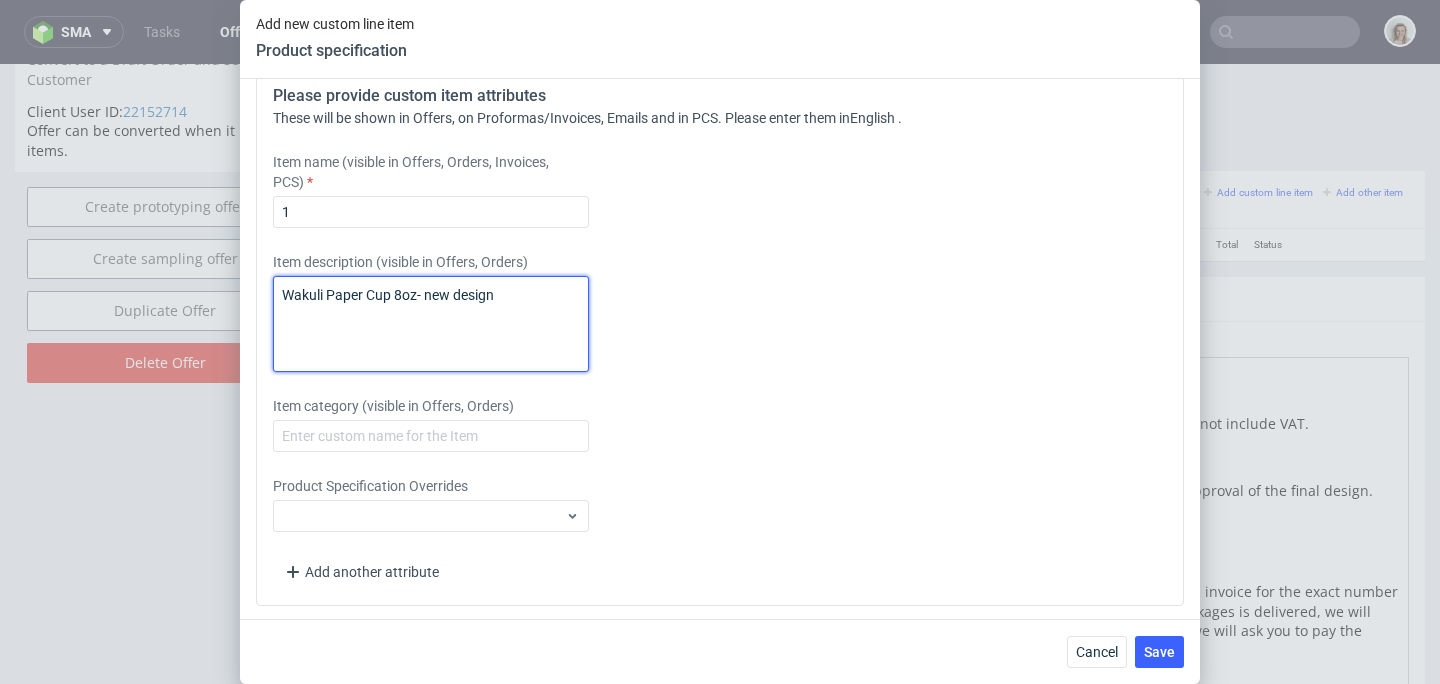 scroll, scrollTop: 1431, scrollLeft: 0, axis: vertical 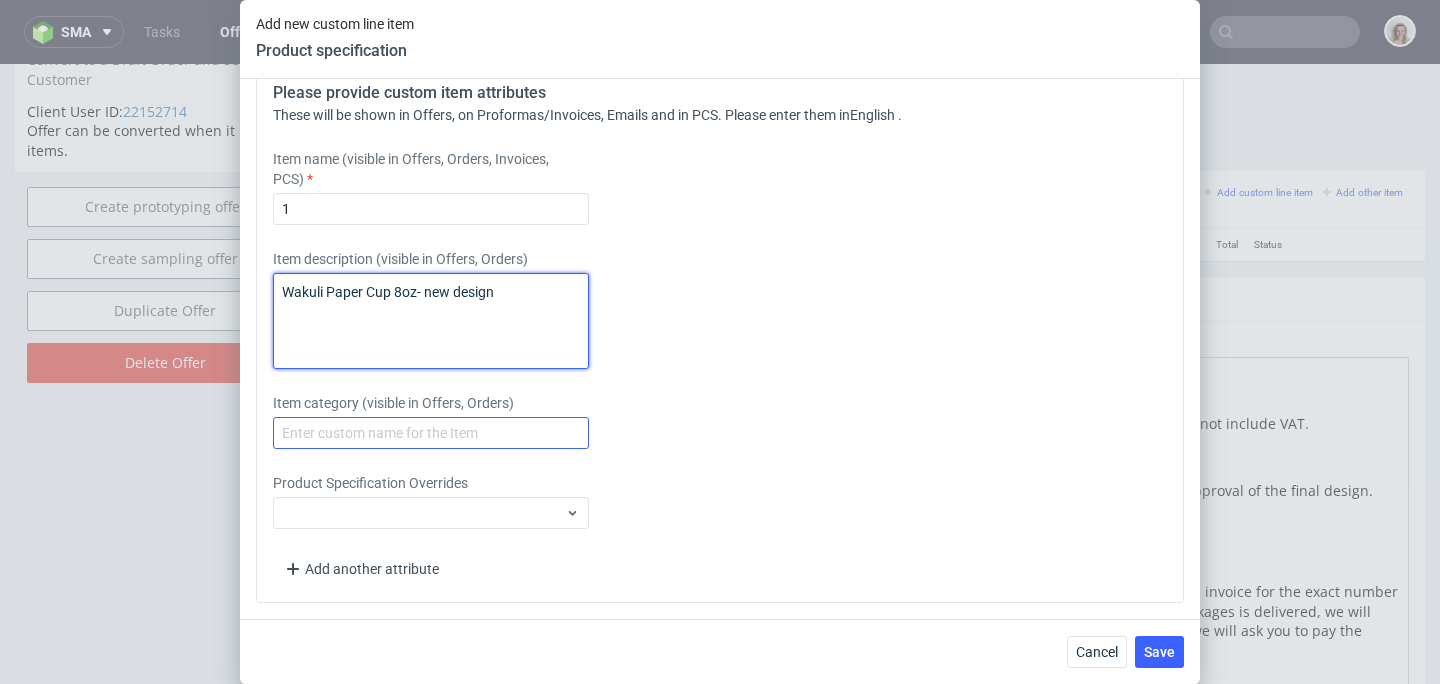 type on "Wakuli Paper Cup 8oz- new design" 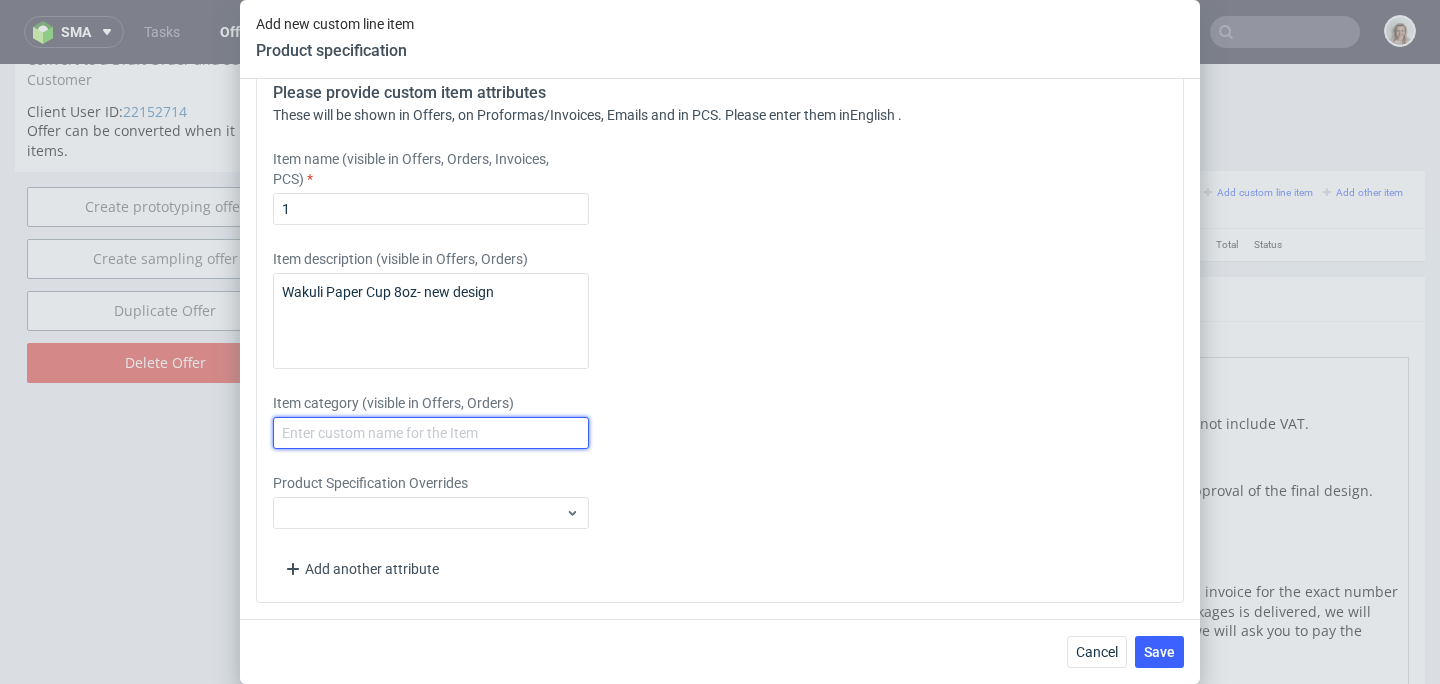 click at bounding box center (431, 433) 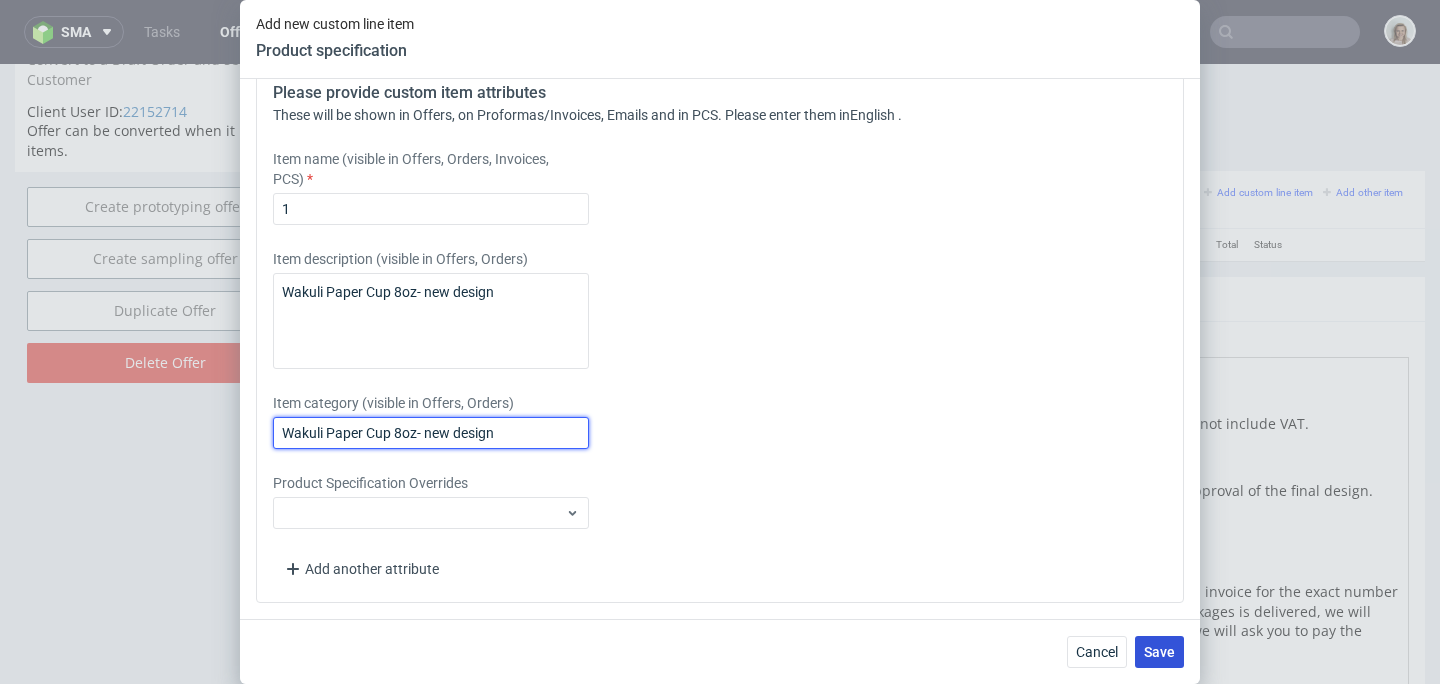 type on "Wakuli Paper Cup 8oz- new design" 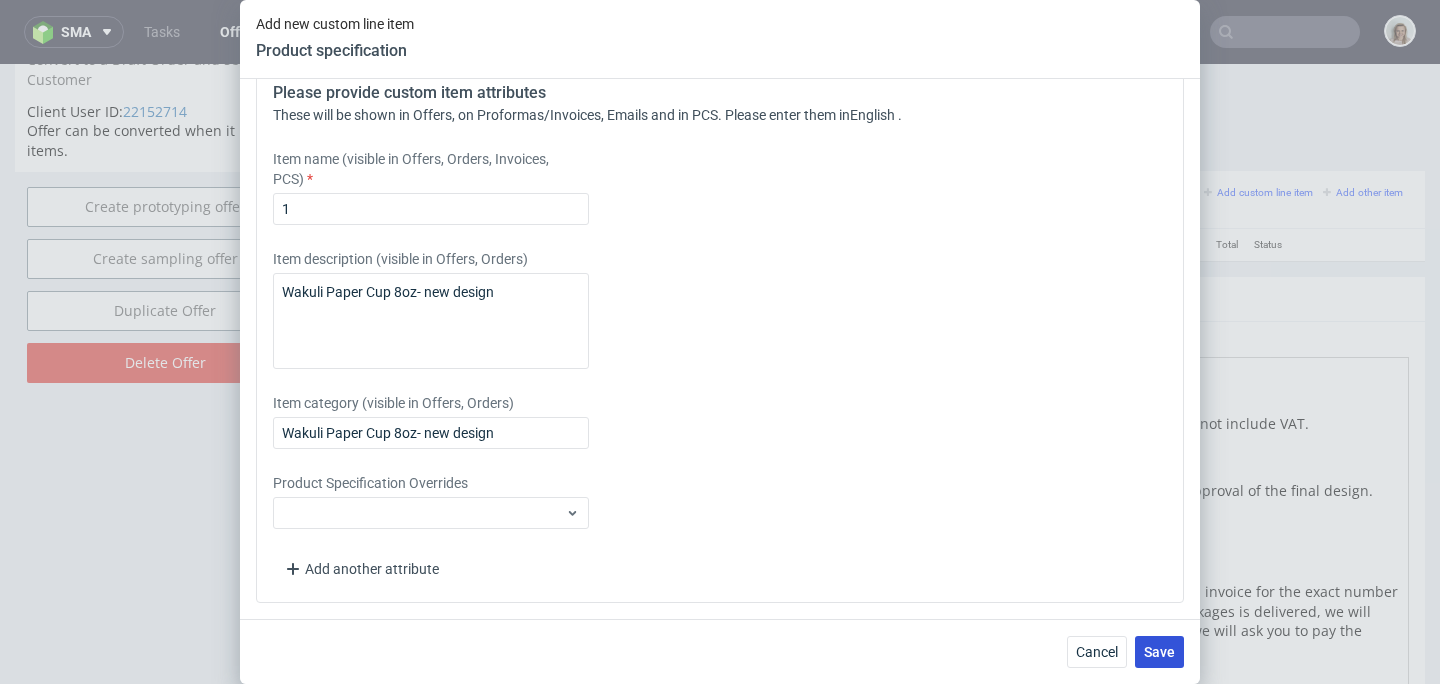 click on "Save" at bounding box center [1159, 652] 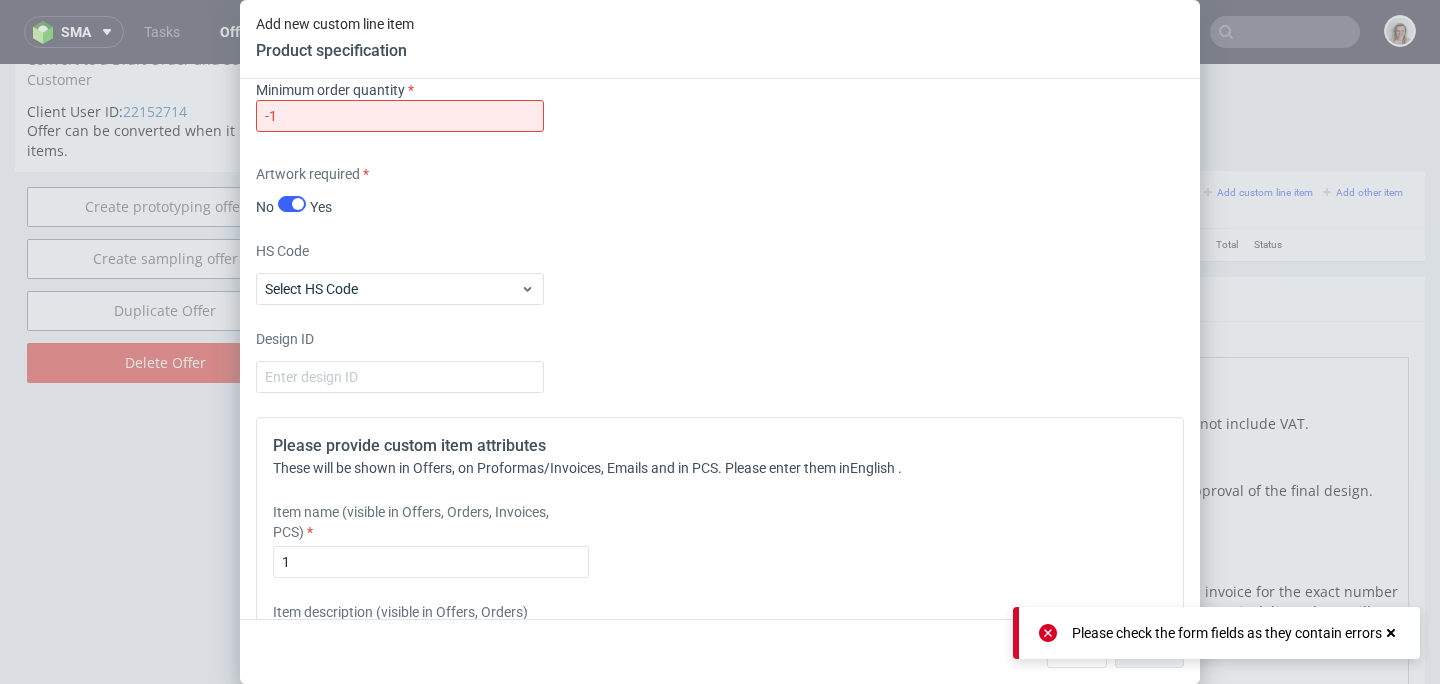 scroll, scrollTop: 1071, scrollLeft: 0, axis: vertical 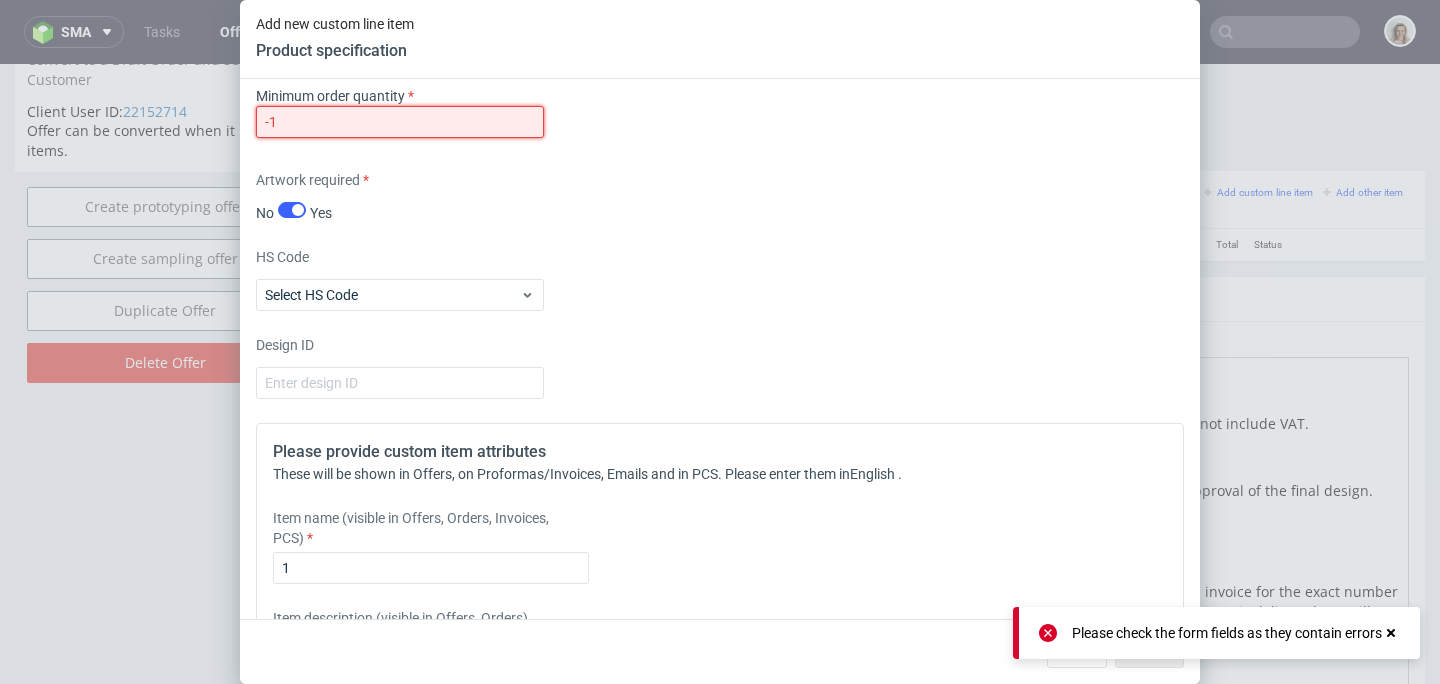 drag, startPoint x: 305, startPoint y: 118, endPoint x: 230, endPoint y: 116, distance: 75.026665 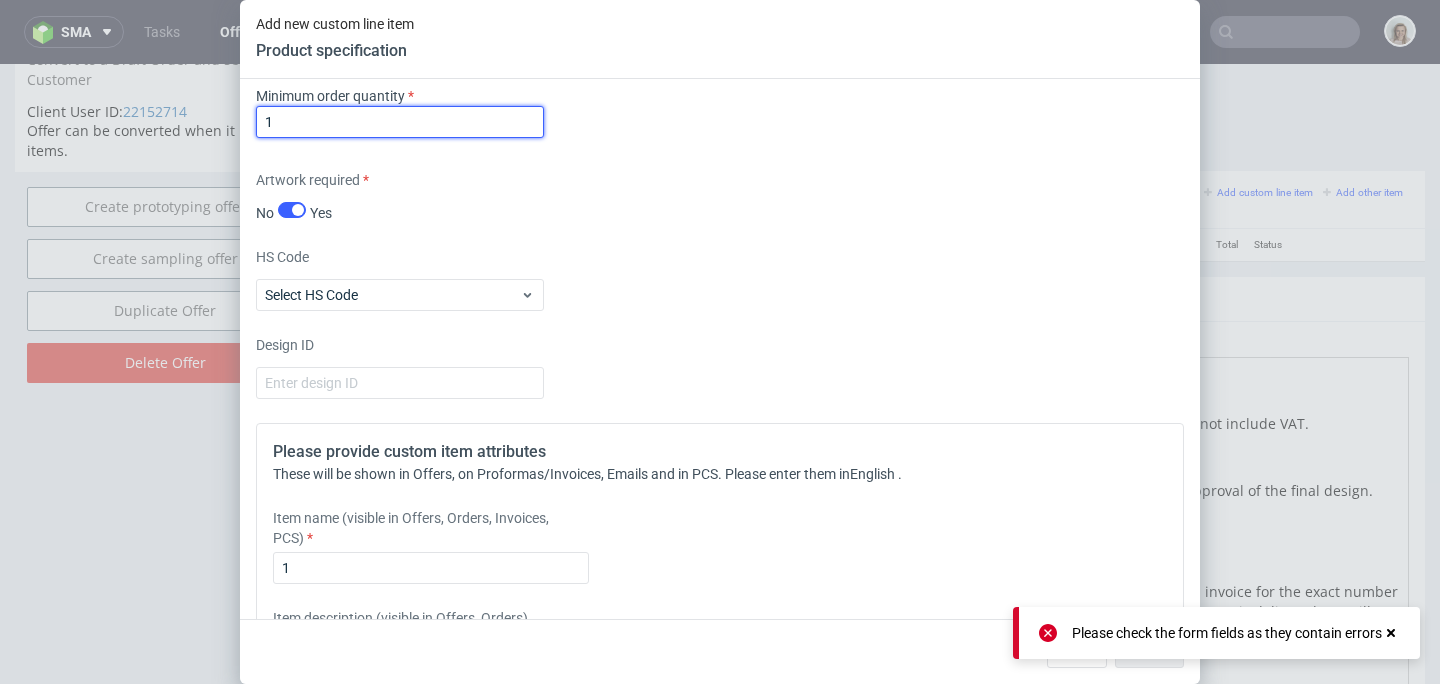 type on "1" 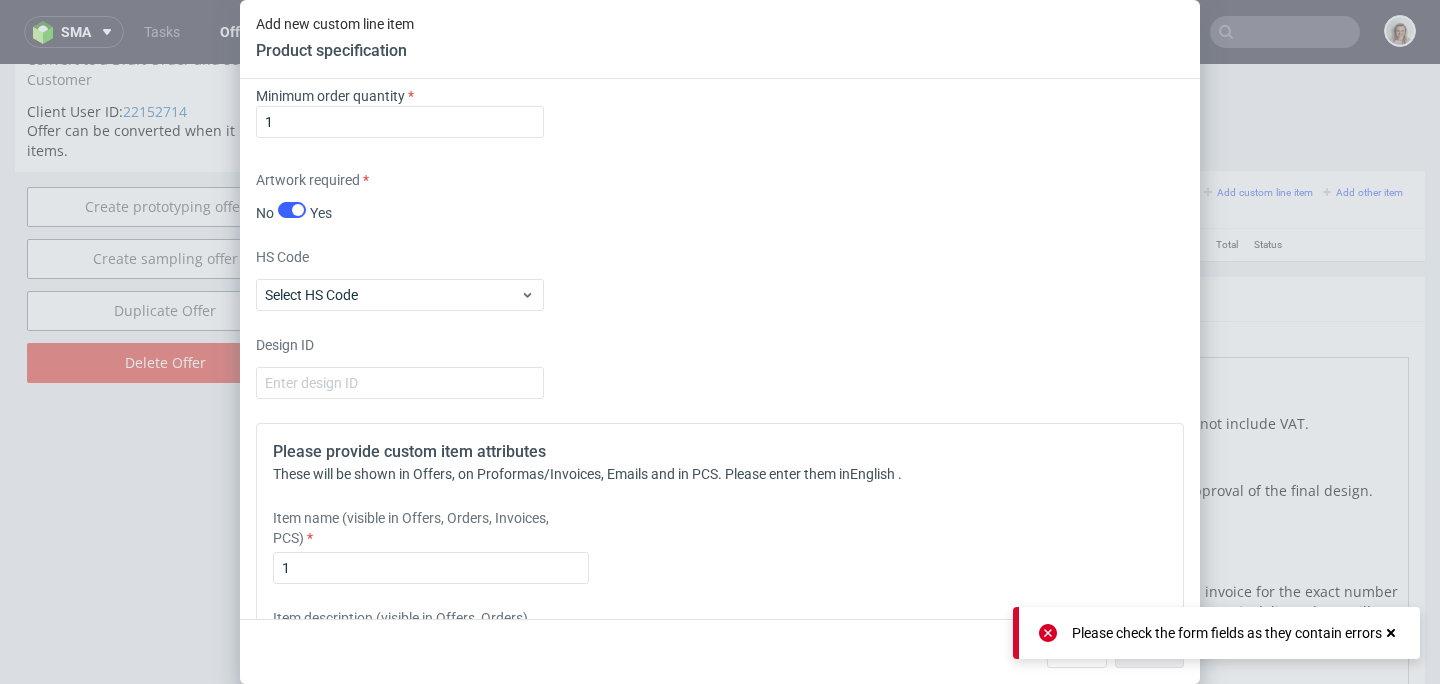 click 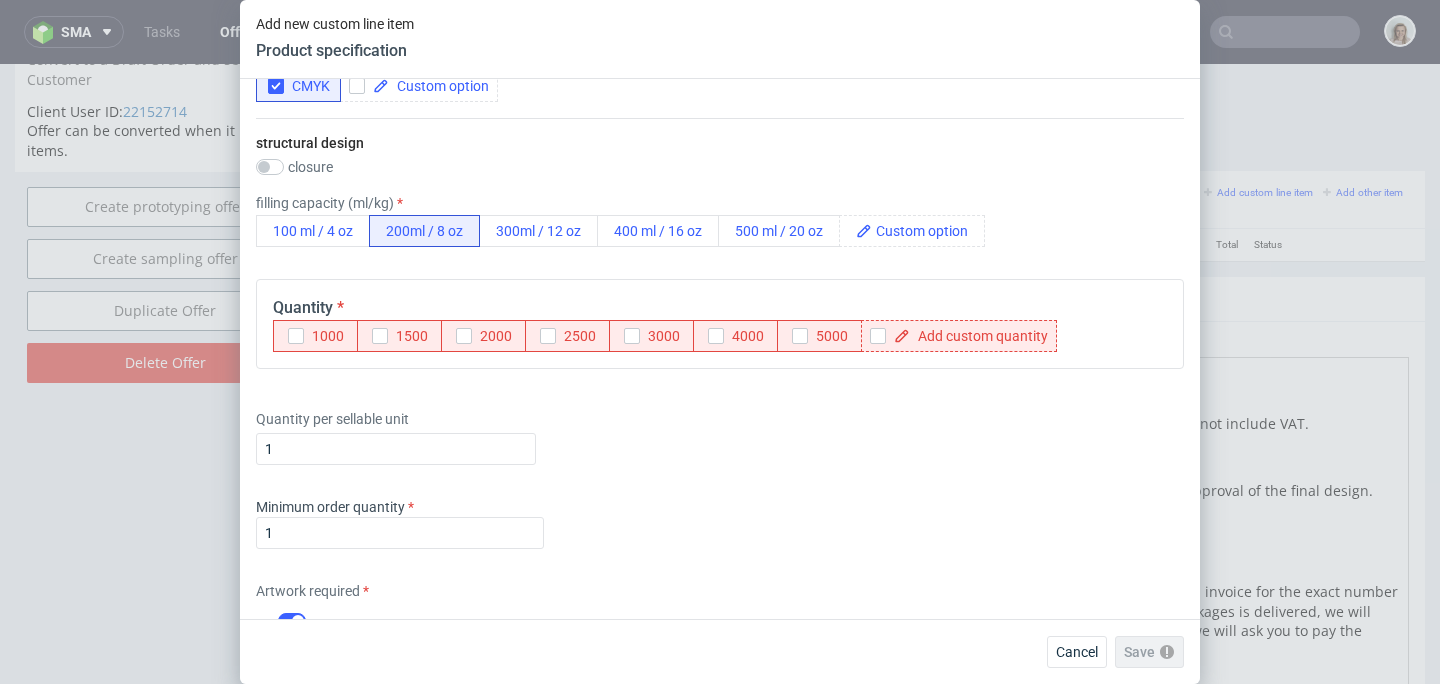 scroll, scrollTop: 688, scrollLeft: 0, axis: vertical 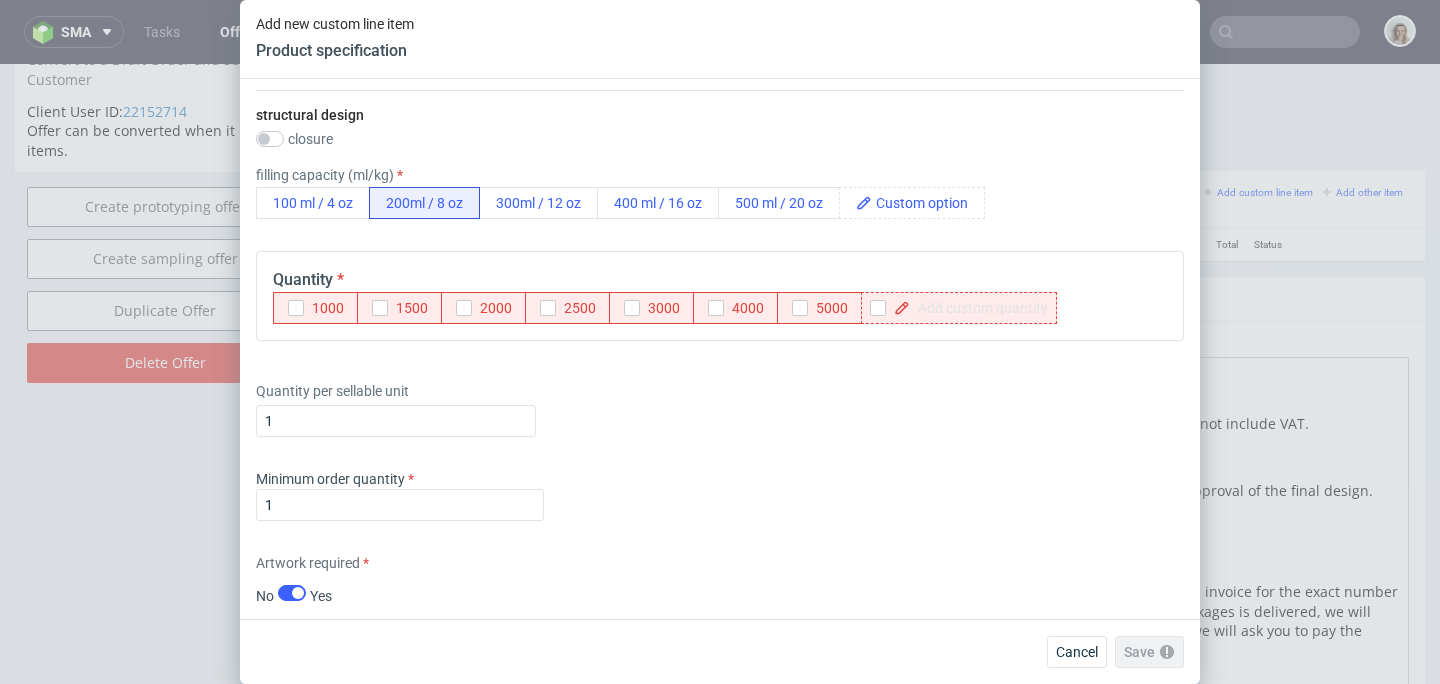 click at bounding box center [979, 308] 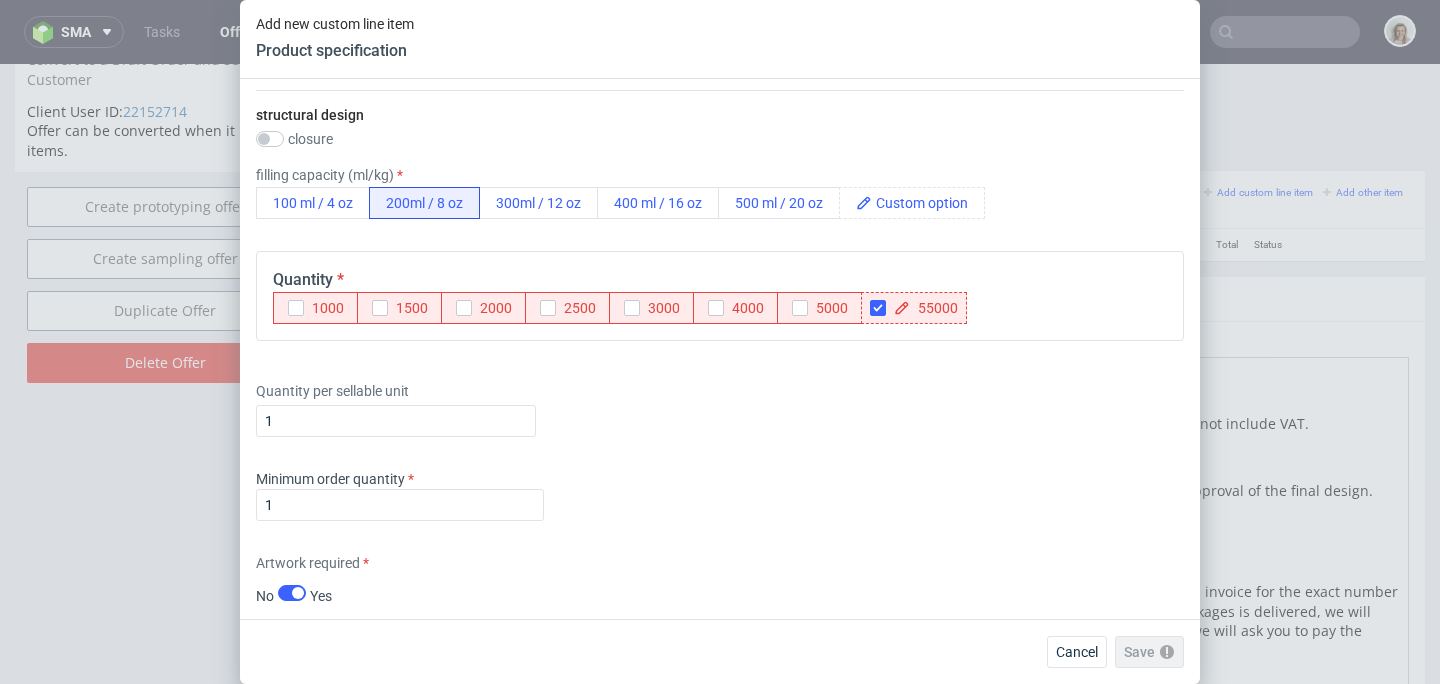 checkbox on "true" 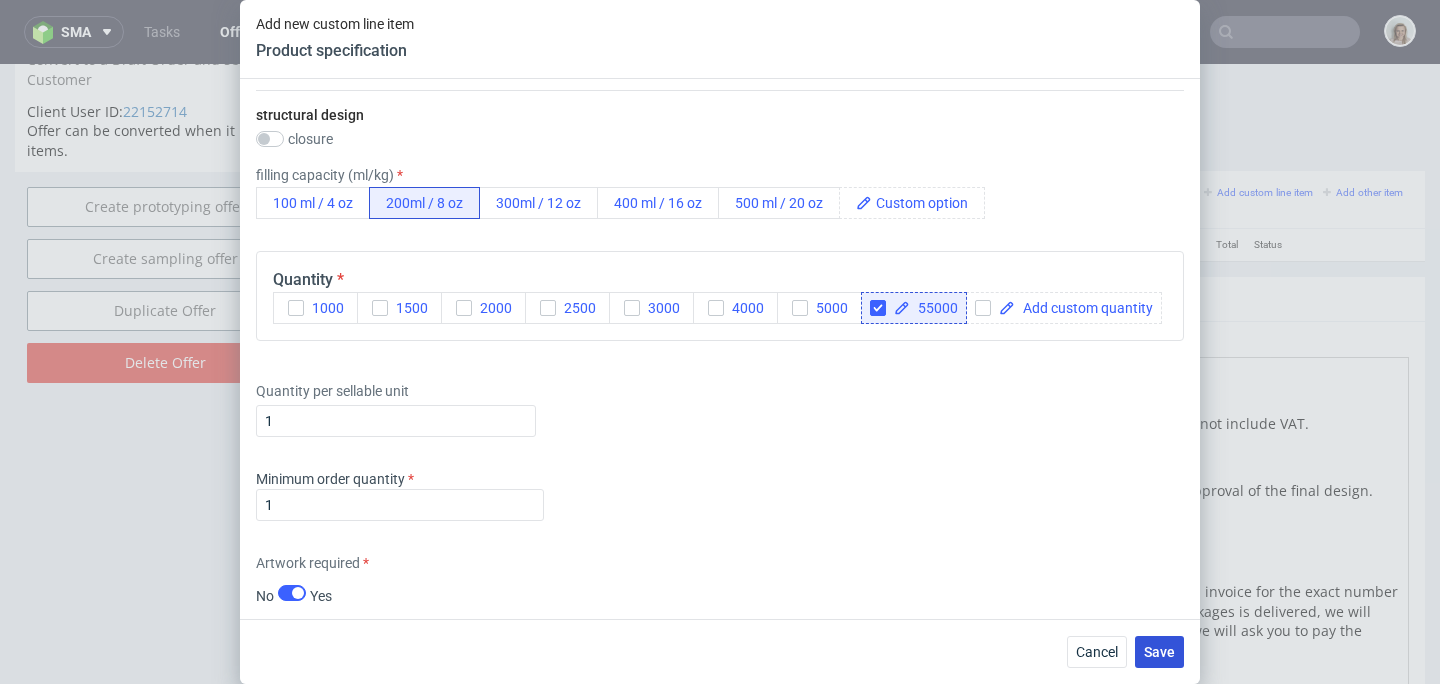 click on "Save" at bounding box center [1159, 652] 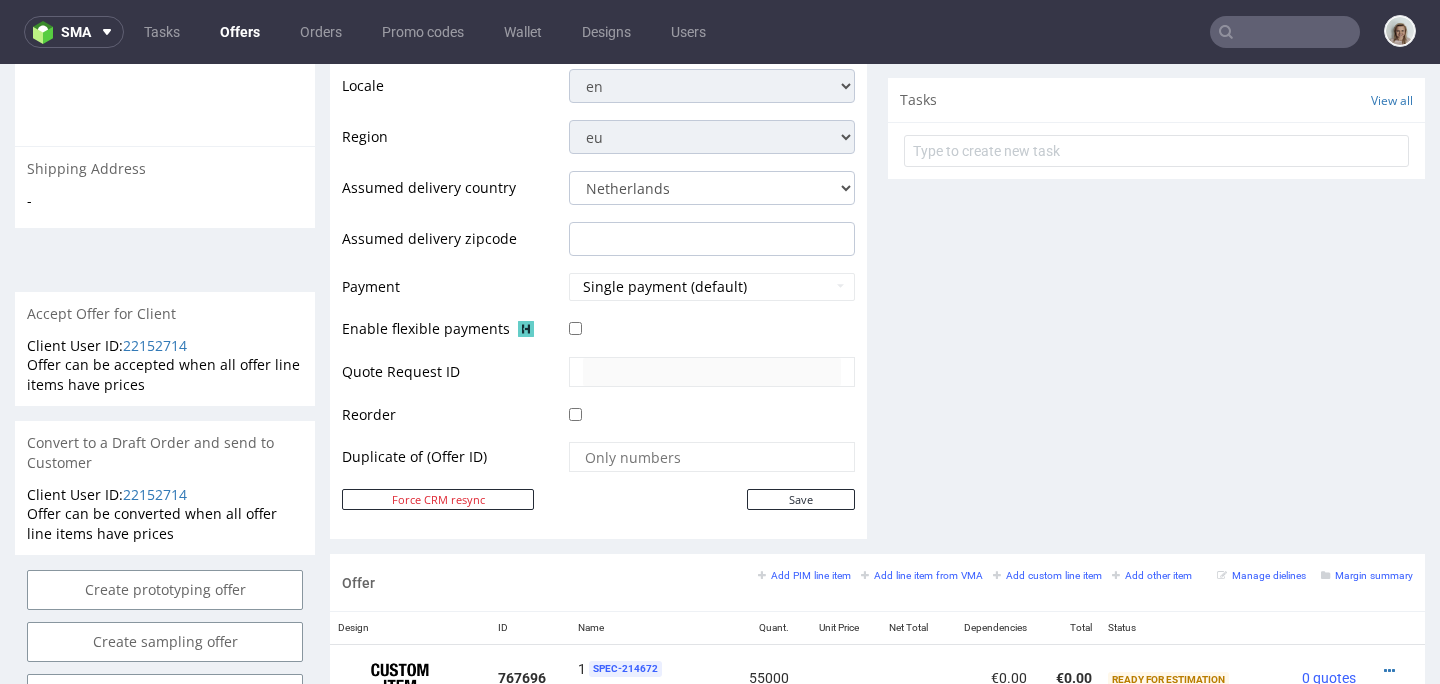 scroll, scrollTop: 993, scrollLeft: 0, axis: vertical 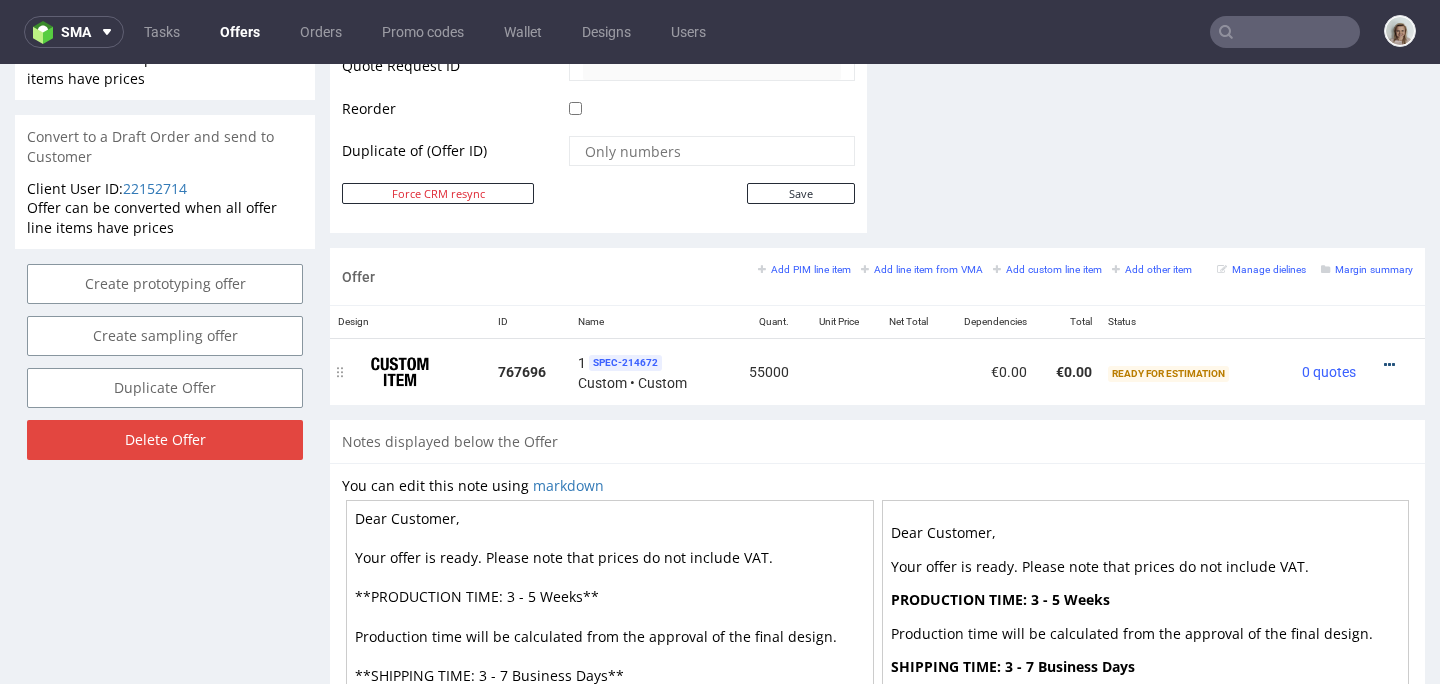 click at bounding box center (1389, 365) 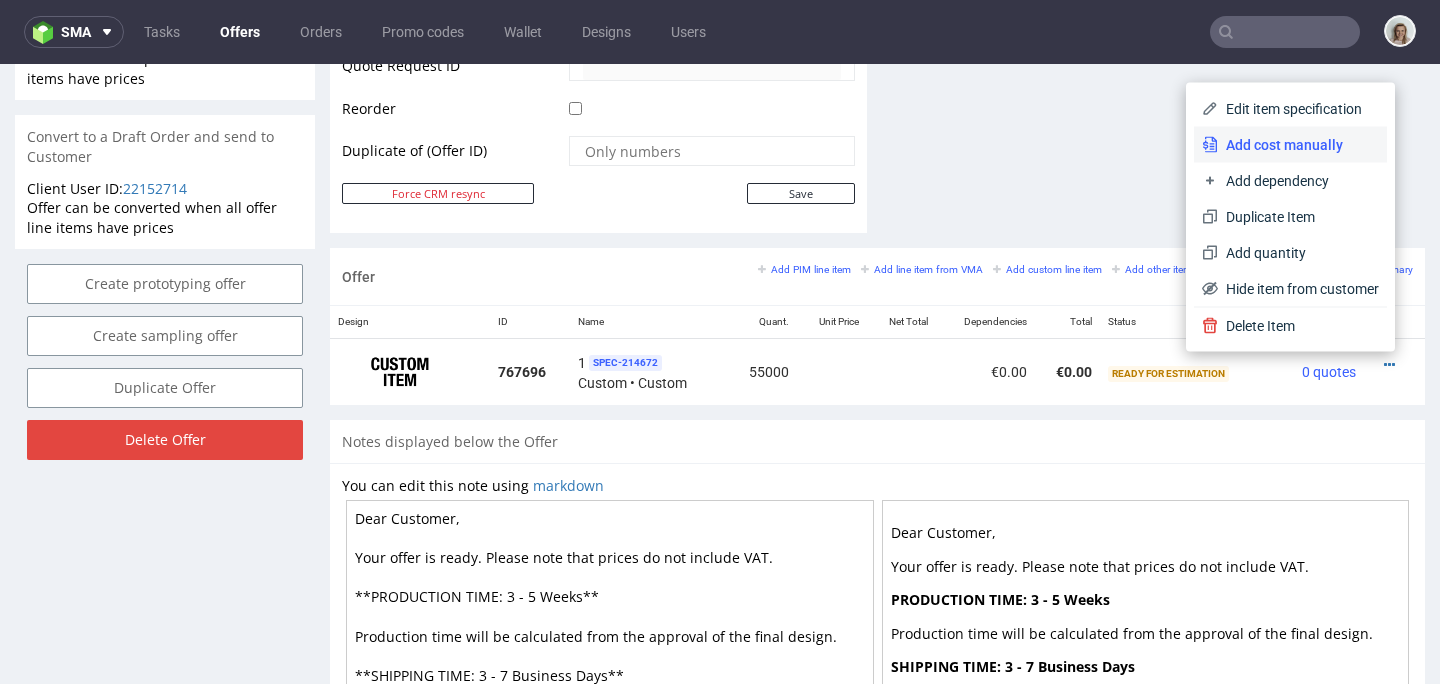click on "Add cost manually" at bounding box center (1298, 145) 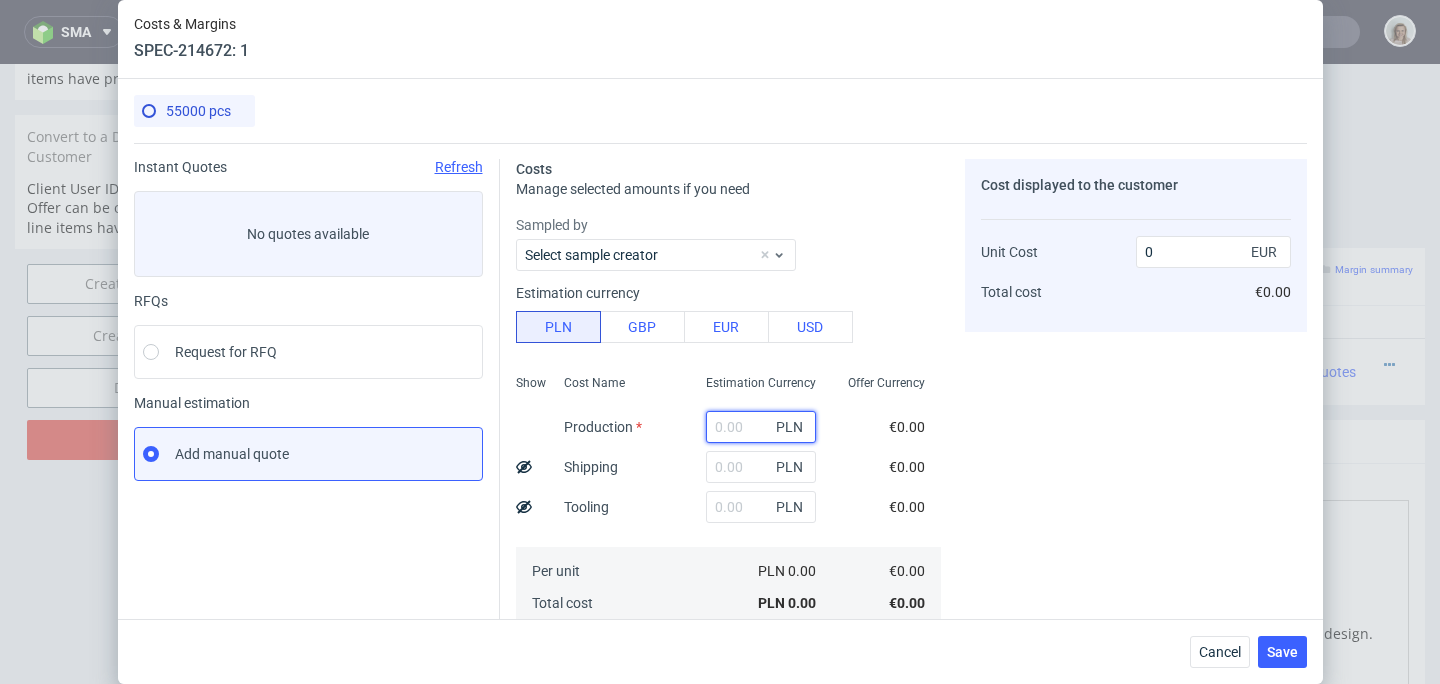 click at bounding box center (761, 427) 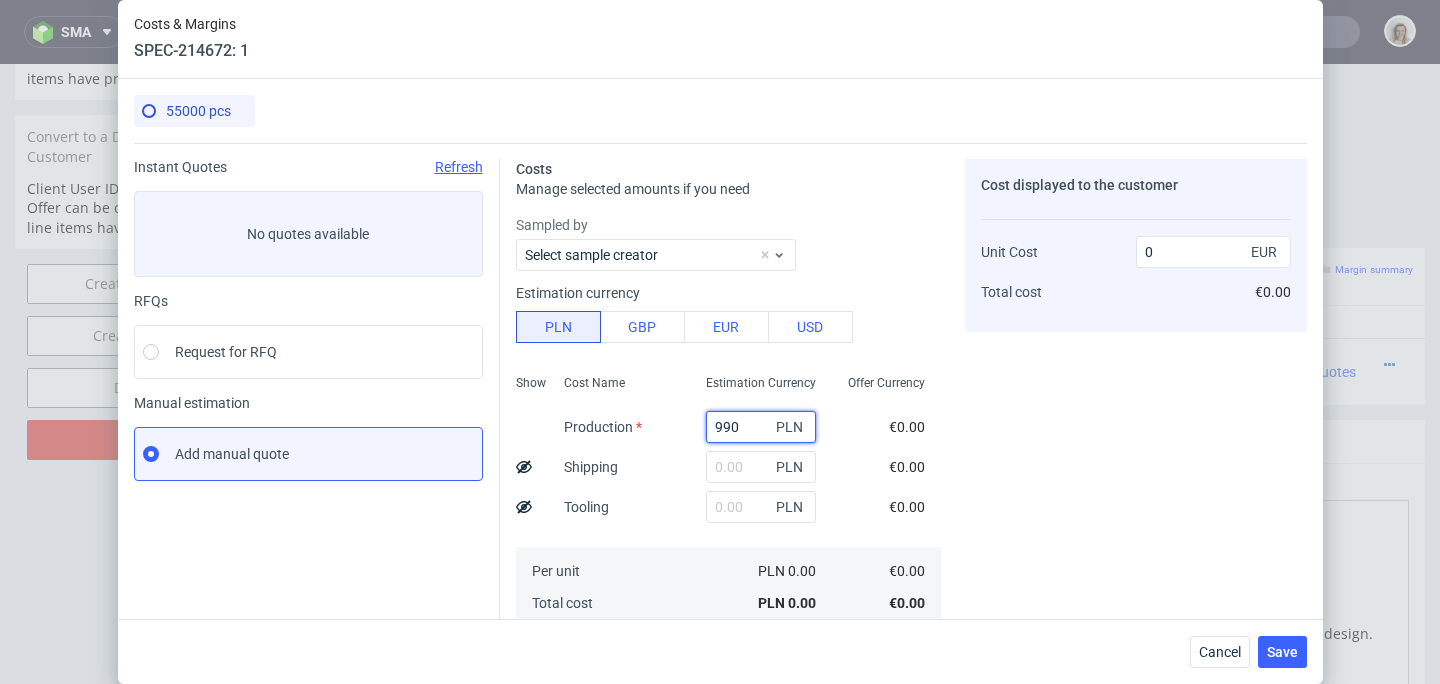 type on "9900" 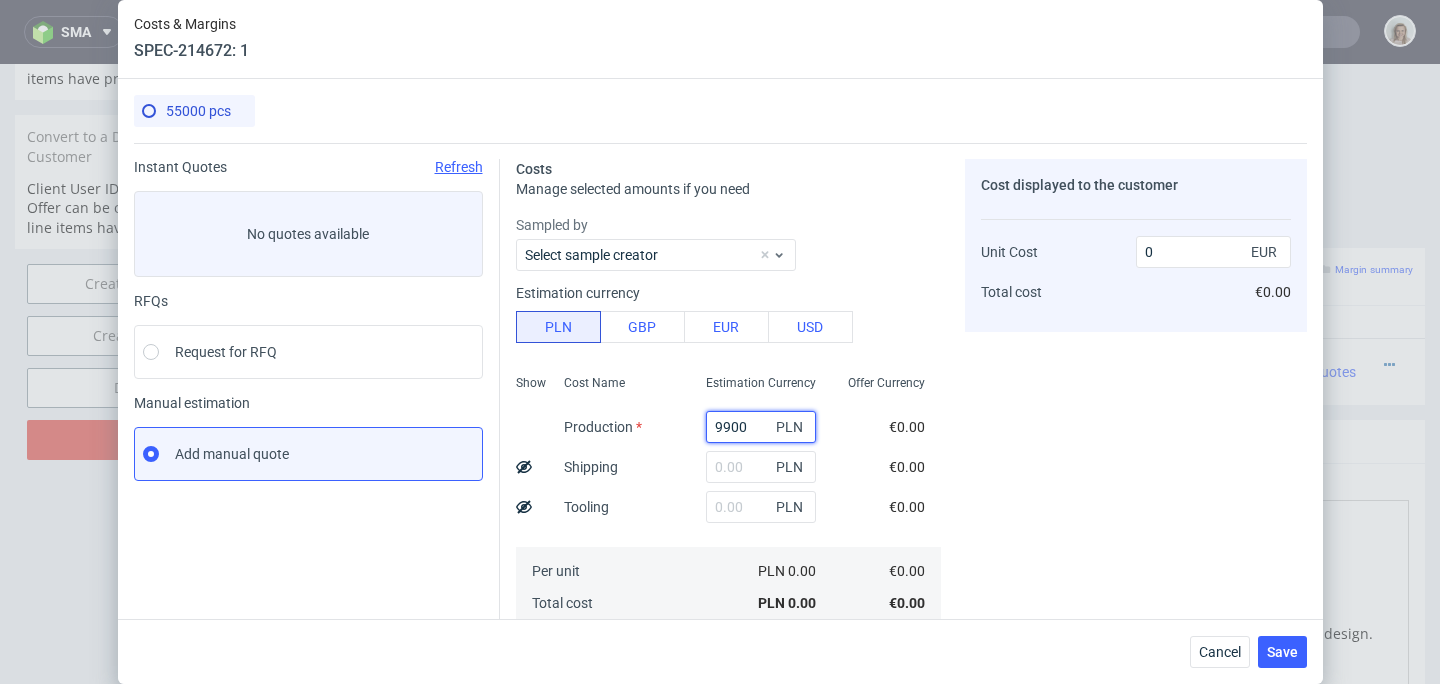 type on "0.04" 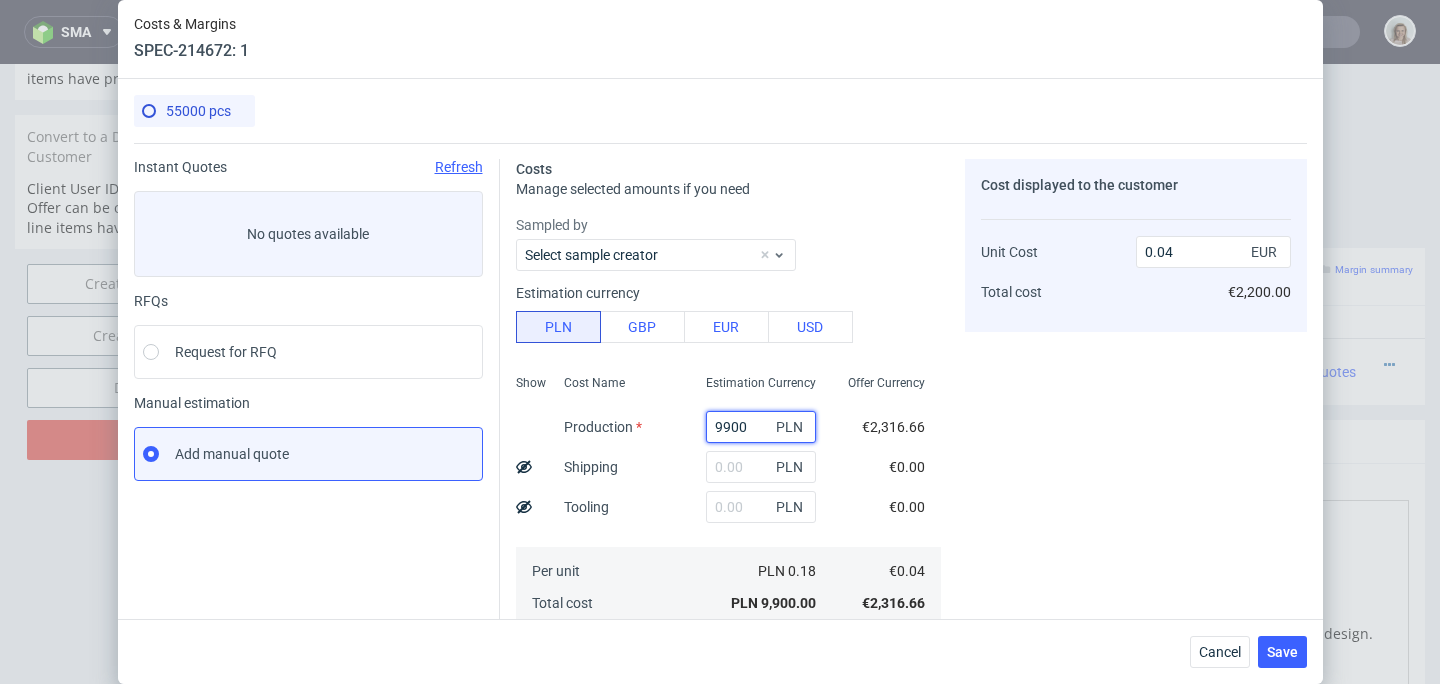 scroll, scrollTop: 288, scrollLeft: 0, axis: vertical 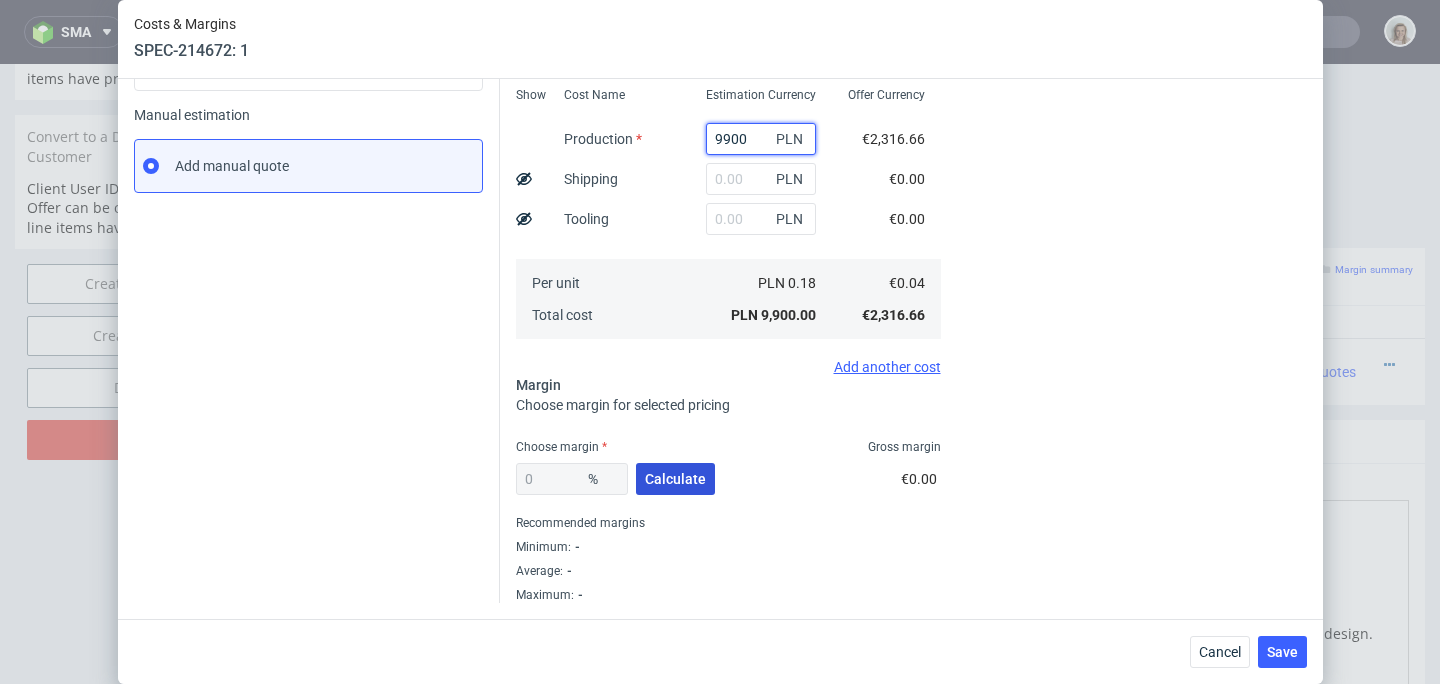 type on "9900" 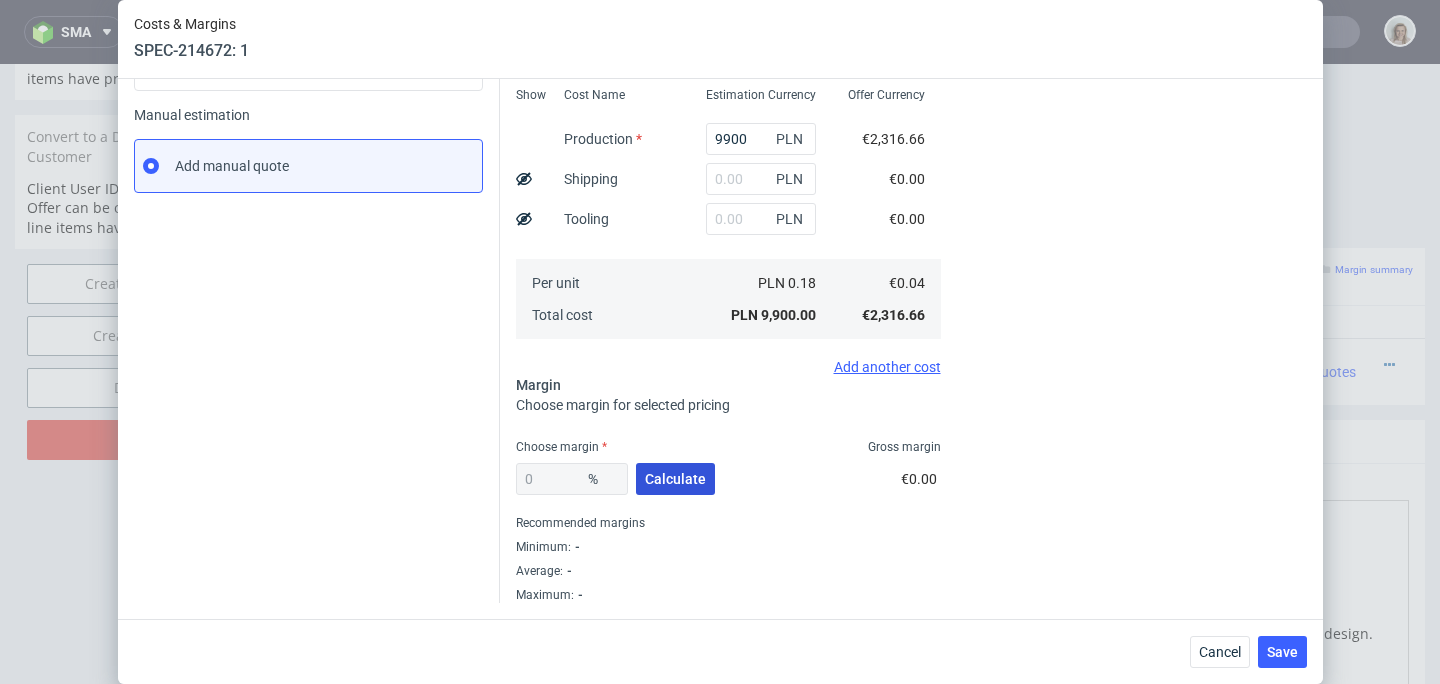 click on "Calculate" at bounding box center [675, 479] 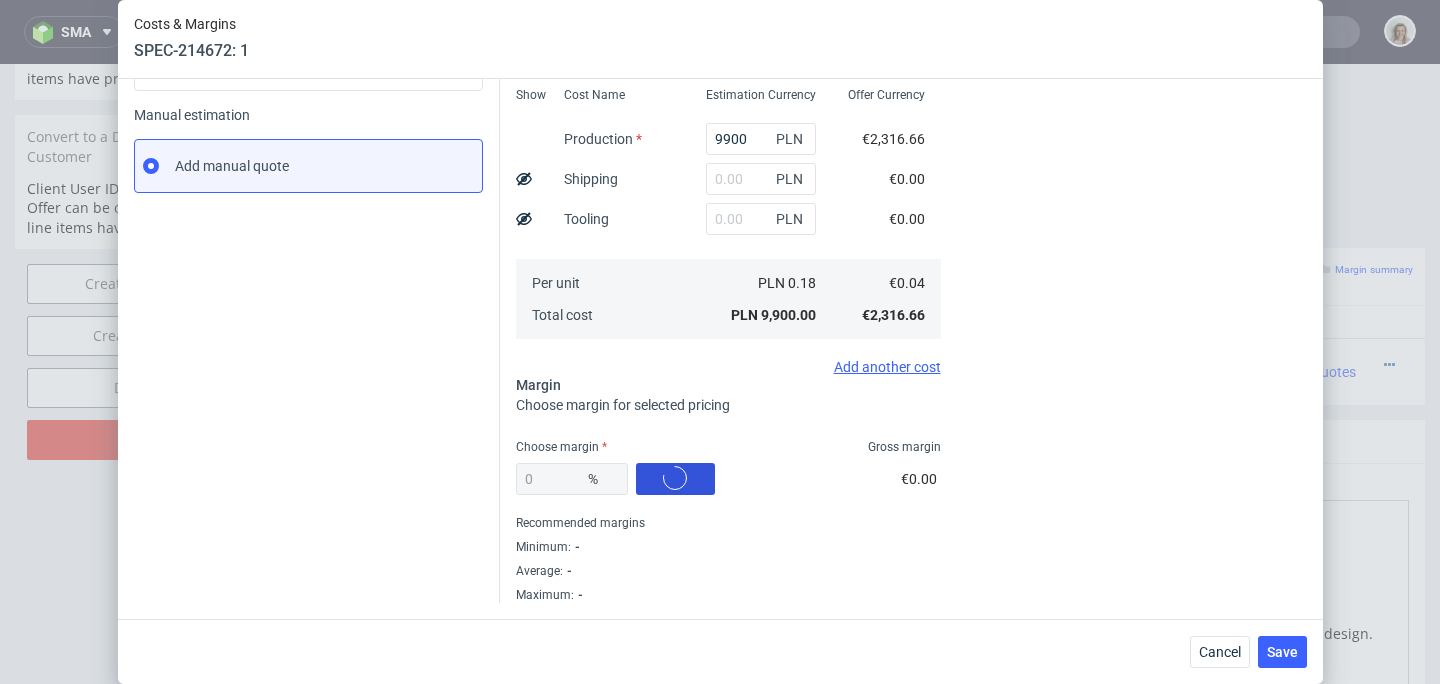 type on "33.74" 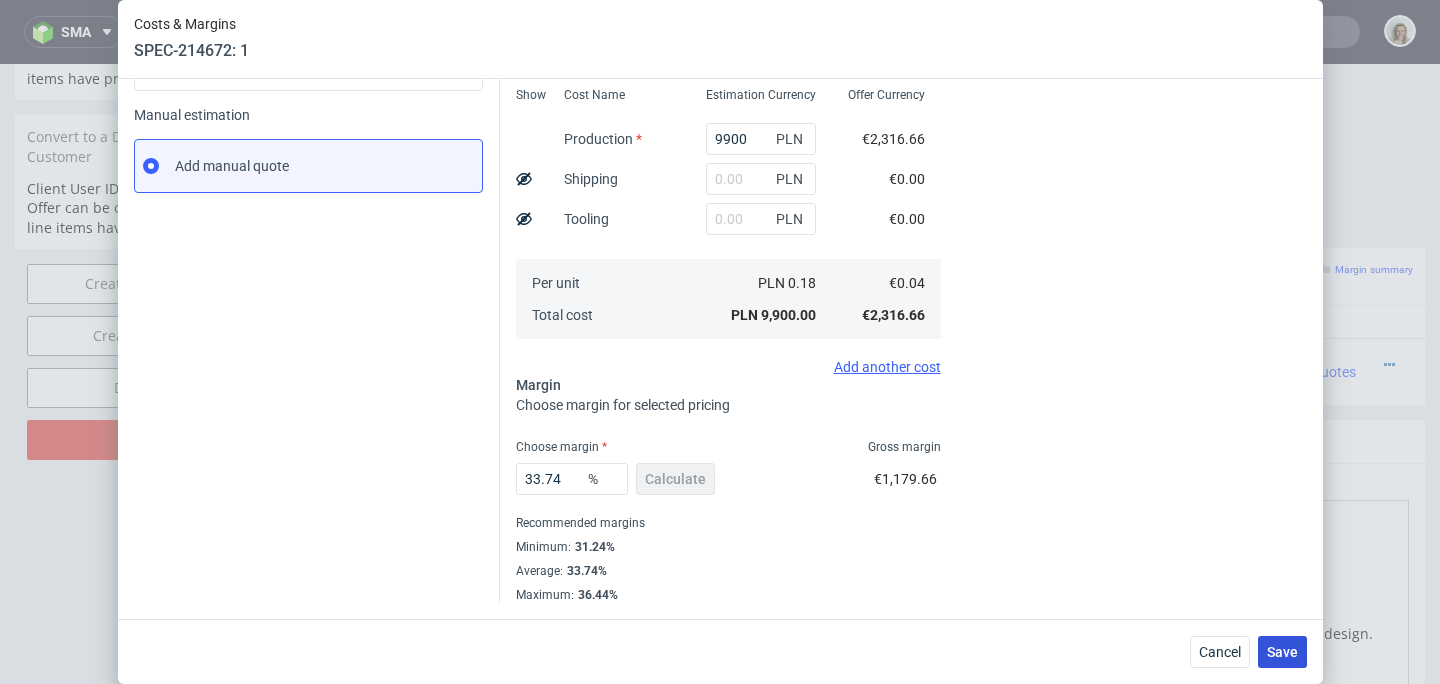 click on "Save" at bounding box center (1282, 652) 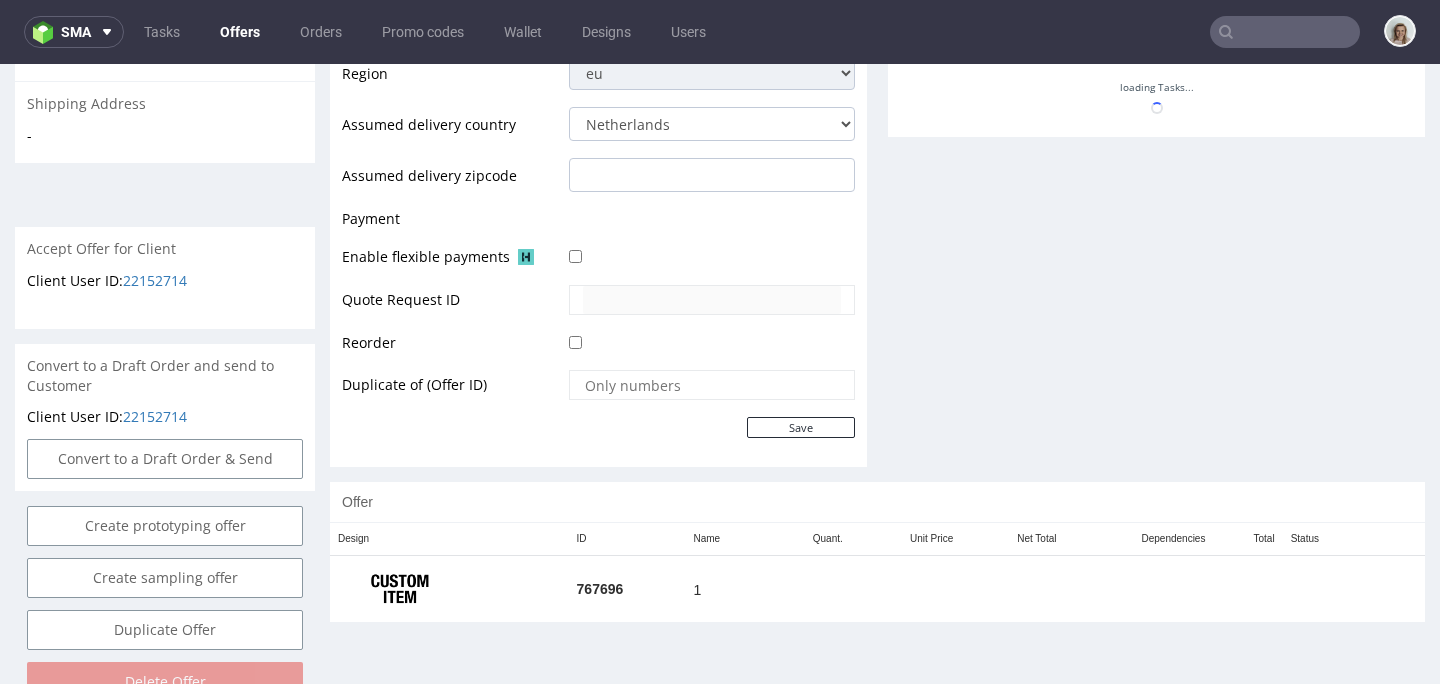 scroll, scrollTop: 807, scrollLeft: 0, axis: vertical 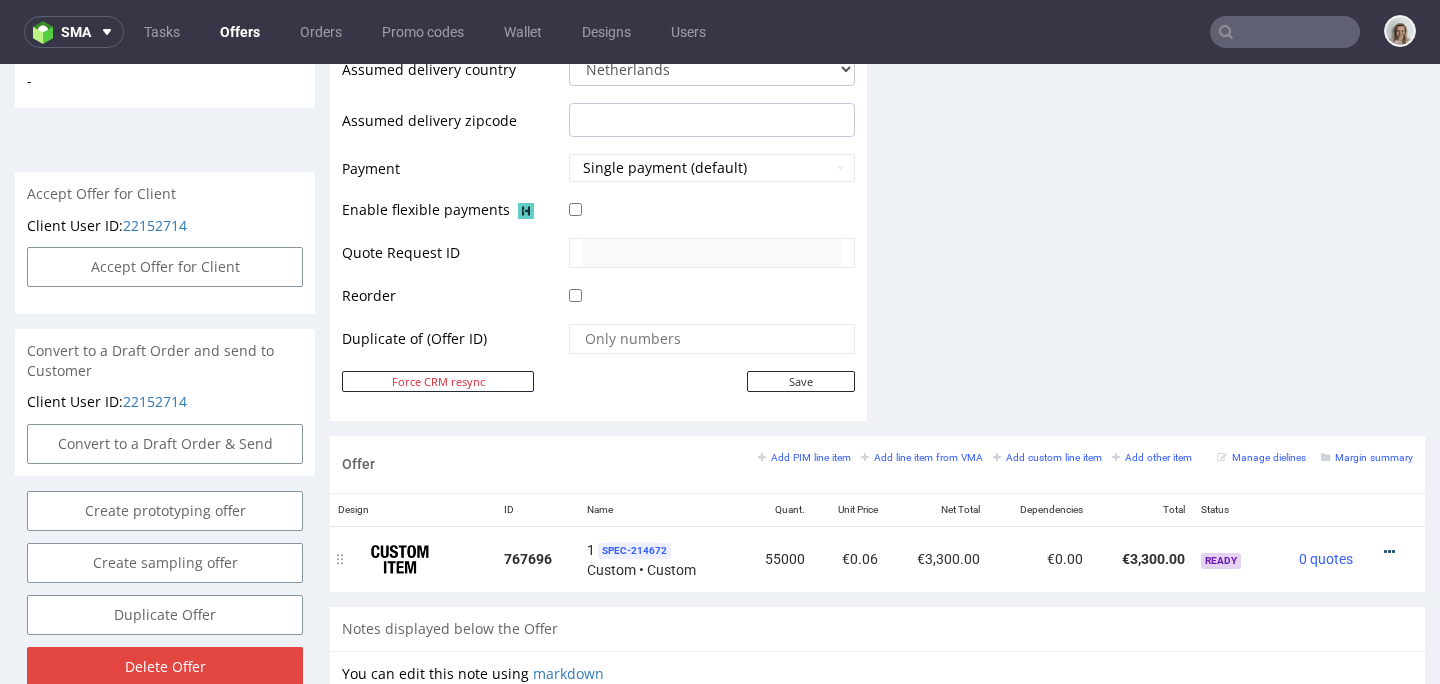 click at bounding box center [1389, 552] 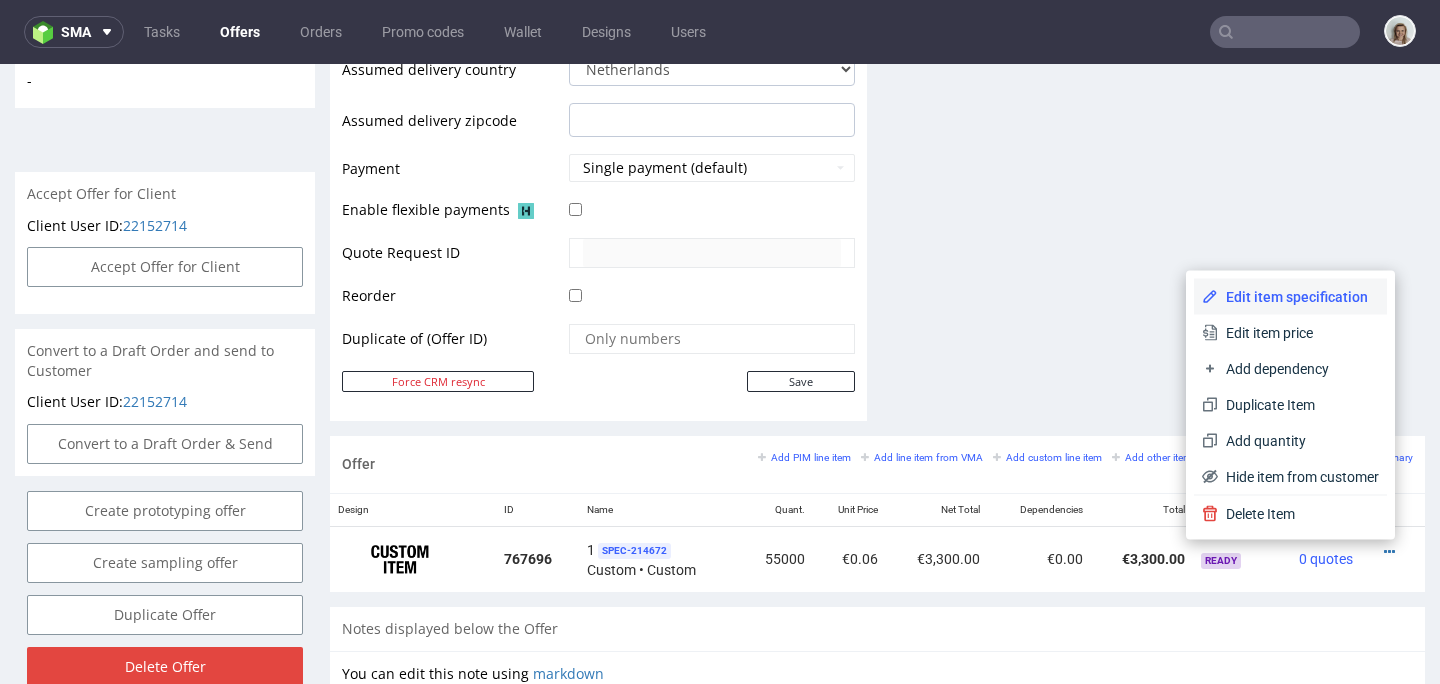 click on "Edit item specification" at bounding box center (1298, 297) 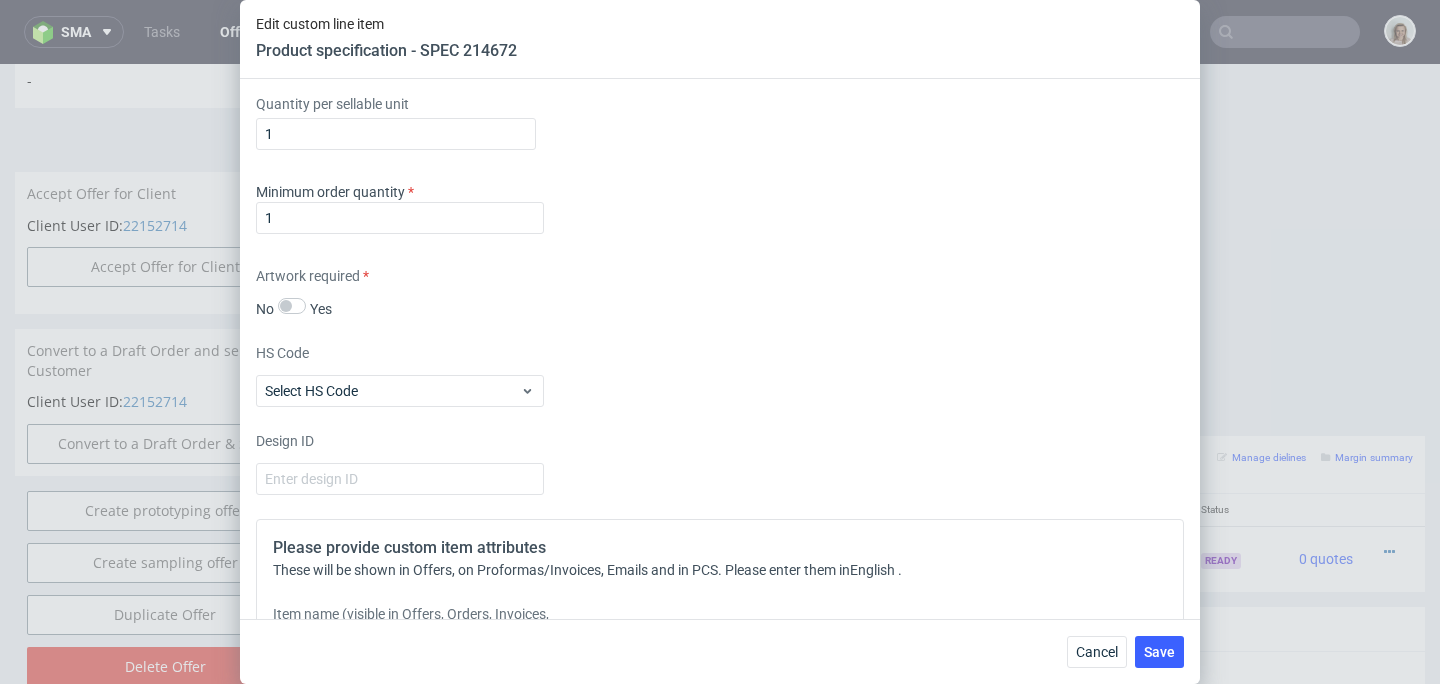 scroll, scrollTop: 1467, scrollLeft: 0, axis: vertical 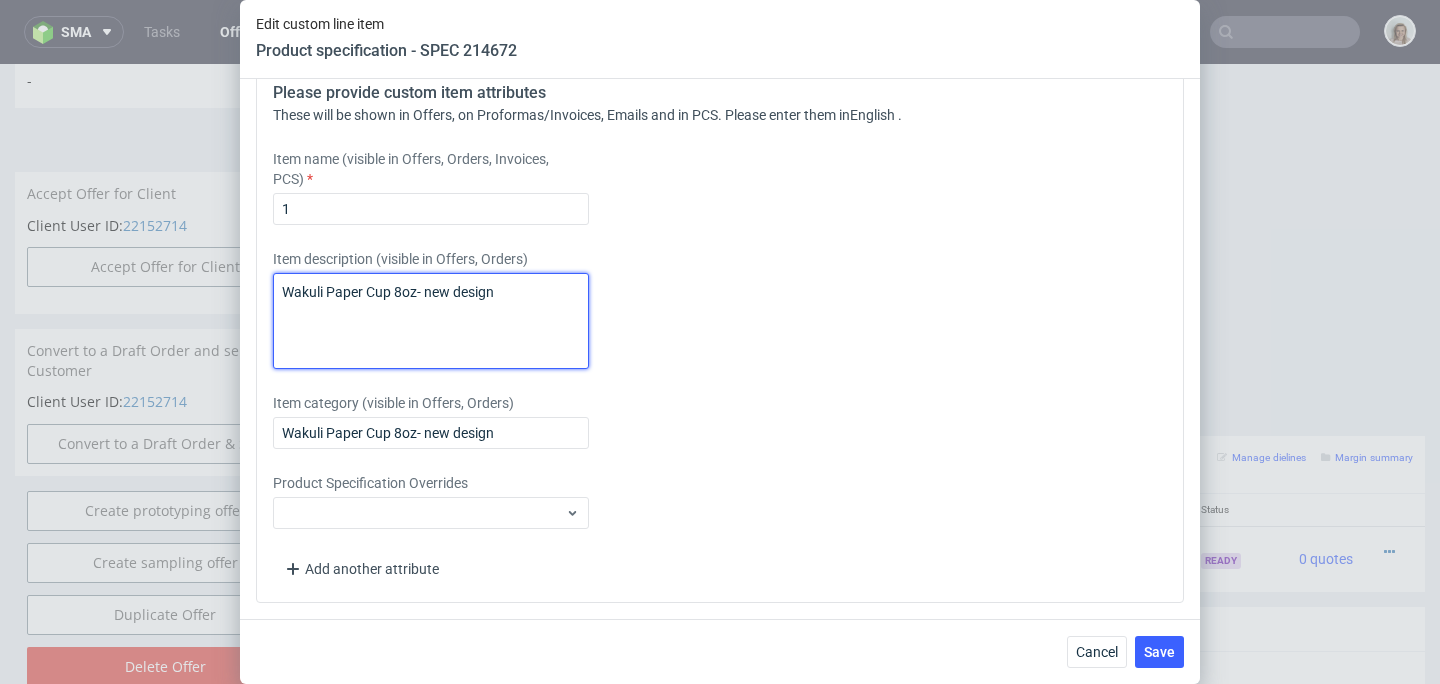 drag, startPoint x: 393, startPoint y: 293, endPoint x: 261, endPoint y: 294, distance: 132.00378 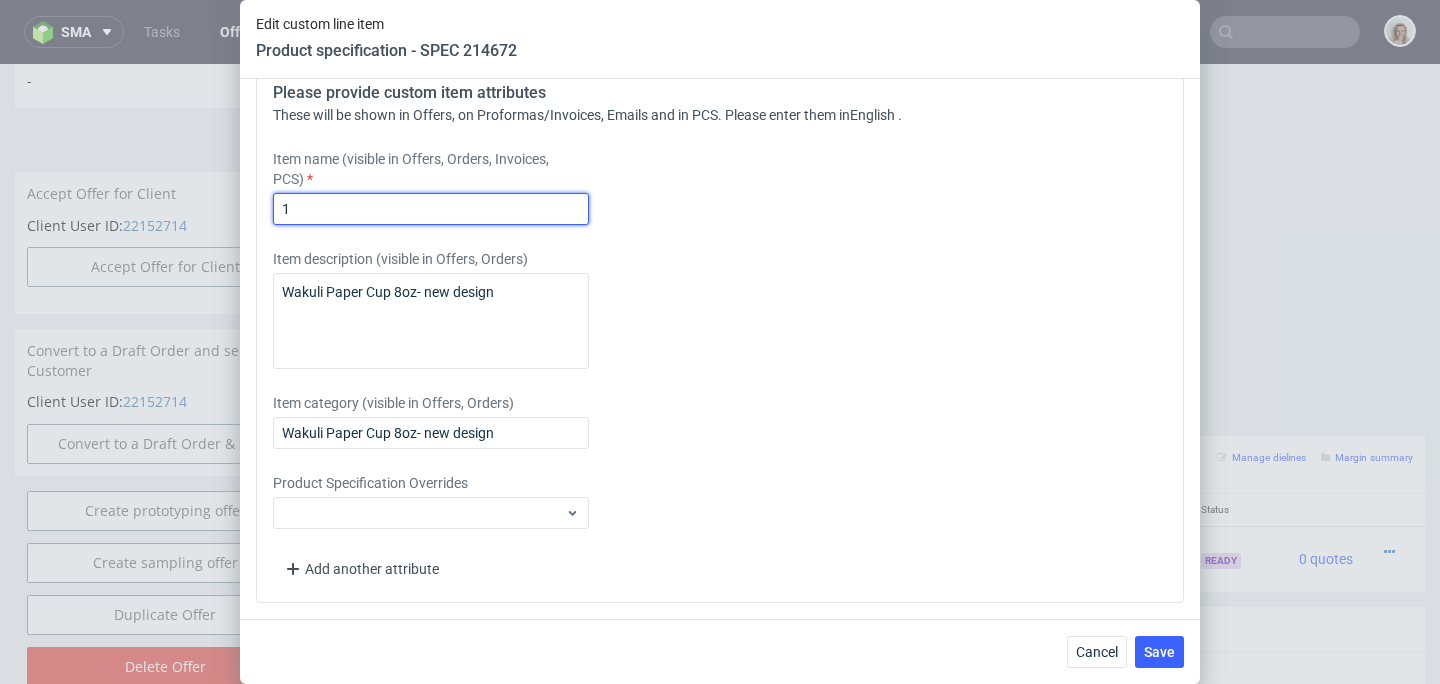click on "1" at bounding box center [431, 209] 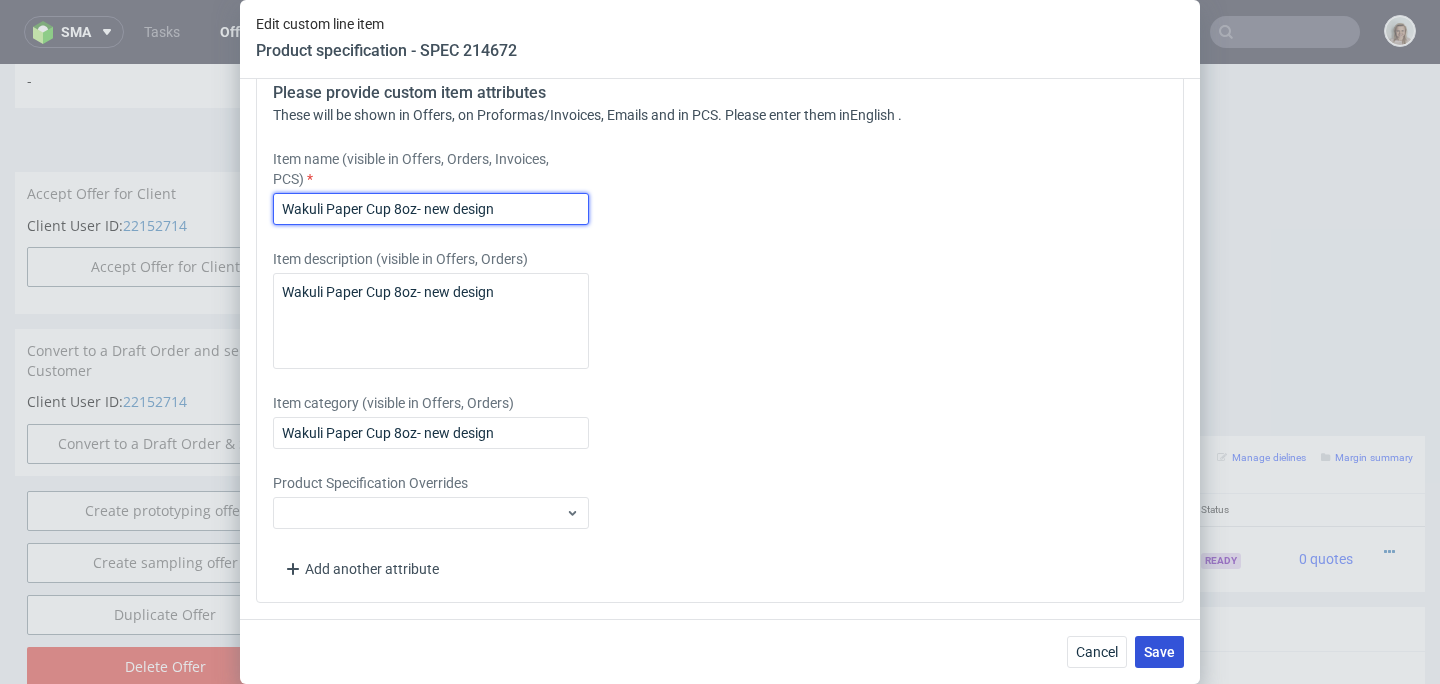 type on "Wakuli Paper Cup 8oz- new design" 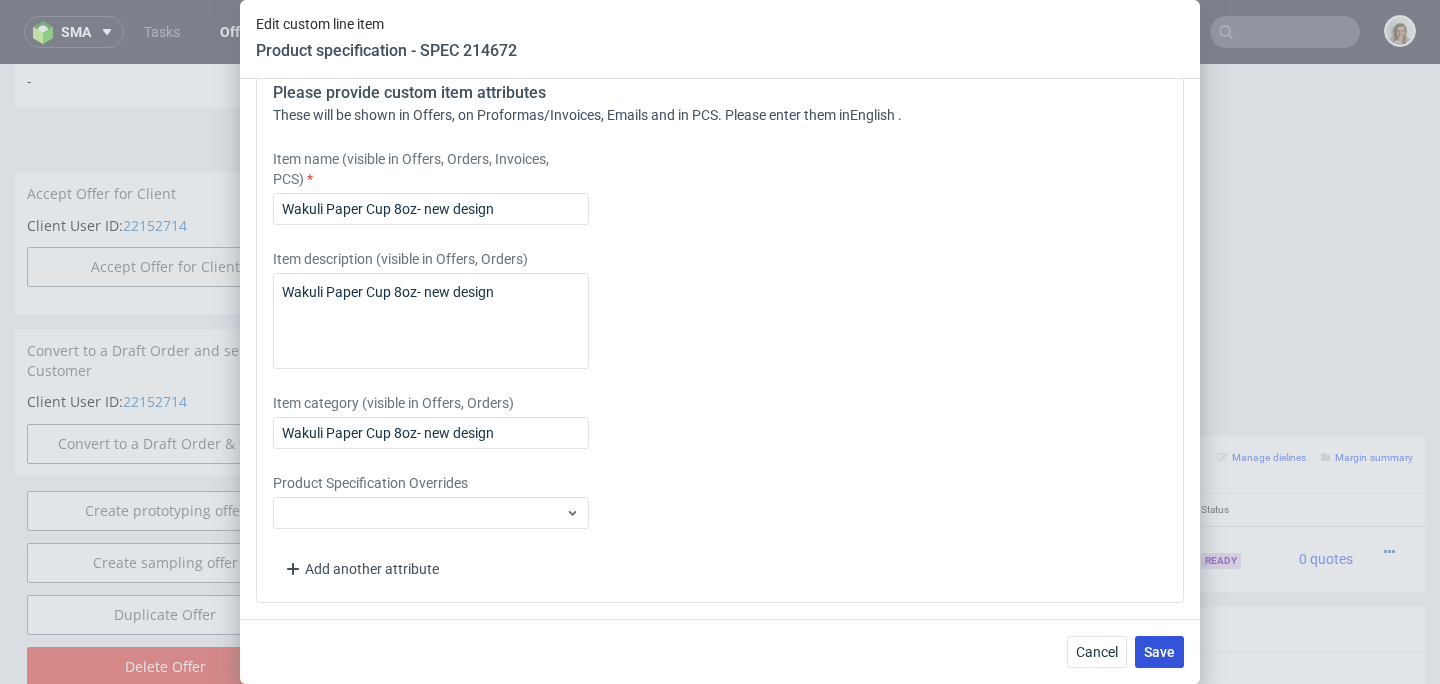 click on "Save" at bounding box center (1159, 652) 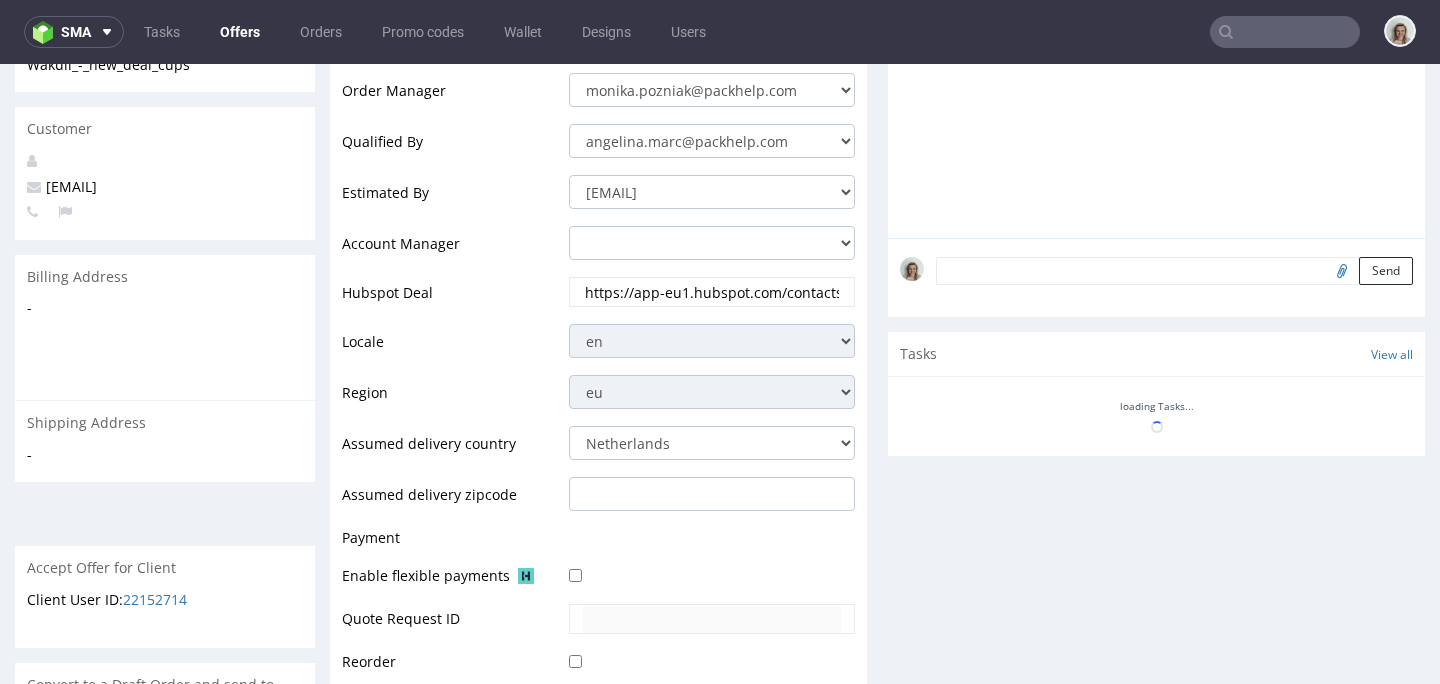 scroll, scrollTop: 807, scrollLeft: 0, axis: vertical 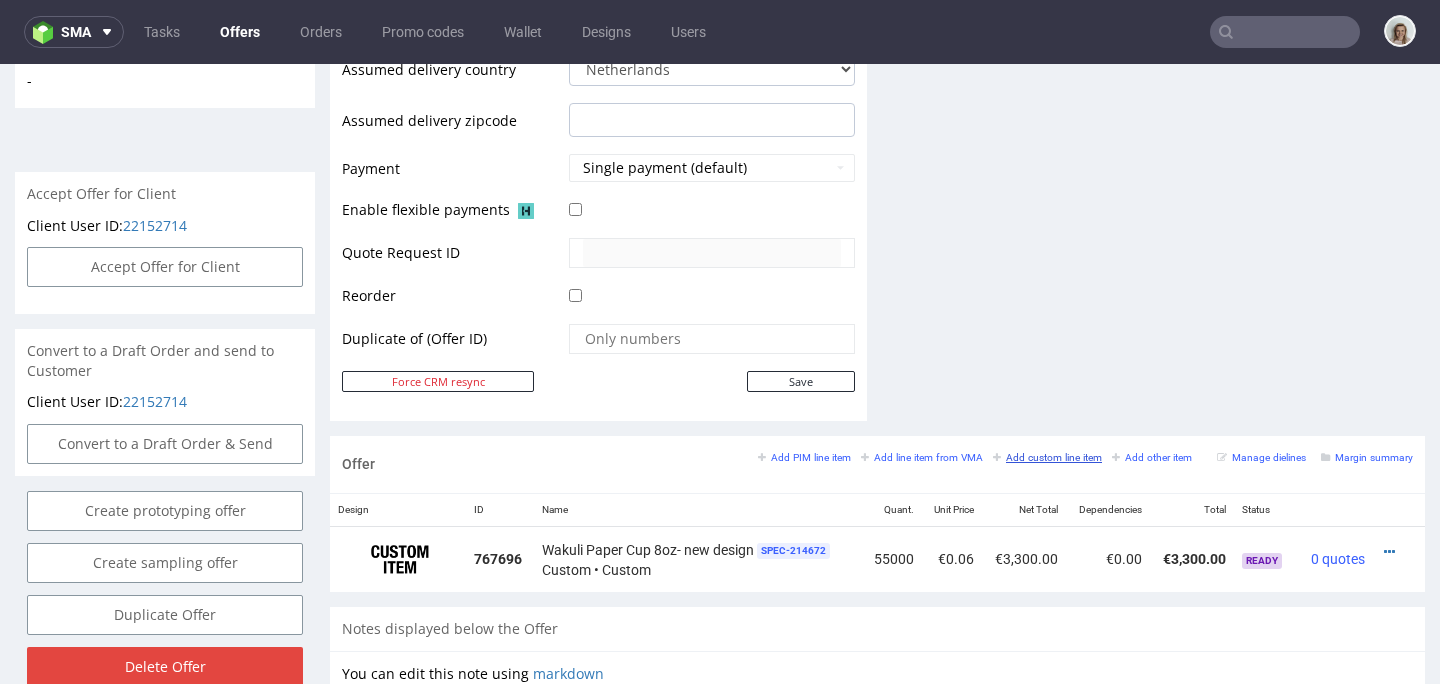 click on "Add custom line item" at bounding box center [1047, 457] 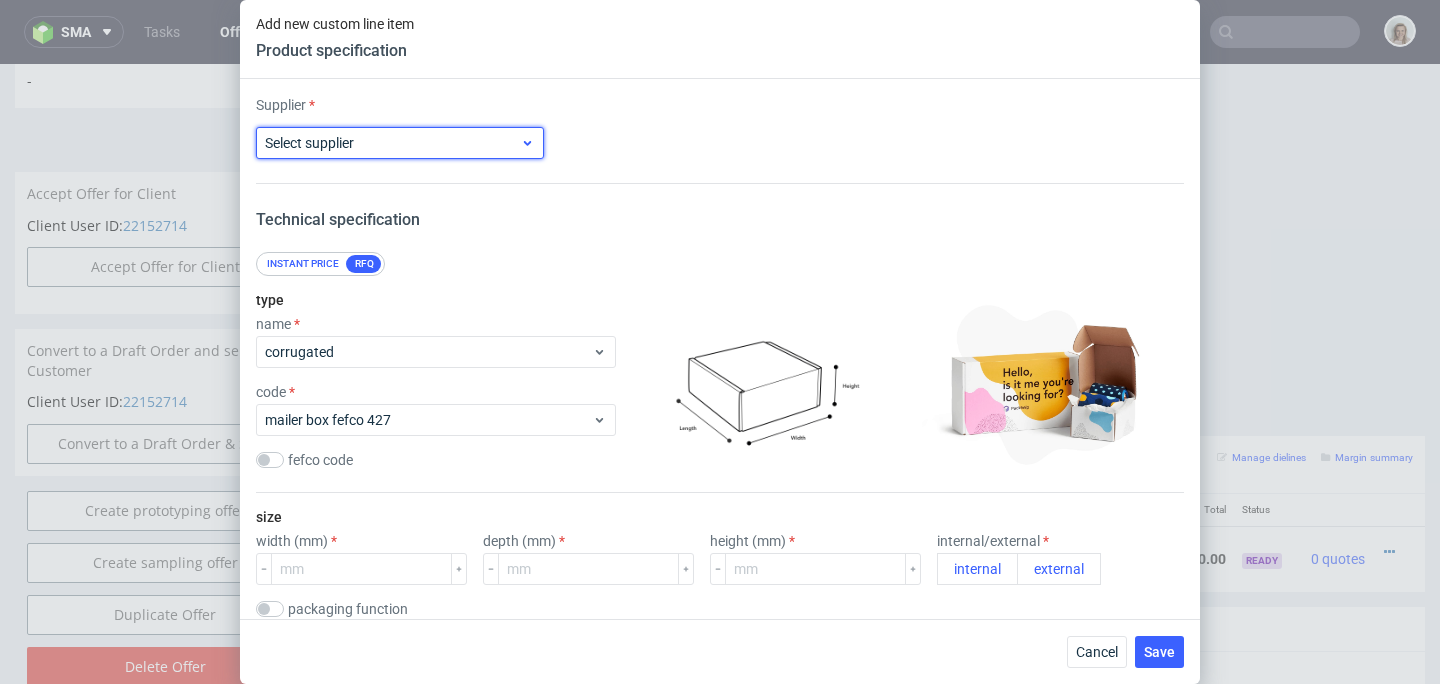click on "Select supplier" at bounding box center (309, 143) 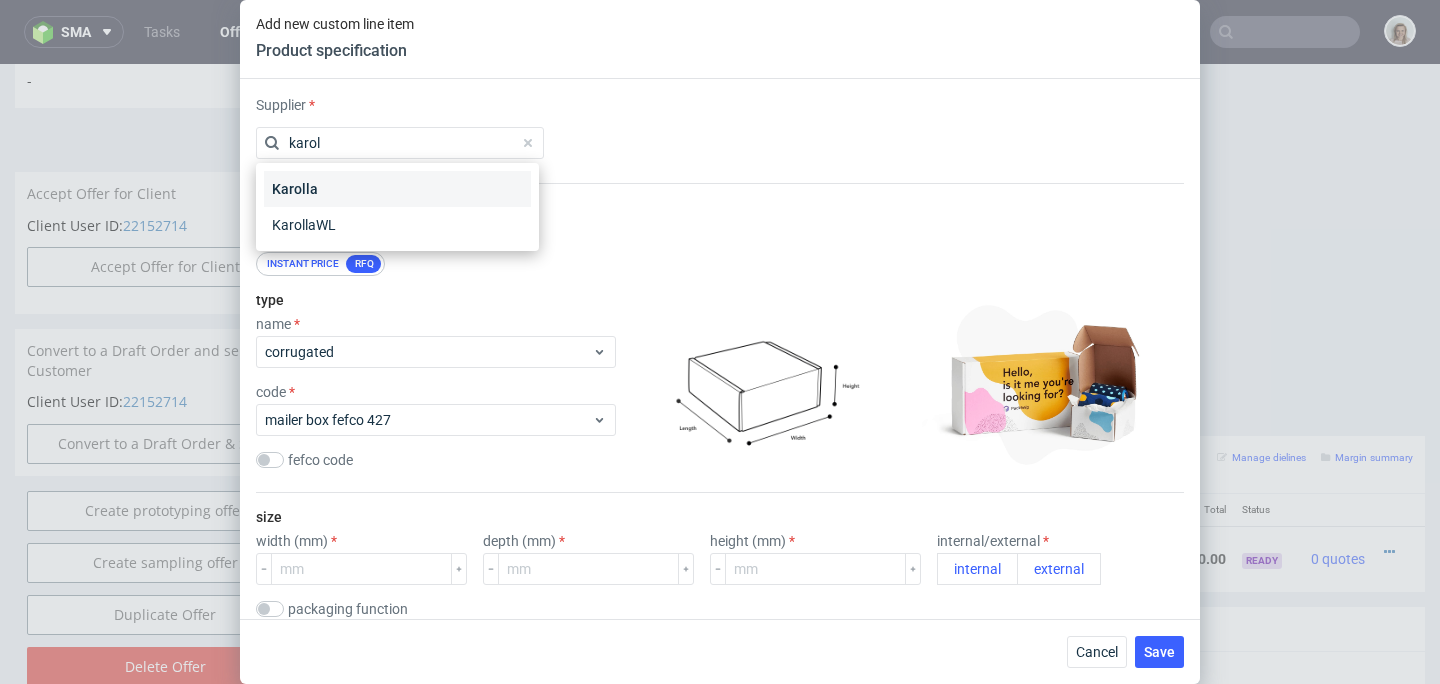 type on "karol" 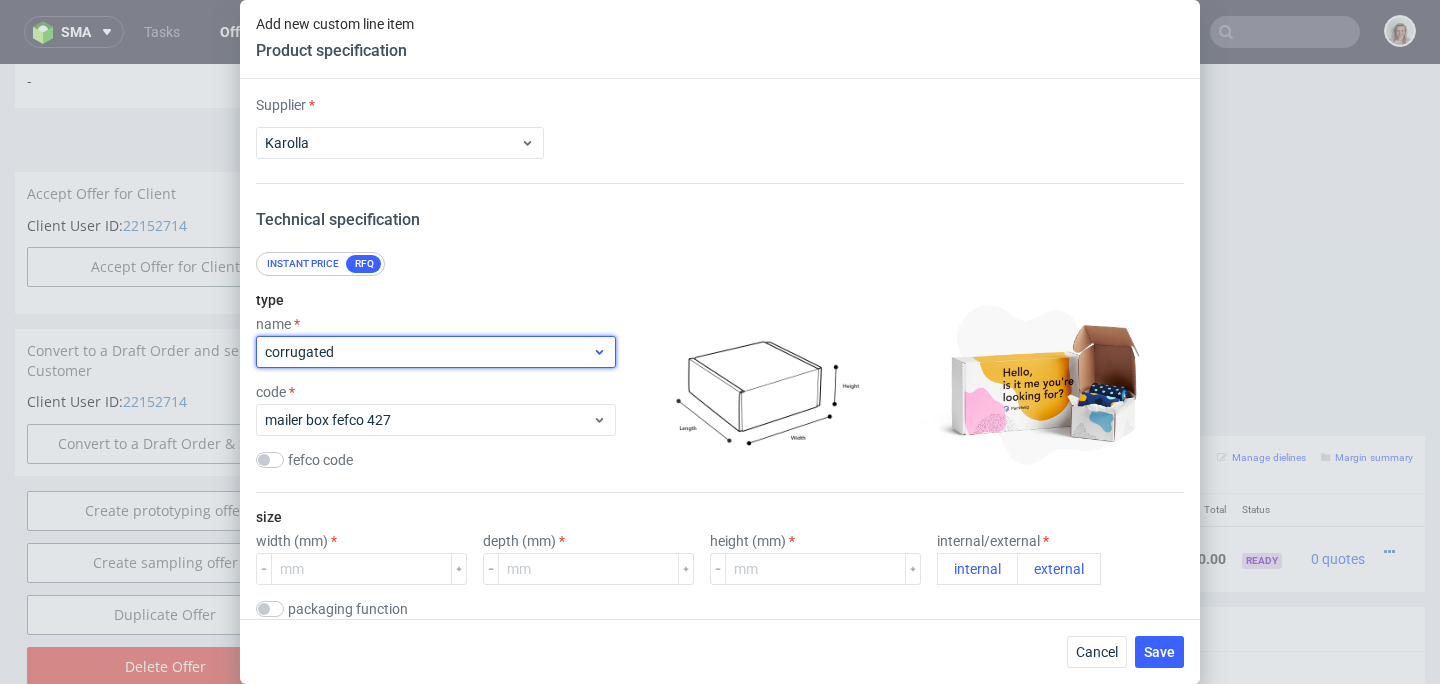 click on "corrugated" at bounding box center (428, 352) 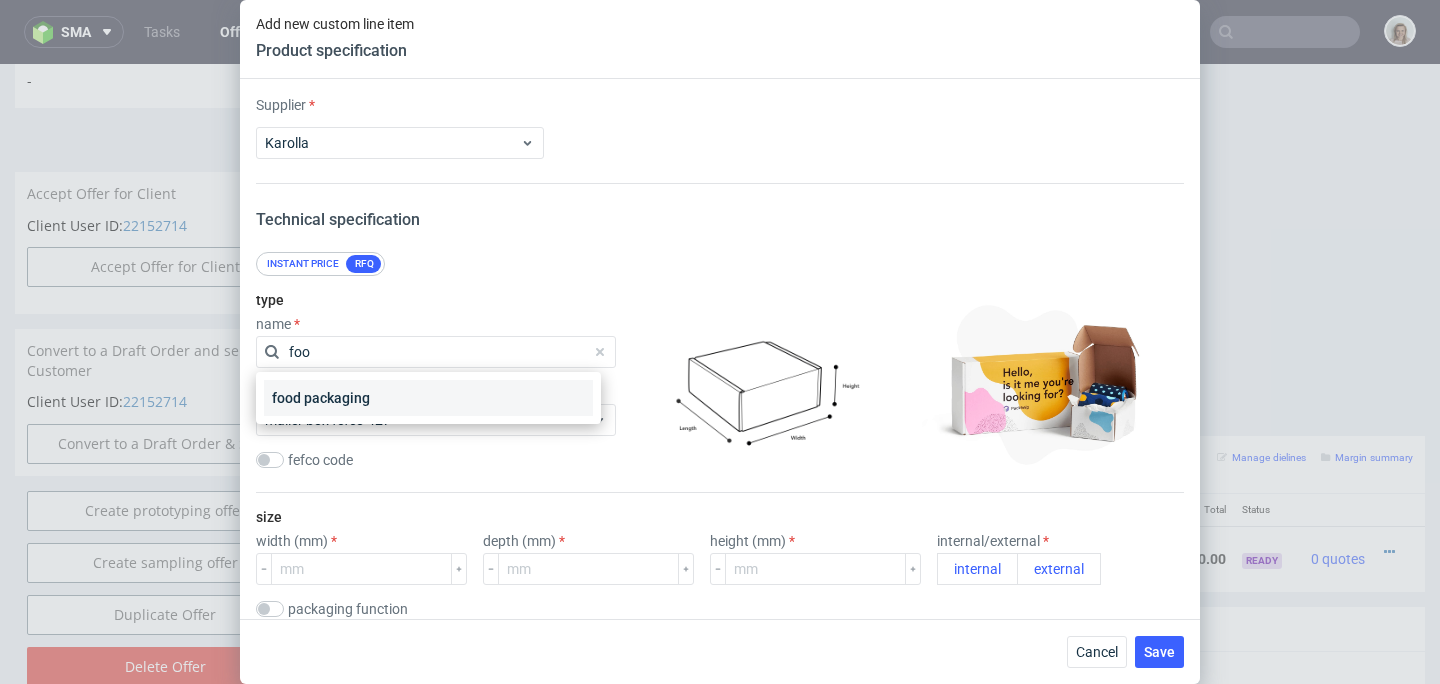 type on "foo" 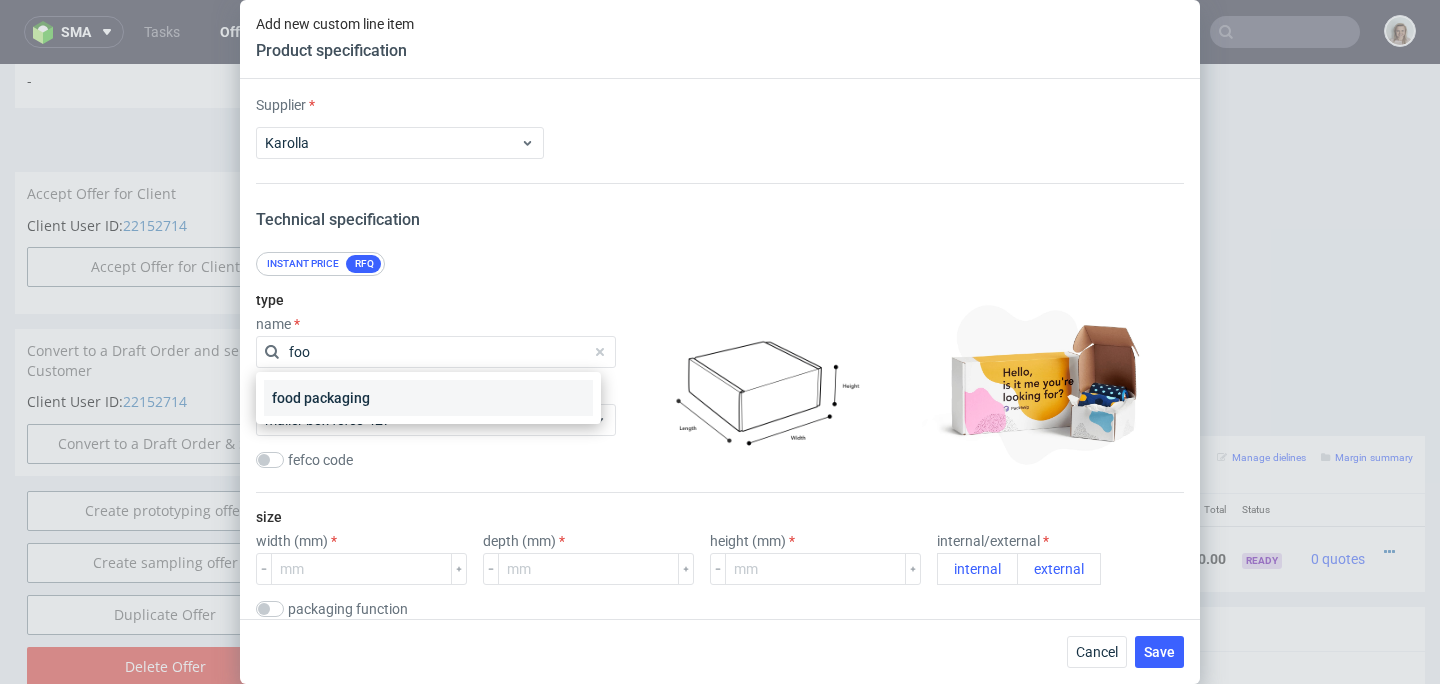 click on "food packaging" at bounding box center (428, 398) 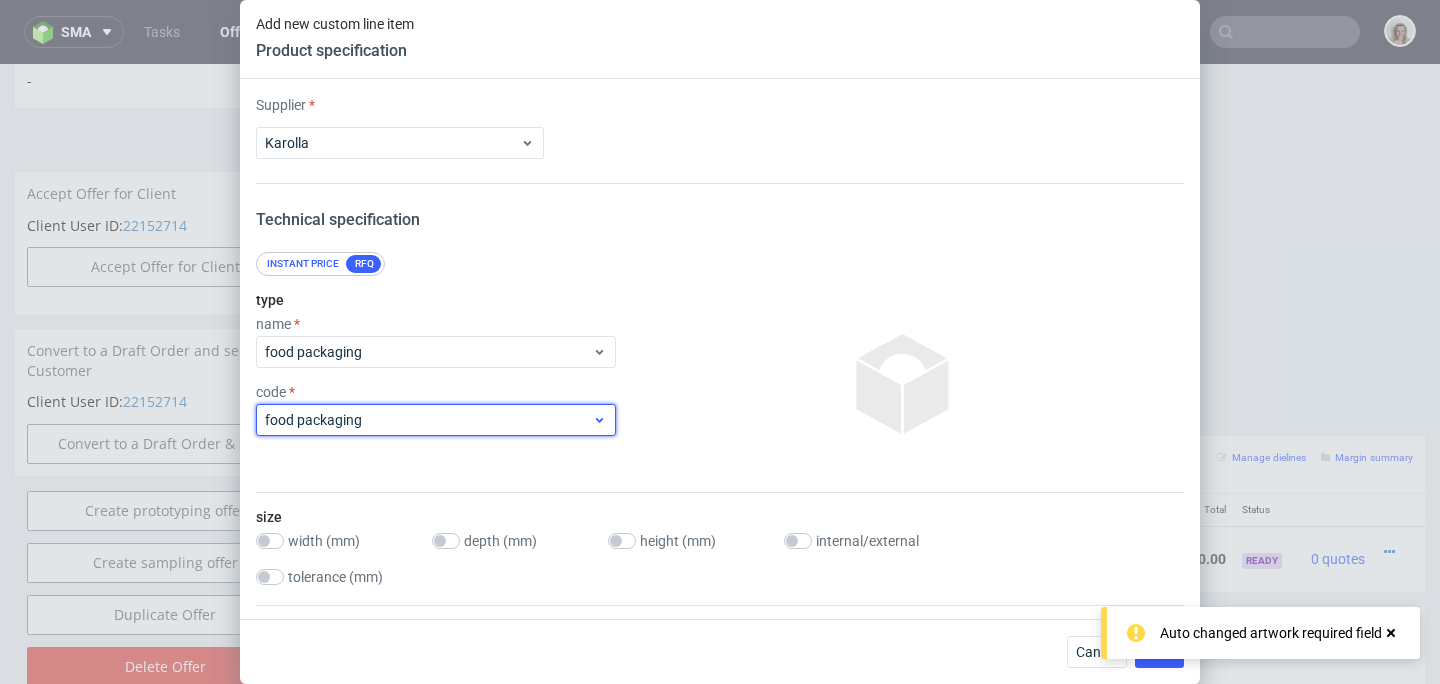 click on "food packaging" at bounding box center (428, 420) 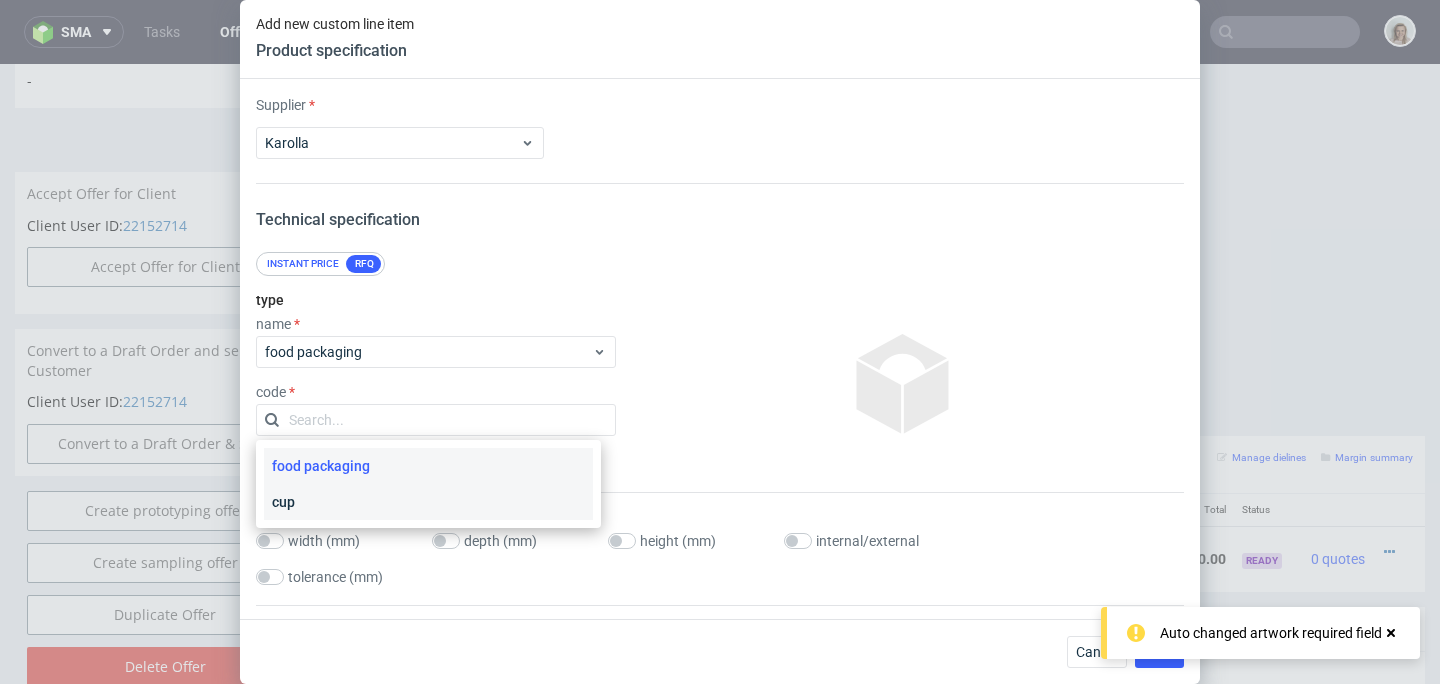 click on "cup" at bounding box center (428, 502) 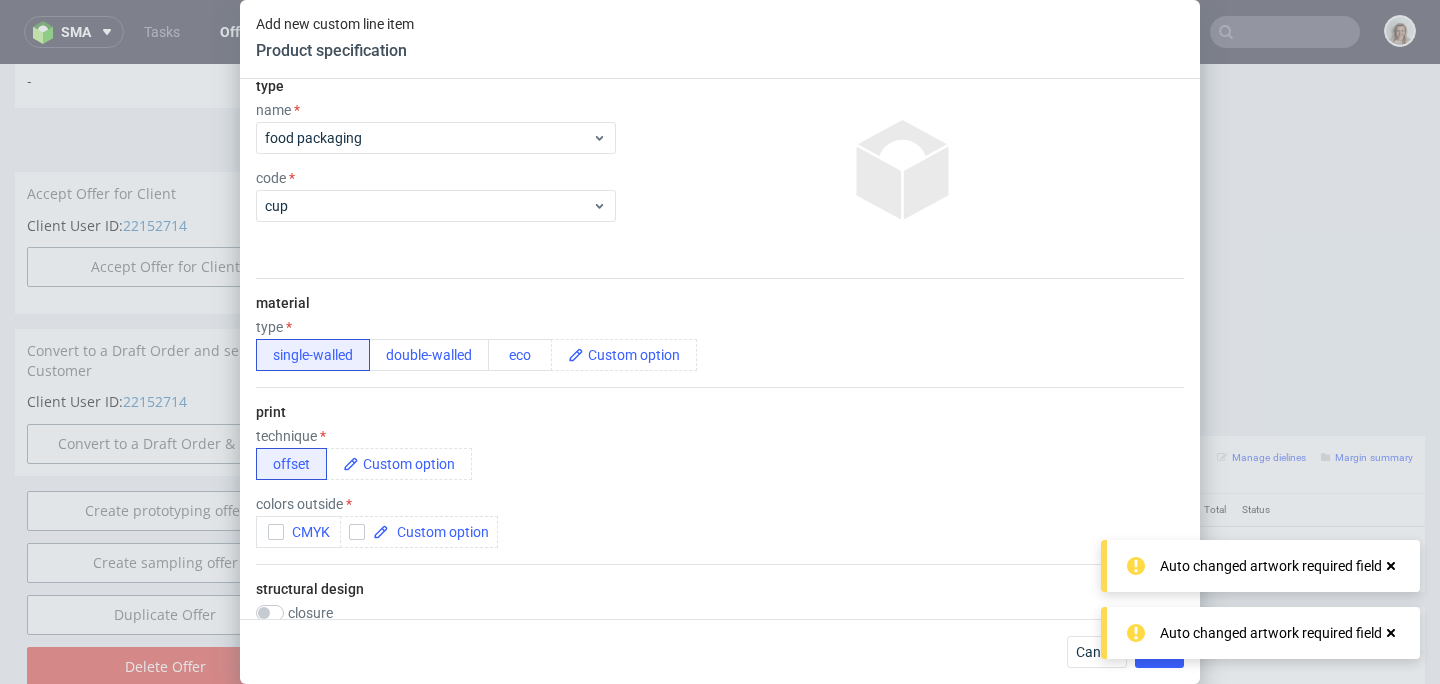 scroll, scrollTop: 219, scrollLeft: 0, axis: vertical 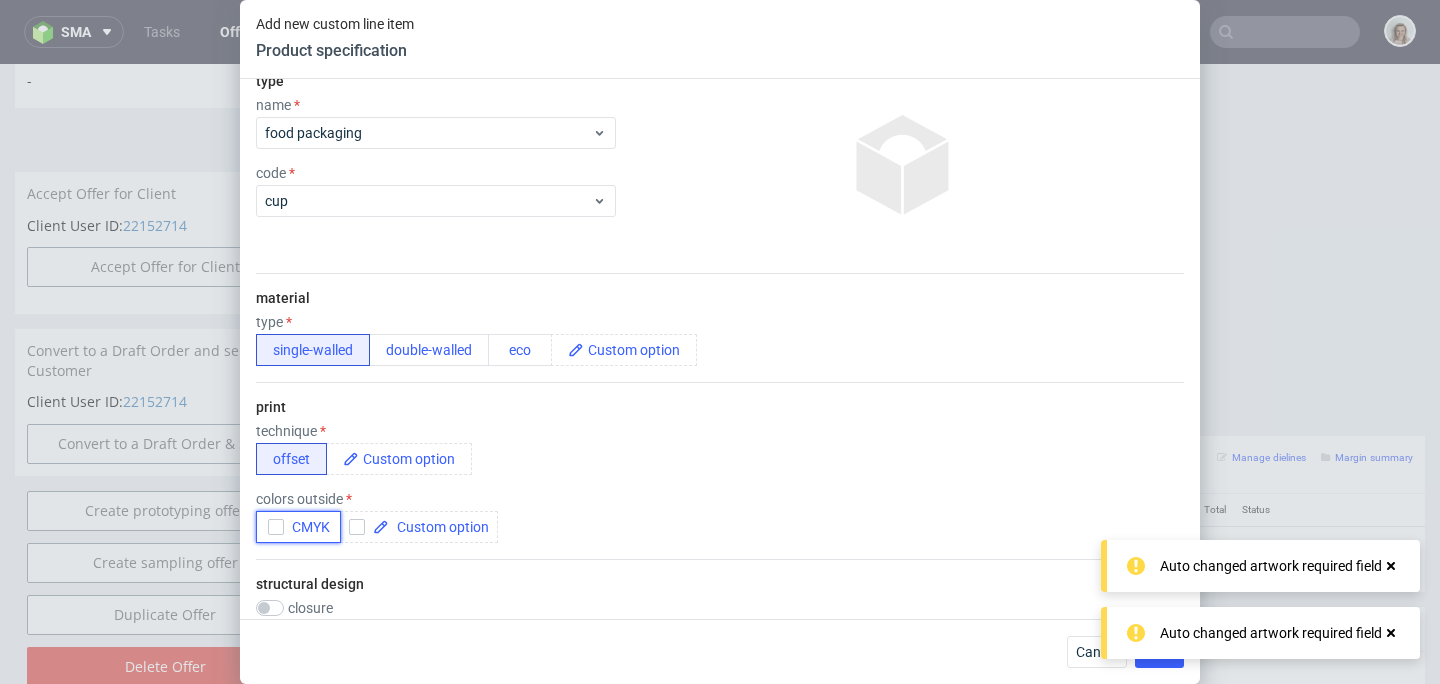 click on "CMYK" at bounding box center [307, 527] 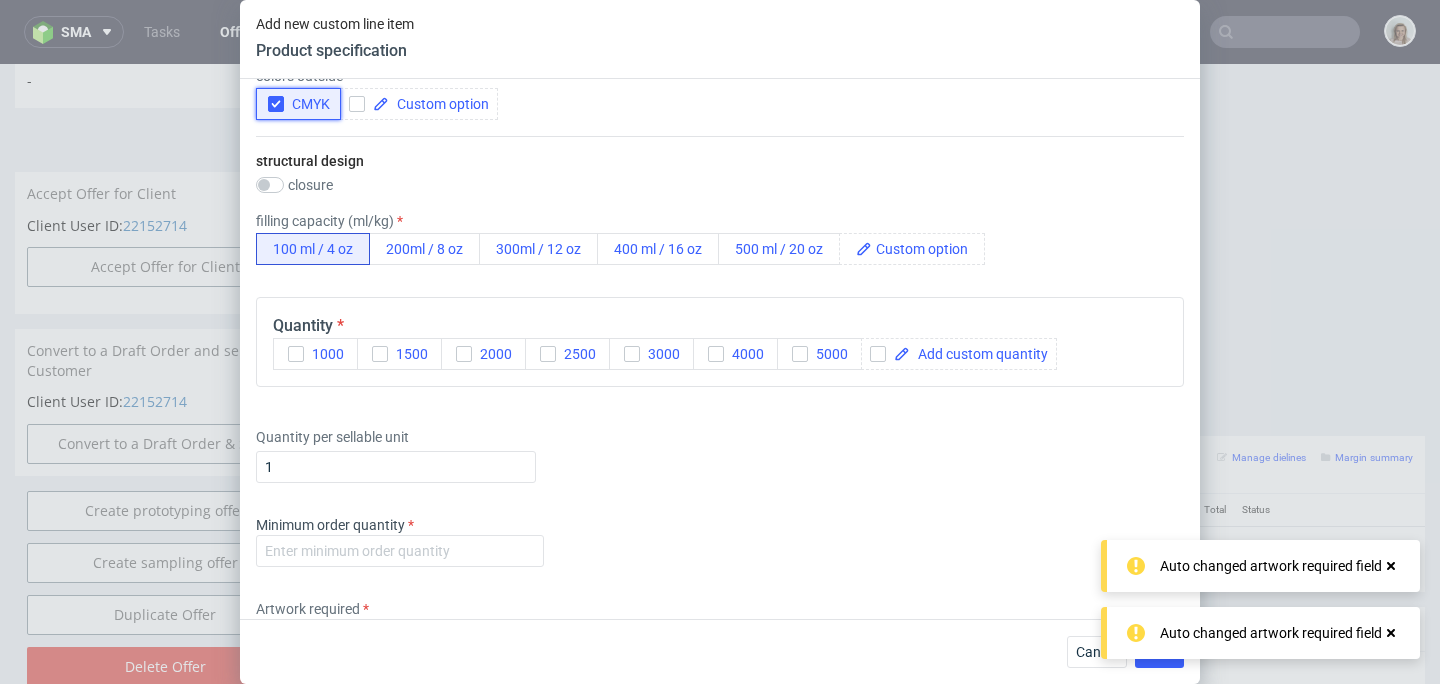 scroll, scrollTop: 656, scrollLeft: 0, axis: vertical 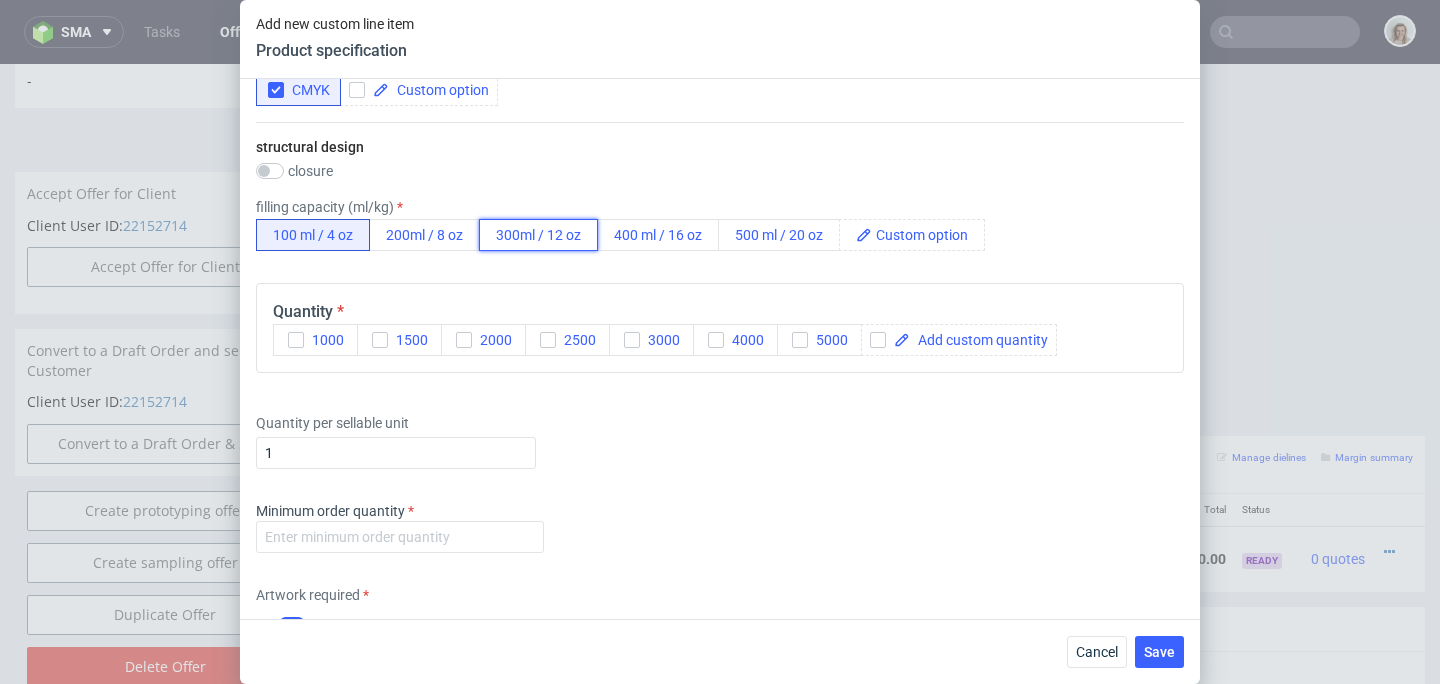 click on "300ml / 12 oz" at bounding box center [538, 235] 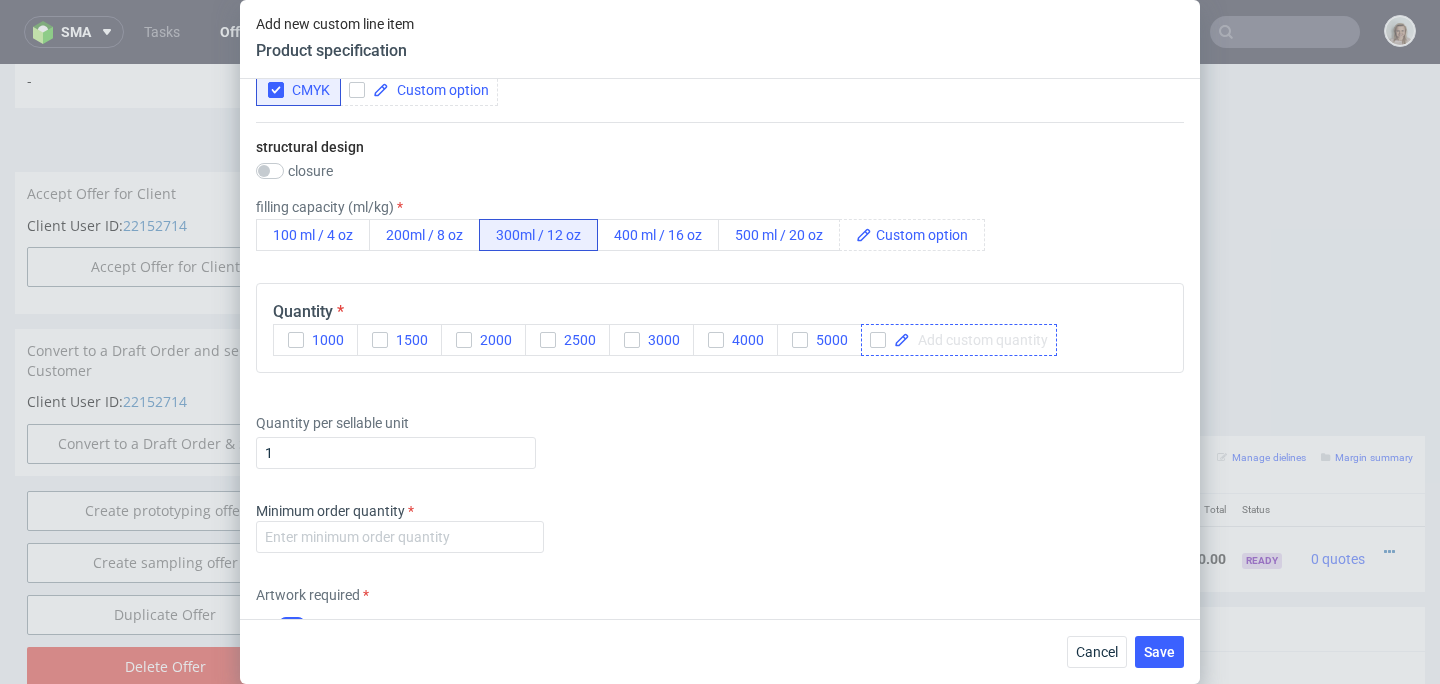 click at bounding box center [979, 340] 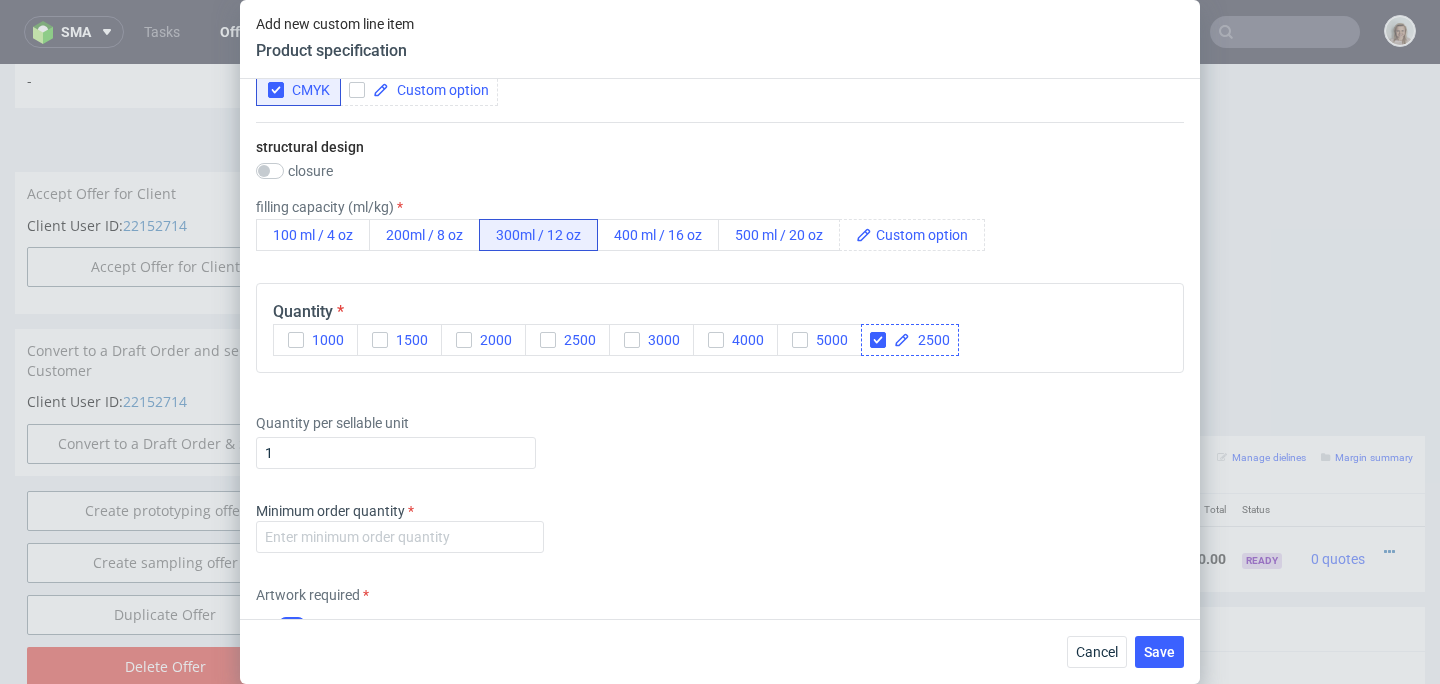 checkbox on "true" 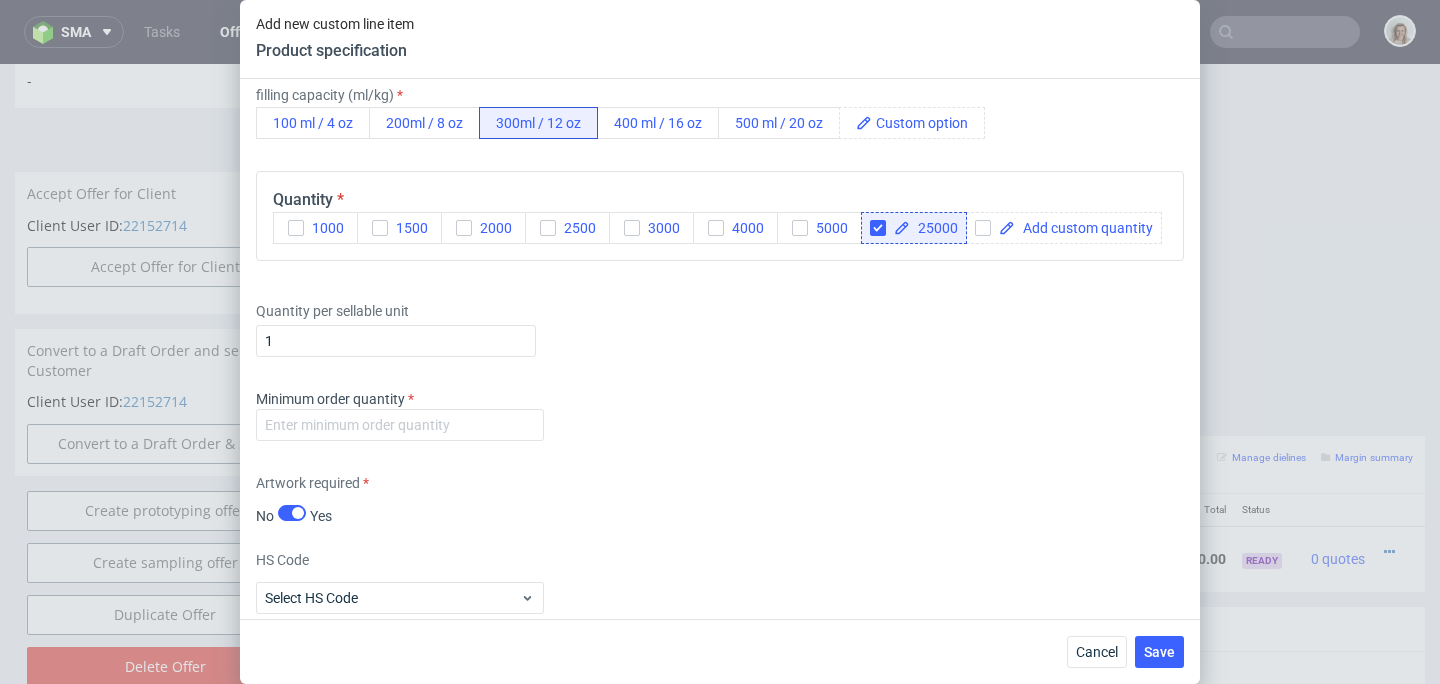 scroll, scrollTop: 813, scrollLeft: 0, axis: vertical 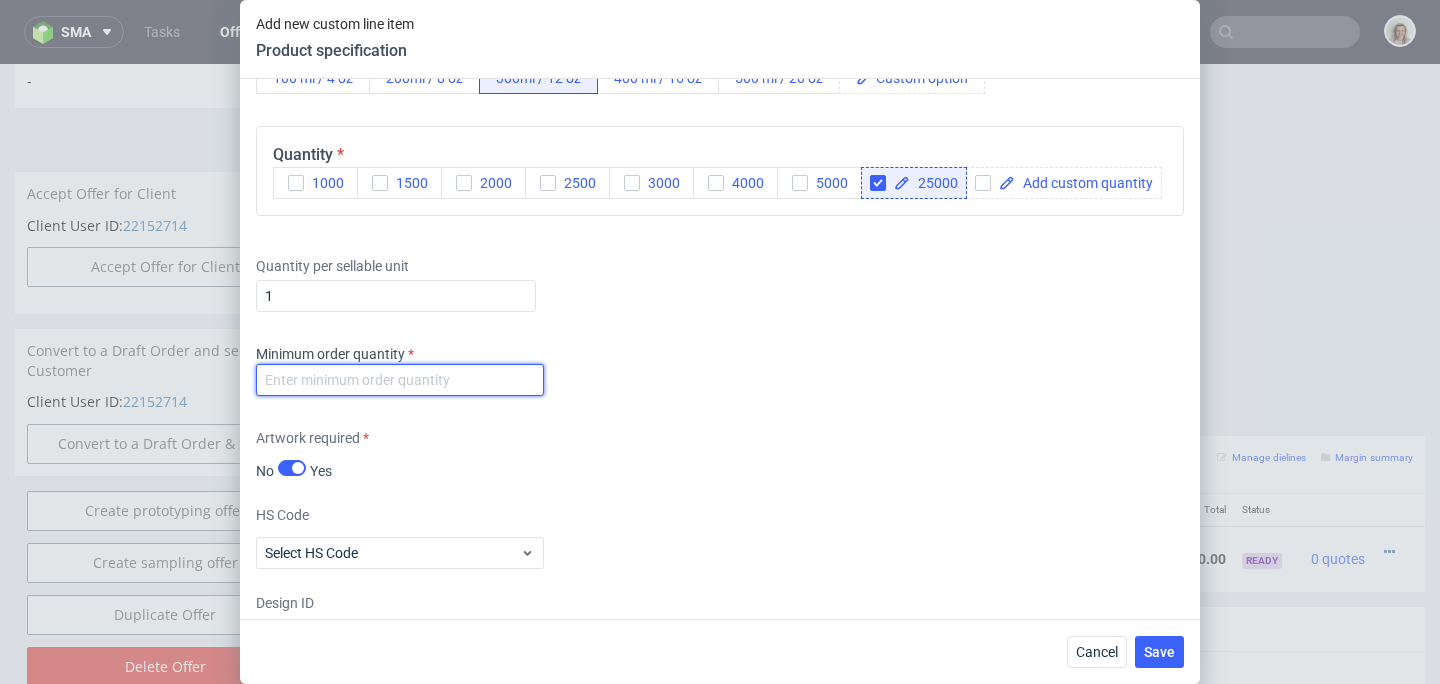 click at bounding box center (400, 380) 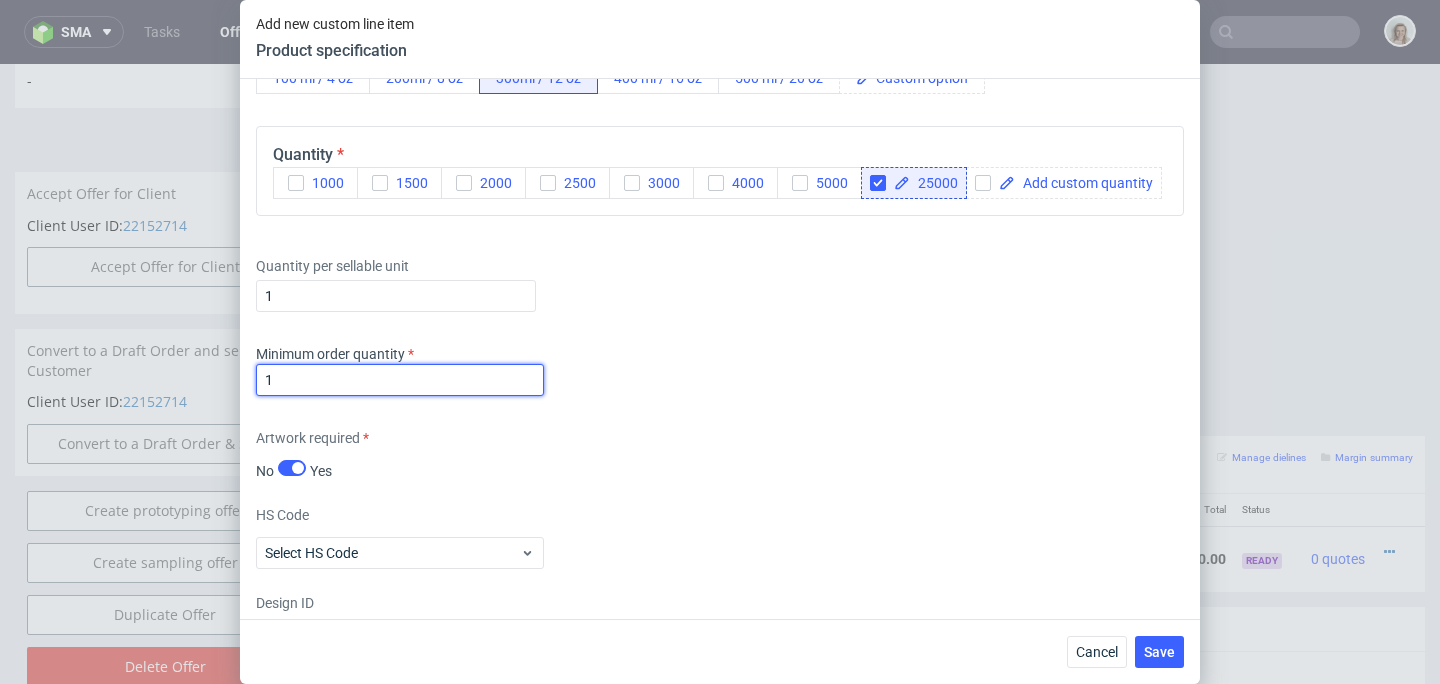 type on "1" 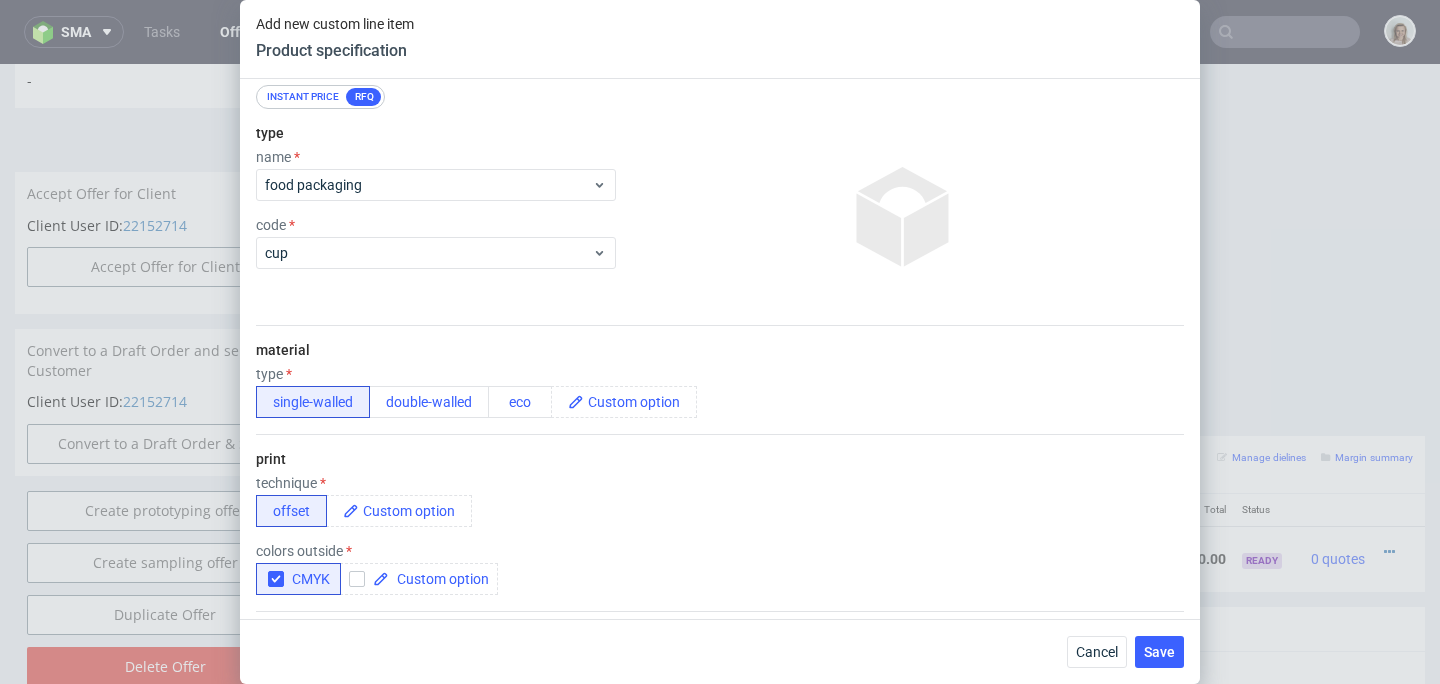 scroll, scrollTop: 0, scrollLeft: 0, axis: both 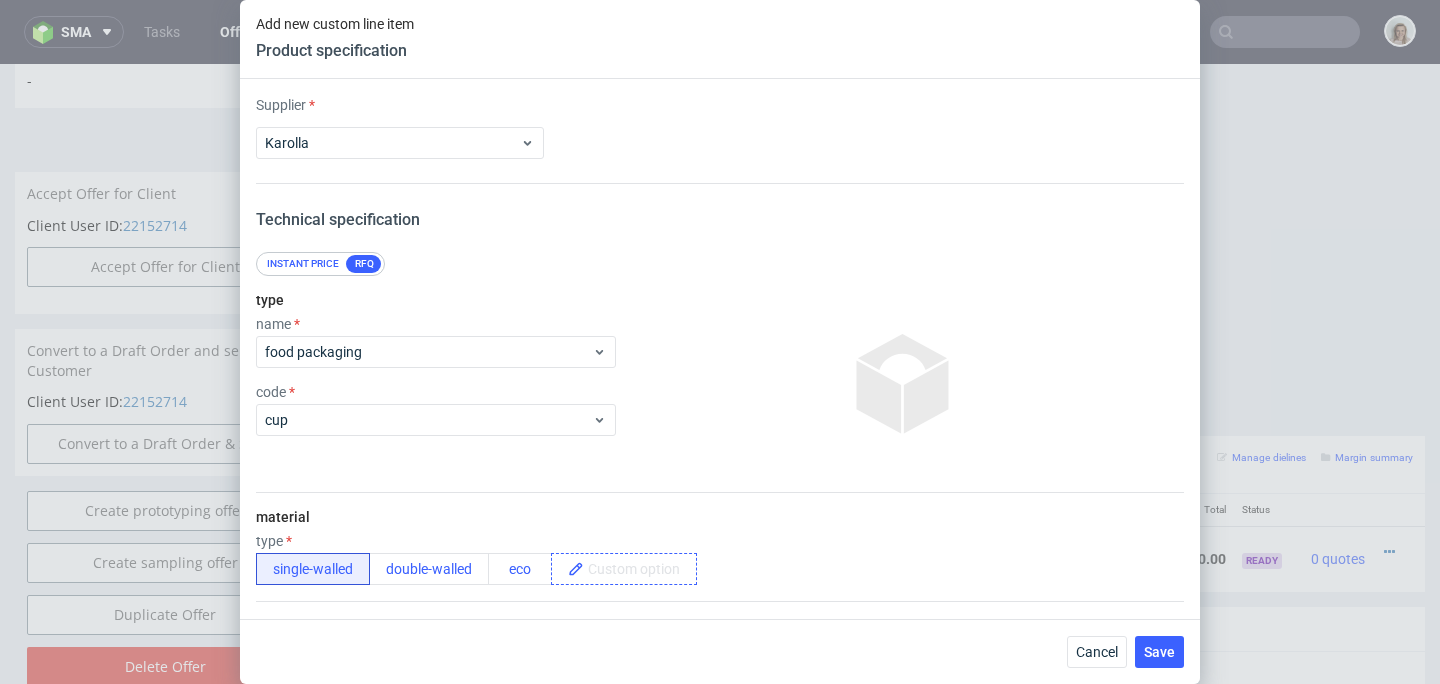 click at bounding box center (640, 569) 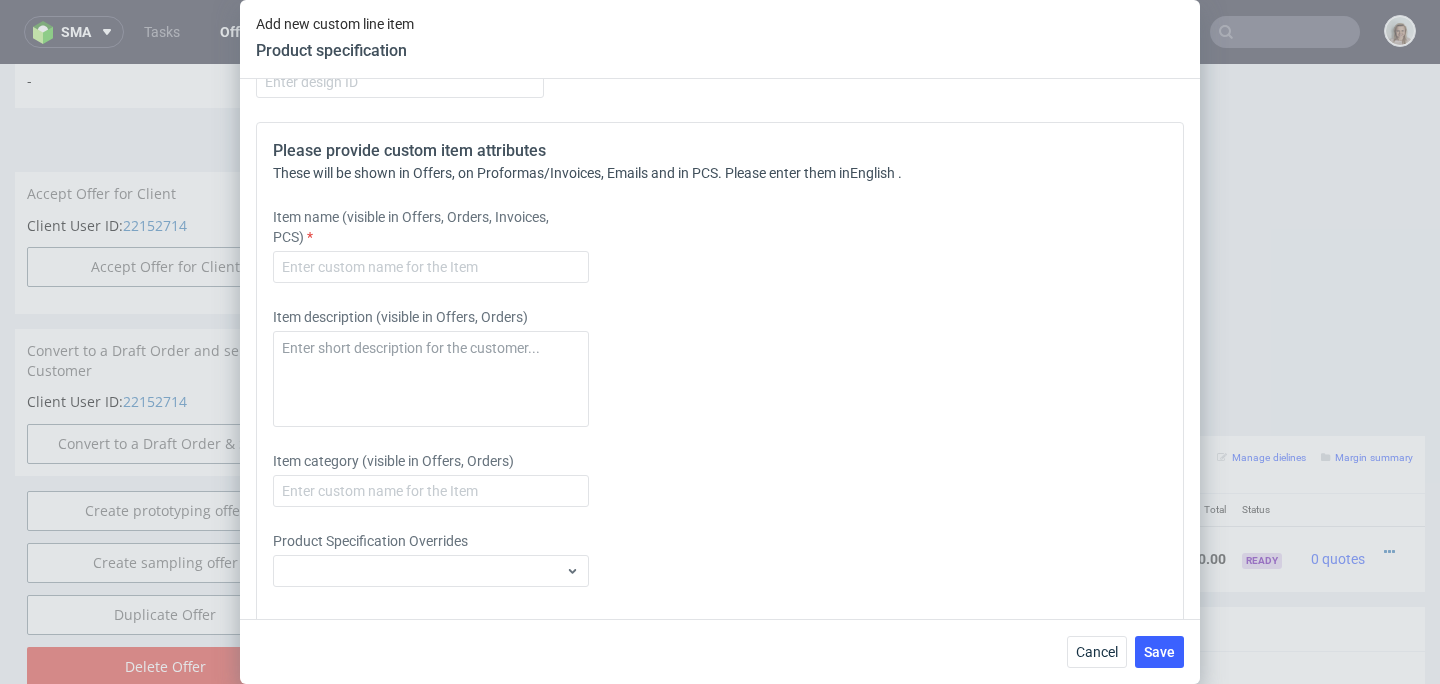 scroll, scrollTop: 1373, scrollLeft: 0, axis: vertical 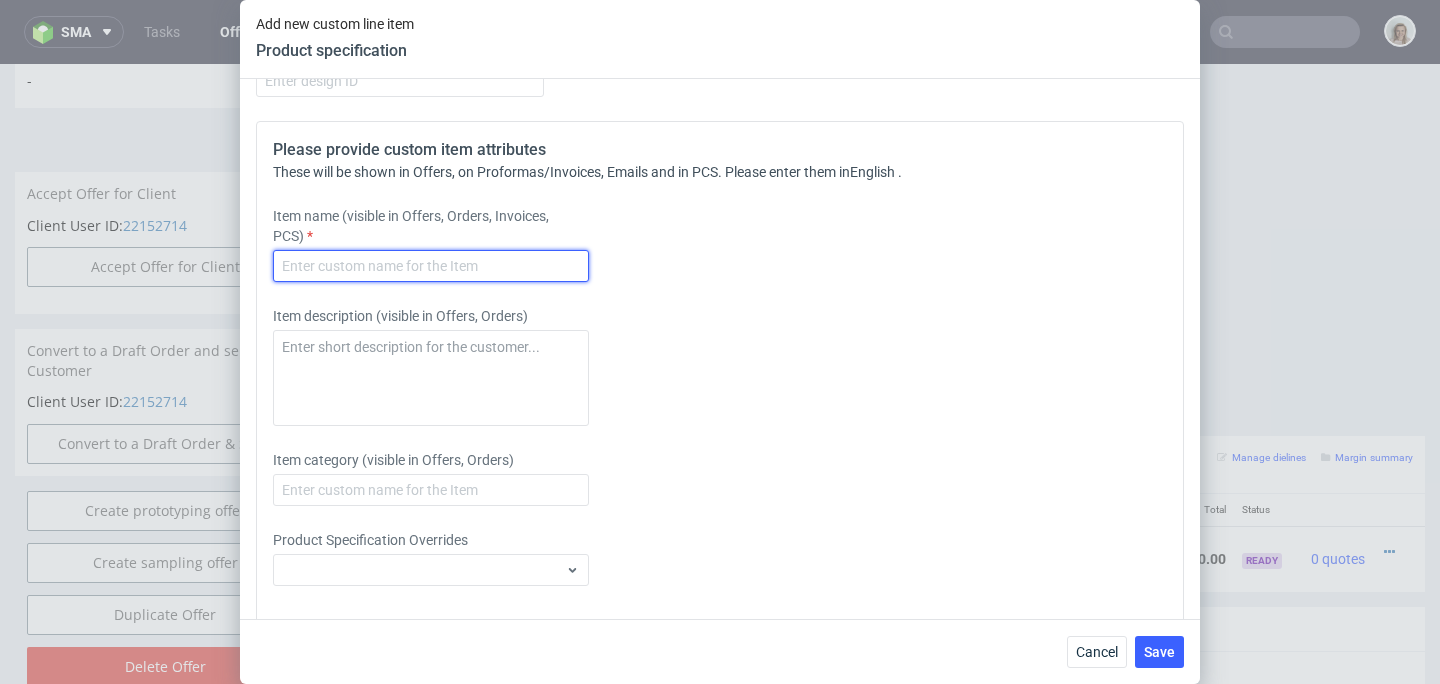 click at bounding box center (431, 266) 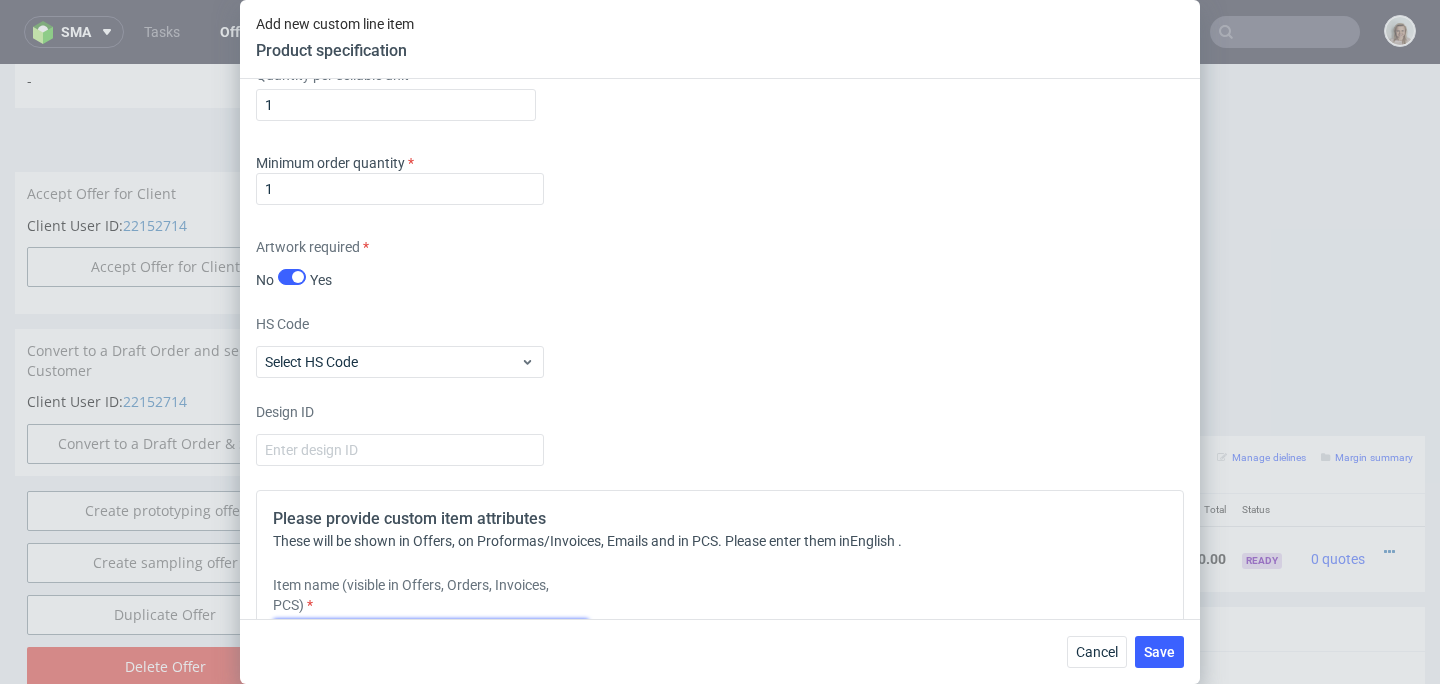 scroll, scrollTop: 1352, scrollLeft: 0, axis: vertical 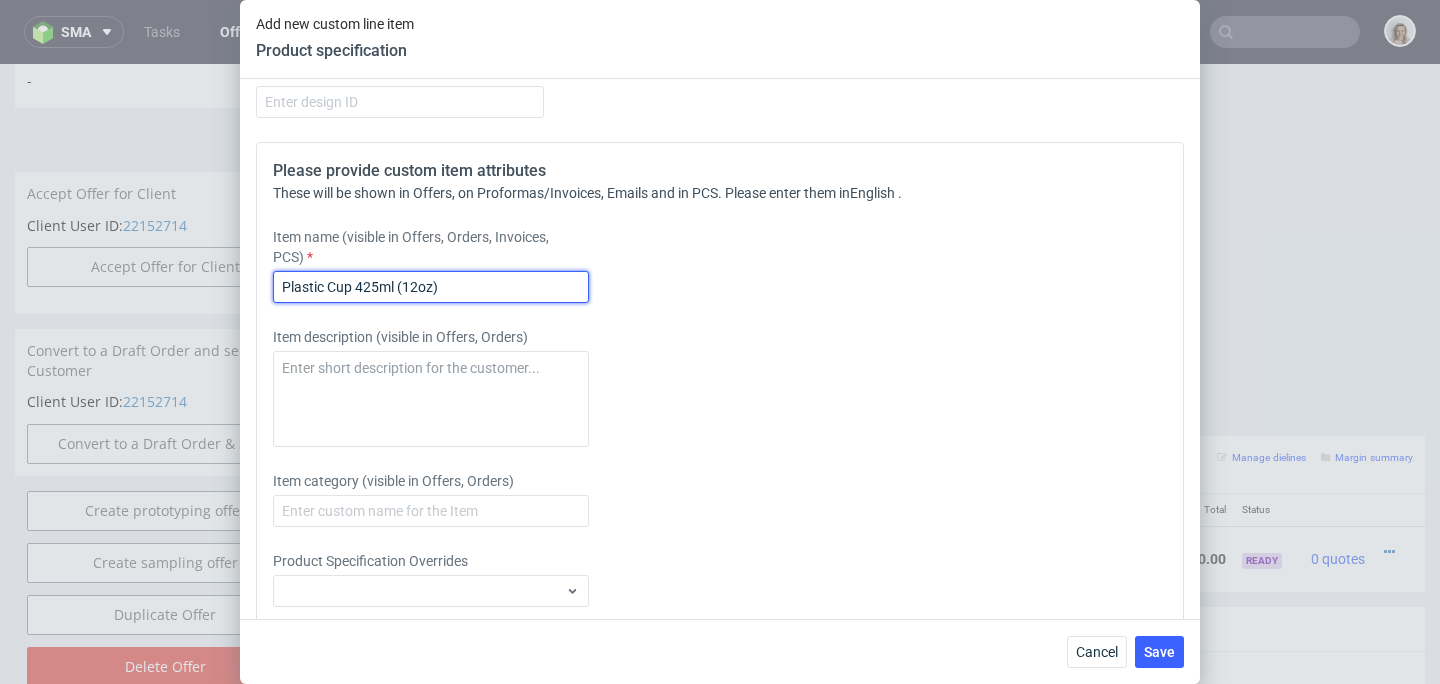 click on "Plastic Cup 425ml (12oz)" at bounding box center [431, 287] 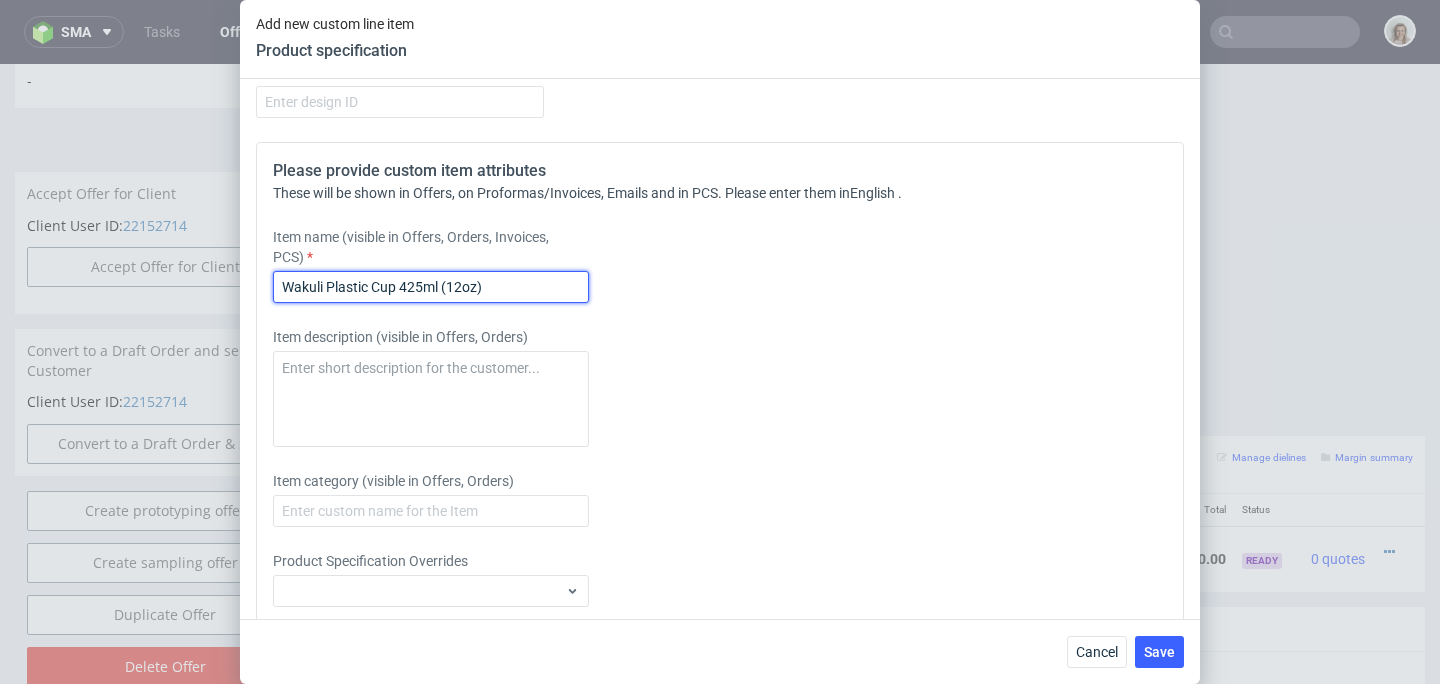 click on "Wakuli Plastic Cup 425ml (12oz)" at bounding box center (431, 287) 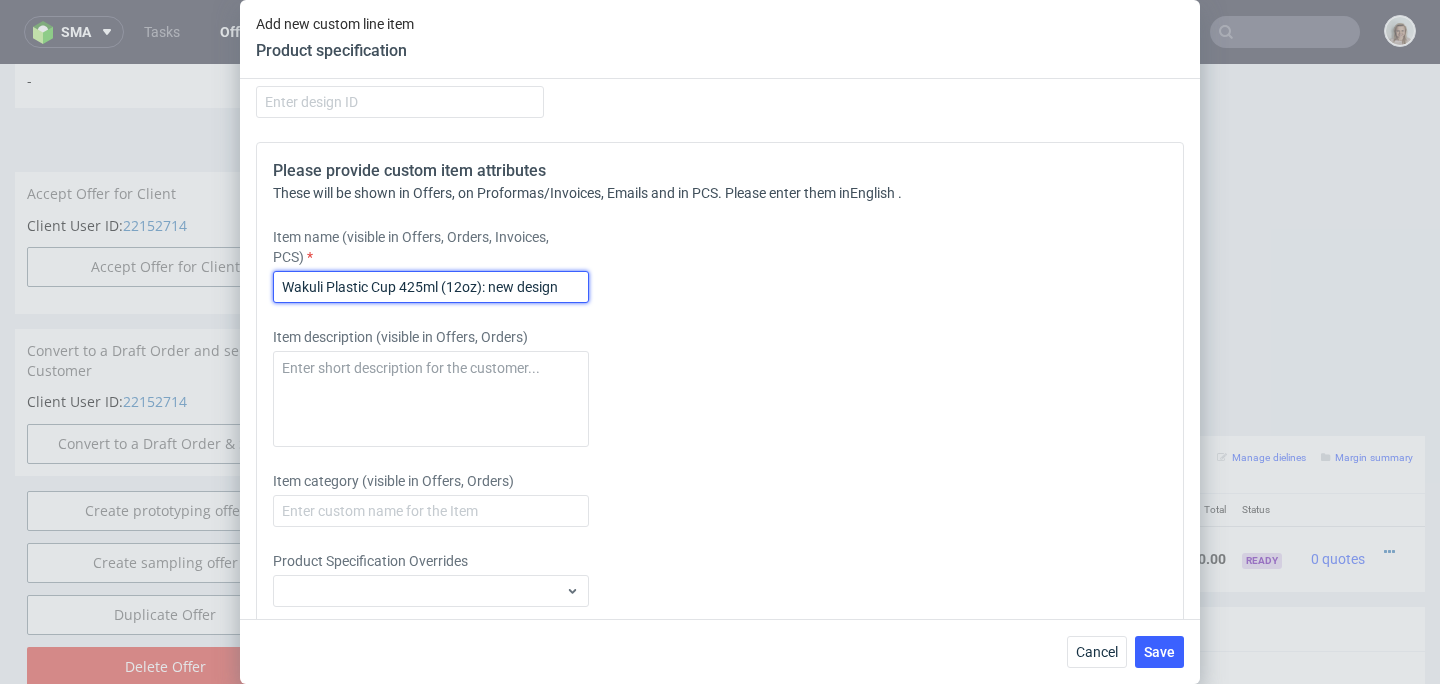 drag, startPoint x: 581, startPoint y: 317, endPoint x: 240, endPoint y: 316, distance: 341.00146 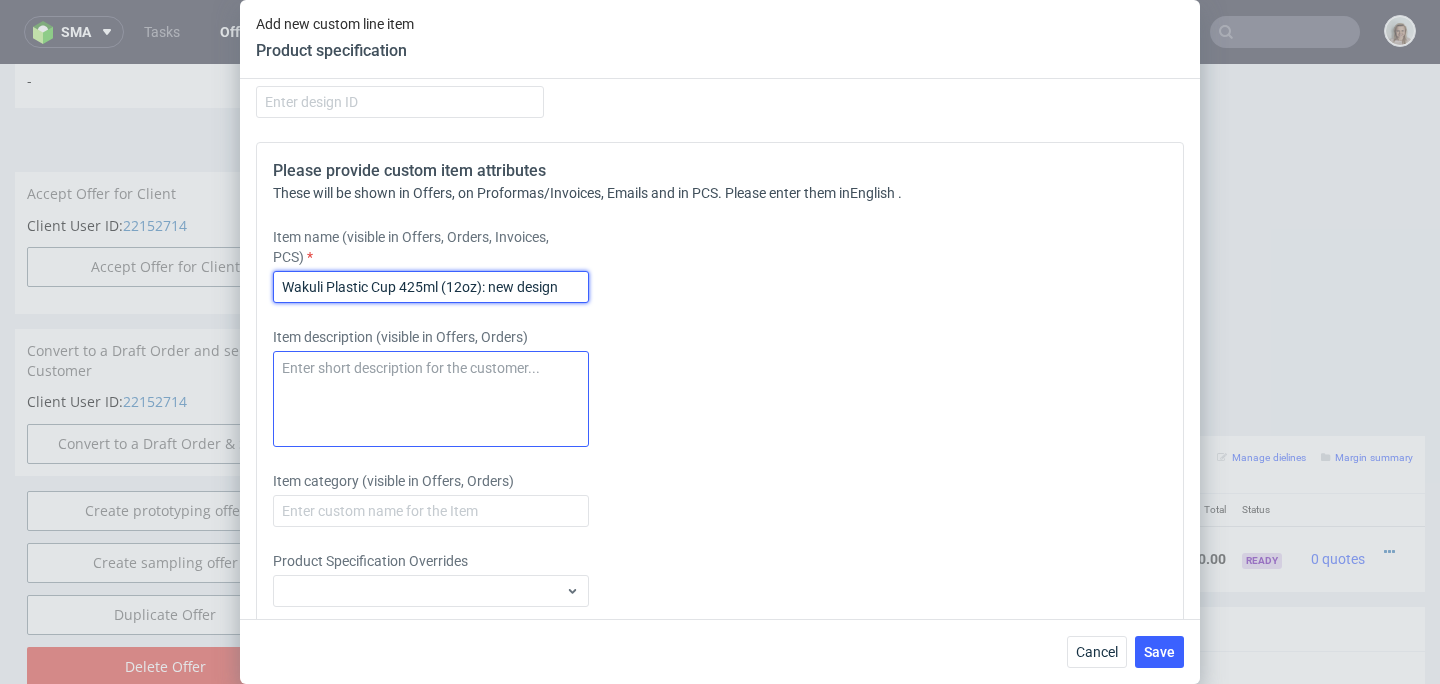 type on "Wakuli Plastic Cup 425ml (12oz): new design" 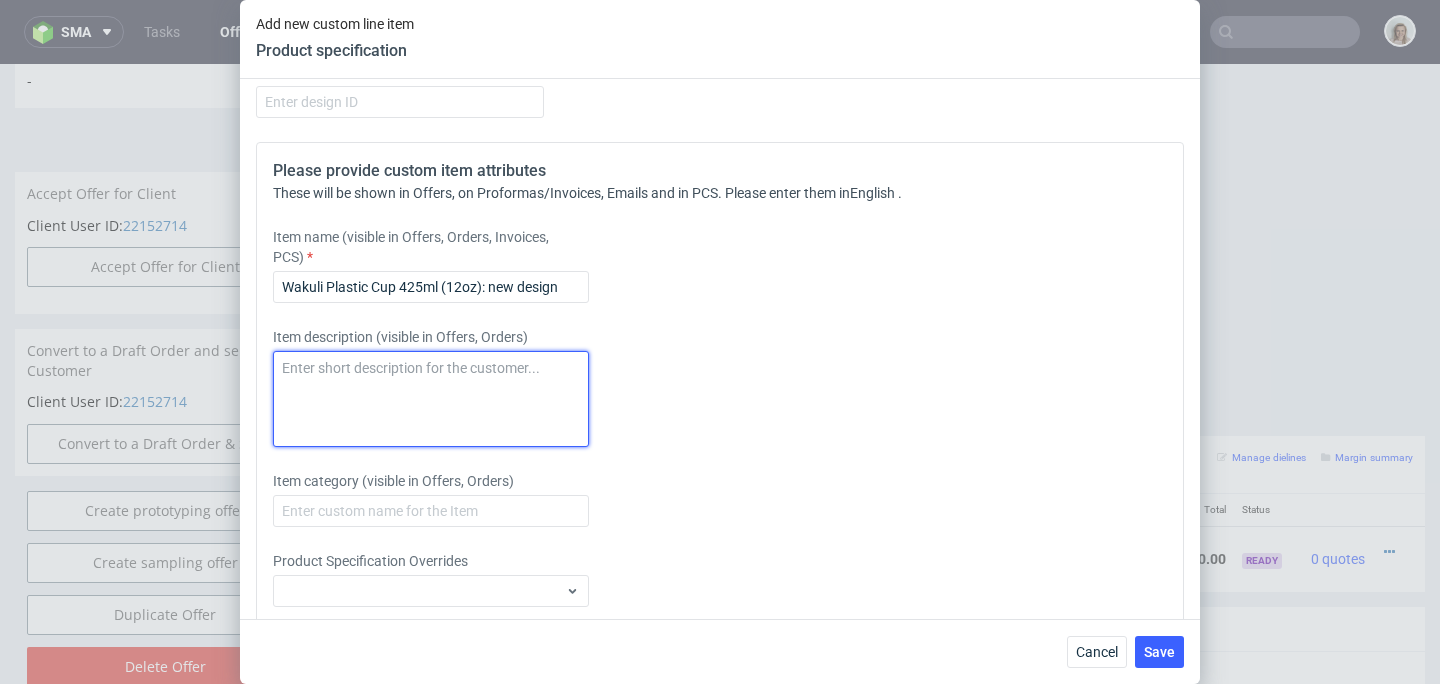 click at bounding box center [431, 399] 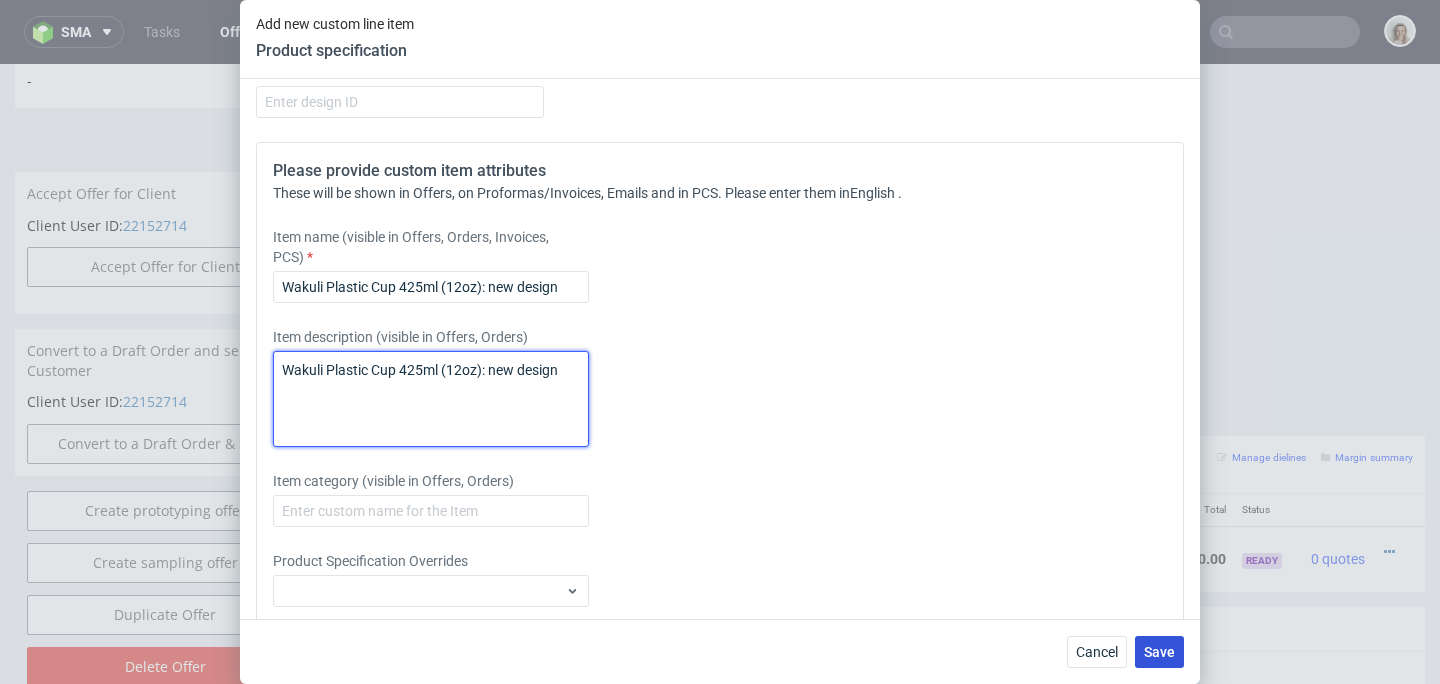 type on "Wakuli Plastic Cup 425ml (12oz): new design" 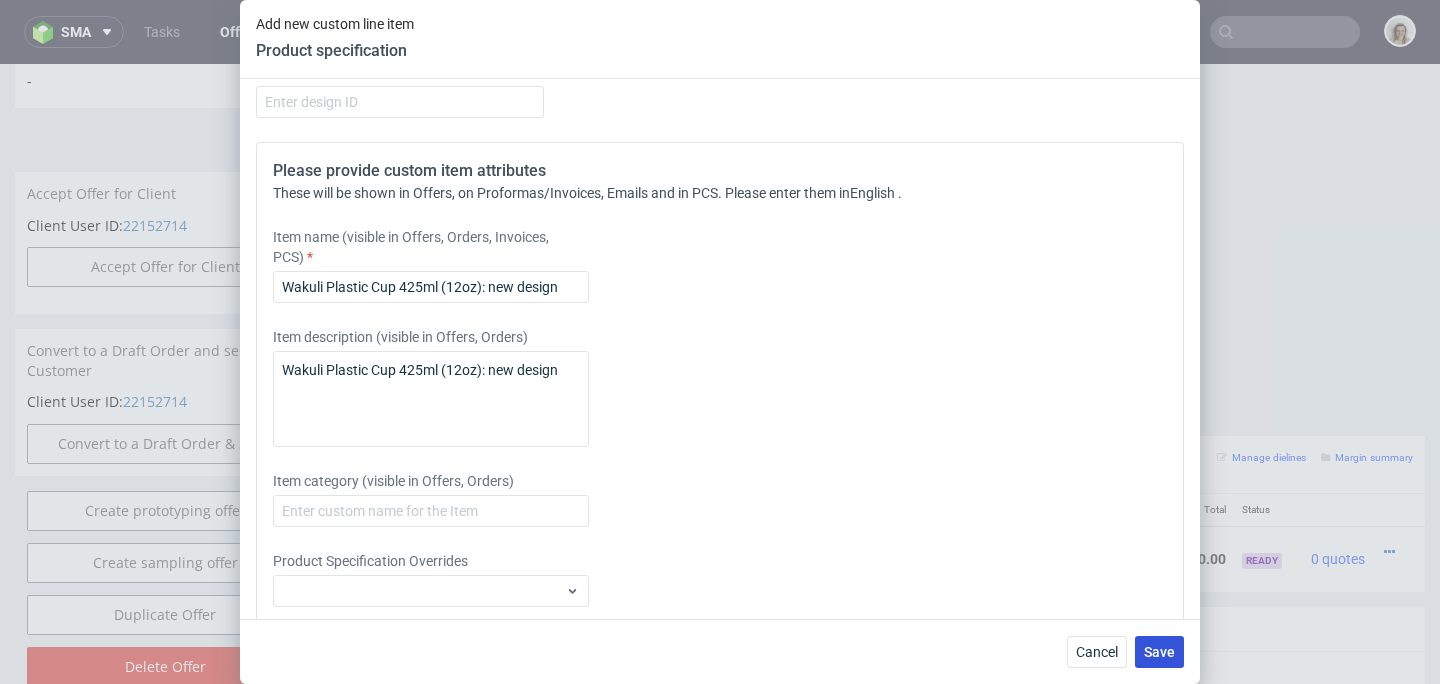 click on "Save" at bounding box center (1159, 652) 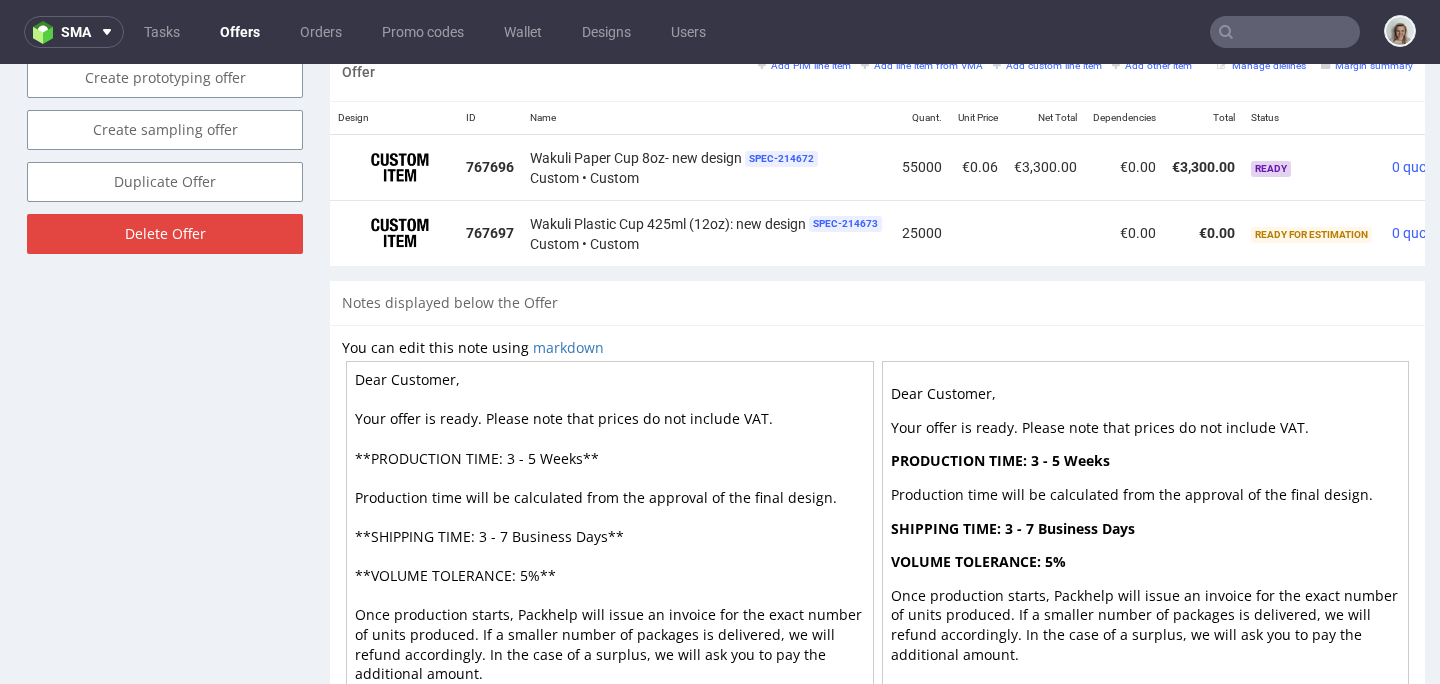 scroll, scrollTop: 1202, scrollLeft: 0, axis: vertical 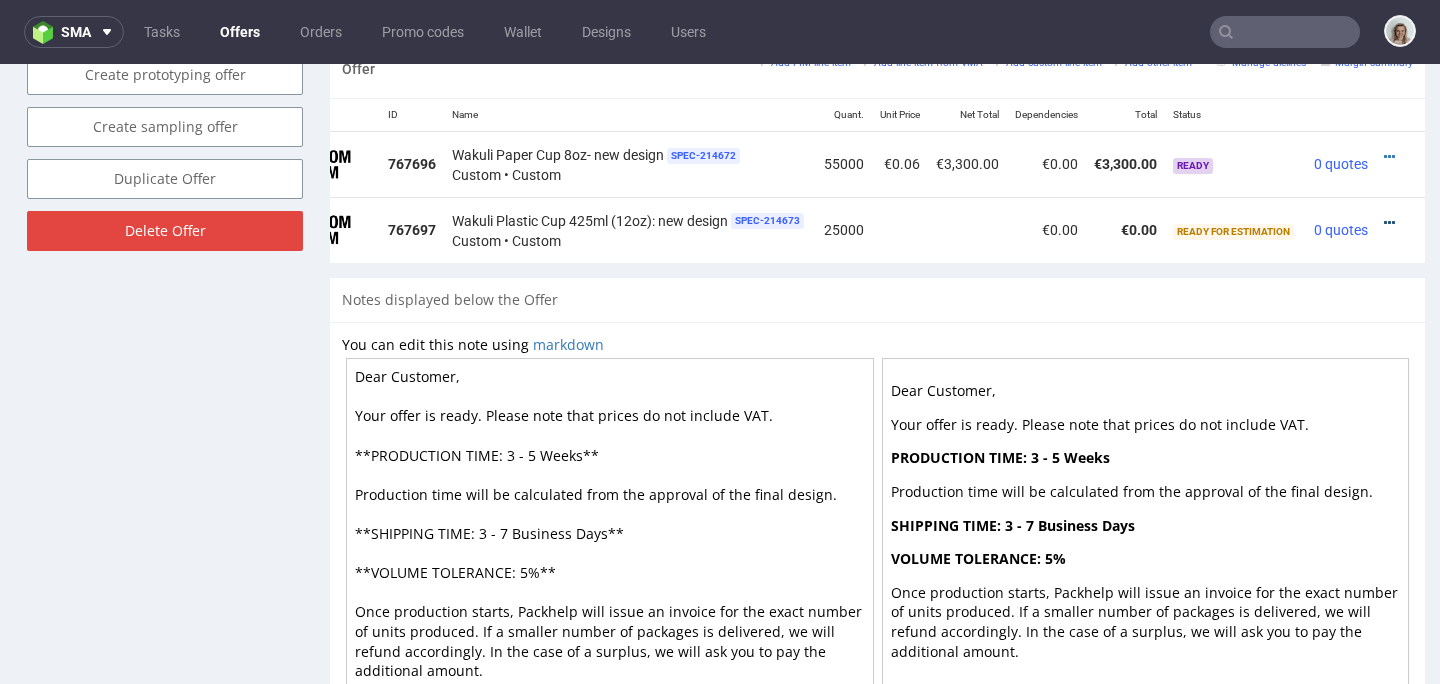 click at bounding box center (1389, 223) 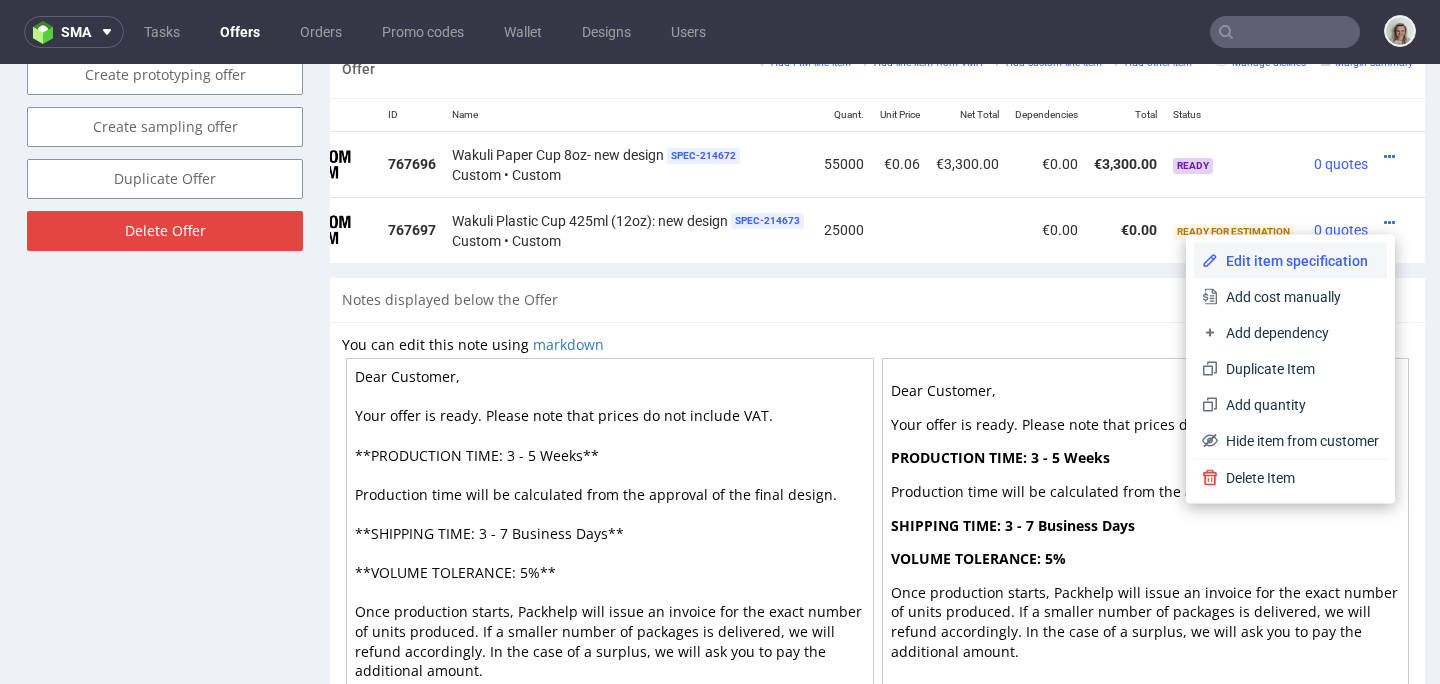 click on "Edit item specification" at bounding box center [1290, 261] 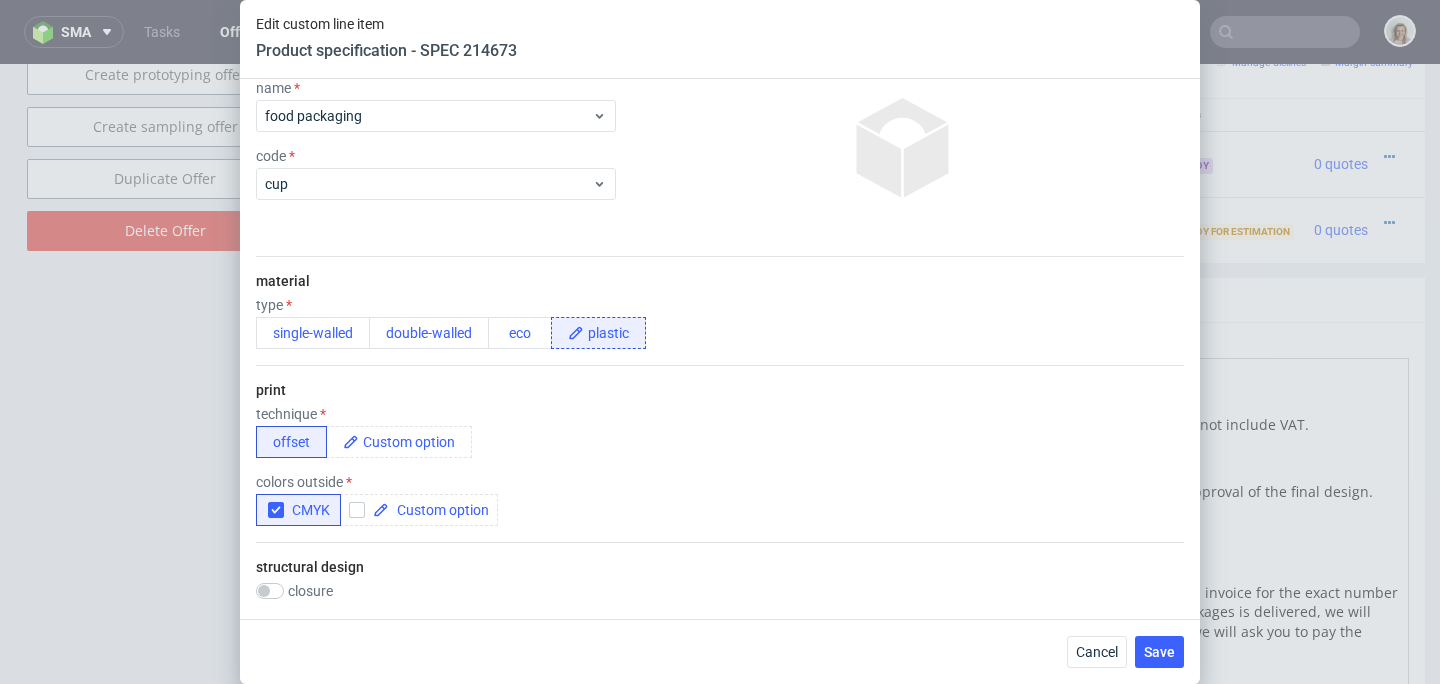 scroll, scrollTop: 243, scrollLeft: 0, axis: vertical 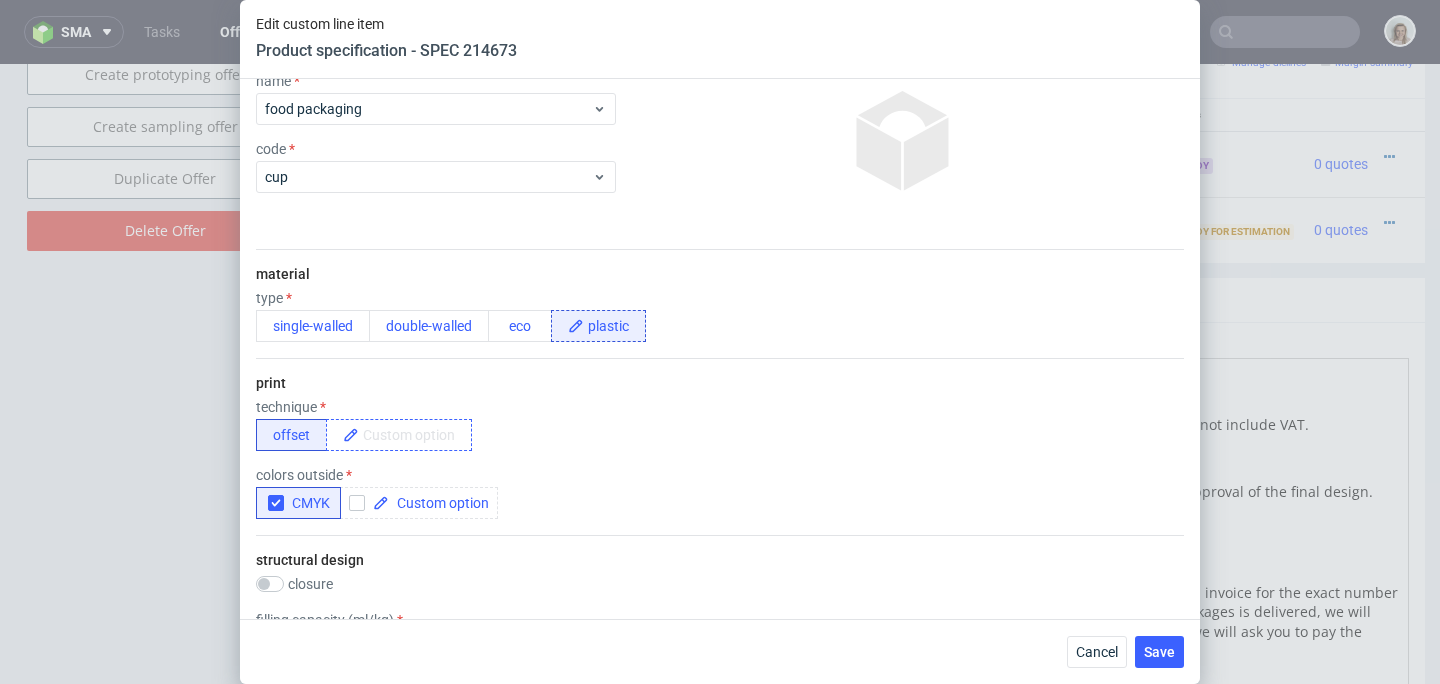 click at bounding box center [415, 435] 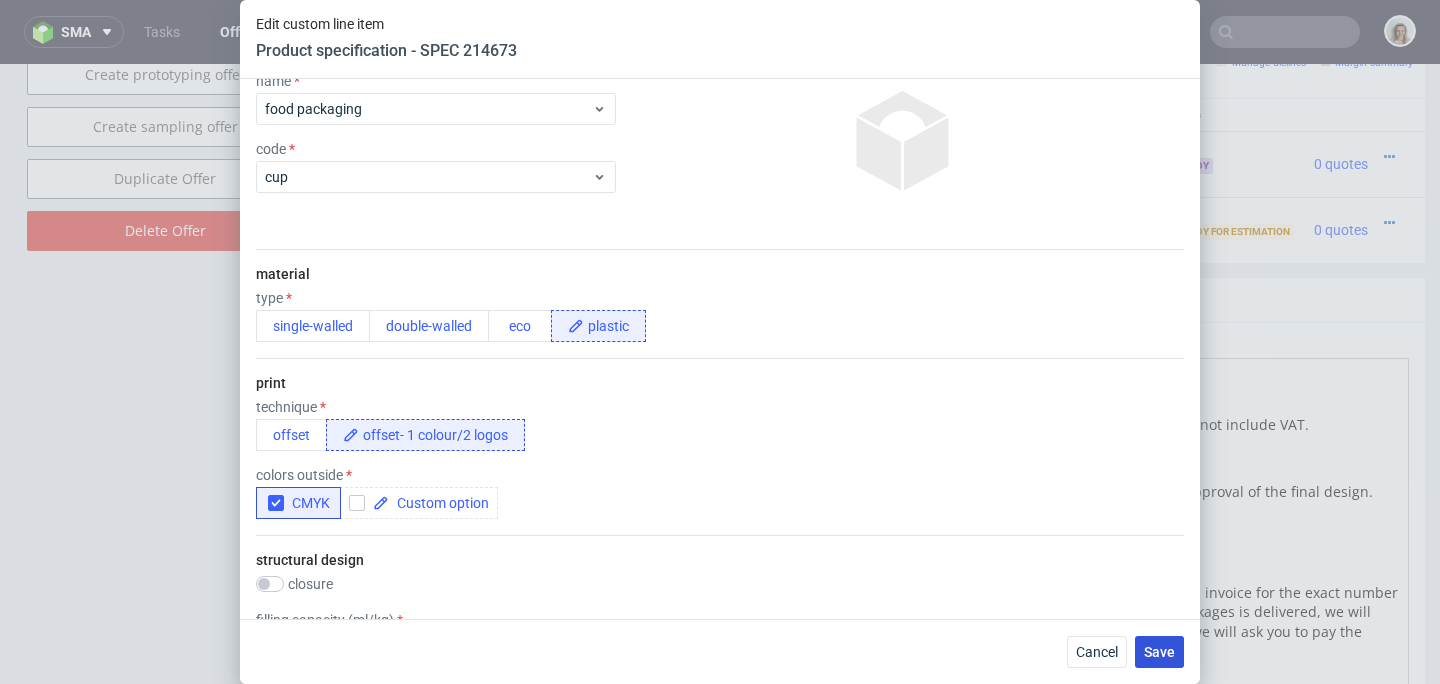 click on "Save" at bounding box center (1159, 652) 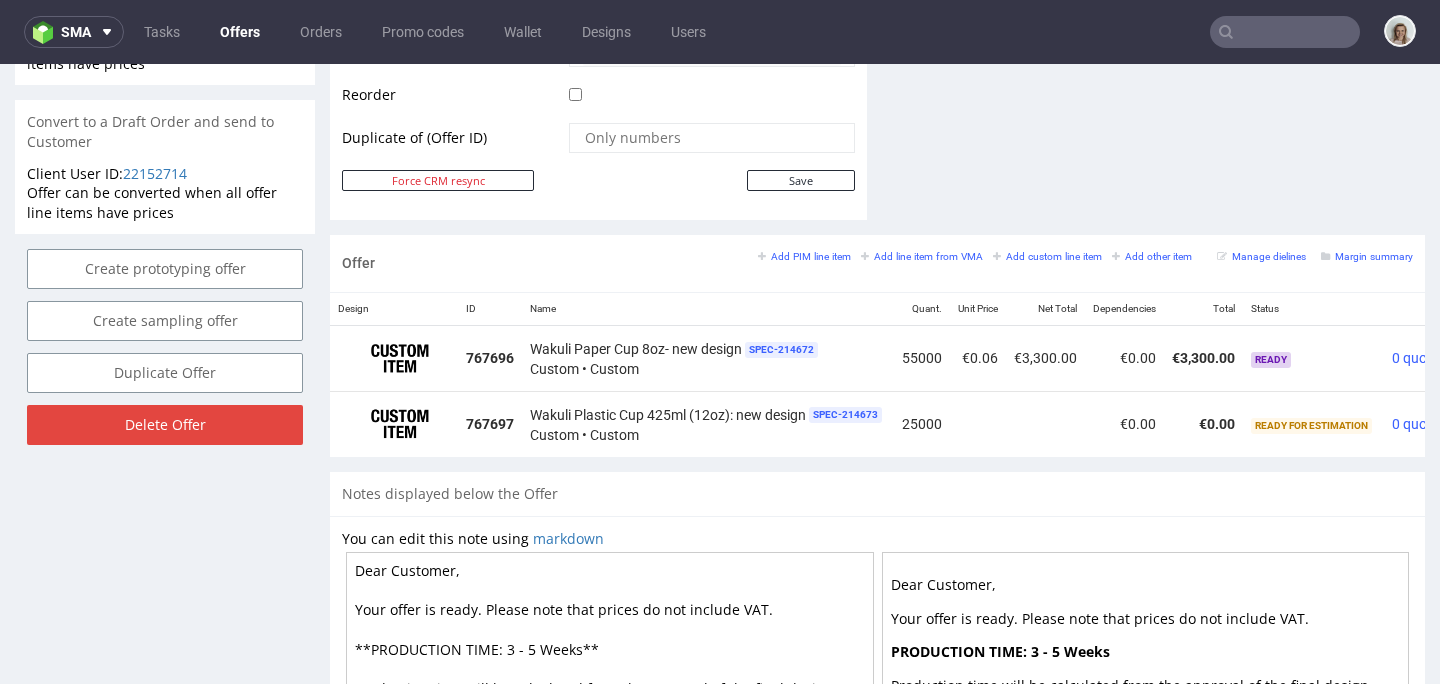 scroll, scrollTop: 1093, scrollLeft: 0, axis: vertical 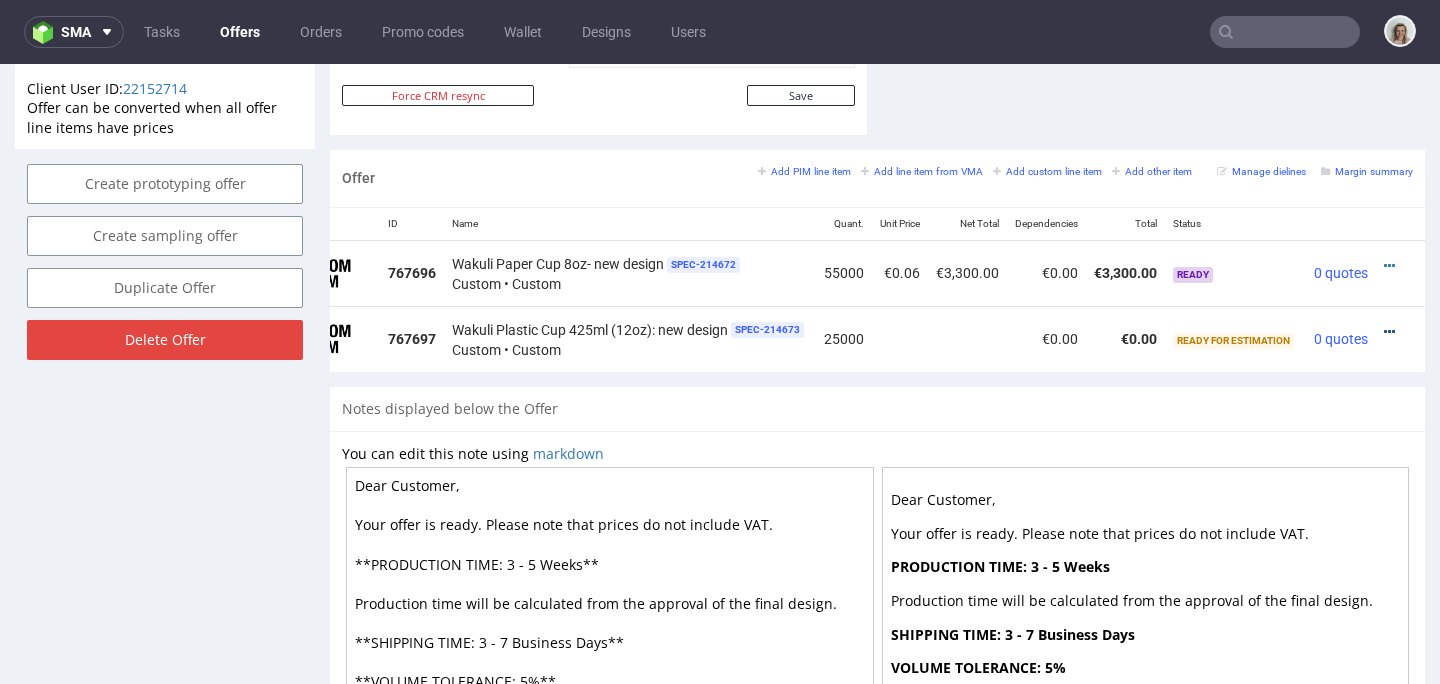 click at bounding box center (1389, 332) 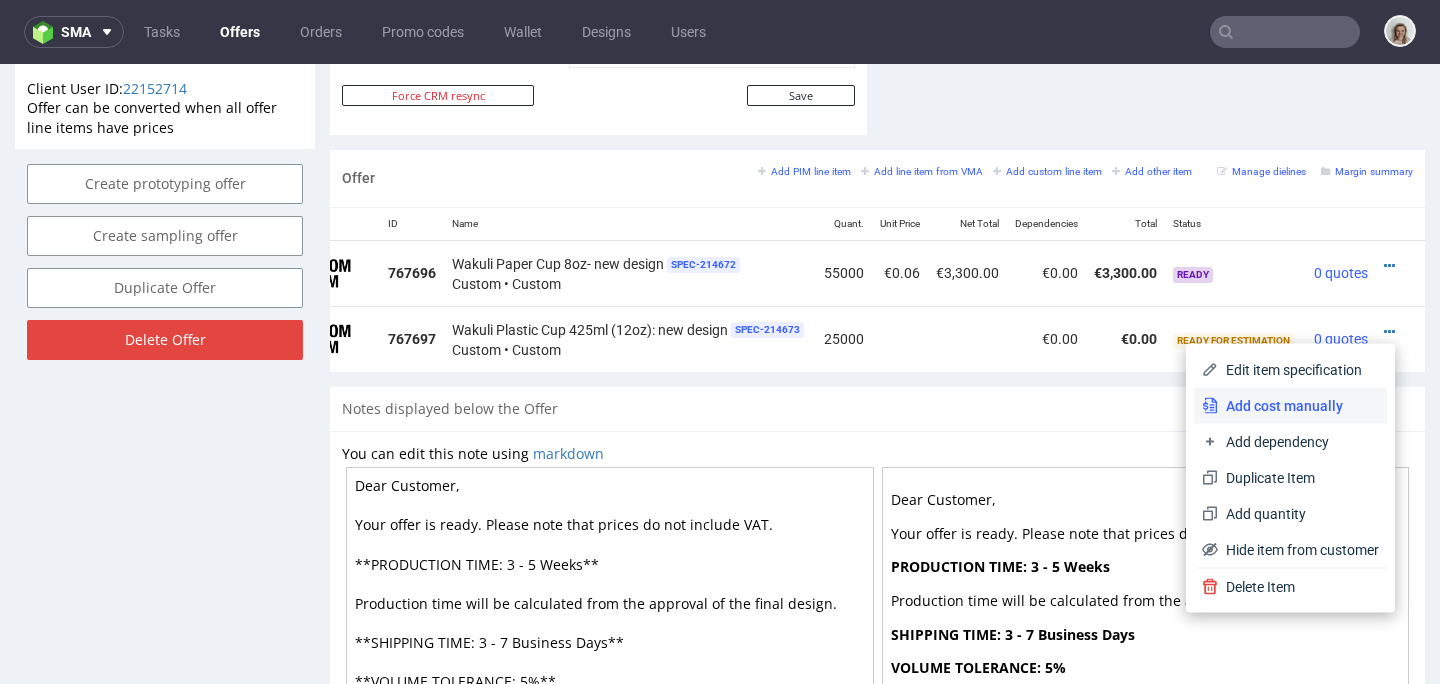 click on "Add cost manually" at bounding box center [1298, 406] 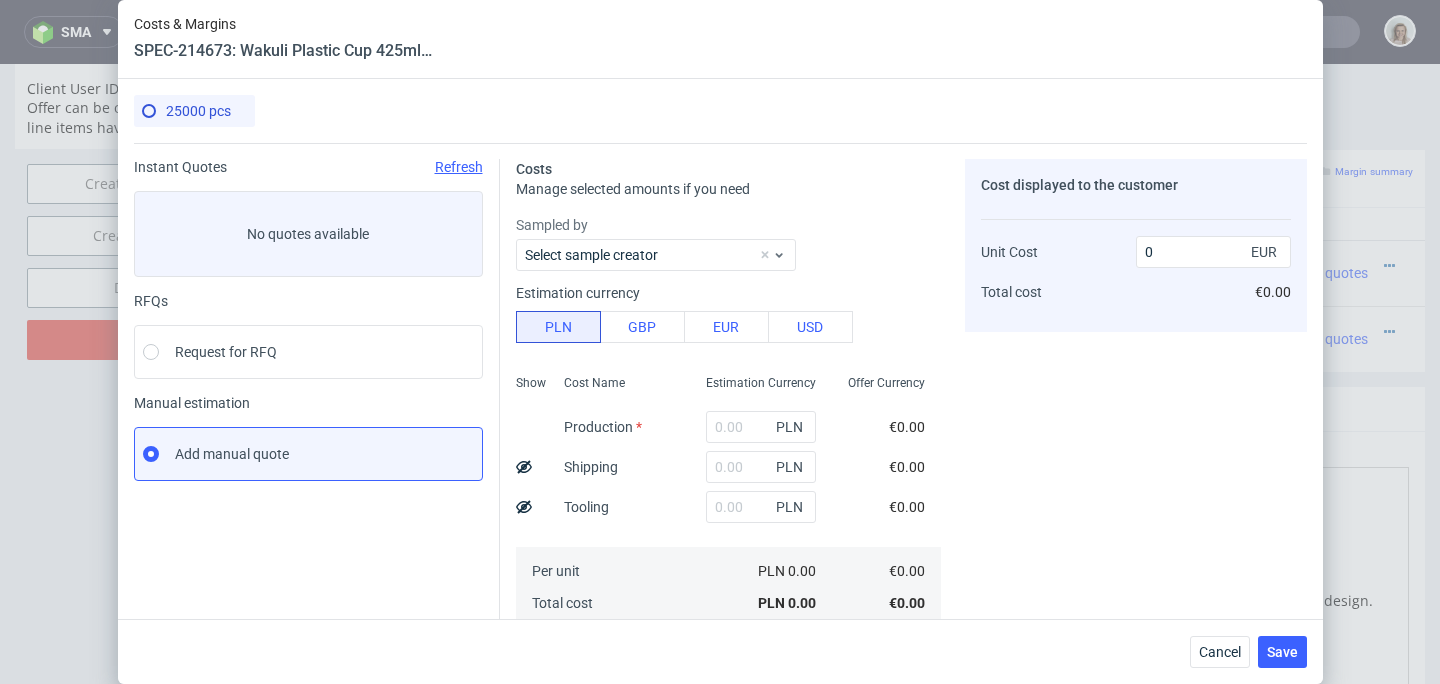 scroll, scrollTop: 26, scrollLeft: 0, axis: vertical 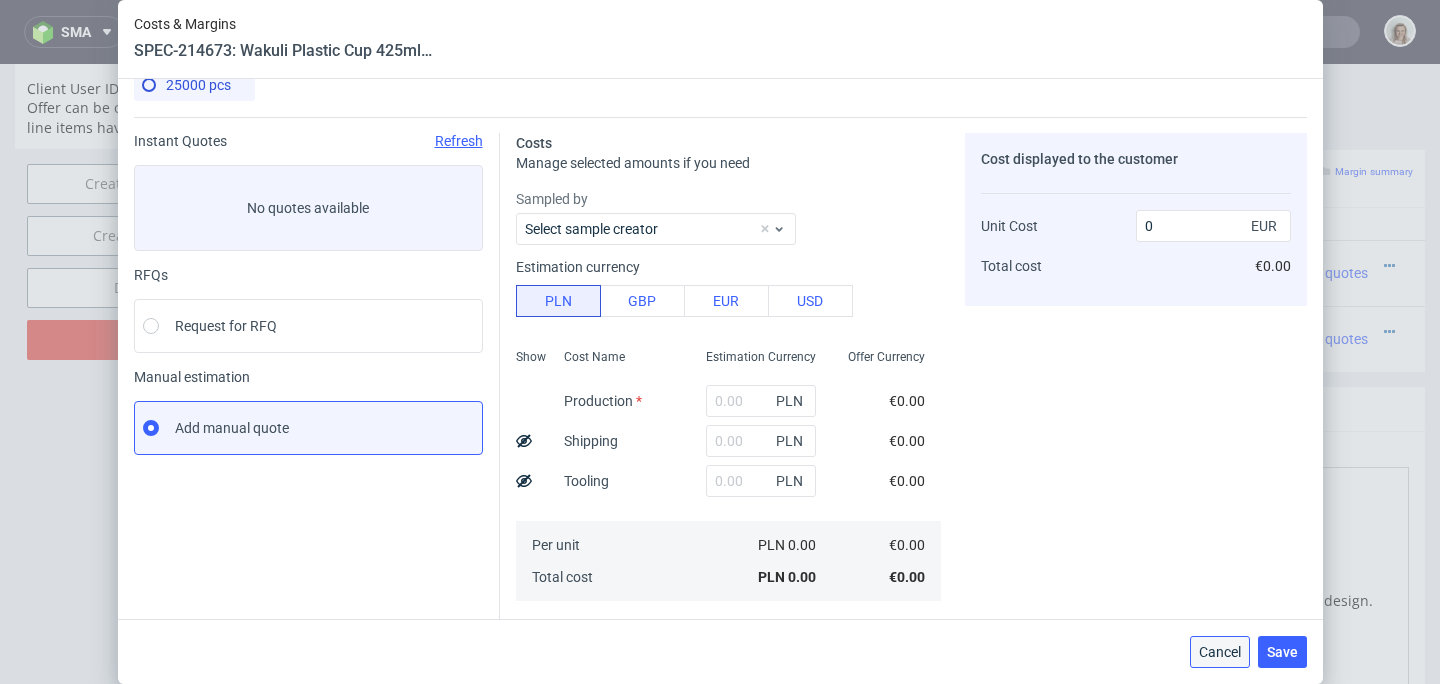 click on "Cancel" at bounding box center [1220, 652] 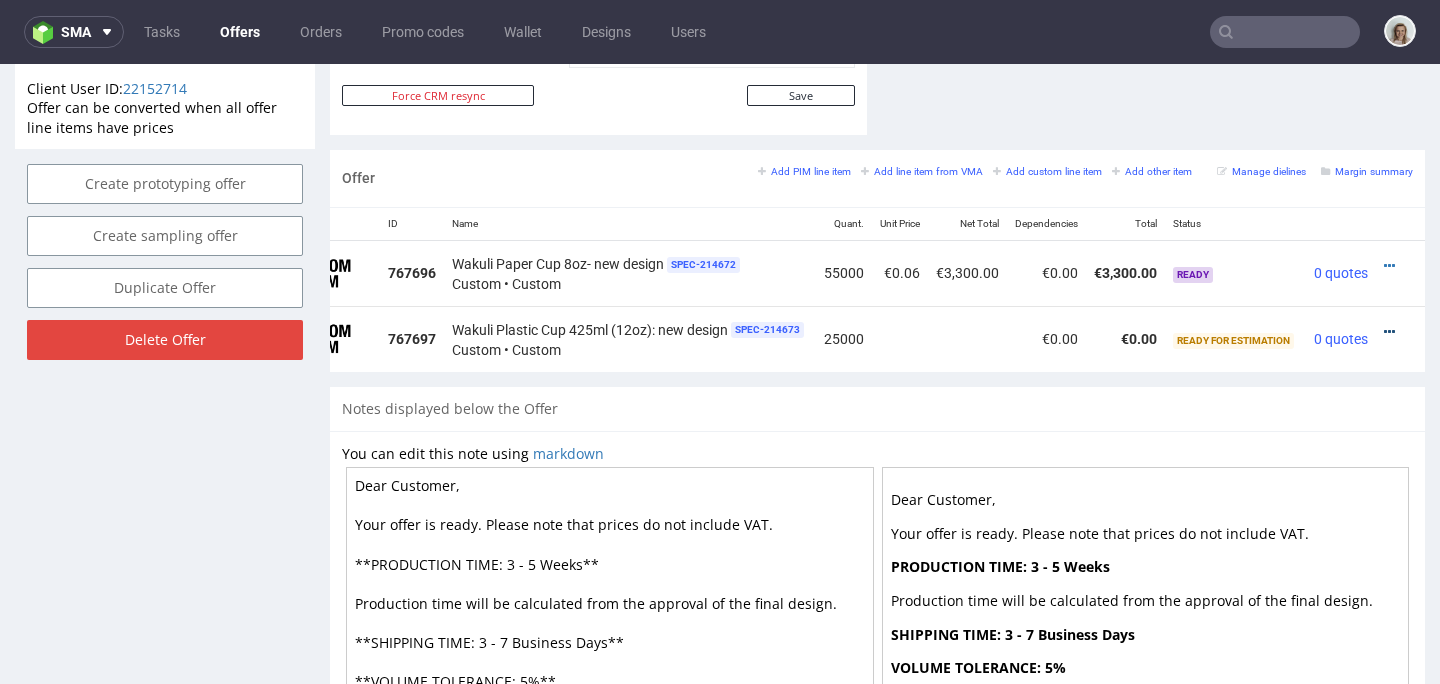 click at bounding box center (1389, 332) 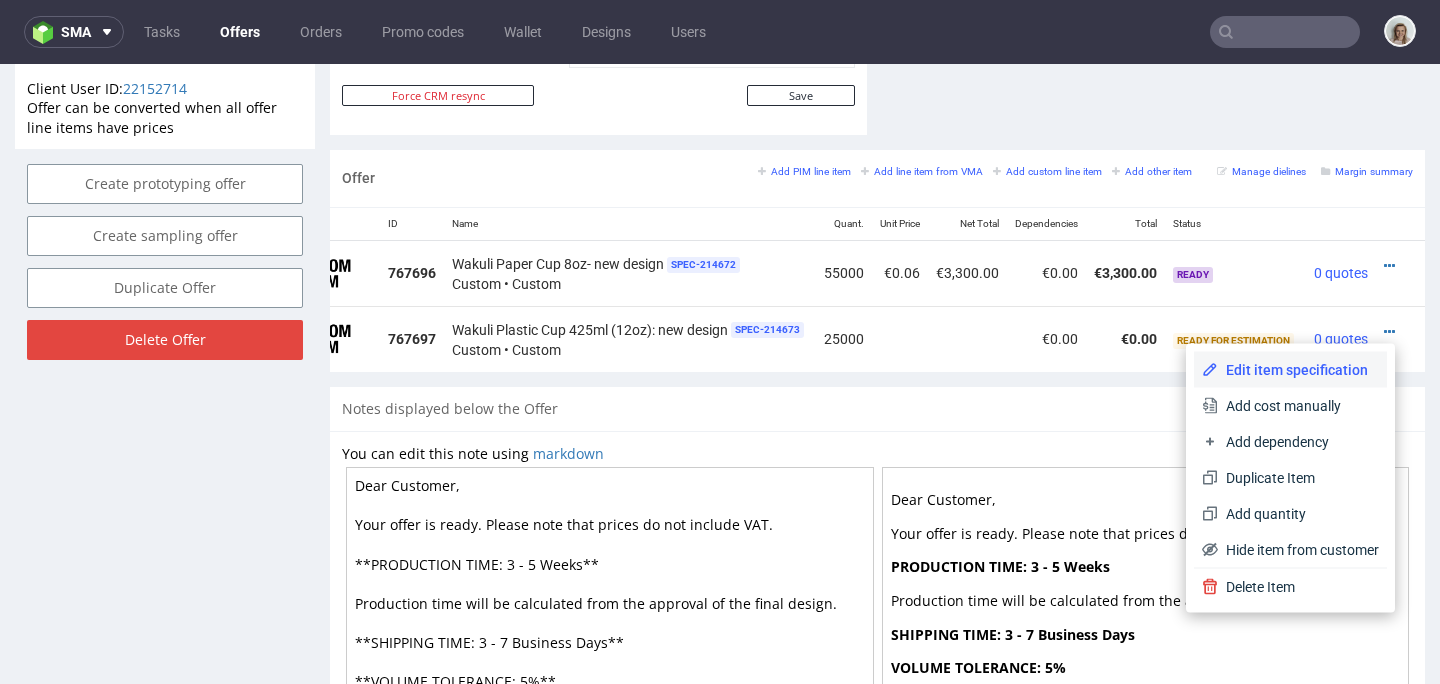 click on "Edit item specification" at bounding box center (1298, 370) 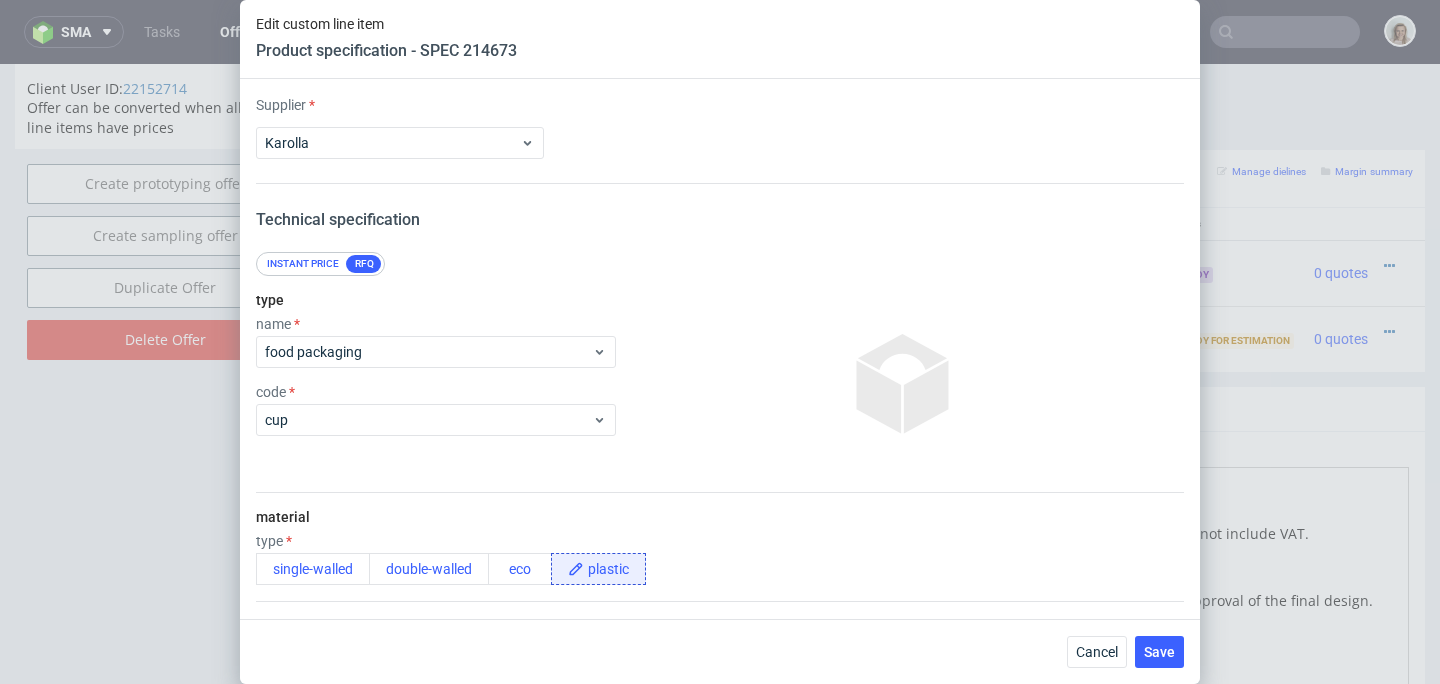 scroll, scrollTop: 505, scrollLeft: 0, axis: vertical 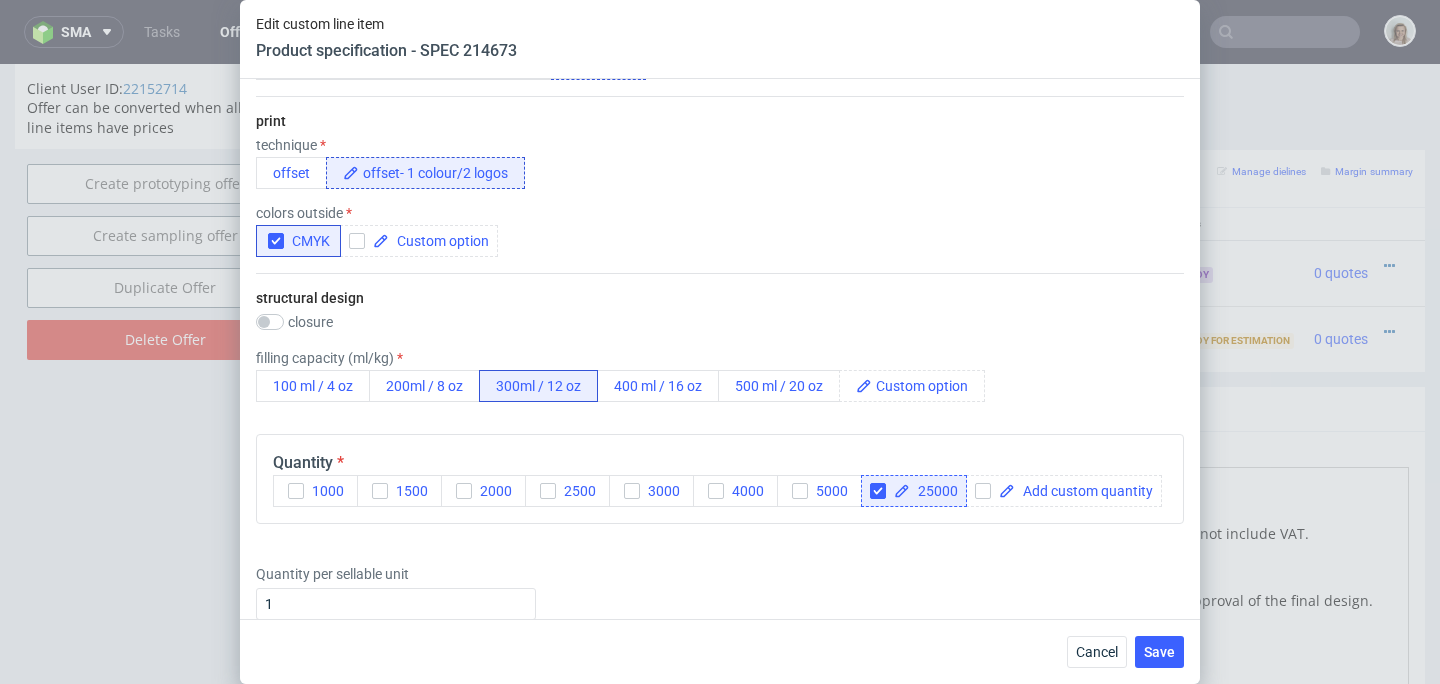 click on "25000" at bounding box center [934, 491] 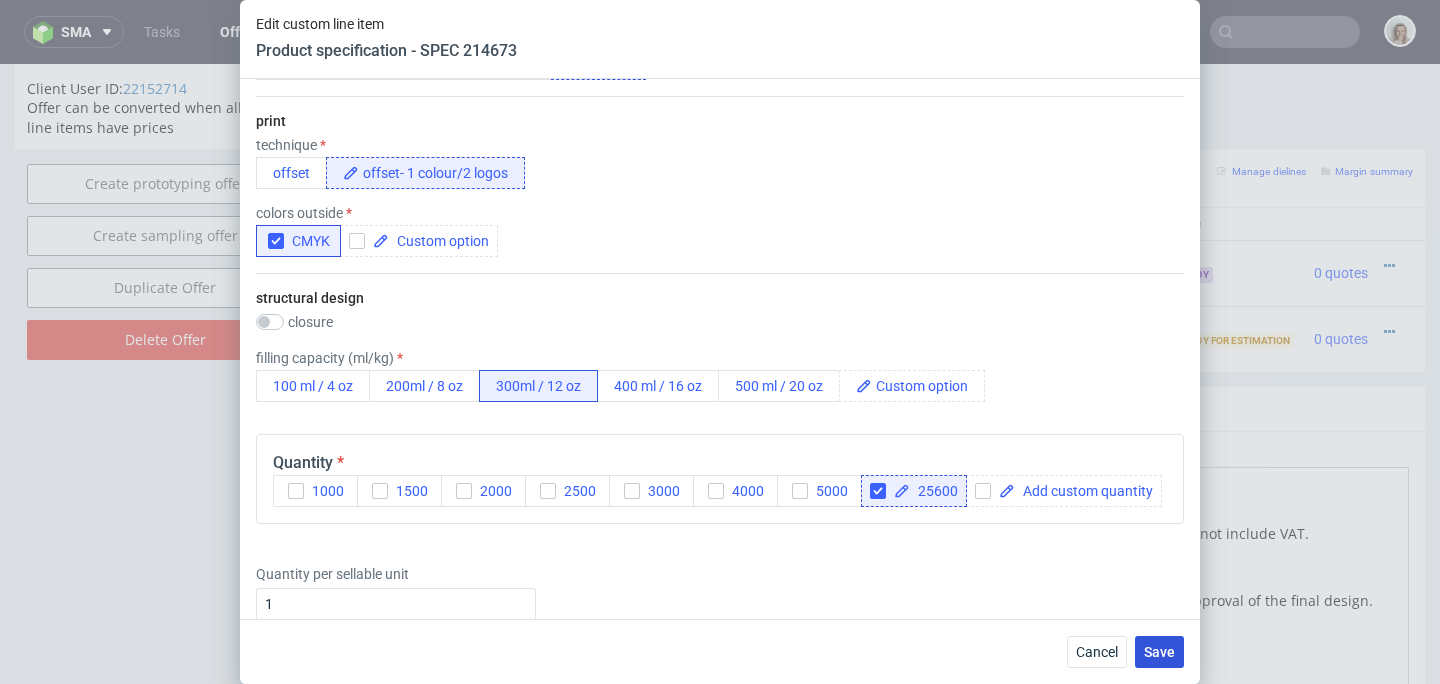 checkbox on "true" 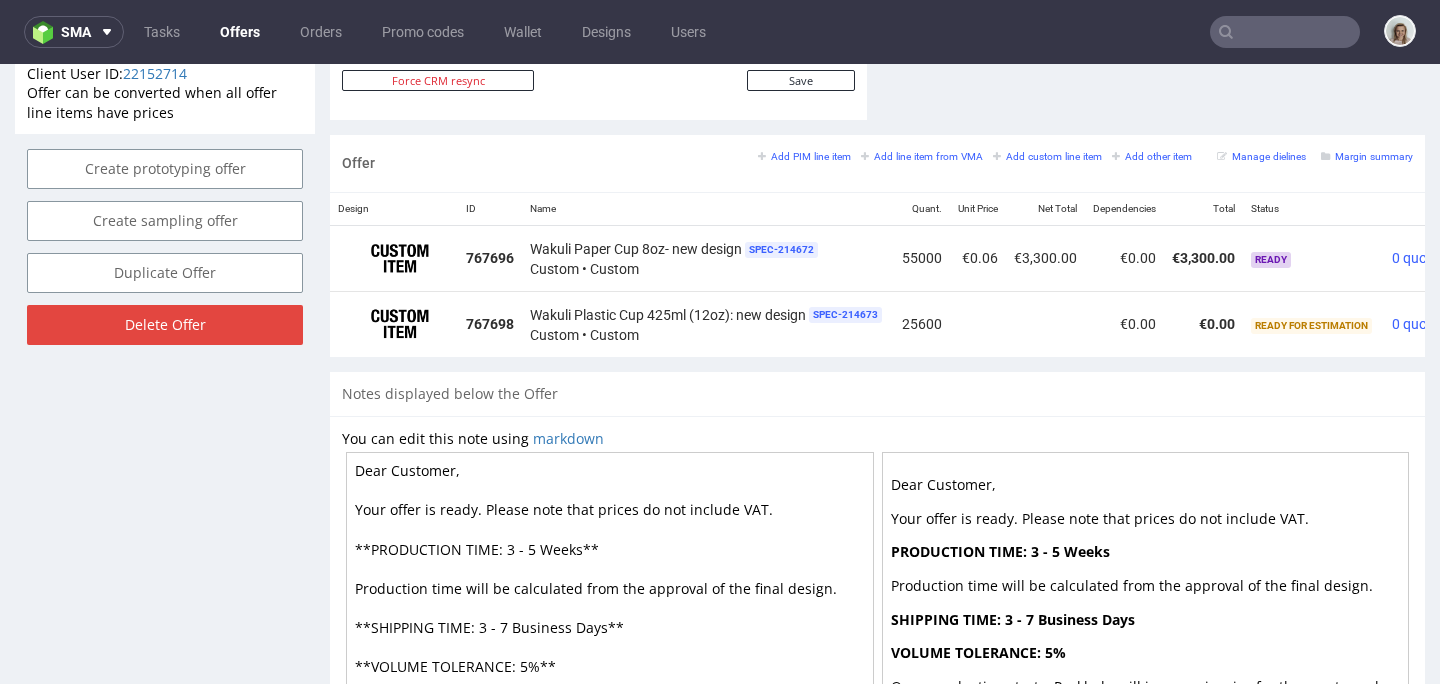 scroll, scrollTop: 1135, scrollLeft: 0, axis: vertical 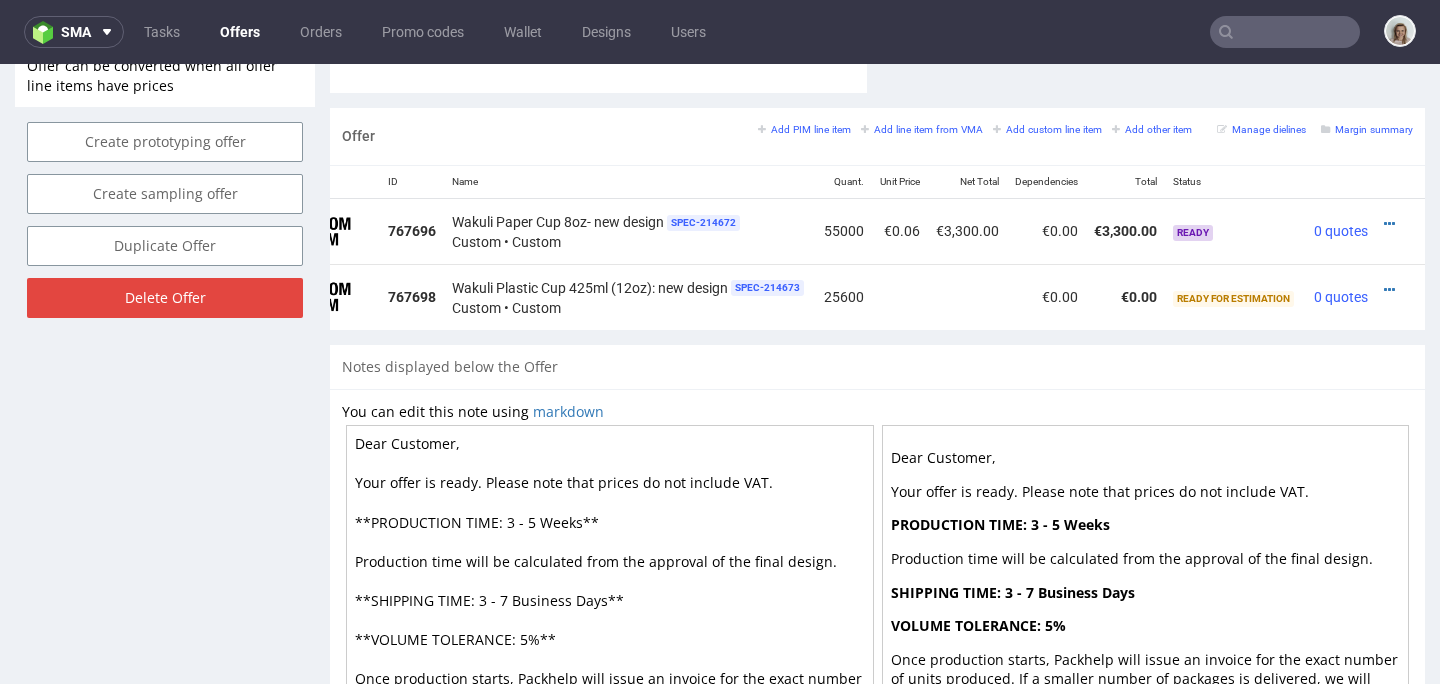 click at bounding box center (1400, 297) 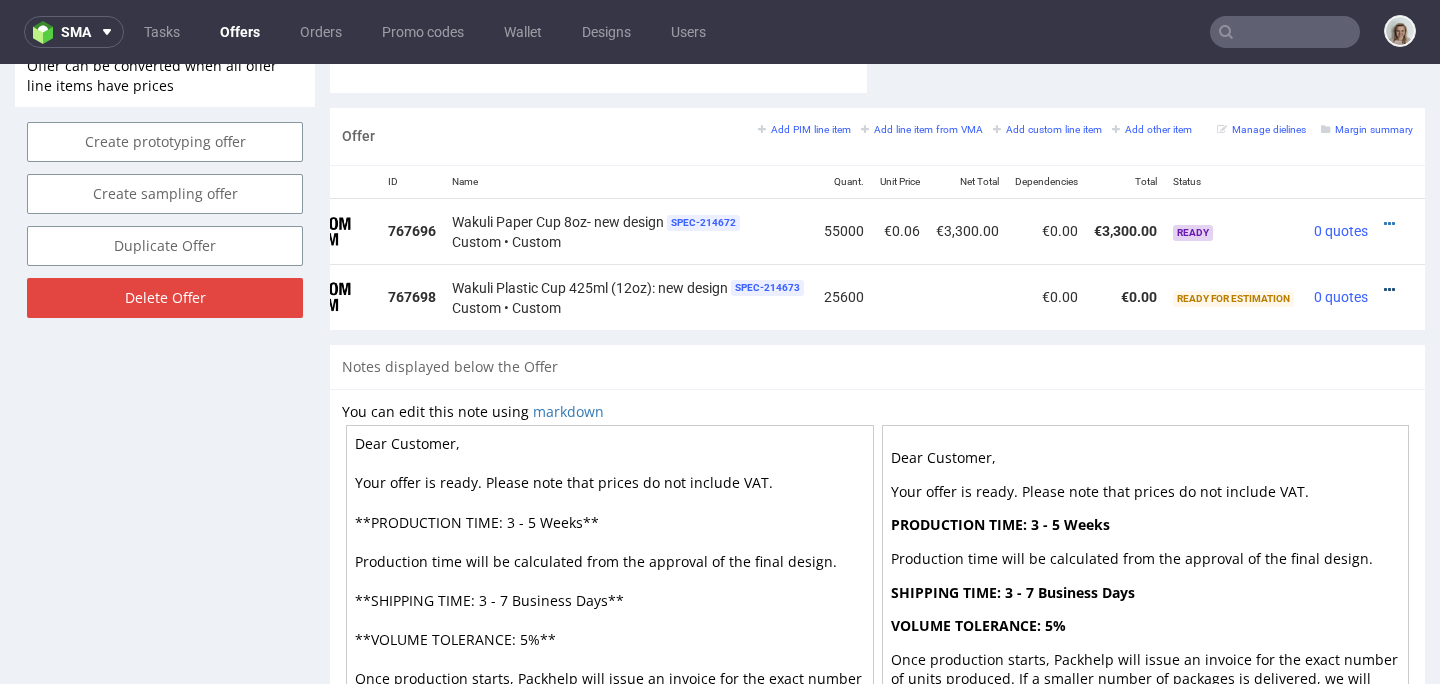 click at bounding box center [1389, 290] 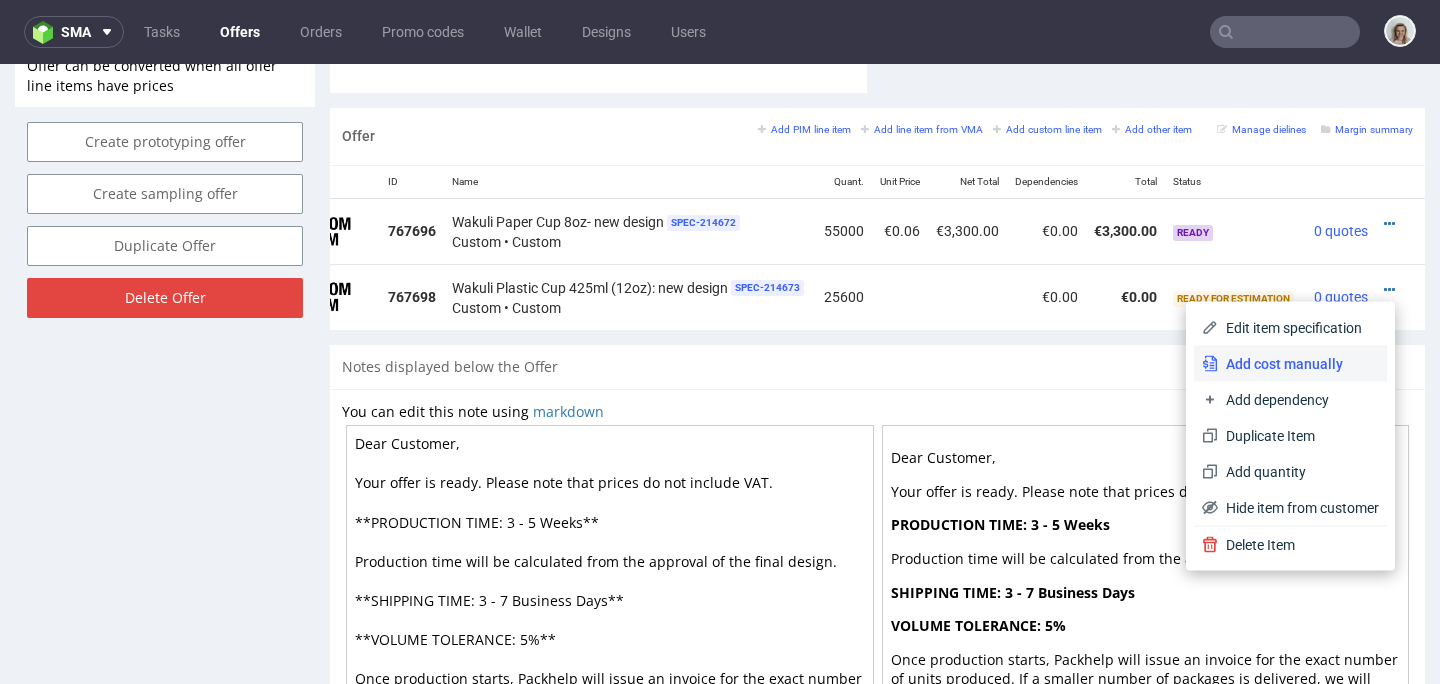 click on "Add cost manually" at bounding box center (1298, 364) 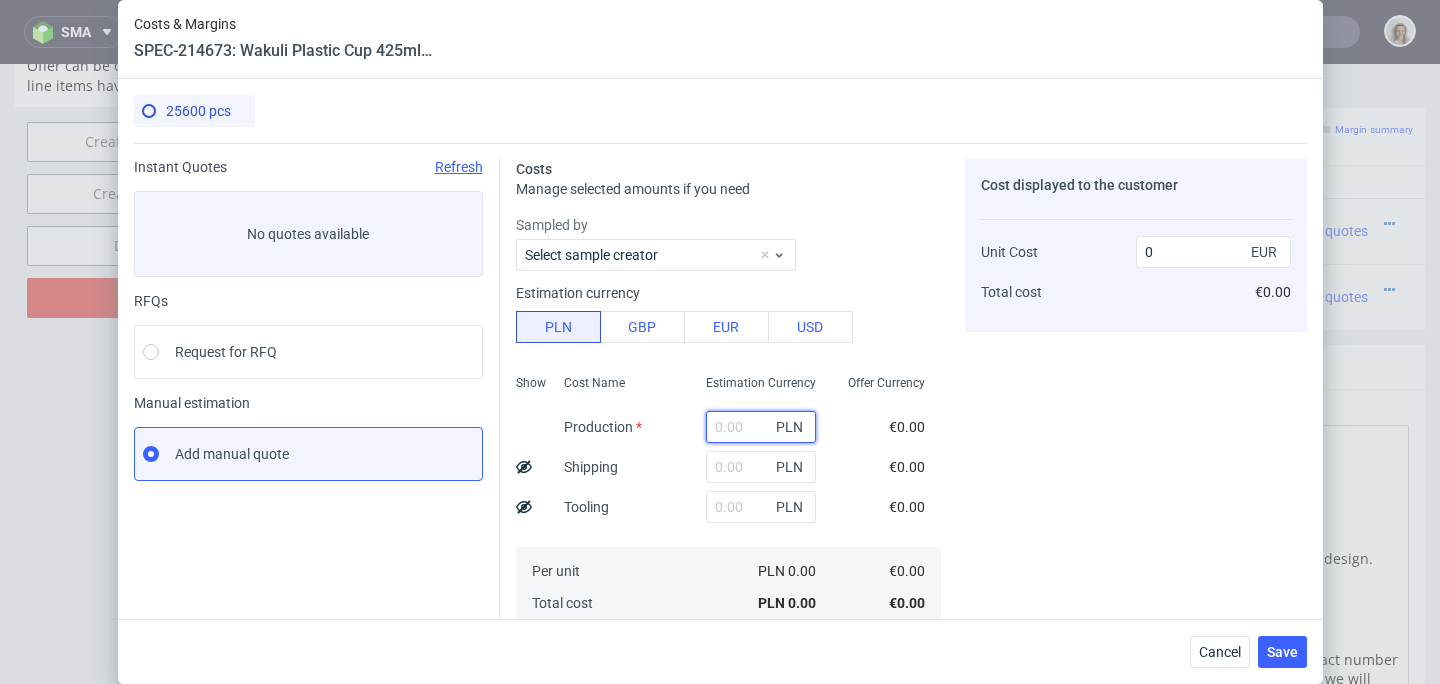 click at bounding box center [761, 427] 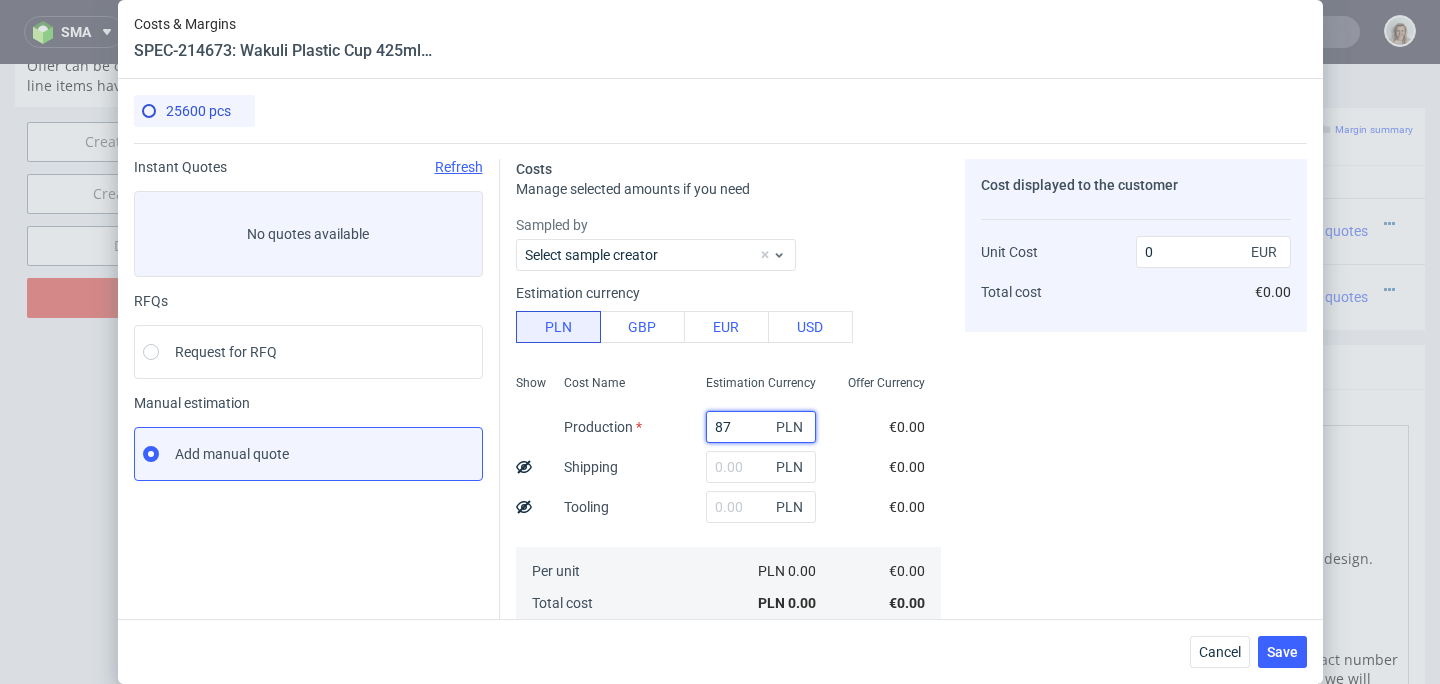 type on "870" 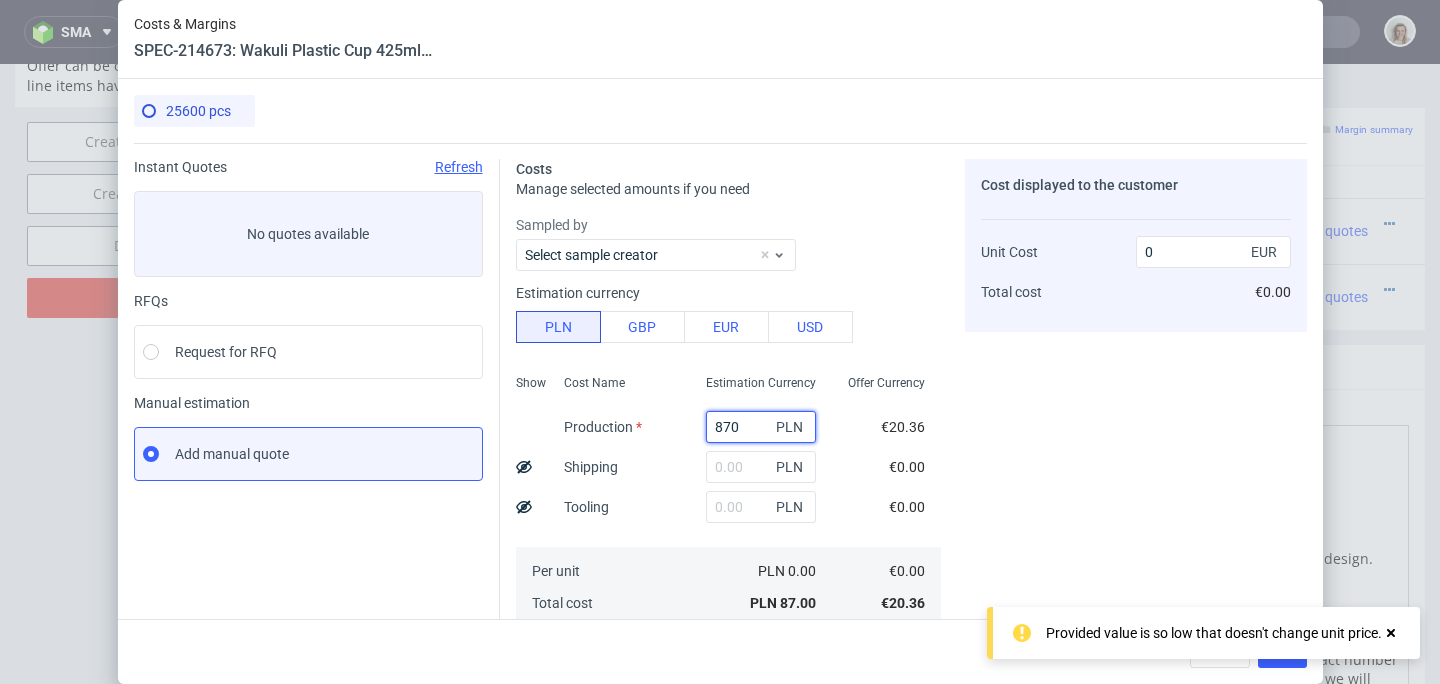 type on "0.01" 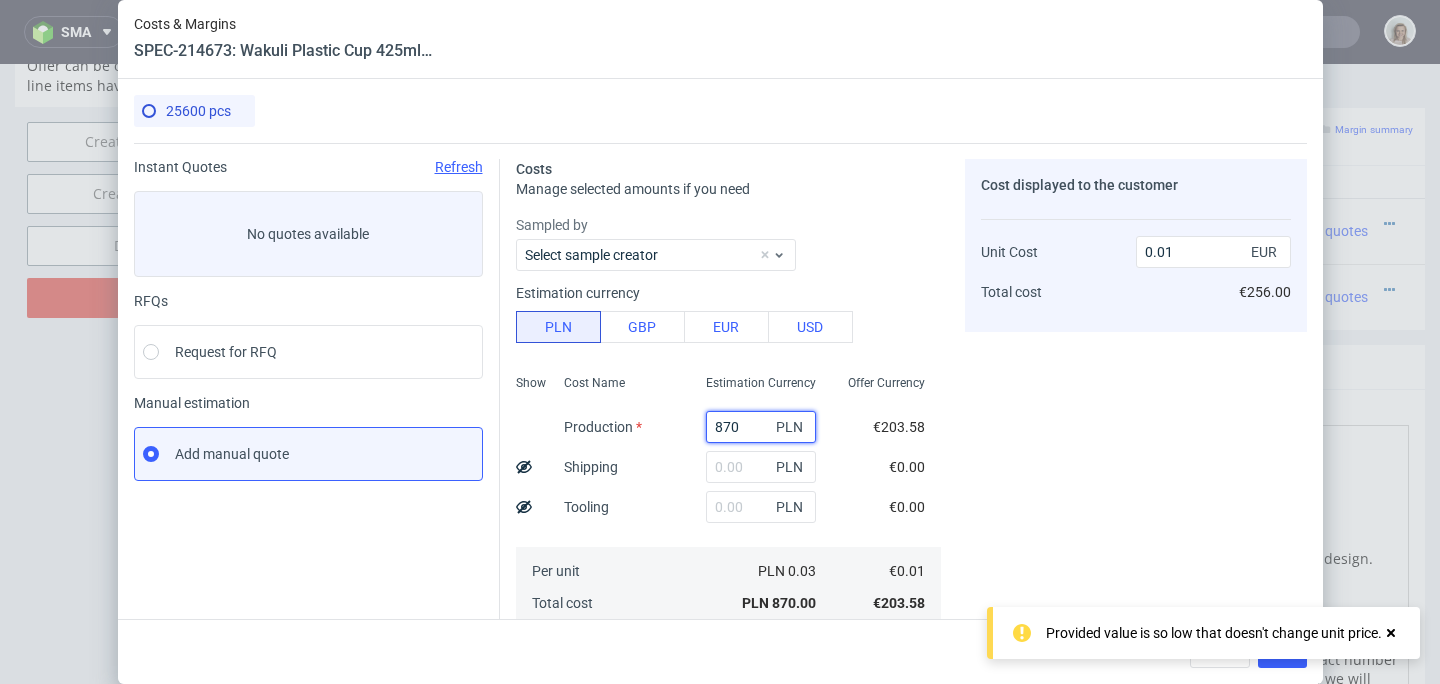 type on "8704" 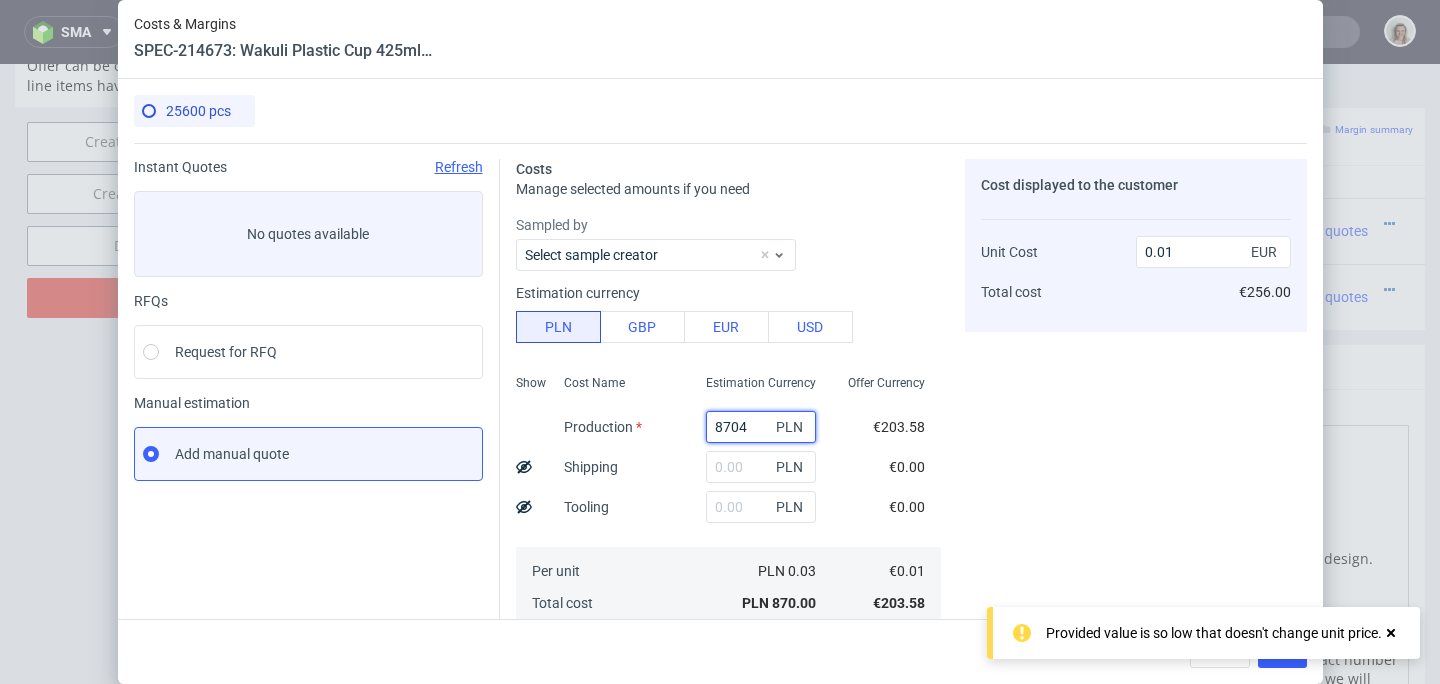 type on "0.08" 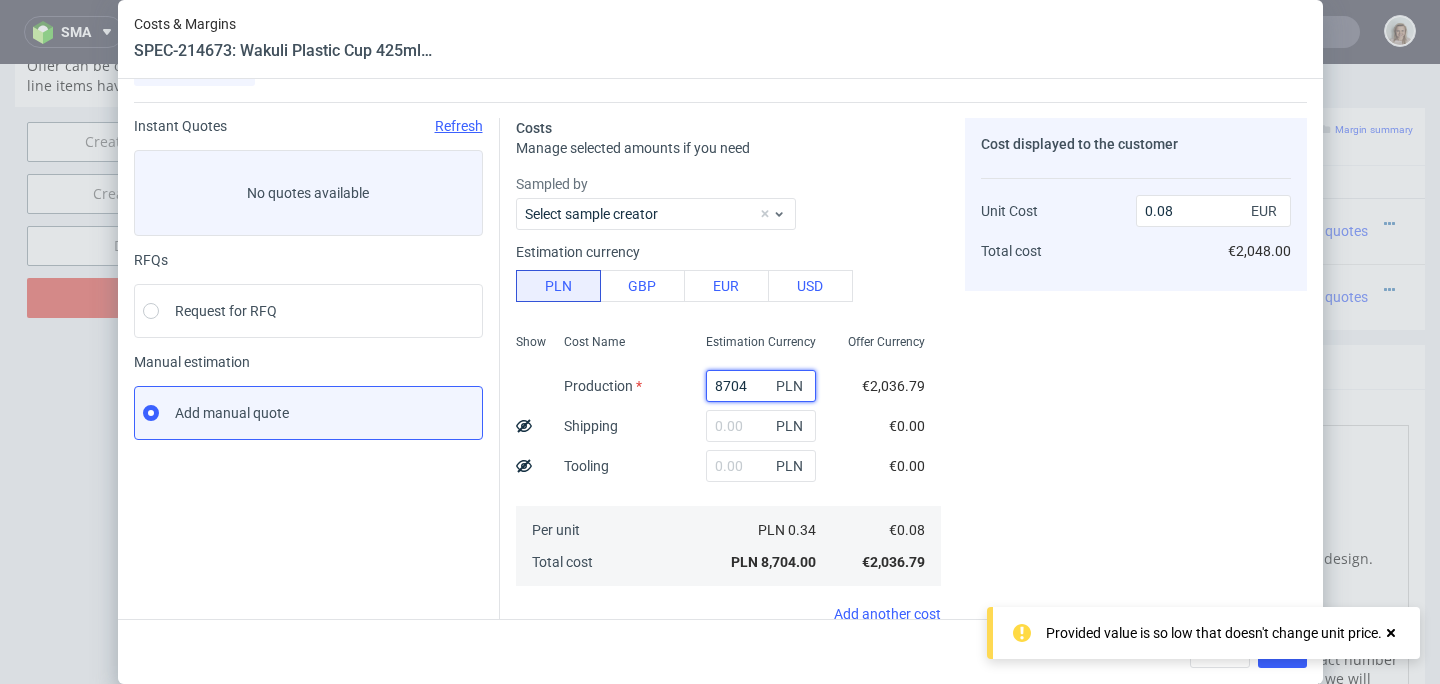 scroll, scrollTop: 288, scrollLeft: 0, axis: vertical 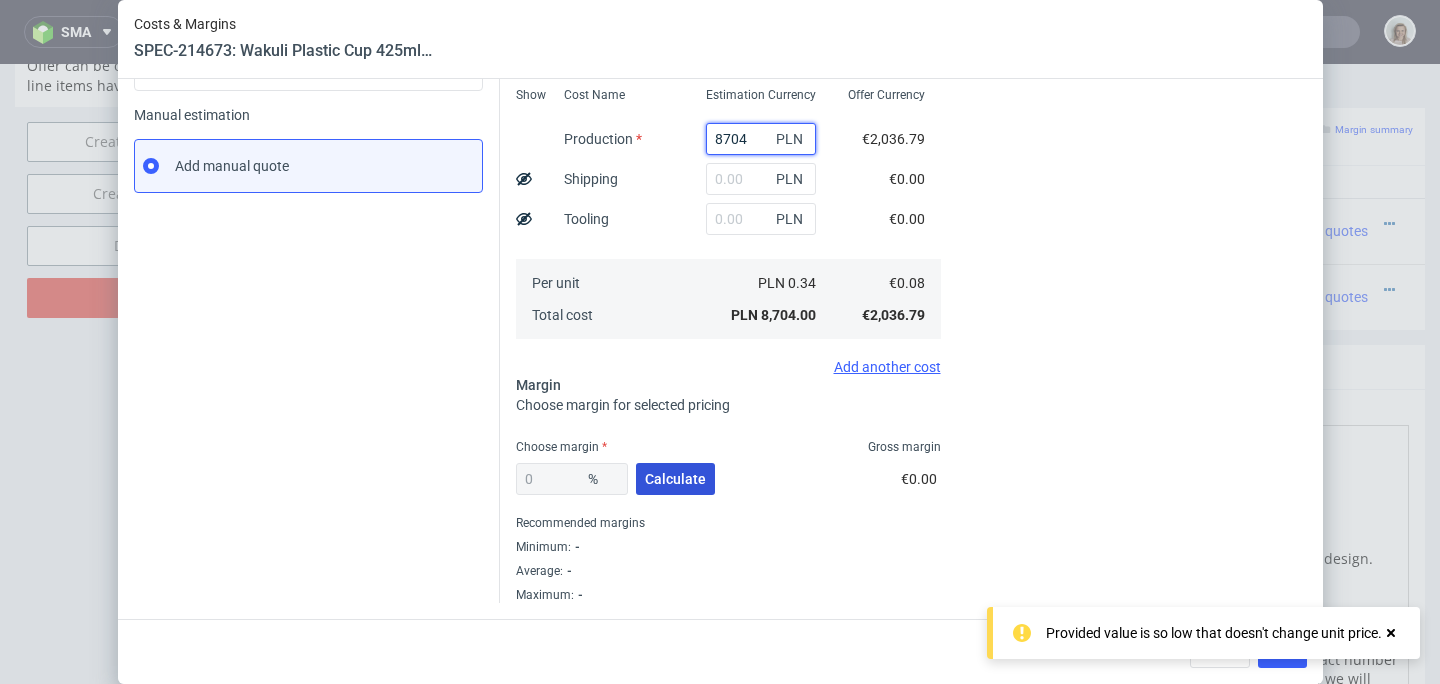 type on "8704" 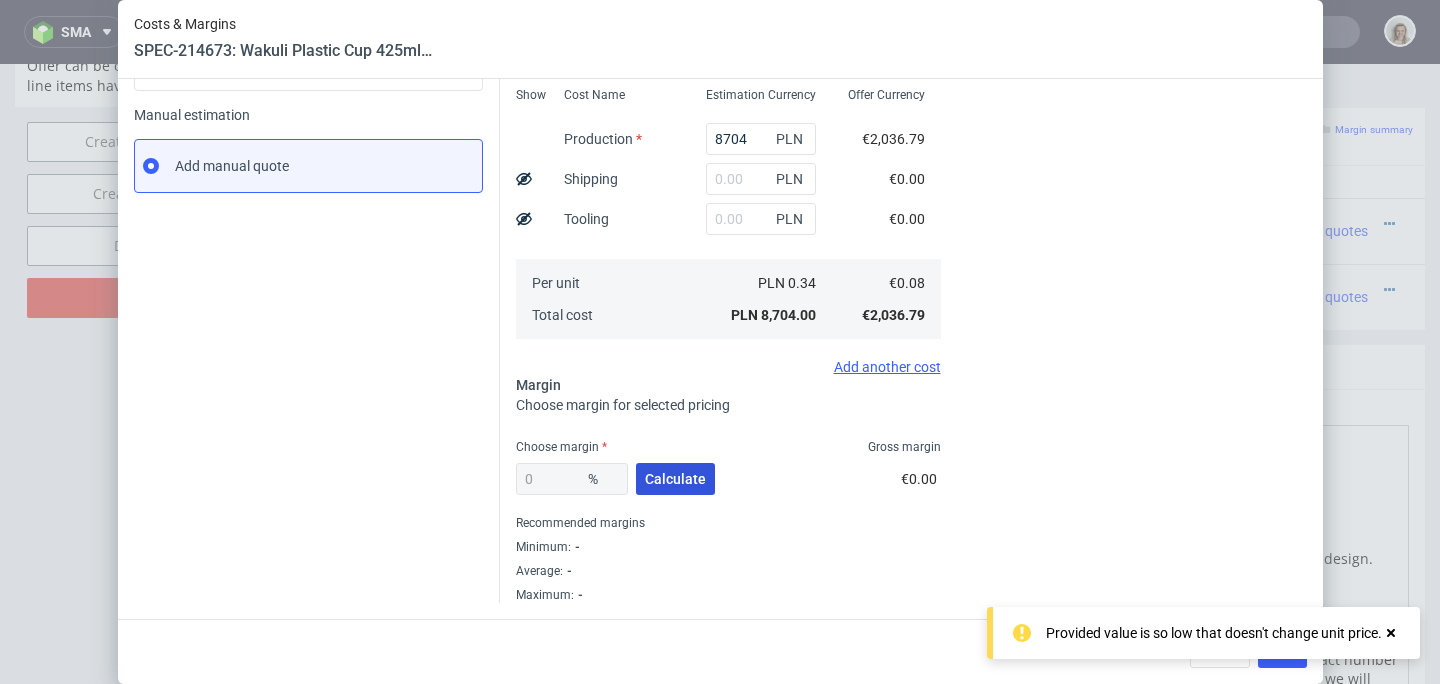 click on "Calculate" at bounding box center (675, 479) 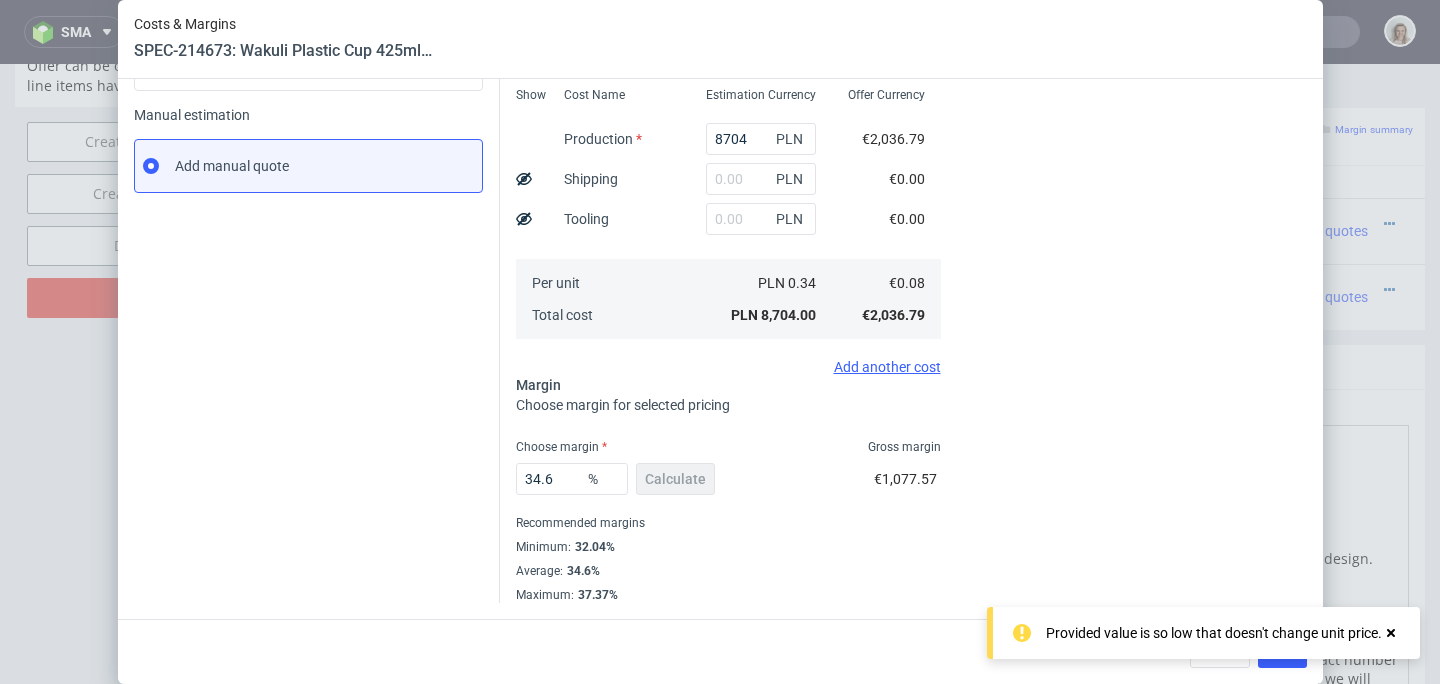click 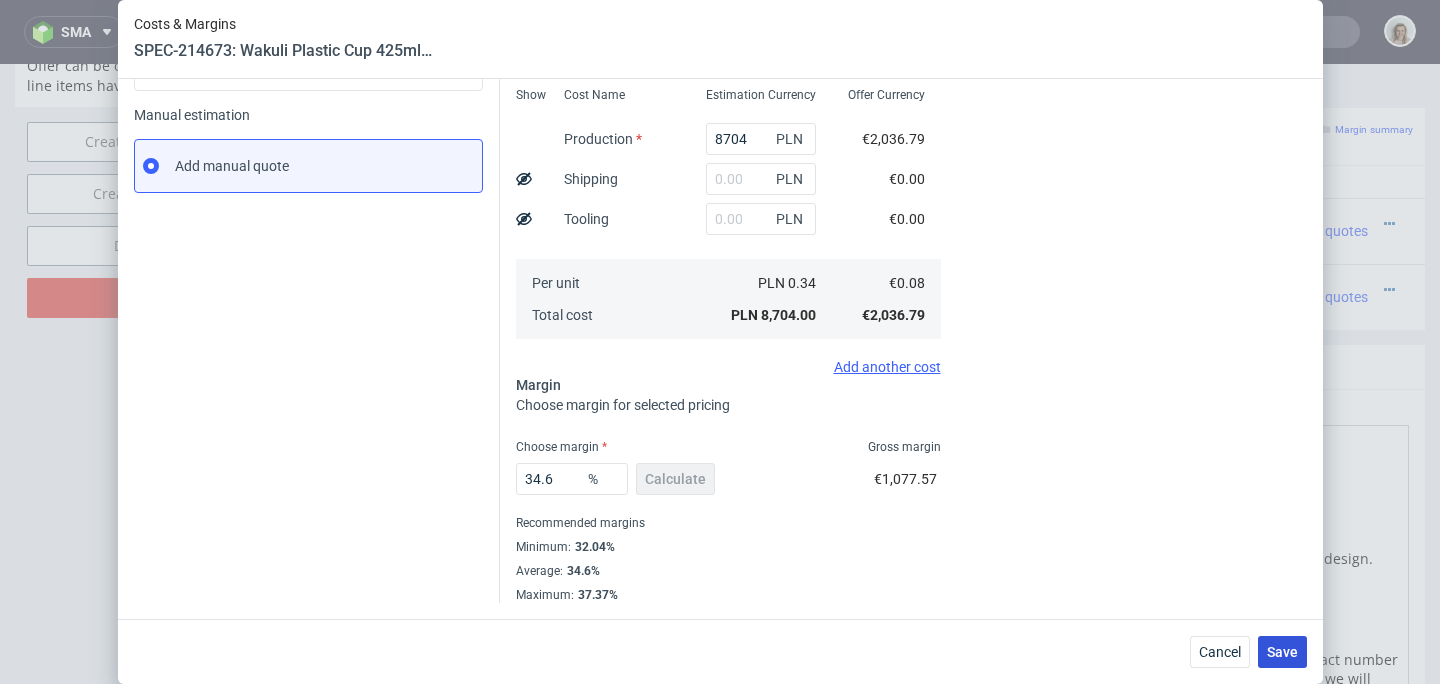 click on "Save" at bounding box center (1282, 652) 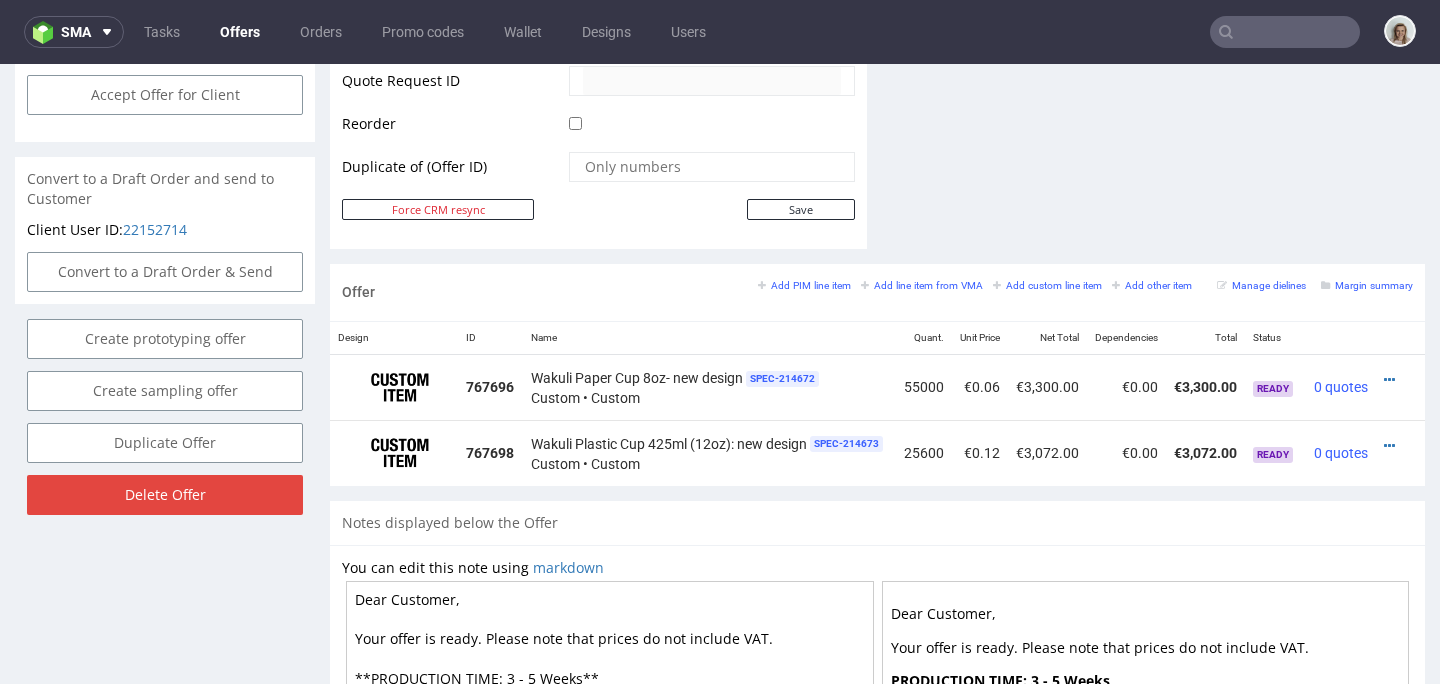 scroll, scrollTop: 980, scrollLeft: 0, axis: vertical 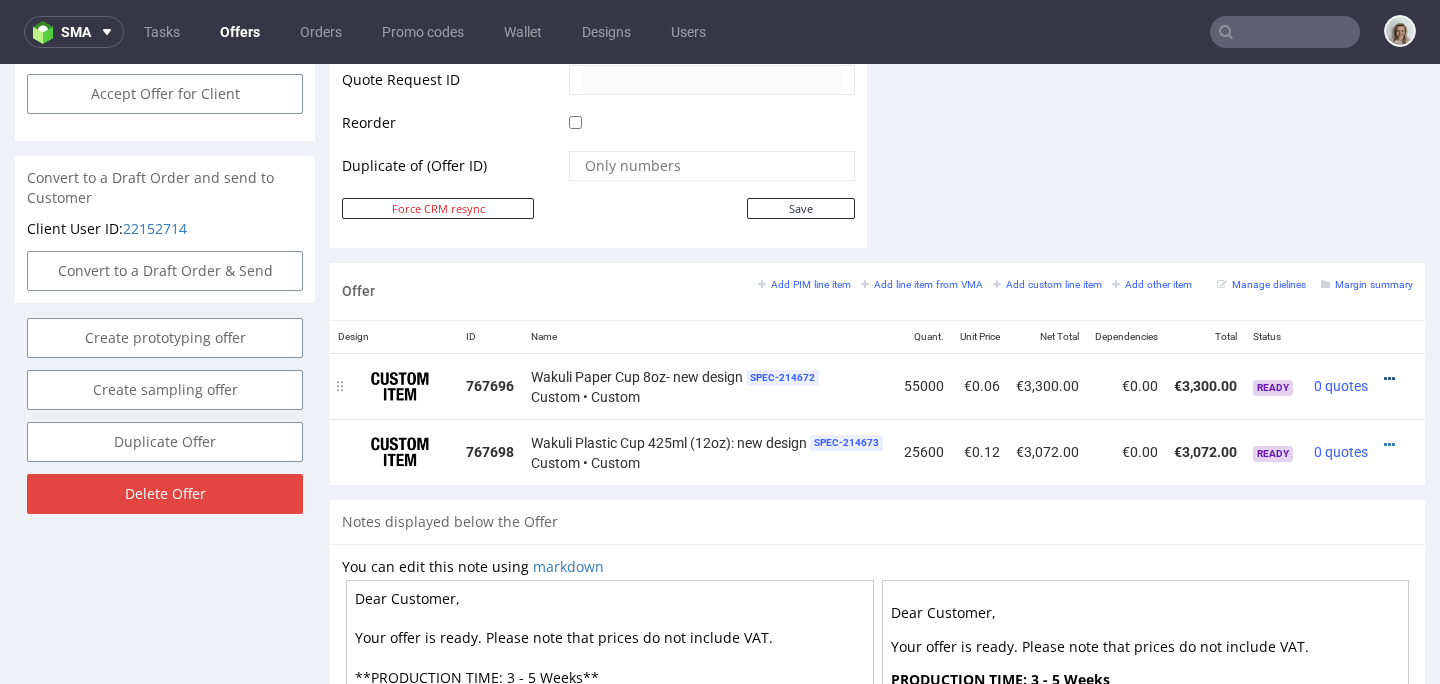 click at bounding box center [1389, 379] 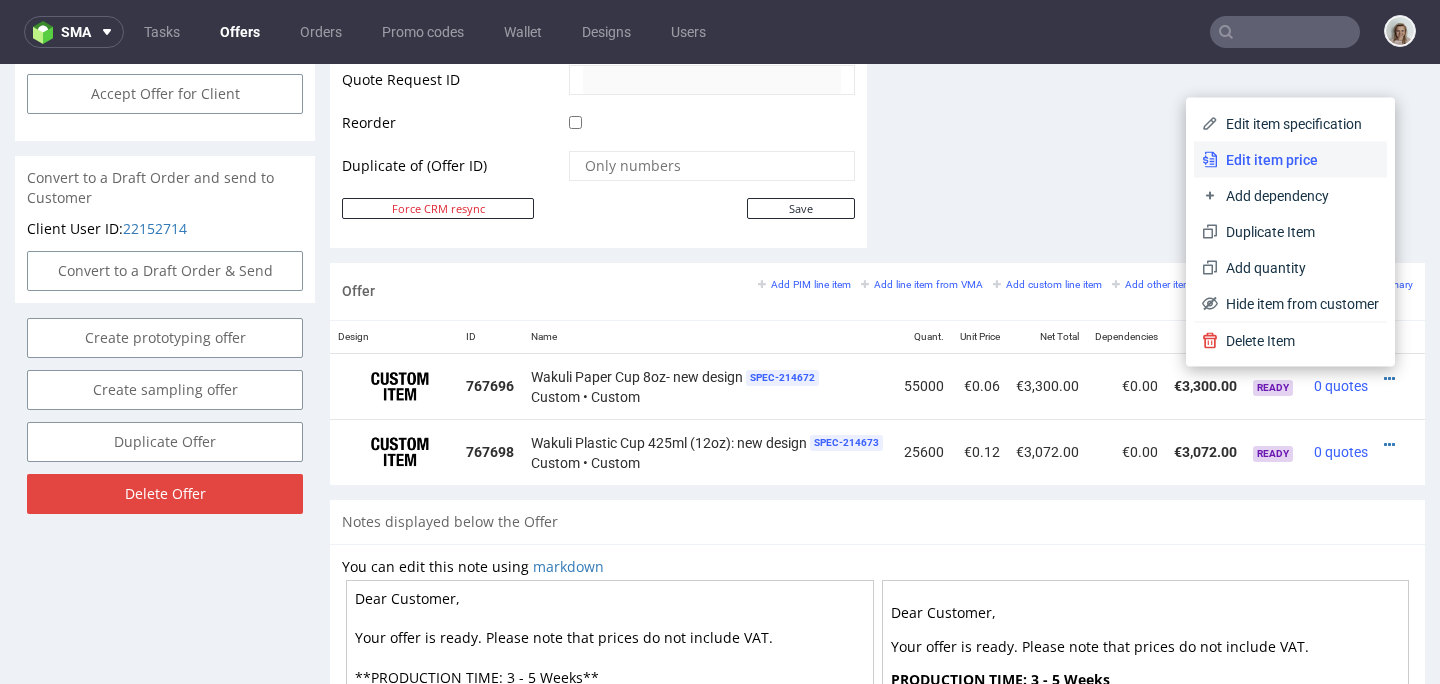 click on "Edit item price" at bounding box center [1290, 160] 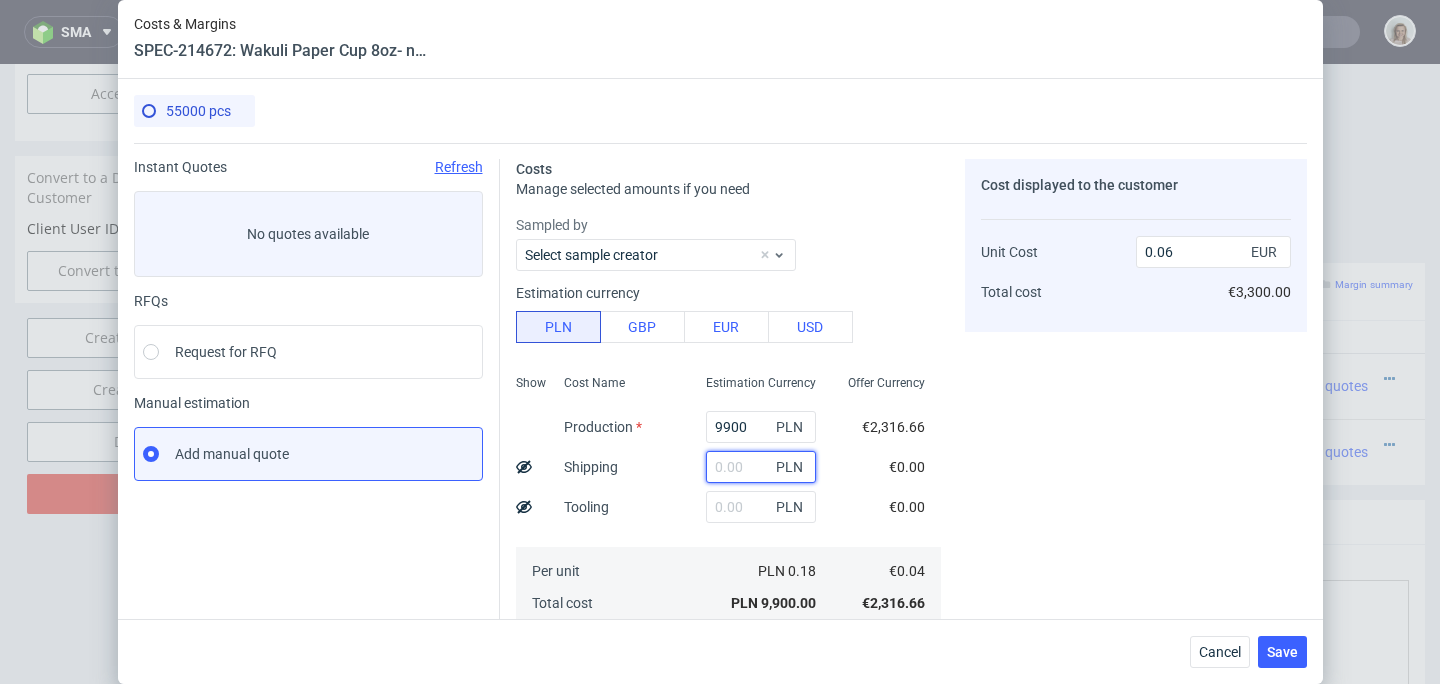 click at bounding box center [761, 467] 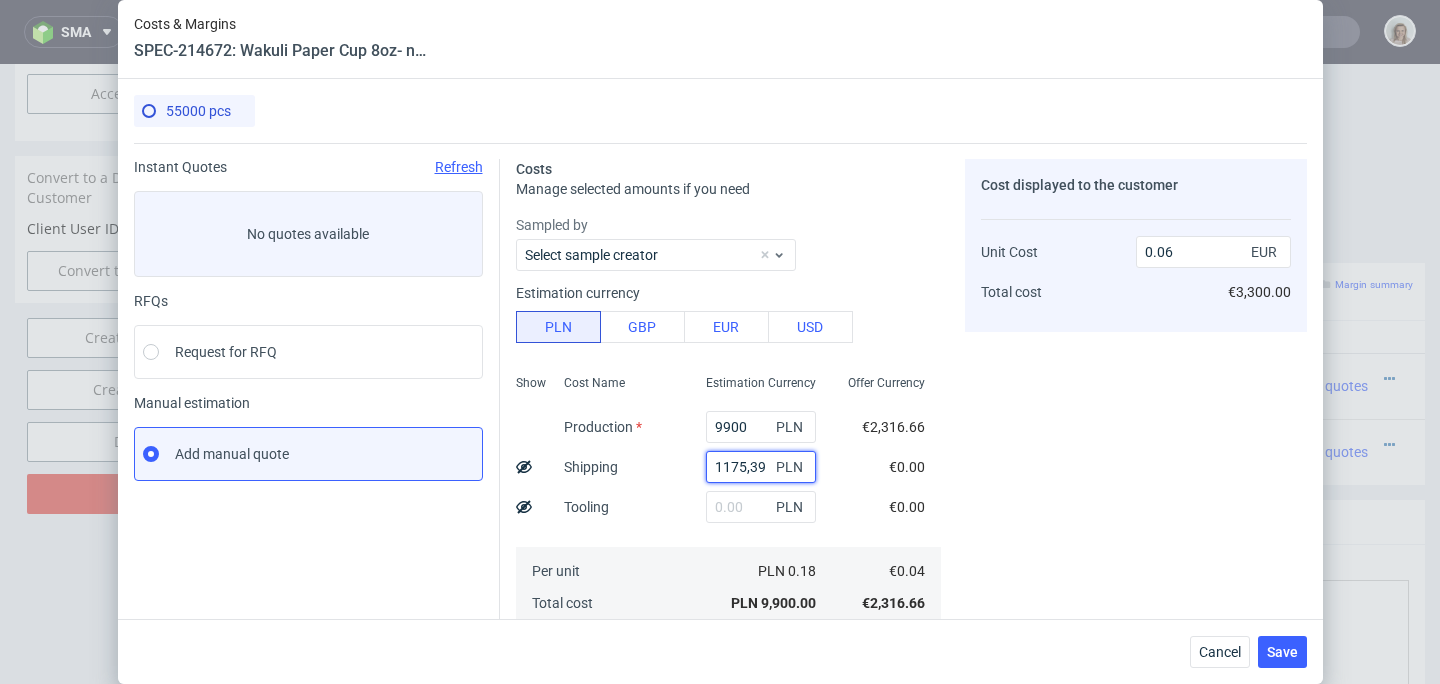 type on "1175.39" 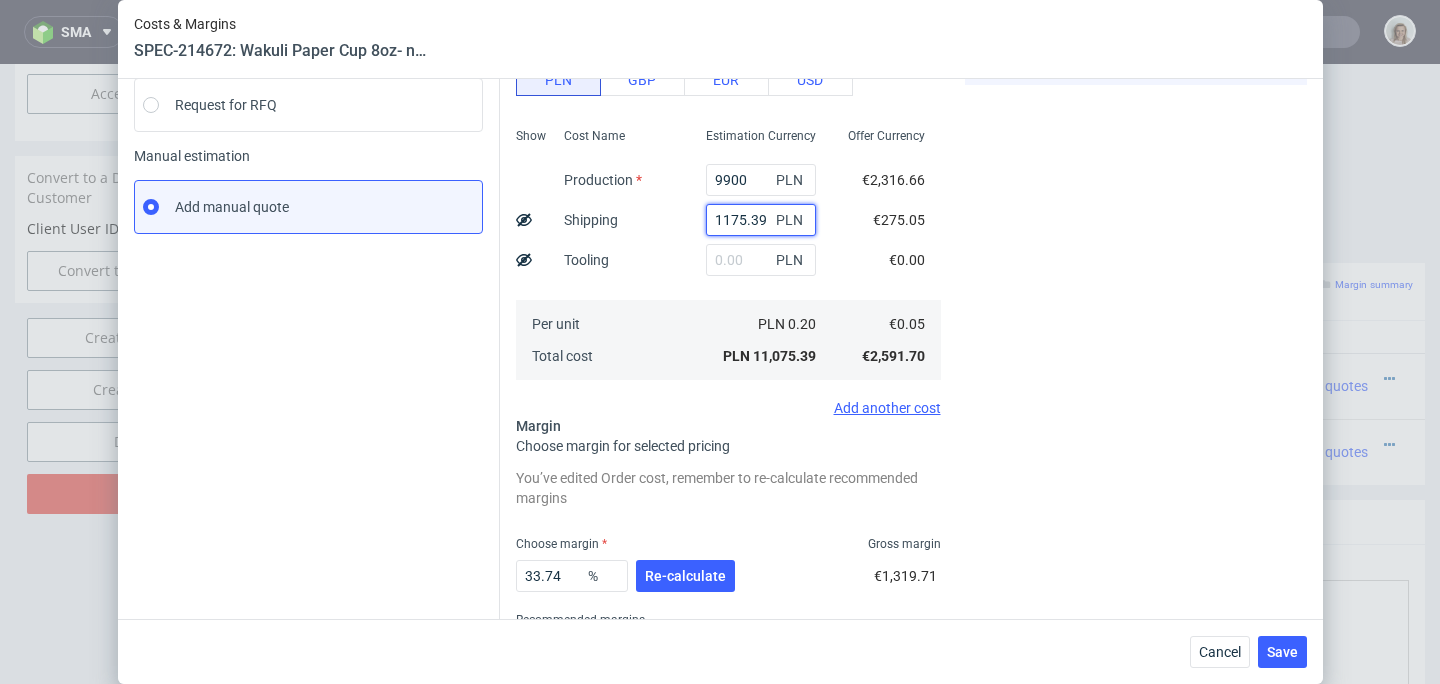 scroll, scrollTop: 255, scrollLeft: 0, axis: vertical 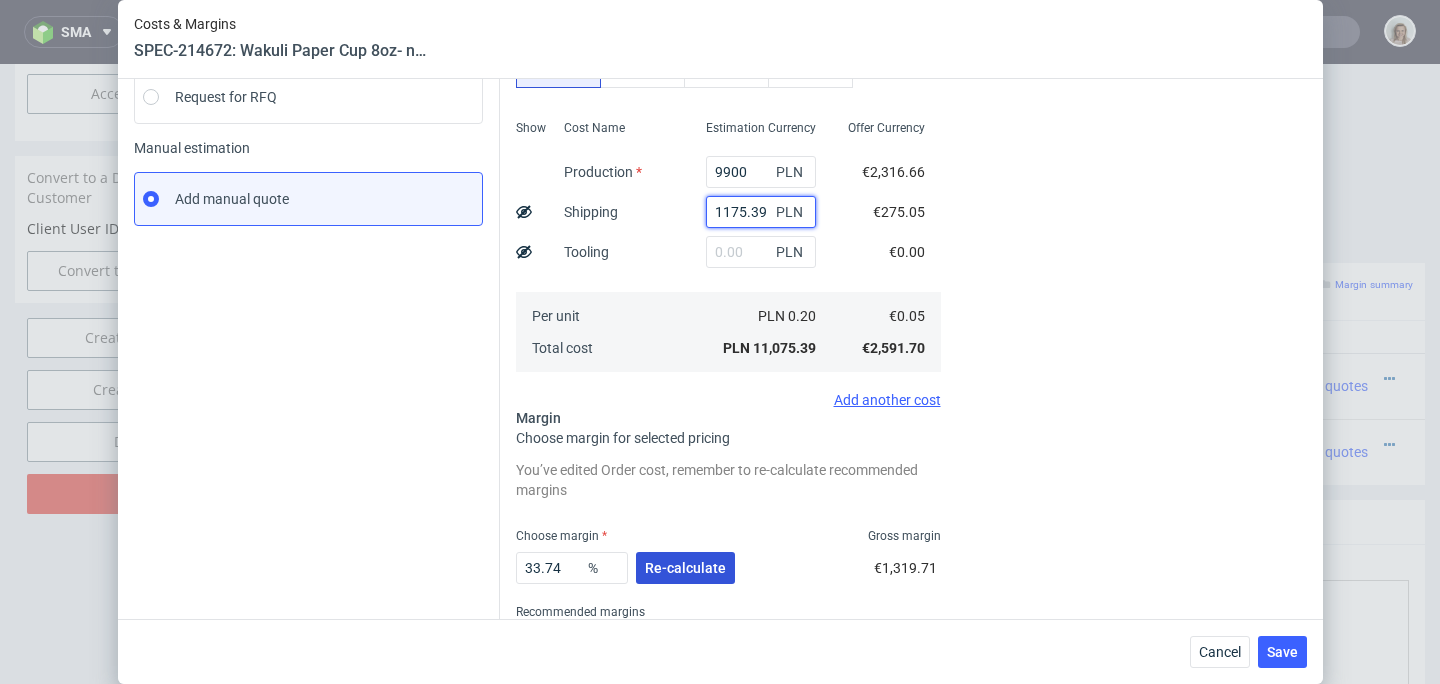 type on "1175.39" 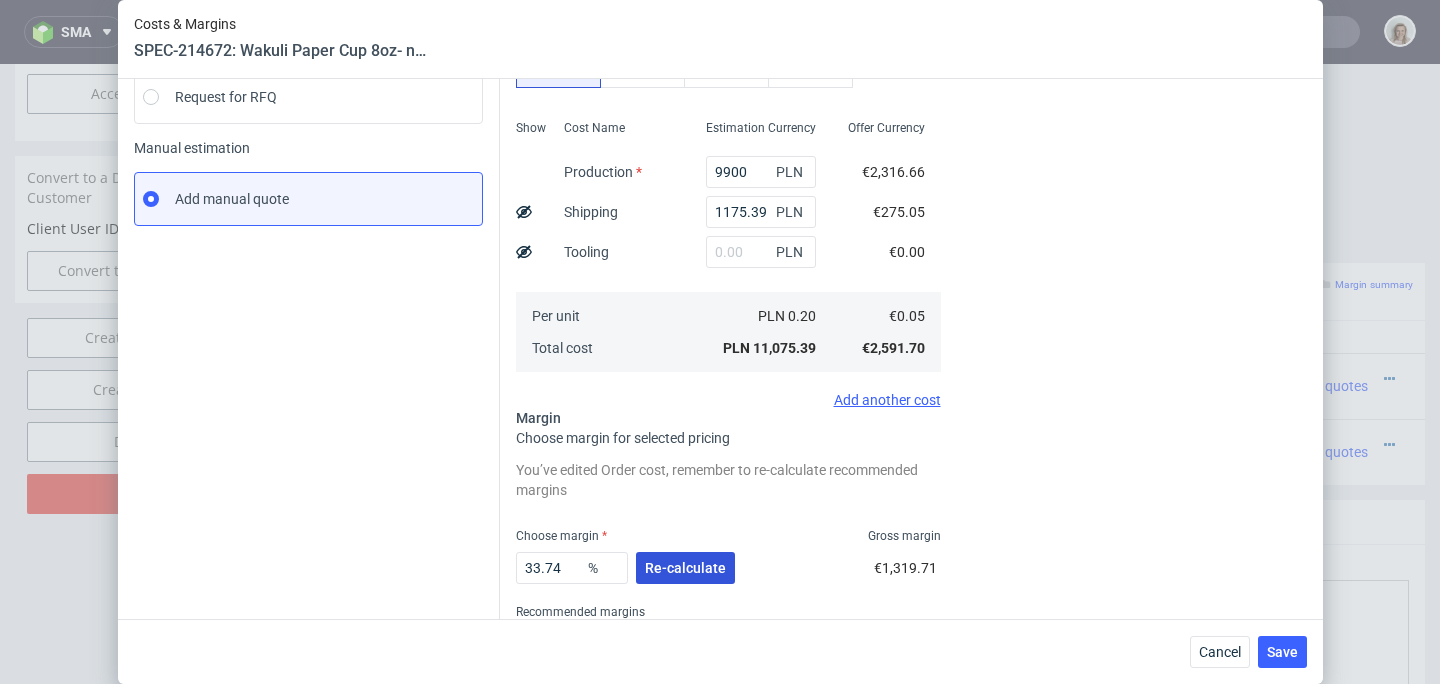 click on "Re-calculate" at bounding box center [685, 568] 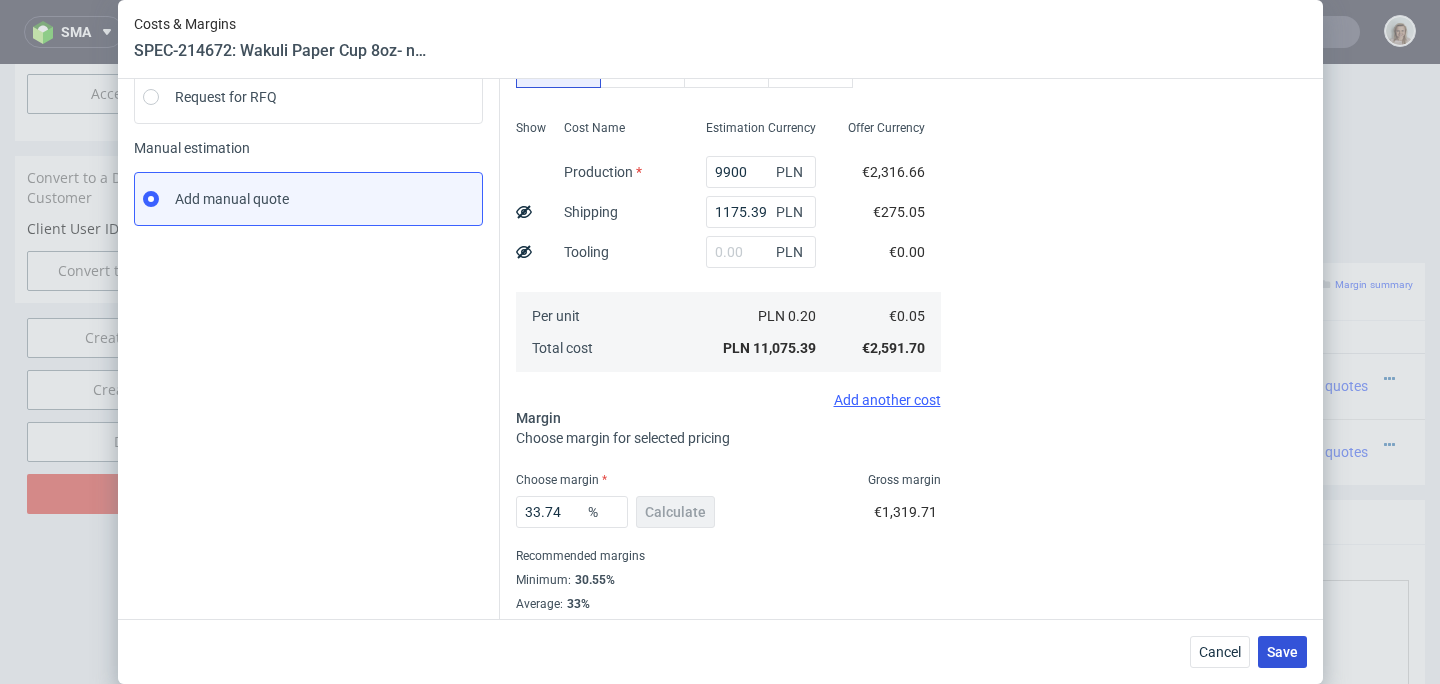 click on "Save" at bounding box center (1282, 652) 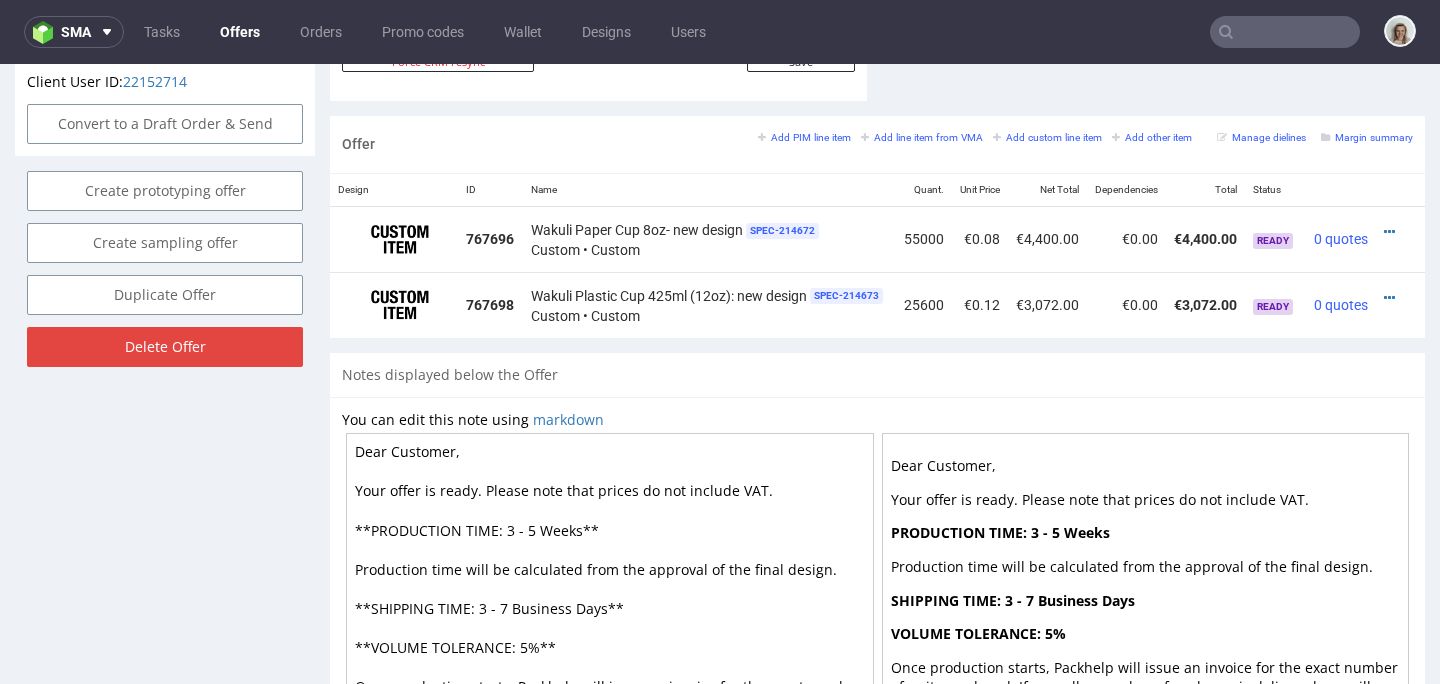 scroll, scrollTop: 1134, scrollLeft: 0, axis: vertical 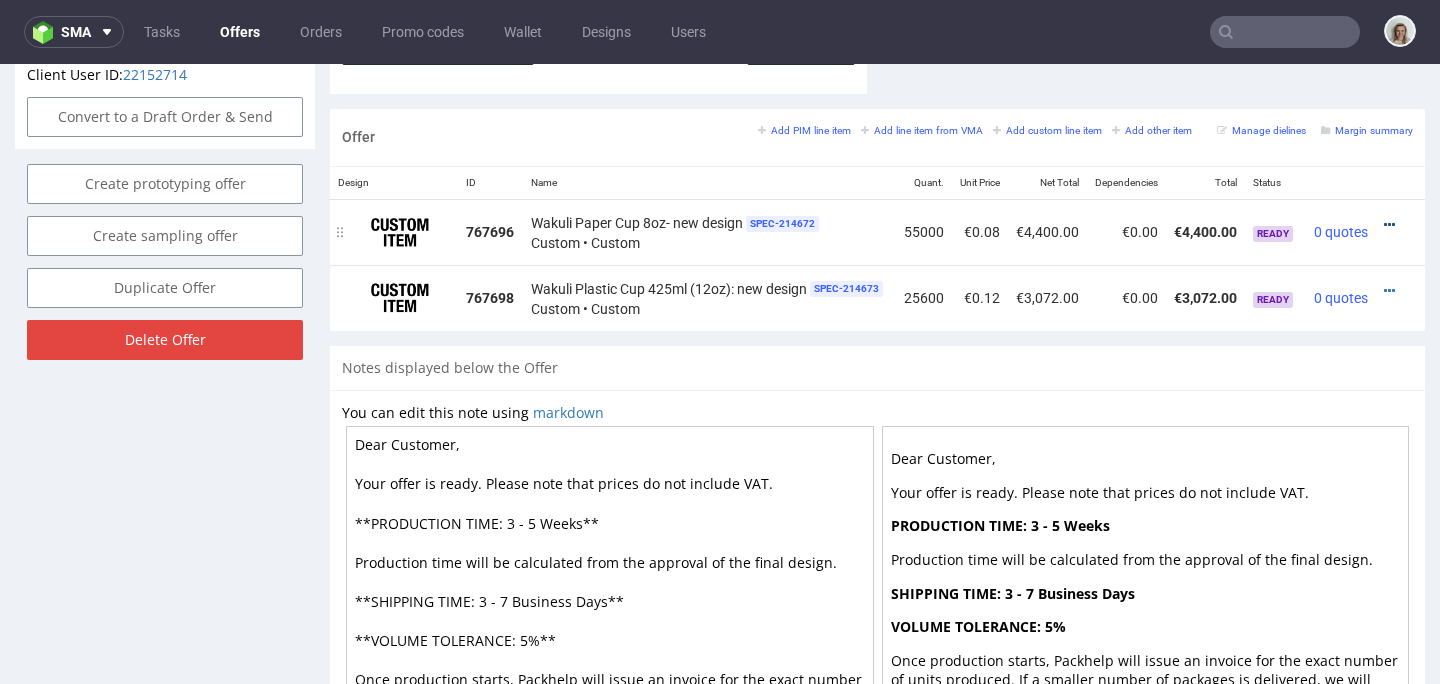 click at bounding box center [1389, 225] 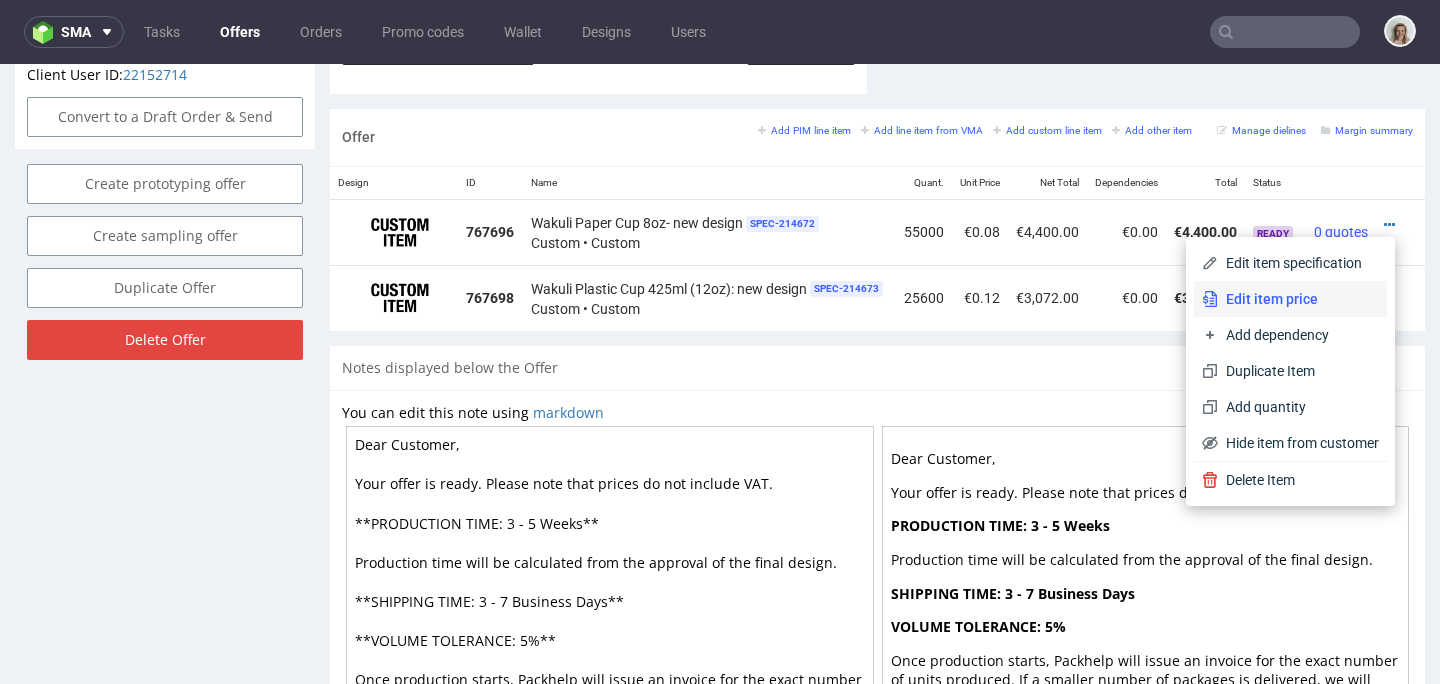 click on "Edit item price" at bounding box center (1298, 299) 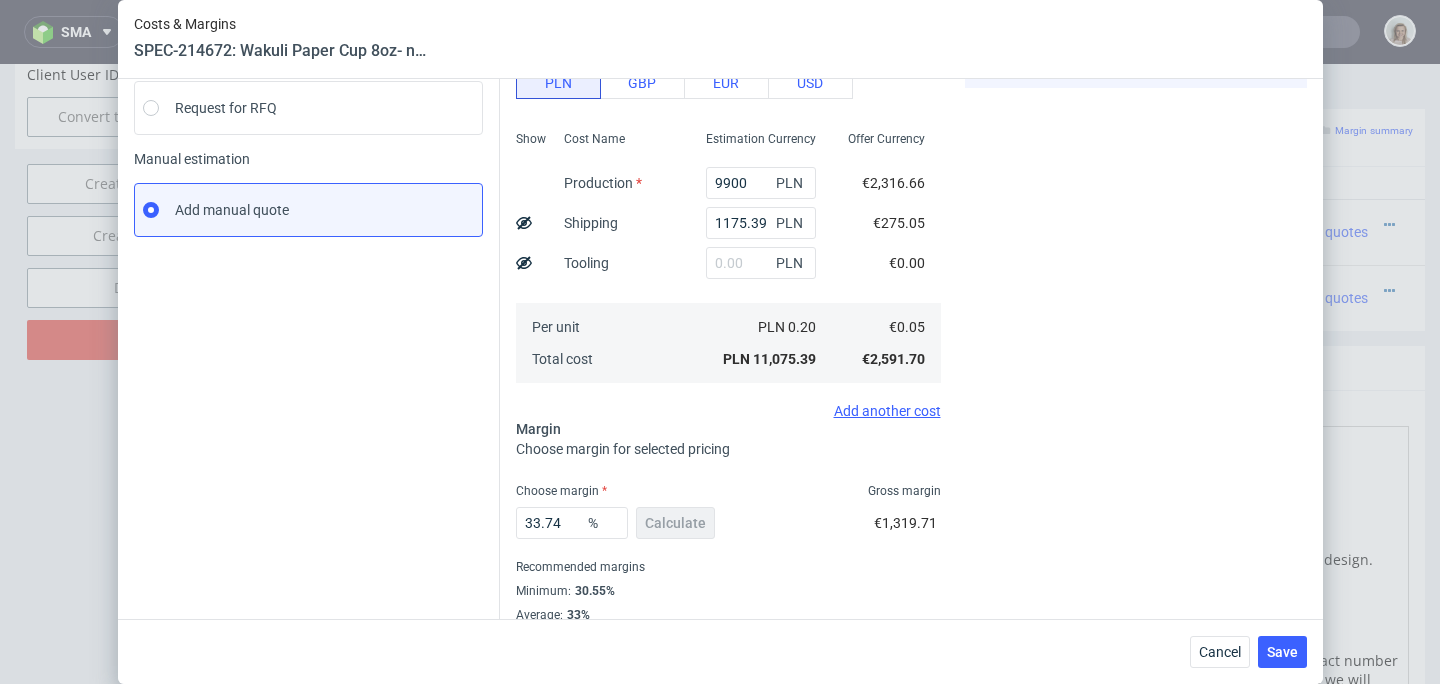 scroll, scrollTop: 288, scrollLeft: 0, axis: vertical 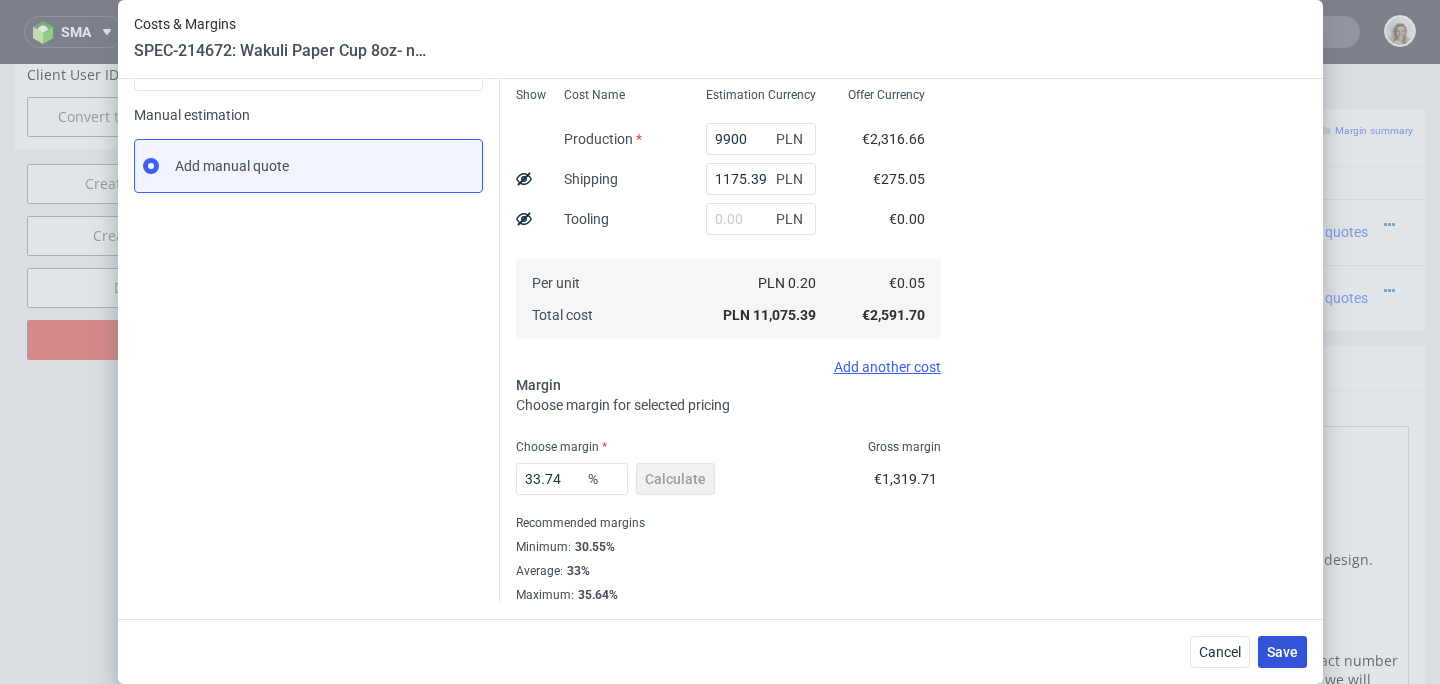 click on "Save" at bounding box center (1282, 652) 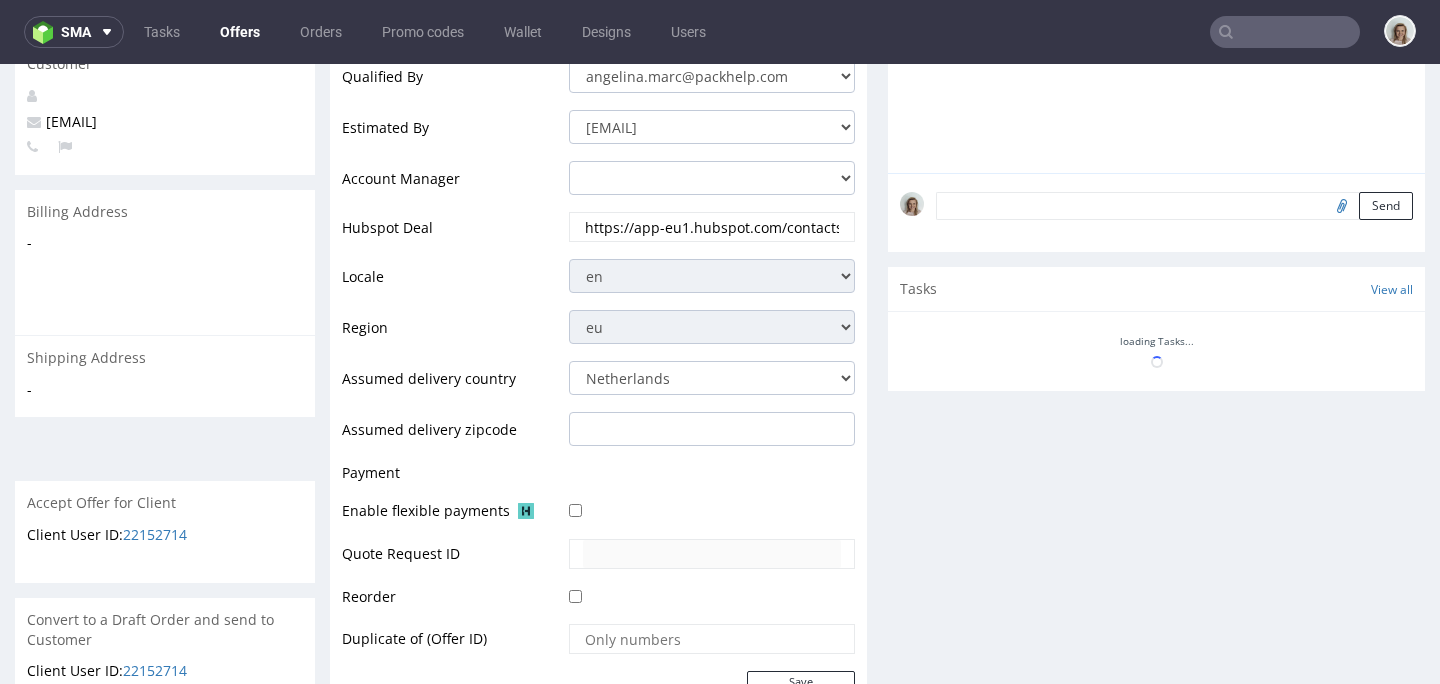 scroll, scrollTop: 807, scrollLeft: 0, axis: vertical 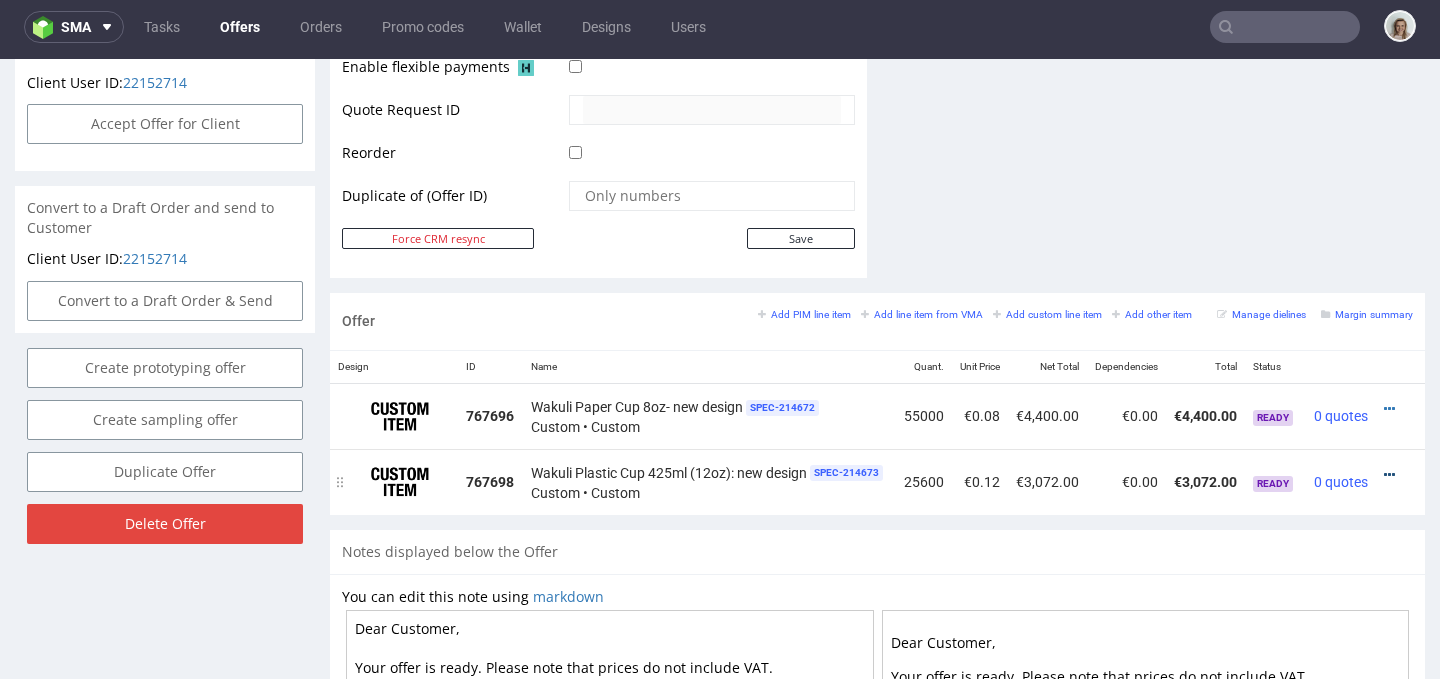 click at bounding box center (1389, 475) 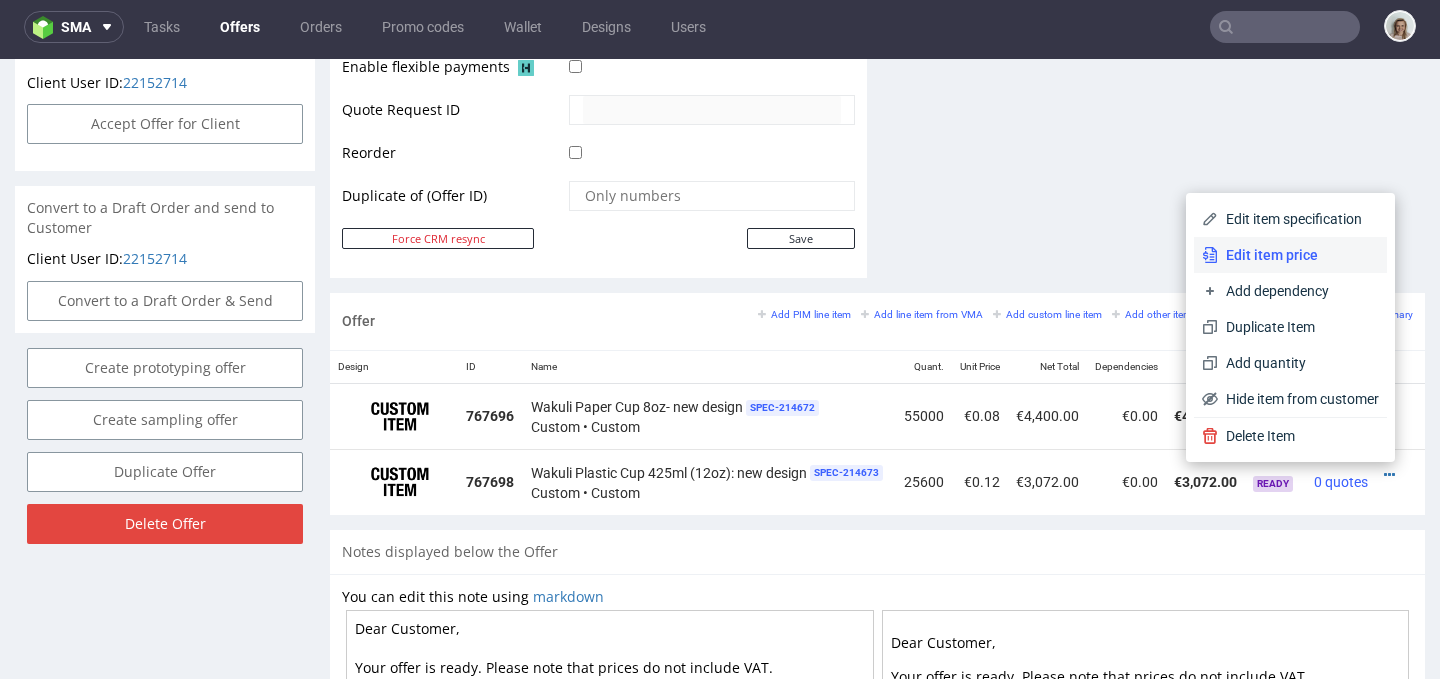 click on "Edit item price" at bounding box center [1298, 255] 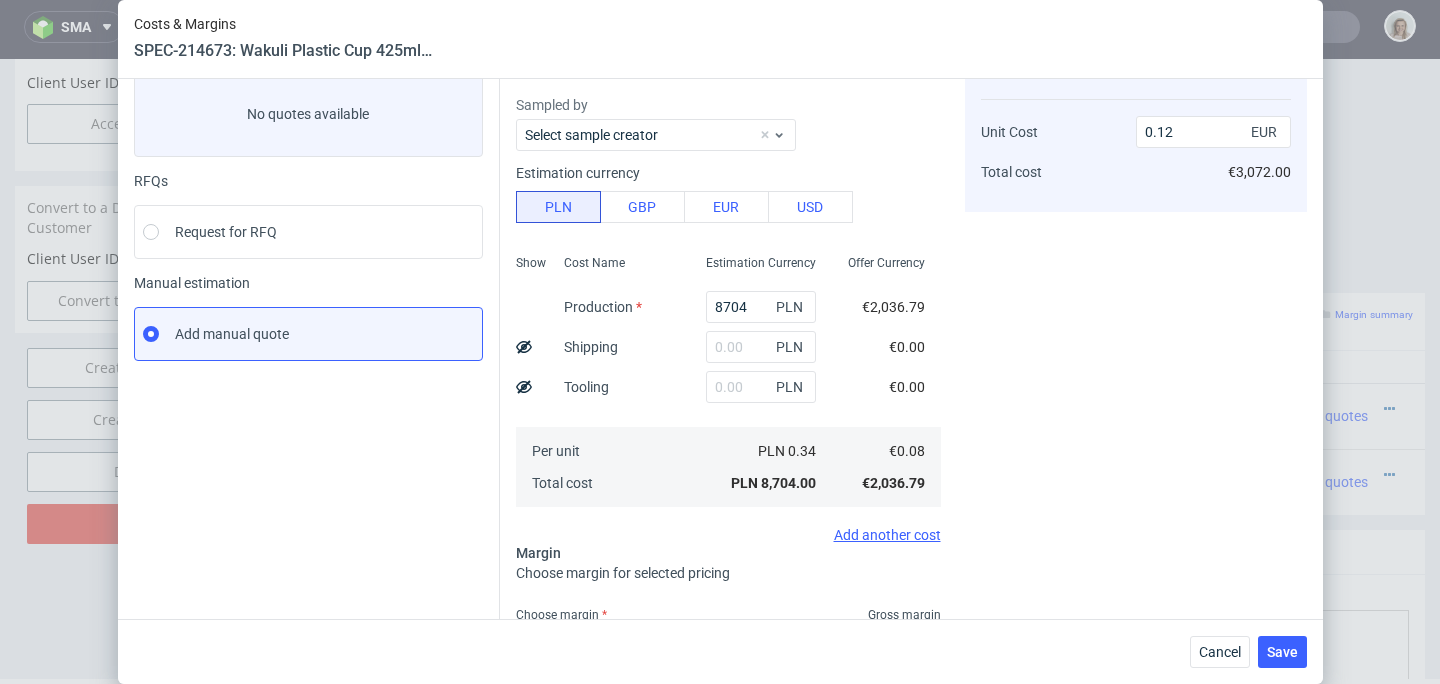 scroll, scrollTop: 288, scrollLeft: 0, axis: vertical 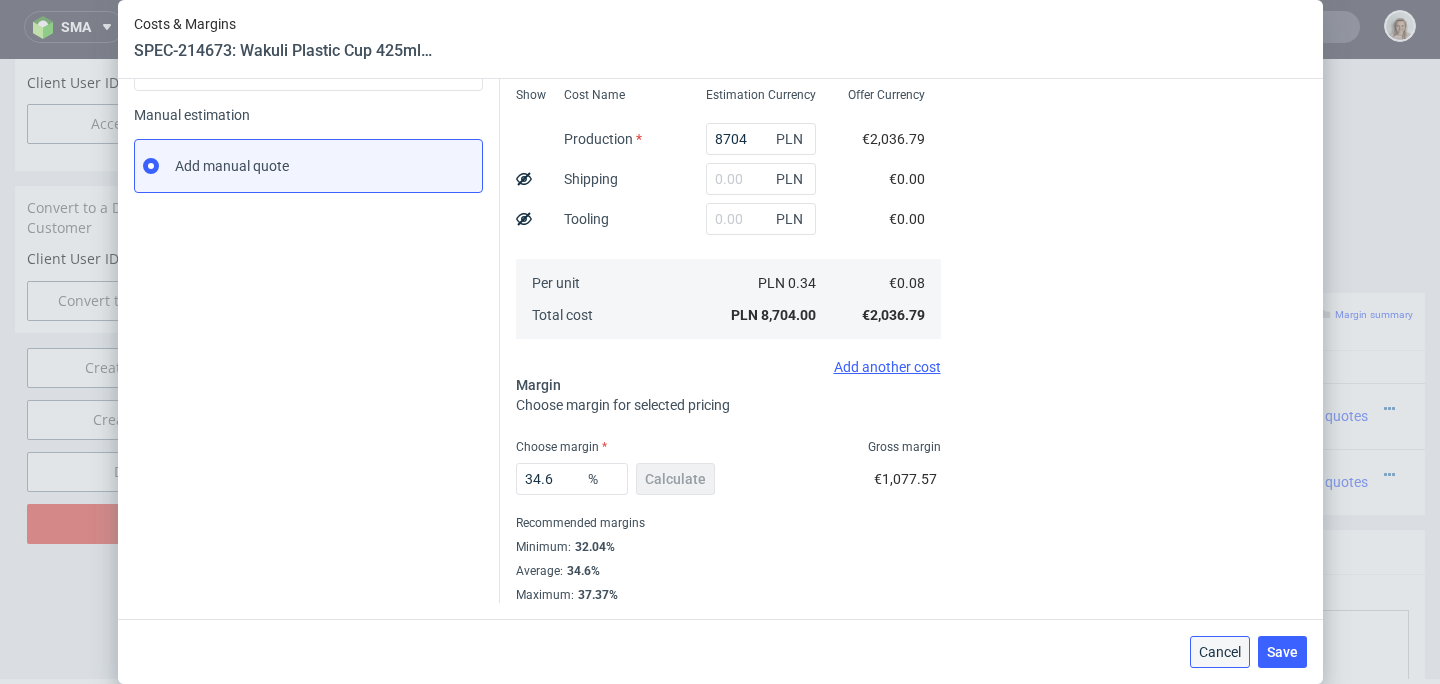 click on "Cancel" at bounding box center (1220, 652) 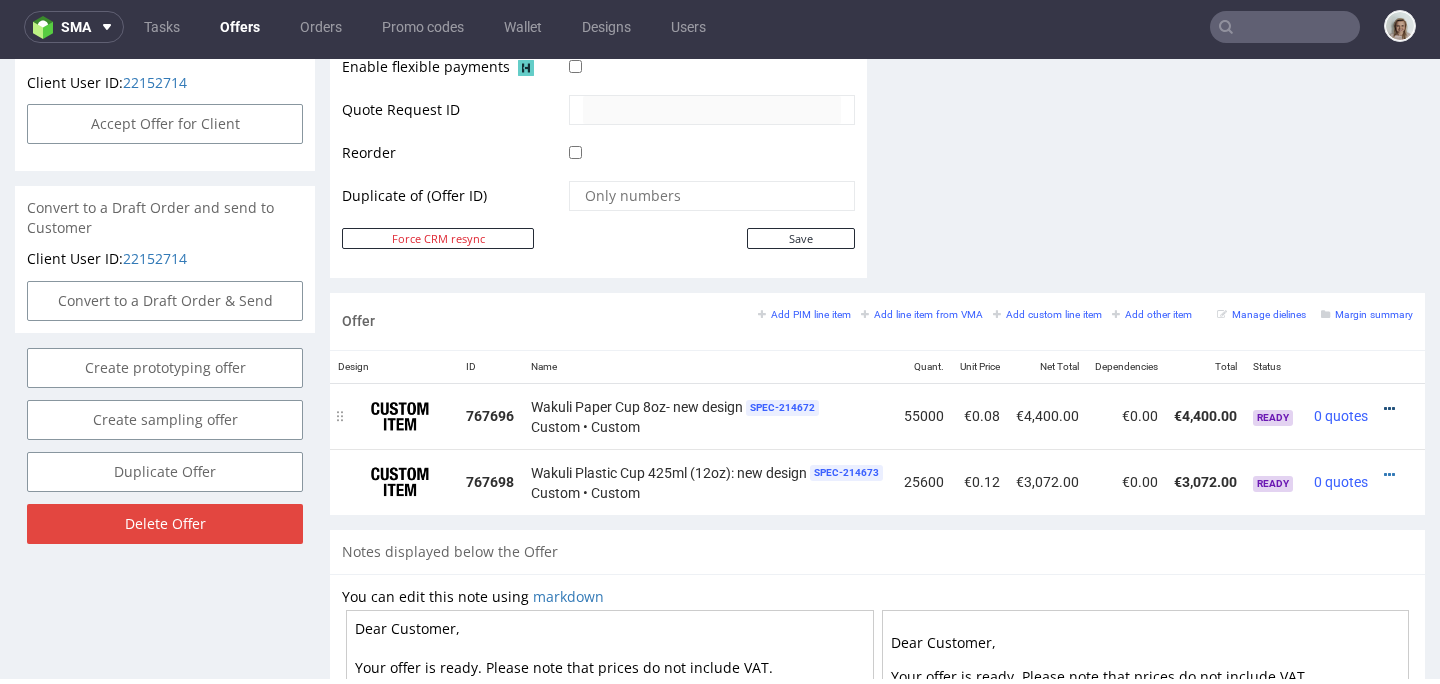 click at bounding box center (1389, 409) 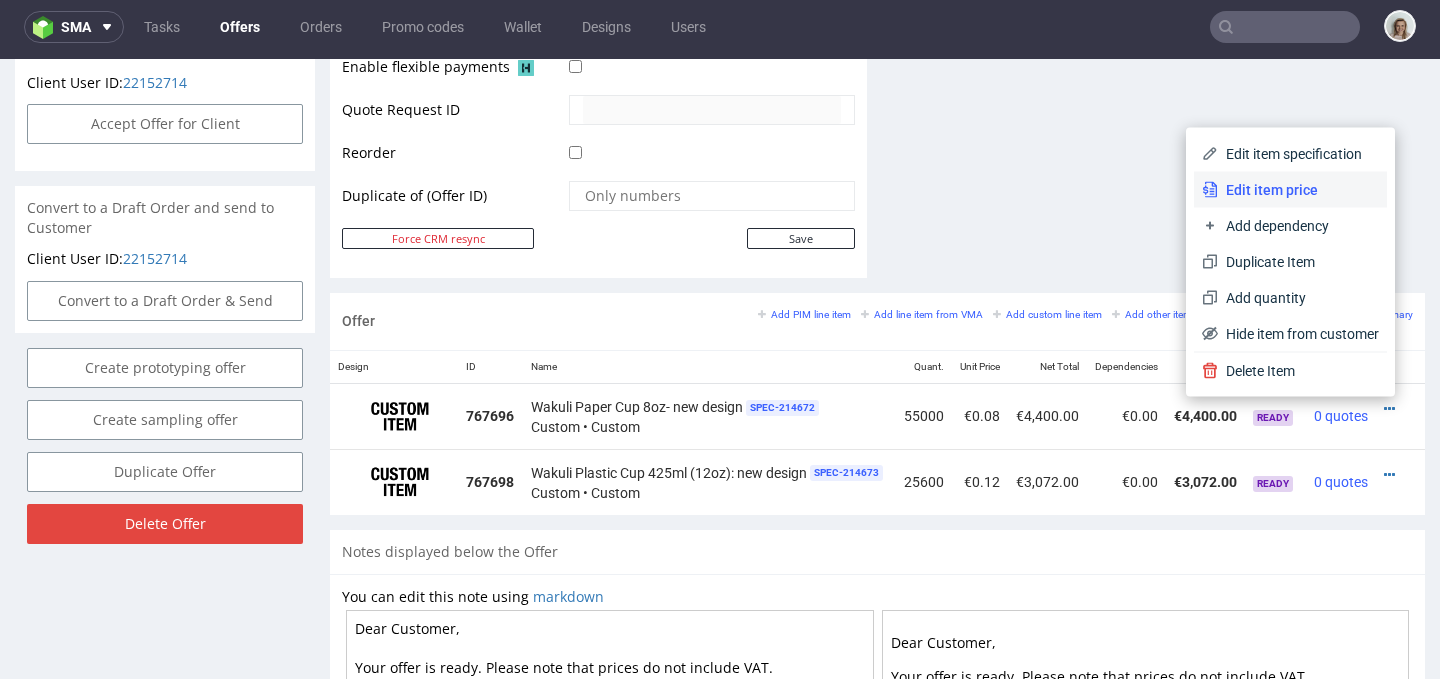 click on "Edit item price" at bounding box center (1298, 190) 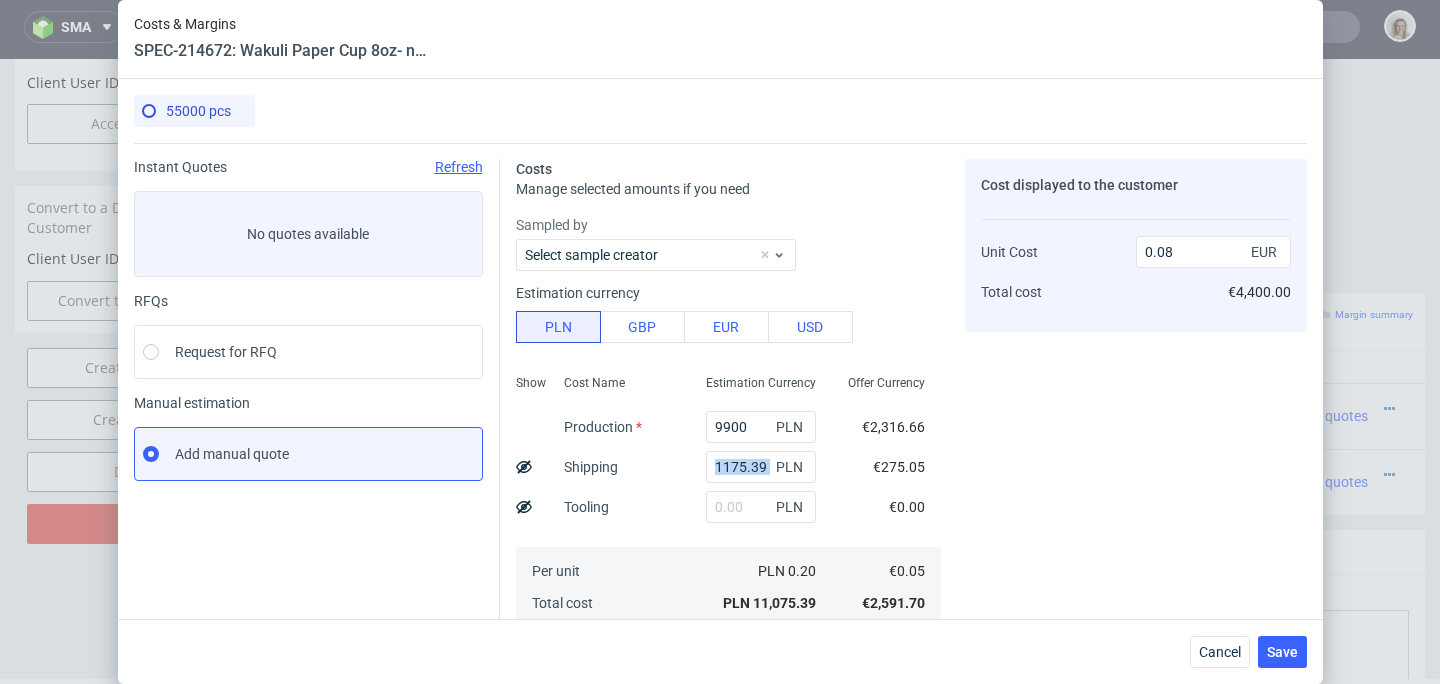 drag, startPoint x: 748, startPoint y: 465, endPoint x: 680, endPoint y: 467, distance: 68.0294 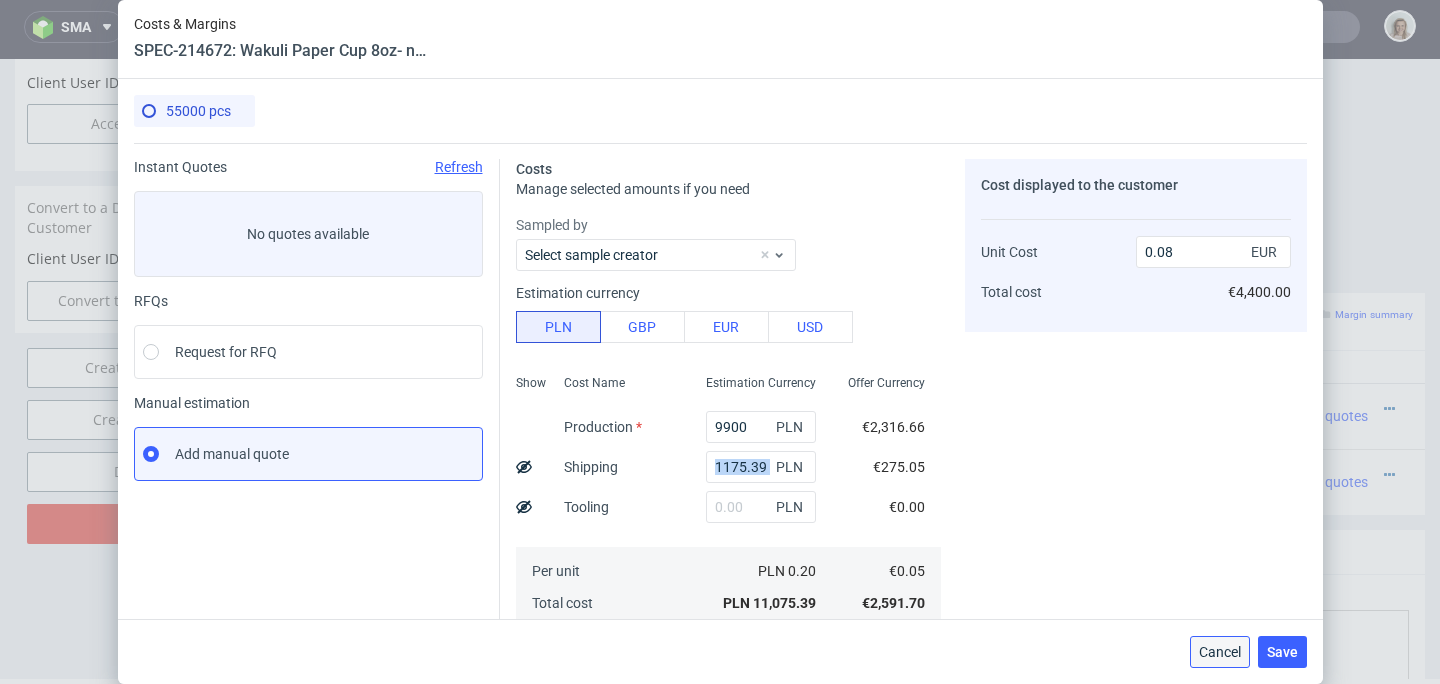 click on "Cancel" at bounding box center [1220, 652] 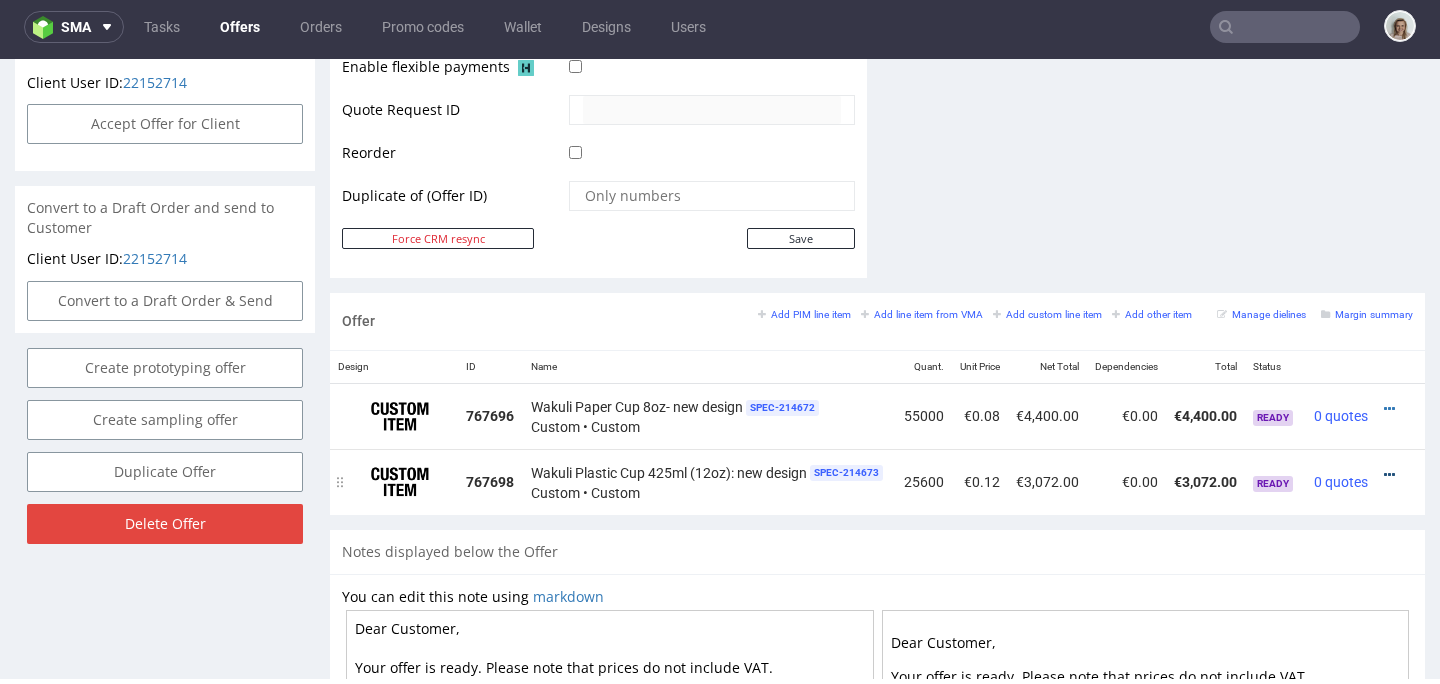 click at bounding box center (1389, 475) 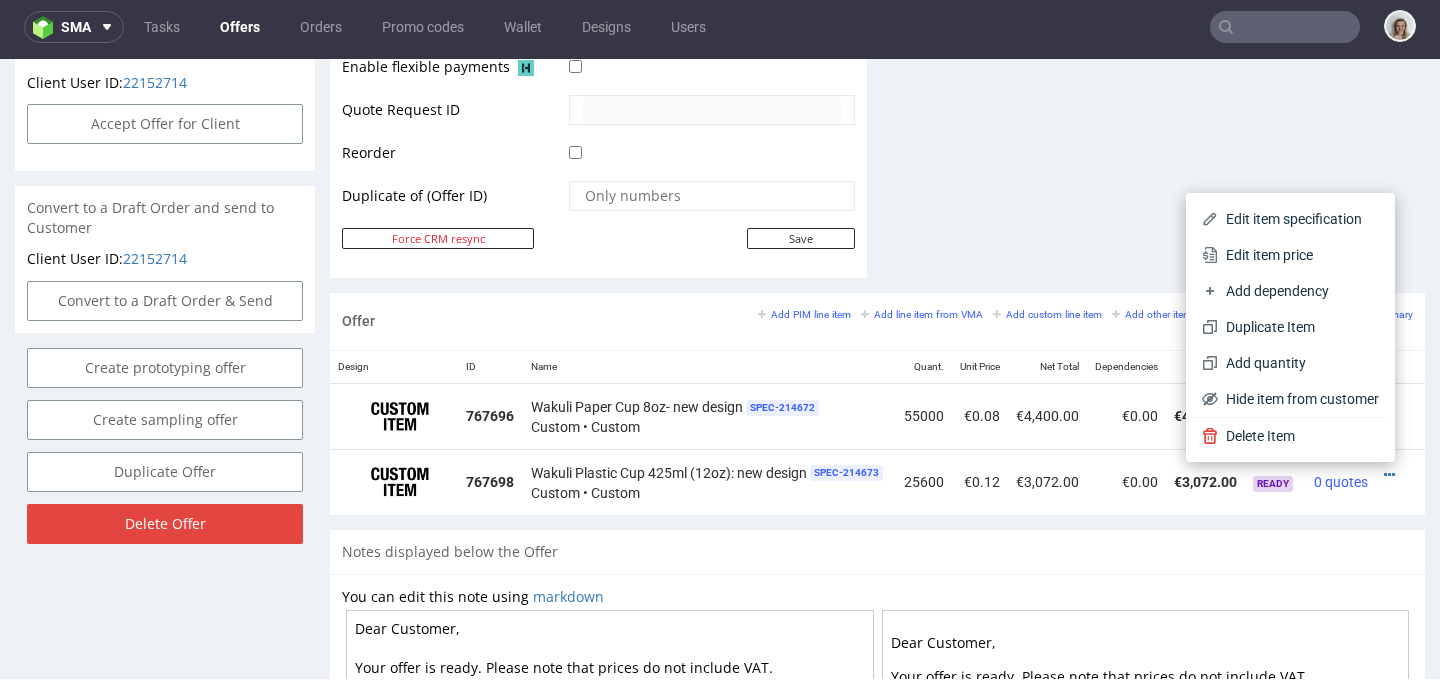 drag, startPoint x: 1276, startPoint y: 249, endPoint x: 846, endPoint y: 342, distance: 439.94205 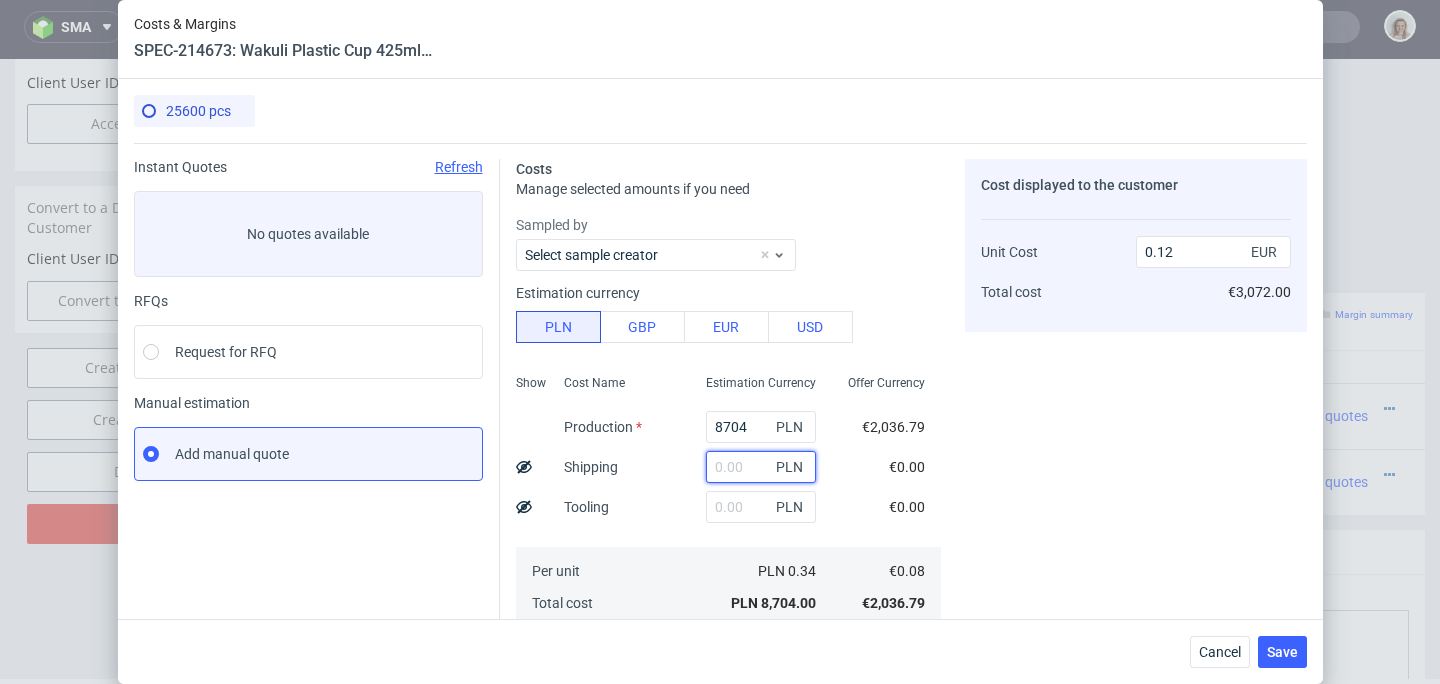 click at bounding box center (761, 467) 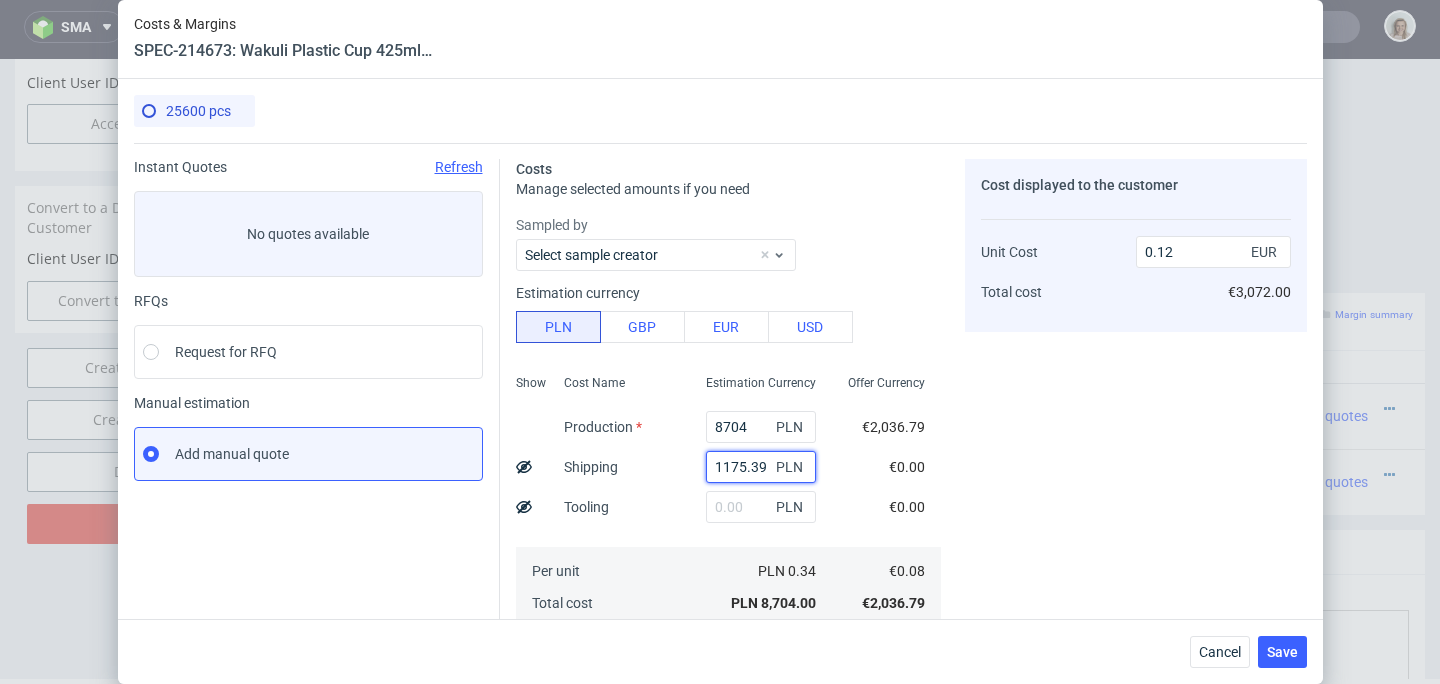 type on "0.14" 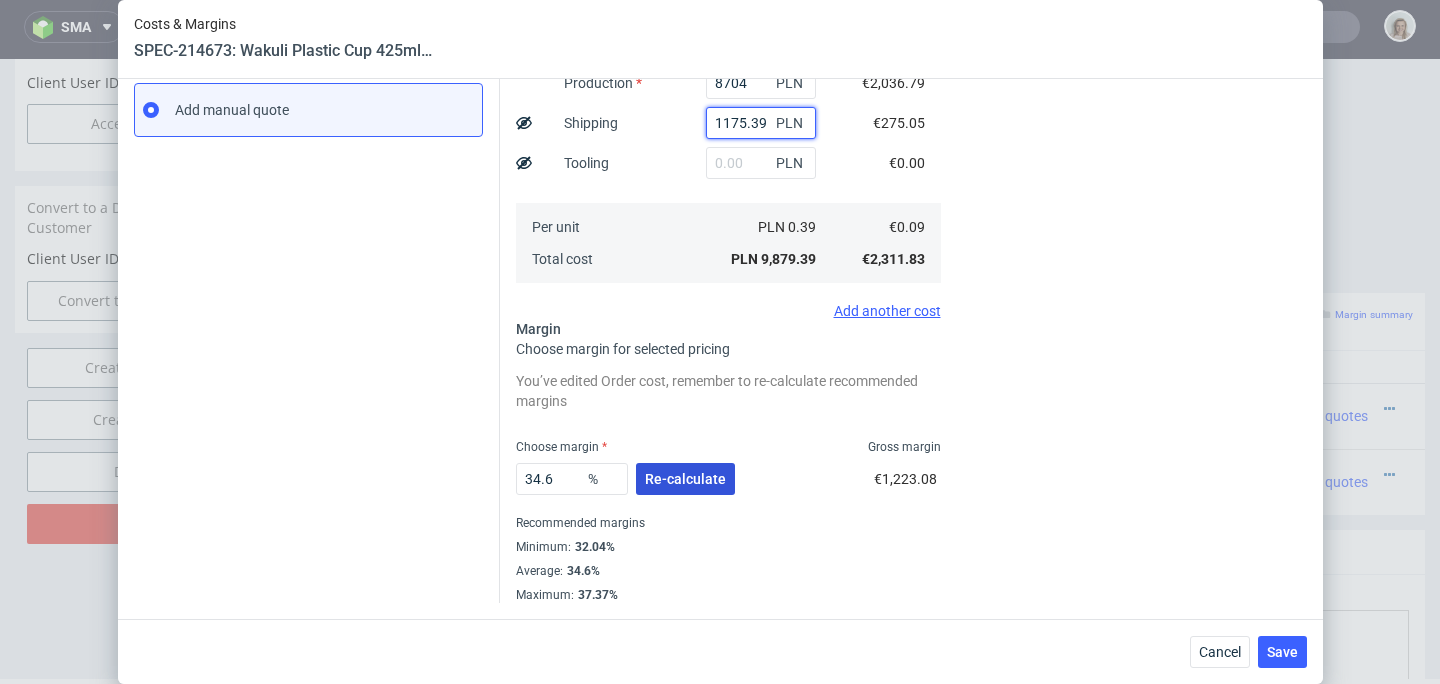 type on "1175.39" 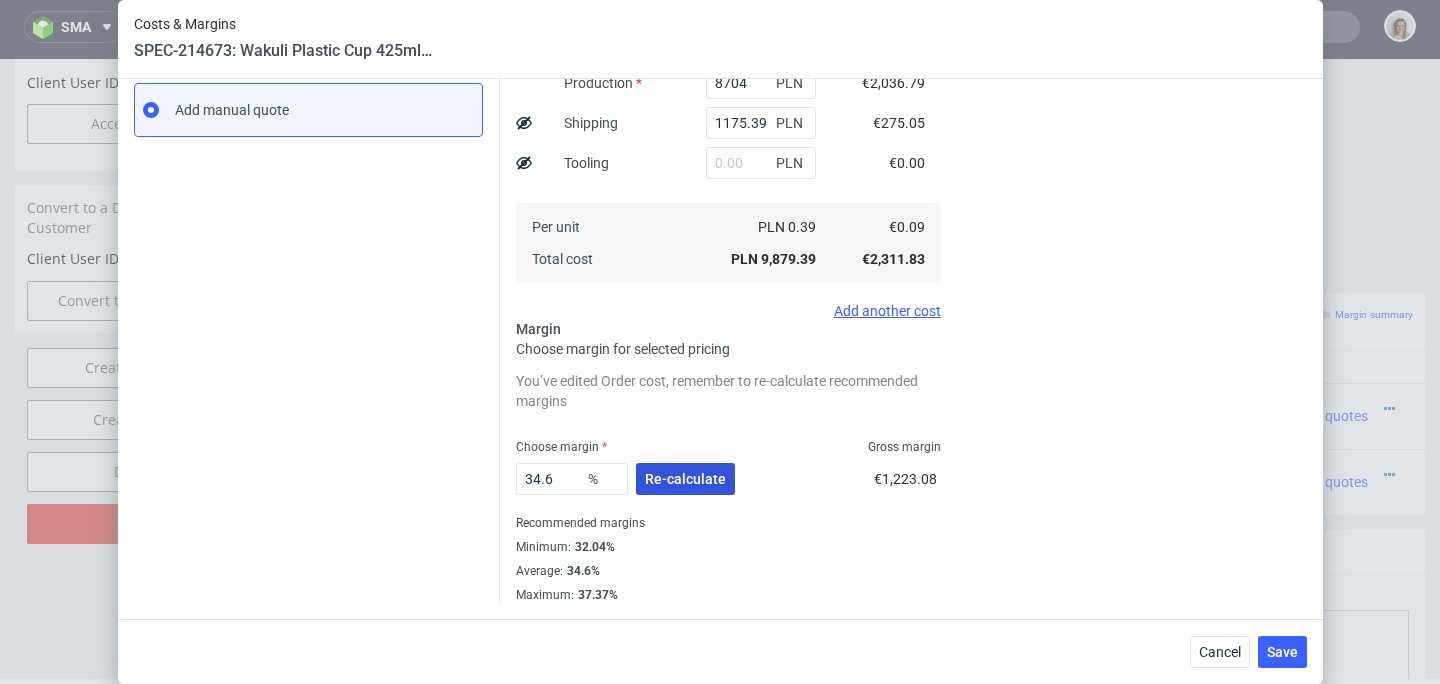 click on "Re-calculate" at bounding box center (685, 479) 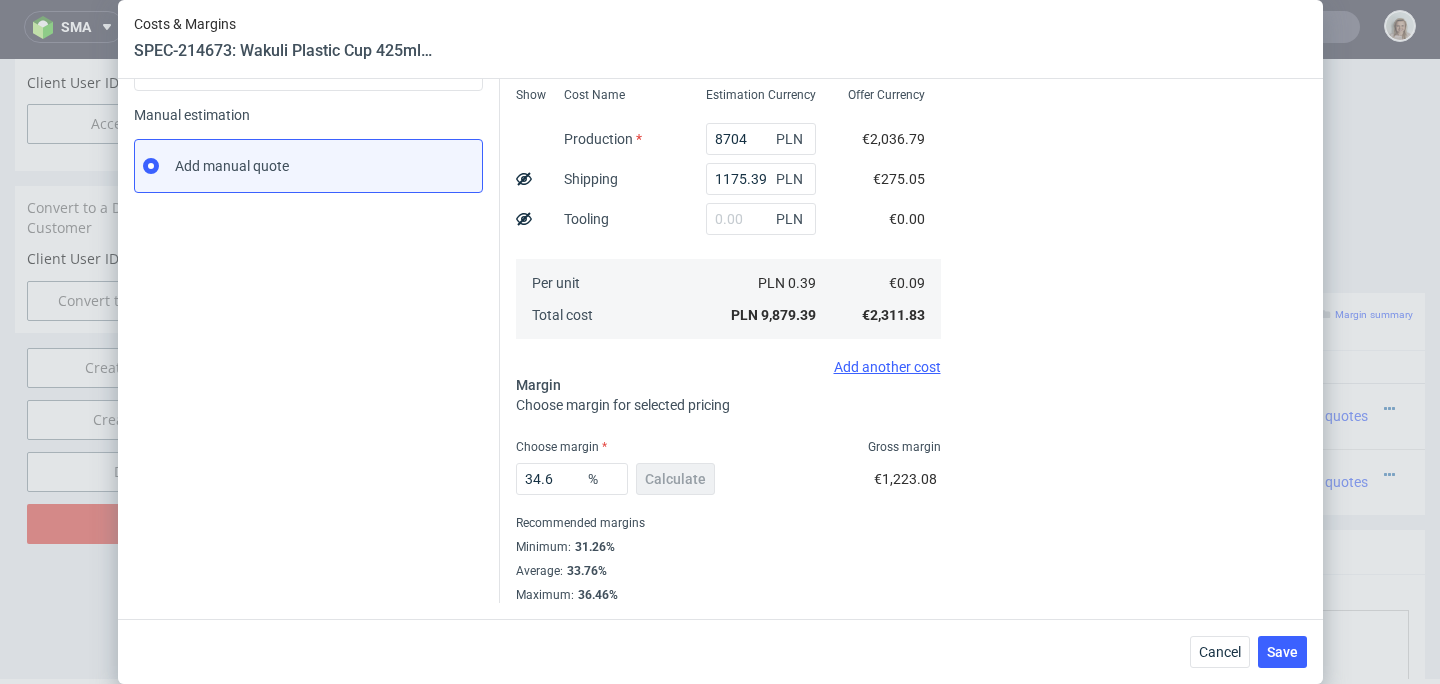 scroll, scrollTop: 288, scrollLeft: 0, axis: vertical 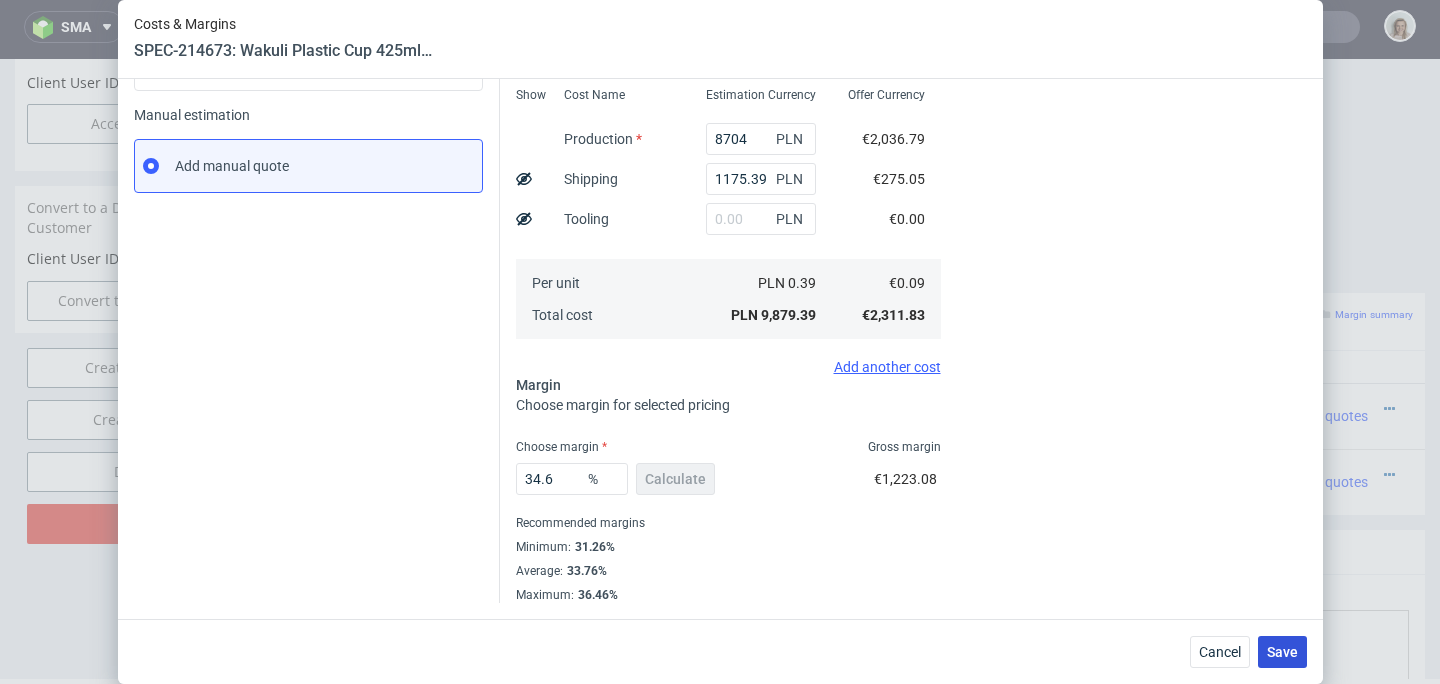 click on "Save" at bounding box center [1282, 652] 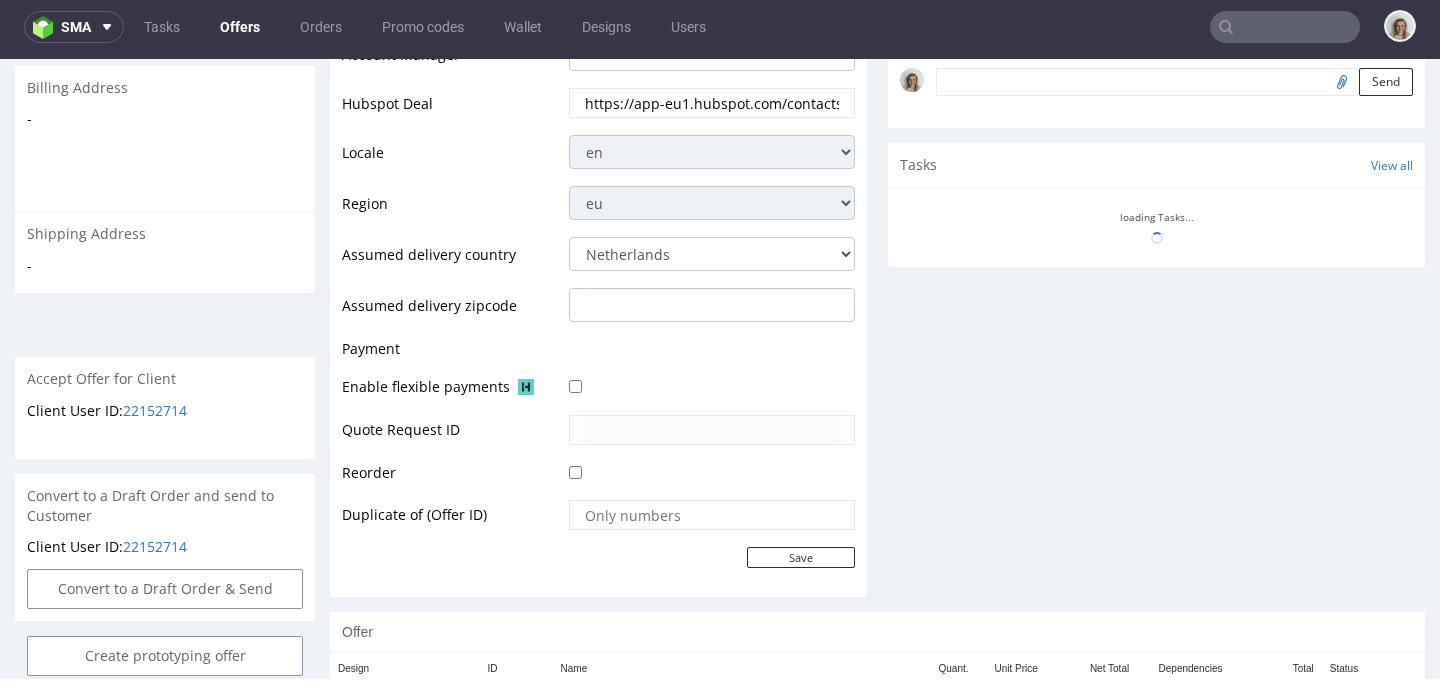 scroll, scrollTop: 730, scrollLeft: 0, axis: vertical 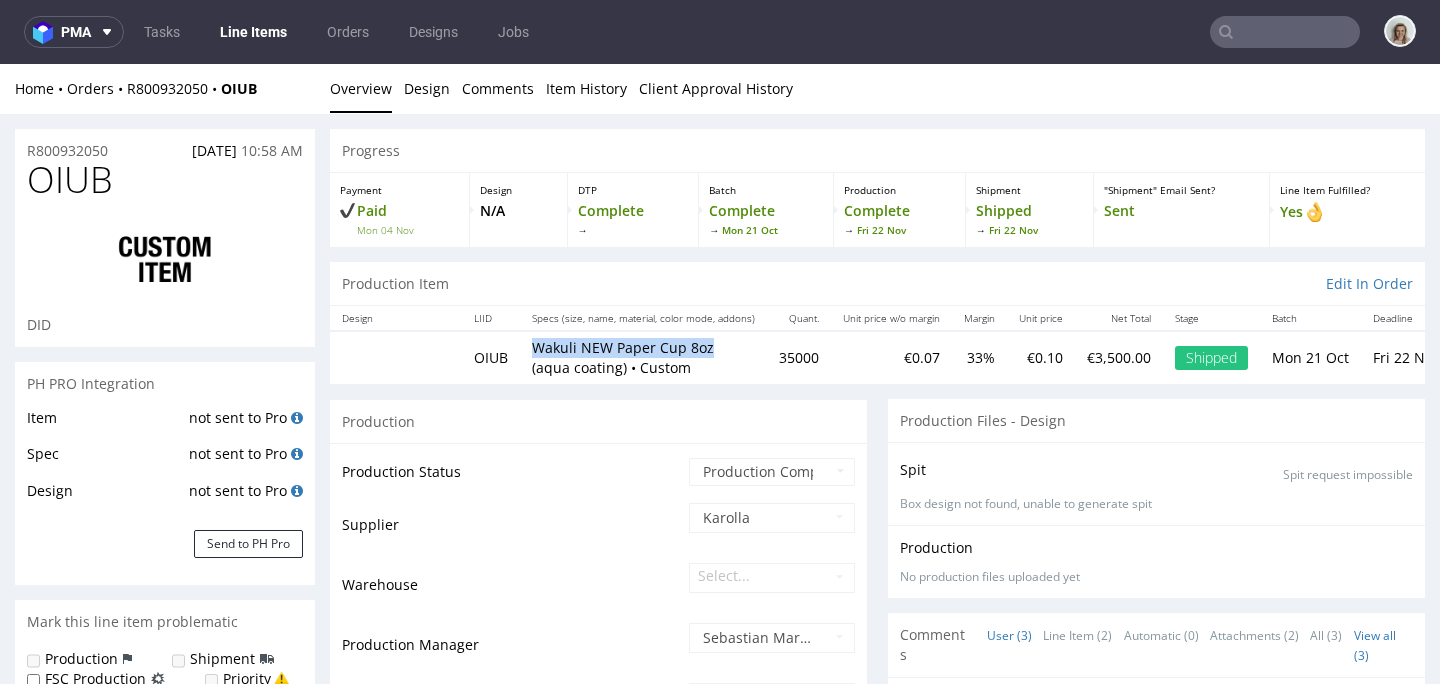 drag, startPoint x: 535, startPoint y: 345, endPoint x: 710, endPoint y: 351, distance: 175.10283 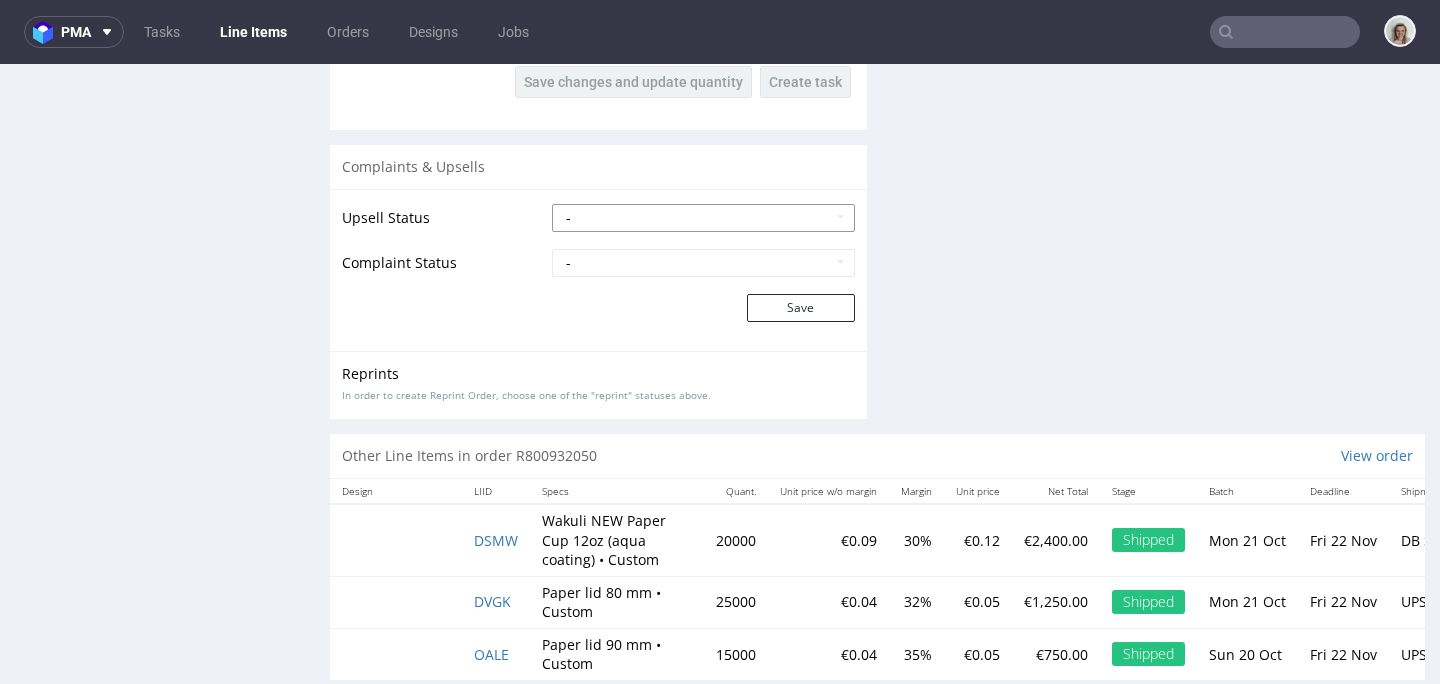 scroll, scrollTop: 3021, scrollLeft: 0, axis: vertical 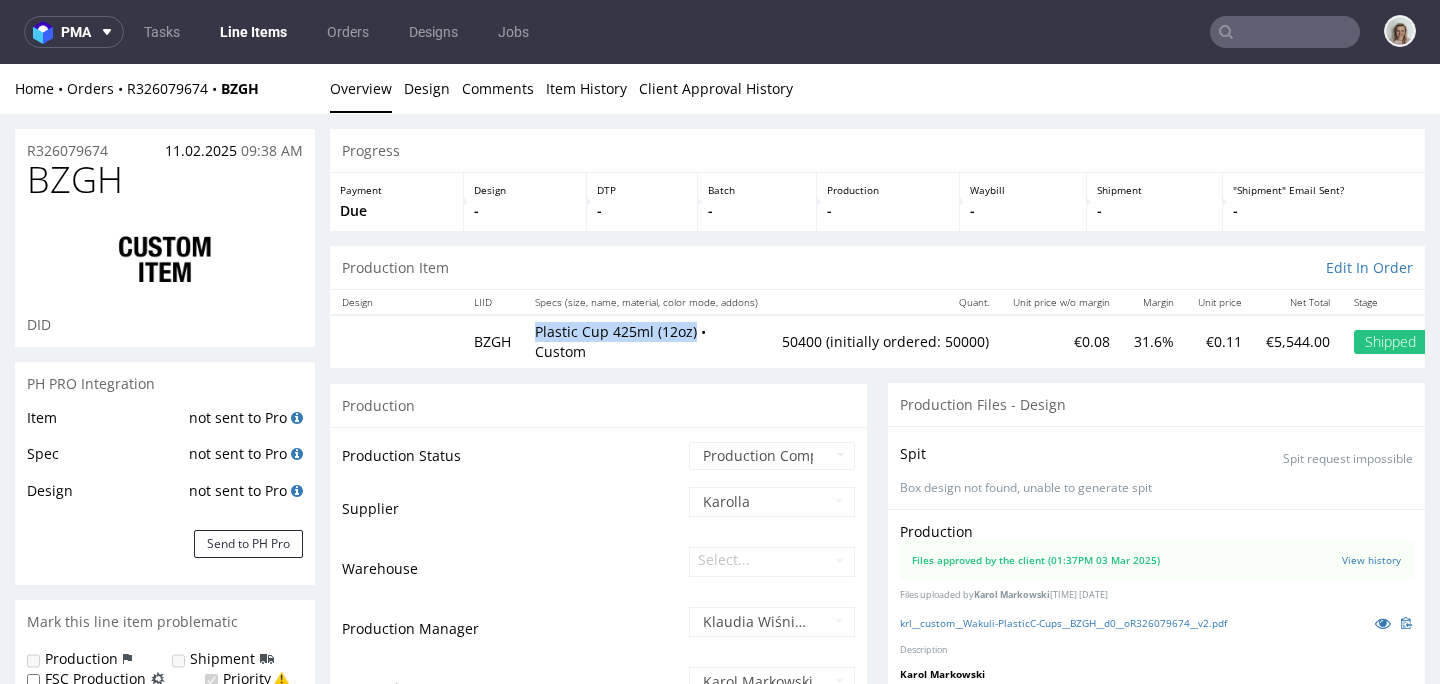 drag, startPoint x: 538, startPoint y: 330, endPoint x: 698, endPoint y: 335, distance: 160.07811 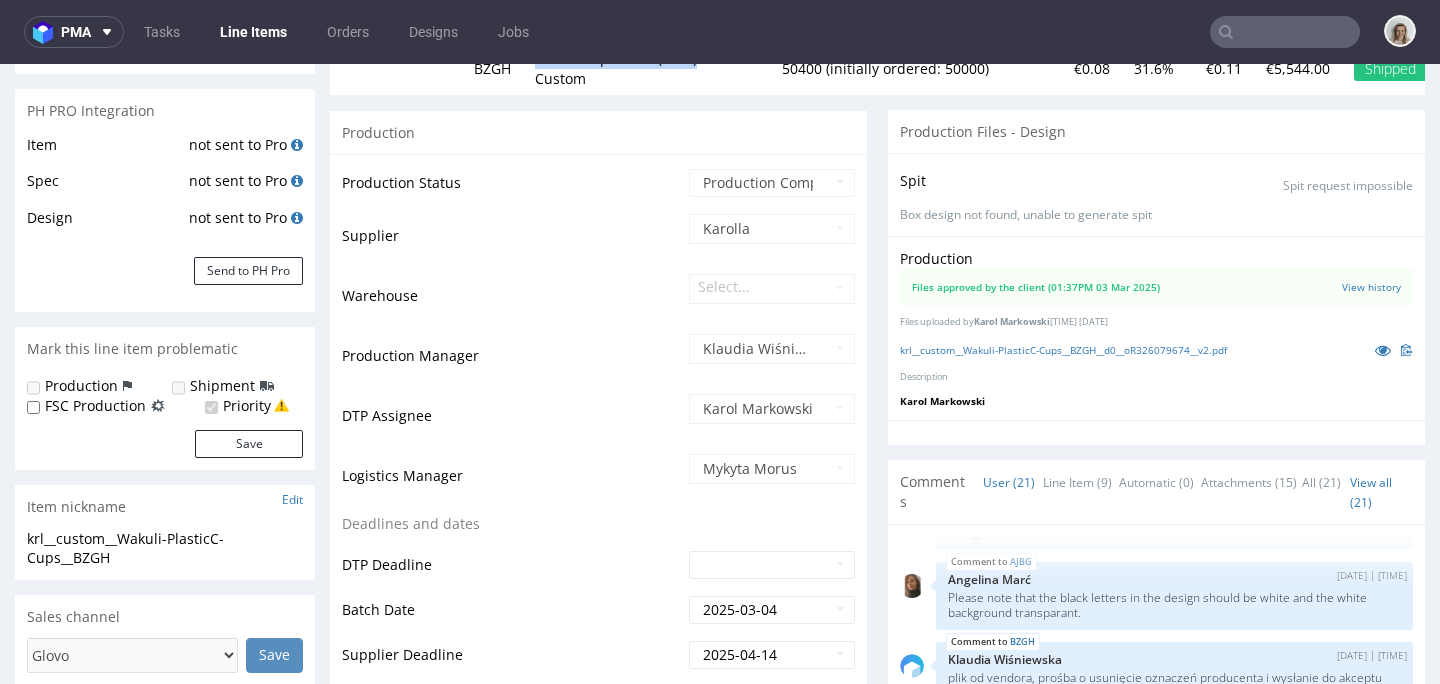 scroll, scrollTop: 0, scrollLeft: 0, axis: both 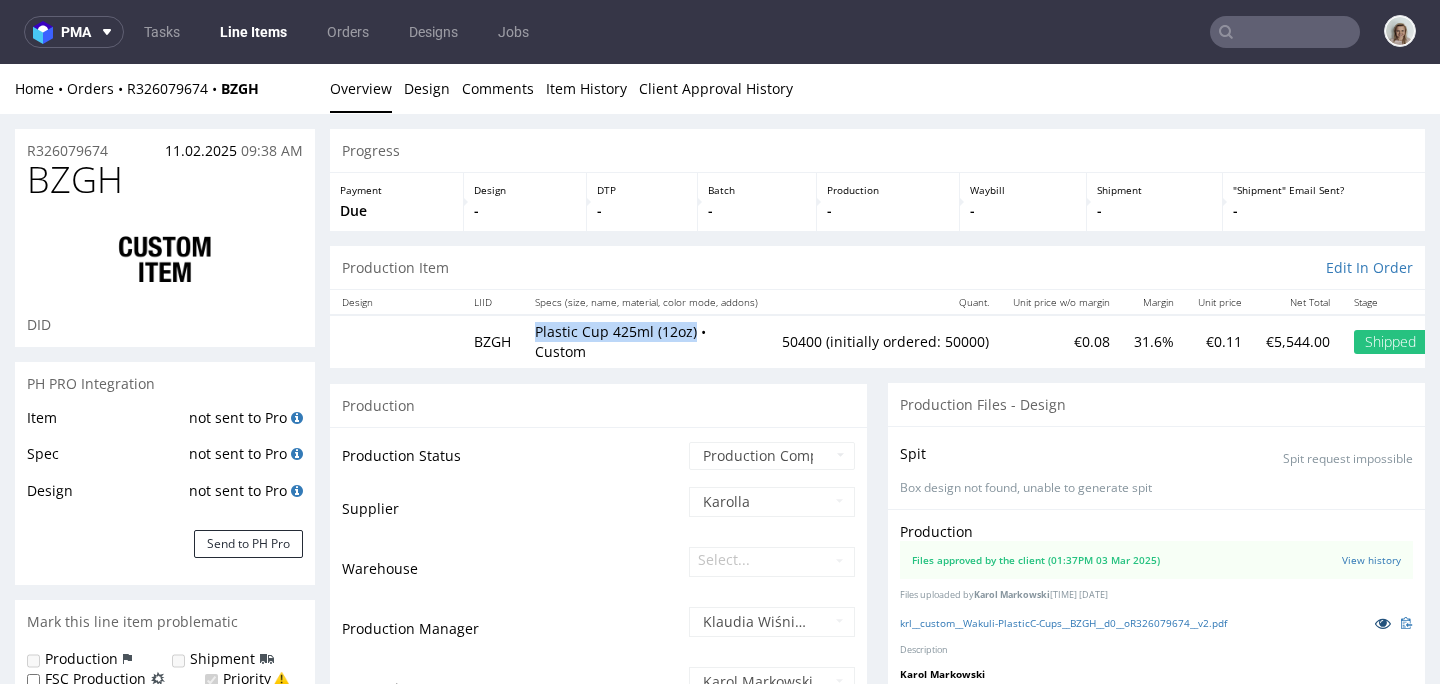 click at bounding box center (1383, 623) 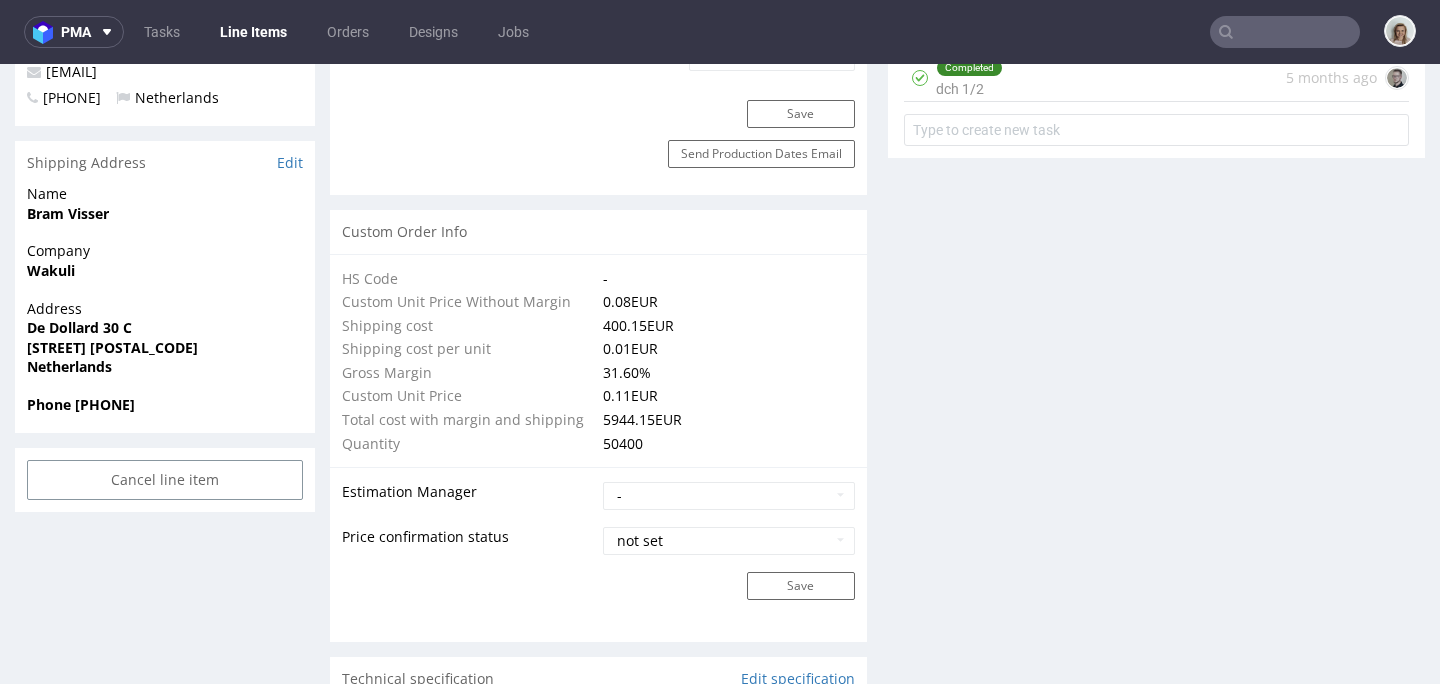 scroll, scrollTop: 1270, scrollLeft: 0, axis: vertical 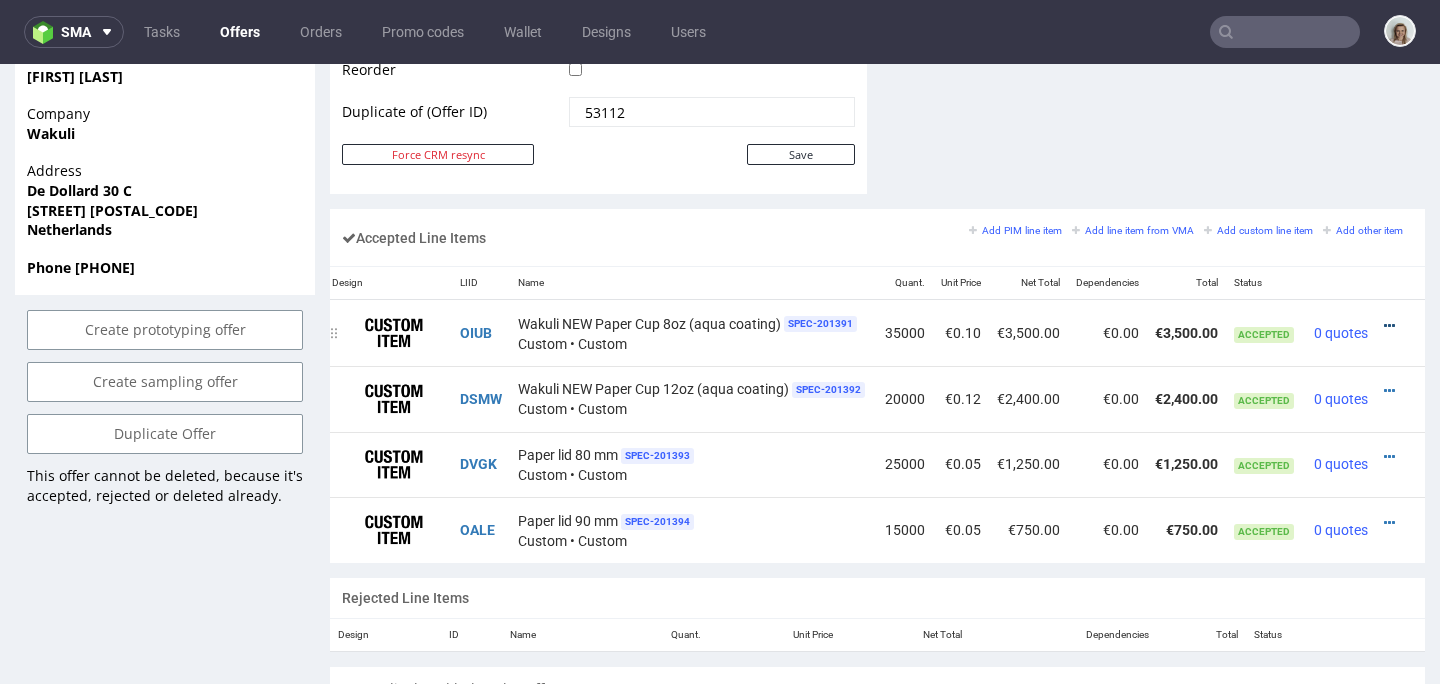 click at bounding box center [1389, 326] 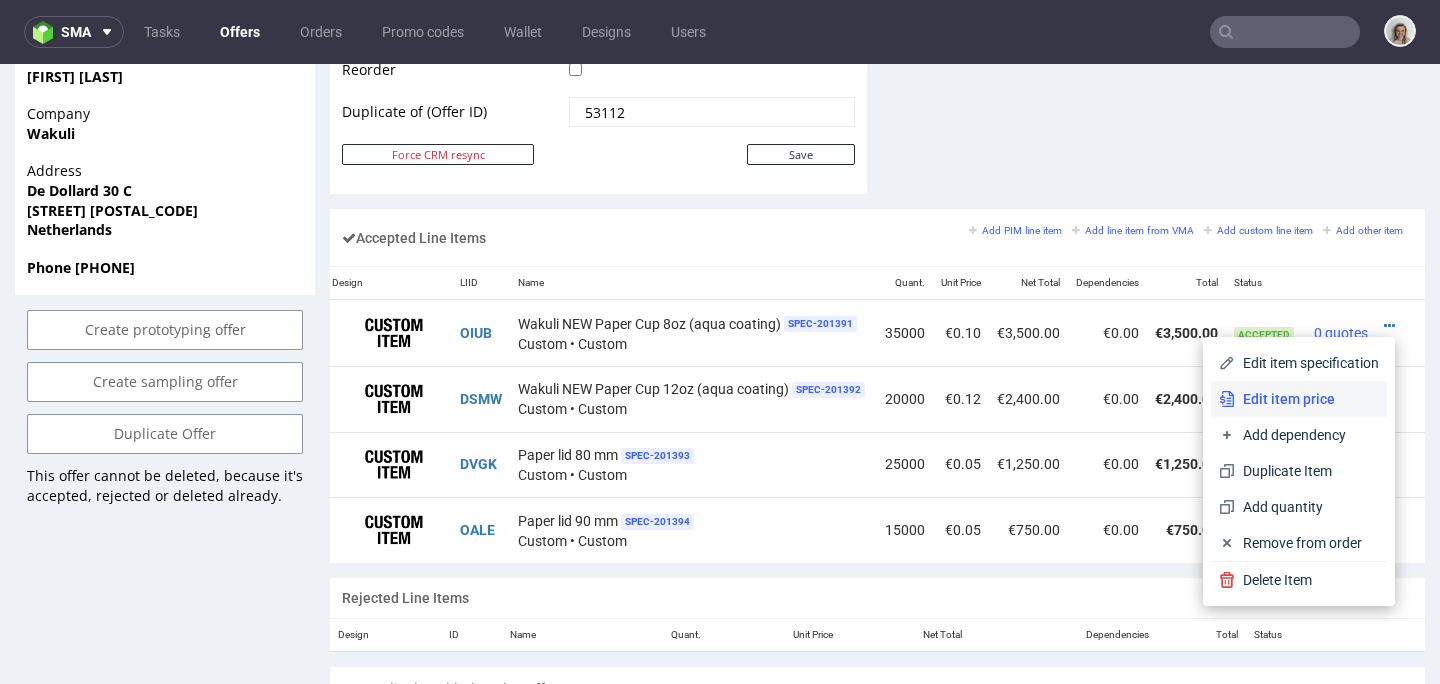 click on "Edit item price" at bounding box center (1307, 399) 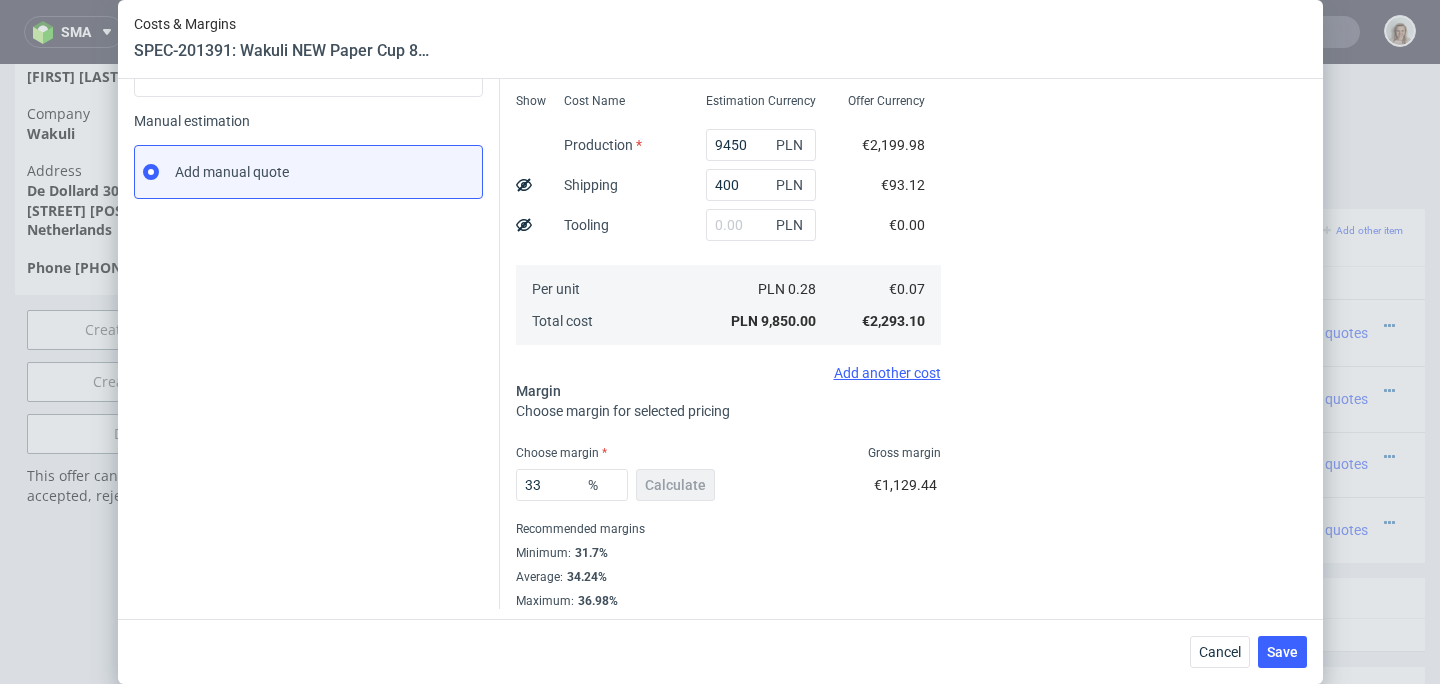 scroll, scrollTop: 288, scrollLeft: 0, axis: vertical 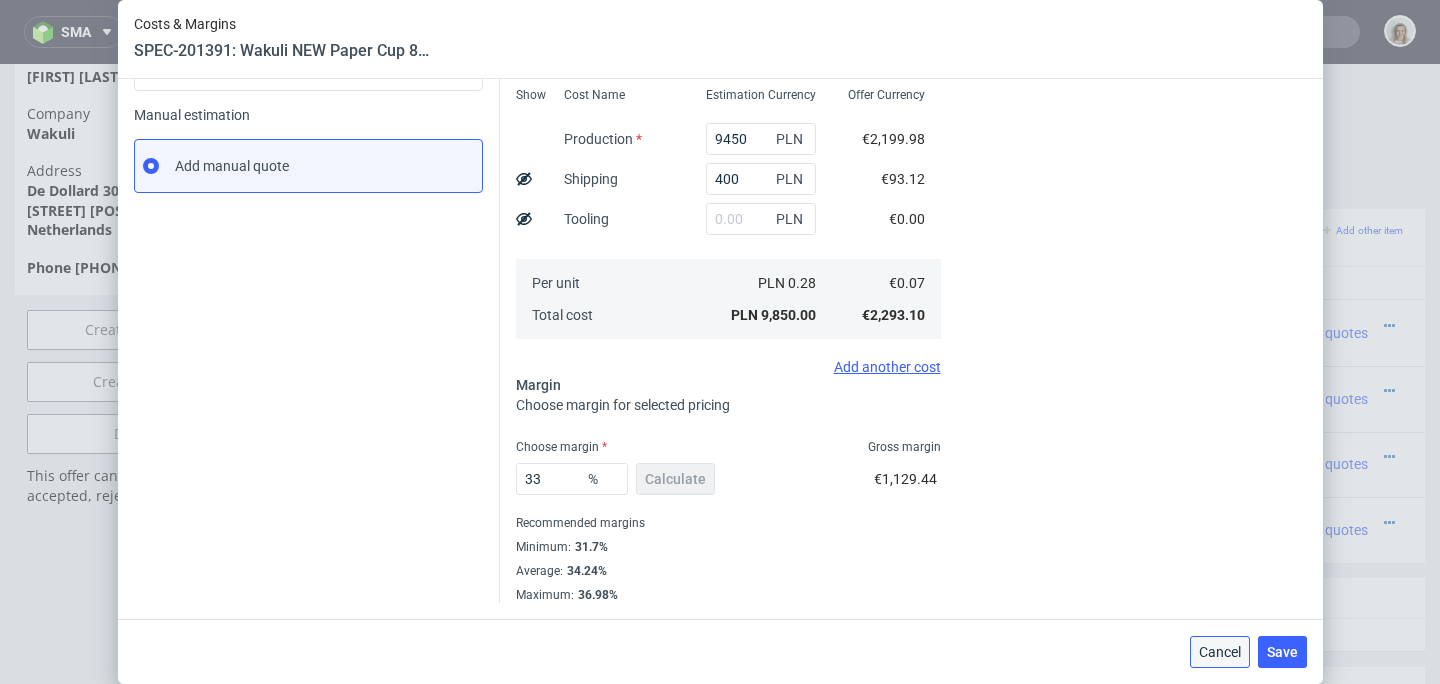 click on "Cancel" at bounding box center [1220, 652] 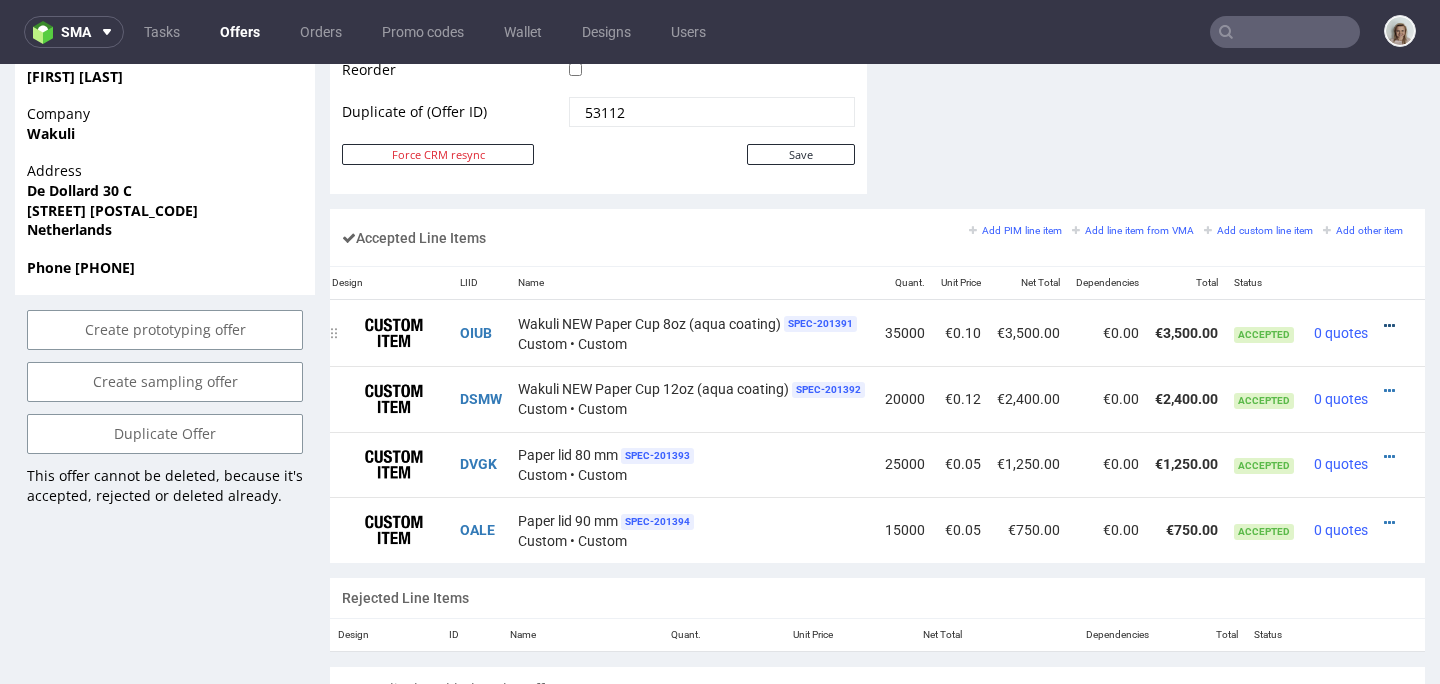 click at bounding box center [1389, 326] 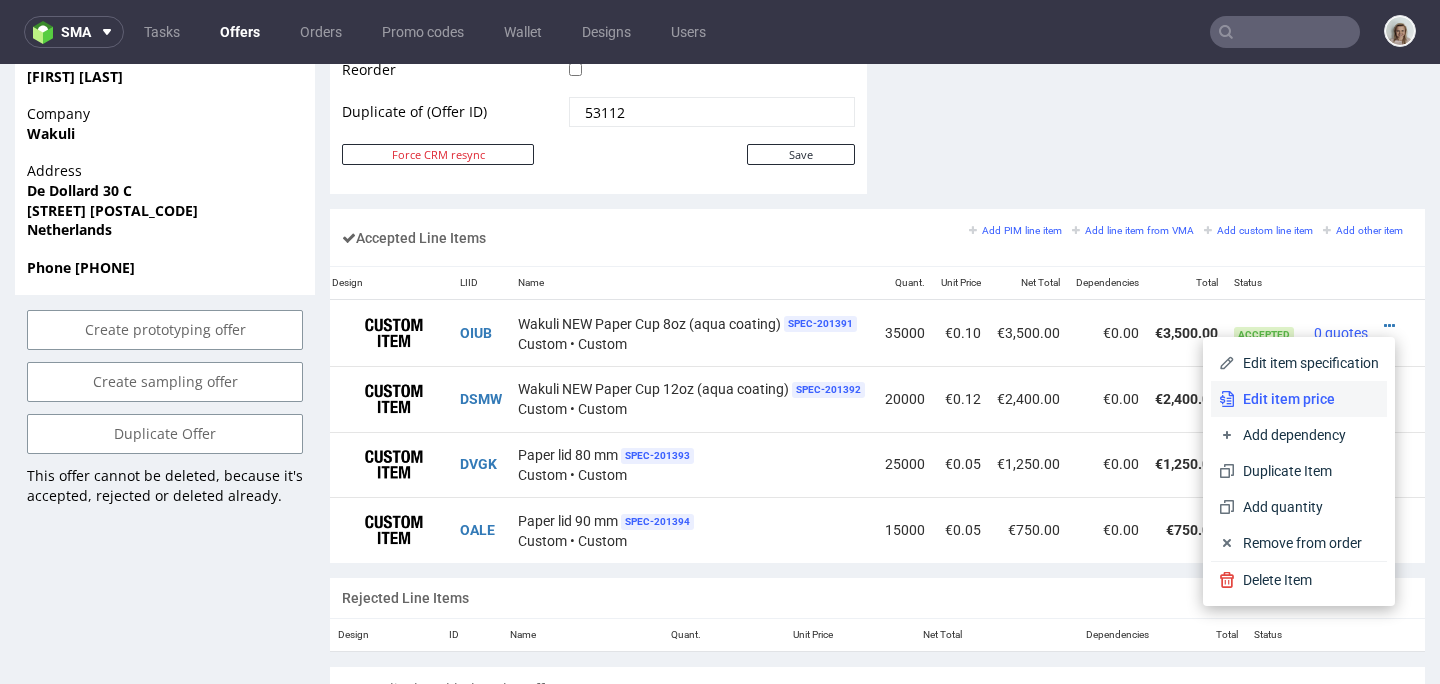 click on "Edit item price" at bounding box center (1299, 399) 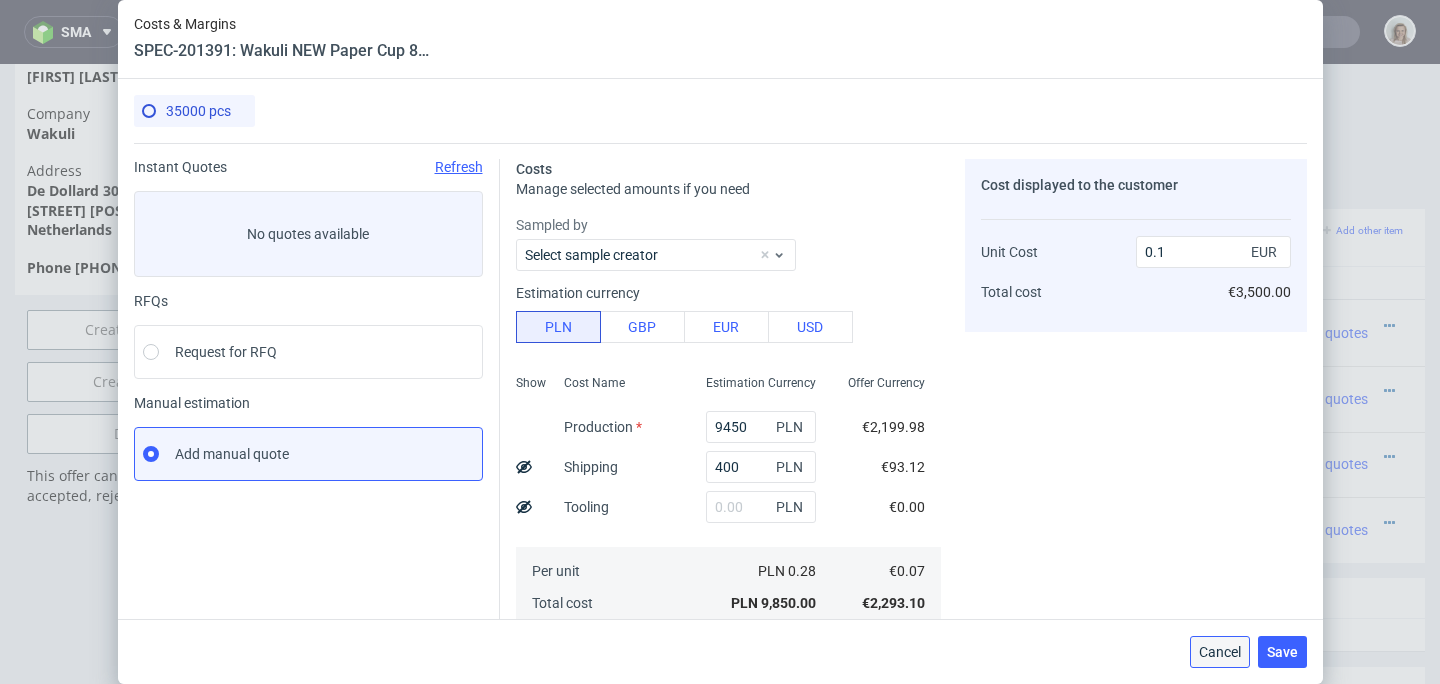 click on "Cancel" at bounding box center (1220, 652) 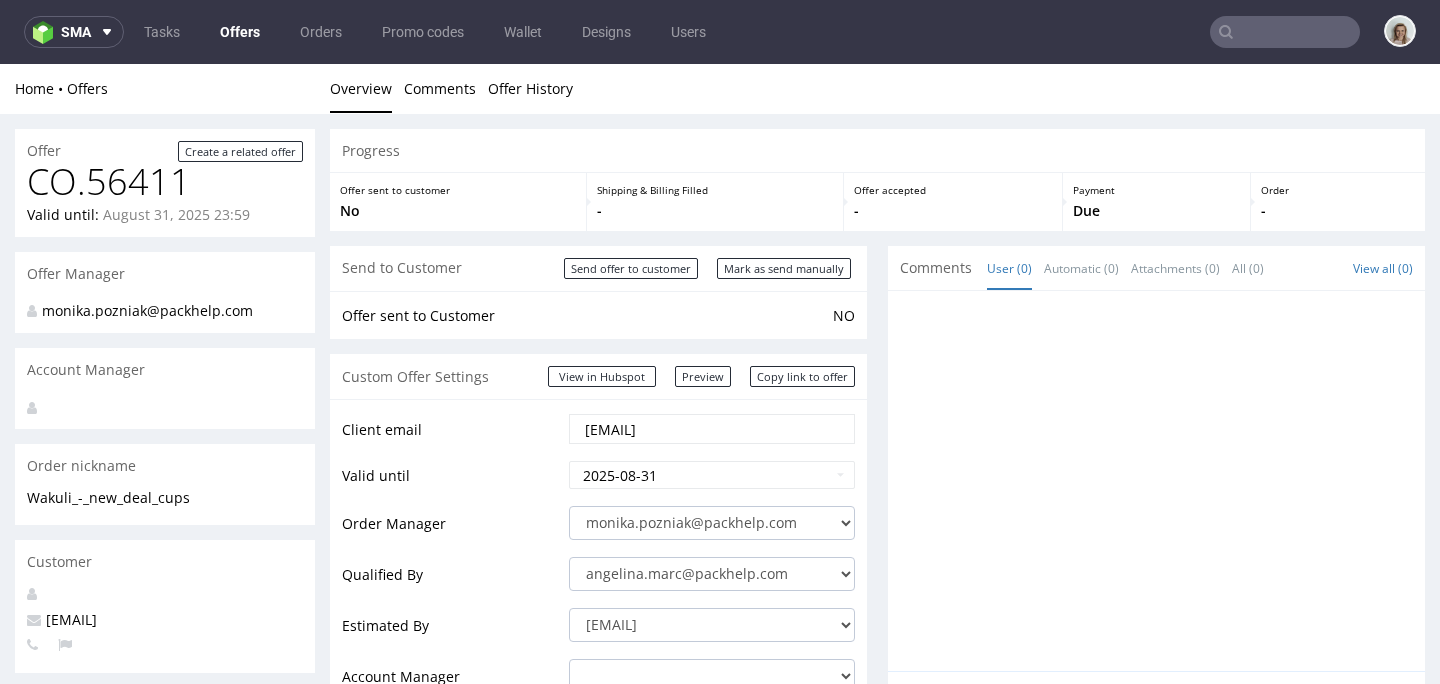scroll, scrollTop: 0, scrollLeft: 0, axis: both 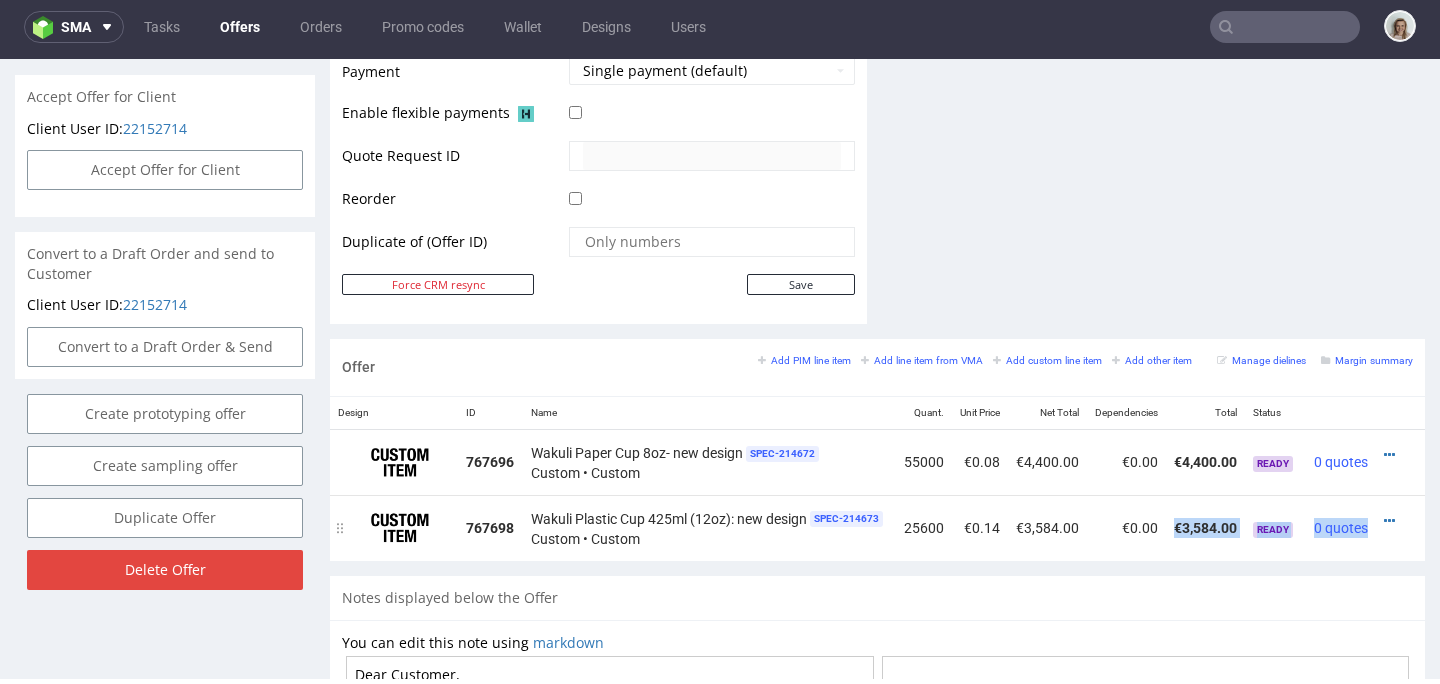 drag, startPoint x: 1129, startPoint y: 560, endPoint x: 1329, endPoint y: 542, distance: 200.80836 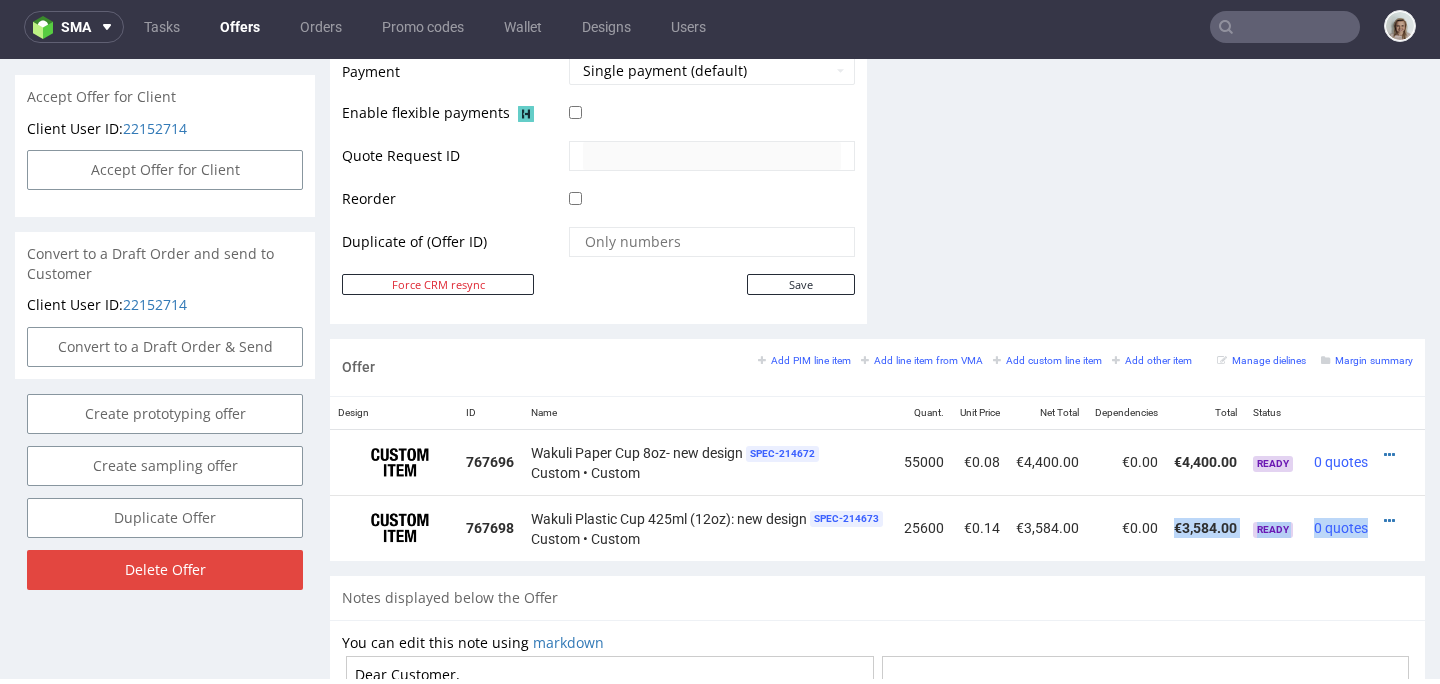 scroll, scrollTop: 0, scrollLeft: 30, axis: horizontal 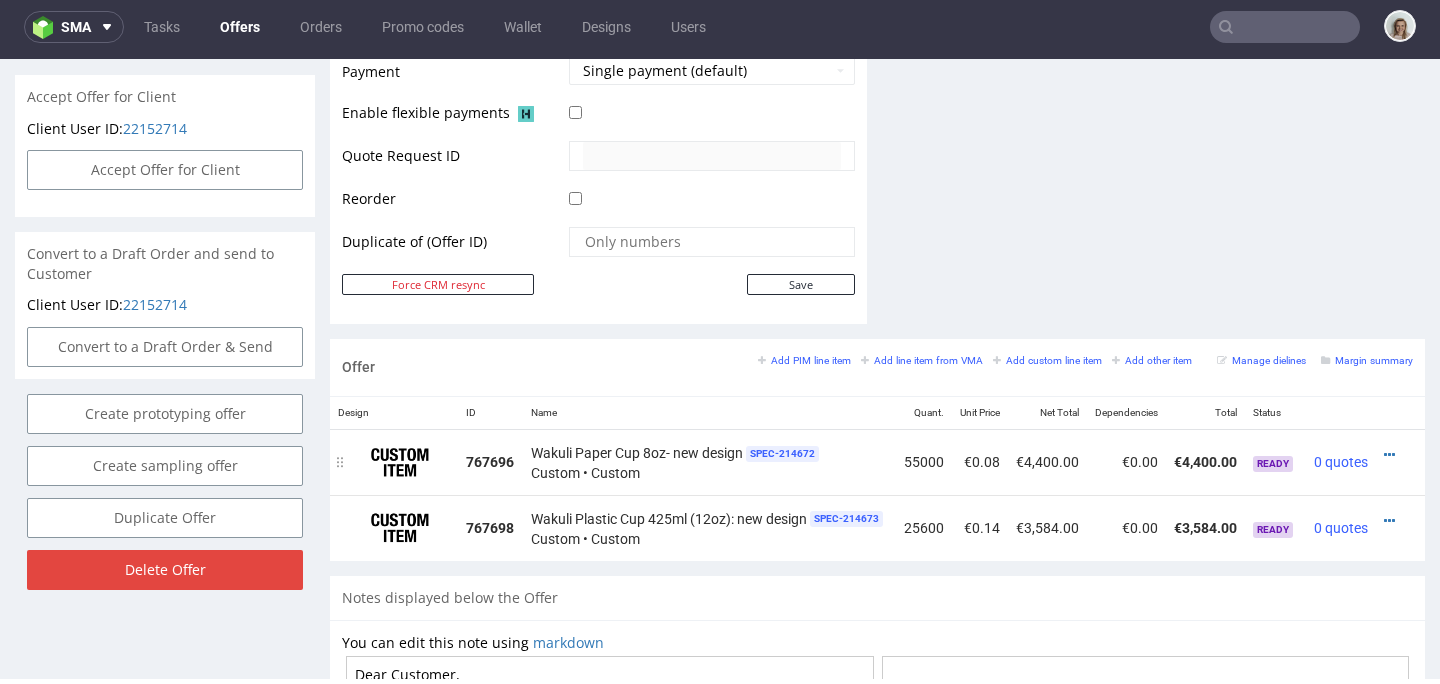 click at bounding box center (1389, 455) 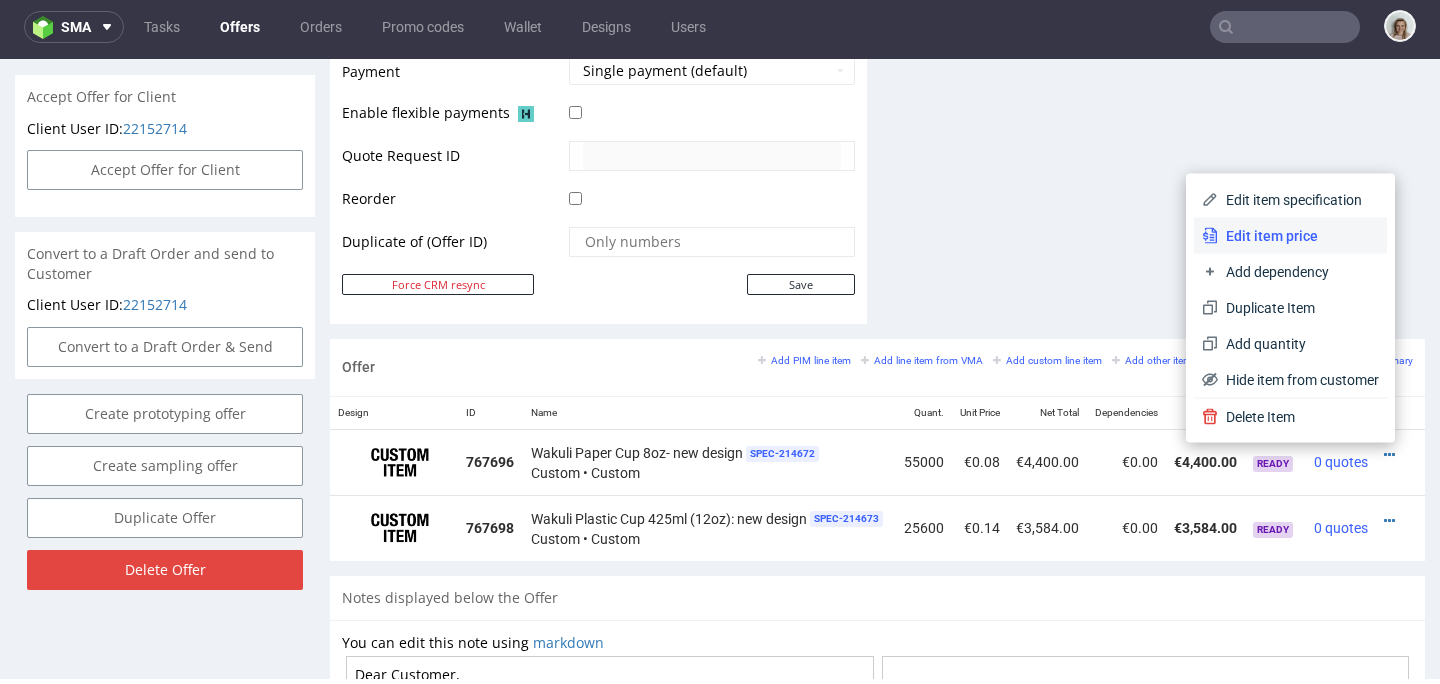 click on "Edit item price" at bounding box center (1290, 236) 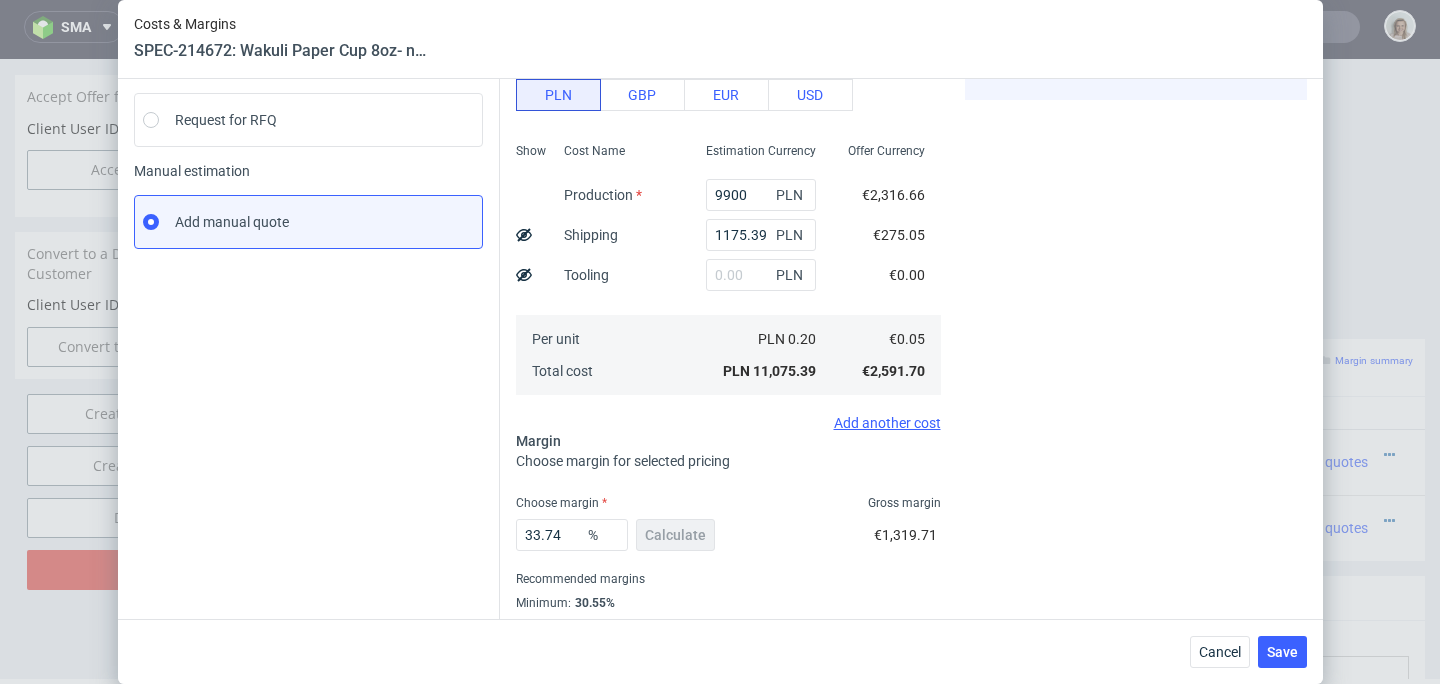 scroll, scrollTop: 288, scrollLeft: 0, axis: vertical 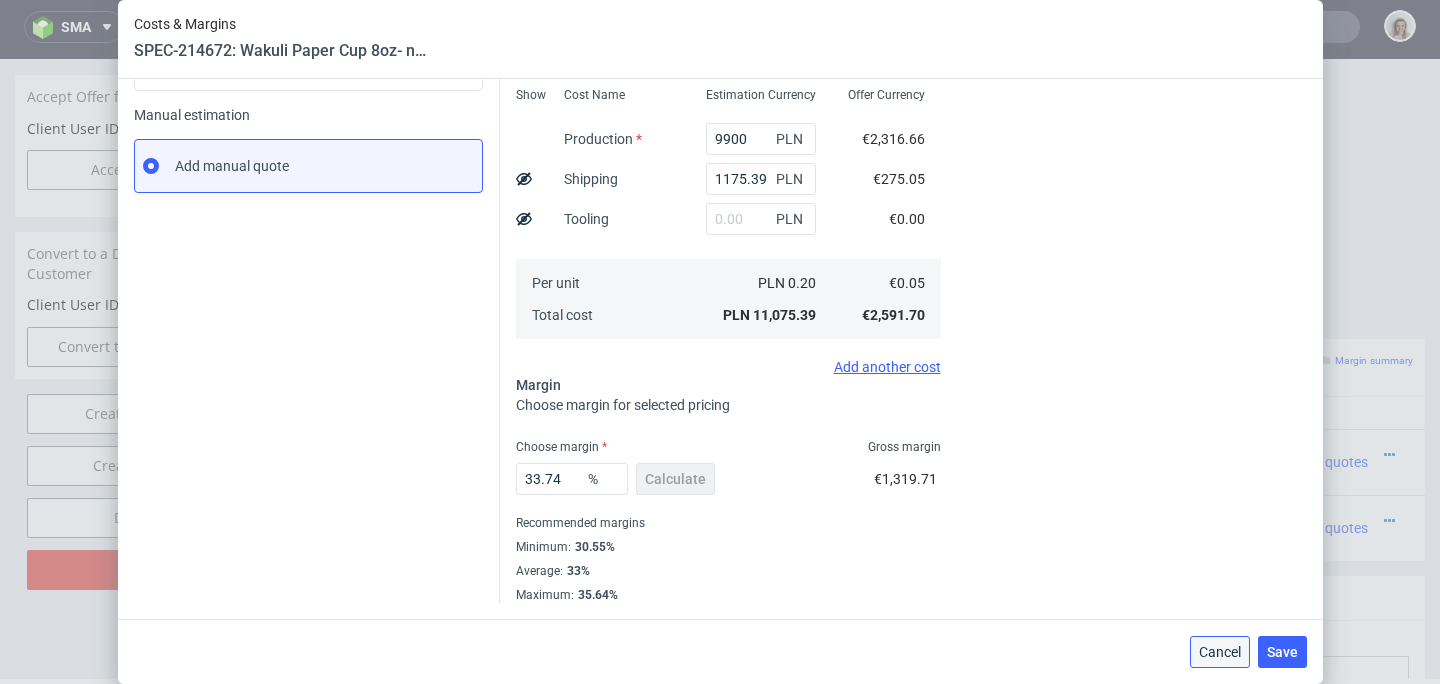click on "Cancel" at bounding box center [1220, 652] 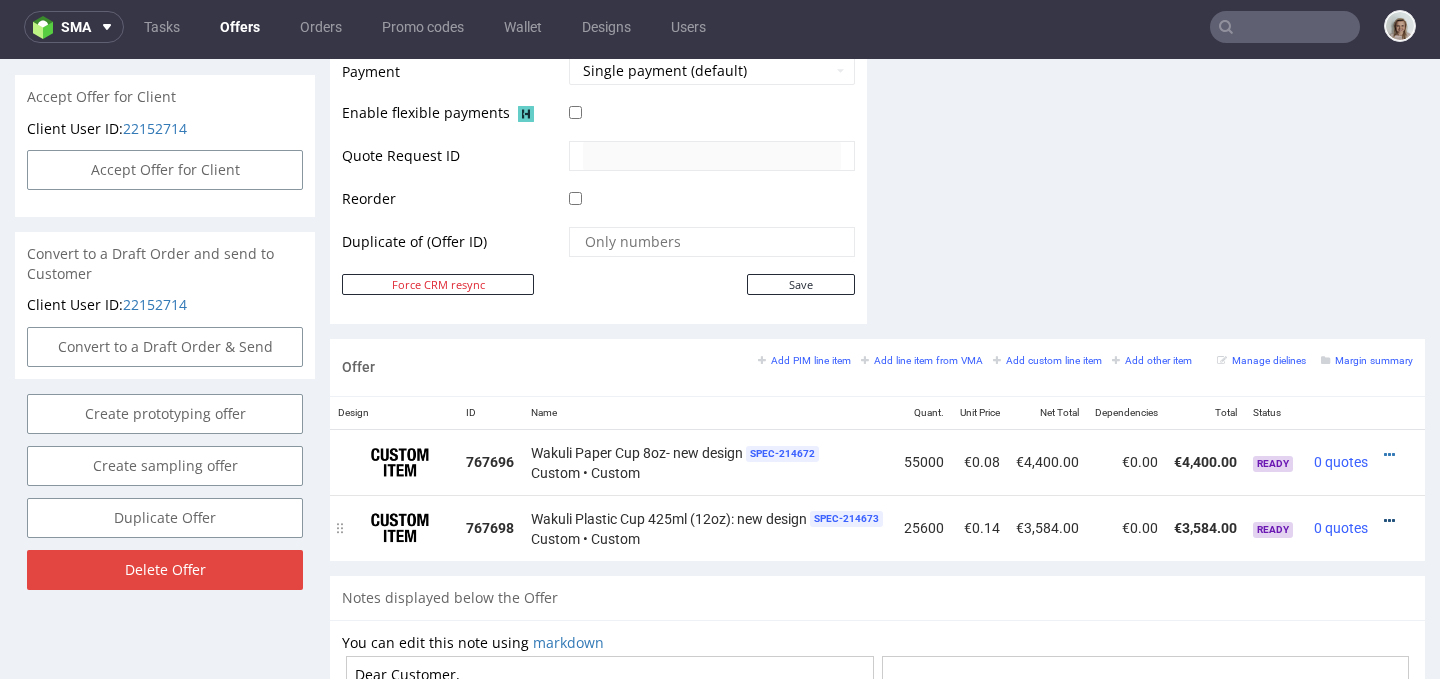 click at bounding box center [1389, 521] 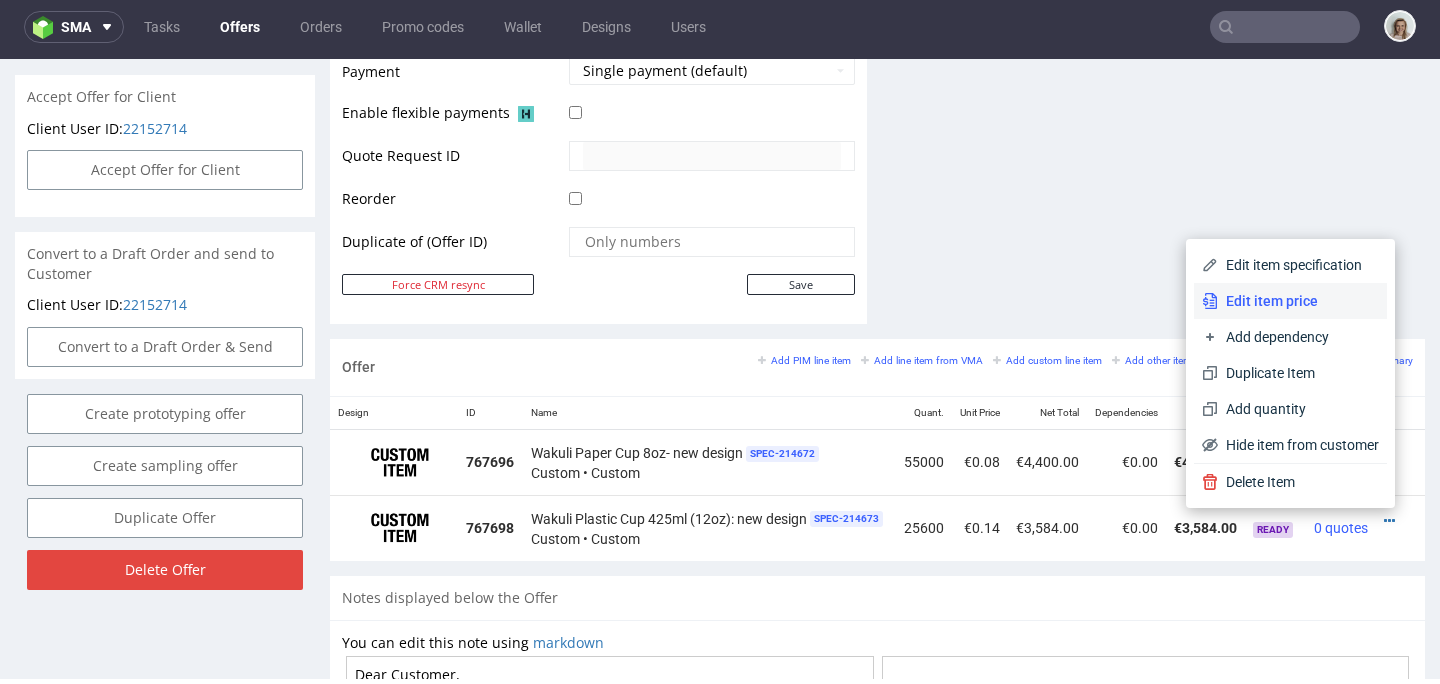 click on "Edit item price" at bounding box center [1298, 301] 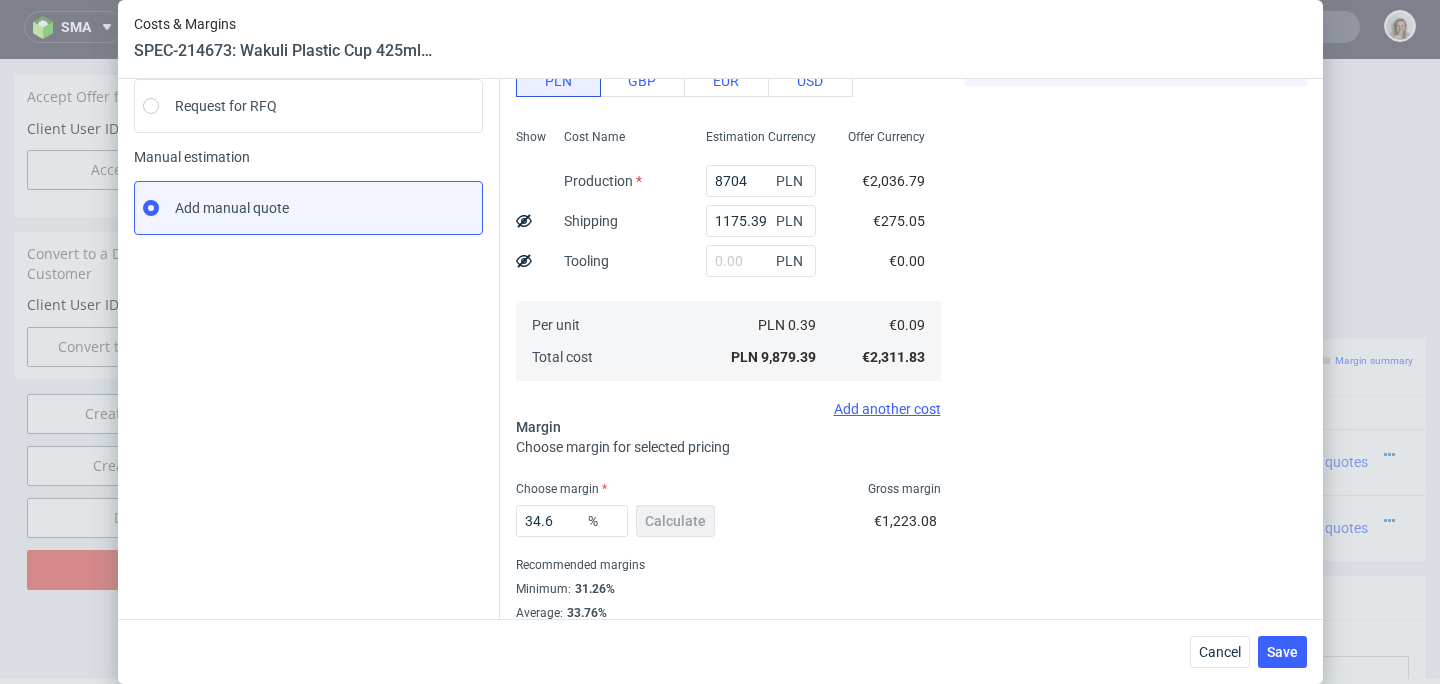 scroll, scrollTop: 288, scrollLeft: 0, axis: vertical 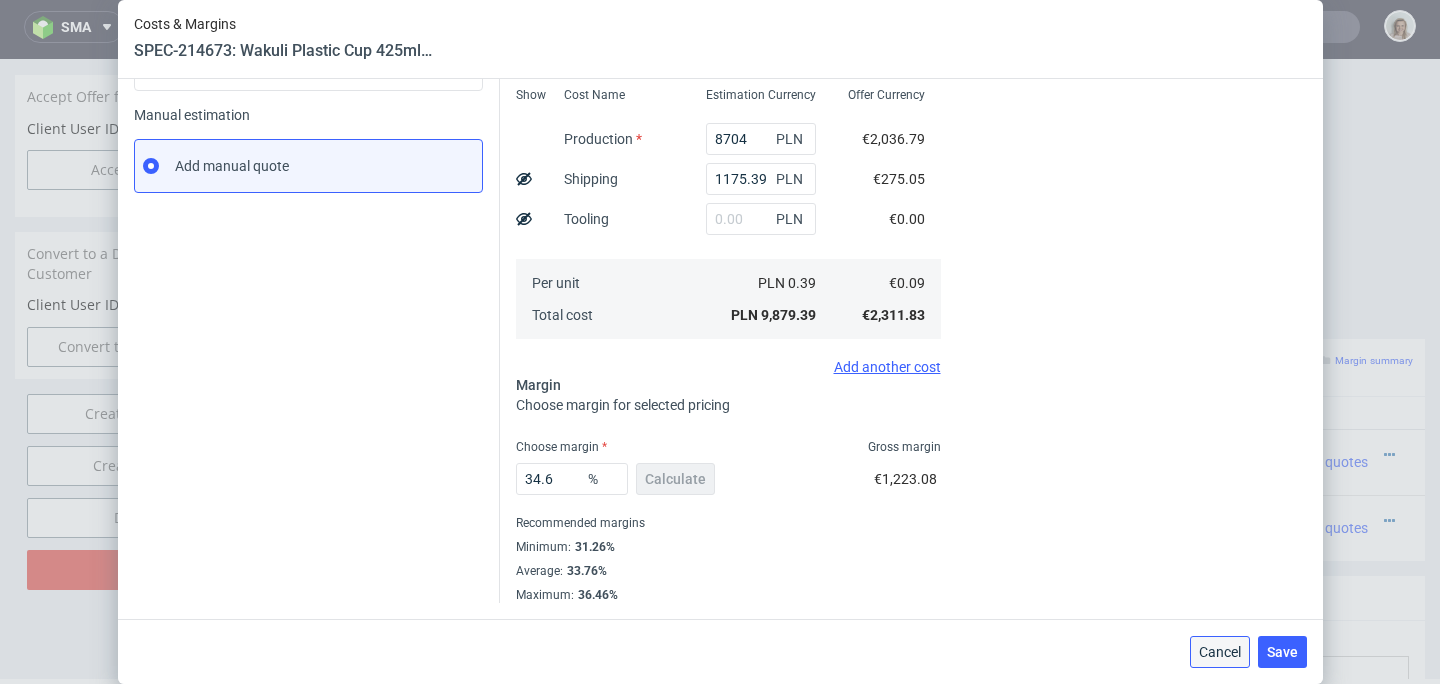 drag, startPoint x: 1218, startPoint y: 653, endPoint x: 1187, endPoint y: 565, distance: 93.30059 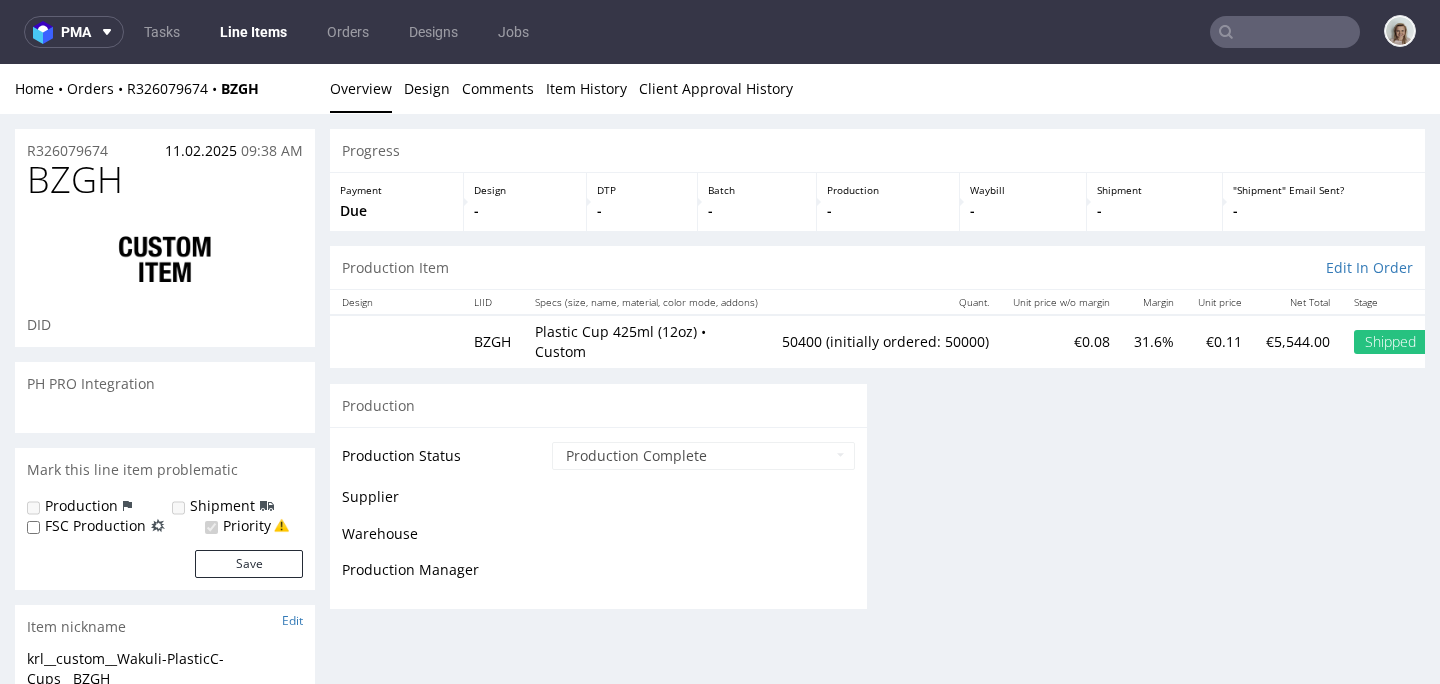 scroll, scrollTop: 0, scrollLeft: 0, axis: both 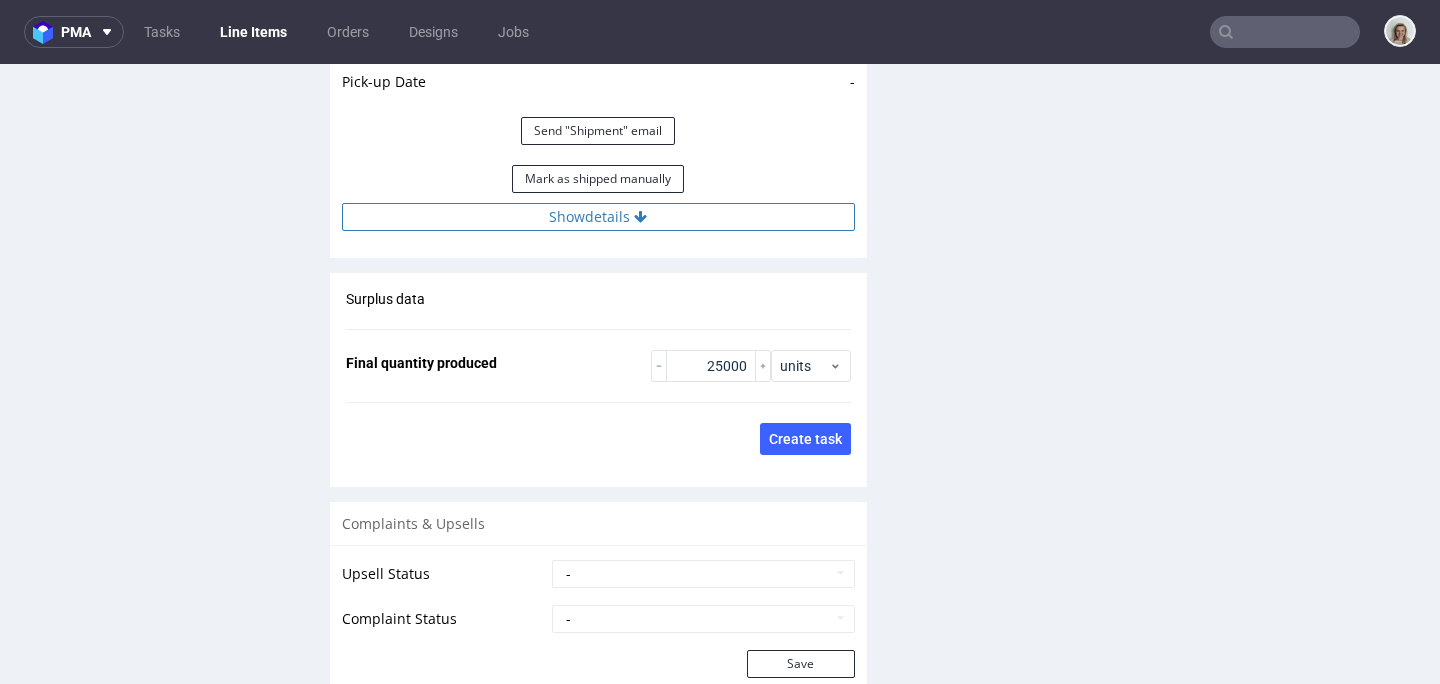 click on "Show  details" at bounding box center [598, 217] 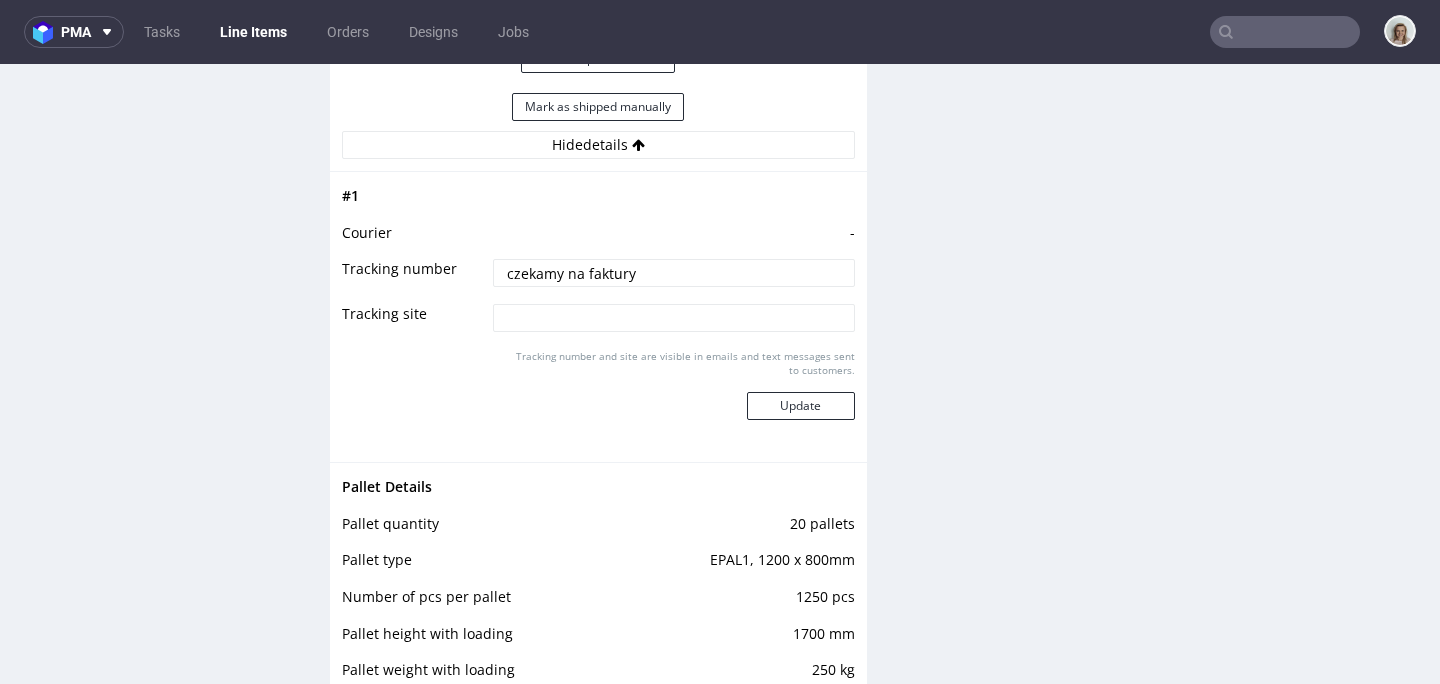 scroll, scrollTop: 3392, scrollLeft: 0, axis: vertical 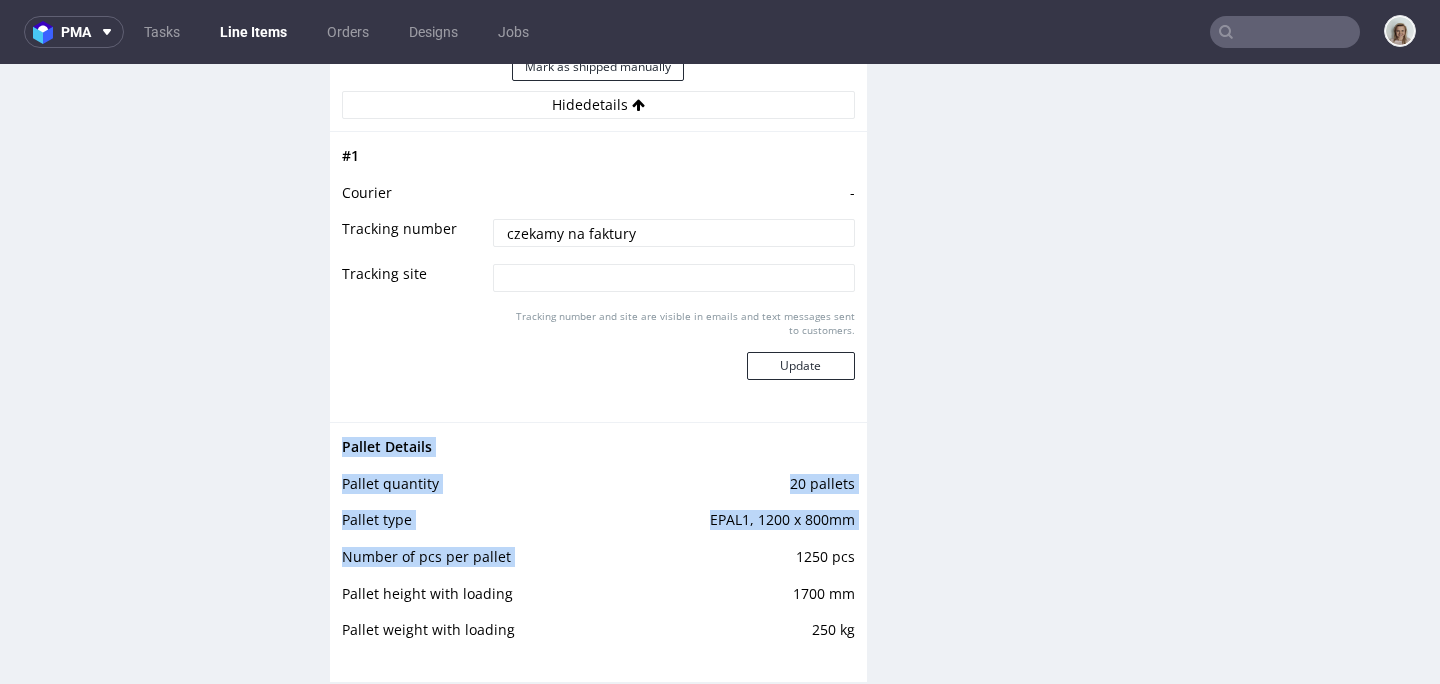drag, startPoint x: 770, startPoint y: 557, endPoint x: 842, endPoint y: 555, distance: 72.02777 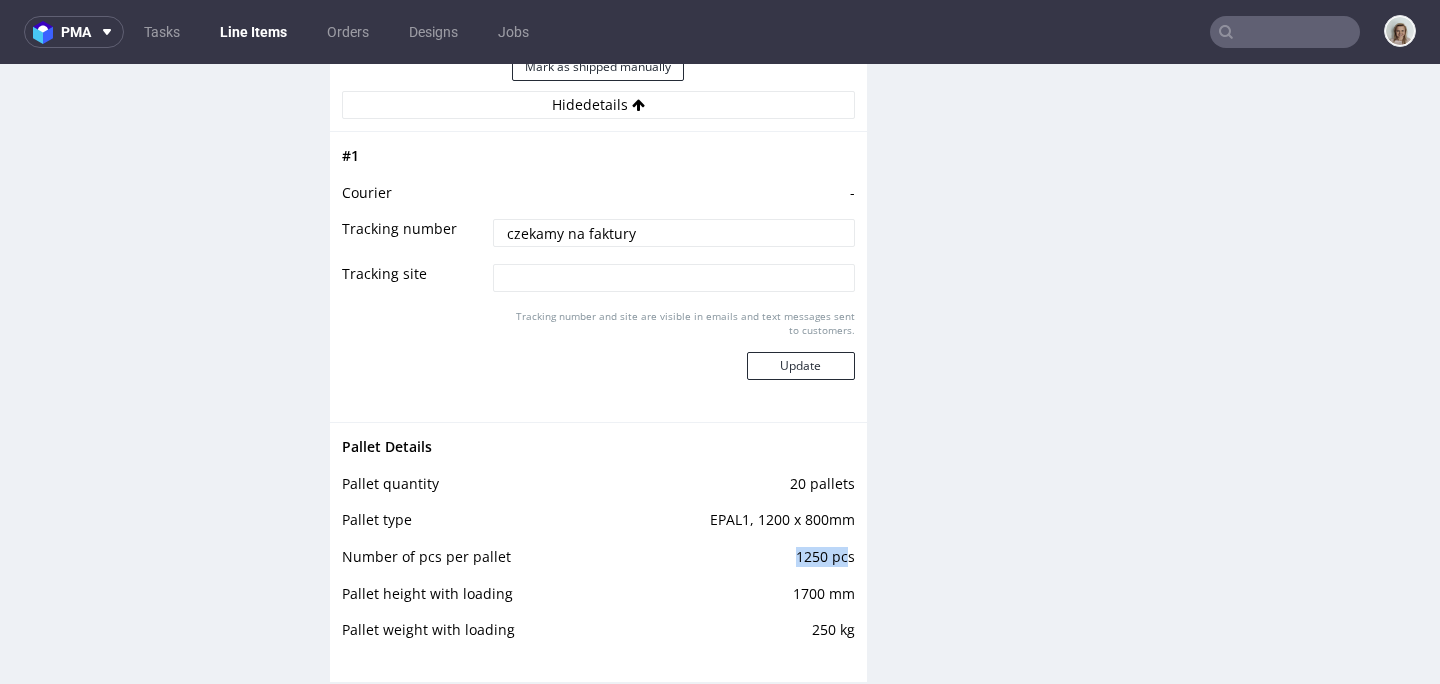 drag, startPoint x: 782, startPoint y: 553, endPoint x: 835, endPoint y: 553, distance: 53 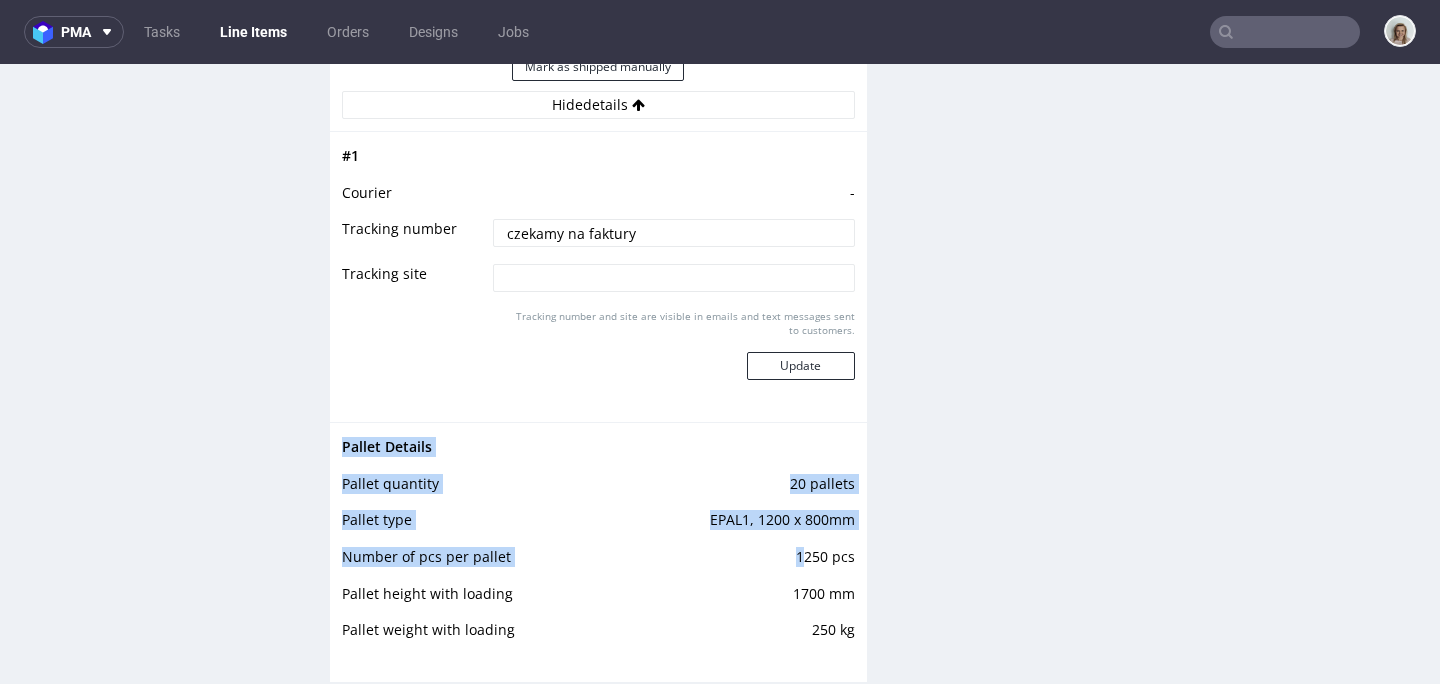drag, startPoint x: 841, startPoint y: 555, endPoint x: 789, endPoint y: 554, distance: 52.009613 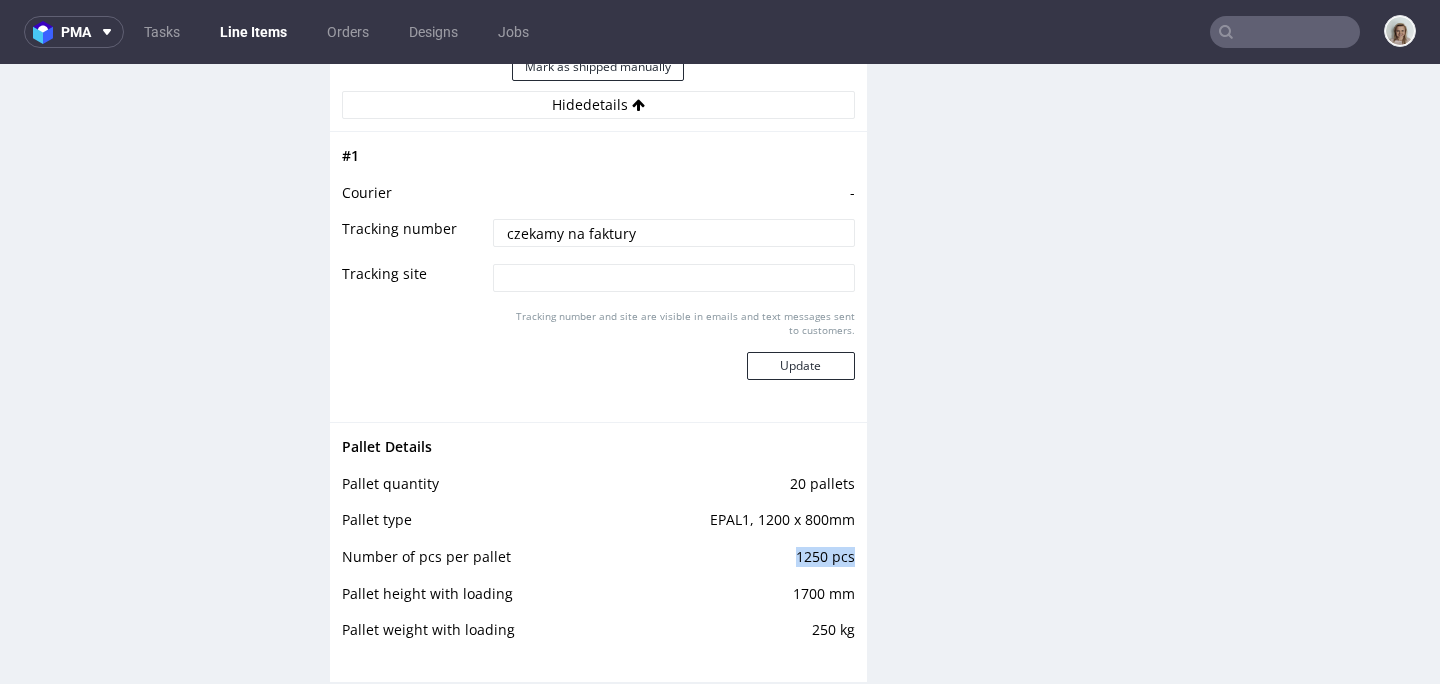 drag, startPoint x: 781, startPoint y: 554, endPoint x: 836, endPoint y: 550, distance: 55.145264 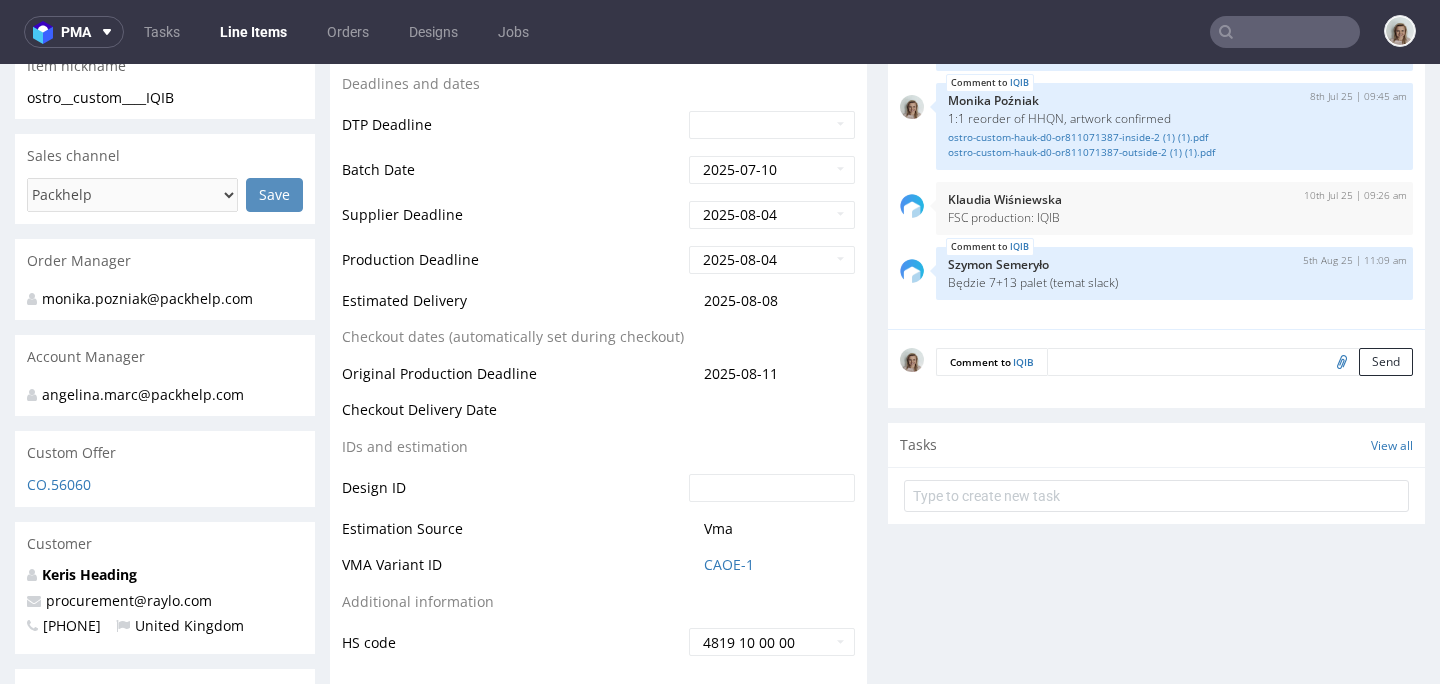 scroll, scrollTop: 360, scrollLeft: 0, axis: vertical 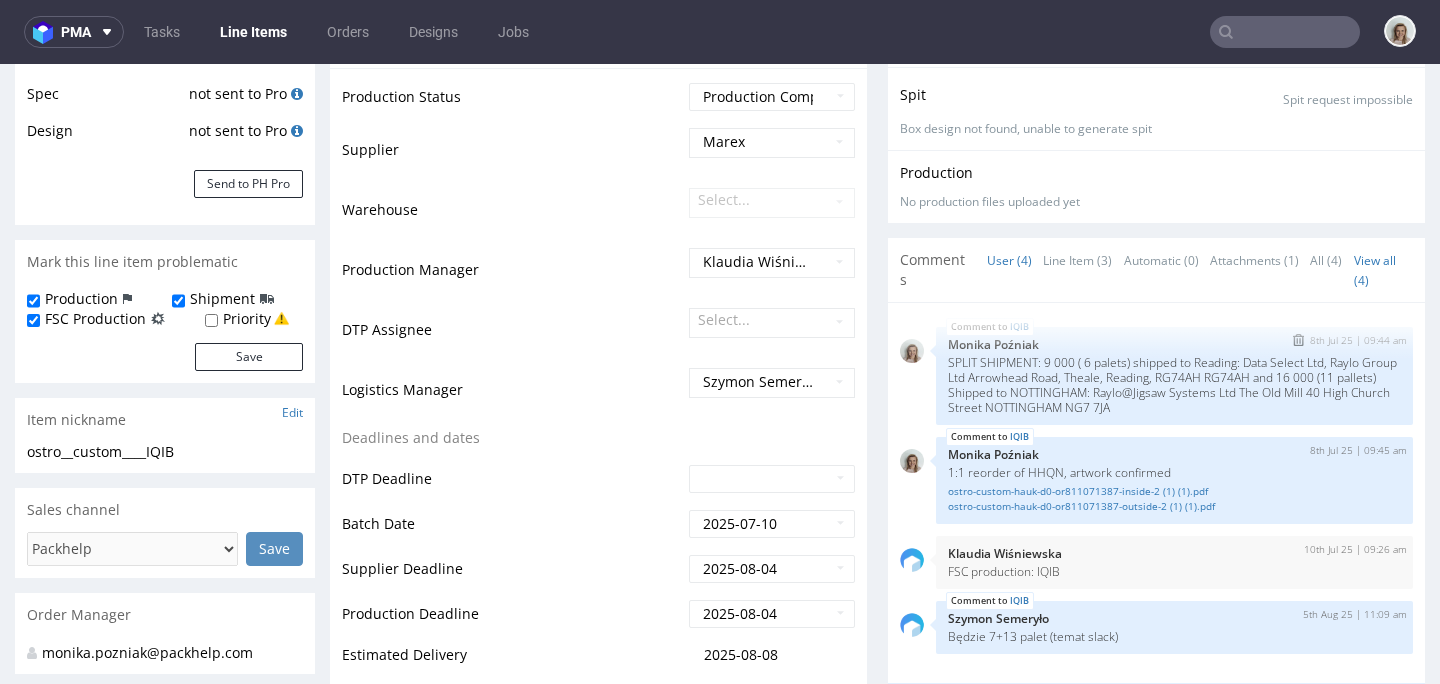 click on "SPLIT SHIPMENT:
9 000 ( 6 palets) shipped to Reading: Data Select Ltd, Raylo Group Ltd Arrowhead Road, Theale, Reading, RG74AH
RG74AH and 16 000 (11 pallets) Shipped to NOTTINGHAM:
Raylo@Jigsaw Systems Ltd The Old Mill 40 High Church Street NOTTINGHAM NG7 7JA" at bounding box center (1174, 385) 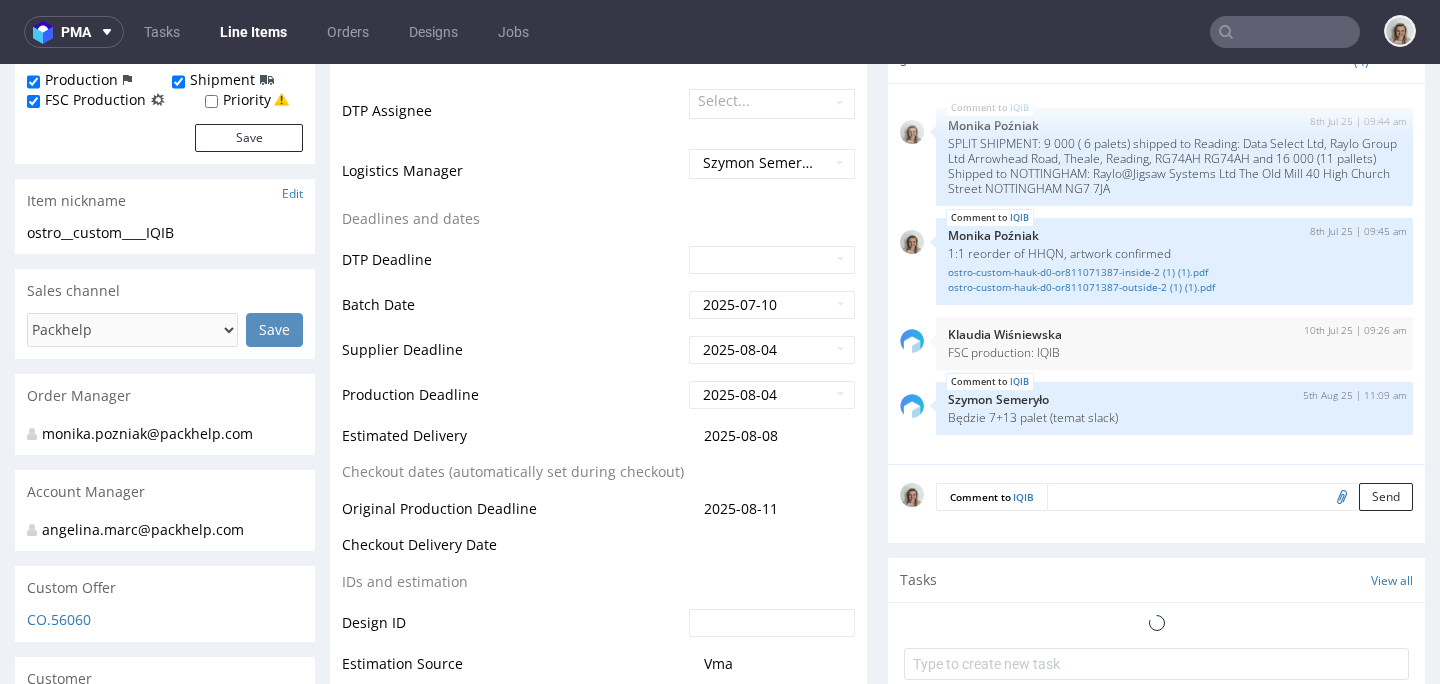 scroll, scrollTop: 732, scrollLeft: 0, axis: vertical 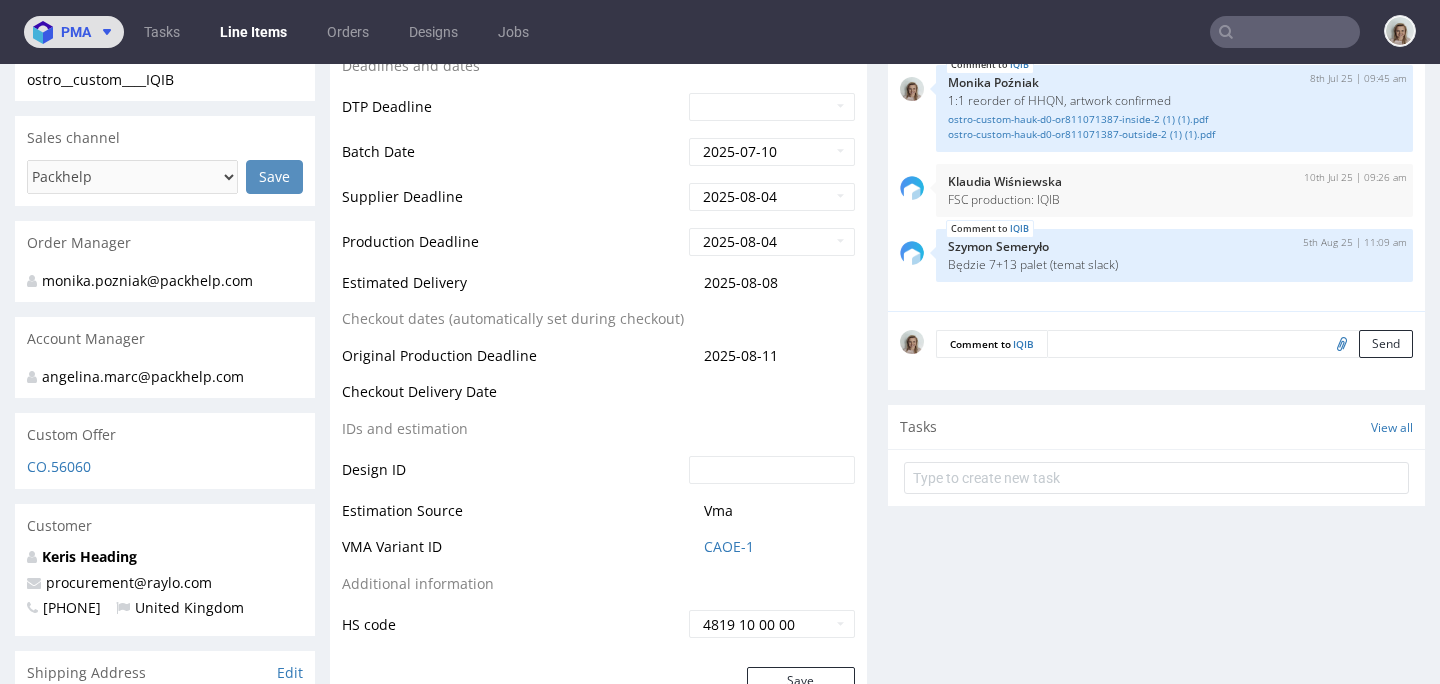 click at bounding box center [47, 32] 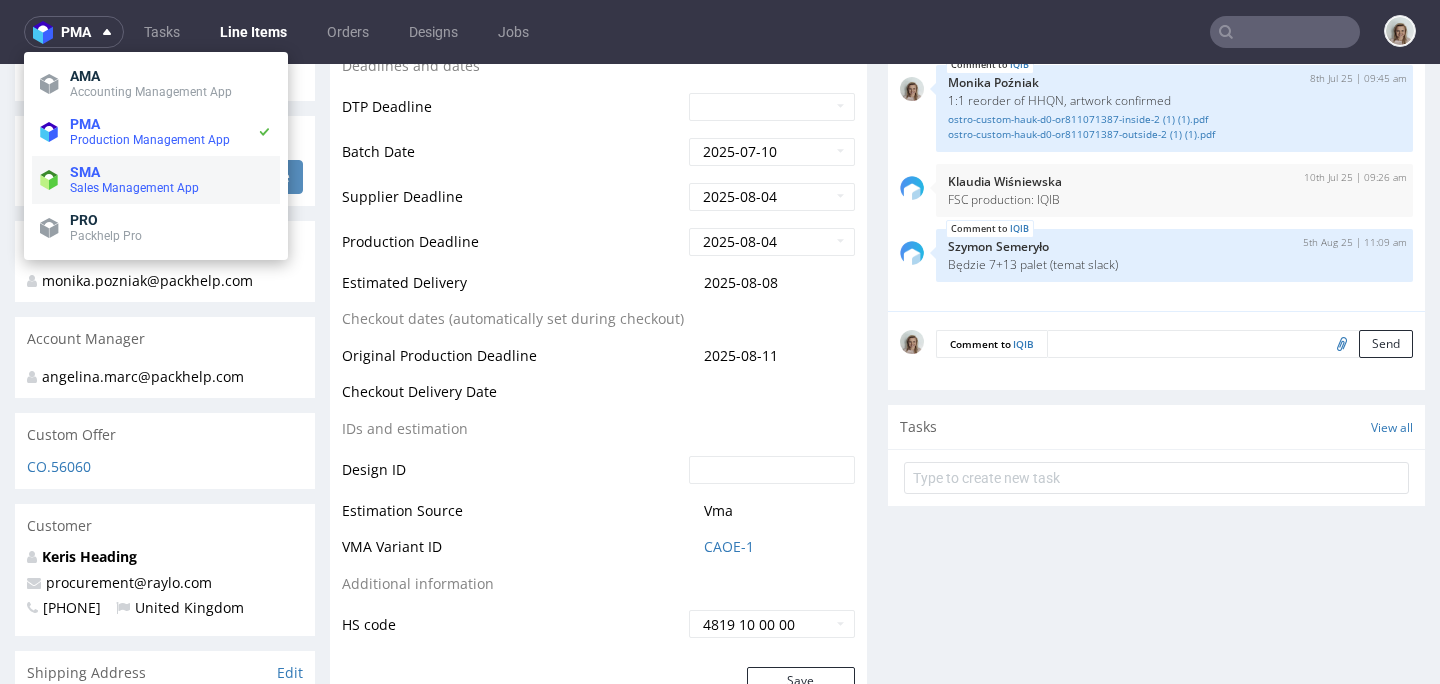 click on "SMA" at bounding box center (171, 172) 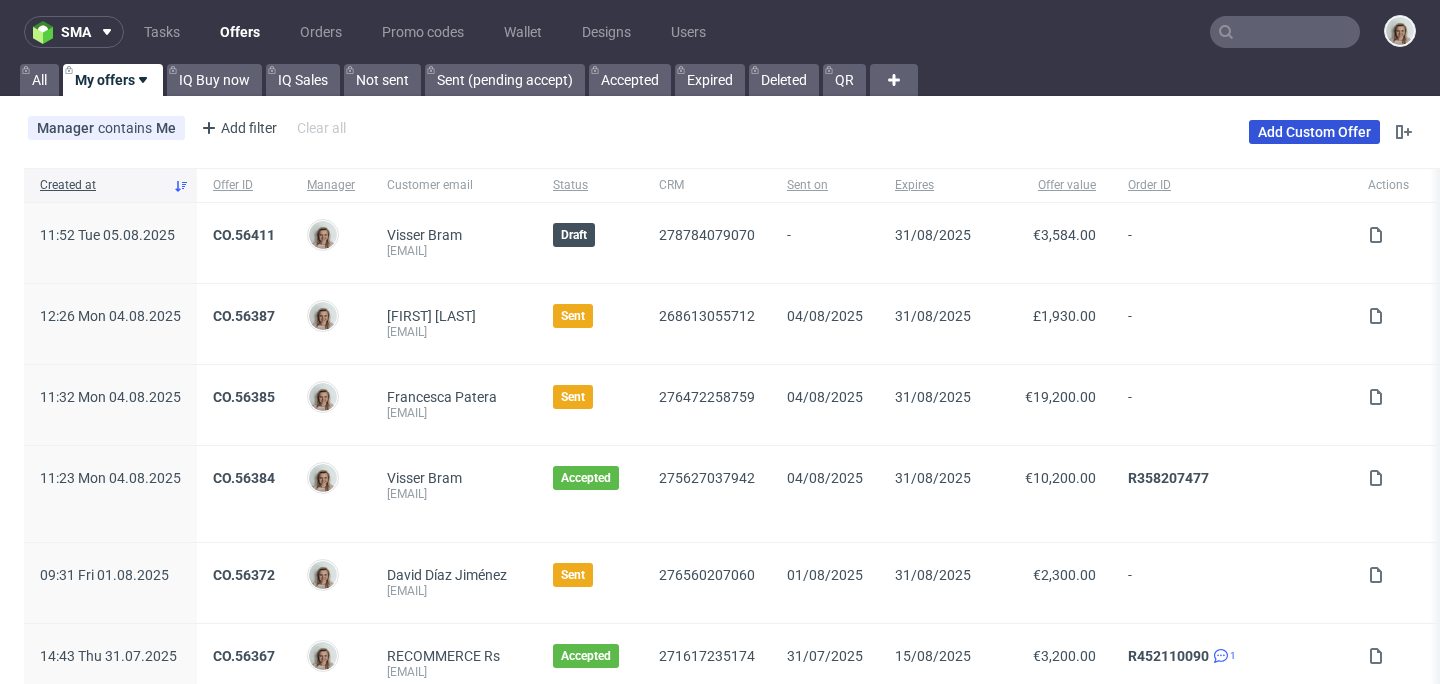 click on "Add Custom Offer" at bounding box center [1314, 132] 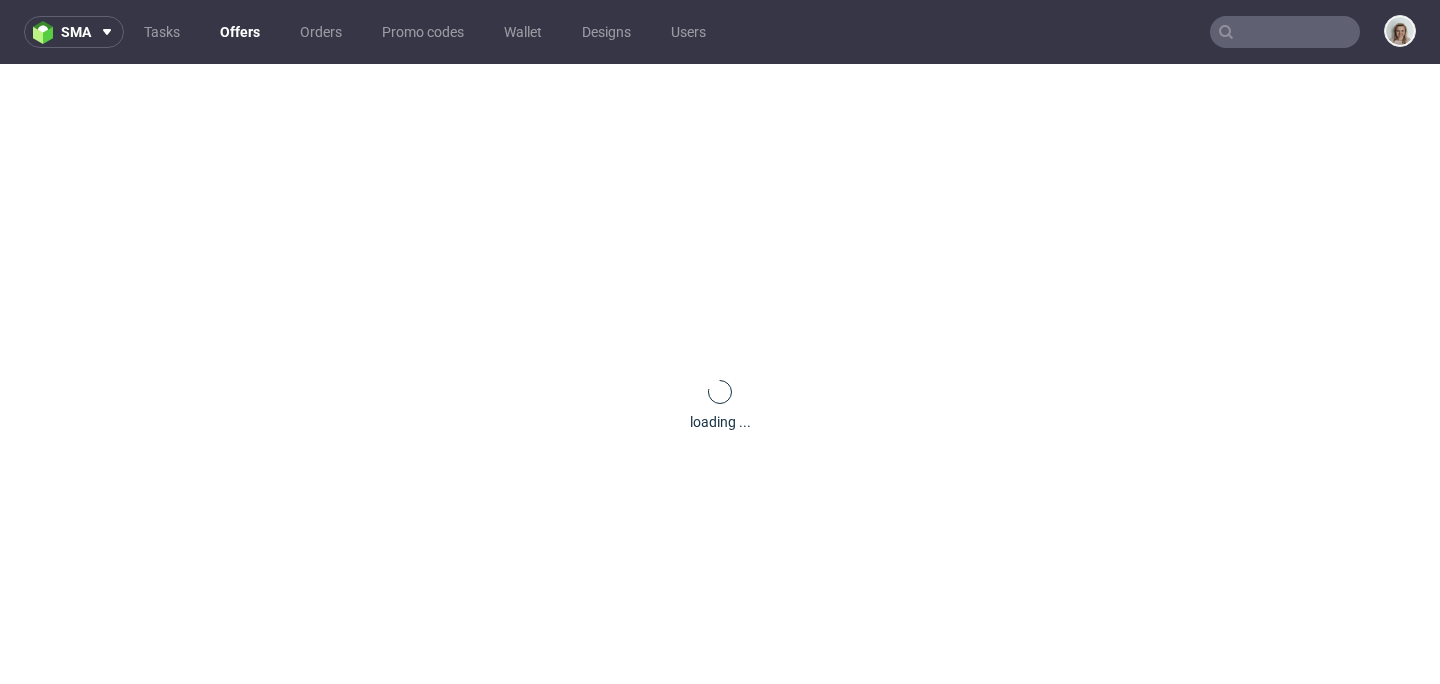 scroll, scrollTop: 0, scrollLeft: 0, axis: both 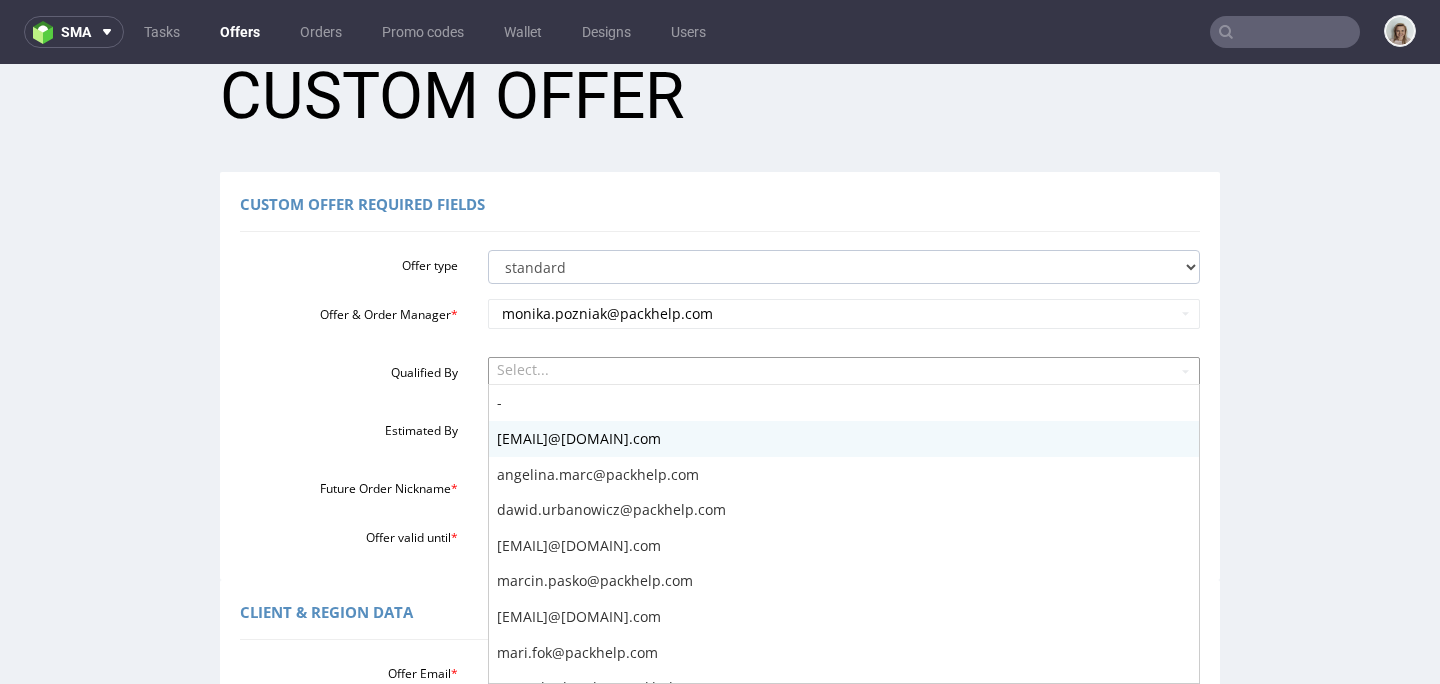 click on "Select... - [EMAIL]@[DOMAIN].com [EMAIL]@[DOMAIN].com [EMAIL]@[DOMAIN].com [EMAIL]@[DOMAIN].com [EMAIL]@[DOMAIN].com [EMAIL]@[DOMAIN].com [EMAIL]@[DOMAIN].com [EMAIL]@[DOMAIN].com [EMAIL]@[DOMAIN].com [EMAIL]@[DOMAIN].com [EMAIL]@[DOMAIN].com [EMAIL]@[DOMAIN].com [EMAIL]@[DOMAIN].com [EMAIL]@[DOMAIN].com [EMAIL]@[DOMAIN].com" at bounding box center [844, 371] 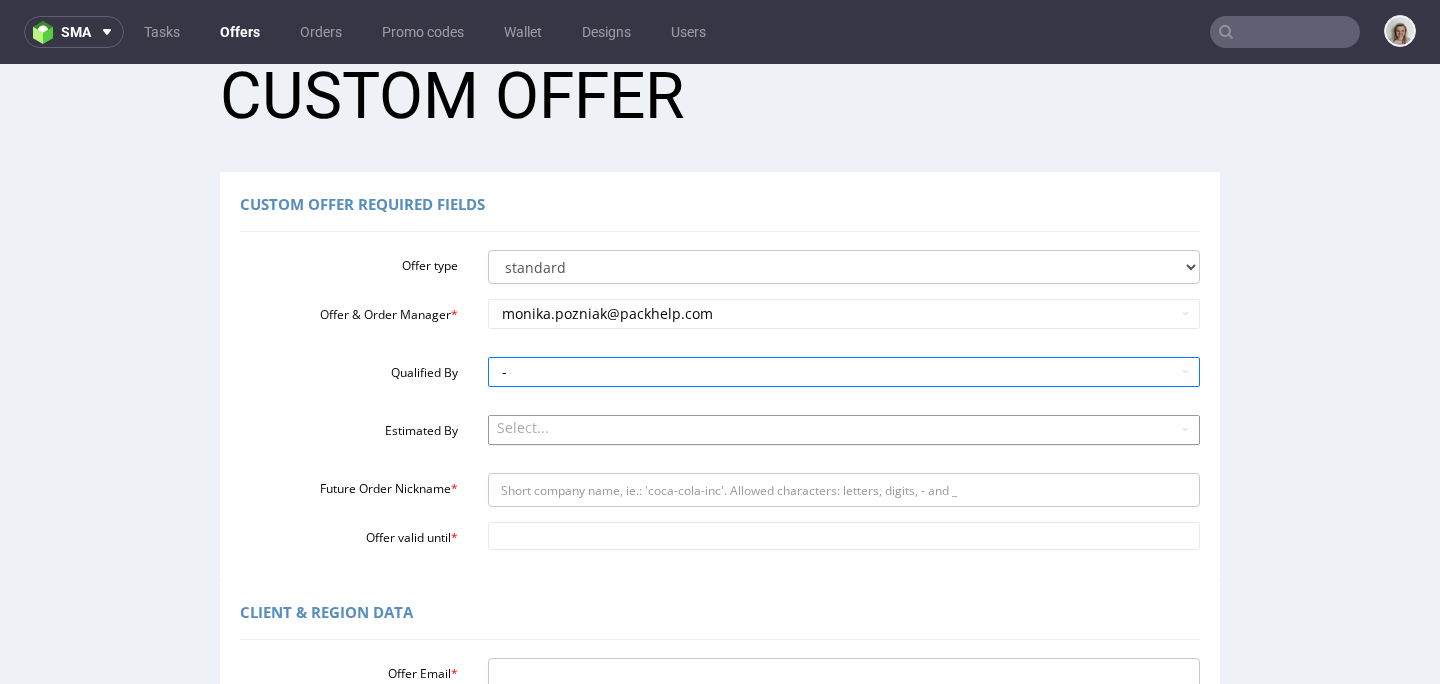 click on "Select..." at bounding box center (844, 429) 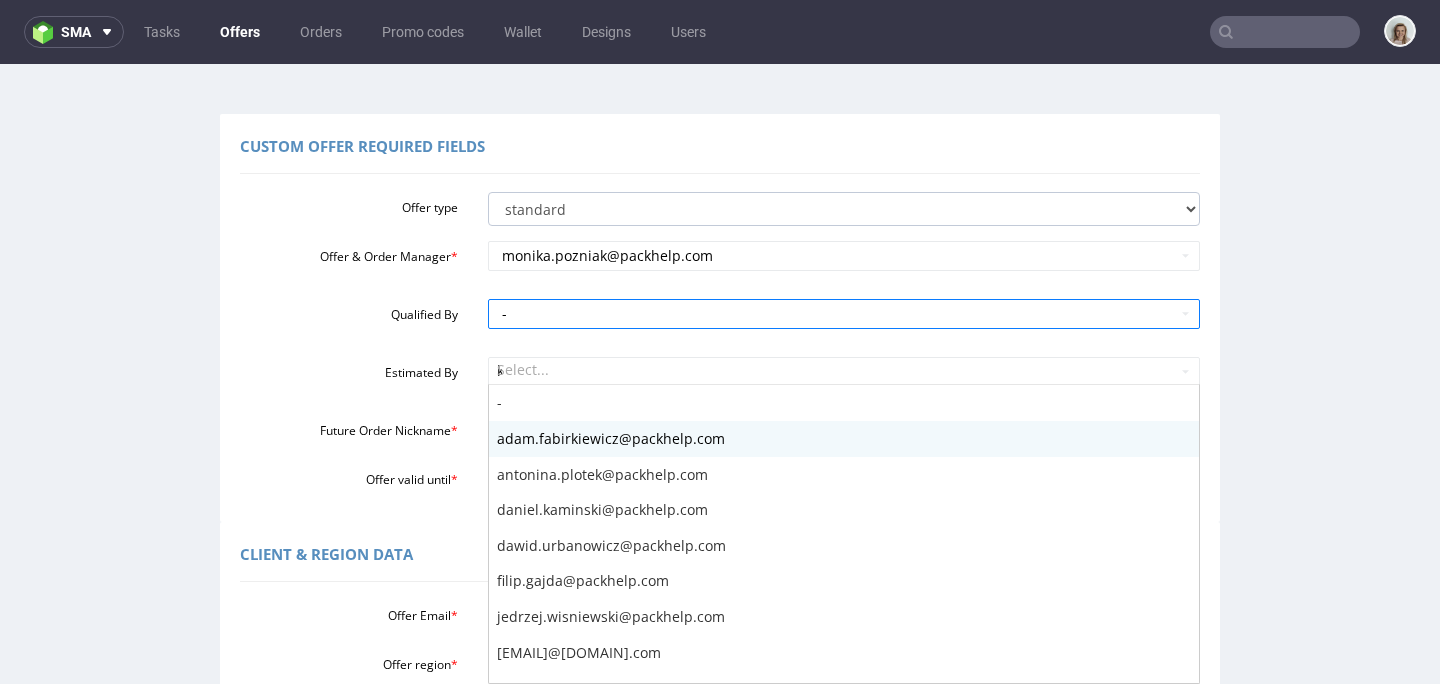 type on "kl" 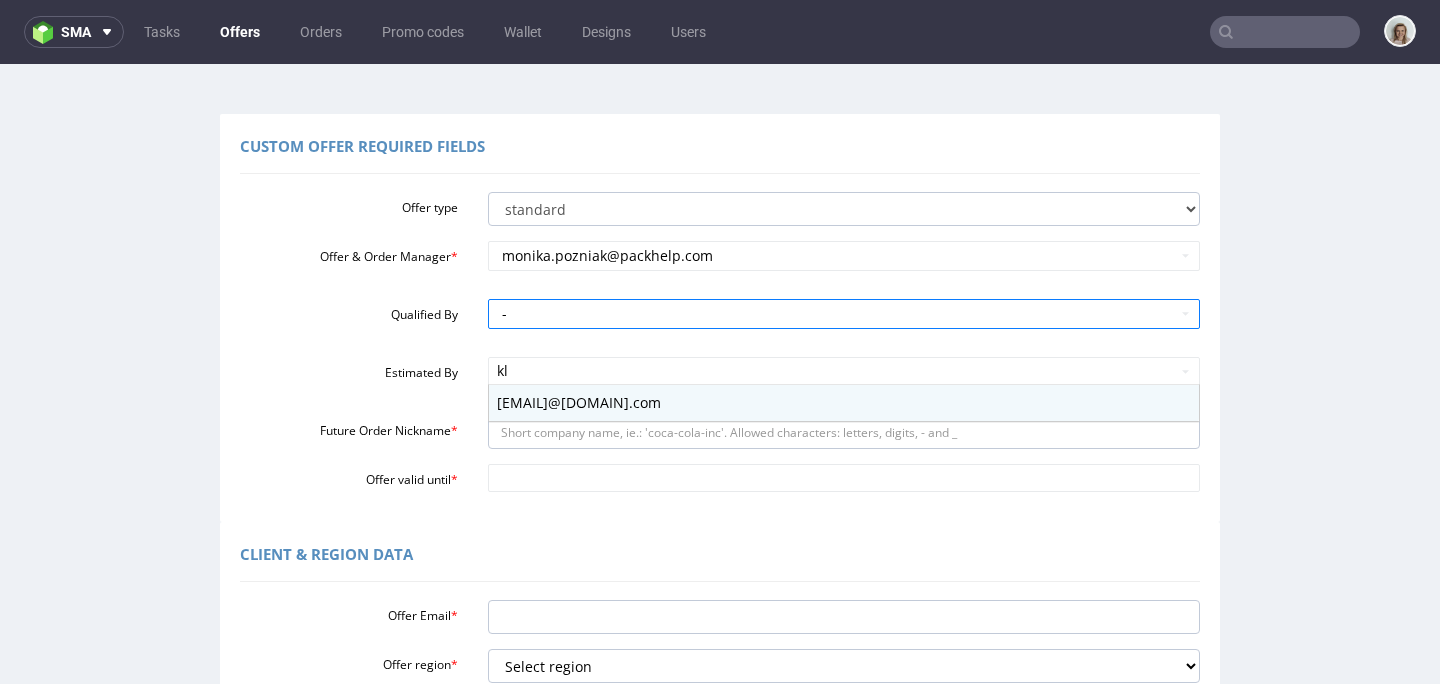 type 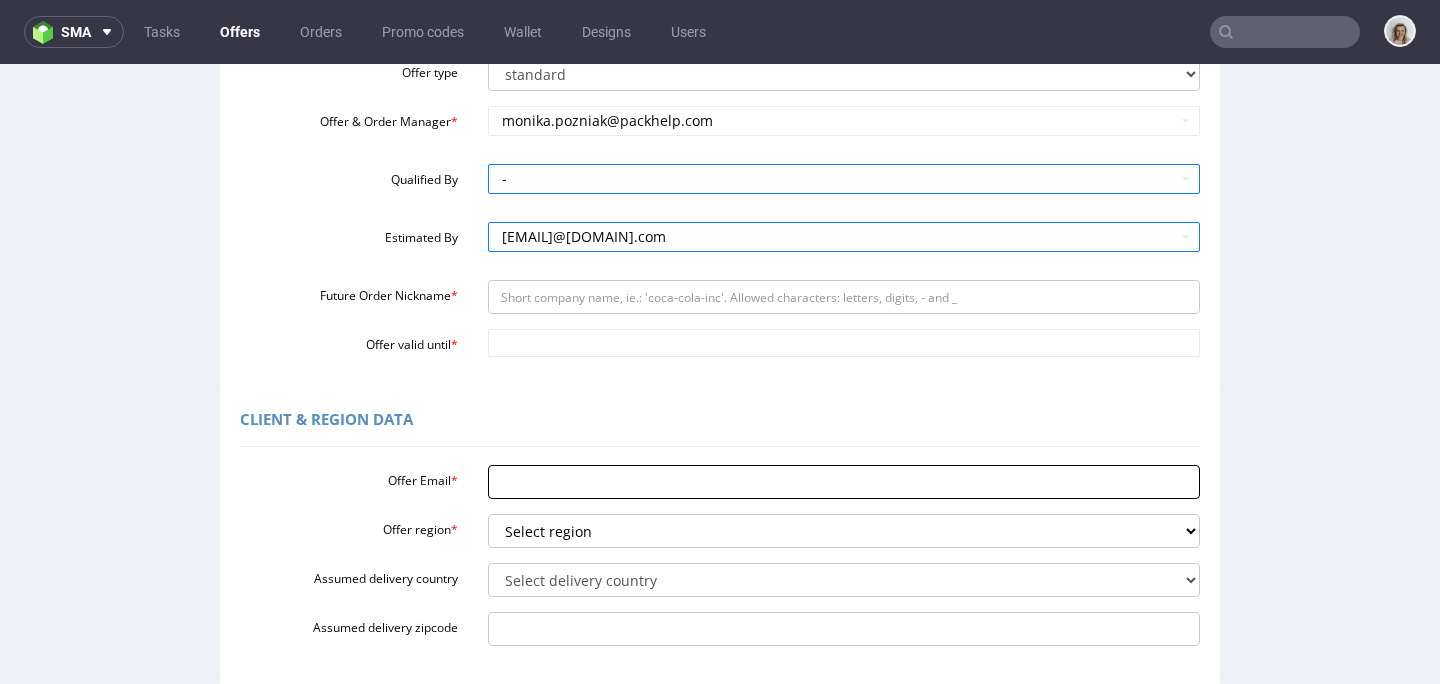 scroll, scrollTop: 242, scrollLeft: 0, axis: vertical 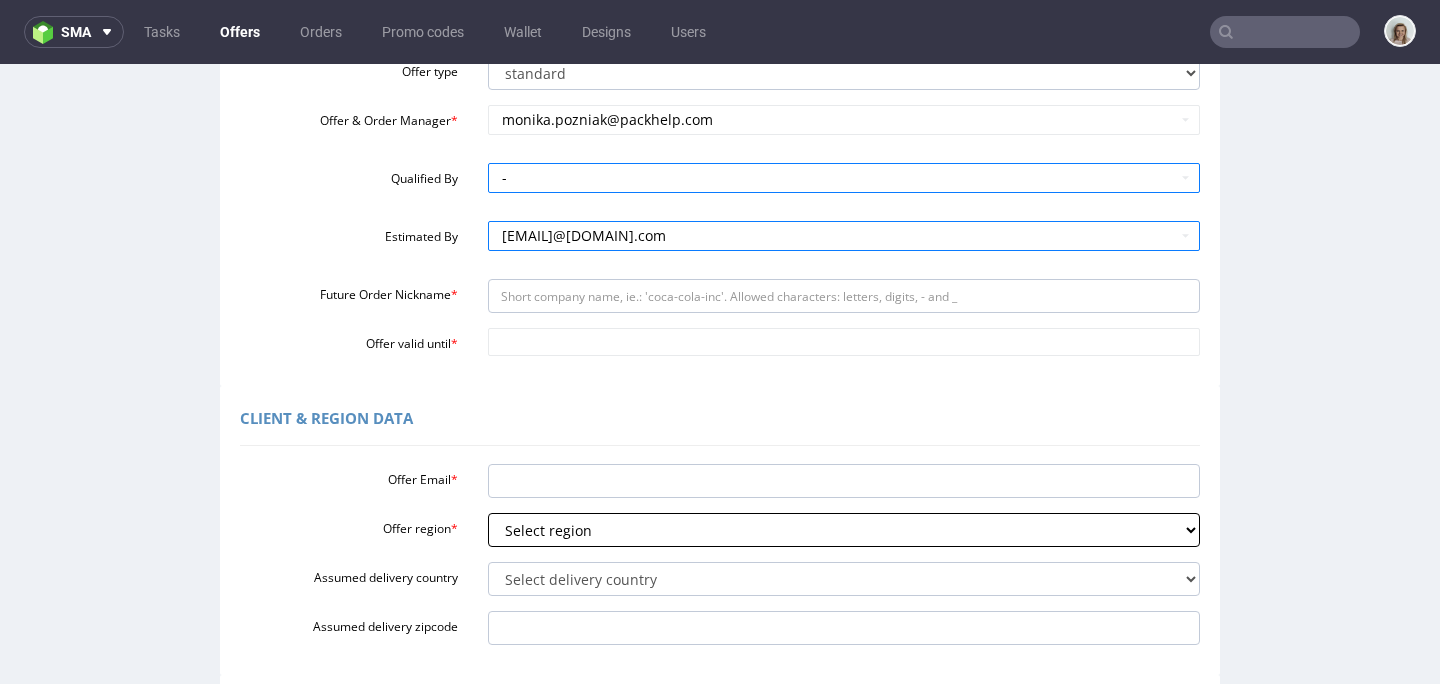 click on "Select region
eu
gb
de
pl
fr
it
es" at bounding box center (844, 530) 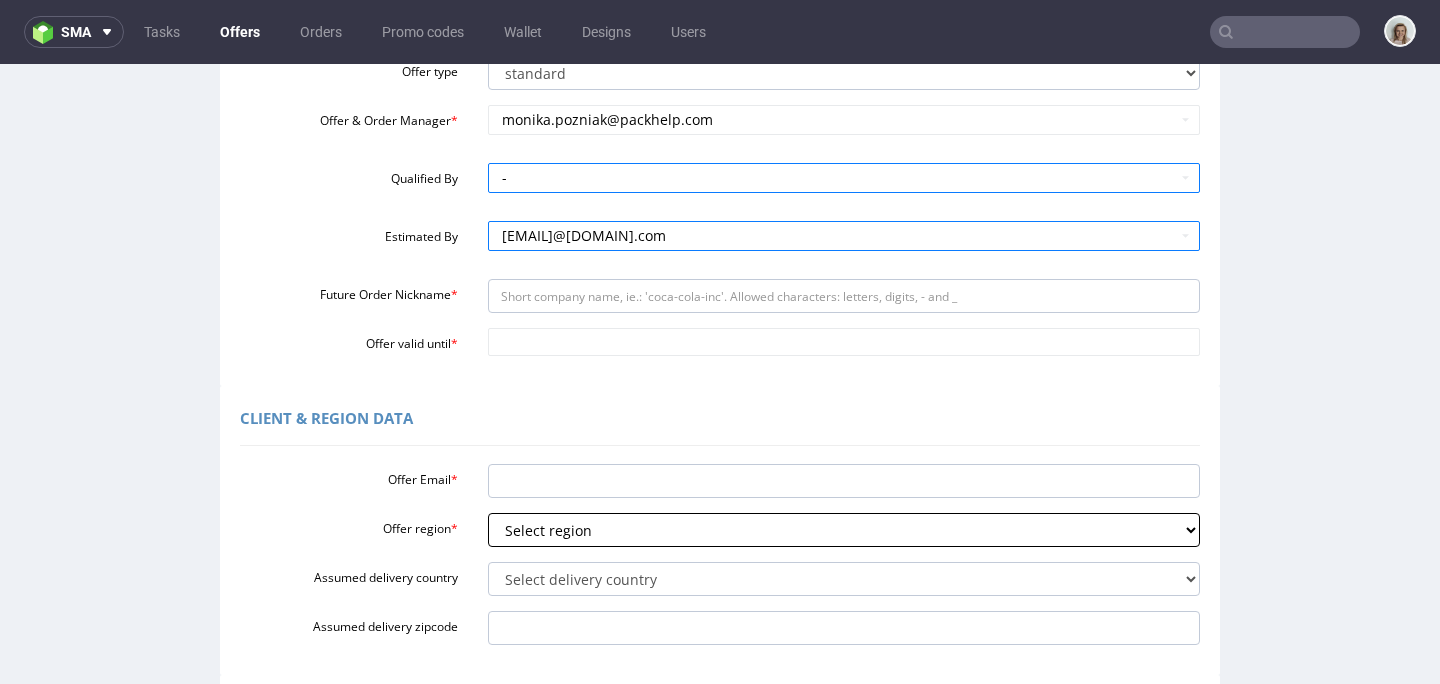 select on "gb" 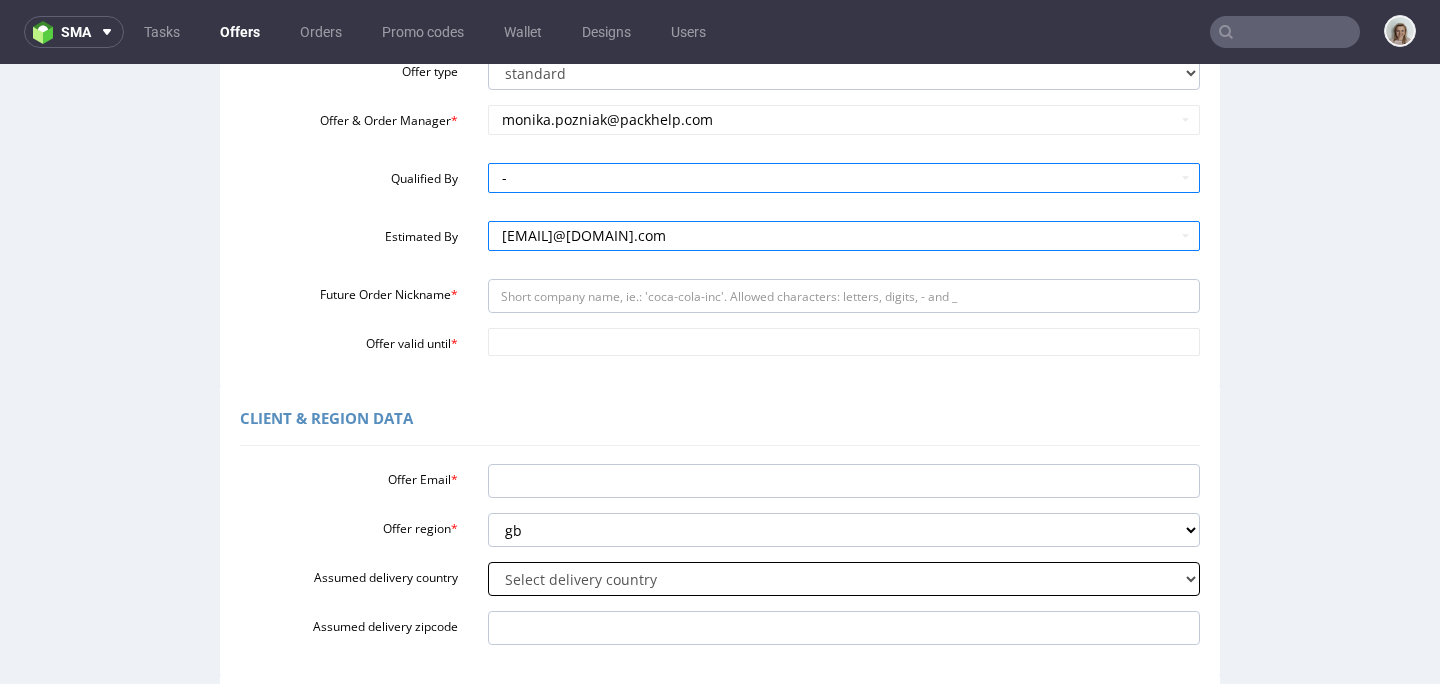 click on "Select delivery country
Andorra
Afghanistan
Anguilla
Albania
Armenia
Antarctica
Argentina
American Samoa
Austria
Australia
Åland Islands
Azerbaijan
Bosnia and Herzegovina
Barbados
Bangladesh
Belgium
Bulgaria
Bahrain
Saint Barthélemy
Brunei Darussalam
Bonaire, Sint Eustatius and Saba
Brazil
Bhutan
Bouvet Island
Belarus
Canada
Cocos (Keeling) Islands
Switzerland
Chile
China
Colombia
Costa Rica
Cuba
Cape Verde
Curaçao
Christmas Island
Cyprus
Czech Republic
Germany
Denmark
Dominican Republic
Algeria
Ecuador
Estonia
Egypt
Western Sahara
Spain
Ethiopia
Finland
Falkland Islands (Malvinas)
Micronesia, Federated States of
Faroe Islands
France
Gabon
United Kingdom
Georgia
French Guiana
Guernsey
Gibraltar
Greenland
Guadeloupe
Greece
South Georgia and the South Sandwich Islands
Guatemala
Guam
Guinea-Bissau
Heard Island and McDonald Islands
Honduras
Croatia
Haiti
Hungary" at bounding box center [844, 579] 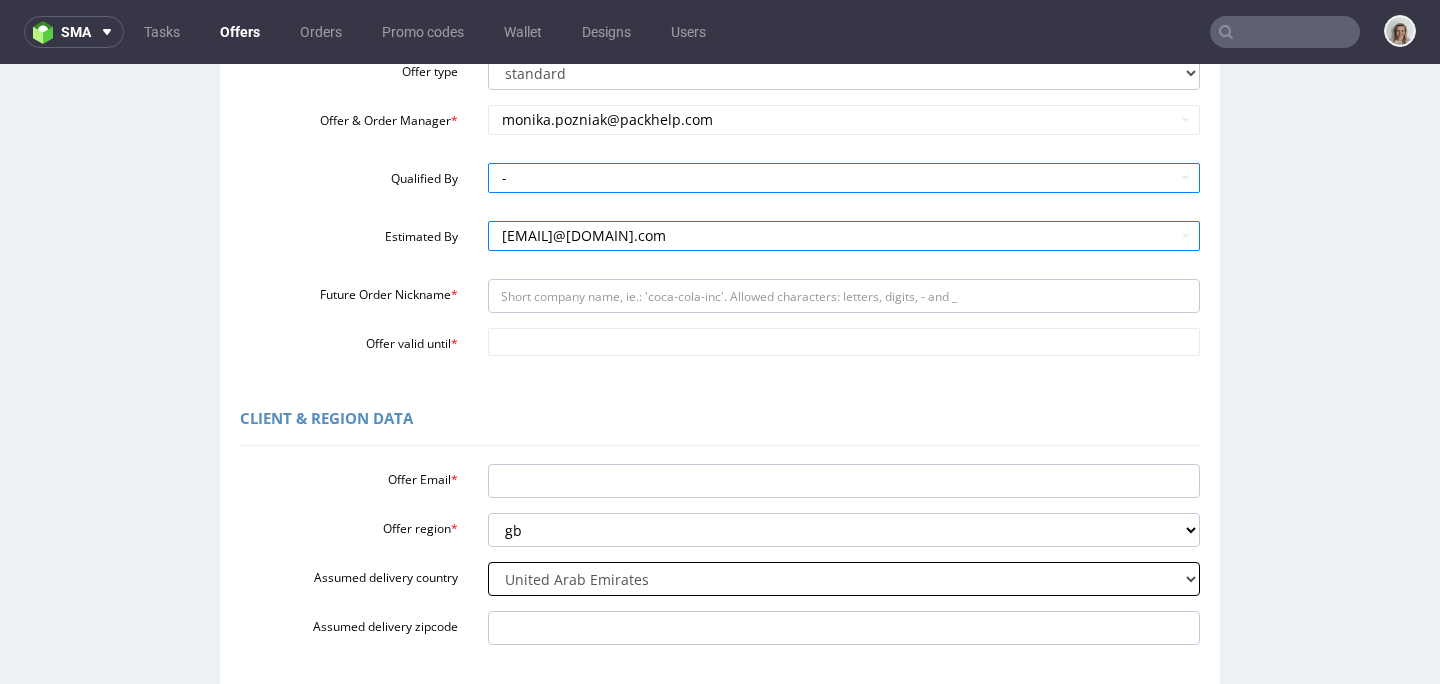 click on "Select delivery country
Andorra
Afghanistan
Anguilla
Albania
Armenia
Antarctica
Argentina
American Samoa
Austria
Australia
Åland Islands
Azerbaijan
Bosnia and Herzegovina
Barbados
Bangladesh
Belgium
Bulgaria
Bahrain
Saint Barthélemy
Brunei Darussalam
Bonaire, Sint Eustatius and Saba
Brazil
Bhutan
Bouvet Island
Belarus
Canada
Cocos (Keeling) Islands
Switzerland
Chile
China
Colombia
Costa Rica
Cuba
Cape Verde
Curaçao
Christmas Island
Cyprus
Czech Republic
Germany
Denmark
Dominican Republic
Algeria
Ecuador
Estonia
Egypt
Western Sahara
Spain
Ethiopia
Finland
Falkland Islands (Malvinas)
Micronesia, Federated States of
Faroe Islands
France
Gabon
United Kingdom
Georgia
French Guiana
Guernsey
Gibraltar
Greenland
Guadeloupe
Greece
South Georgia and the South Sandwich Islands
Guatemala
Guam
Guinea-Bissau
Heard Island and McDonald Islands
Honduras
Croatia
Haiti
Hungary" at bounding box center (844, 579) 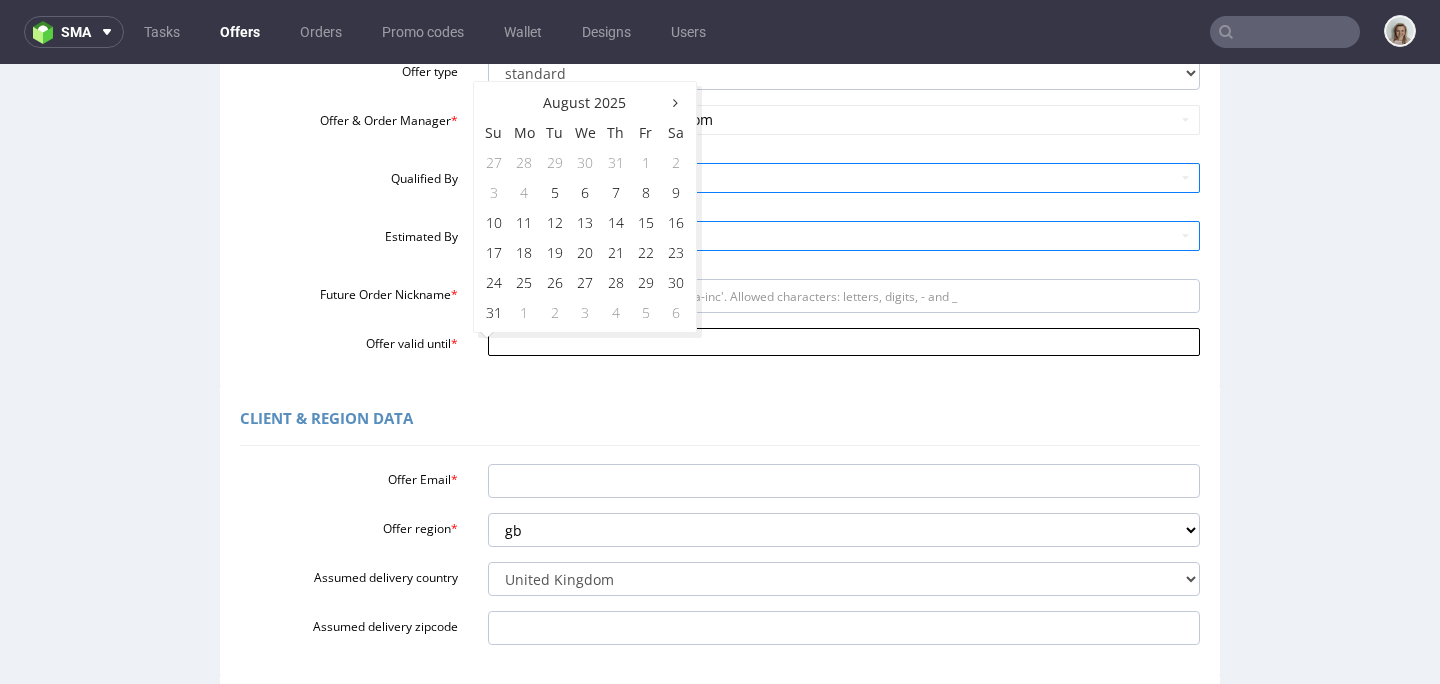 click on "Offer valid until  *" at bounding box center [844, 342] 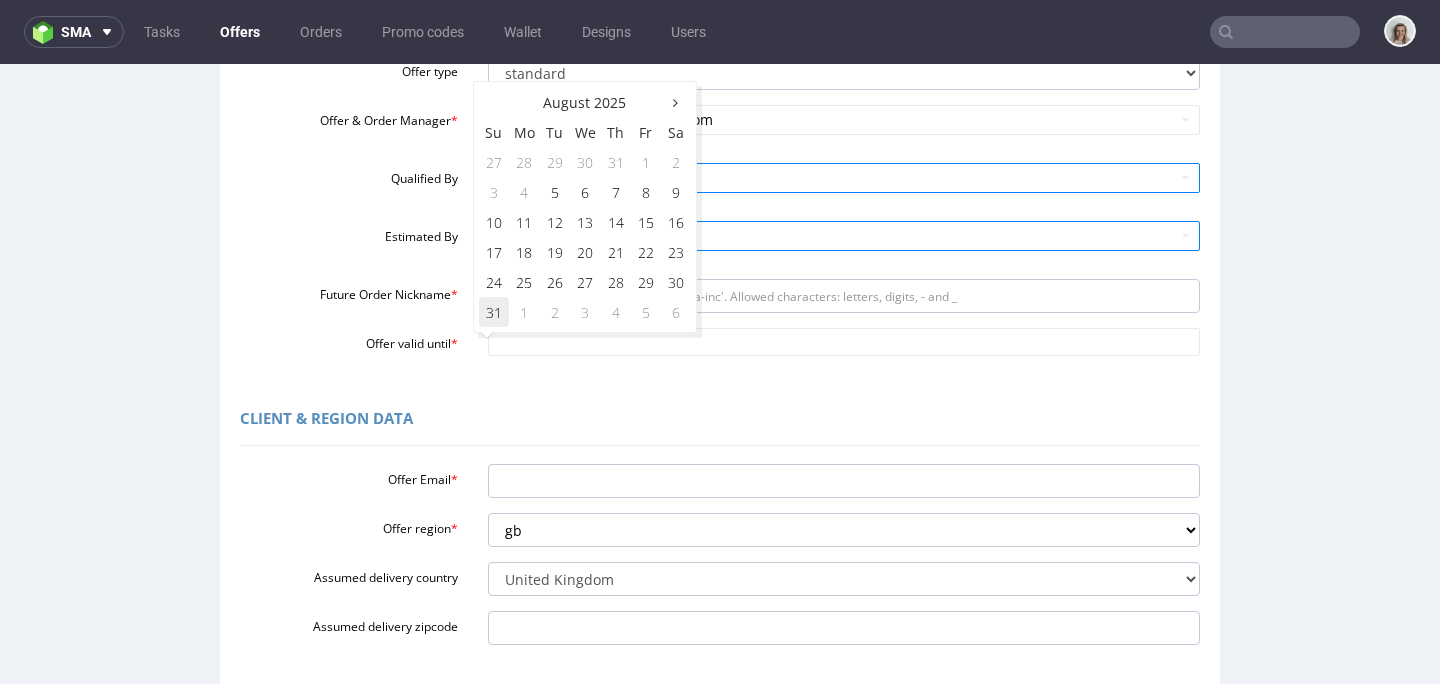 click on "31" at bounding box center [494, 312] 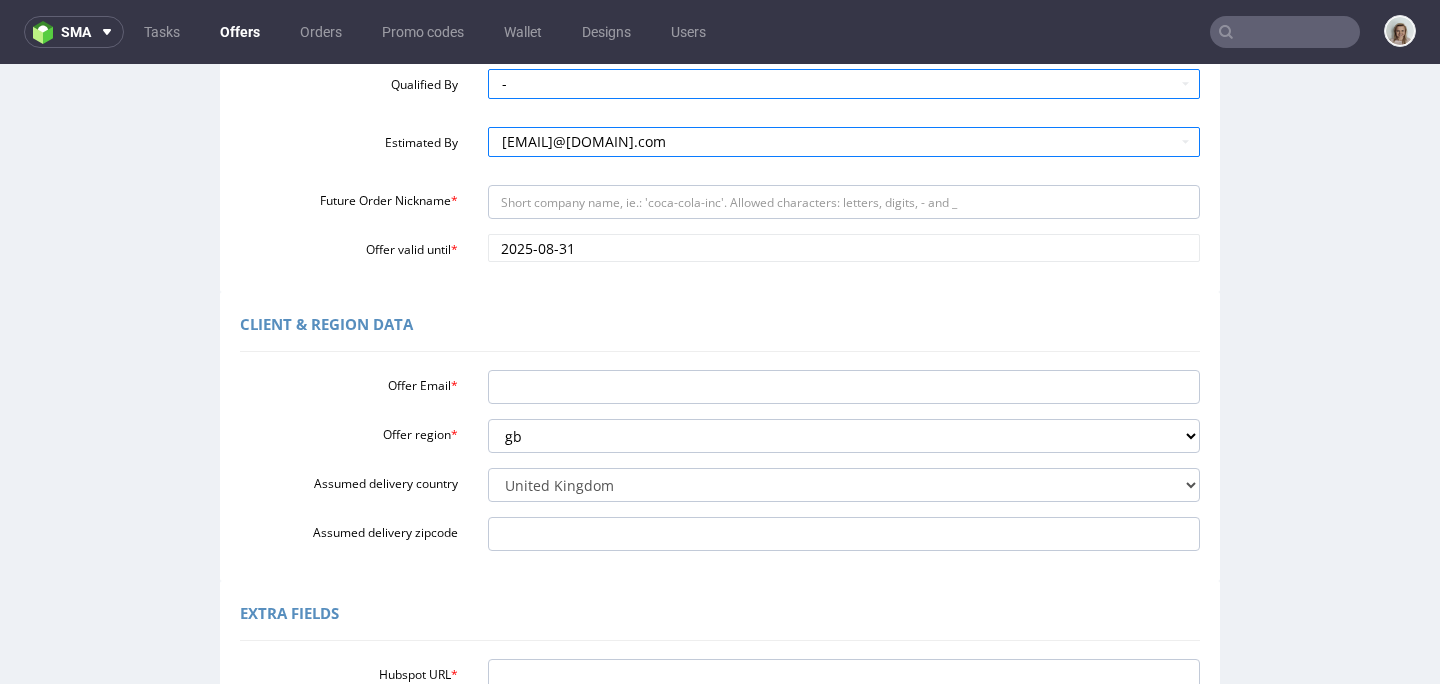 scroll, scrollTop: 418, scrollLeft: 0, axis: vertical 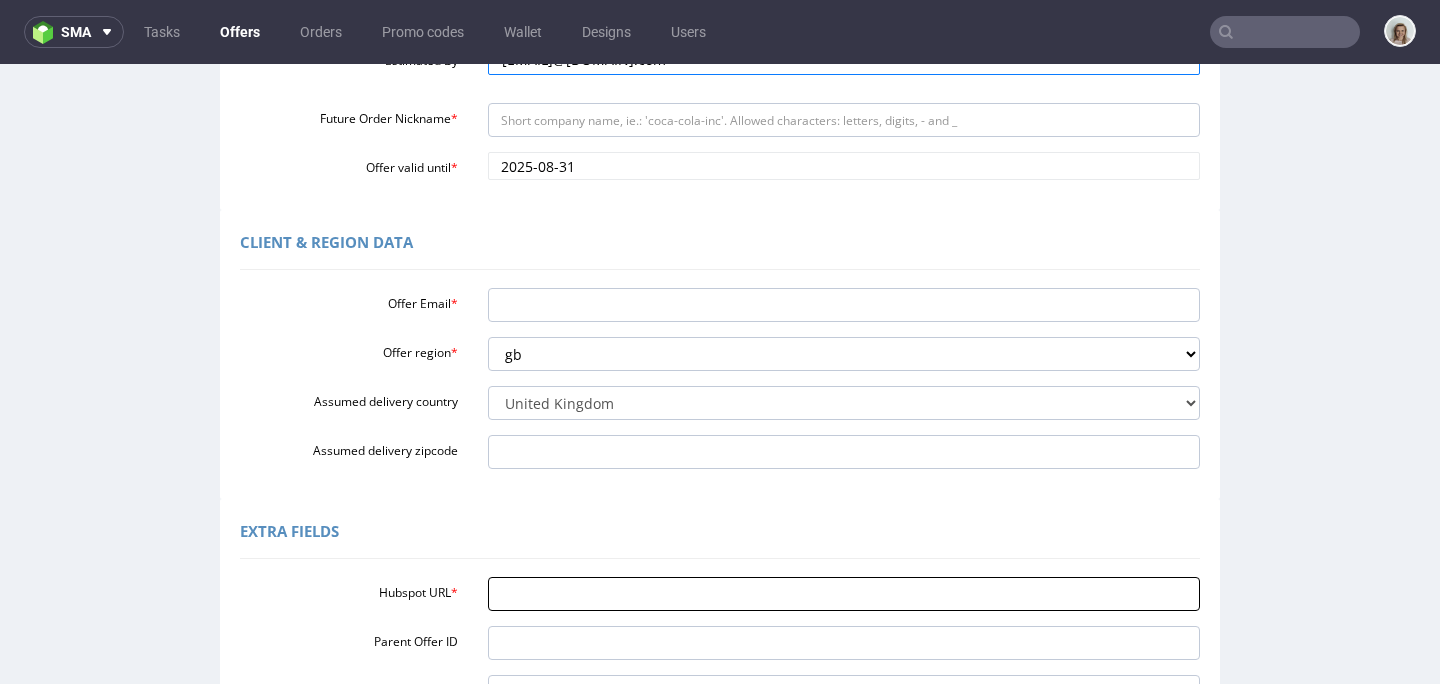click on "Hubspot URL  *" at bounding box center [844, 594] 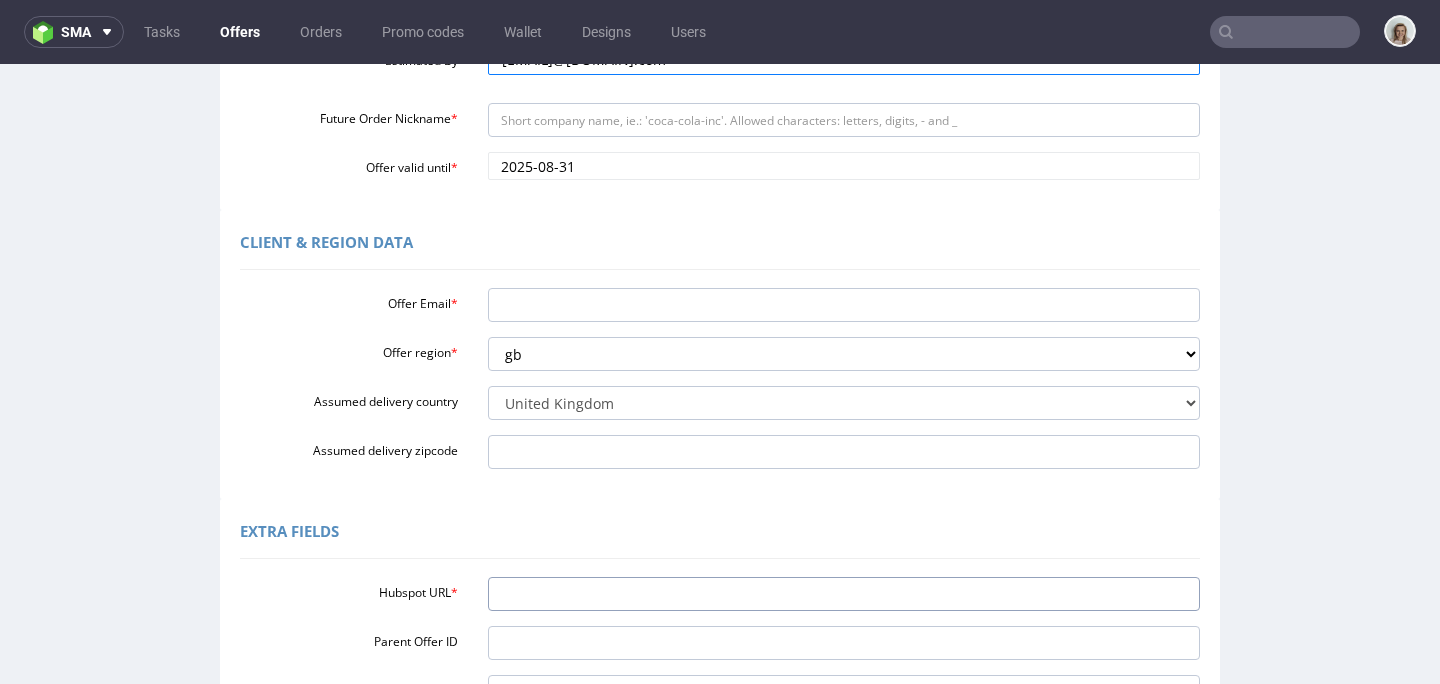 paste on "https://app-eu1.hubspot.com/contacts/25600958/record/0-3/275626952934/" 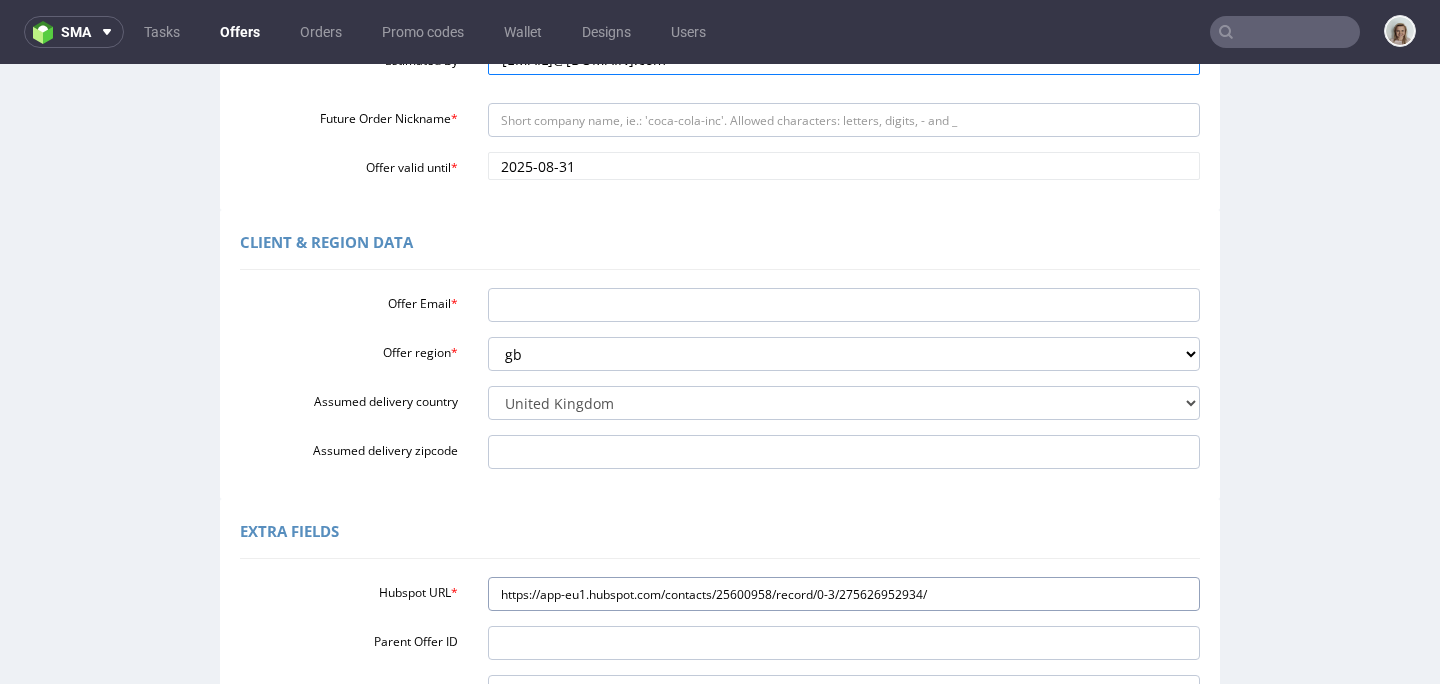 type on "https://app-eu1.hubspot.com/contacts/25600958/record/0-3/275626952934/" 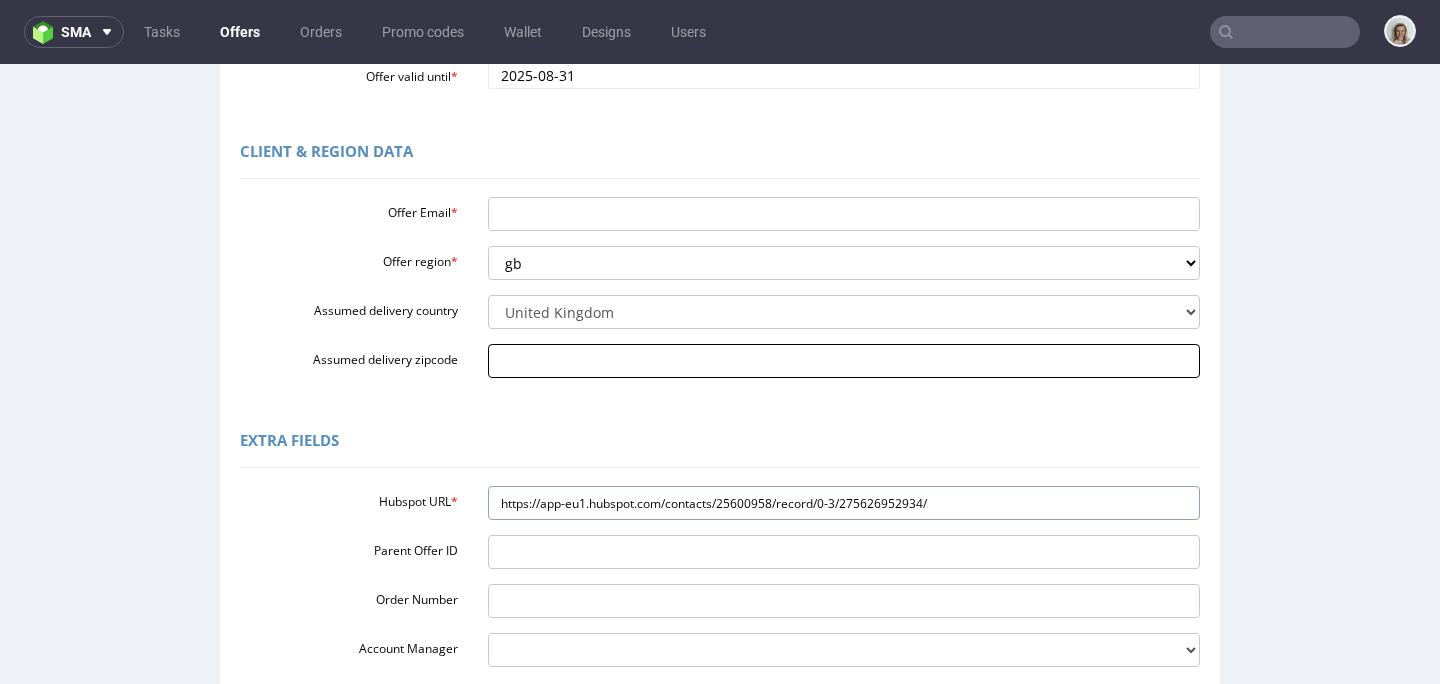 scroll, scrollTop: 295, scrollLeft: 0, axis: vertical 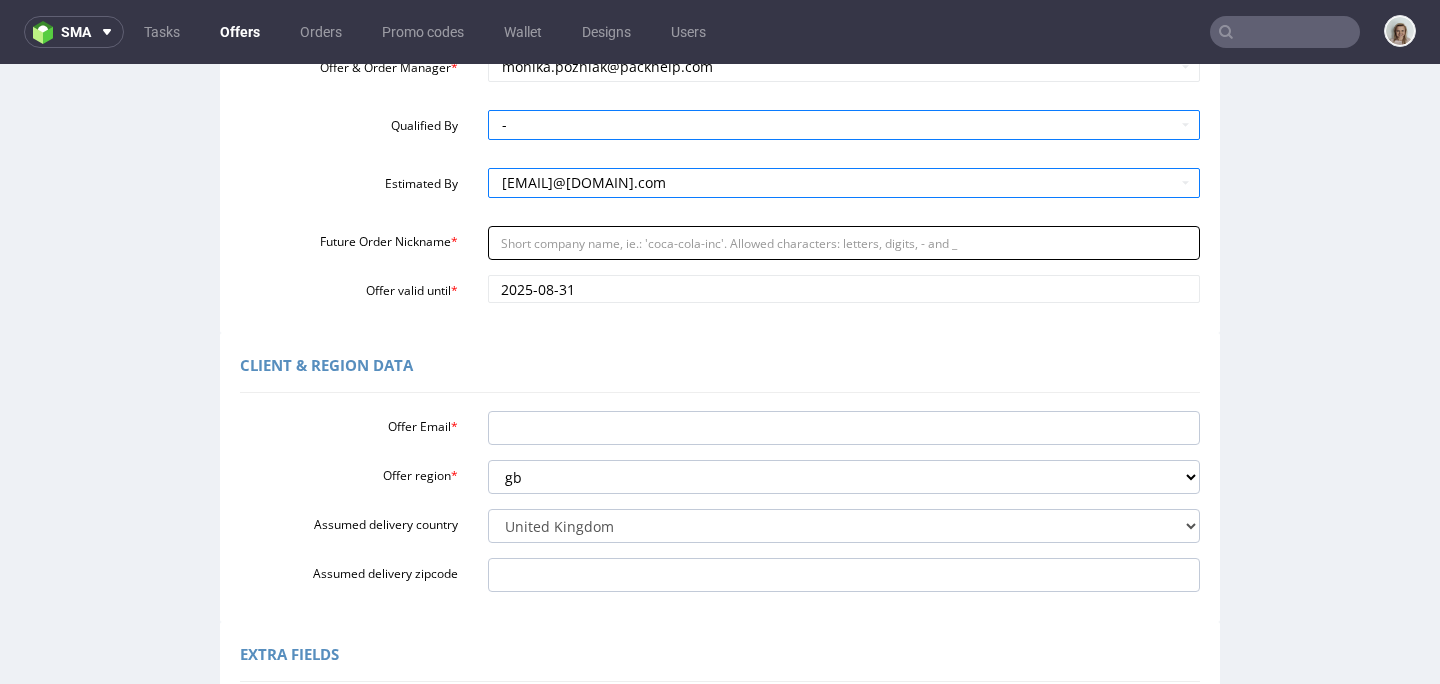 click on "Future Order Nickname  *" at bounding box center [844, 243] 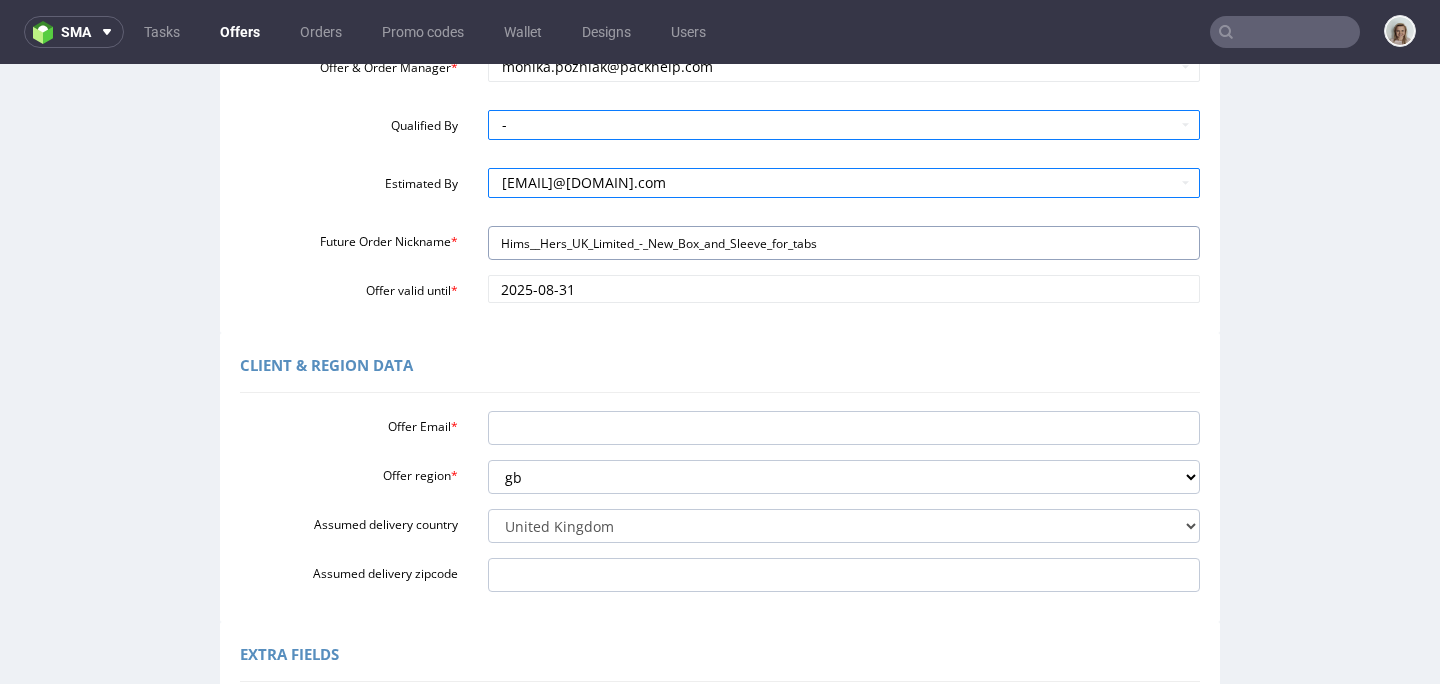 type on "Hims__Hers_UK_Limited_-_New_Box_and_Sleeve_for_tabs" 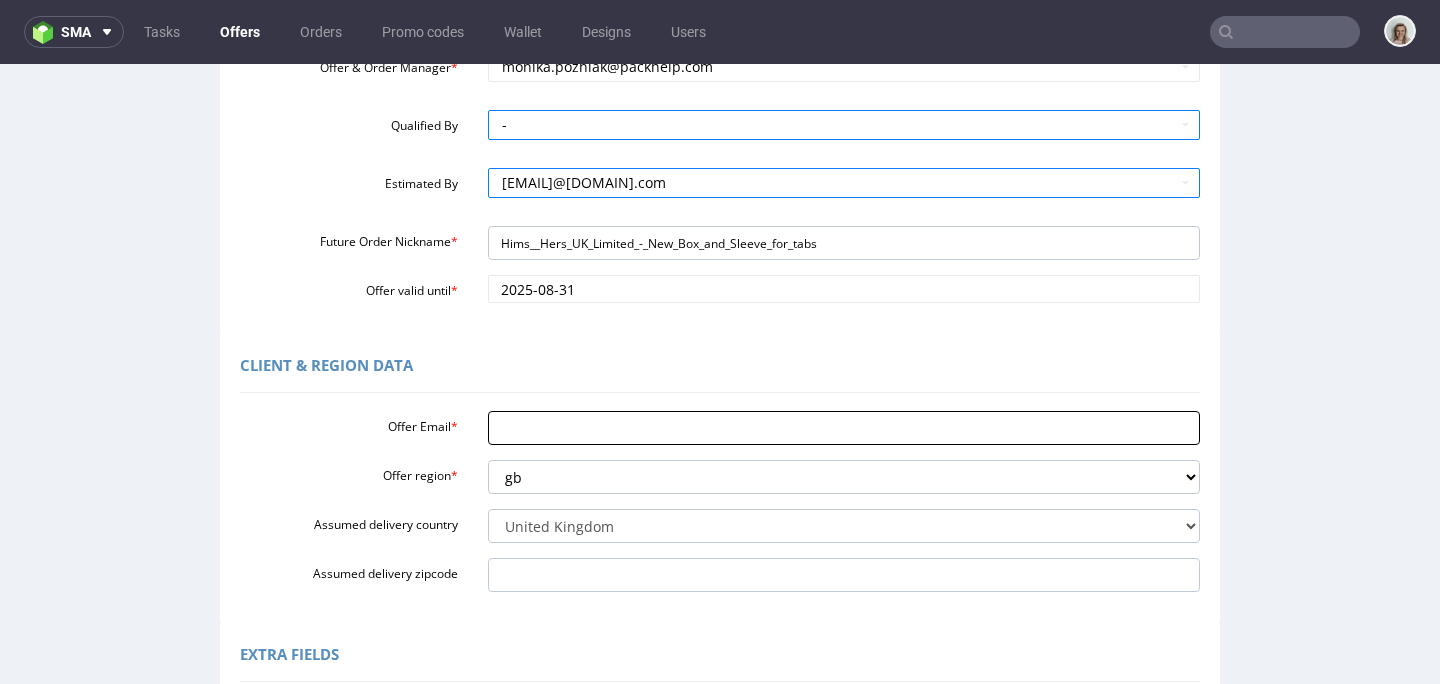 click on "Offer Email  *" at bounding box center (844, 428) 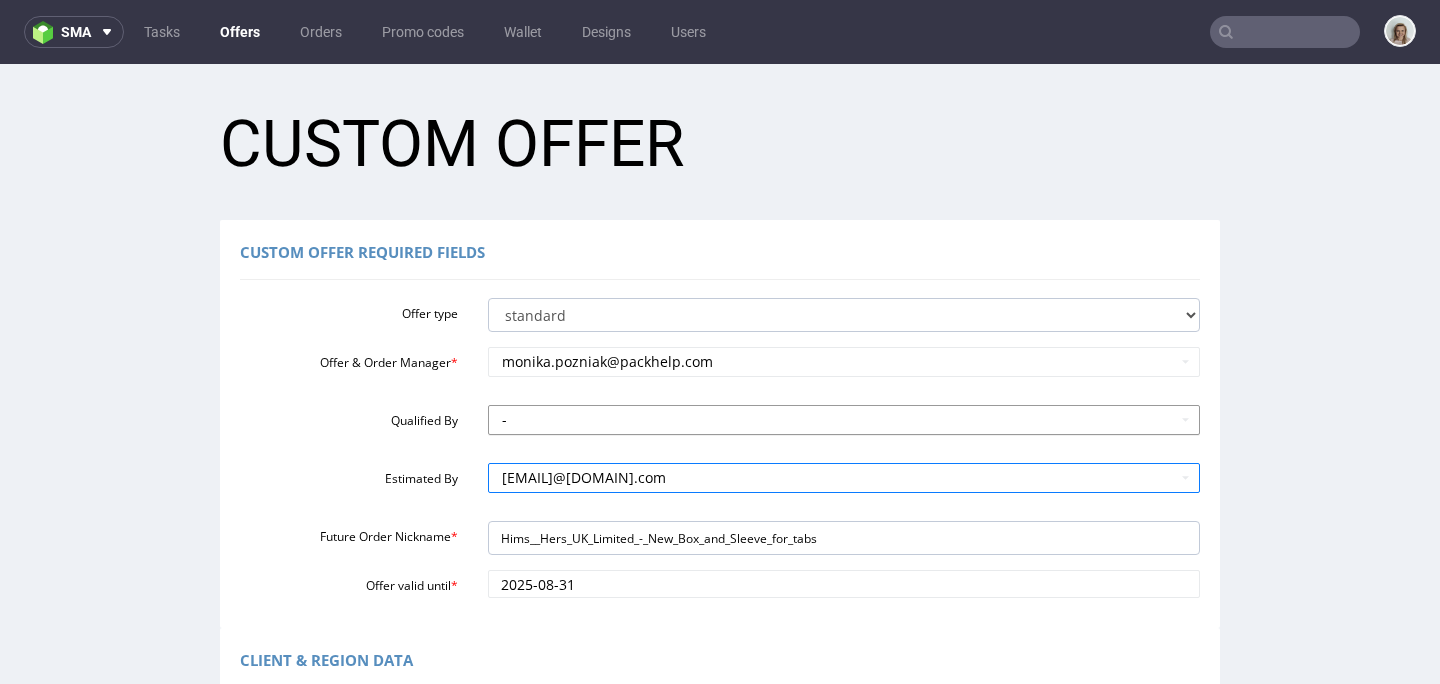 scroll, scrollTop: 652, scrollLeft: 0, axis: vertical 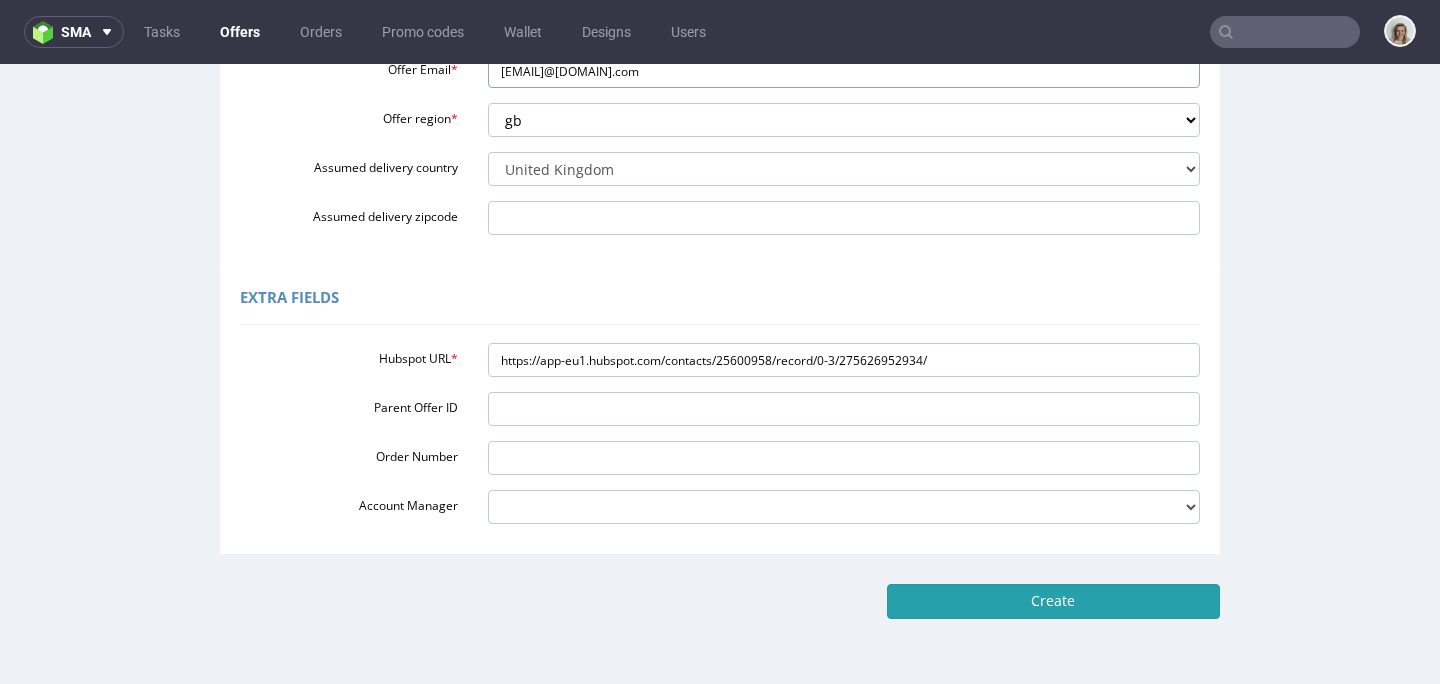 type on "[EMAIL]@[DOMAIN].com" 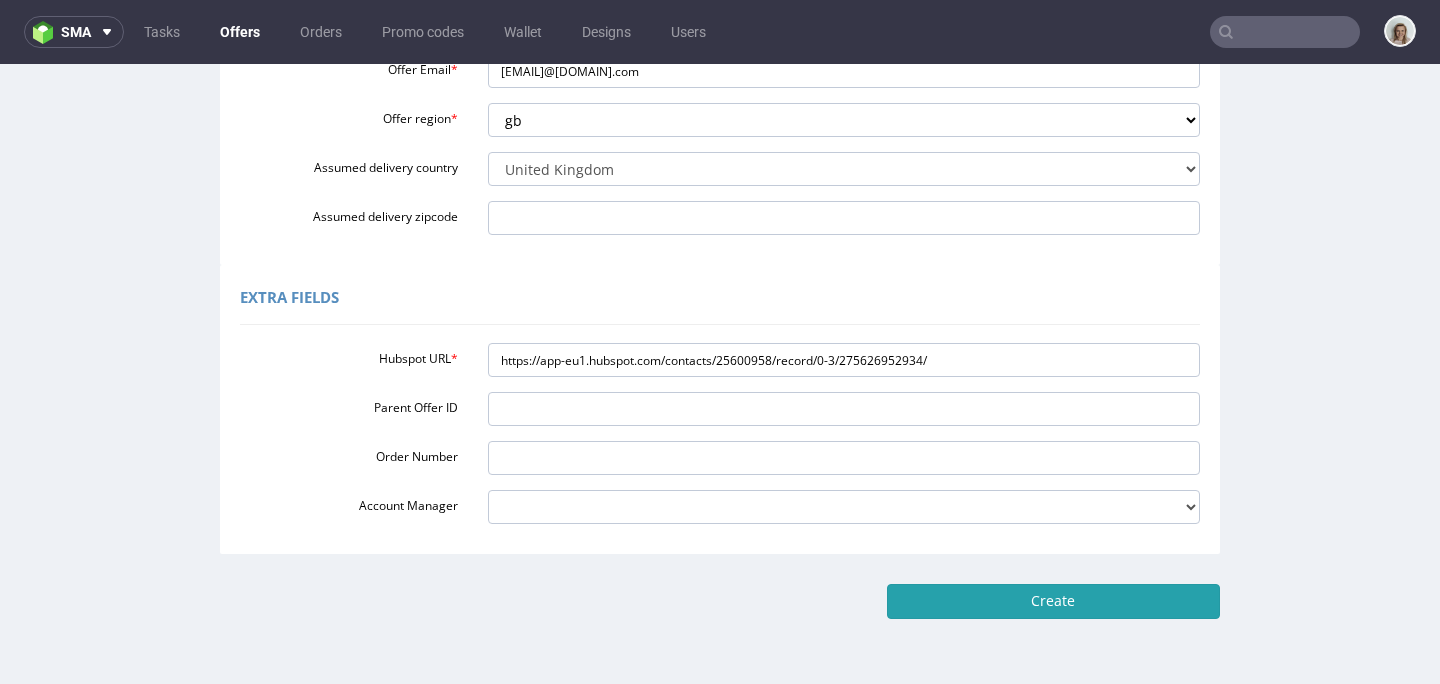 click on "Create" at bounding box center (1053, 601) 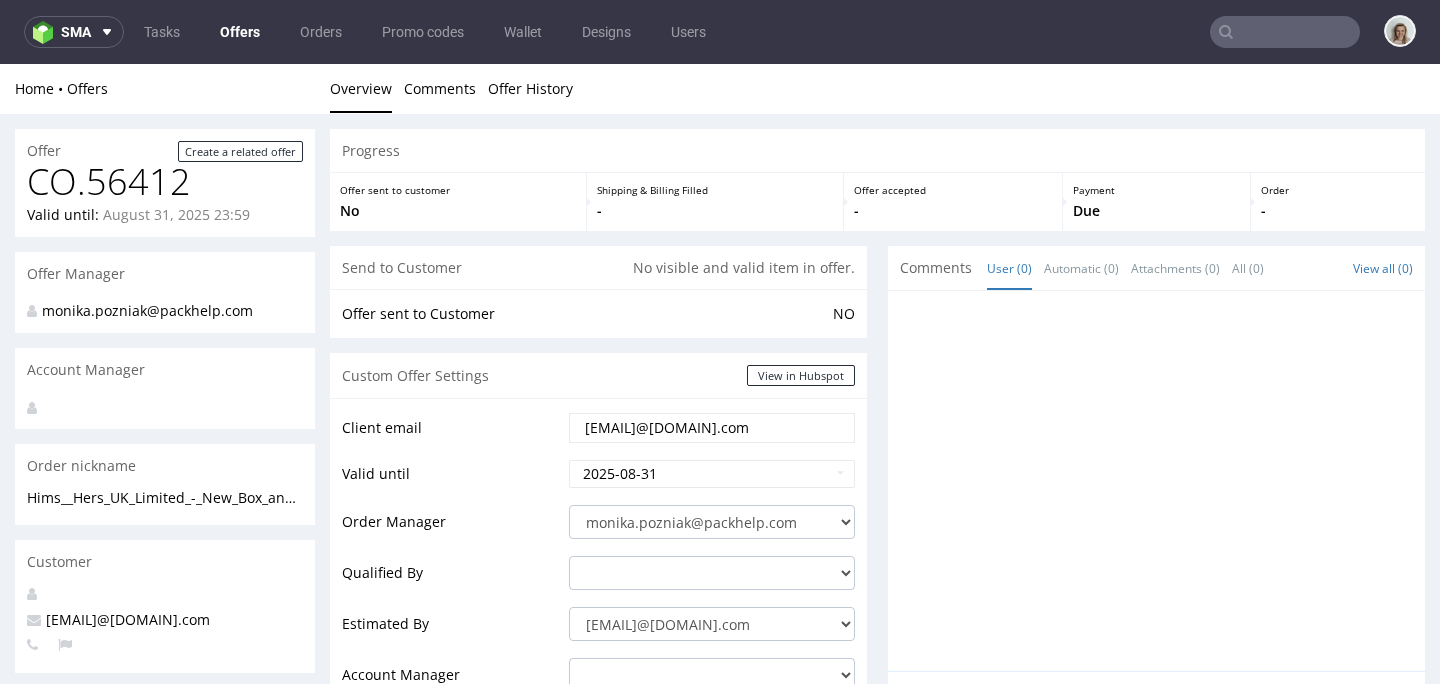 scroll, scrollTop: 930, scrollLeft: 0, axis: vertical 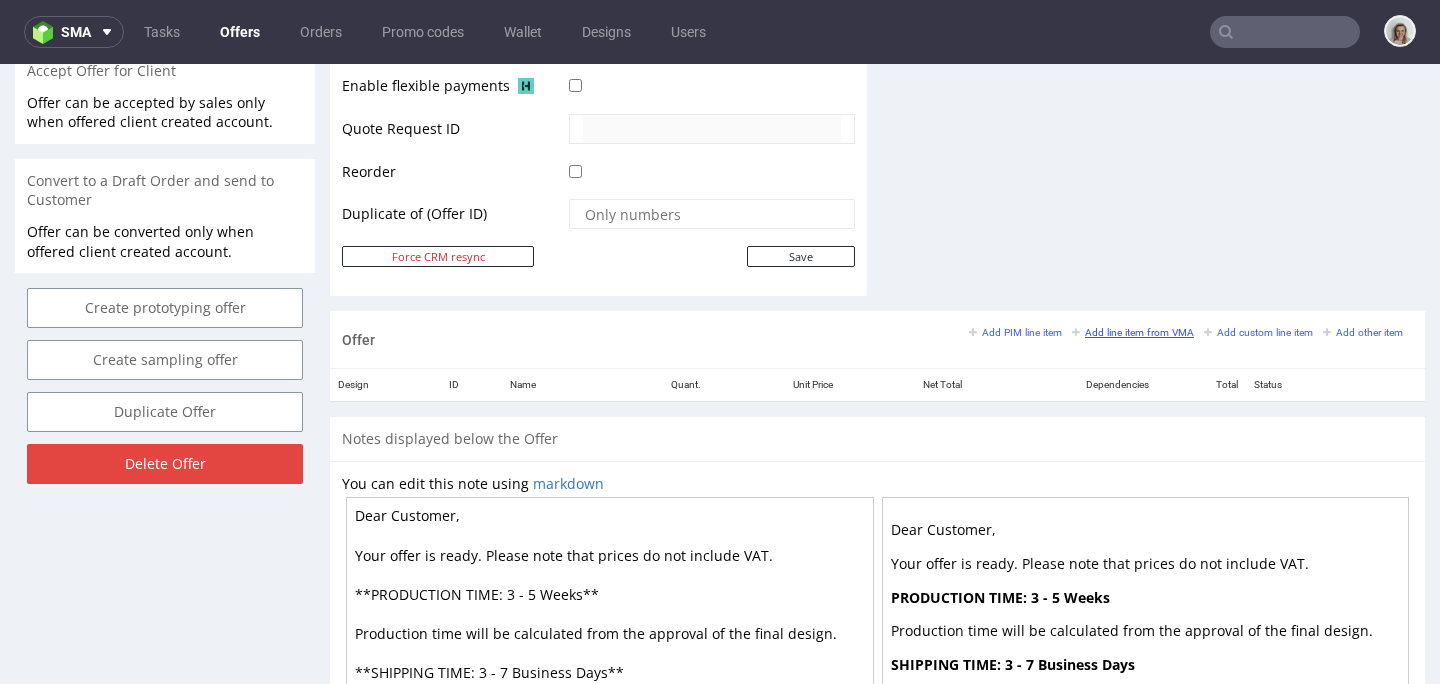 click on "Add line item from VMA" at bounding box center [1133, 332] 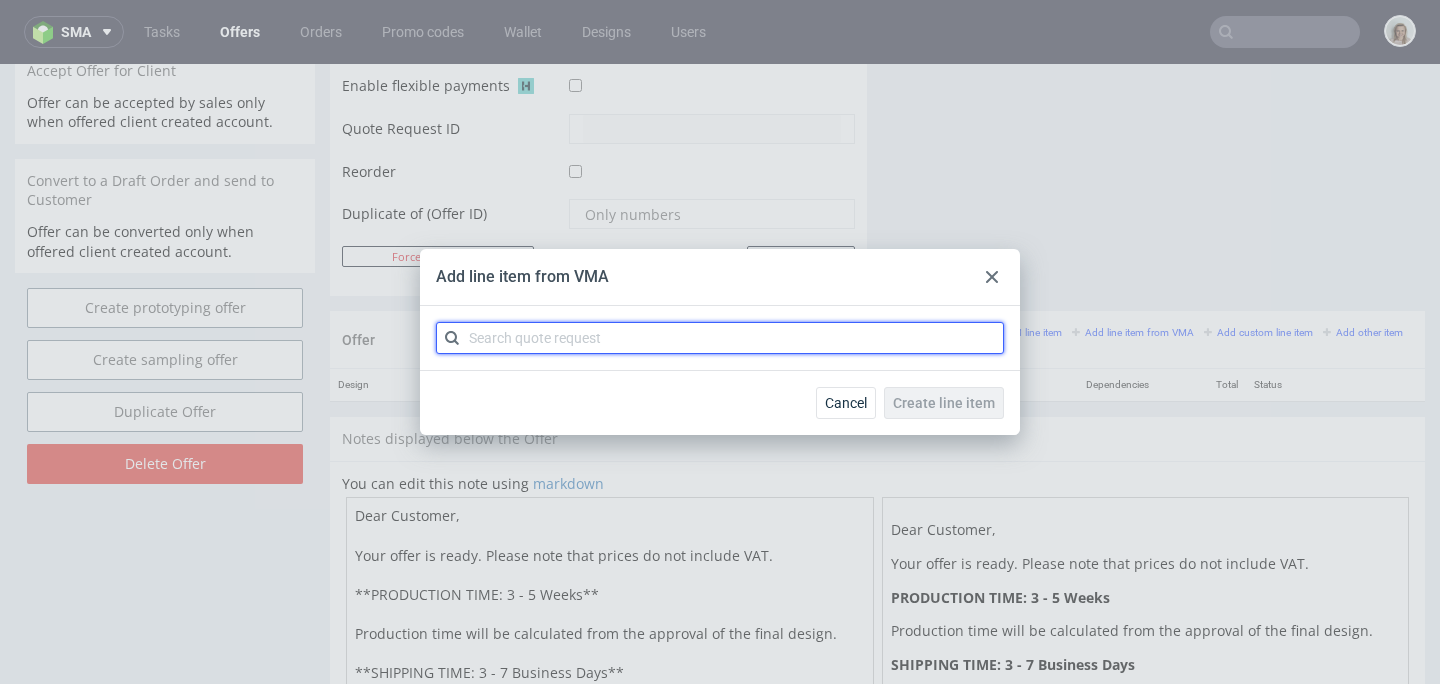 click at bounding box center [720, 338] 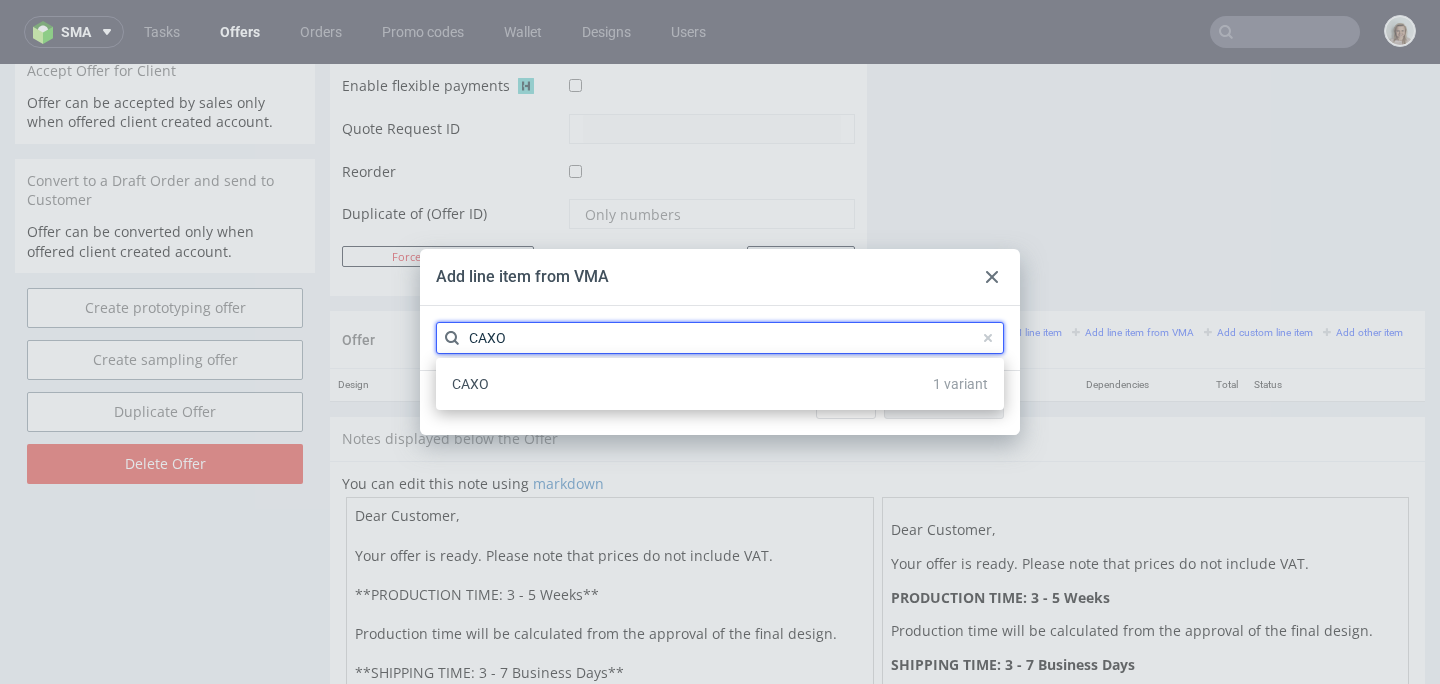 type on "CAXO" 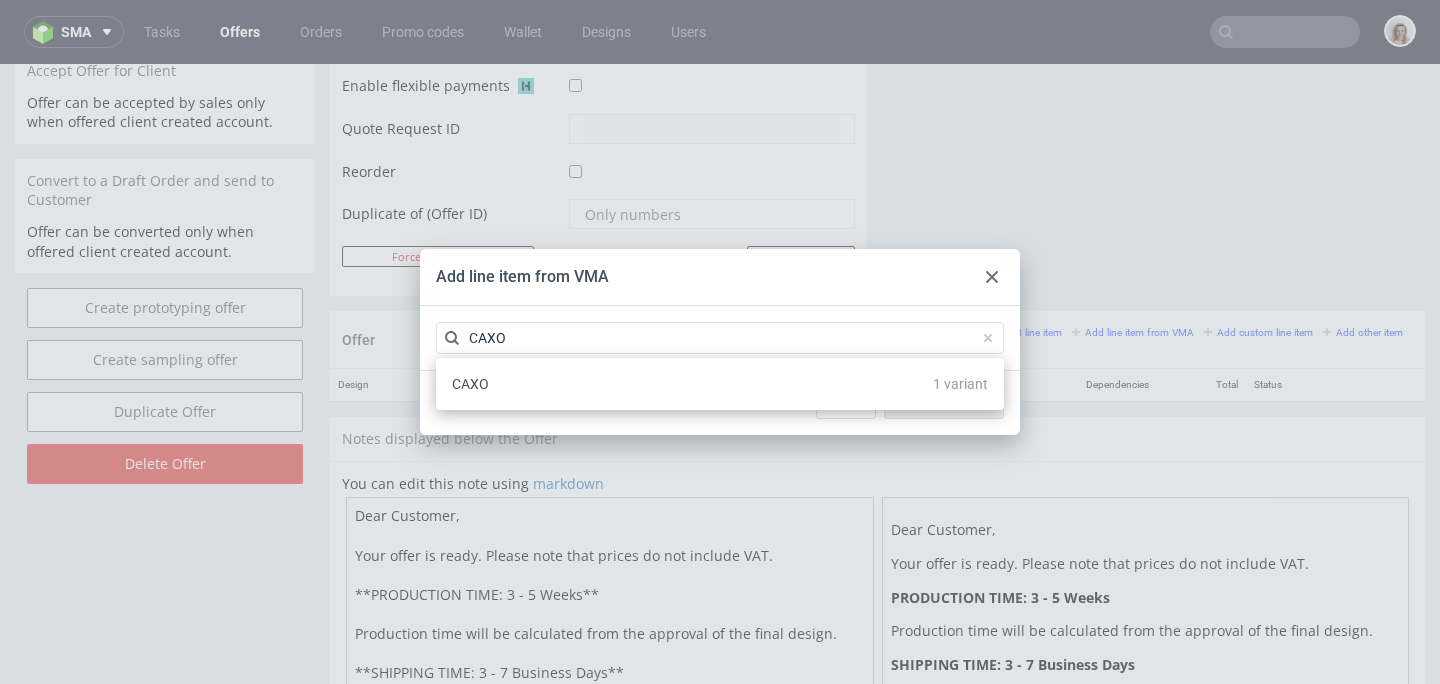 click on "CAXO 1 variant" at bounding box center [720, 384] 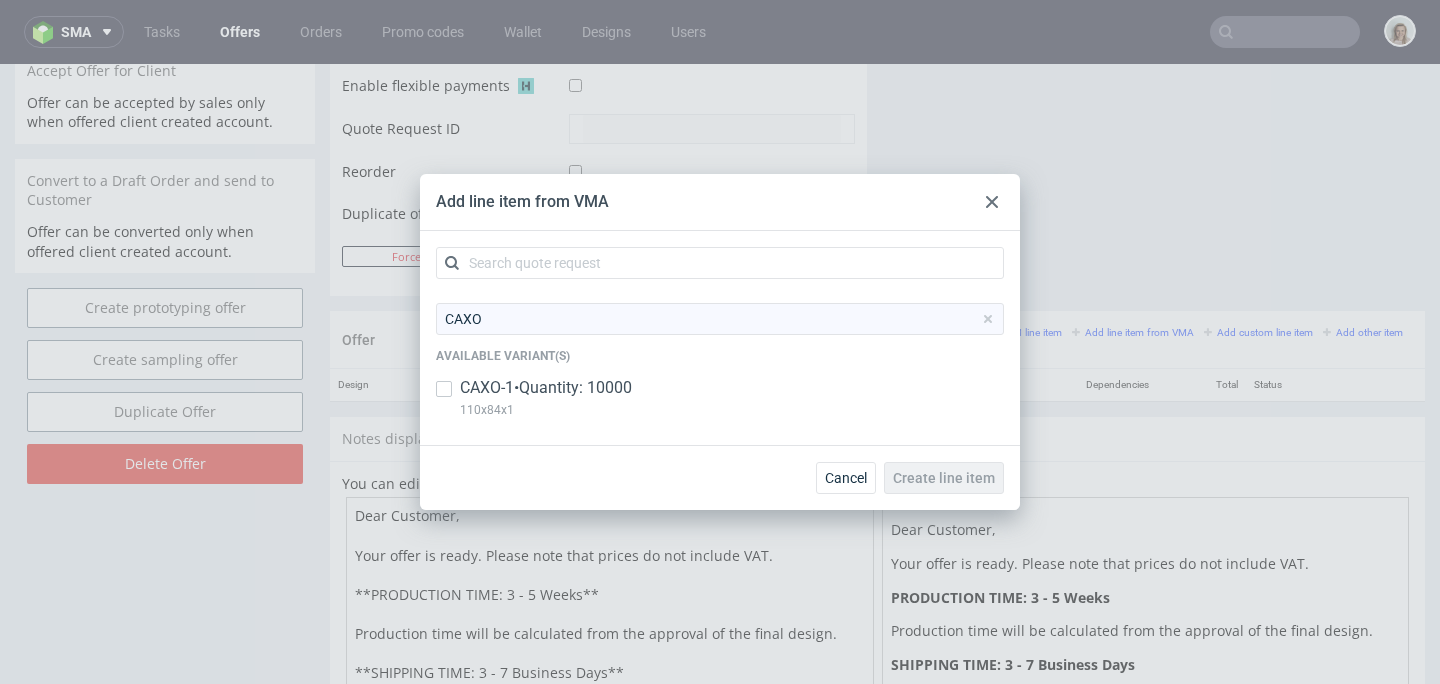 click on "CAXO-1  •  Quantity: 10000" at bounding box center [546, 388] 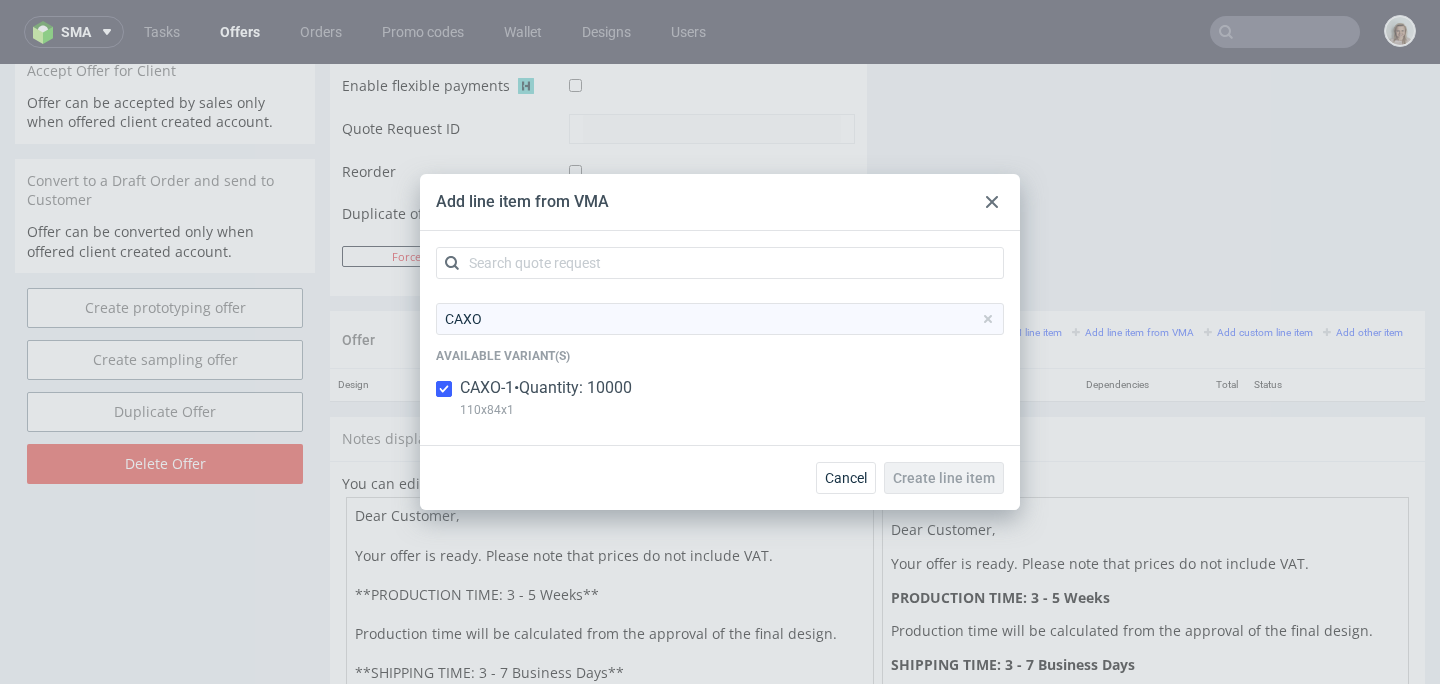 checkbox on "true" 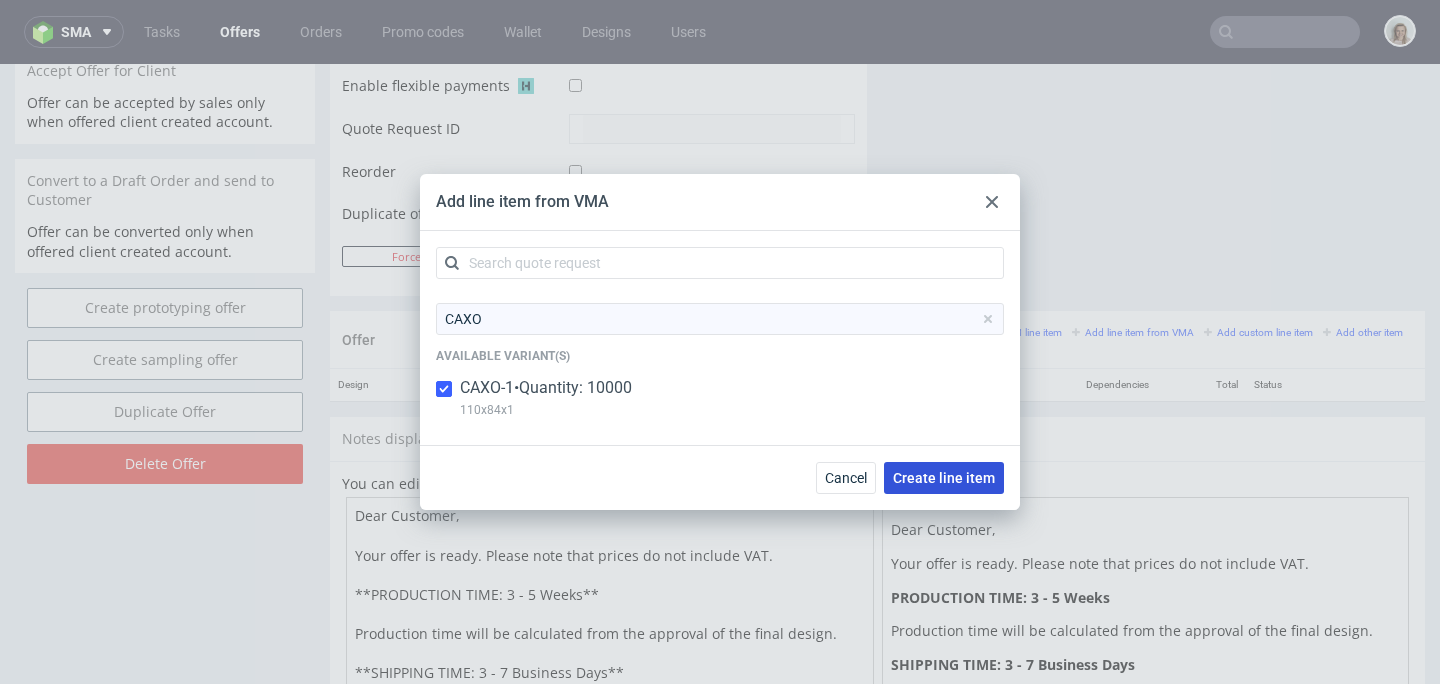 click on "Create line item" at bounding box center (944, 478) 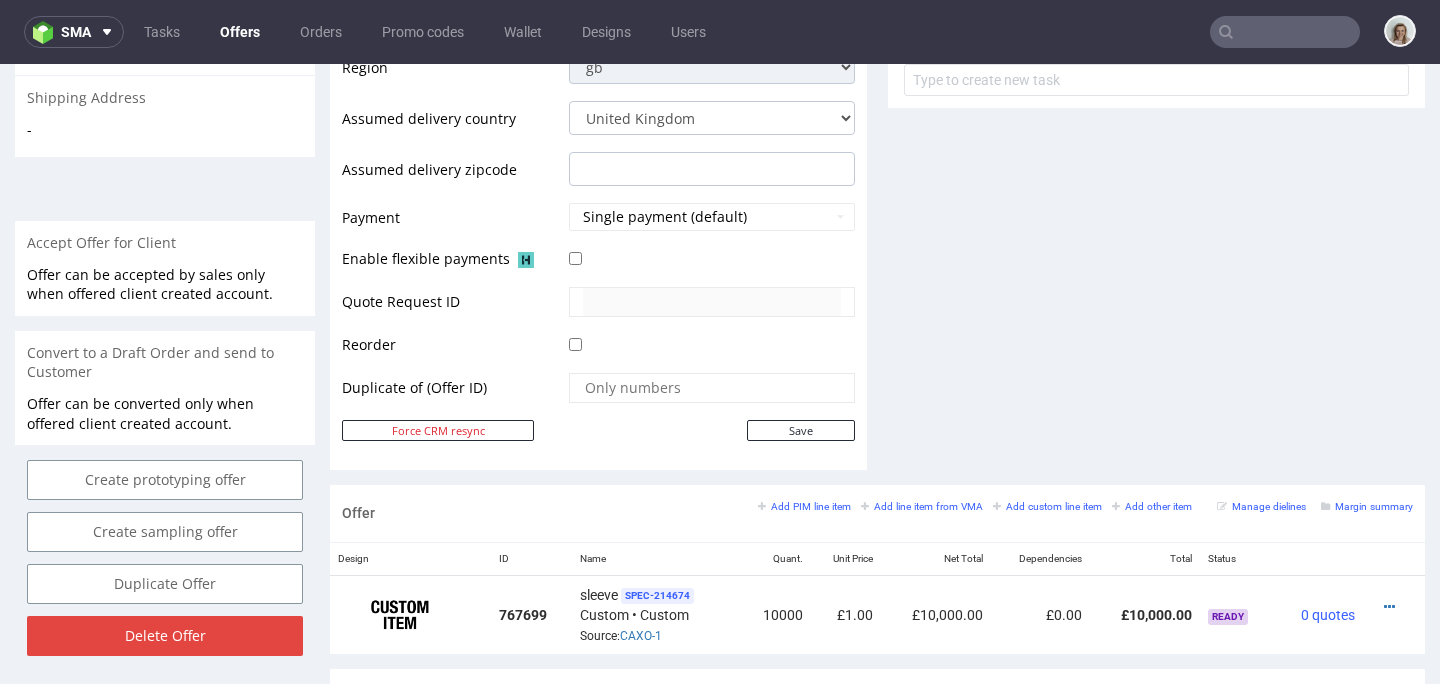 scroll, scrollTop: 1037, scrollLeft: 0, axis: vertical 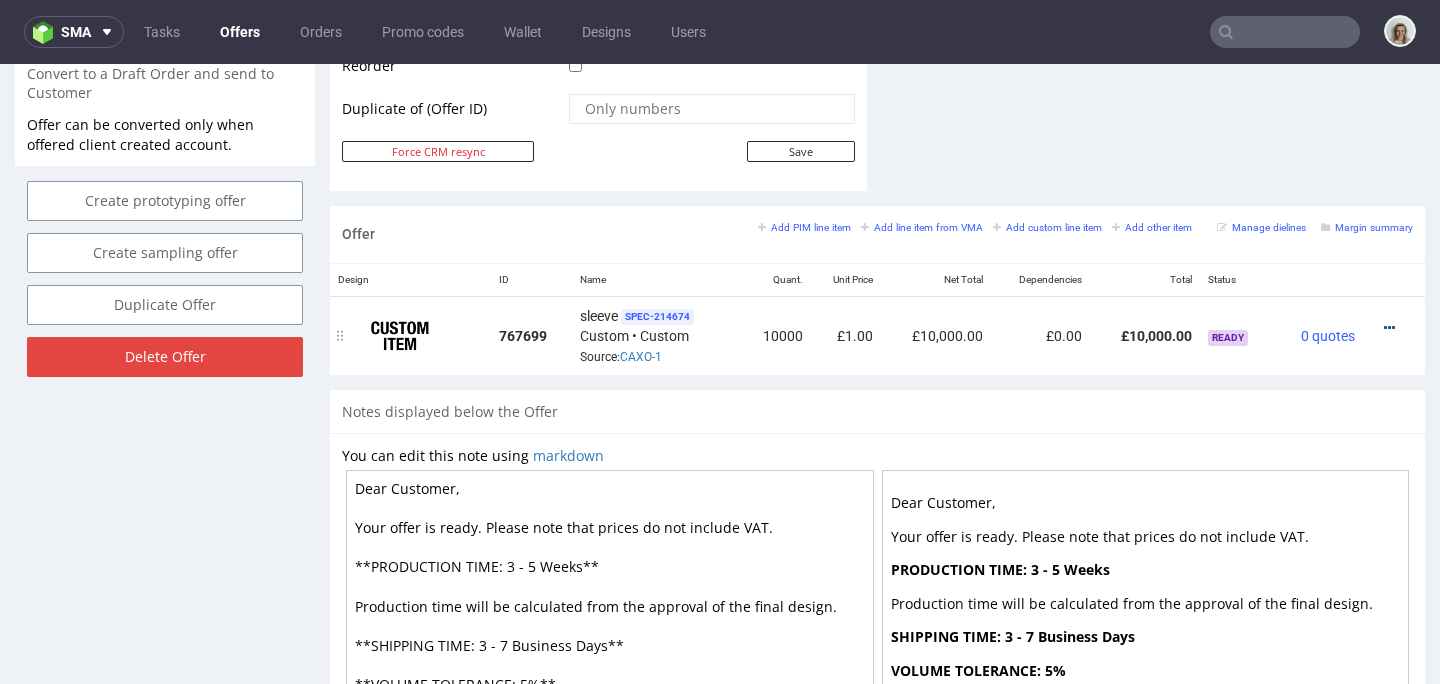click at bounding box center [1389, 328] 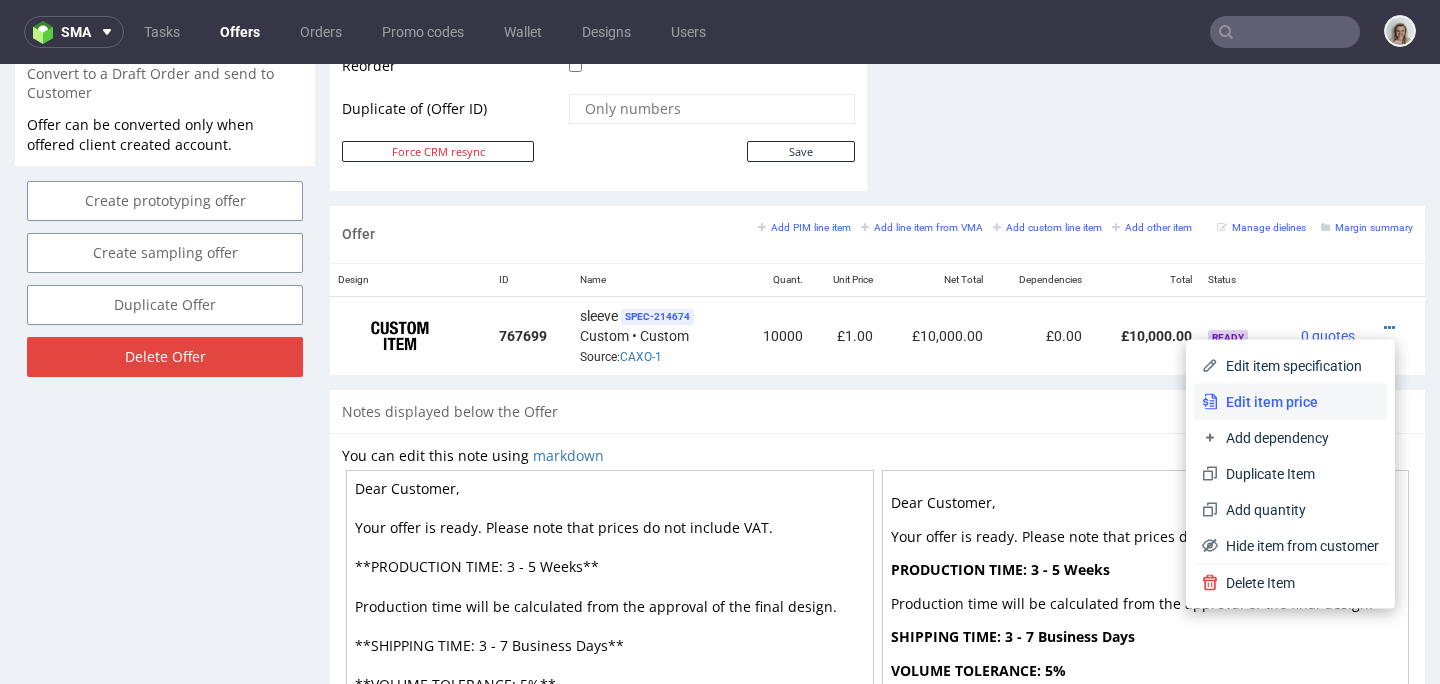 click on "Edit item price" at bounding box center [1298, 402] 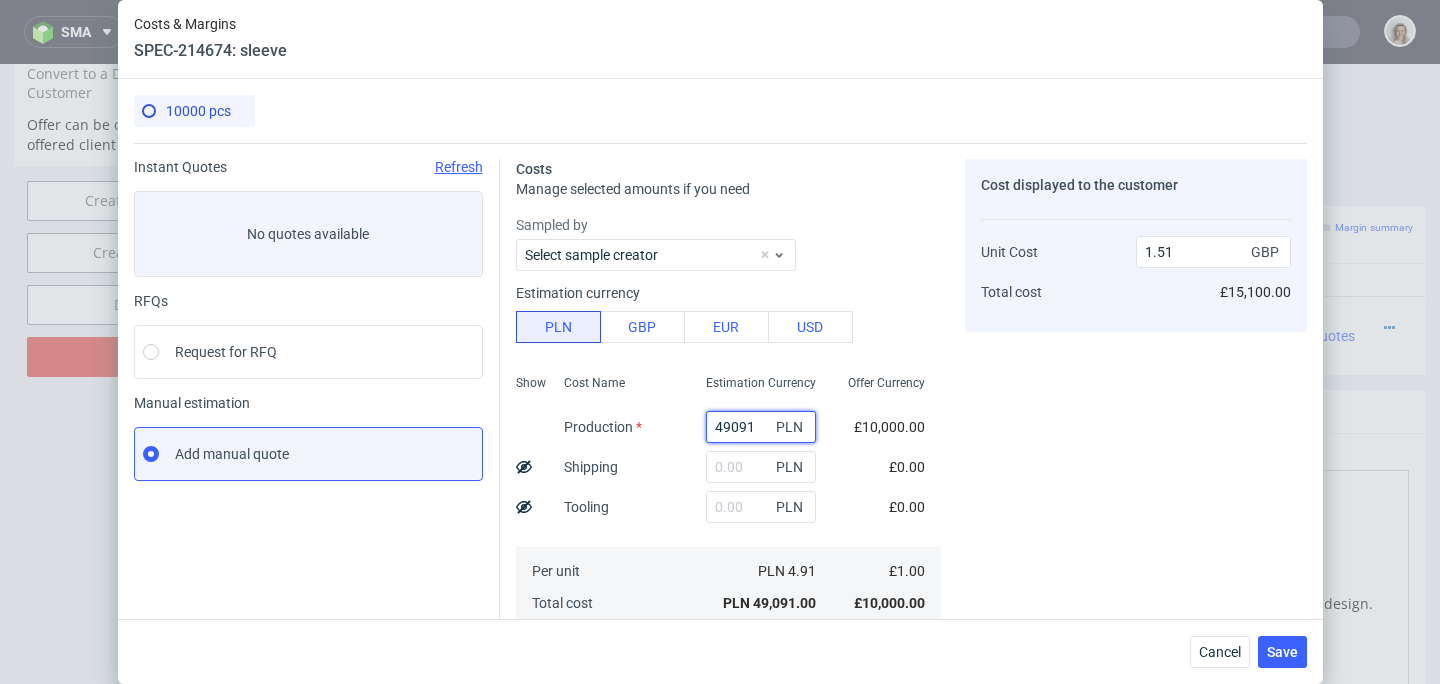 drag, startPoint x: 741, startPoint y: 429, endPoint x: 664, endPoint y: 428, distance: 77.00649 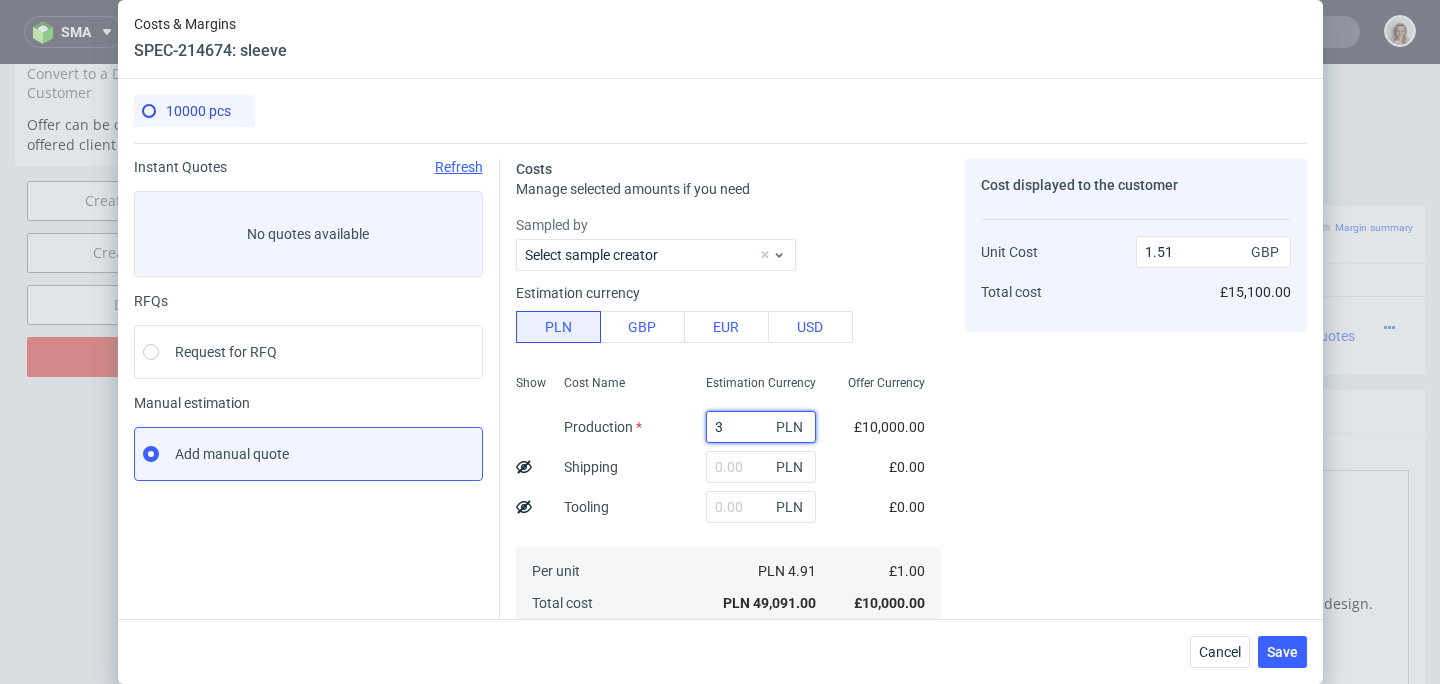 type on "37" 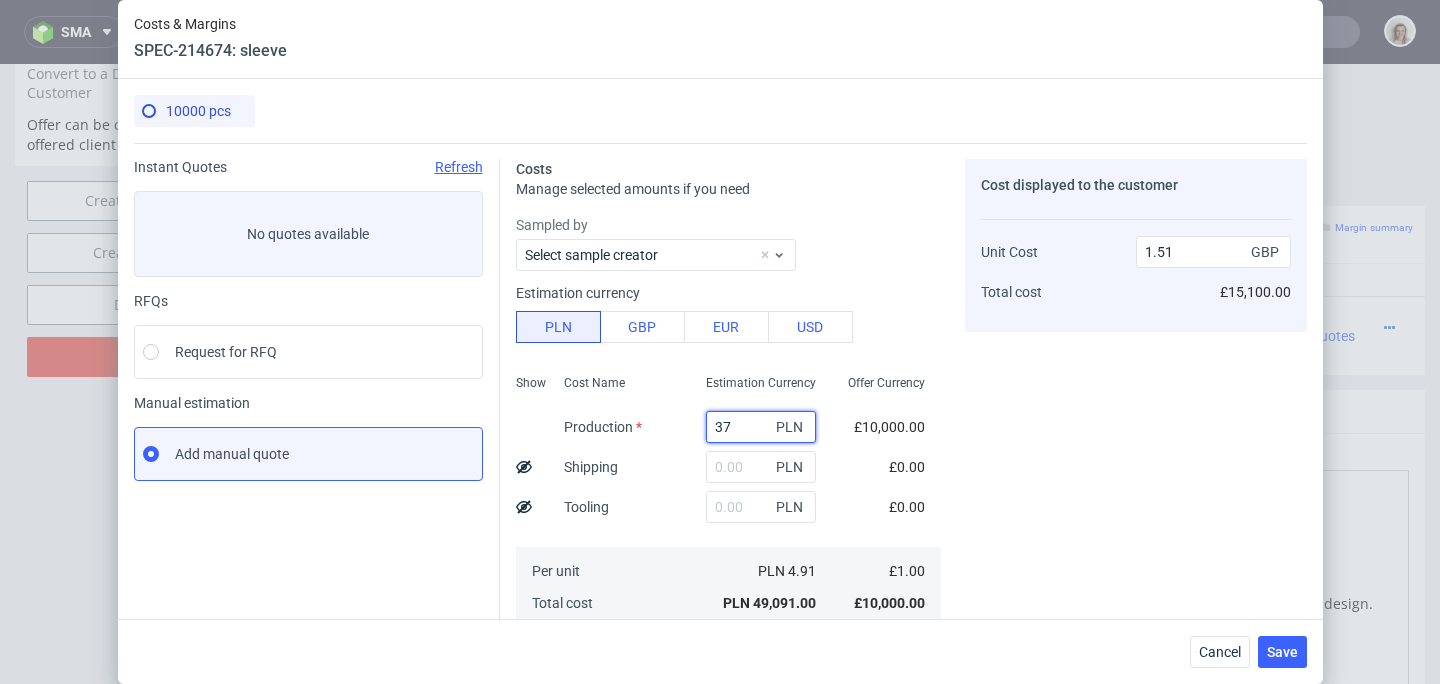 type on "0" 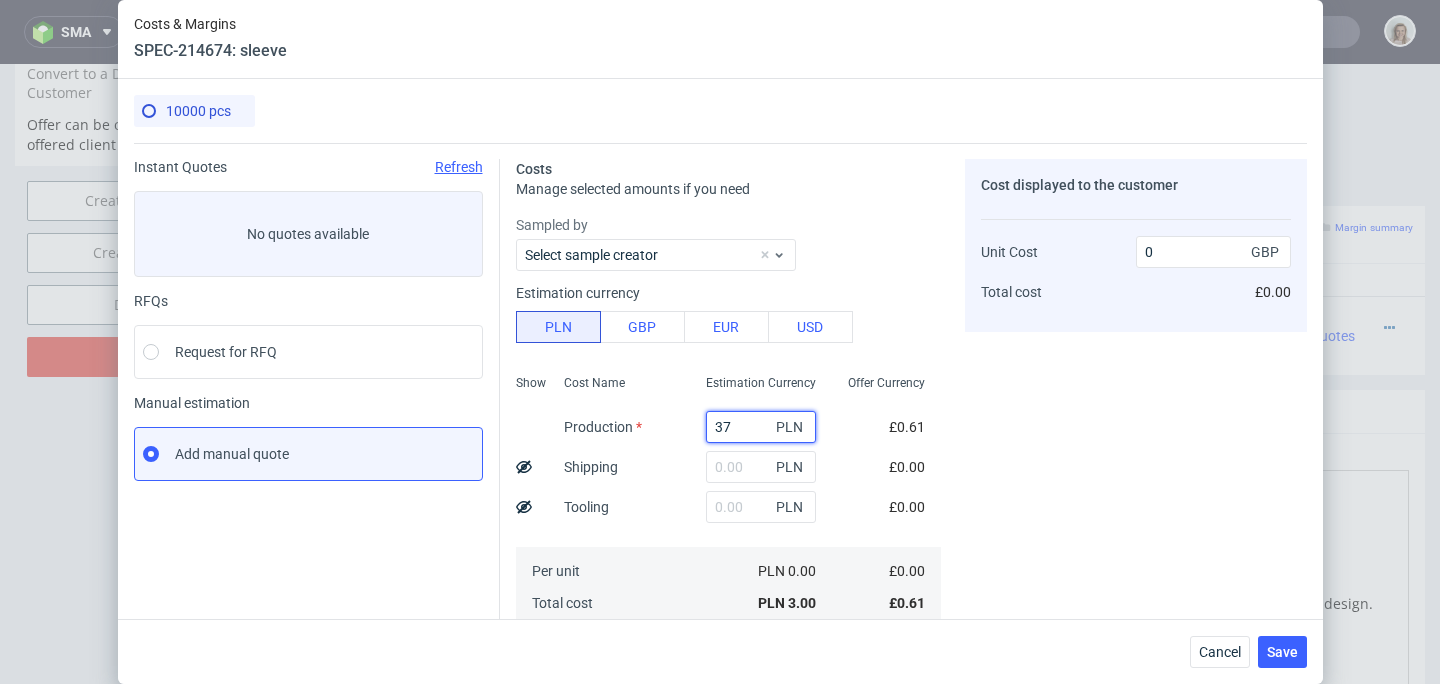 type on "377" 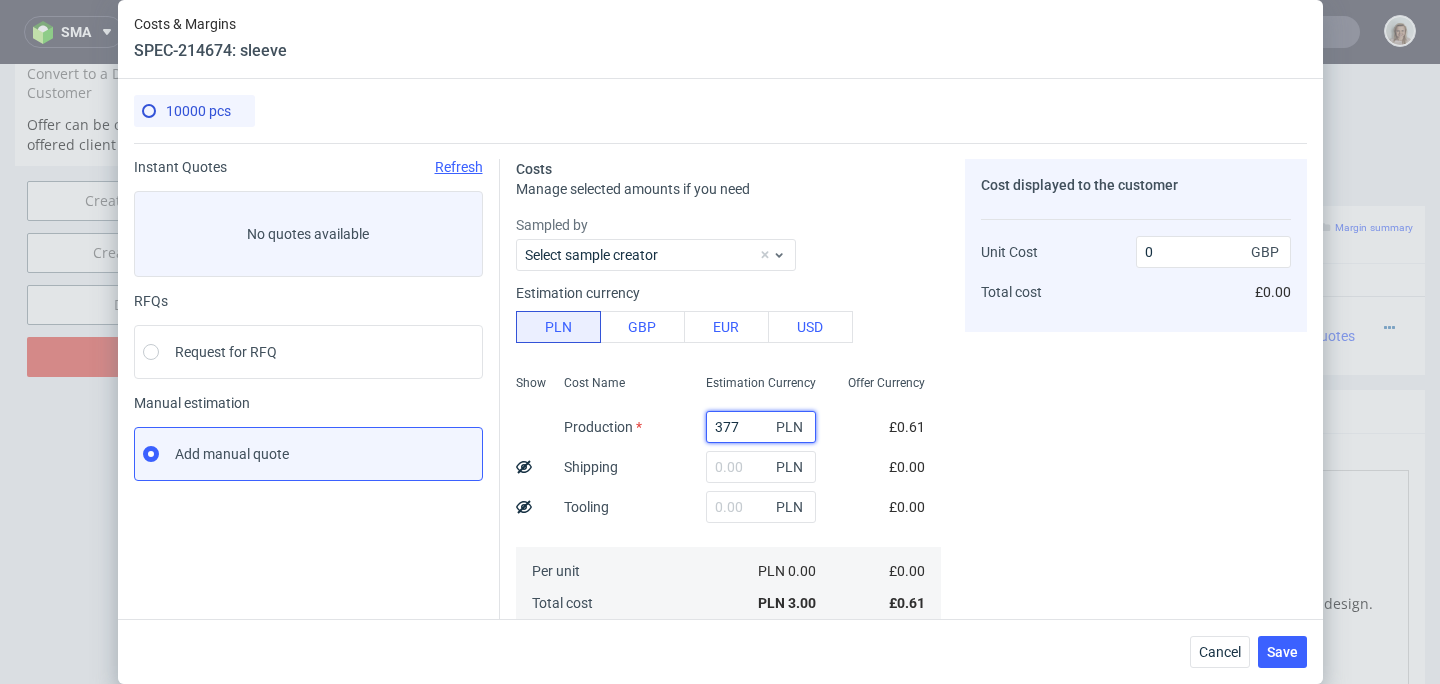 type on "0.01" 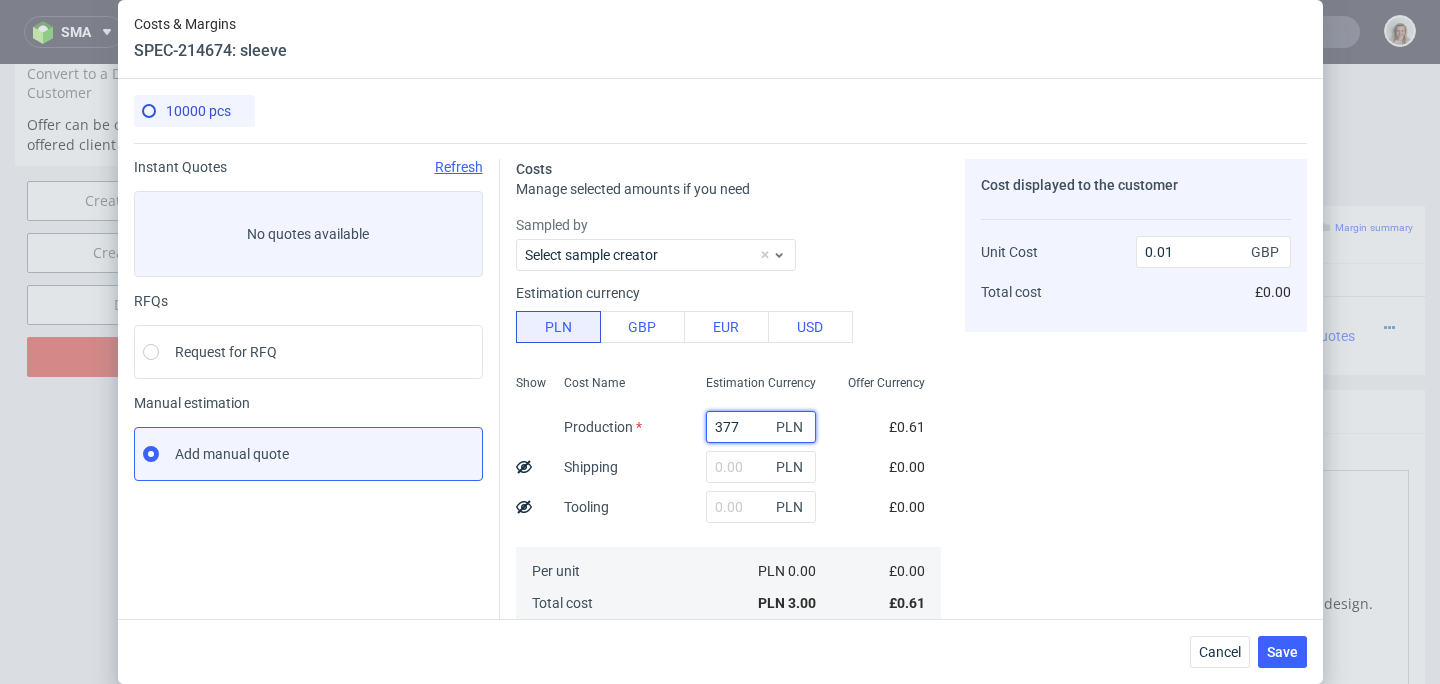 type on "3771" 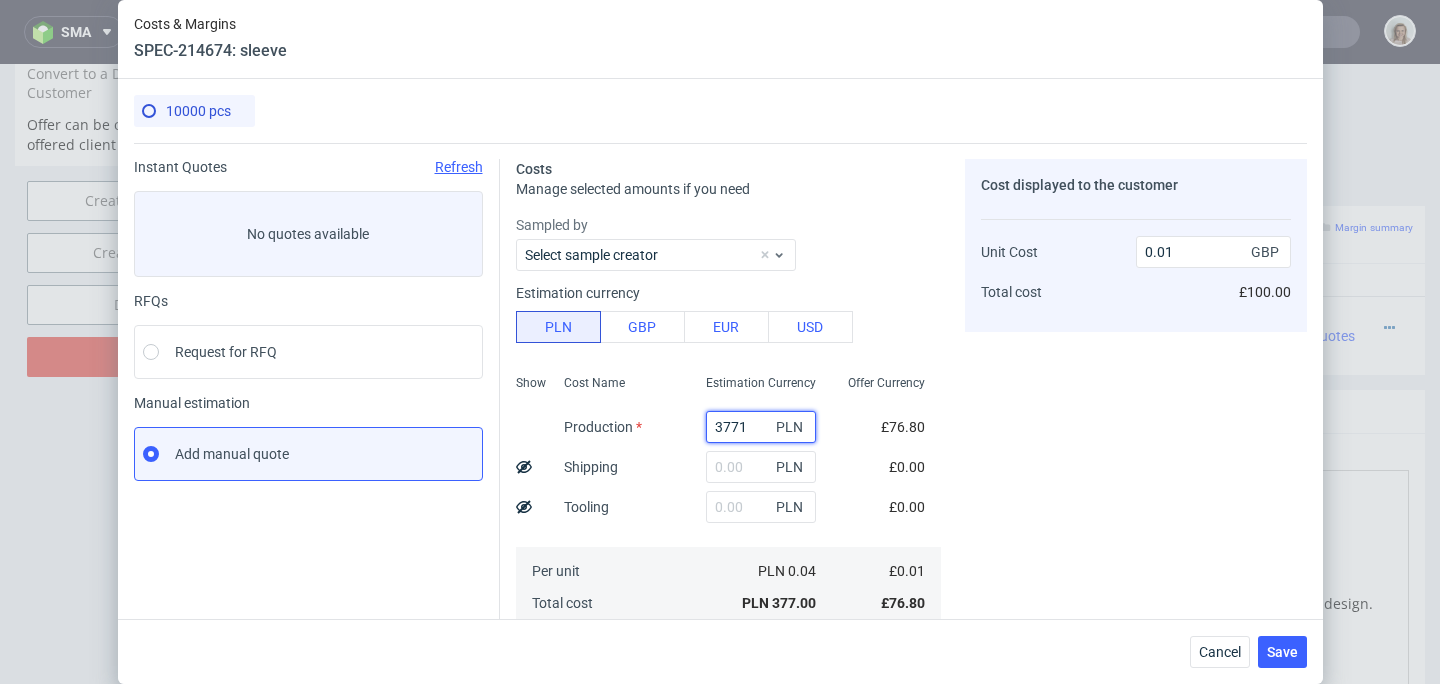 type on "0.12" 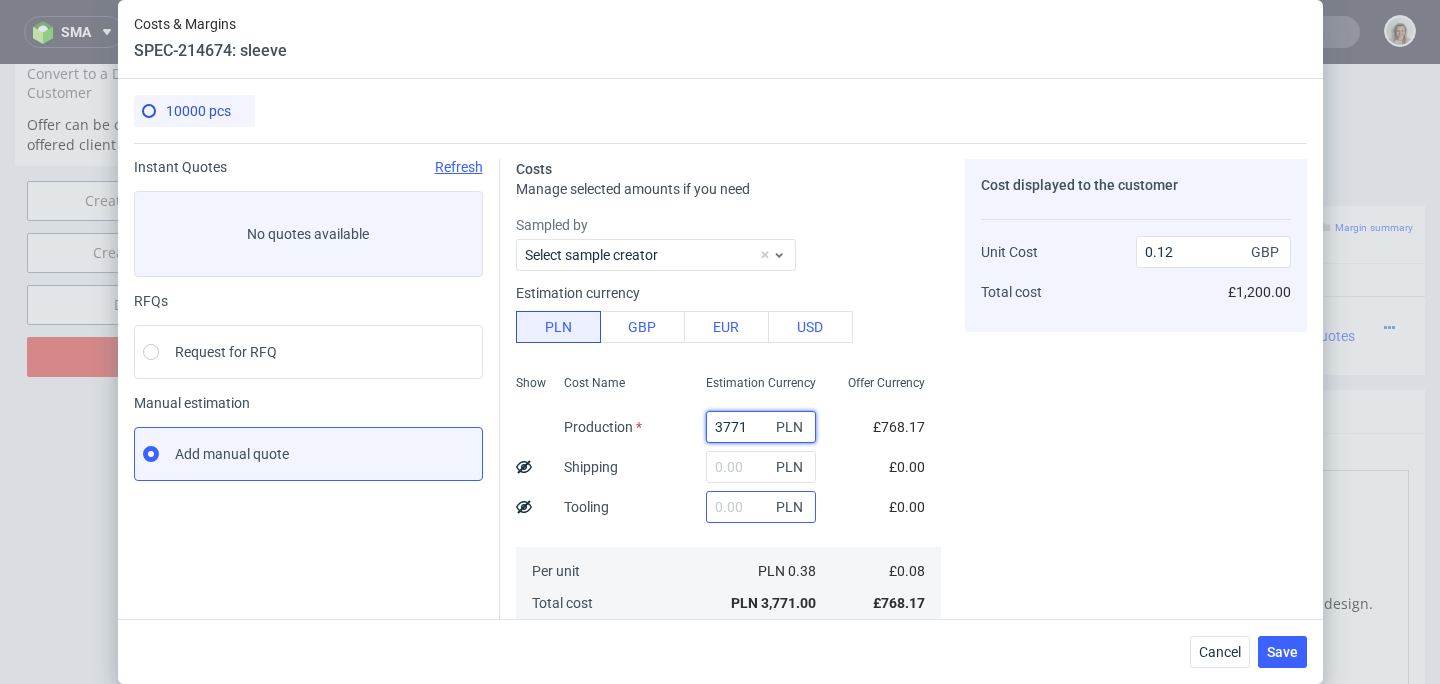 type on "3771" 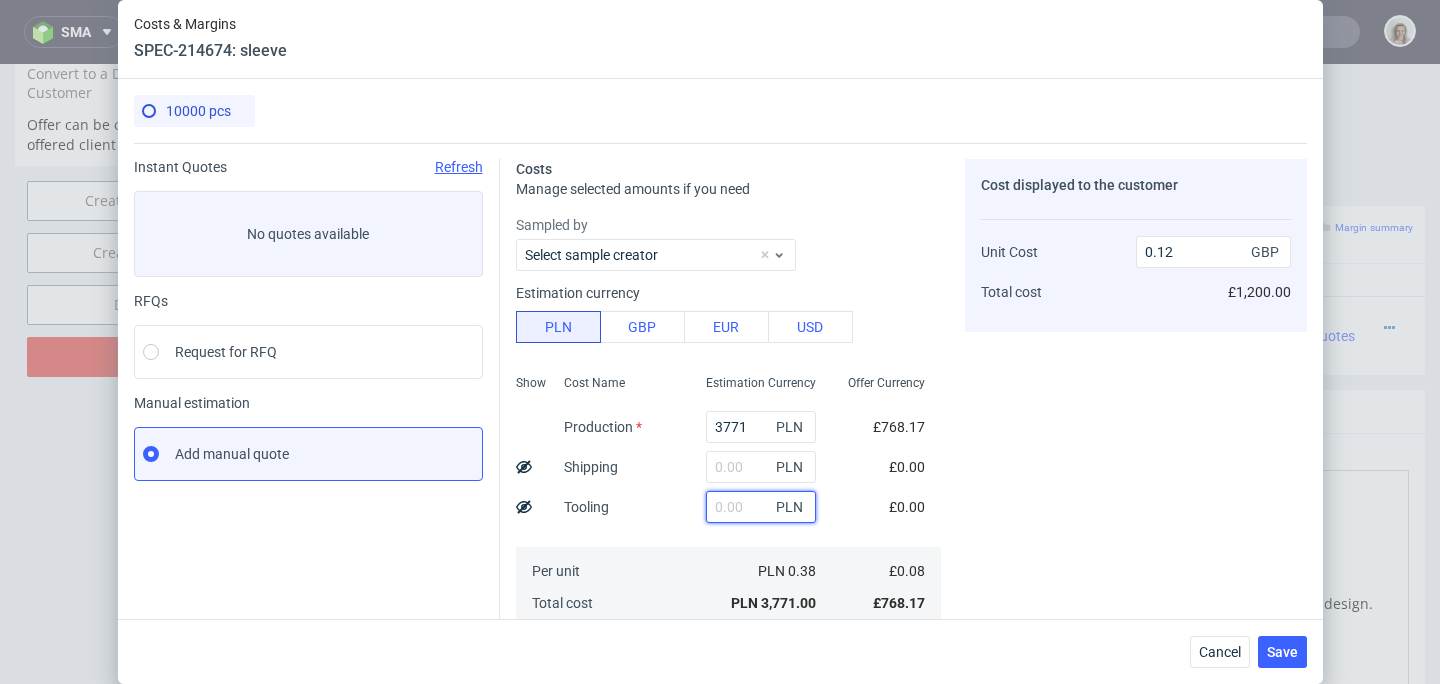 click at bounding box center [761, 507] 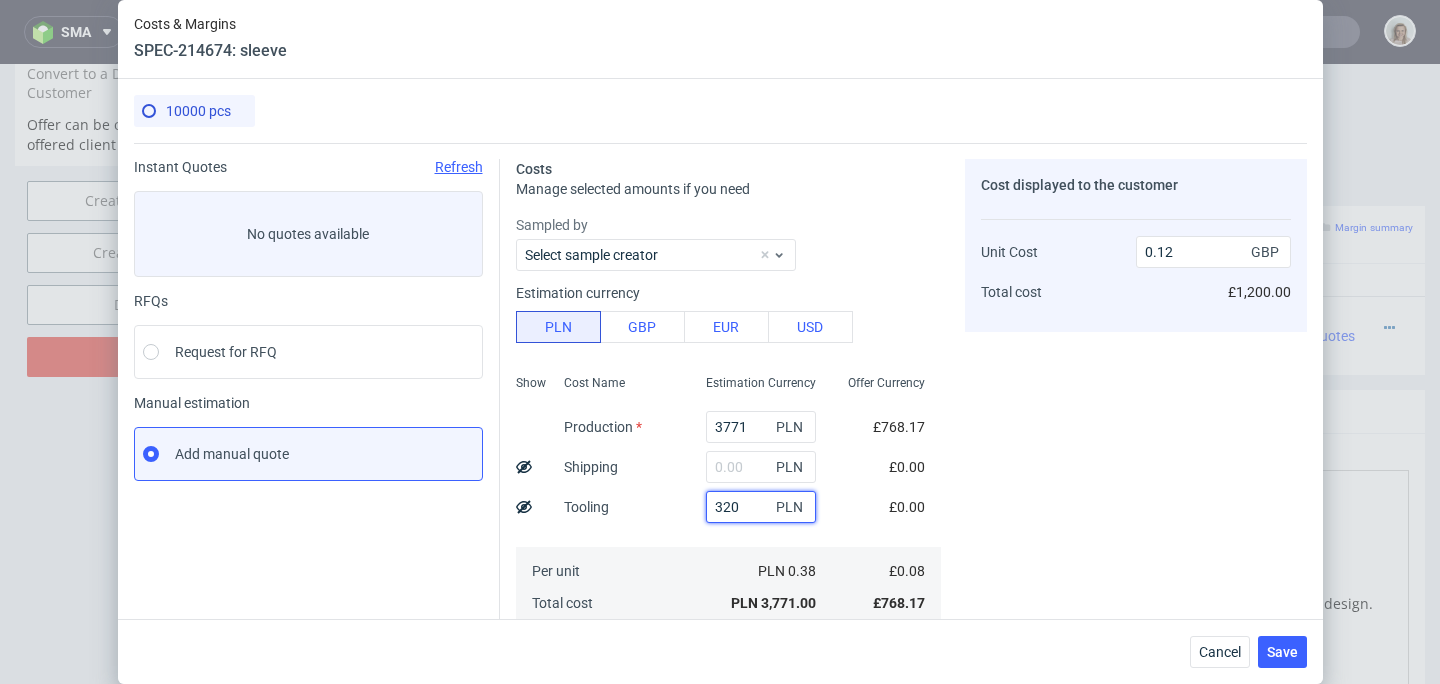 type on "3200" 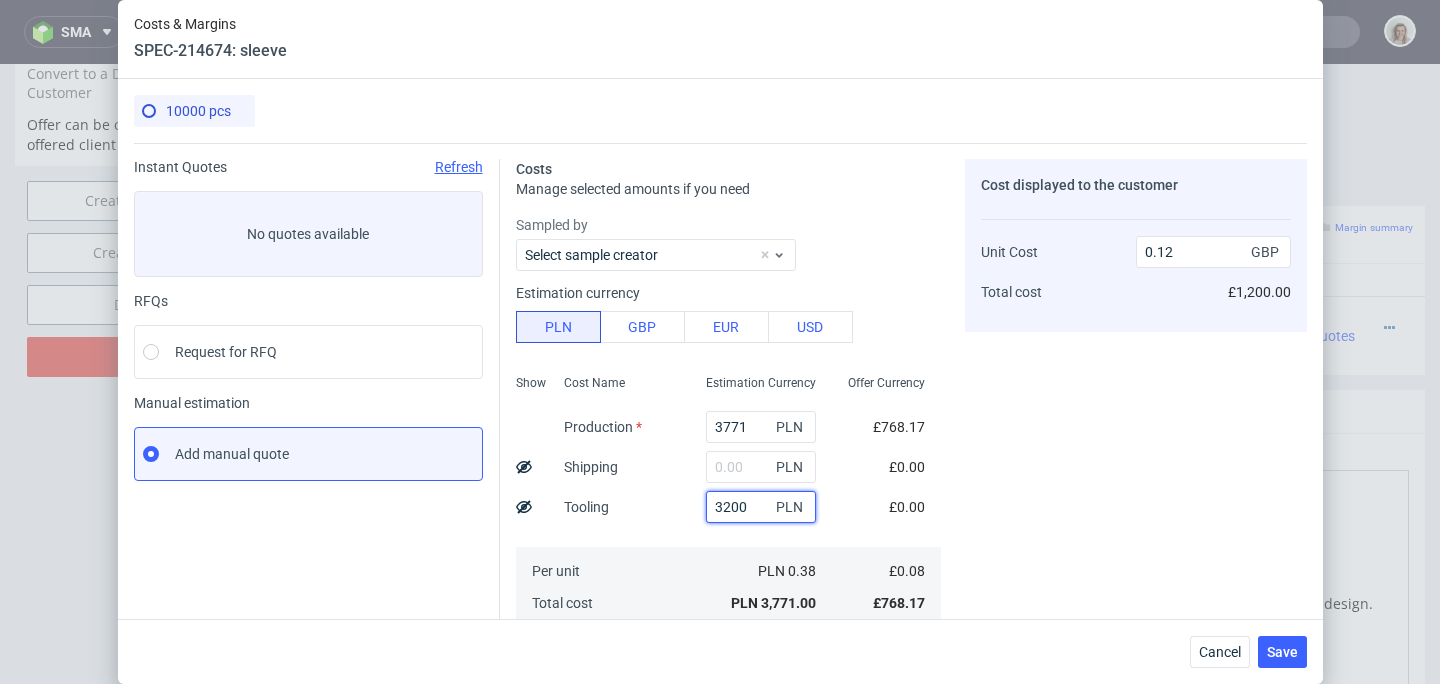 type on "0.22" 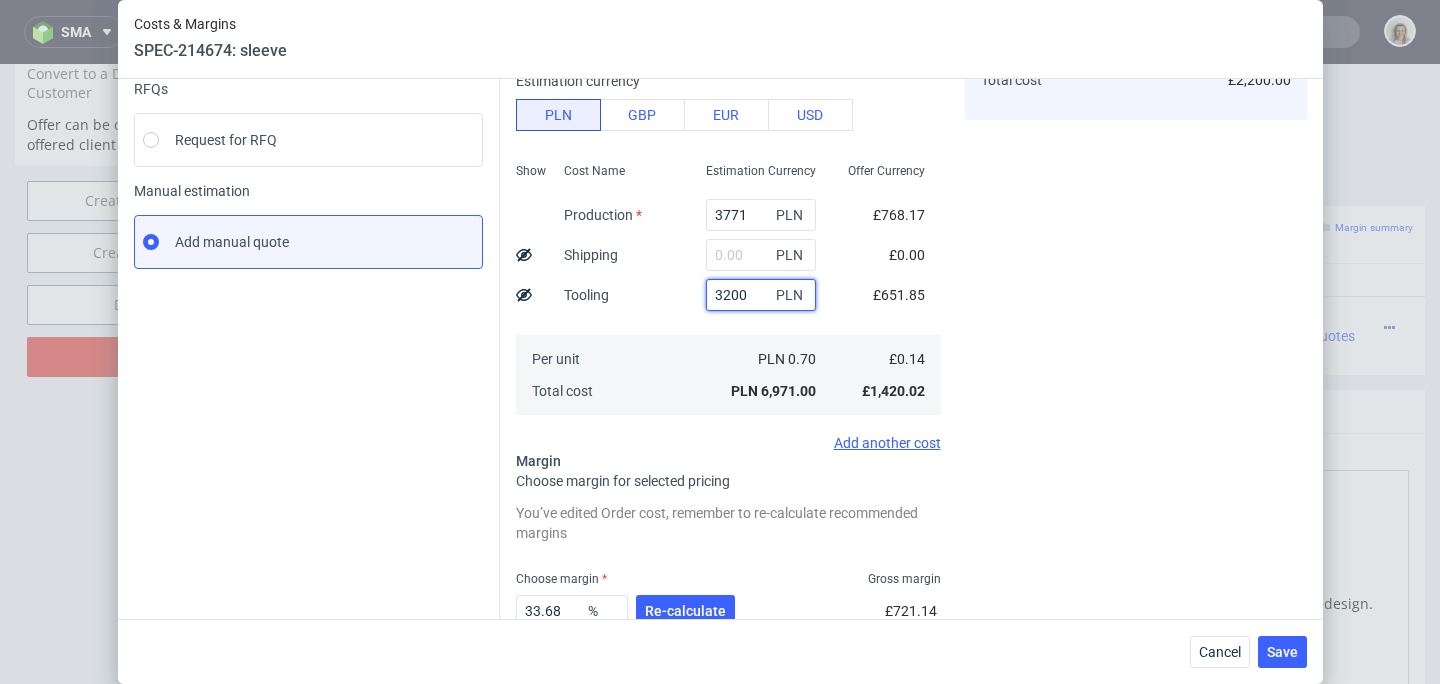scroll, scrollTop: 236, scrollLeft: 0, axis: vertical 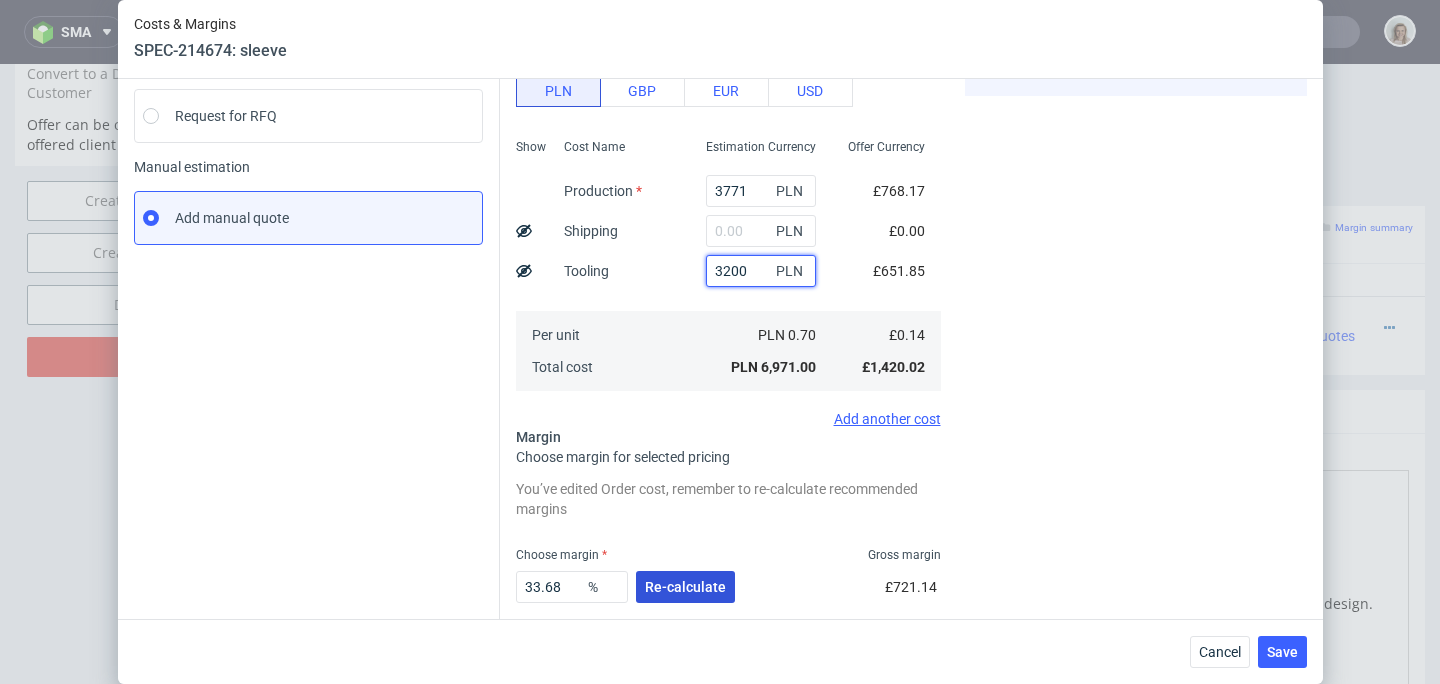 type on "3200" 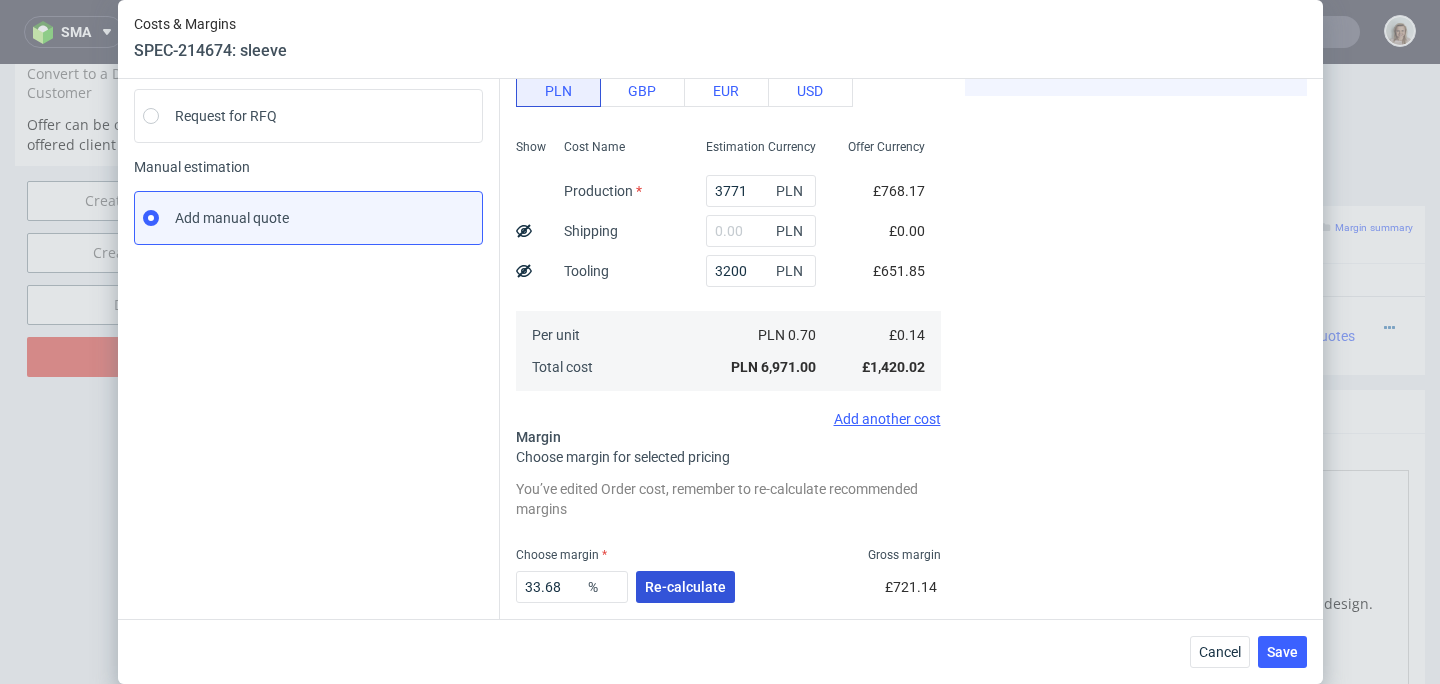 click on "Re-calculate" at bounding box center (685, 587) 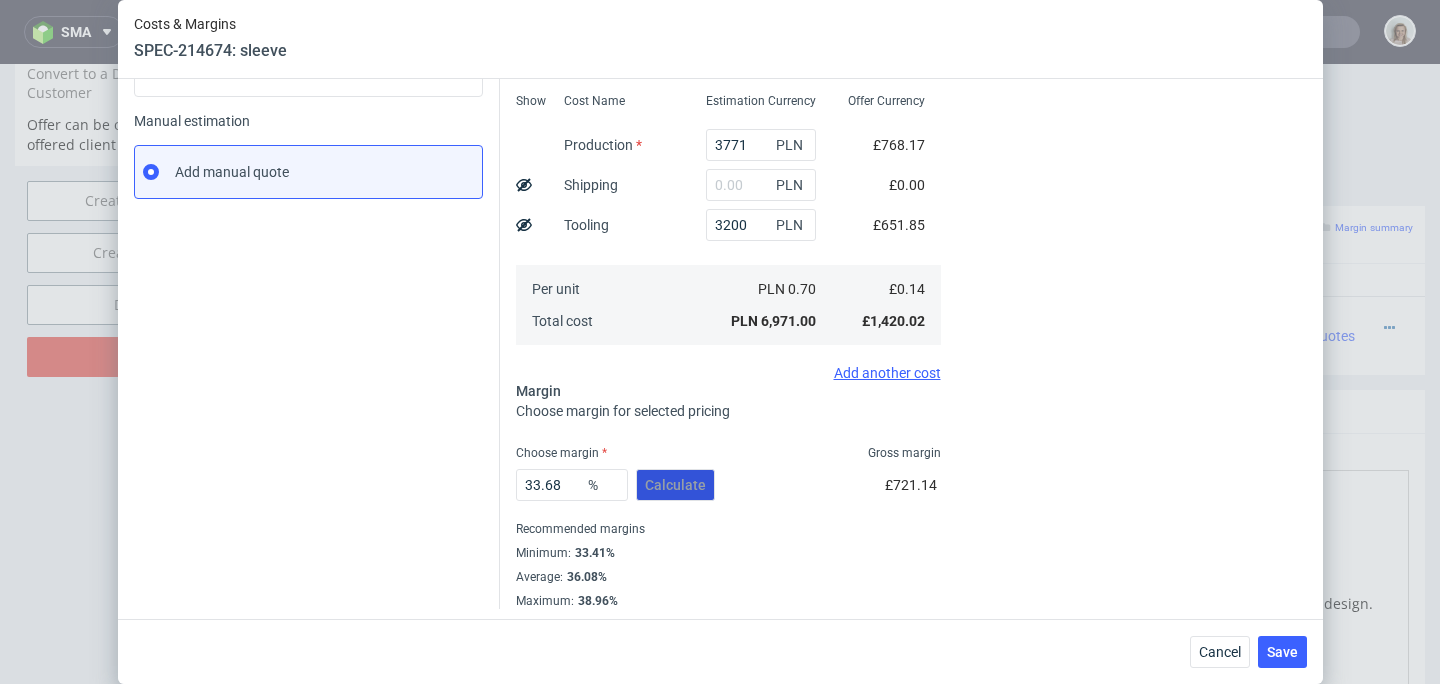 scroll, scrollTop: 288, scrollLeft: 0, axis: vertical 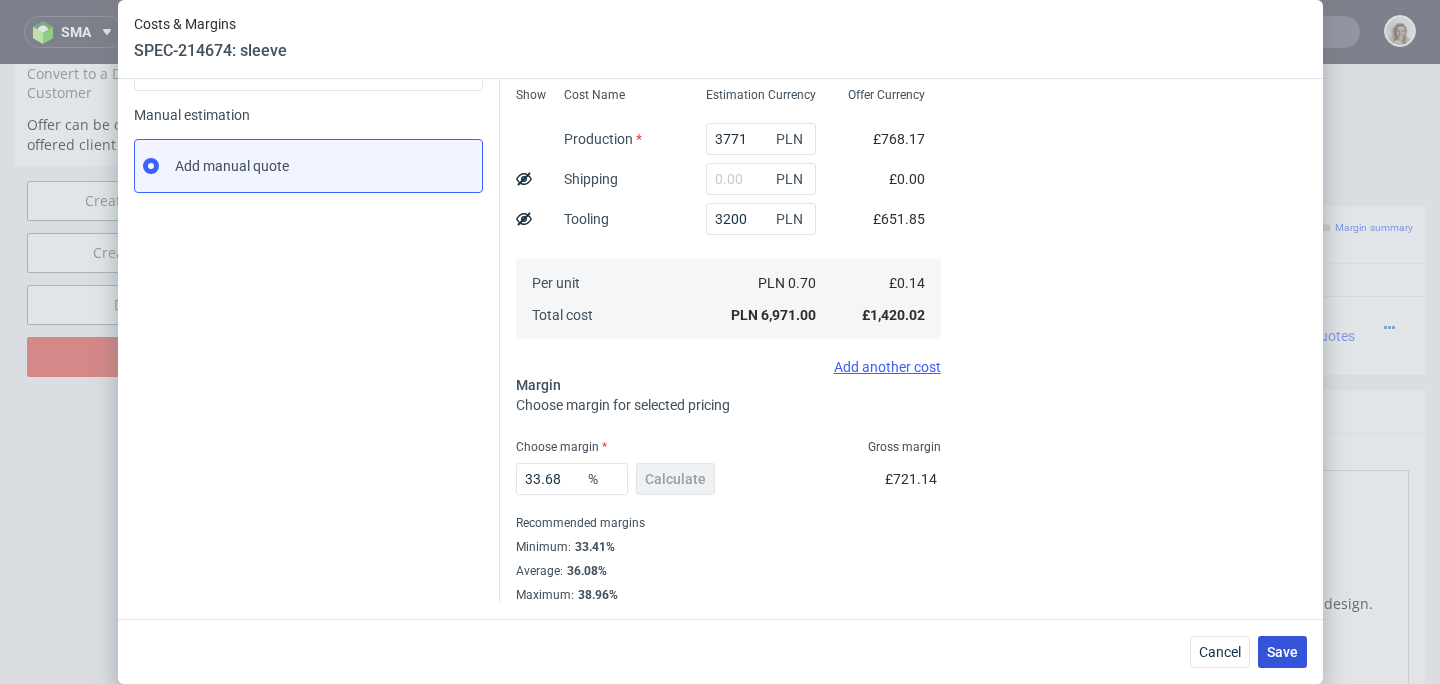 click on "Save" at bounding box center [1282, 652] 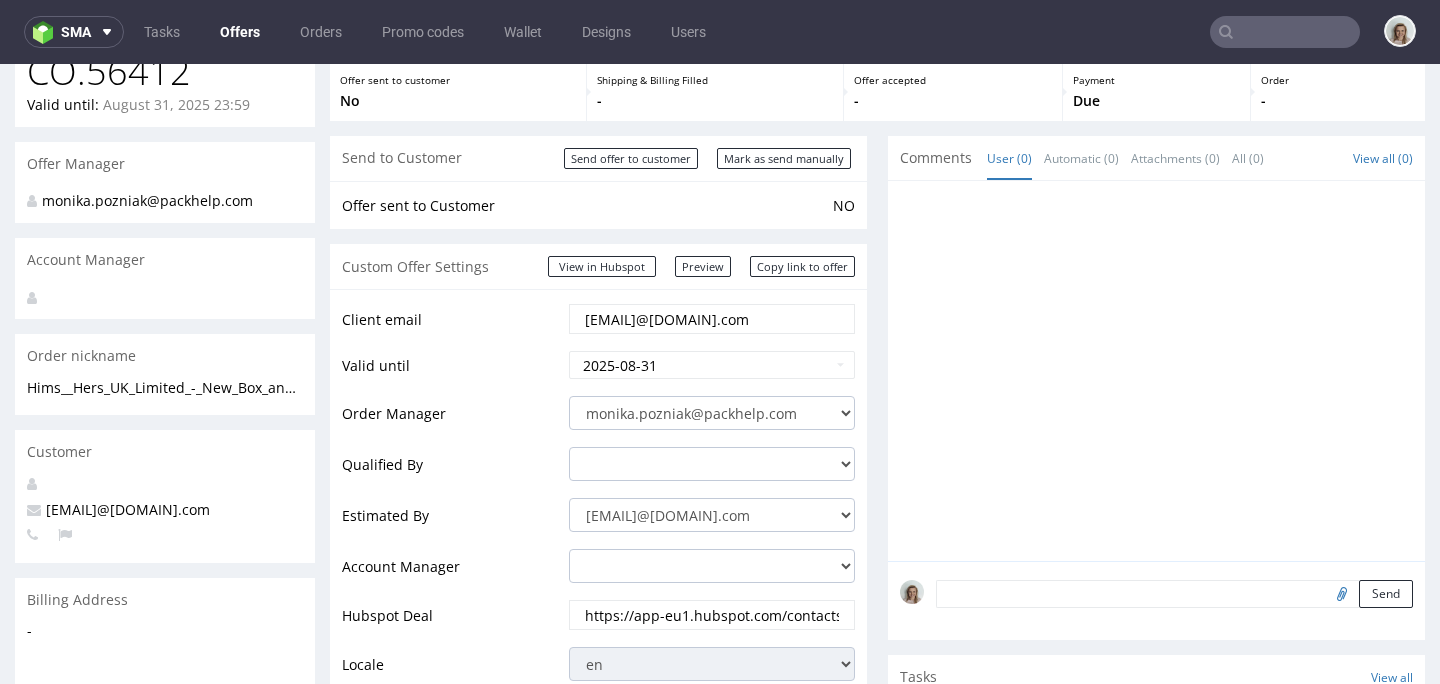 scroll, scrollTop: 0, scrollLeft: 0, axis: both 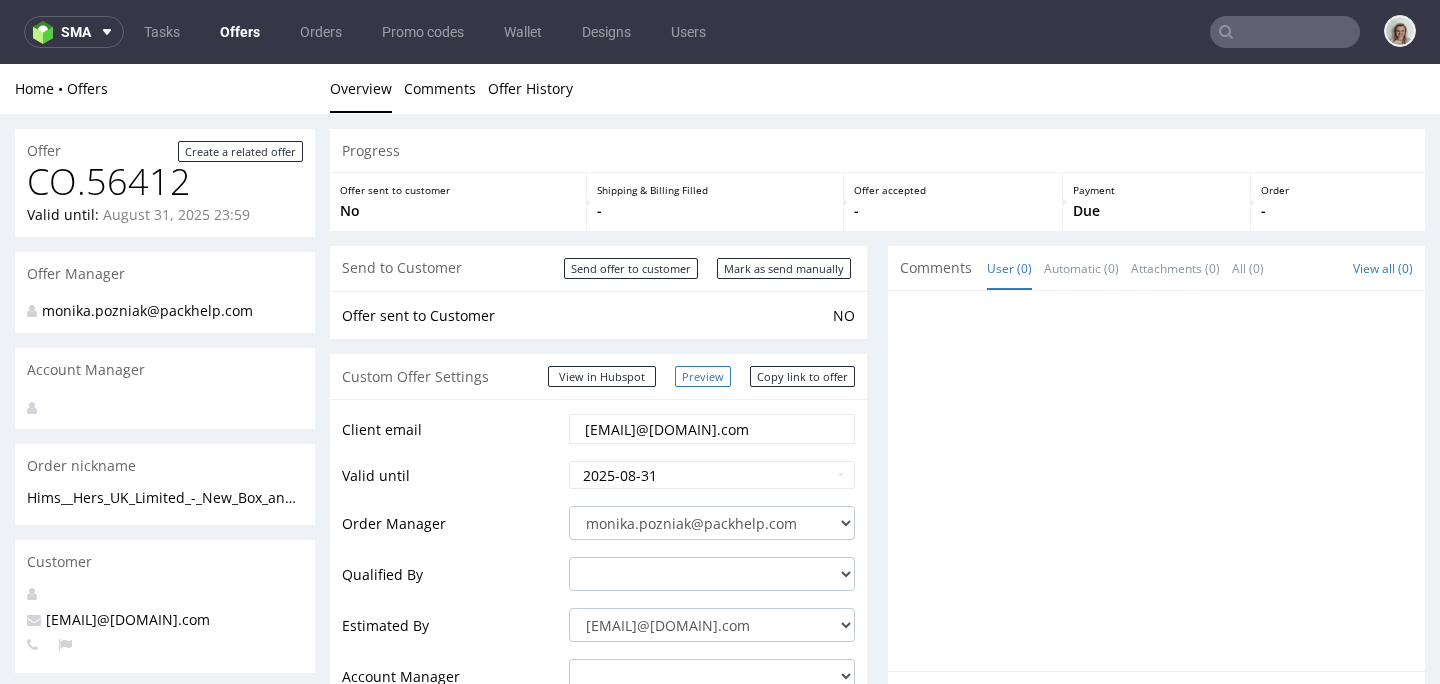 click on "Preview" at bounding box center [703, 376] 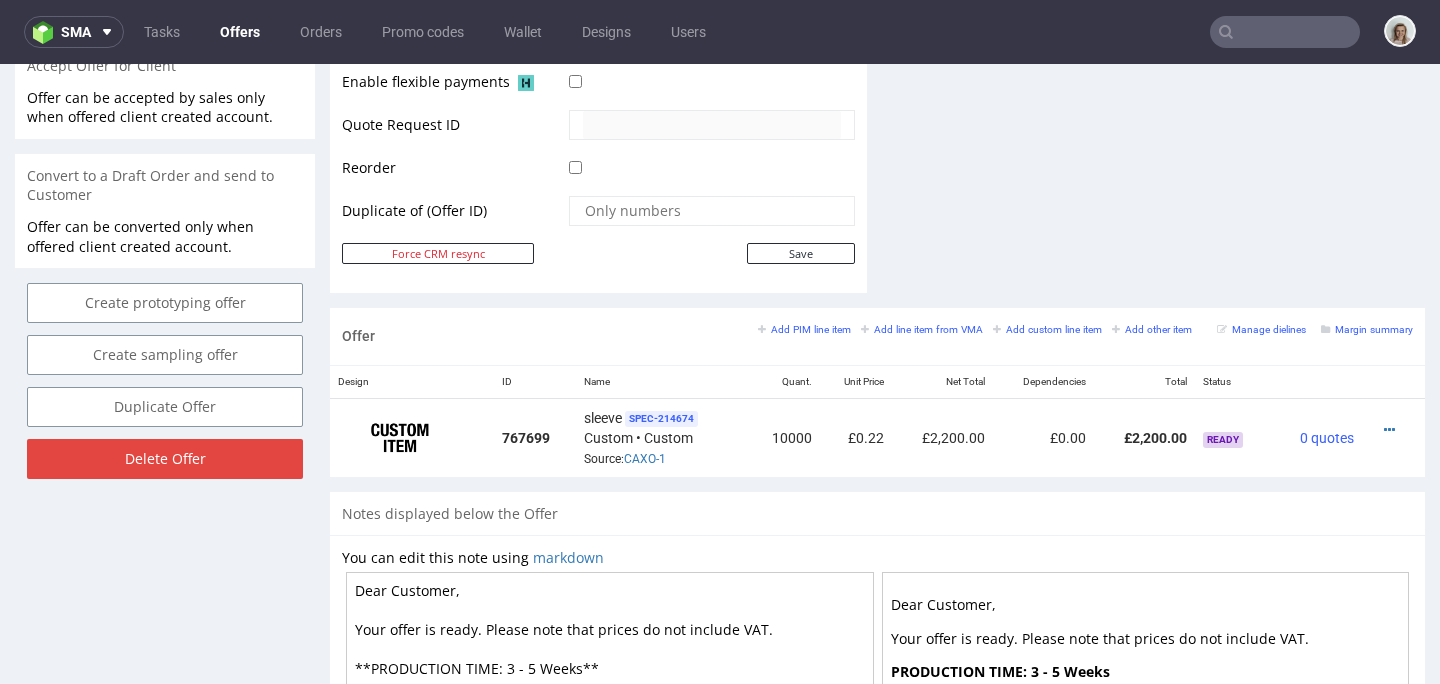 scroll, scrollTop: 936, scrollLeft: 0, axis: vertical 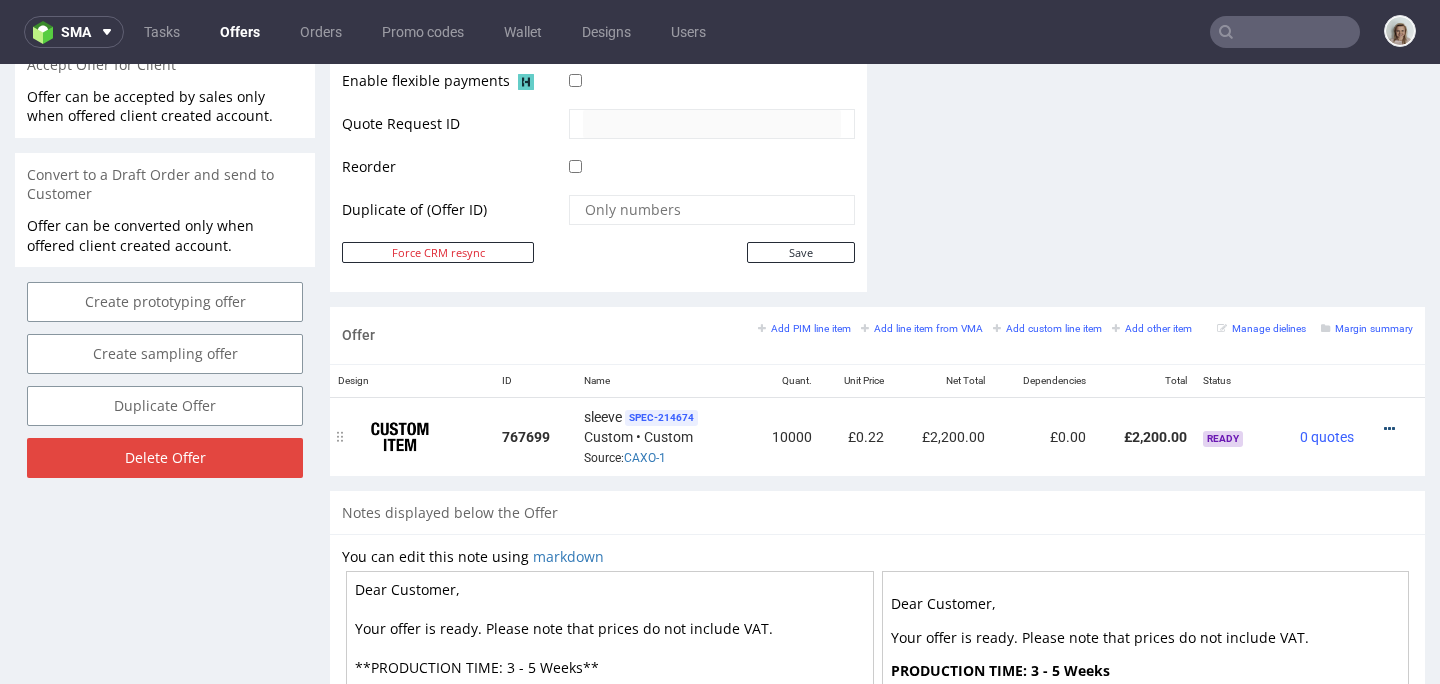 click at bounding box center (1389, 429) 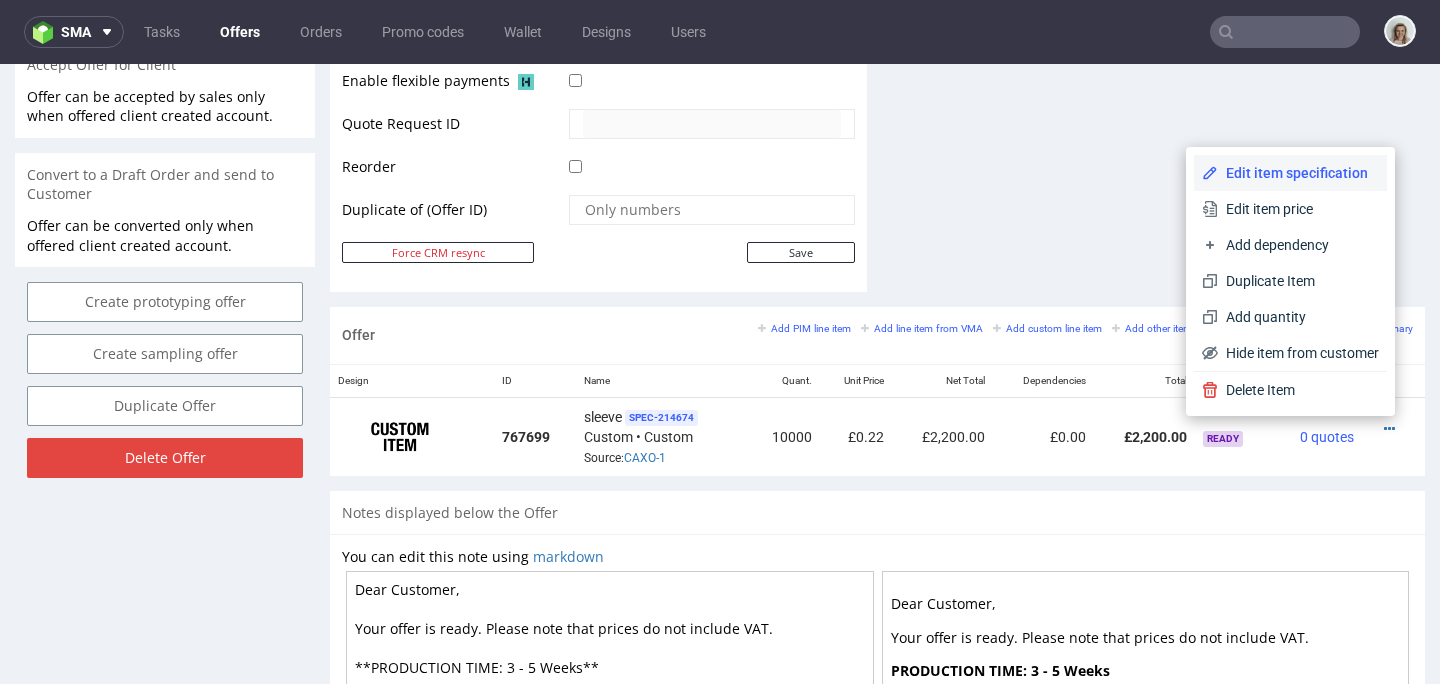 click on "Edit item specification" at bounding box center (1298, 173) 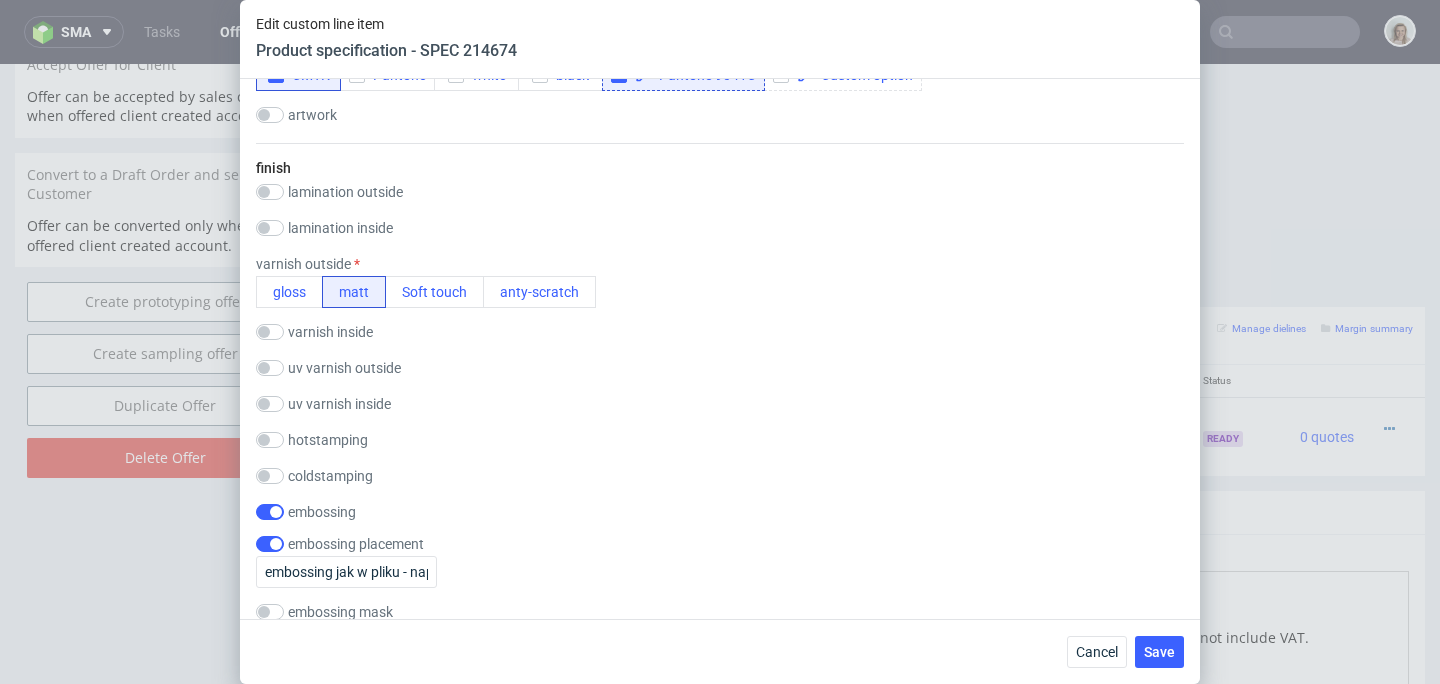 scroll, scrollTop: 1336, scrollLeft: 0, axis: vertical 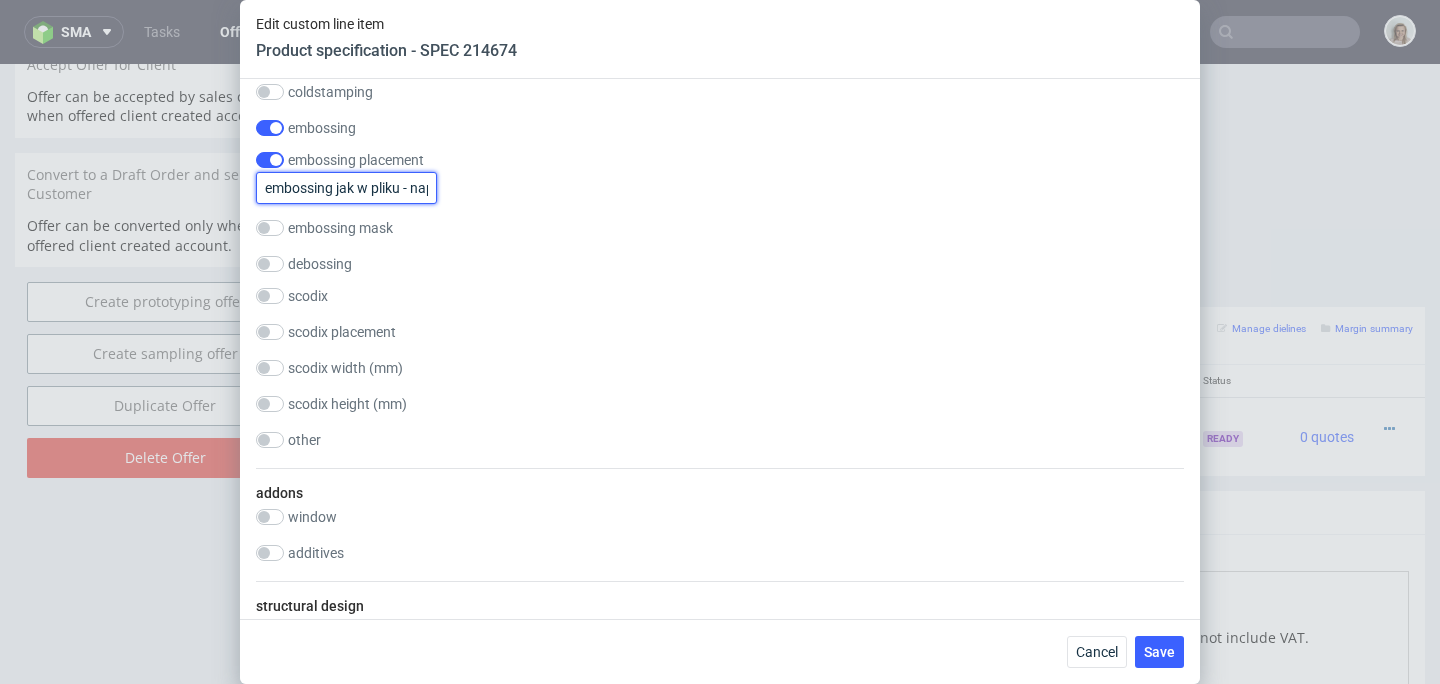 drag, startPoint x: 337, startPoint y: 184, endPoint x: 400, endPoint y: 188, distance: 63.126858 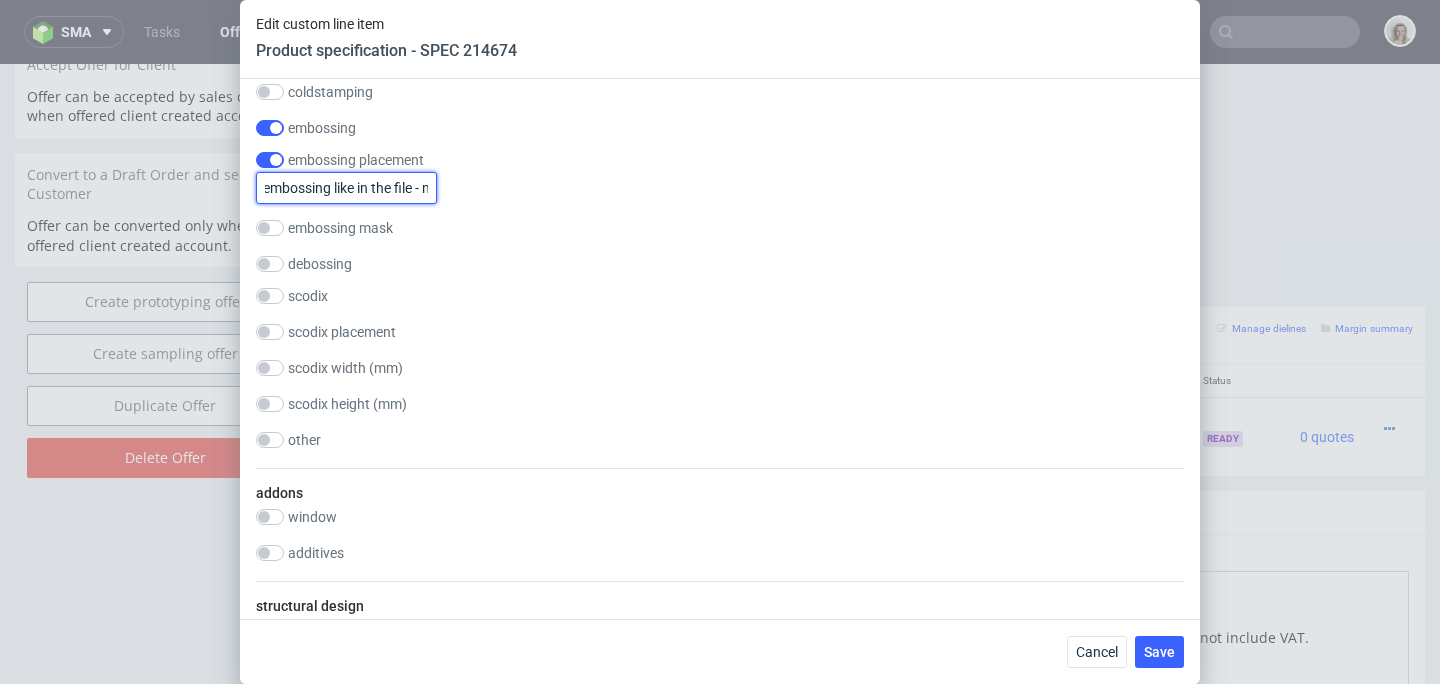 scroll, scrollTop: 0, scrollLeft: 81, axis: horizontal 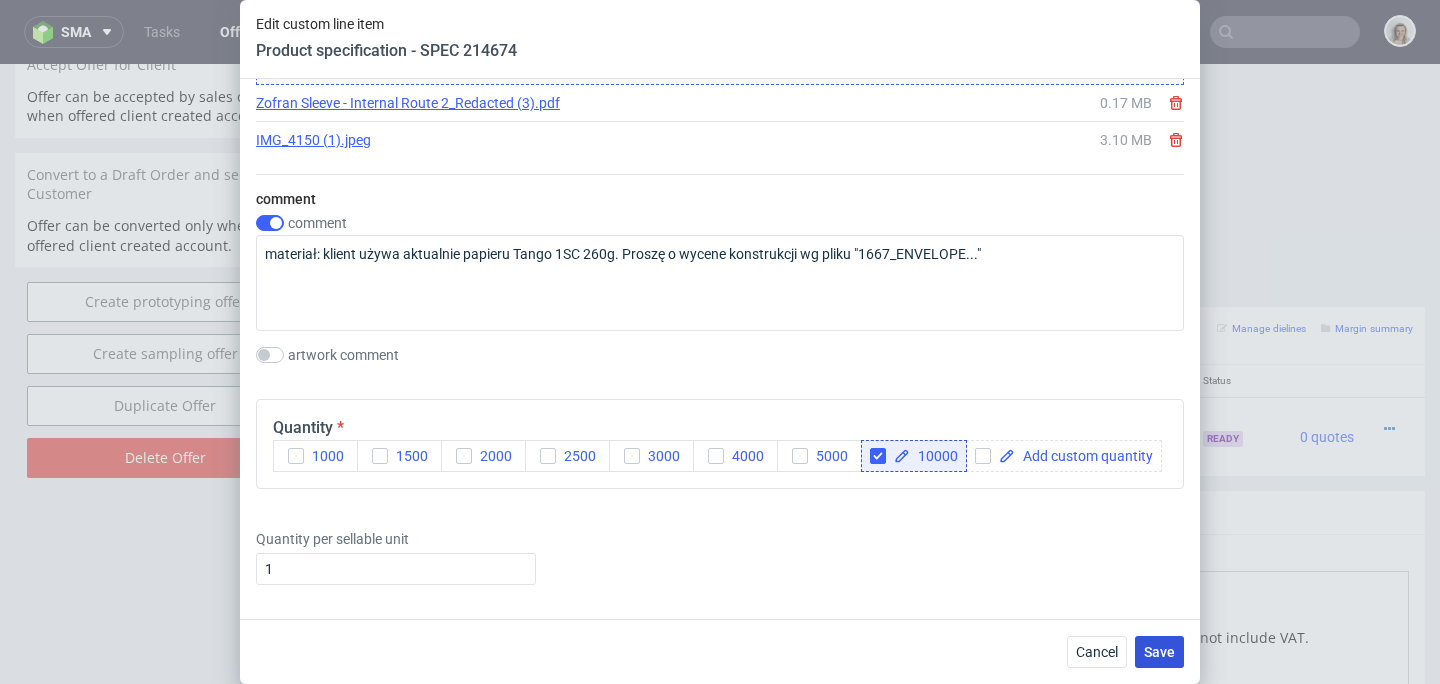 type on "embossing like in the file -  hims&hers" 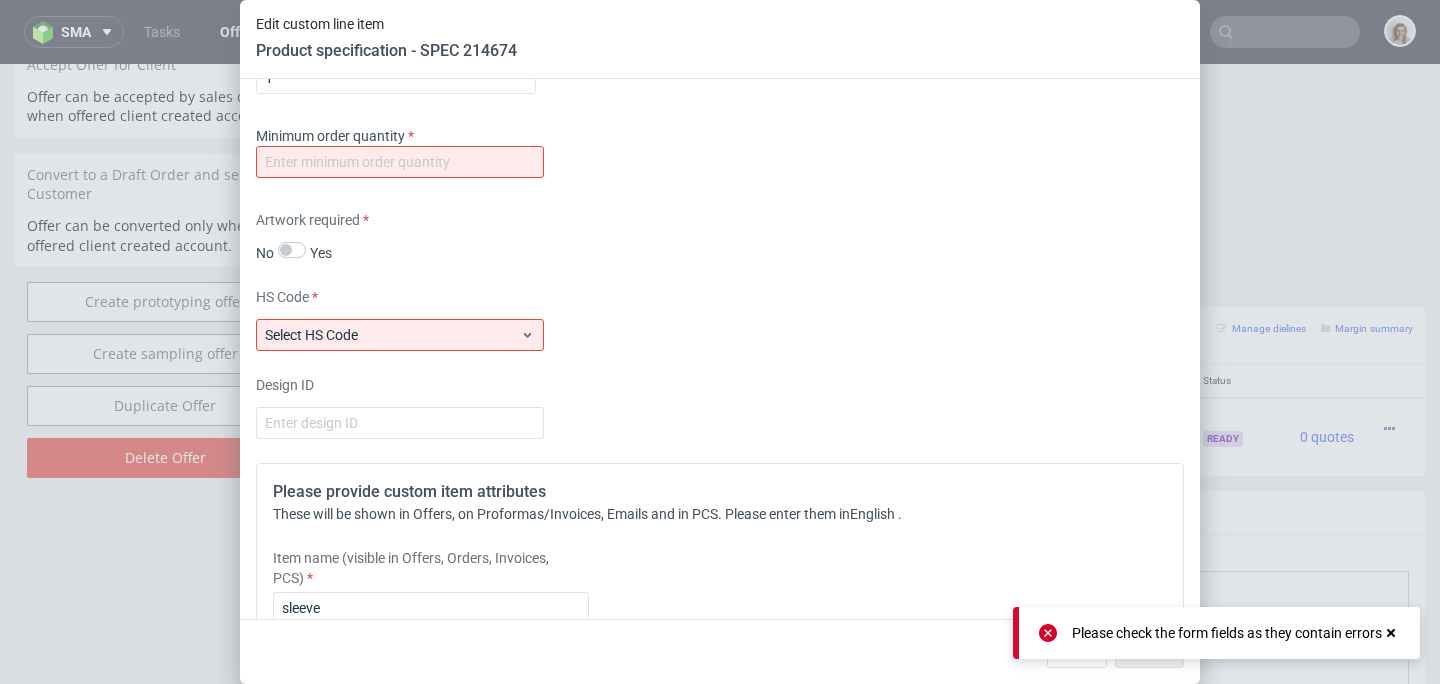 scroll, scrollTop: 2776, scrollLeft: 0, axis: vertical 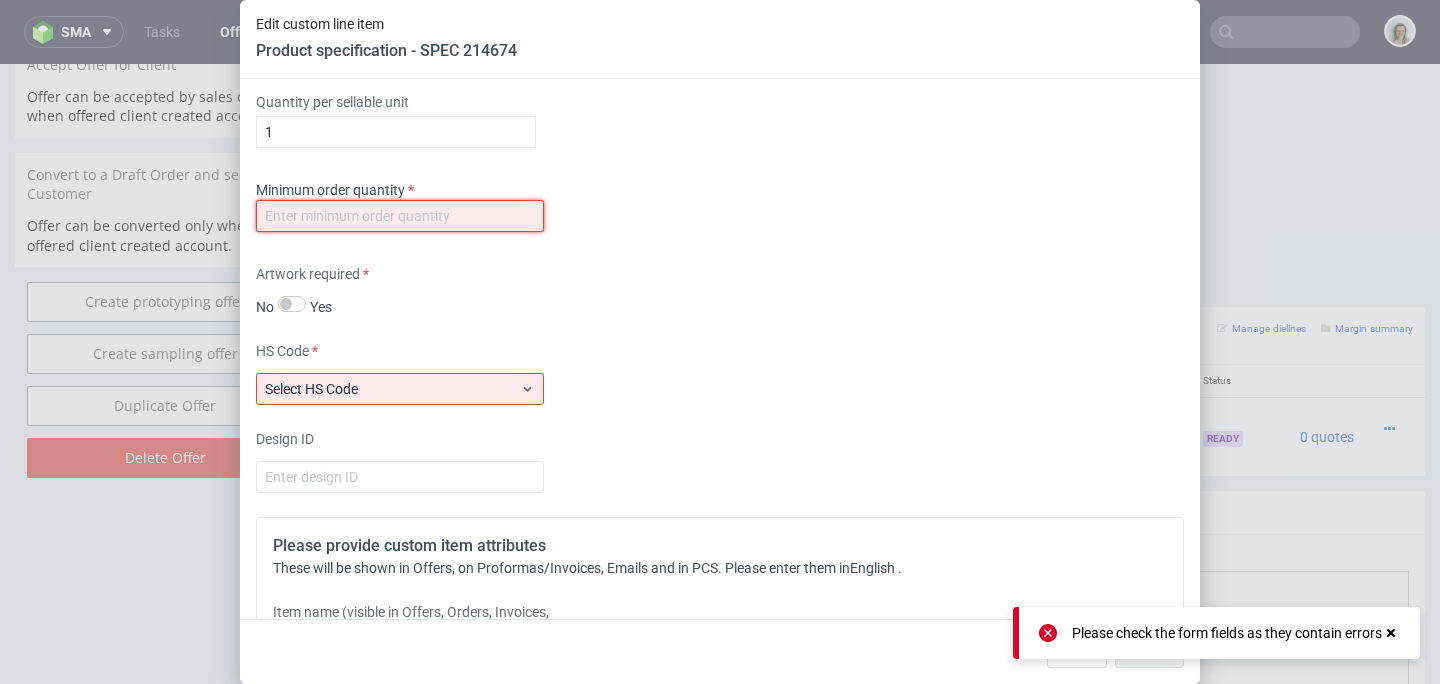click at bounding box center (400, 216) 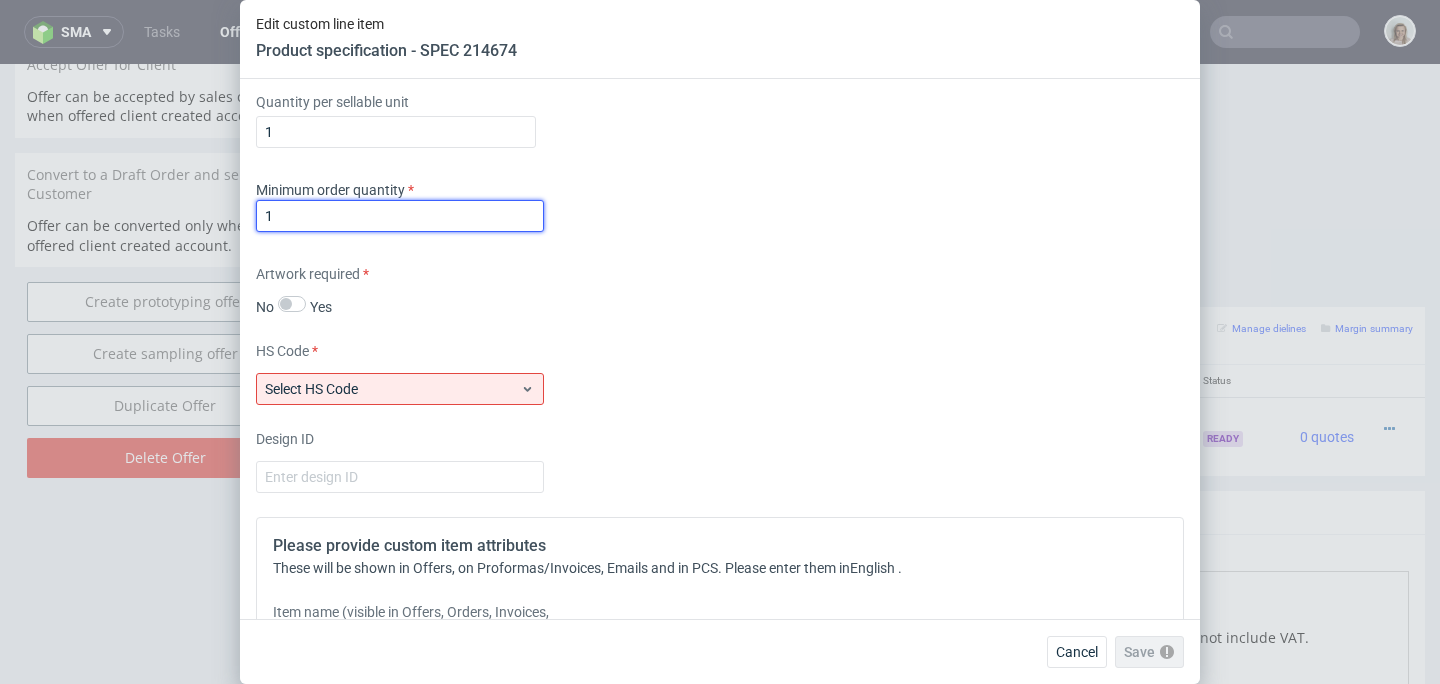 type on "1" 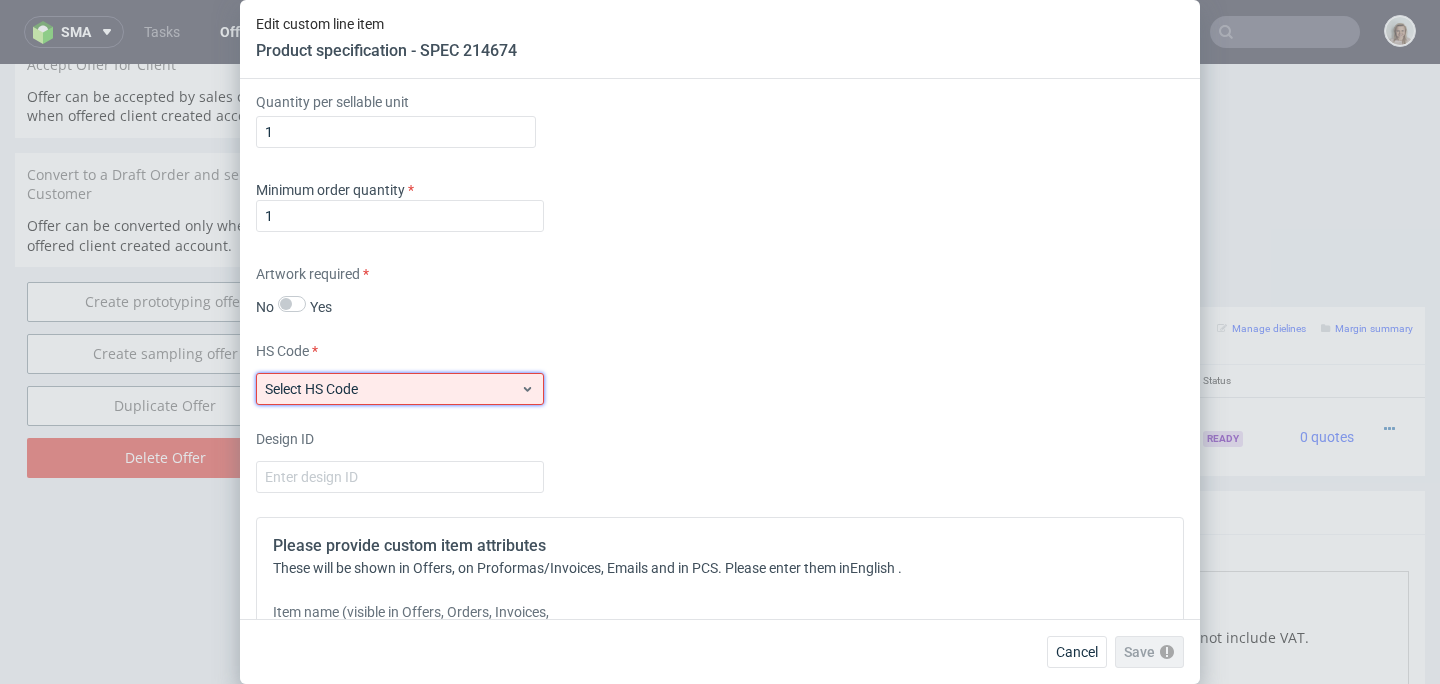 click on "Select HS Code" at bounding box center [400, 389] 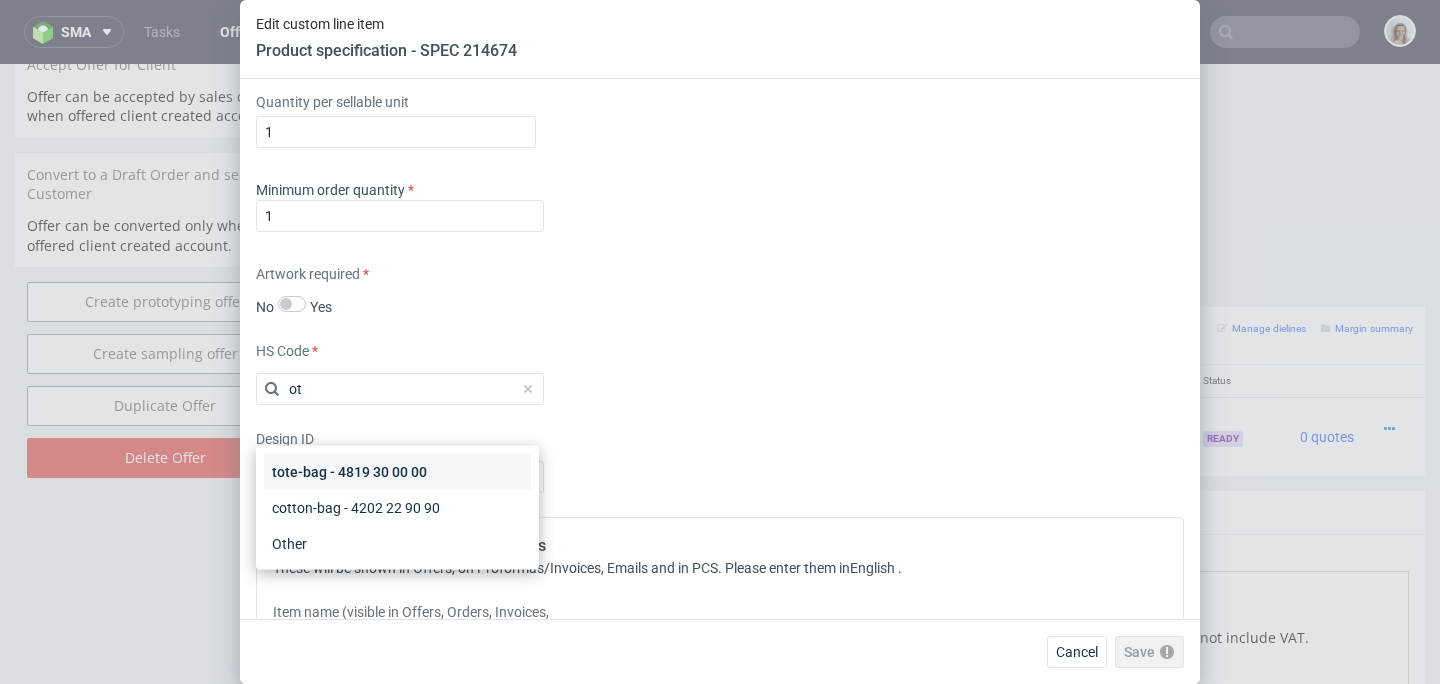 scroll, scrollTop: 0, scrollLeft: 0, axis: both 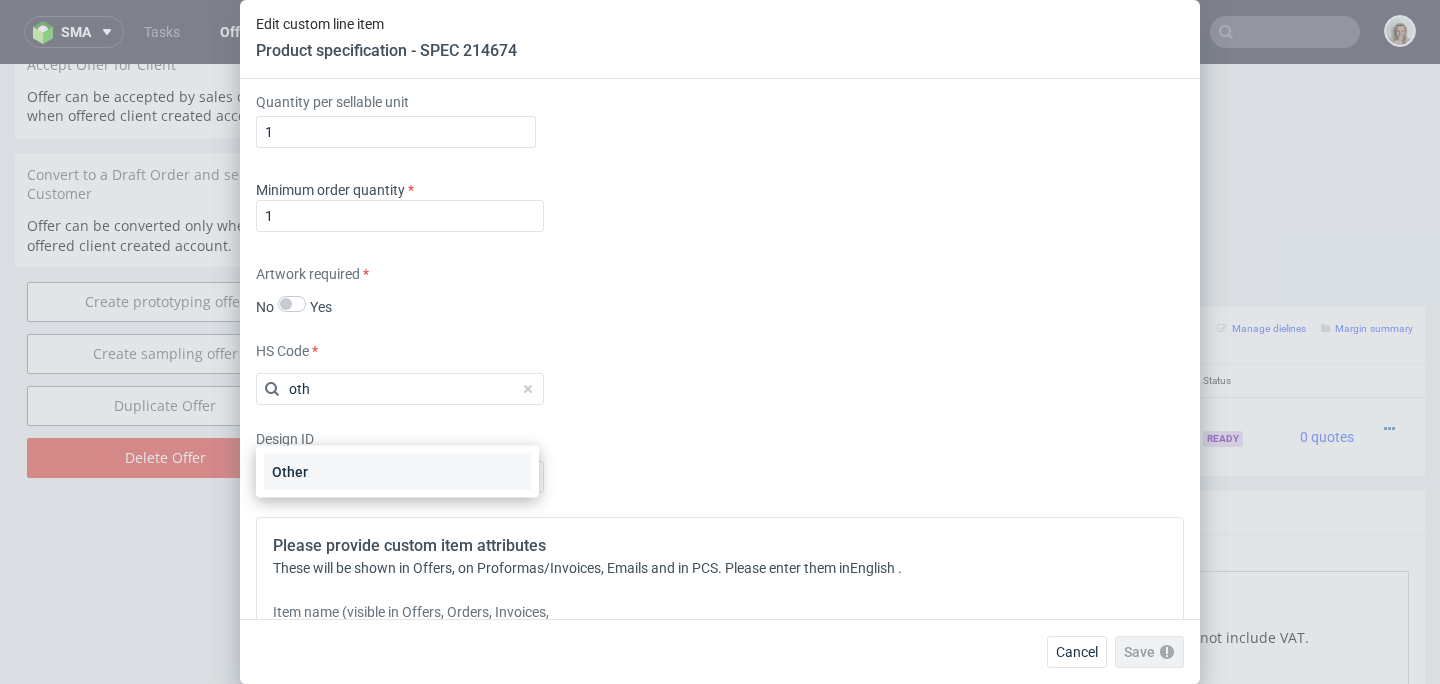 type on "oth" 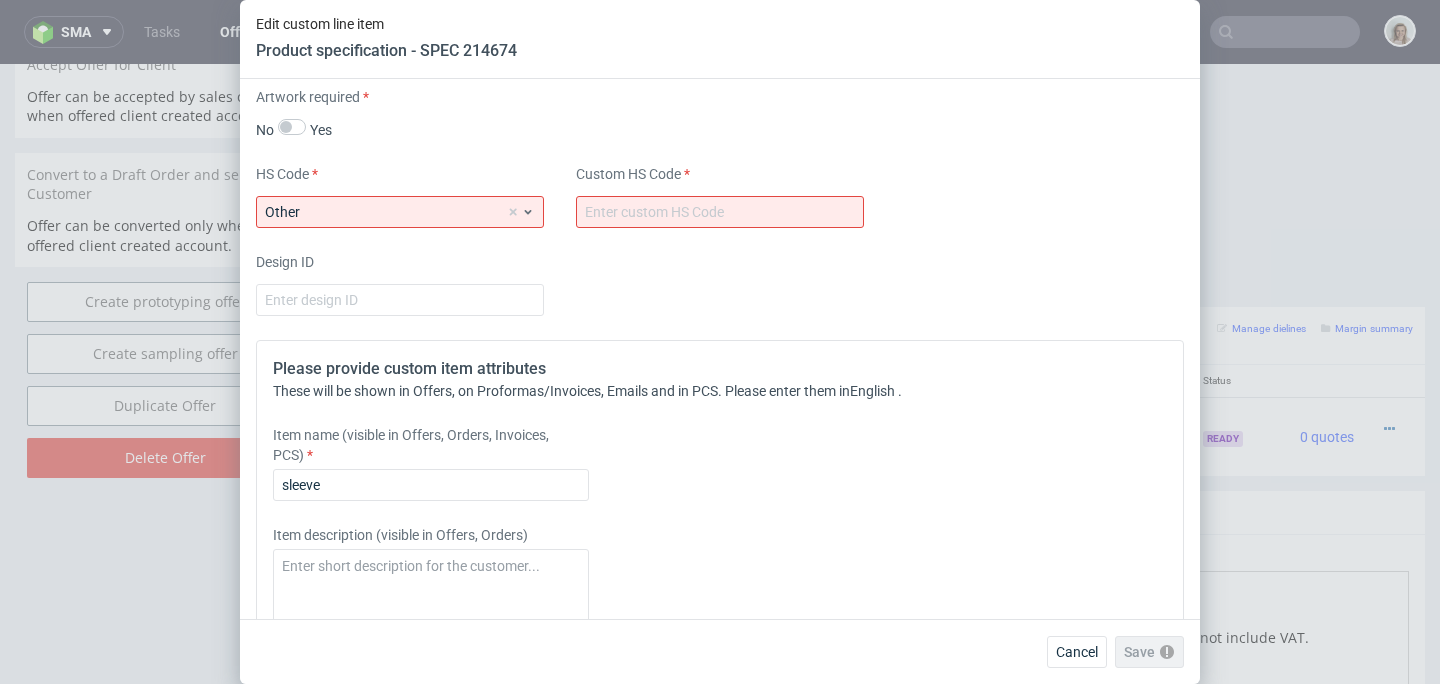 scroll, scrollTop: 3003, scrollLeft: 0, axis: vertical 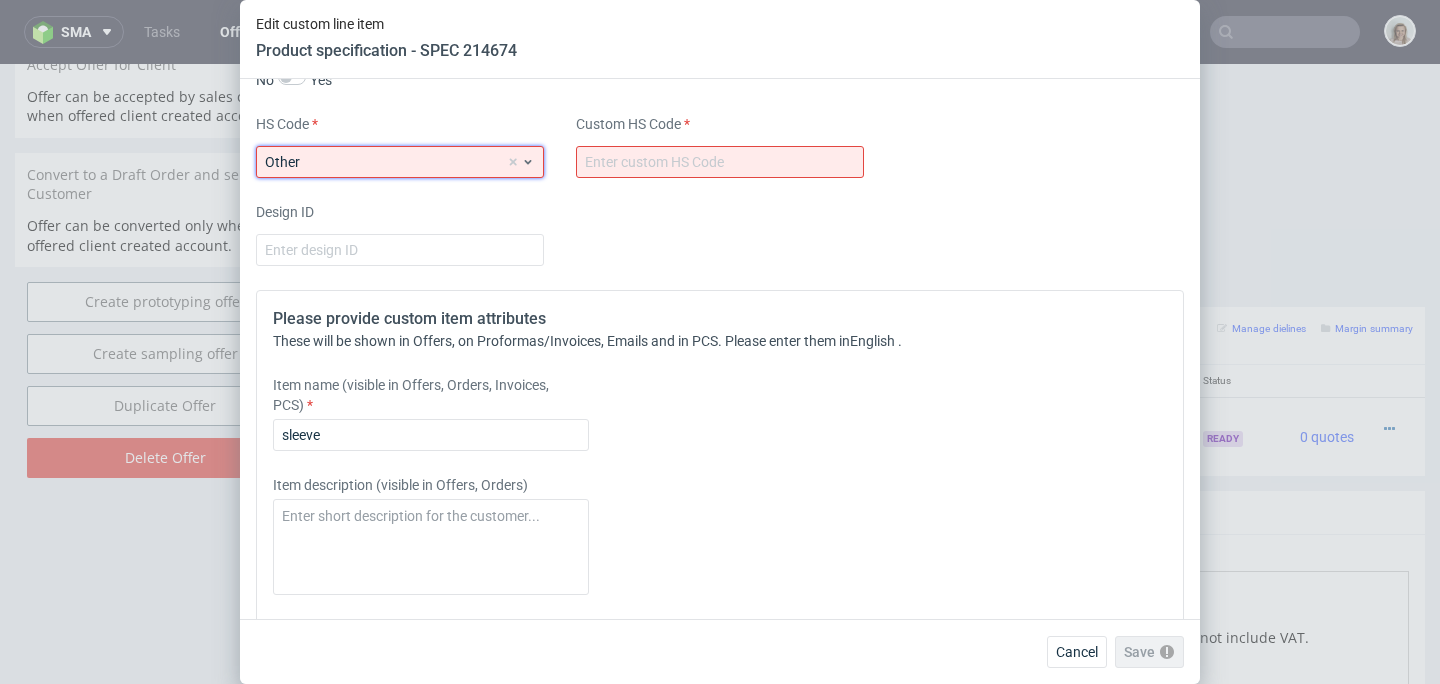 click on "Other" at bounding box center [385, 162] 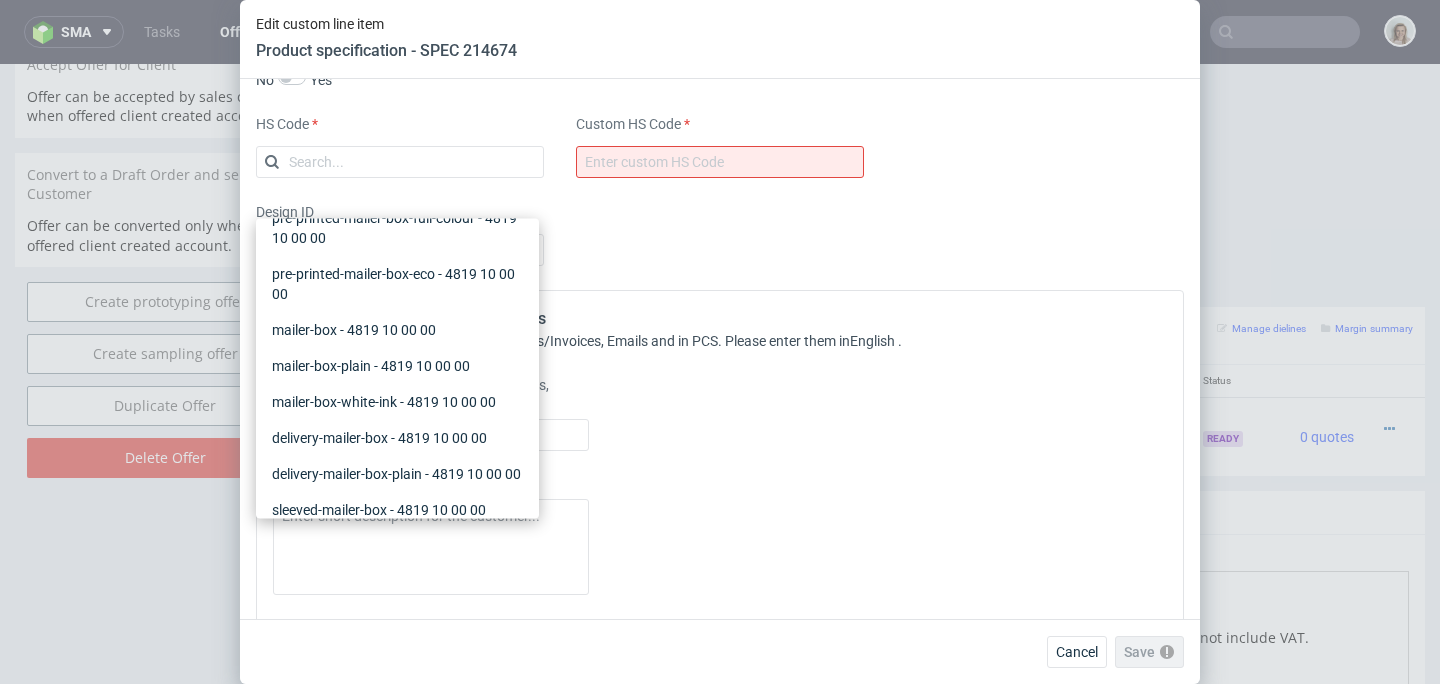 scroll, scrollTop: 0, scrollLeft: 0, axis: both 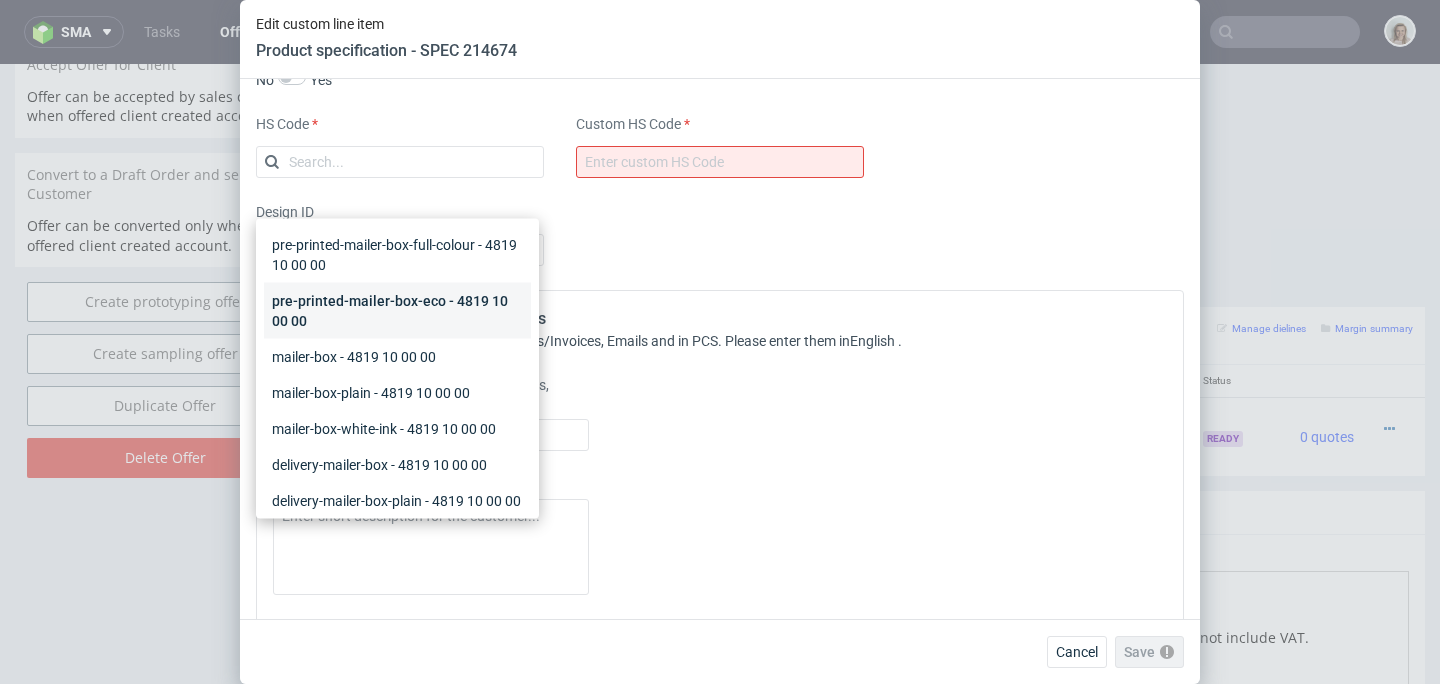click on "pre-printed-mailer-box-eco - 4819 10 00 00" at bounding box center [397, 311] 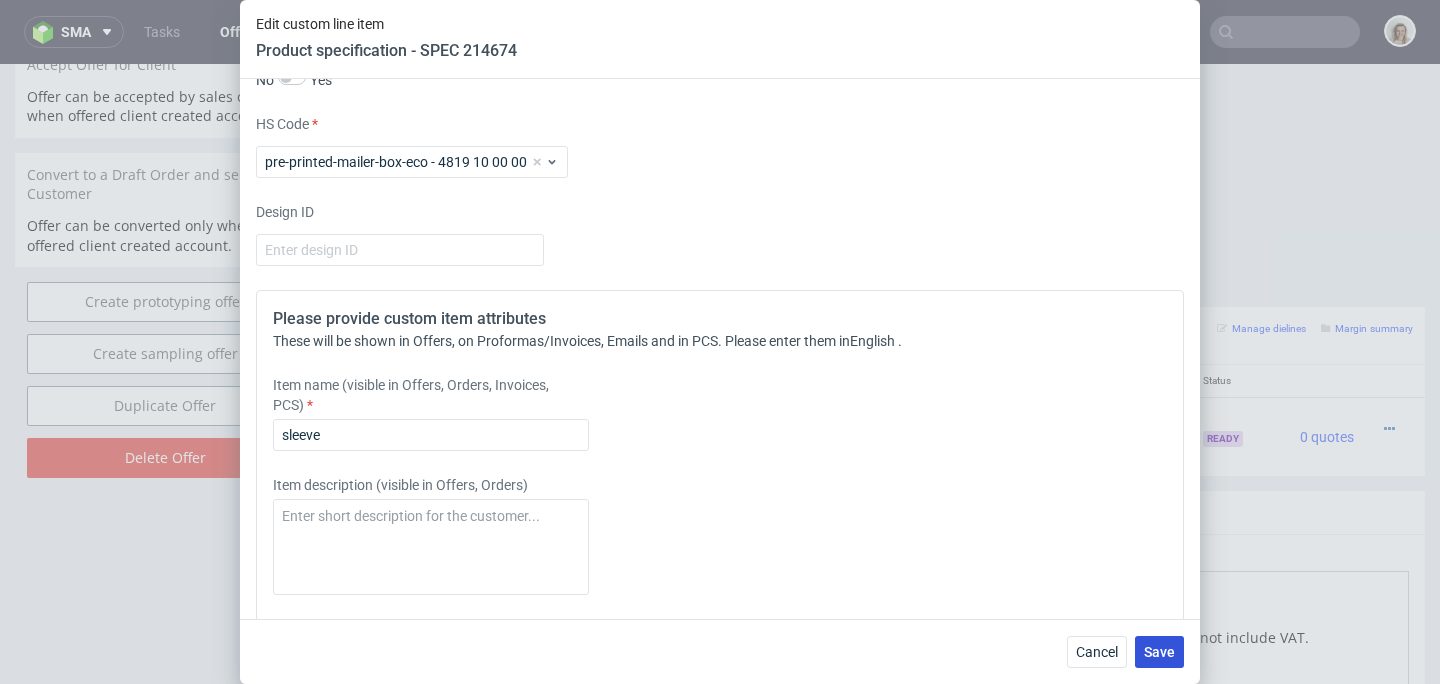 click on "Save" at bounding box center [1159, 652] 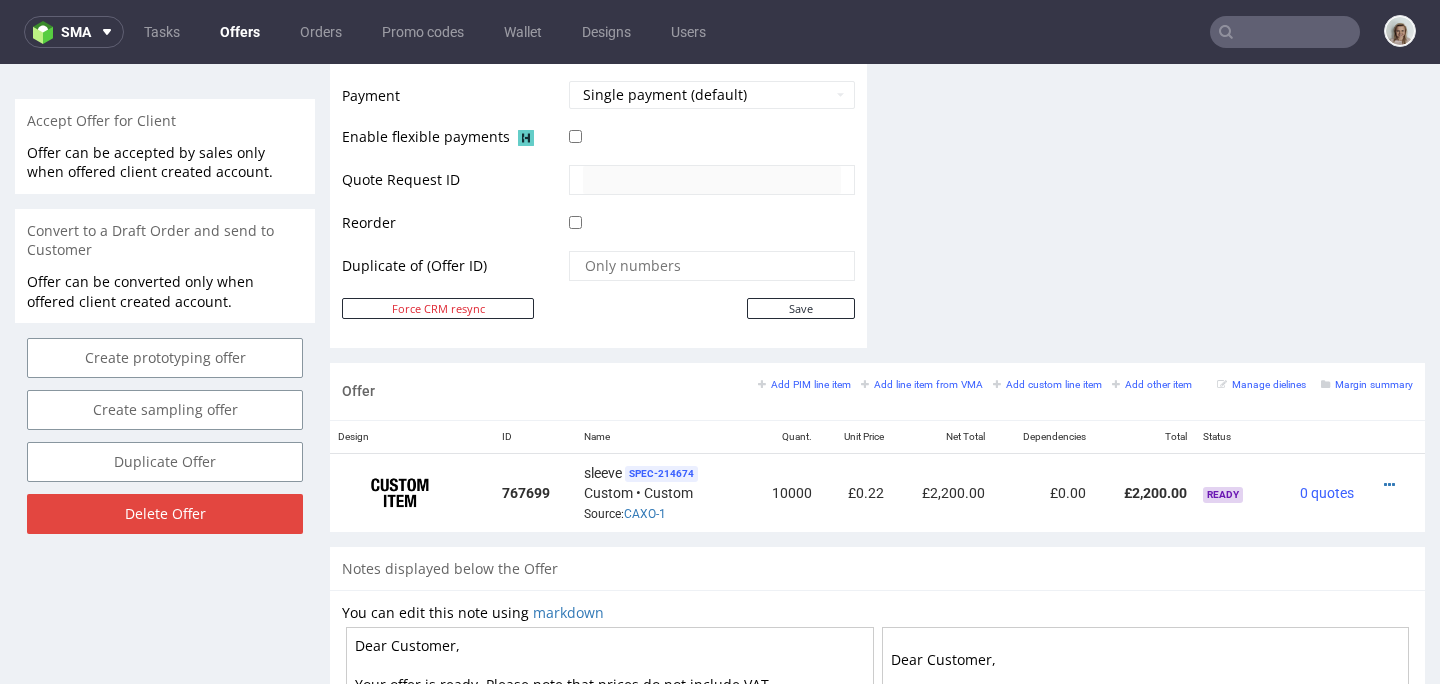 scroll, scrollTop: 890, scrollLeft: 0, axis: vertical 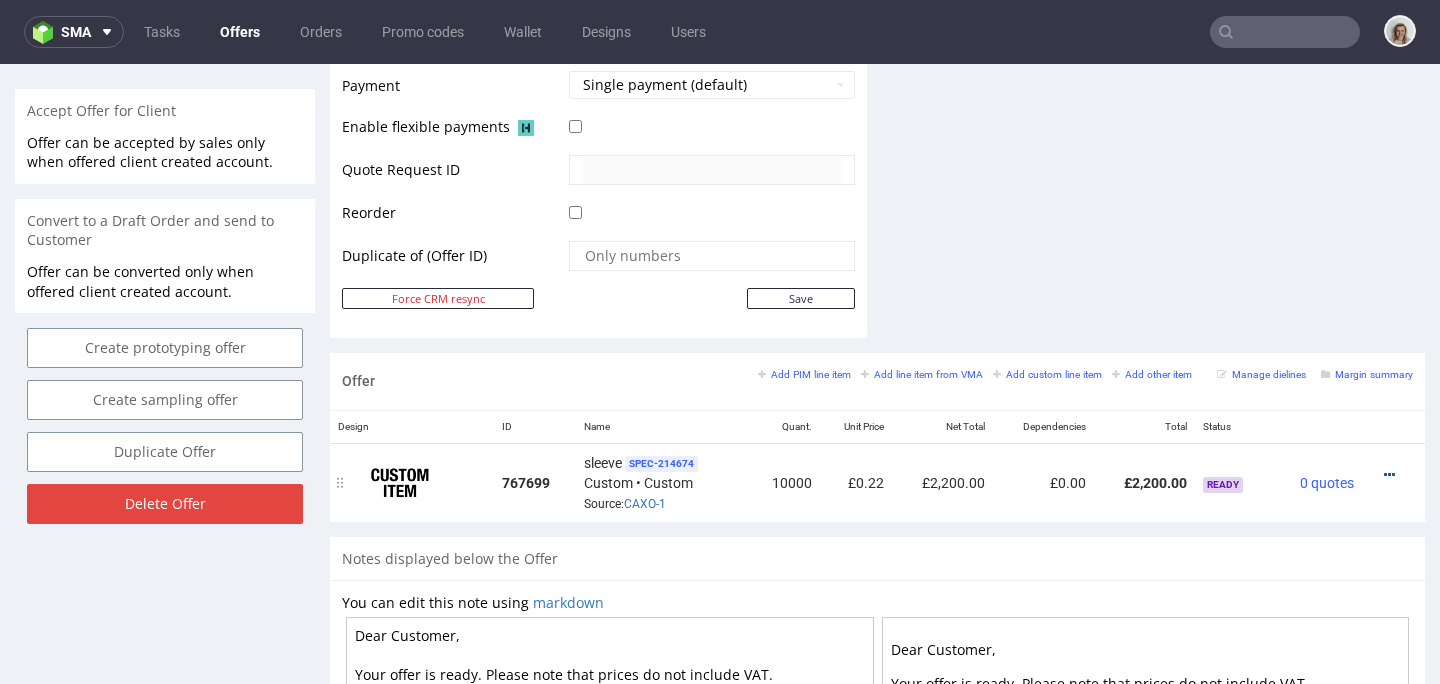 click at bounding box center [1389, 475] 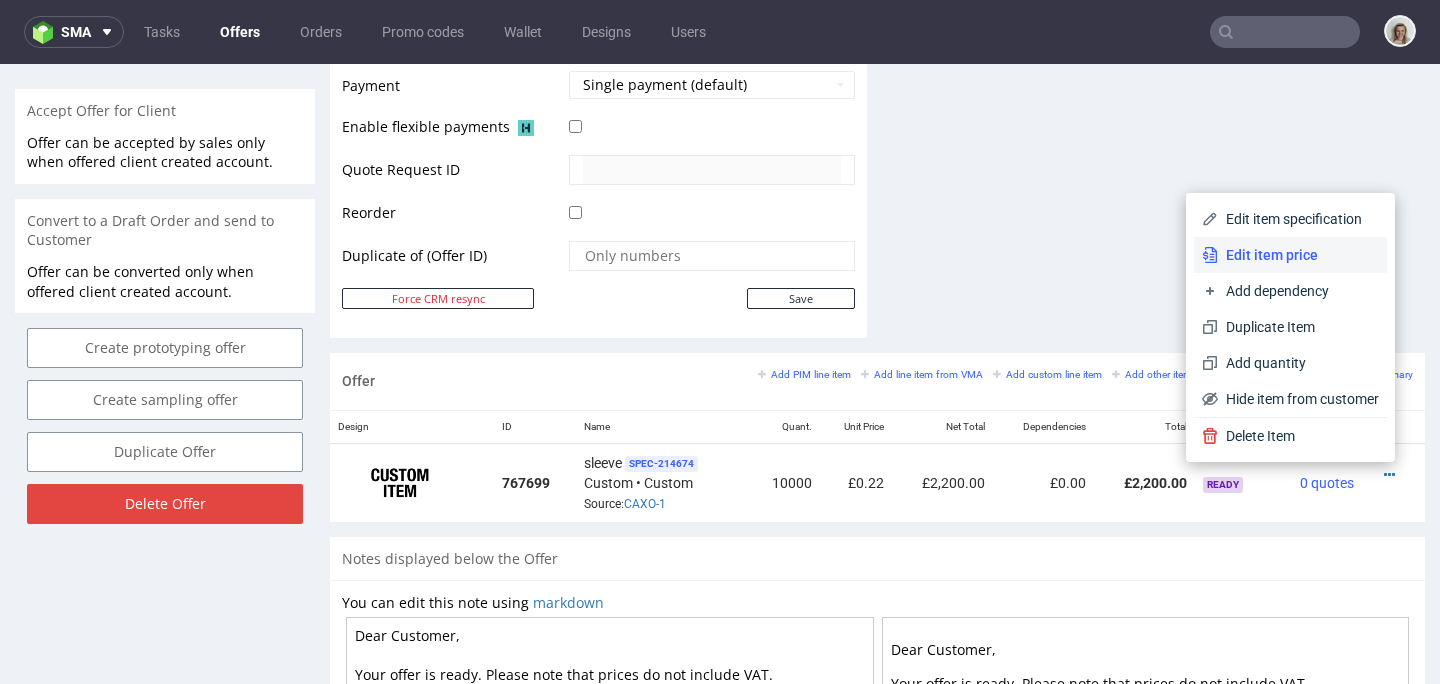 click on "Edit item price" at bounding box center [1298, 255] 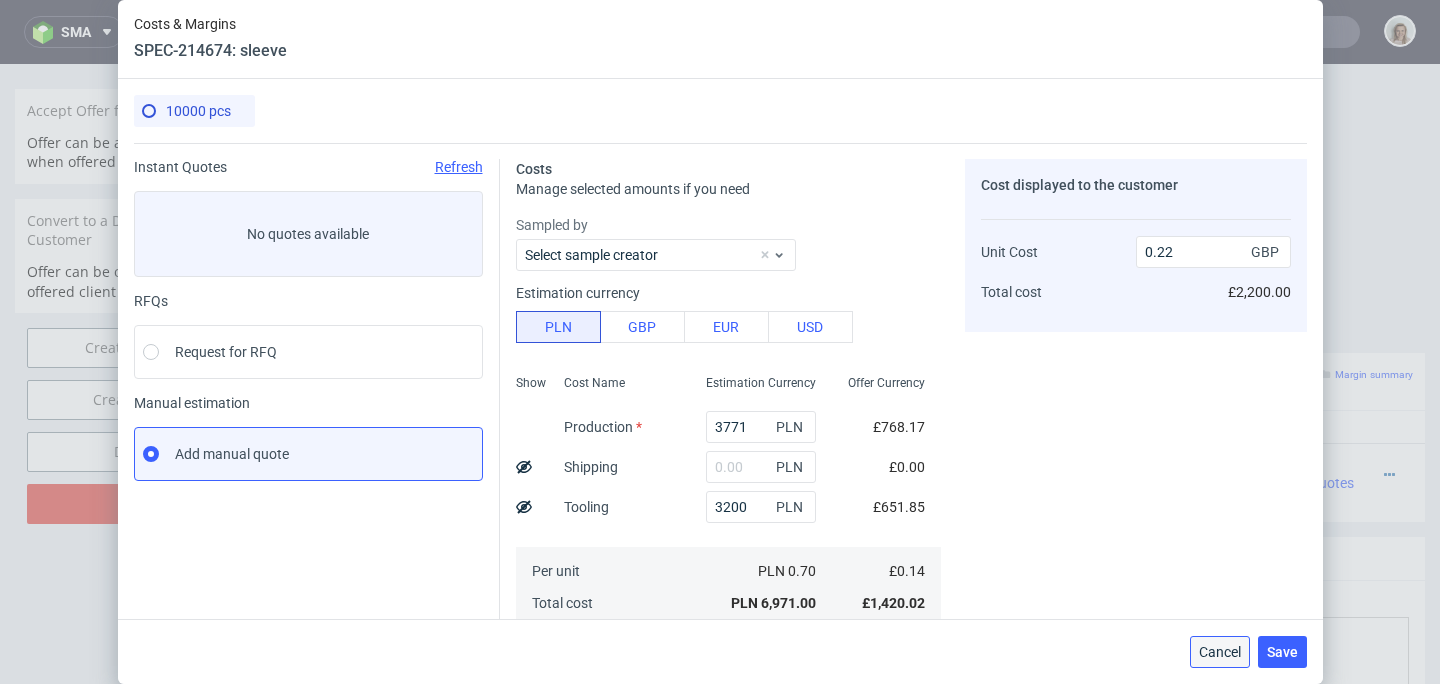 click on "Cancel" at bounding box center (1220, 652) 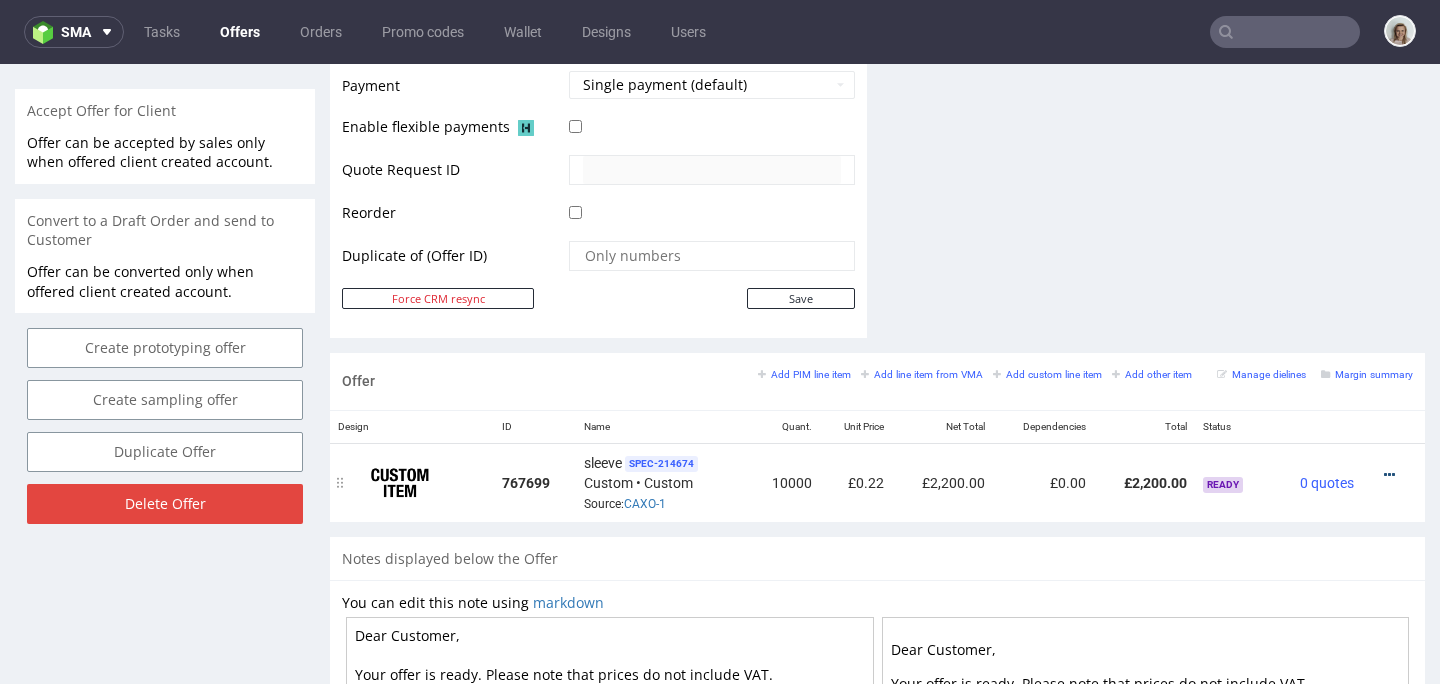click at bounding box center [1389, 475] 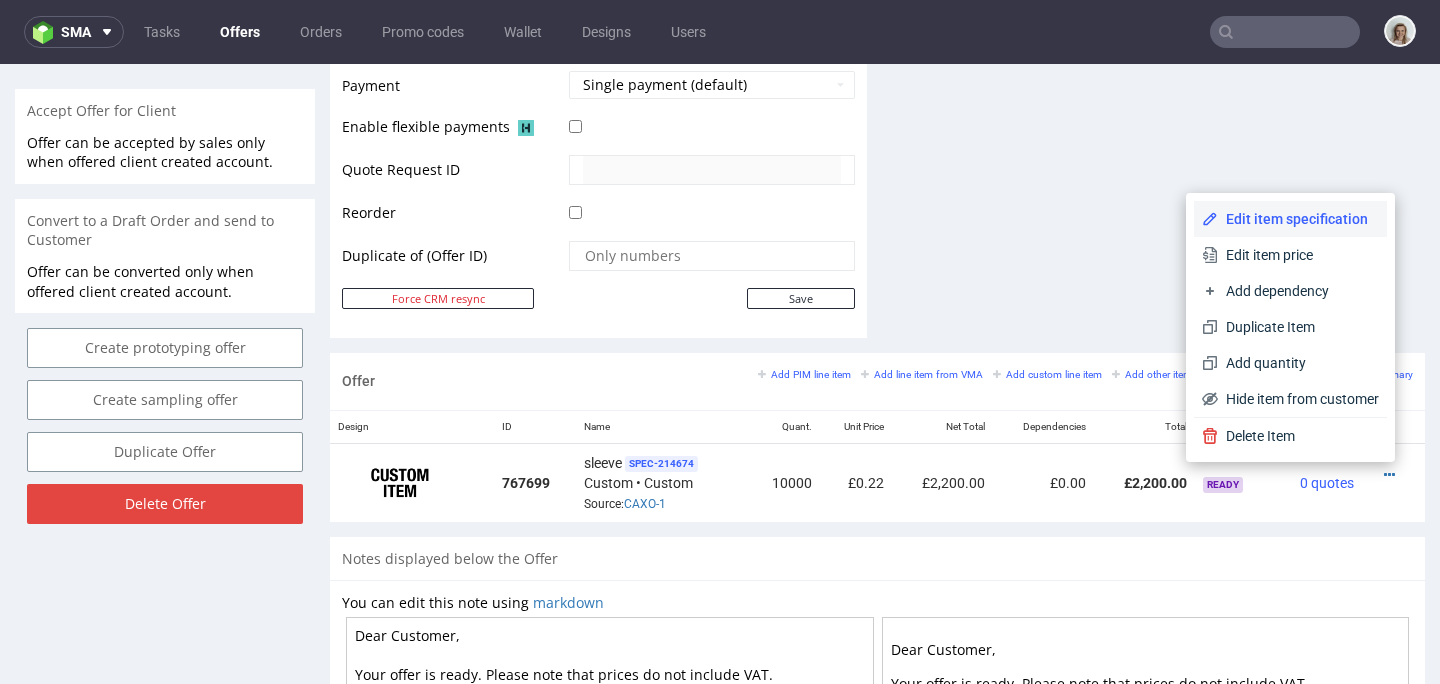 click on "Edit item specification" at bounding box center (1298, 219) 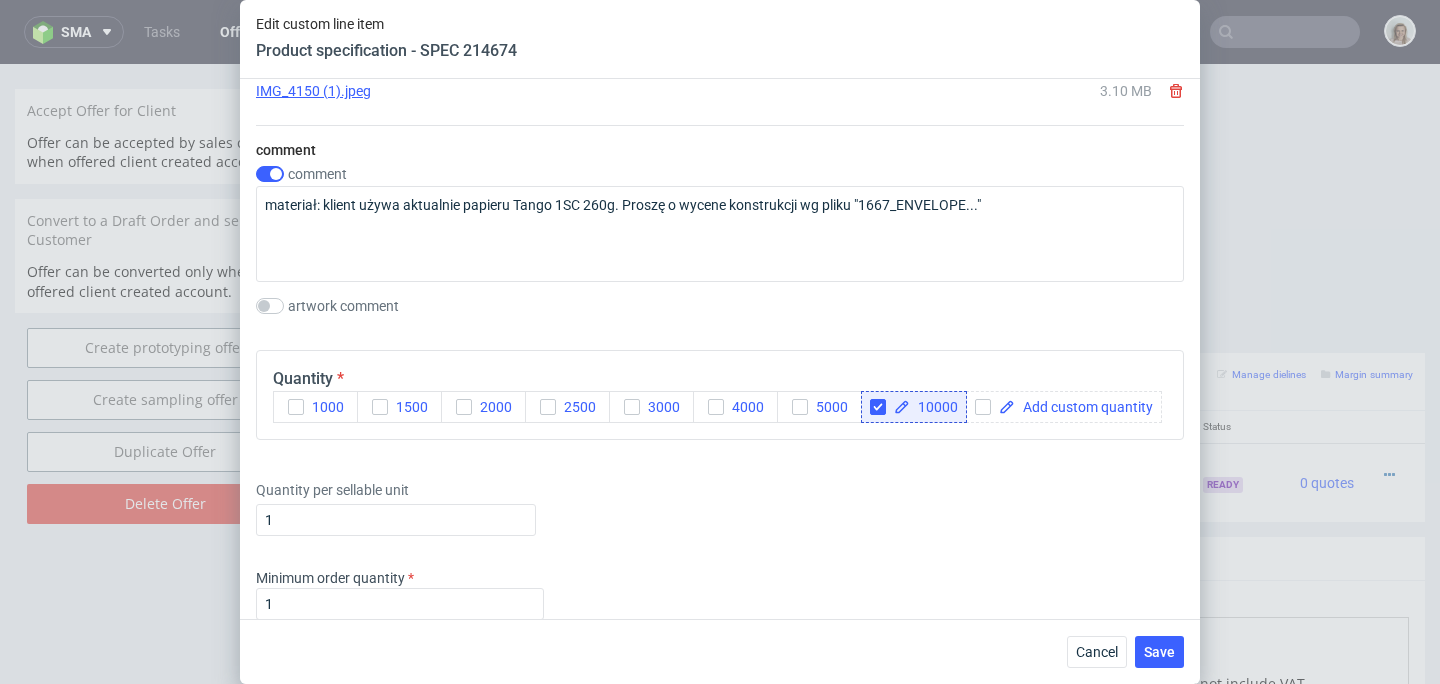 scroll, scrollTop: 2391, scrollLeft: 0, axis: vertical 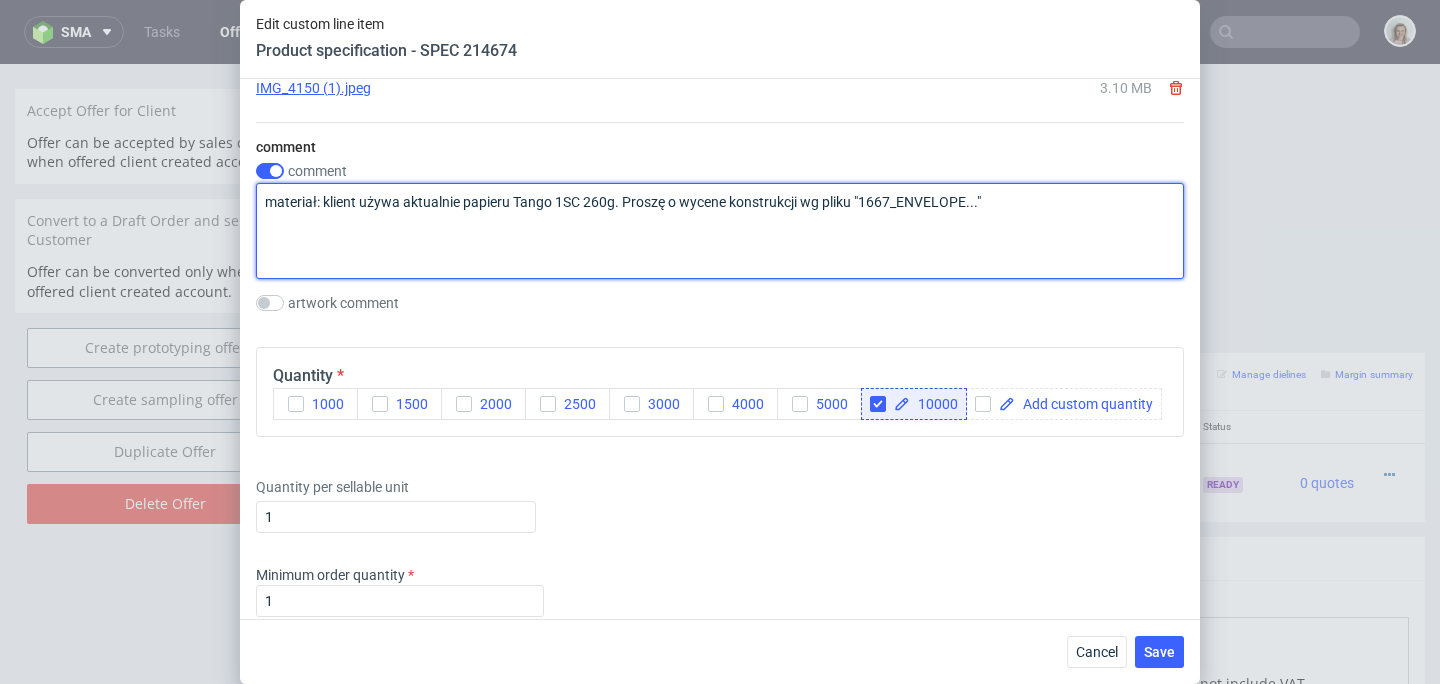 drag, startPoint x: 1011, startPoint y: 203, endPoint x: 242, endPoint y: 202, distance: 769.0007 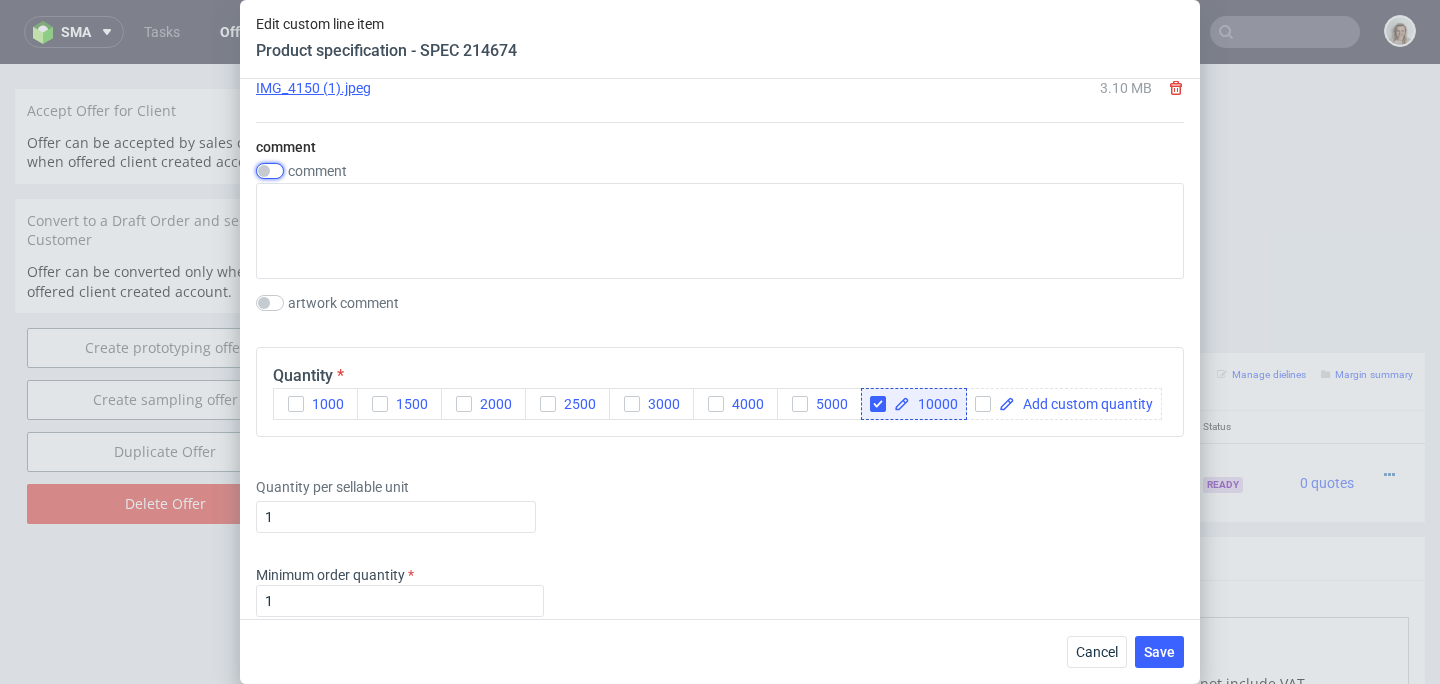 click at bounding box center [270, 171] 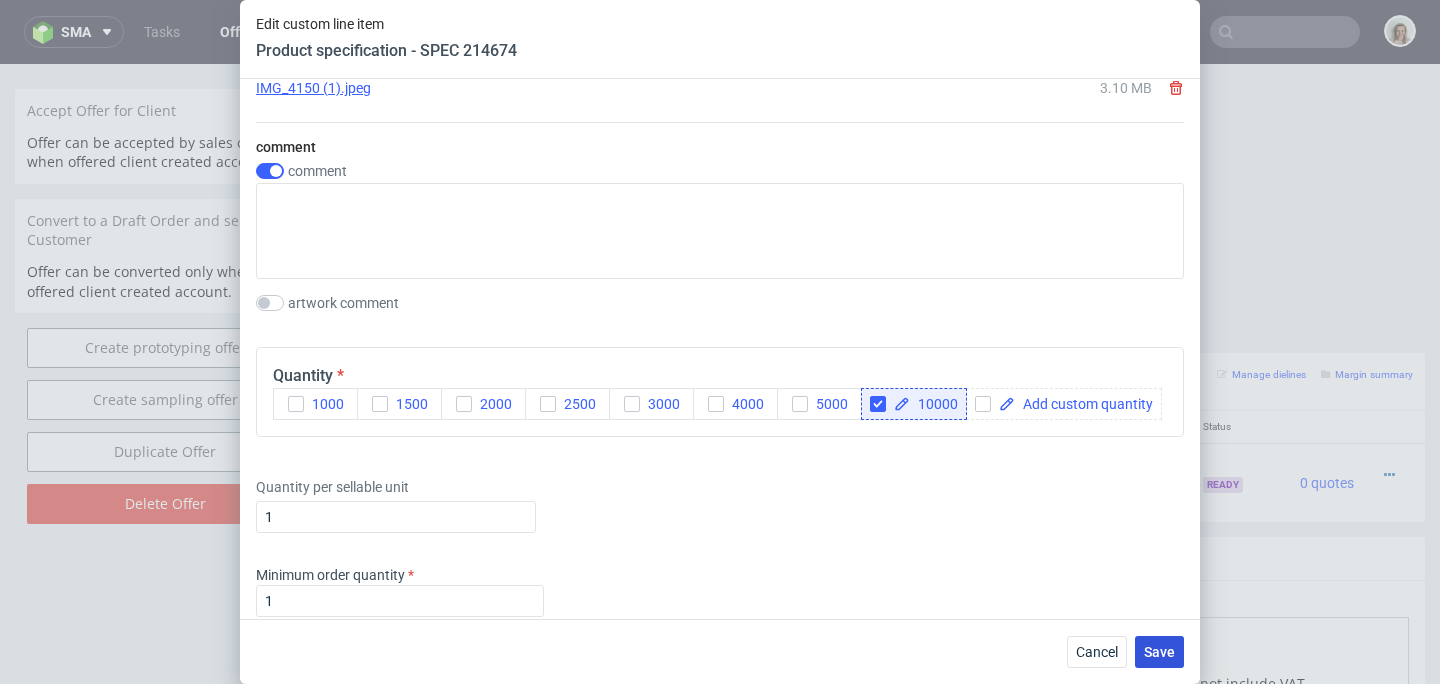 click on "Save" at bounding box center [1159, 652] 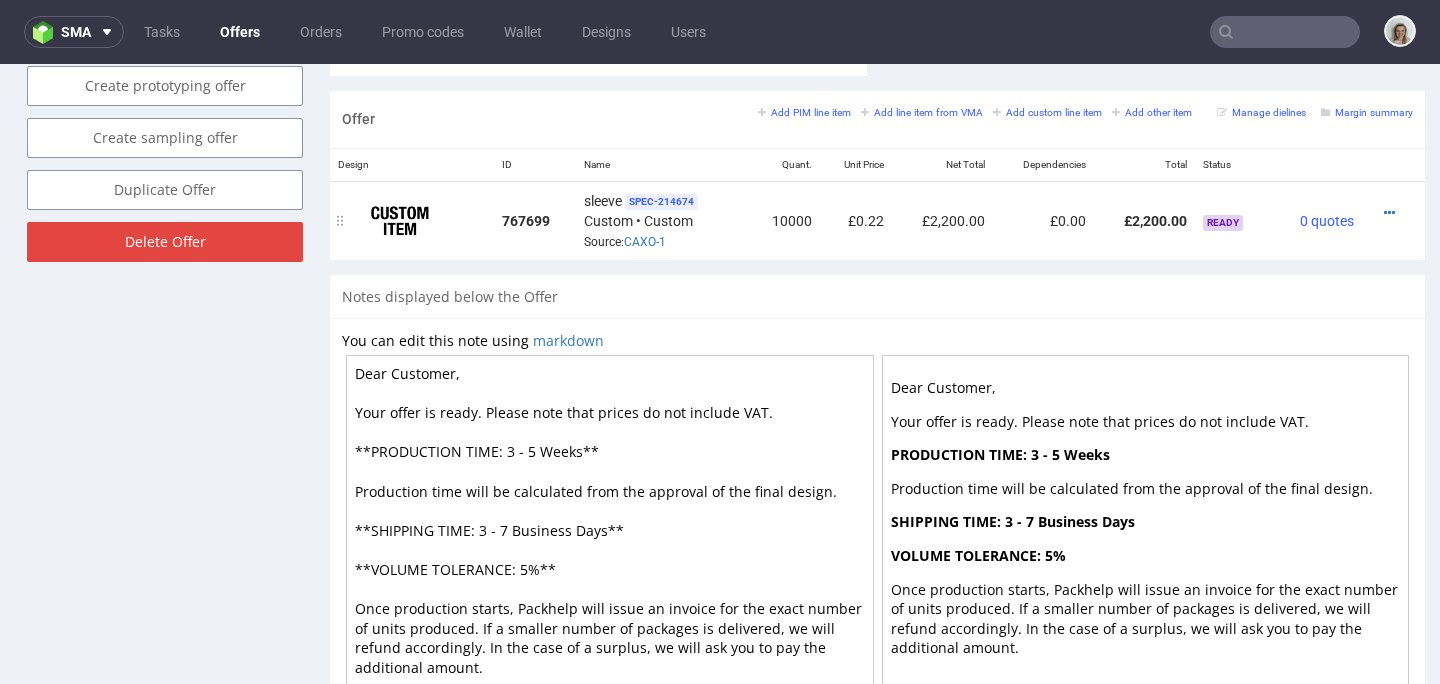 scroll, scrollTop: 1121, scrollLeft: 0, axis: vertical 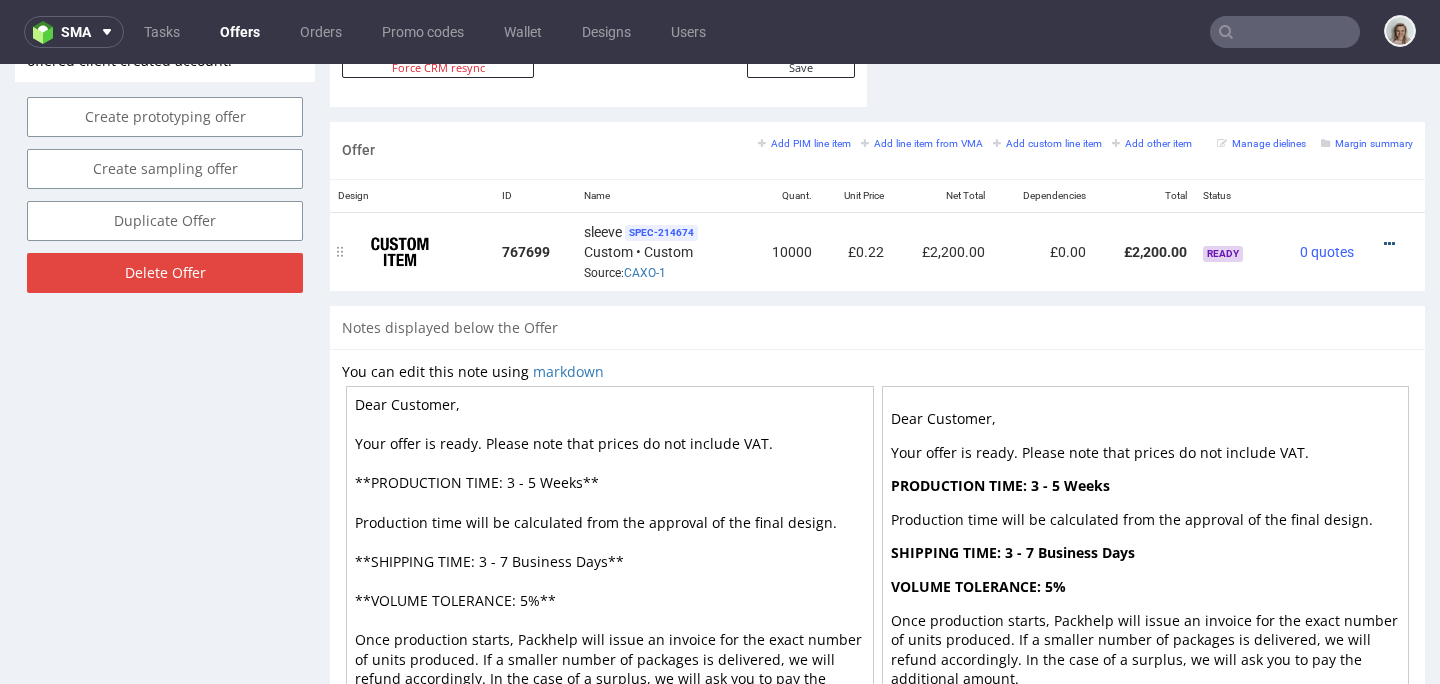 click at bounding box center (1389, 244) 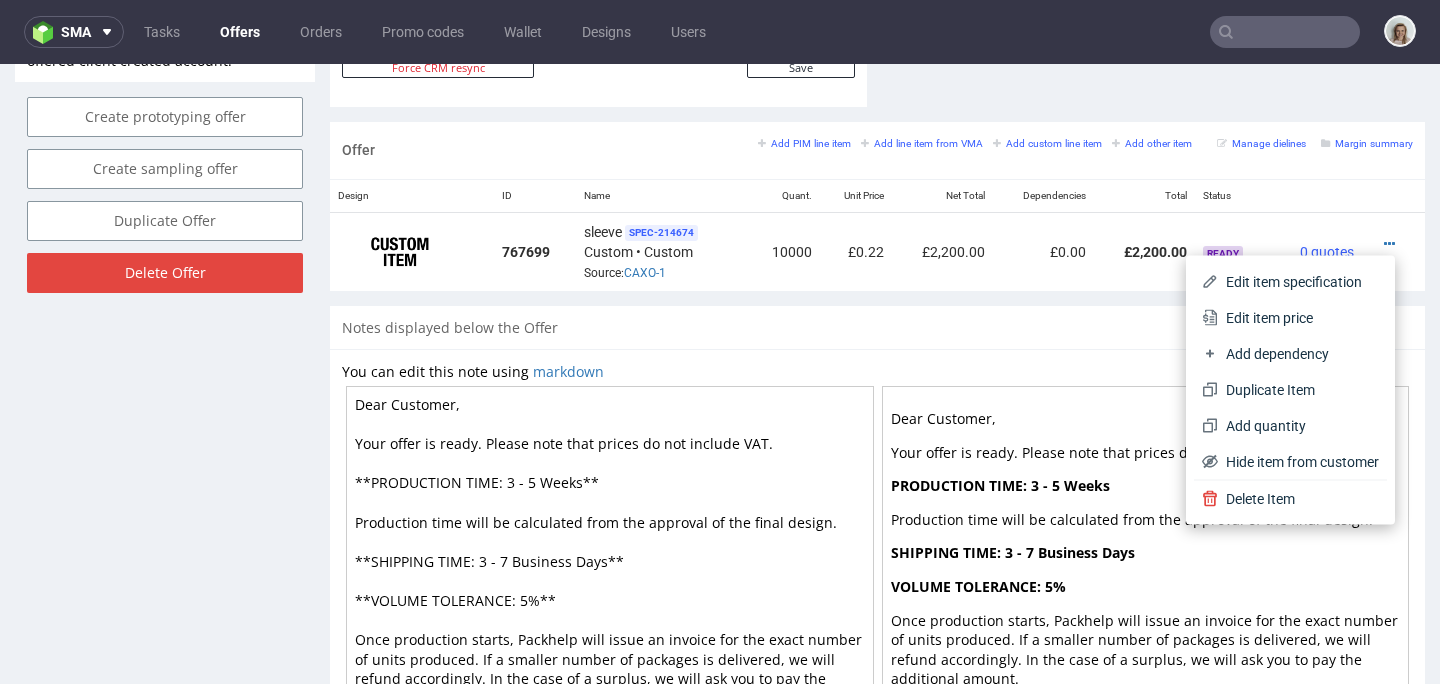 drag, startPoint x: 1276, startPoint y: 304, endPoint x: 1063, endPoint y: 331, distance: 214.70445 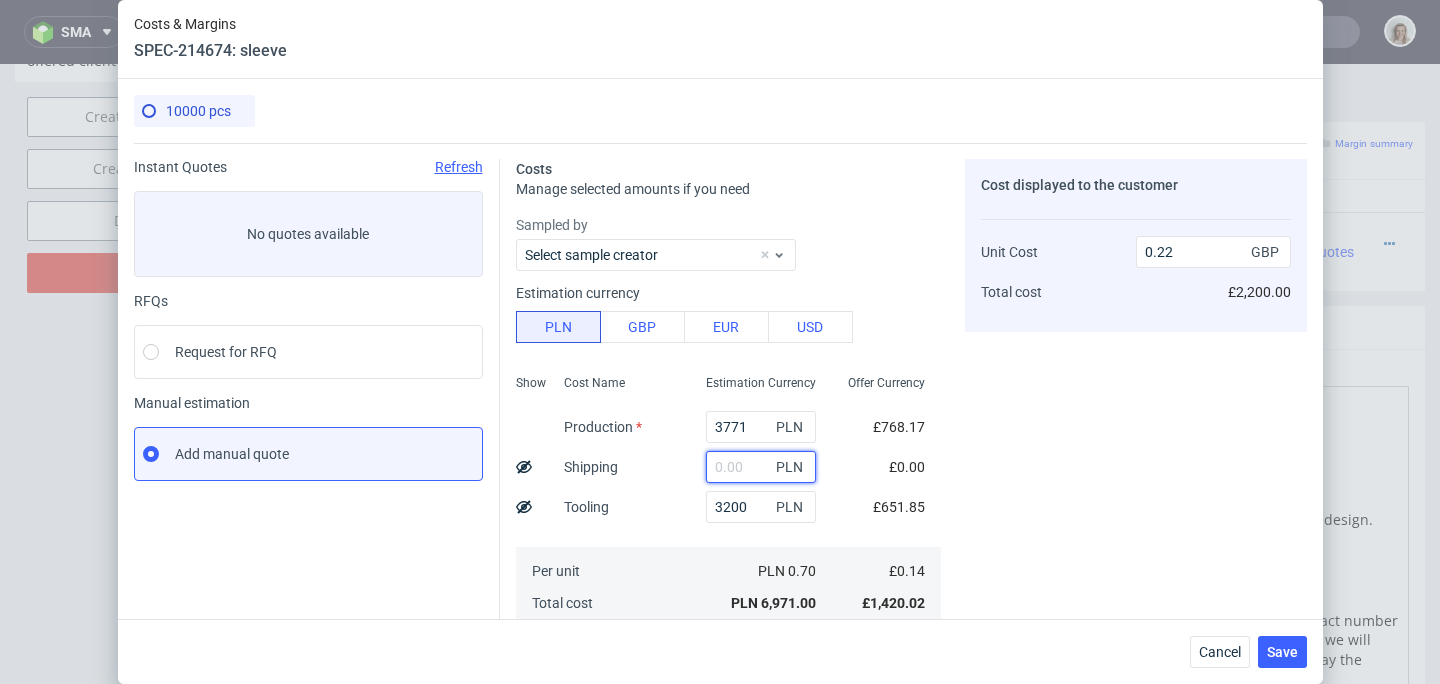 click at bounding box center (761, 467) 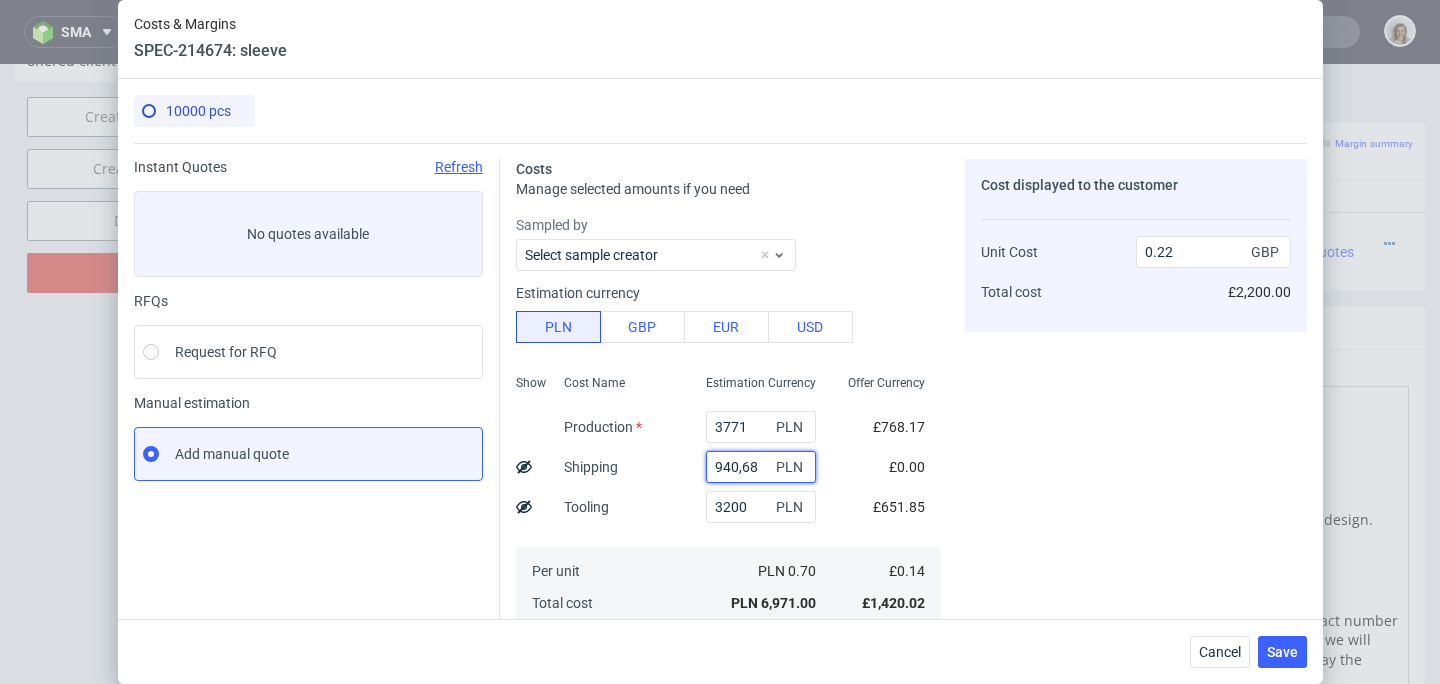 type on "940.68" 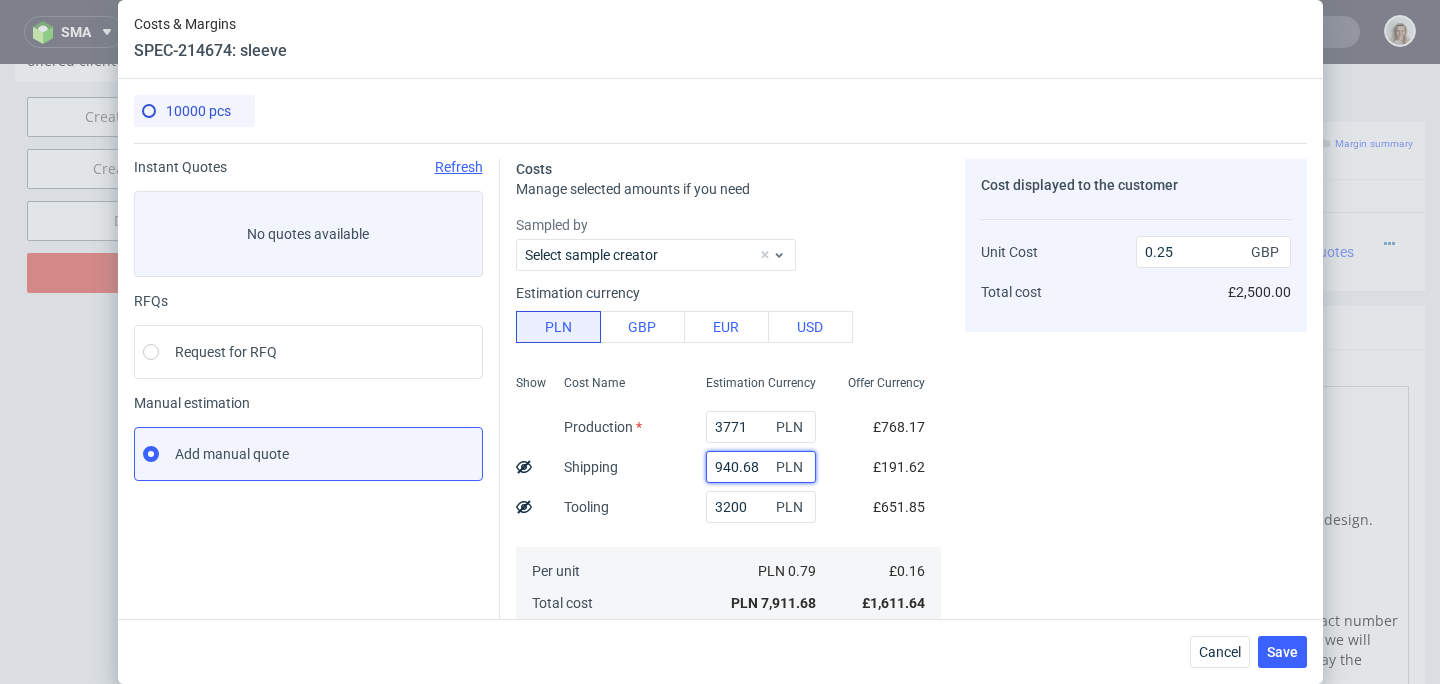 scroll, scrollTop: 344, scrollLeft: 0, axis: vertical 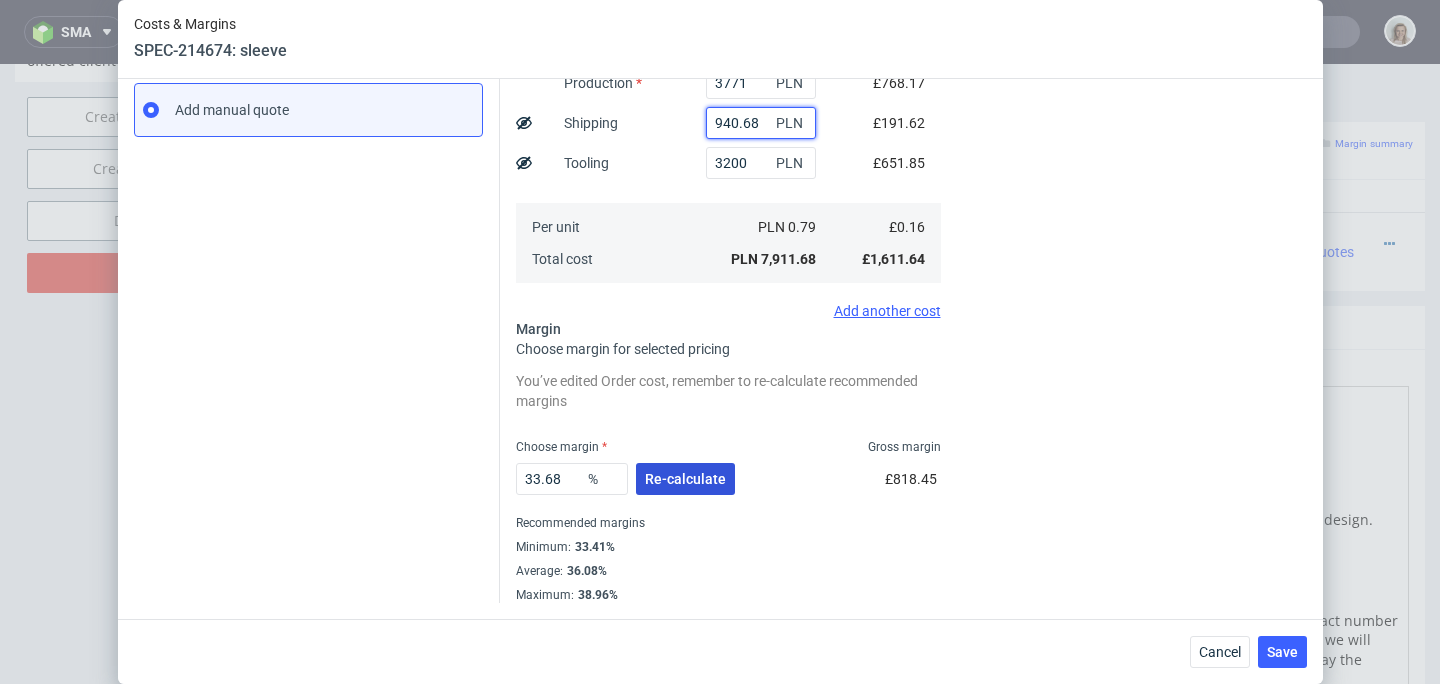 type on "940.68" 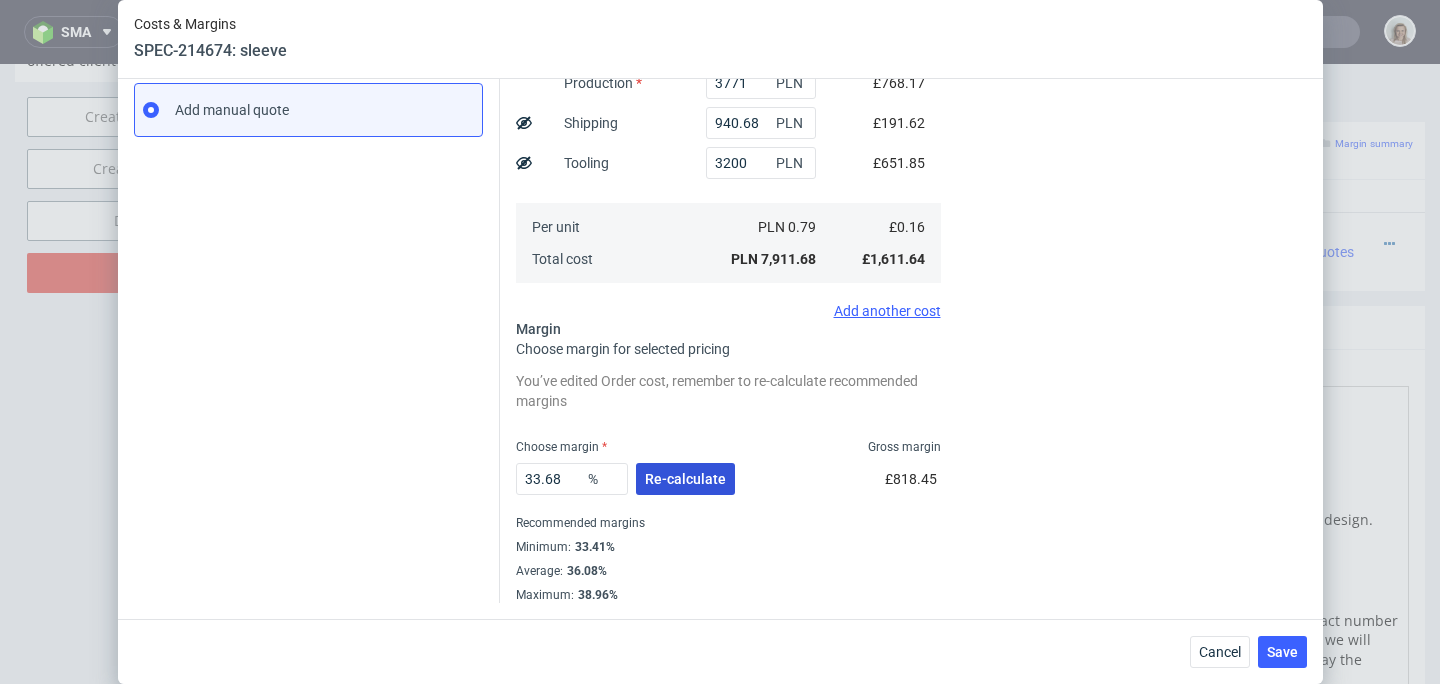 click on "Re-calculate" at bounding box center [685, 479] 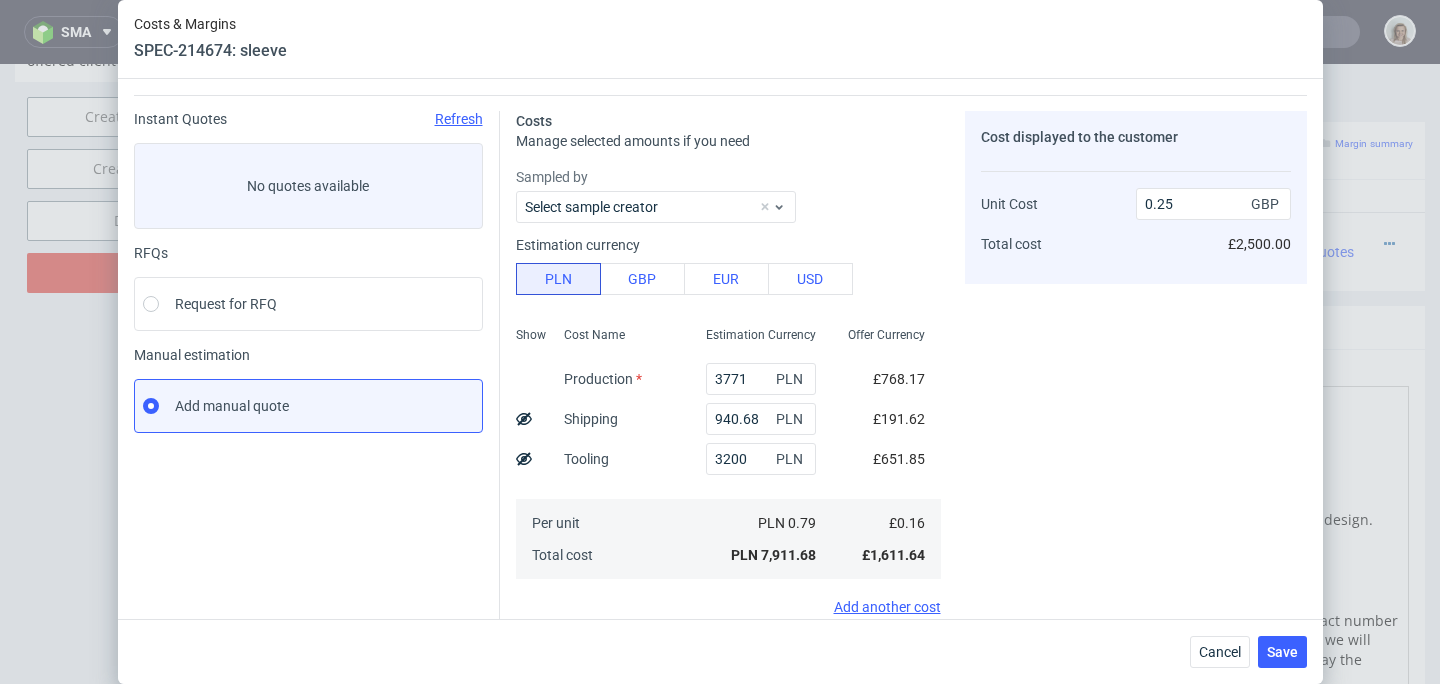 scroll, scrollTop: 0, scrollLeft: 0, axis: both 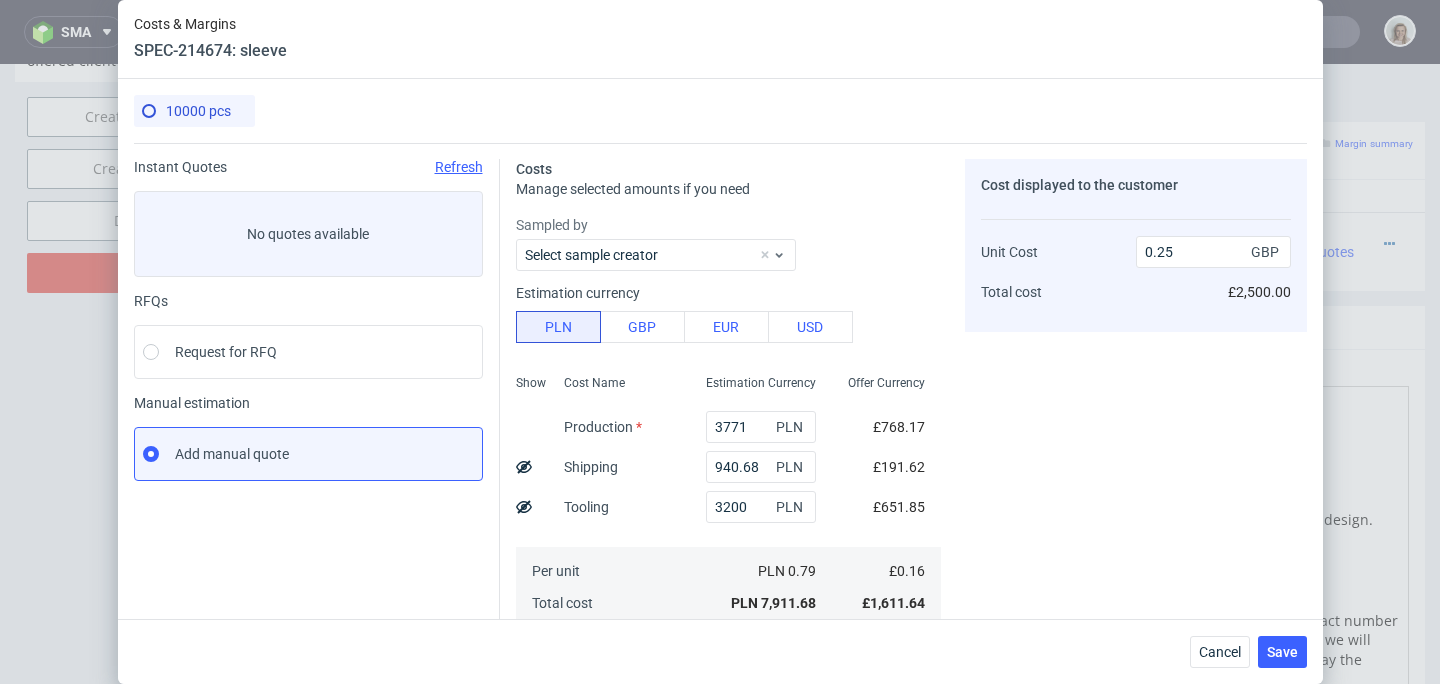 click on "Save" at bounding box center (1282, 652) 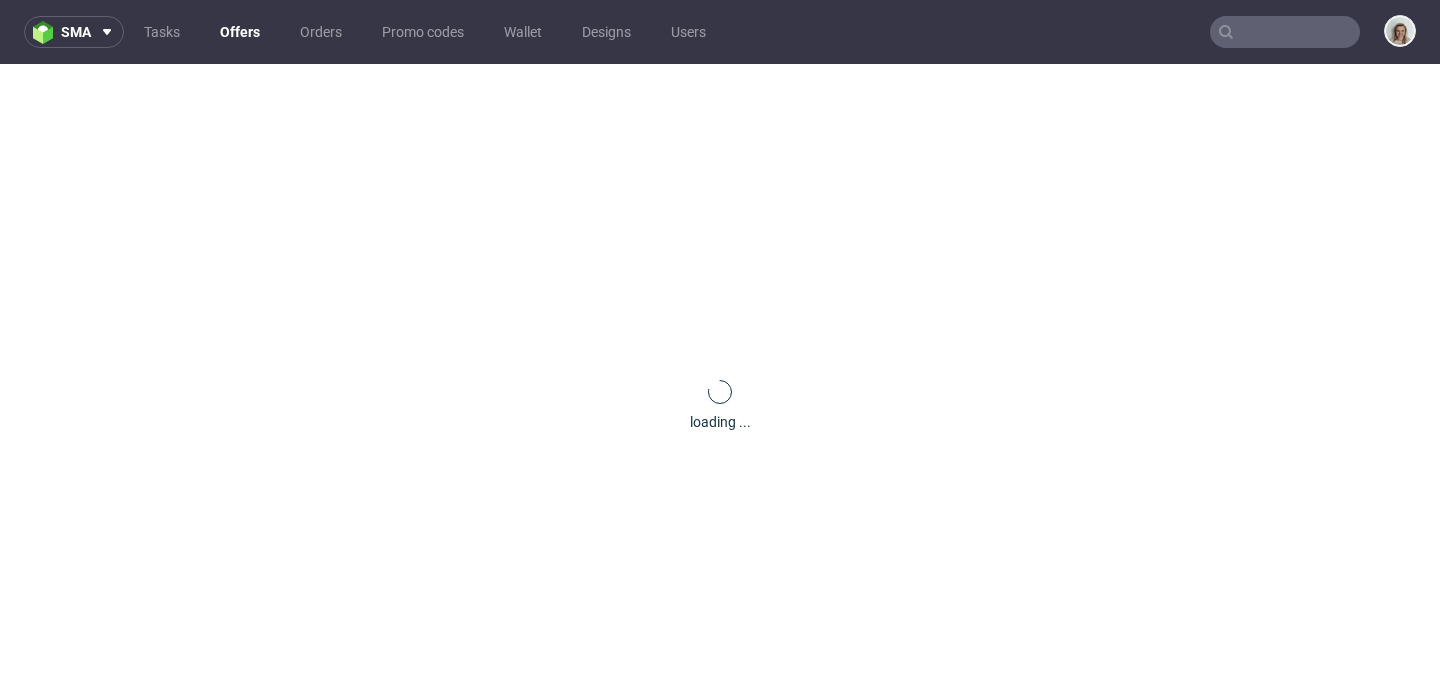 scroll, scrollTop: 0, scrollLeft: 0, axis: both 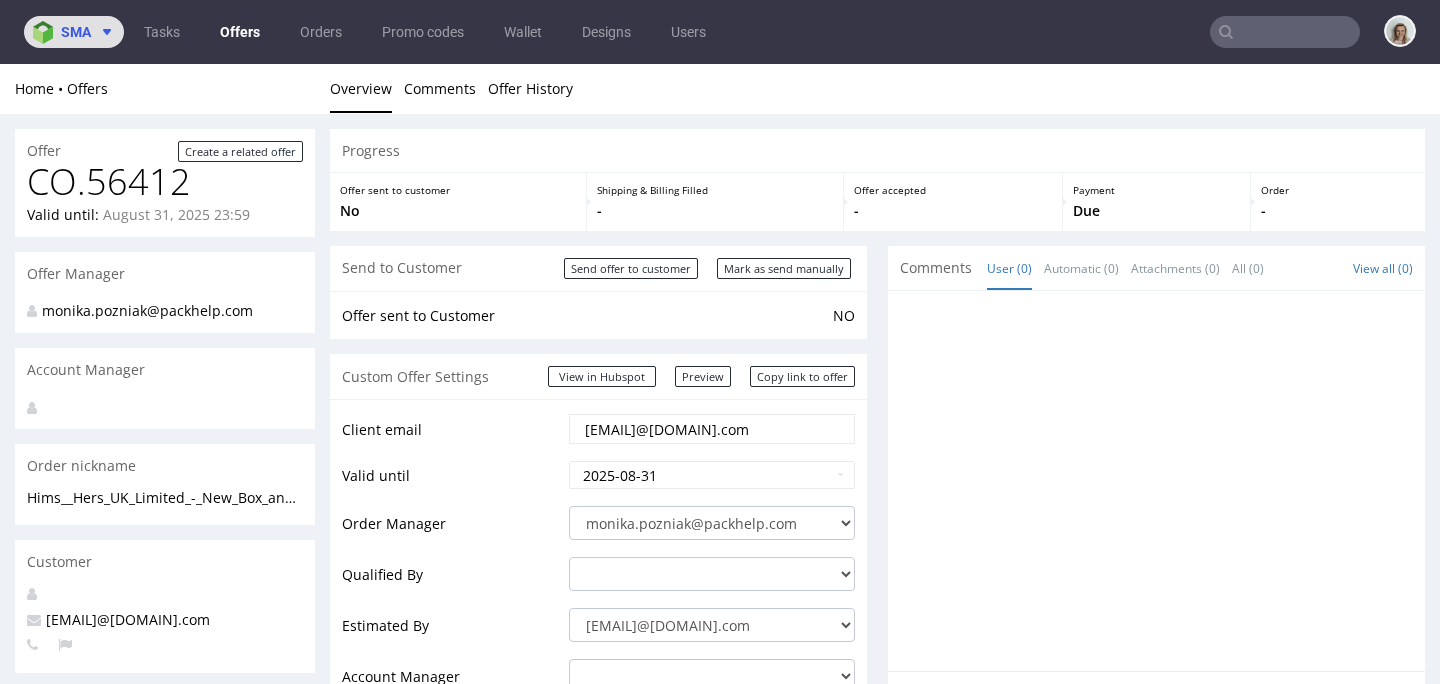 click on "sma" at bounding box center [76, 32] 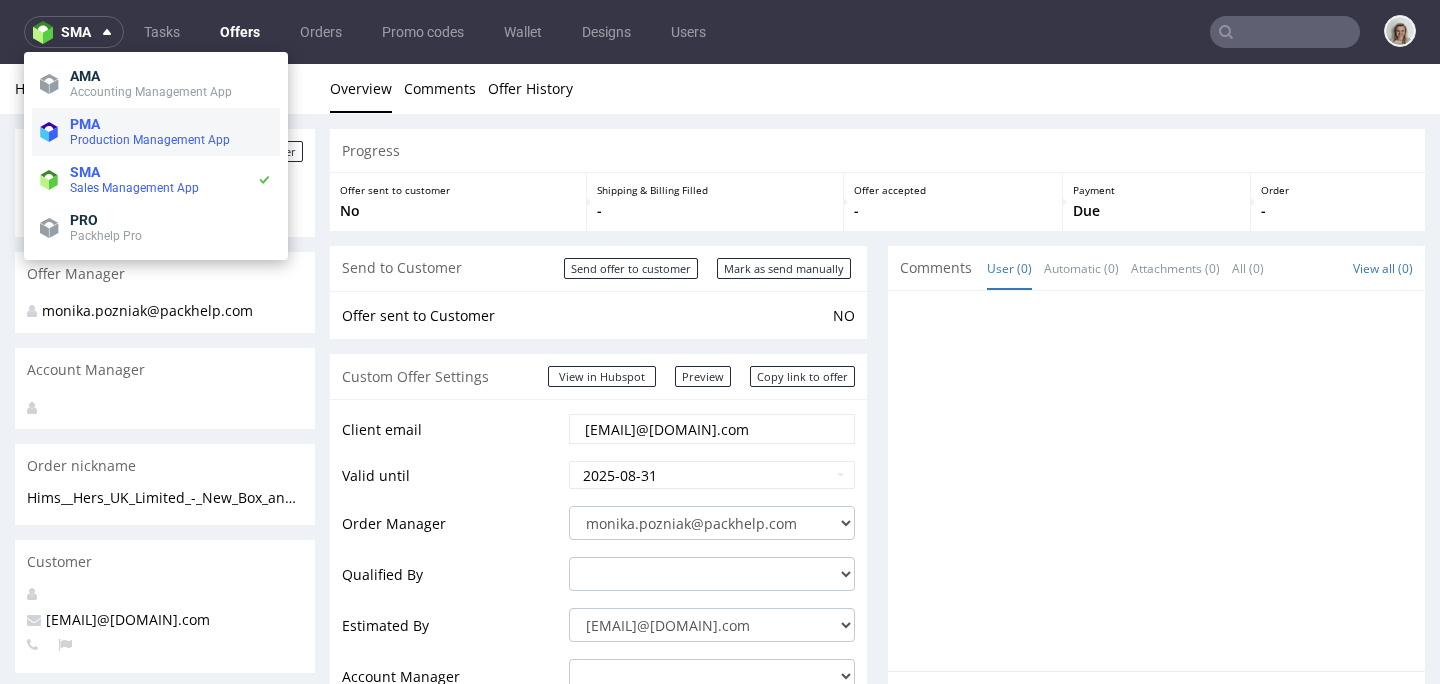 click on "PMA" at bounding box center (85, 124) 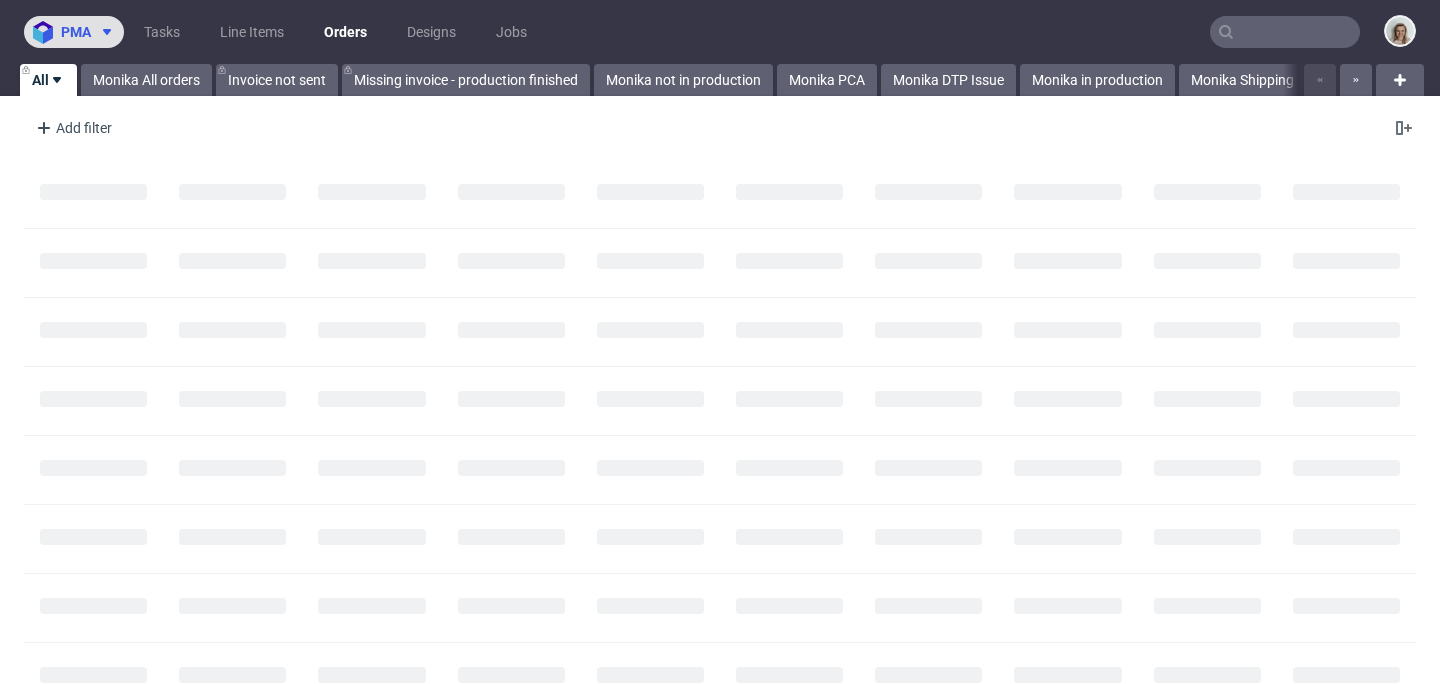 click on "pma" at bounding box center (76, 32) 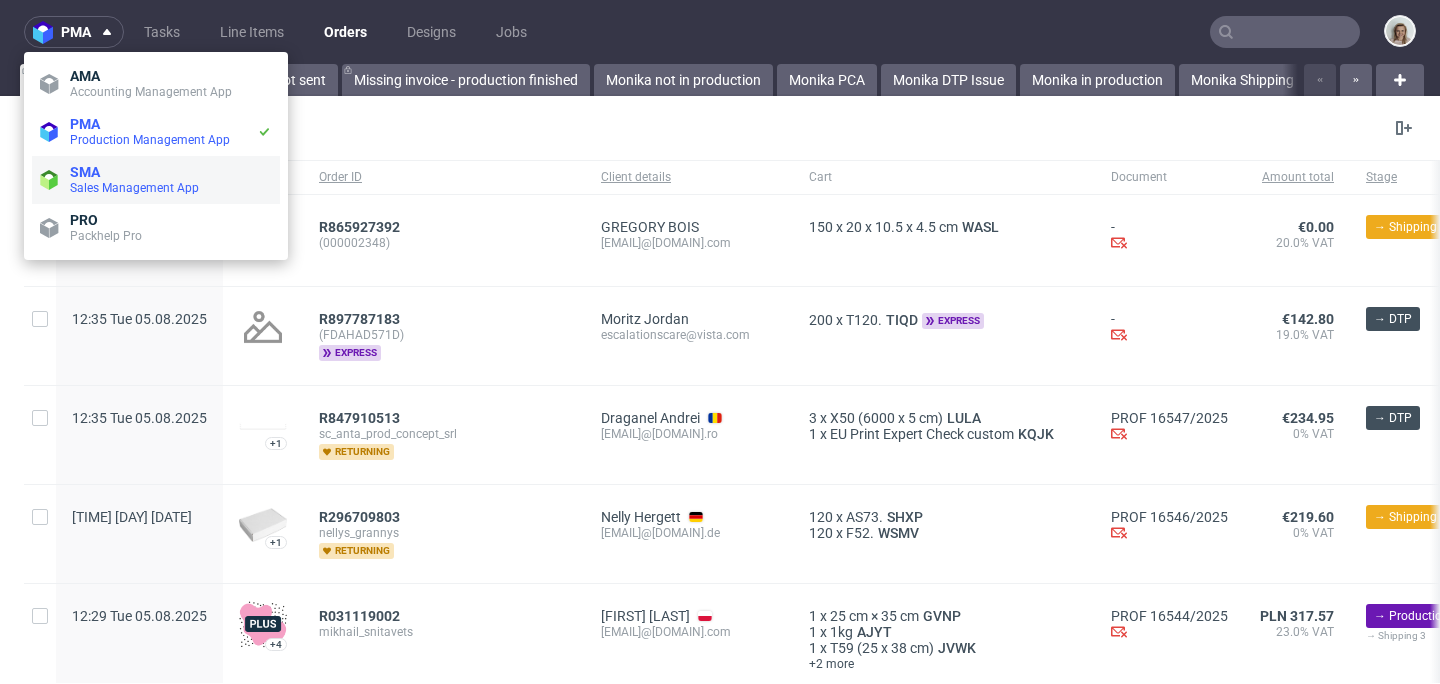 click on "Sales Management App" at bounding box center [134, 188] 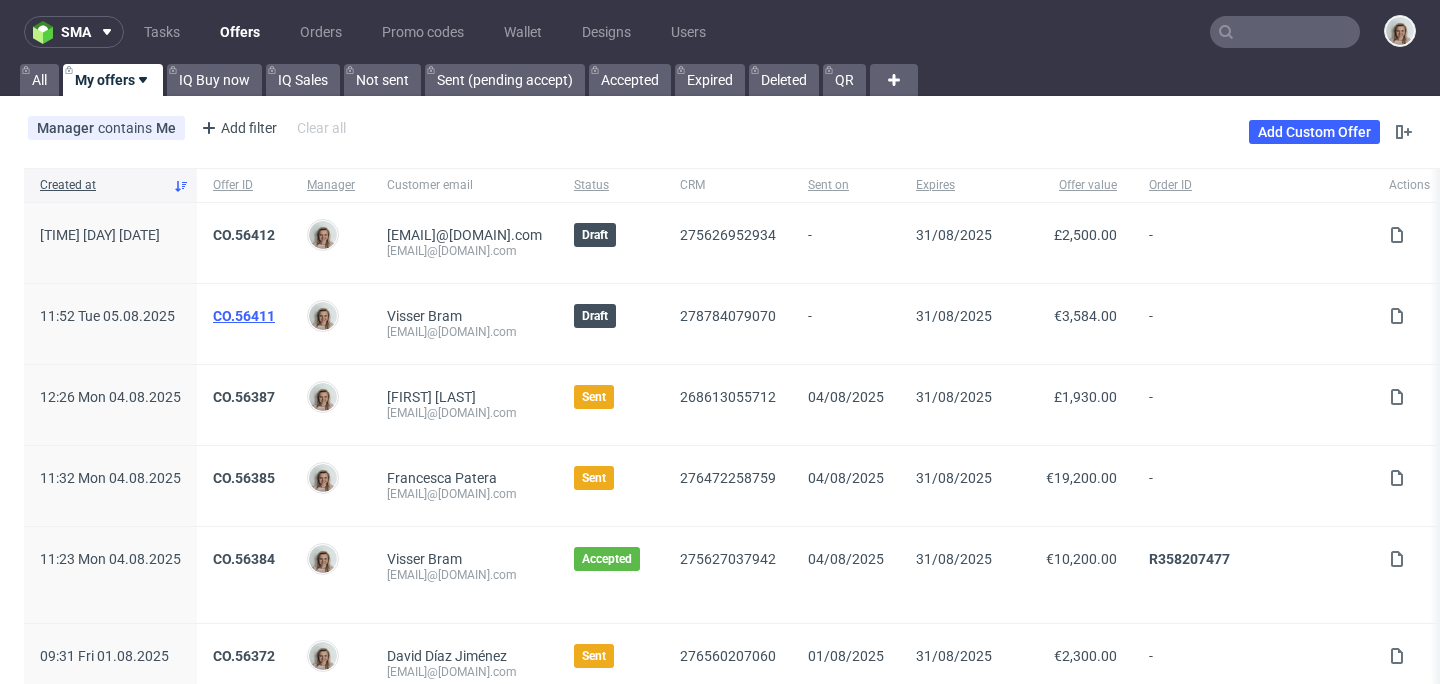 click on "CO.56411" at bounding box center [244, 316] 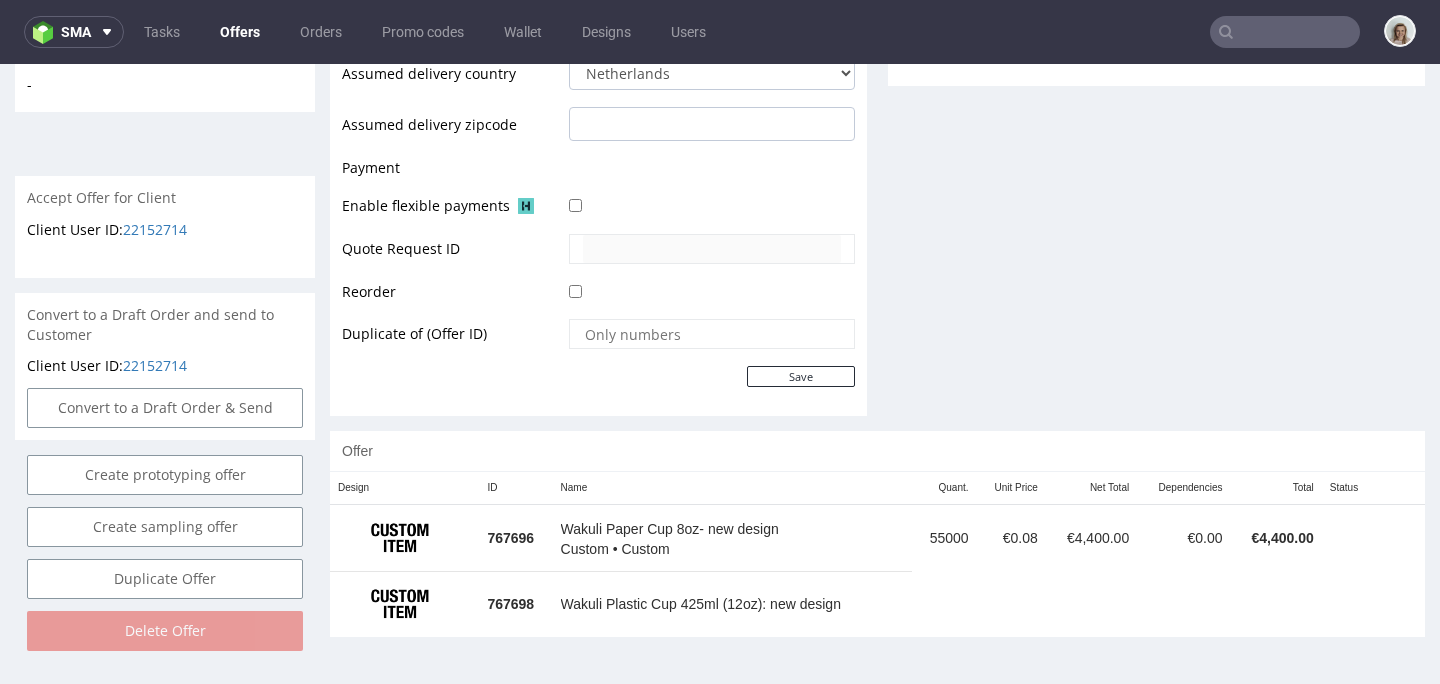 scroll, scrollTop: 807, scrollLeft: 0, axis: vertical 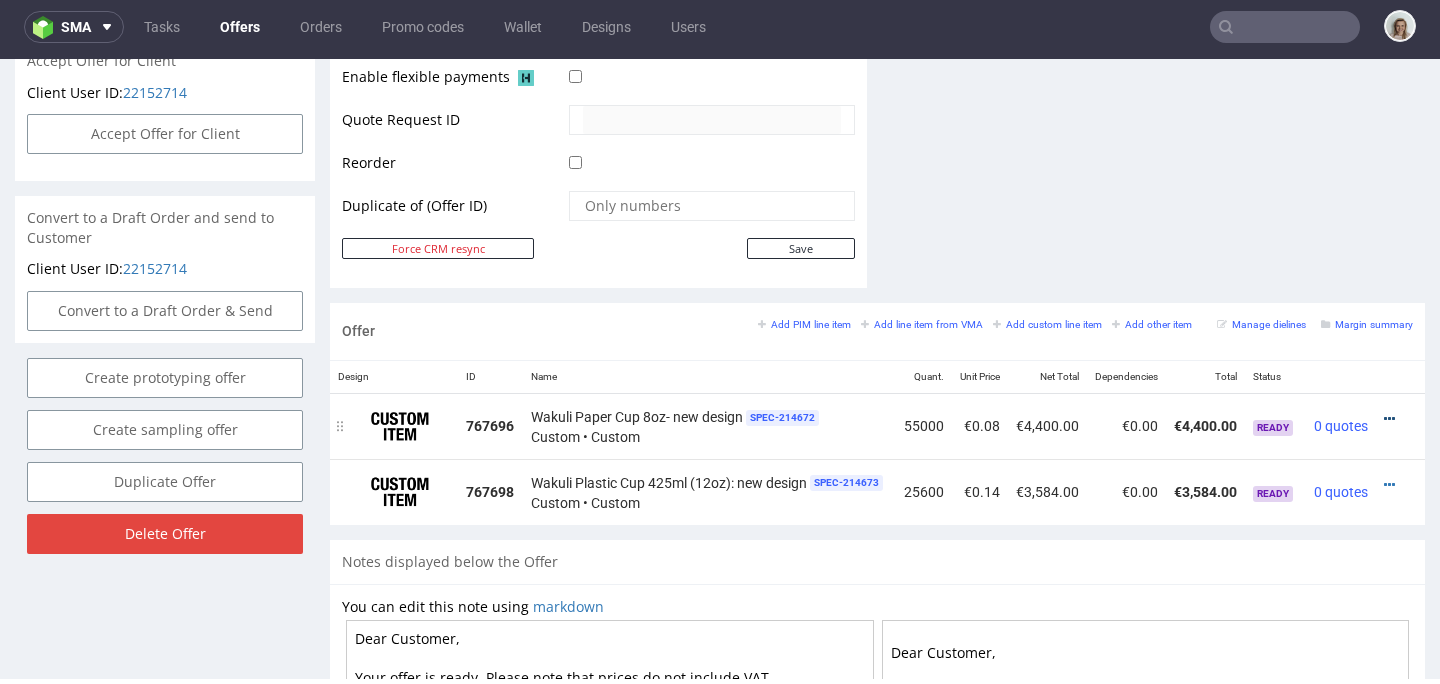 click at bounding box center [1389, 419] 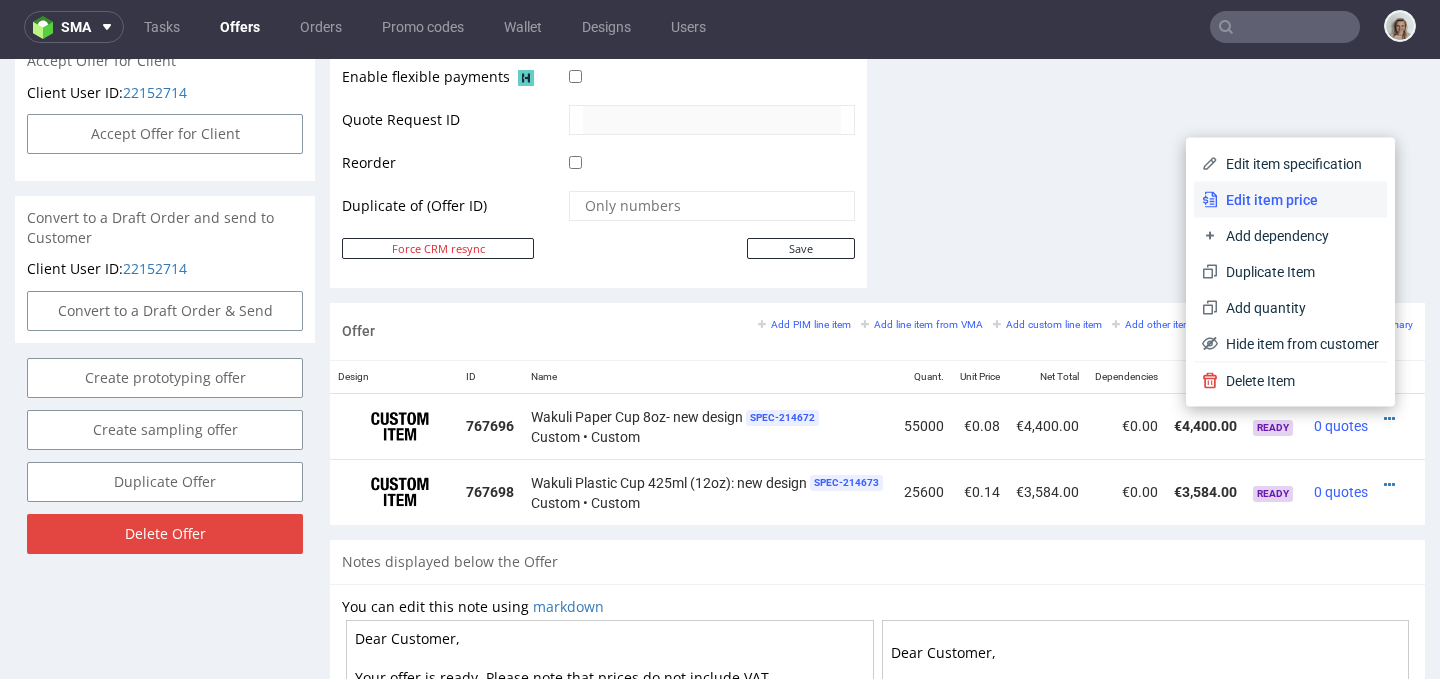 click on "Edit item price" at bounding box center (1298, 200) 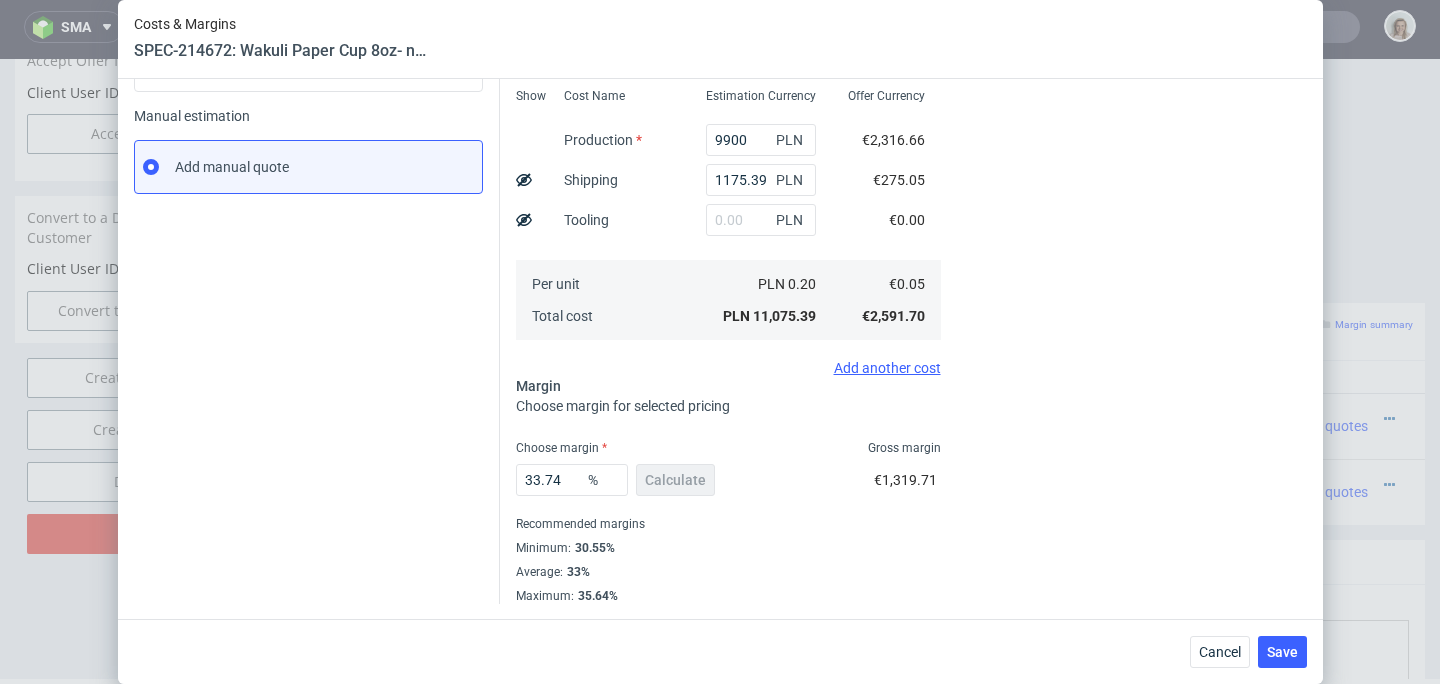 scroll, scrollTop: 288, scrollLeft: 0, axis: vertical 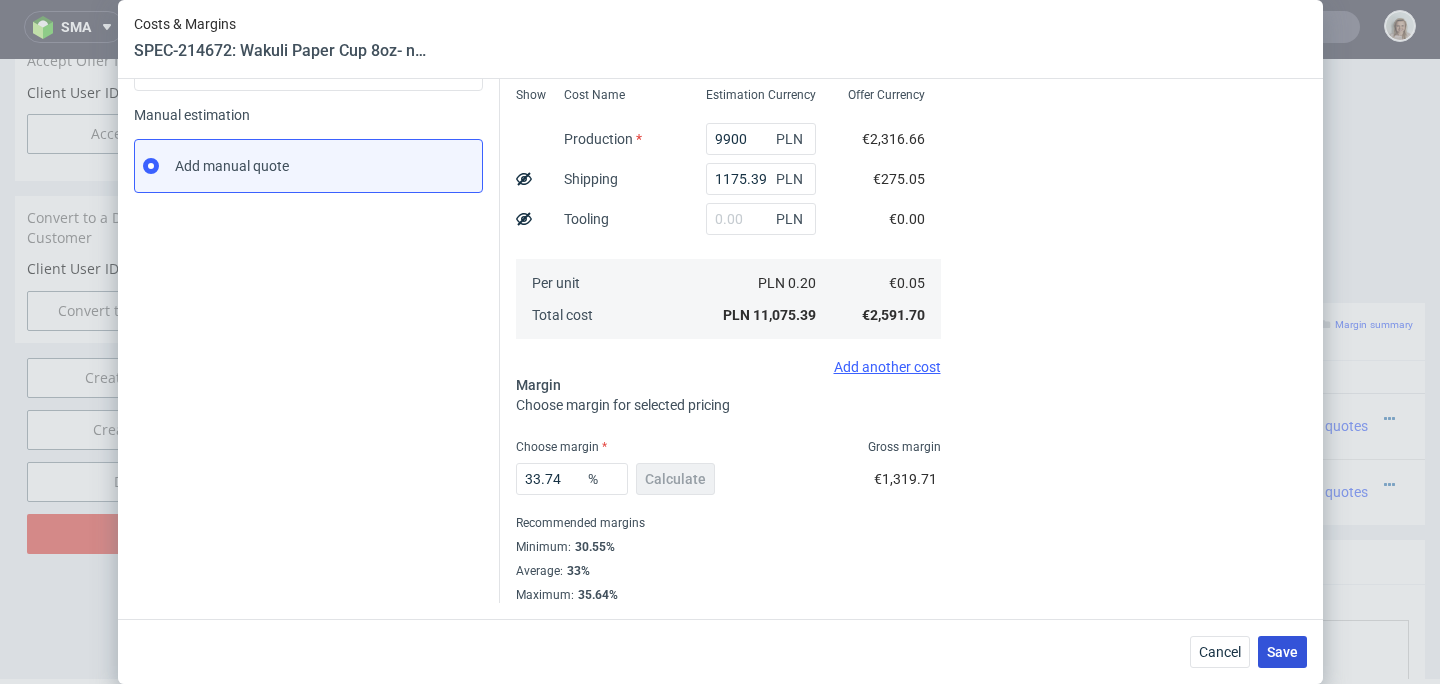 click on "Save" at bounding box center [1282, 652] 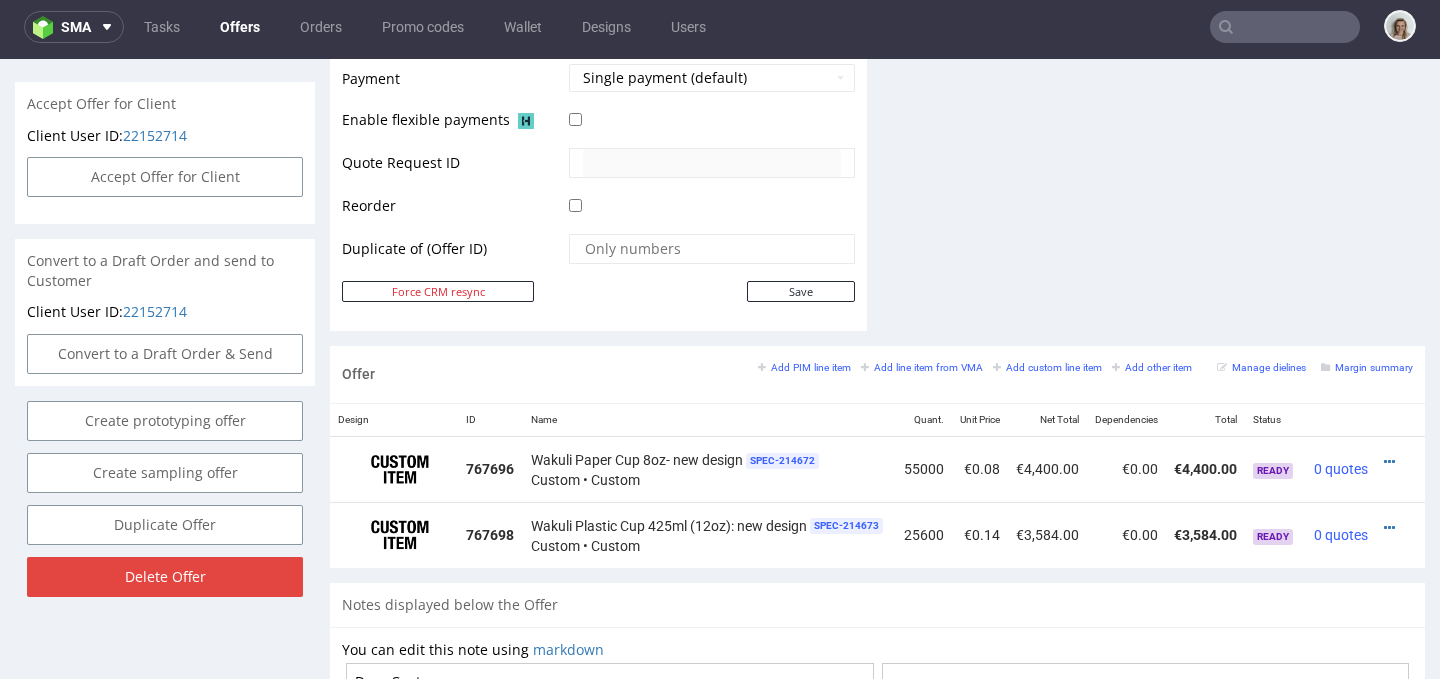 scroll, scrollTop: 989, scrollLeft: 0, axis: vertical 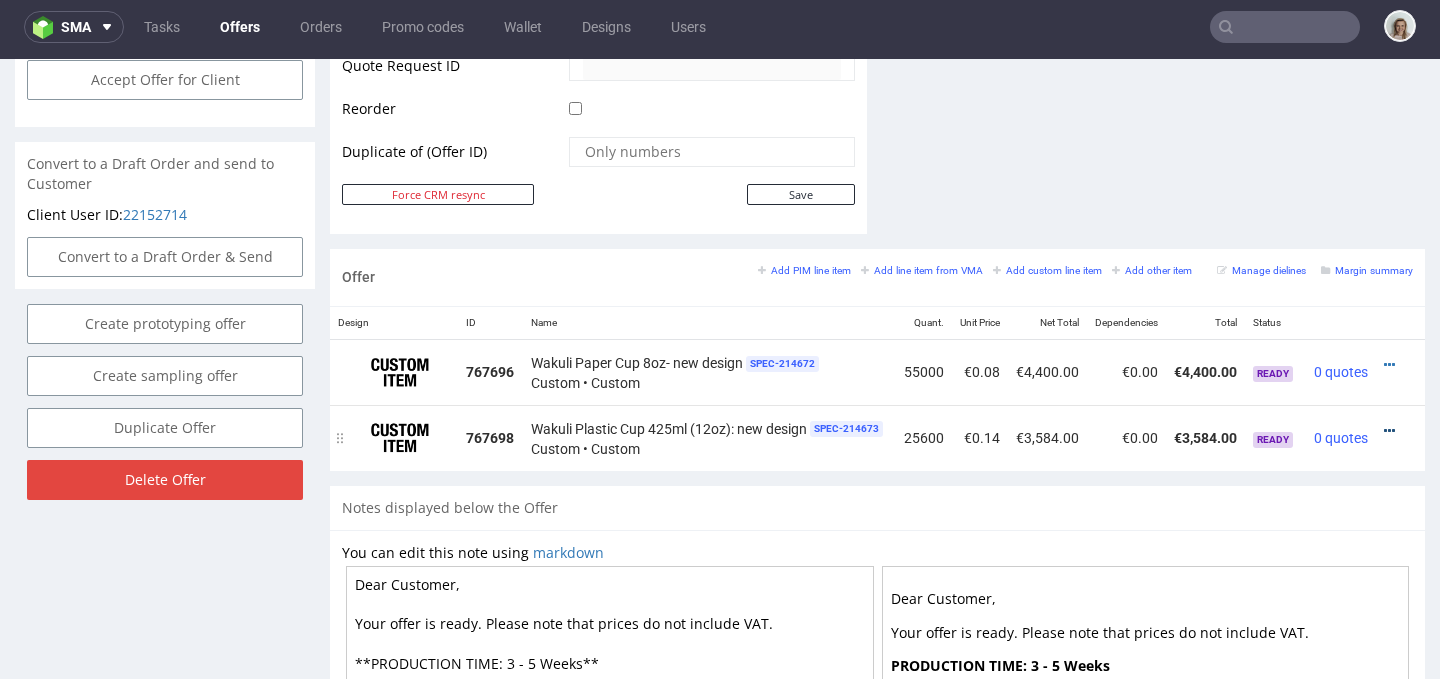 click at bounding box center [1389, 431] 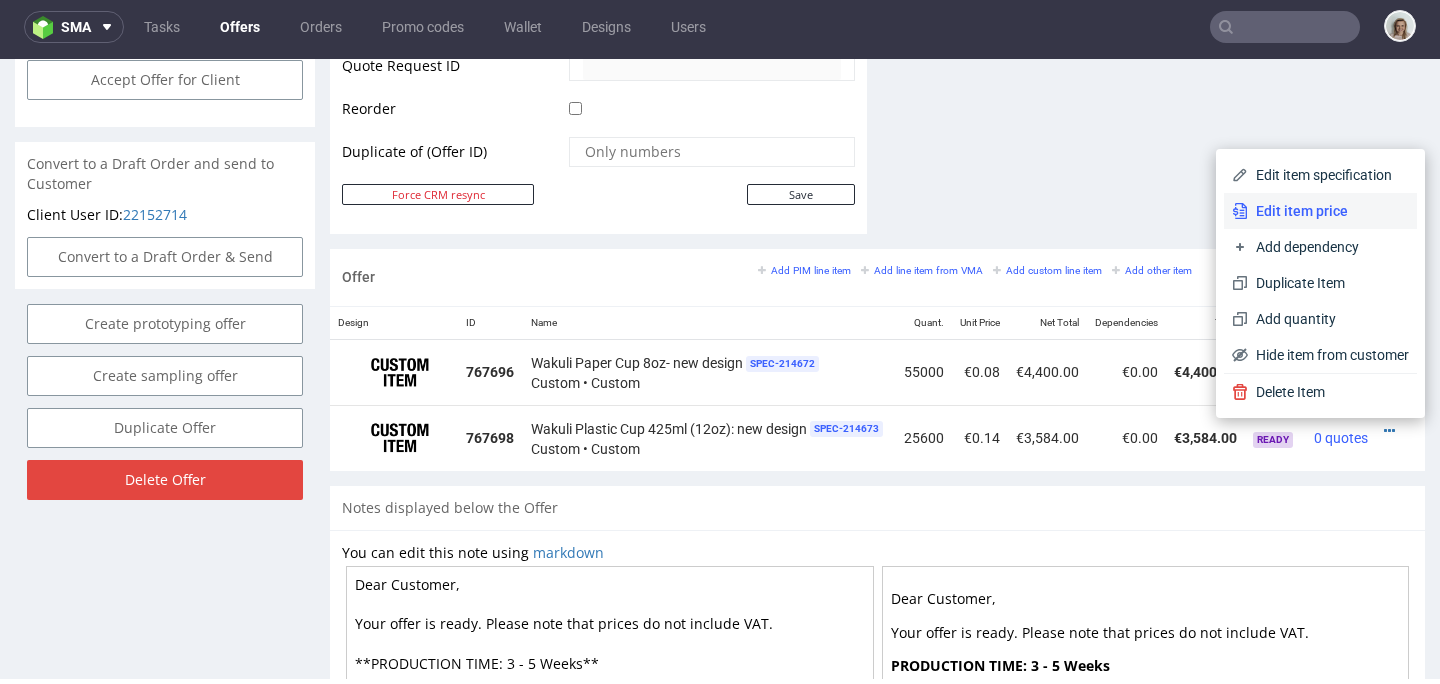 click on "Edit item price" at bounding box center (1328, 211) 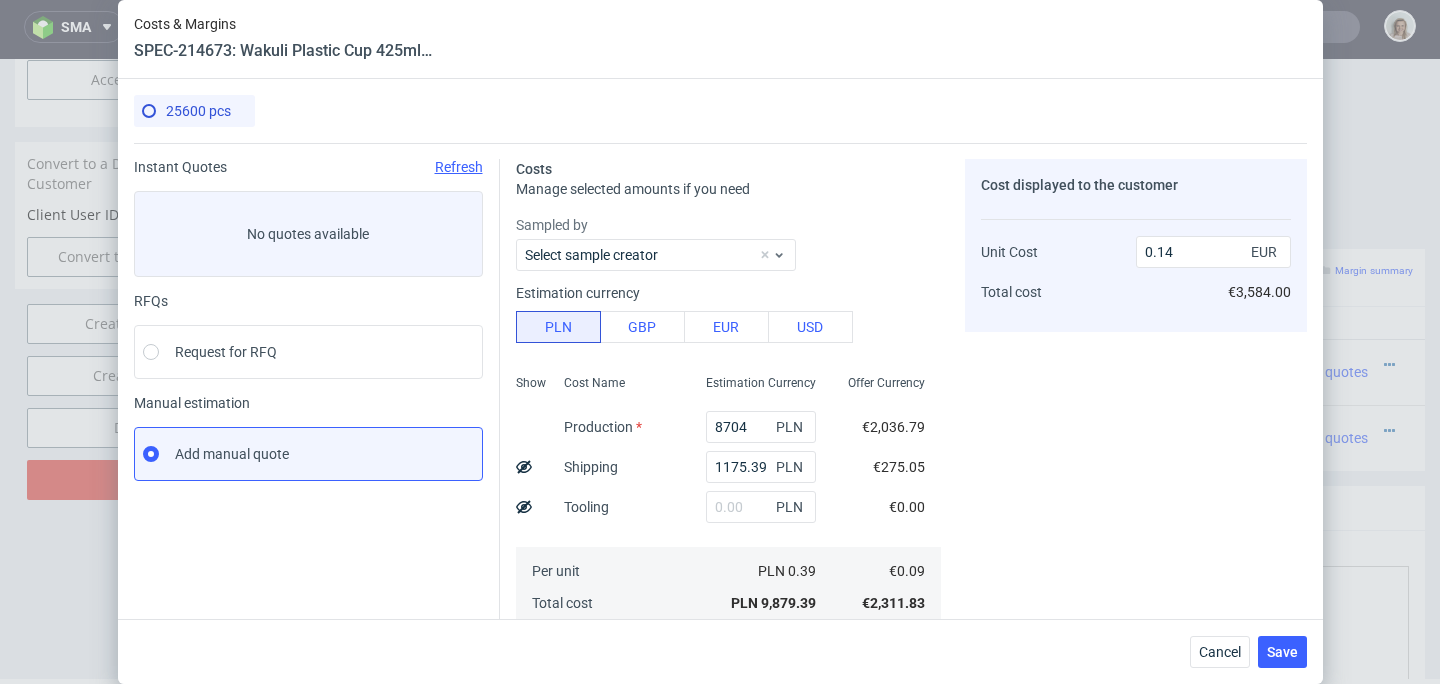 scroll, scrollTop: 288, scrollLeft: 0, axis: vertical 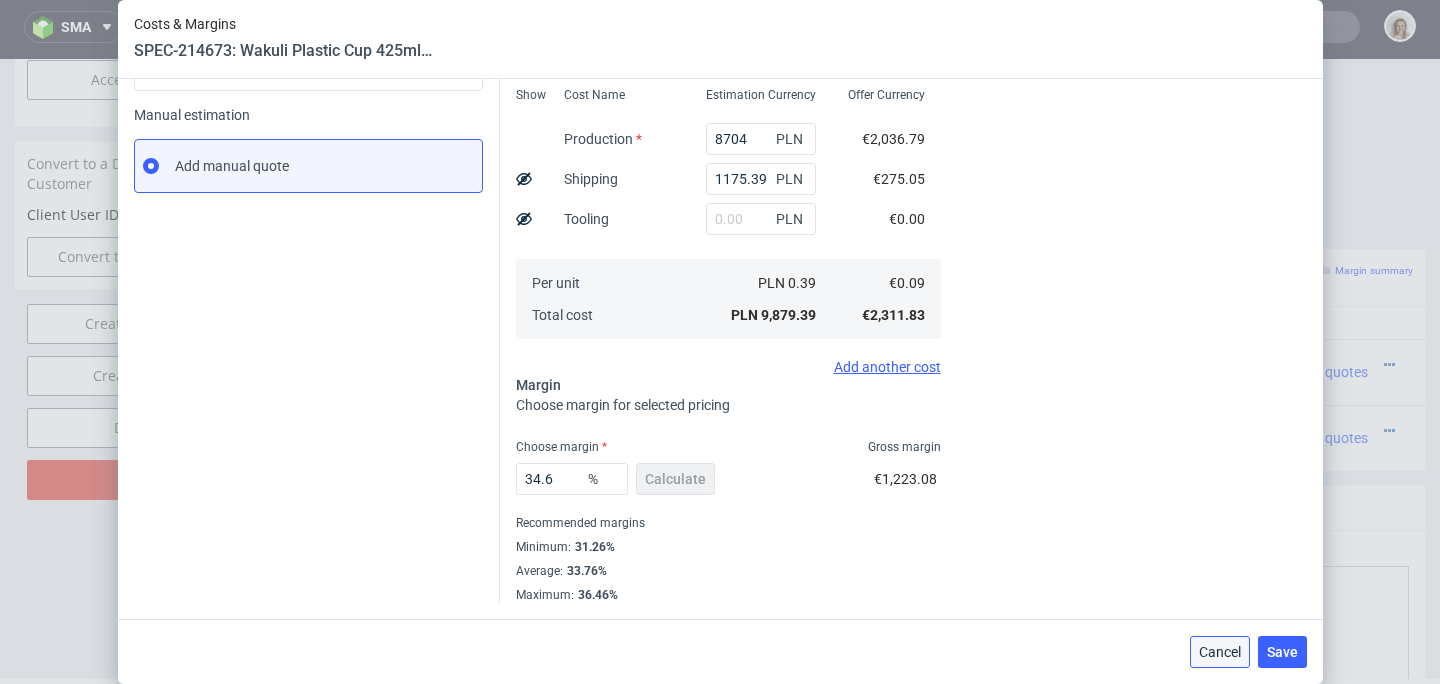 click on "Cancel" at bounding box center (1220, 652) 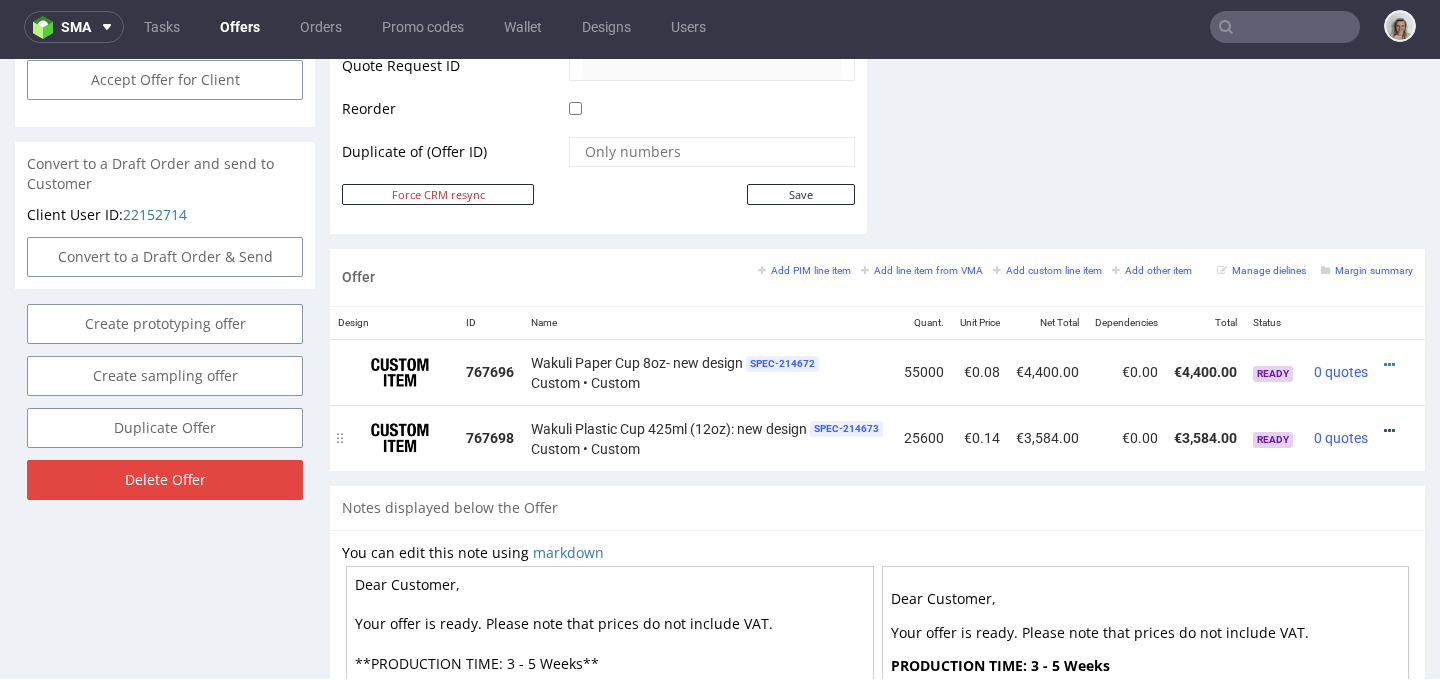 click at bounding box center [1389, 431] 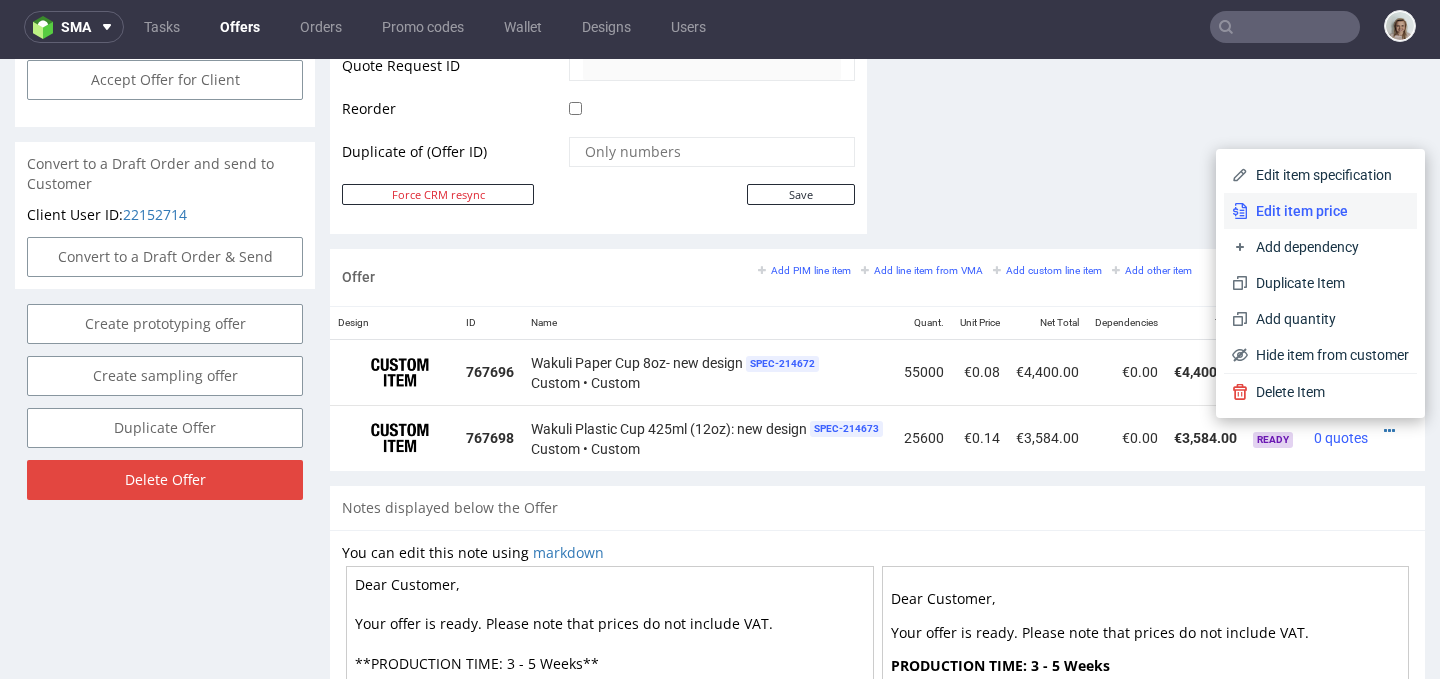 click on "Edit item price" at bounding box center [1328, 211] 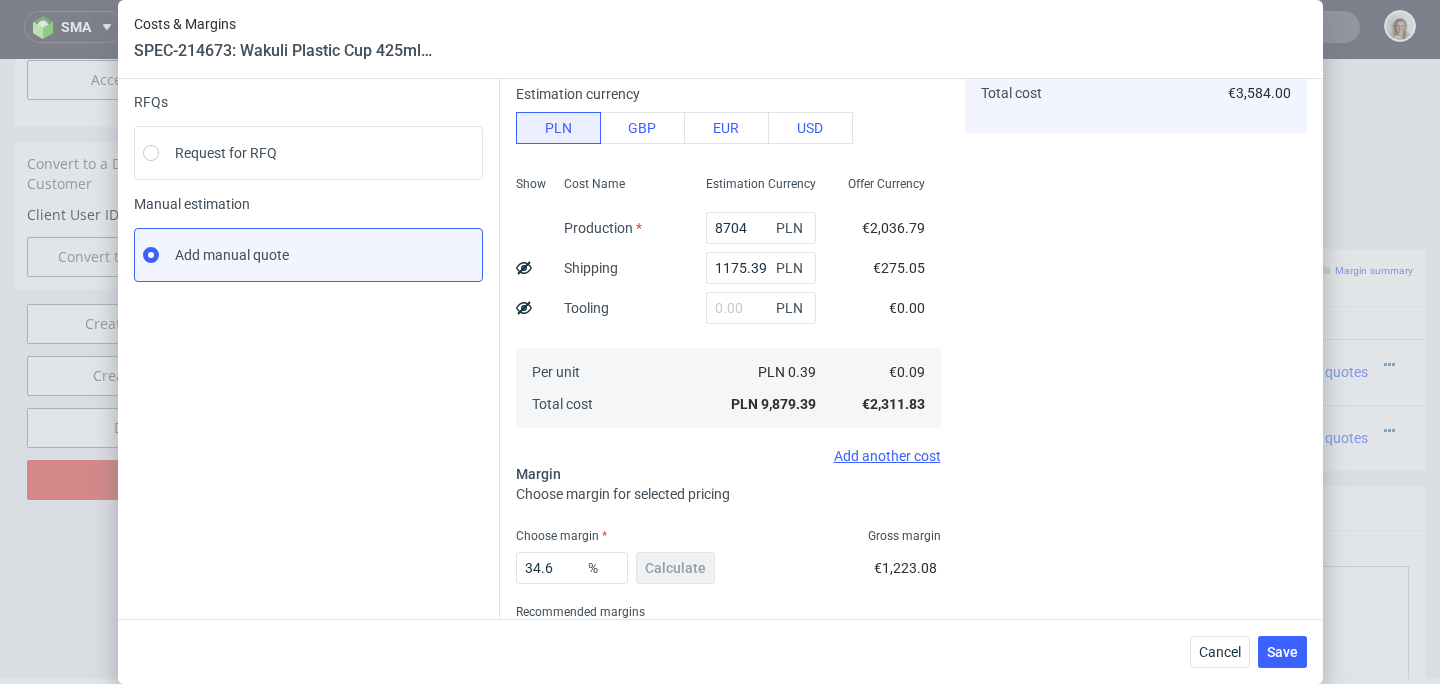 scroll, scrollTop: 288, scrollLeft: 0, axis: vertical 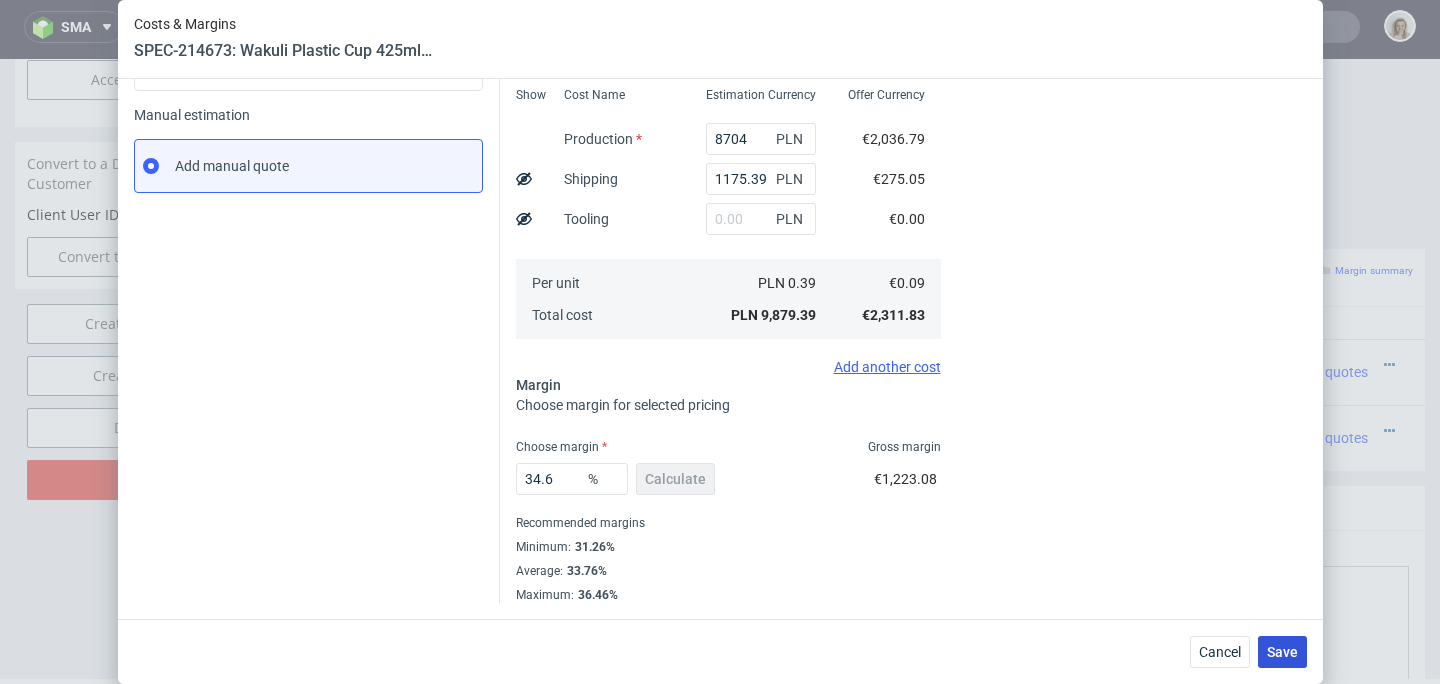 click on "Save" at bounding box center [1282, 652] 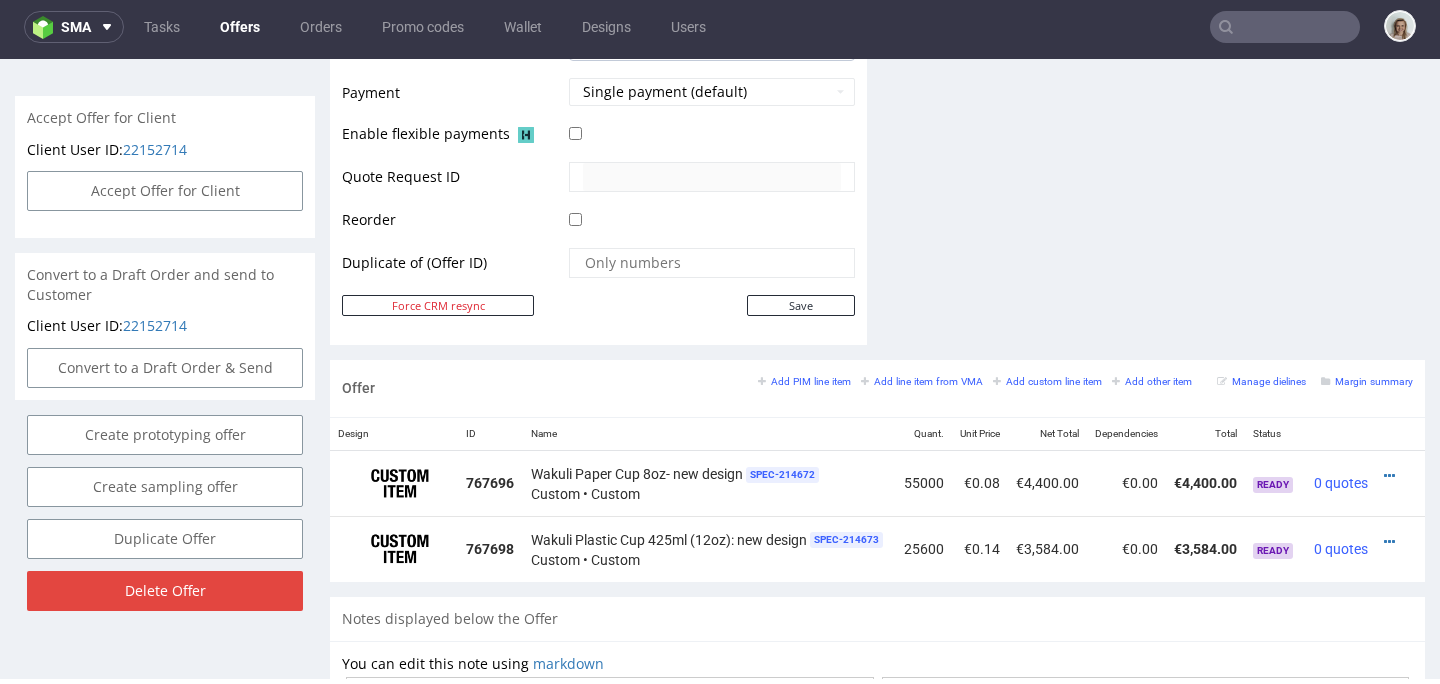 scroll, scrollTop: 1130, scrollLeft: 0, axis: vertical 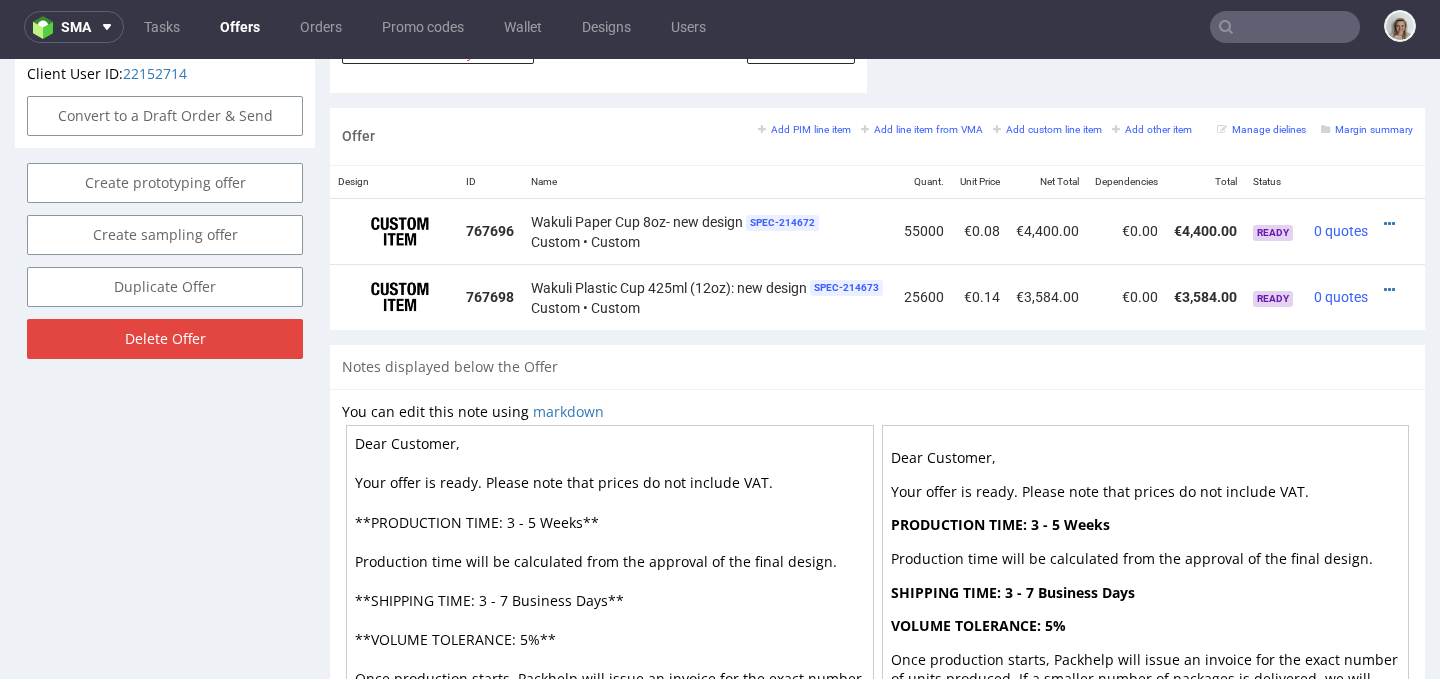 drag, startPoint x: 388, startPoint y: 455, endPoint x: 463, endPoint y: 457, distance: 75.026665 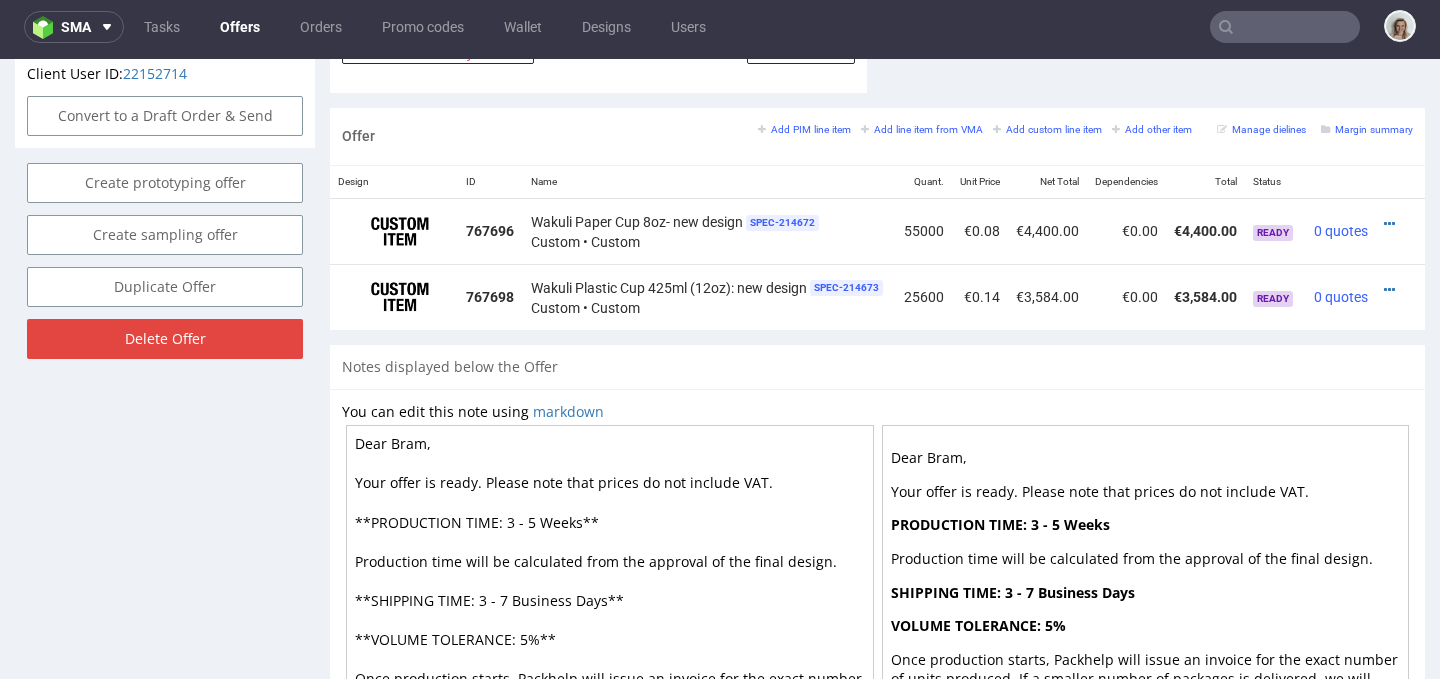 click on "Dear Bram,
Your offer is ready. Please note that prices do not include VAT.
**PRODUCTION TIME: 3 - 5 Weeks**
Production time will be calculated from the approval of the final design.
**SHIPPING TIME: 3 - 7 Business Days**
**VOLUME TOLERANCE: 5%**
Once production starts, Packhelp will issue an invoice for the exact number of units produced. If a smaller number of packages is delivered, we will refund accordingly. In the case of a surplus, we will ask you to pay the additional amount." at bounding box center (610, 600) 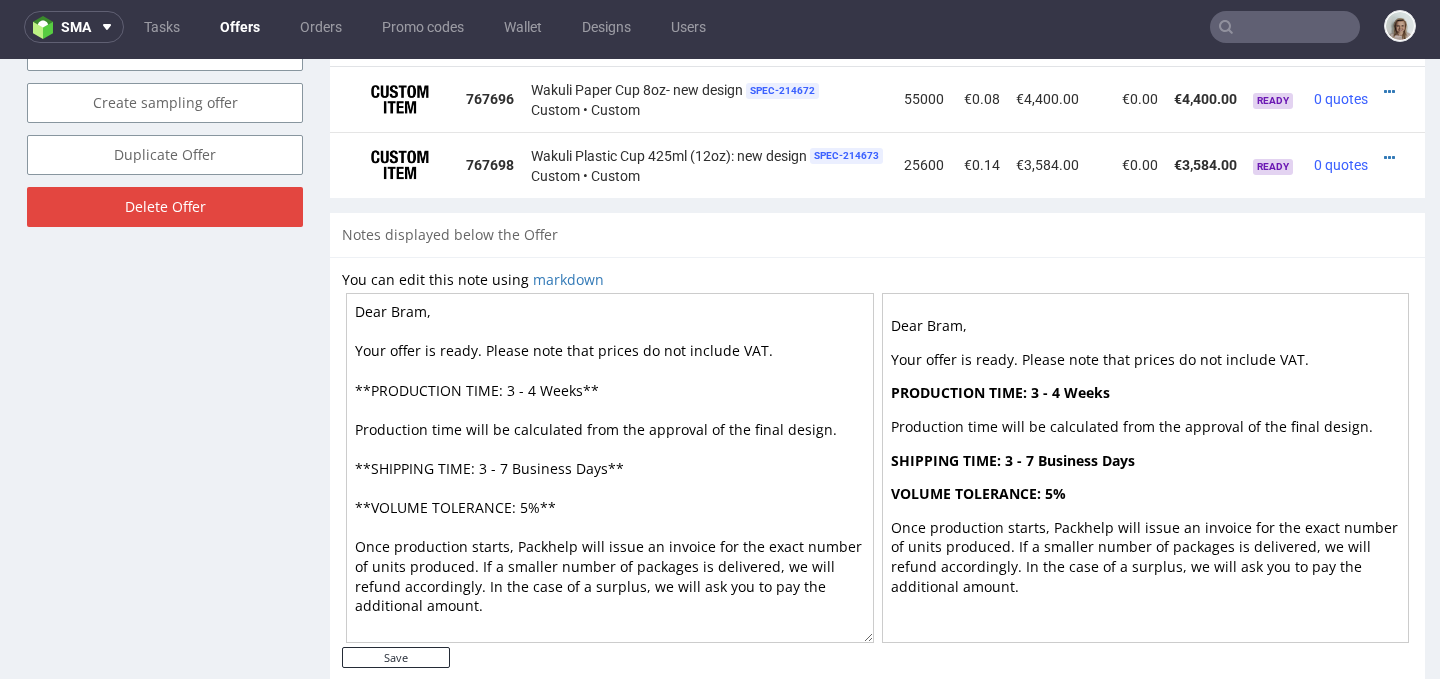 scroll, scrollTop: 1318, scrollLeft: 0, axis: vertical 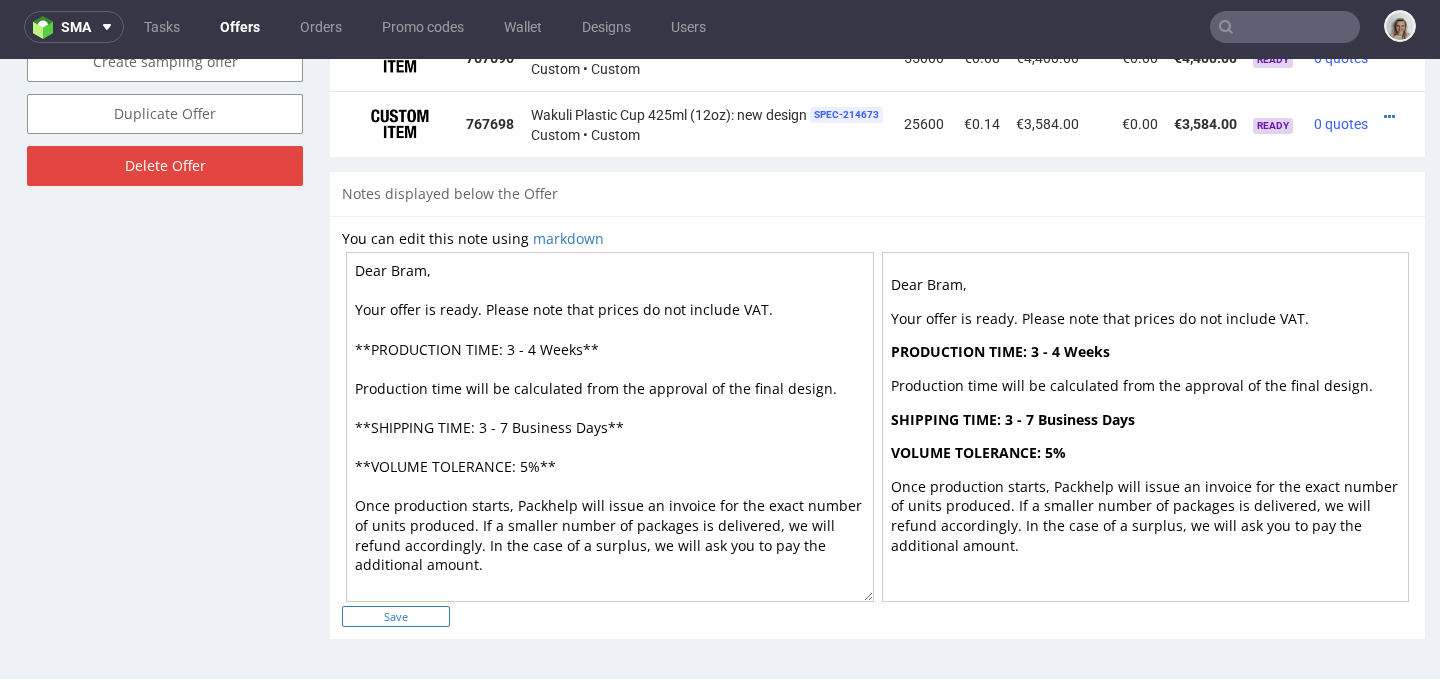 type on "Dear Bram,
Your offer is ready. Please note that prices do not include VAT.
**PRODUCTION TIME: 3 - 4 Weeks**
Production time will be calculated from the approval of the final design.
**SHIPPING TIME: 3 - 7 Business Days**
**VOLUME TOLERANCE: 5%**
Once production starts, Packhelp will issue an invoice for the exact number of units produced. If a smaller number of packages is delivered, we will refund accordingly. In the case of a surplus, we will ask you to pay the additional amount." 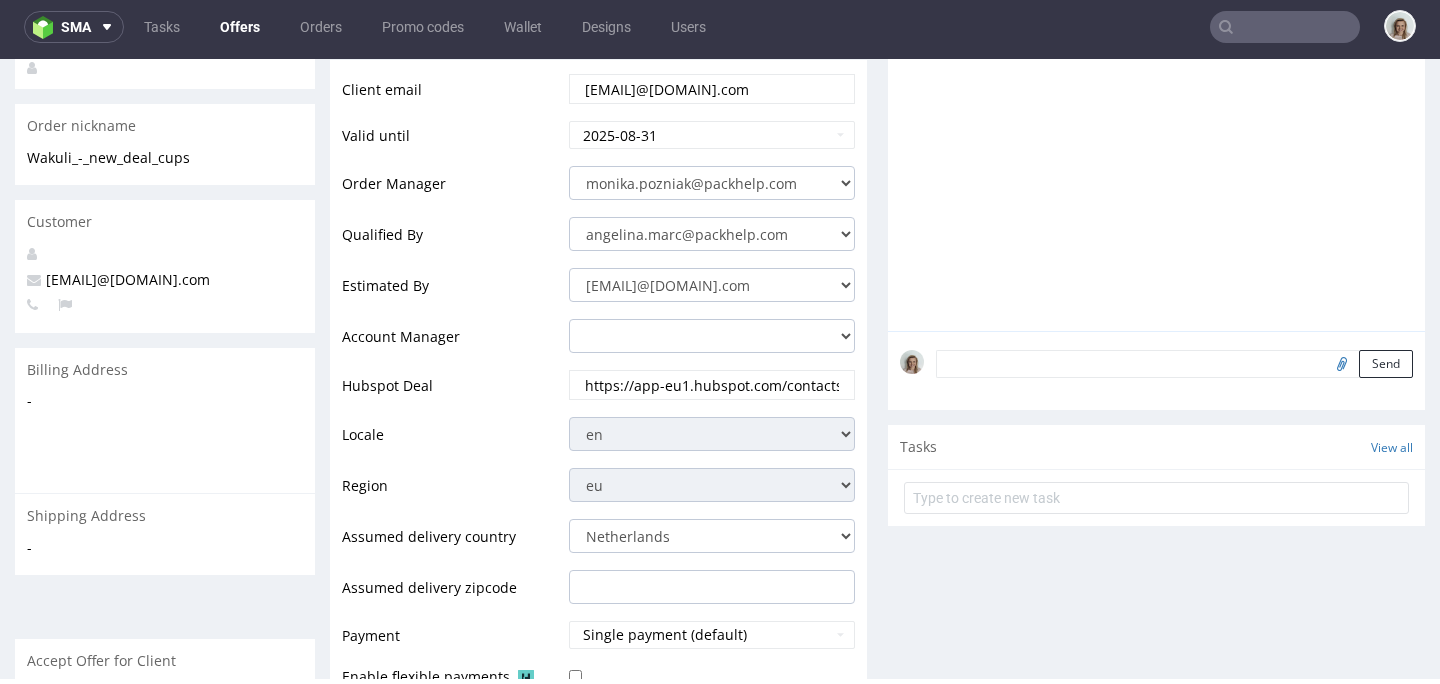scroll, scrollTop: 0, scrollLeft: 0, axis: both 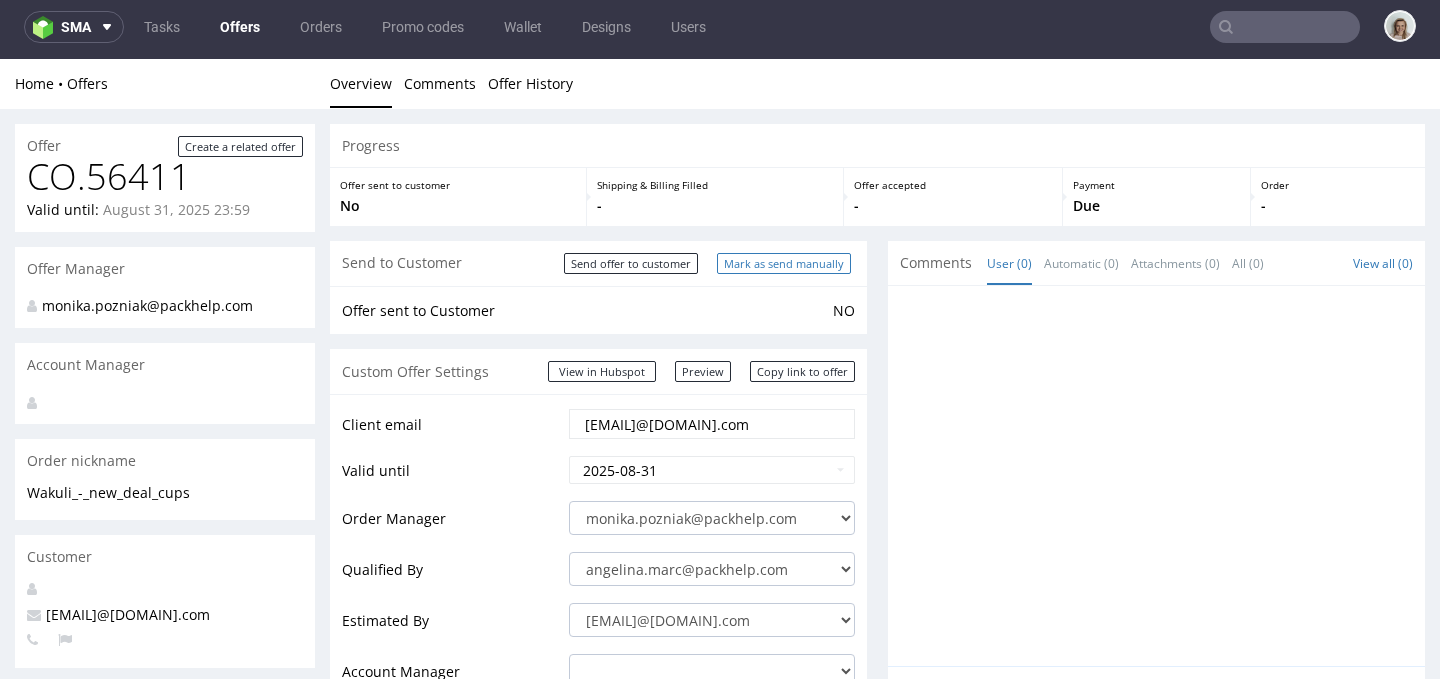 click on "Mark as send manually" at bounding box center (784, 263) 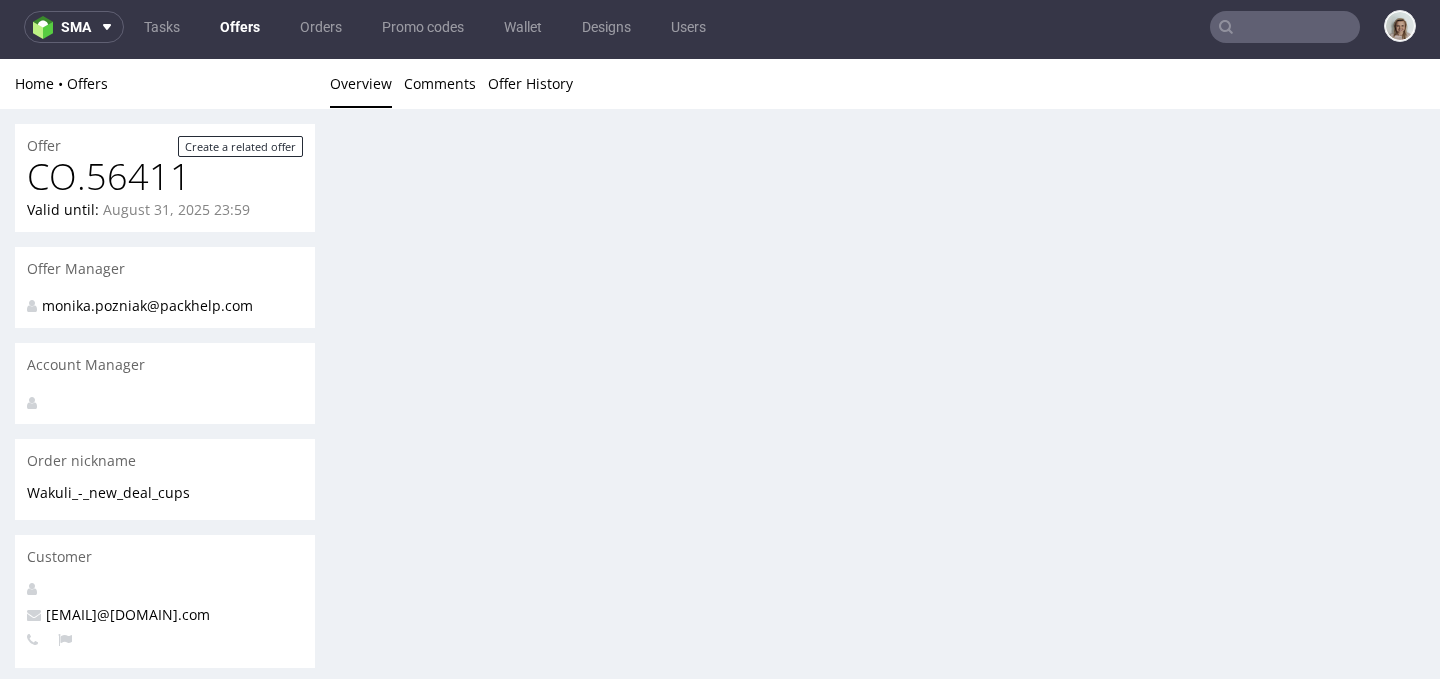 scroll, scrollTop: 0, scrollLeft: 0, axis: both 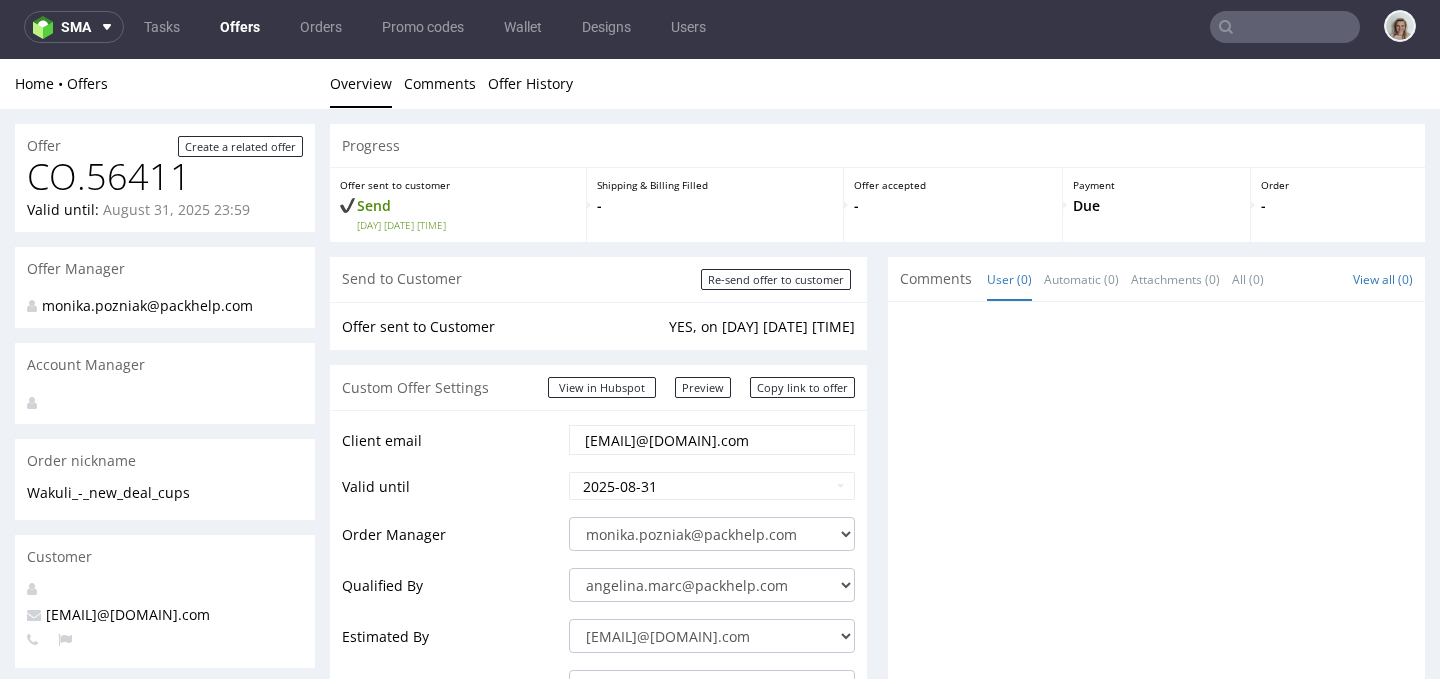 drag, startPoint x: 786, startPoint y: 383, endPoint x: 484, endPoint y: 183, distance: 362.22092 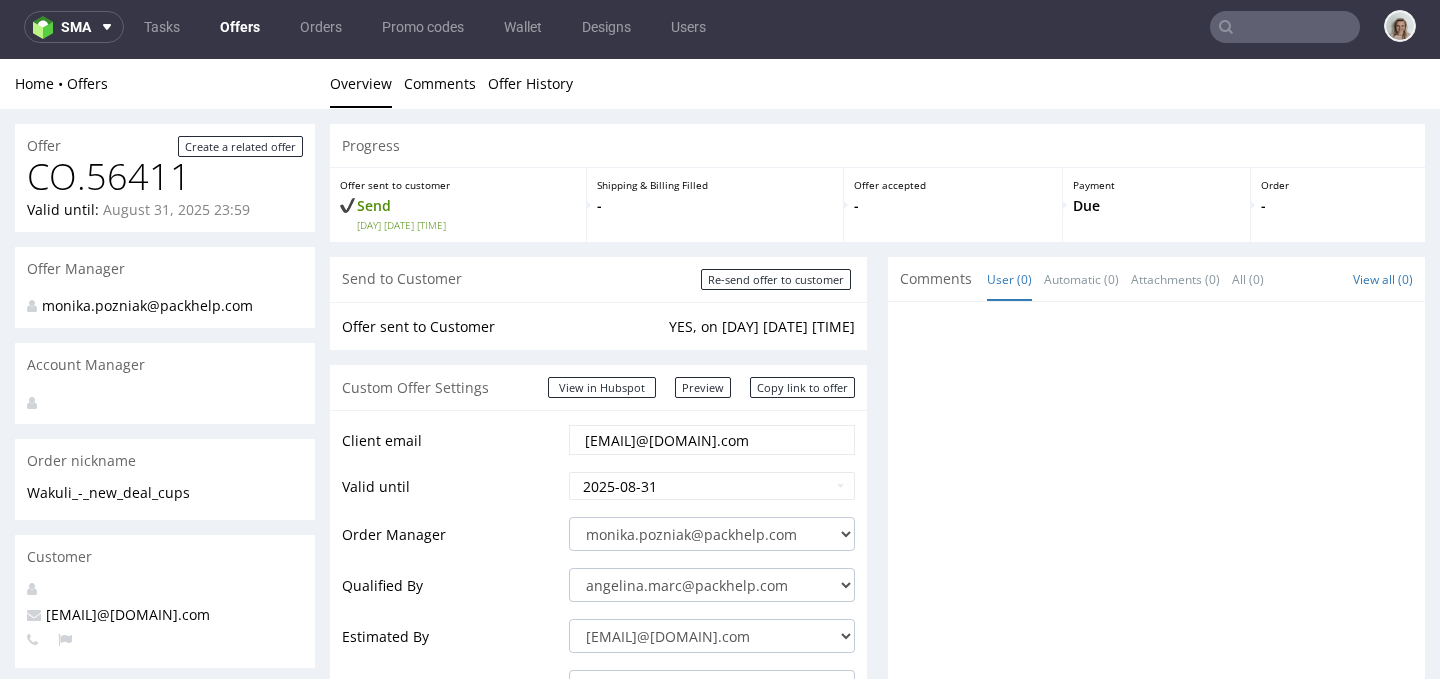 click on "Copy link to offer" at bounding box center [802, 387] 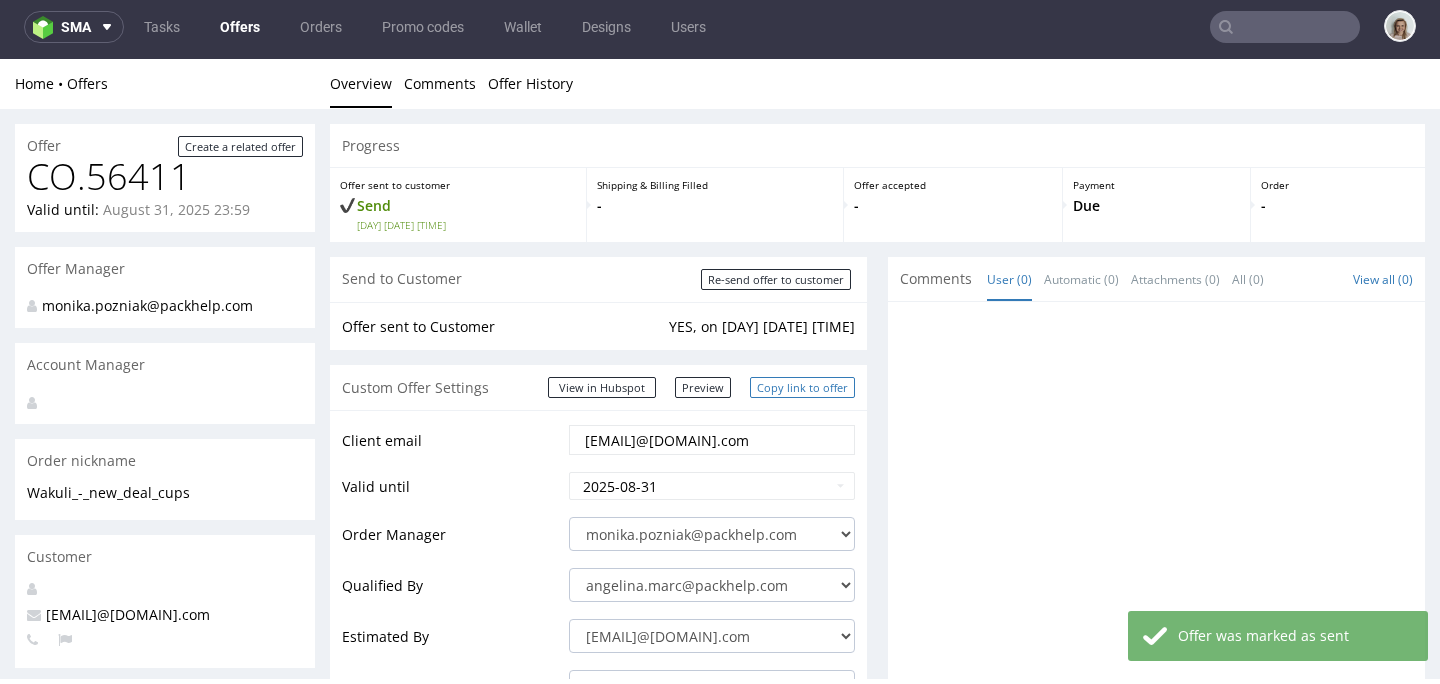 click on "Copy link to offer" at bounding box center (802, 387) 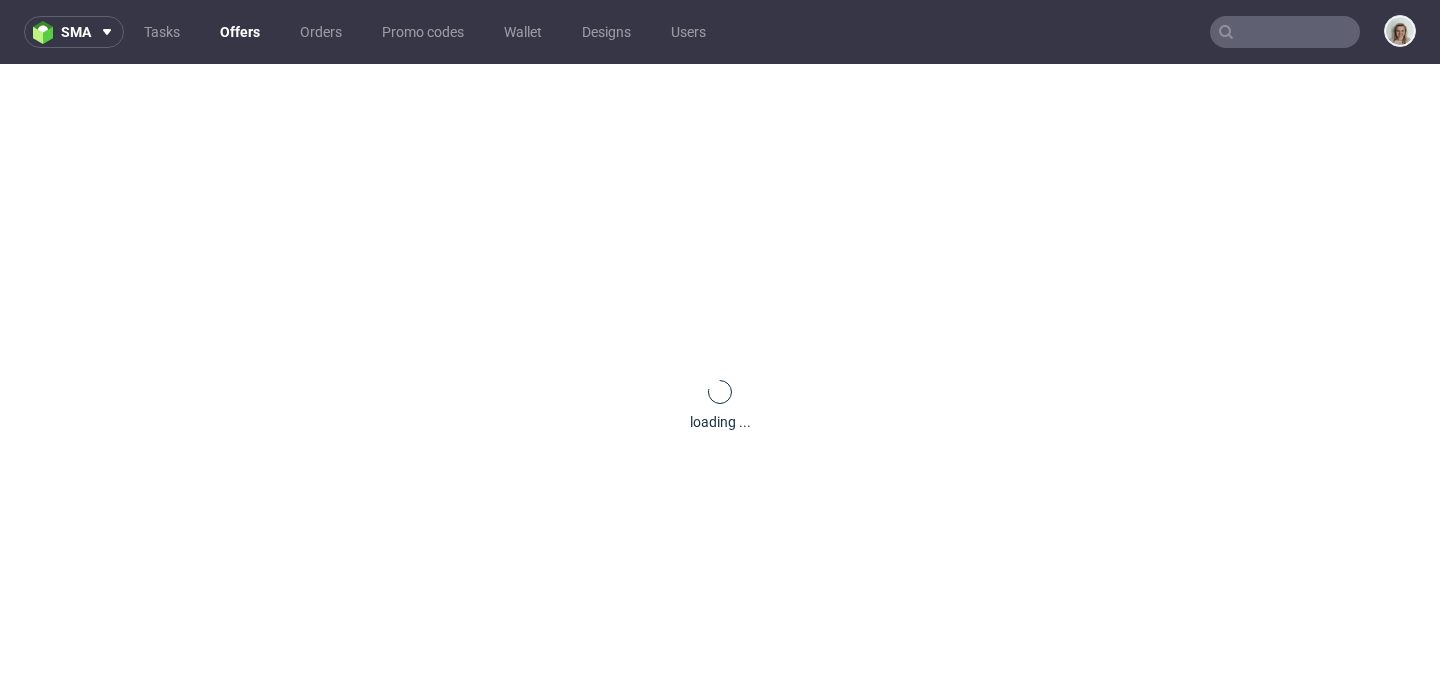 scroll, scrollTop: 0, scrollLeft: 0, axis: both 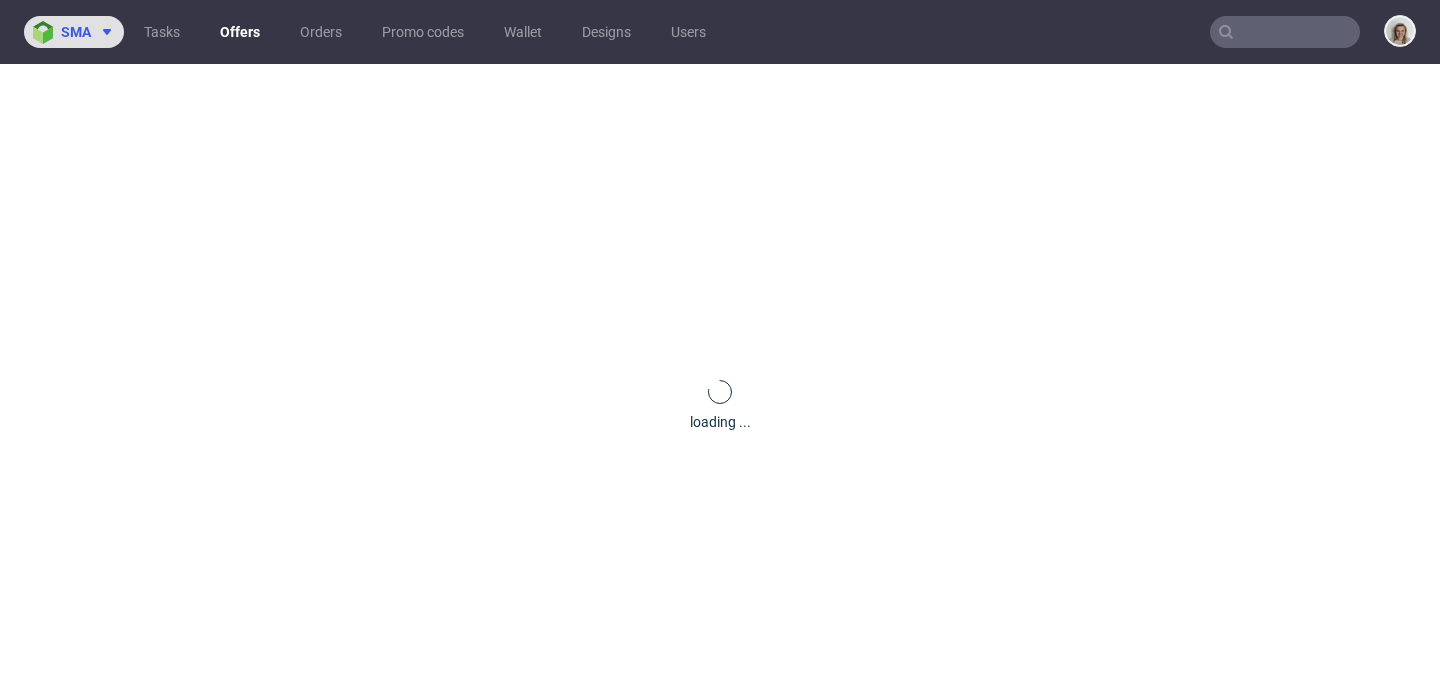 click at bounding box center (47, 32) 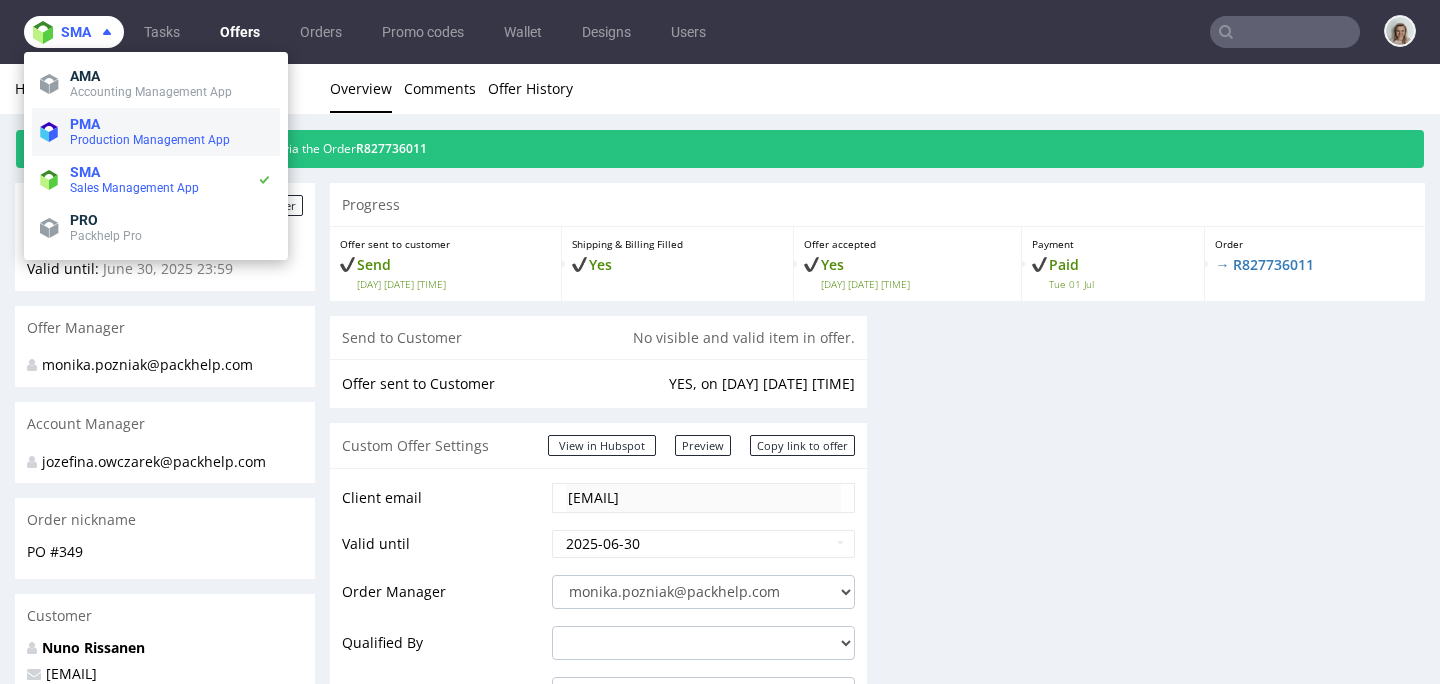 scroll, scrollTop: 0, scrollLeft: 0, axis: both 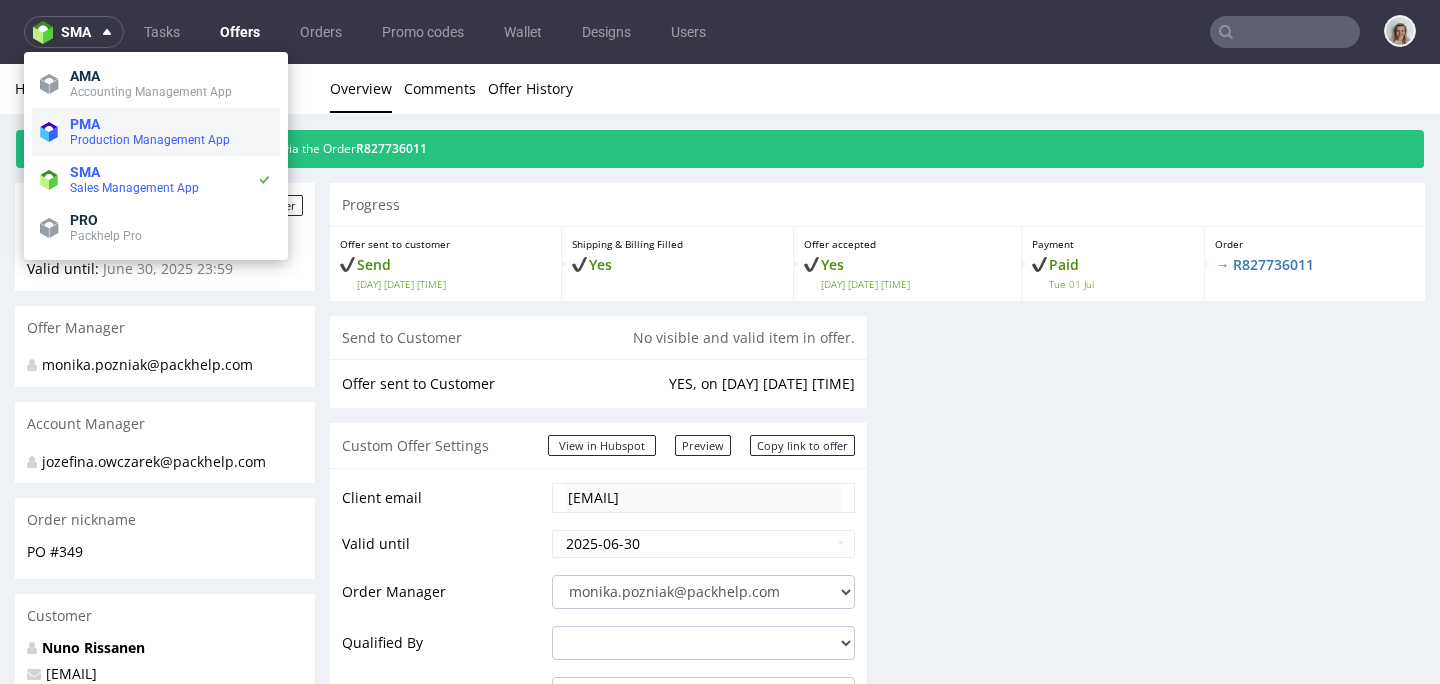 click on "PMA" at bounding box center (85, 124) 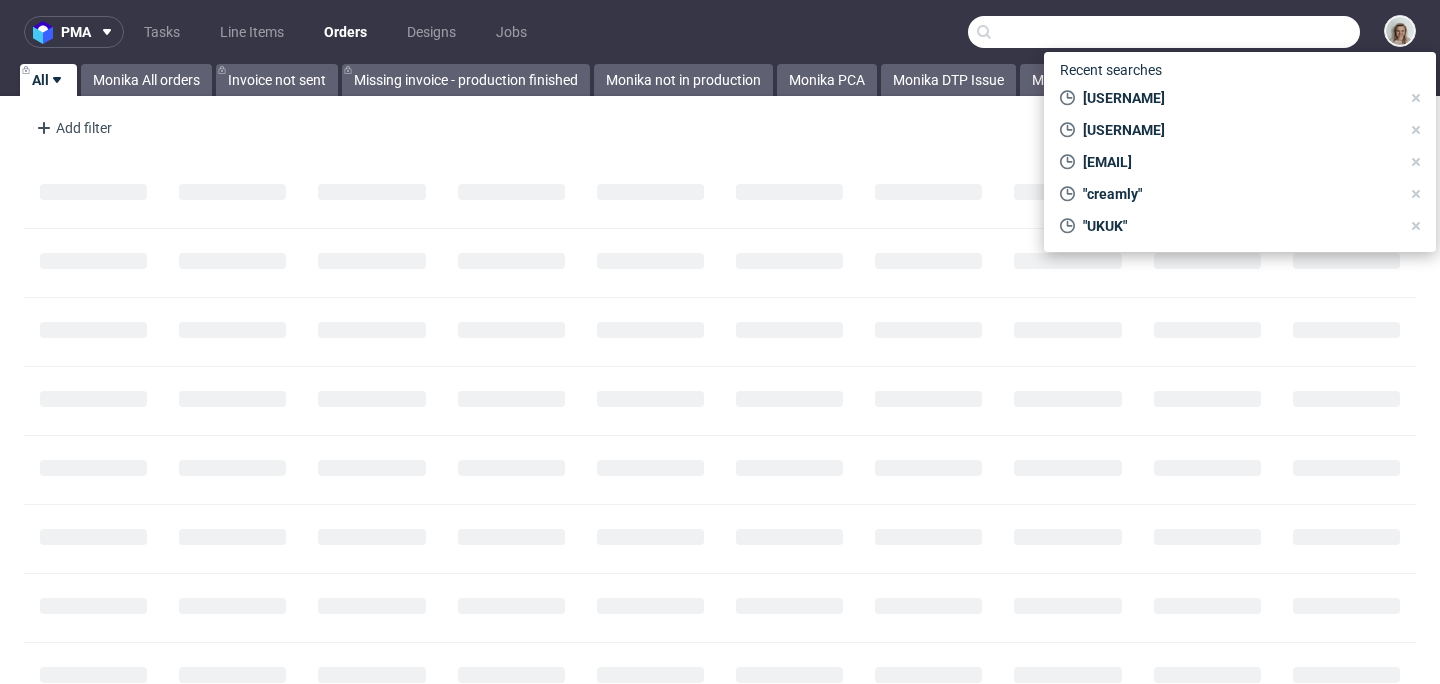 click at bounding box center (1164, 32) 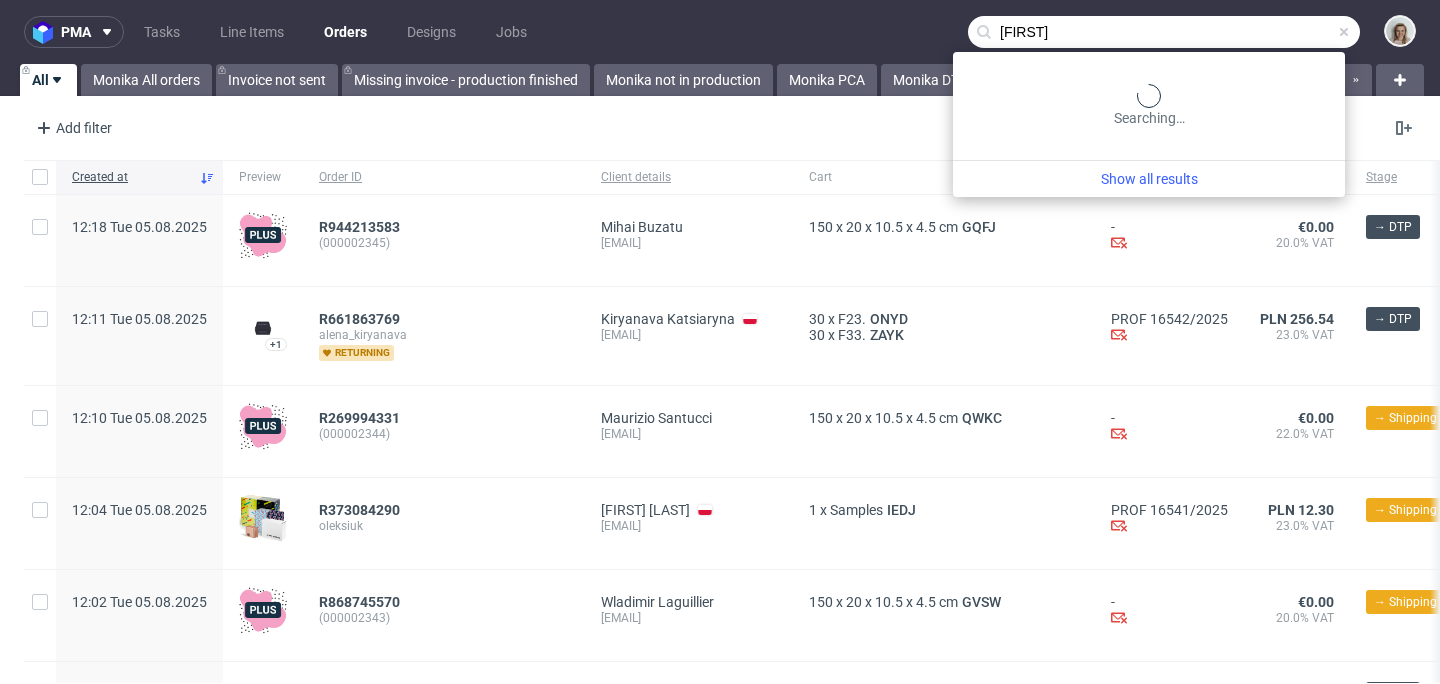 type on "[FIRST]" 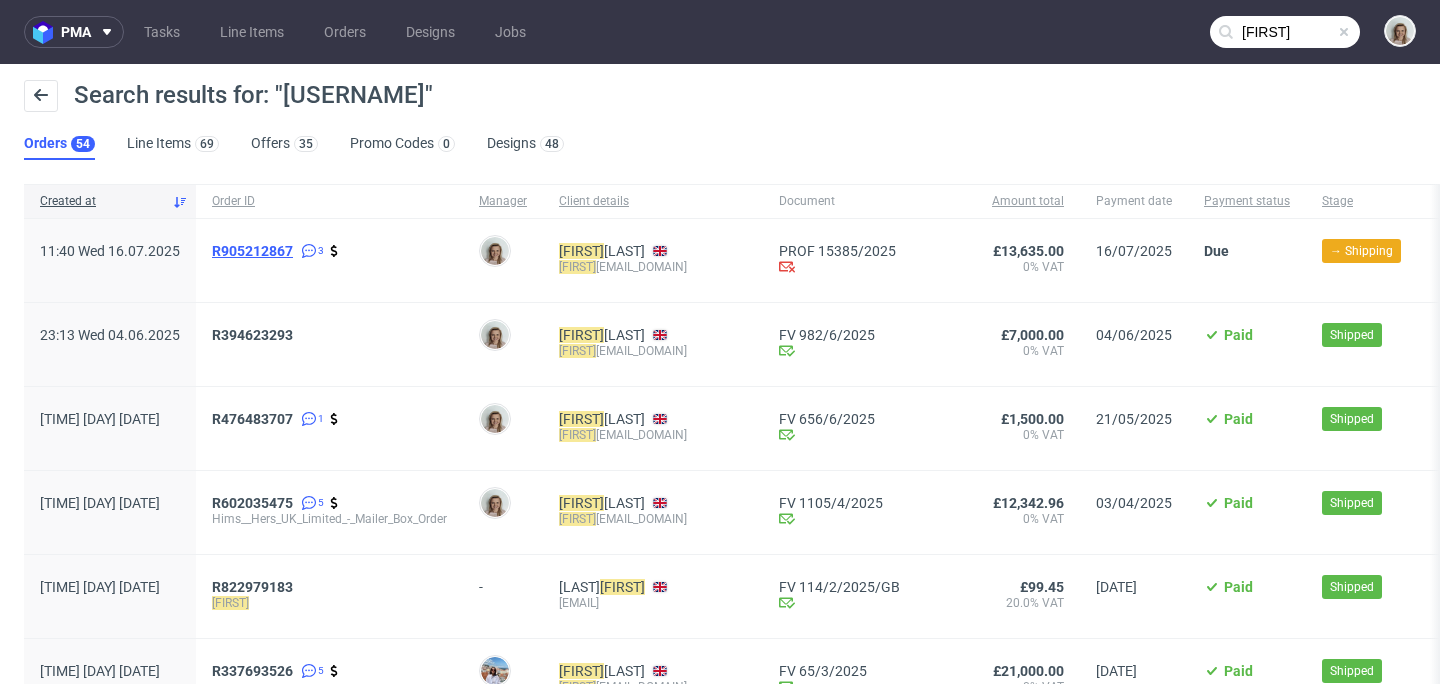 click on "R905212867" at bounding box center [252, 251] 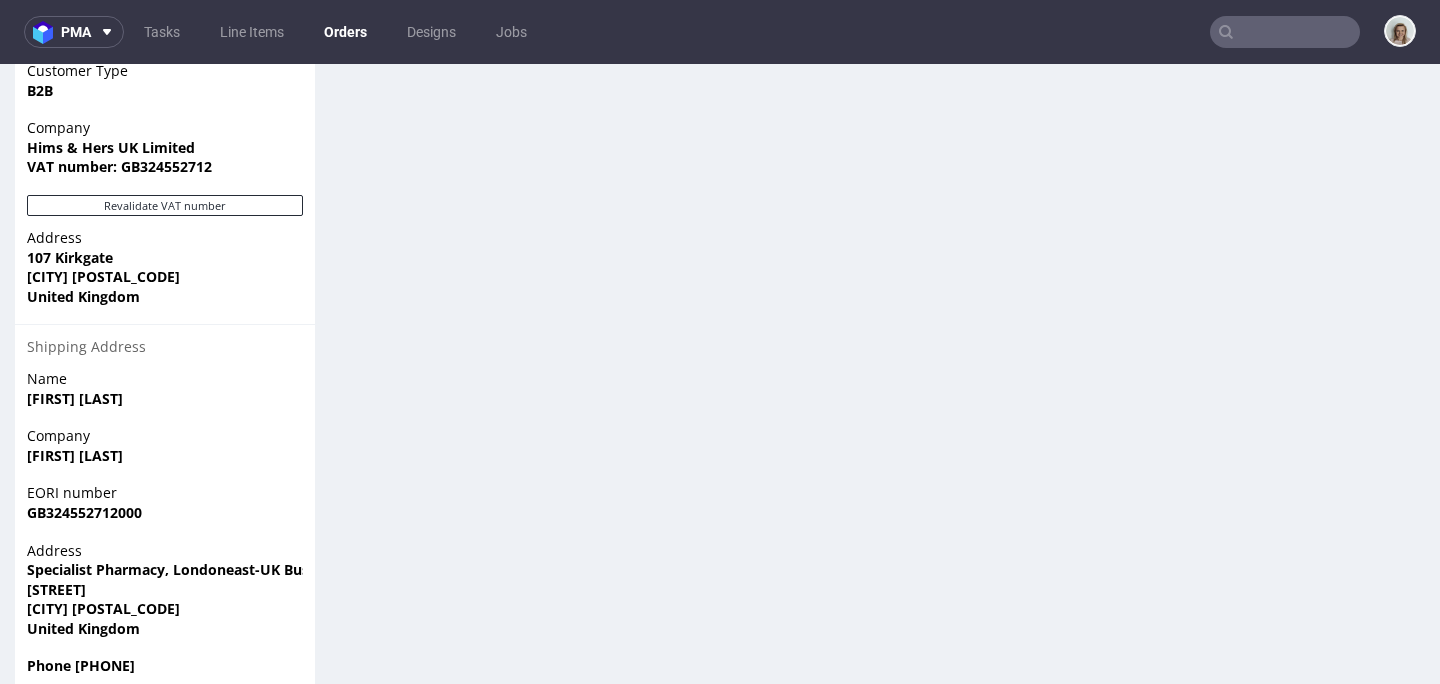 scroll, scrollTop: 1296, scrollLeft: 0, axis: vertical 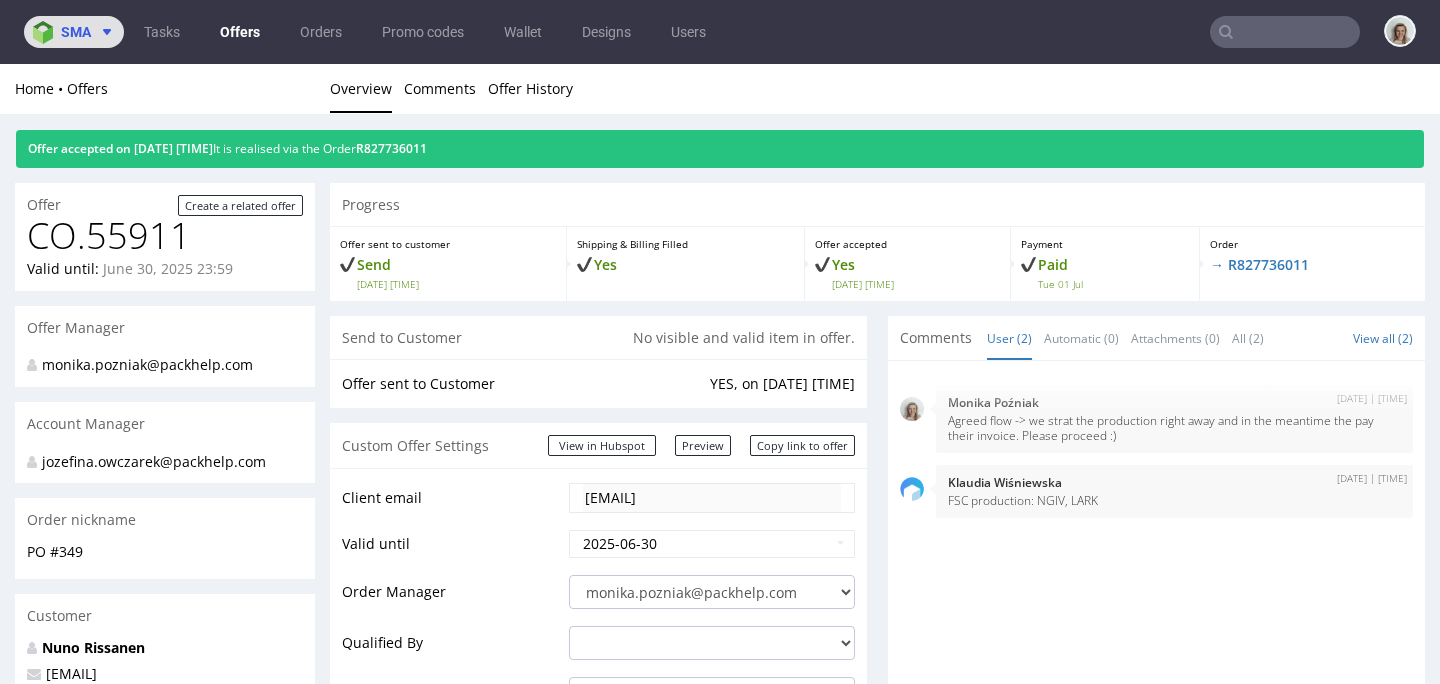 click at bounding box center (103, 32) 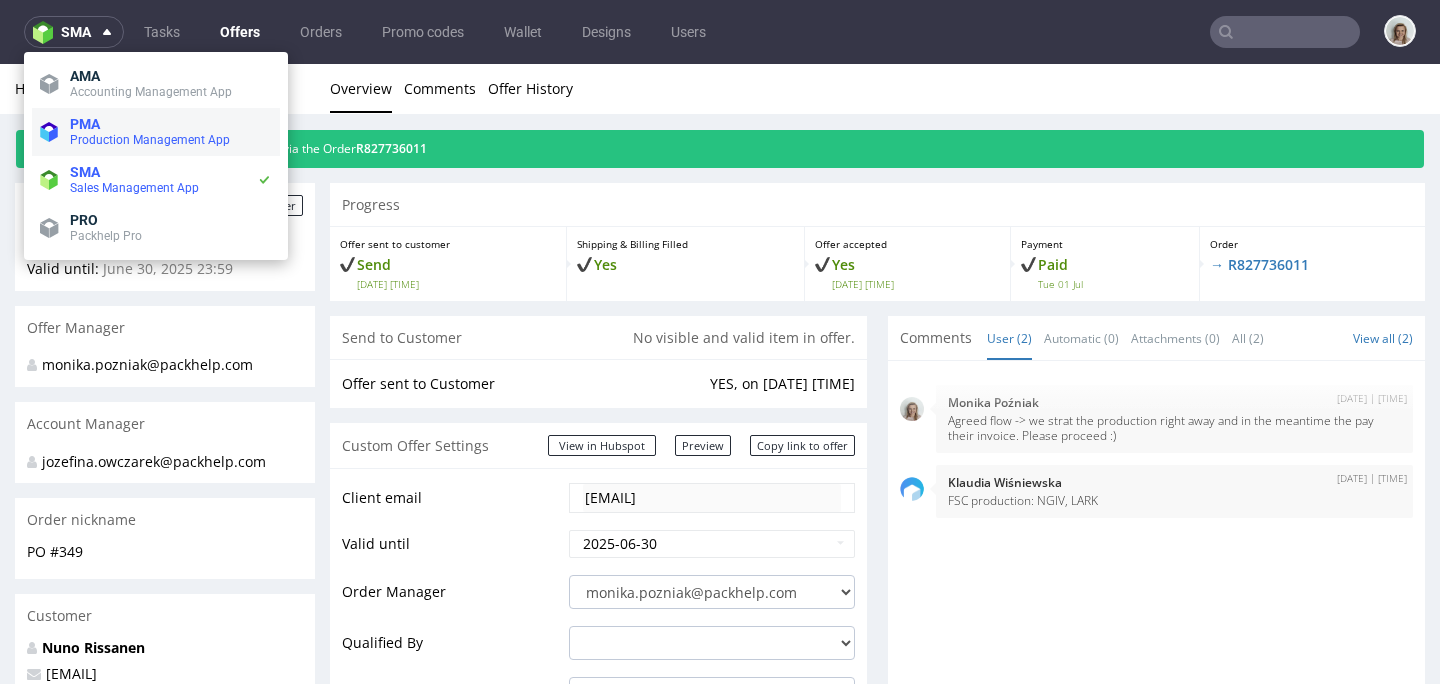 click on "Production Management App" at bounding box center (150, 140) 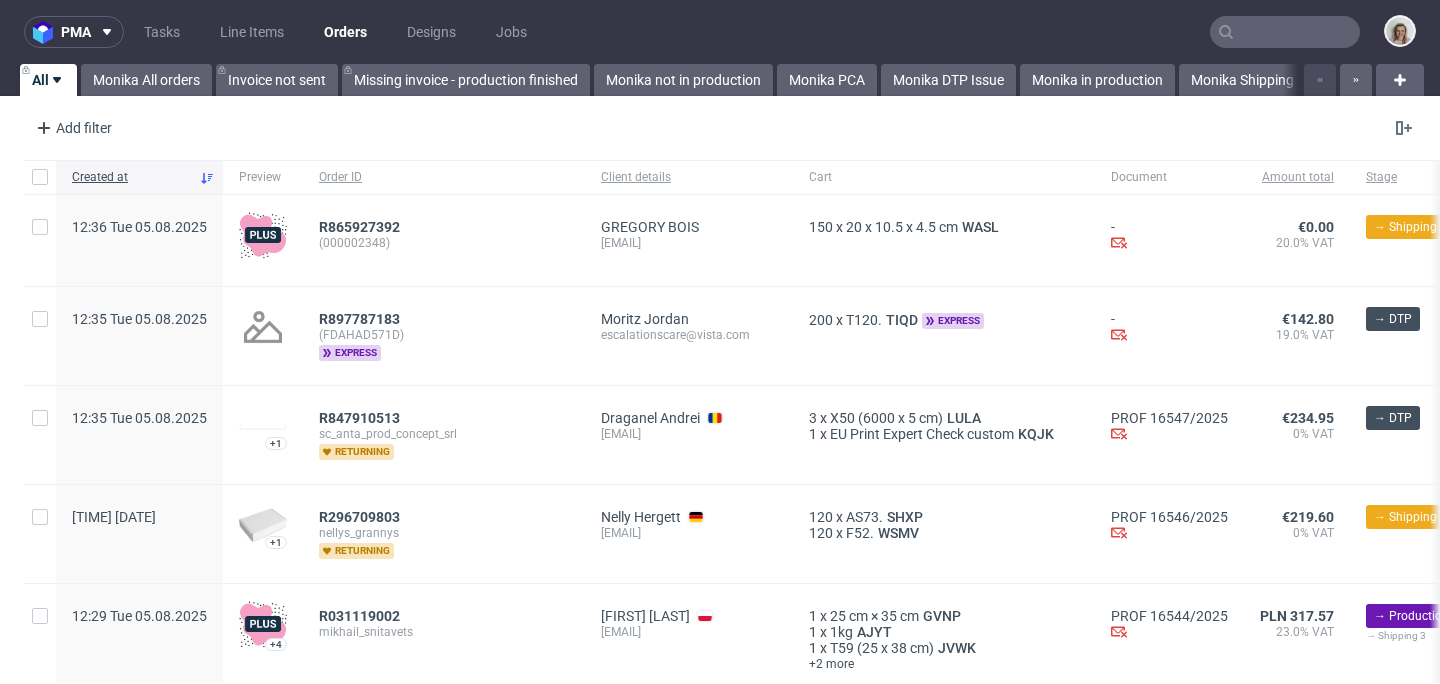click at bounding box center [1285, 32] 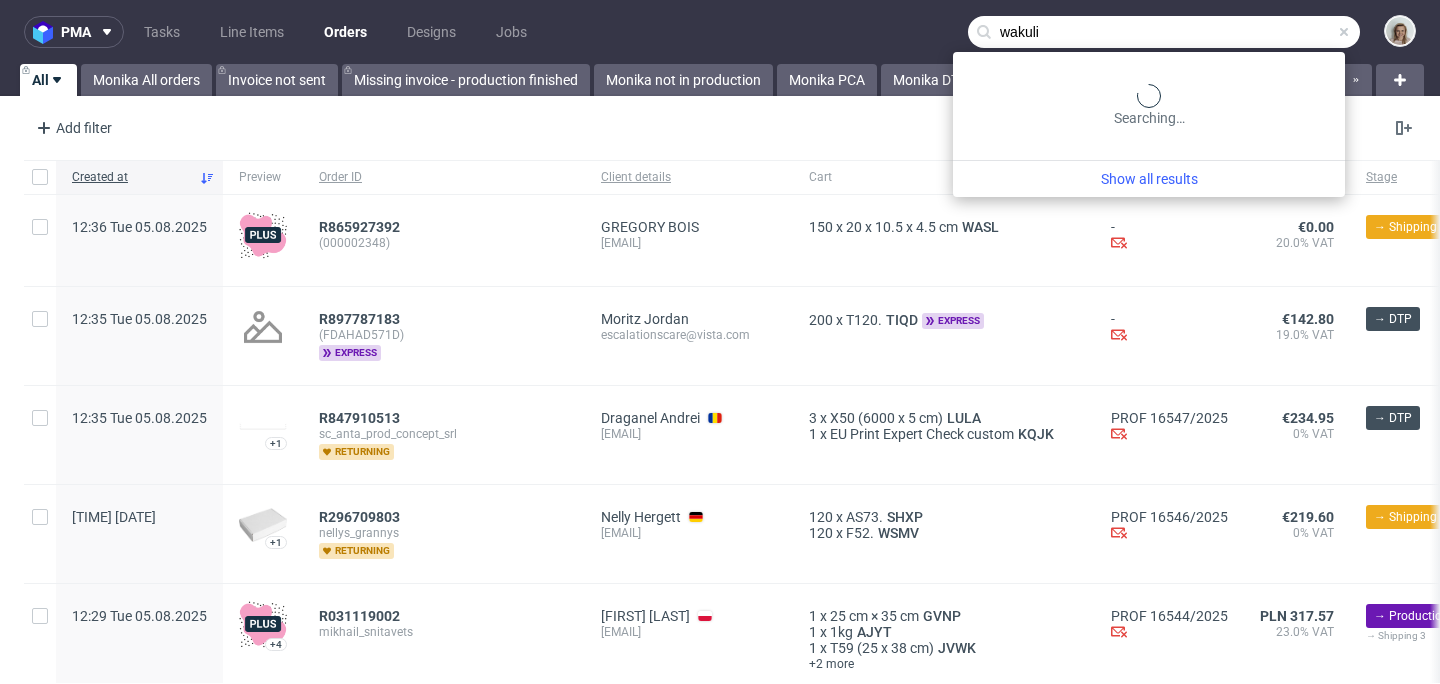type on "wakuli" 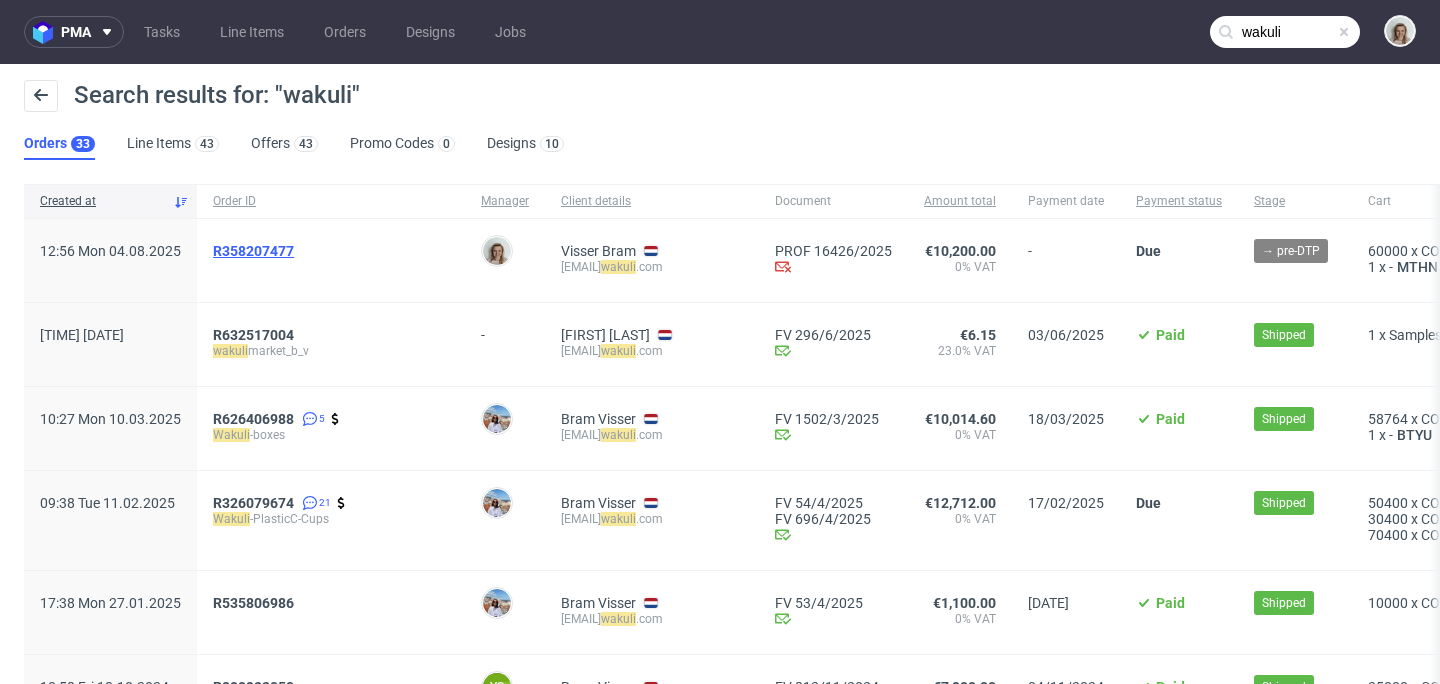 click on "R358207477" at bounding box center (253, 251) 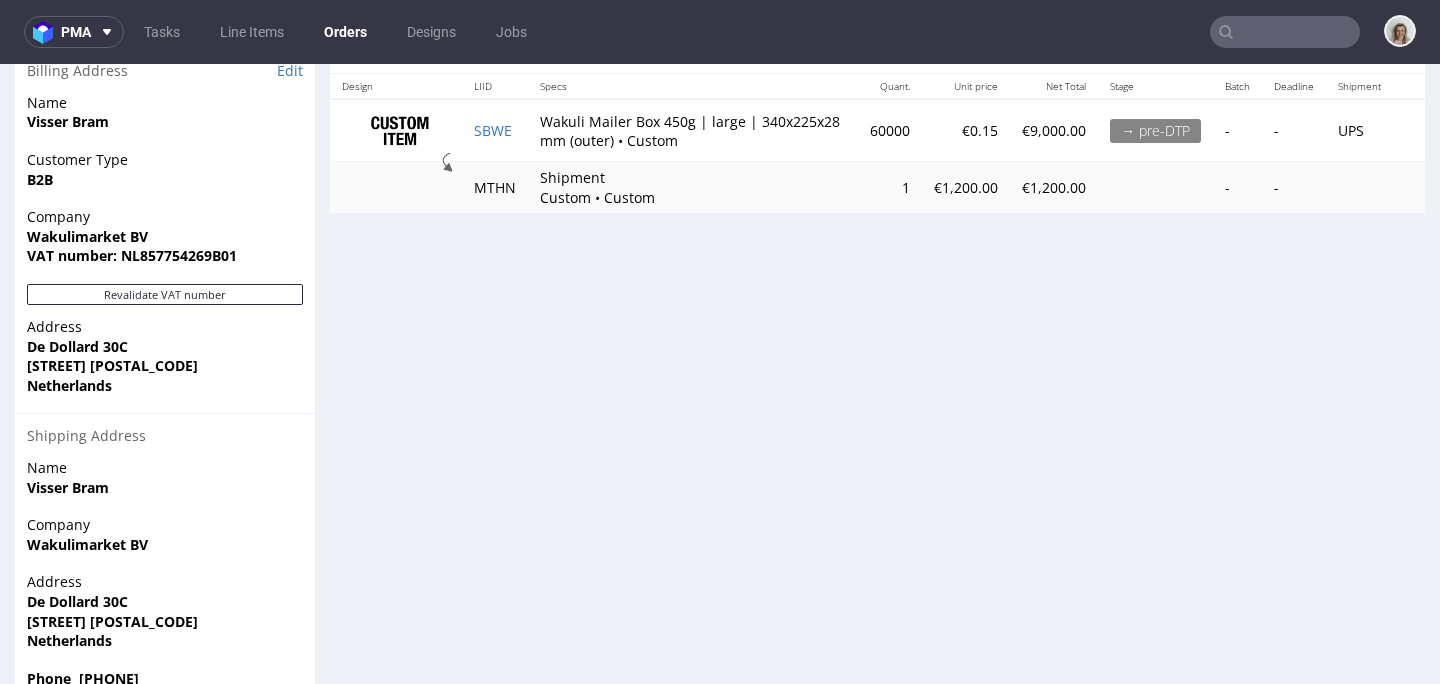 scroll, scrollTop: 1220, scrollLeft: 0, axis: vertical 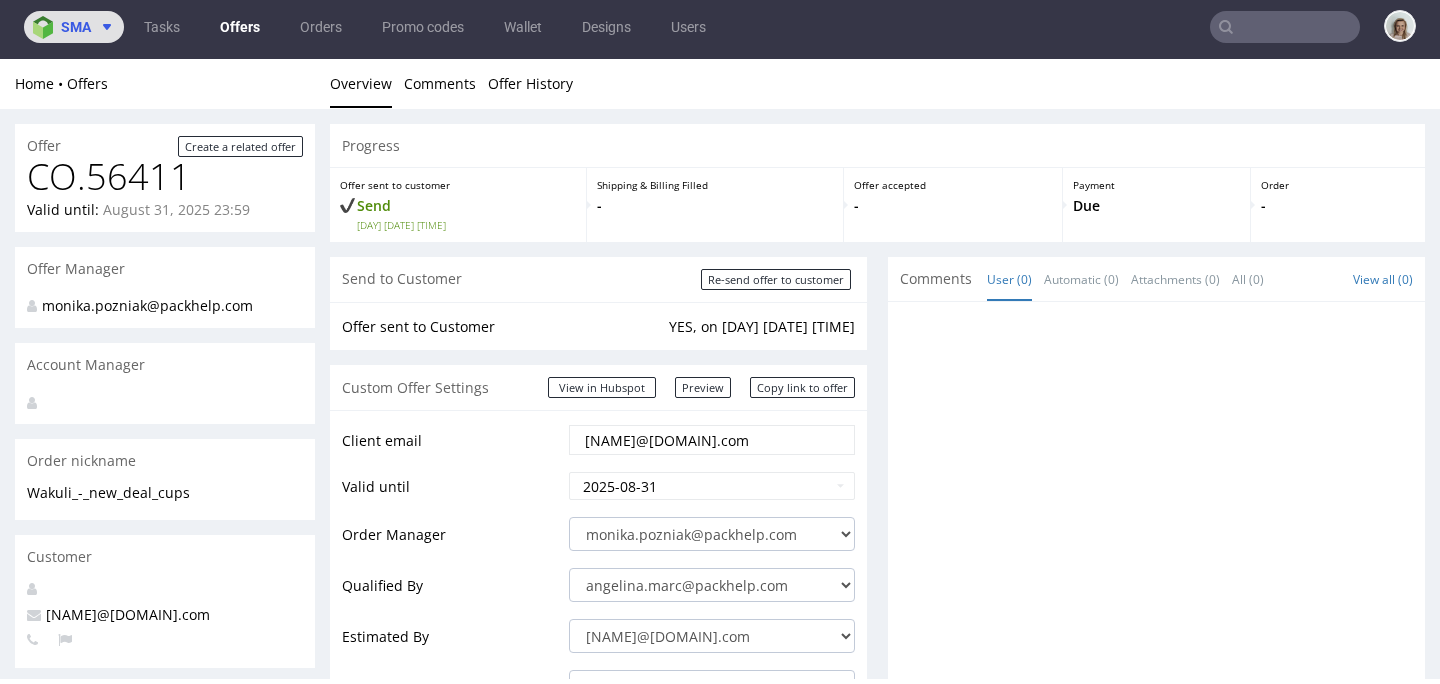 click on "sma" at bounding box center (76, 27) 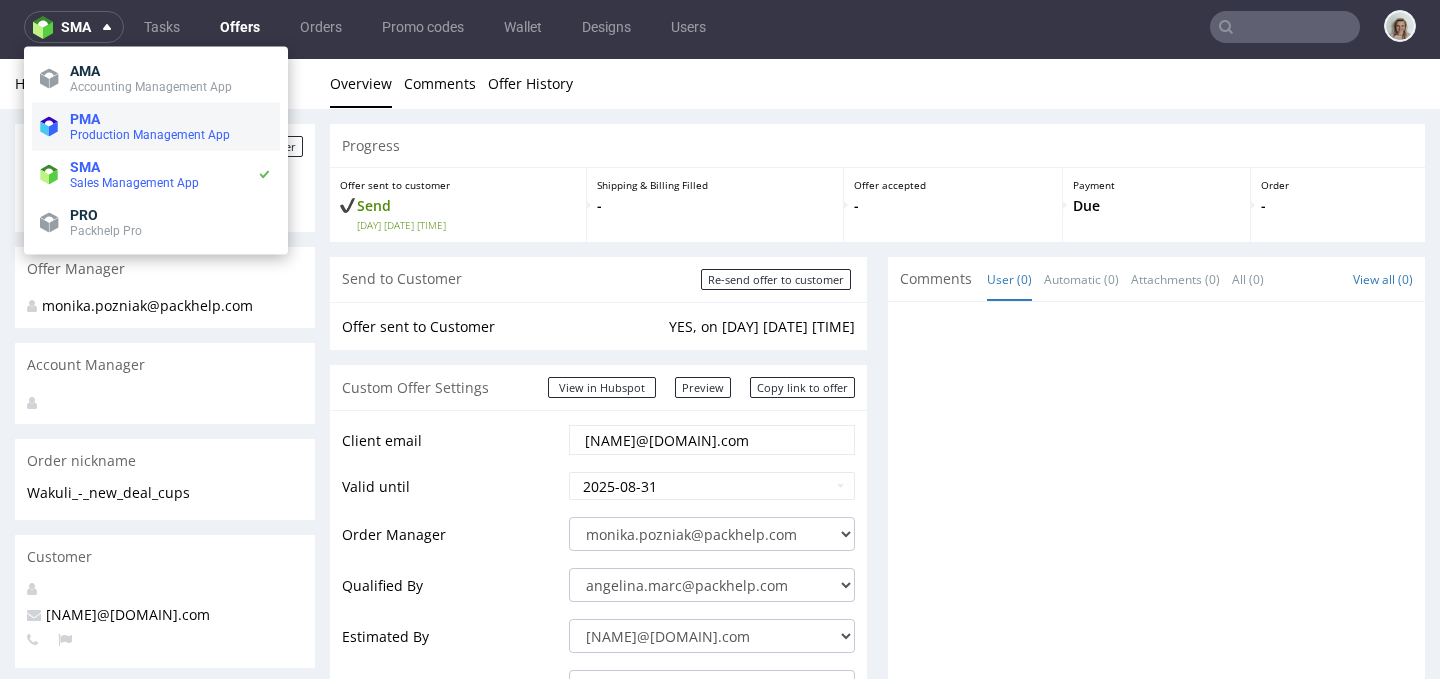 click on "PMA" at bounding box center (85, 119) 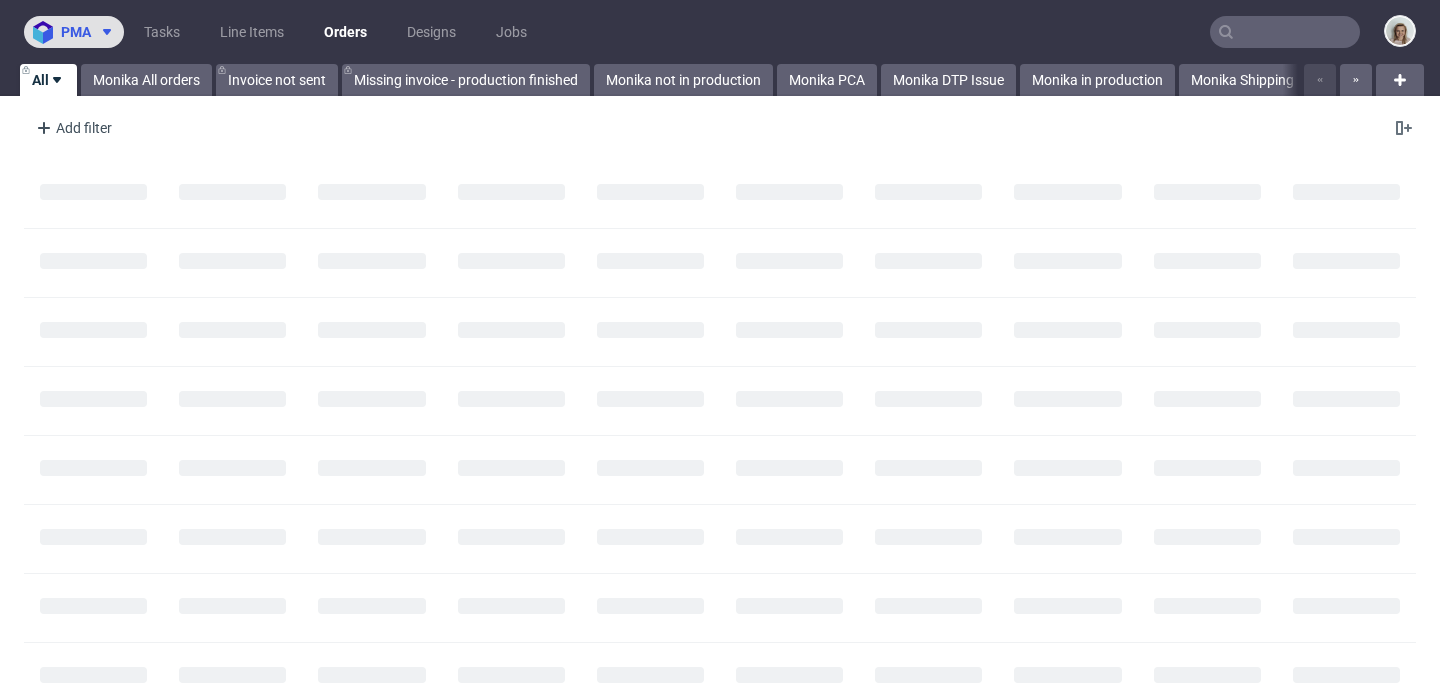 click 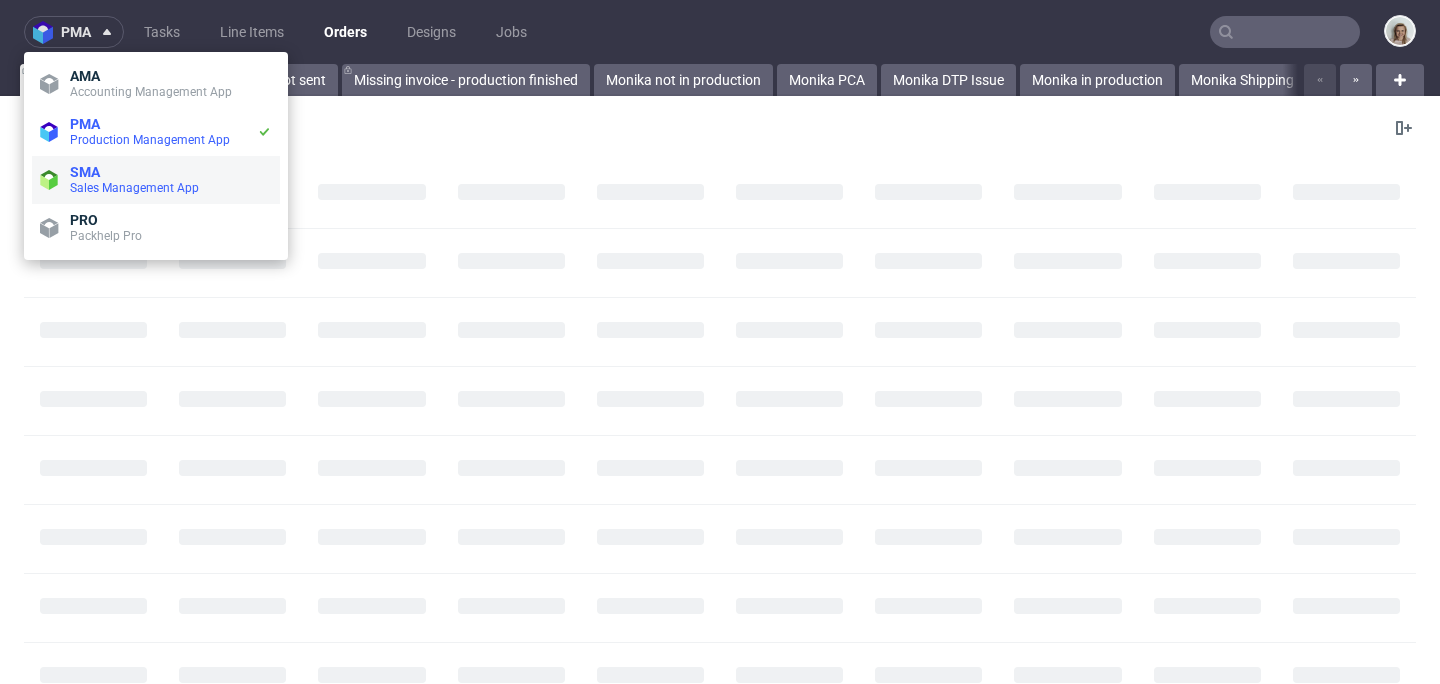 click on "SMA" at bounding box center (171, 172) 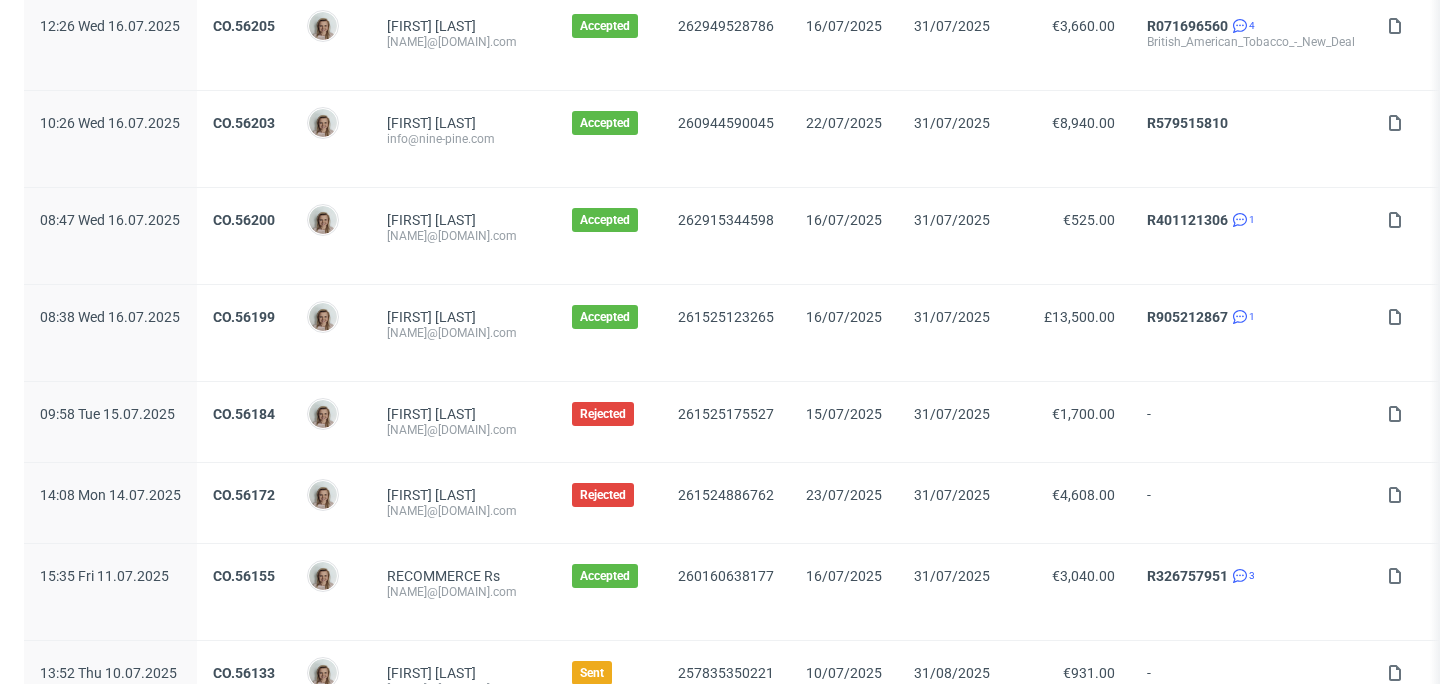 scroll, scrollTop: 2300, scrollLeft: 0, axis: vertical 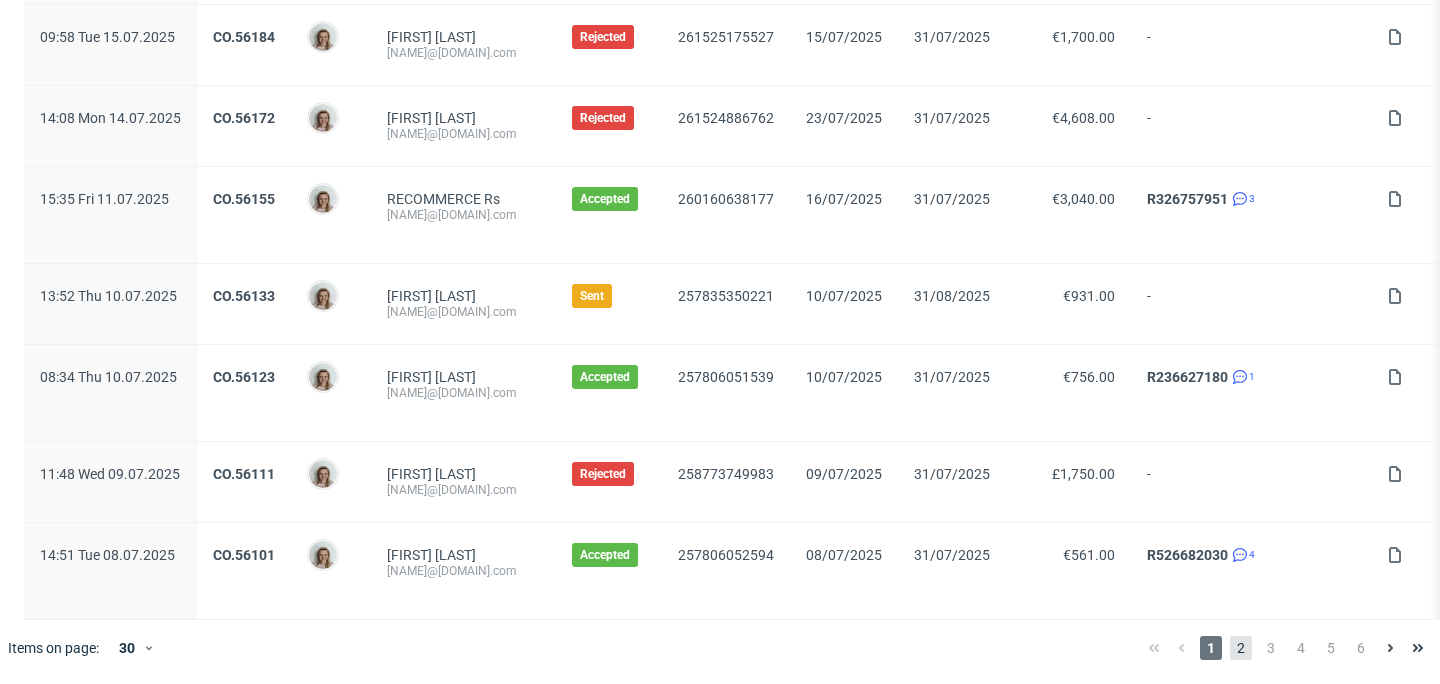 click on "2" at bounding box center [1241, 648] 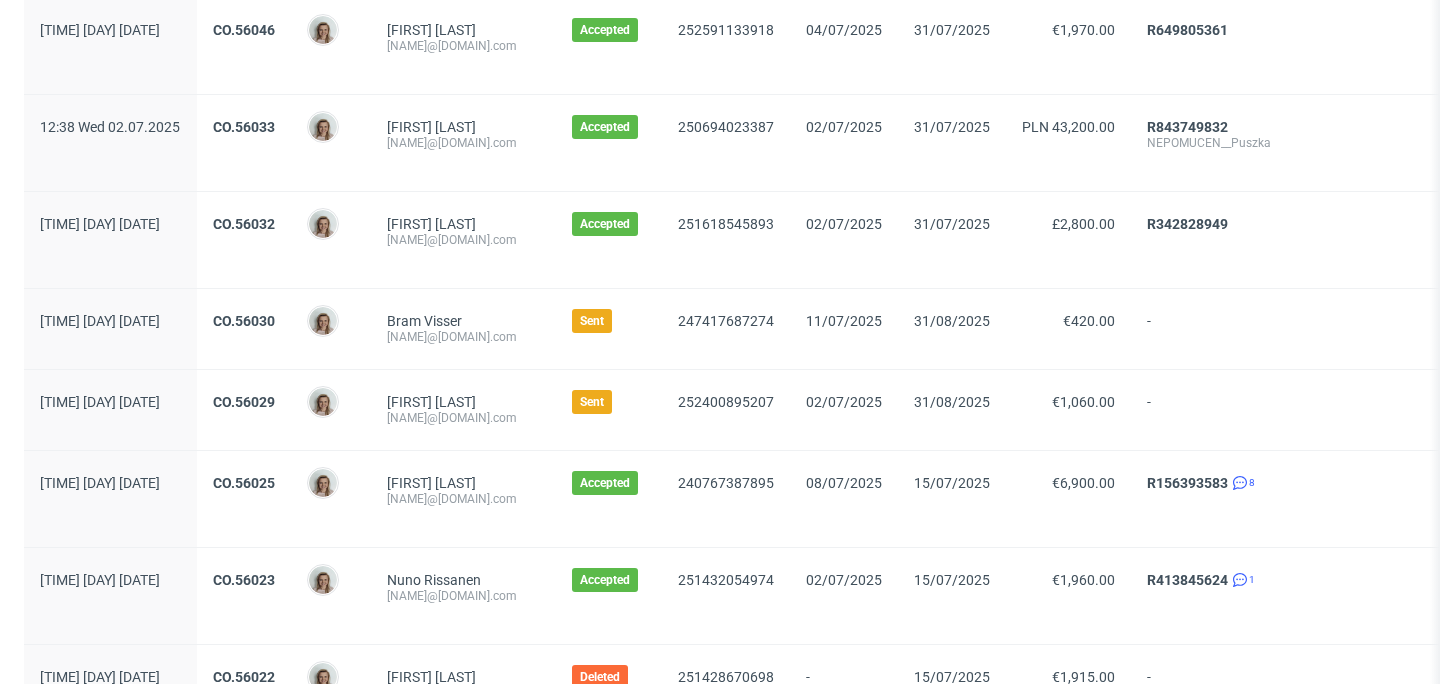 scroll, scrollTop: 775, scrollLeft: 0, axis: vertical 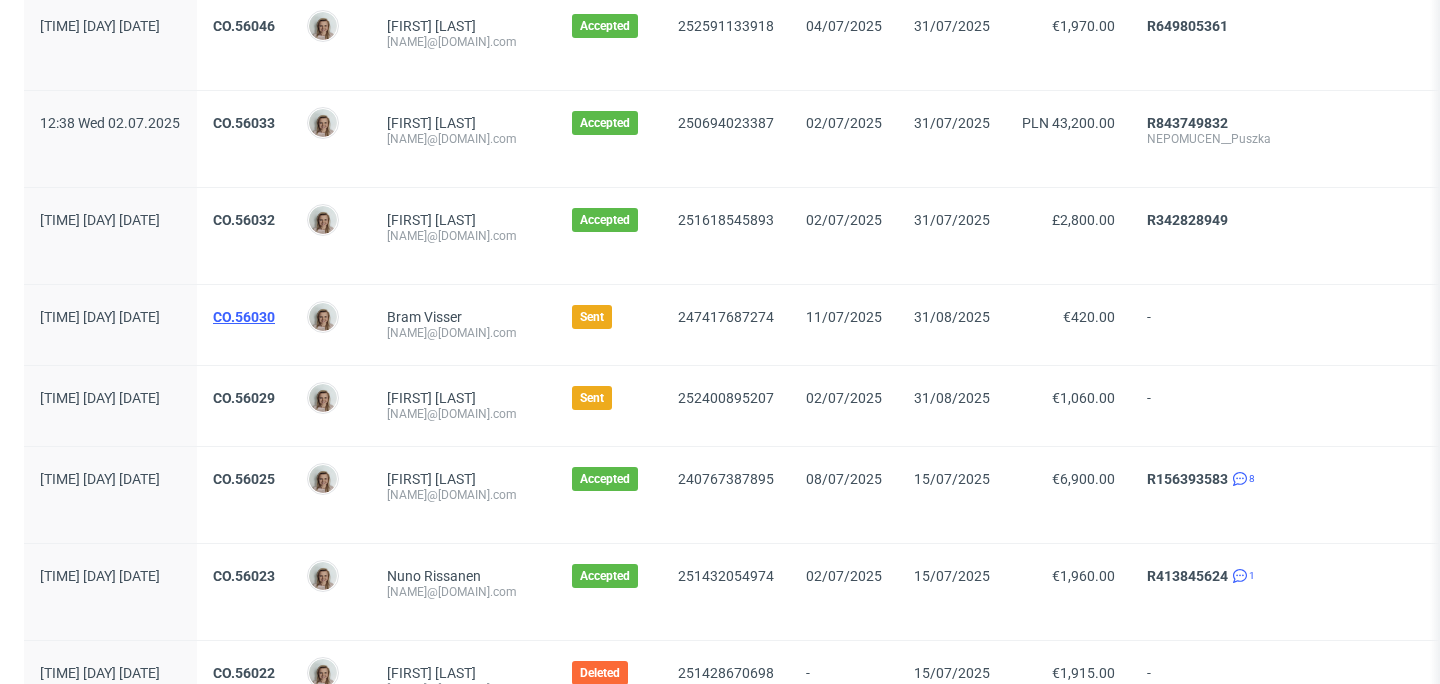 click on "CO.56030" at bounding box center [244, 317] 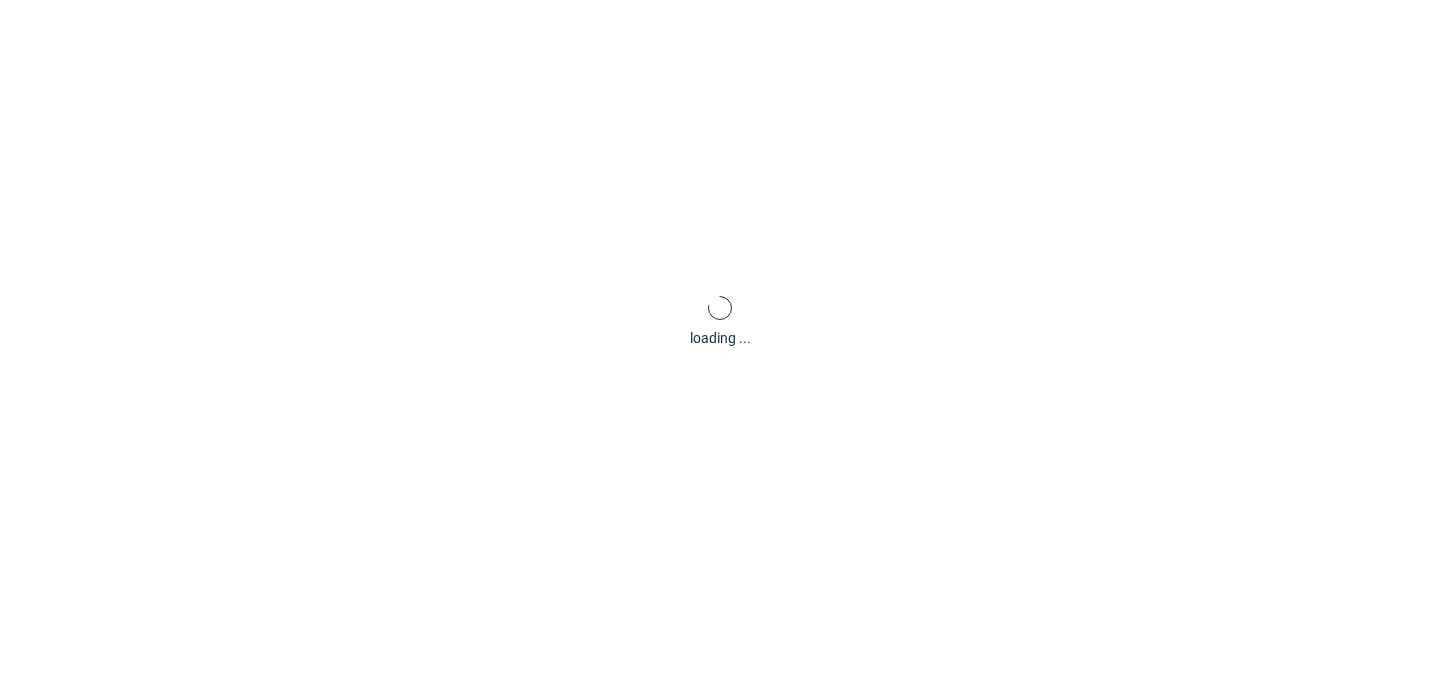 scroll, scrollTop: 84, scrollLeft: 0, axis: vertical 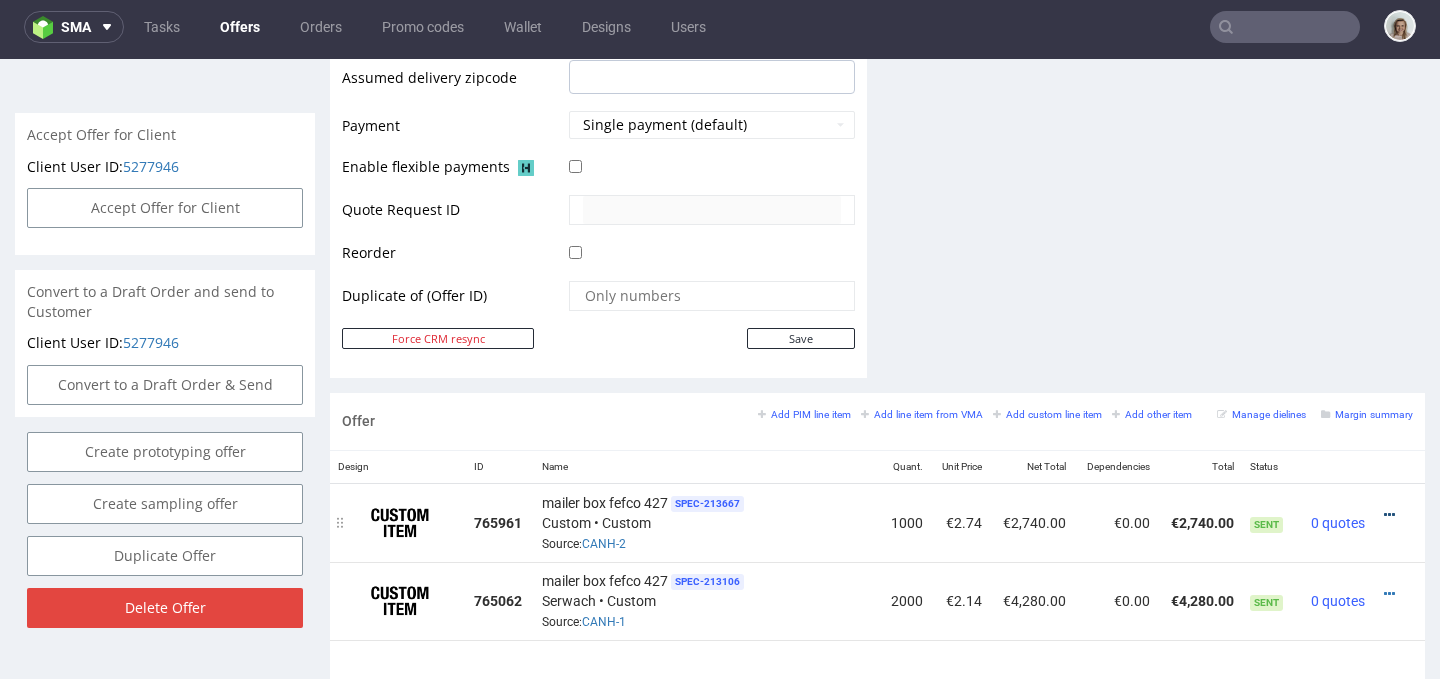 click at bounding box center (1389, 515) 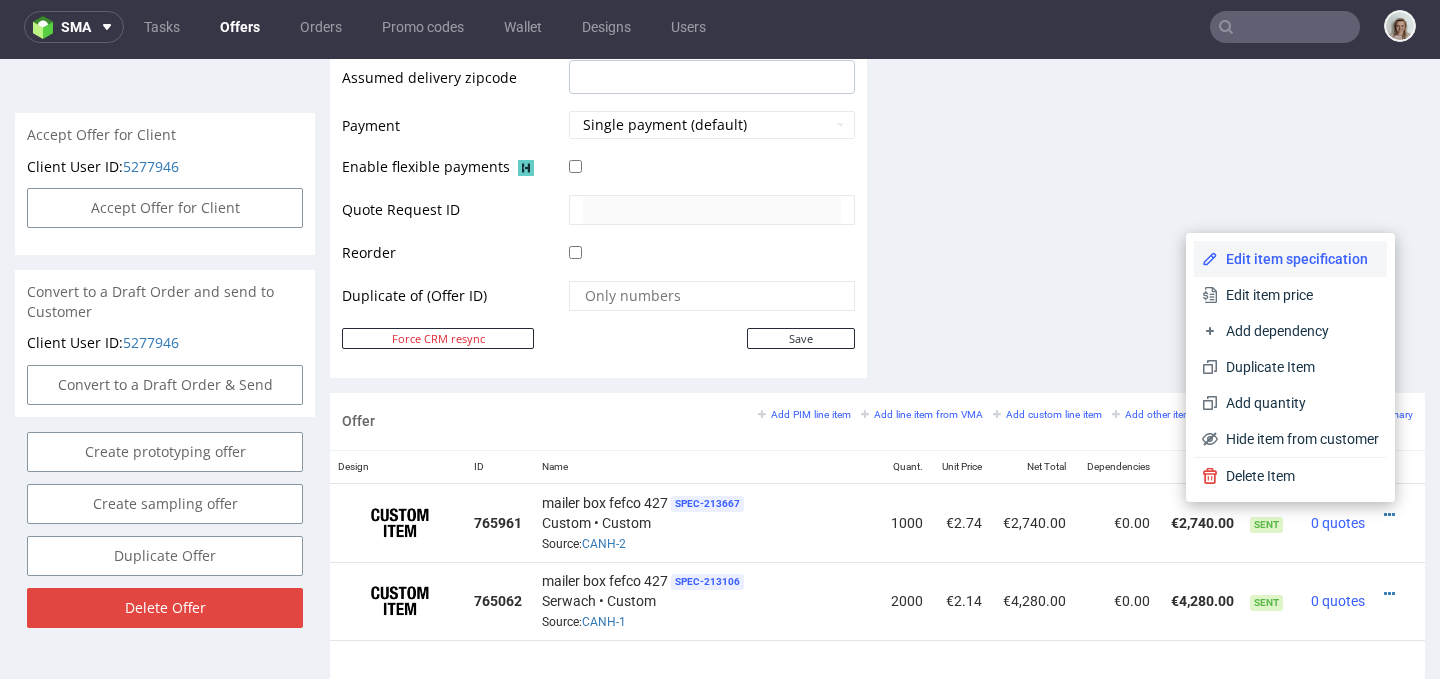 click on "Edit item specification" at bounding box center (1298, 259) 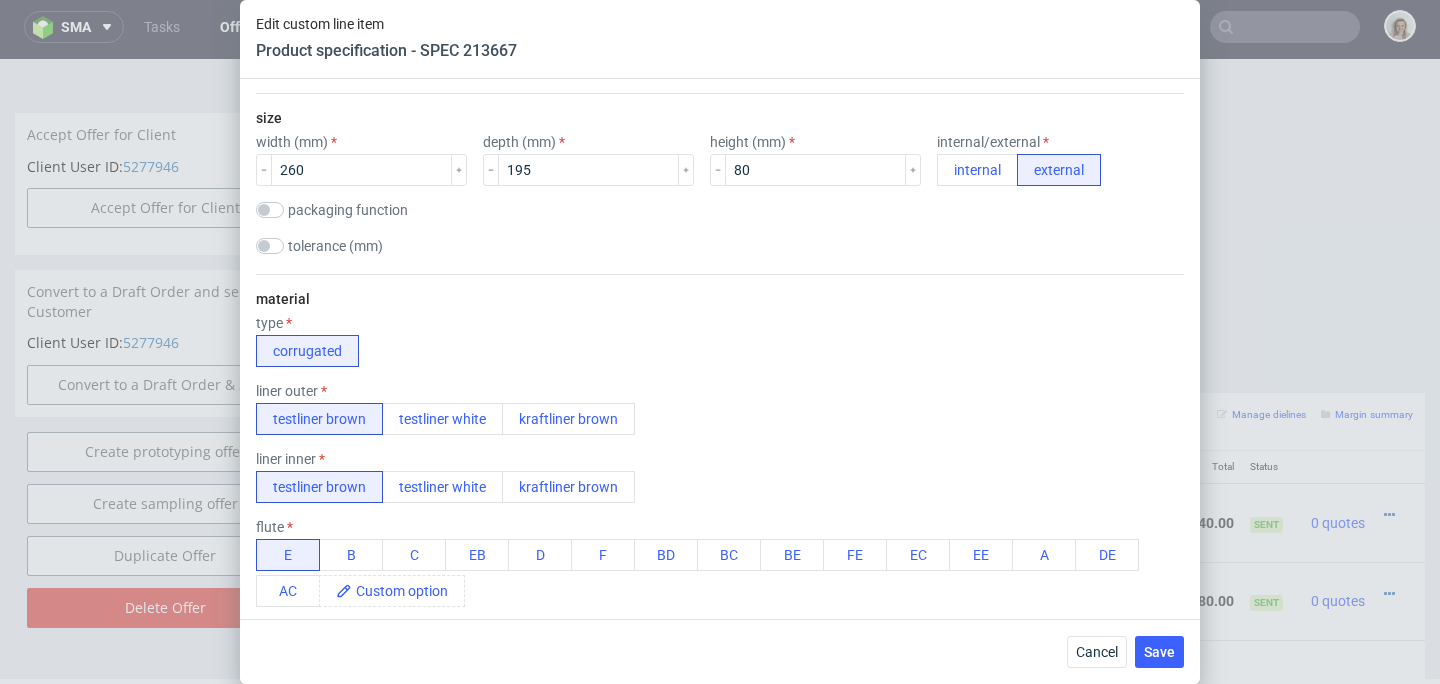 scroll, scrollTop: 0, scrollLeft: 0, axis: both 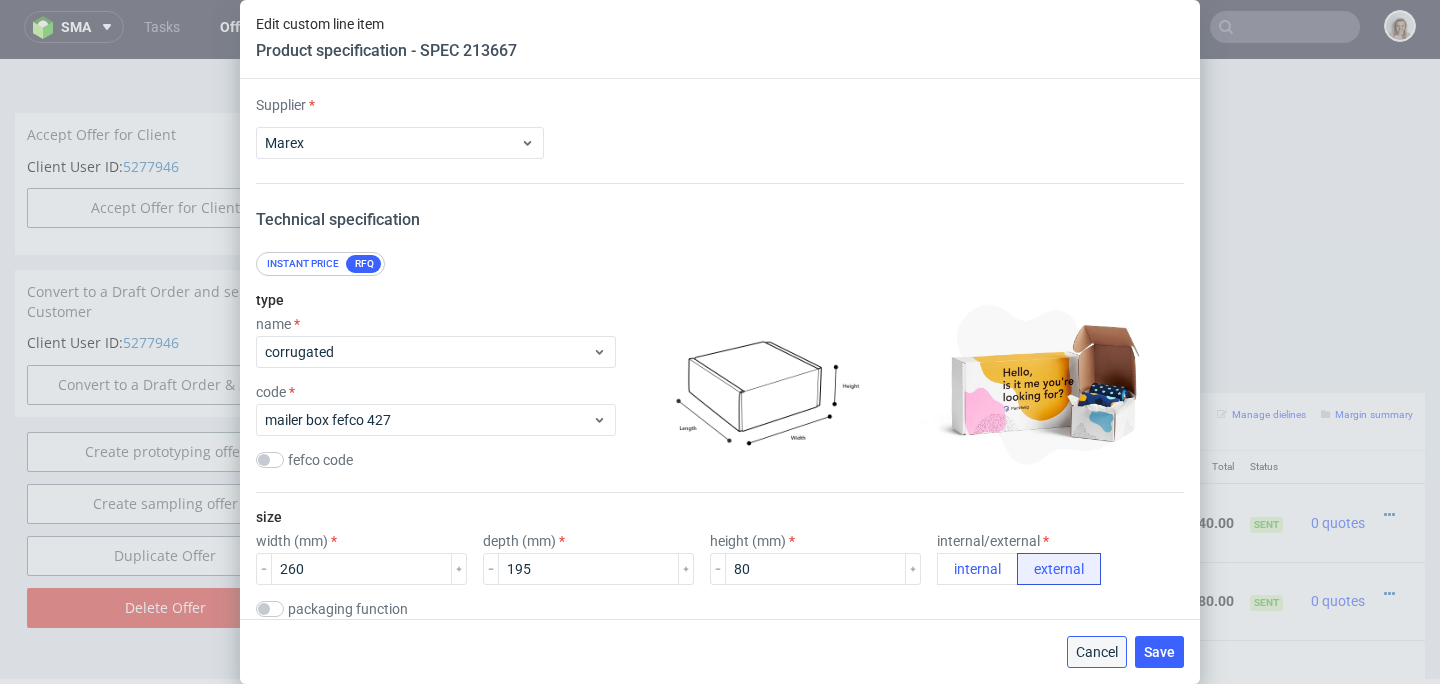 drag, startPoint x: 1107, startPoint y: 648, endPoint x: 1107, endPoint y: 589, distance: 59 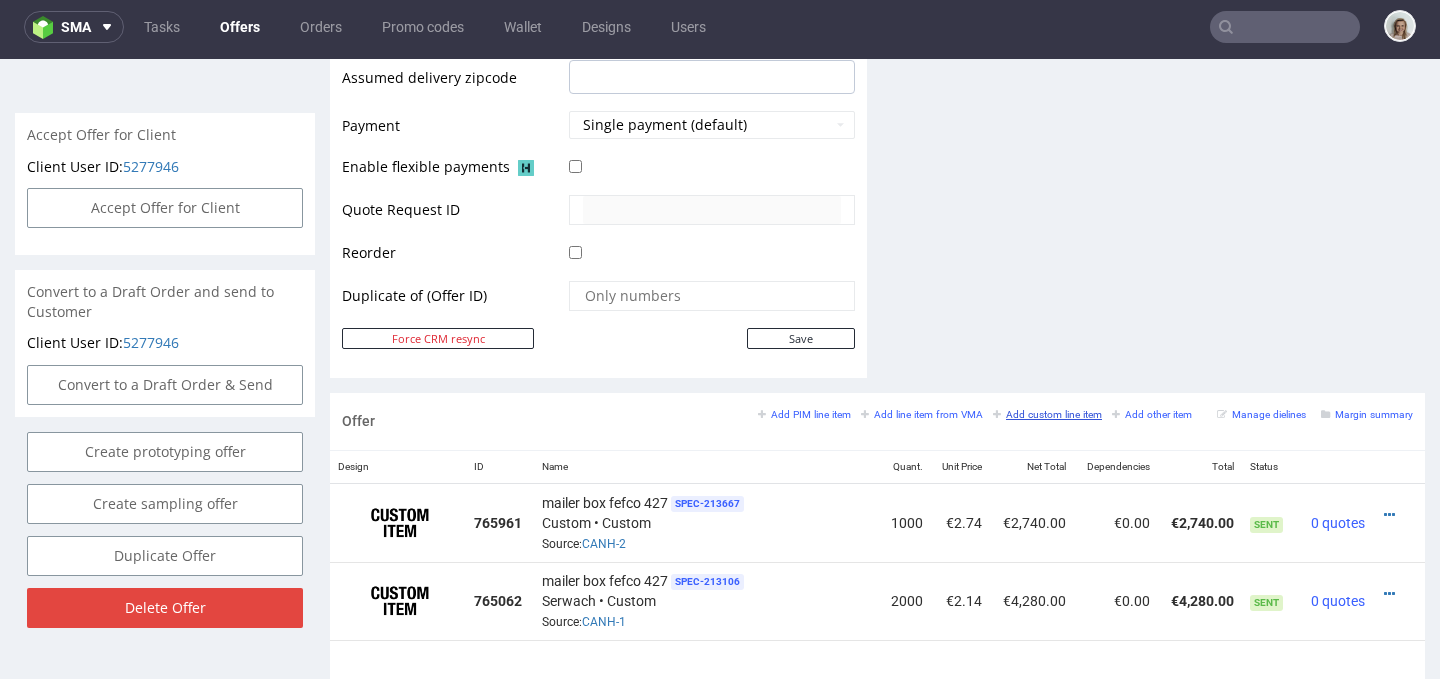 click on "Add custom line item" at bounding box center (1047, 414) 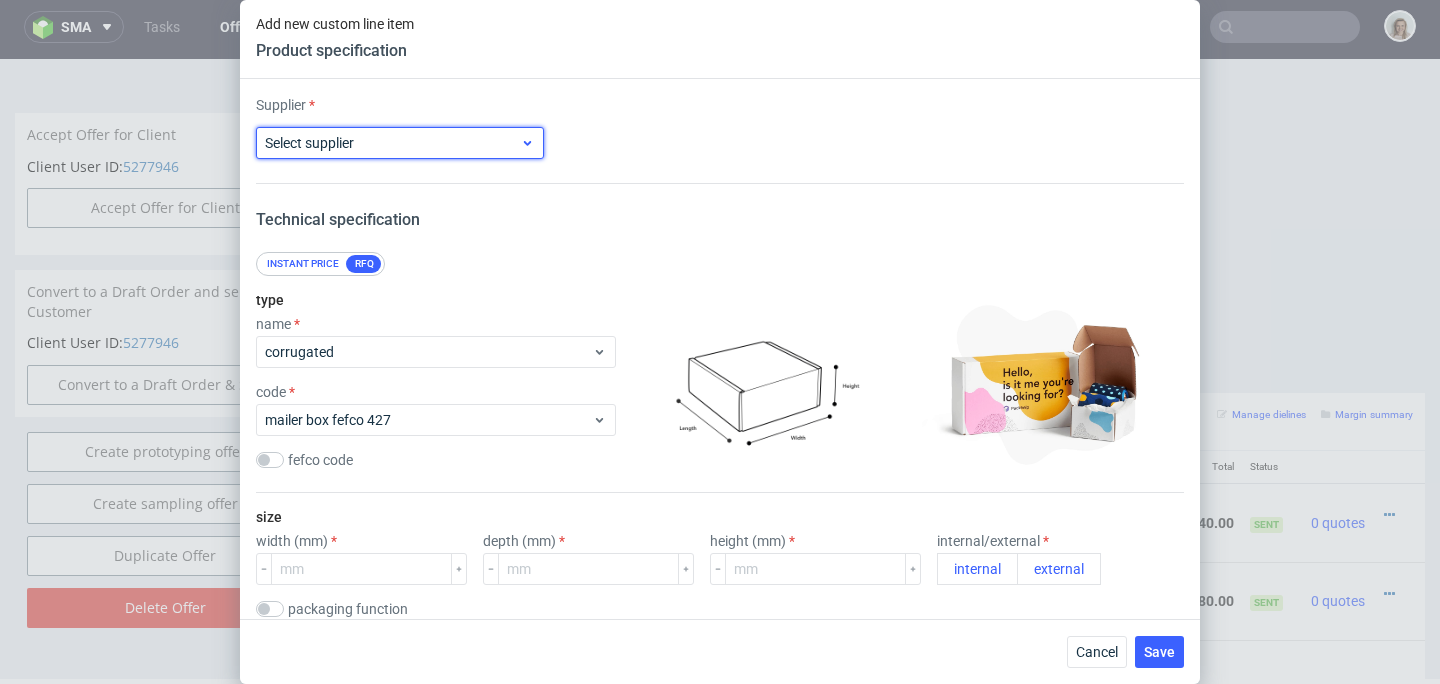 click on "Select supplier" at bounding box center [392, 143] 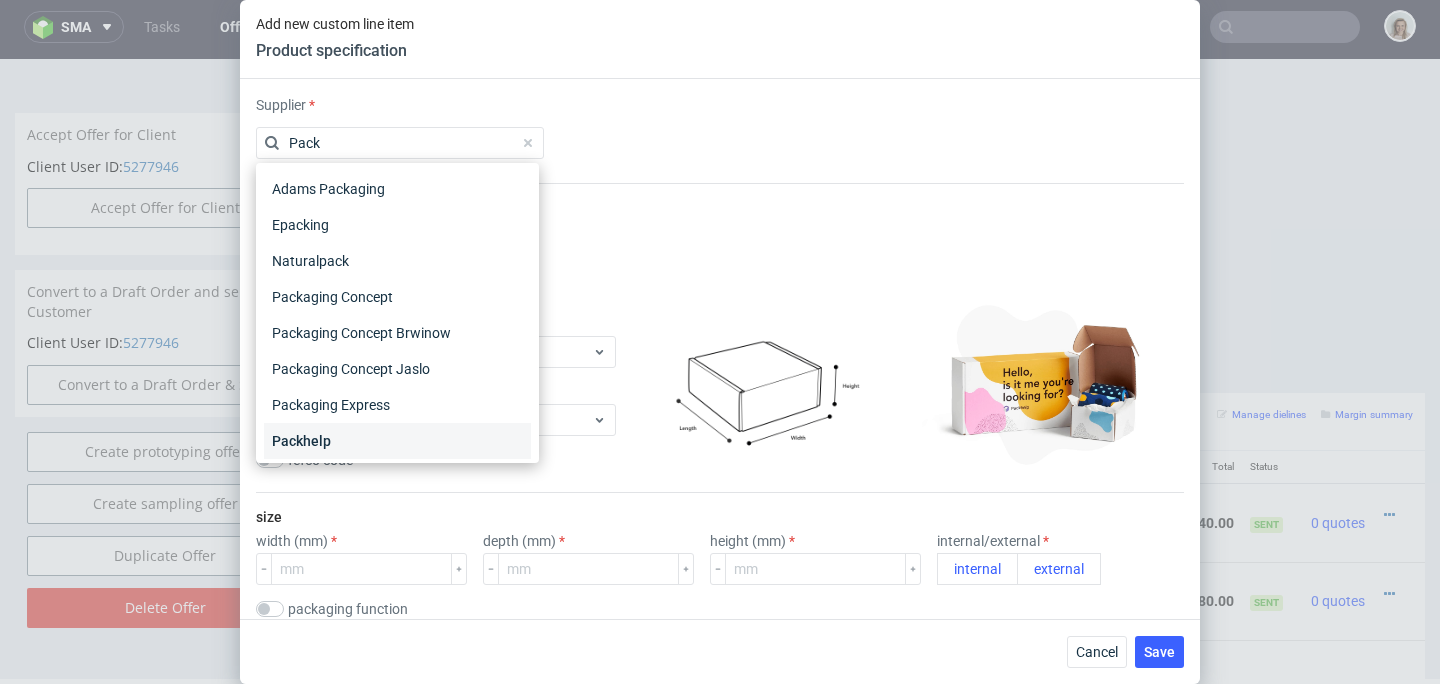 type on "Pack" 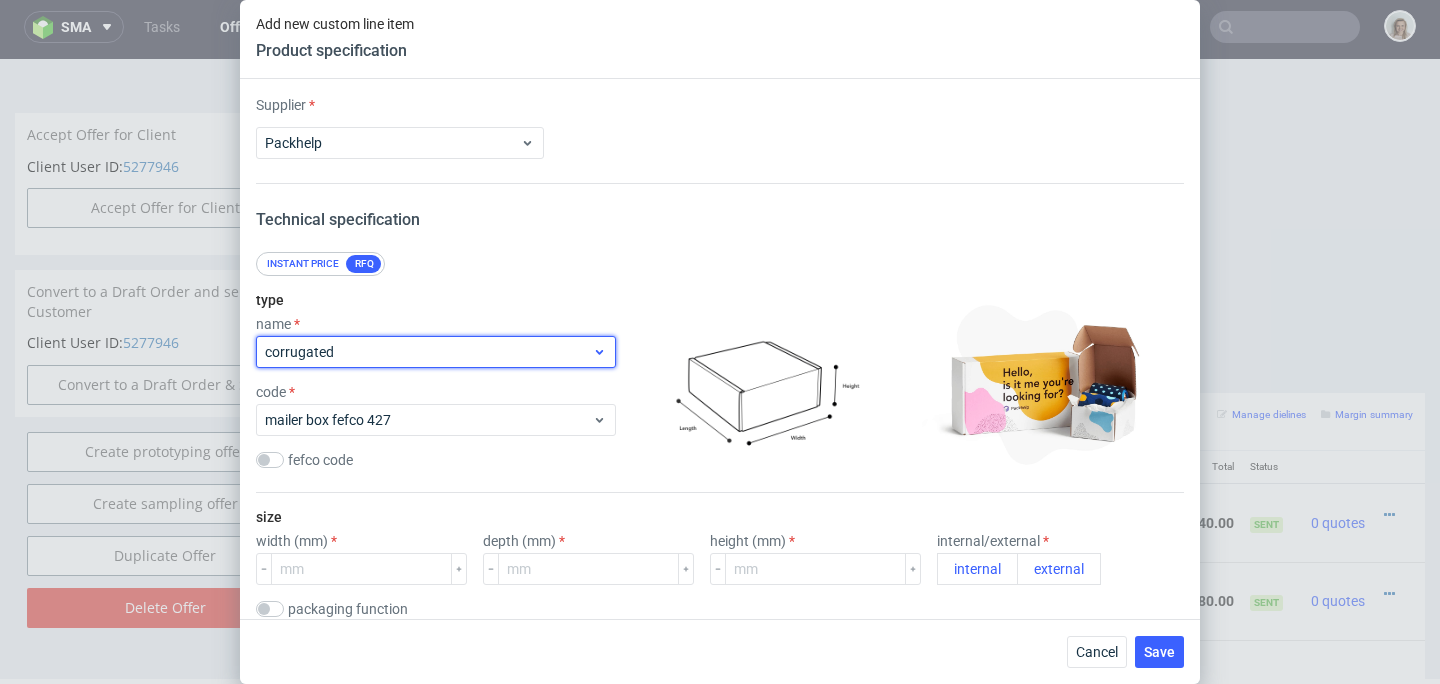 click on "corrugated" at bounding box center [428, 352] 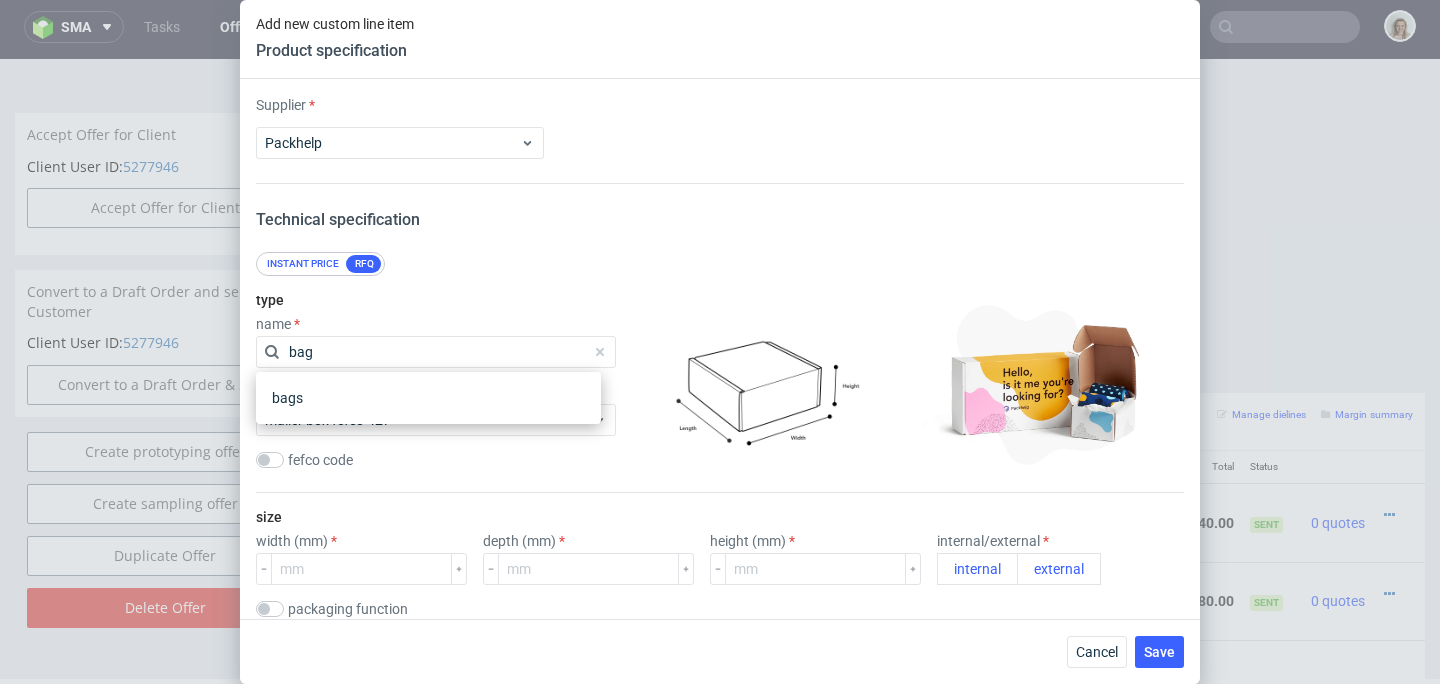 type on "bag" 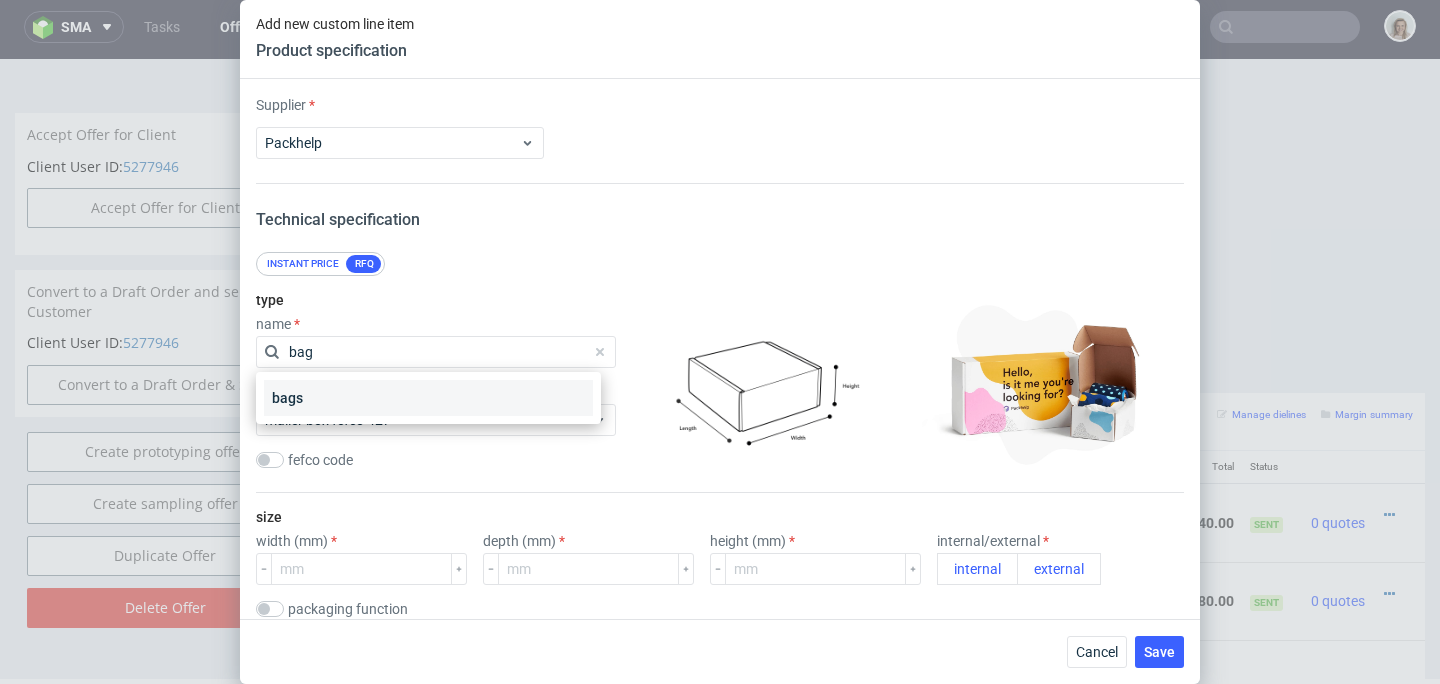 click on "bags" at bounding box center [428, 398] 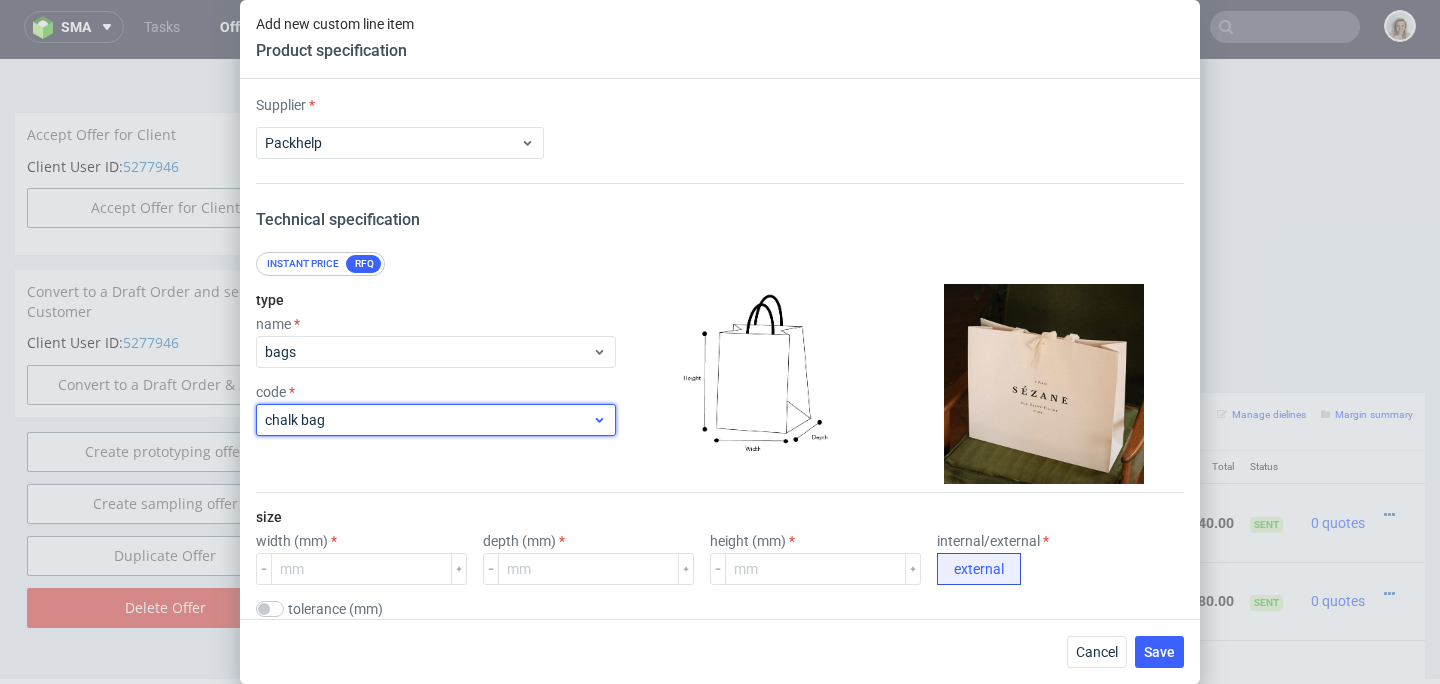 click on "chalk bag" at bounding box center [428, 420] 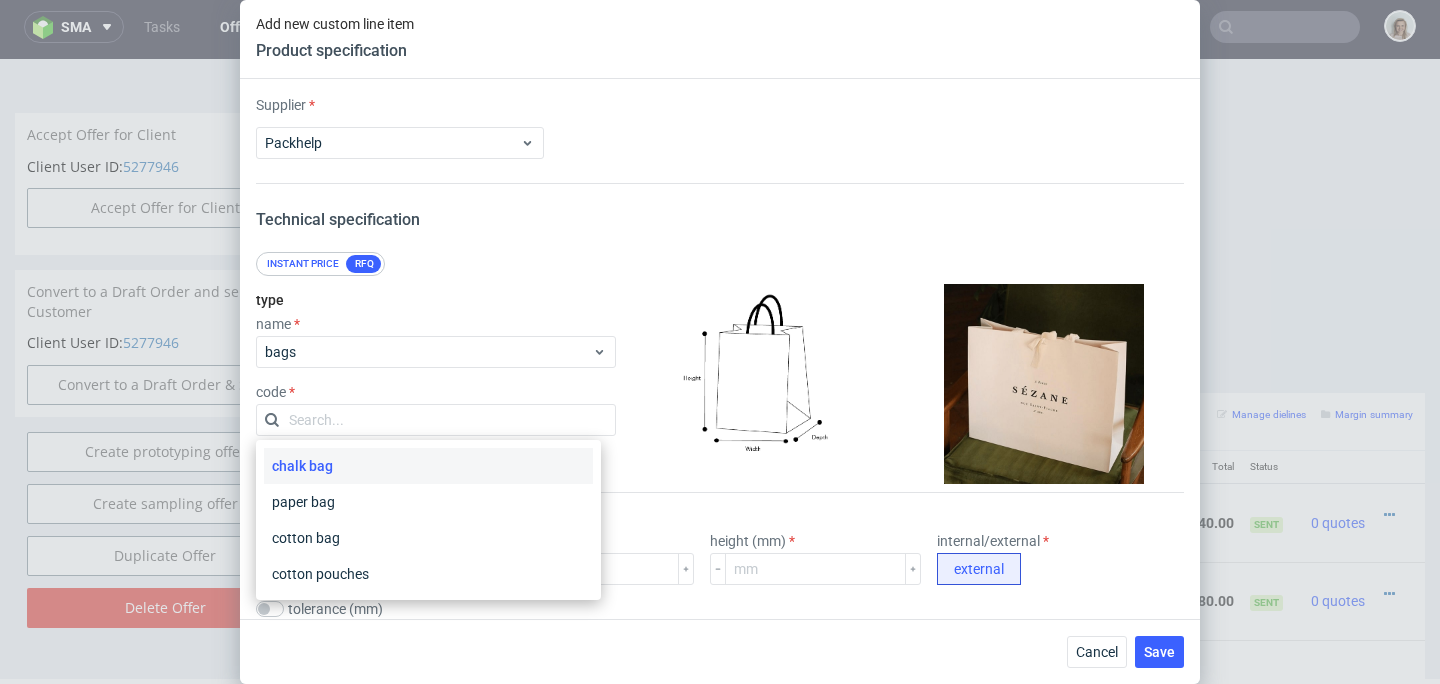 click on "chalk bag" at bounding box center (428, 466) 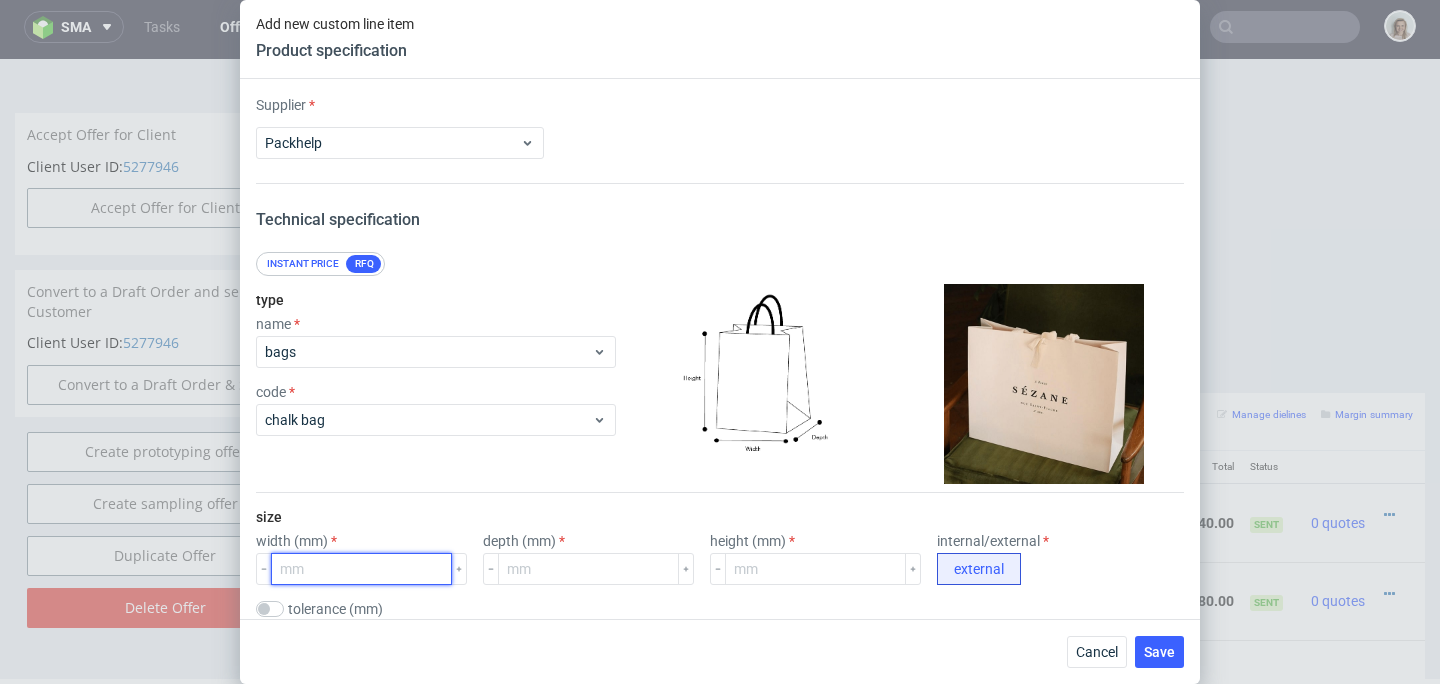 click at bounding box center [361, 569] 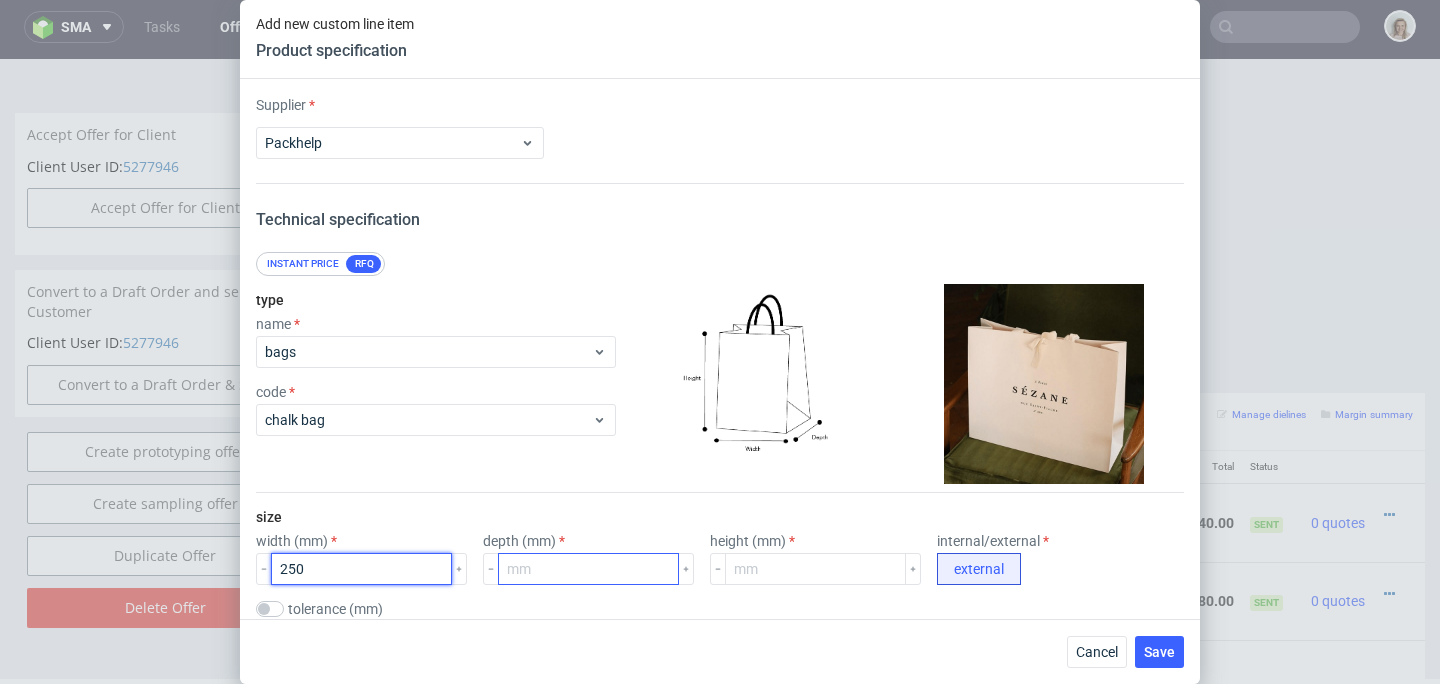 type on "250" 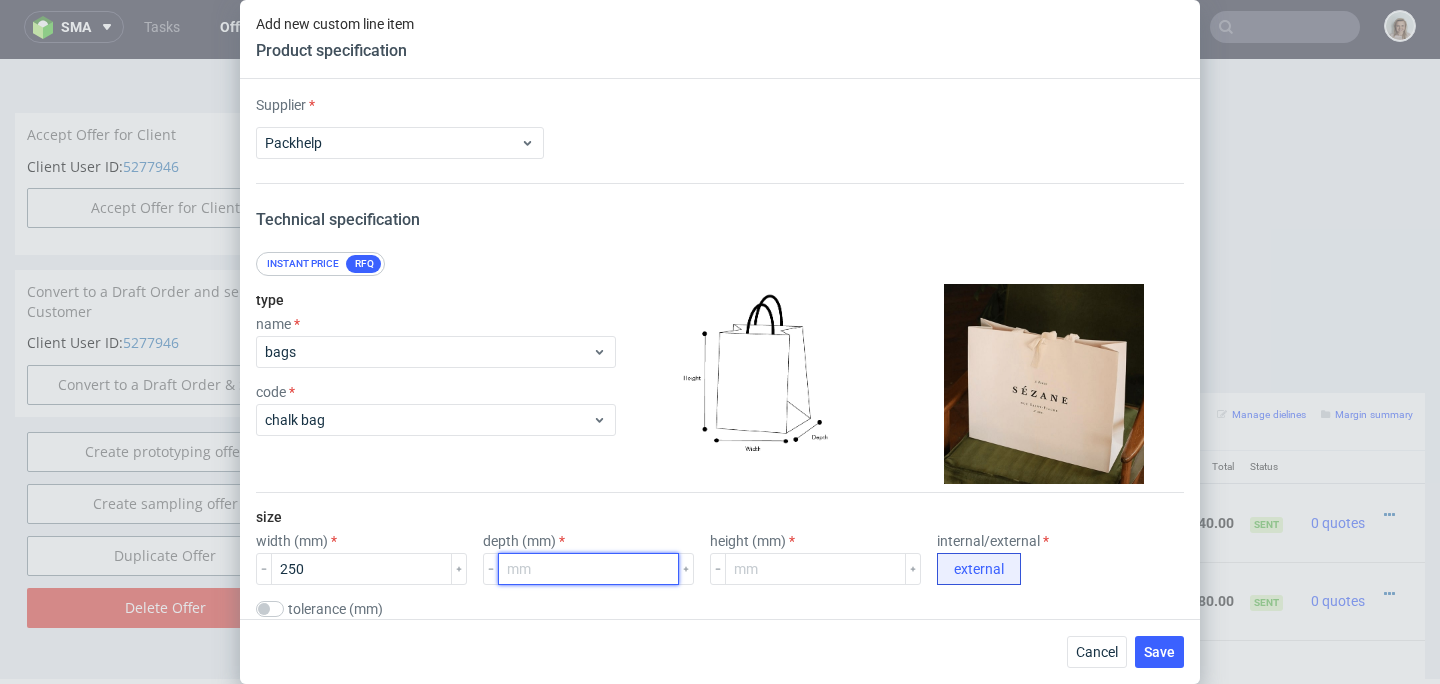 click at bounding box center [588, 569] 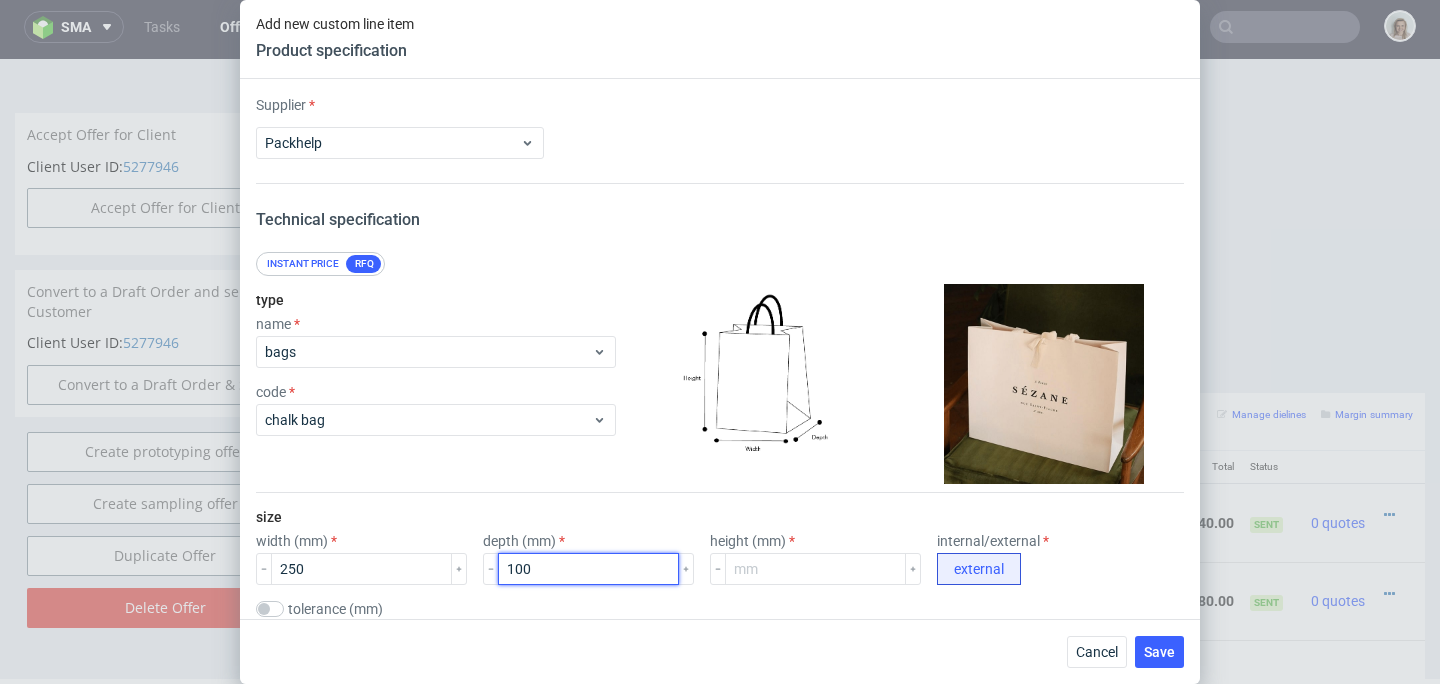 type on "100" 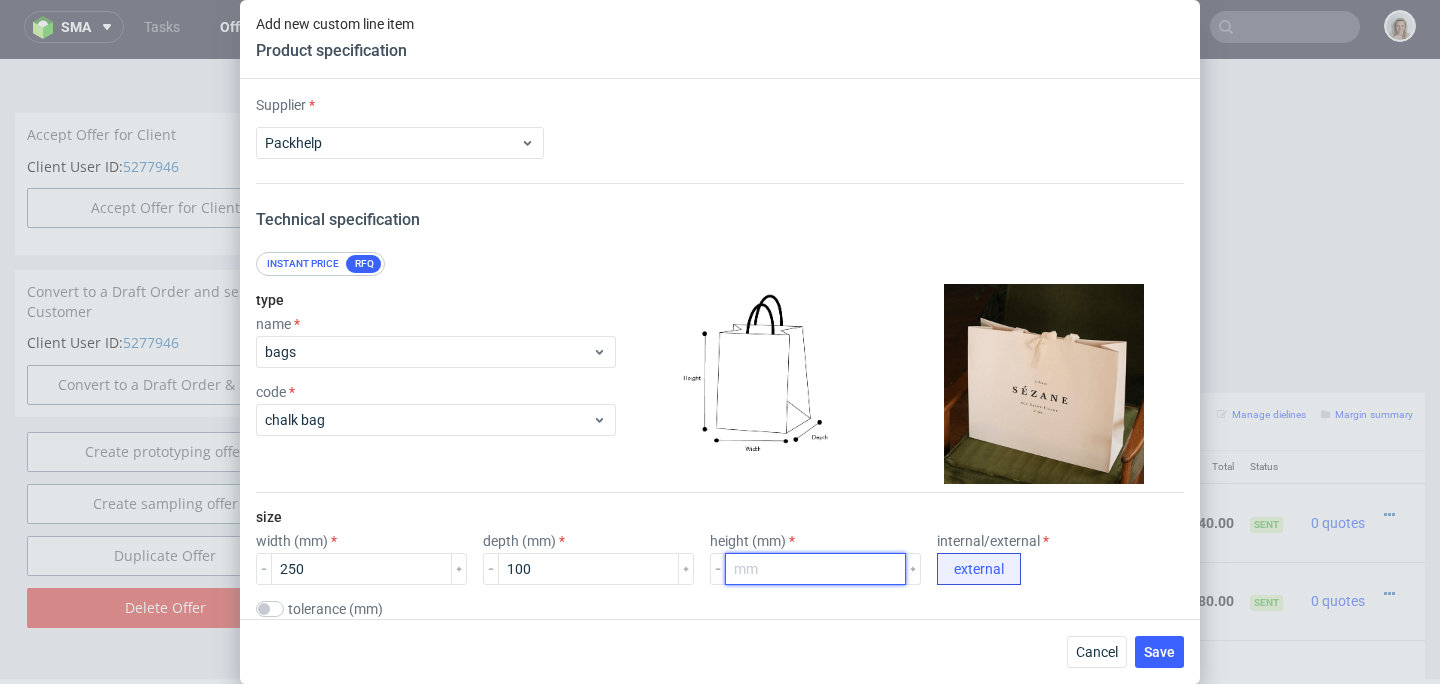 click at bounding box center [815, 569] 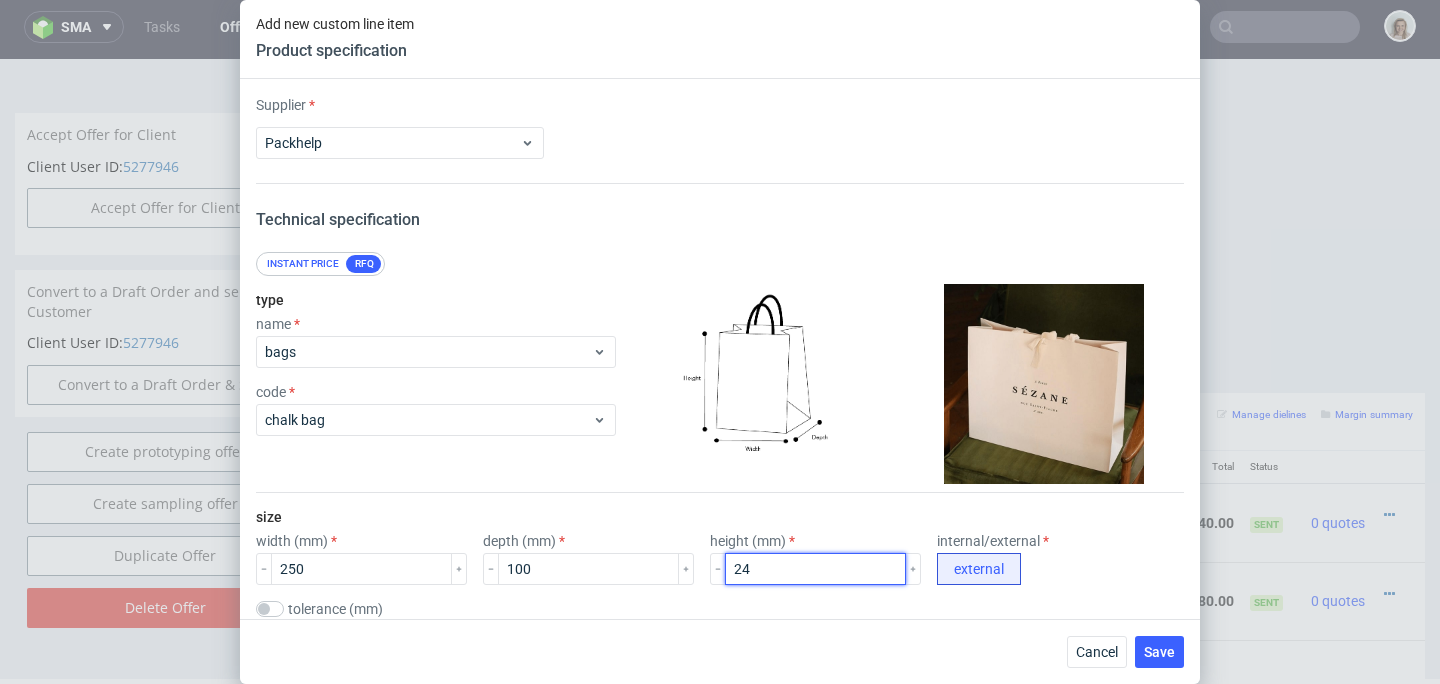 type on "2" 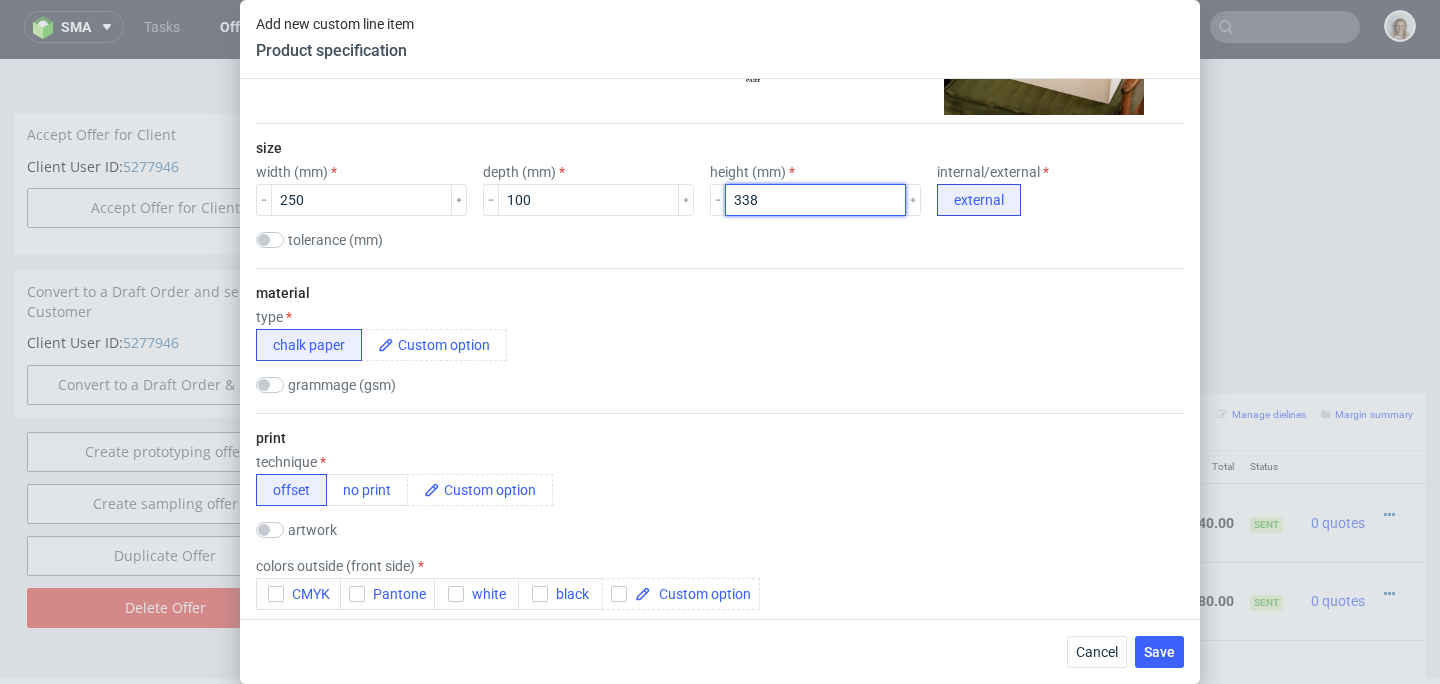 scroll, scrollTop: 379, scrollLeft: 0, axis: vertical 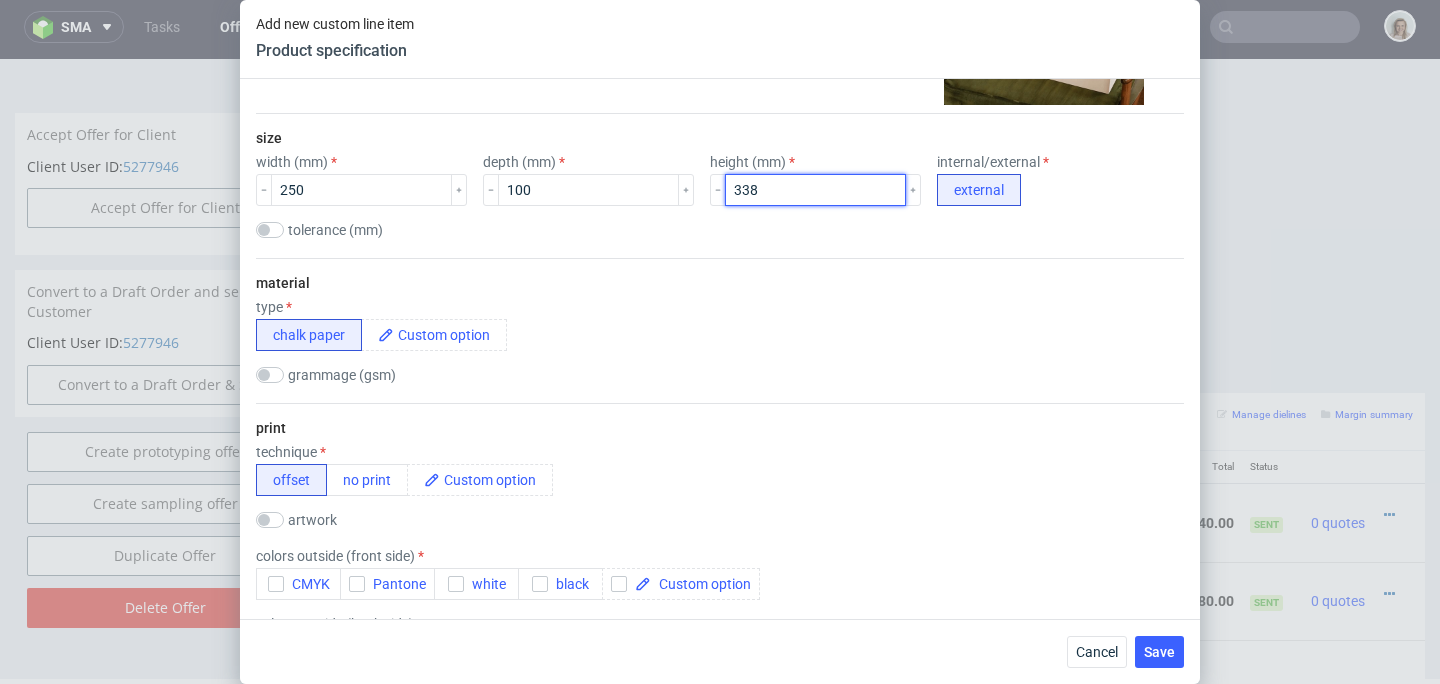 type on "338" 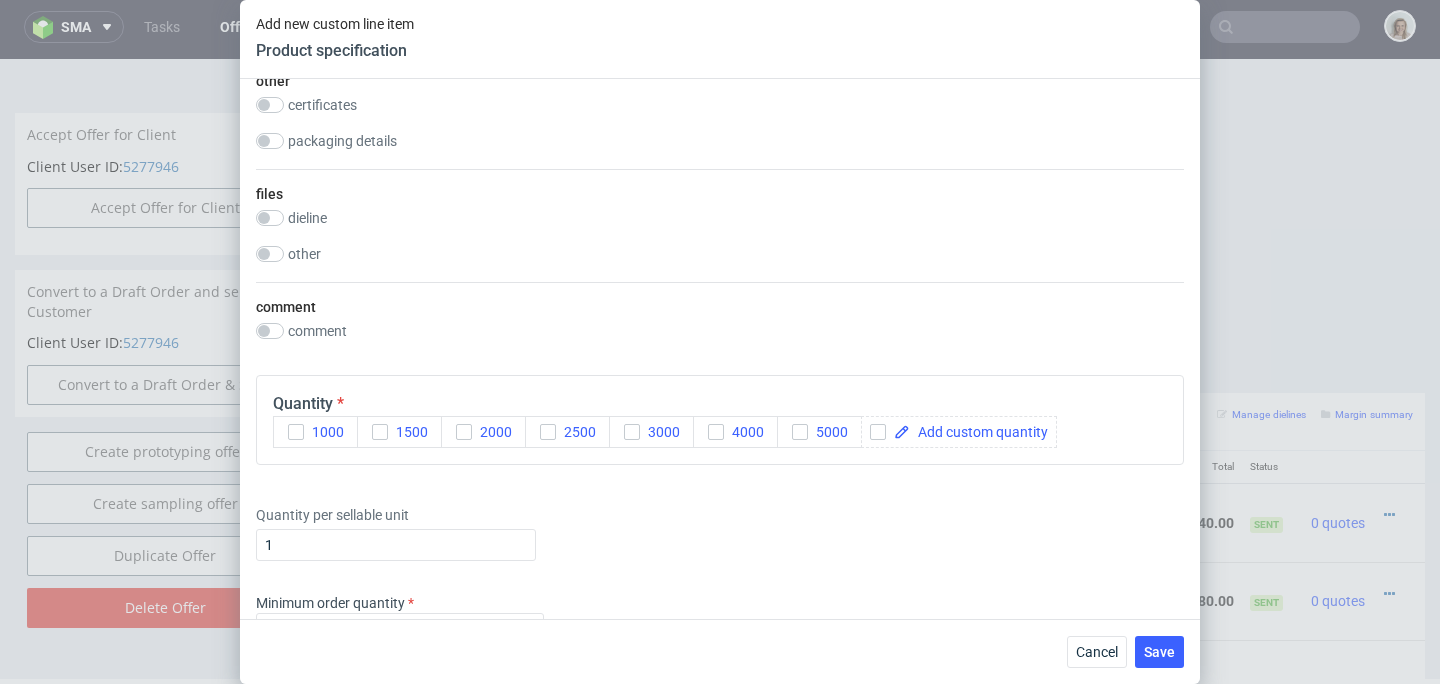 scroll, scrollTop: 1584, scrollLeft: 0, axis: vertical 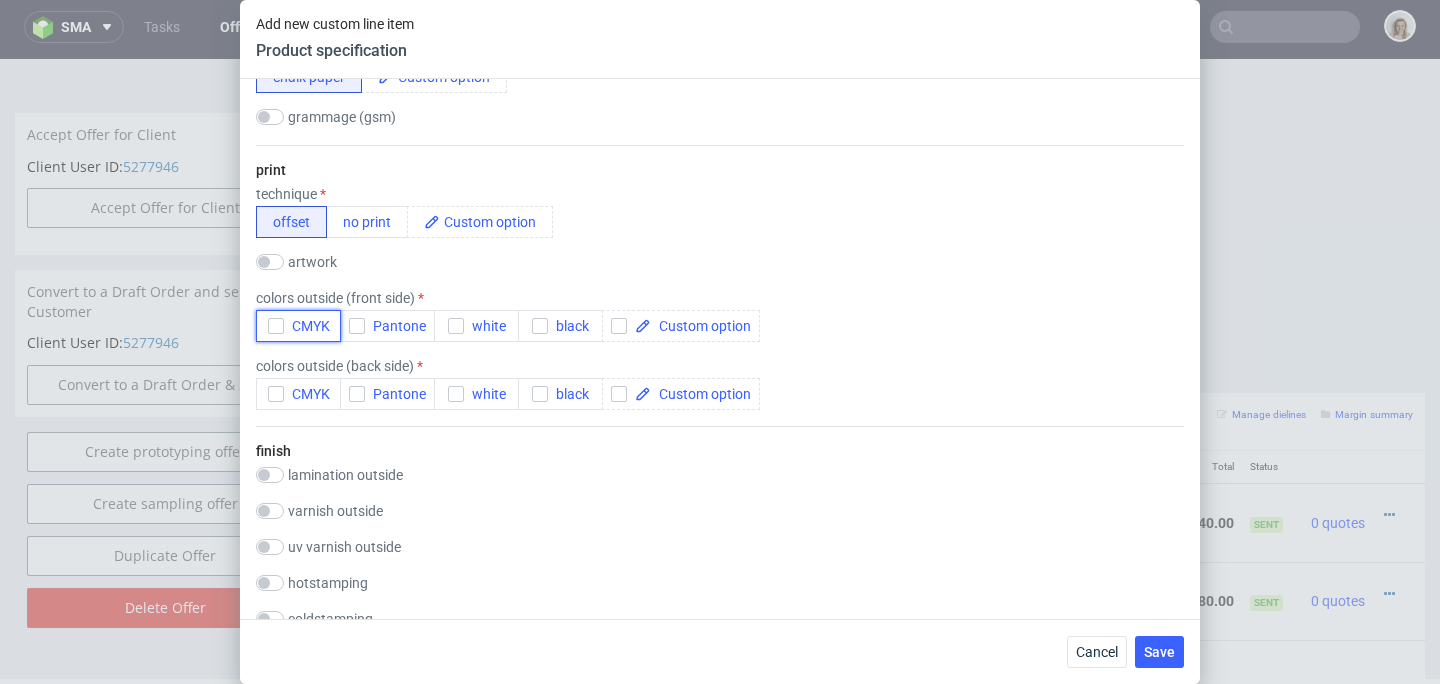 click on "CMYK" at bounding box center [307, 326] 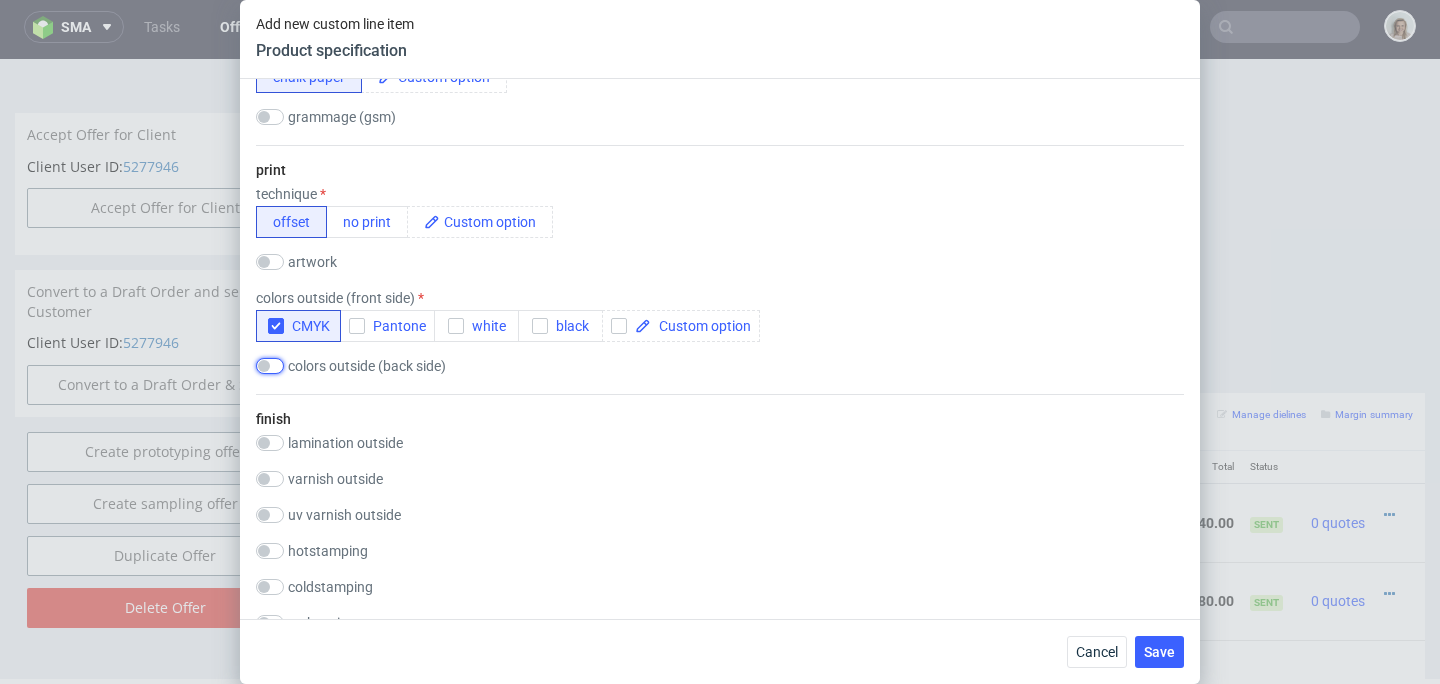 click at bounding box center (270, 366) 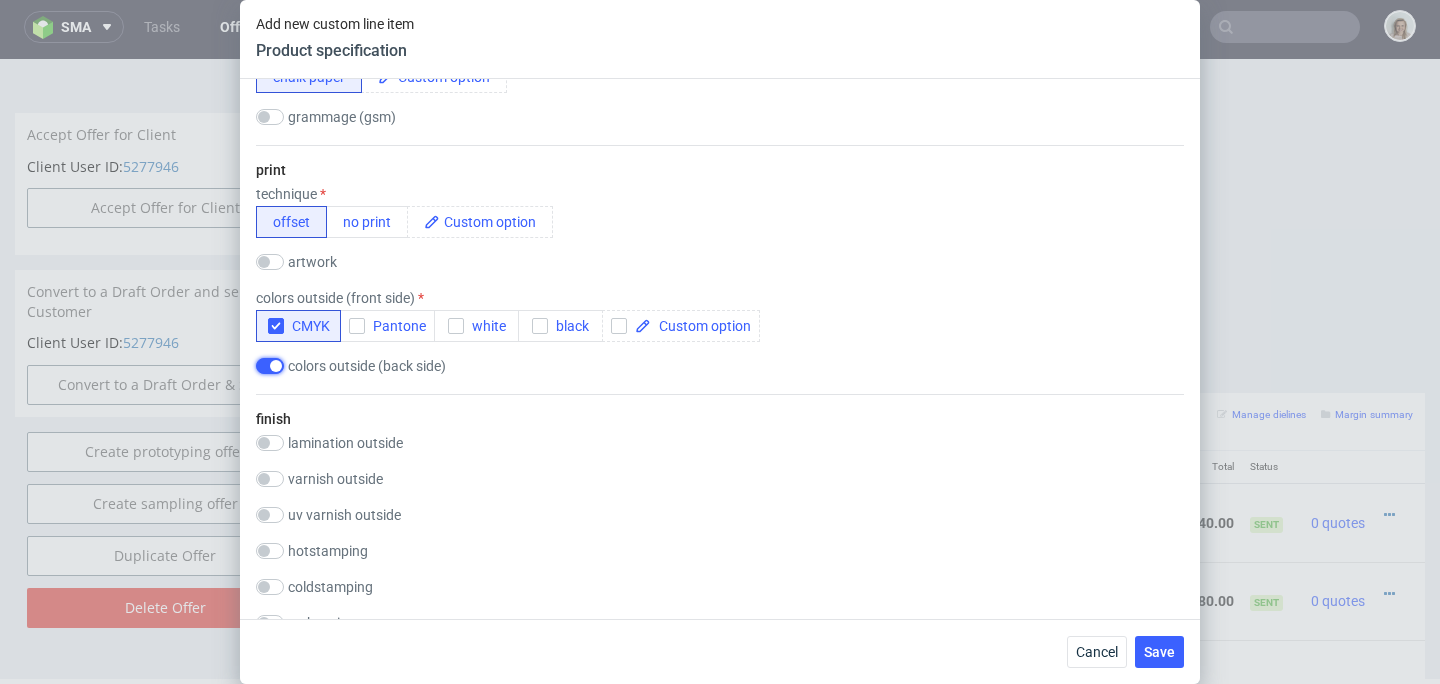 checkbox on "true" 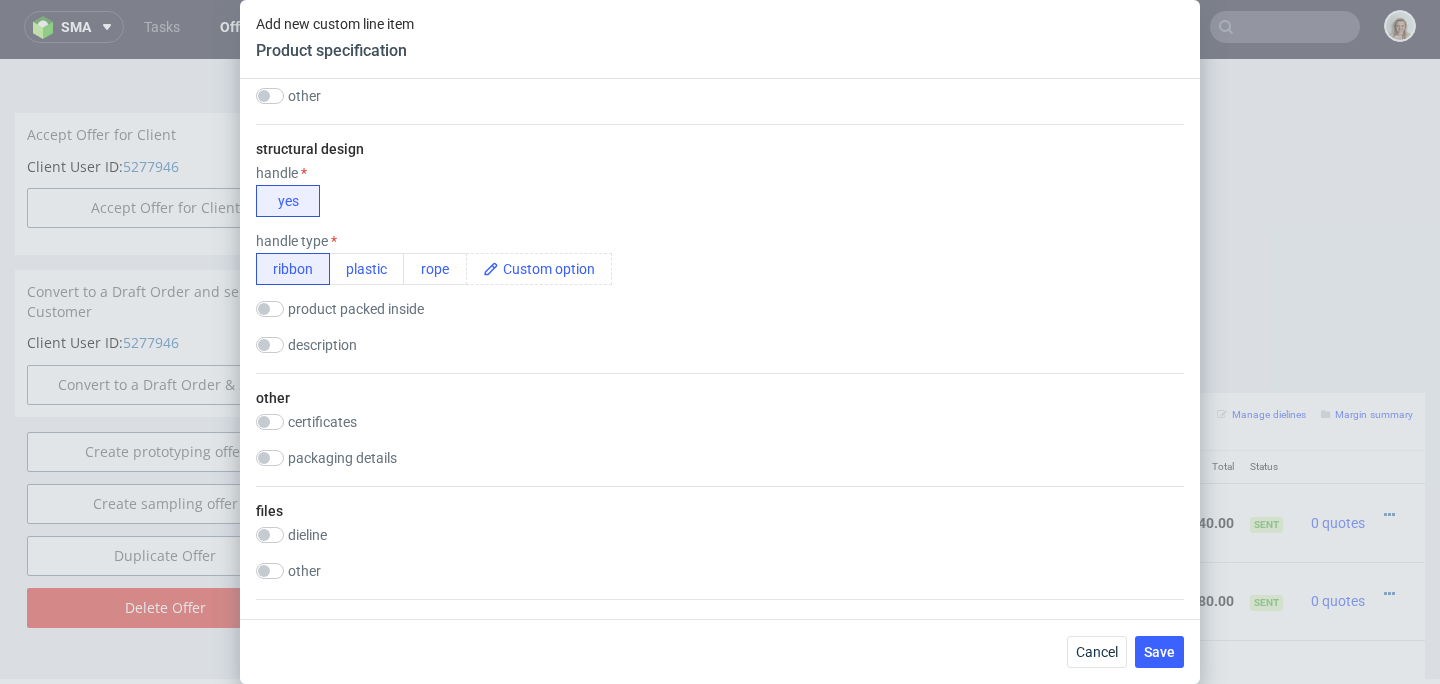 scroll, scrollTop: 1262, scrollLeft: 0, axis: vertical 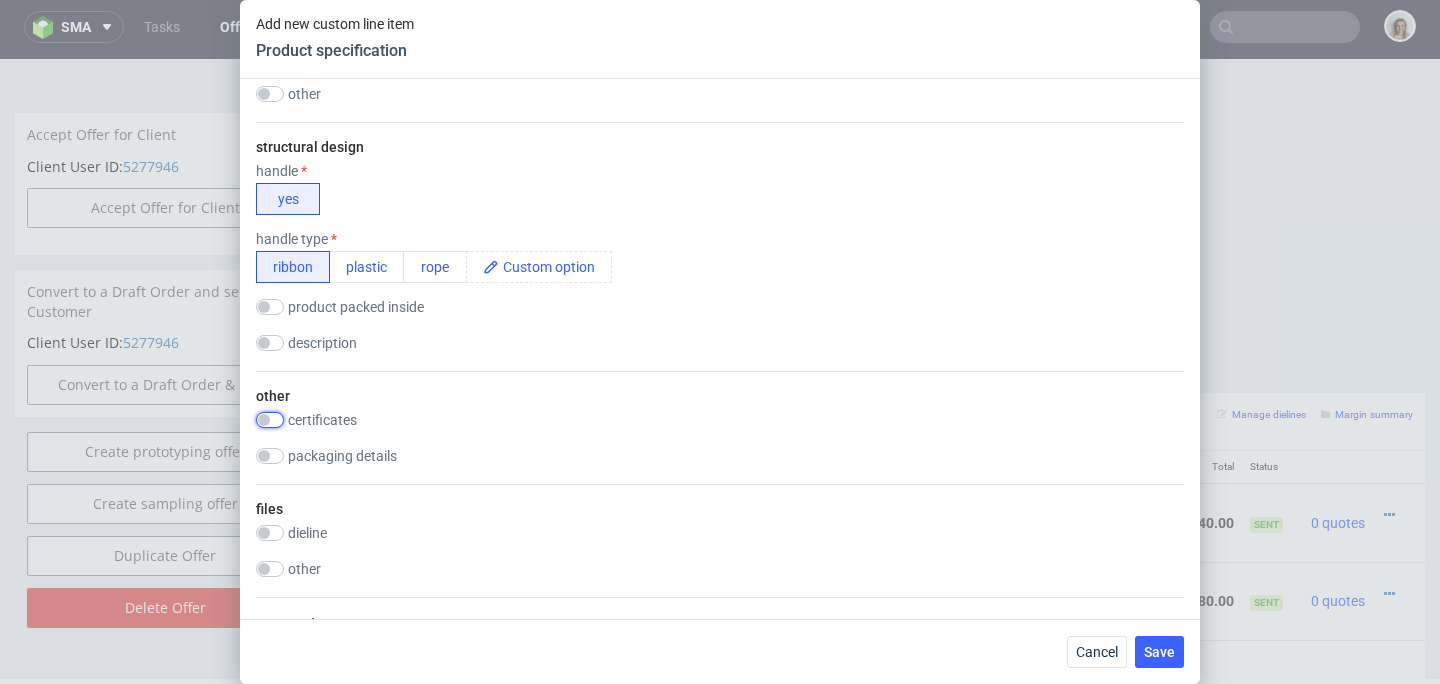 click at bounding box center [270, 420] 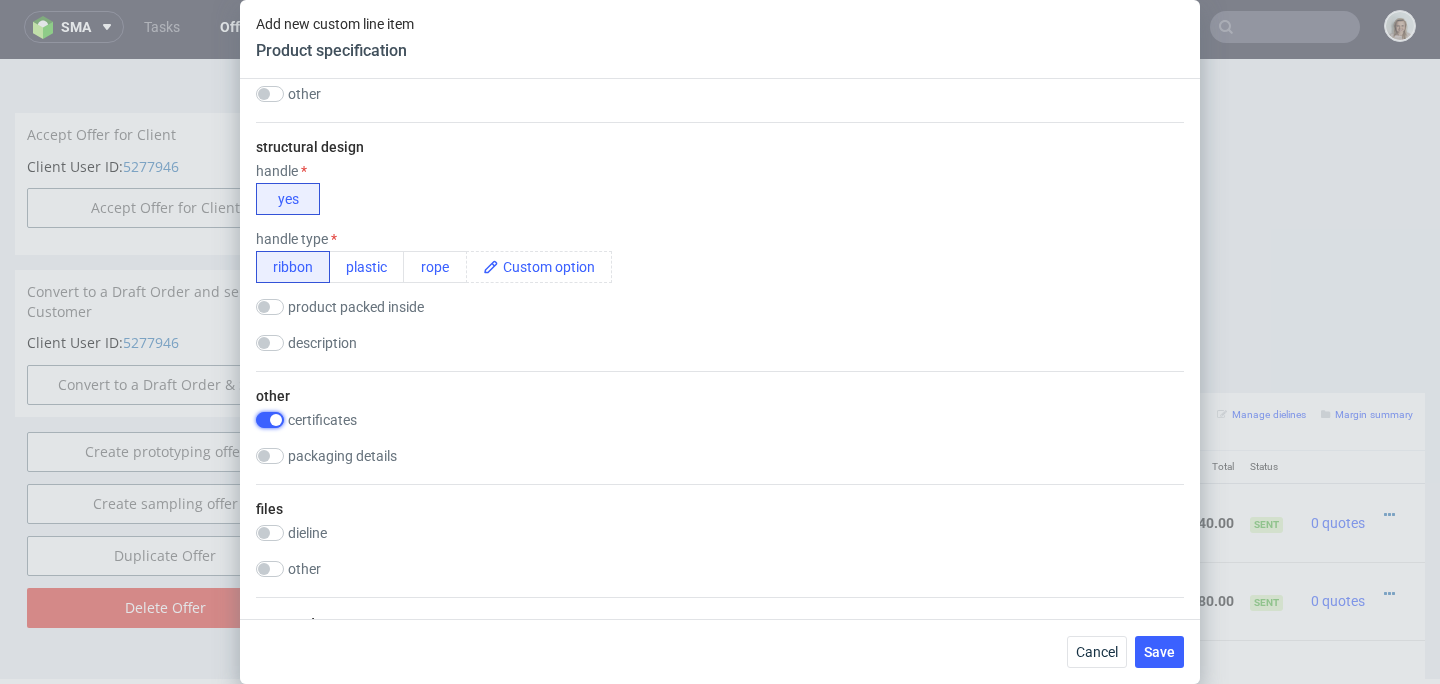 checkbox on "true" 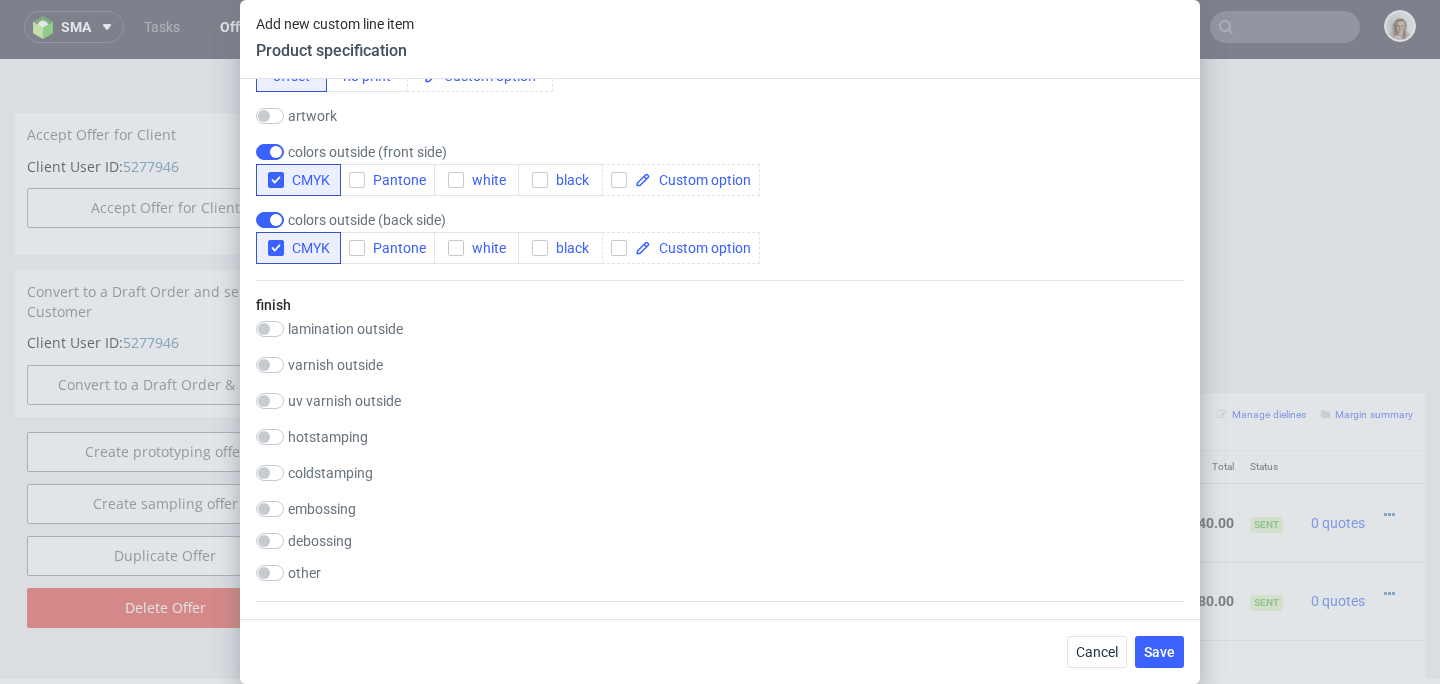 scroll, scrollTop: 778, scrollLeft: 0, axis: vertical 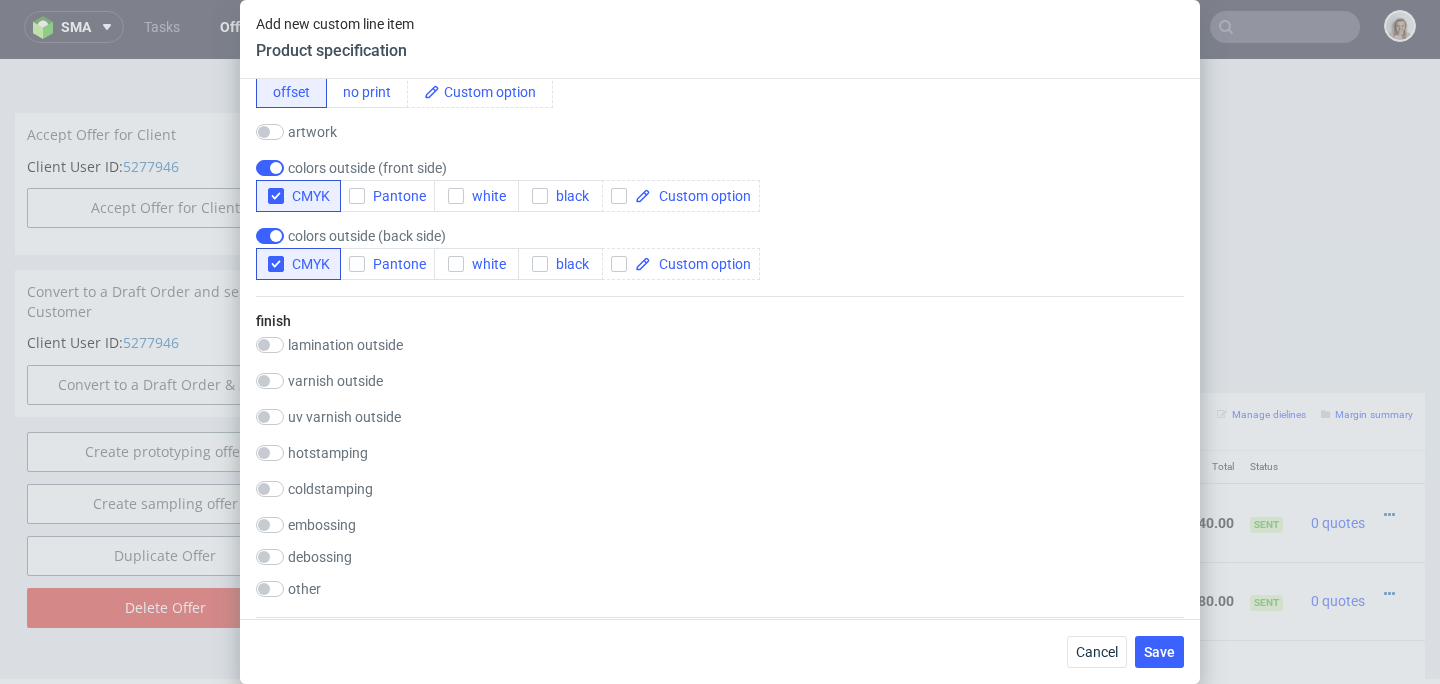 click on "varnish outside" at bounding box center [335, 381] 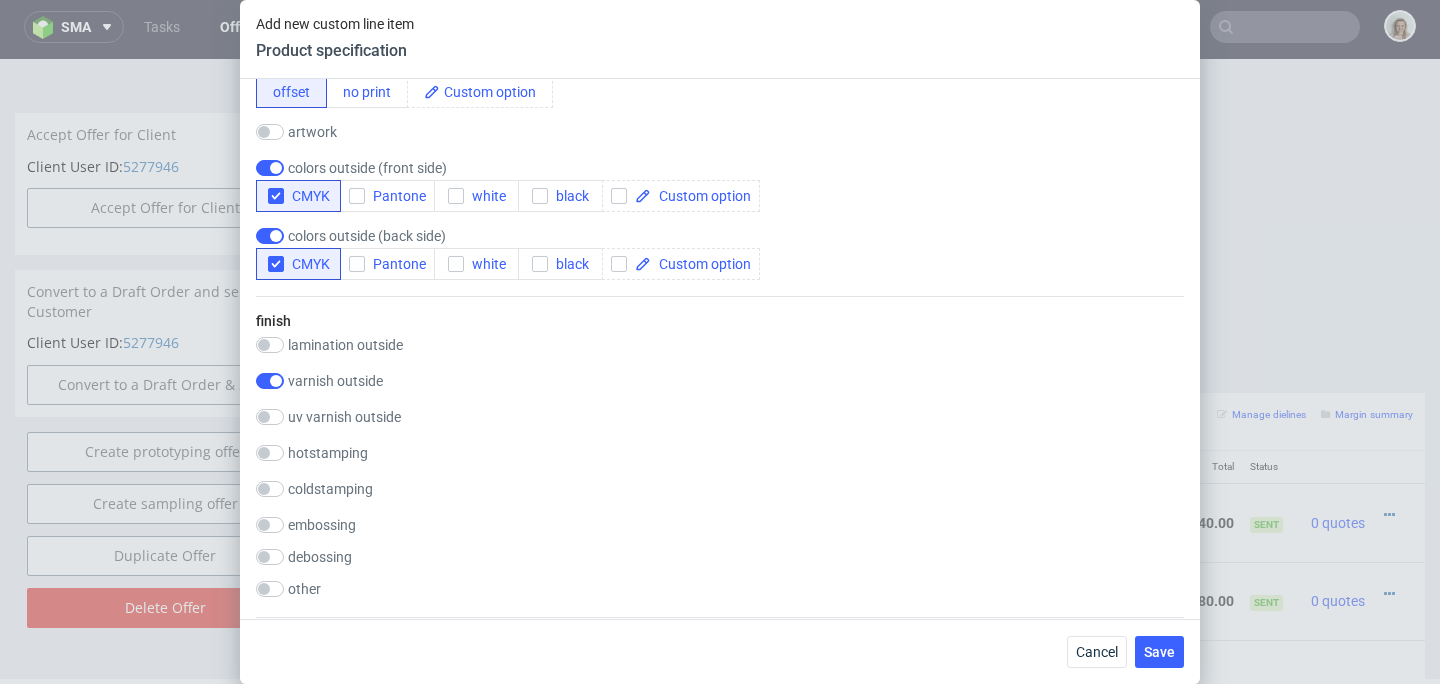 checkbox on "true" 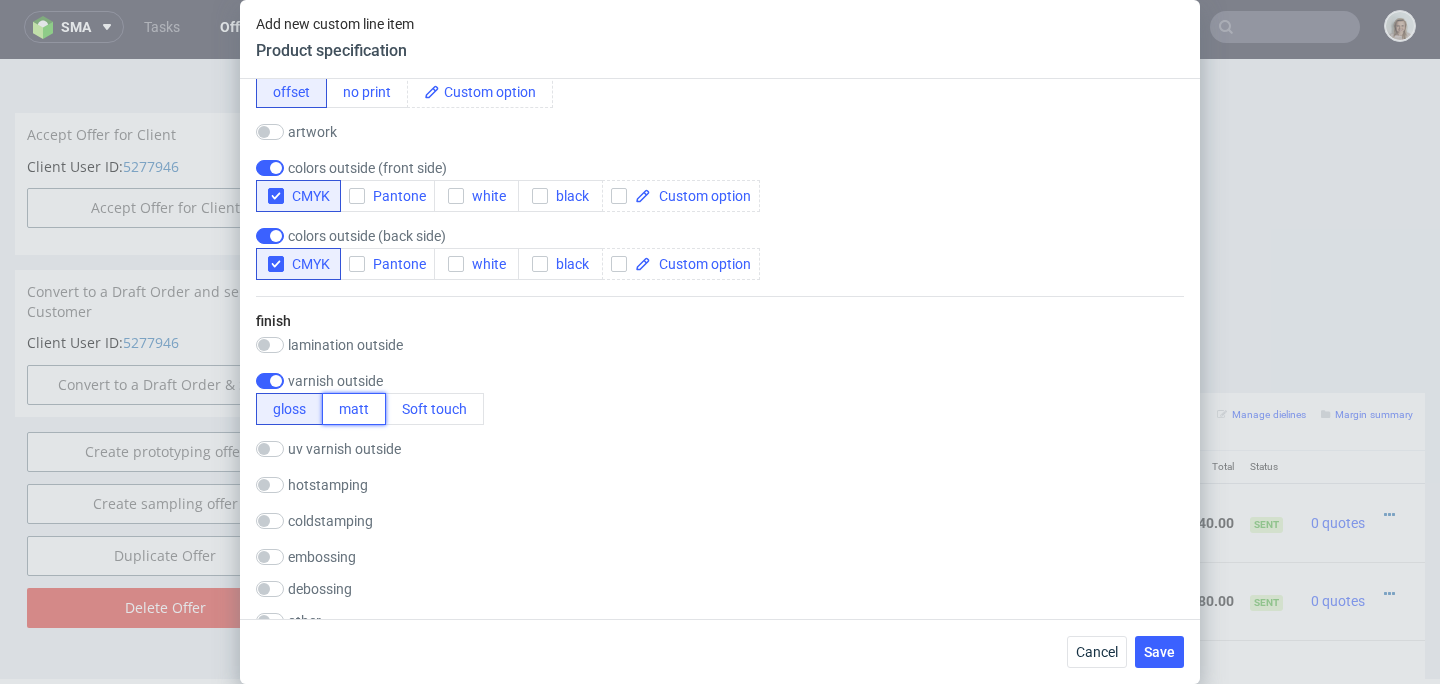 click on "matt" at bounding box center (354, 409) 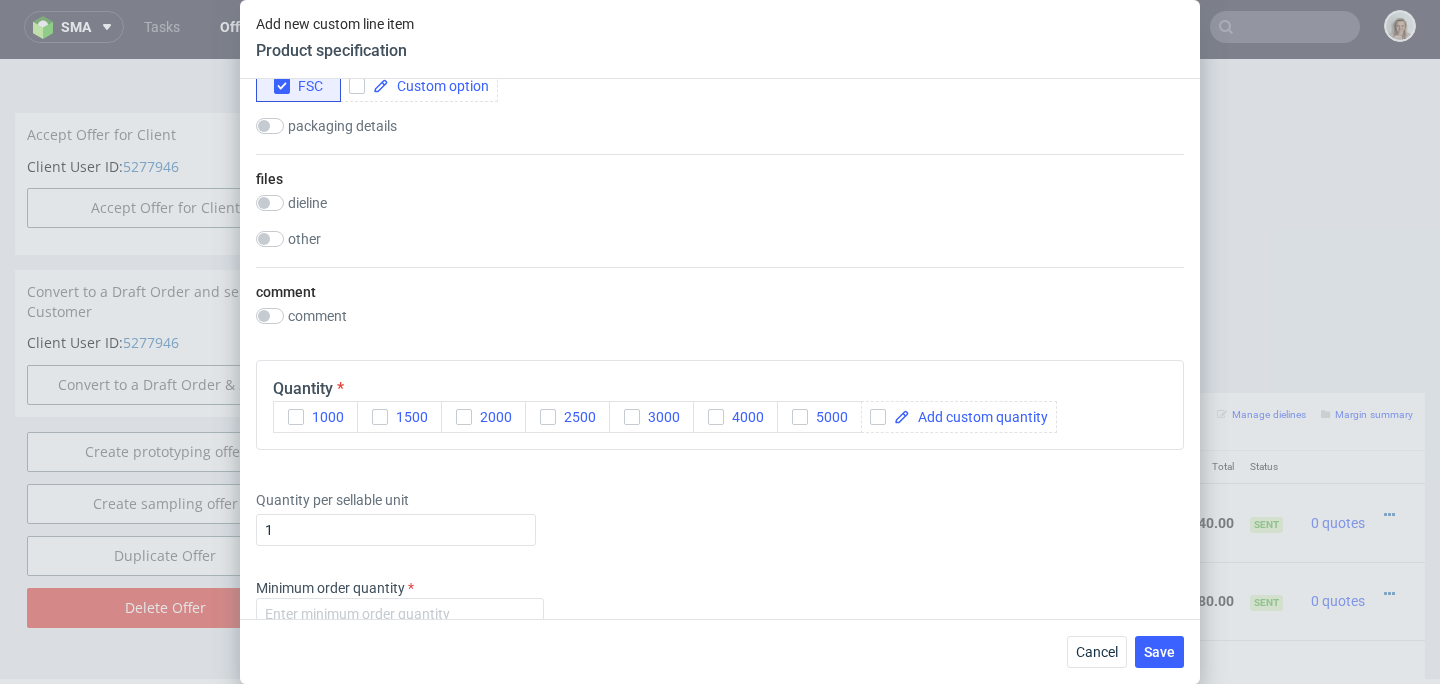 scroll, scrollTop: 1766, scrollLeft: 0, axis: vertical 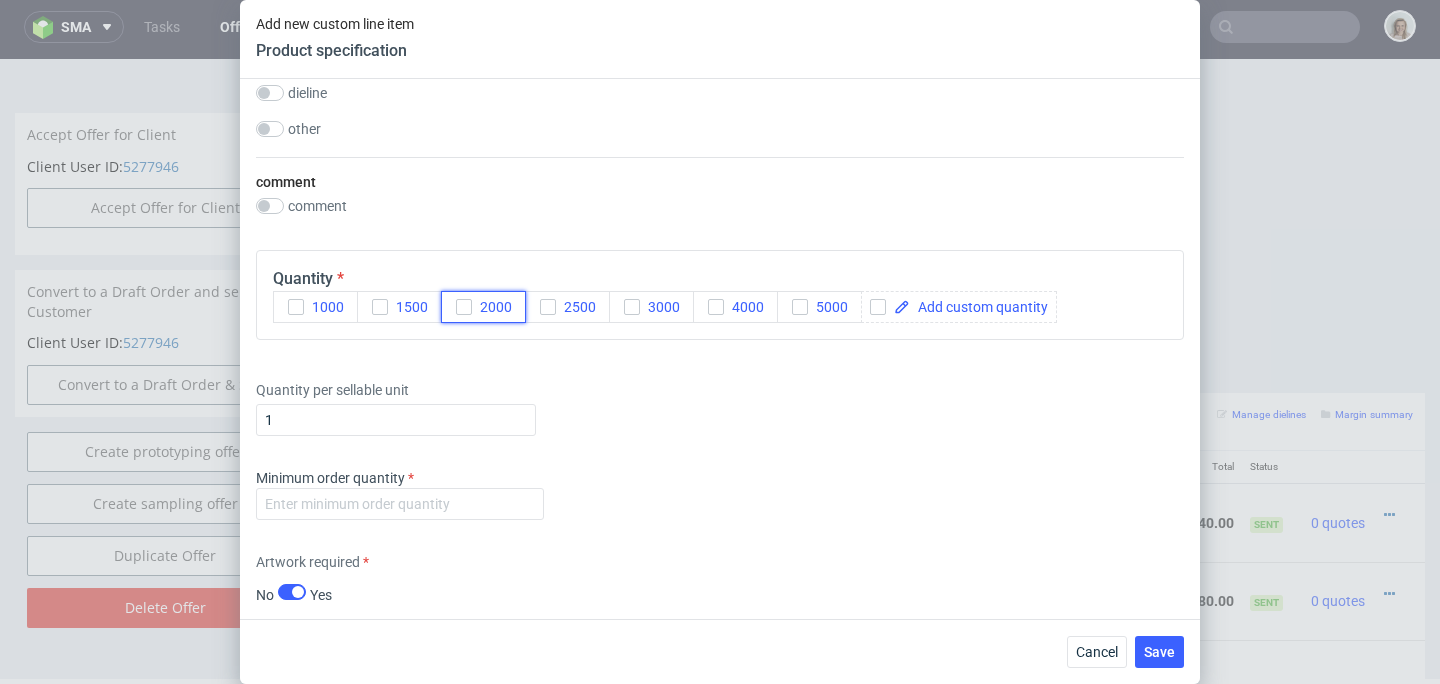 click on "2000" at bounding box center (483, 307) 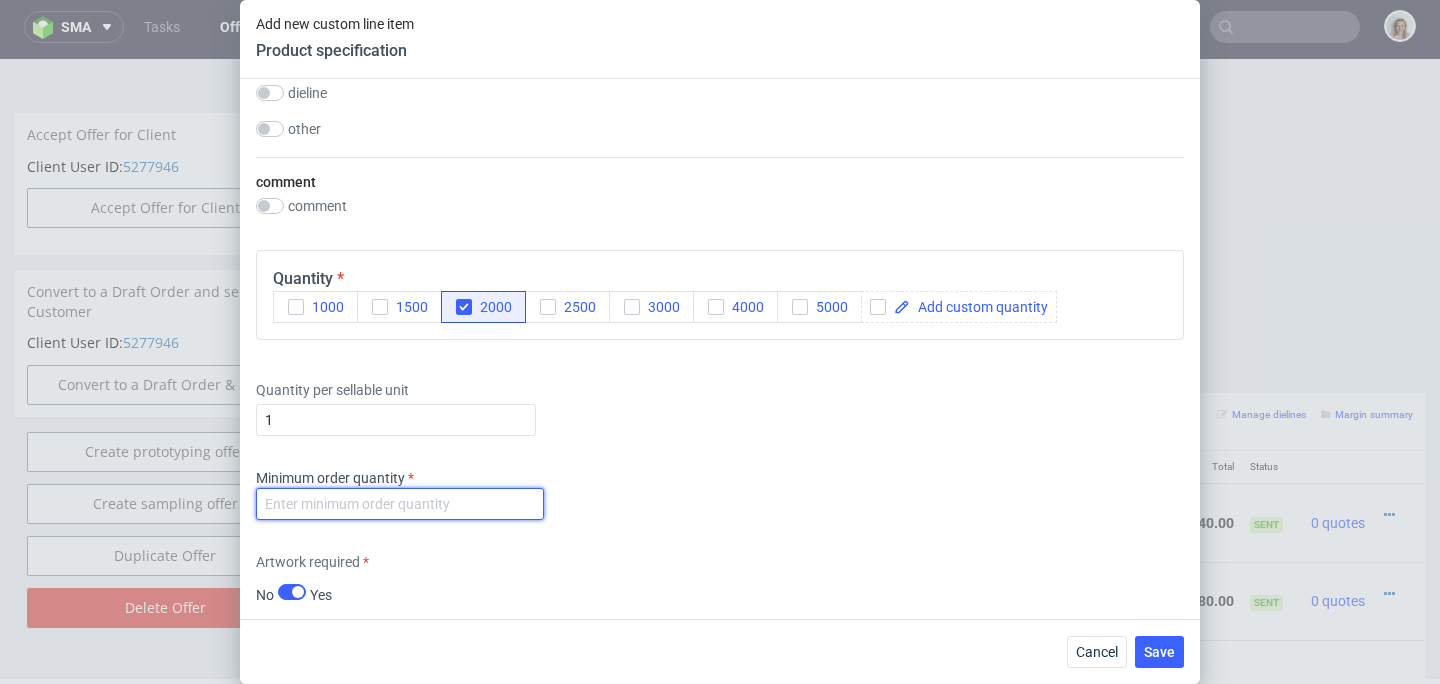 click at bounding box center (400, 504) 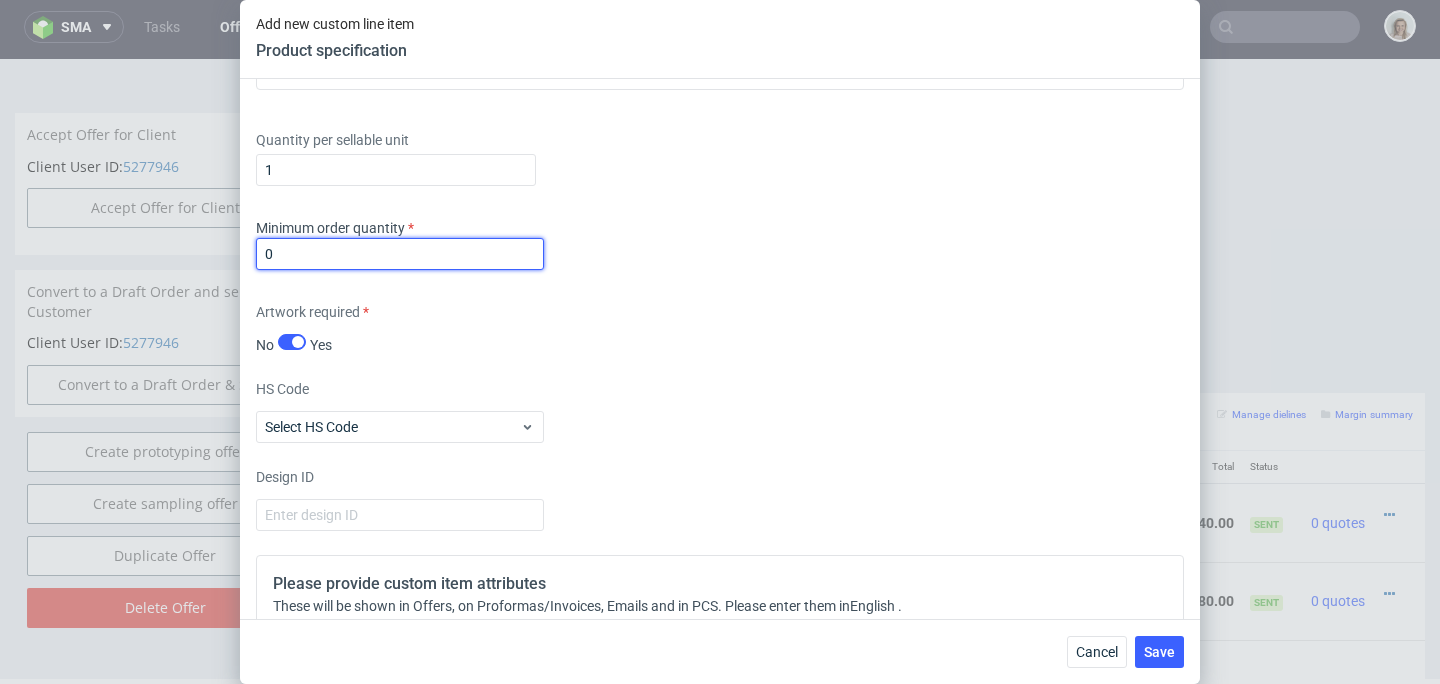 scroll, scrollTop: 2160, scrollLeft: 0, axis: vertical 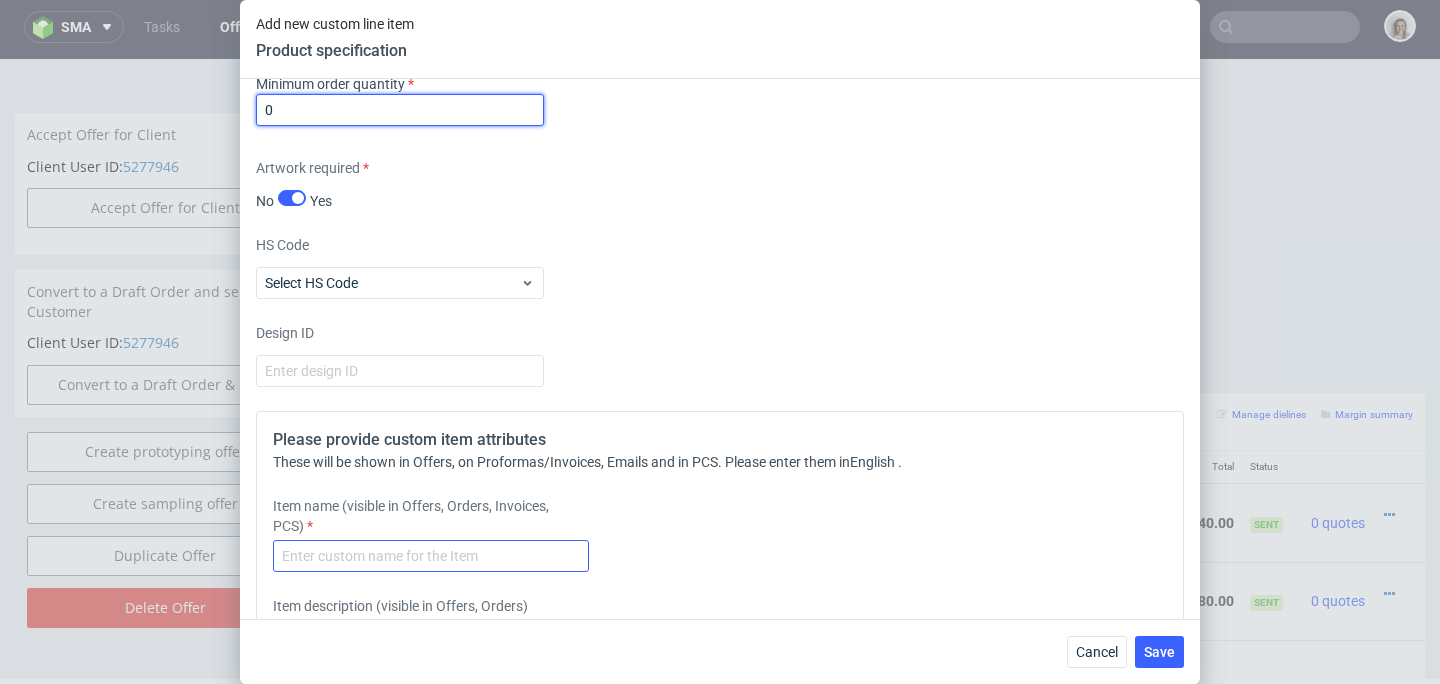 type on "0" 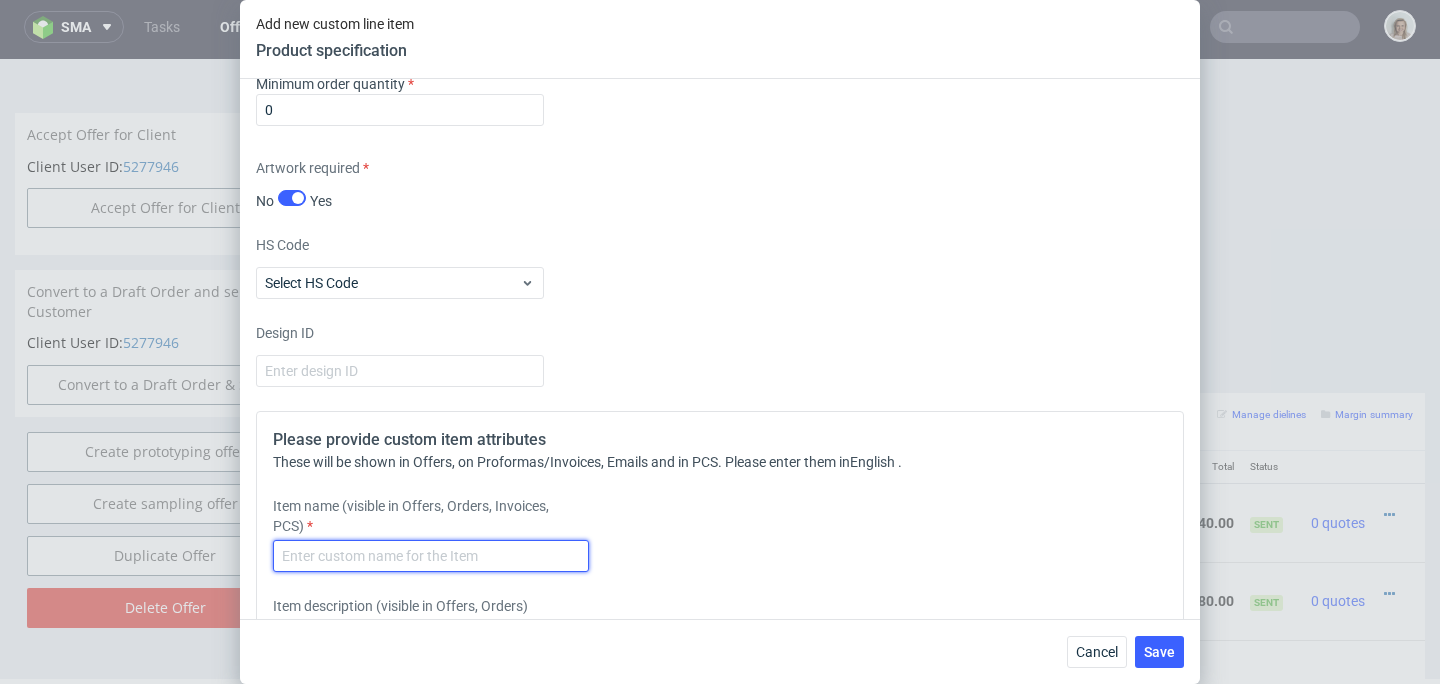 click at bounding box center [431, 556] 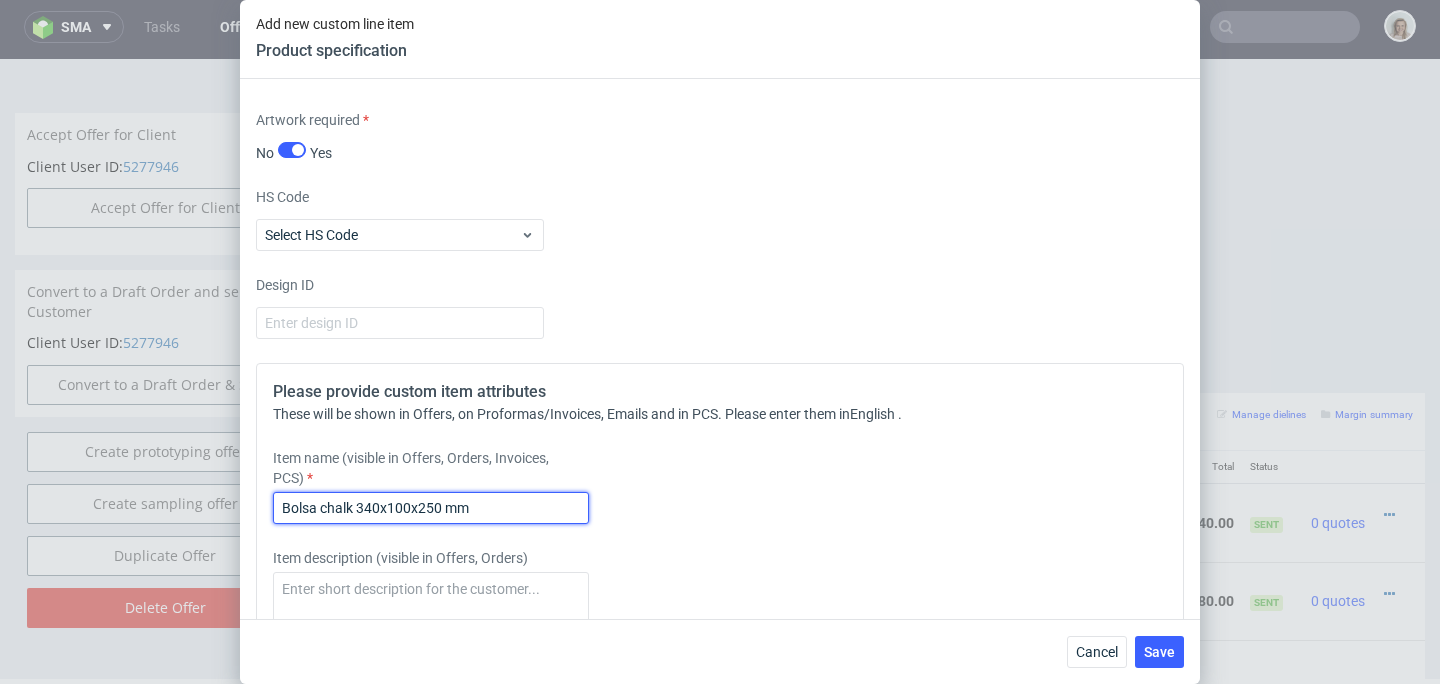 scroll, scrollTop: 2270, scrollLeft: 0, axis: vertical 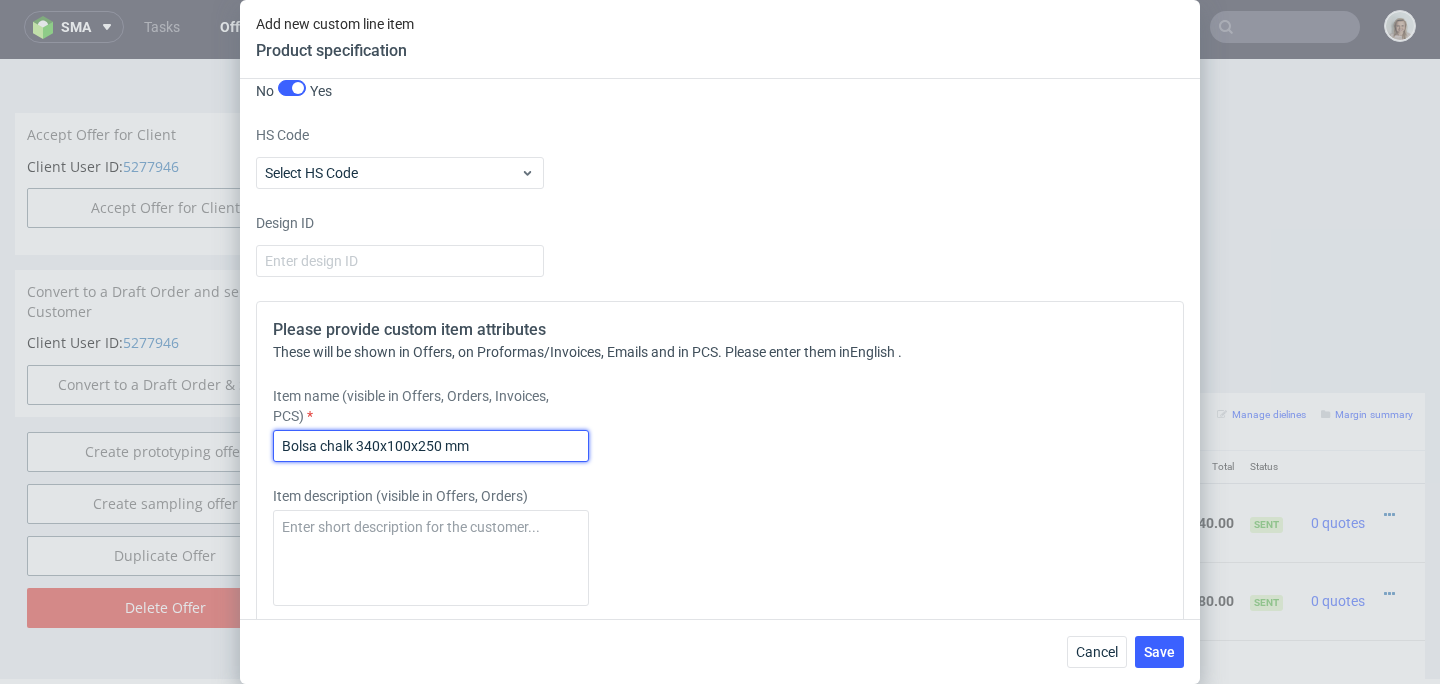 drag, startPoint x: 380, startPoint y: 443, endPoint x: 358, endPoint y: 442, distance: 22.022715 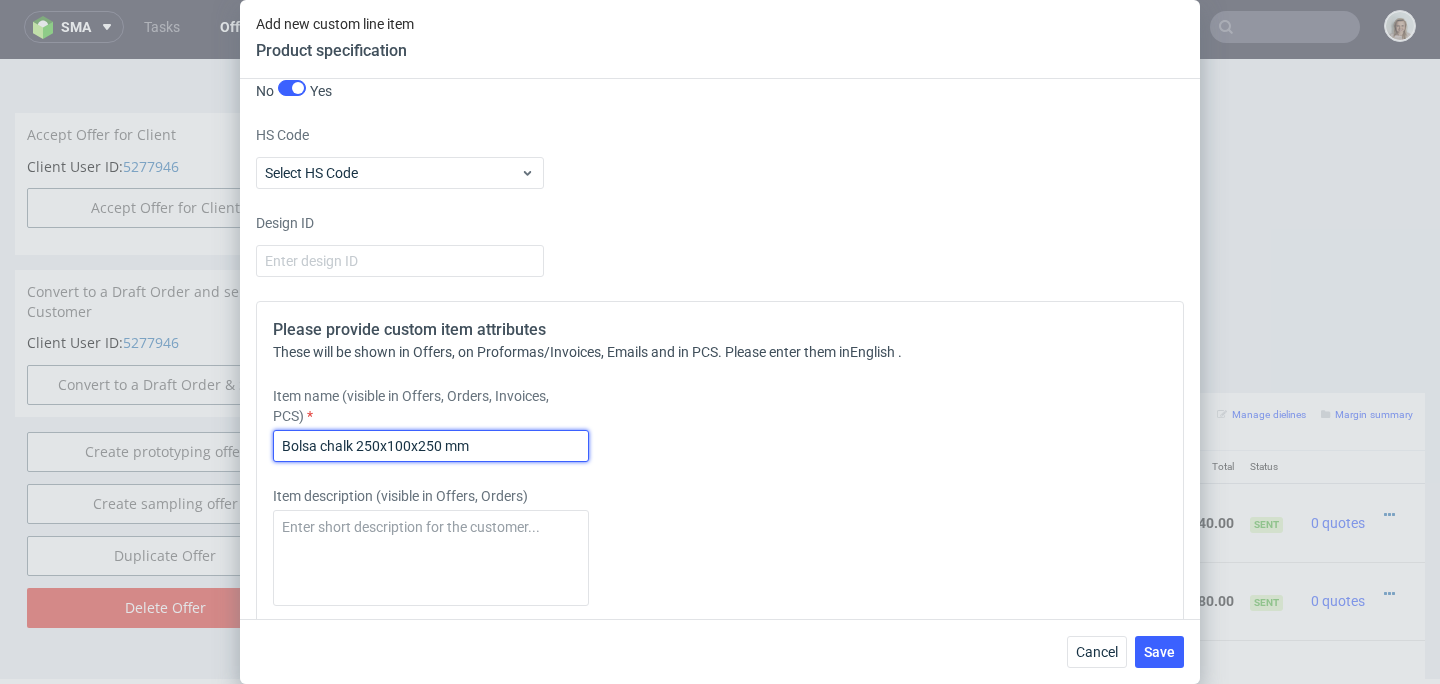 drag, startPoint x: 439, startPoint y: 443, endPoint x: 418, endPoint y: 443, distance: 21 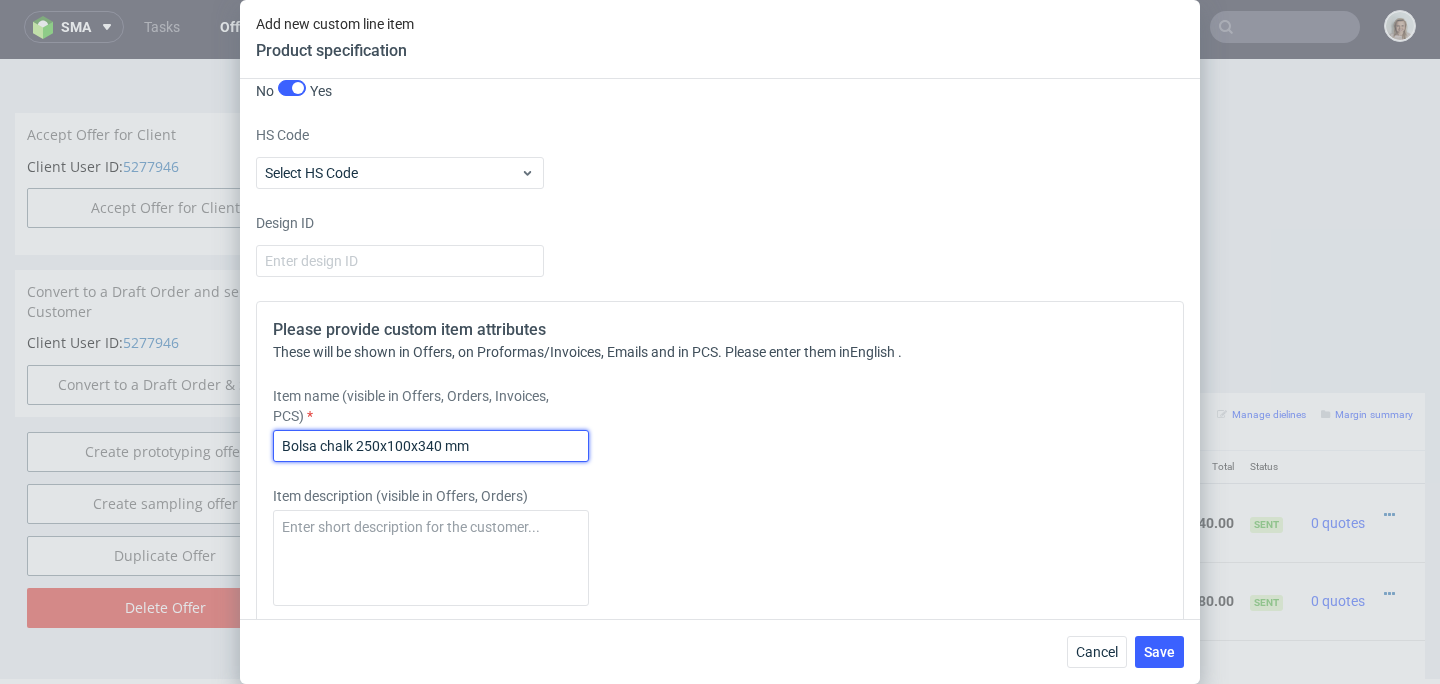 drag, startPoint x: 515, startPoint y: 444, endPoint x: 247, endPoint y: 431, distance: 268.31512 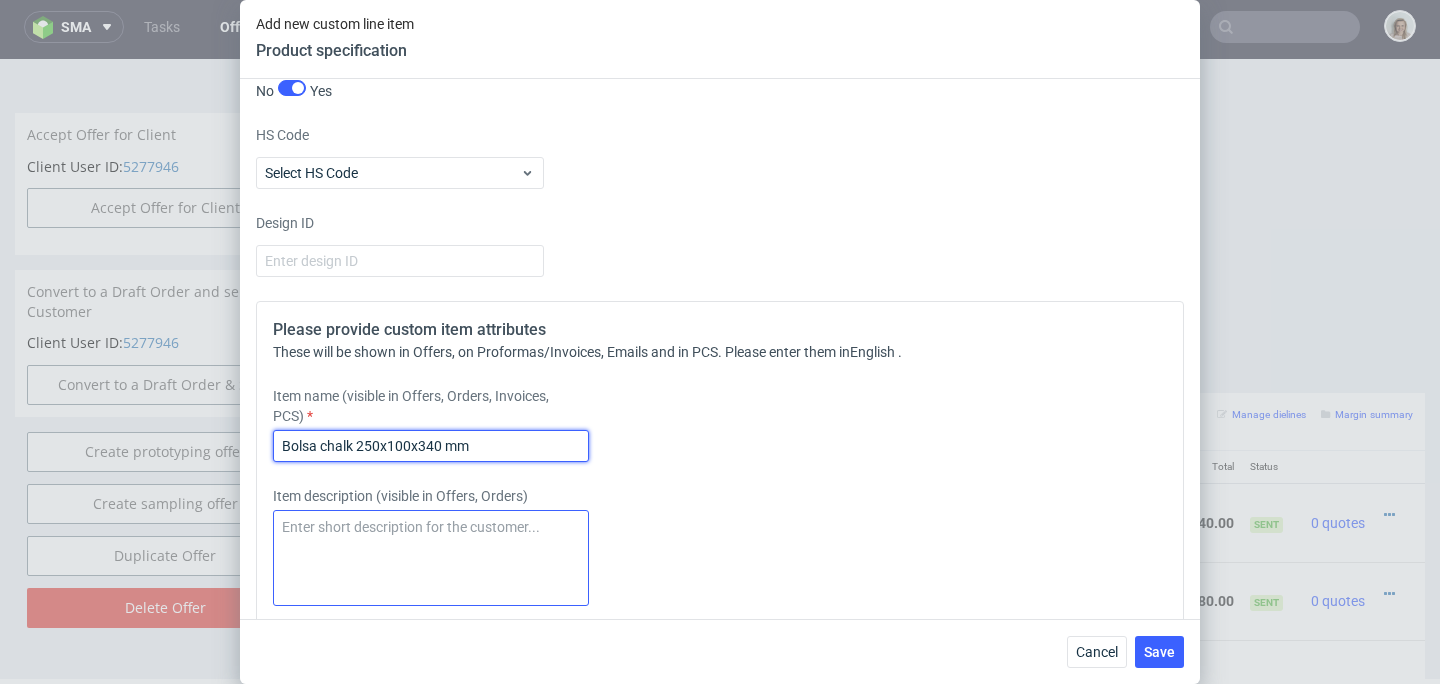 type on "Bolsa chalk 250x100x340 mm" 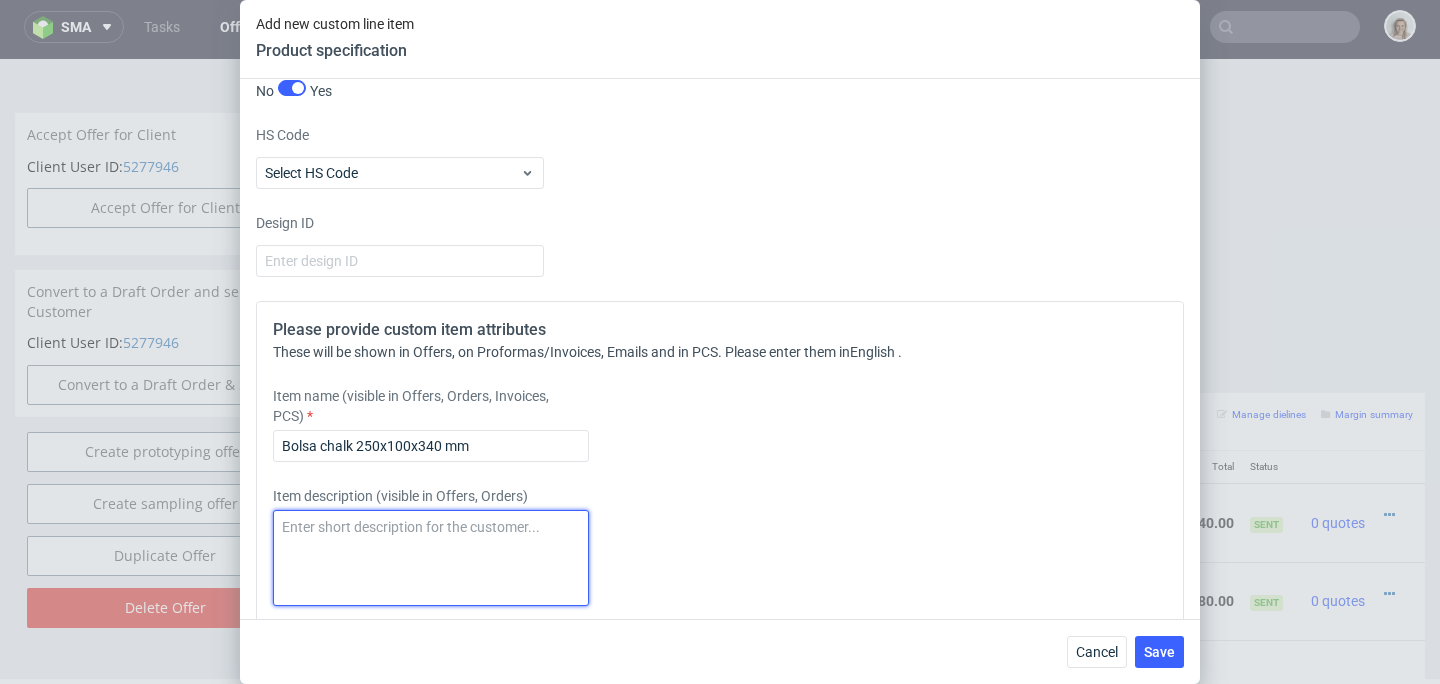 click at bounding box center [431, 558] 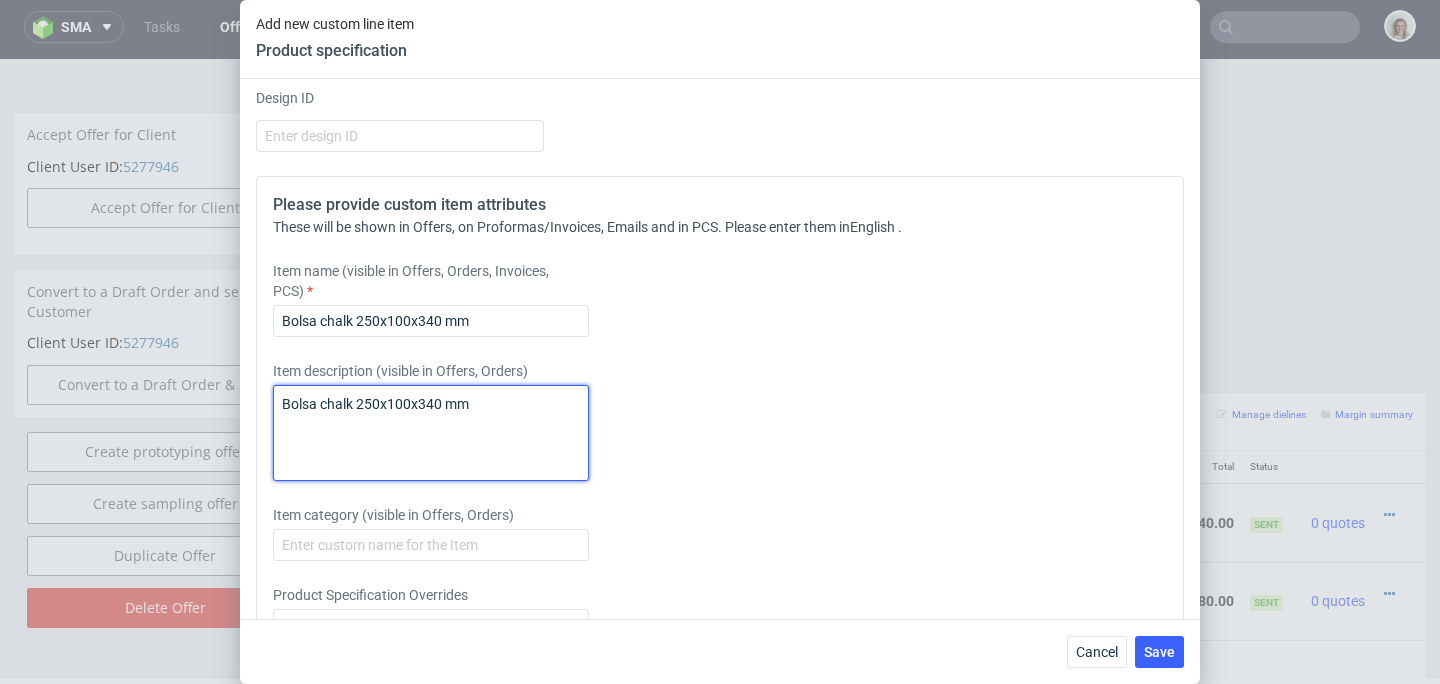 scroll, scrollTop: 2508, scrollLeft: 0, axis: vertical 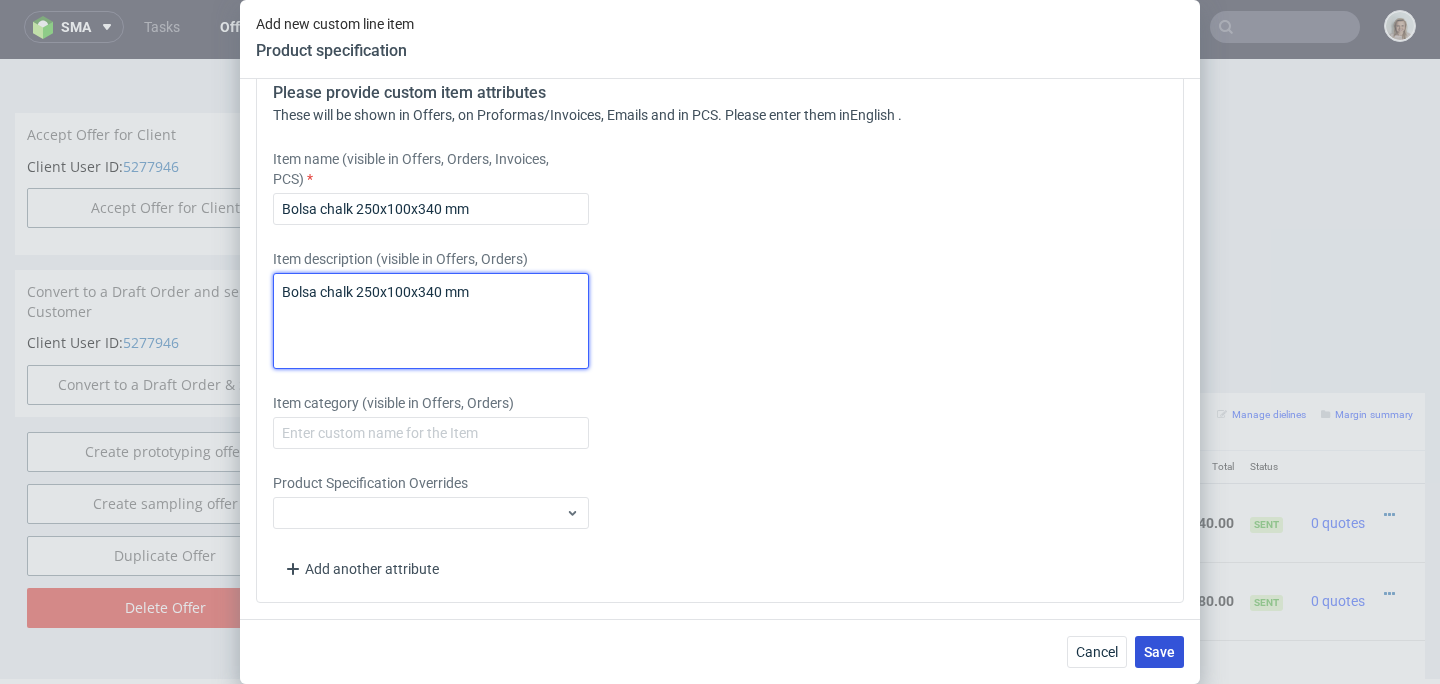 type on "Bolsa chalk 250x100x340 mm" 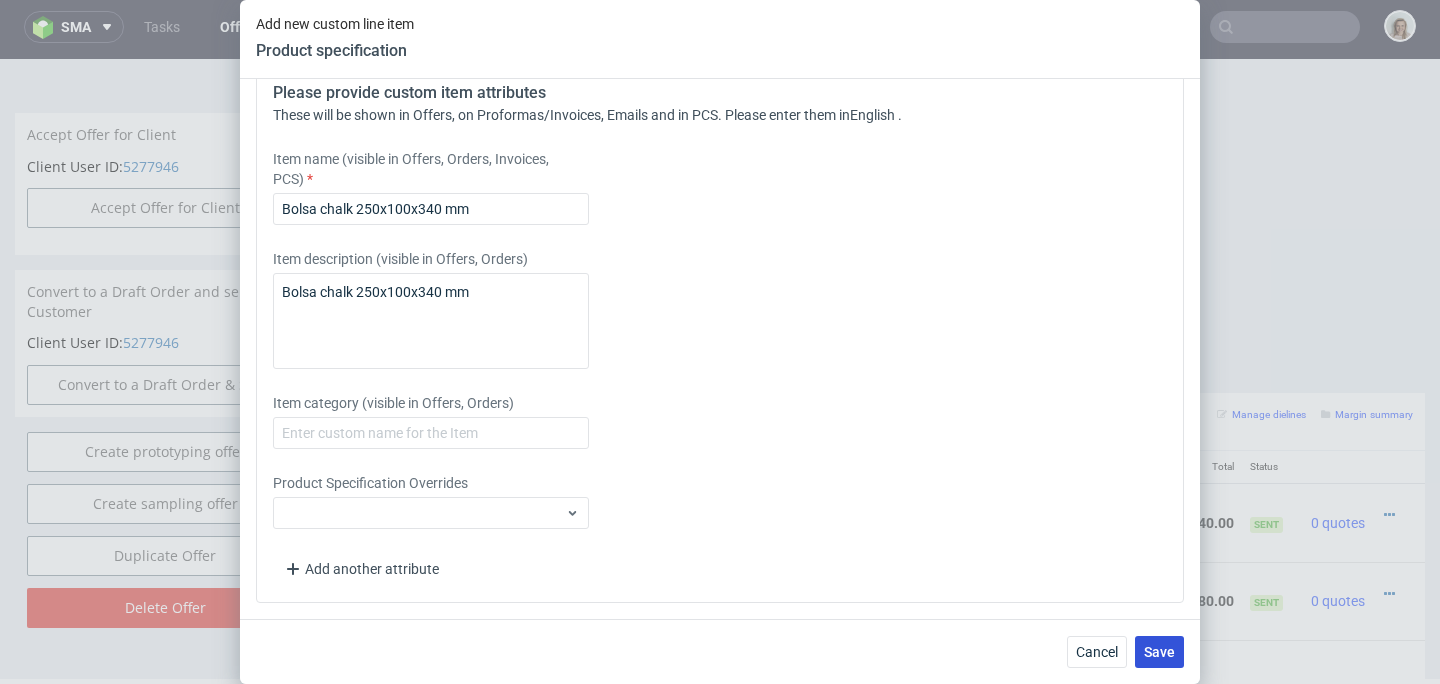 click on "Save" at bounding box center [1159, 652] 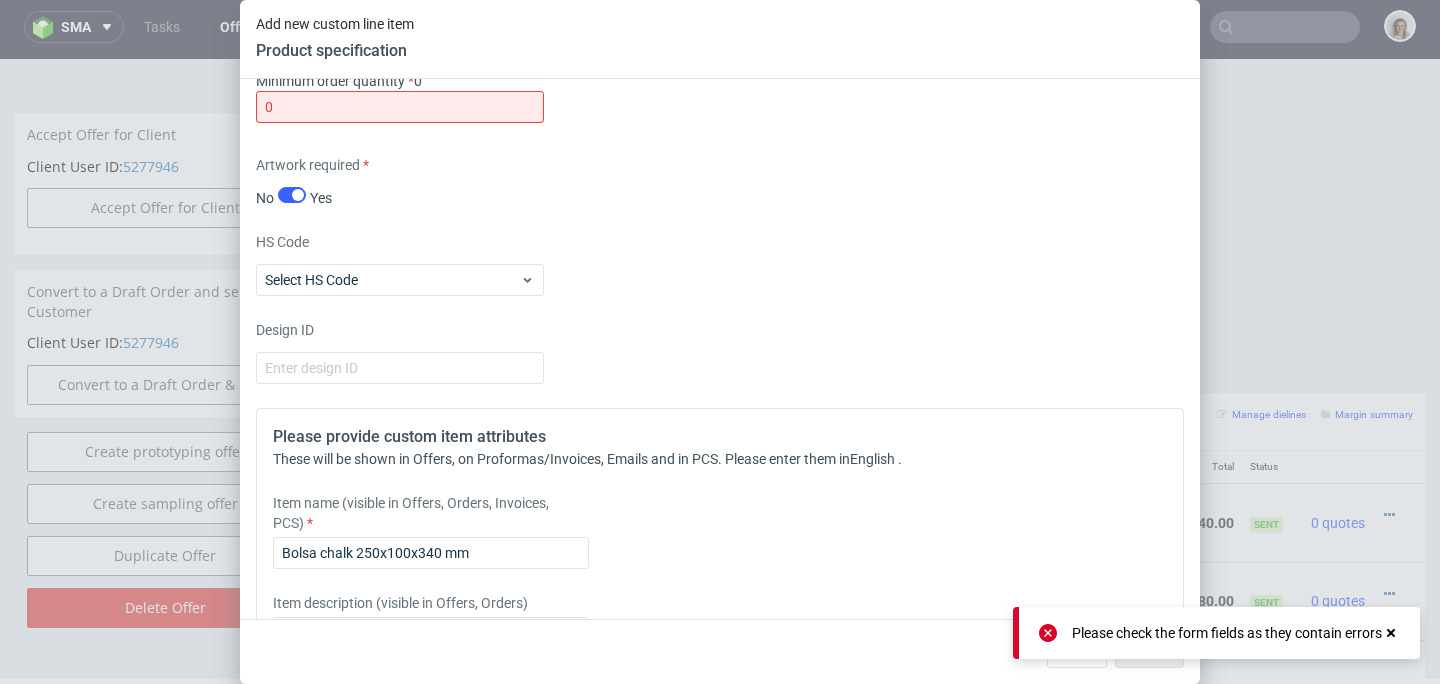 scroll, scrollTop: 1968, scrollLeft: 0, axis: vertical 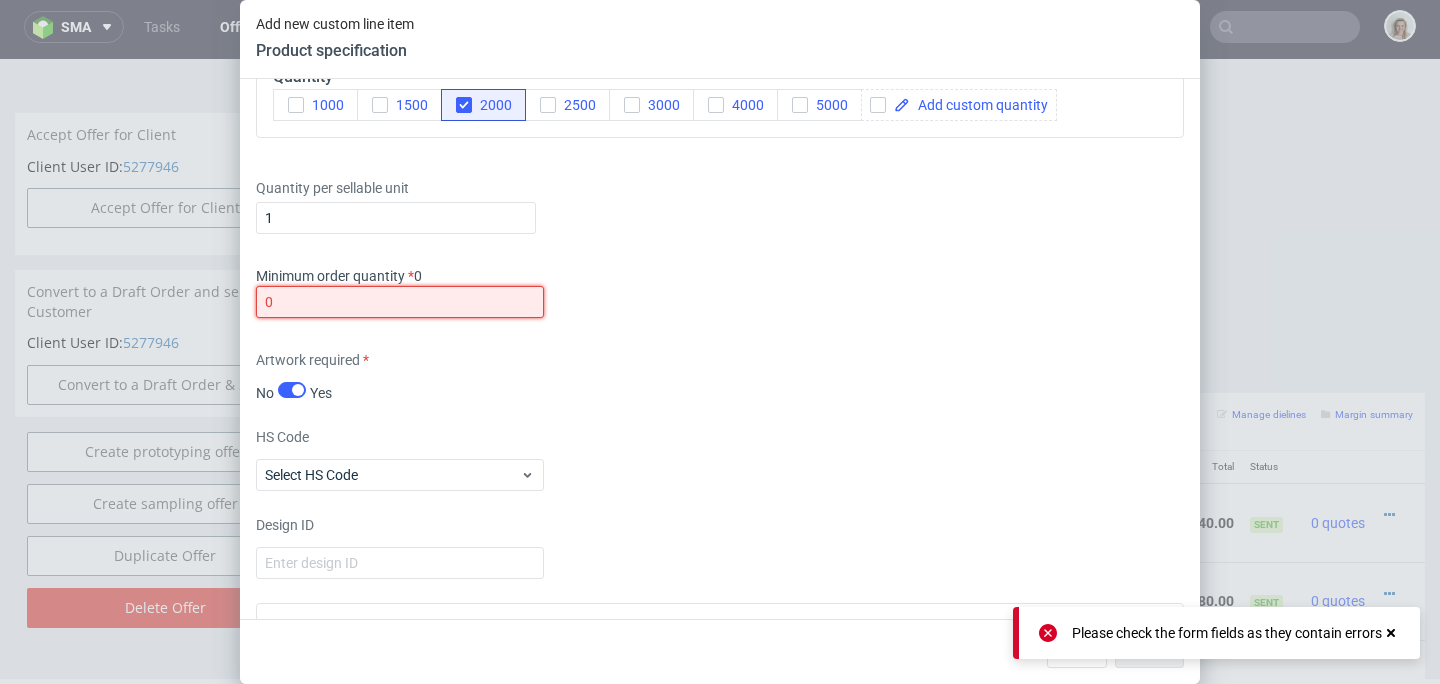 click on "0" at bounding box center (400, 302) 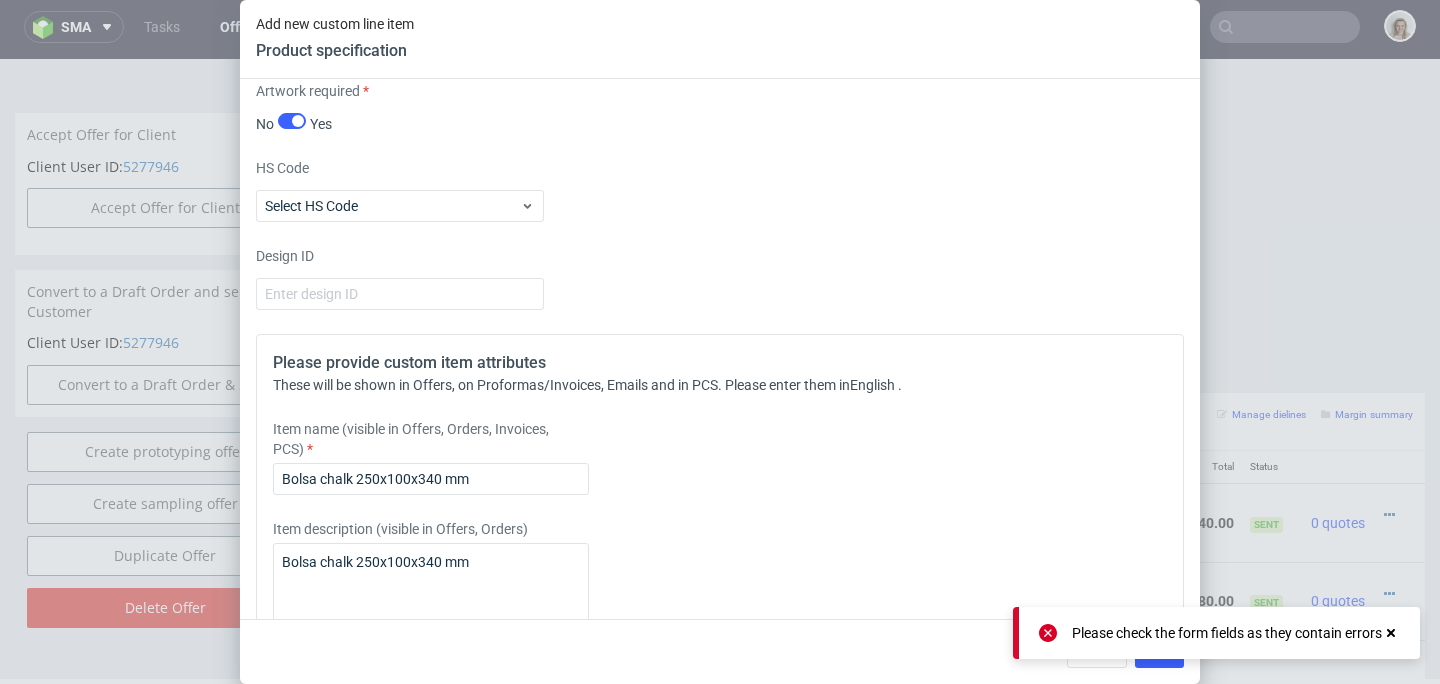 scroll, scrollTop: 2331, scrollLeft: 0, axis: vertical 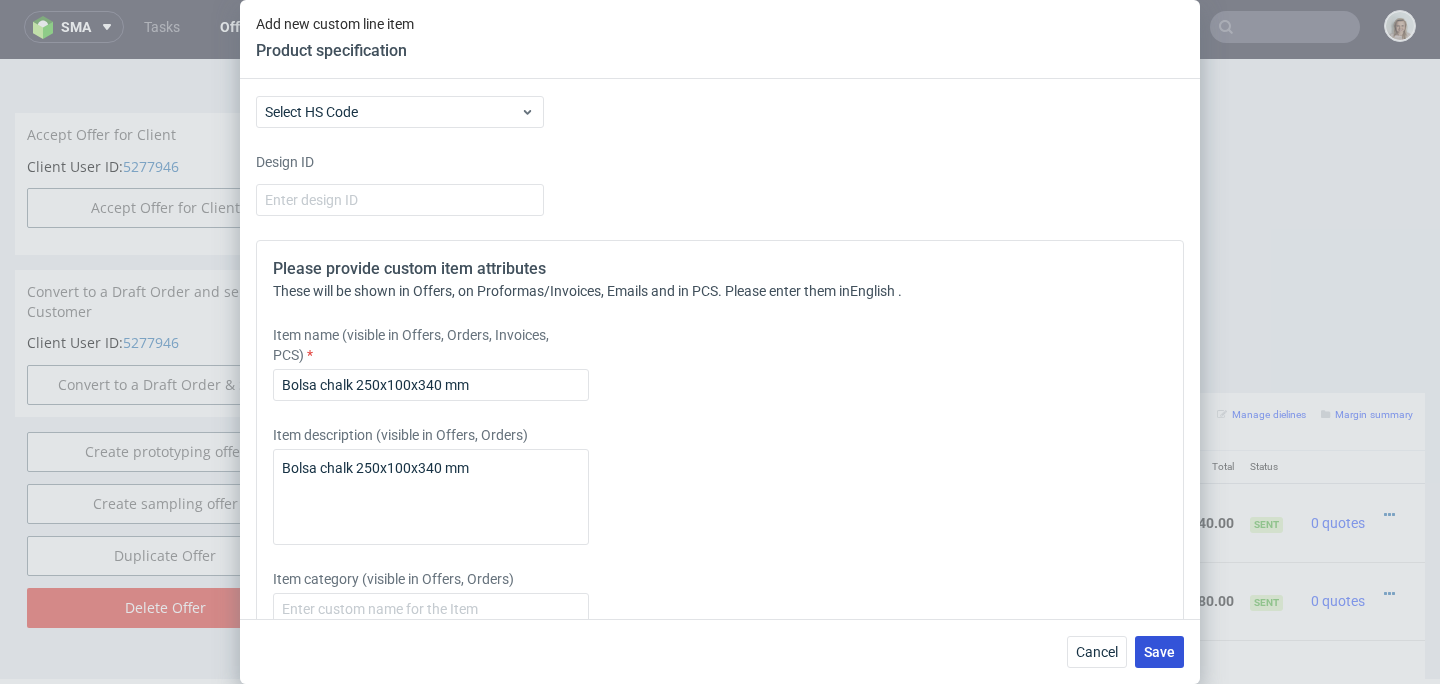 type on "1" 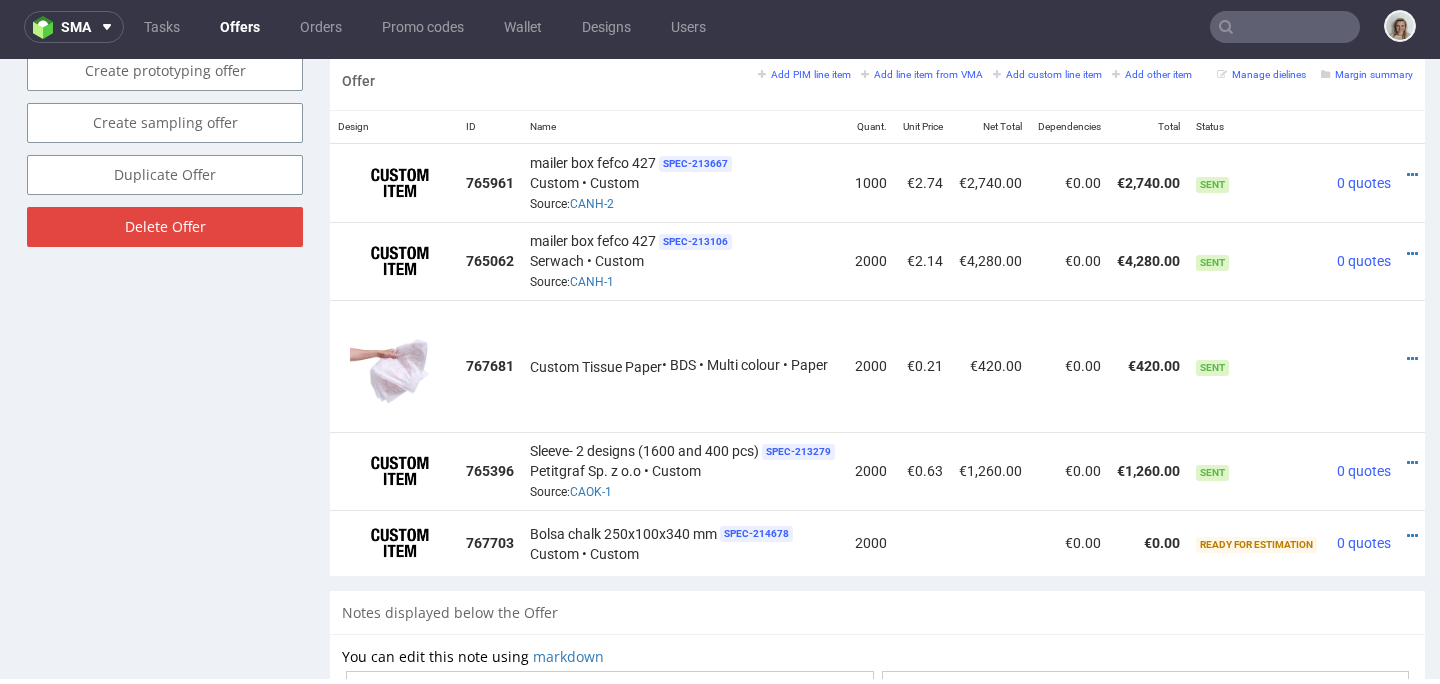 scroll, scrollTop: 1202, scrollLeft: 0, axis: vertical 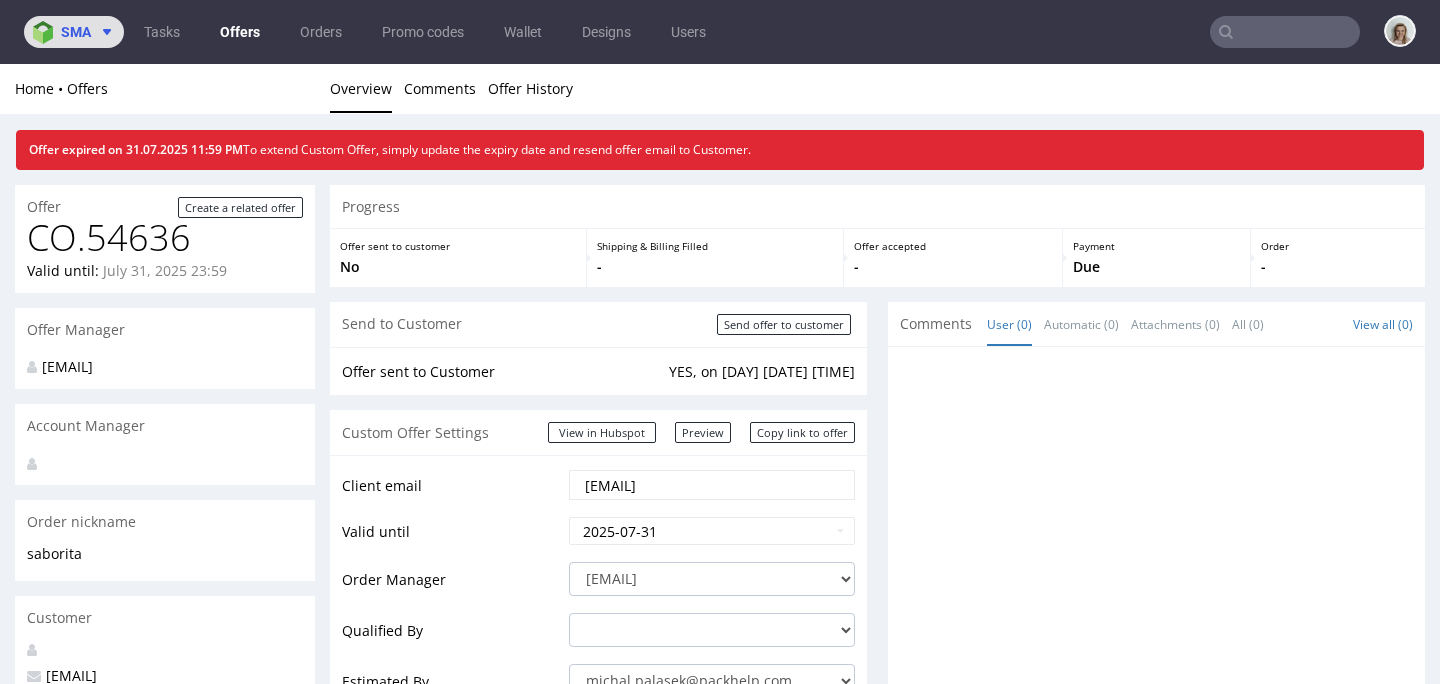 click on "sma" at bounding box center [74, 32] 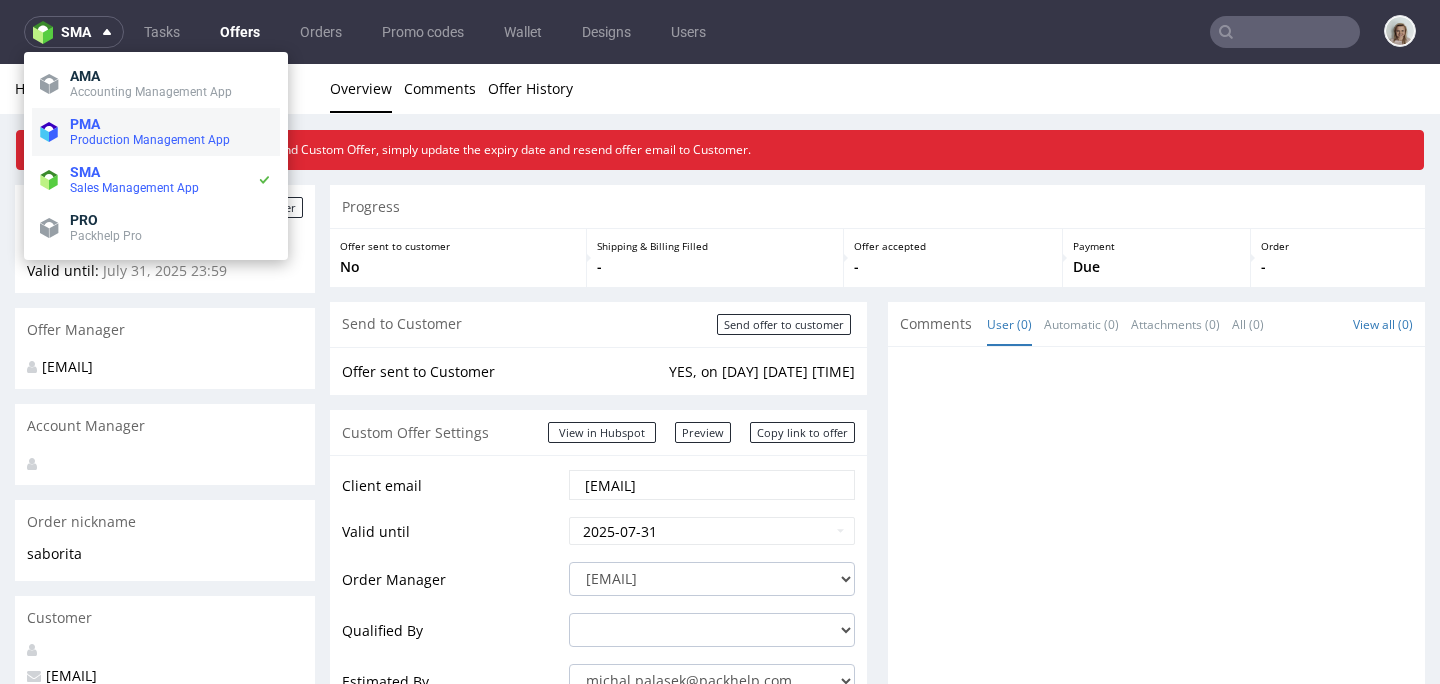 click on "Production Management App" at bounding box center [150, 140] 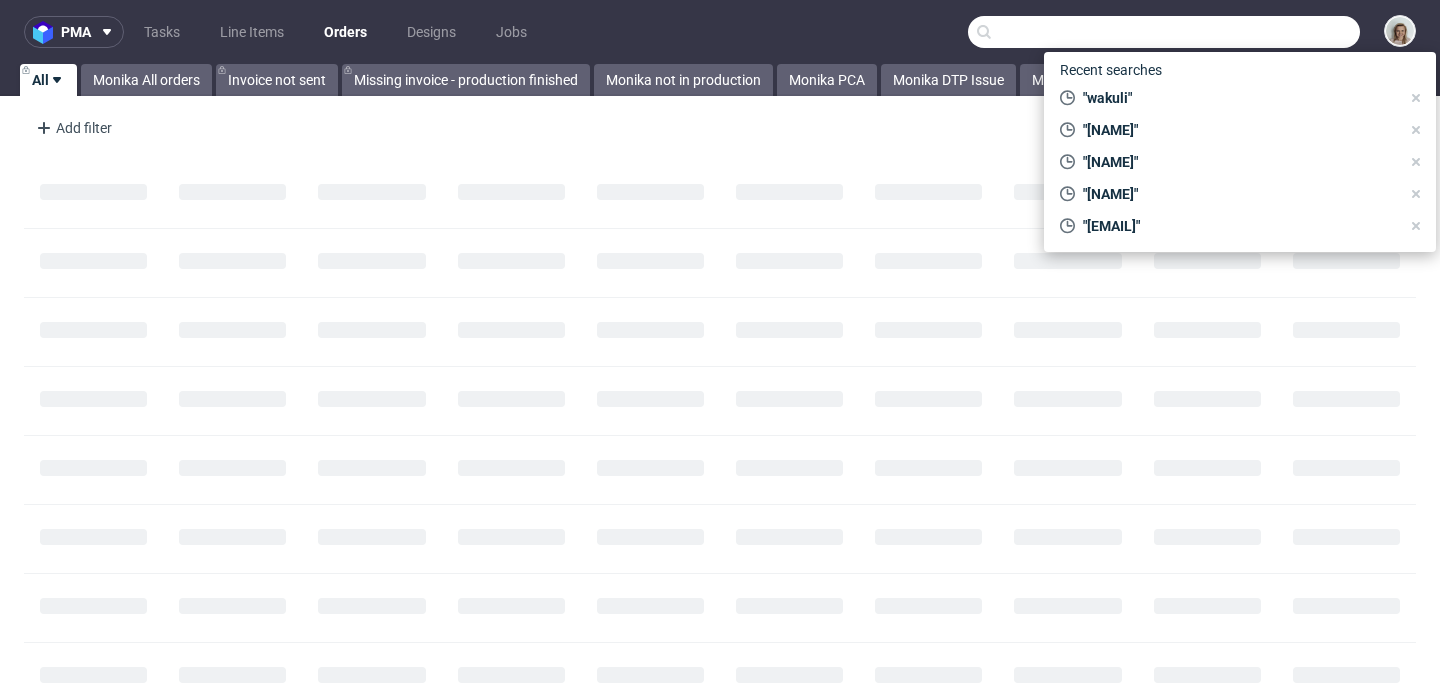 click at bounding box center [1164, 32] 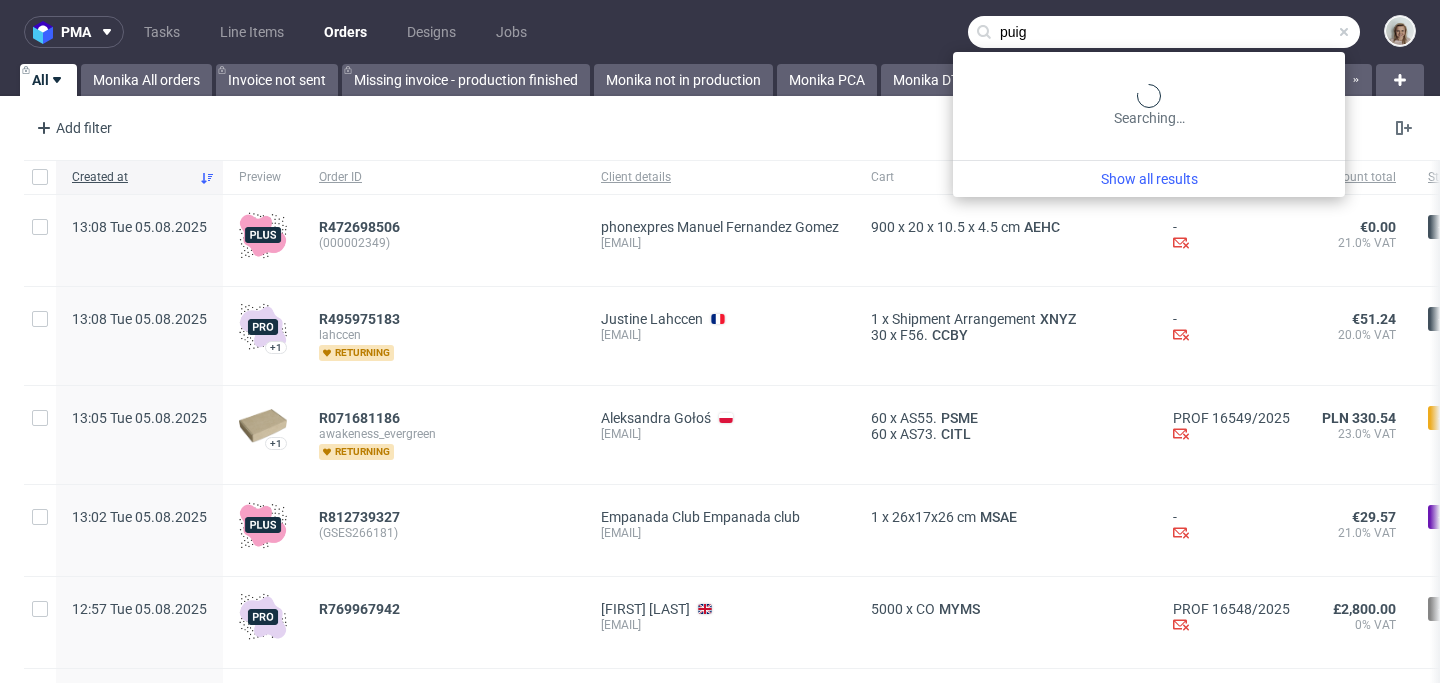 type on "puig" 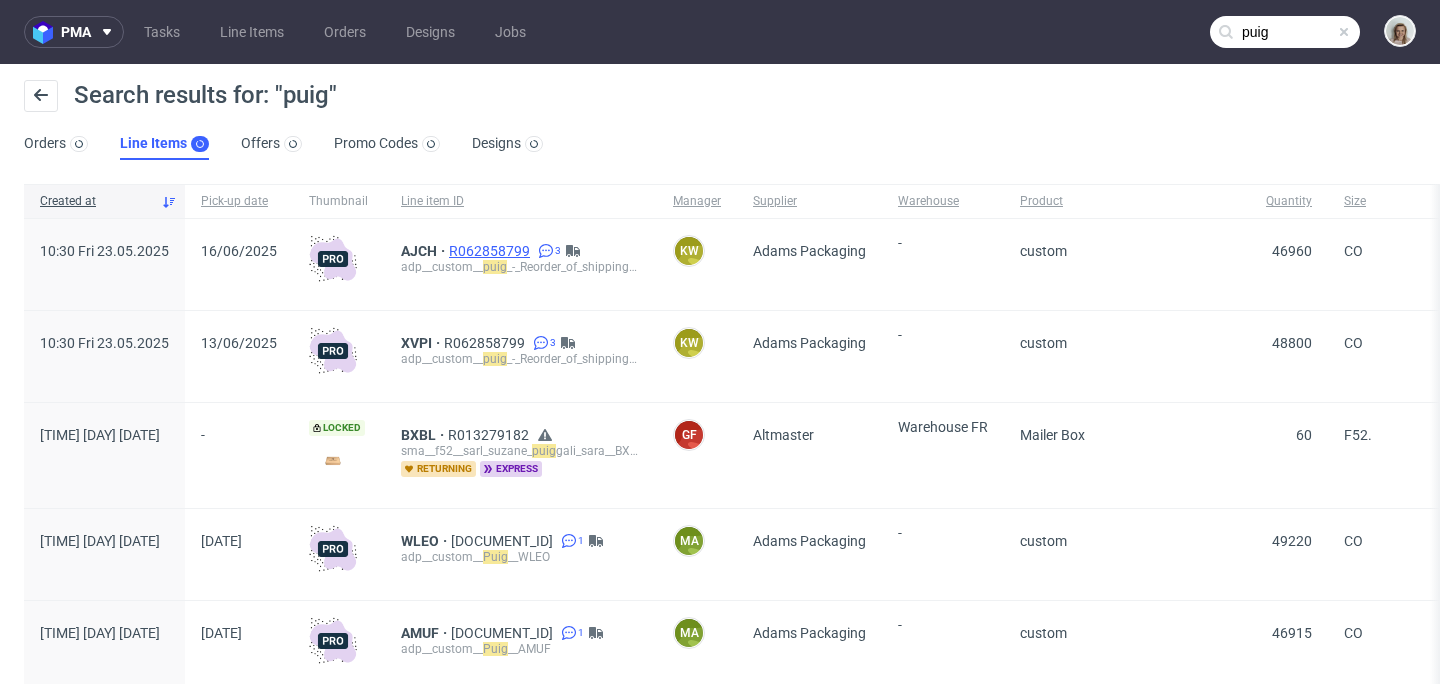 click on "R062858799" at bounding box center (491, 251) 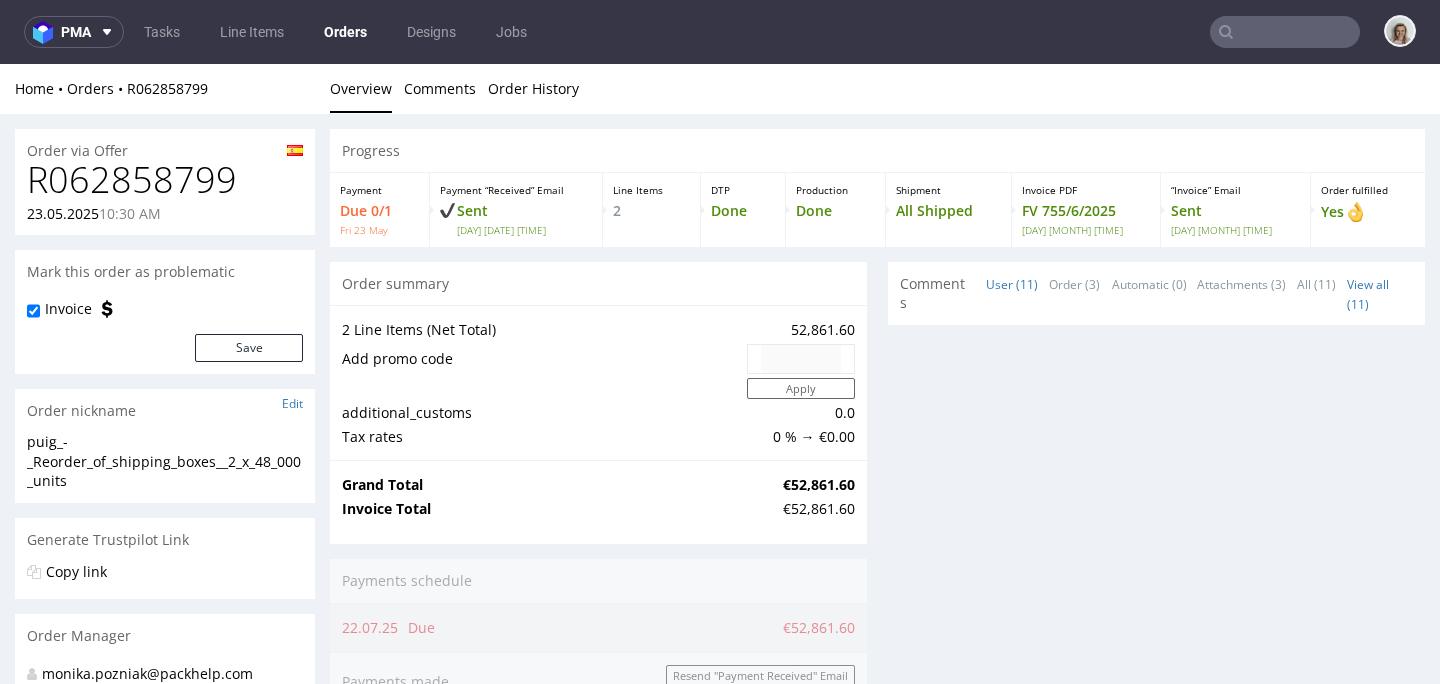 scroll, scrollTop: 0, scrollLeft: 0, axis: both 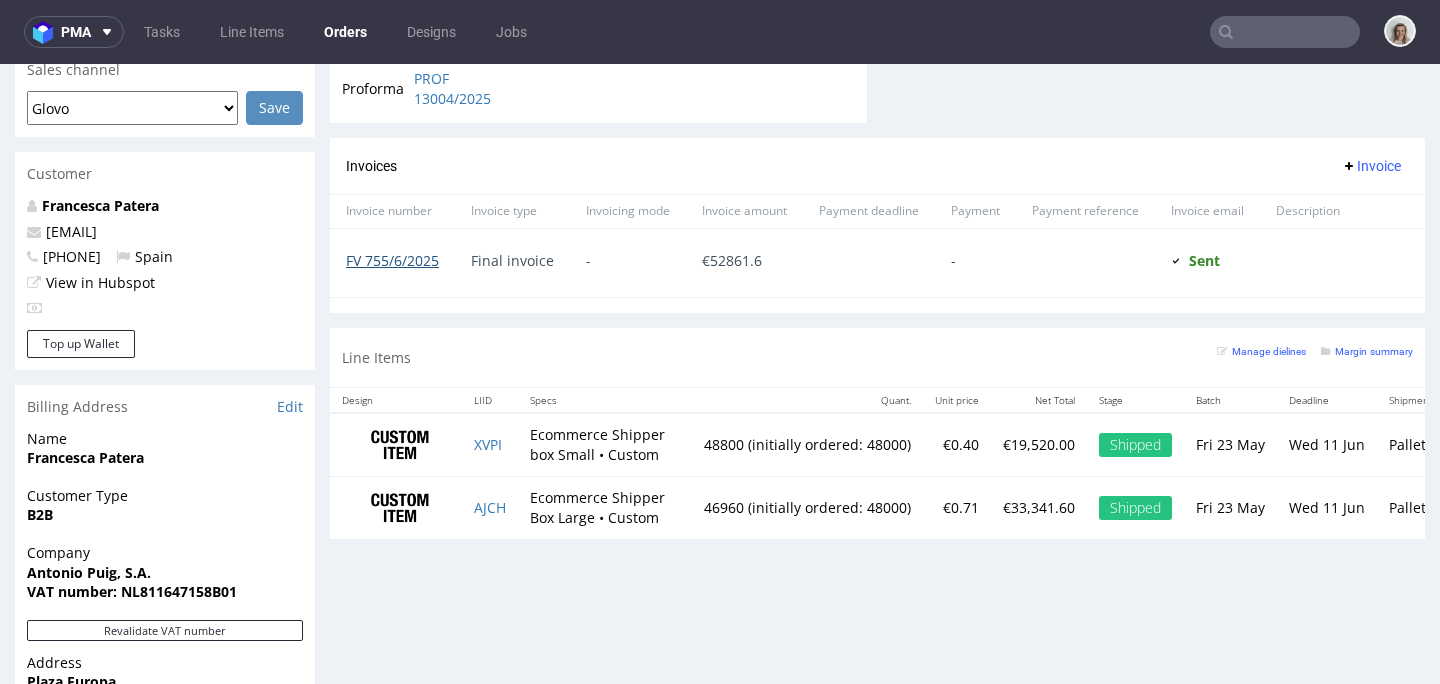 click on "FV 755/6/2025" at bounding box center (392, 260) 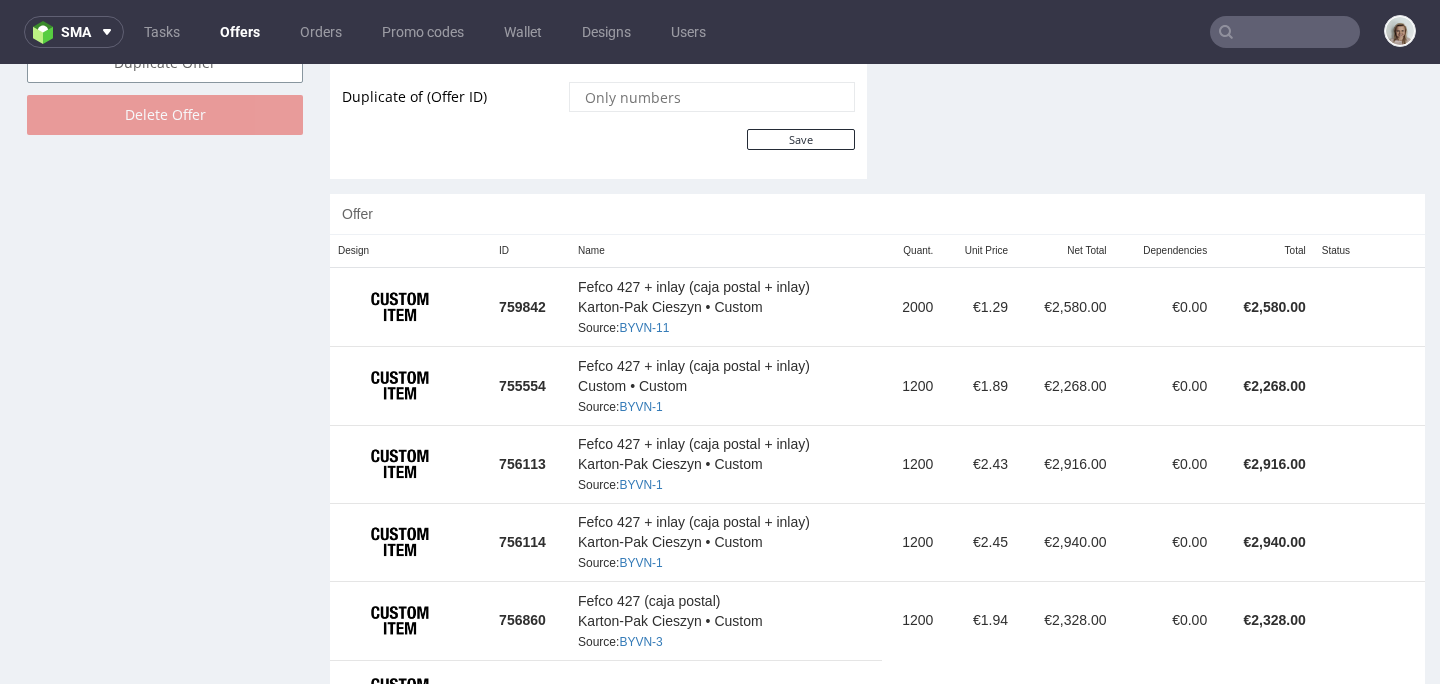 scroll, scrollTop: 0, scrollLeft: 0, axis: both 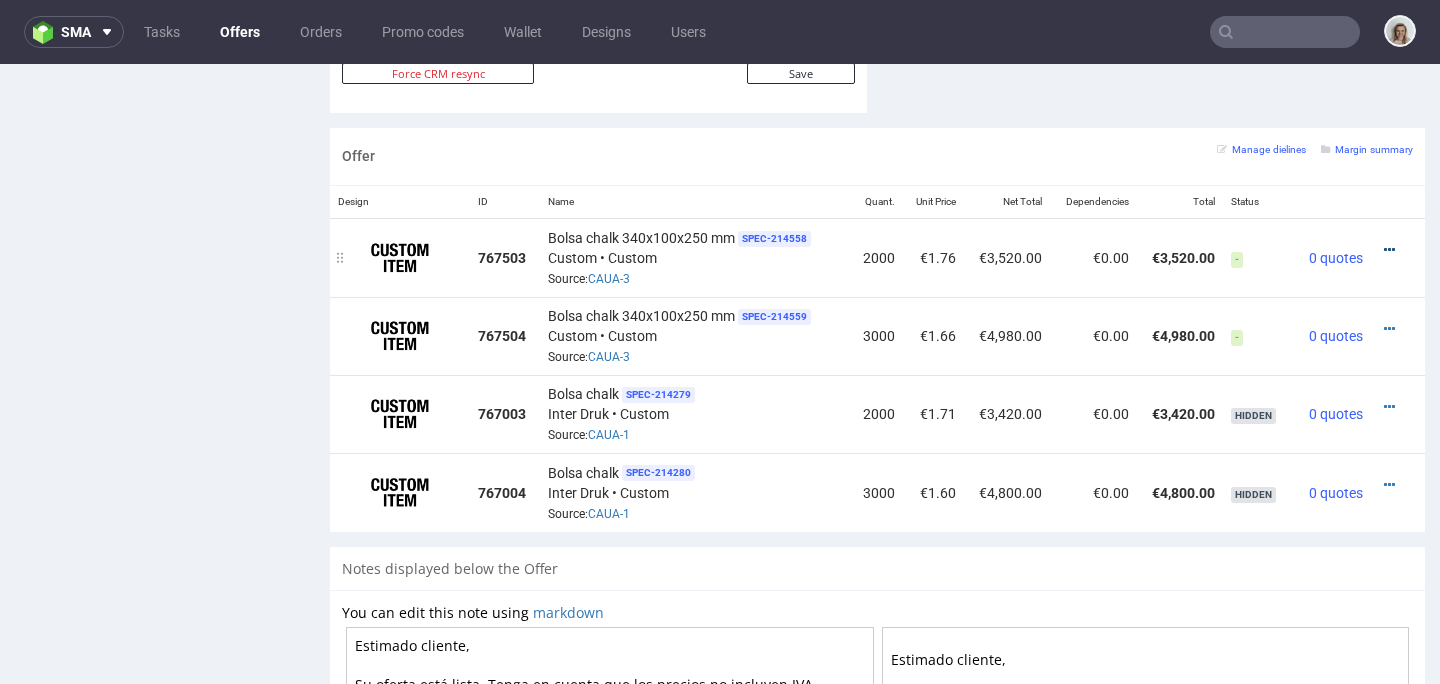 click at bounding box center (1389, 250) 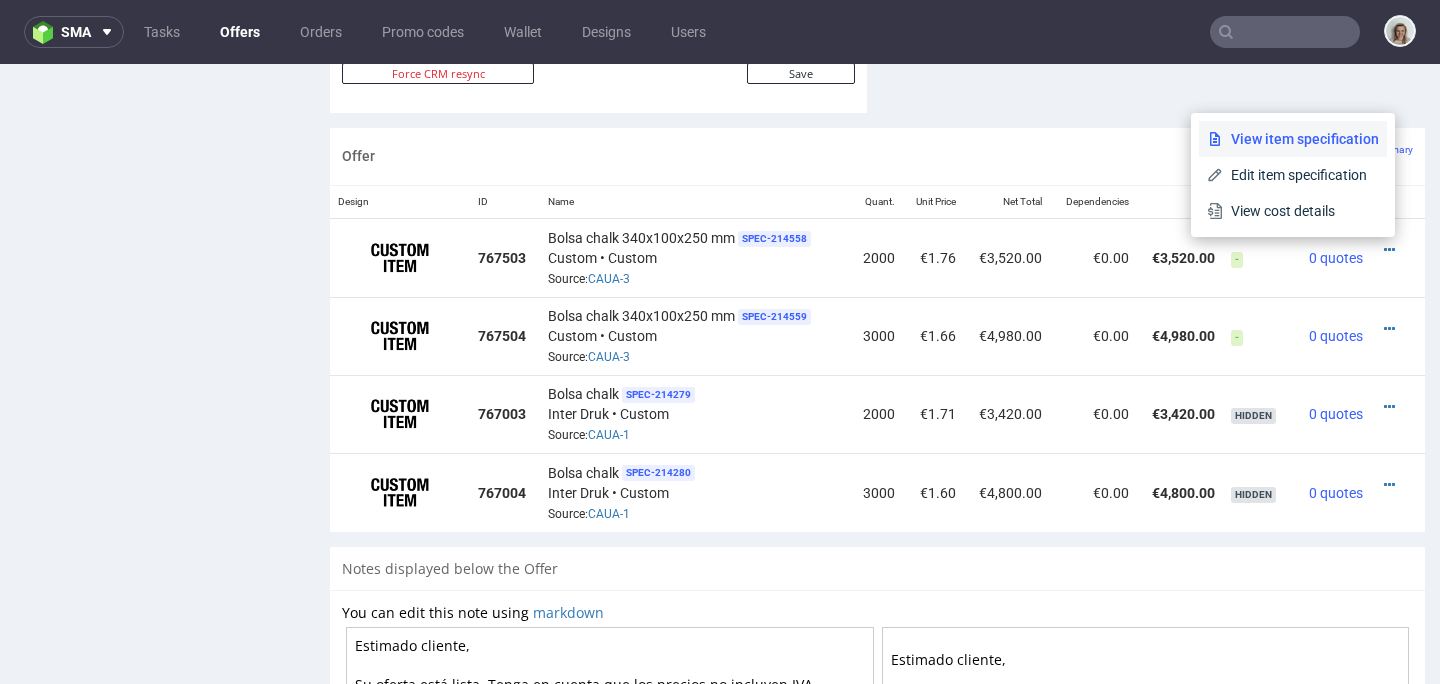 click on "View item specification" at bounding box center [1301, 139] 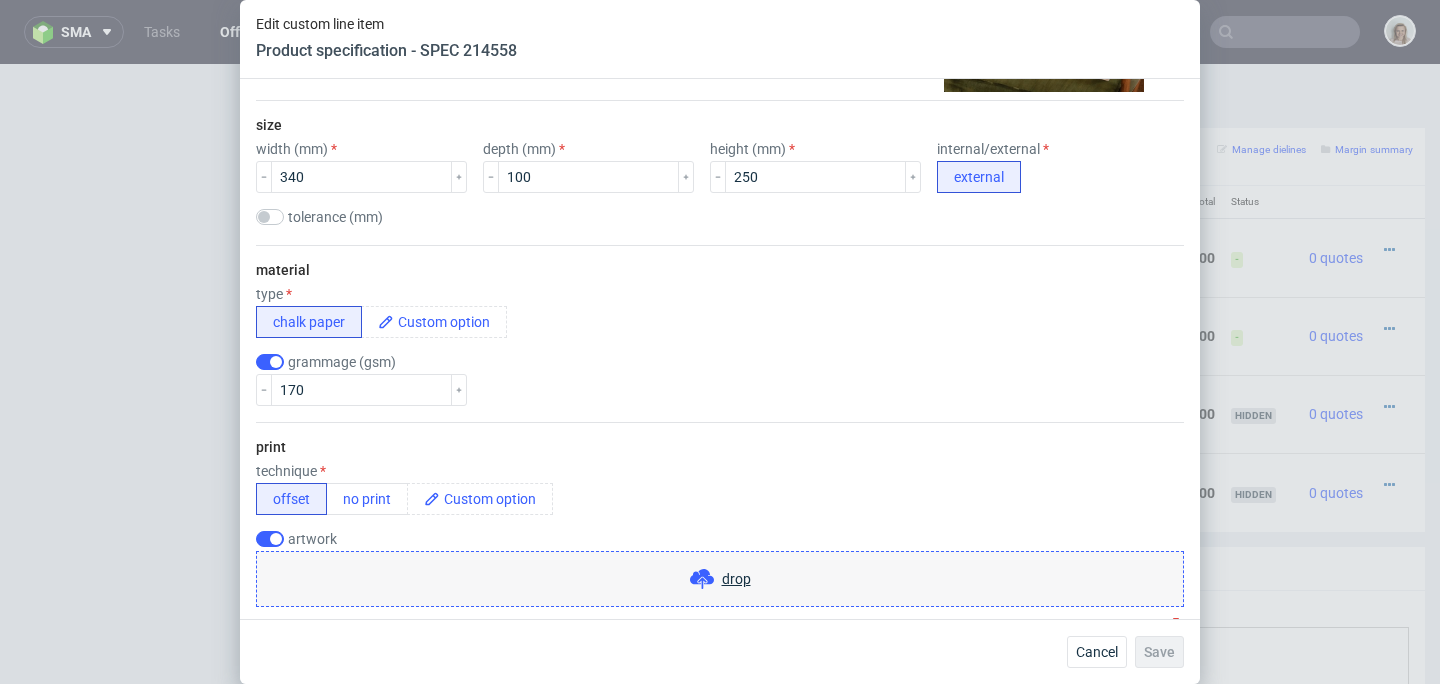 scroll, scrollTop: 234, scrollLeft: 0, axis: vertical 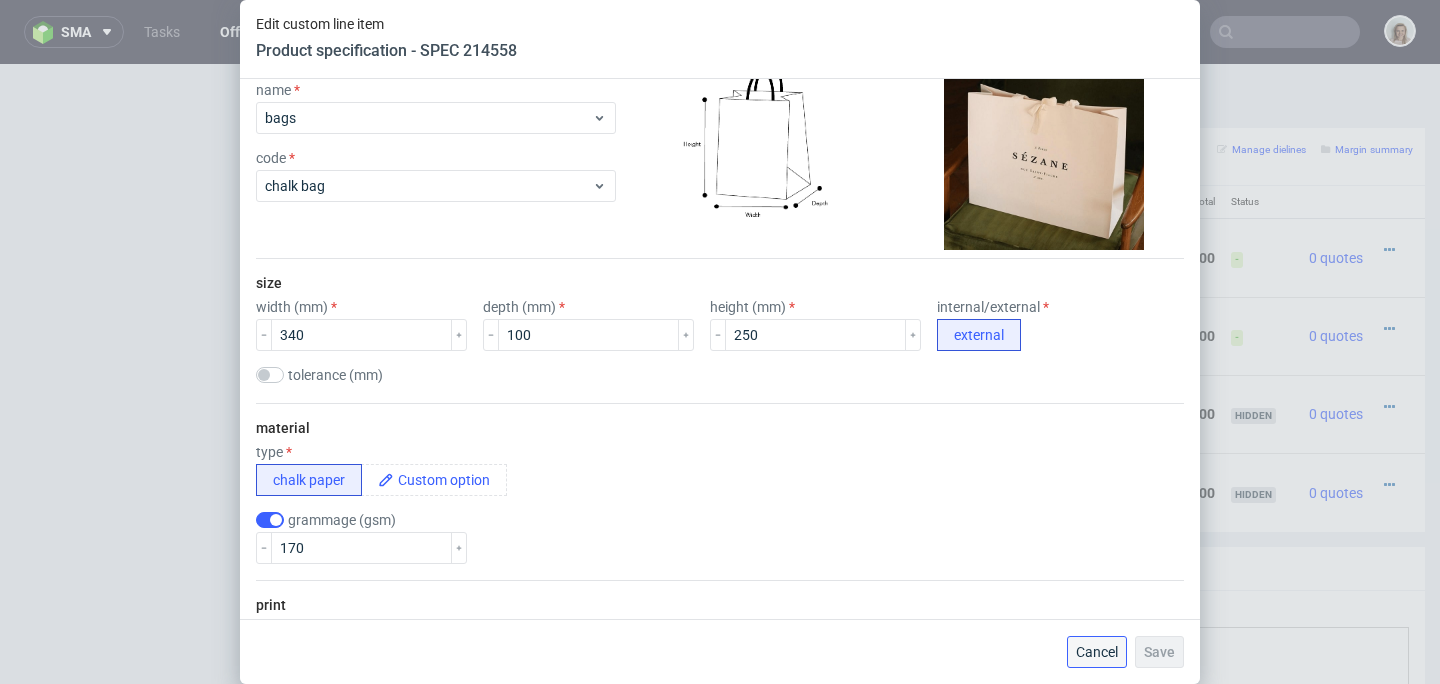 click on "Cancel" at bounding box center [1097, 652] 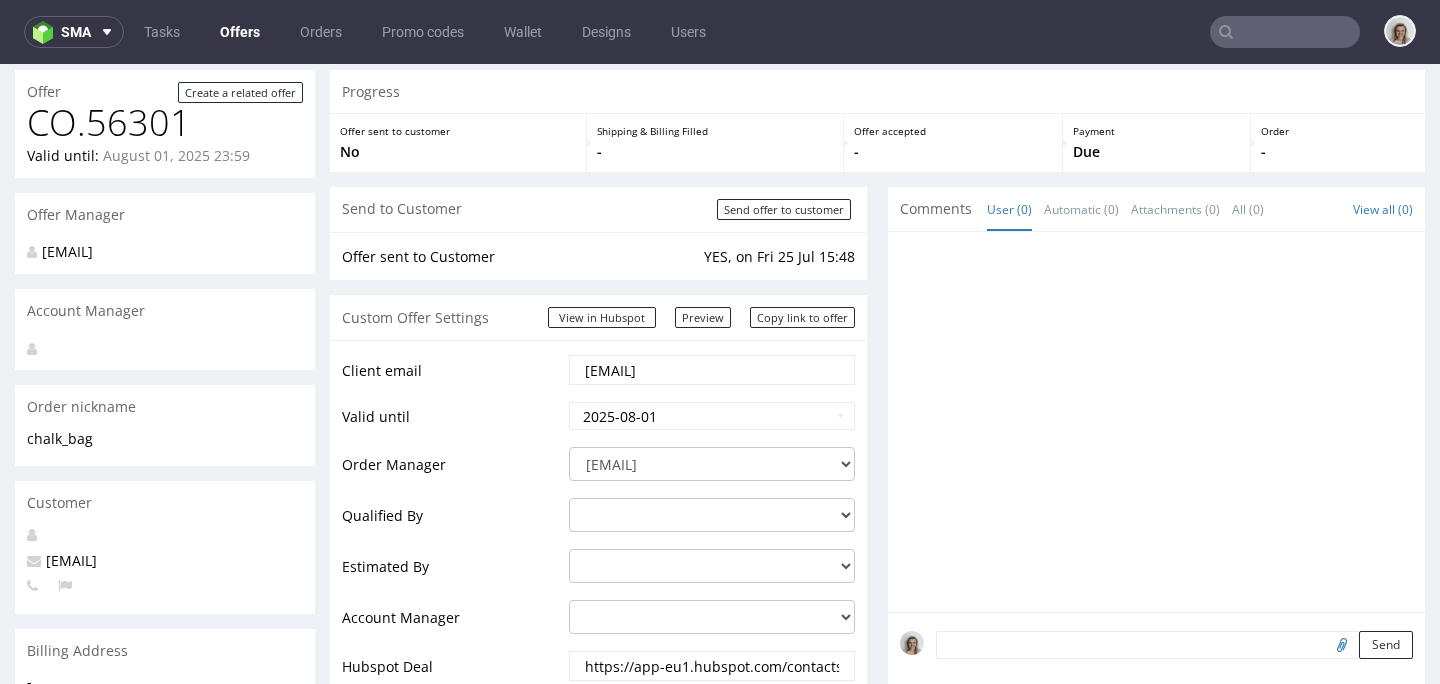 scroll, scrollTop: 0, scrollLeft: 0, axis: both 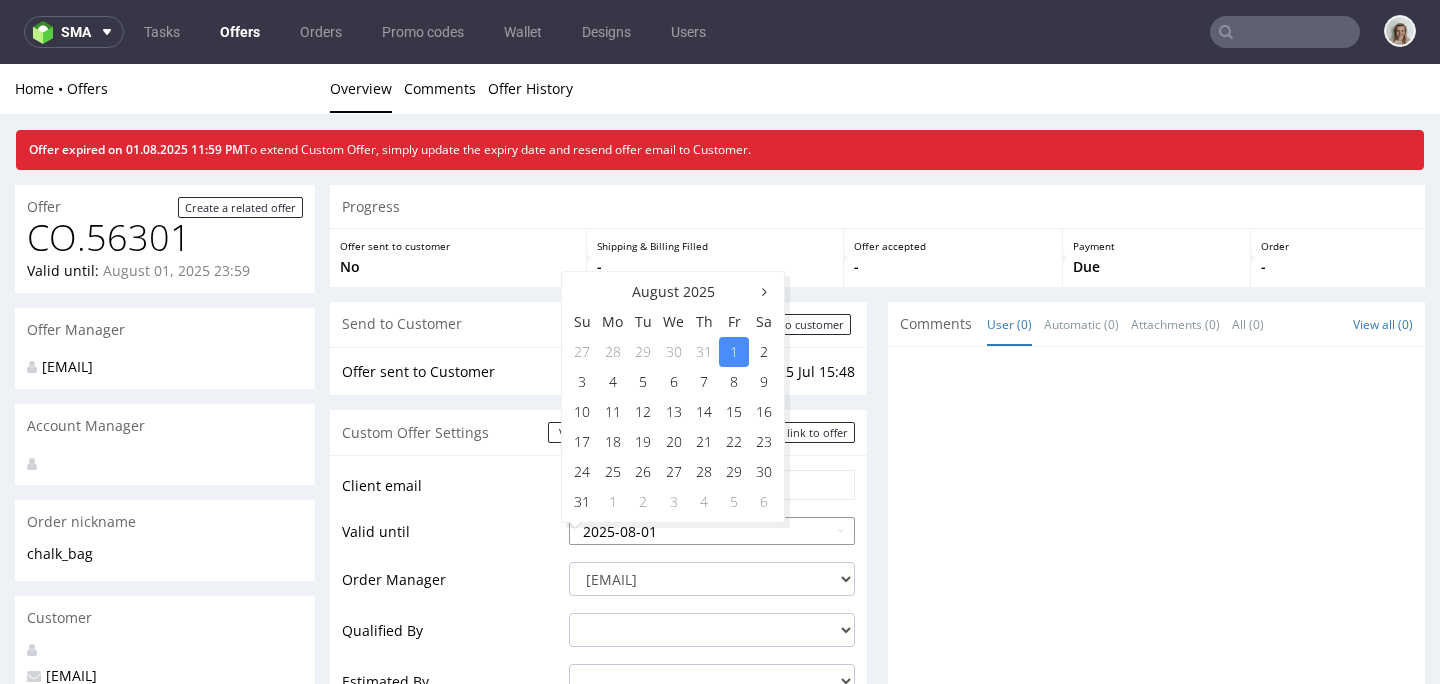 click on "2025-08-01" at bounding box center [712, 531] 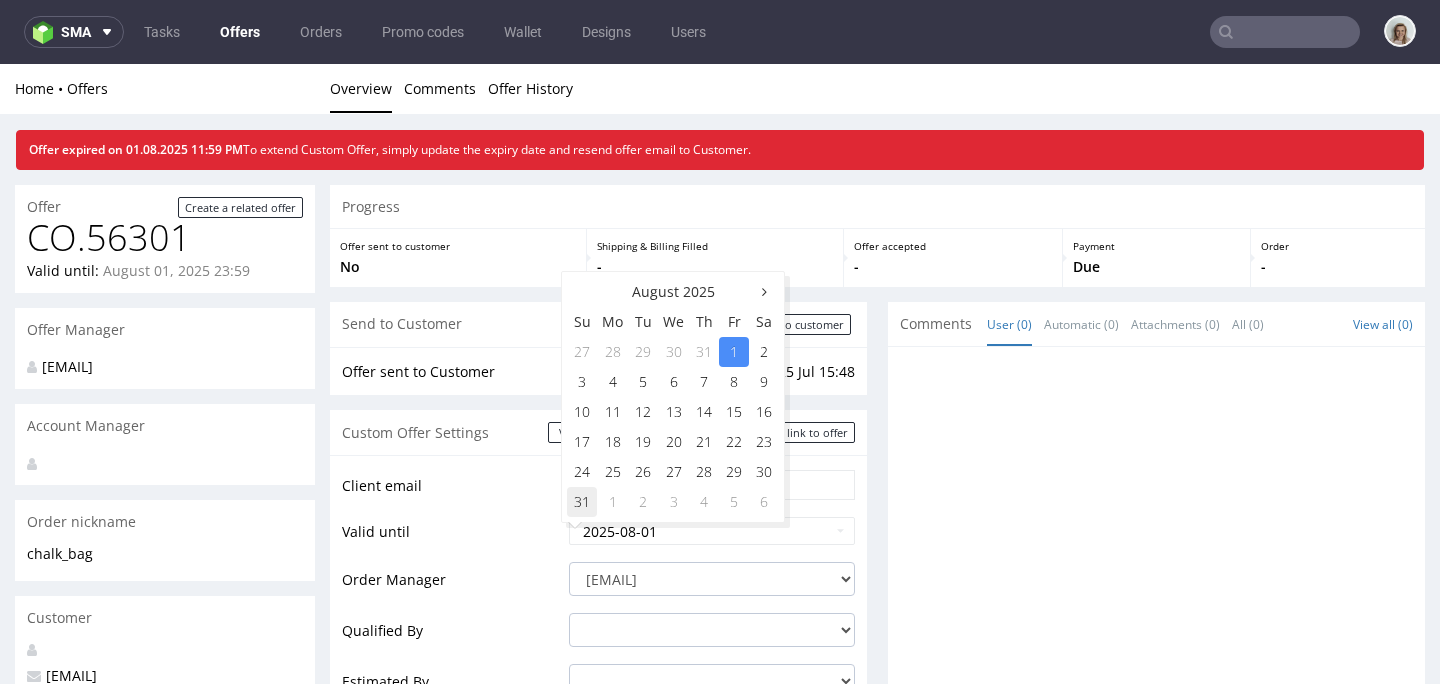 click on "31" at bounding box center [582, 502] 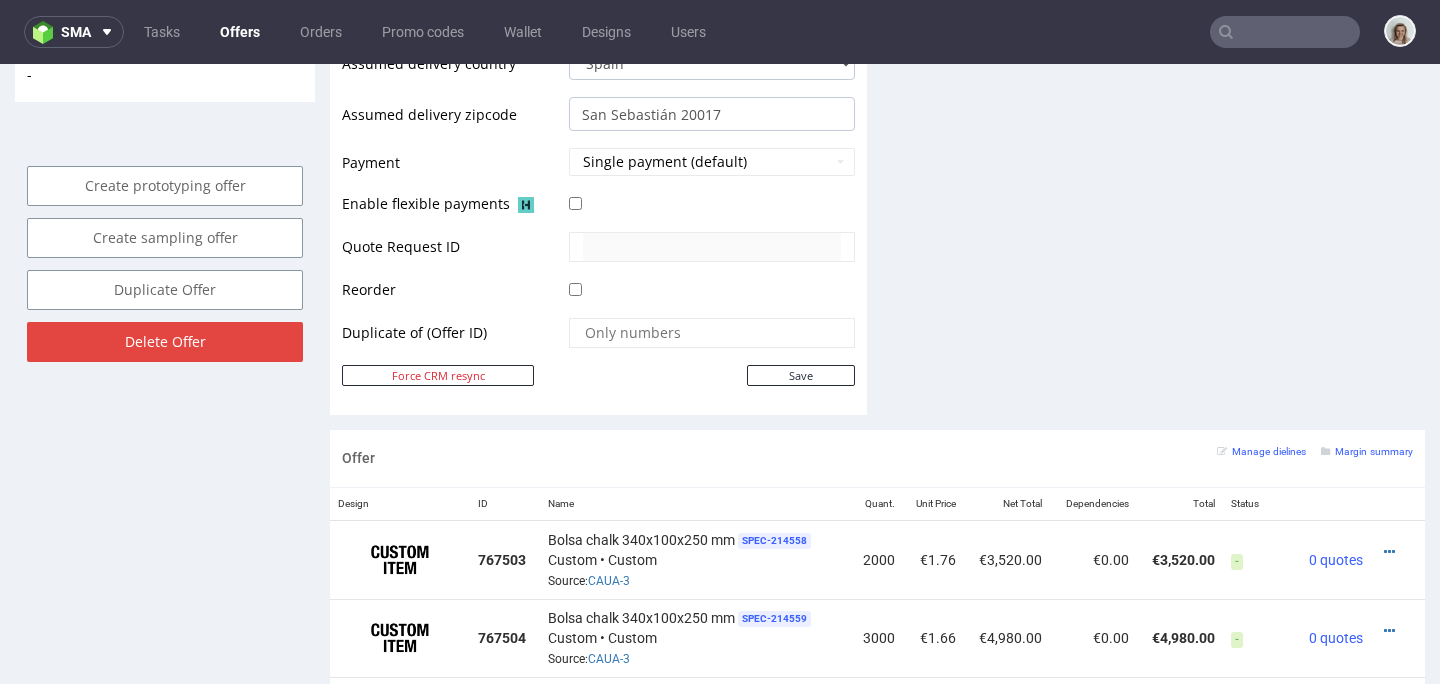 scroll, scrollTop: 873, scrollLeft: 0, axis: vertical 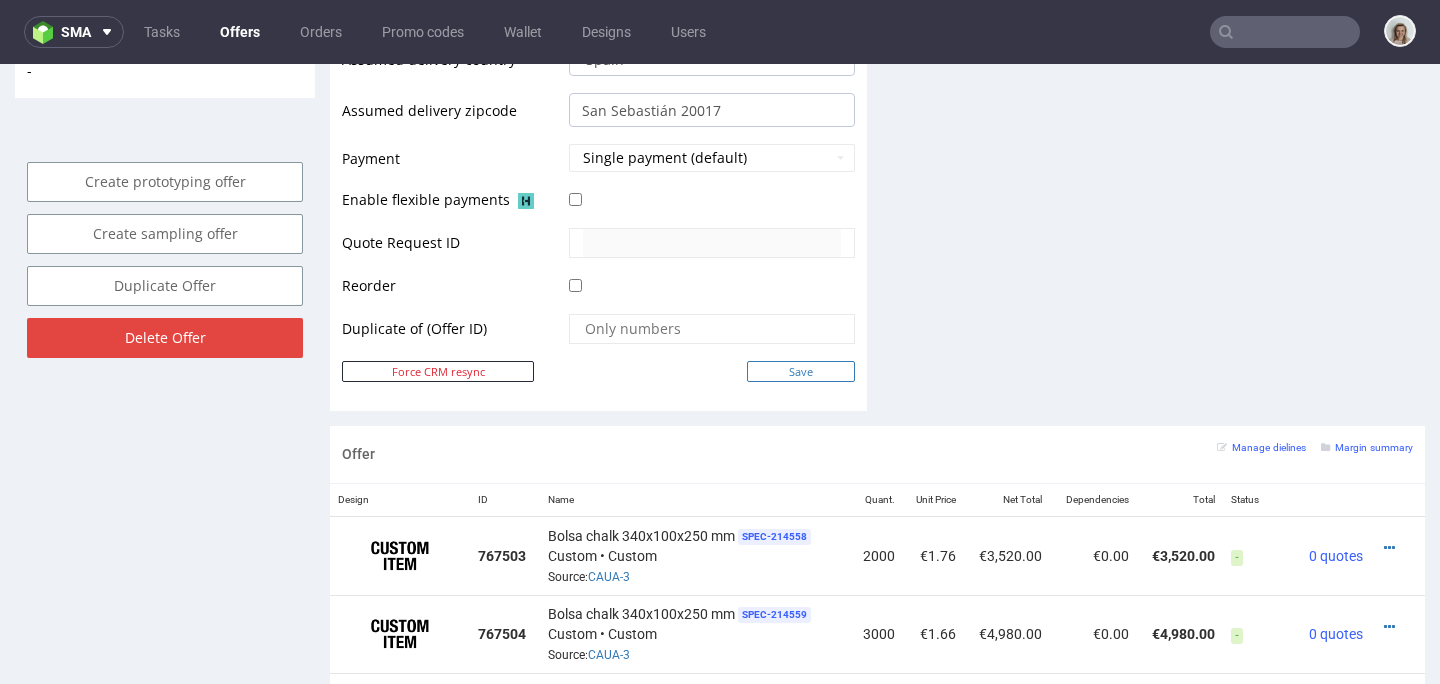 click on "Save" at bounding box center (801, 371) 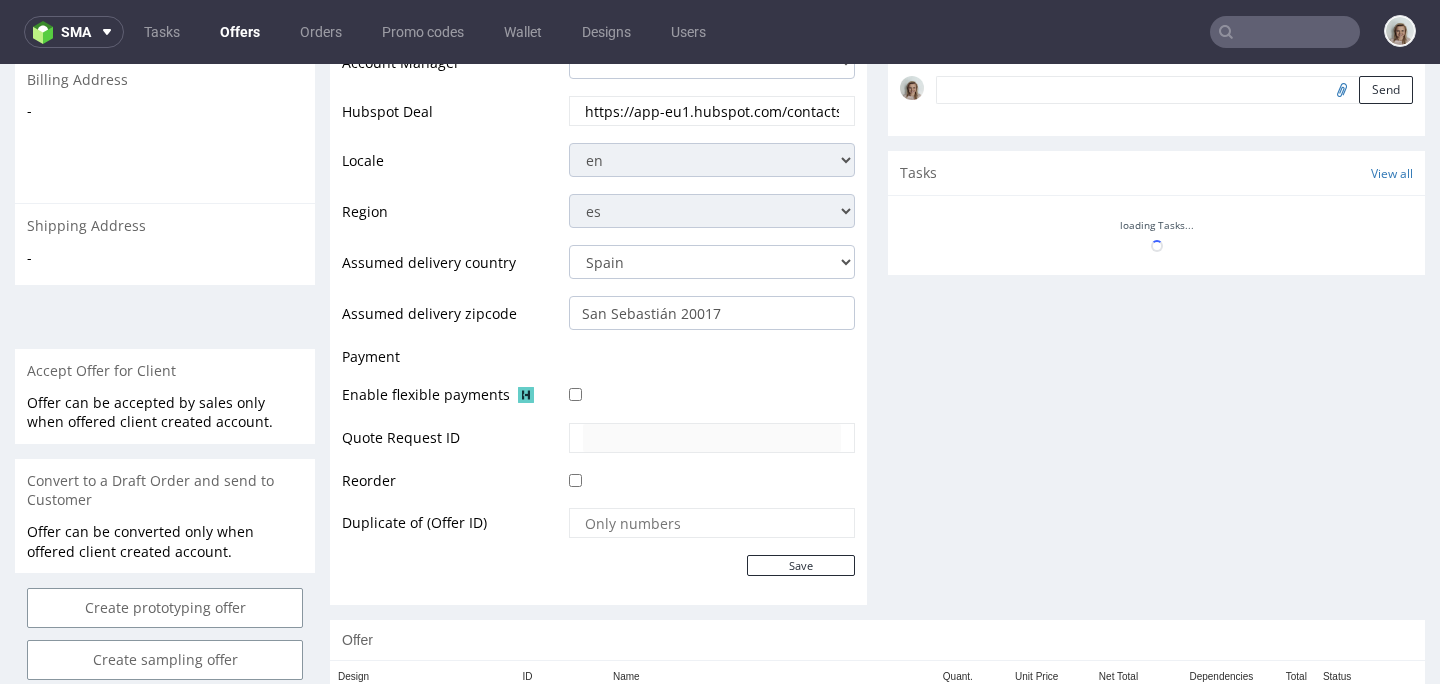 scroll, scrollTop: 824, scrollLeft: 0, axis: vertical 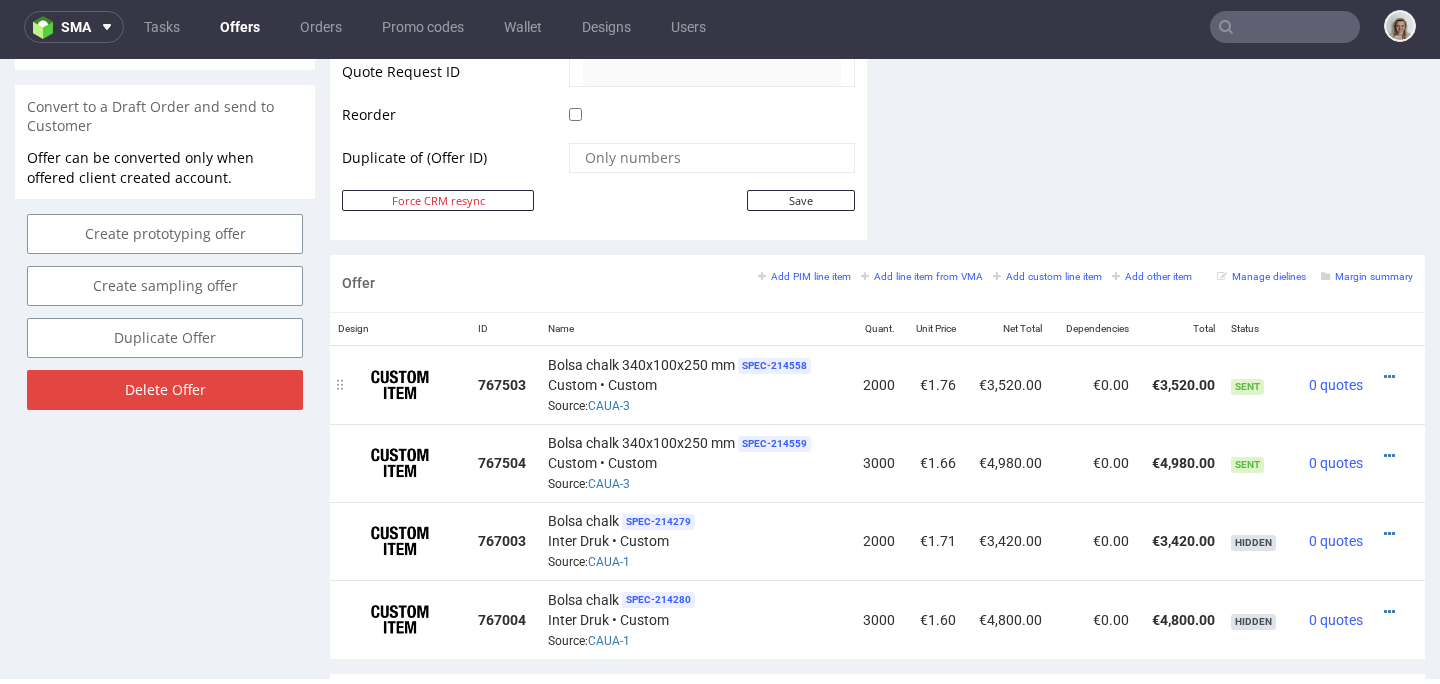 click at bounding box center (1392, 377) 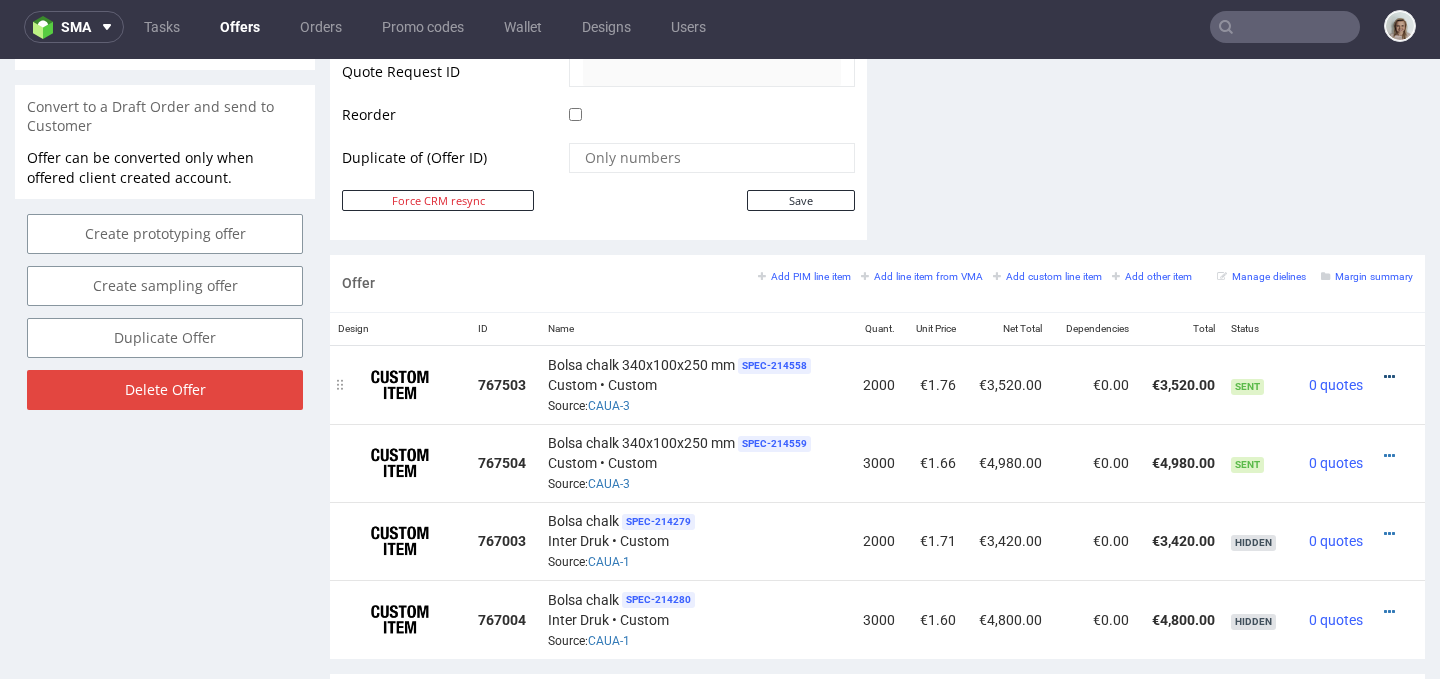 click at bounding box center (1389, 377) 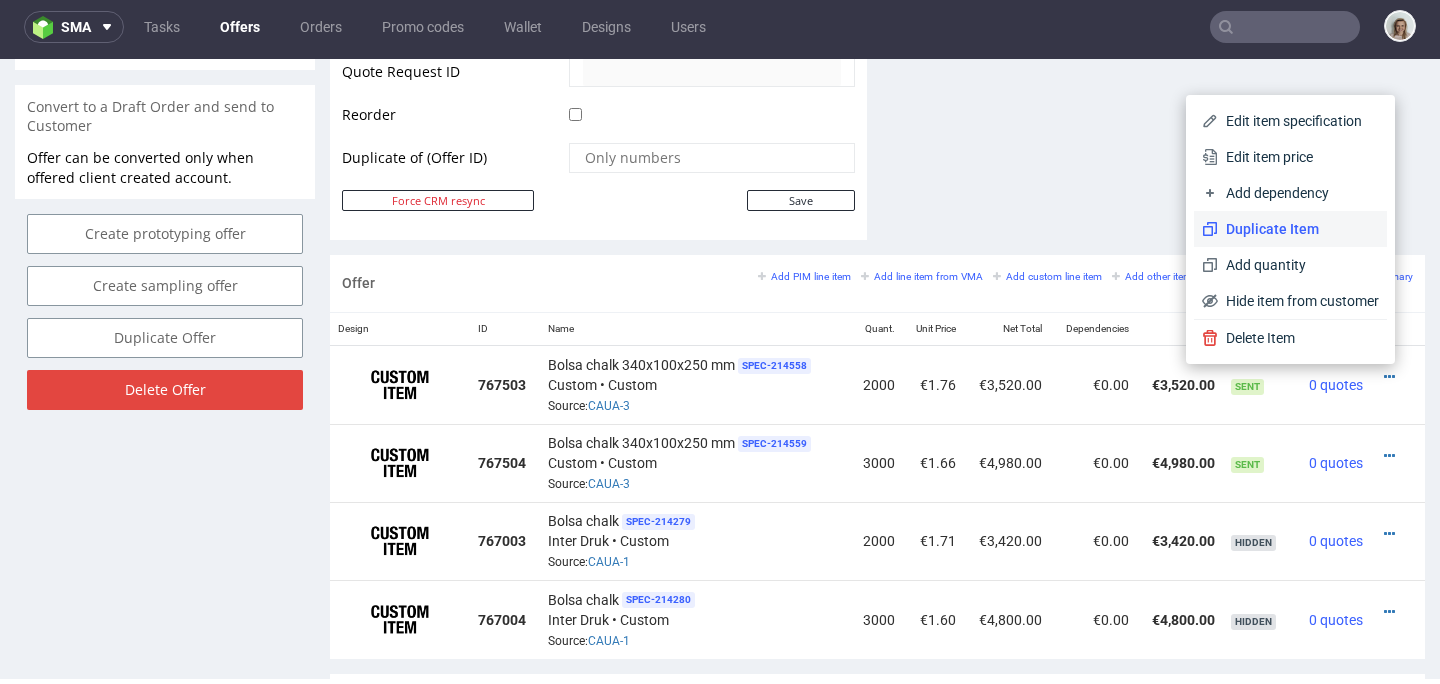 click on "Duplicate Item" at bounding box center (1298, 229) 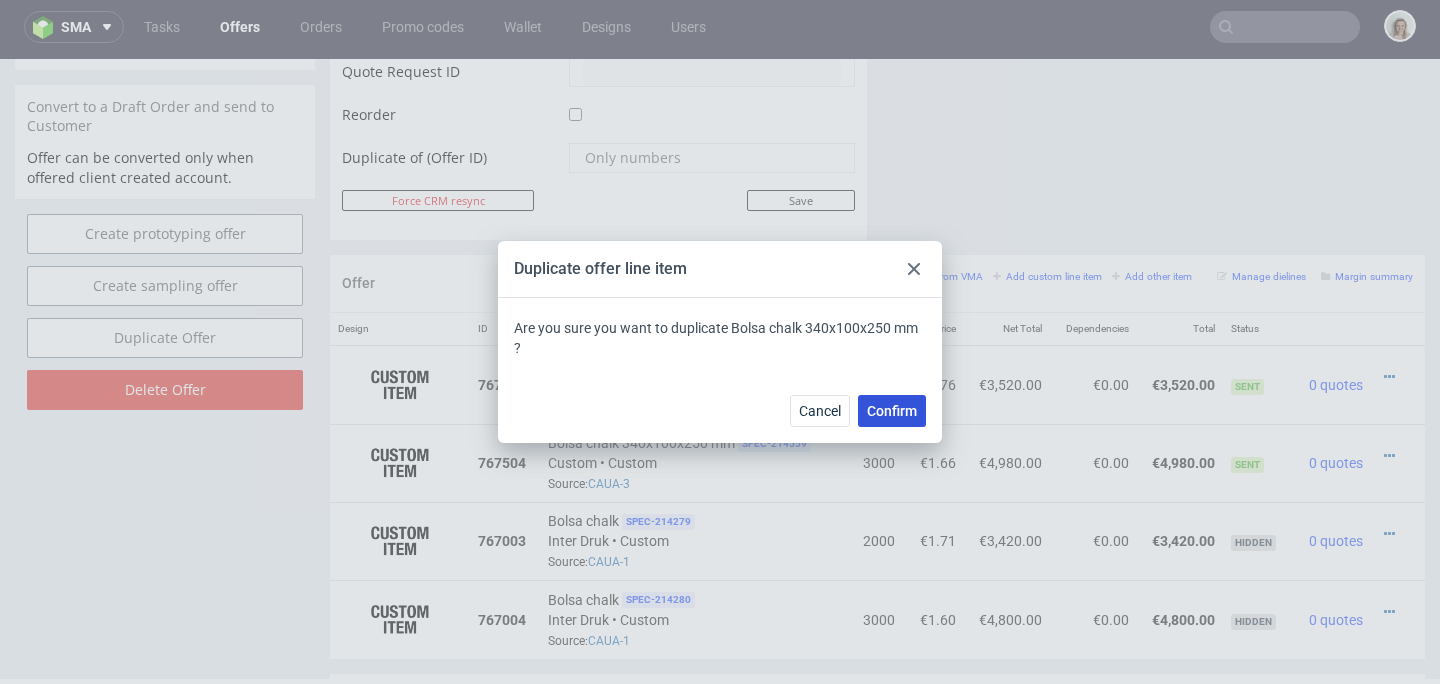 click on "Confirm" at bounding box center (892, 411) 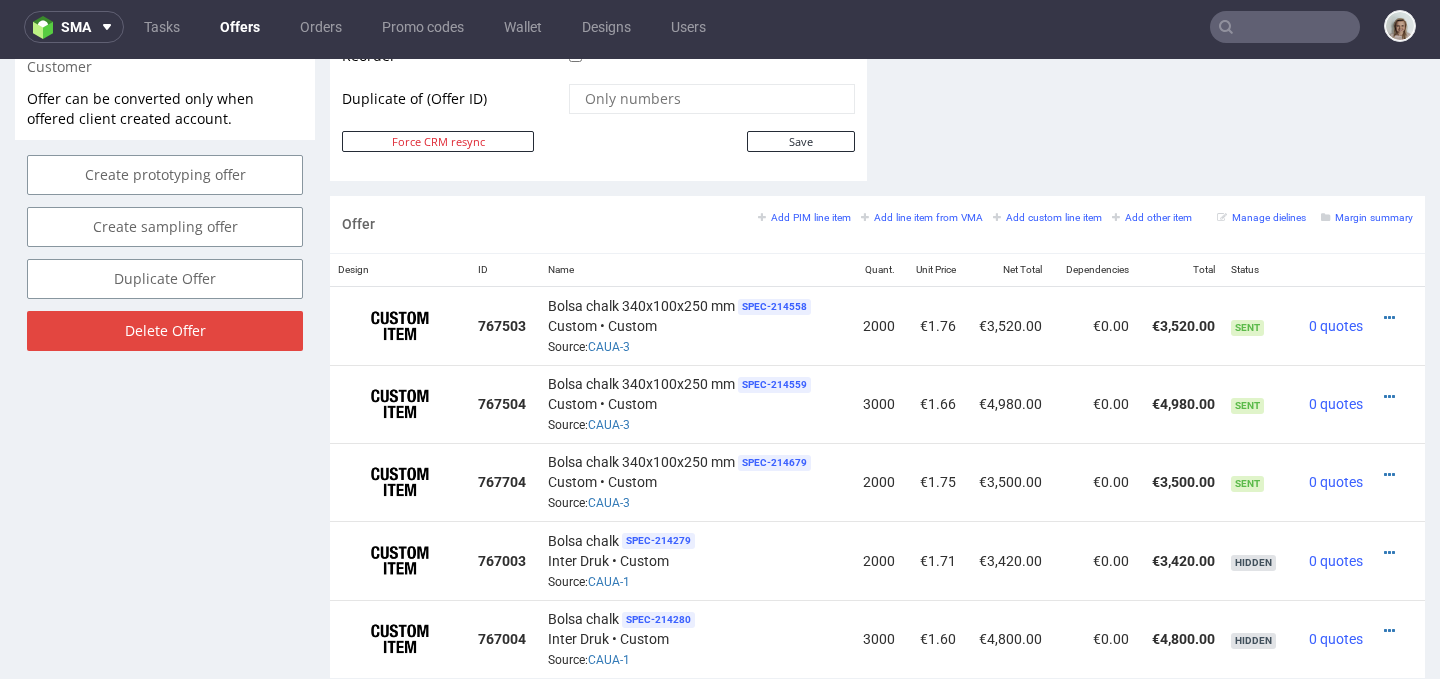 scroll, scrollTop: 1060, scrollLeft: 0, axis: vertical 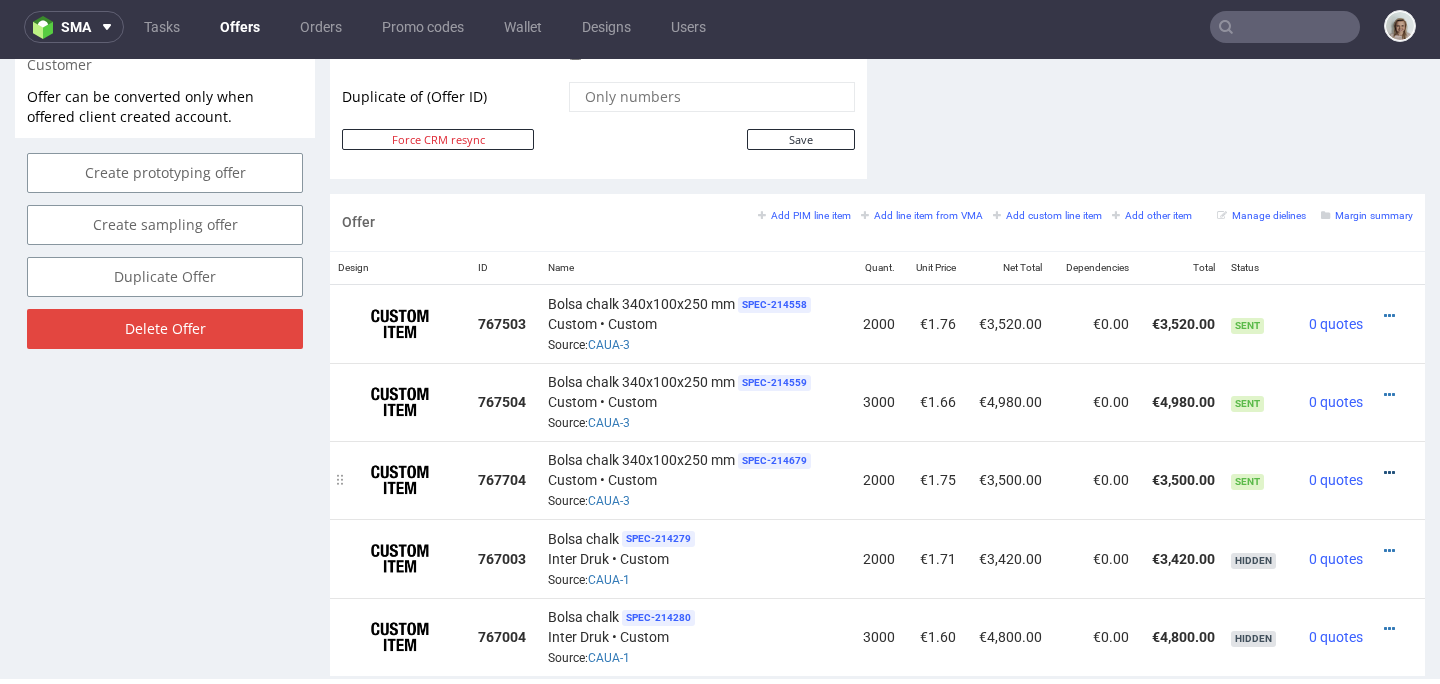 click at bounding box center (1389, 473) 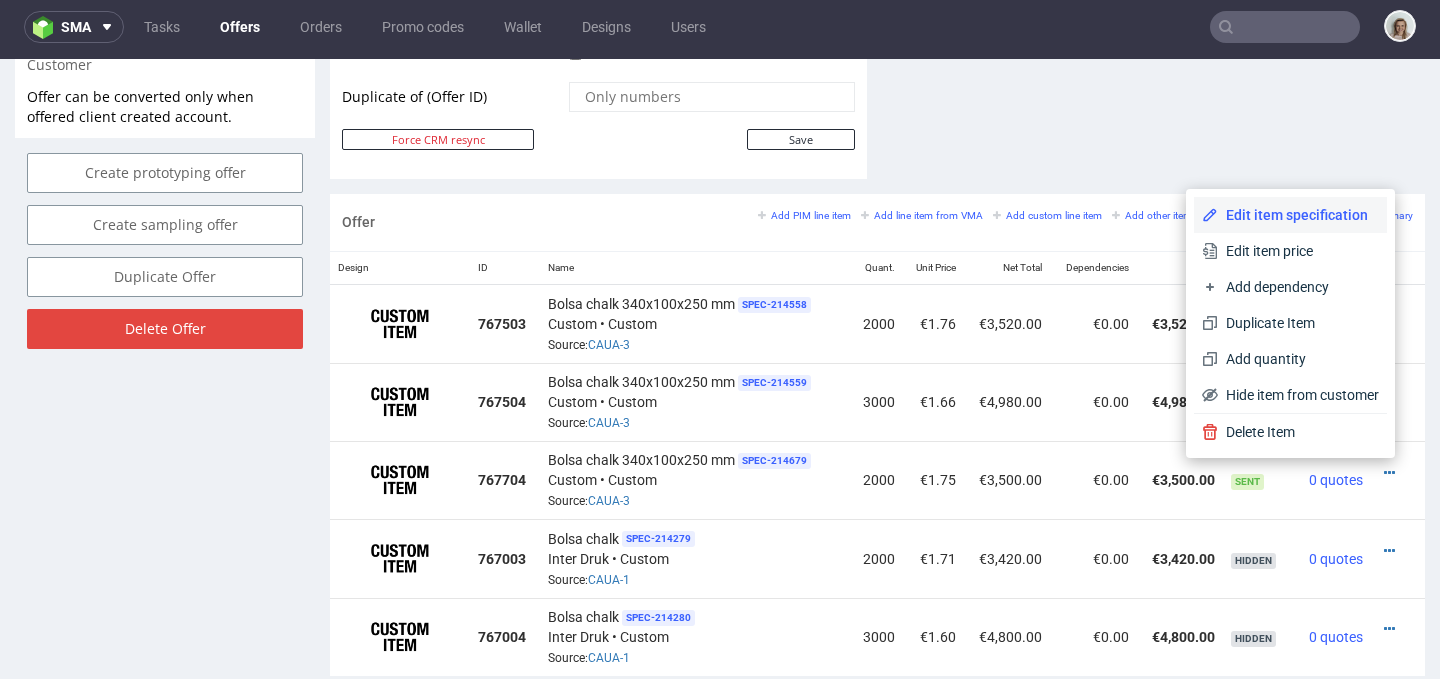 click on "Edit item specification" at bounding box center (1298, 215) 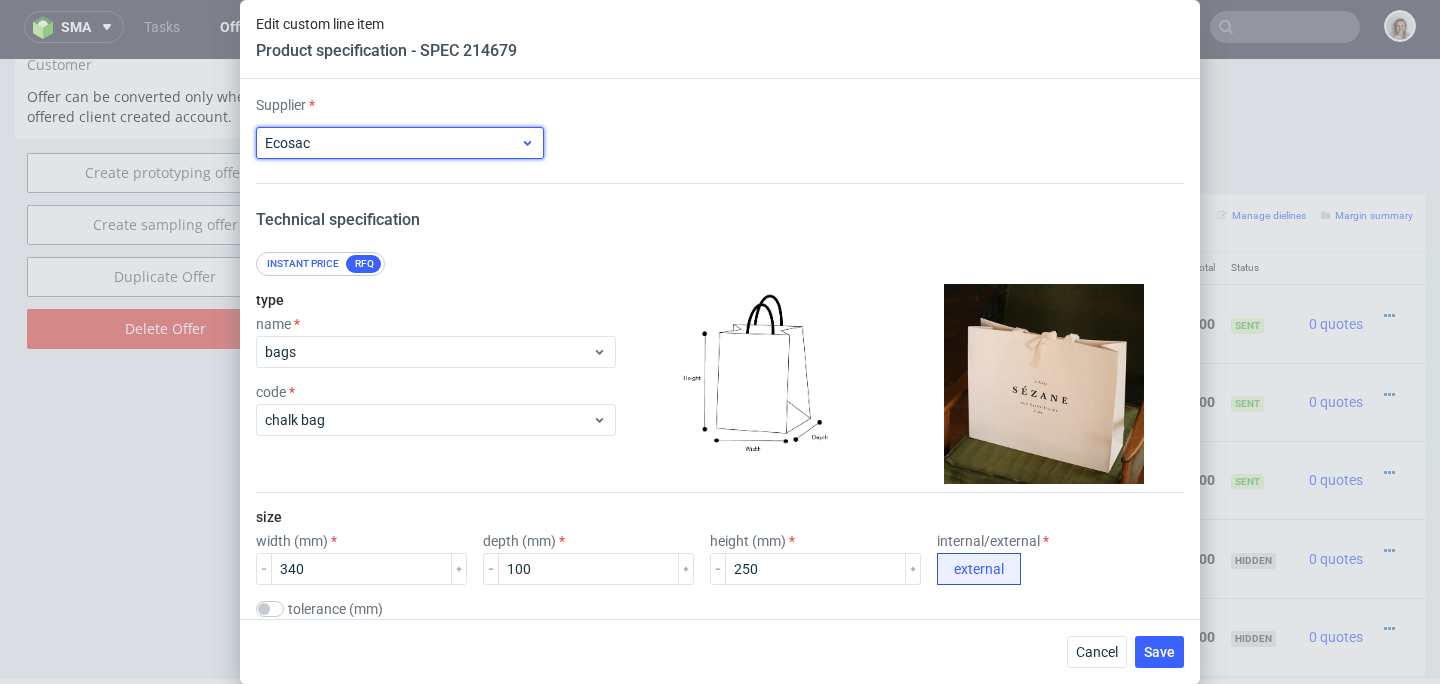 click on "Ecosac" at bounding box center [392, 143] 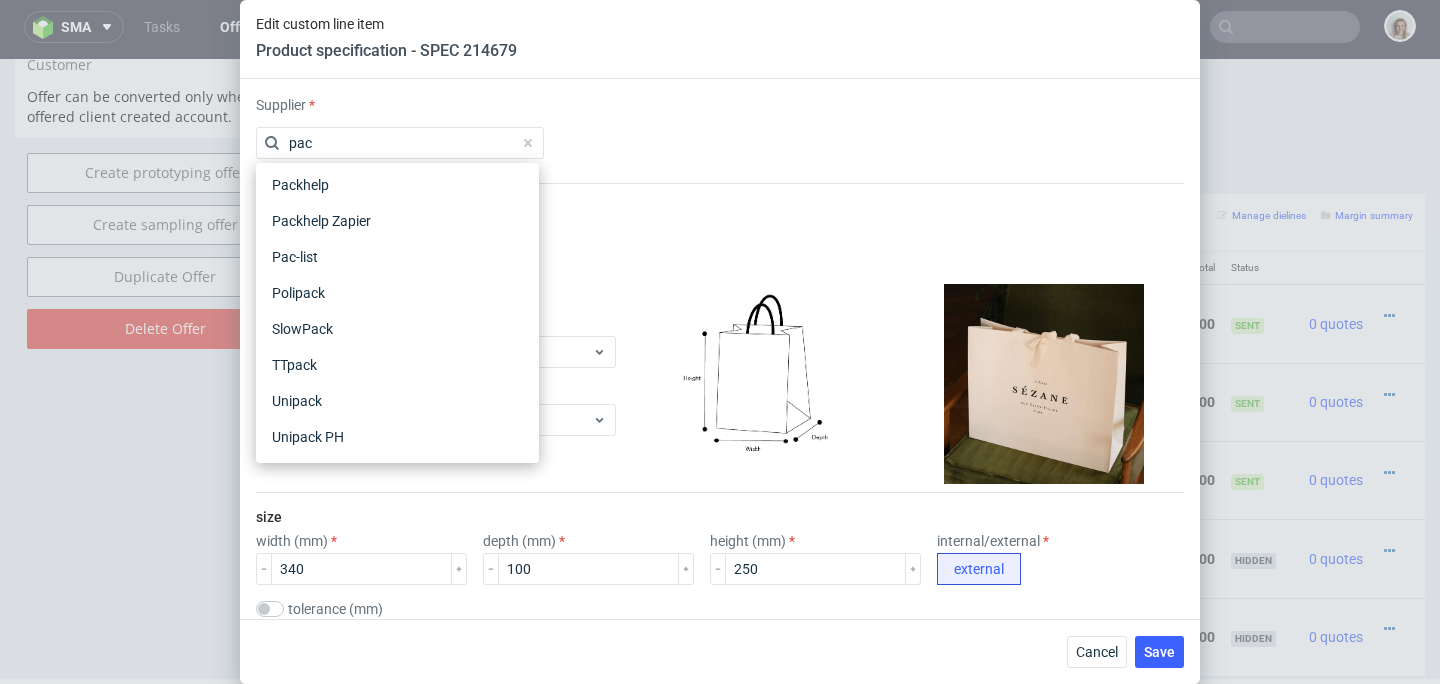 scroll, scrollTop: 220, scrollLeft: 0, axis: vertical 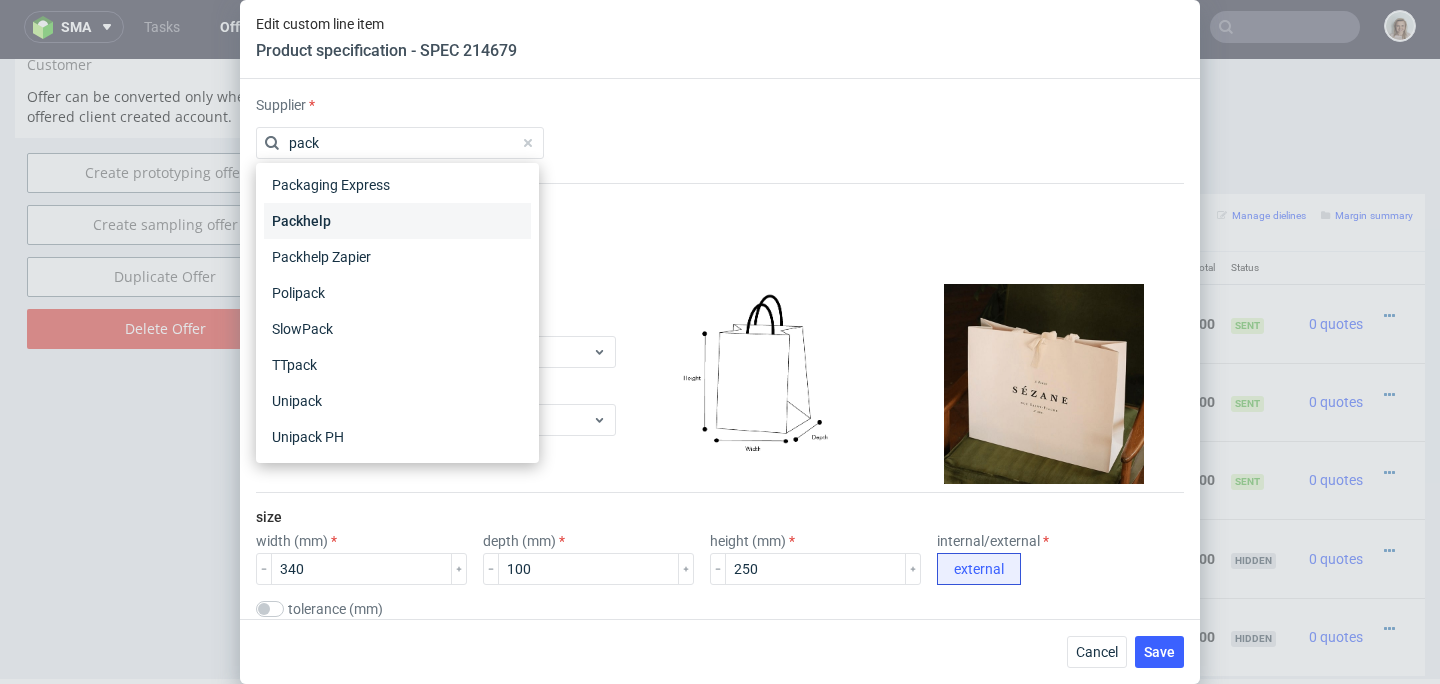 type on "pack" 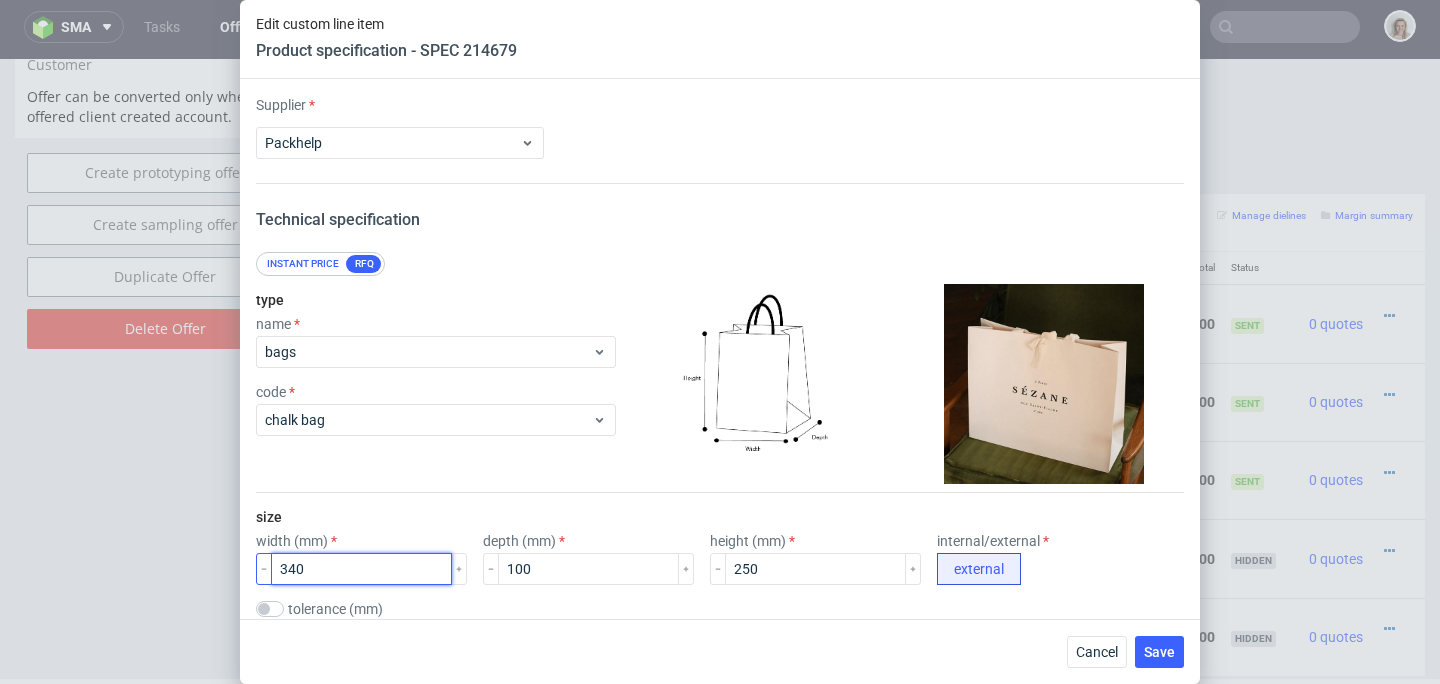 drag, startPoint x: 330, startPoint y: 574, endPoint x: 255, endPoint y: 569, distance: 75.16648 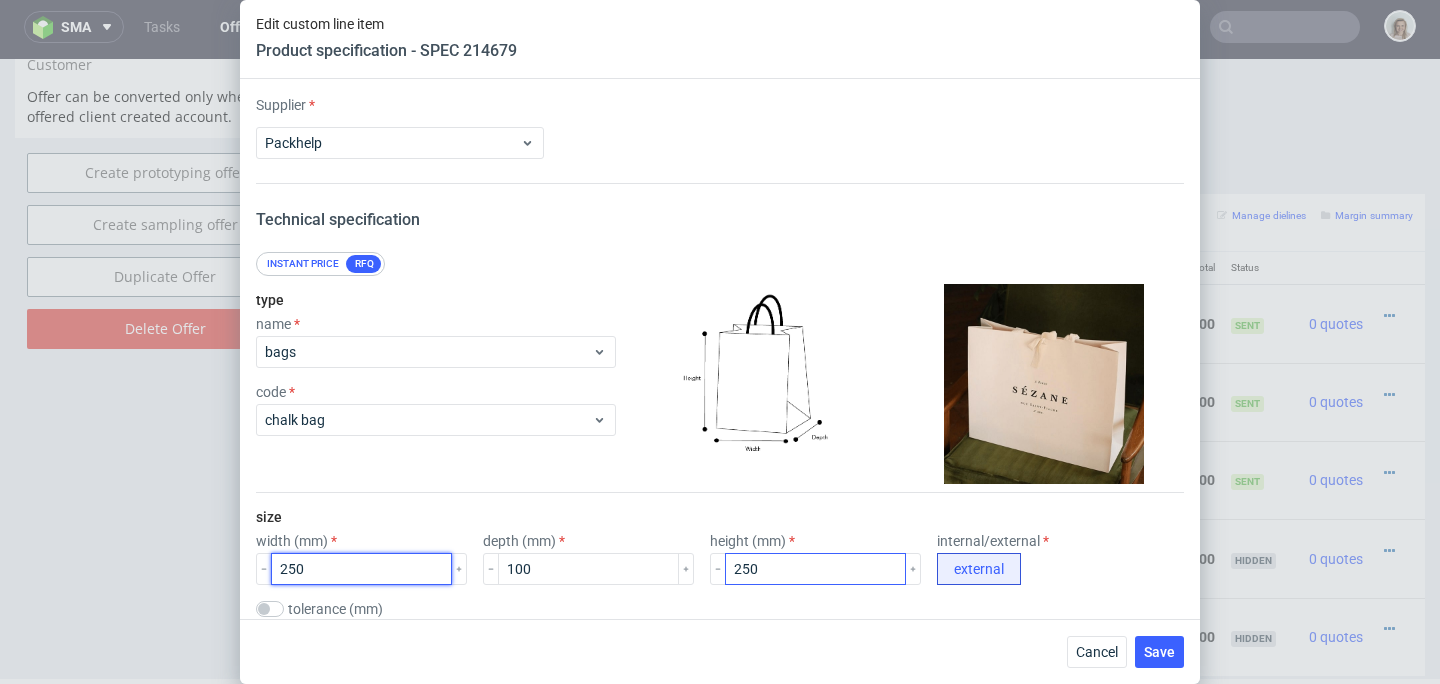 type on "250" 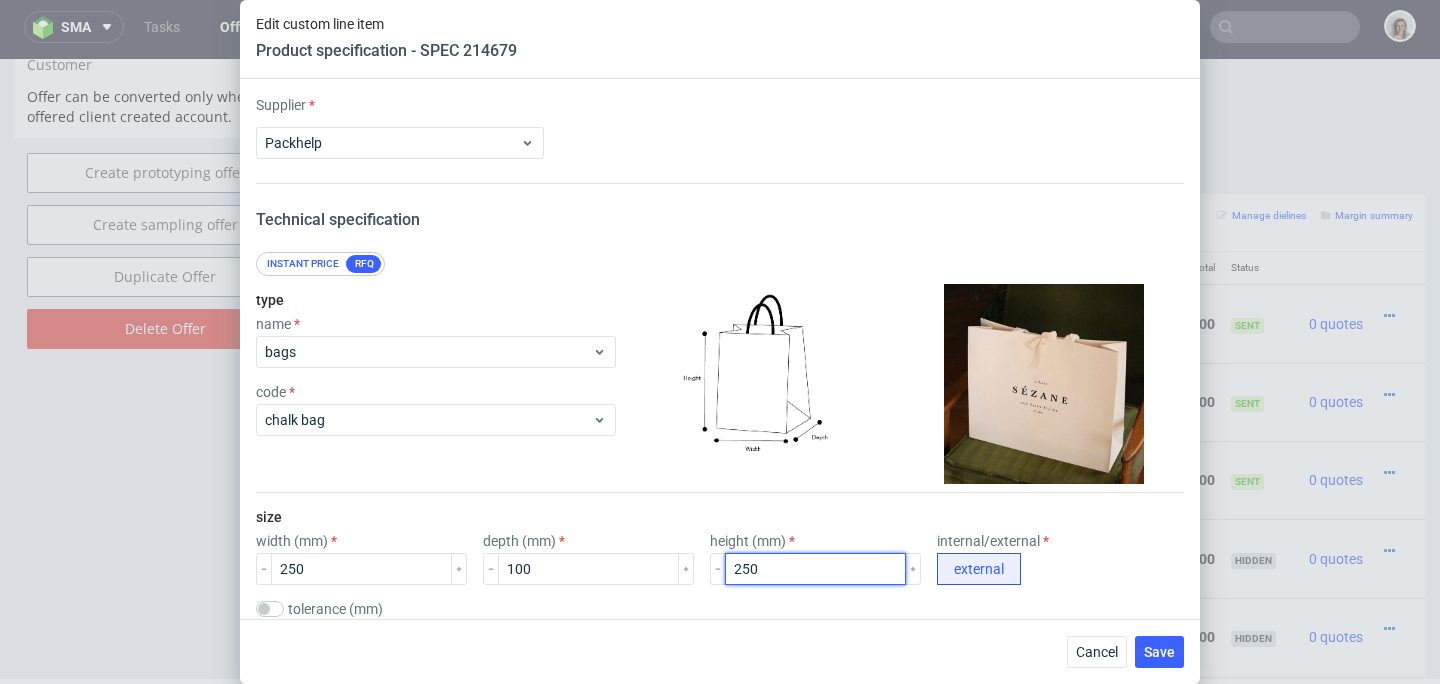 drag, startPoint x: 742, startPoint y: 572, endPoint x: 666, endPoint y: 571, distance: 76.00658 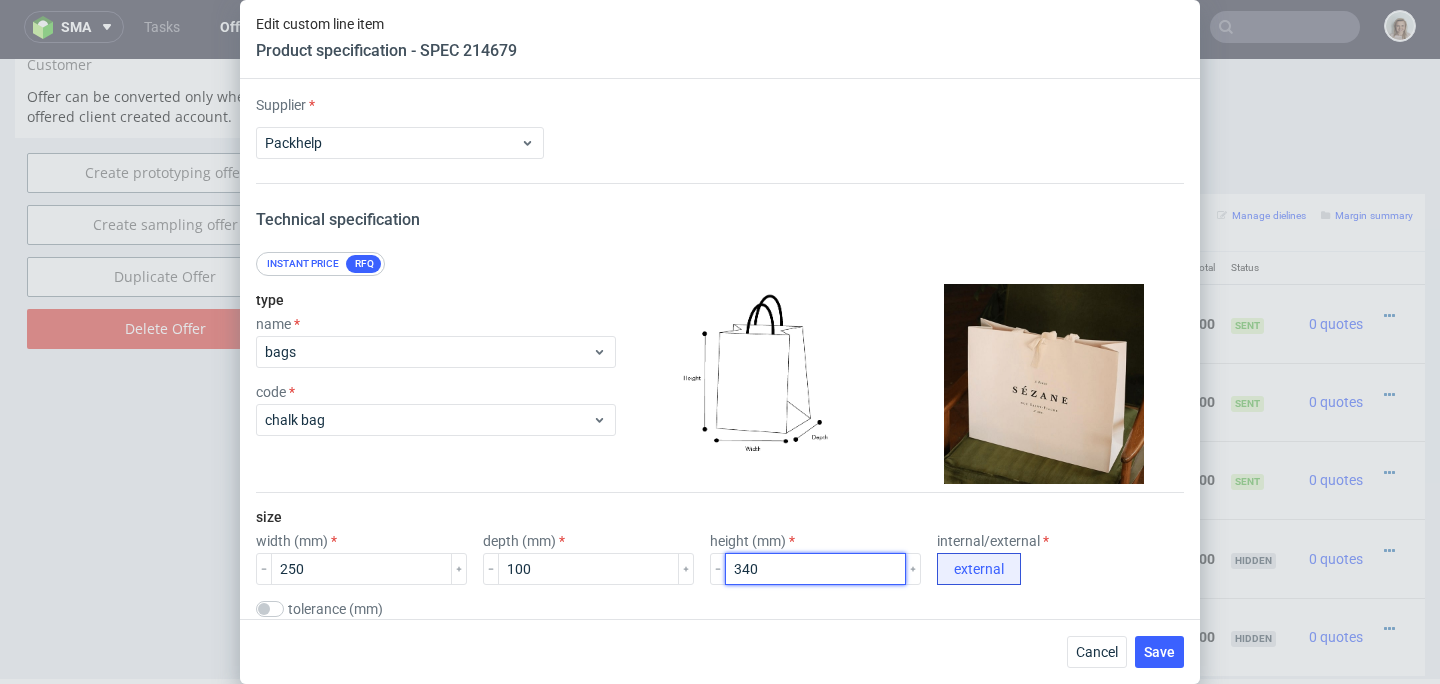 type on "340" 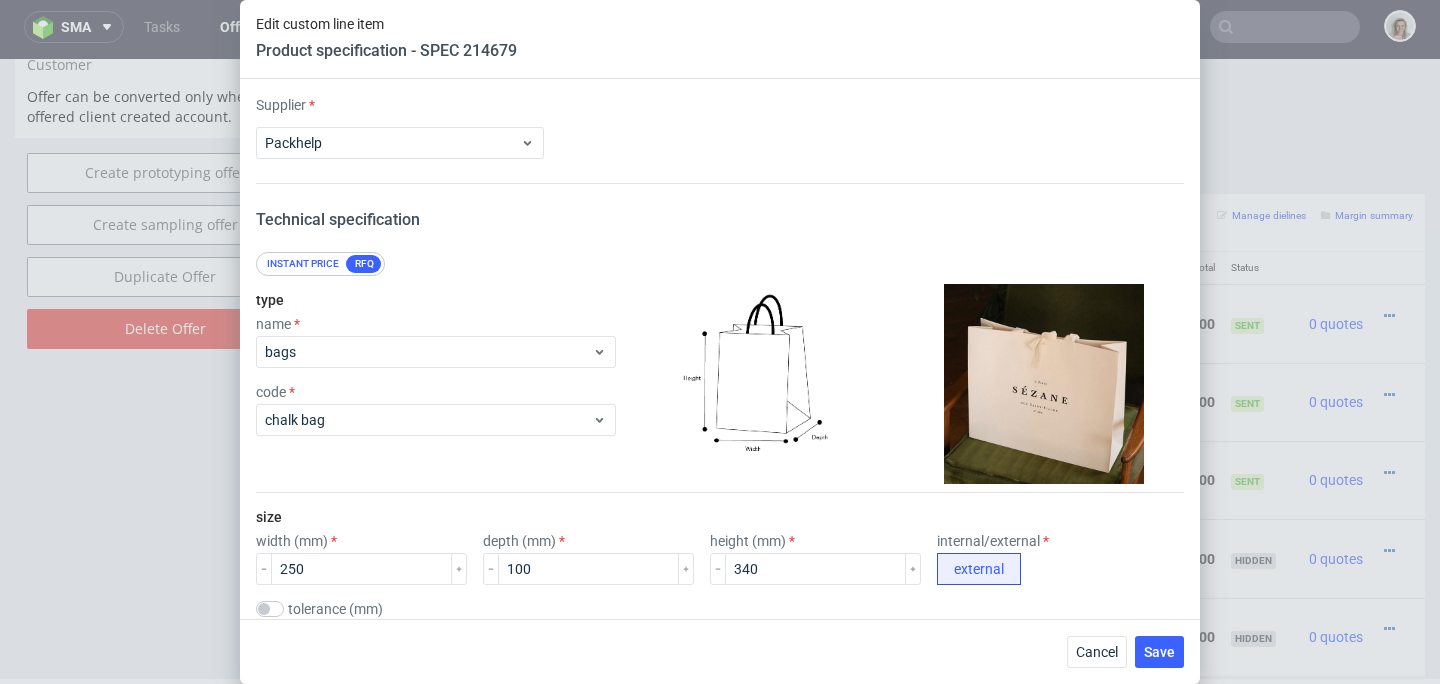 click on "Supplier Packhelp Technical specification Instant price RFQ type name bags code chalk bag size width (mm) 250 depth (mm) 100 height (mm) 340 internal/external external tolerance (mm) material type chalk paper grammage (gsm) 170 print technique offset no print artwork drop ph__custom____SUOC__d0__oR765724027 (3).pdf 112.10 MB colors outside (front side) CMYK Pantone white black colors outside (back side) CMYK Pantone white black finish lamination outside gloss matt Soft touch varnish outside gloss matt Soft touch uv varnish outside matt spott gloss spott matt hotstamping gold silver coldstamping gold silver embossing debossing other glitter fluorescent structural design handle yes handle type ribbon plastic rope product packed inside description other certificates FSC packaging details files dieline drop paper_shopping_bag_340×100×250_mm.pdf 0.00 MB other drop comment comment Certyfikat FSC
Klient chce aby wstążka miała jak najbardziej zbliżony kolor do koloru samej torby (ale nie czarny). Quantity 1000" at bounding box center (720, 349) 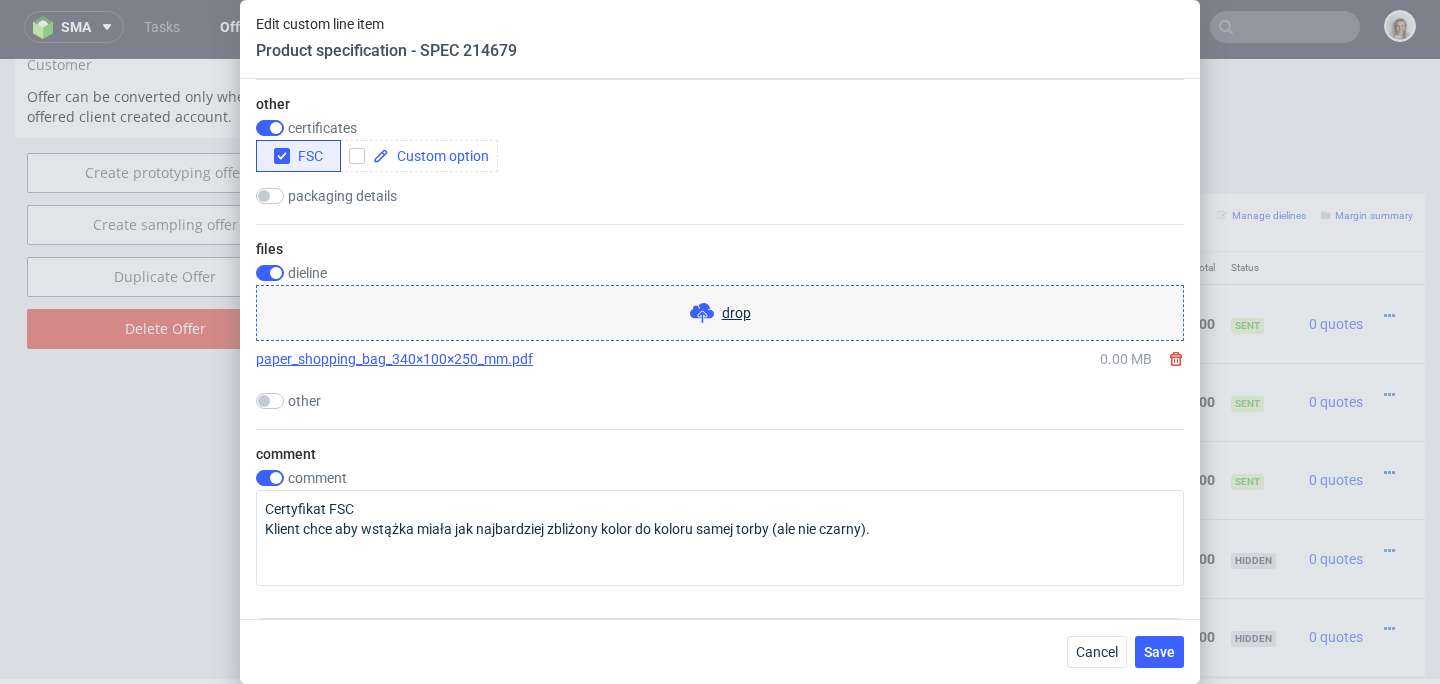 scroll, scrollTop: 1712, scrollLeft: 0, axis: vertical 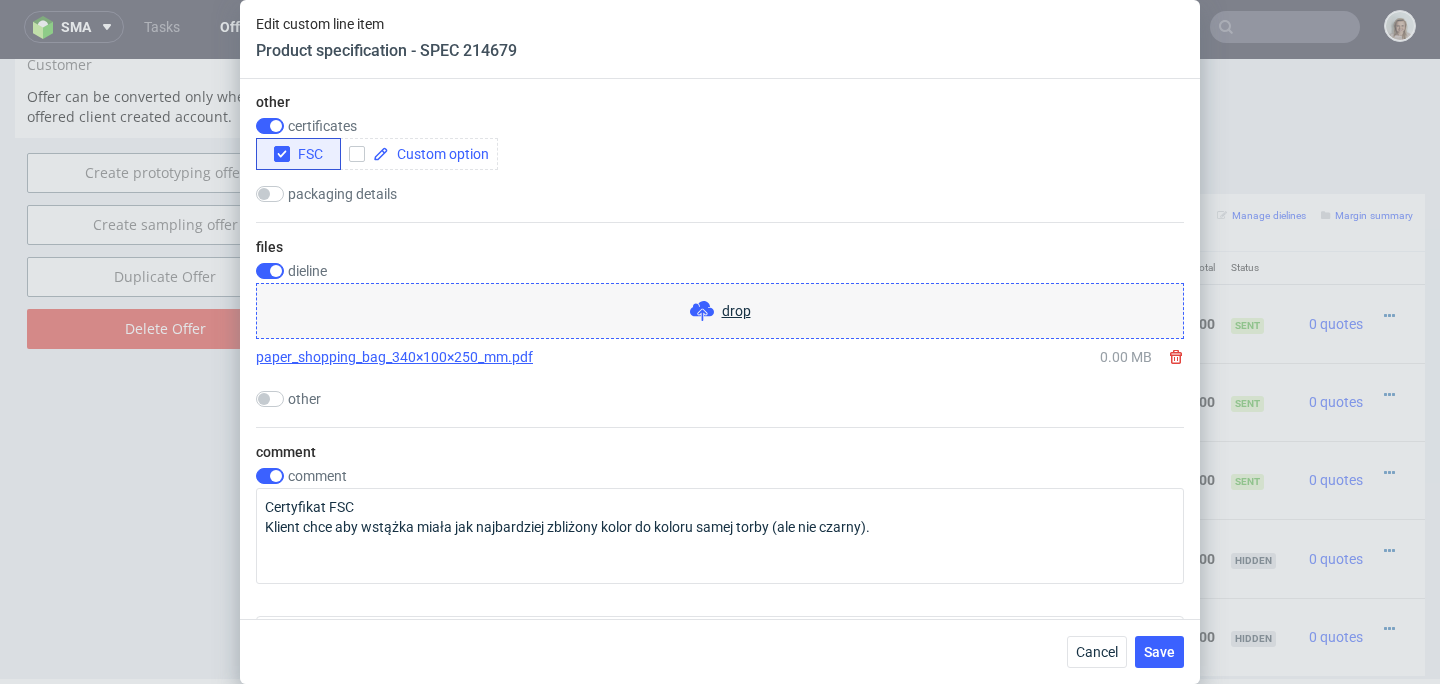 click 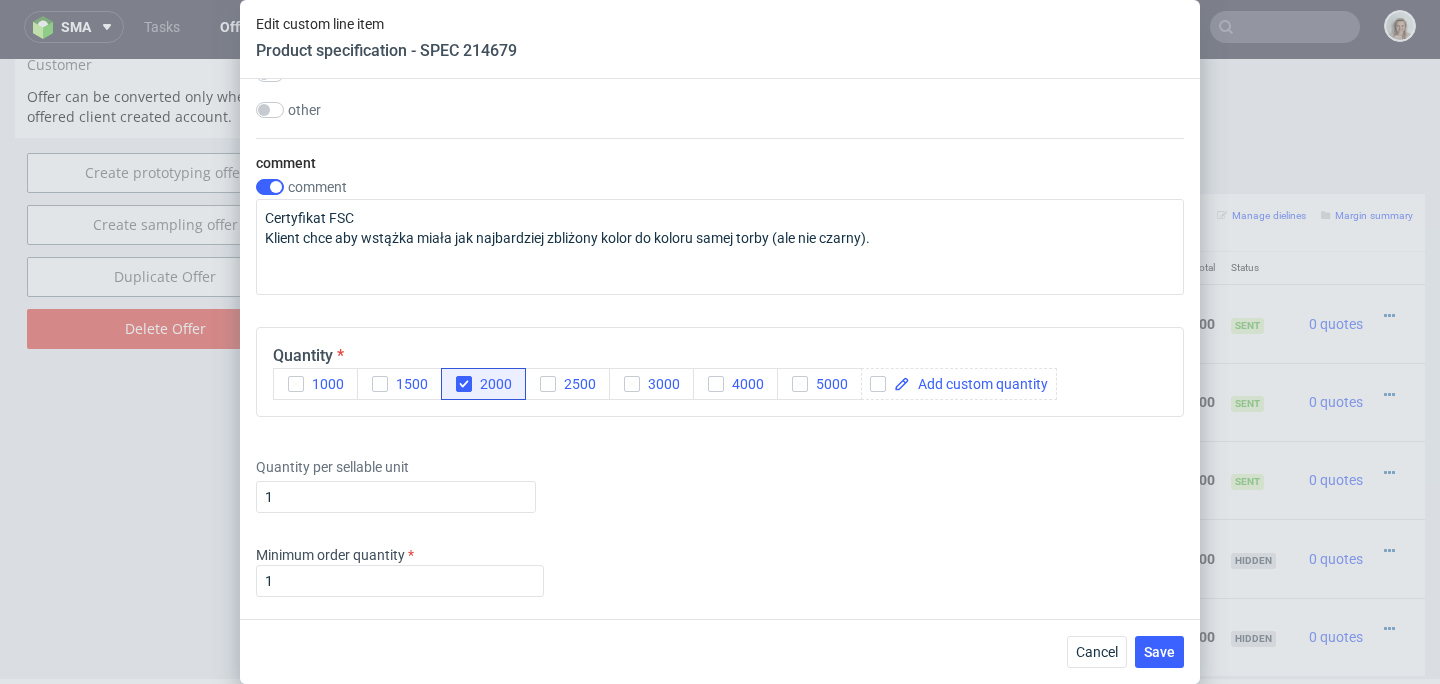 scroll, scrollTop: 1647, scrollLeft: 0, axis: vertical 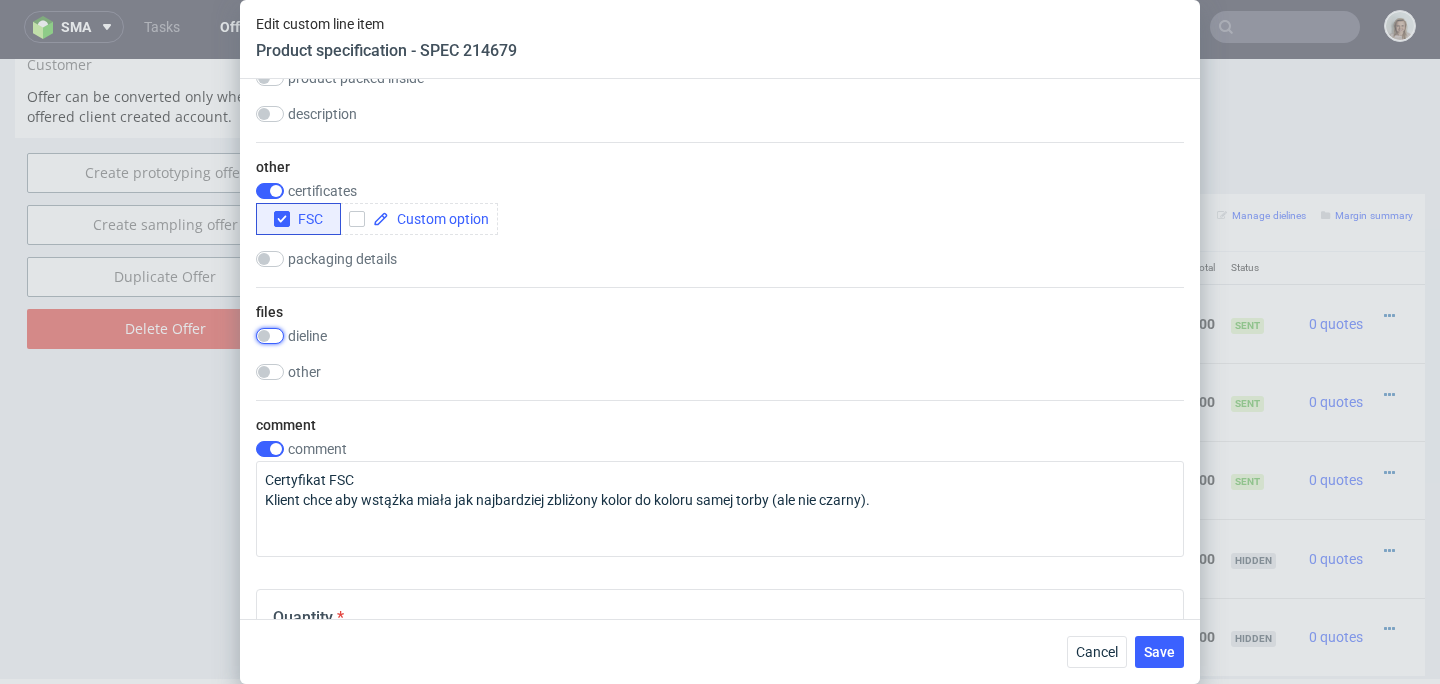 click at bounding box center (270, 336) 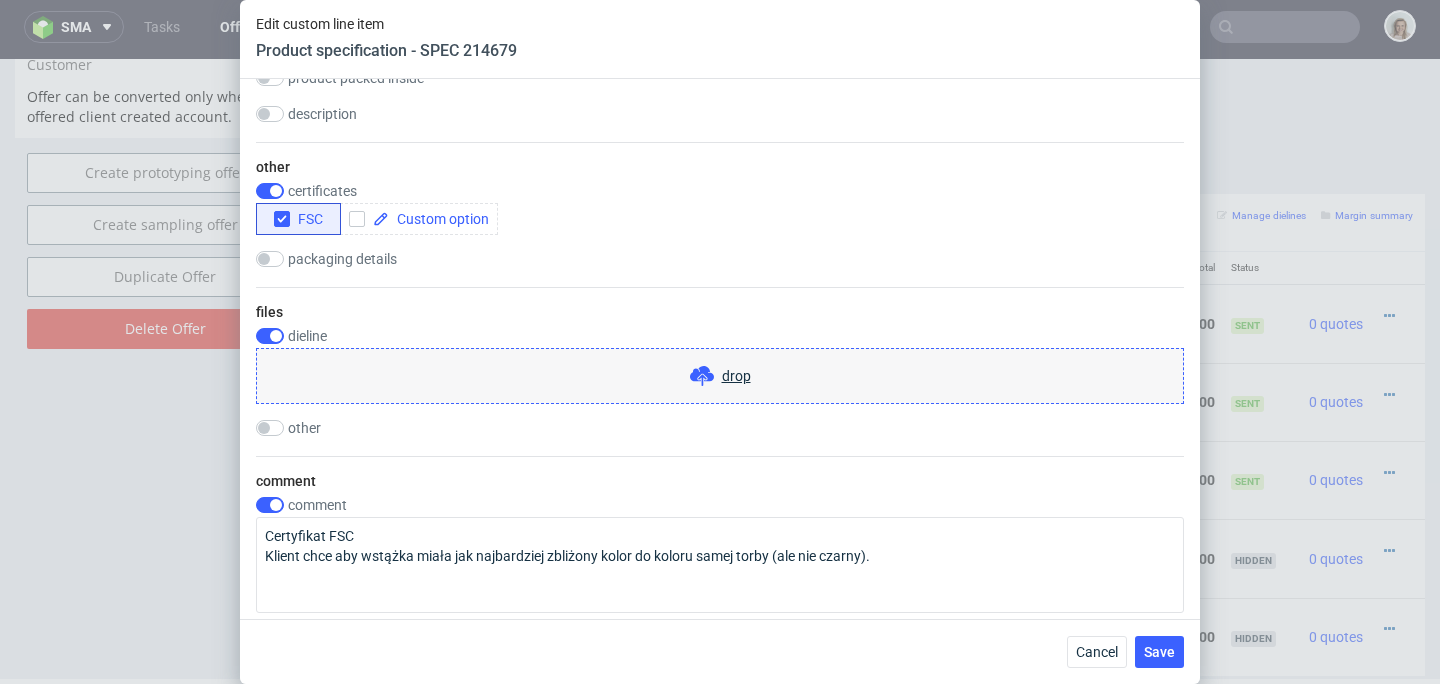 click on "drop" at bounding box center [736, 376] 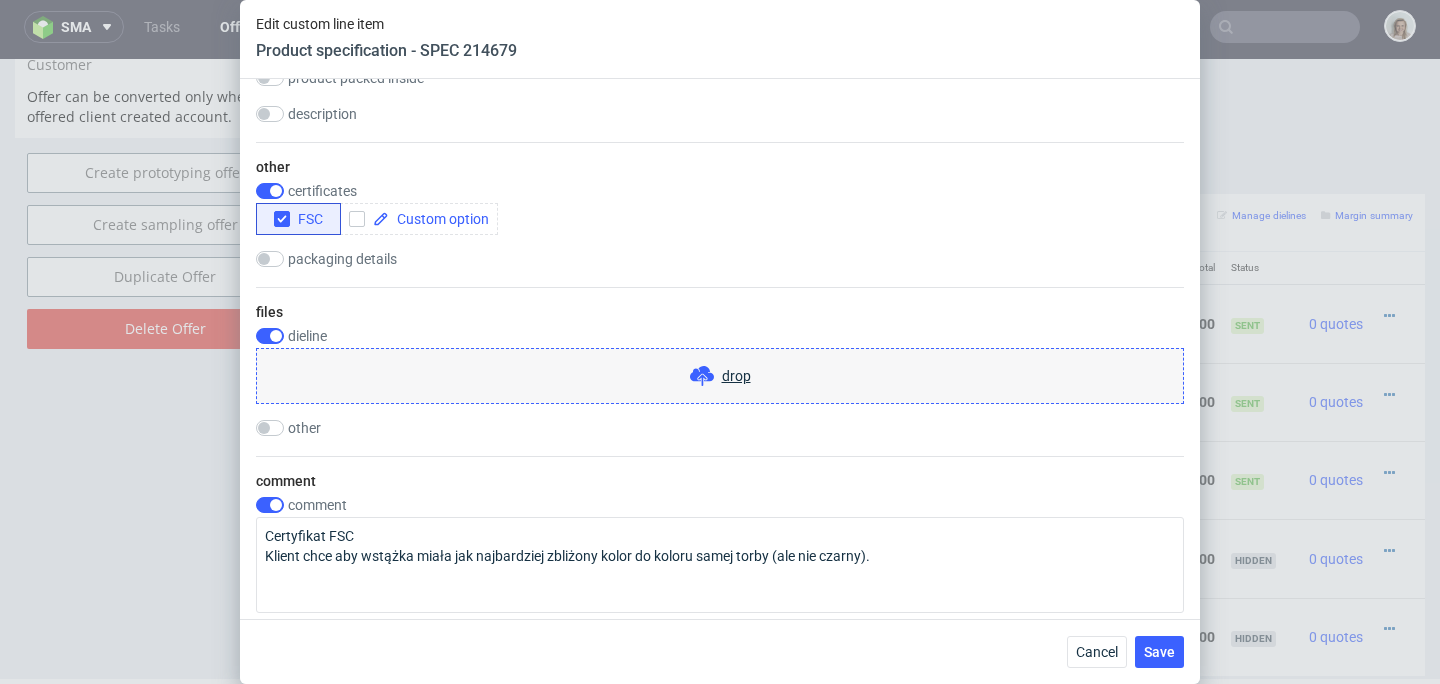click at bounding box center [706, 376] 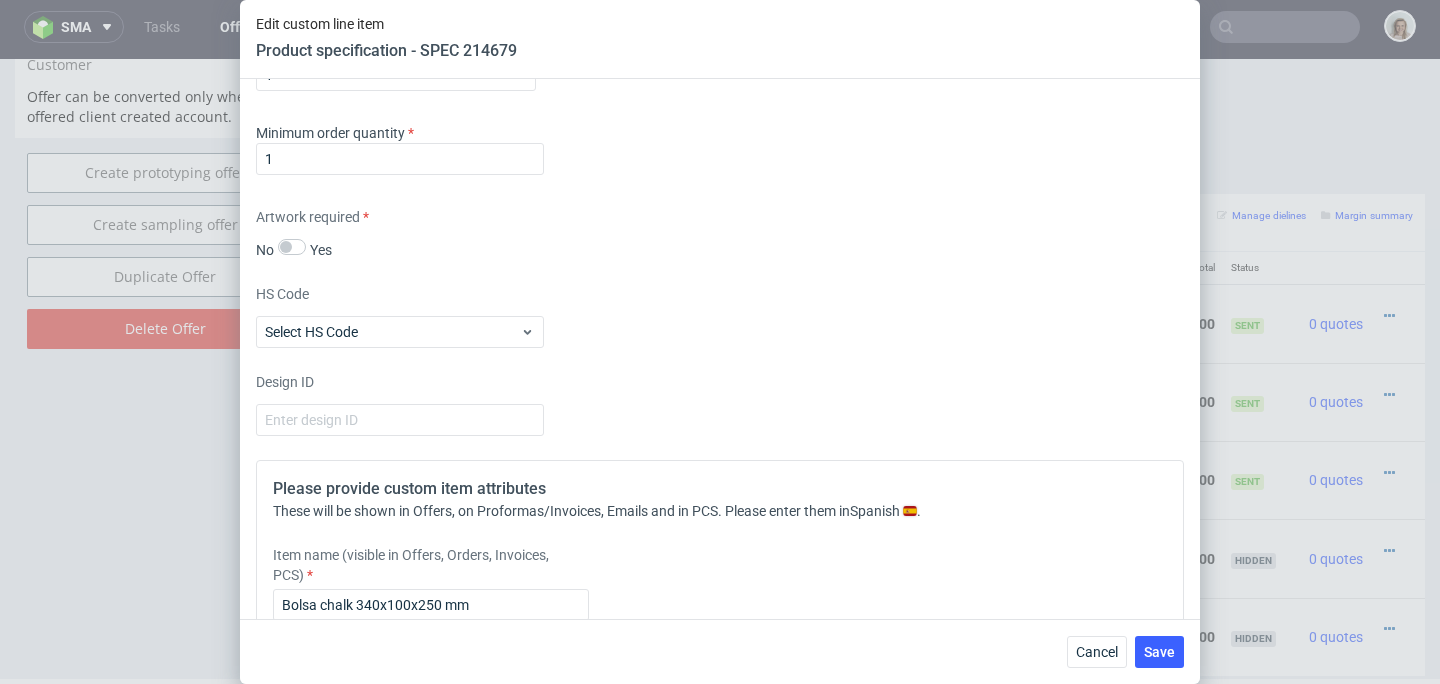 scroll, scrollTop: 2545, scrollLeft: 0, axis: vertical 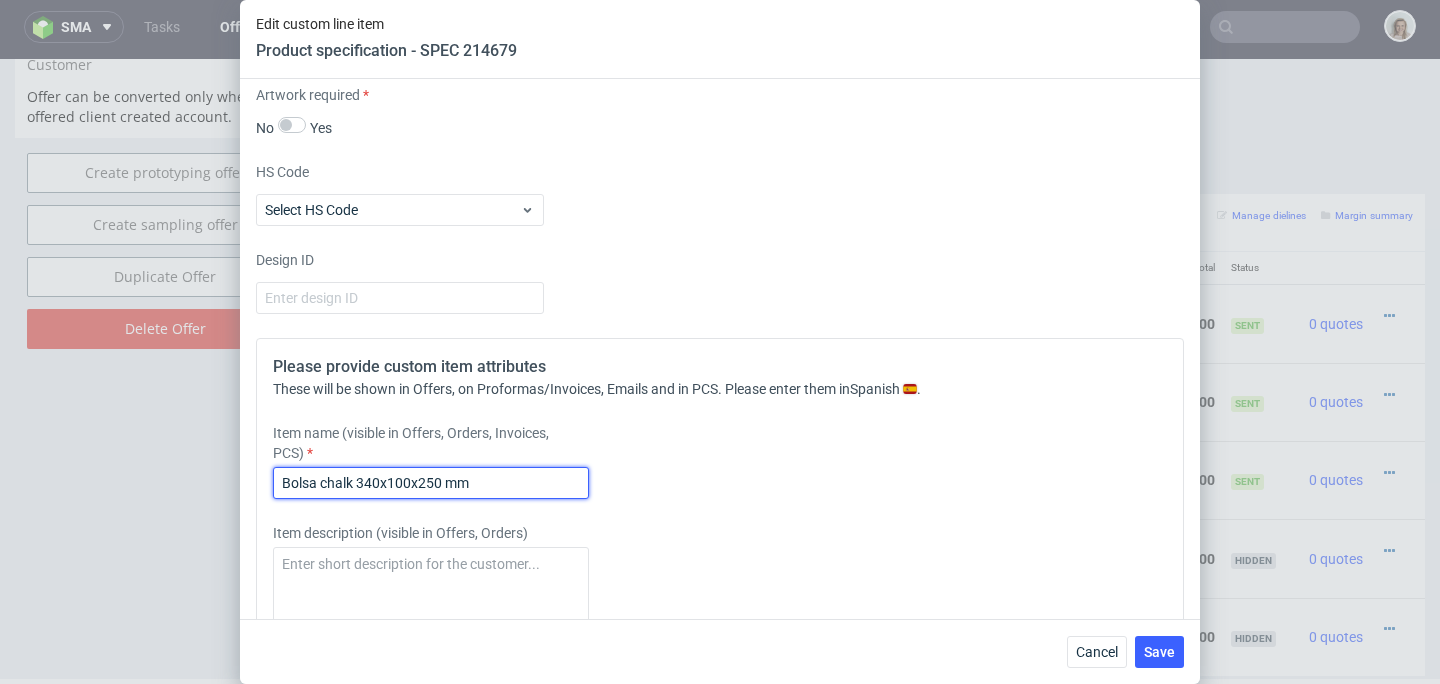 drag, startPoint x: 379, startPoint y: 479, endPoint x: 357, endPoint y: 478, distance: 22.022715 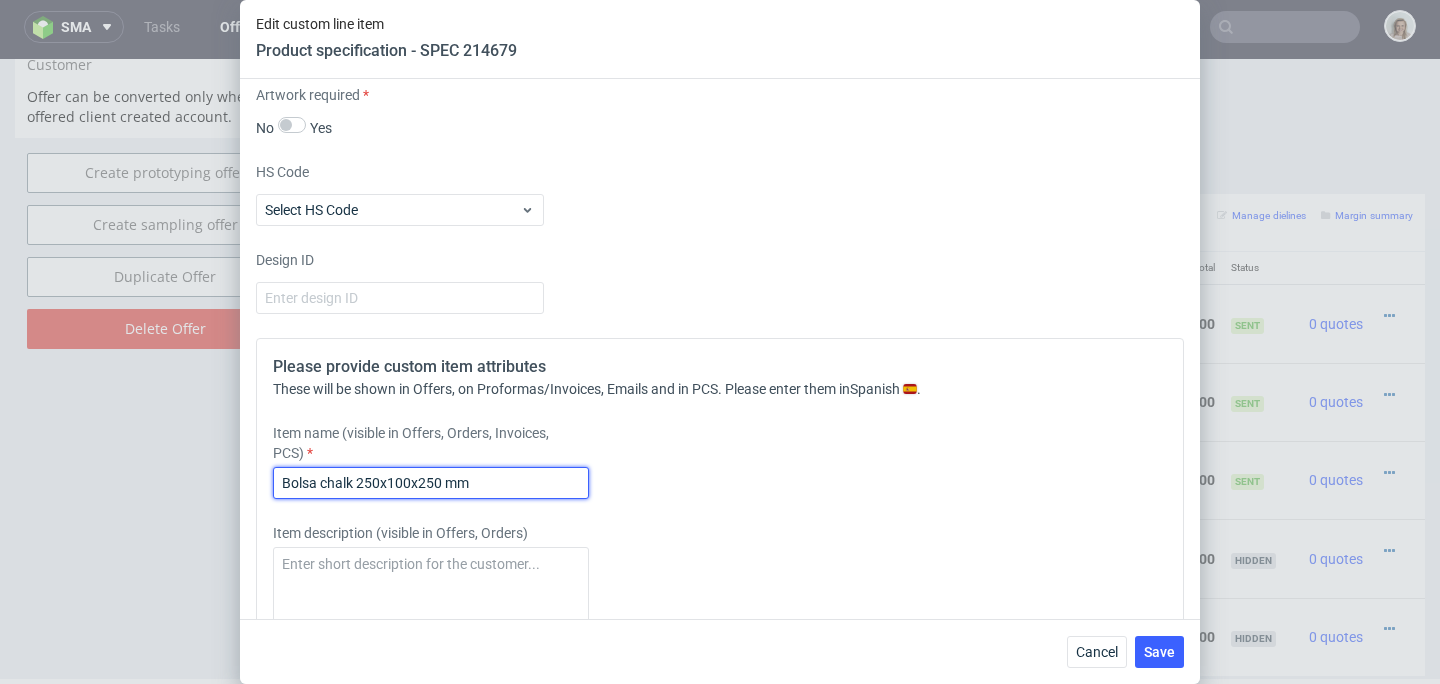 drag, startPoint x: 441, startPoint y: 477, endPoint x: 419, endPoint y: 477, distance: 22 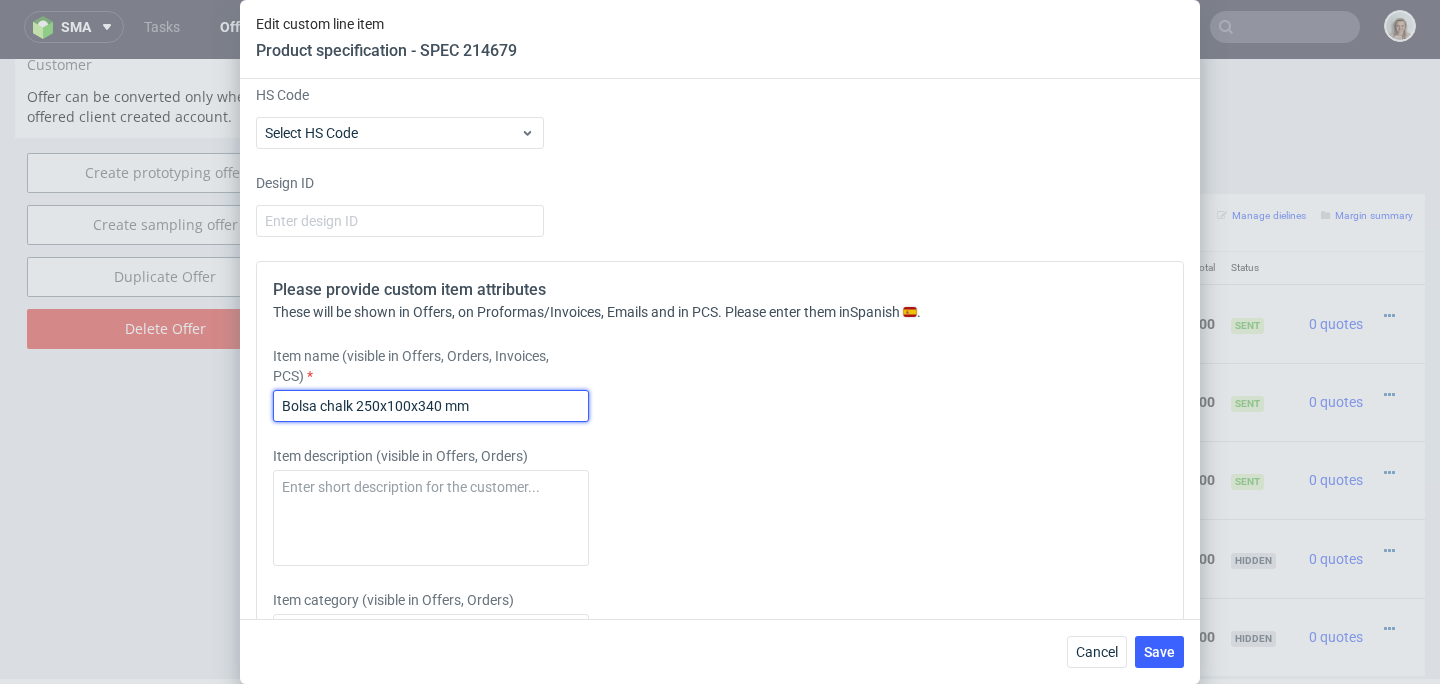 scroll, scrollTop: 2628, scrollLeft: 0, axis: vertical 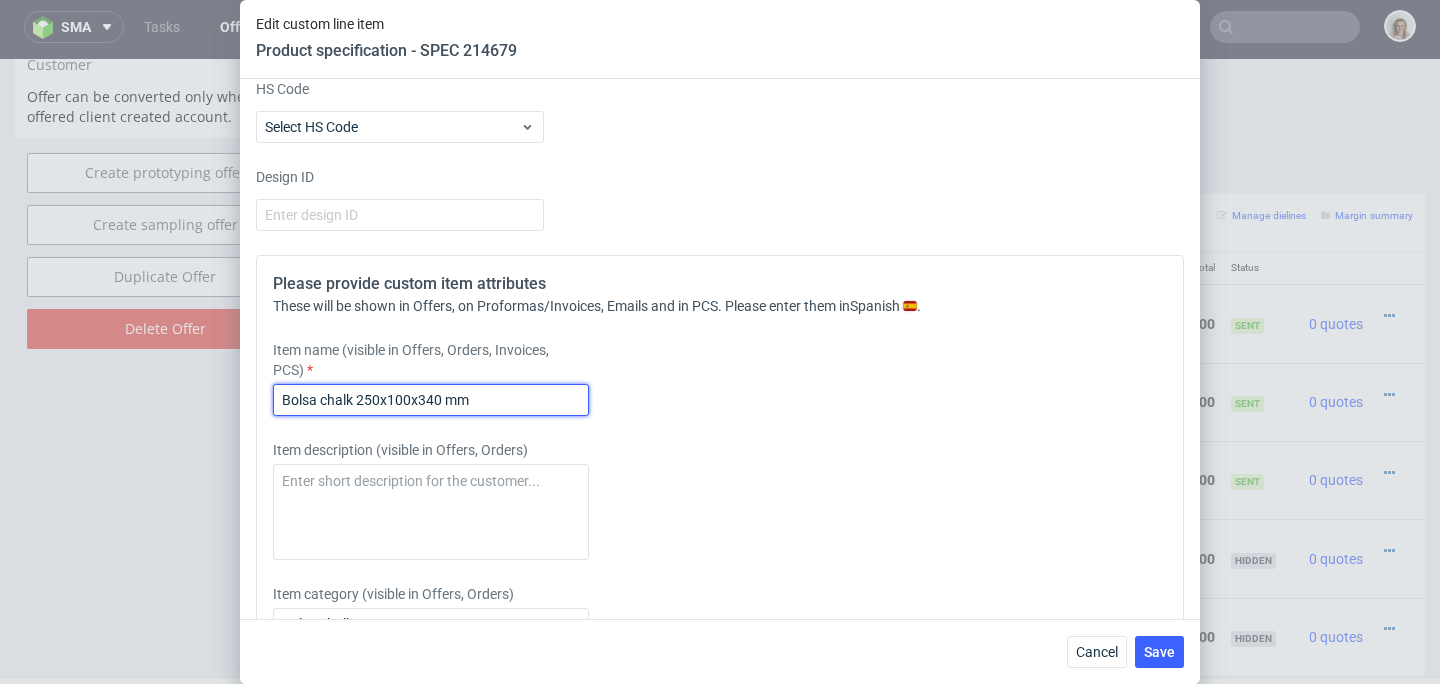 drag, startPoint x: 508, startPoint y: 398, endPoint x: 244, endPoint y: 398, distance: 264 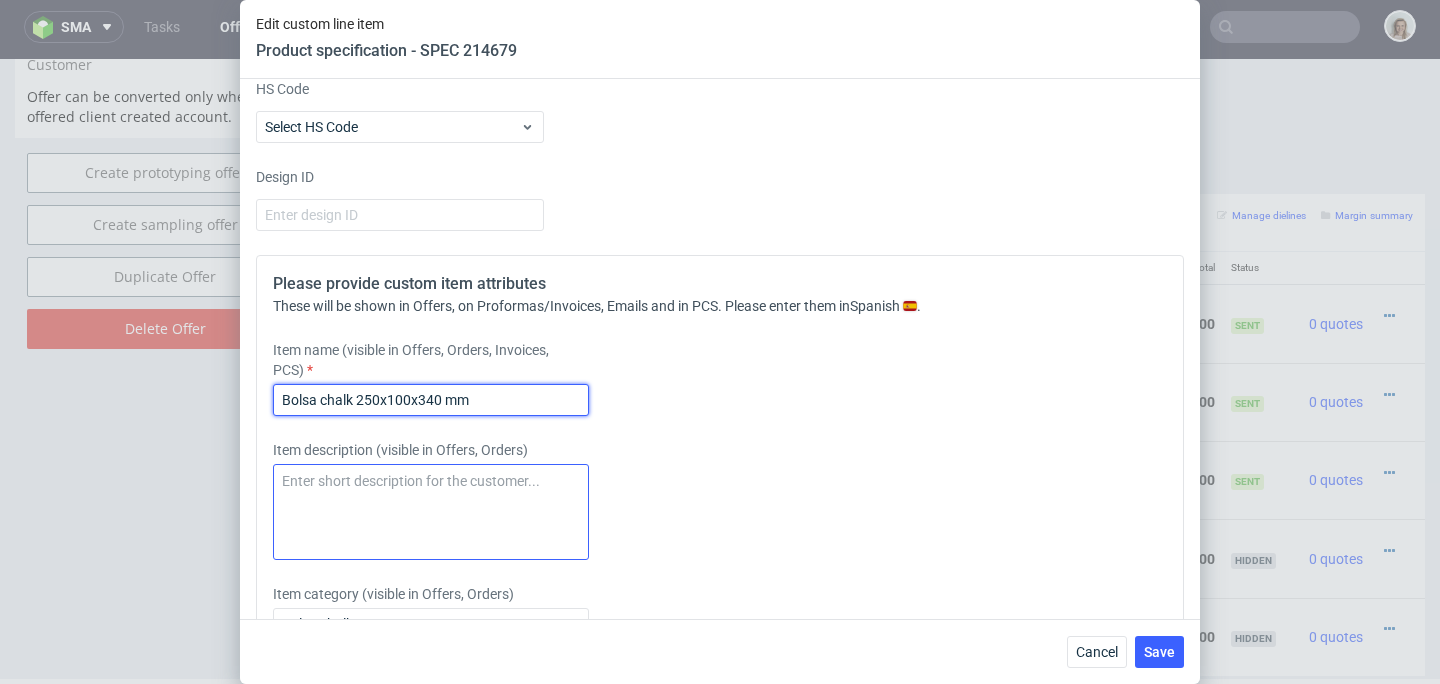 type on "Bolsa chalk 250x100x340 mm" 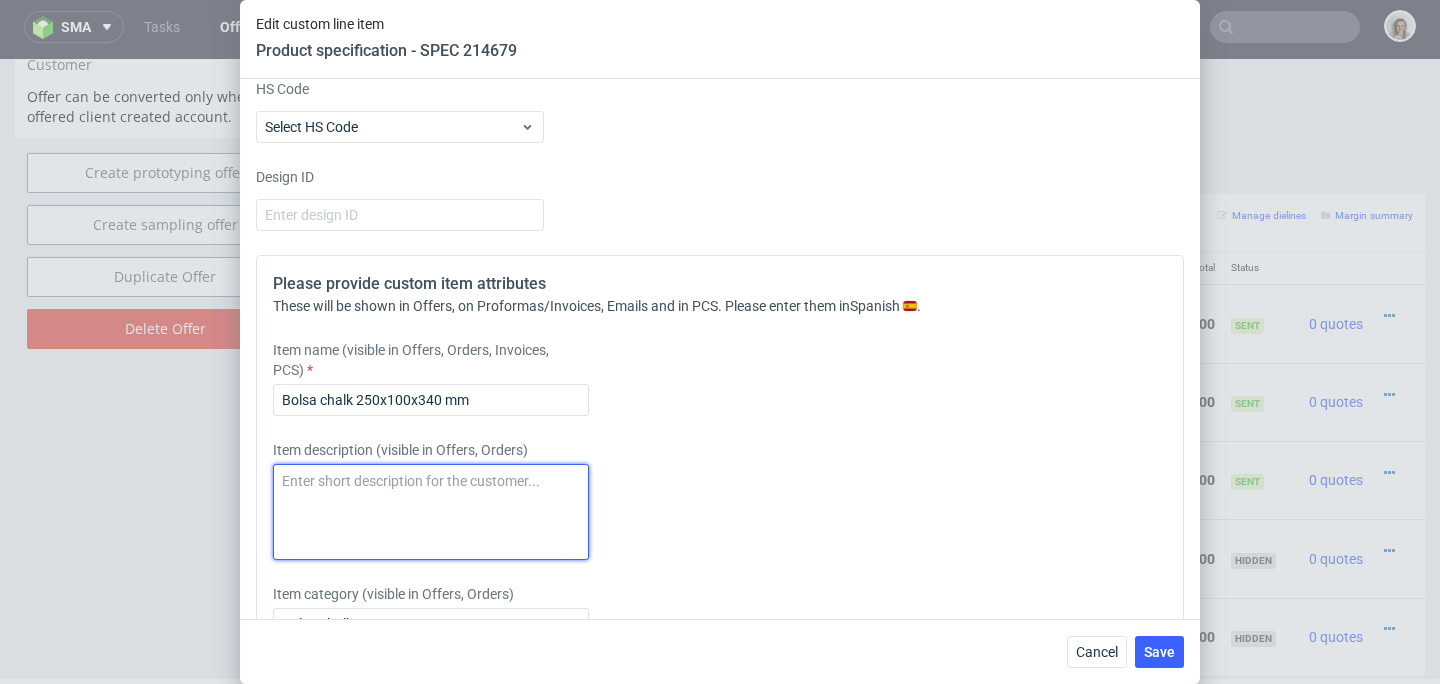 click at bounding box center (431, 512) 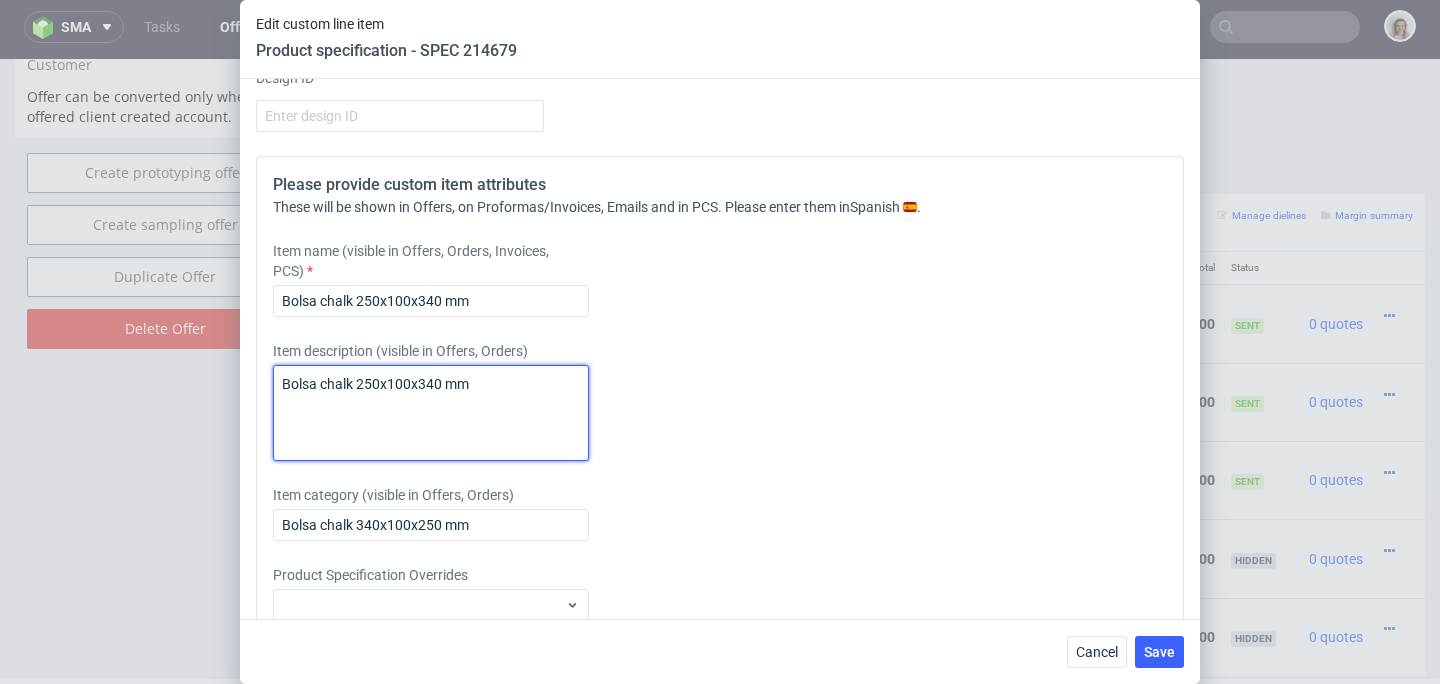 scroll, scrollTop: 2820, scrollLeft: 0, axis: vertical 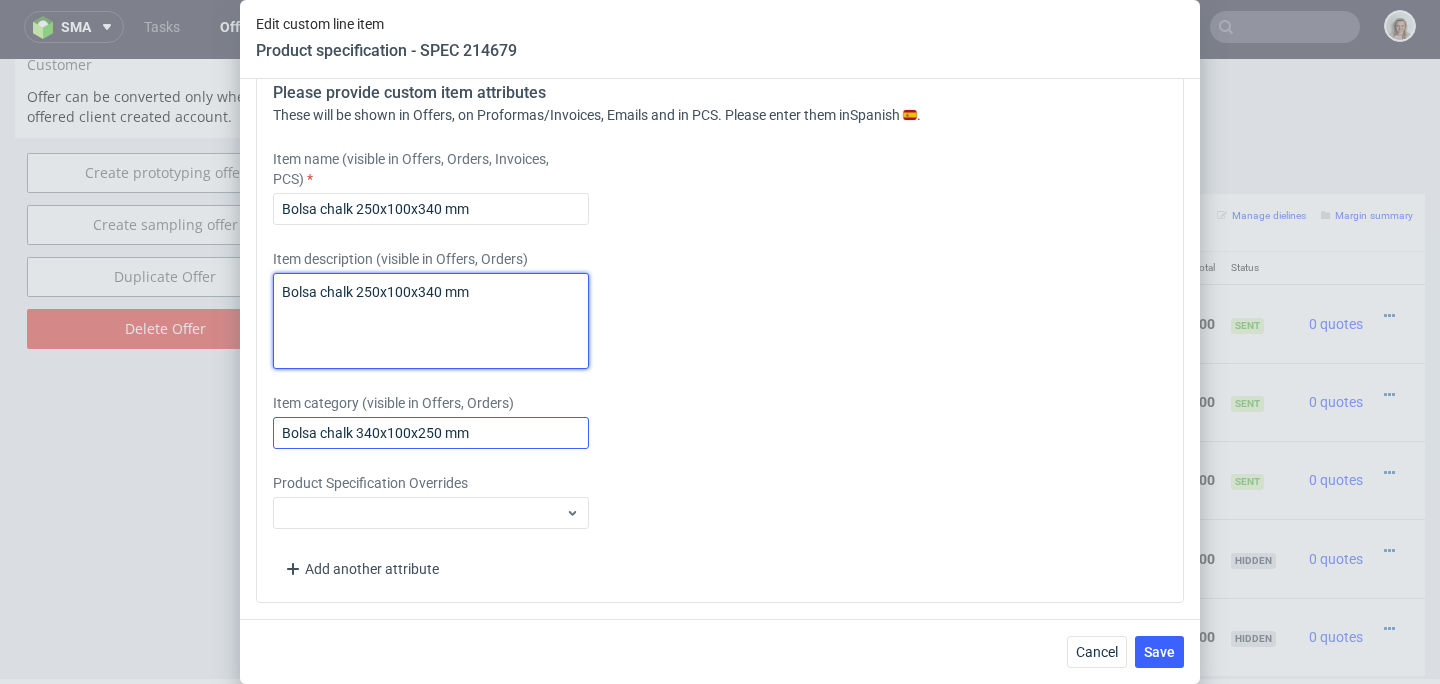 type on "Bolsa chalk 250x100x340 mm" 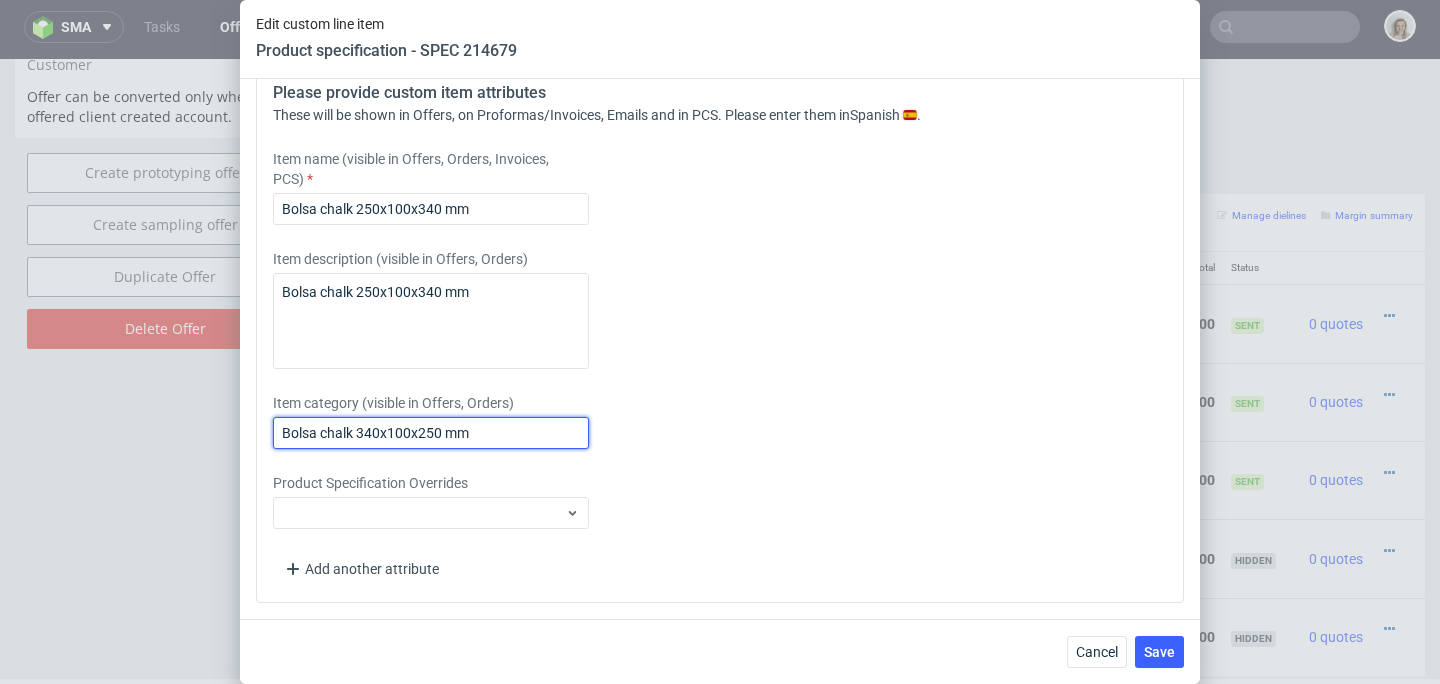 drag, startPoint x: 496, startPoint y: 429, endPoint x: 252, endPoint y: 401, distance: 245.6013 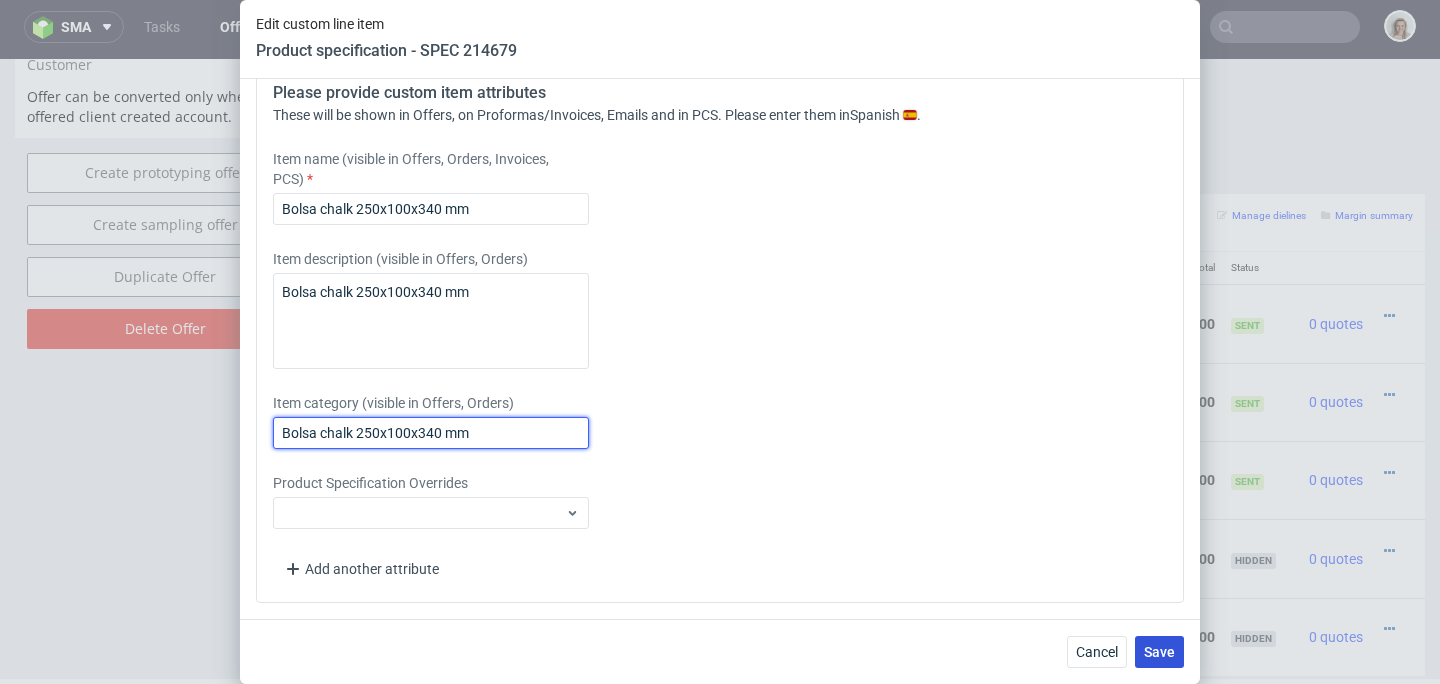 type on "Bolsa chalk 250x100x340 mm" 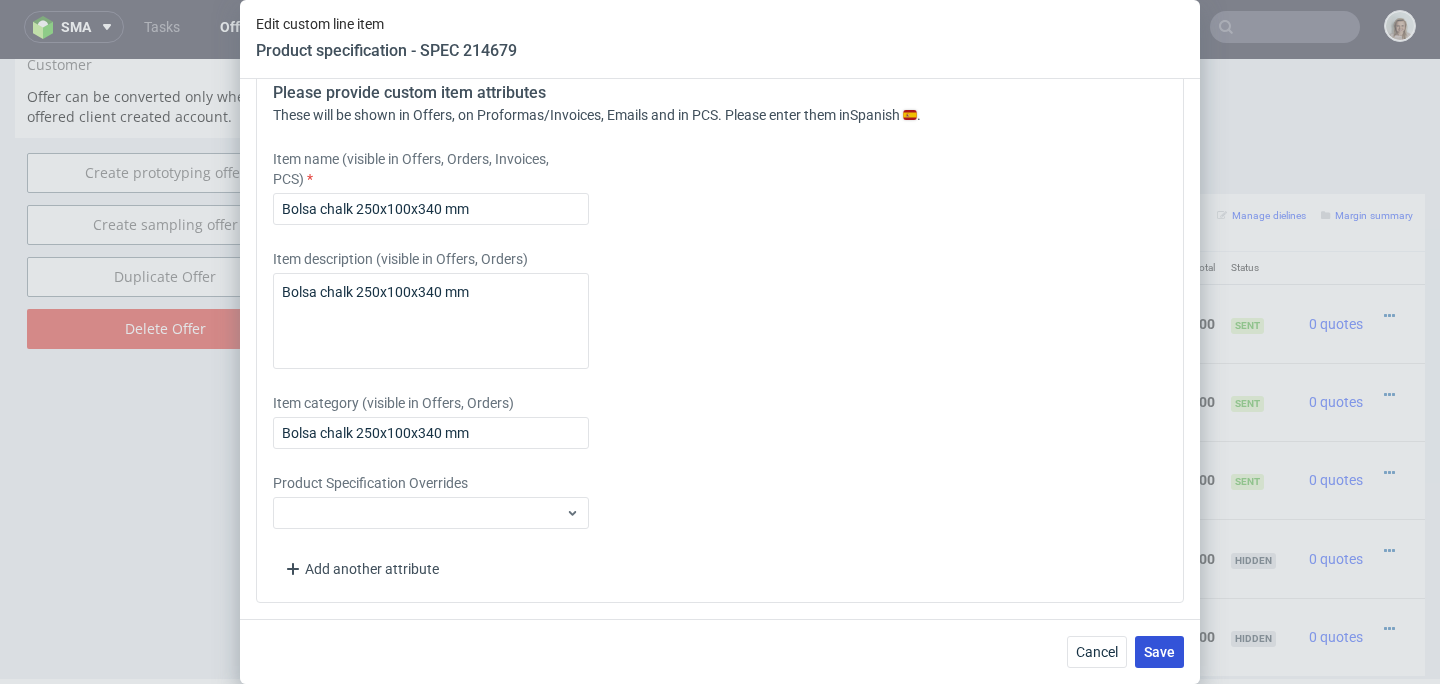 click on "Save" at bounding box center (1159, 652) 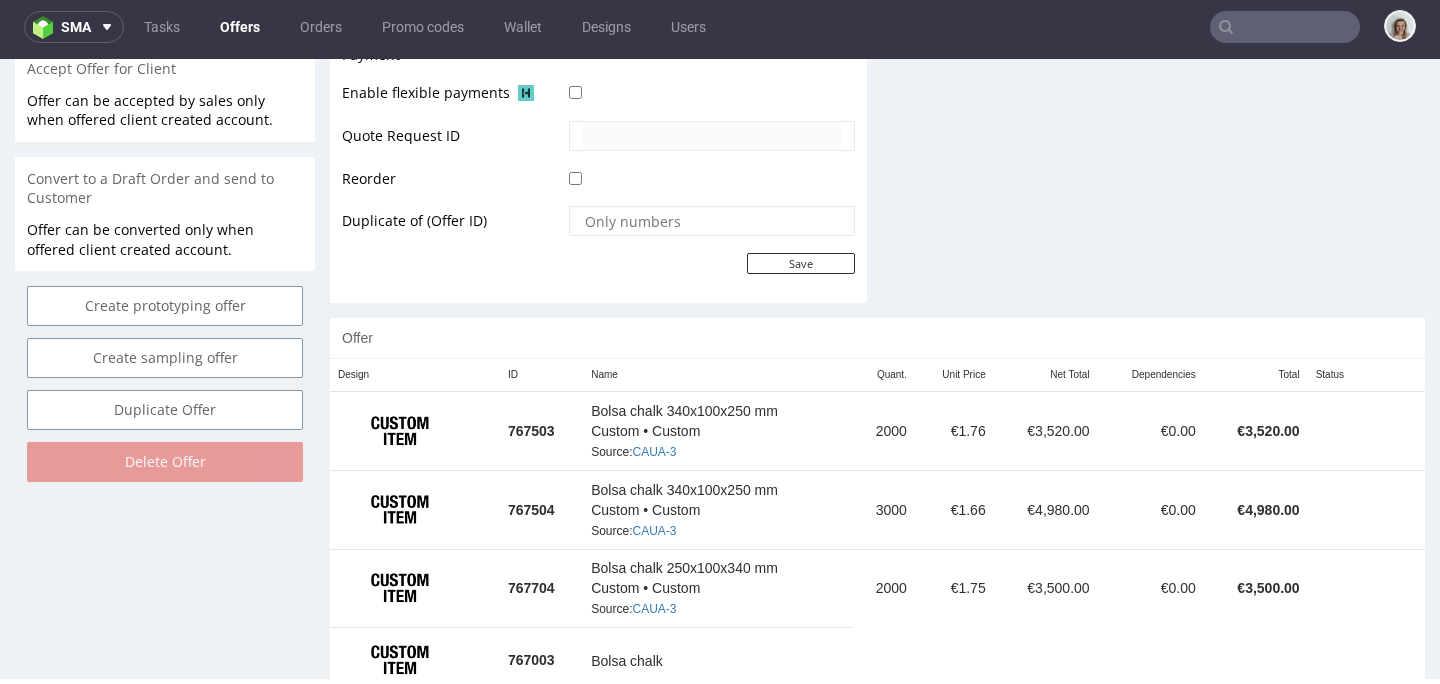 scroll, scrollTop: 930, scrollLeft: 0, axis: vertical 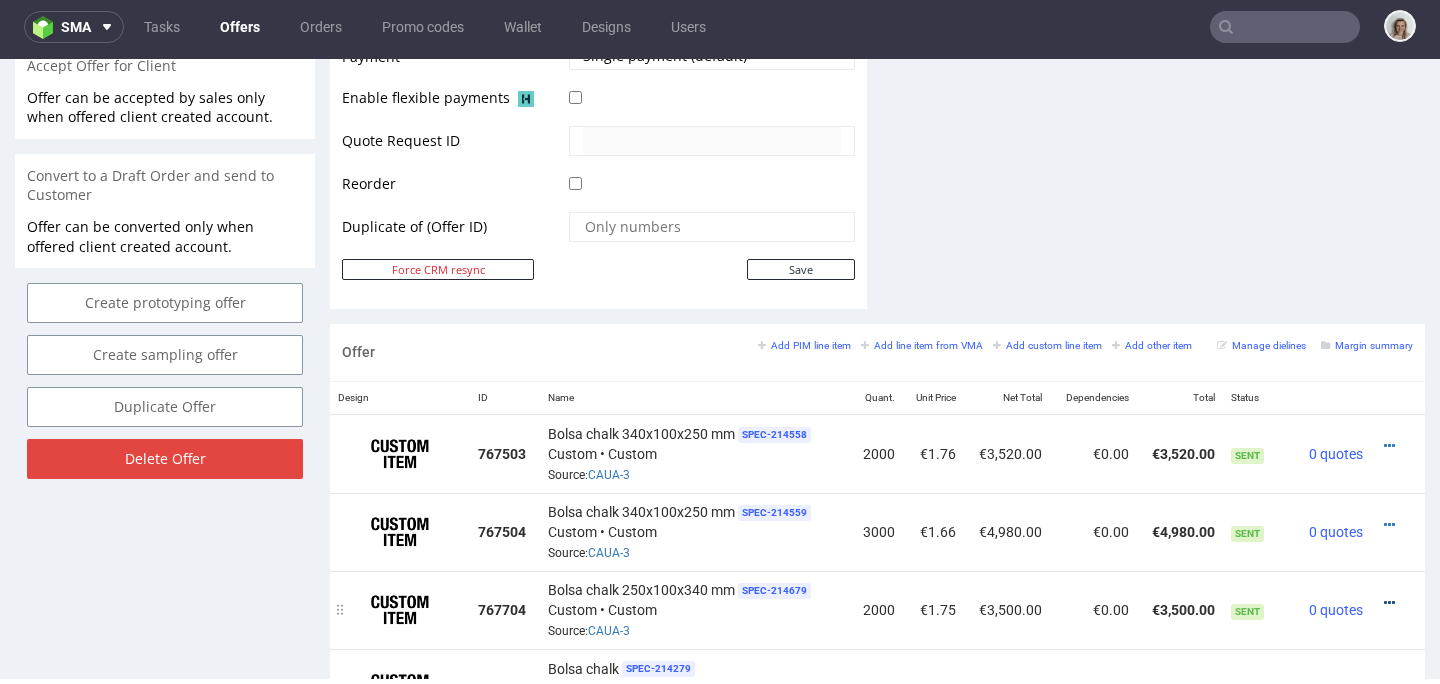 click at bounding box center (1389, 603) 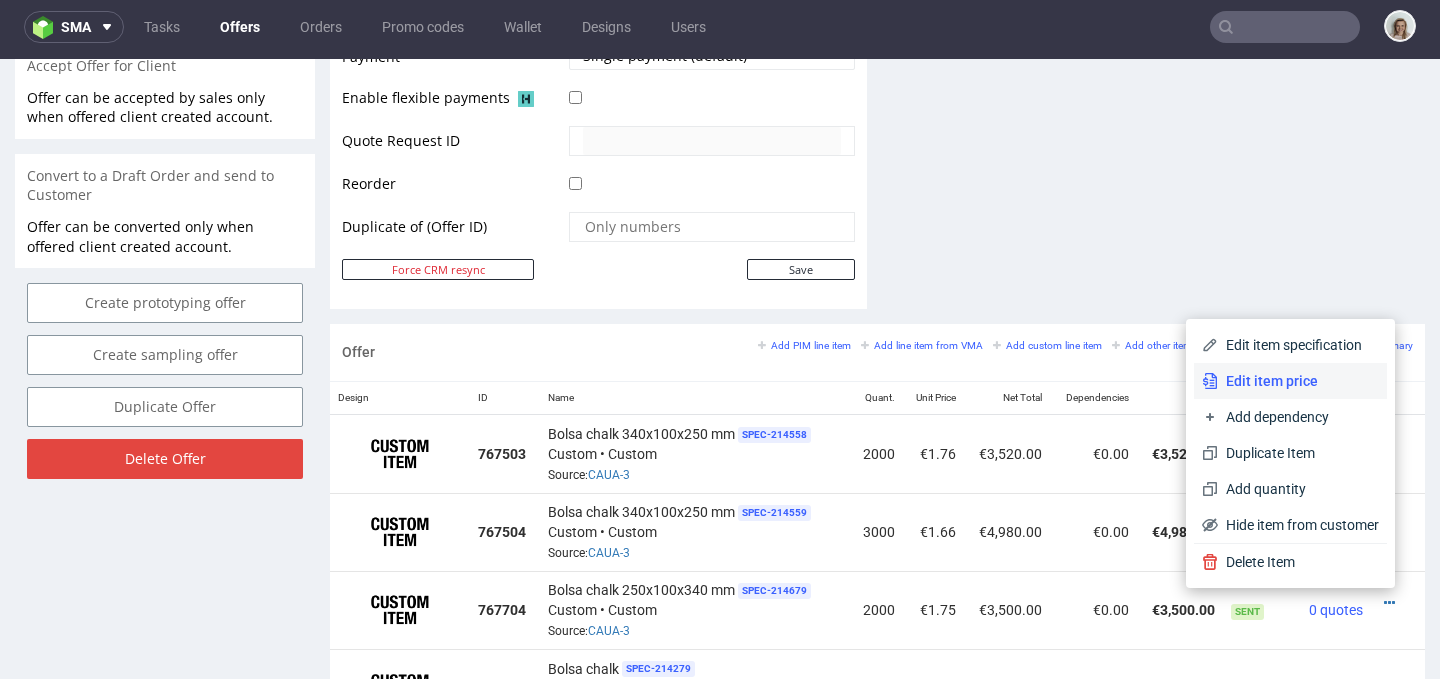 click on "Edit item price" at bounding box center [1298, 381] 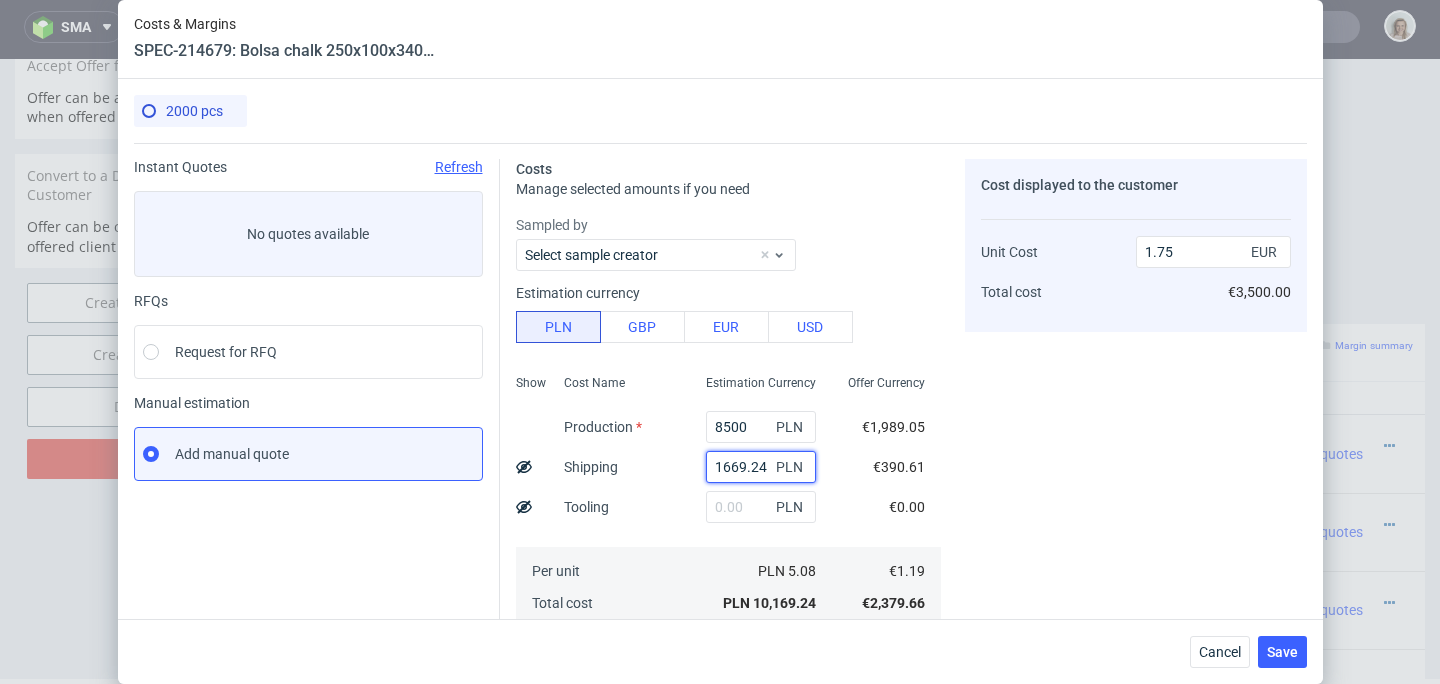 drag, startPoint x: 747, startPoint y: 459, endPoint x: 688, endPoint y: 459, distance: 59 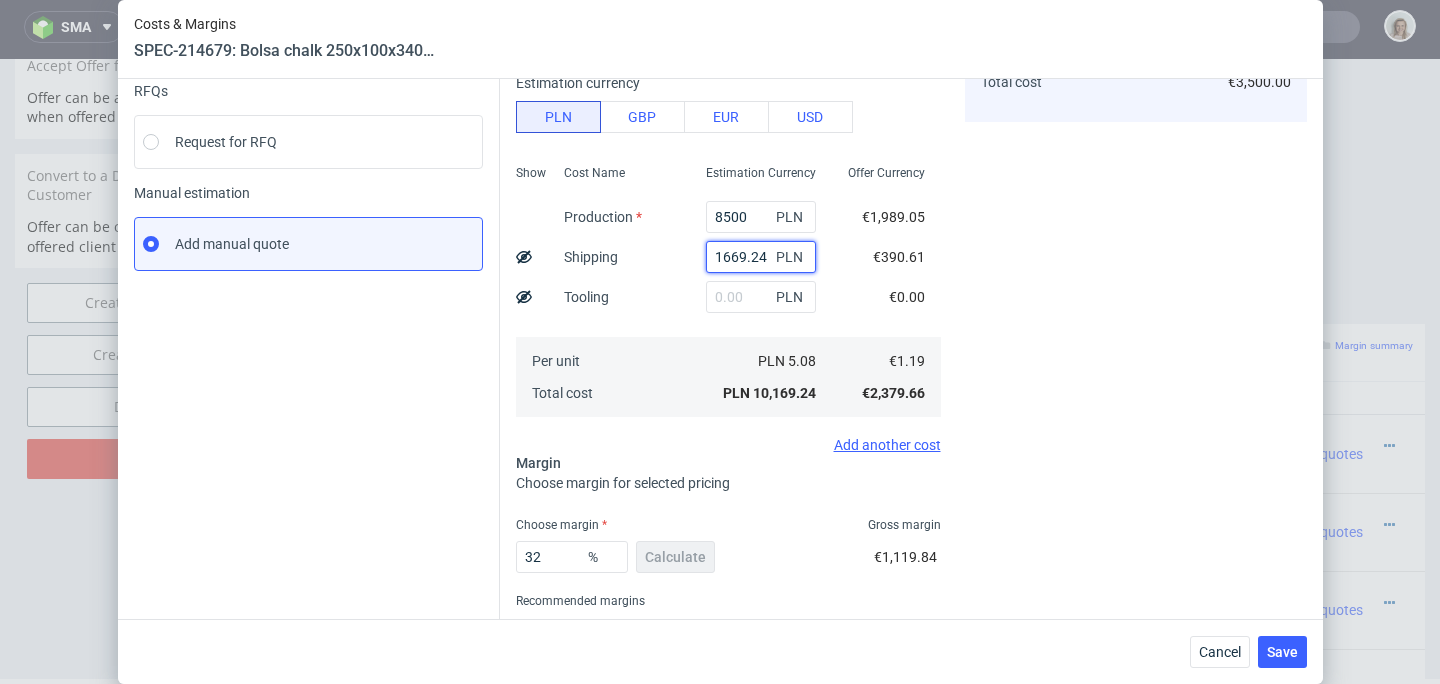 scroll, scrollTop: 211, scrollLeft: 0, axis: vertical 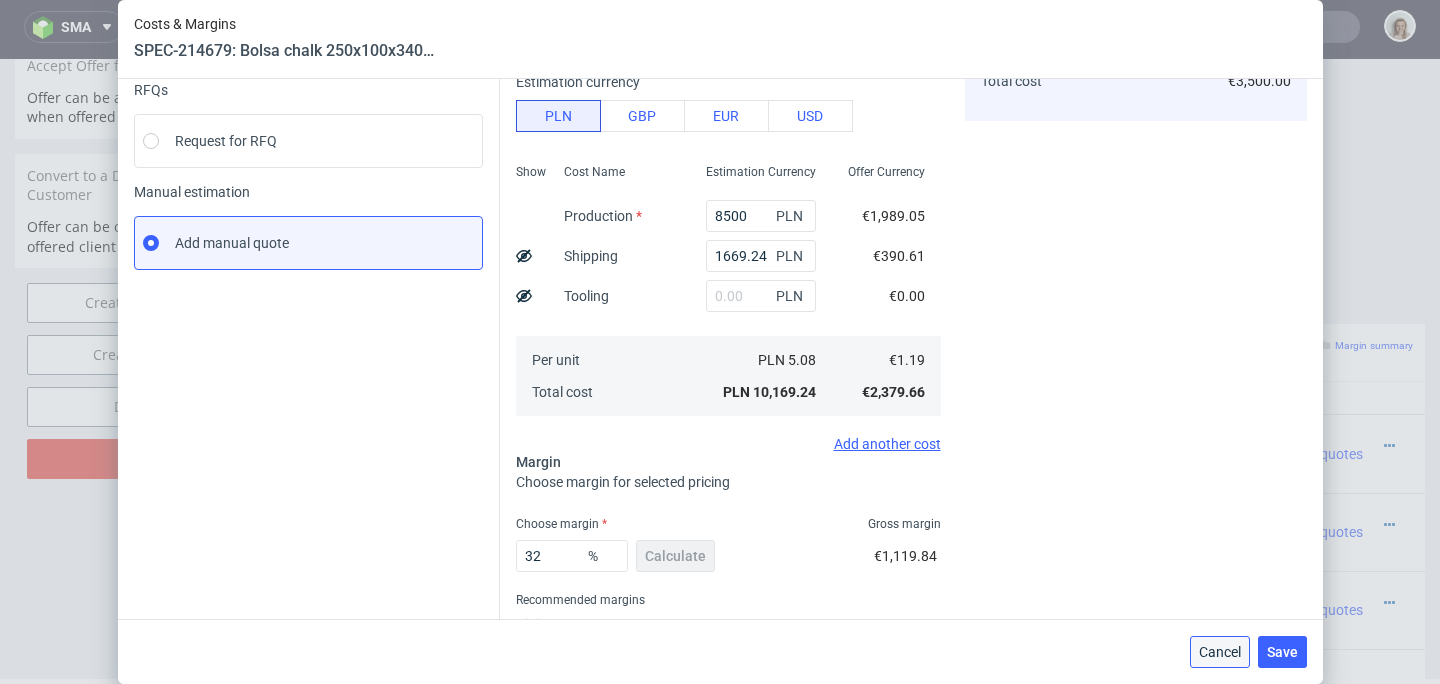 click on "Cancel" at bounding box center (1220, 652) 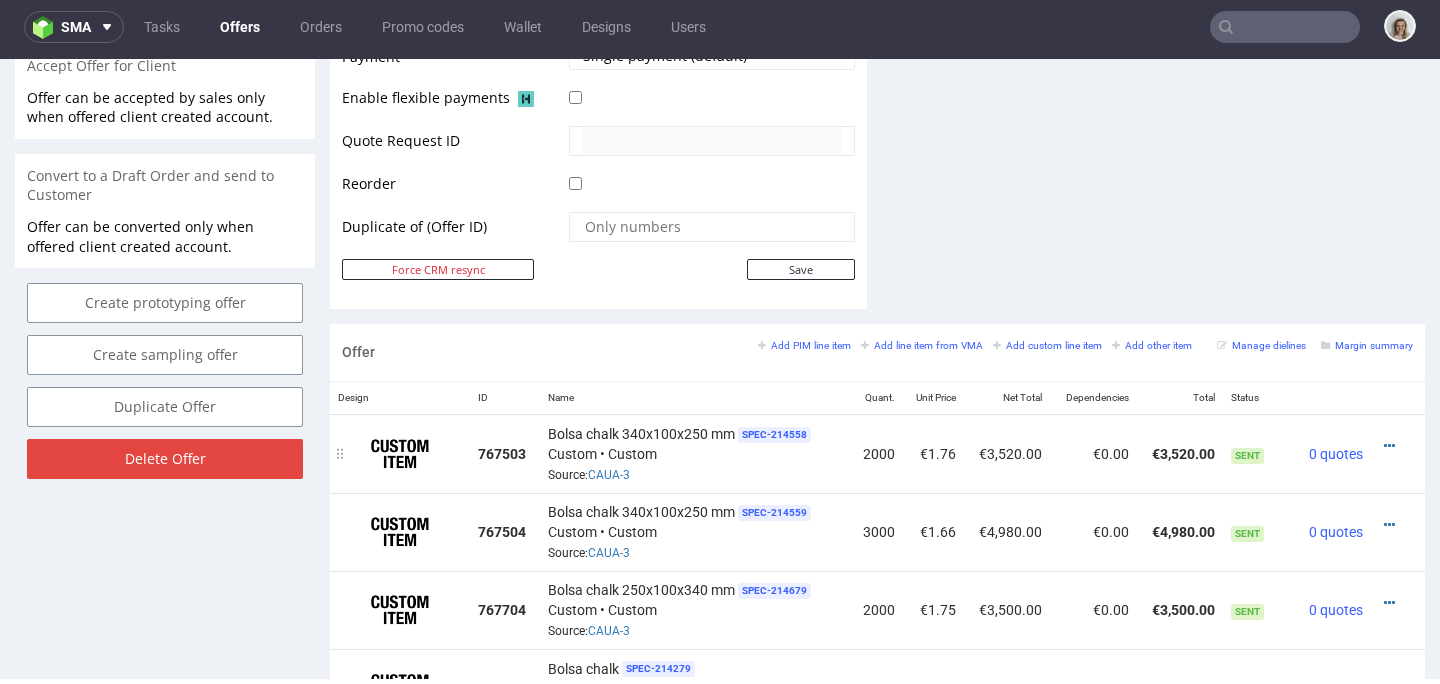 click at bounding box center [1392, 446] 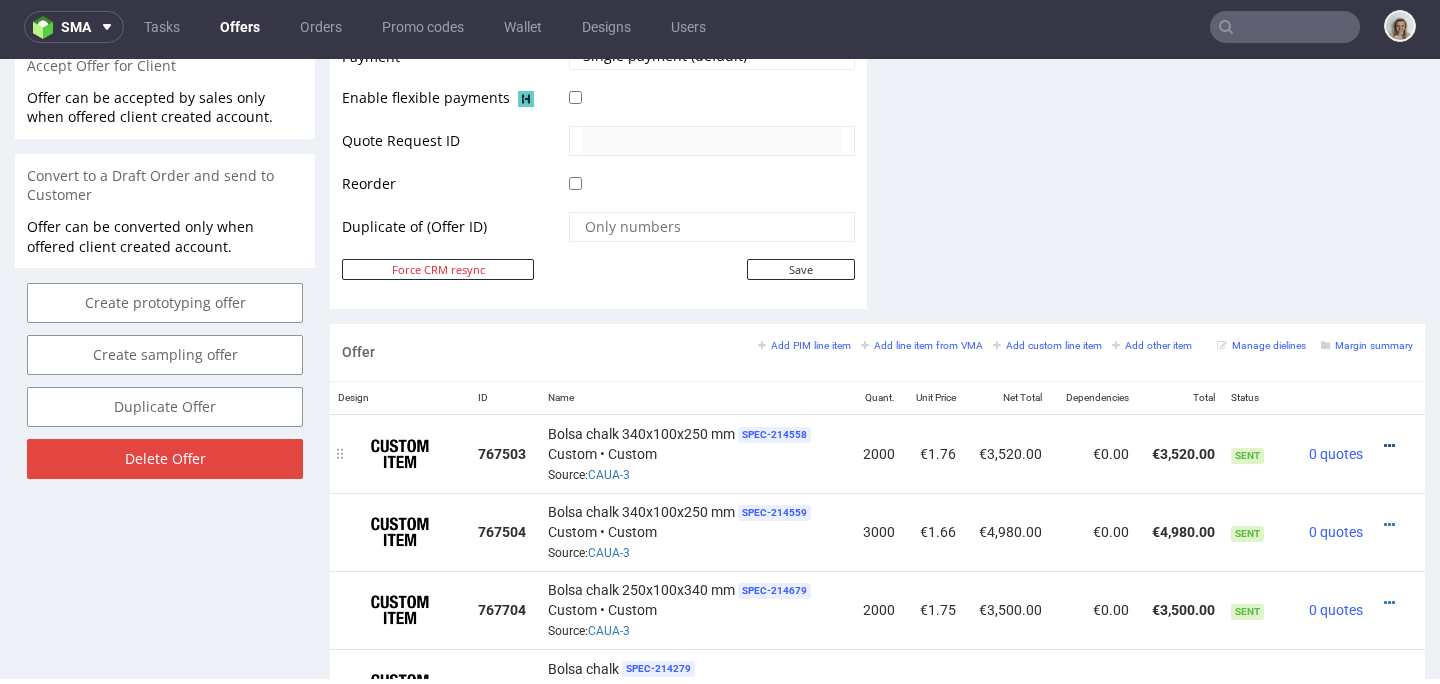 click at bounding box center [1389, 446] 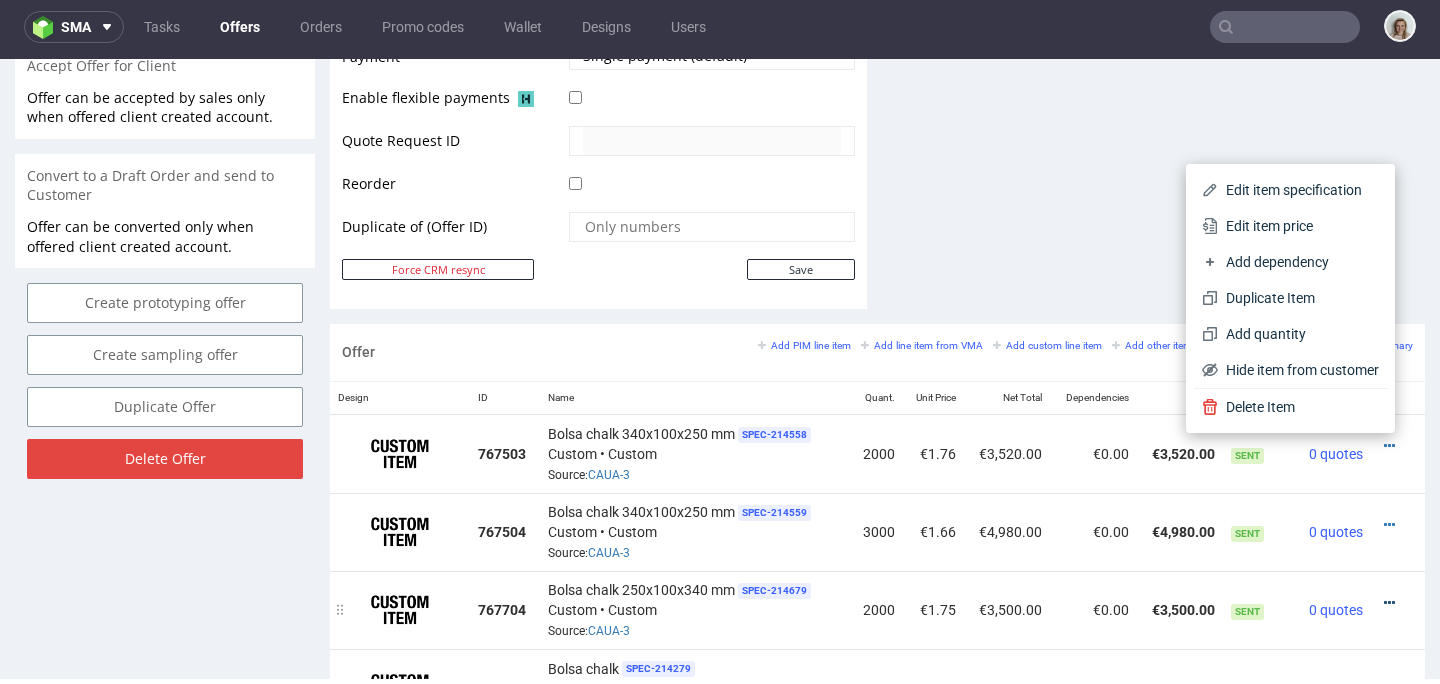 click at bounding box center (1389, 603) 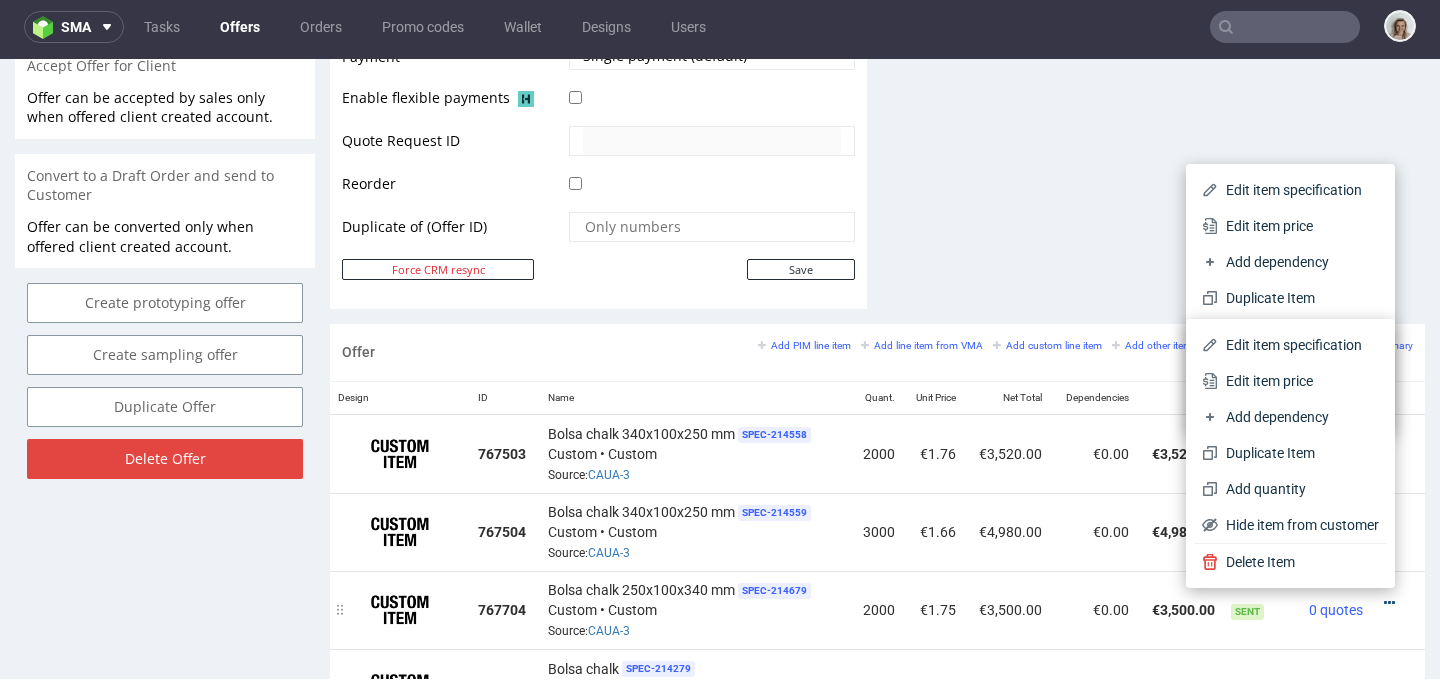 click at bounding box center [1389, 603] 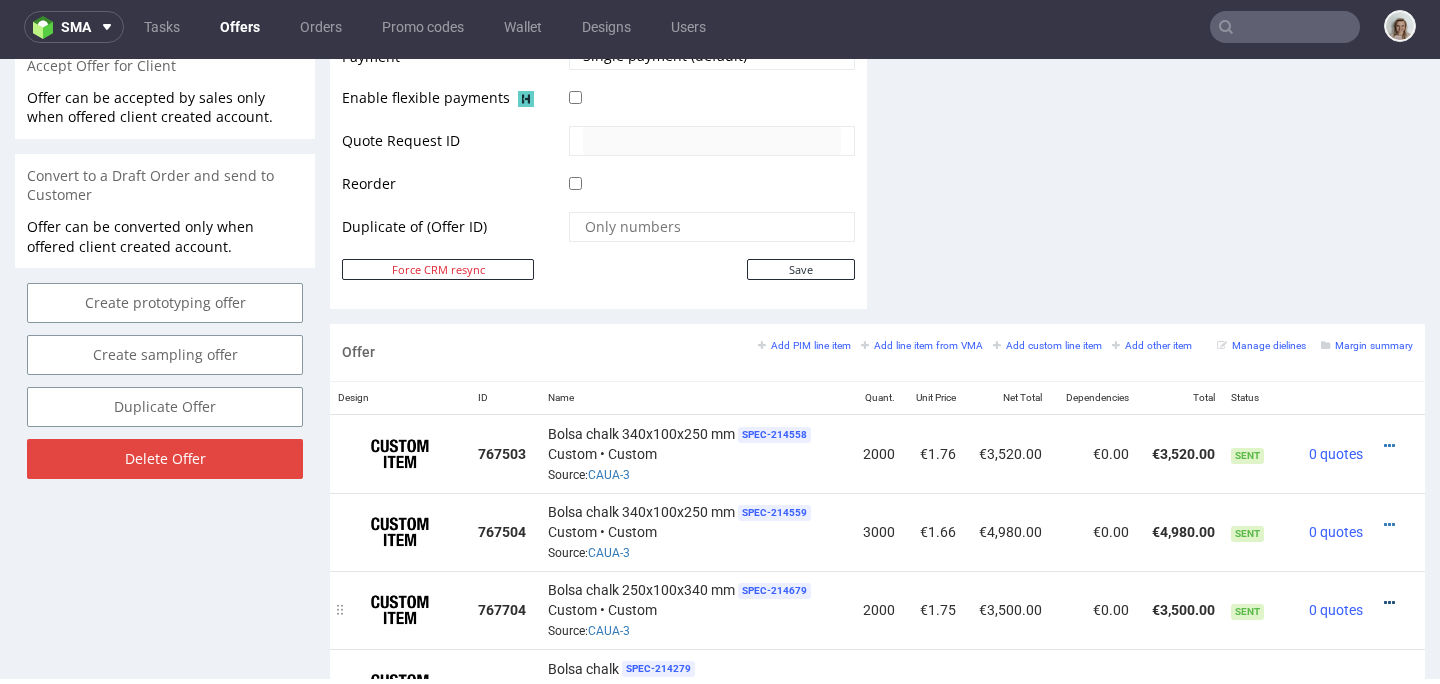 click at bounding box center (1389, 603) 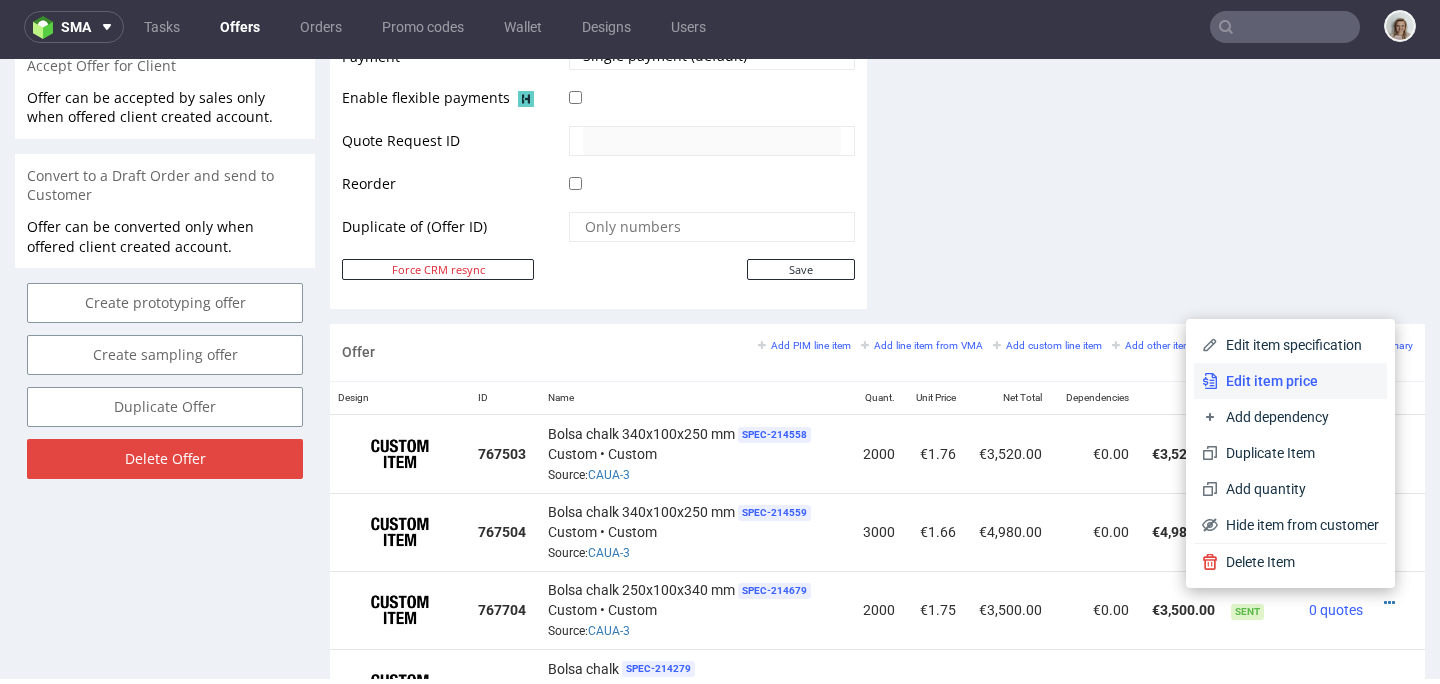 click on "Edit item price" at bounding box center (1298, 381) 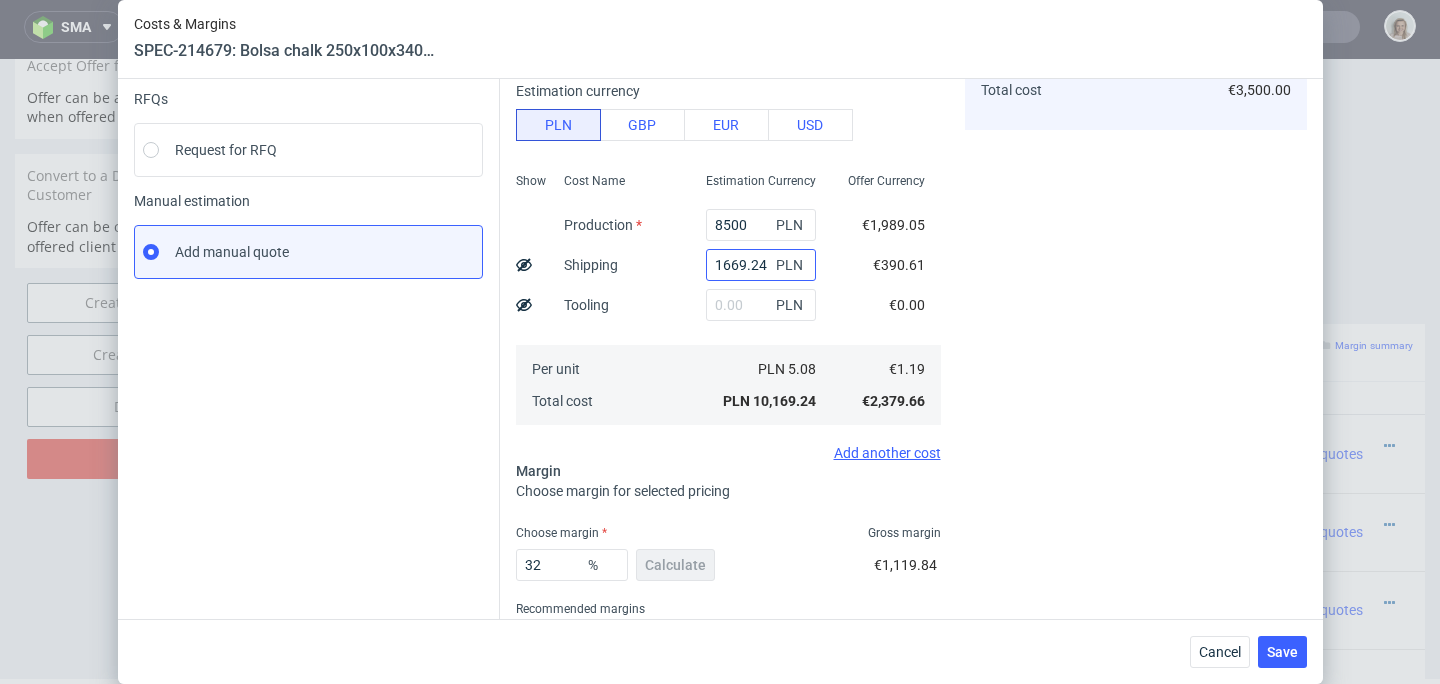 scroll, scrollTop: 162, scrollLeft: 0, axis: vertical 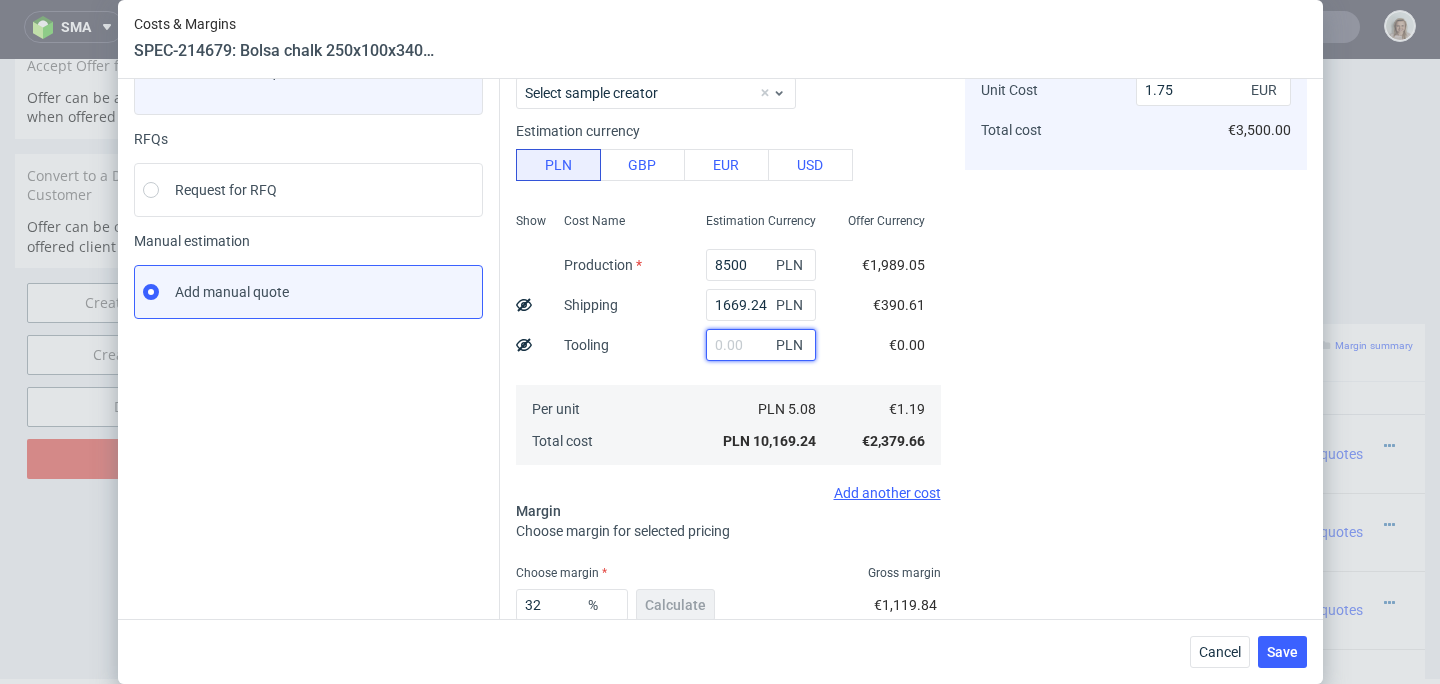 click at bounding box center (761, 345) 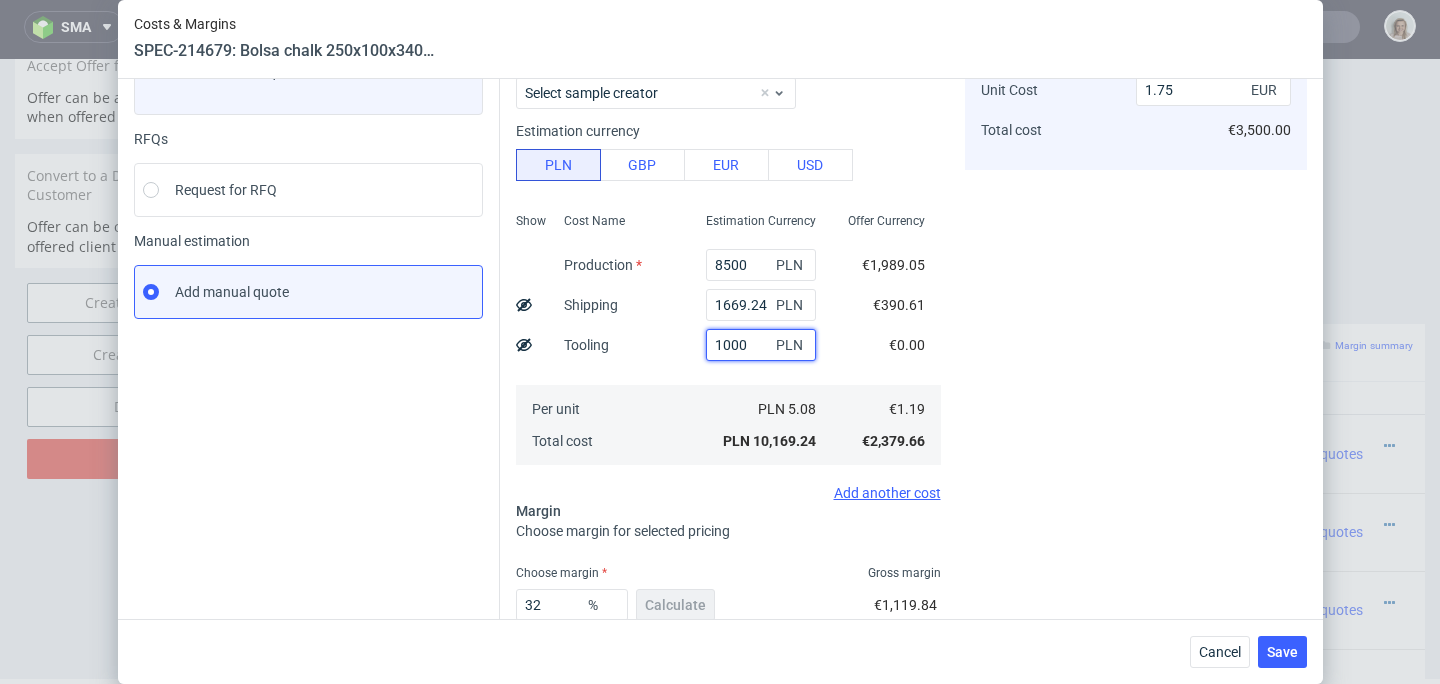 type on "1000" 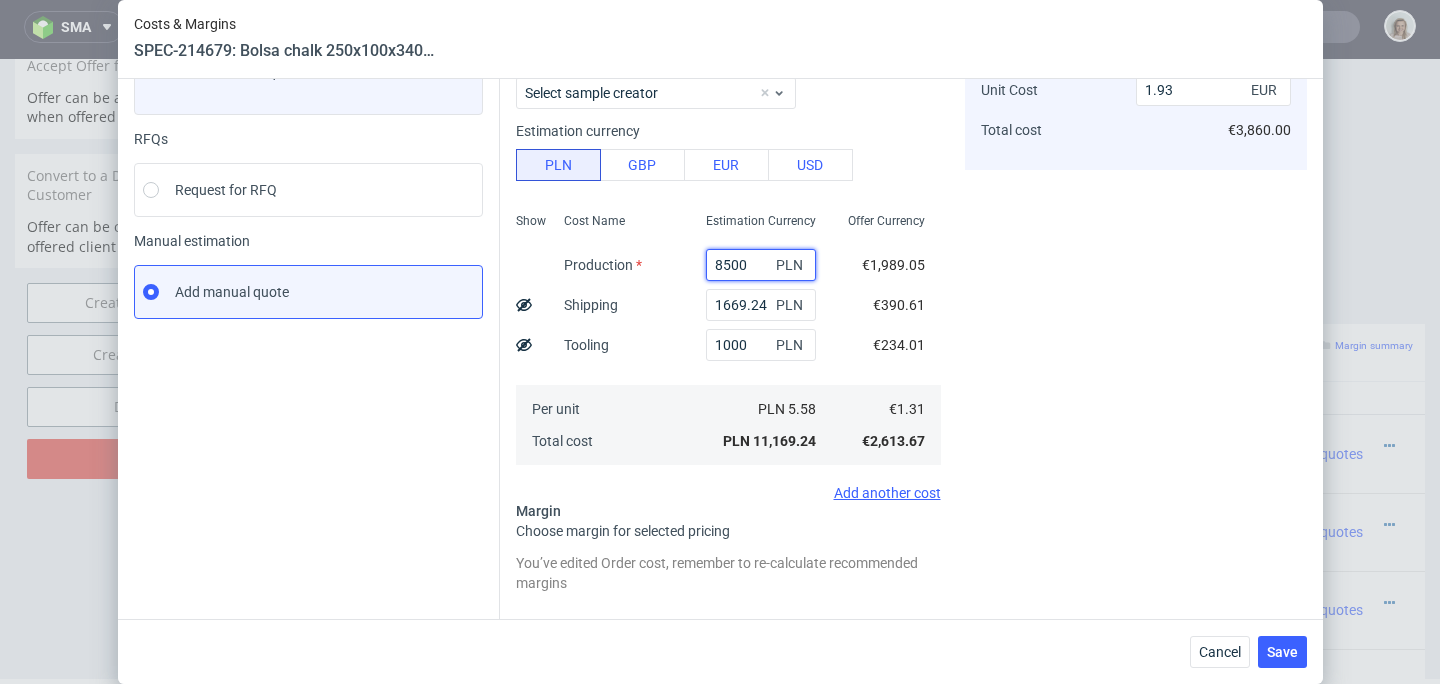 drag, startPoint x: 735, startPoint y: 262, endPoint x: 673, endPoint y: 261, distance: 62.008064 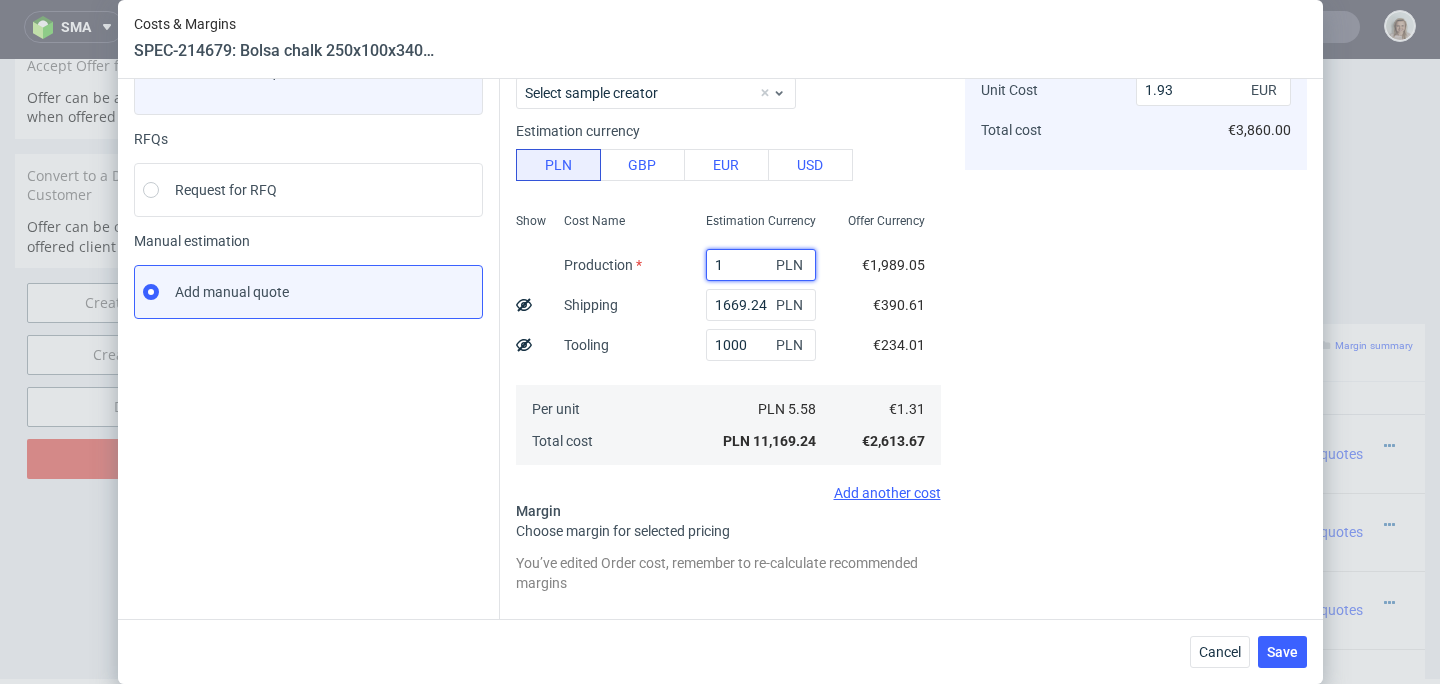 type on "0.47" 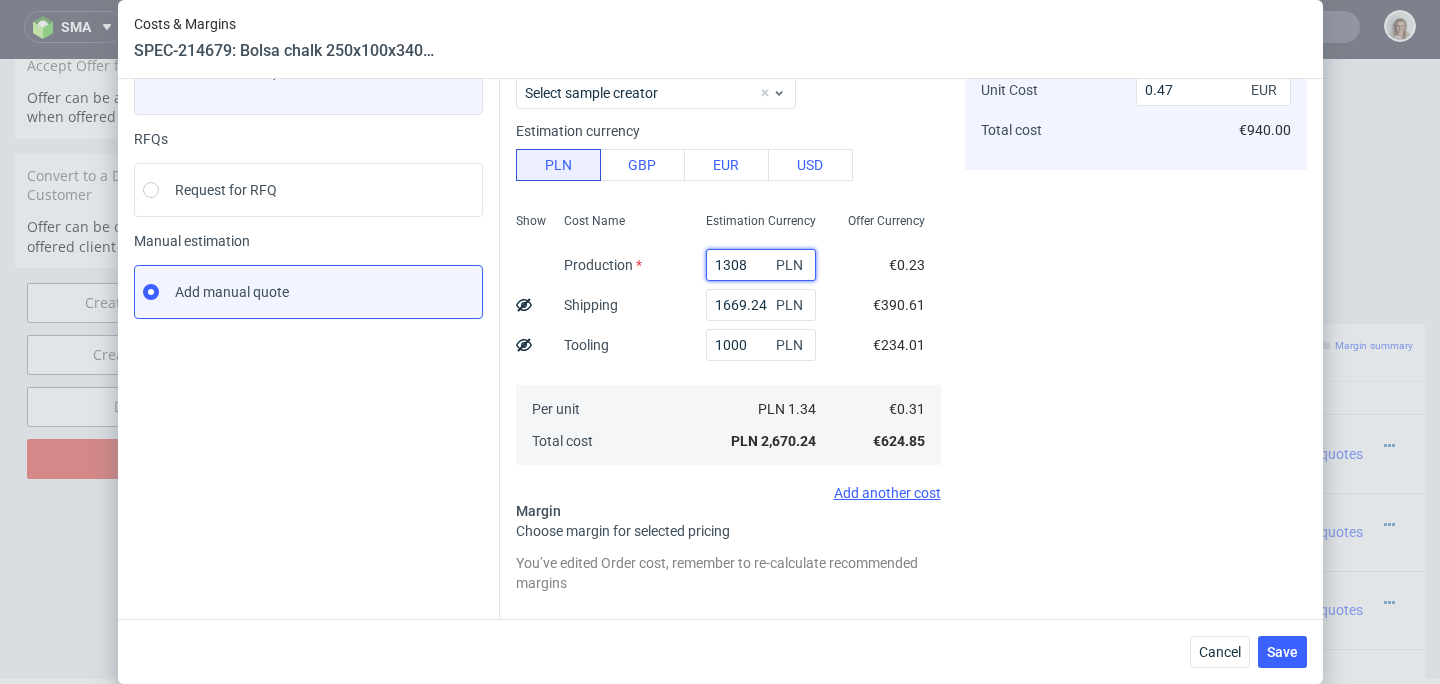 type on "13088" 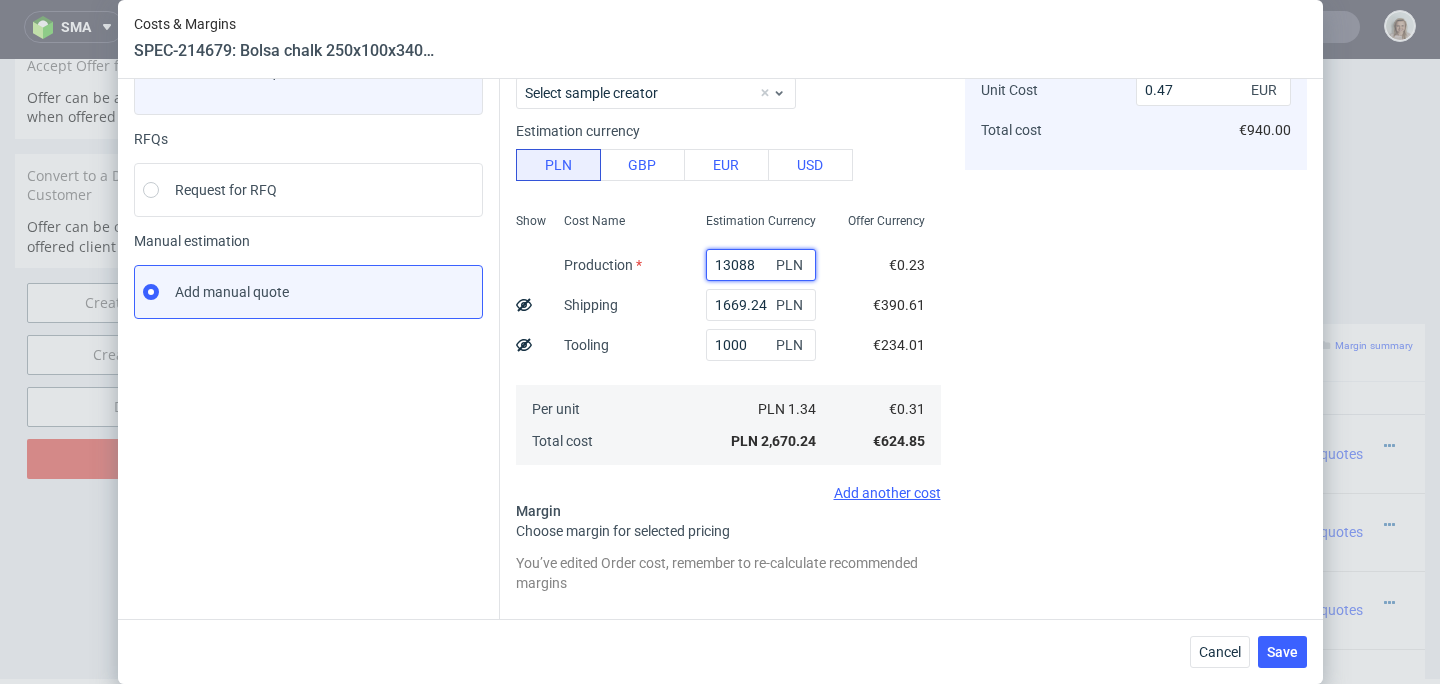 type on "2.72" 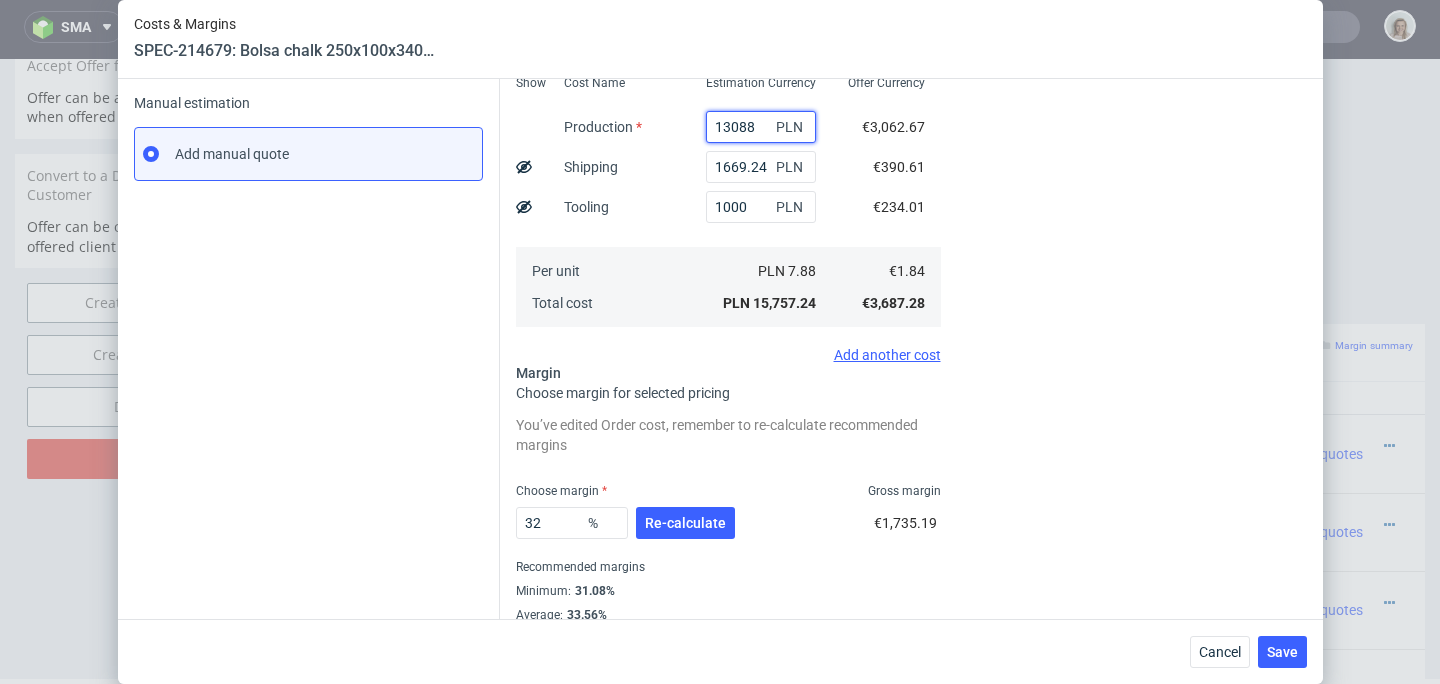 scroll, scrollTop: 344, scrollLeft: 0, axis: vertical 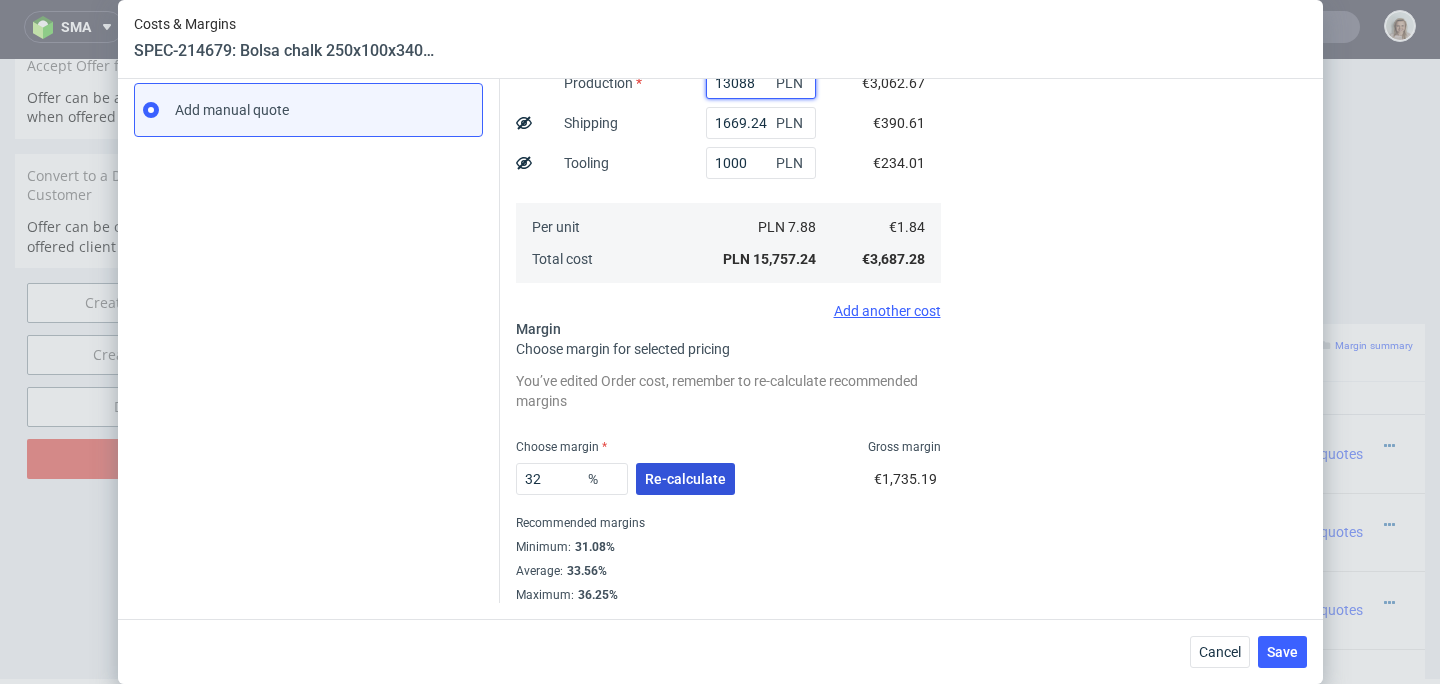 type on "13088" 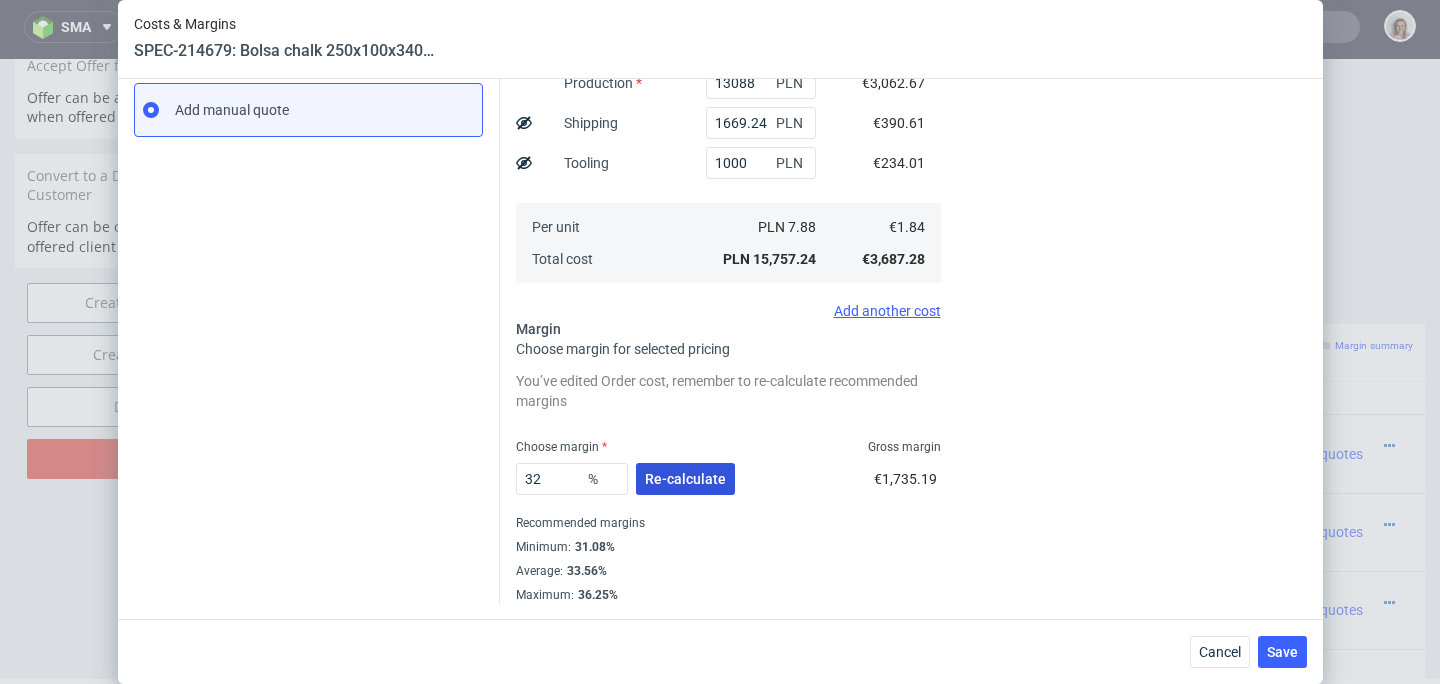 click on "Re-calculate" at bounding box center [685, 479] 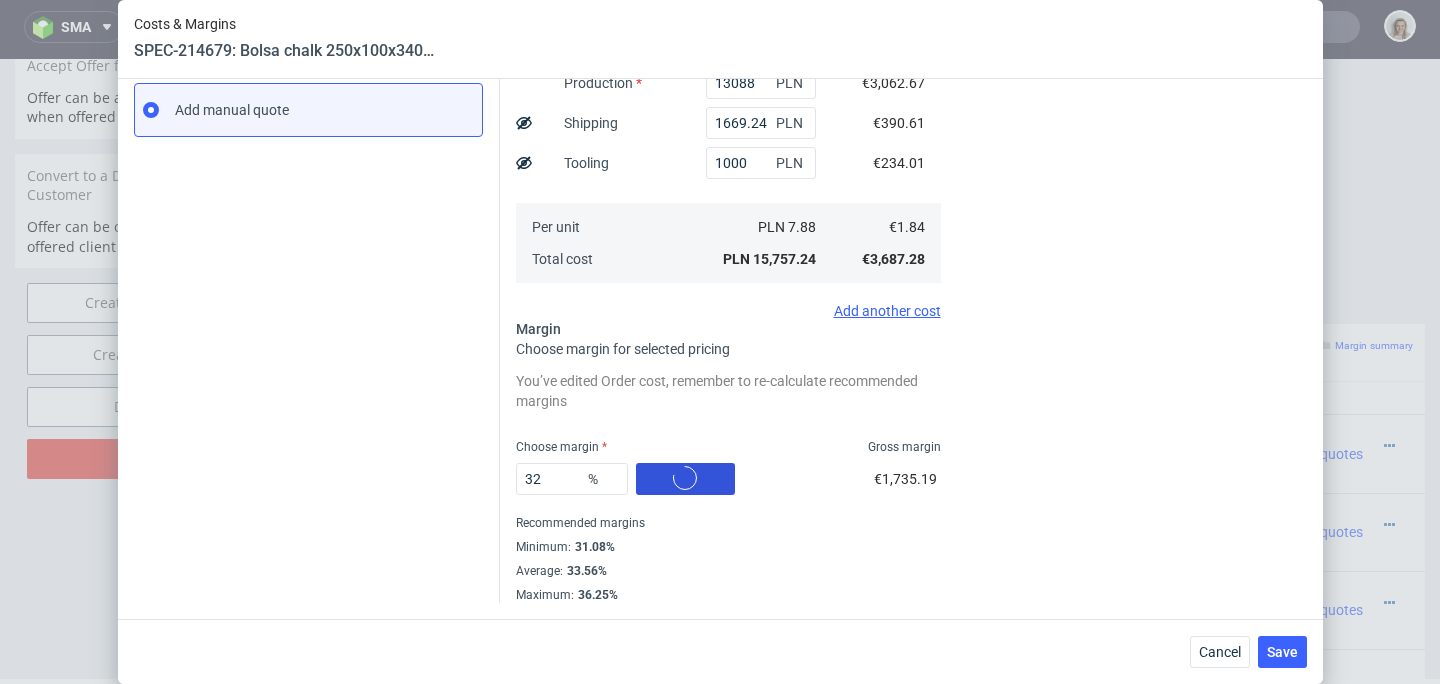 scroll, scrollTop: 288, scrollLeft: 0, axis: vertical 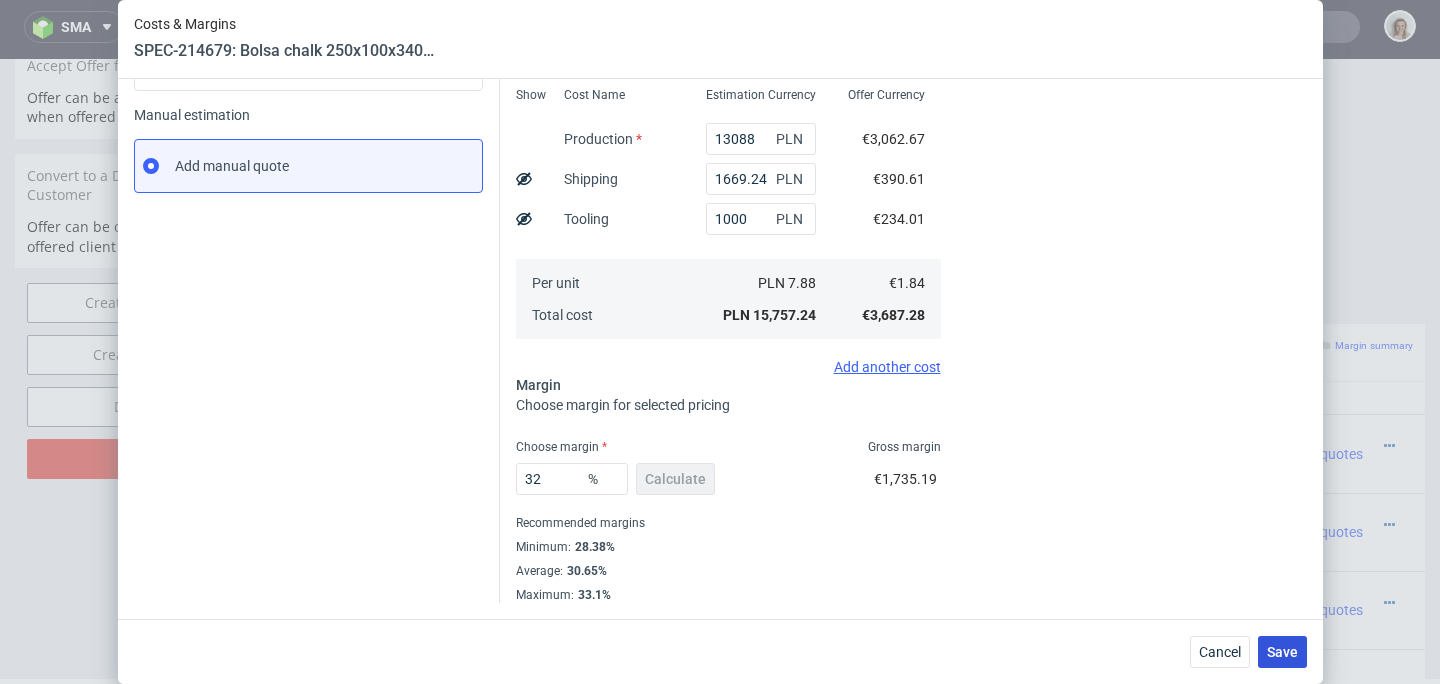 click on "Save" at bounding box center [1282, 652] 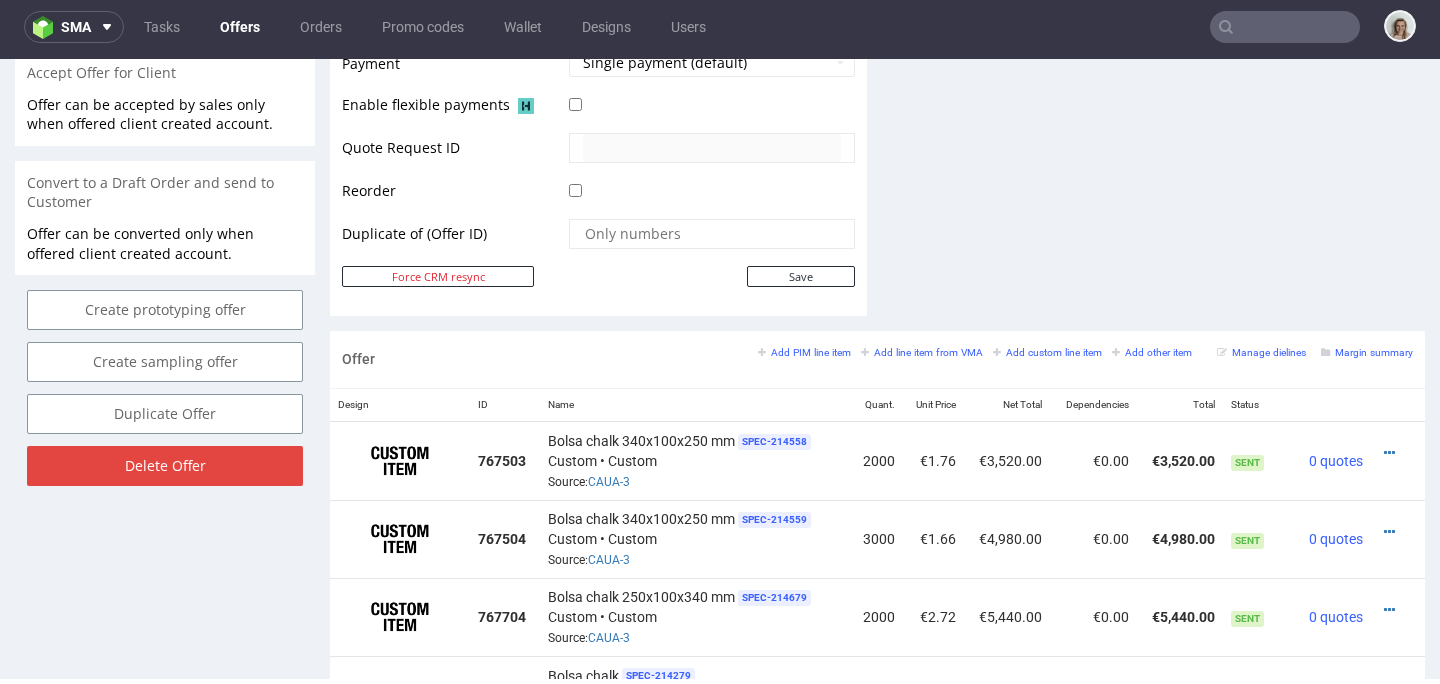 scroll, scrollTop: 933, scrollLeft: 0, axis: vertical 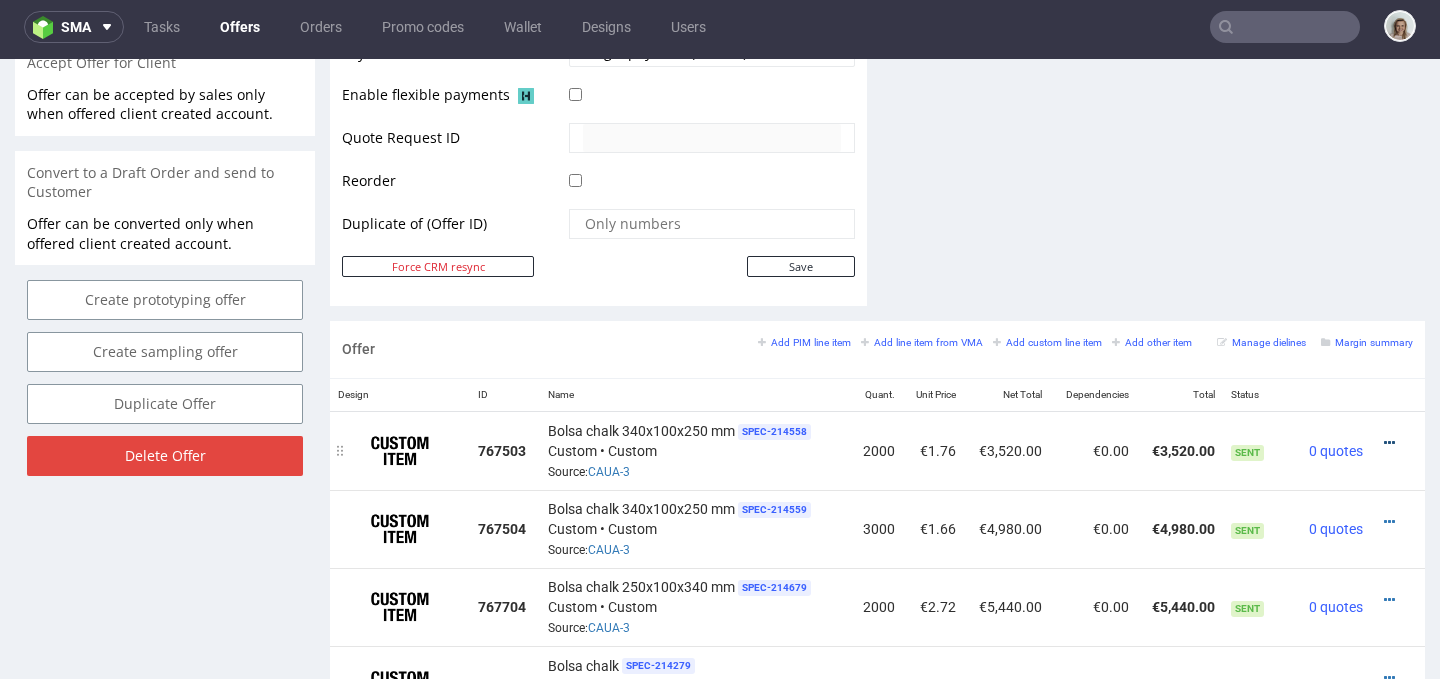click at bounding box center [1389, 443] 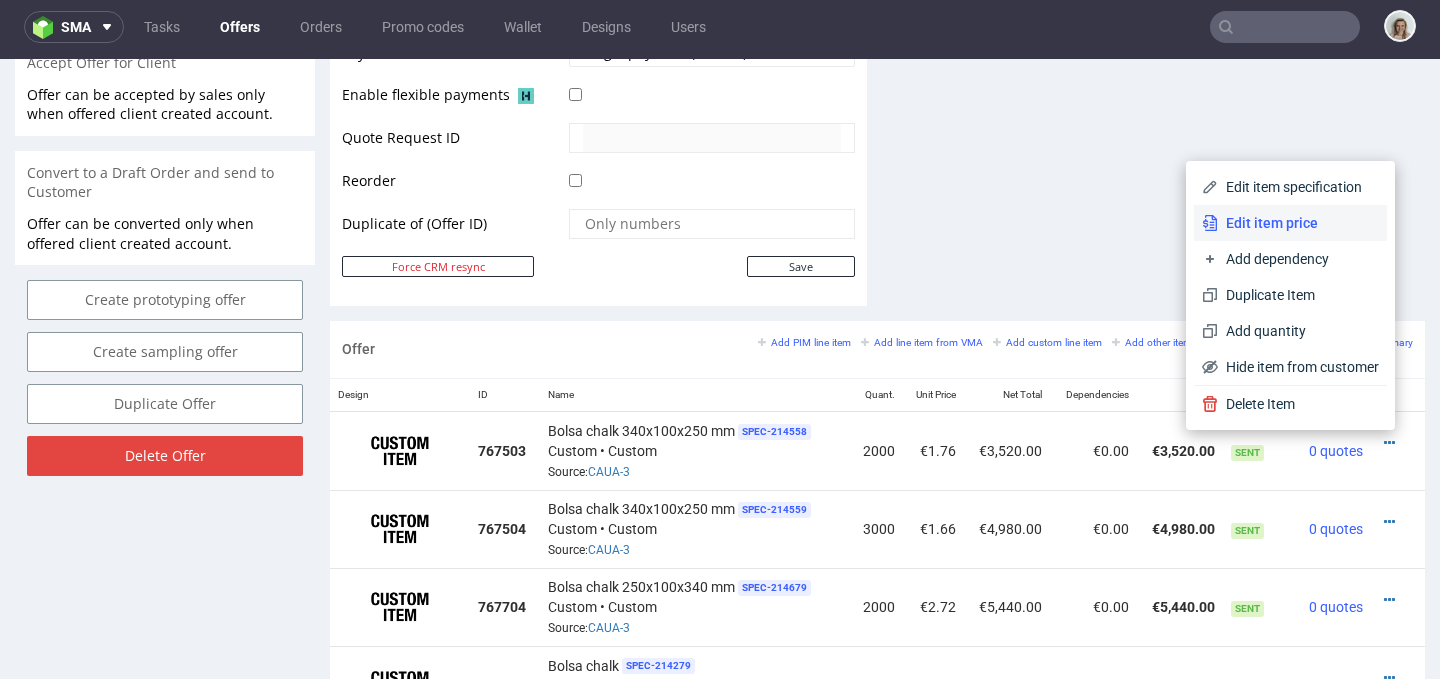 click on "Edit item price" at bounding box center [1298, 223] 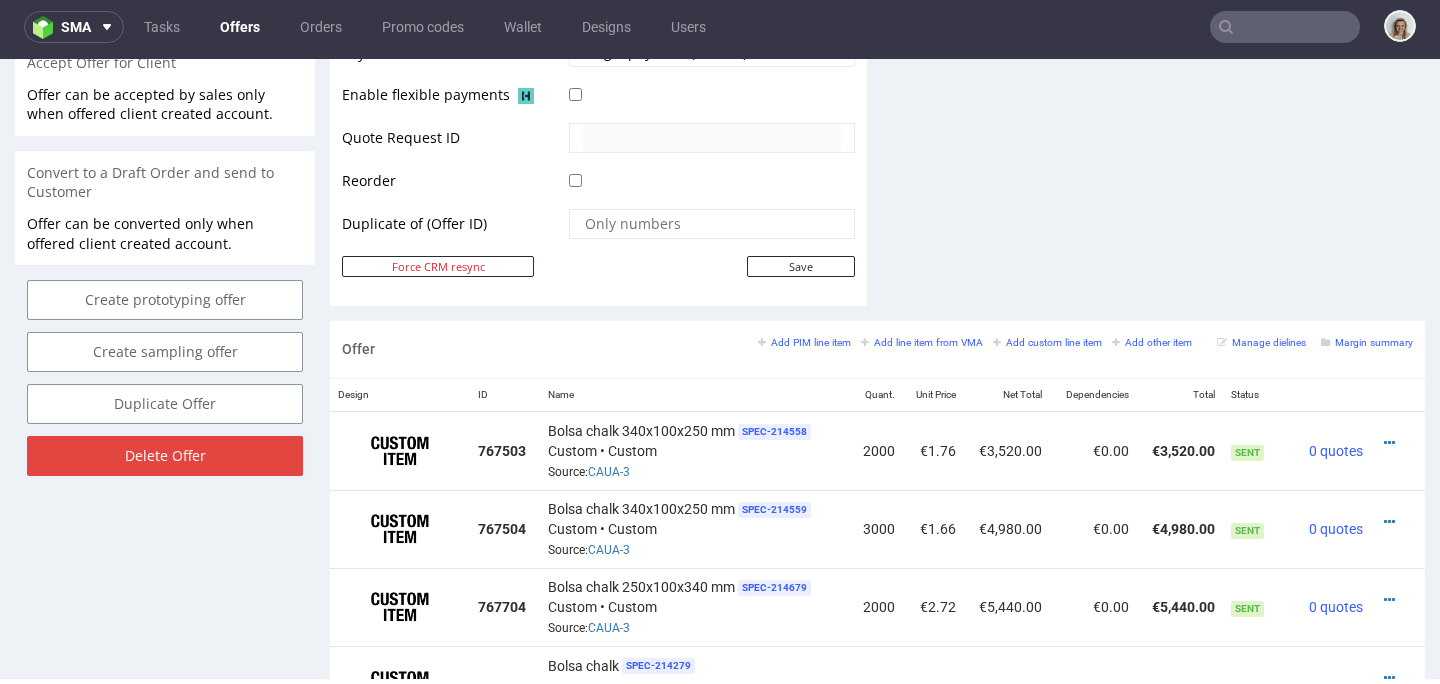 scroll, scrollTop: 0, scrollLeft: 0, axis: both 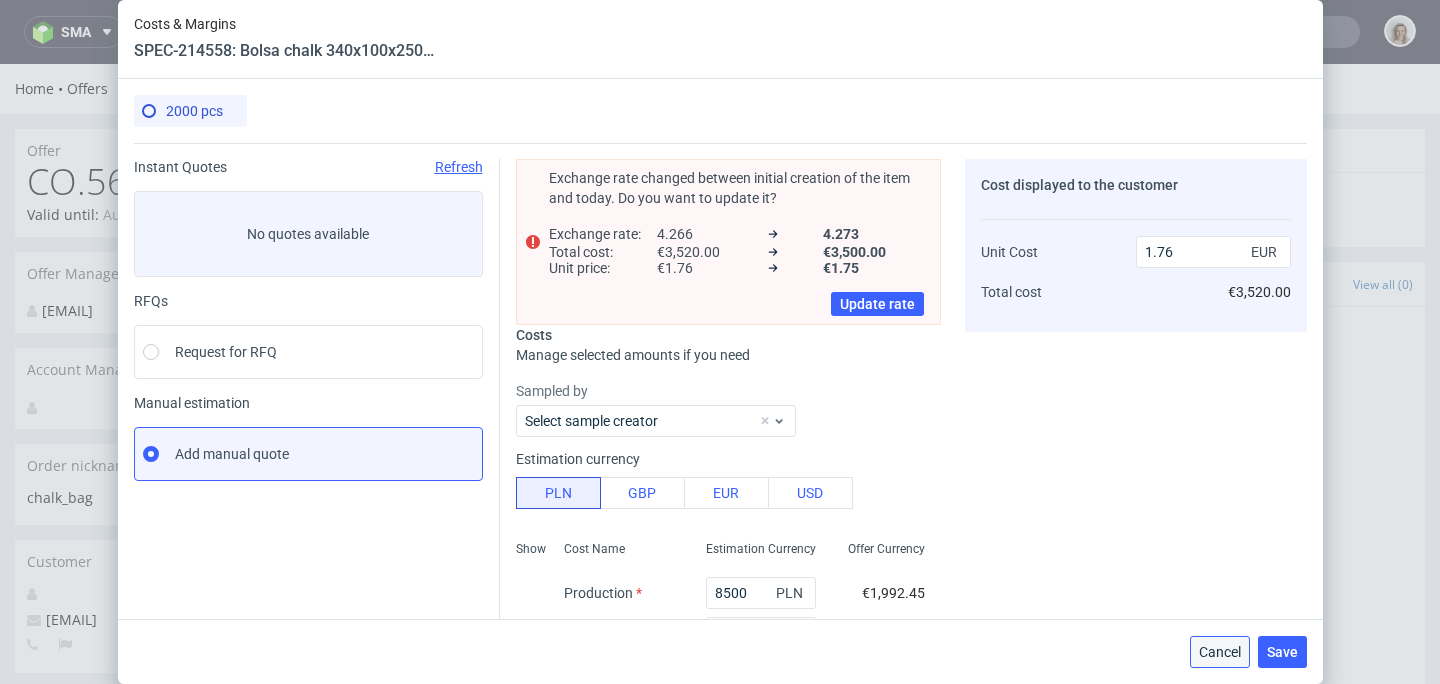 click on "Cancel" at bounding box center (1220, 652) 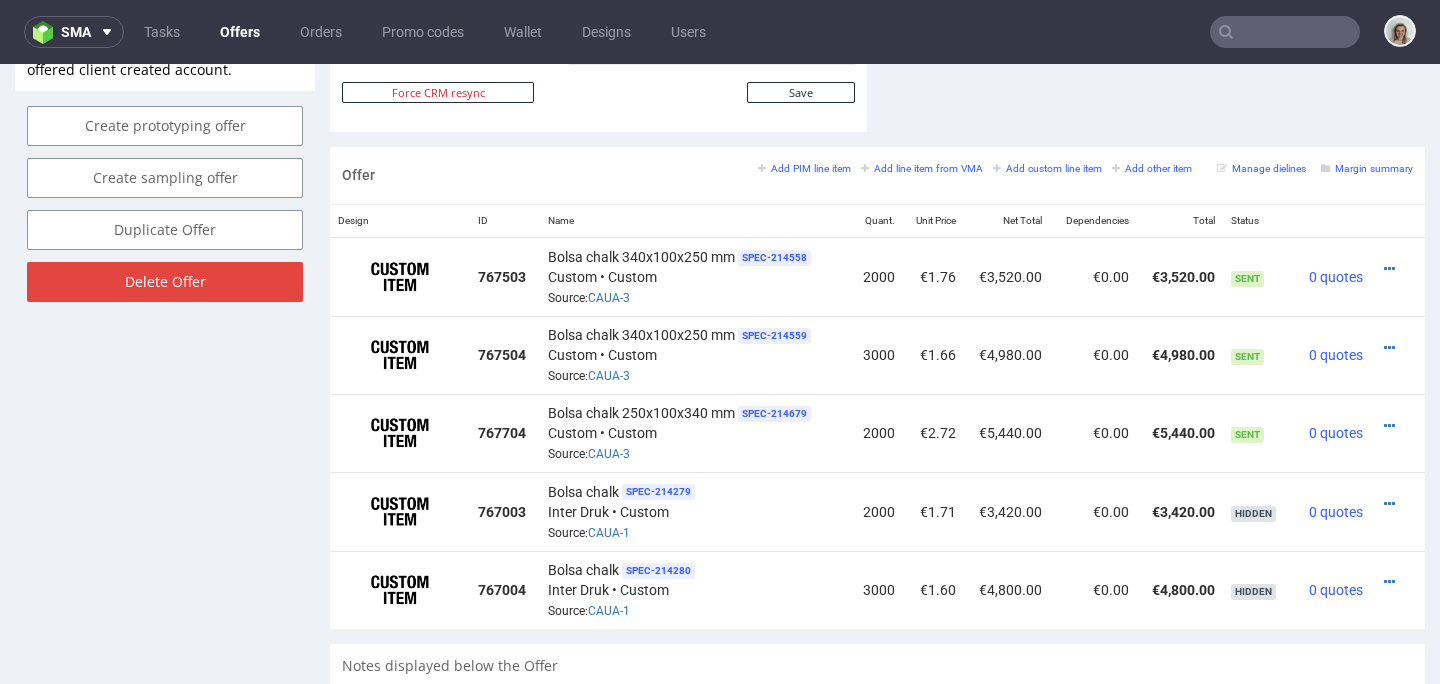 scroll, scrollTop: 1129, scrollLeft: 0, axis: vertical 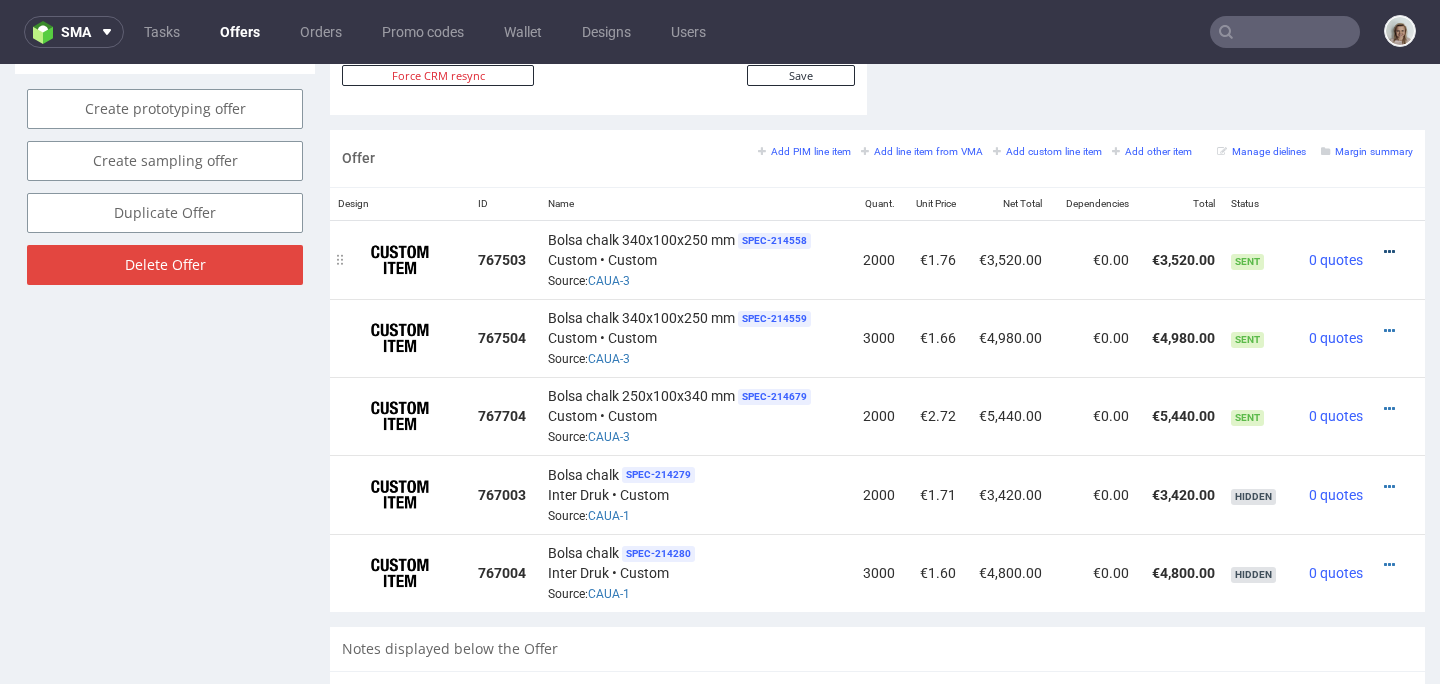 click at bounding box center (1389, 252) 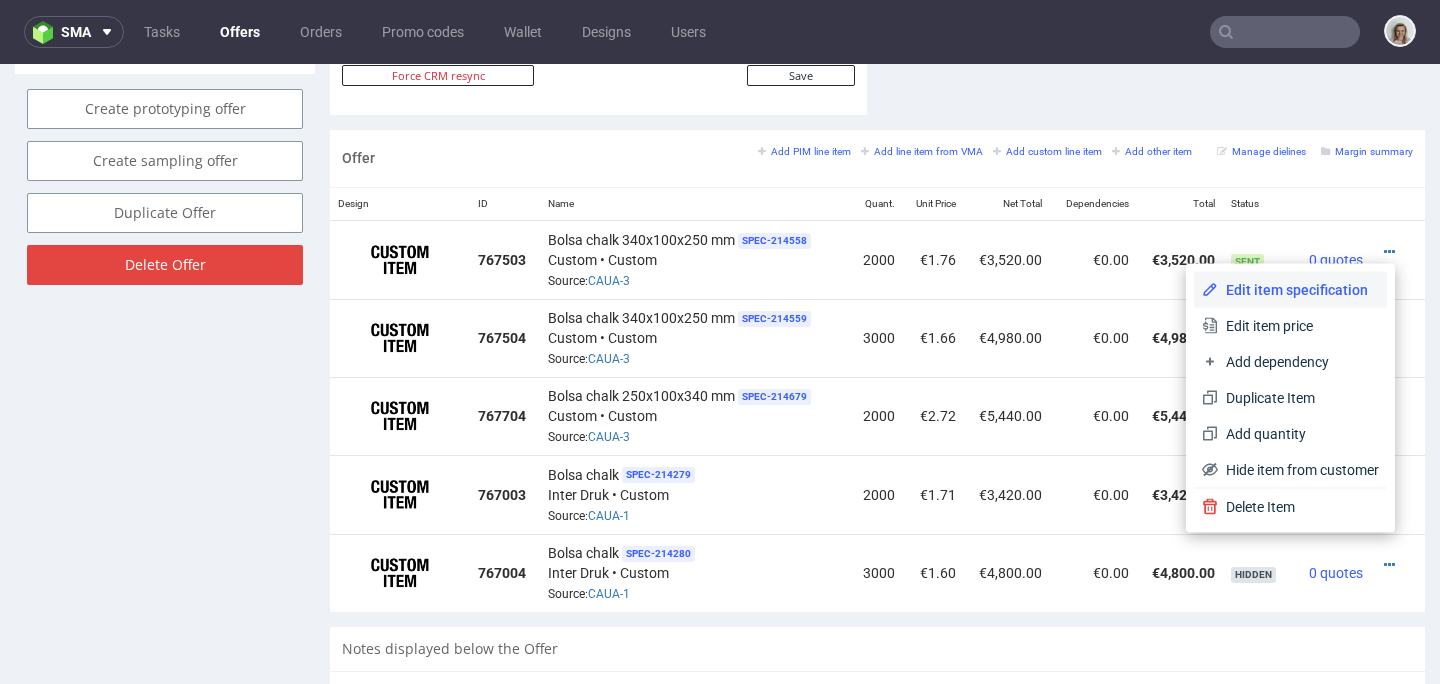 click on "Edit item specification" at bounding box center [1298, 290] 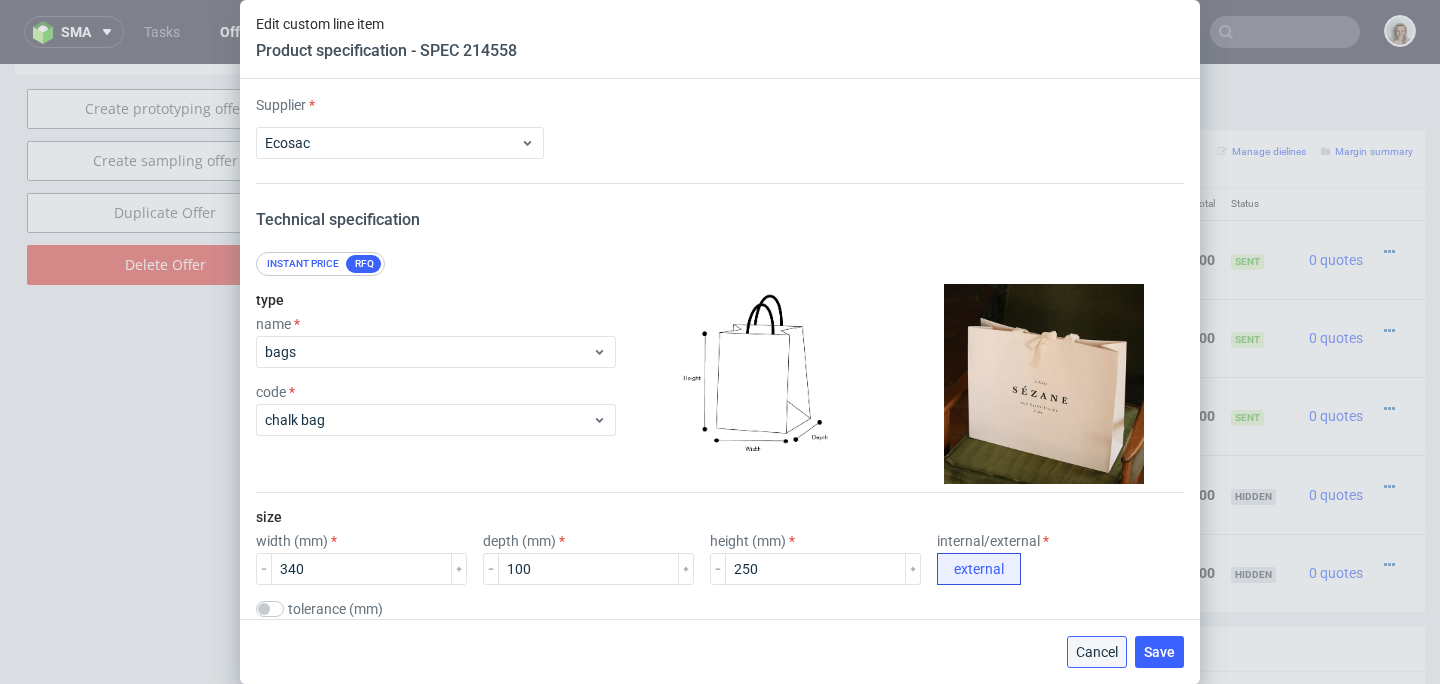 click on "Cancel" at bounding box center [1097, 652] 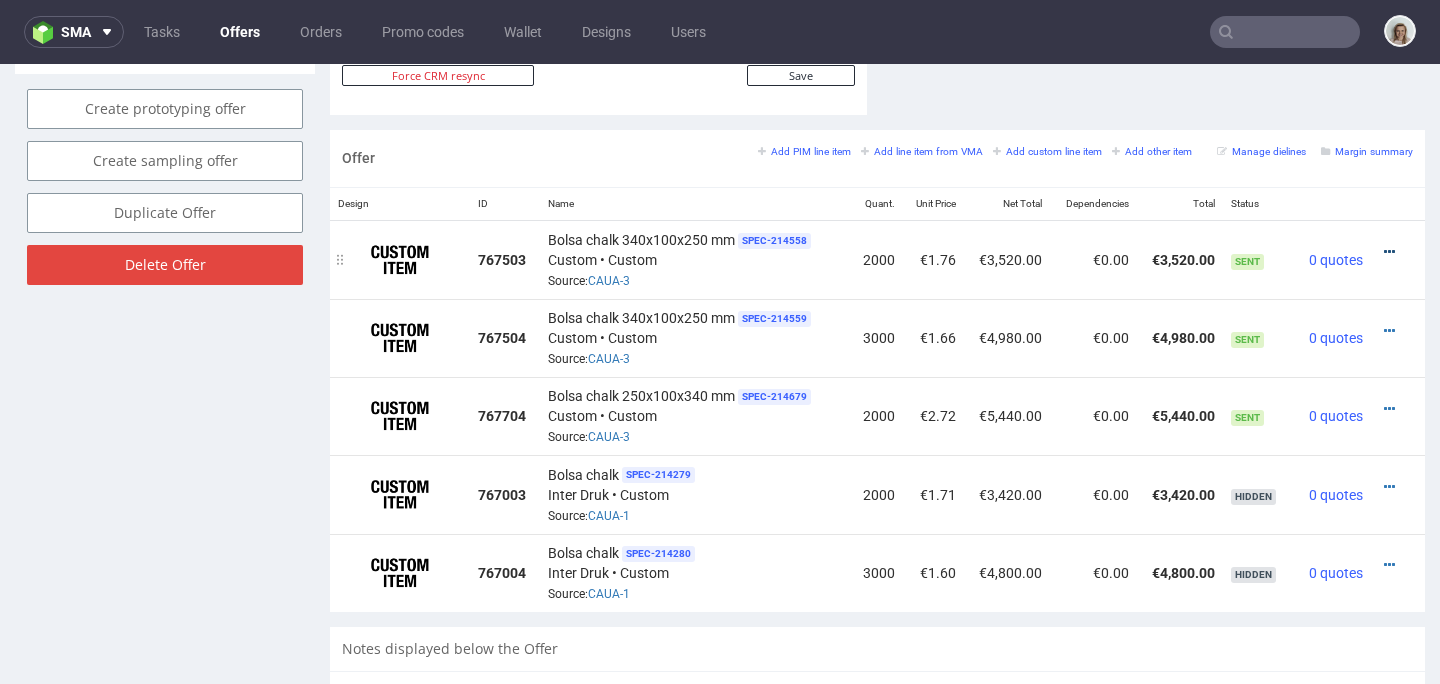 click at bounding box center [1389, 252] 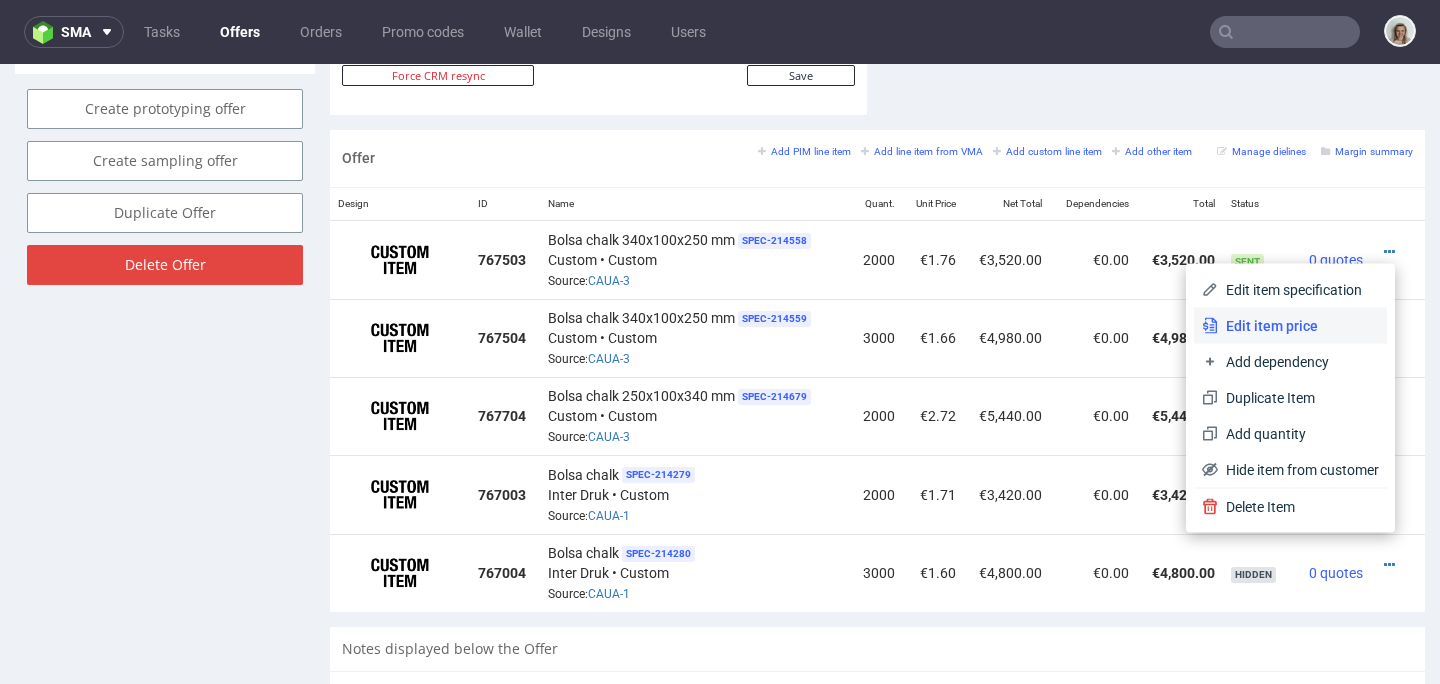 click on "Edit item price" at bounding box center (1298, 326) 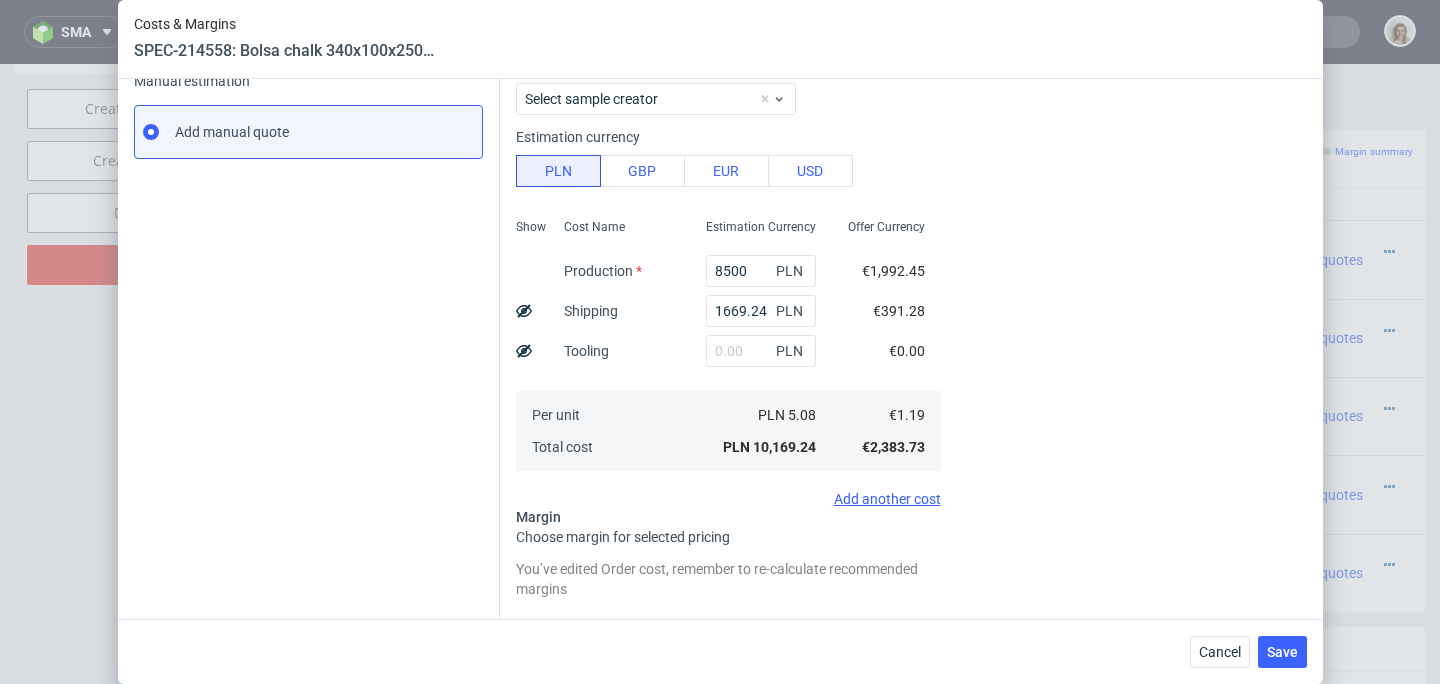 scroll, scrollTop: 329, scrollLeft: 0, axis: vertical 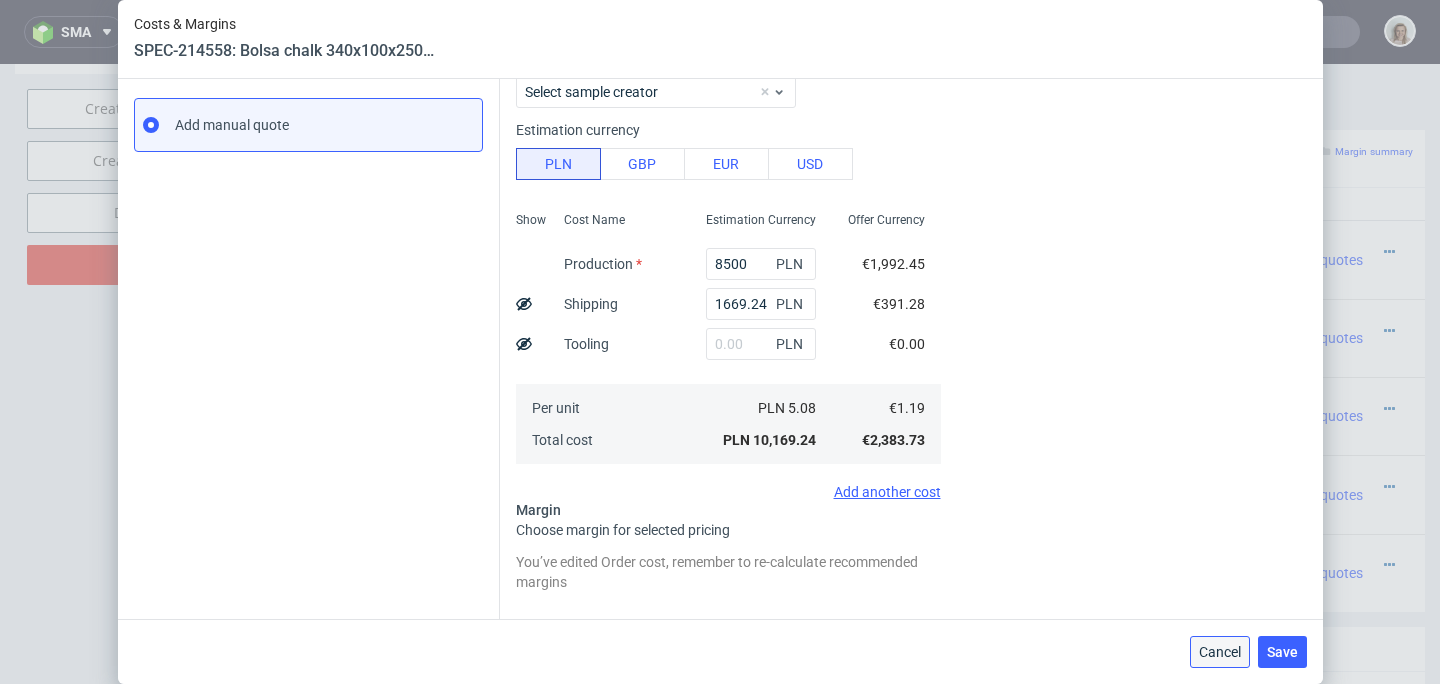 click on "Cancel" at bounding box center (1220, 652) 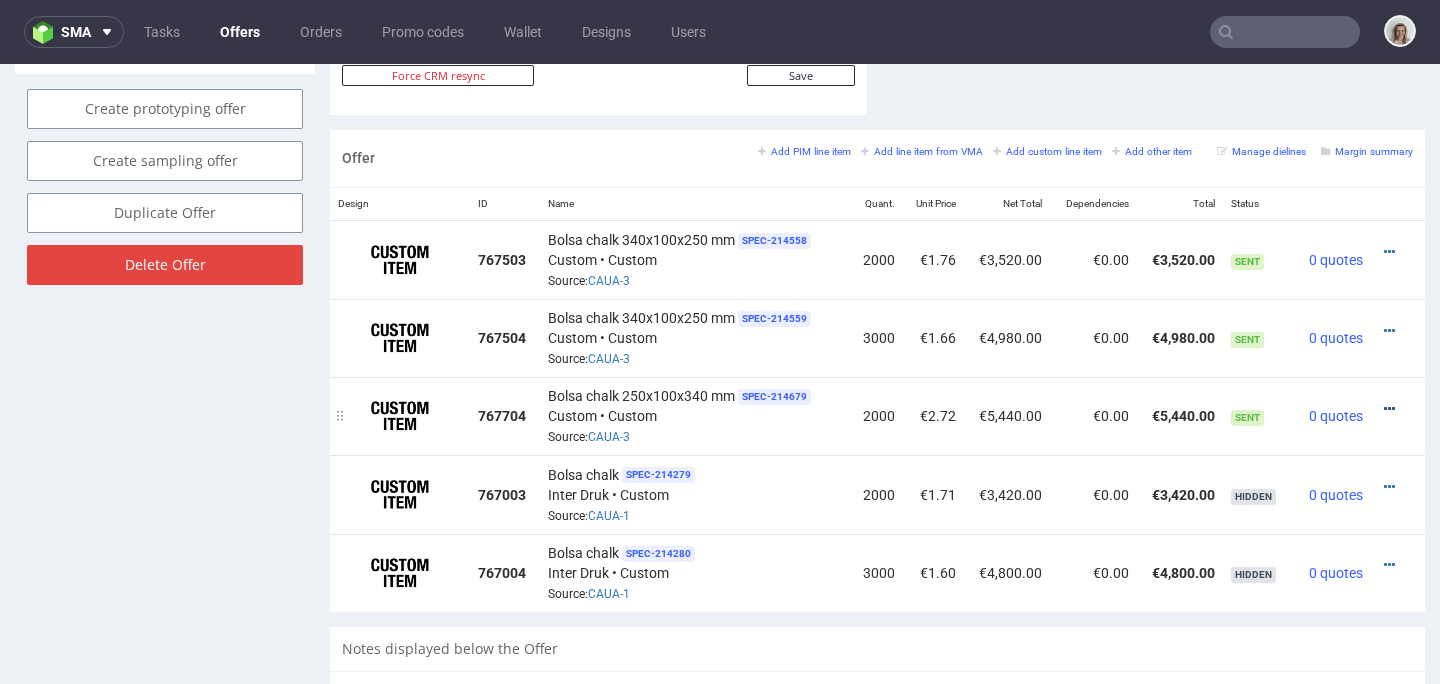 click at bounding box center [1389, 409] 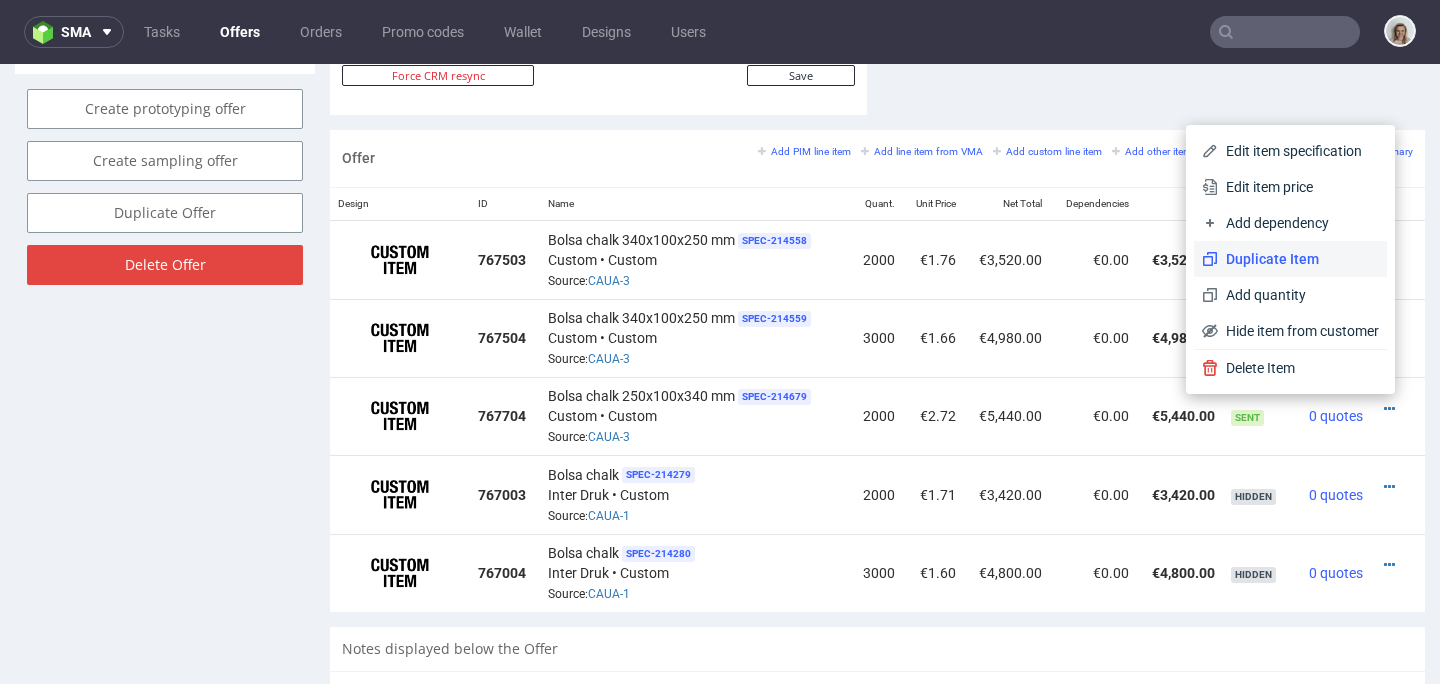click on "Duplicate Item" at bounding box center (1298, 259) 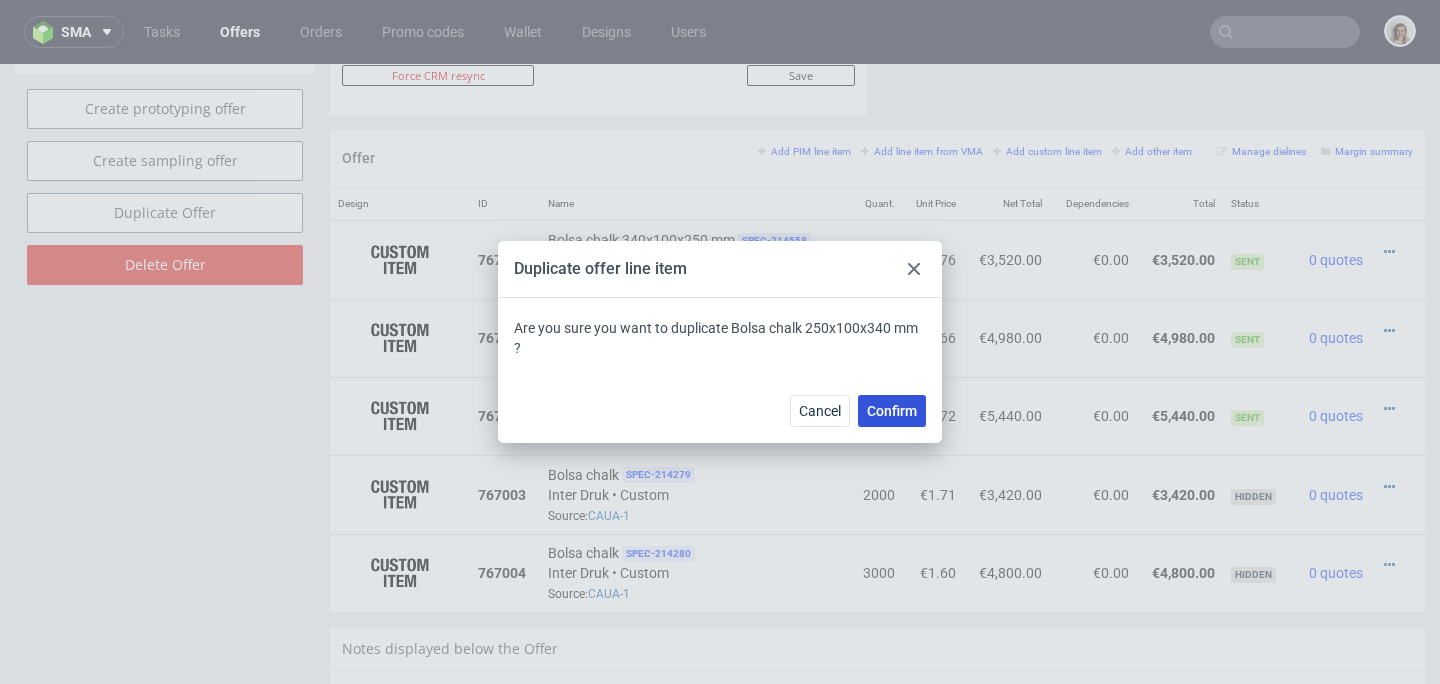 click on "Confirm" at bounding box center (892, 411) 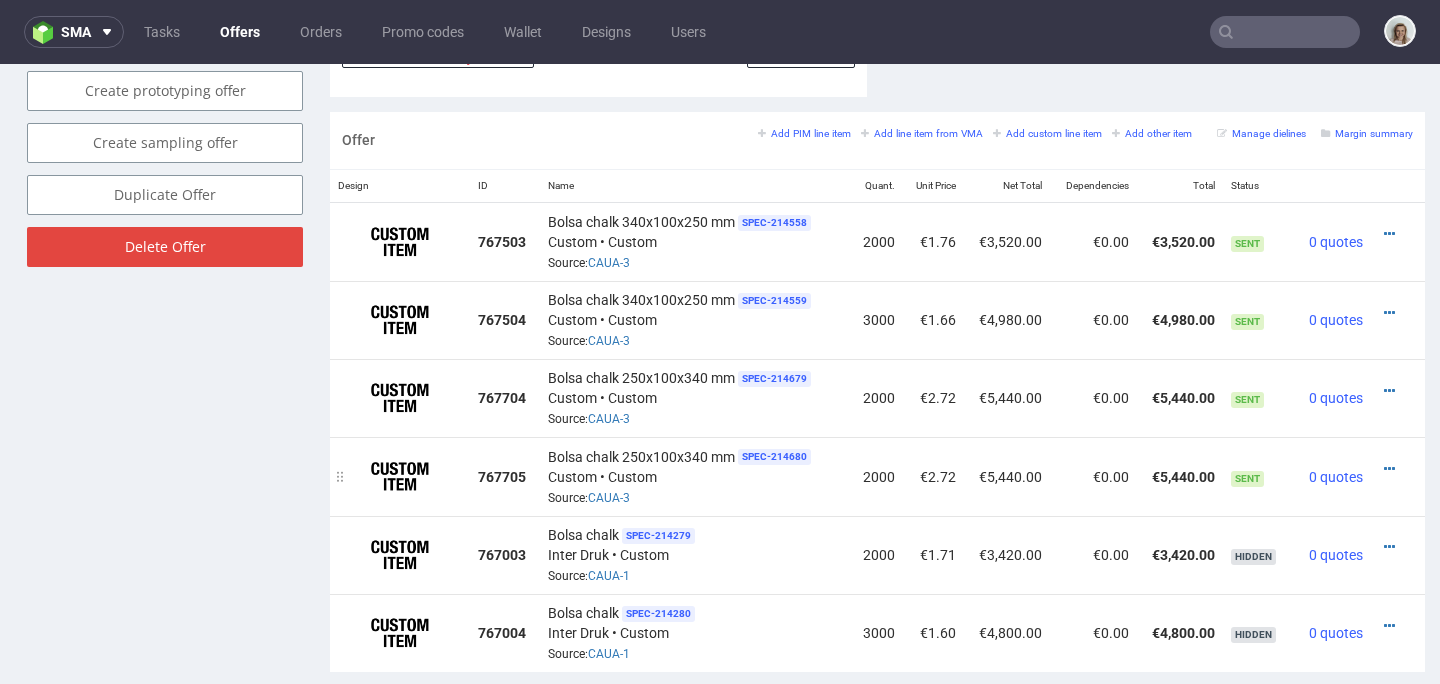 scroll, scrollTop: 1164, scrollLeft: 0, axis: vertical 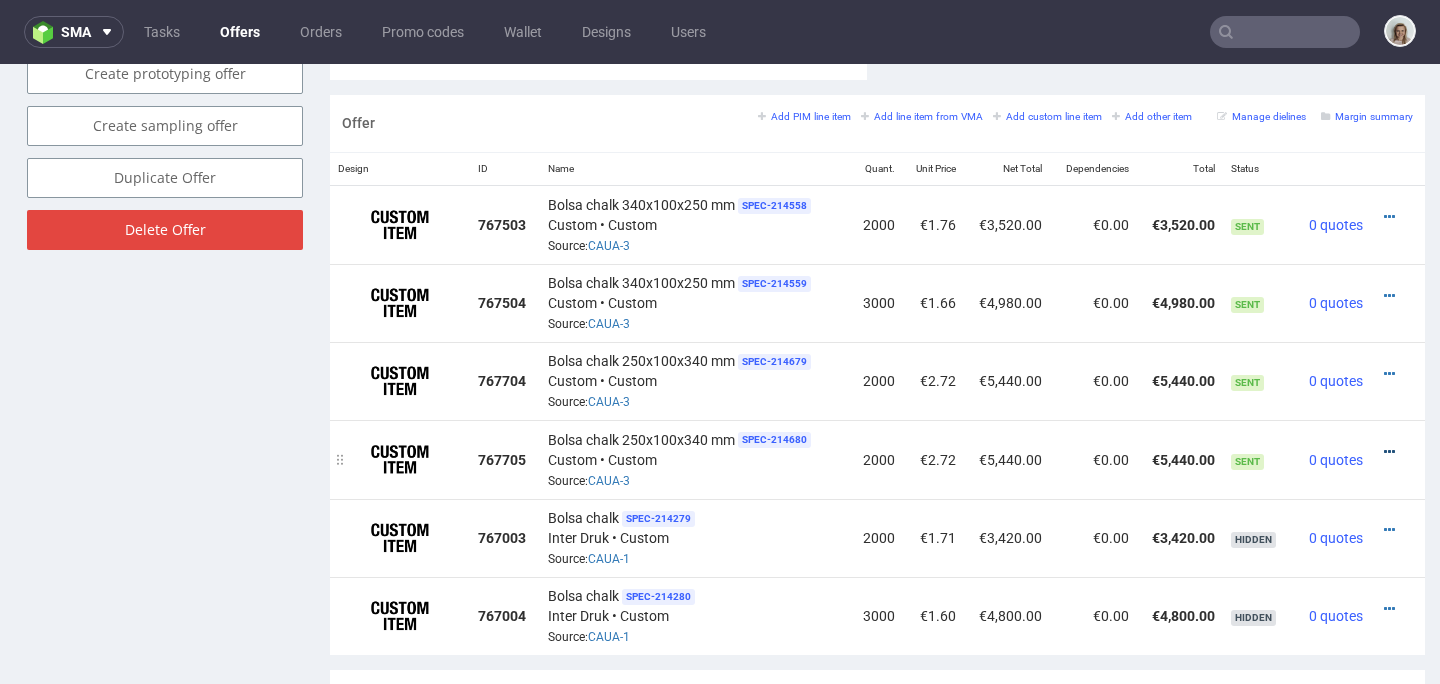 click at bounding box center (1389, 452) 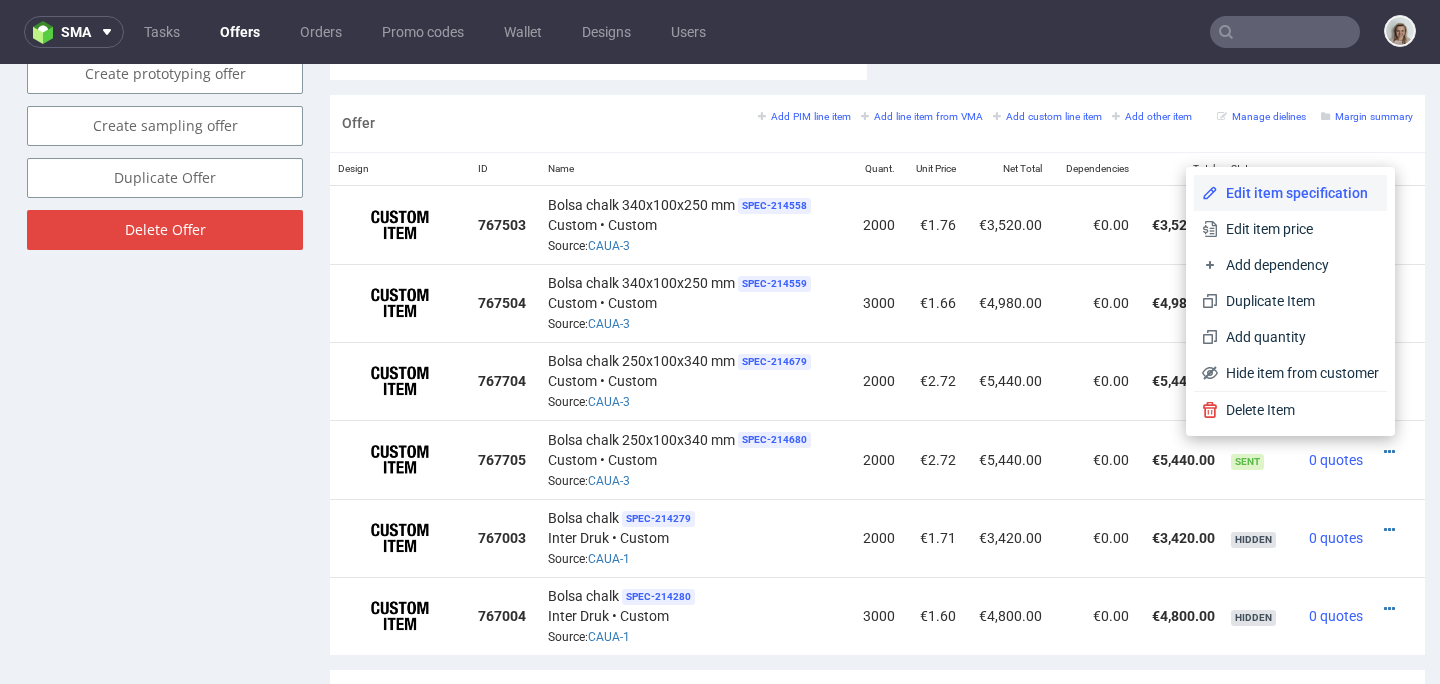 click on "Edit item specification" at bounding box center [1290, 193] 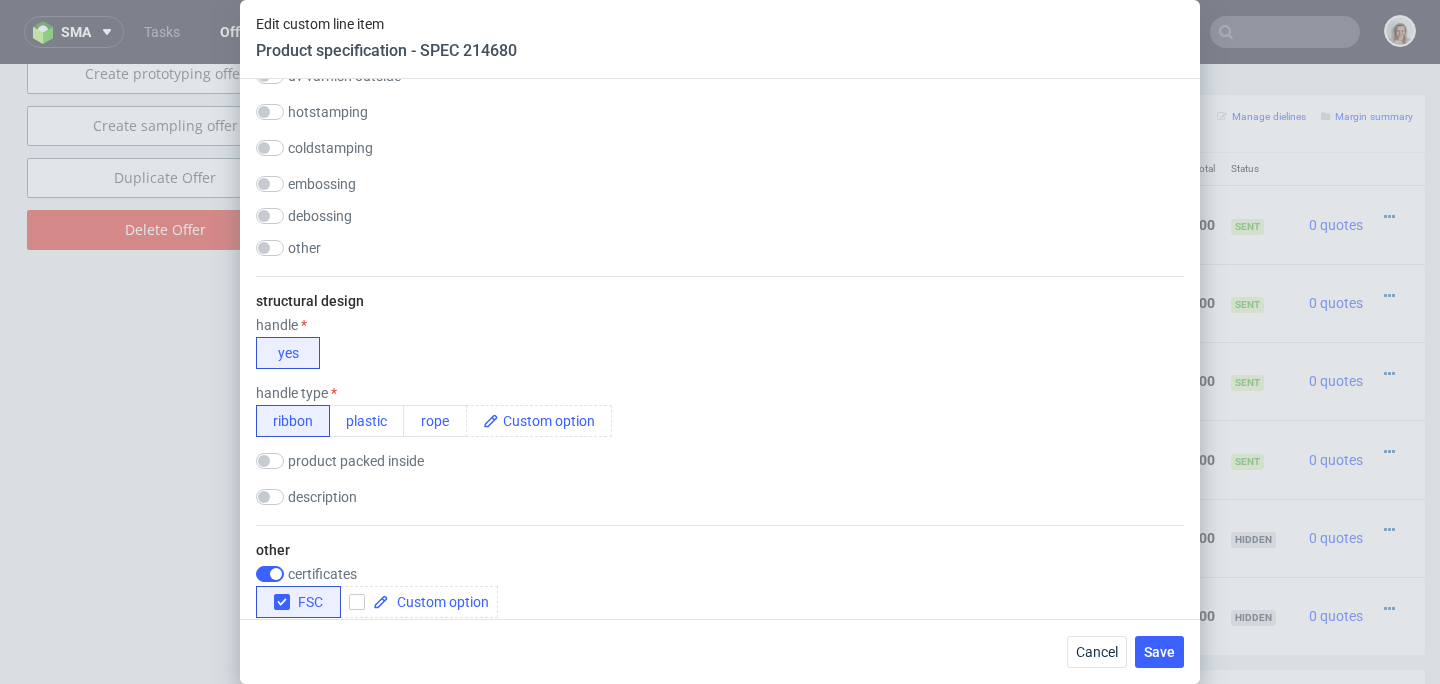 scroll, scrollTop: 1926, scrollLeft: 0, axis: vertical 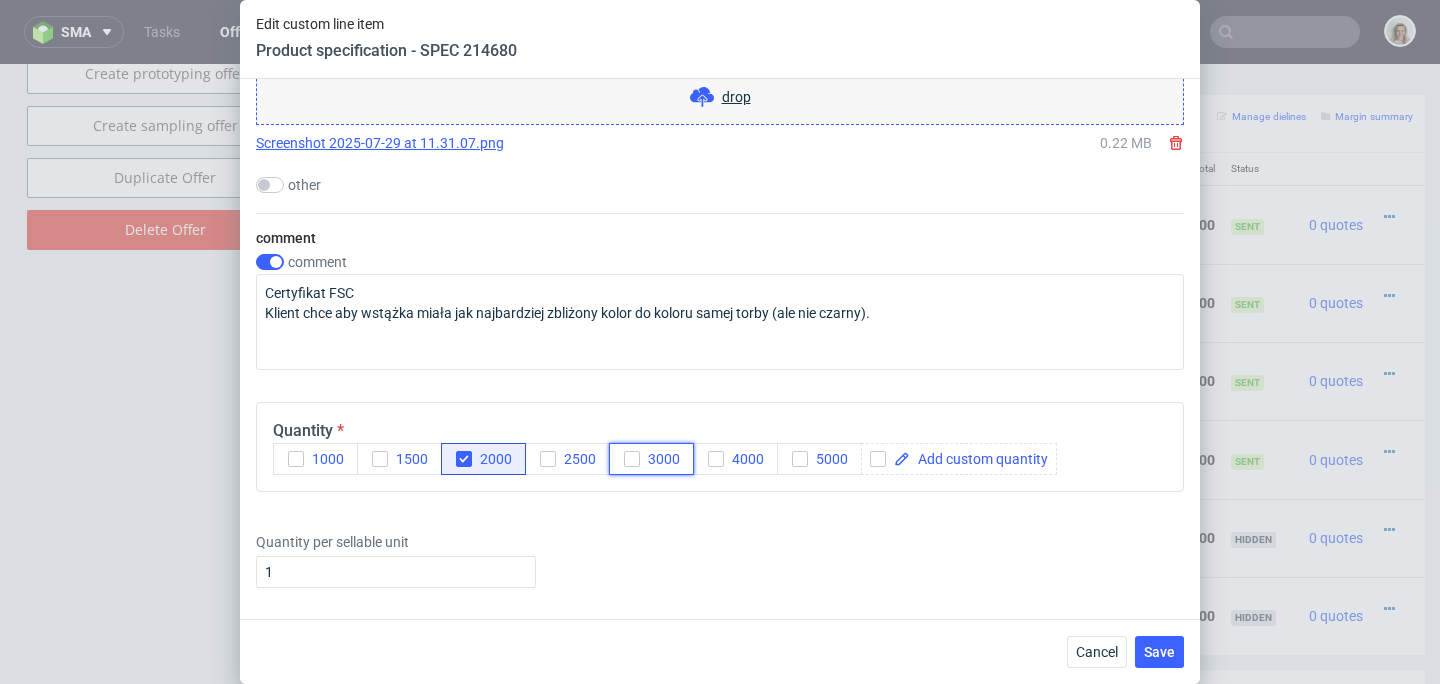 click on "3000" at bounding box center (660, 459) 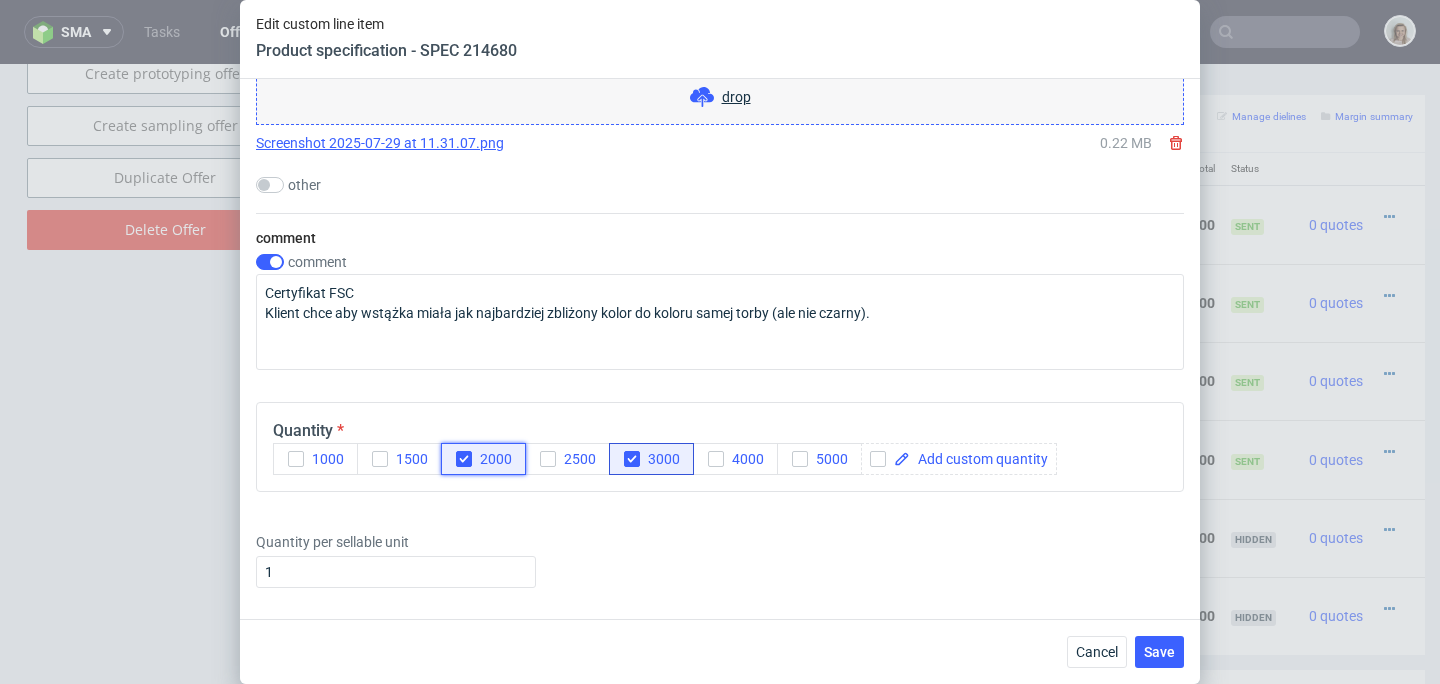 click on "2000" at bounding box center (492, 459) 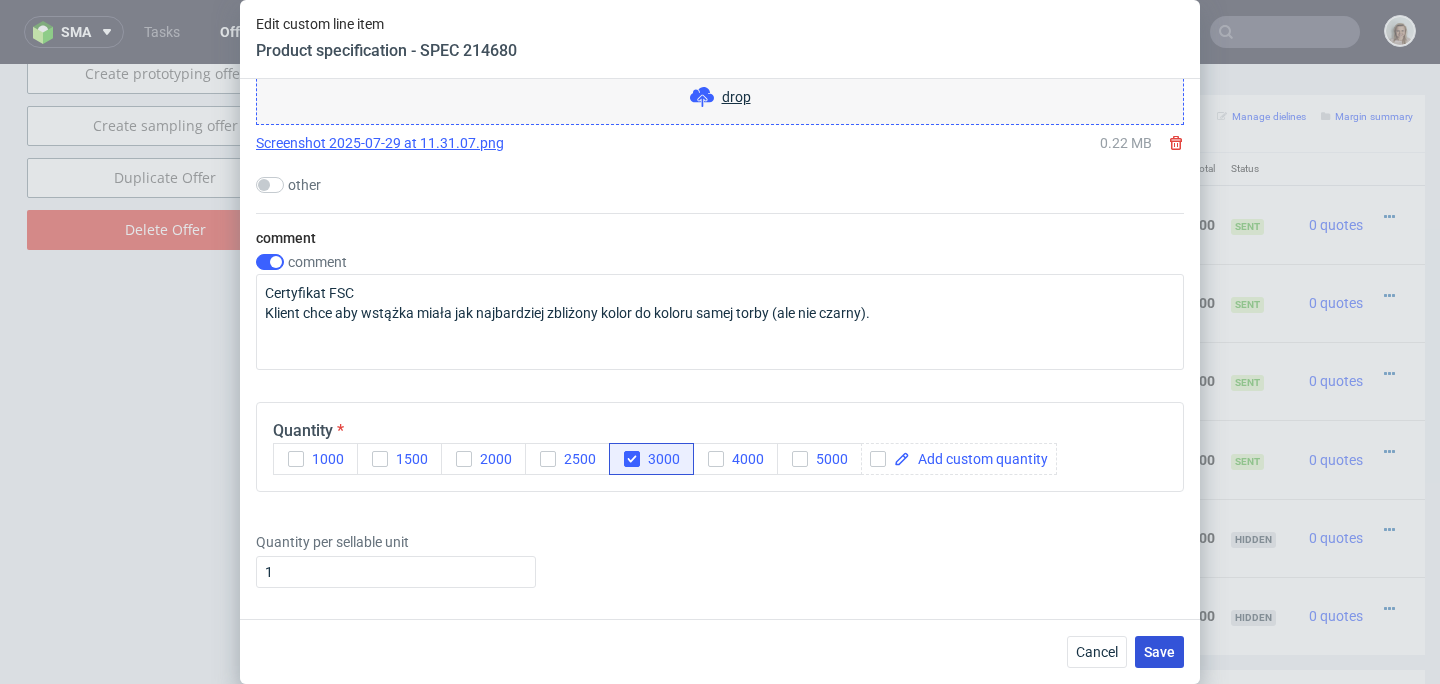 click on "Save" at bounding box center (1159, 652) 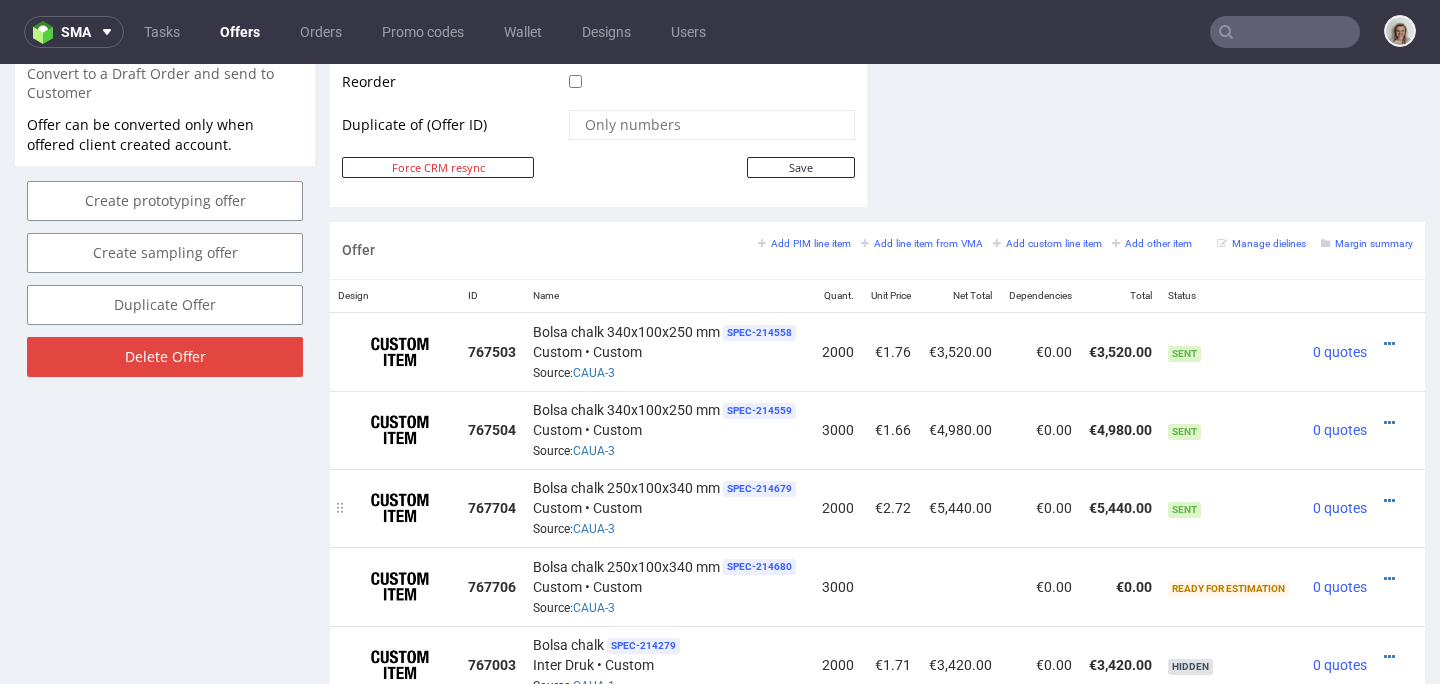 scroll, scrollTop: 1054, scrollLeft: 0, axis: vertical 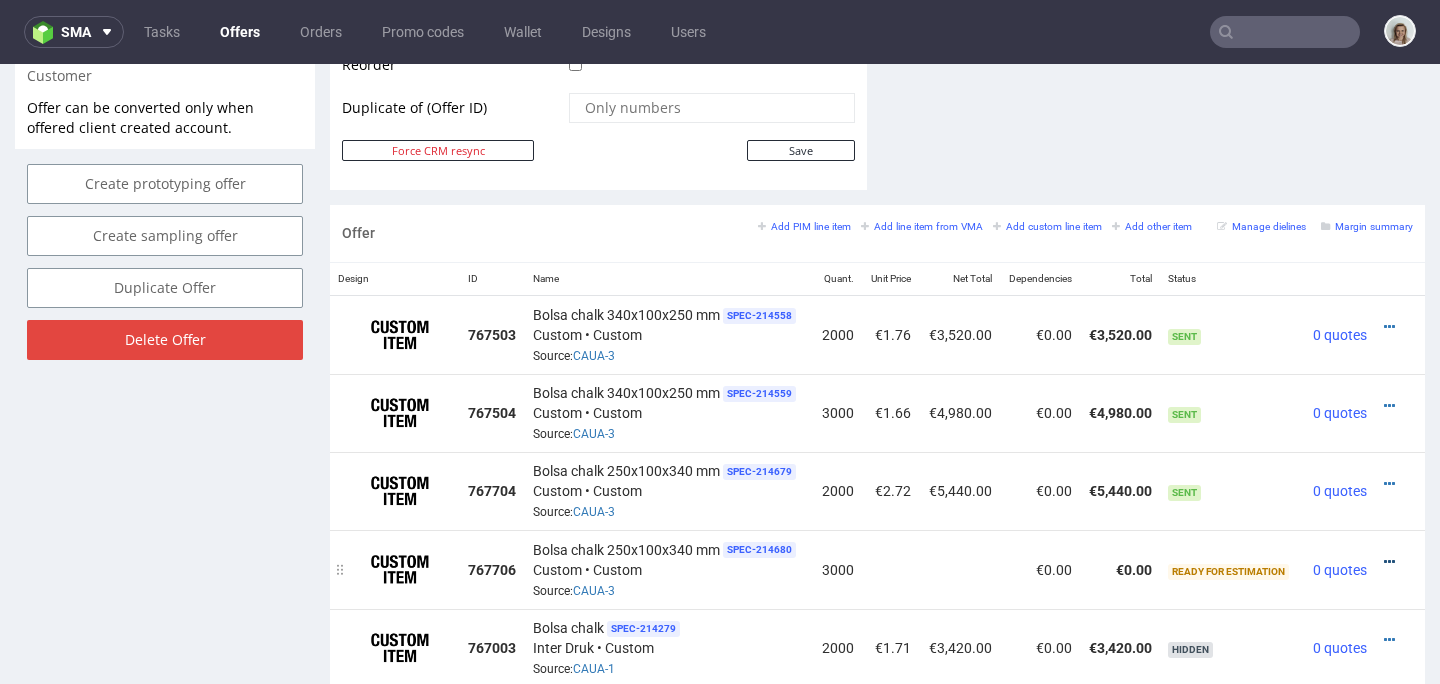 click at bounding box center (1389, 562) 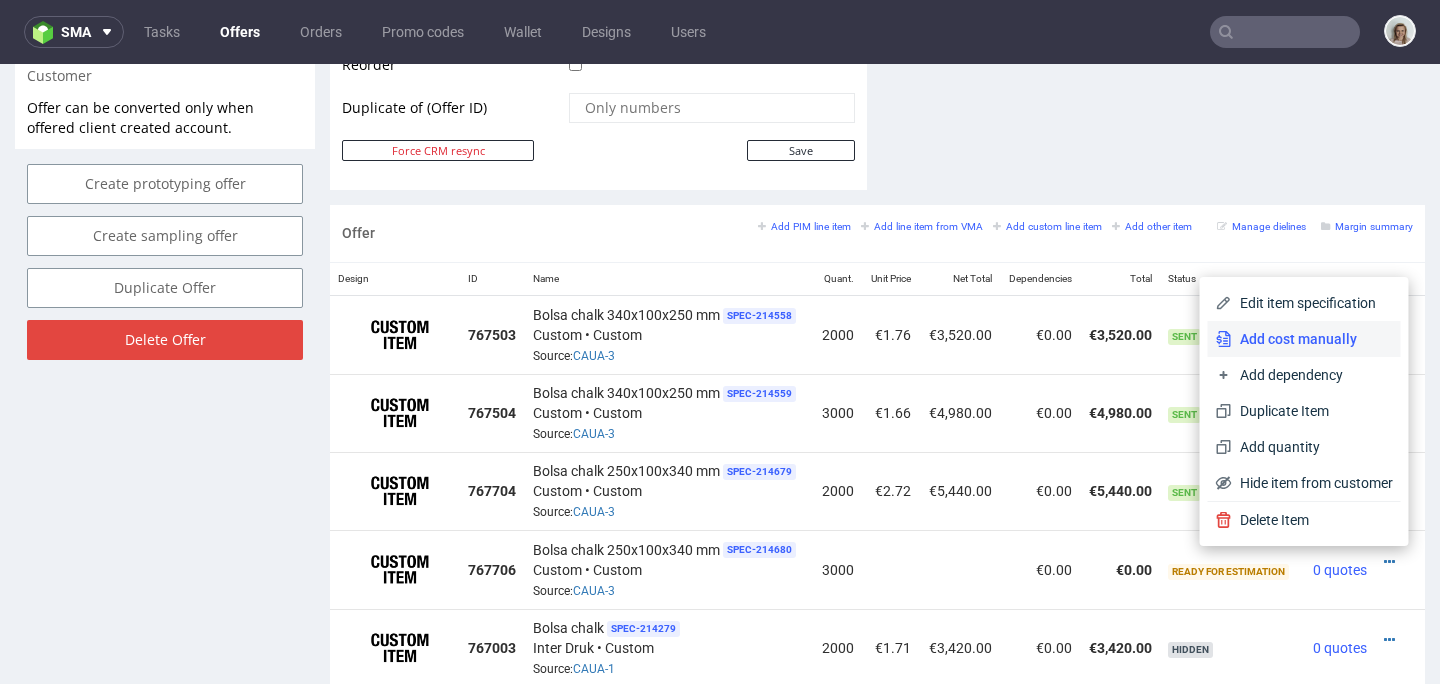click on "Add cost manually" at bounding box center [1312, 339] 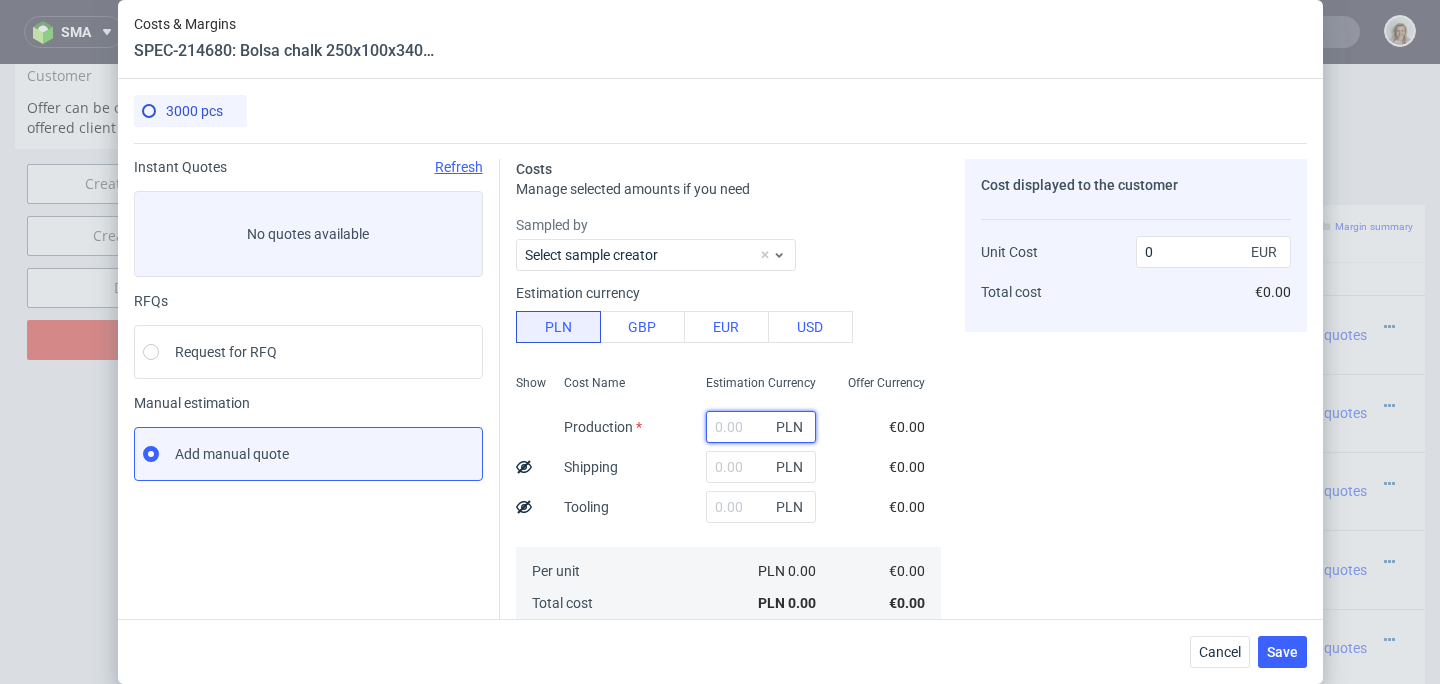 click at bounding box center (761, 427) 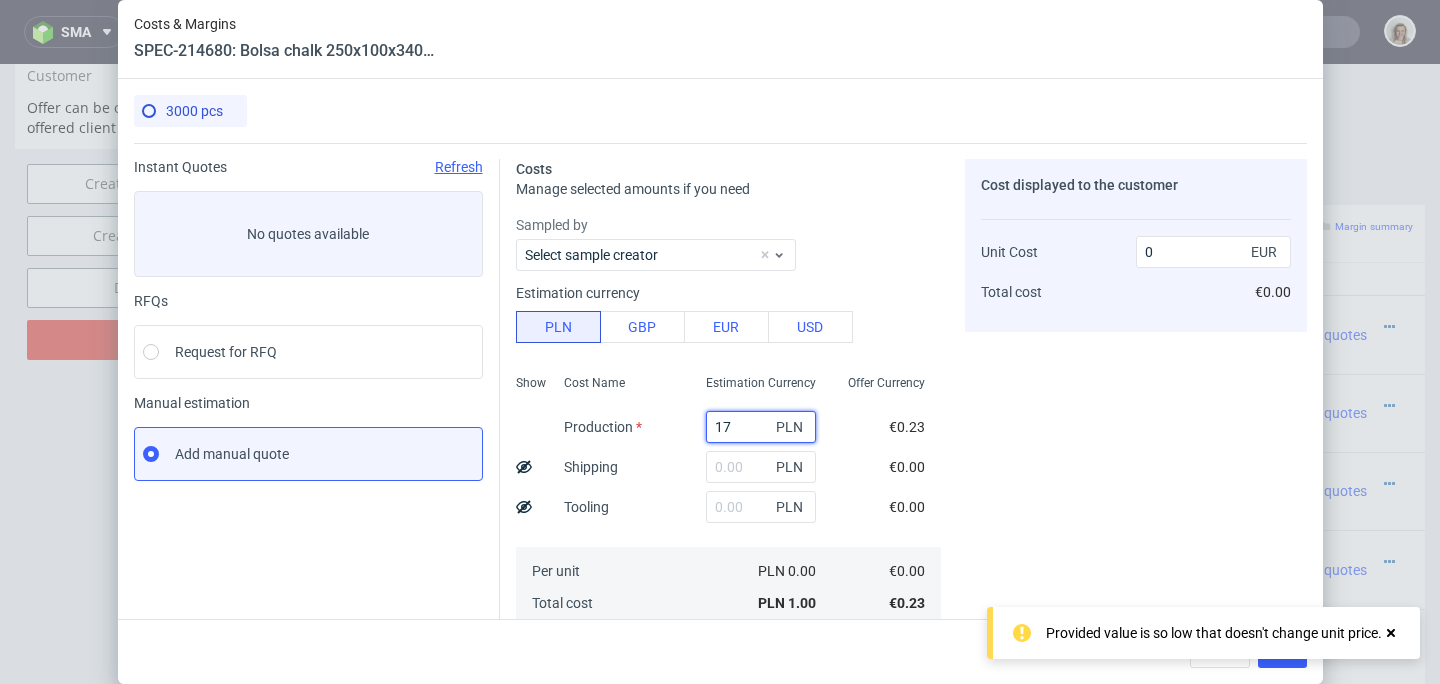 type on "173" 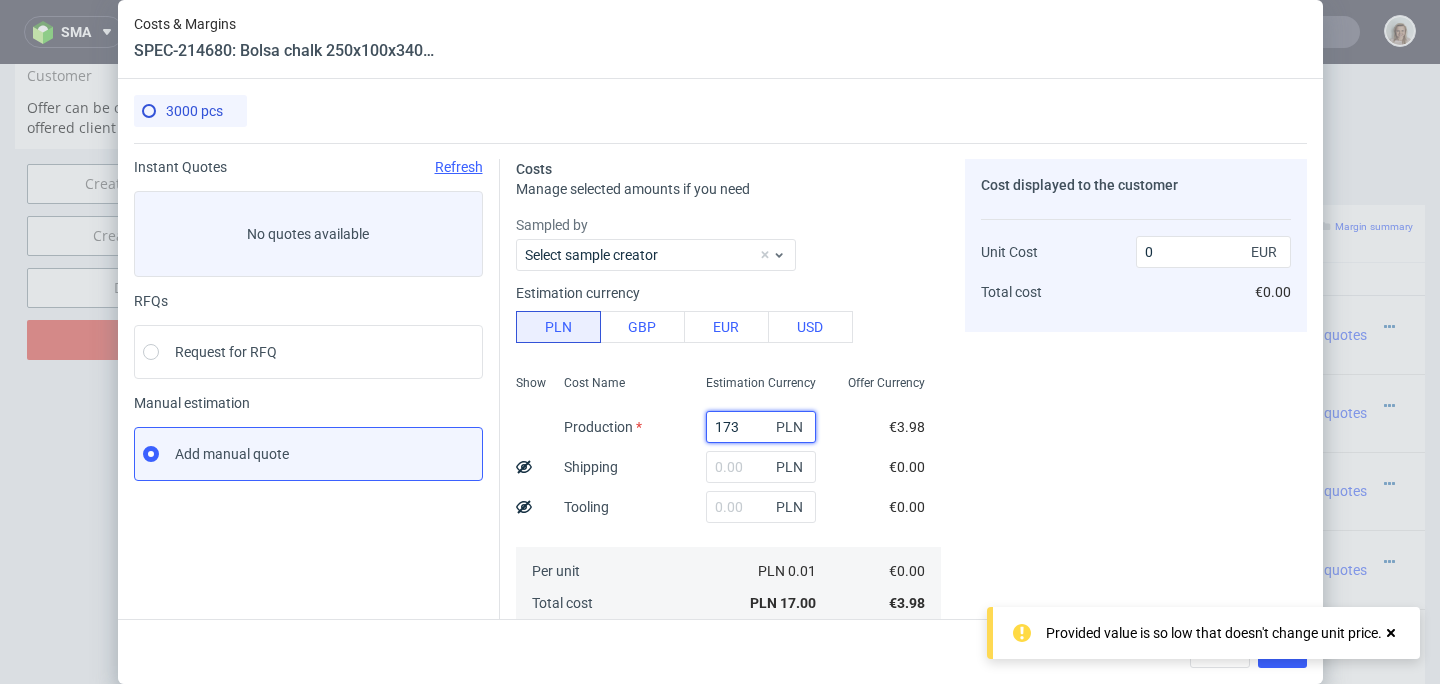 type on "0.01" 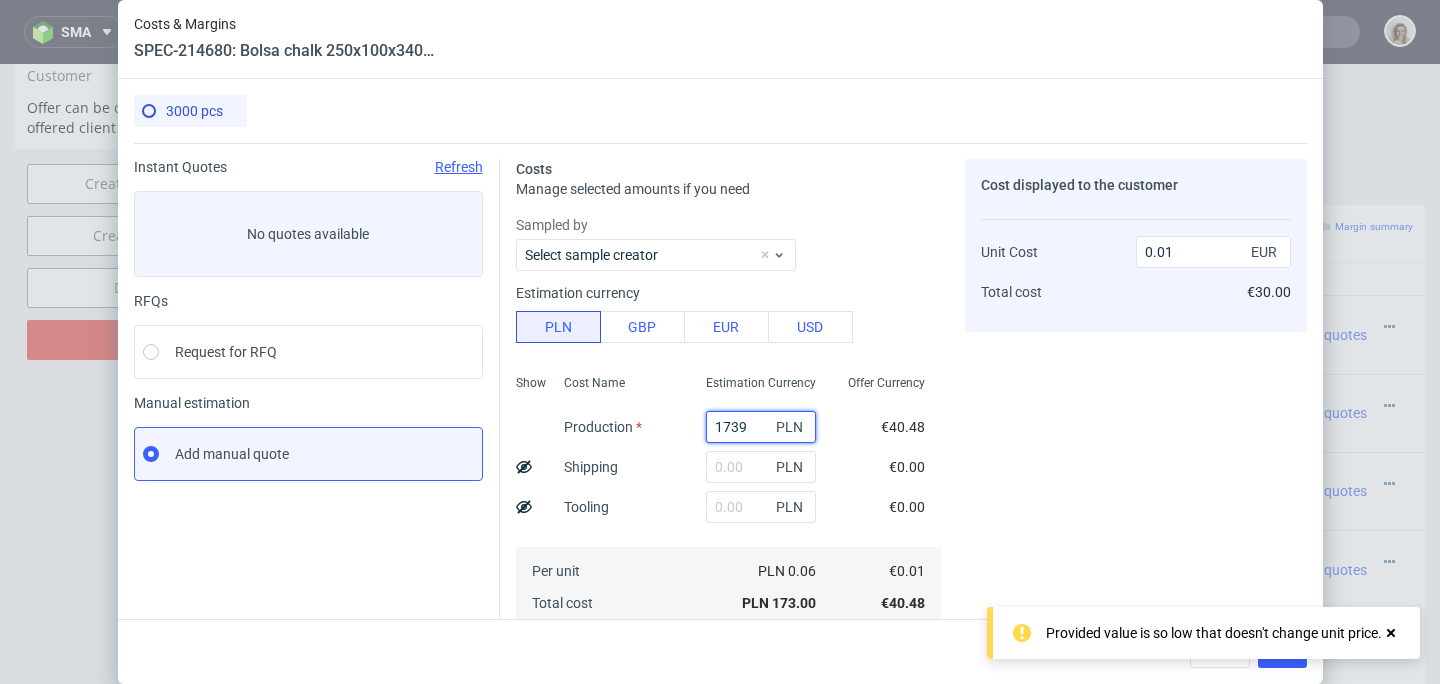 type on "17390" 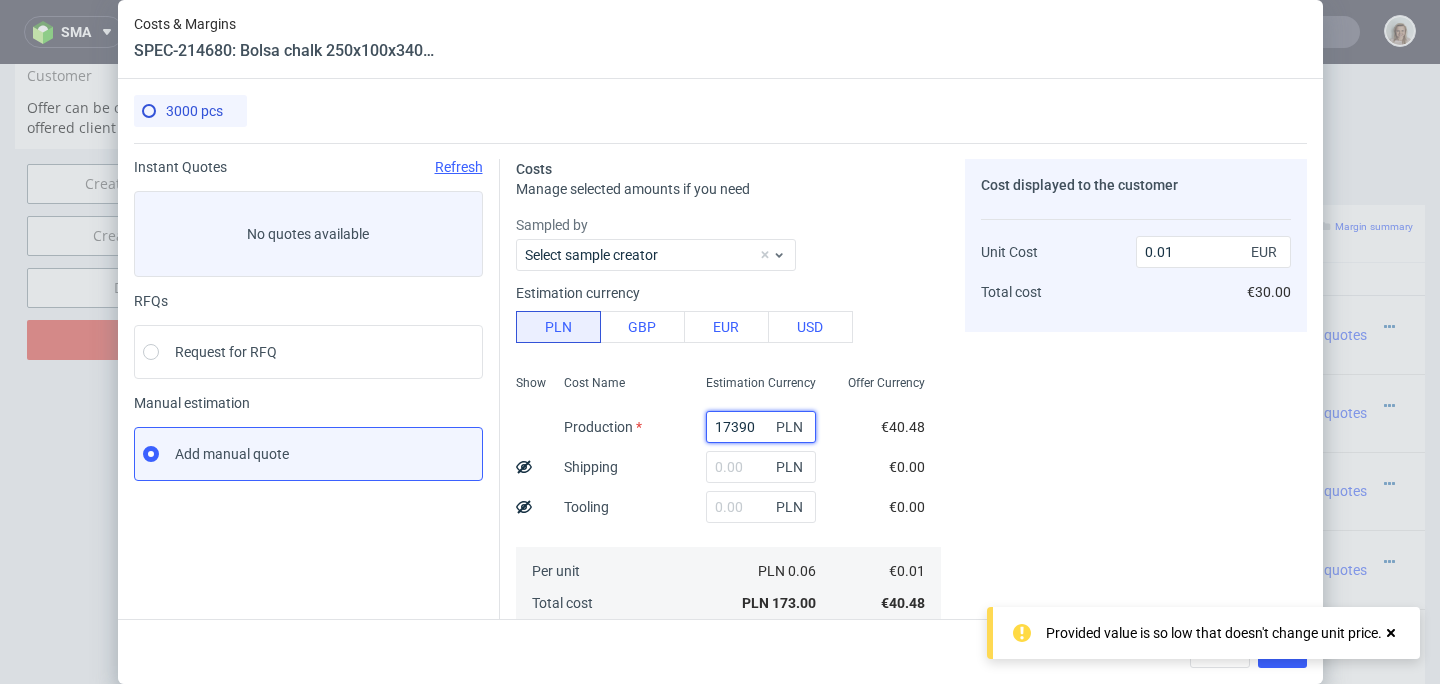 type on "1.36" 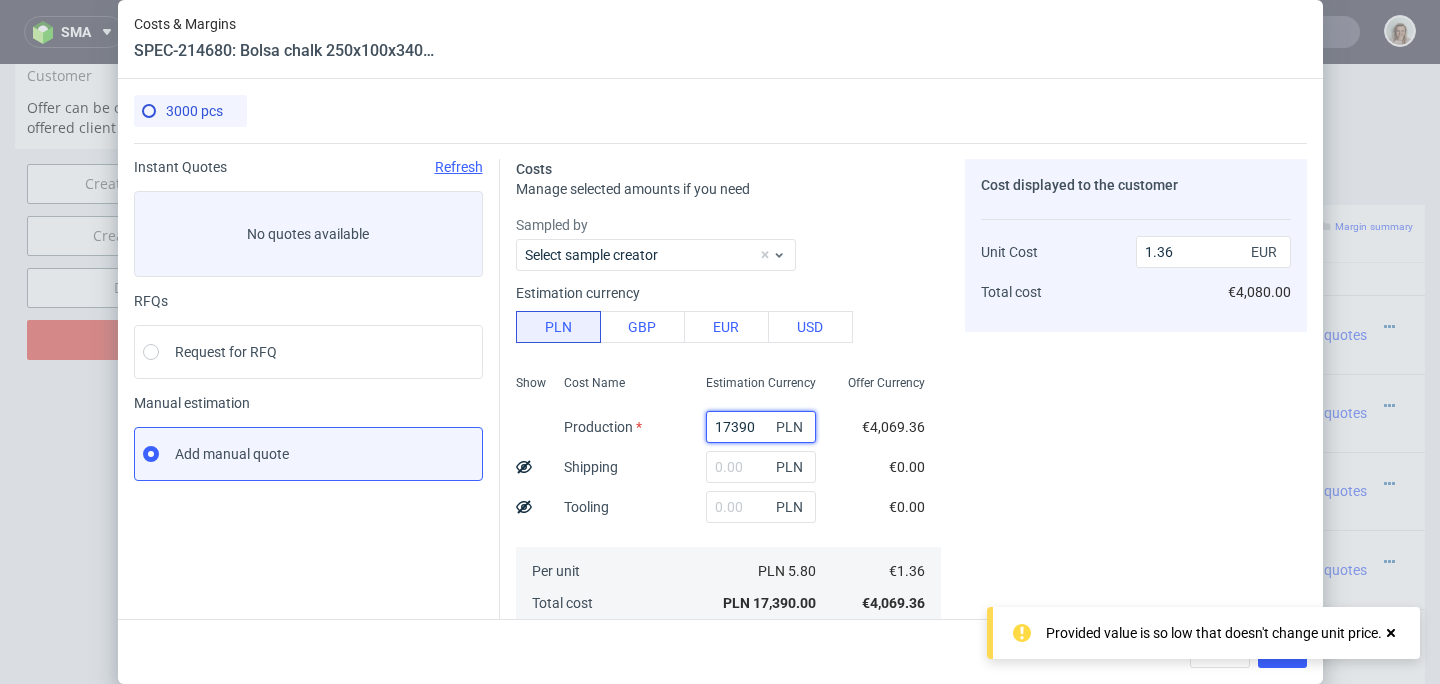 scroll, scrollTop: 166, scrollLeft: 0, axis: vertical 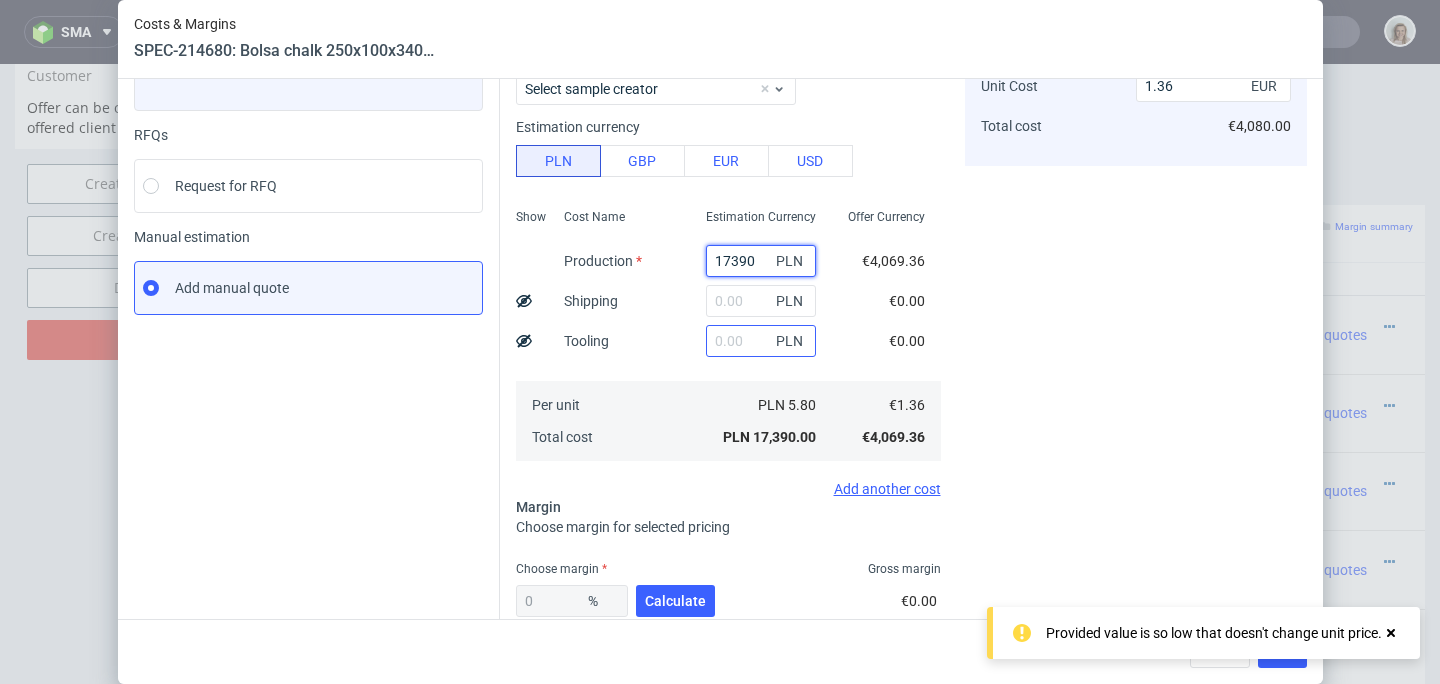 type on "17390" 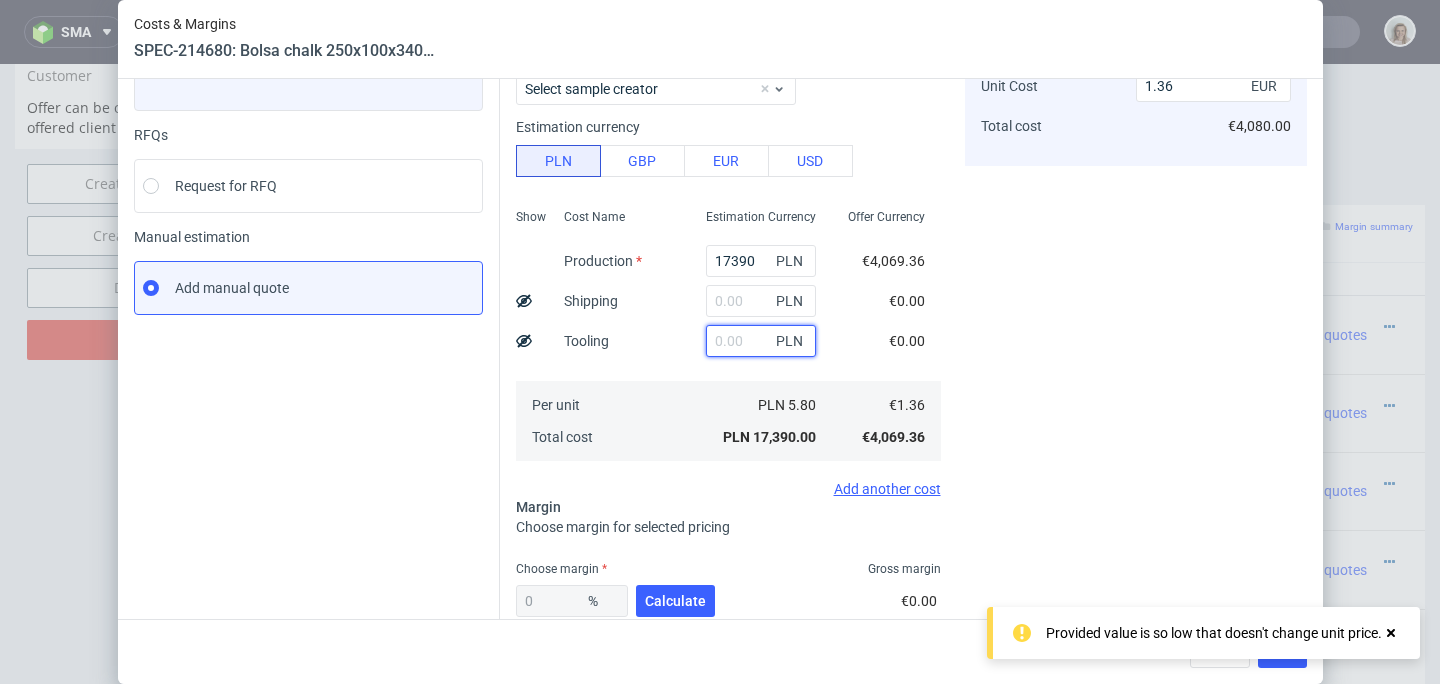 click at bounding box center (761, 341) 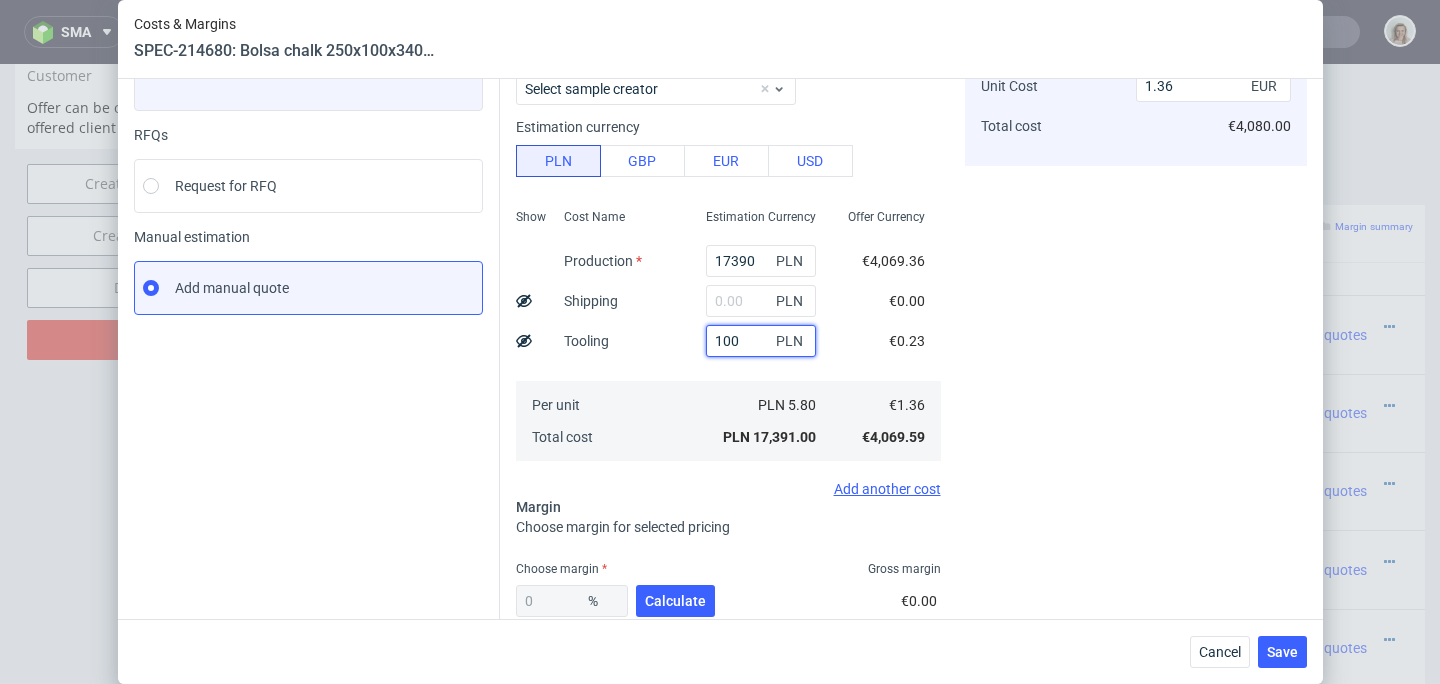 type on "1000" 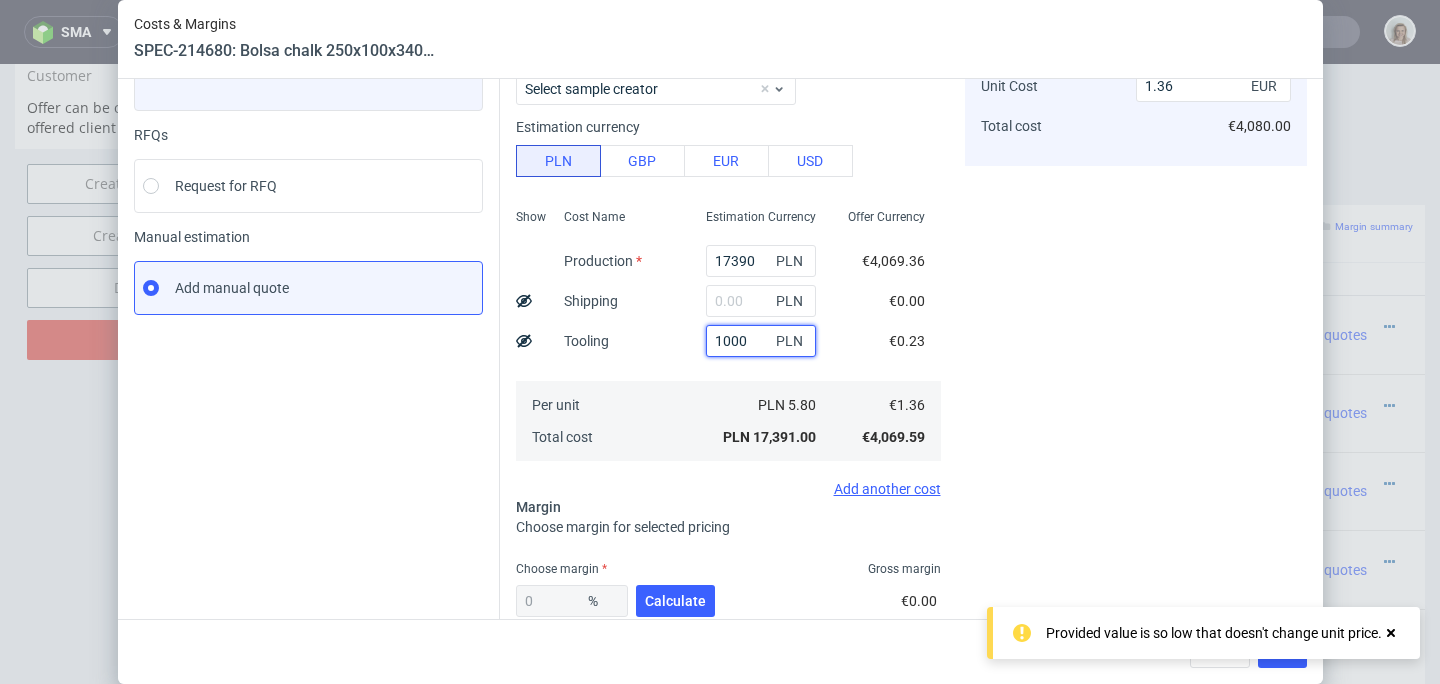 type on "1.44" 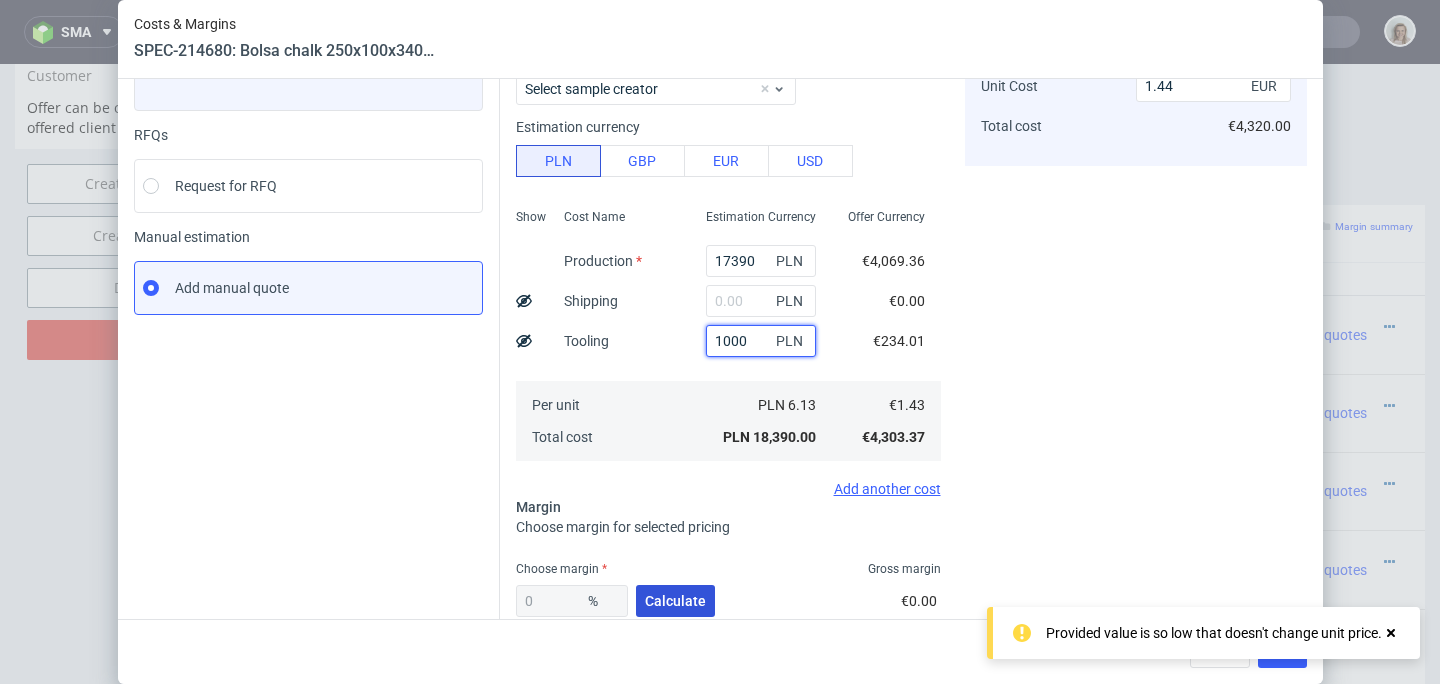 type on "1000" 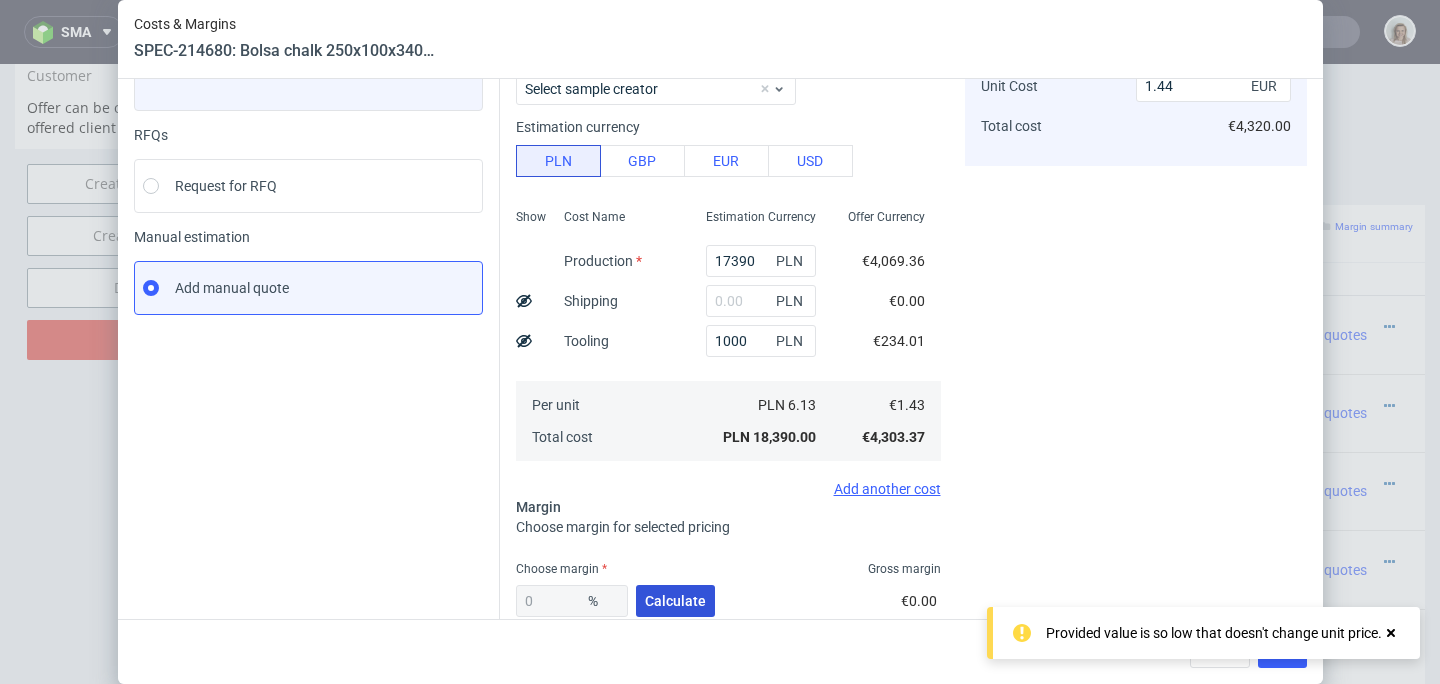 click on "Calculate" at bounding box center (675, 601) 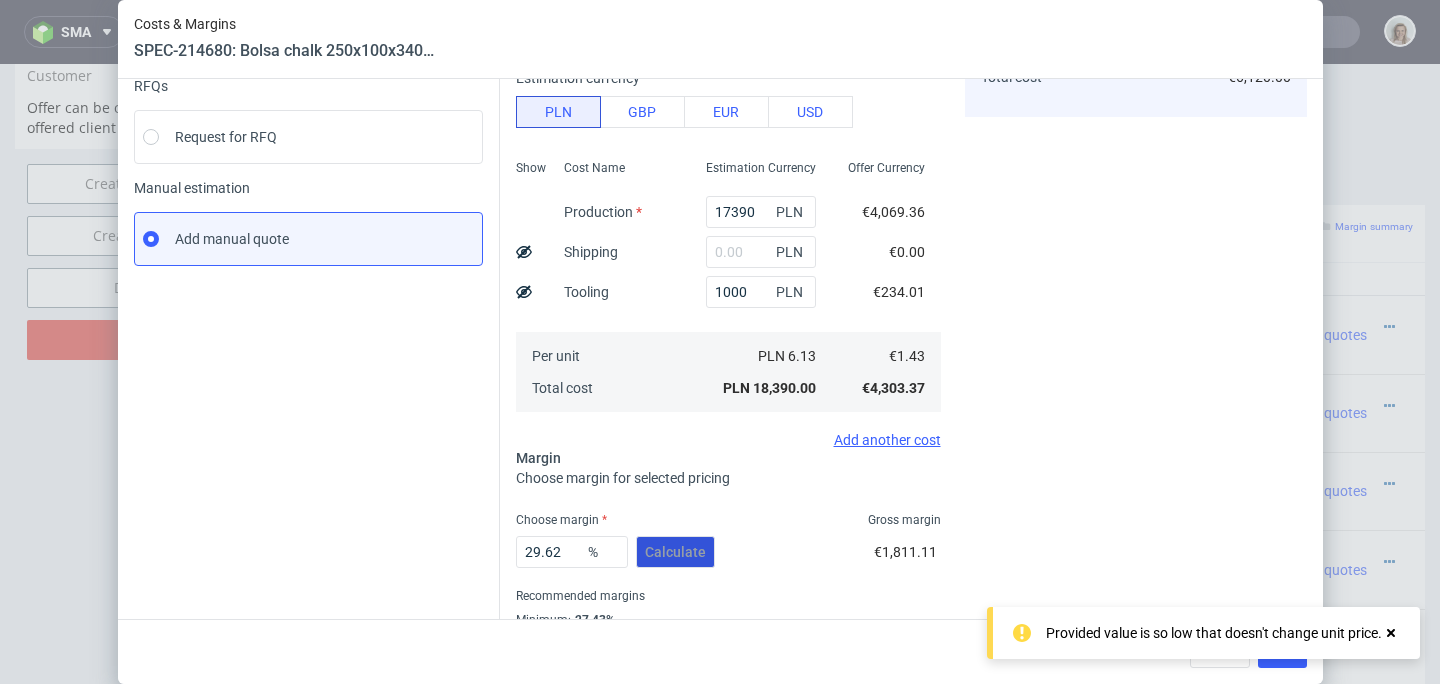 scroll, scrollTop: 288, scrollLeft: 0, axis: vertical 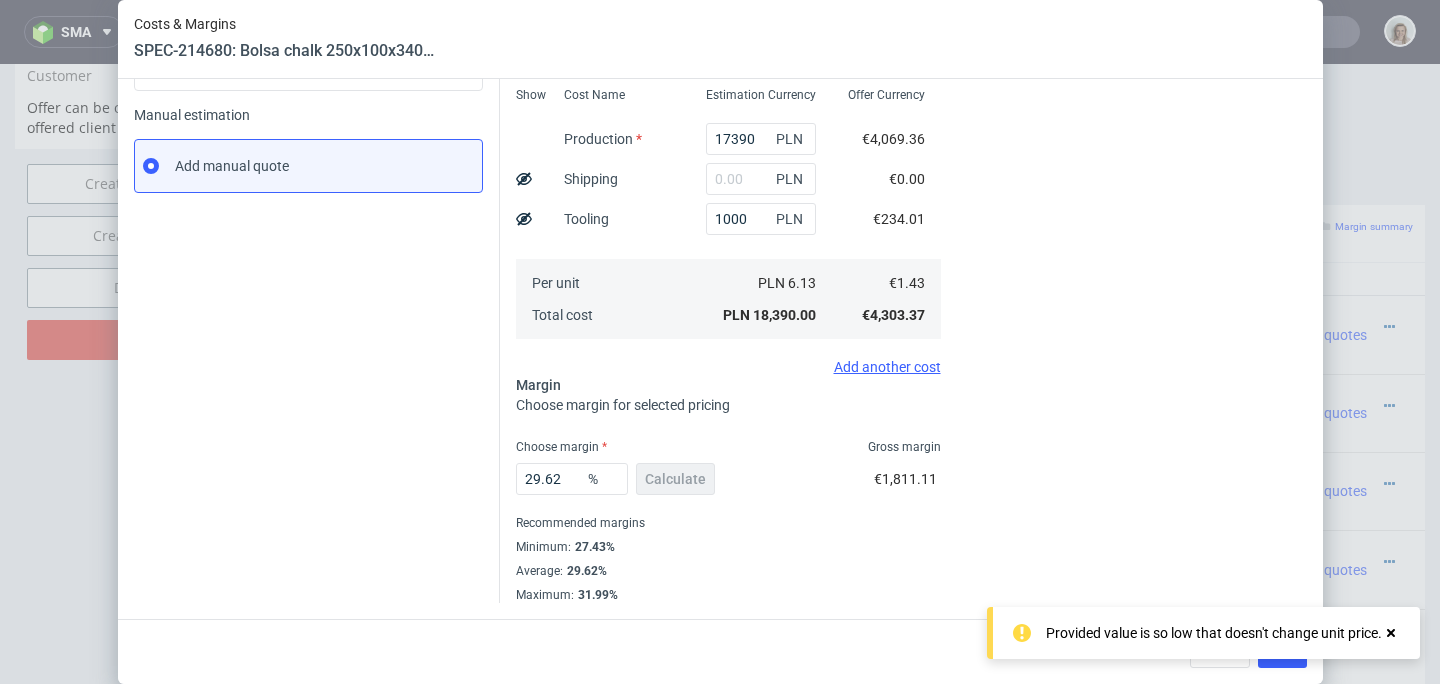click 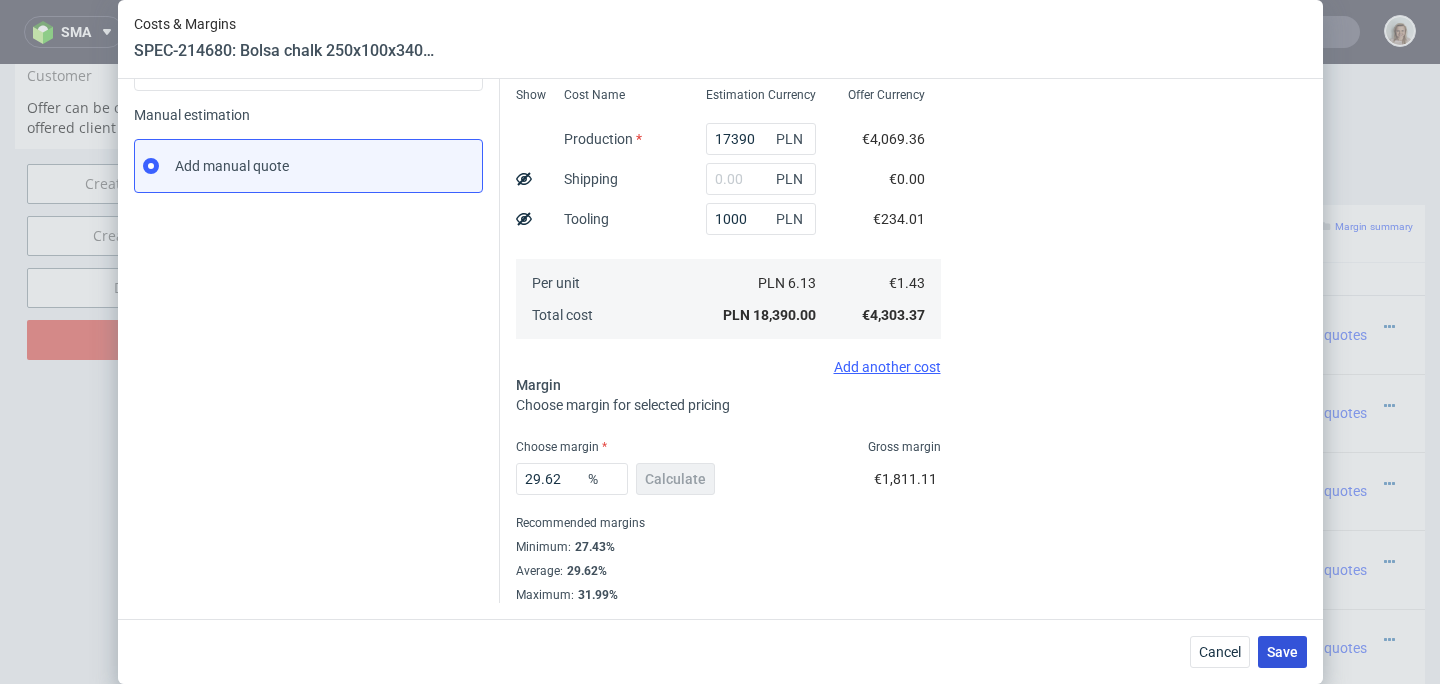 click on "Save" at bounding box center [1282, 652] 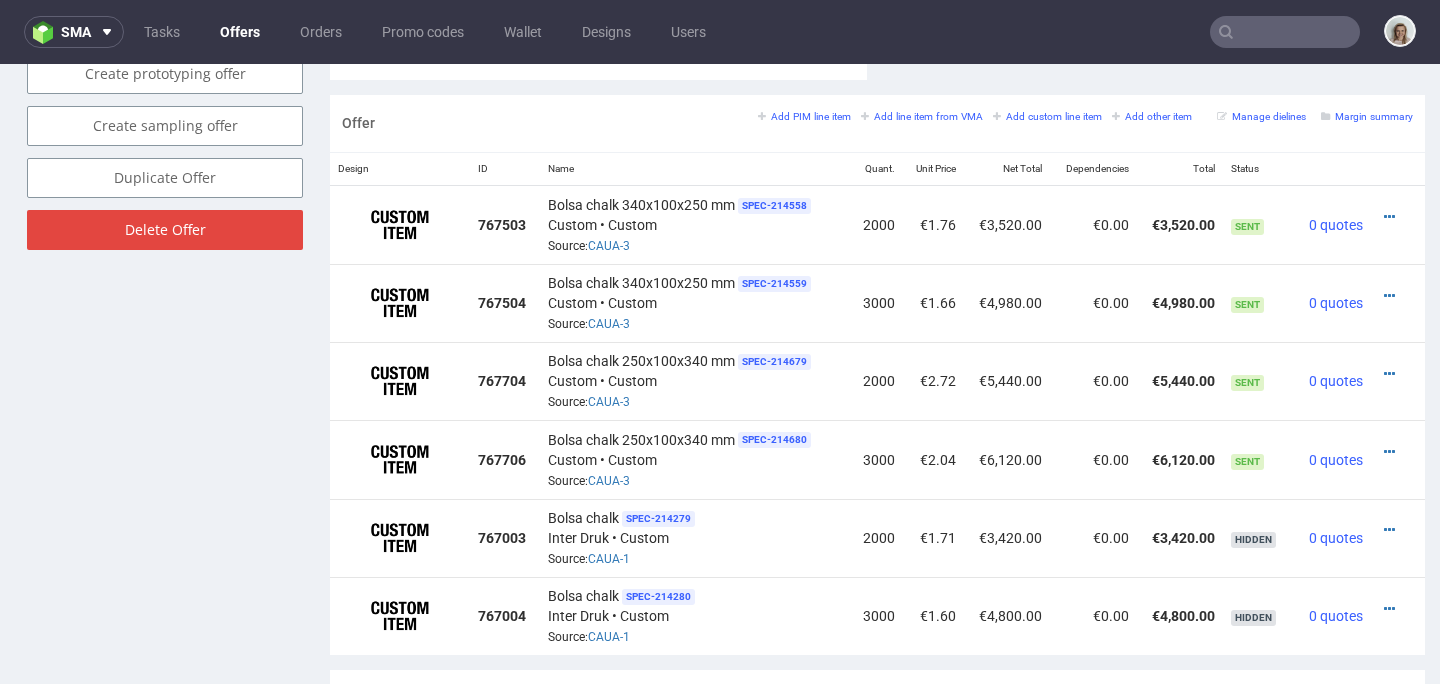 scroll, scrollTop: 1166, scrollLeft: 0, axis: vertical 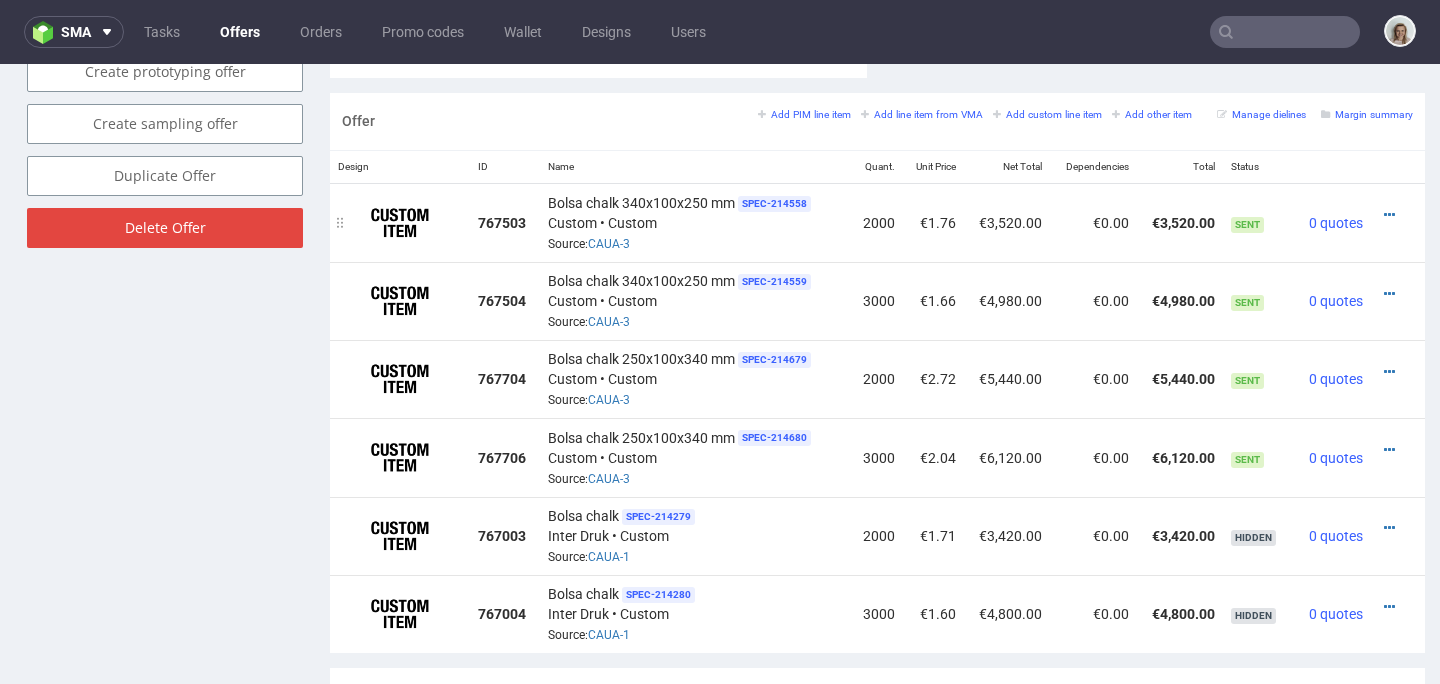 click at bounding box center (1392, 215) 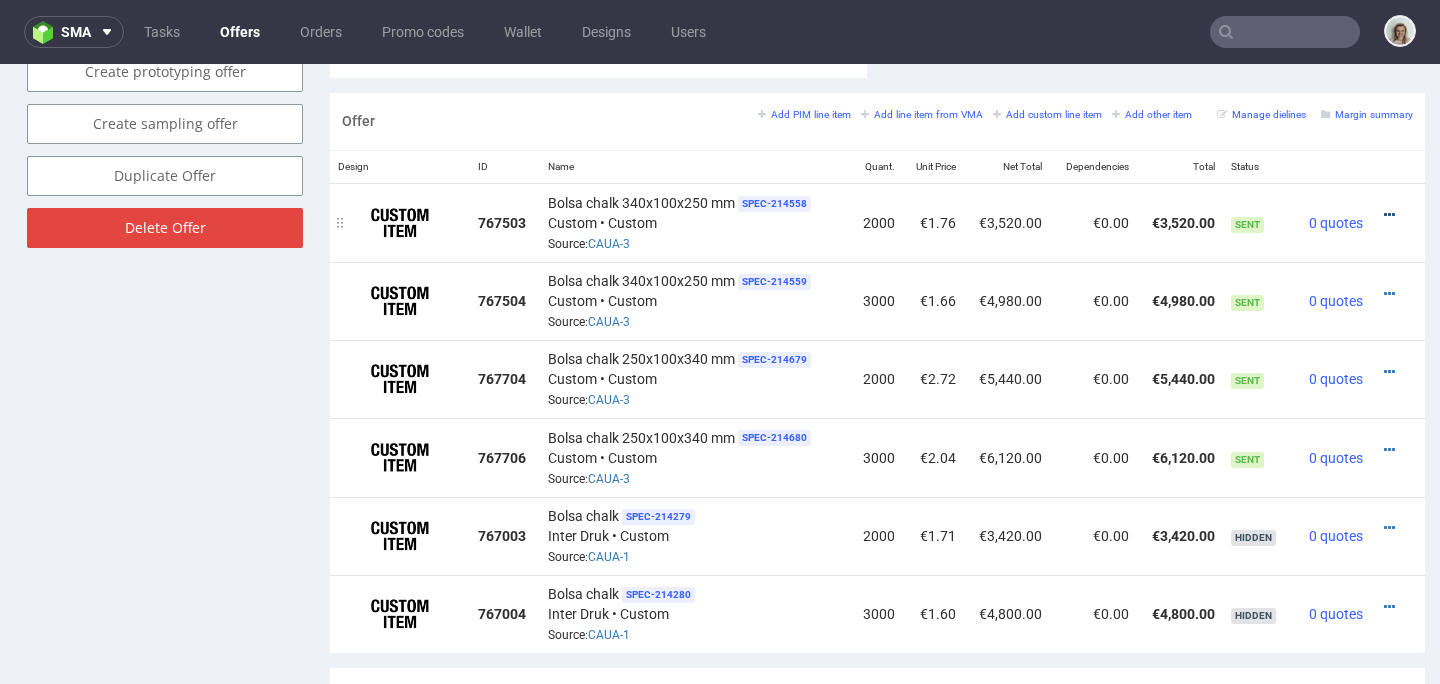 click at bounding box center [1389, 215] 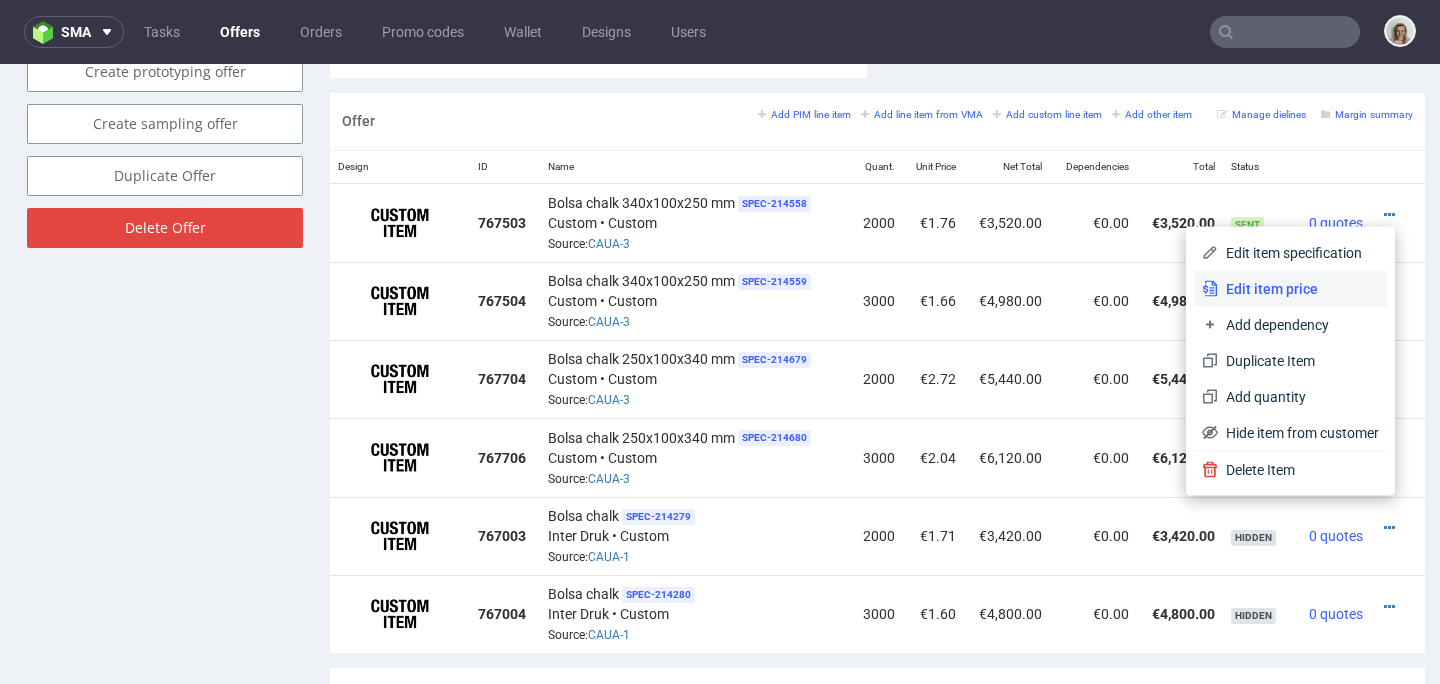 click on "Edit item price" at bounding box center [1298, 289] 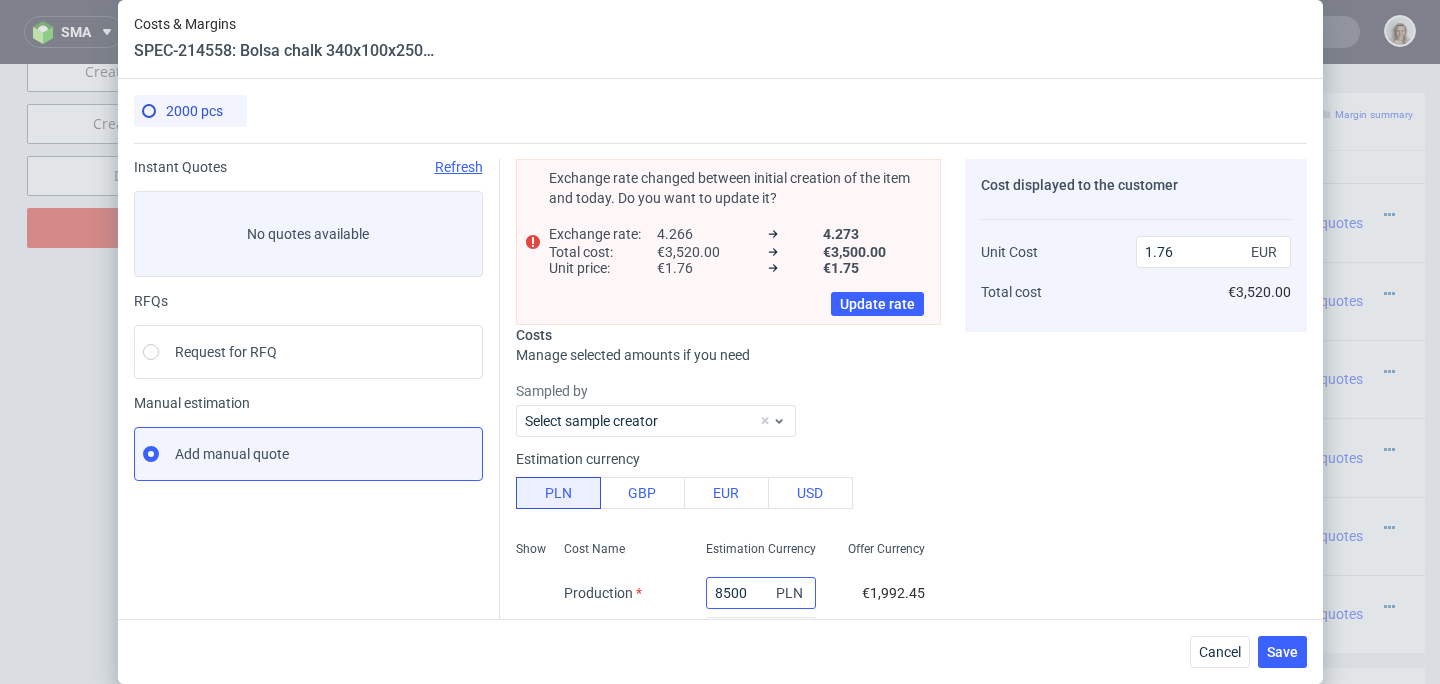 scroll, scrollTop: 160, scrollLeft: 0, axis: vertical 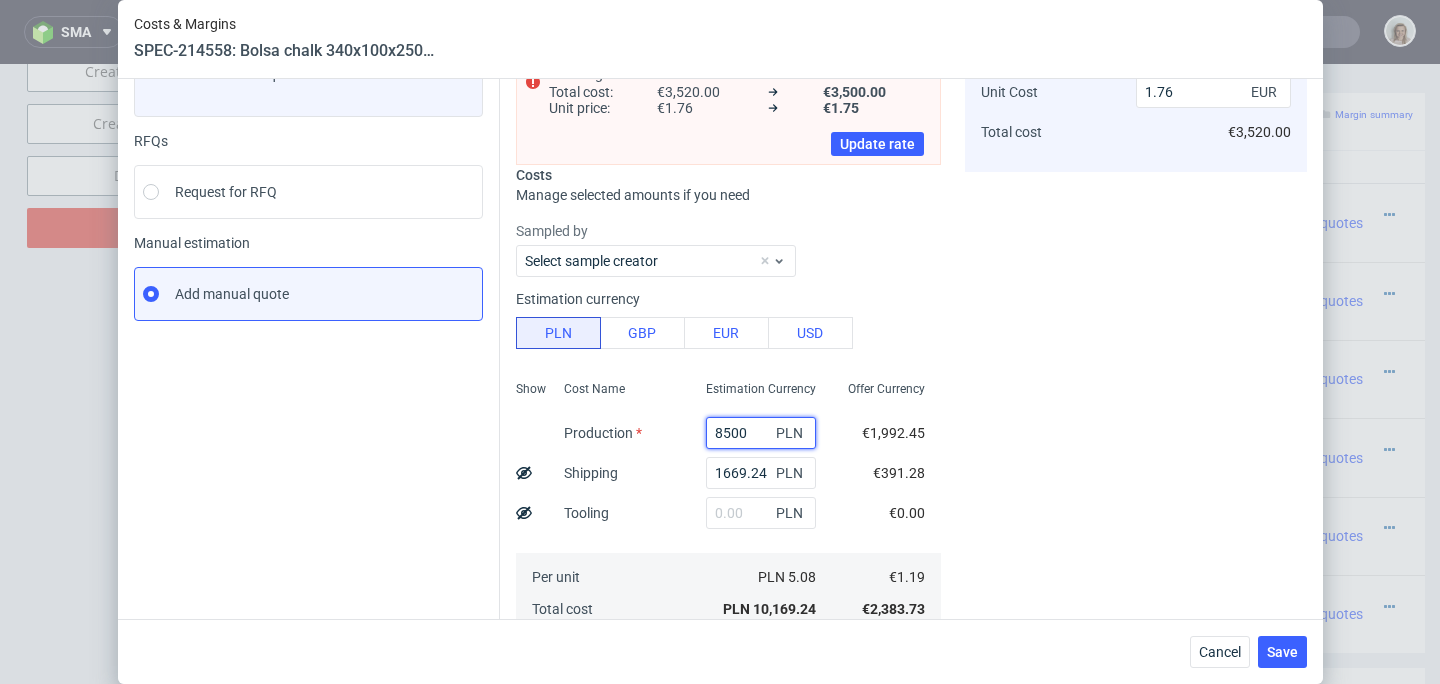 drag, startPoint x: 733, startPoint y: 435, endPoint x: 679, endPoint y: 434, distance: 54.00926 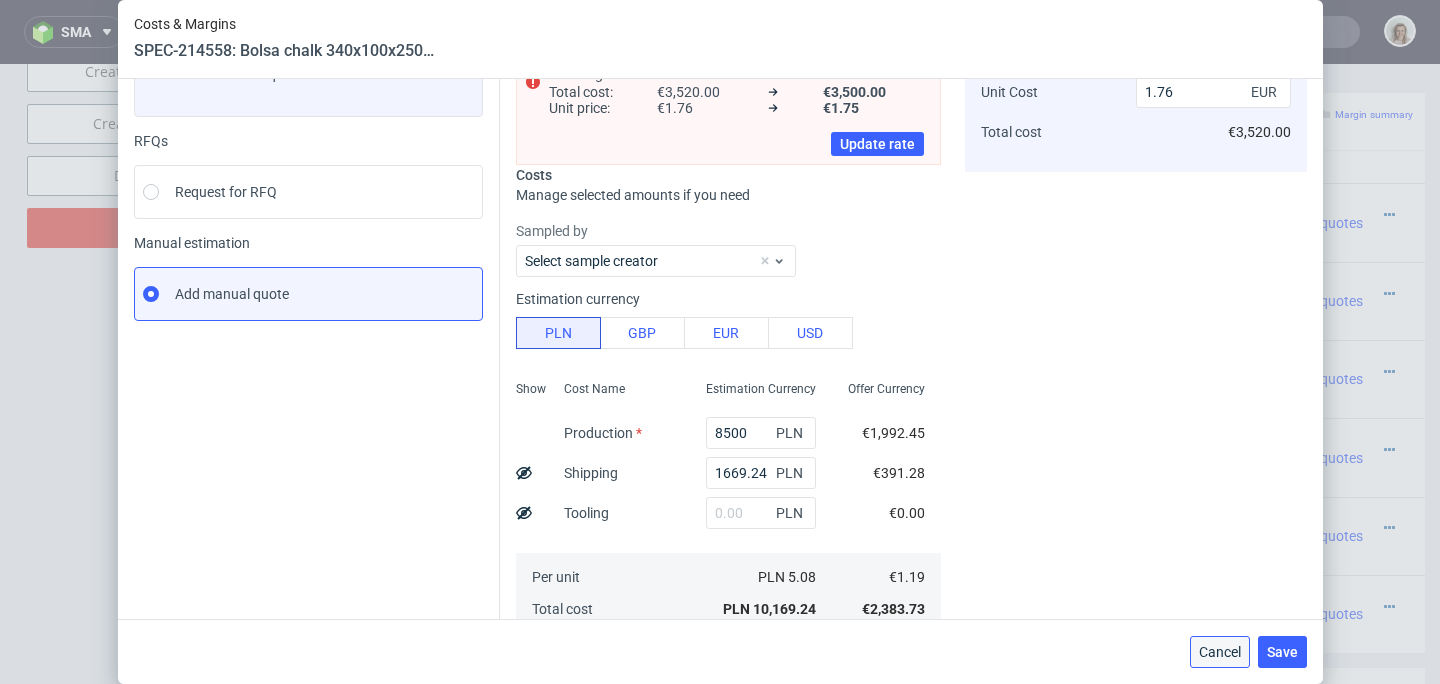 drag, startPoint x: 1215, startPoint y: 662, endPoint x: 1213, endPoint y: 579, distance: 83.02409 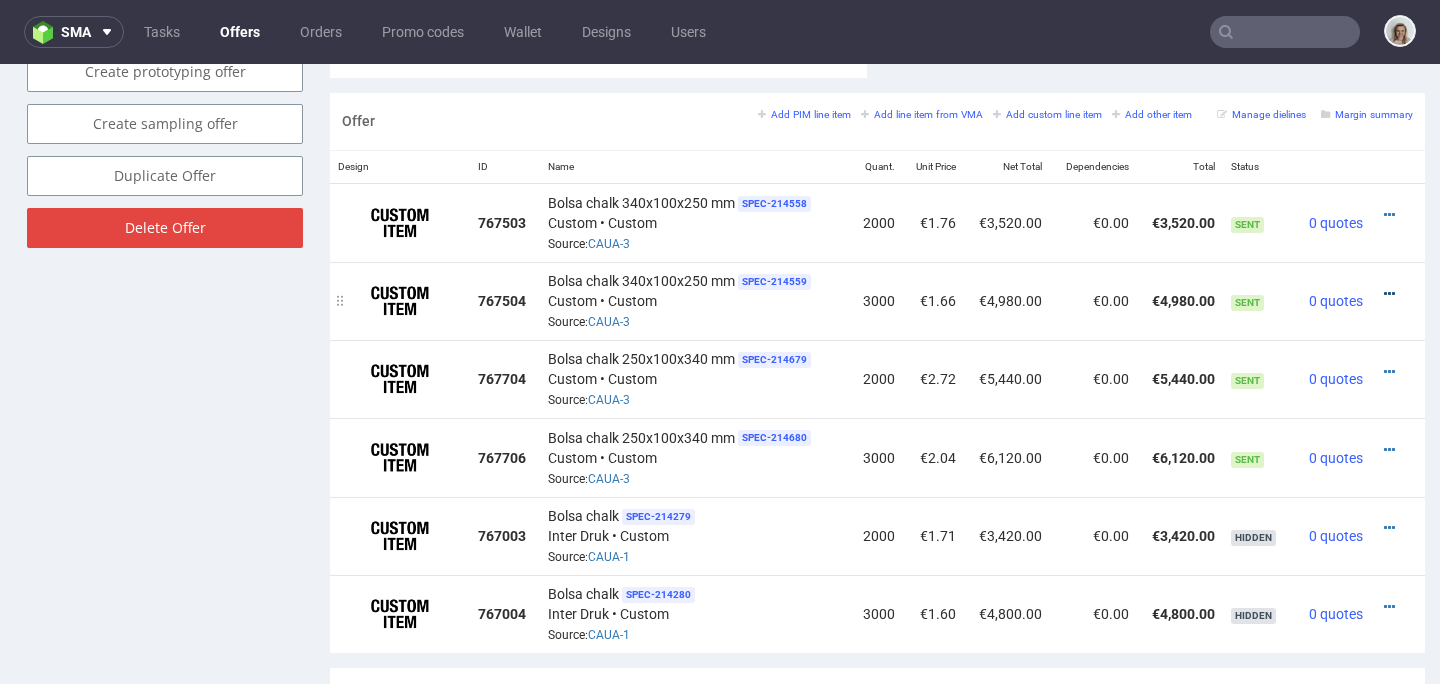 click at bounding box center (1389, 294) 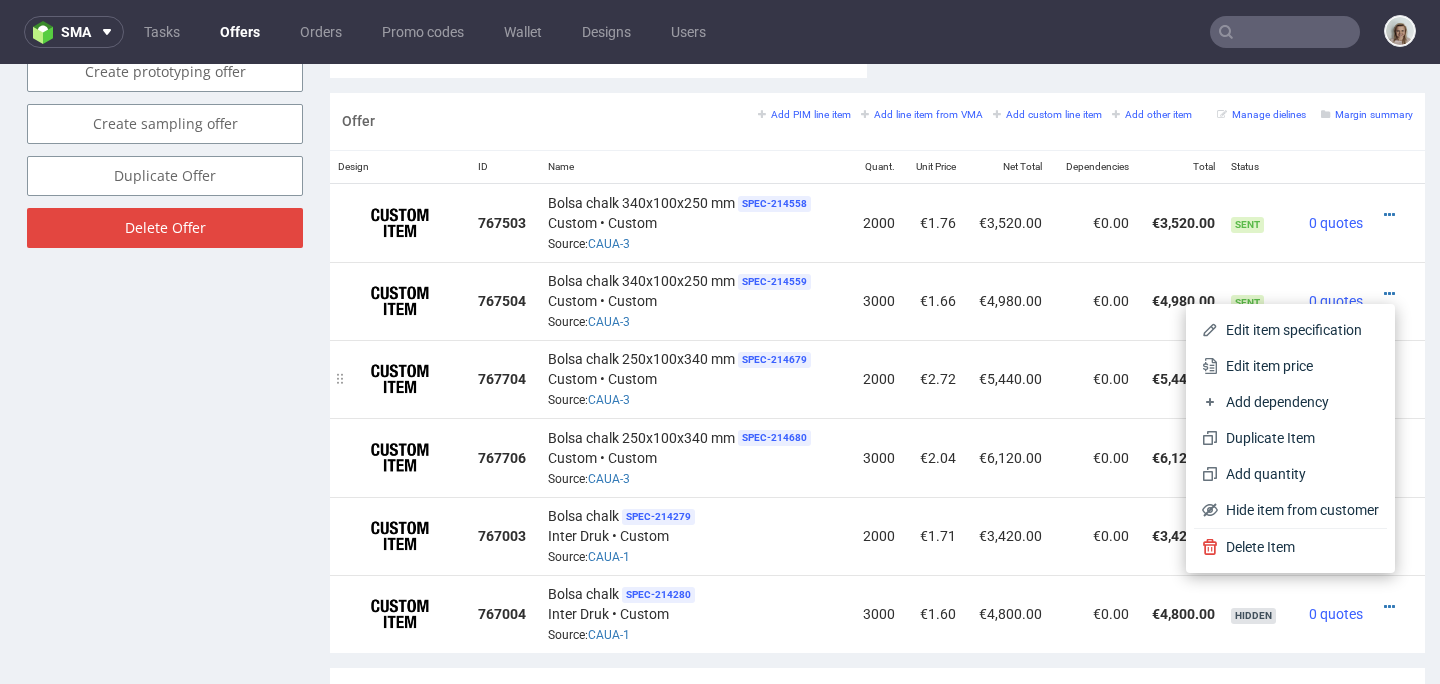 drag, startPoint x: 1284, startPoint y: 371, endPoint x: 1079, endPoint y: 378, distance: 205.11948 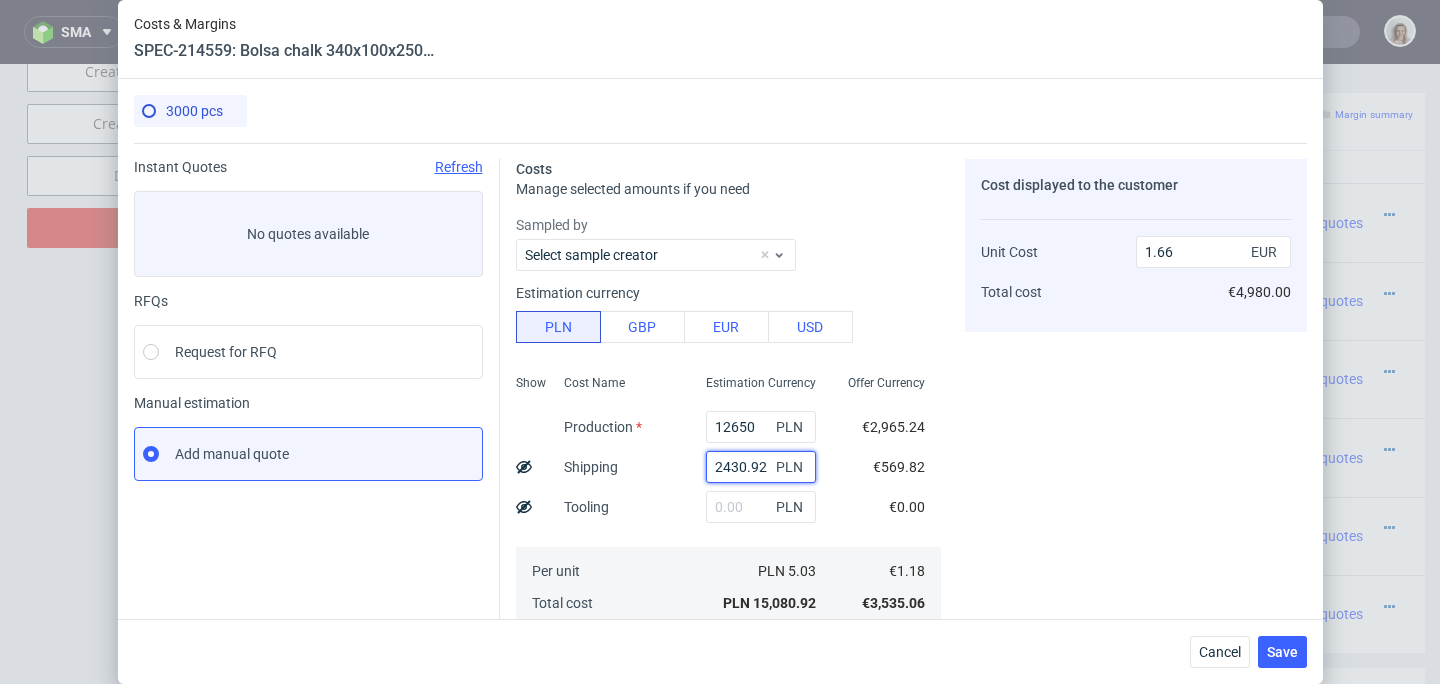 drag, startPoint x: 746, startPoint y: 467, endPoint x: 689, endPoint y: 467, distance: 57 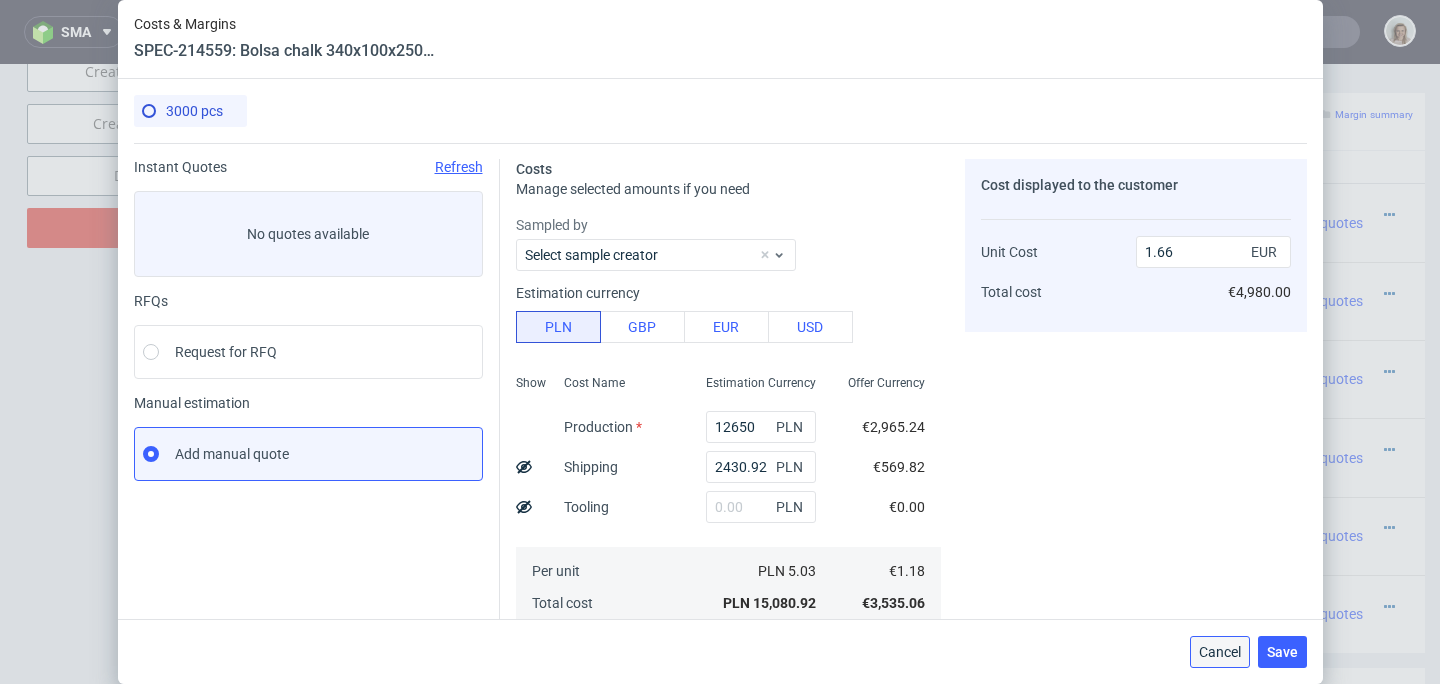drag, startPoint x: 1243, startPoint y: 582, endPoint x: 1243, endPoint y: 646, distance: 64 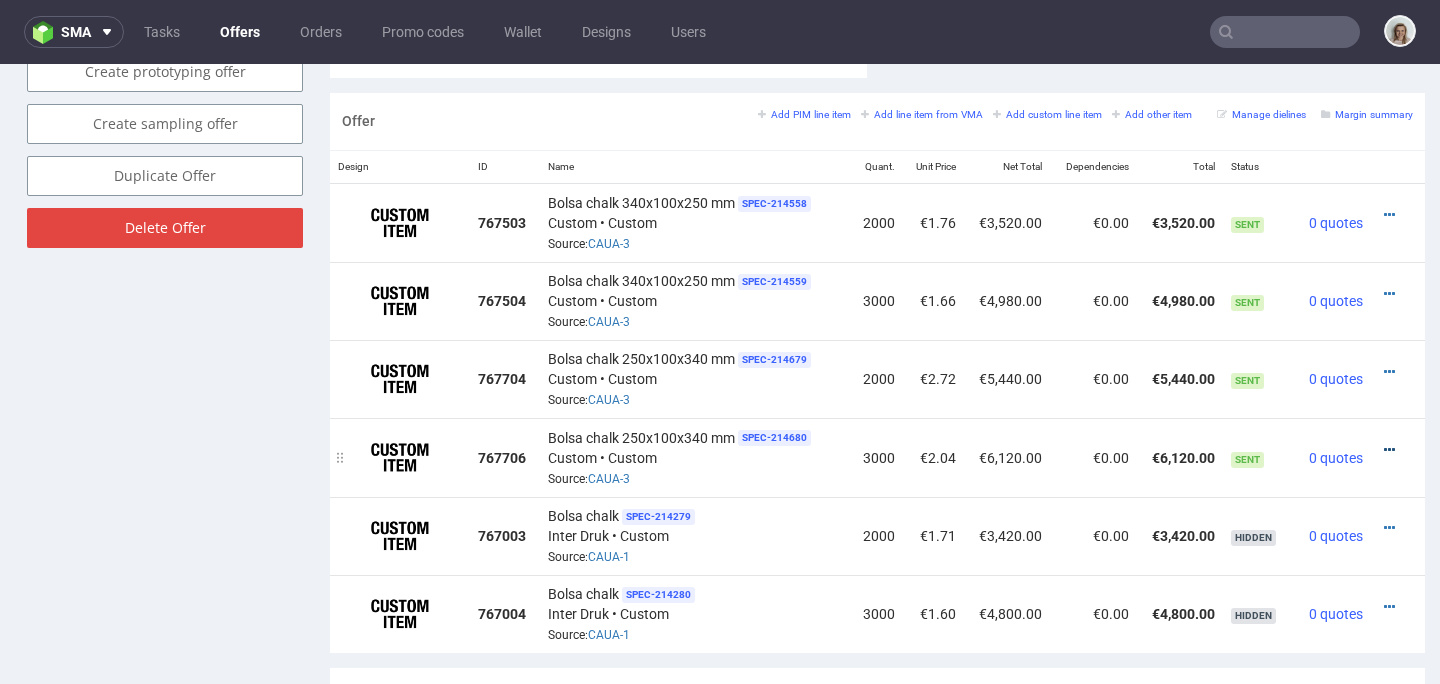 click at bounding box center (1389, 450) 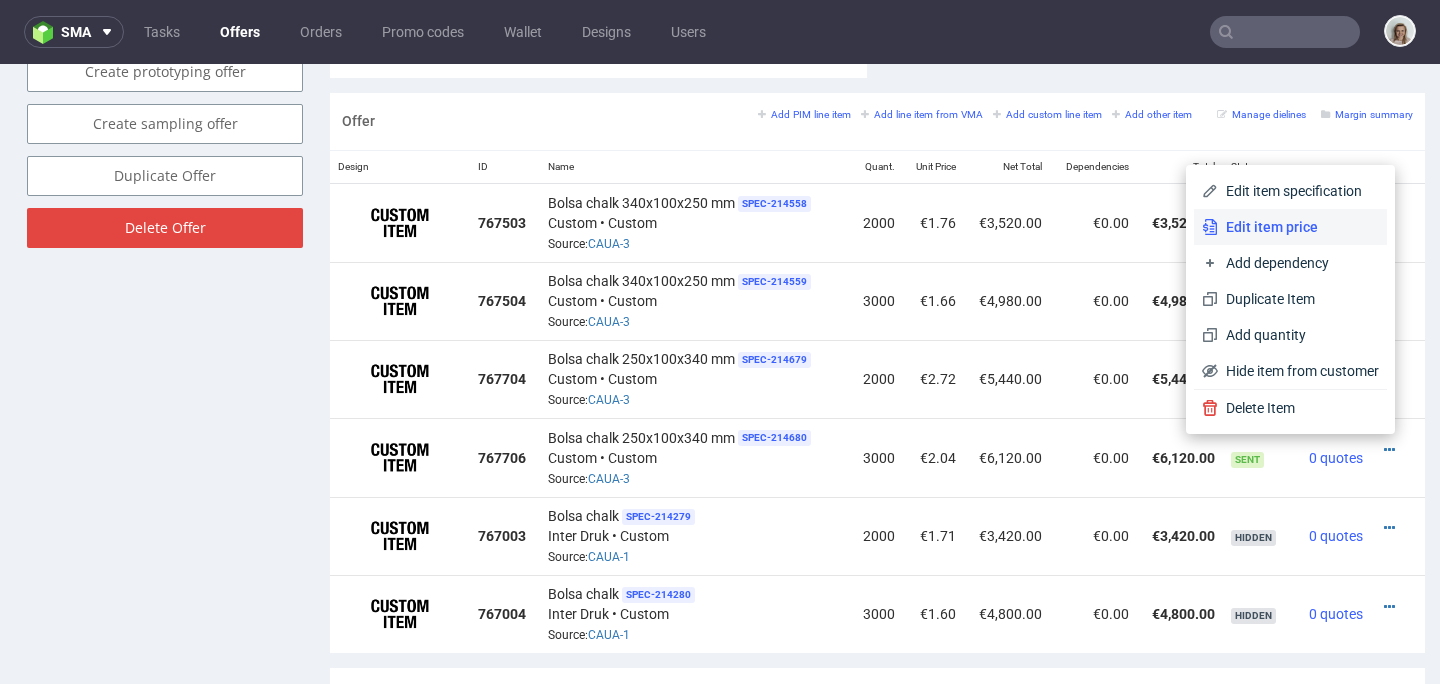 click on "Edit item price" at bounding box center [1298, 227] 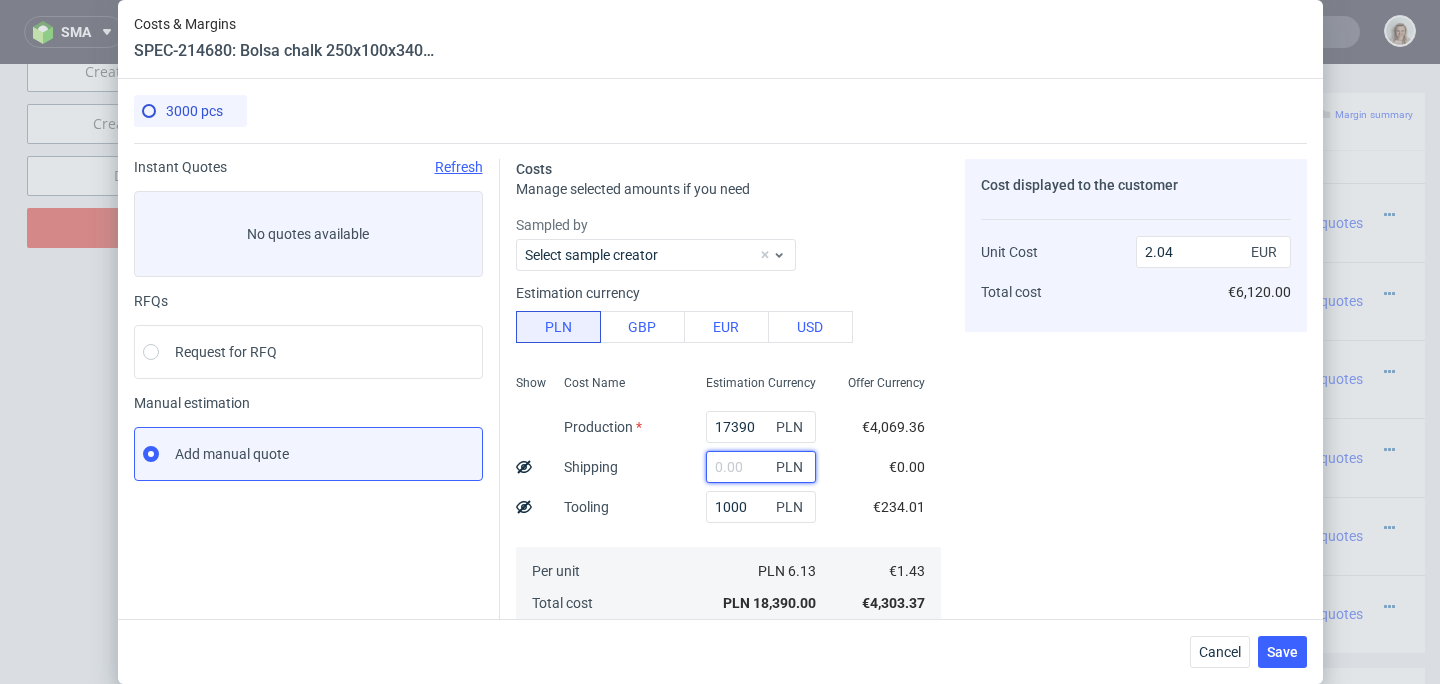 click at bounding box center (761, 467) 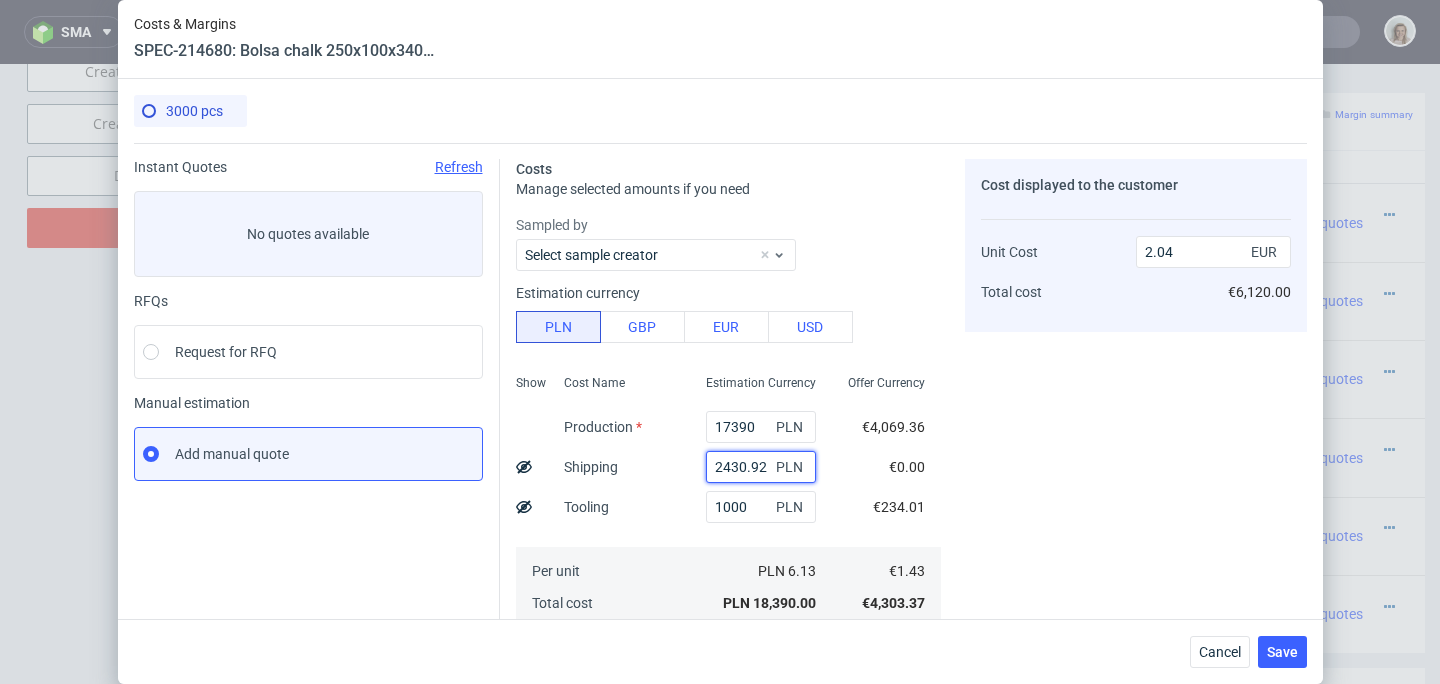 type on "2.31" 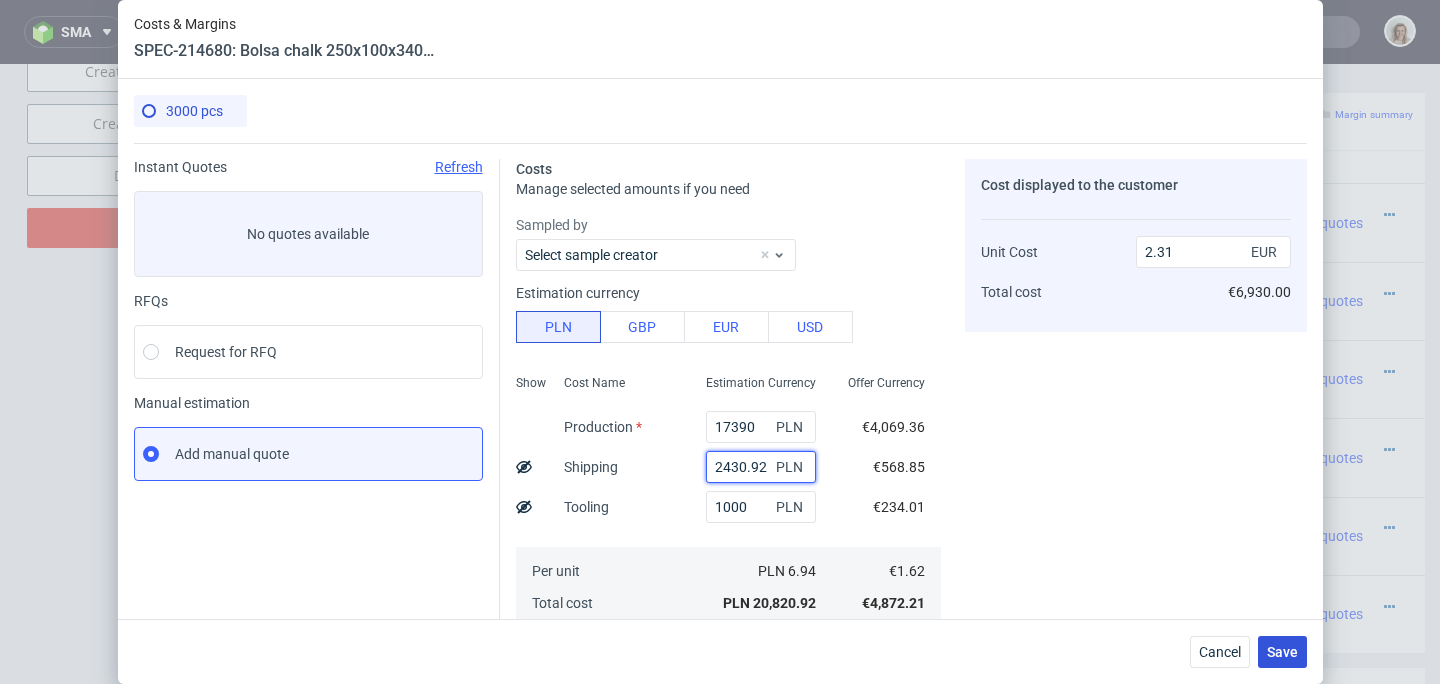 type on "2430.92" 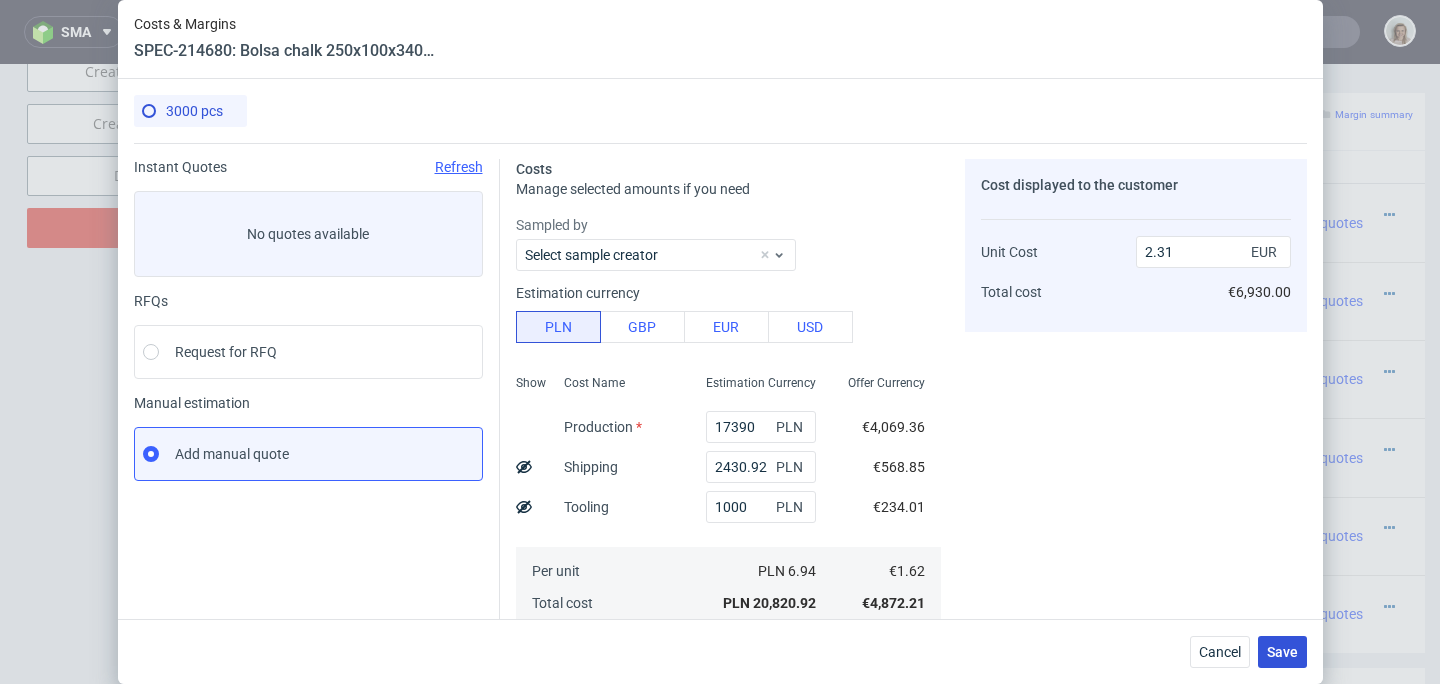 click on "Save" at bounding box center (1282, 652) 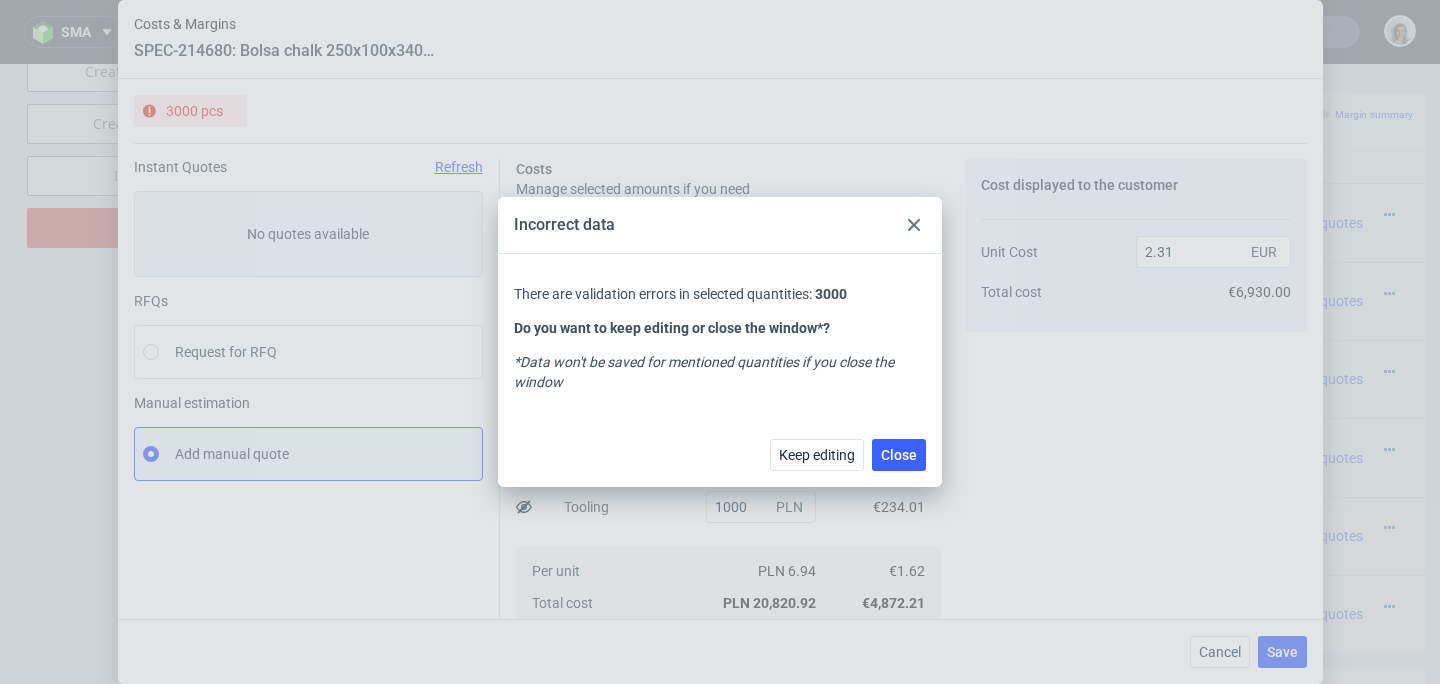 click at bounding box center [914, 225] 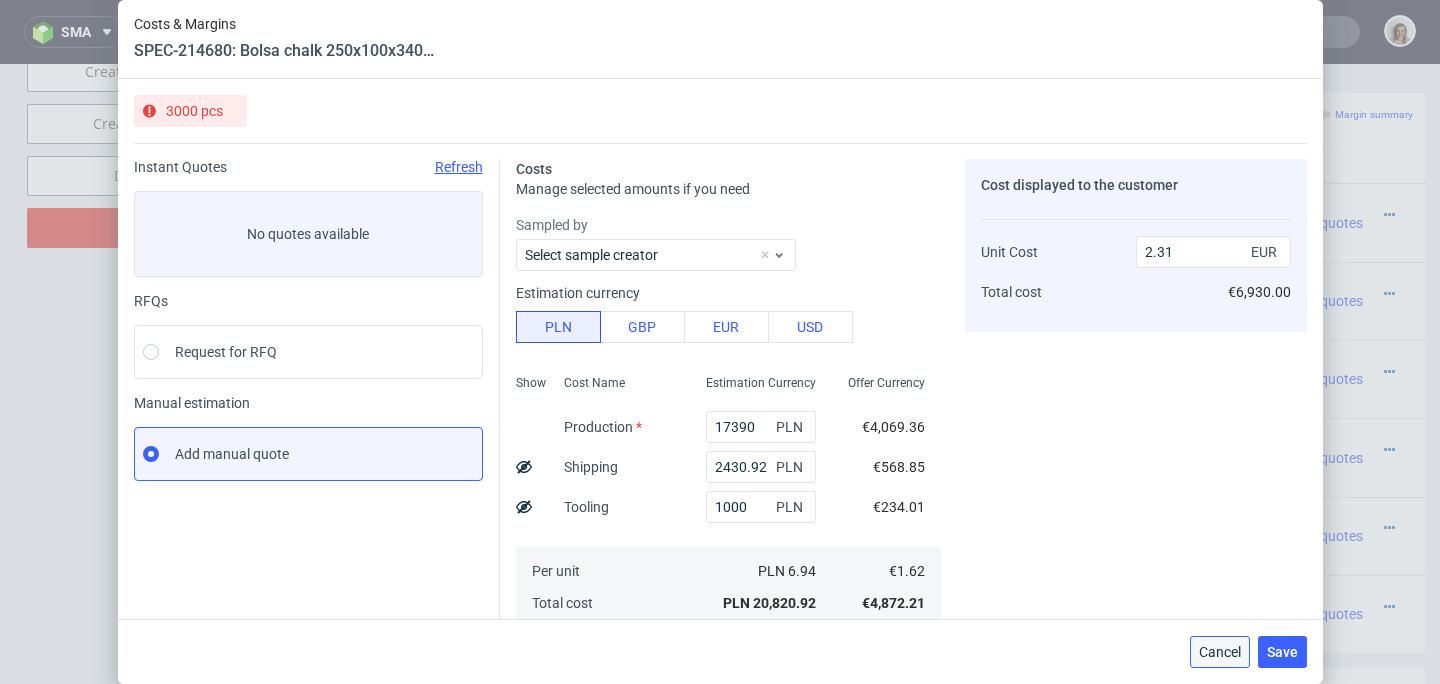 click on "Cancel" at bounding box center (1220, 652) 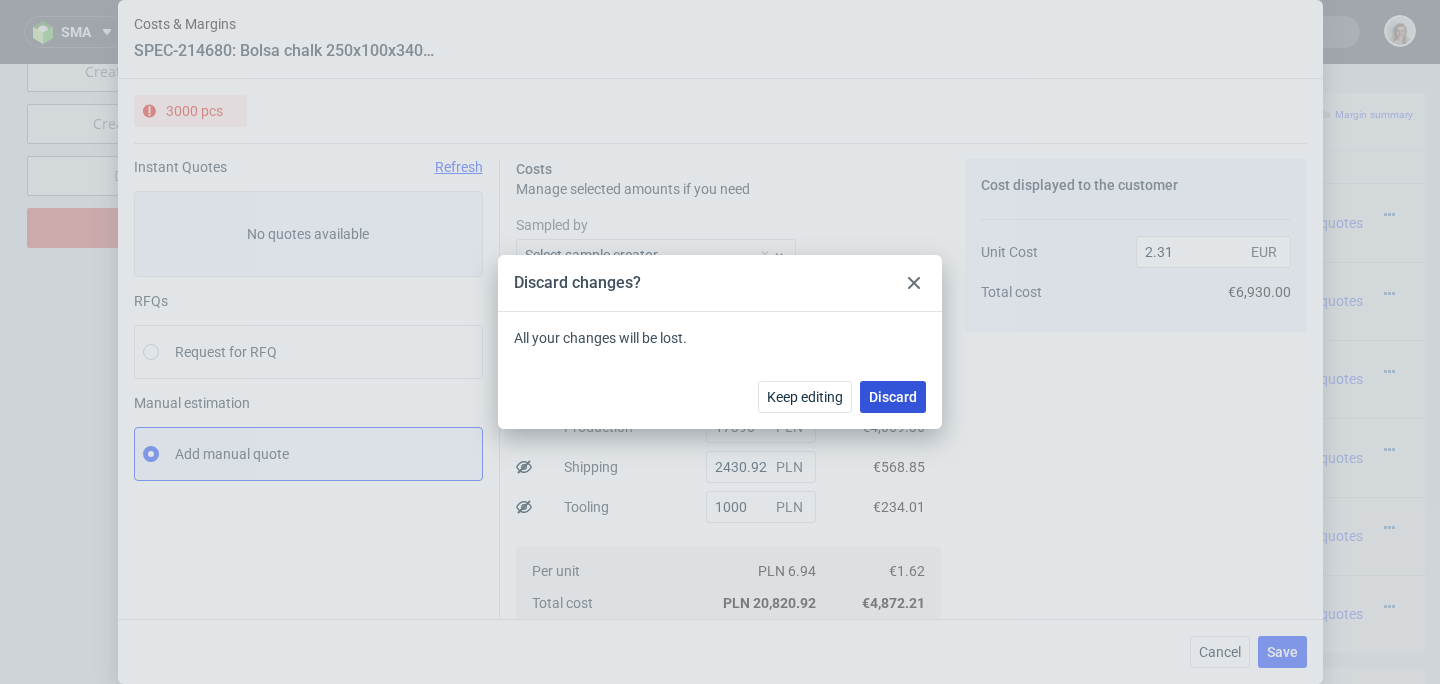 click on "Discard" at bounding box center [893, 397] 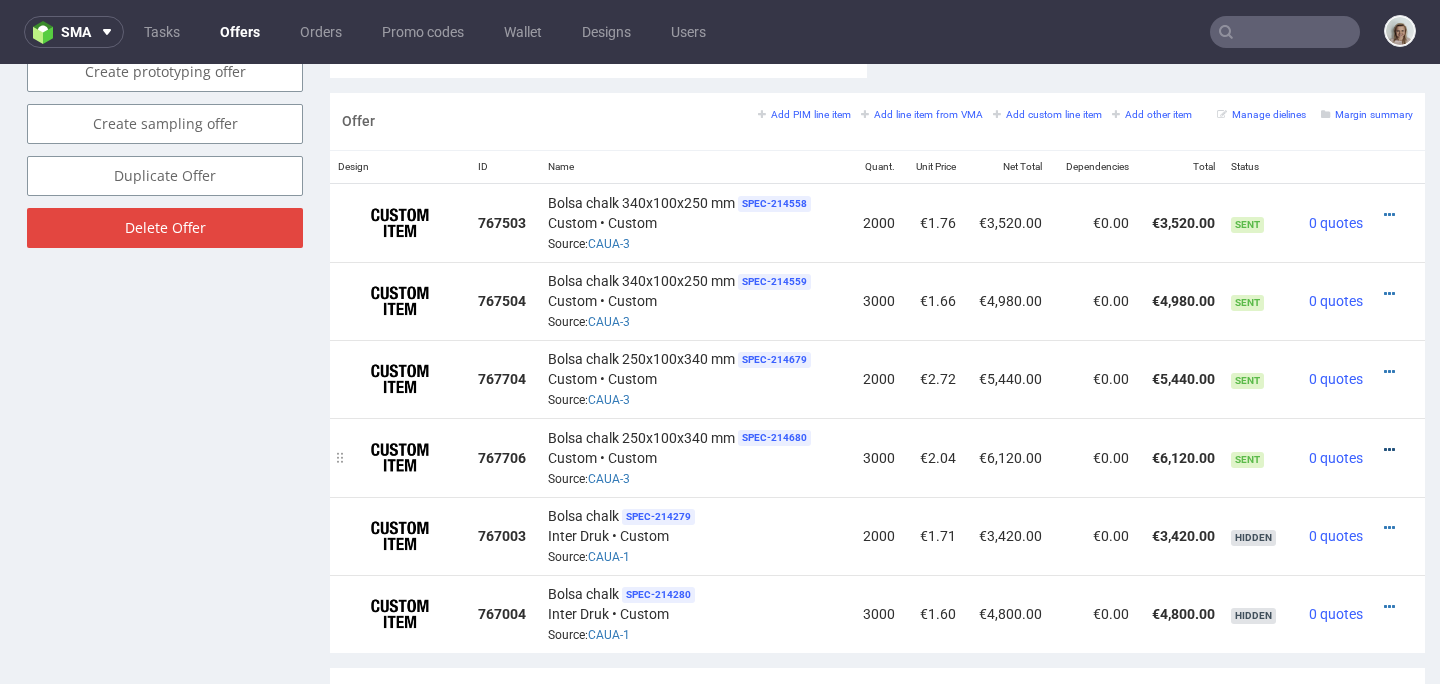 click at bounding box center [1389, 450] 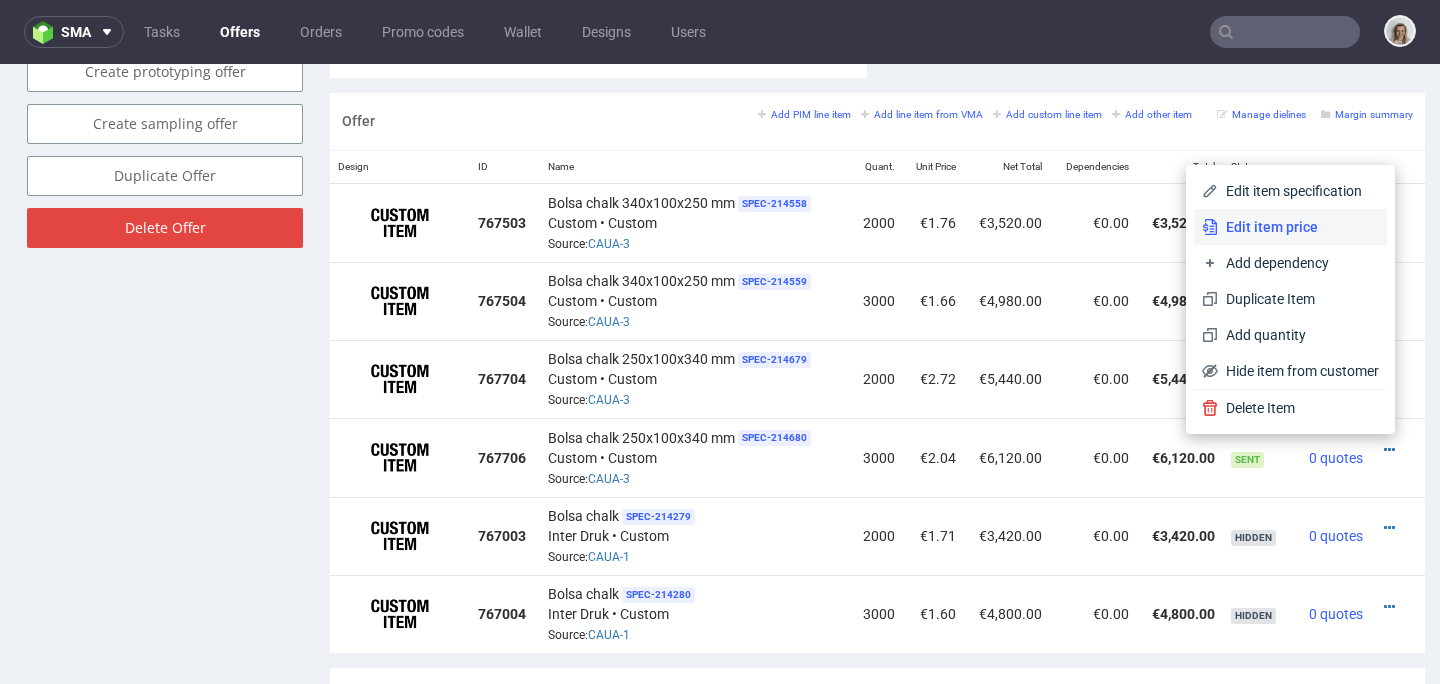 click on "Edit item price" at bounding box center [1290, 227] 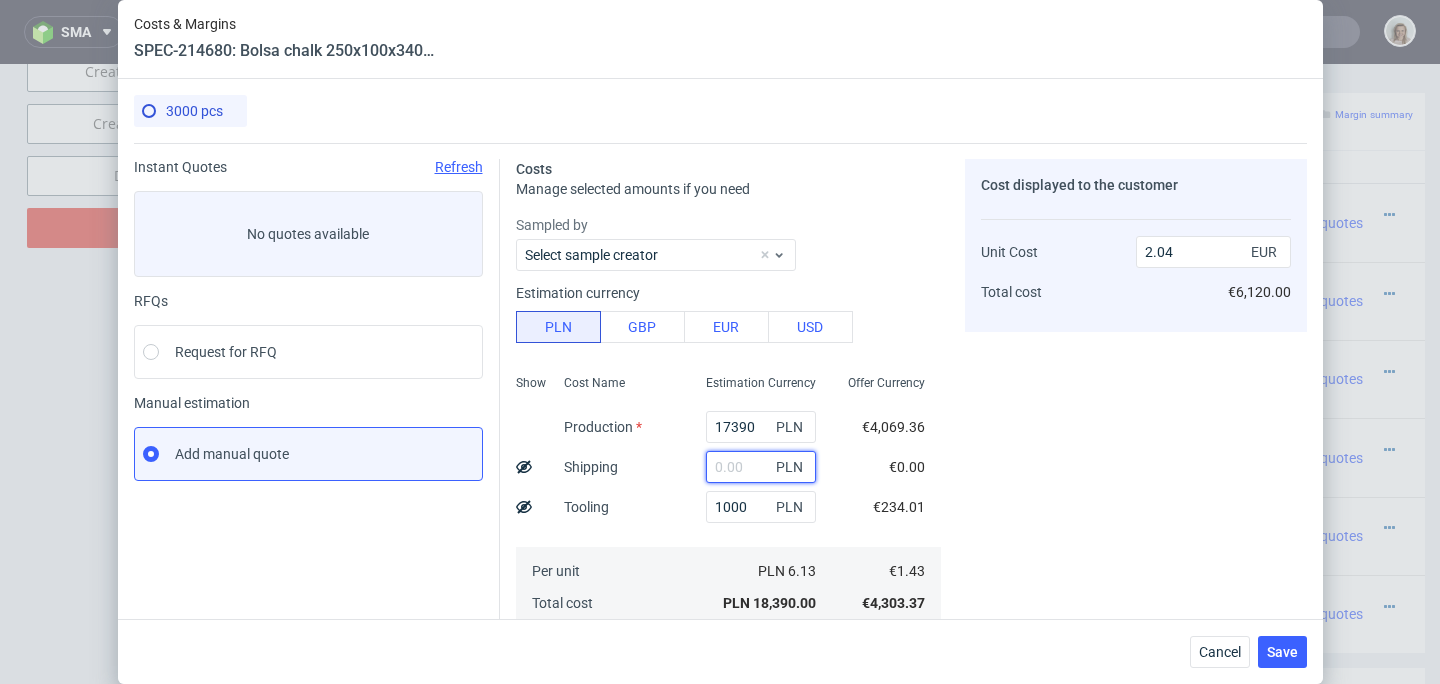 click at bounding box center [761, 467] 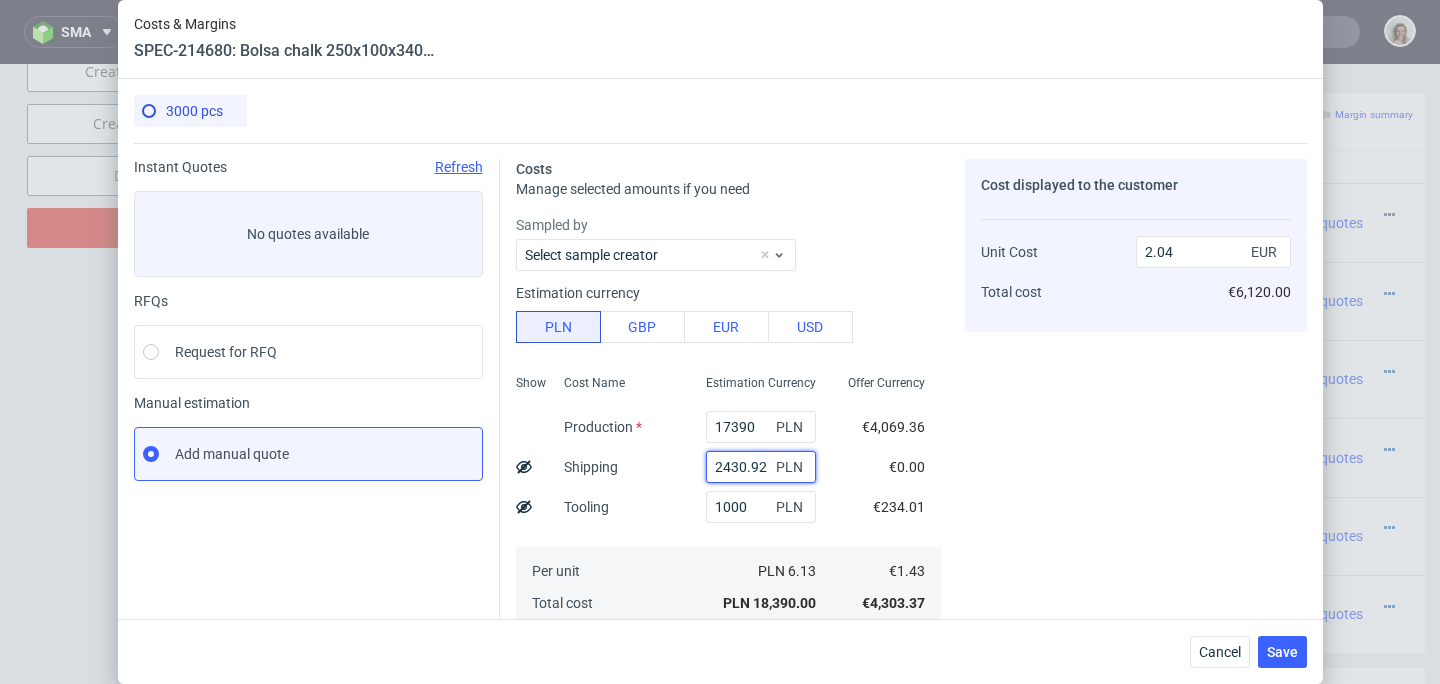 type on "2.31" 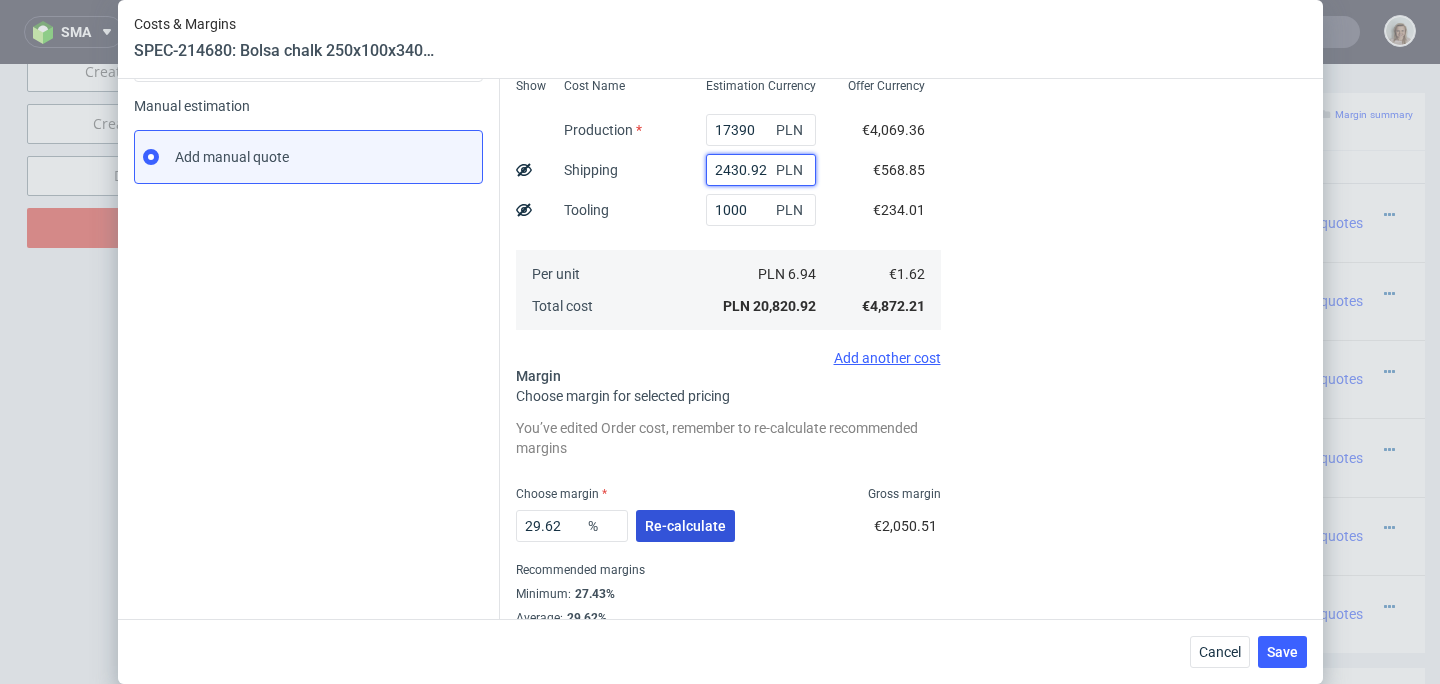 type on "2430.92" 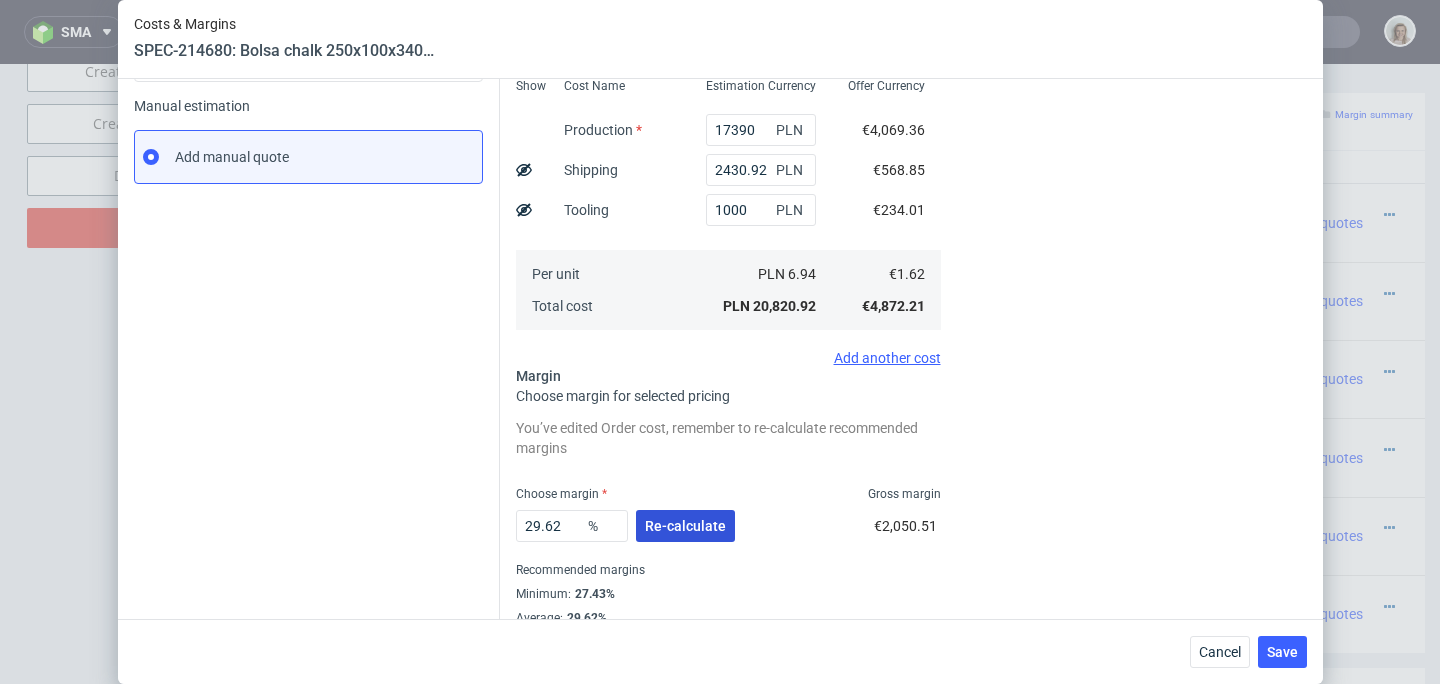 click on "Re-calculate" at bounding box center [685, 526] 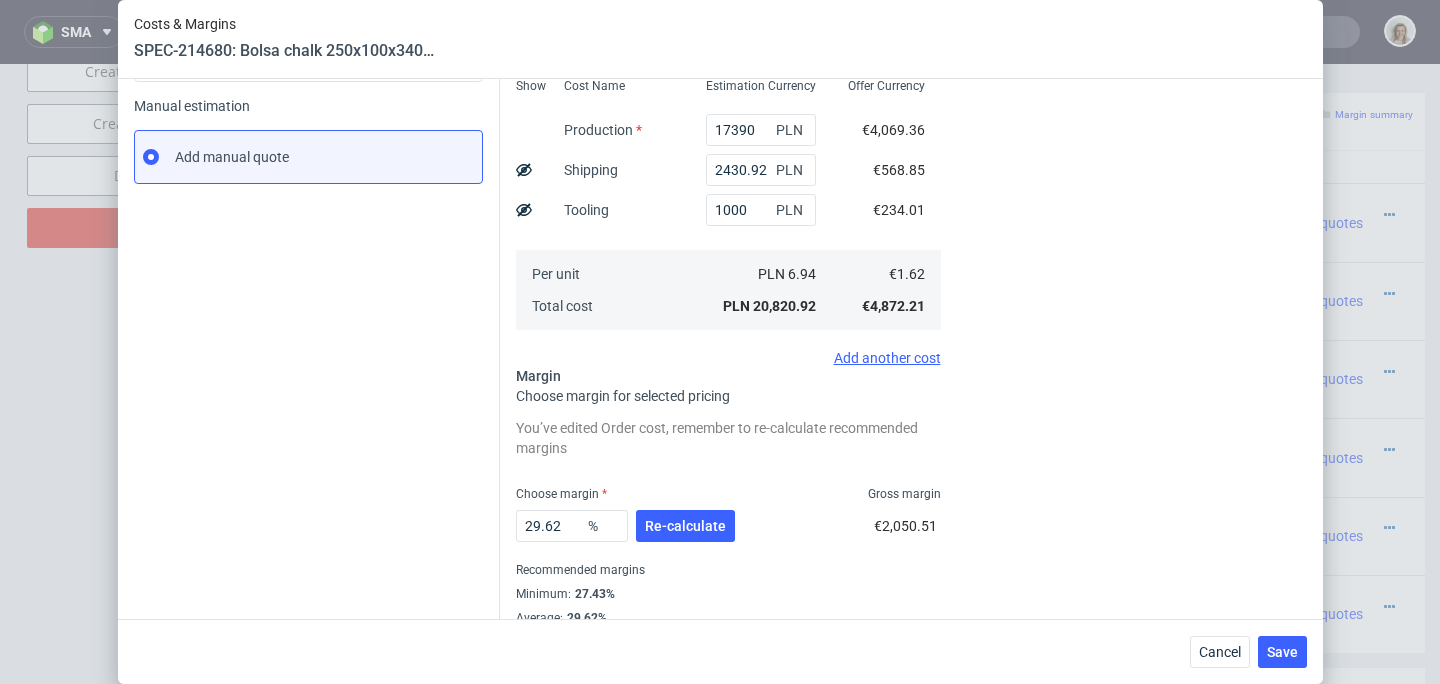 scroll, scrollTop: 288, scrollLeft: 0, axis: vertical 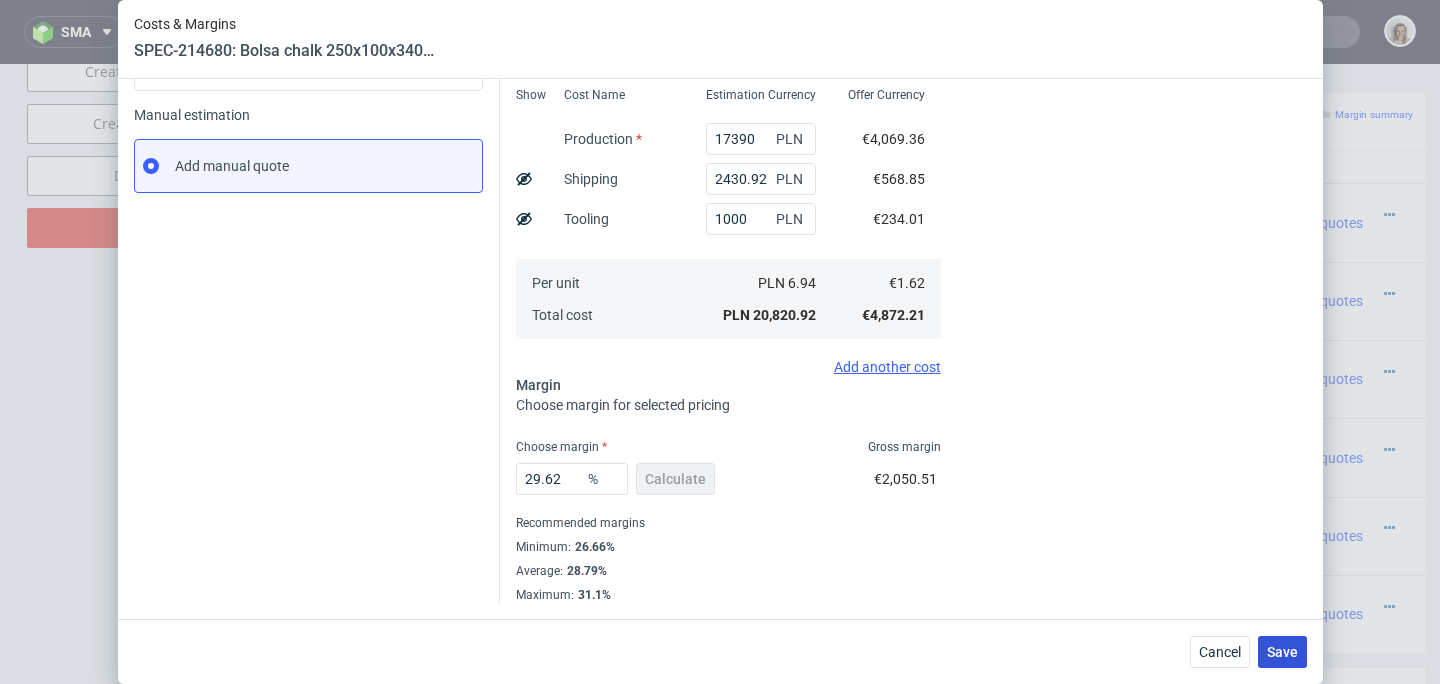 click on "Save" at bounding box center [1282, 652] 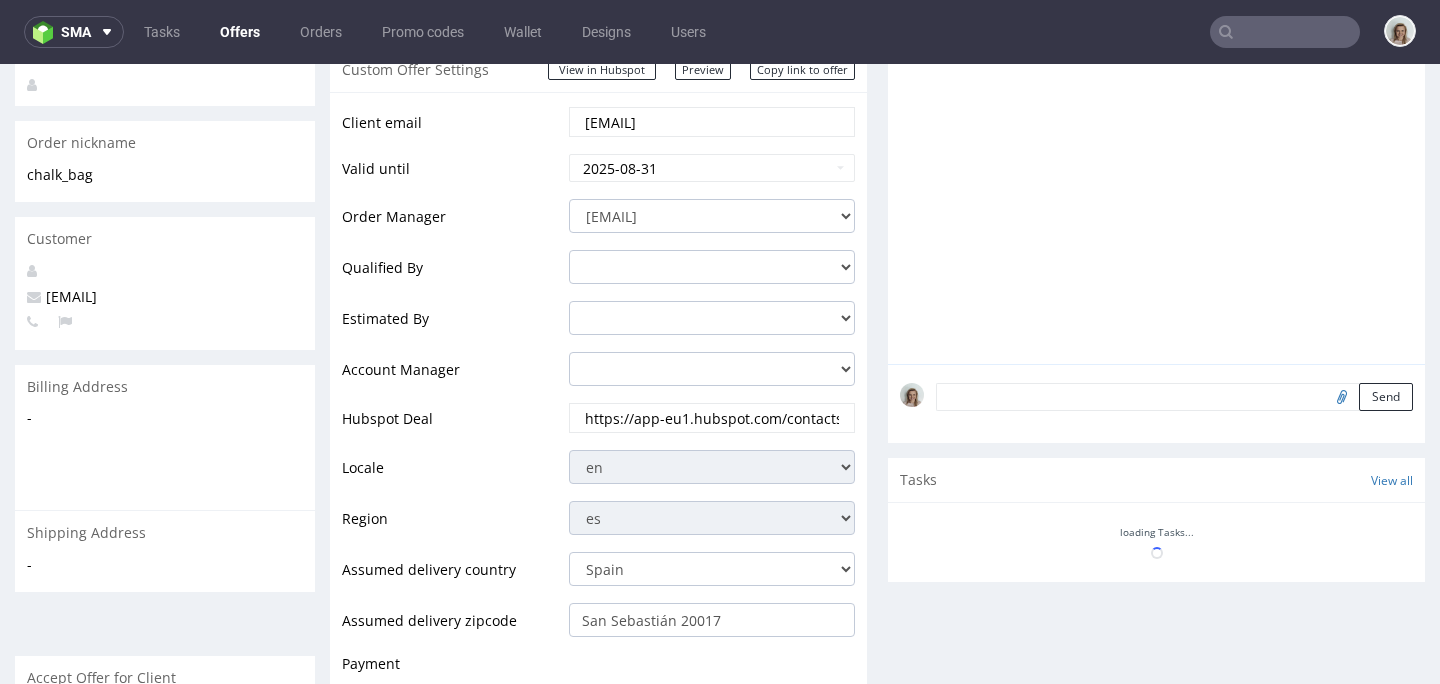 scroll, scrollTop: 427, scrollLeft: 0, axis: vertical 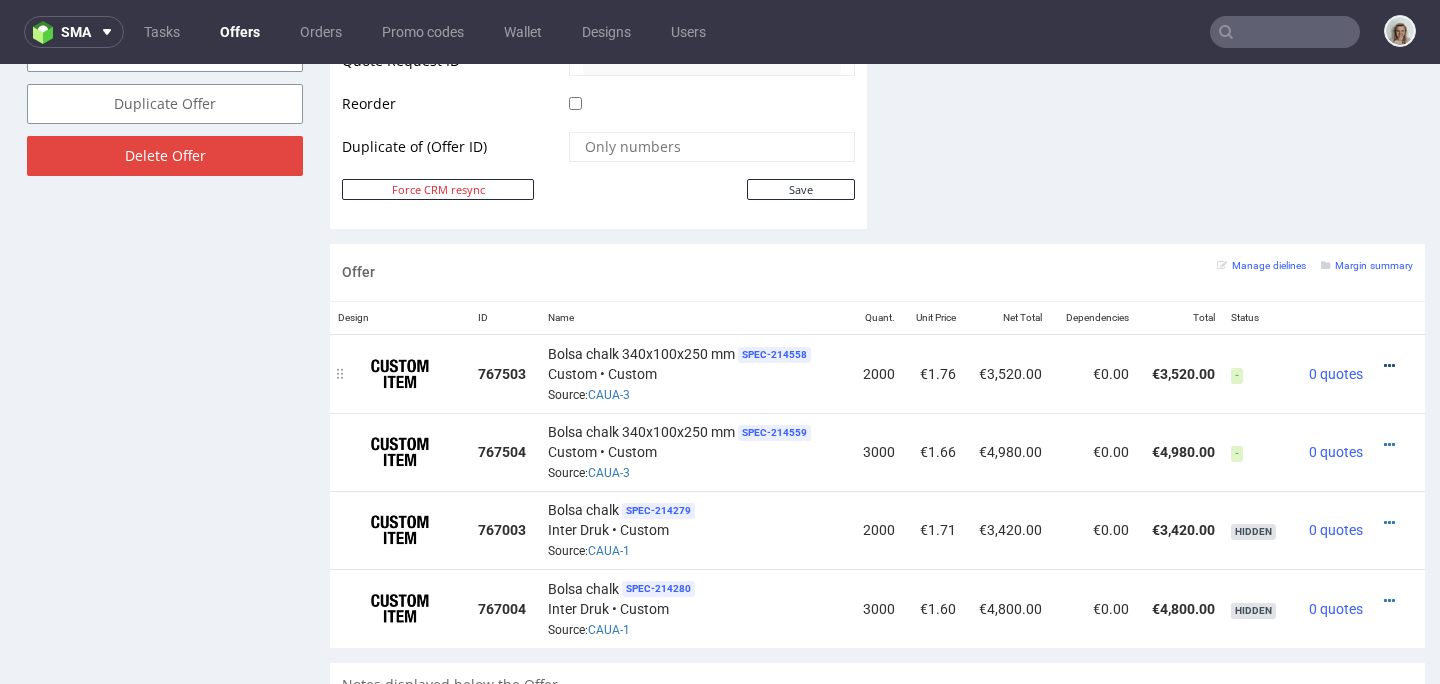 click at bounding box center (1389, 366) 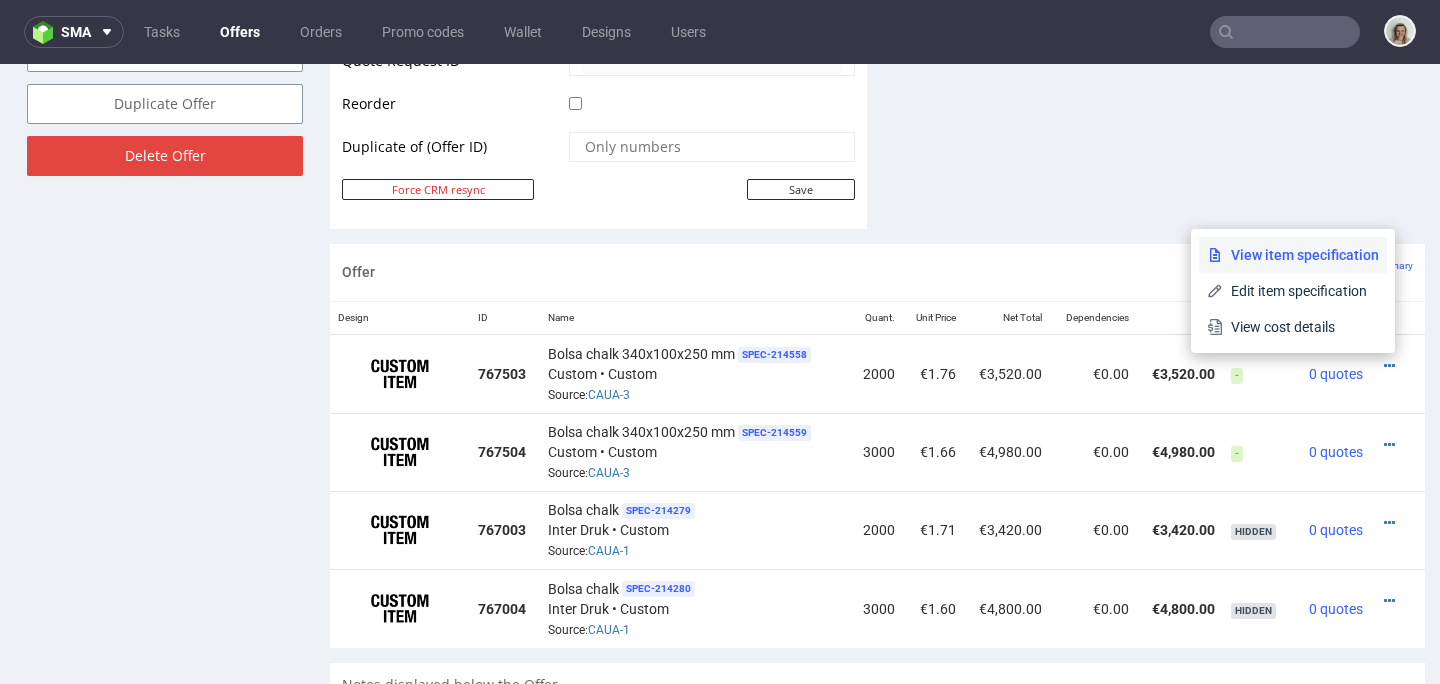 click on "View item specification" at bounding box center (1301, 255) 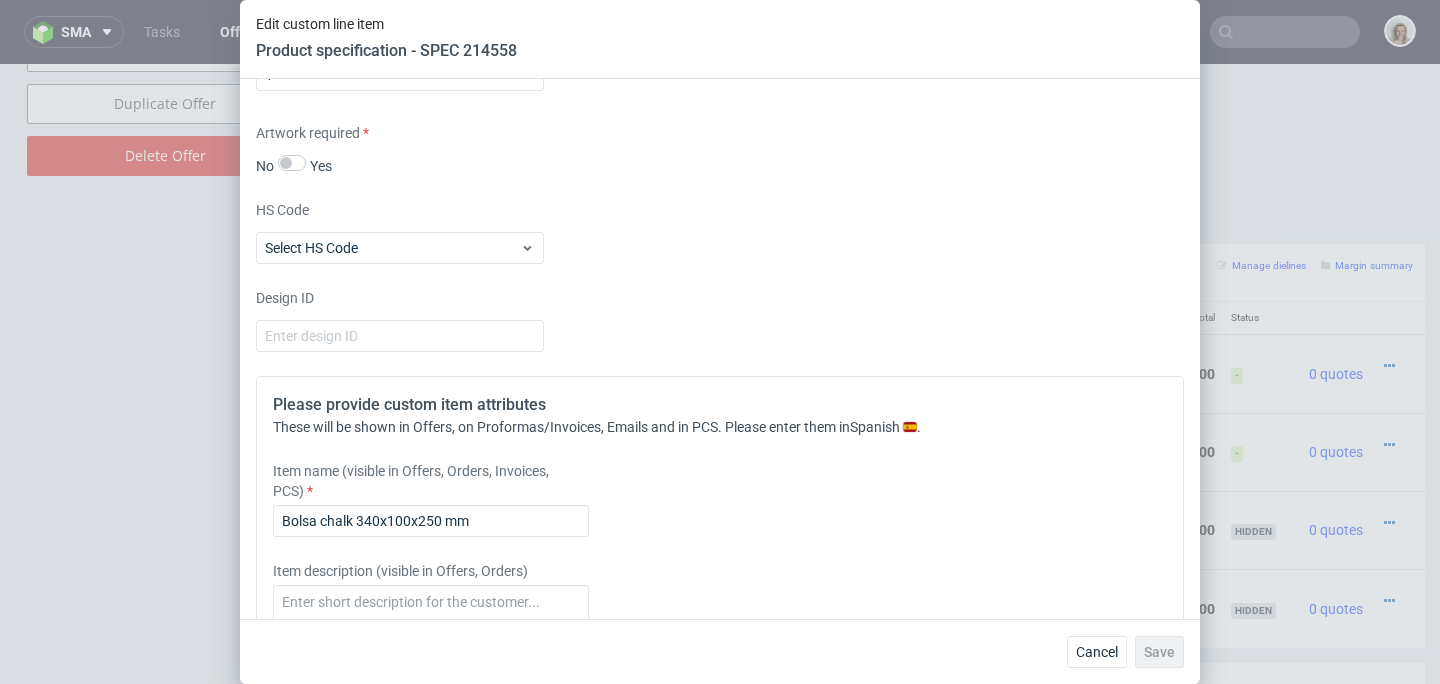scroll, scrollTop: 2510, scrollLeft: 0, axis: vertical 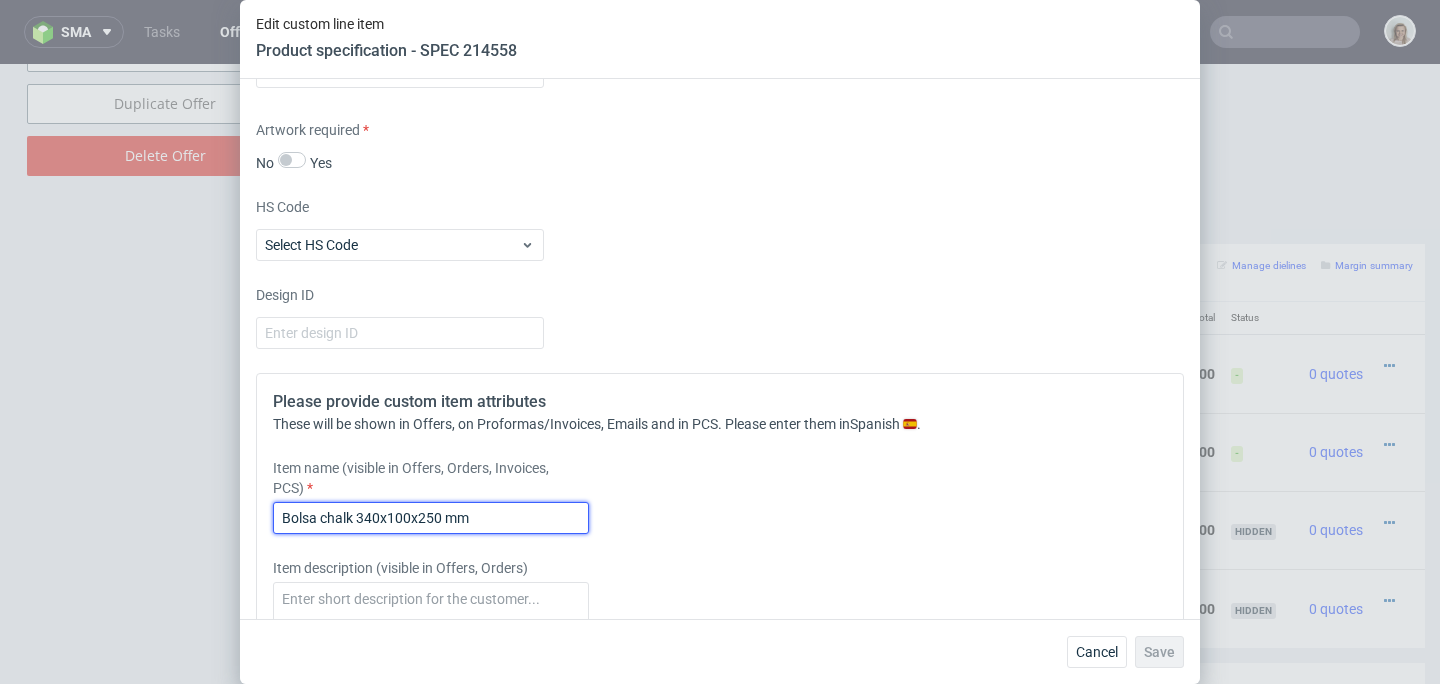 drag, startPoint x: 493, startPoint y: 522, endPoint x: 282, endPoint y: 504, distance: 211.76639 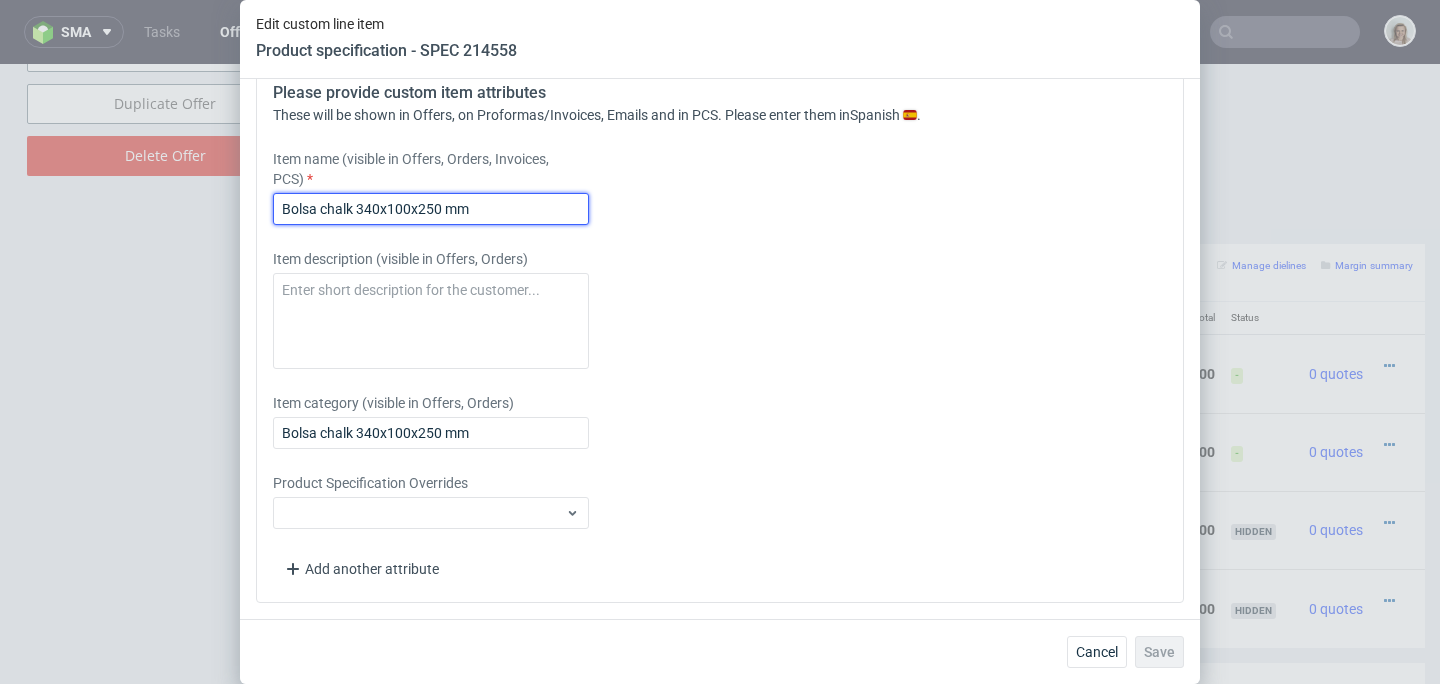 scroll, scrollTop: 2770, scrollLeft: 0, axis: vertical 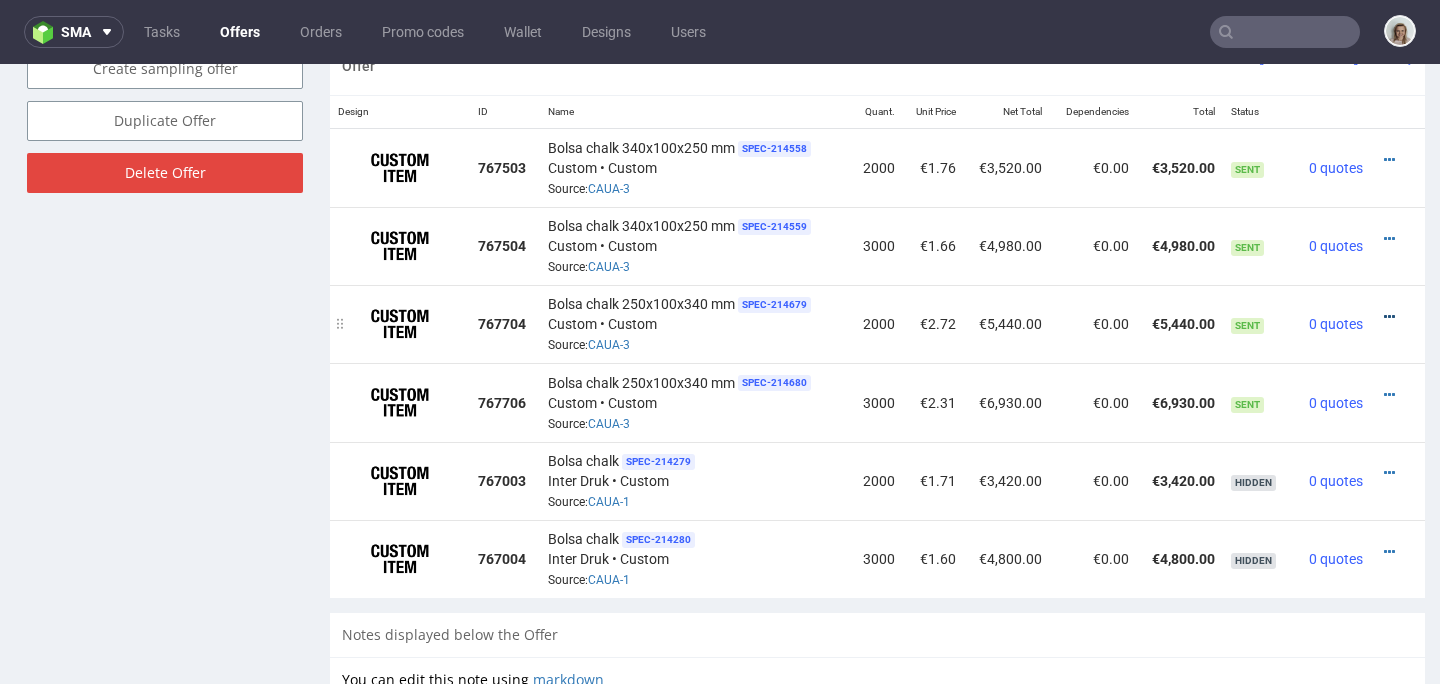 click at bounding box center [1389, 317] 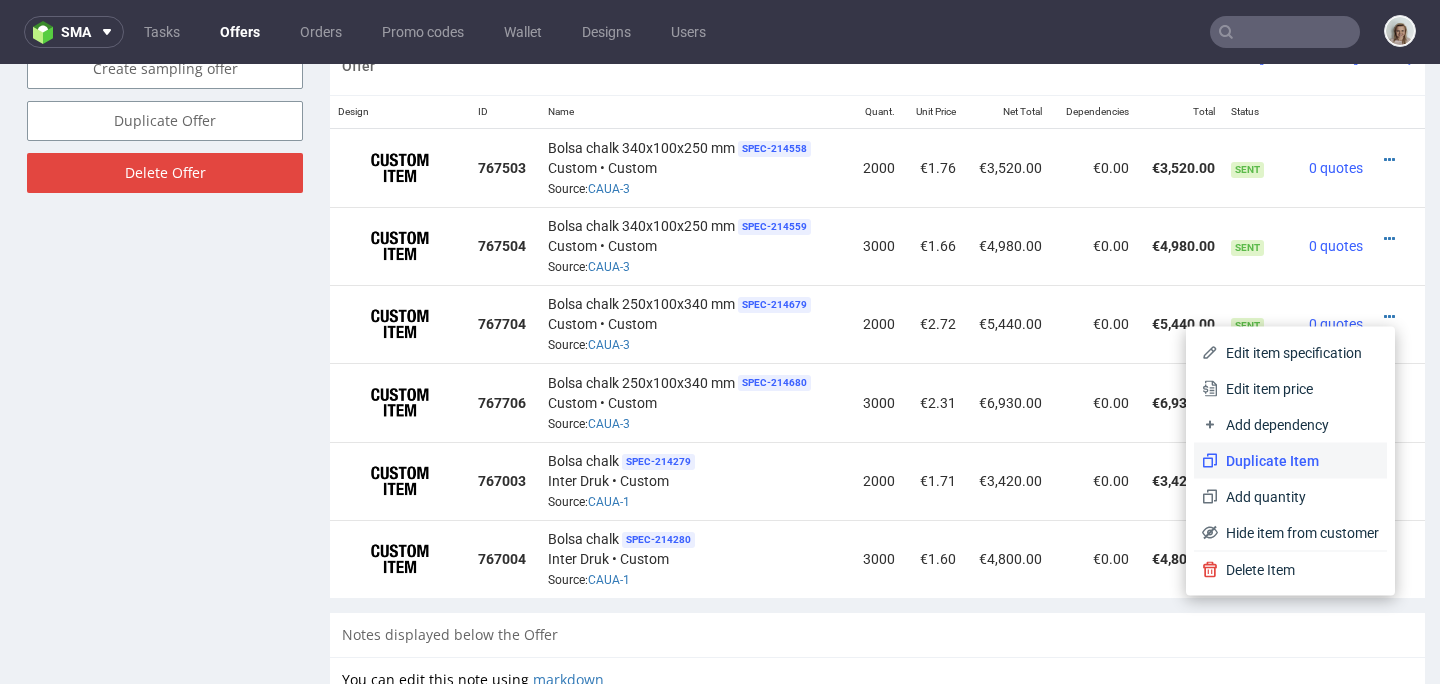 click on "Duplicate Item" at bounding box center [1298, 461] 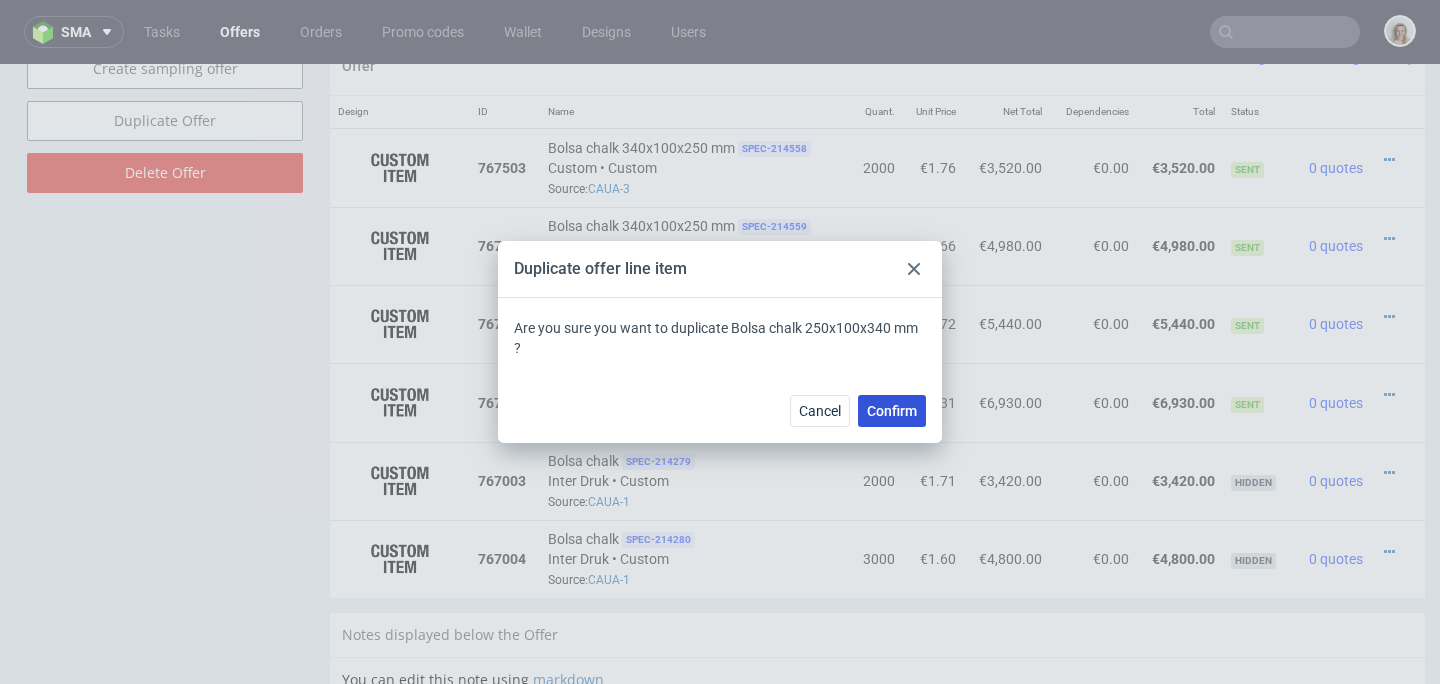 click on "Confirm" at bounding box center (892, 411) 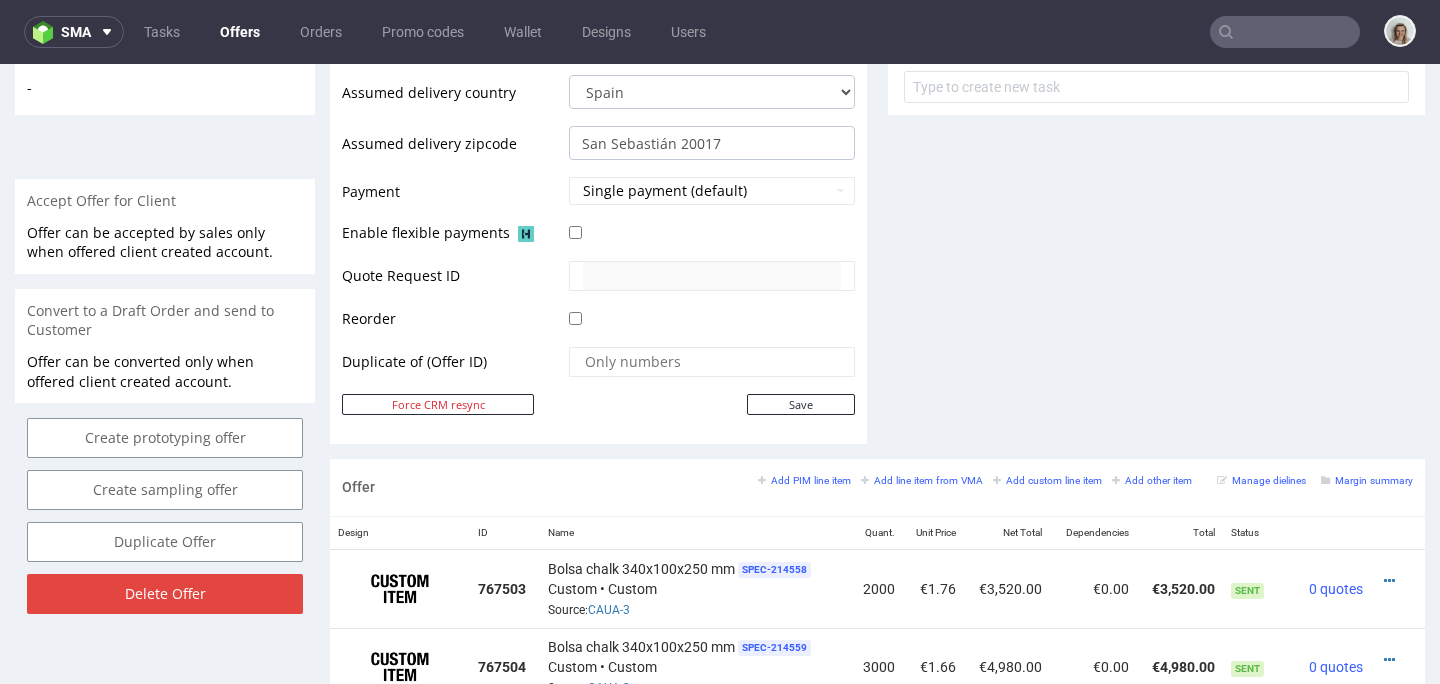 scroll, scrollTop: 1208, scrollLeft: 0, axis: vertical 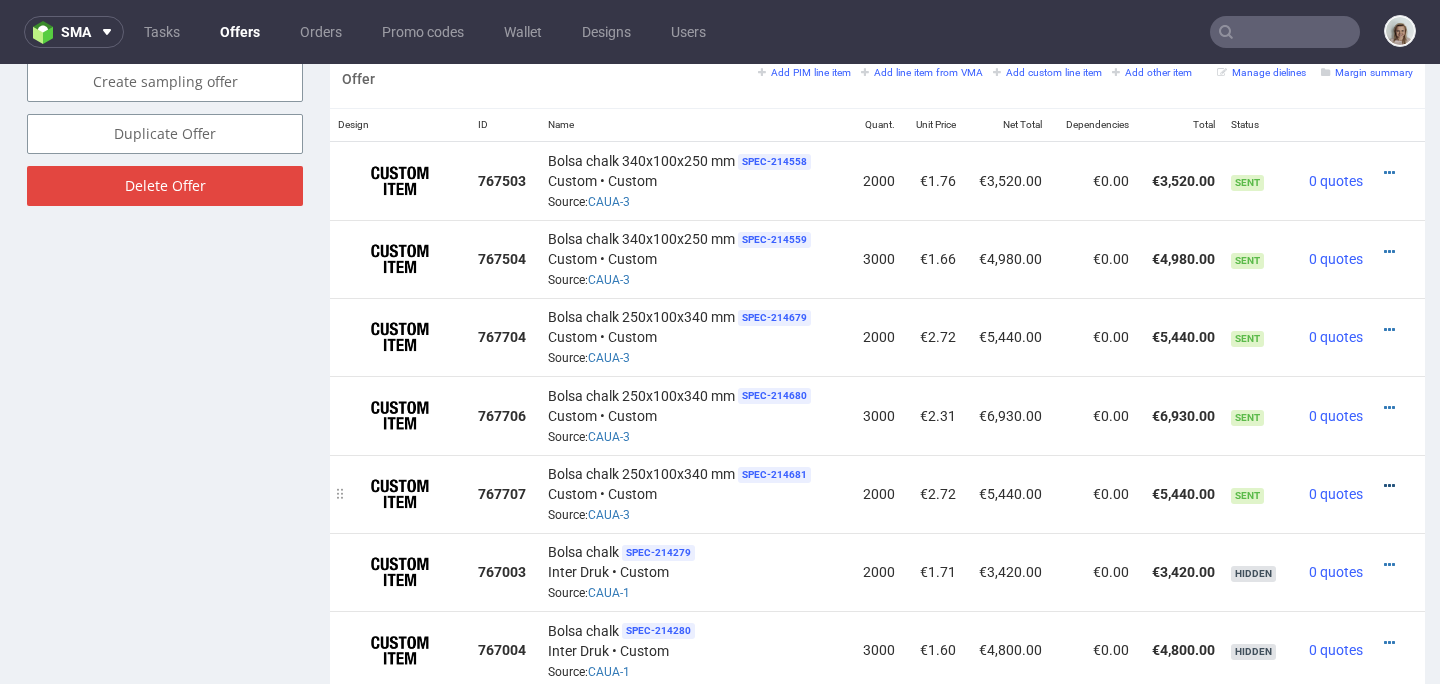 click at bounding box center [1389, 486] 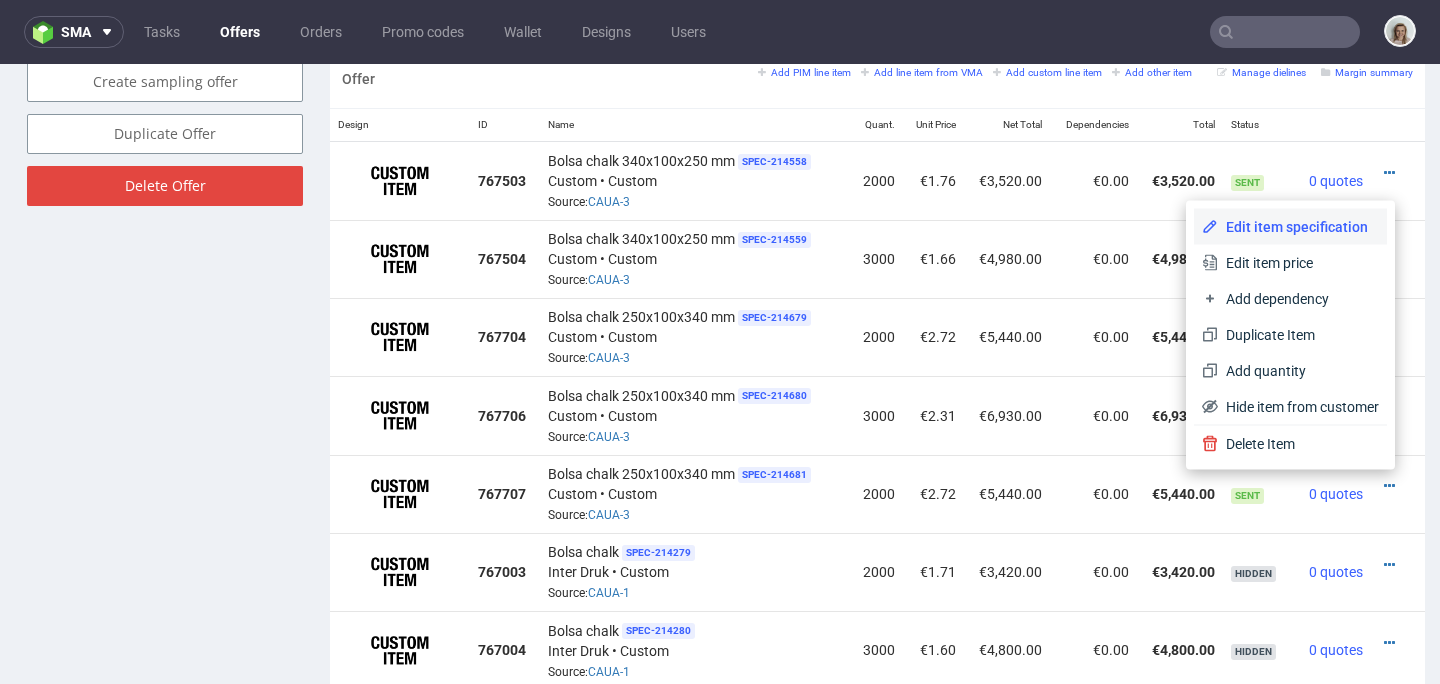 drag, startPoint x: 1273, startPoint y: 222, endPoint x: 1077, endPoint y: 314, distance: 216.5179 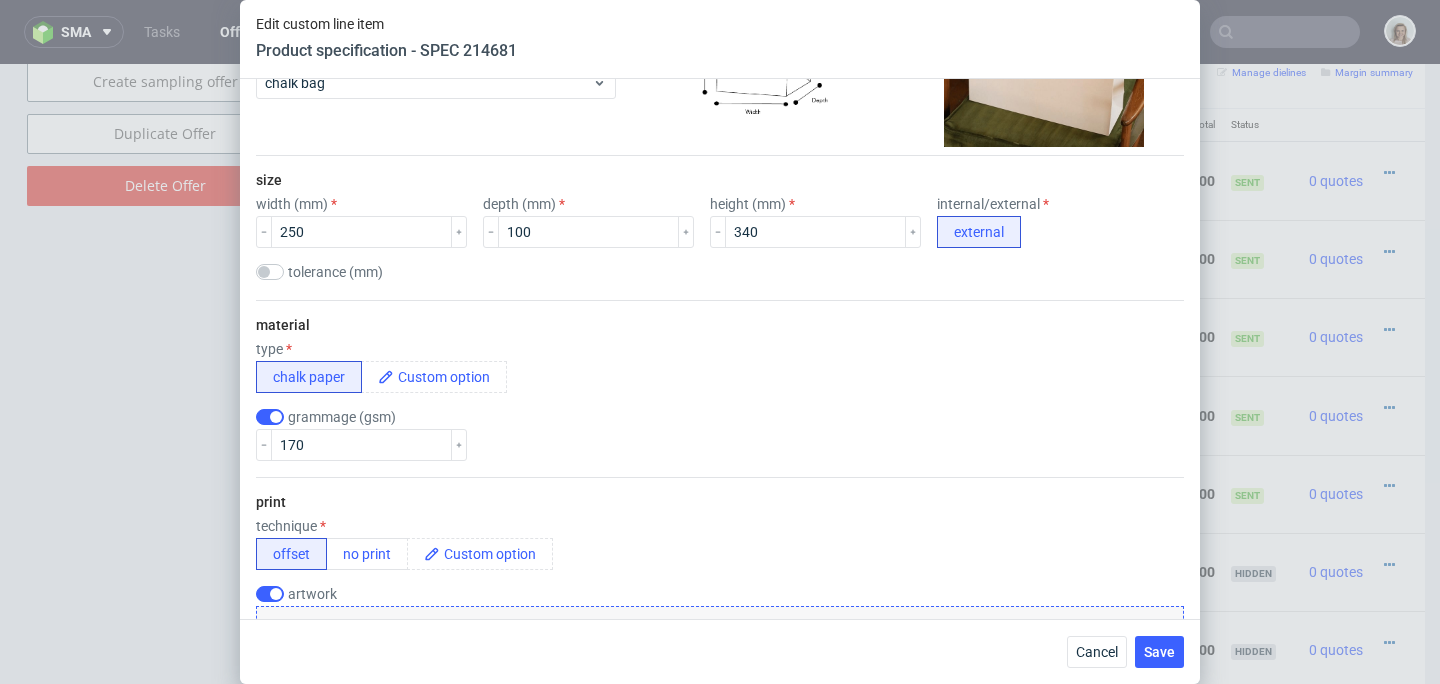 scroll, scrollTop: 628, scrollLeft: 0, axis: vertical 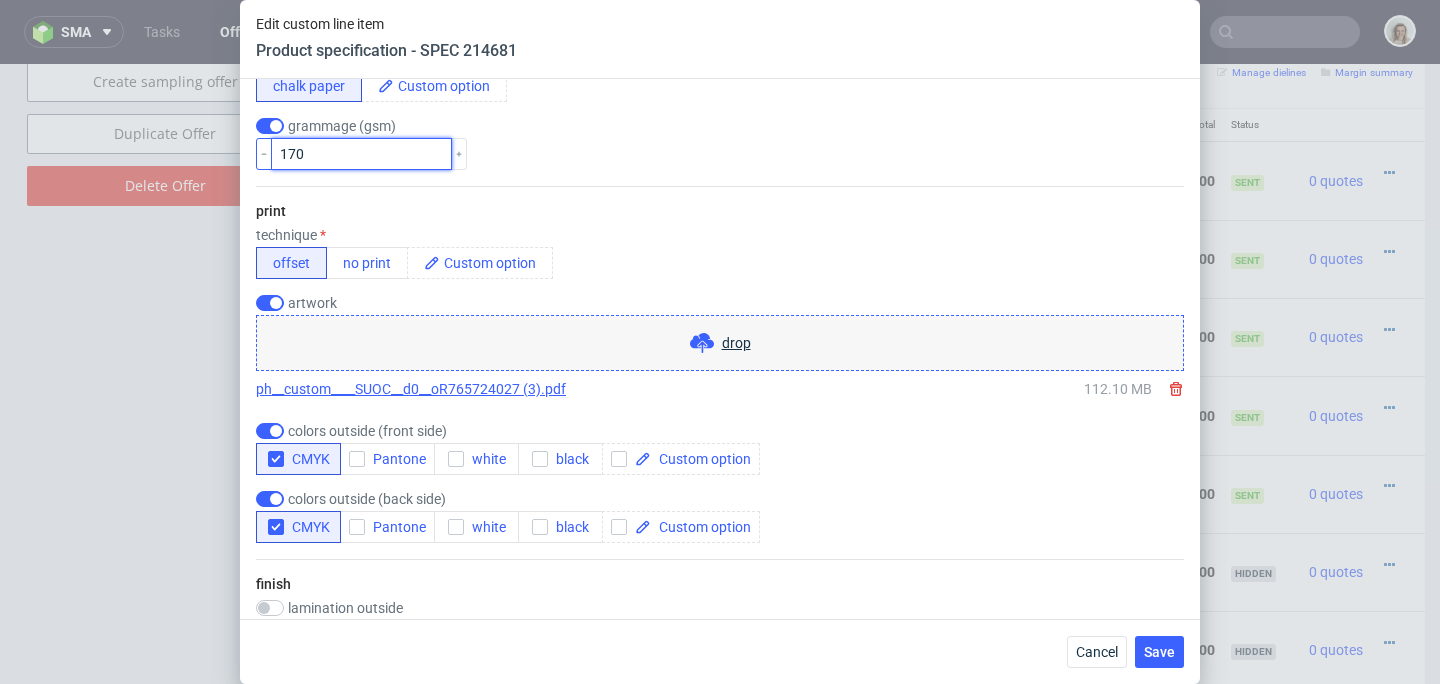 drag, startPoint x: 318, startPoint y: 157, endPoint x: 262, endPoint y: 156, distance: 56.008926 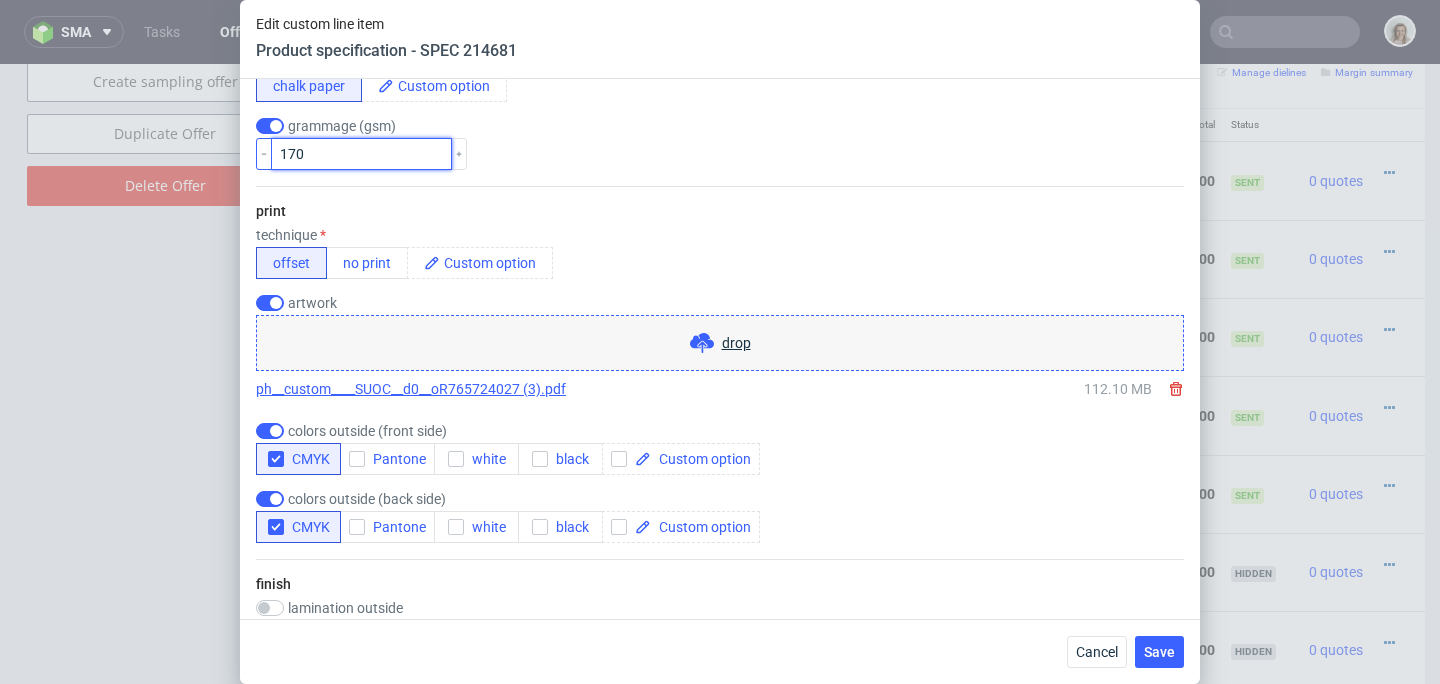click on "170" at bounding box center [361, 154] 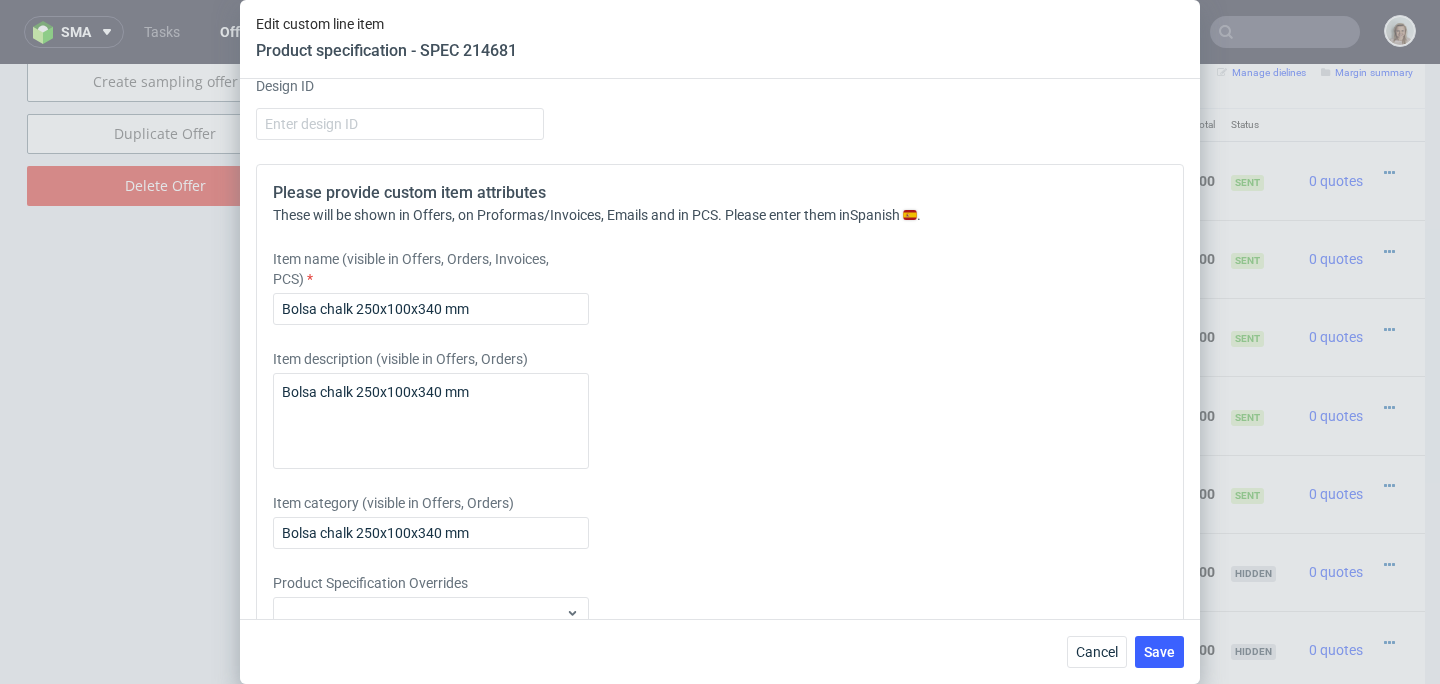 scroll, scrollTop: 2724, scrollLeft: 0, axis: vertical 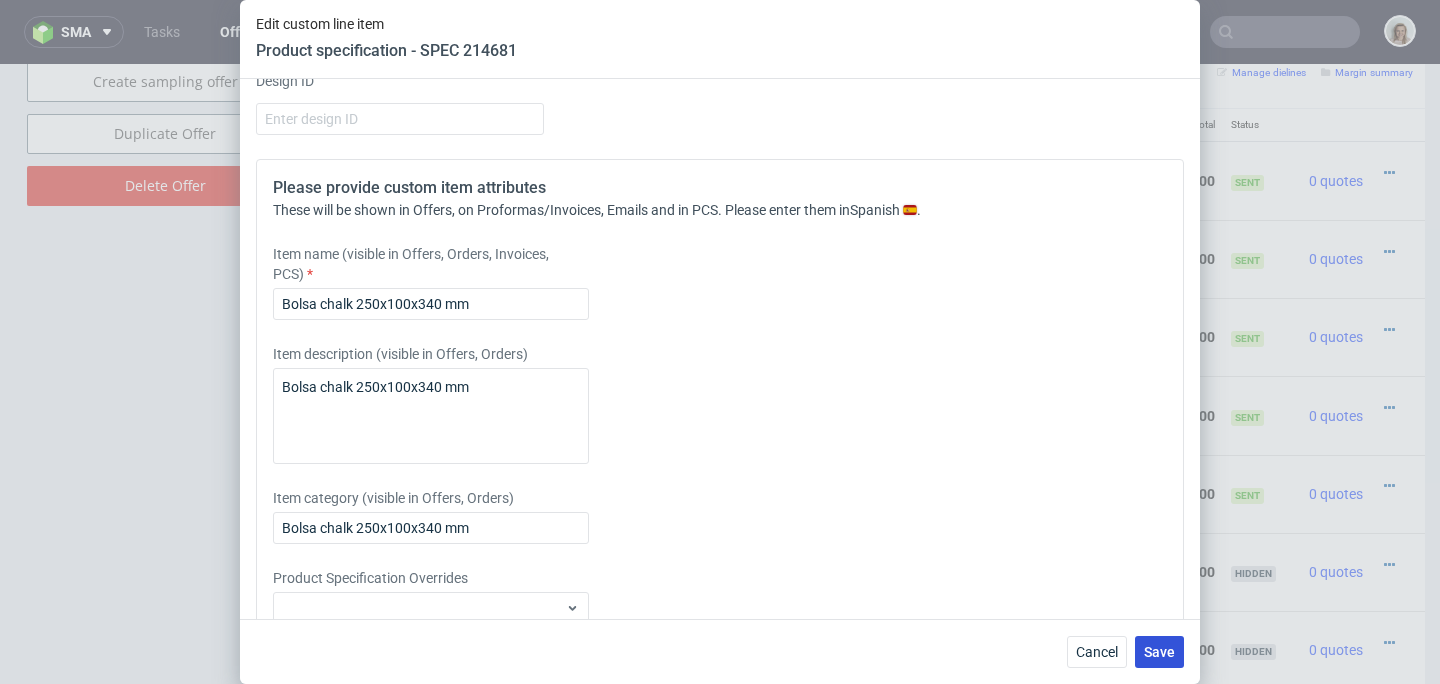 type on "198" 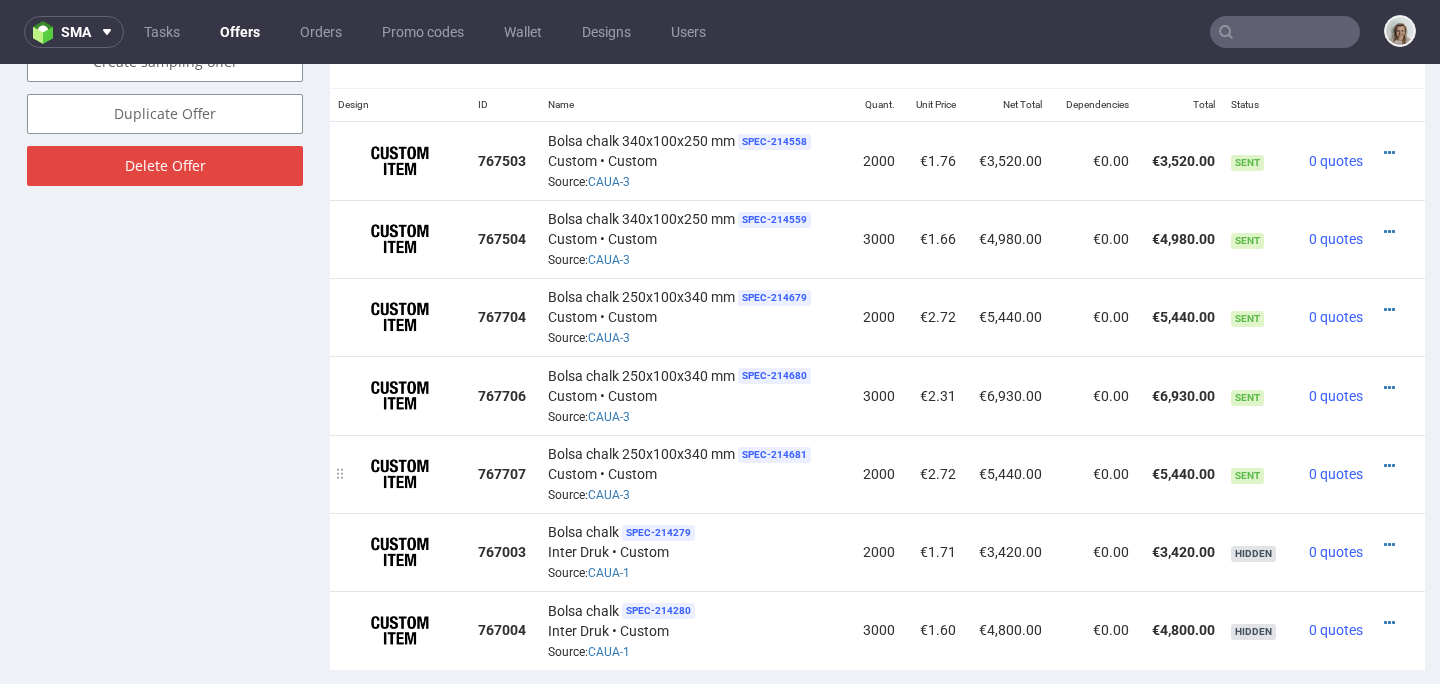 scroll, scrollTop: 1211, scrollLeft: 0, axis: vertical 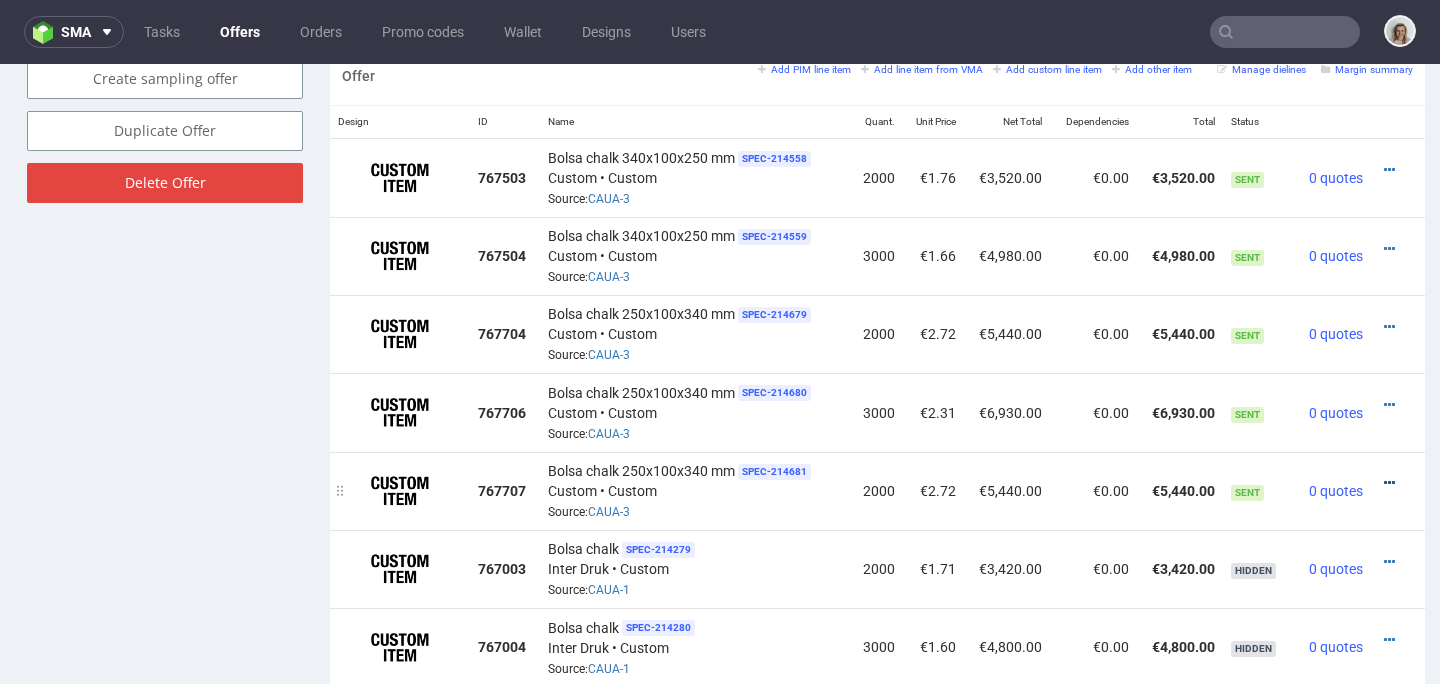 click at bounding box center [1389, 483] 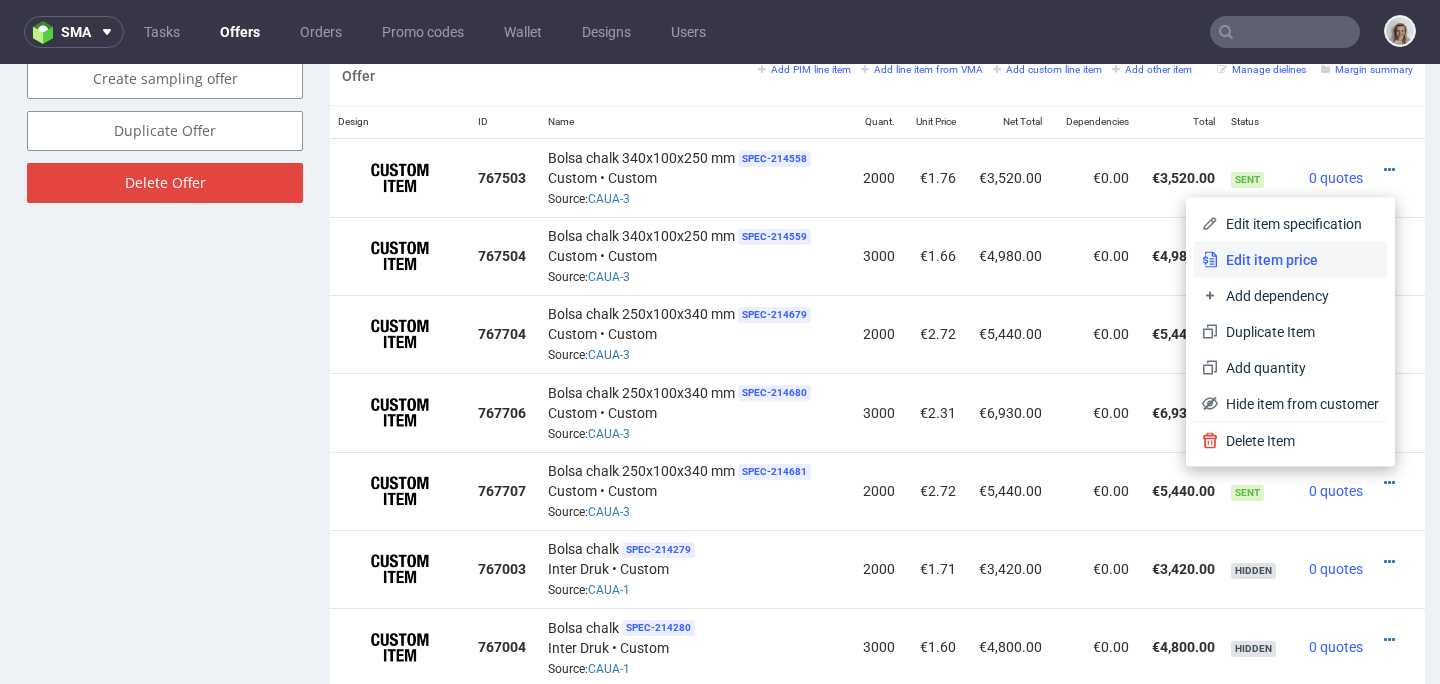 click on "Edit item price" at bounding box center (1298, 260) 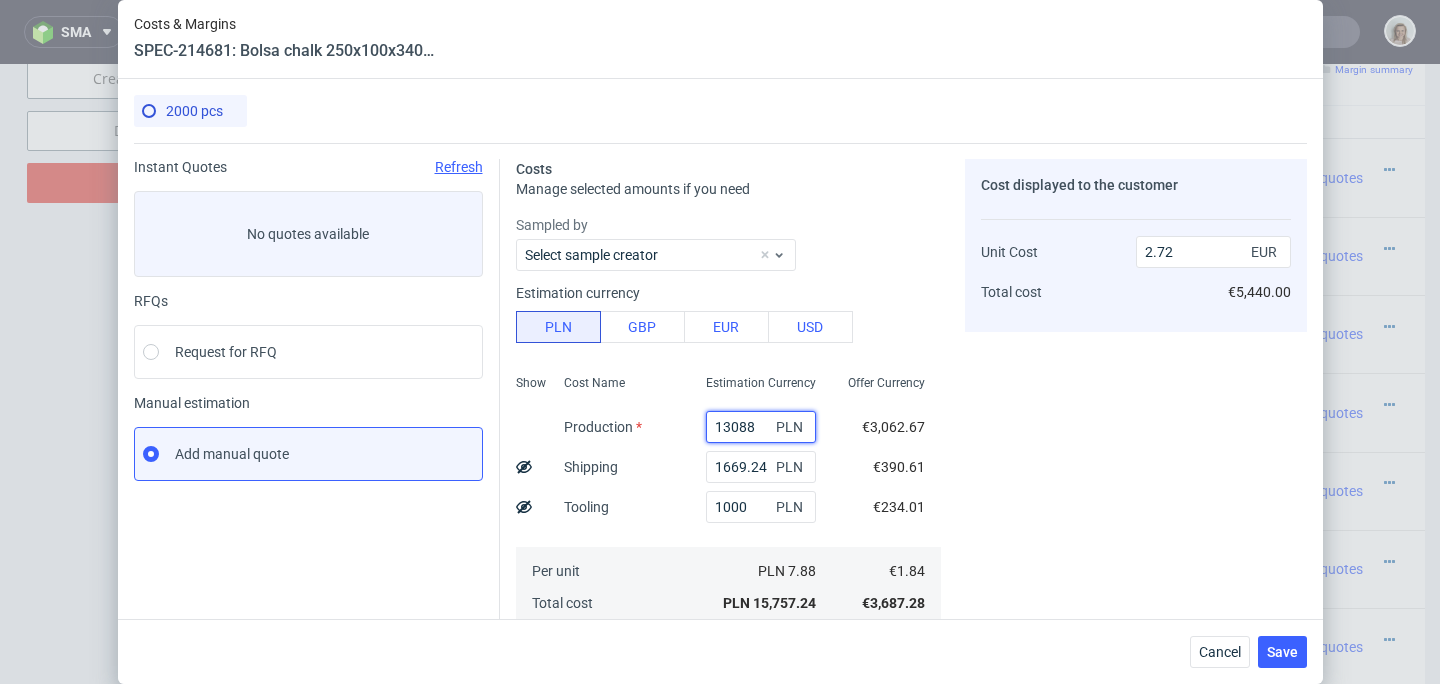 drag, startPoint x: 730, startPoint y: 422, endPoint x: 681, endPoint y: 422, distance: 49 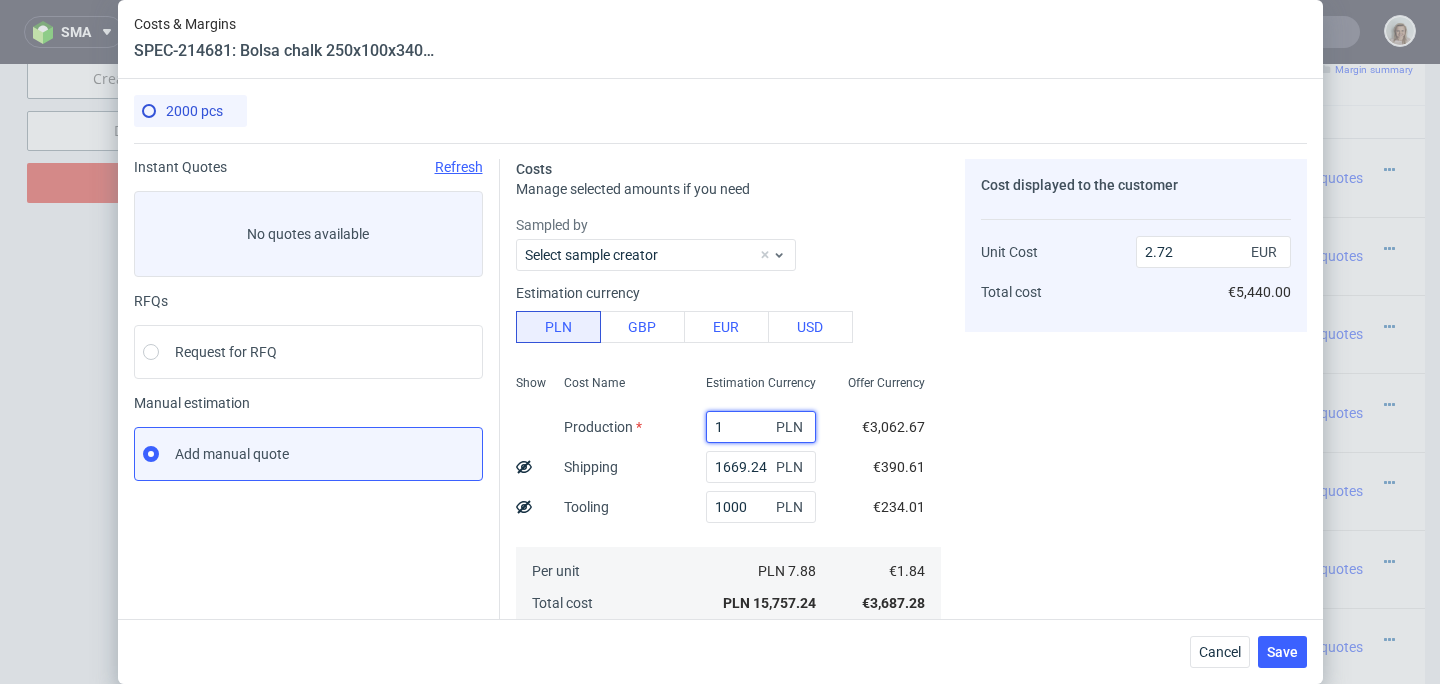 type on "0.47" 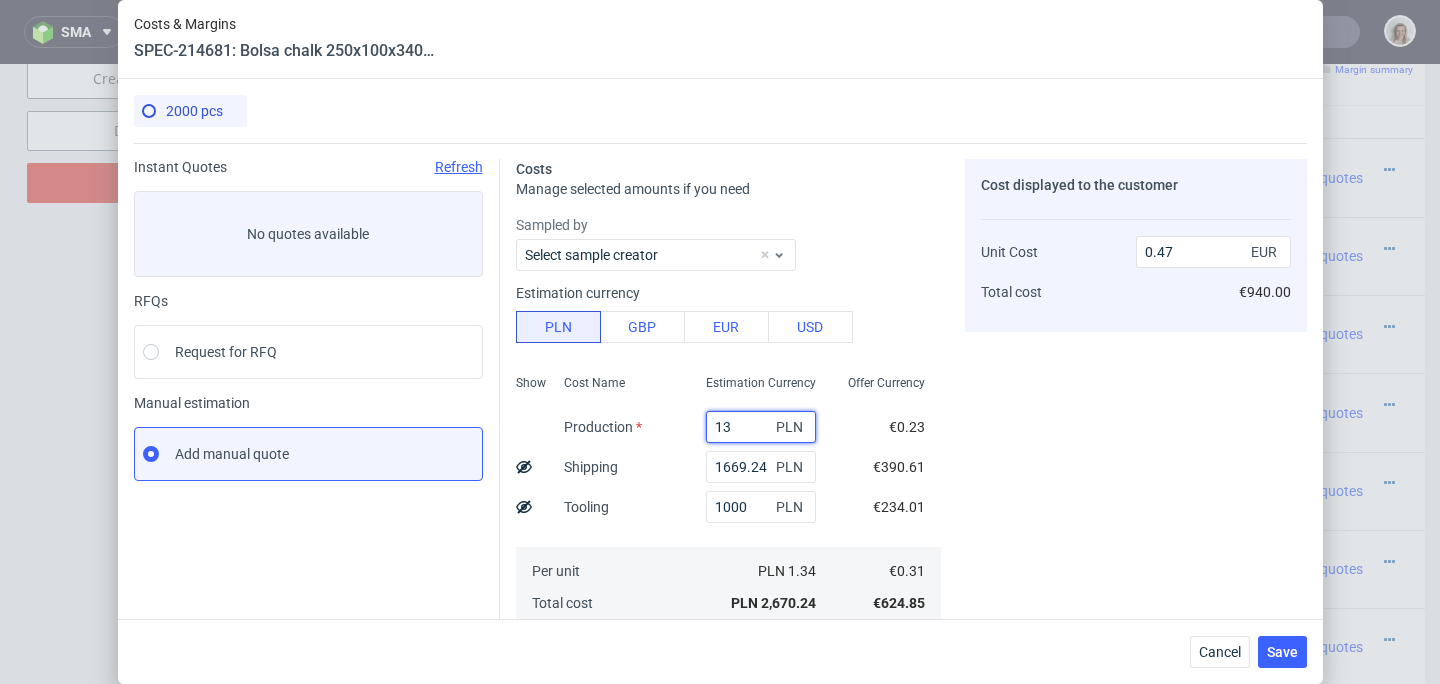 type on "134" 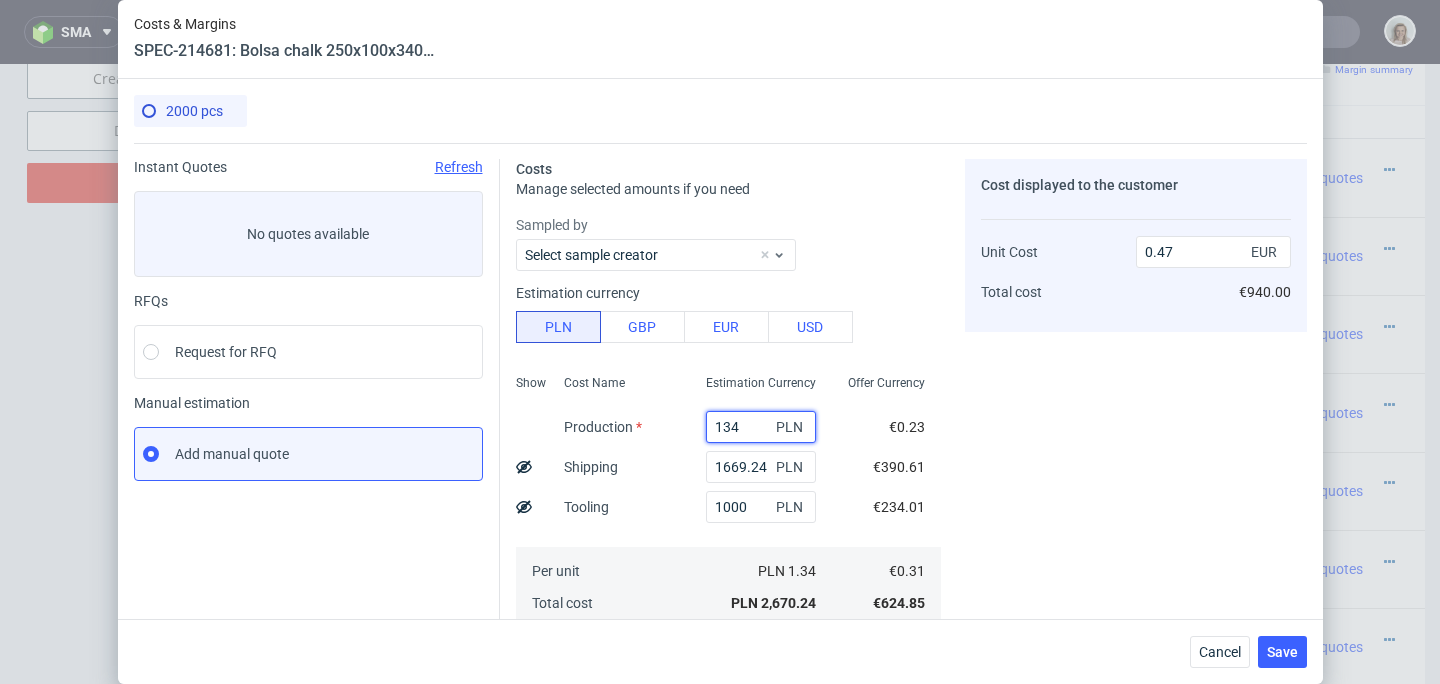 type on "0.49" 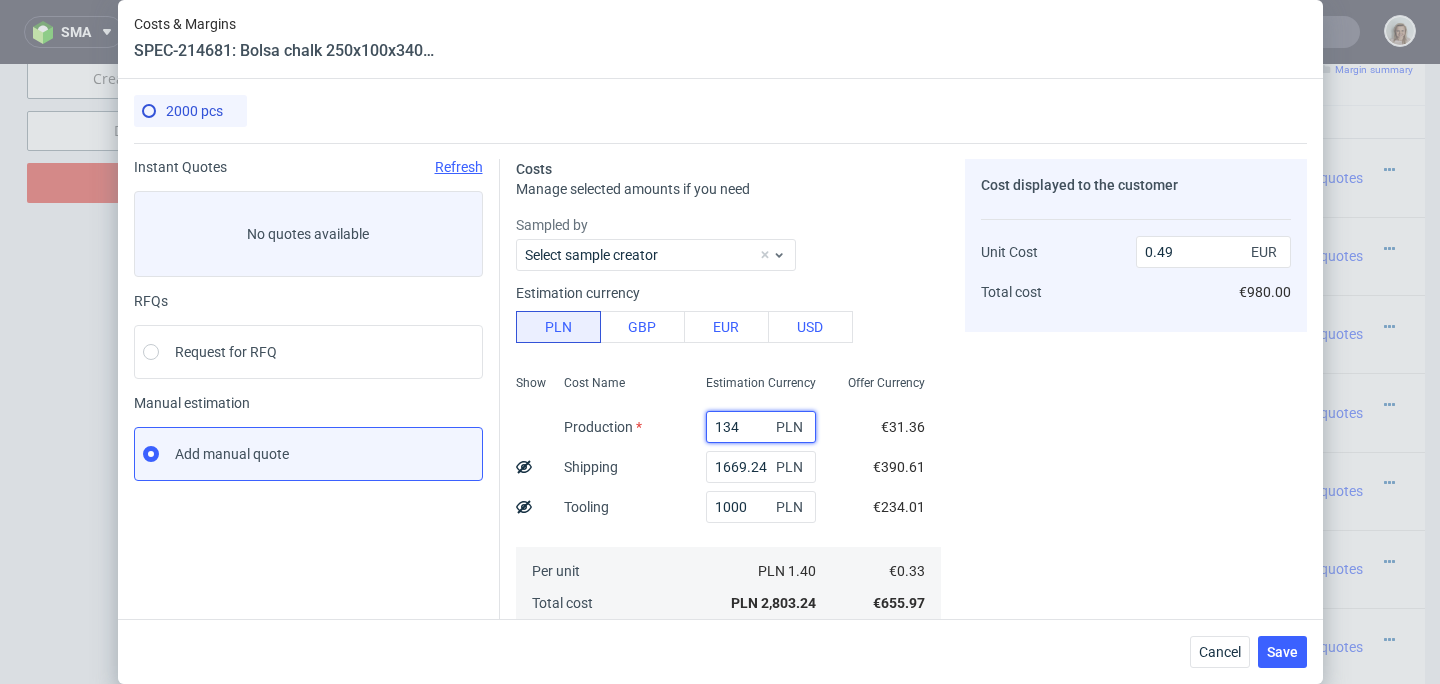 type on "1341" 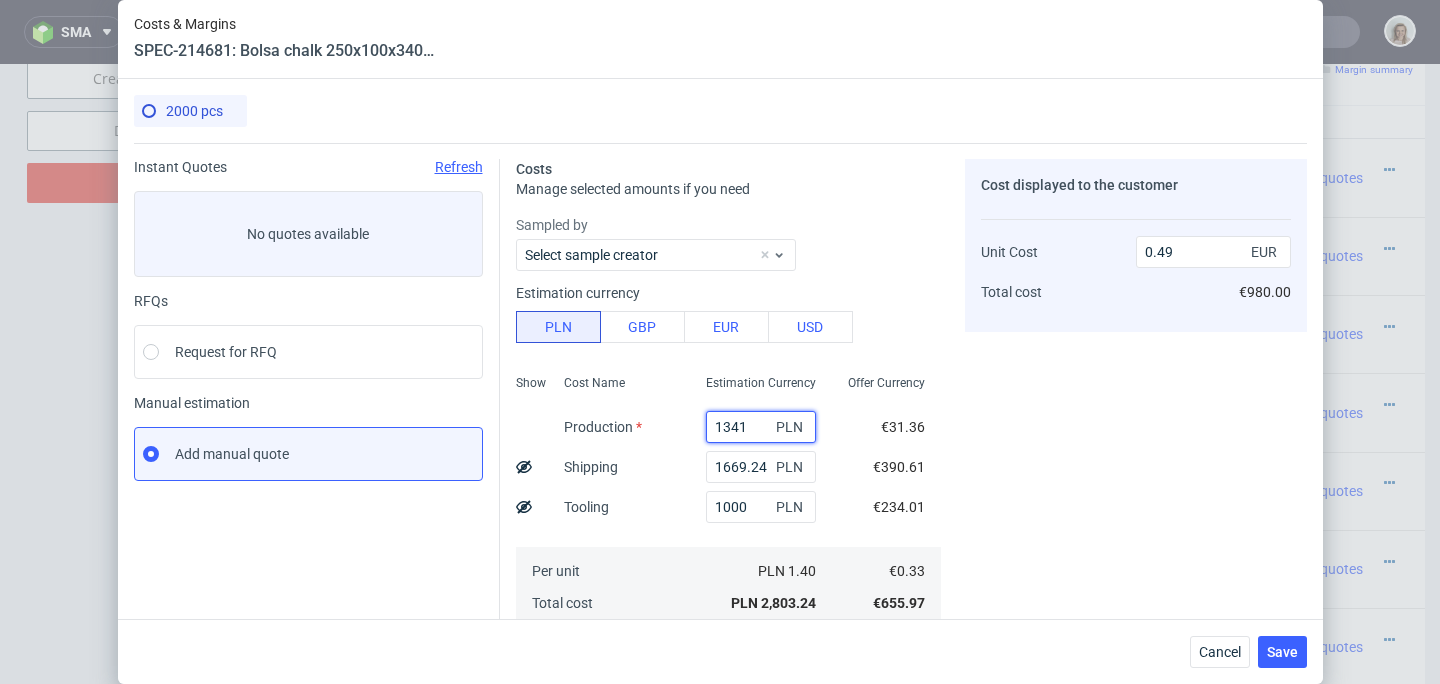 type on "0.7" 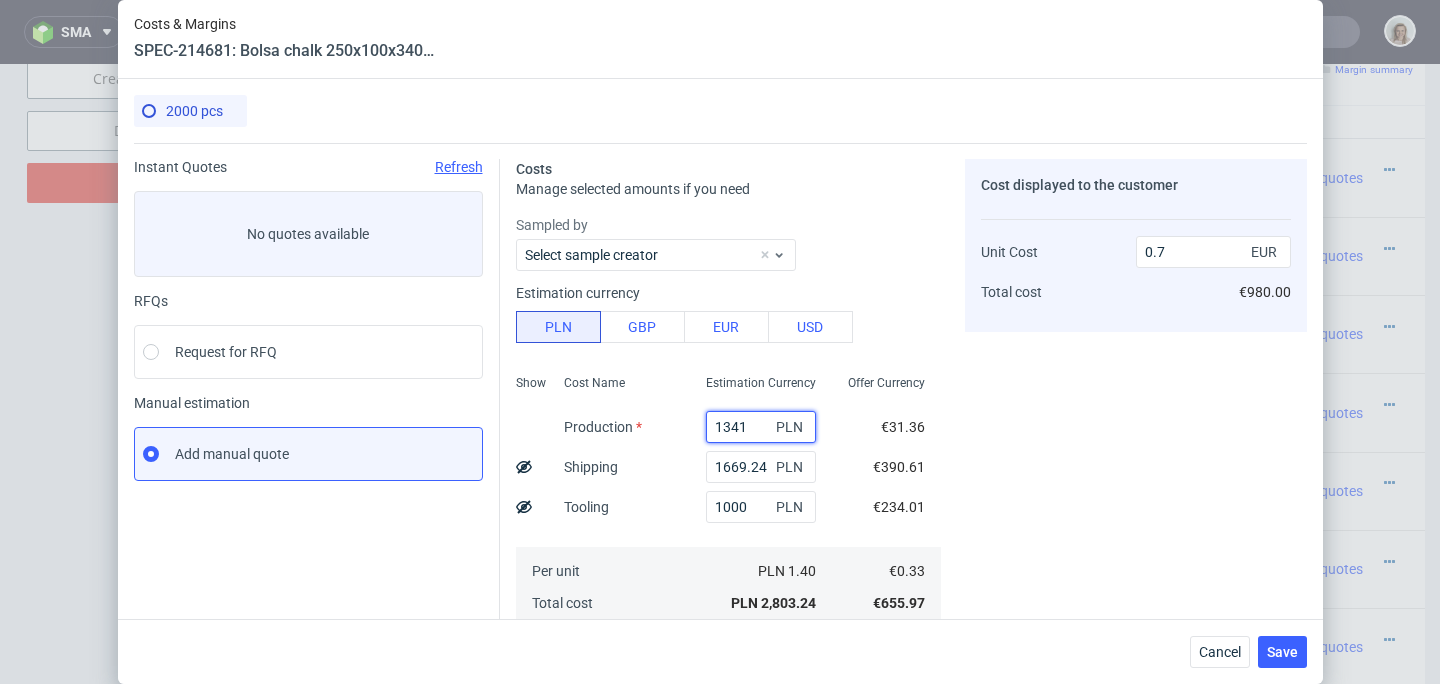 type on "13410" 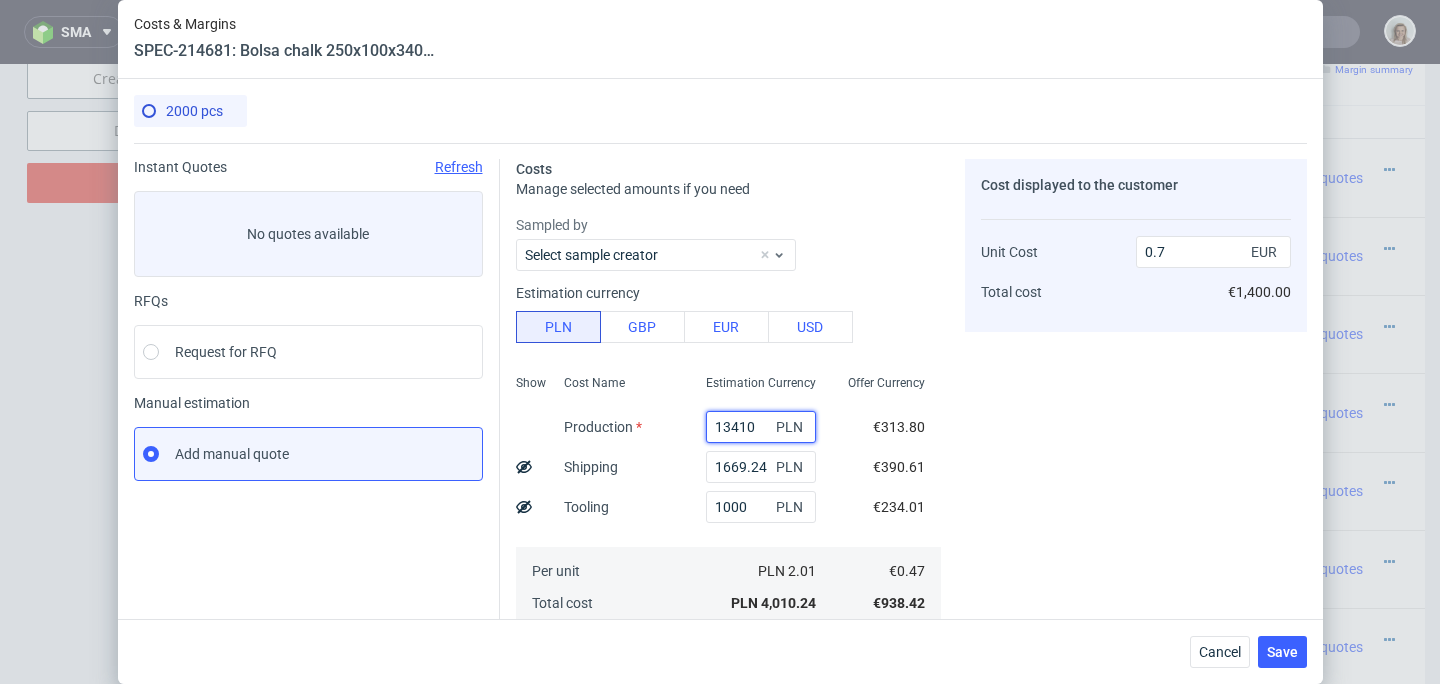 type on "2.77" 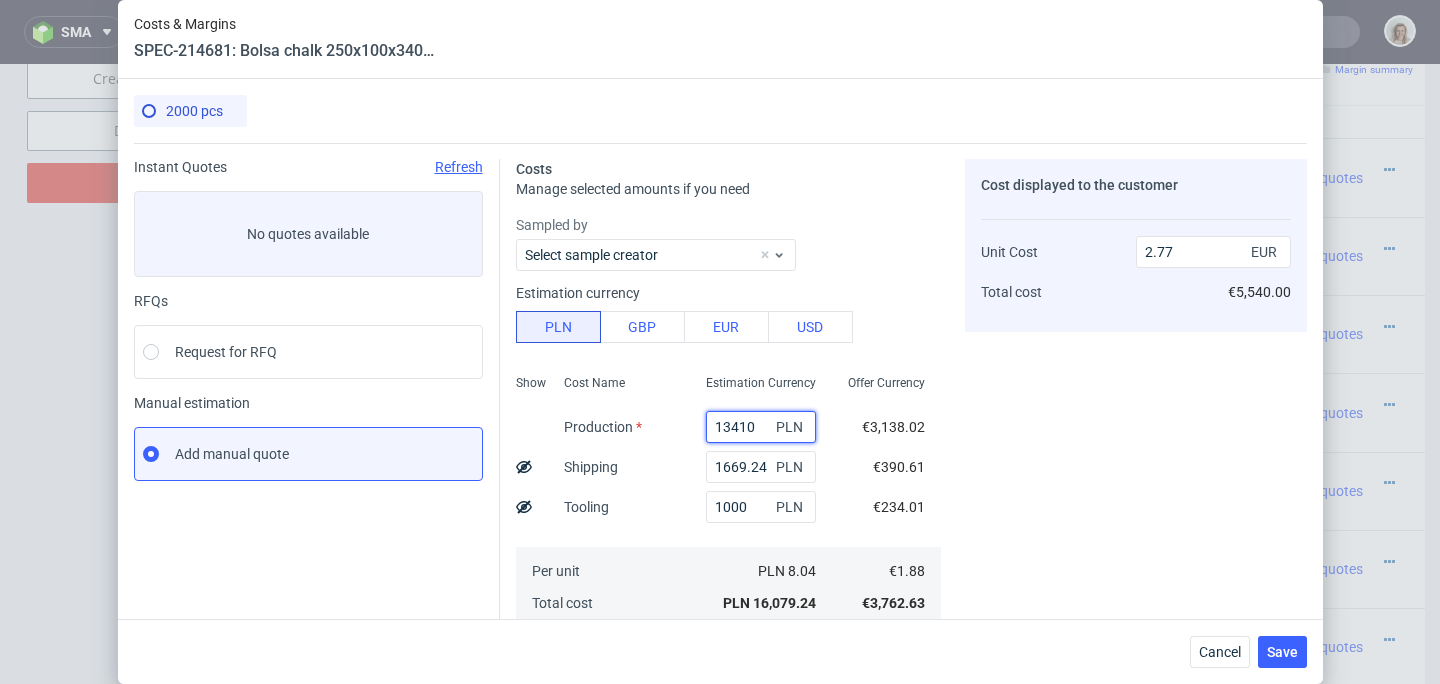 type on "13410" 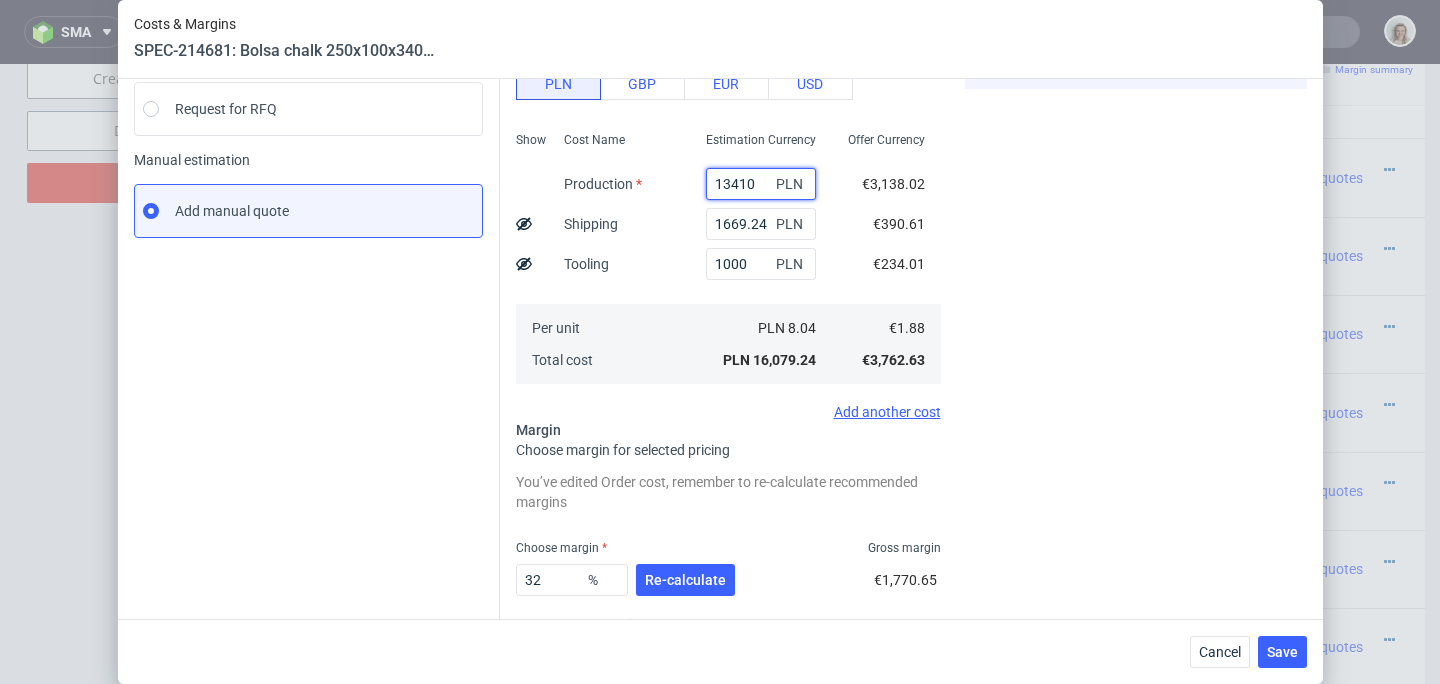 scroll, scrollTop: 263, scrollLeft: 0, axis: vertical 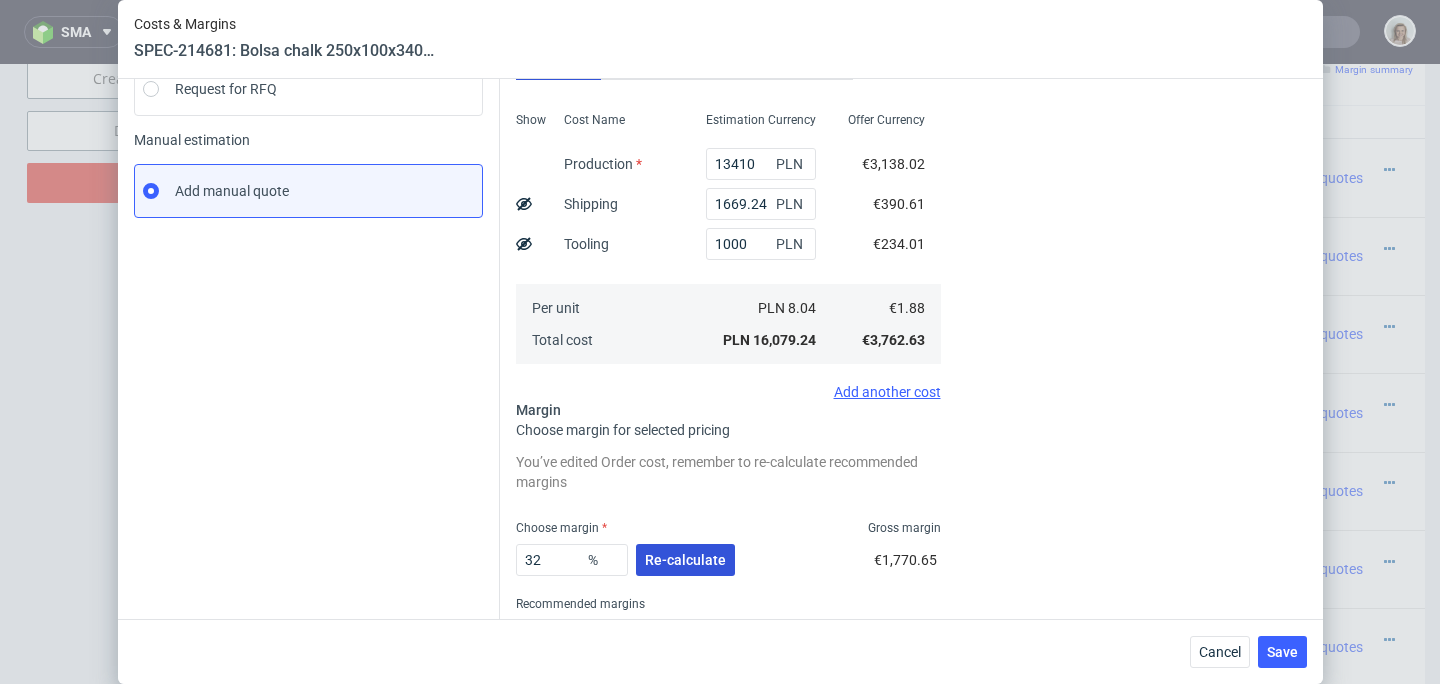 drag, startPoint x: 717, startPoint y: 561, endPoint x: 727, endPoint y: 560, distance: 10.049875 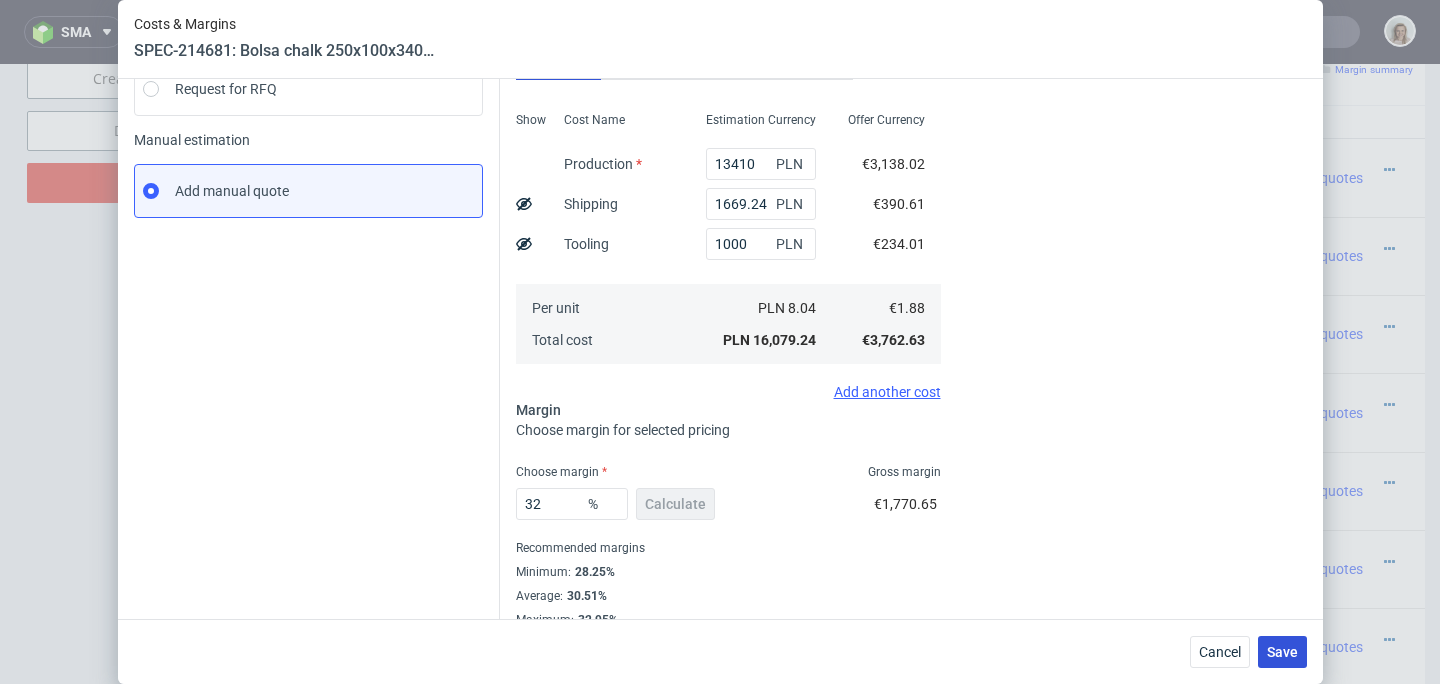 click on "Save" at bounding box center (1282, 652) 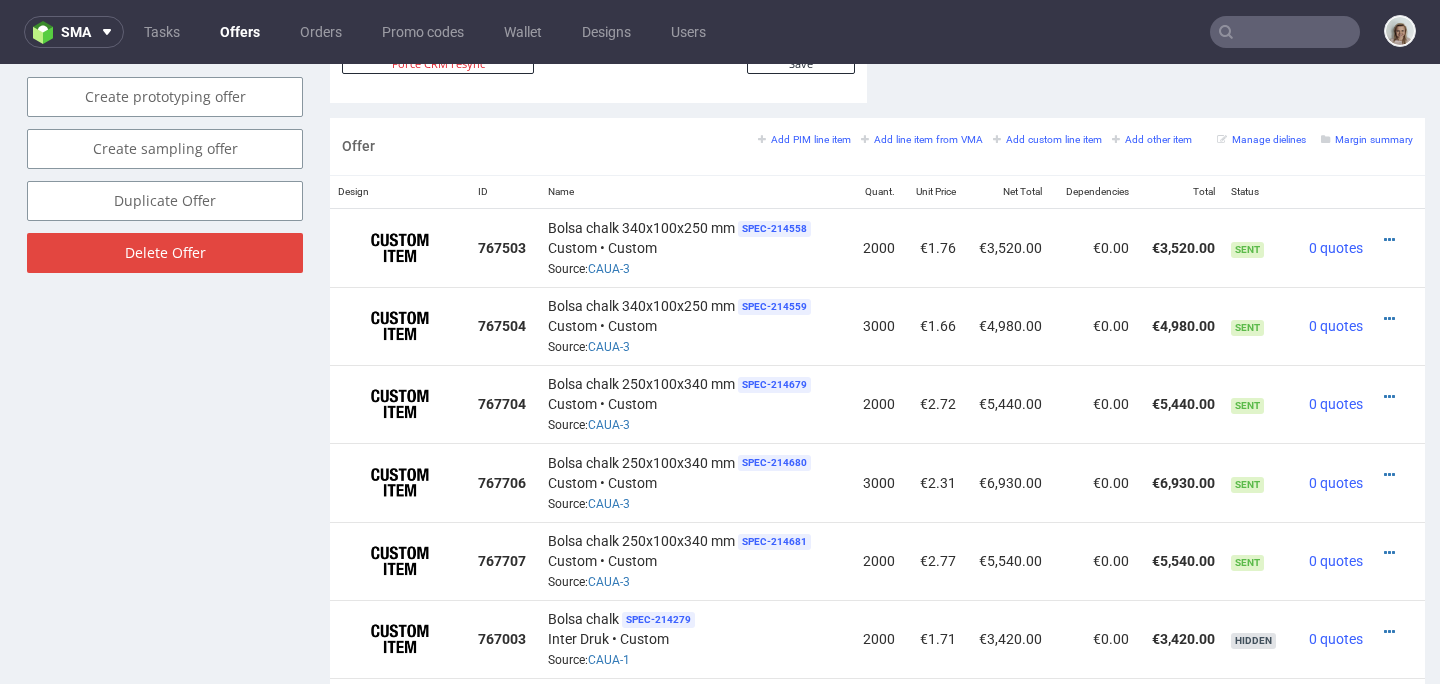 scroll, scrollTop: 1244, scrollLeft: 0, axis: vertical 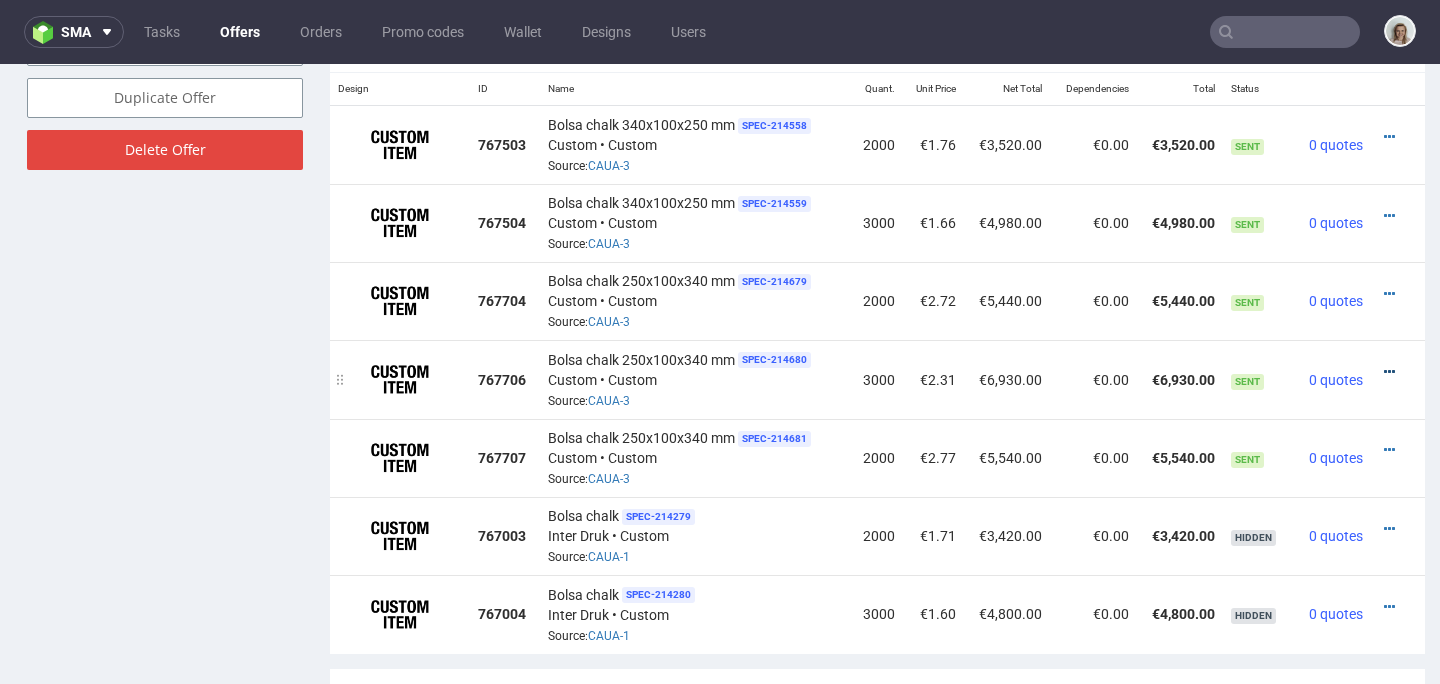 click at bounding box center (1389, 372) 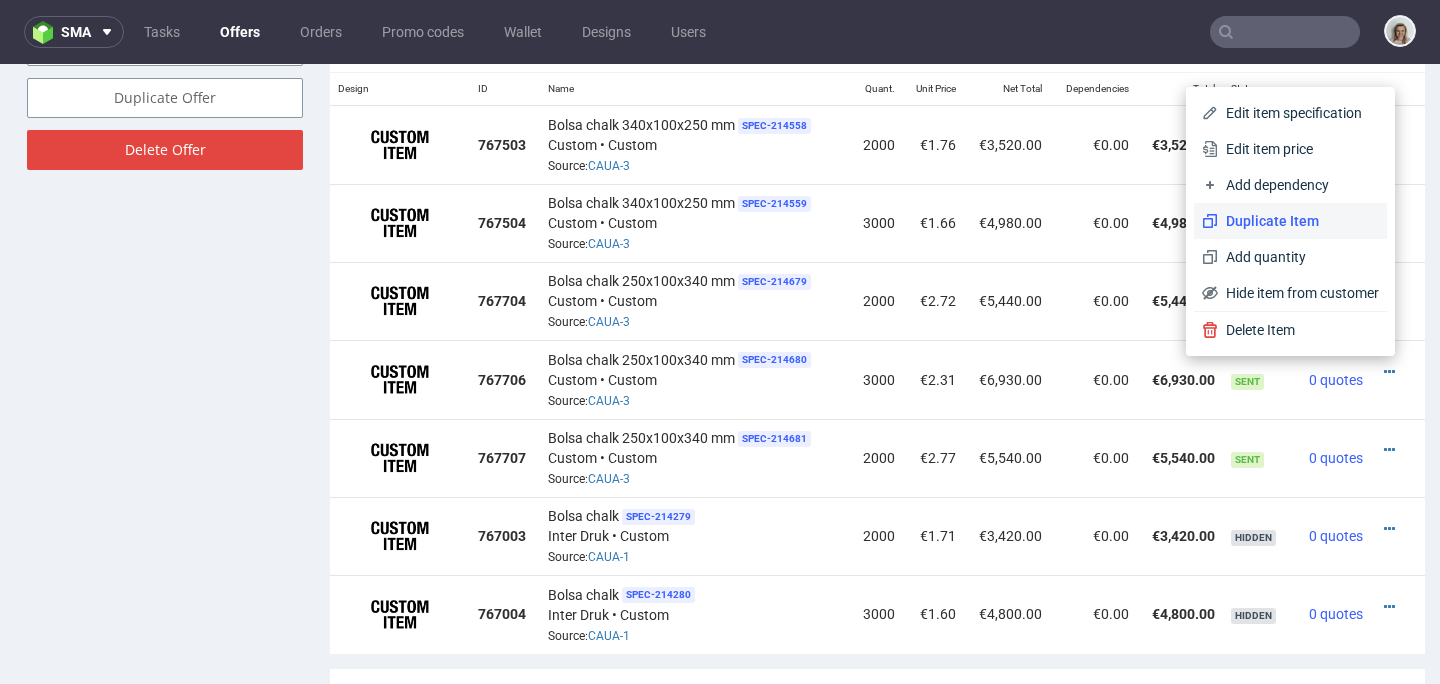 click on "Duplicate Item" at bounding box center (1298, 221) 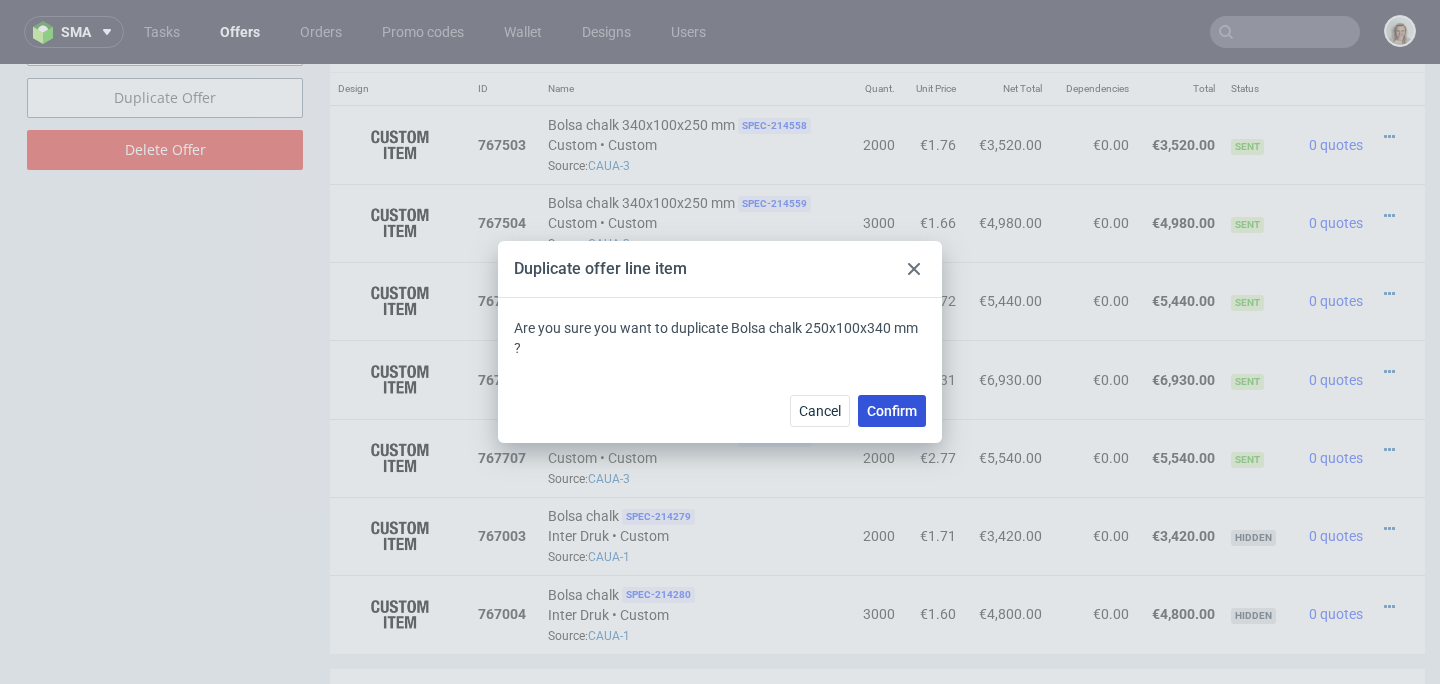 click on "Confirm" at bounding box center [892, 411] 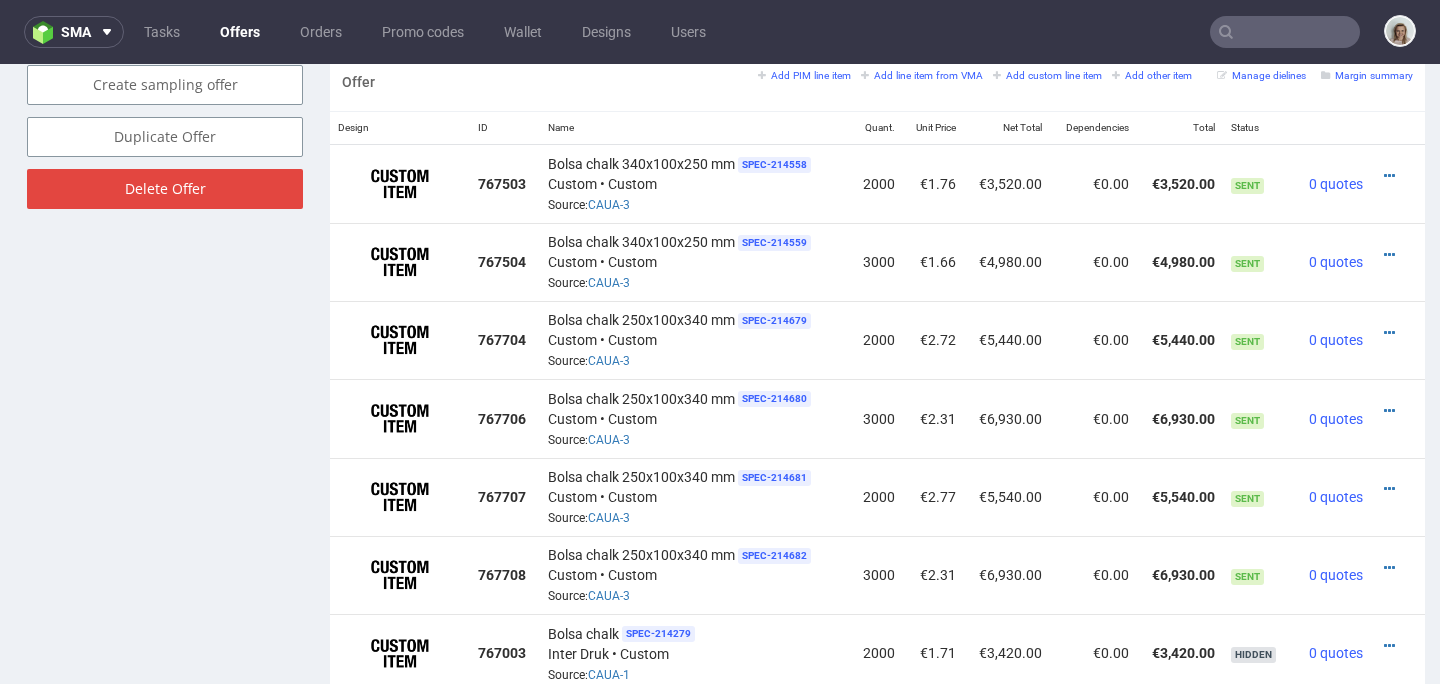 scroll, scrollTop: 1274, scrollLeft: 0, axis: vertical 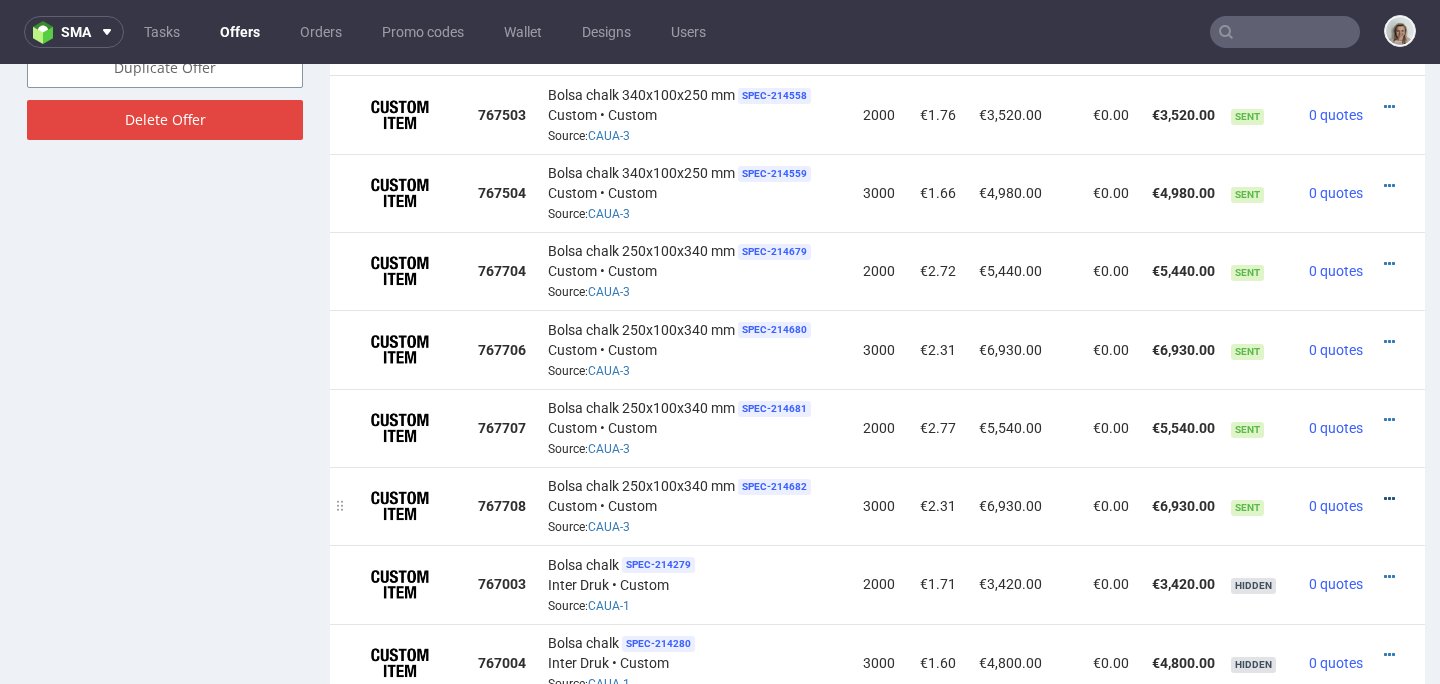 click at bounding box center [1389, 499] 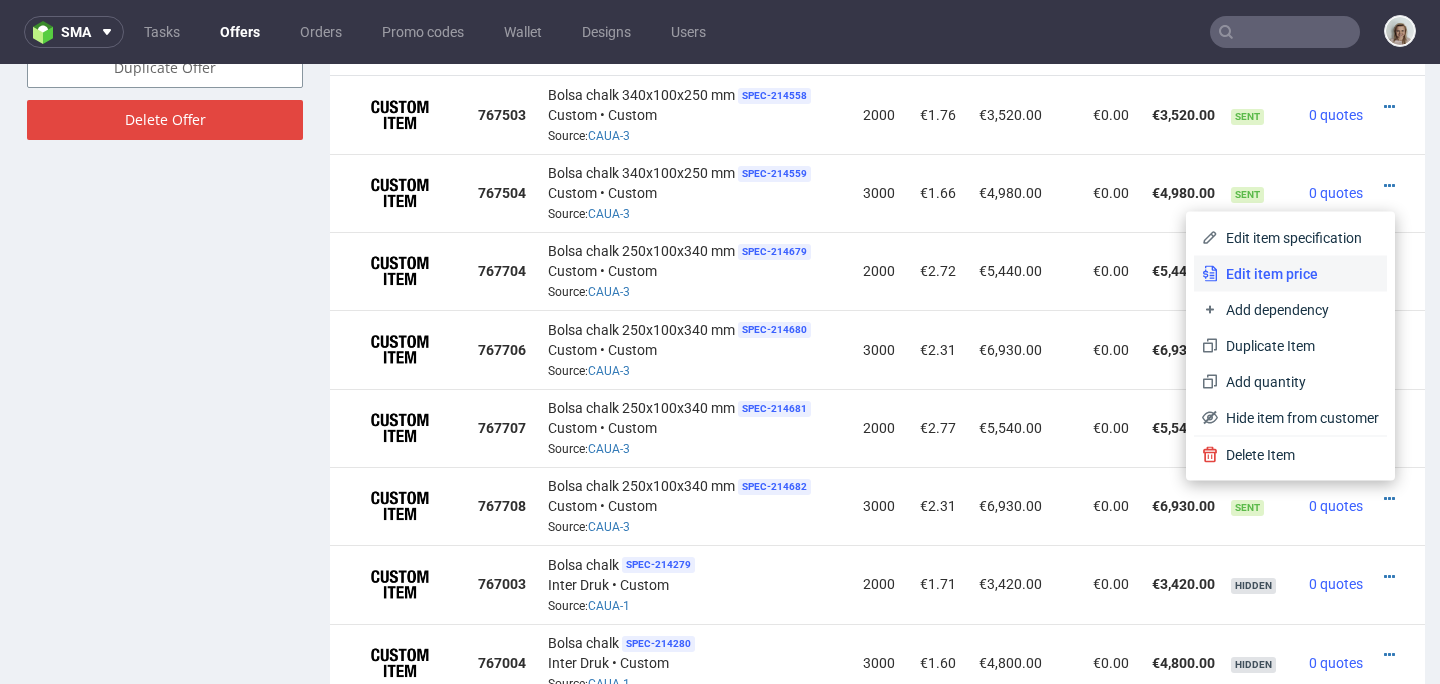 click on "Edit item price" at bounding box center (1298, 274) 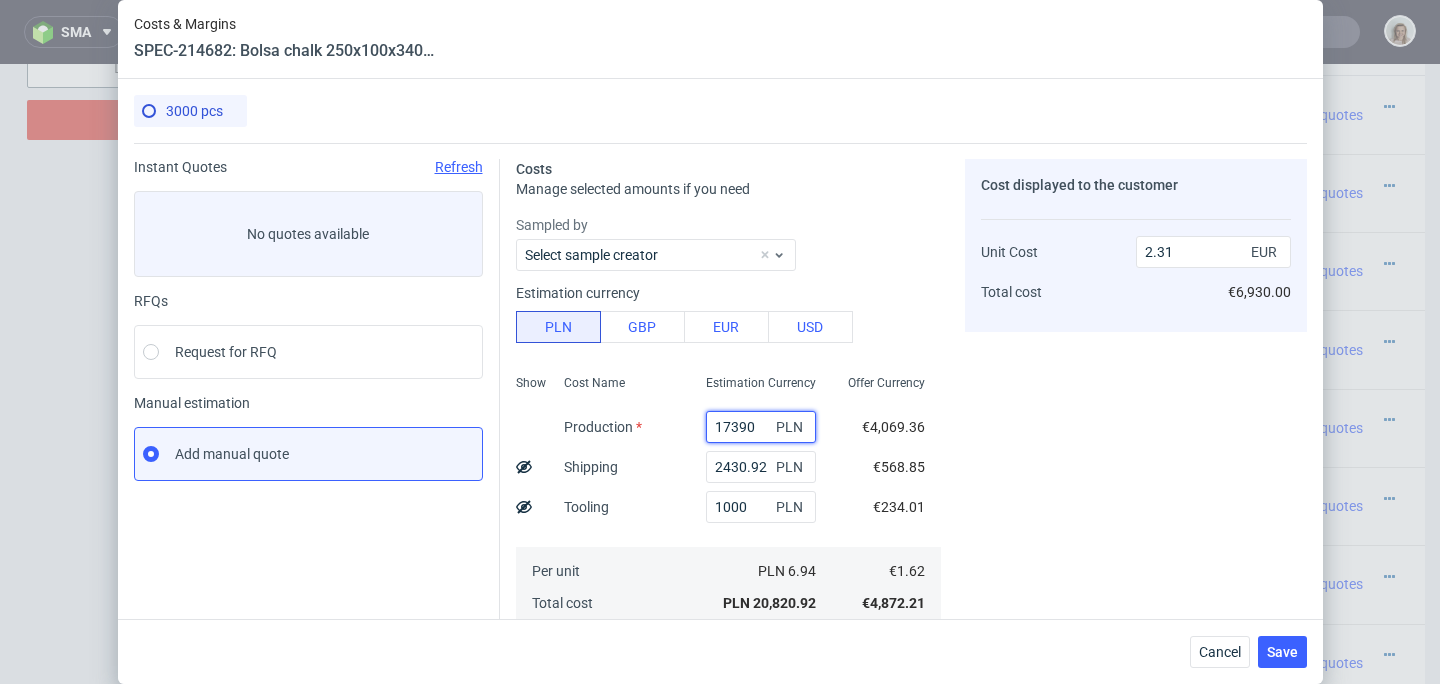drag, startPoint x: 726, startPoint y: 423, endPoint x: 691, endPoint y: 424, distance: 35.014282 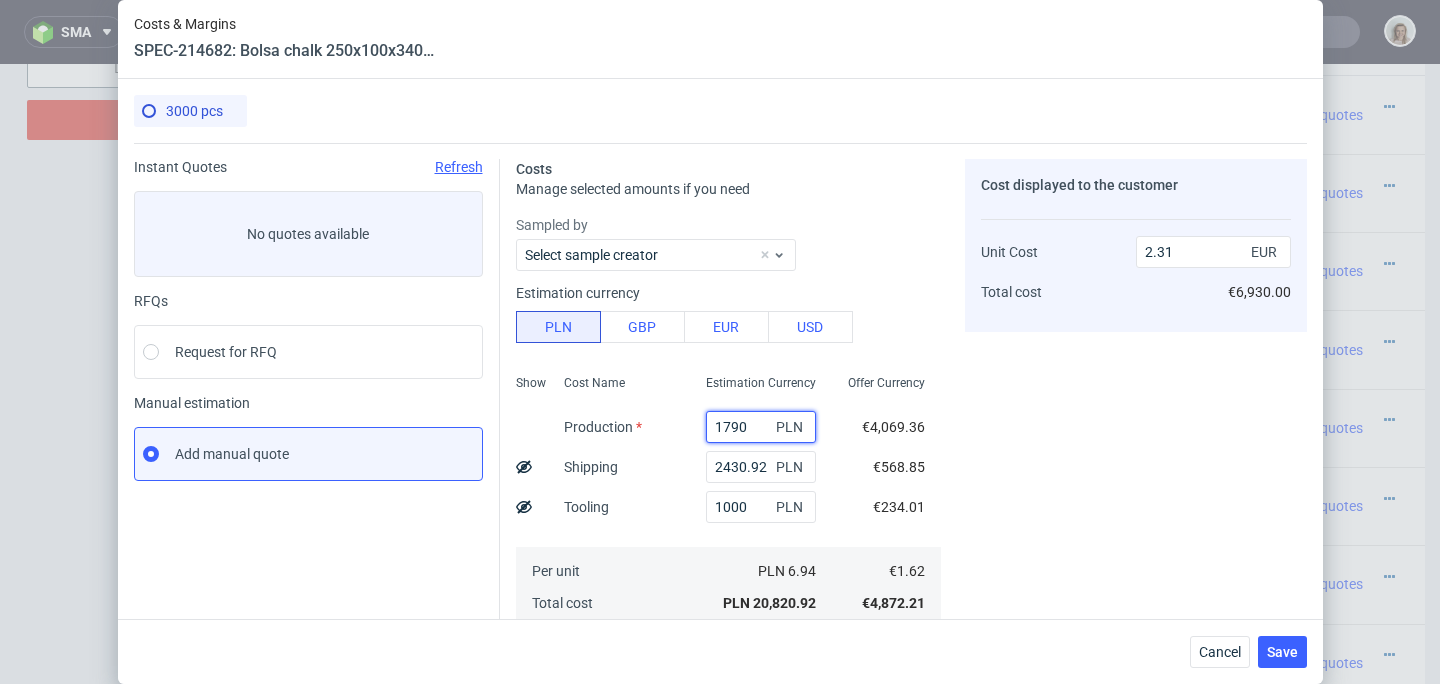 type on "17900" 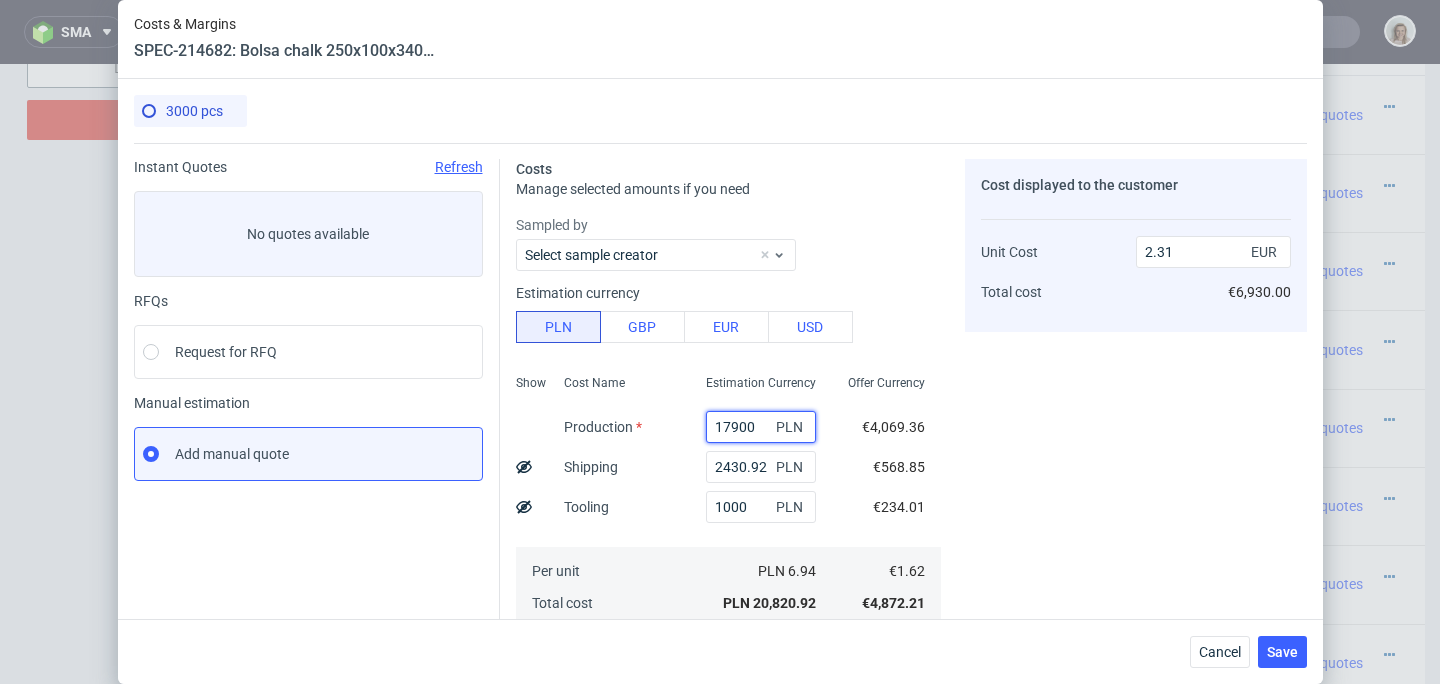 type on "2.37" 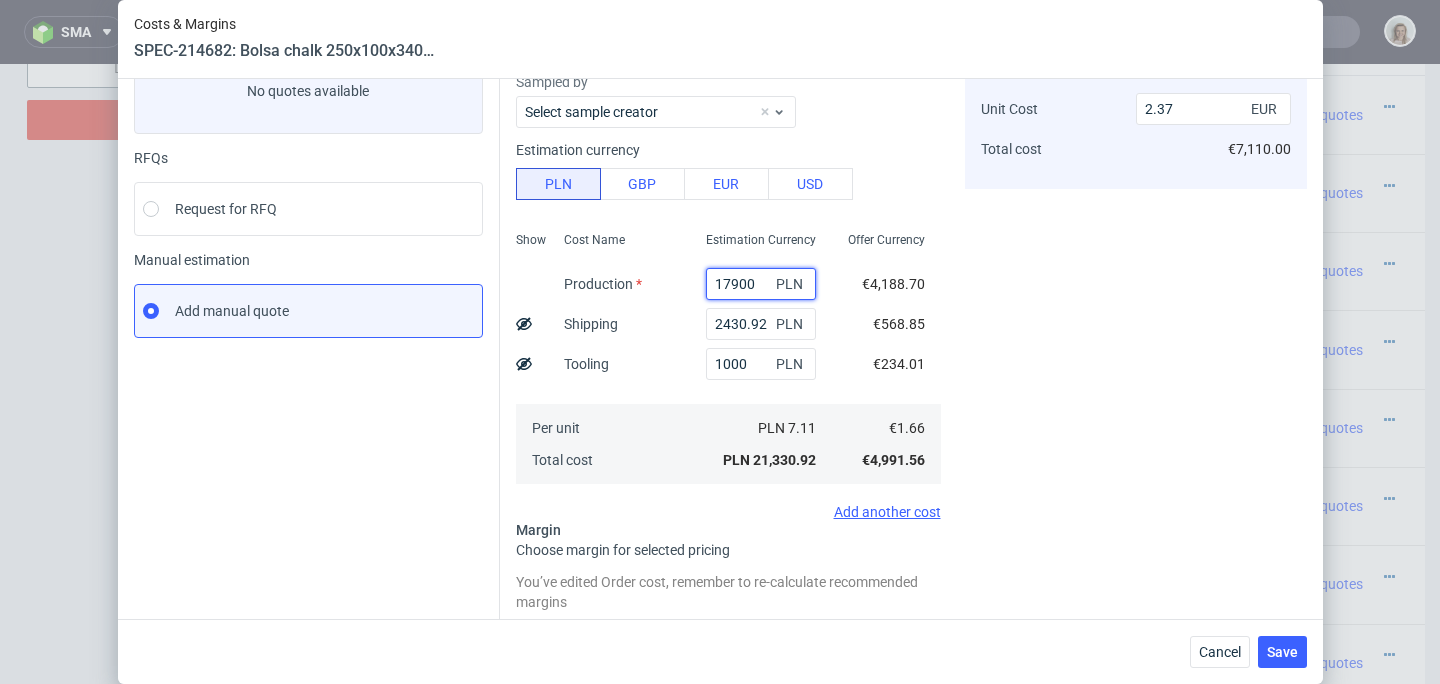 scroll, scrollTop: 344, scrollLeft: 0, axis: vertical 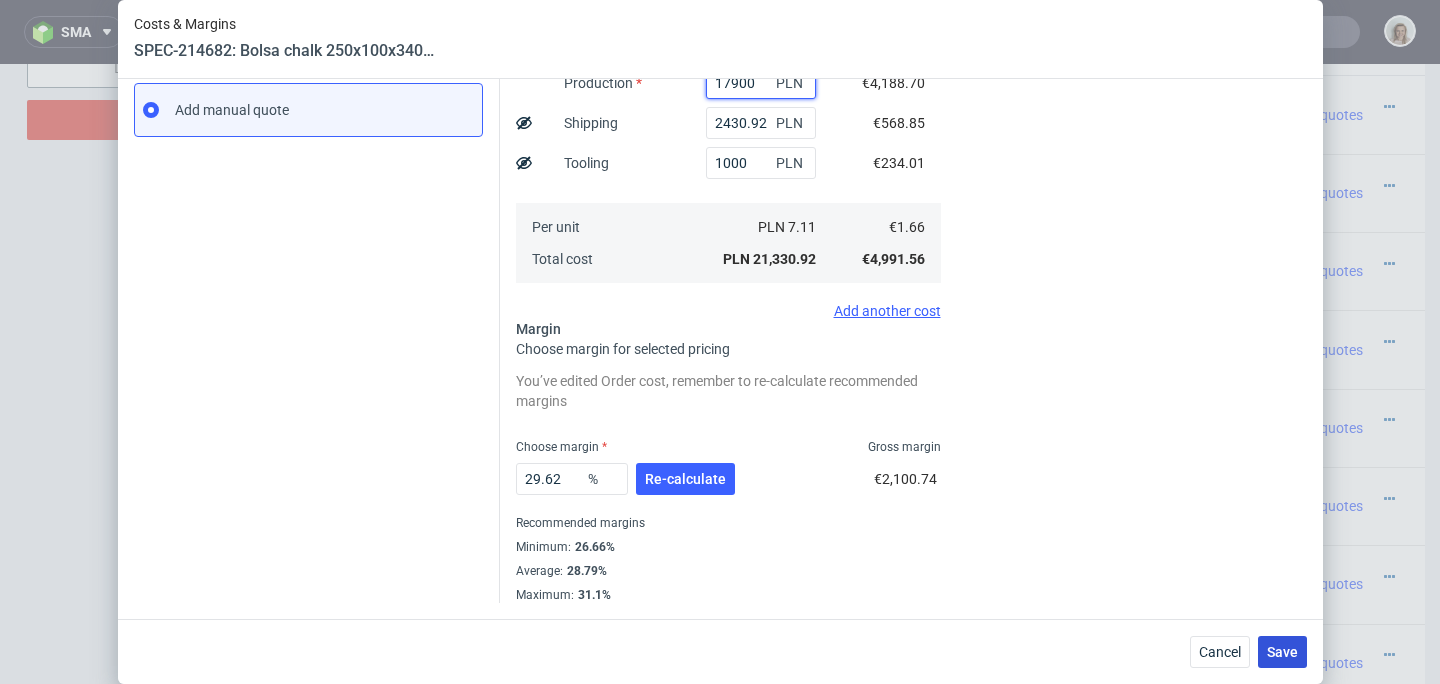 type on "17900" 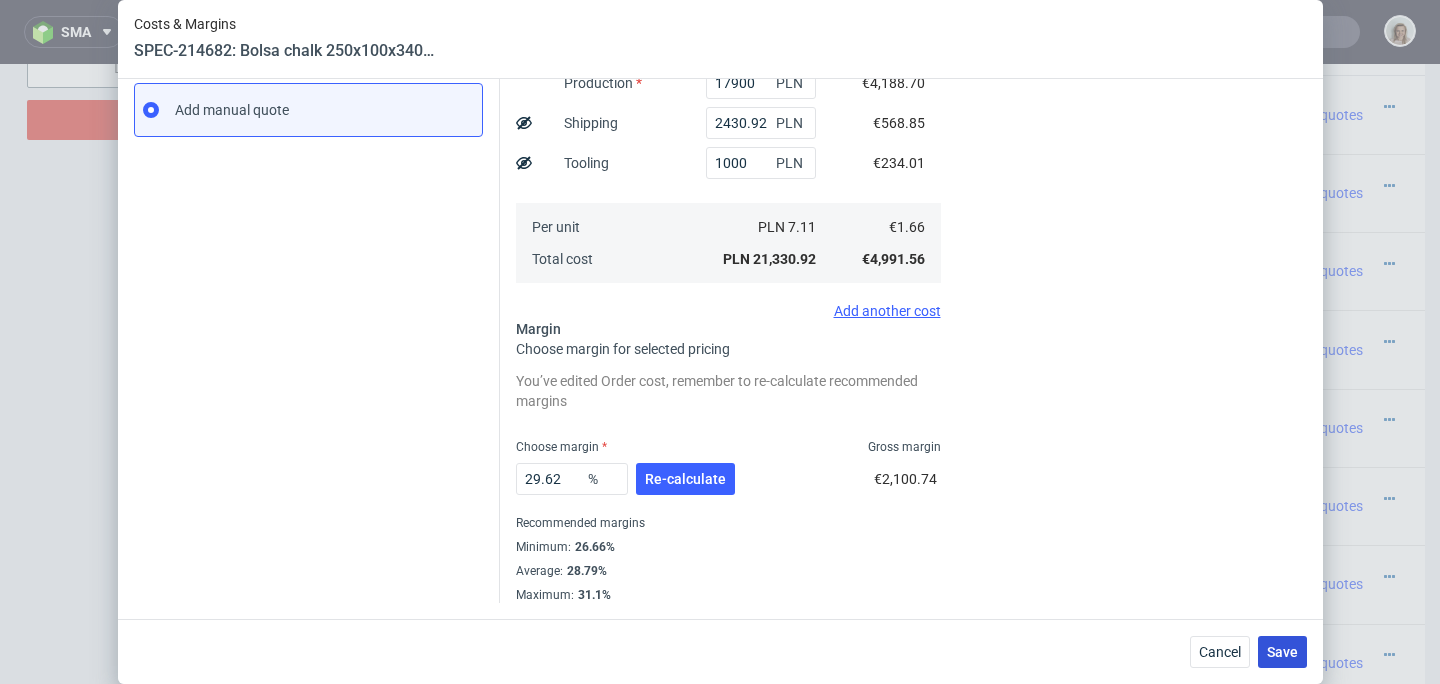 click on "Save" at bounding box center (1282, 652) 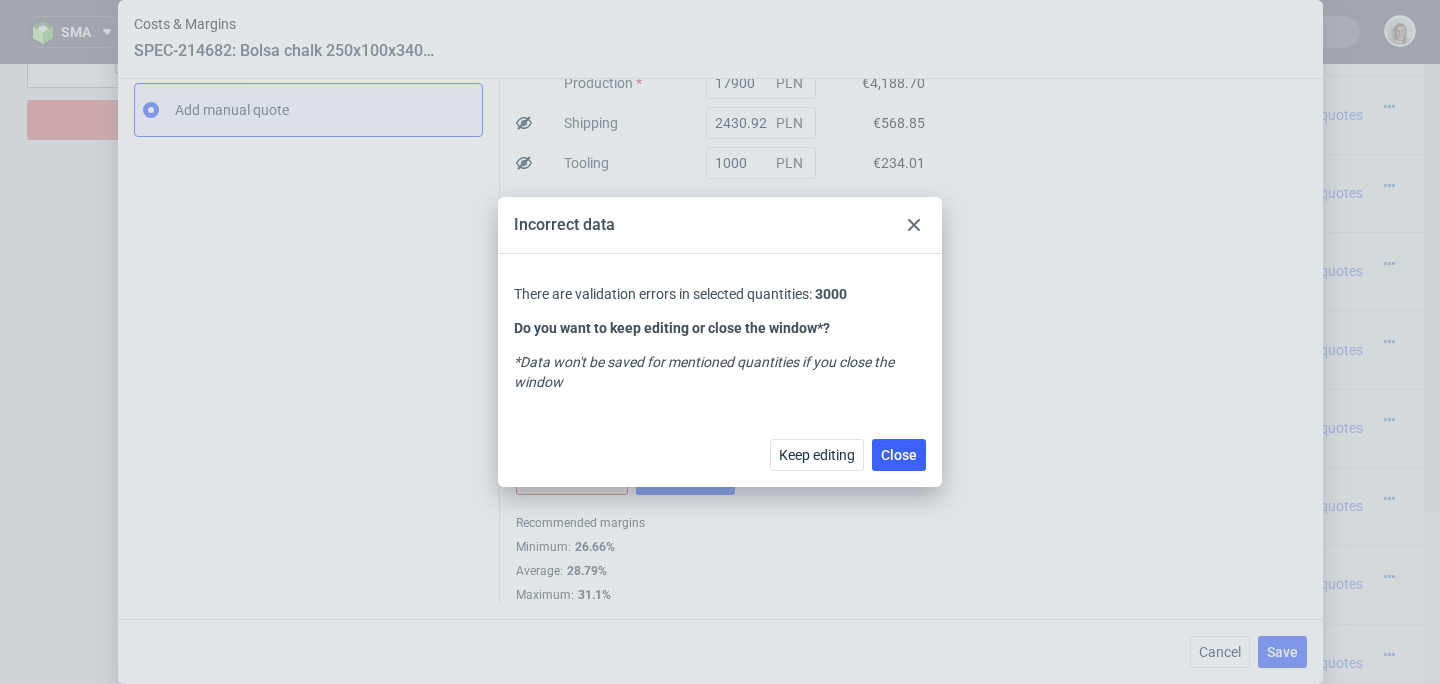 click at bounding box center (914, 225) 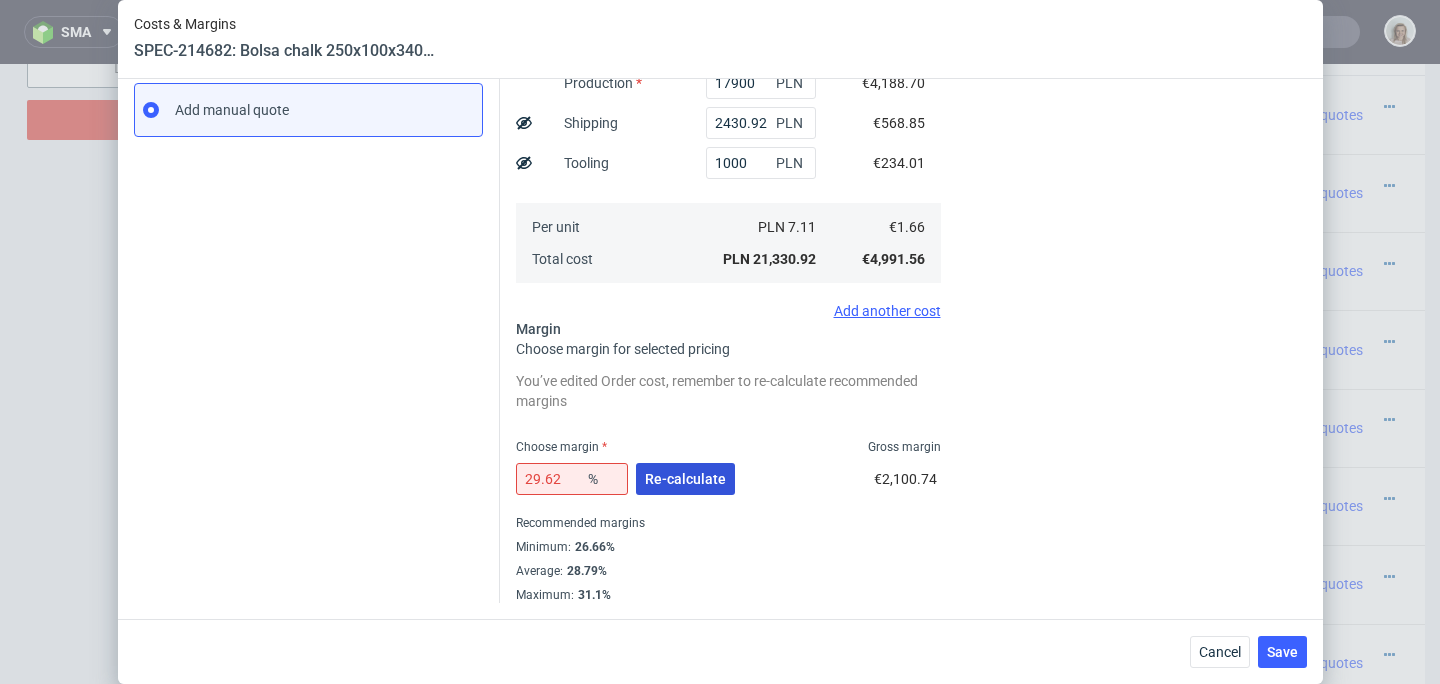 click on "Re-calculate" at bounding box center [685, 479] 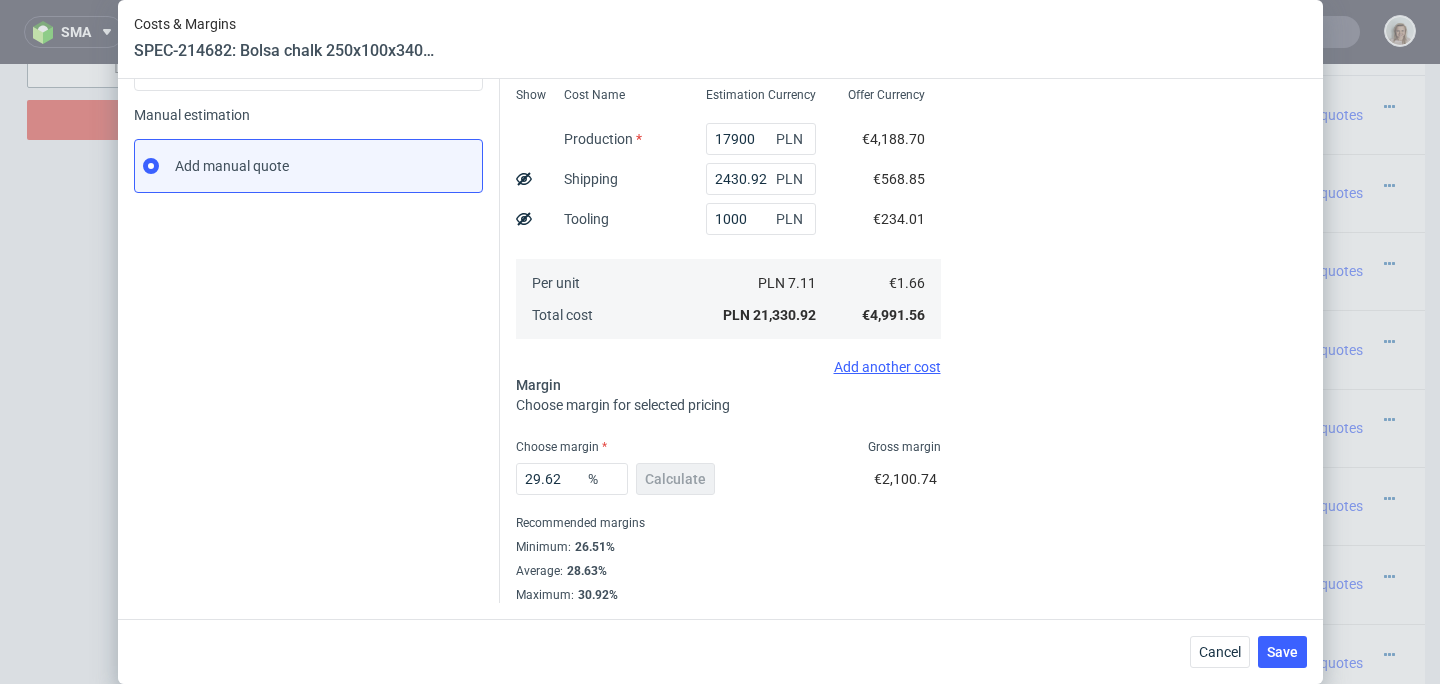 scroll, scrollTop: 288, scrollLeft: 0, axis: vertical 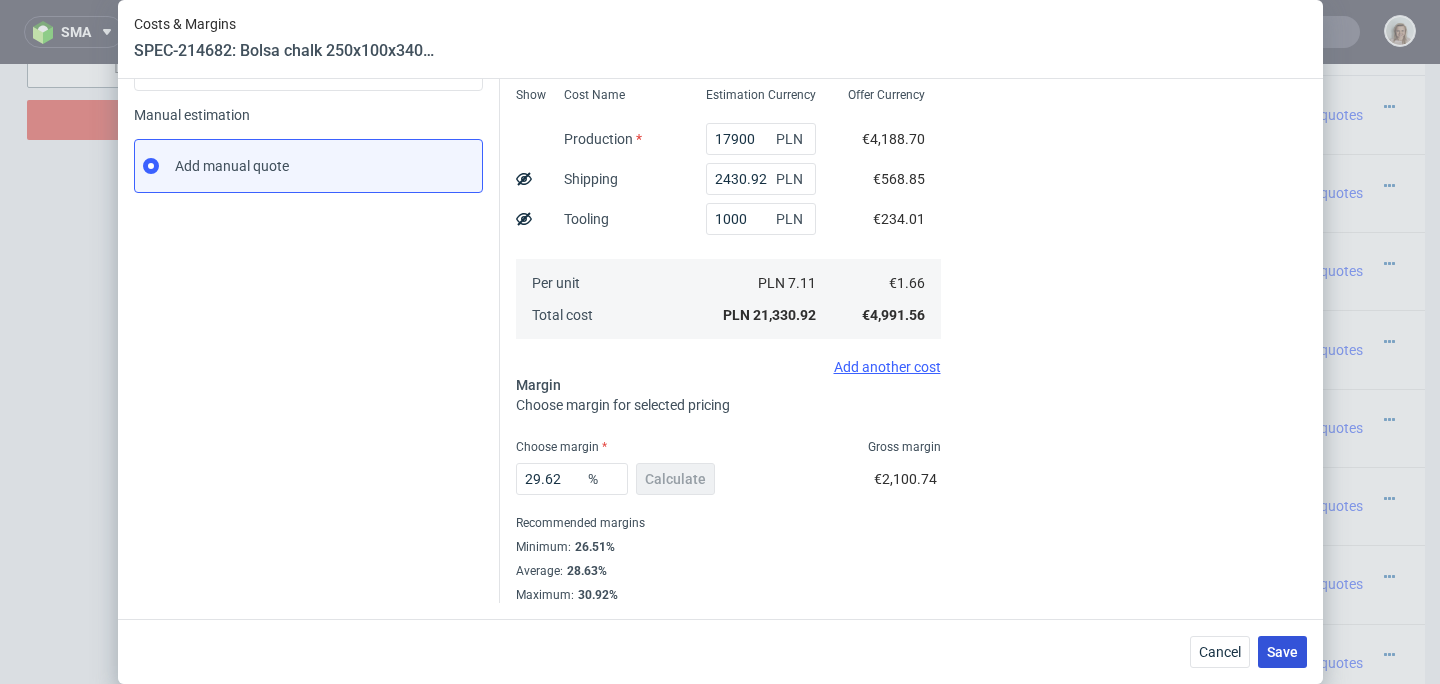 click on "Save" at bounding box center [1282, 652] 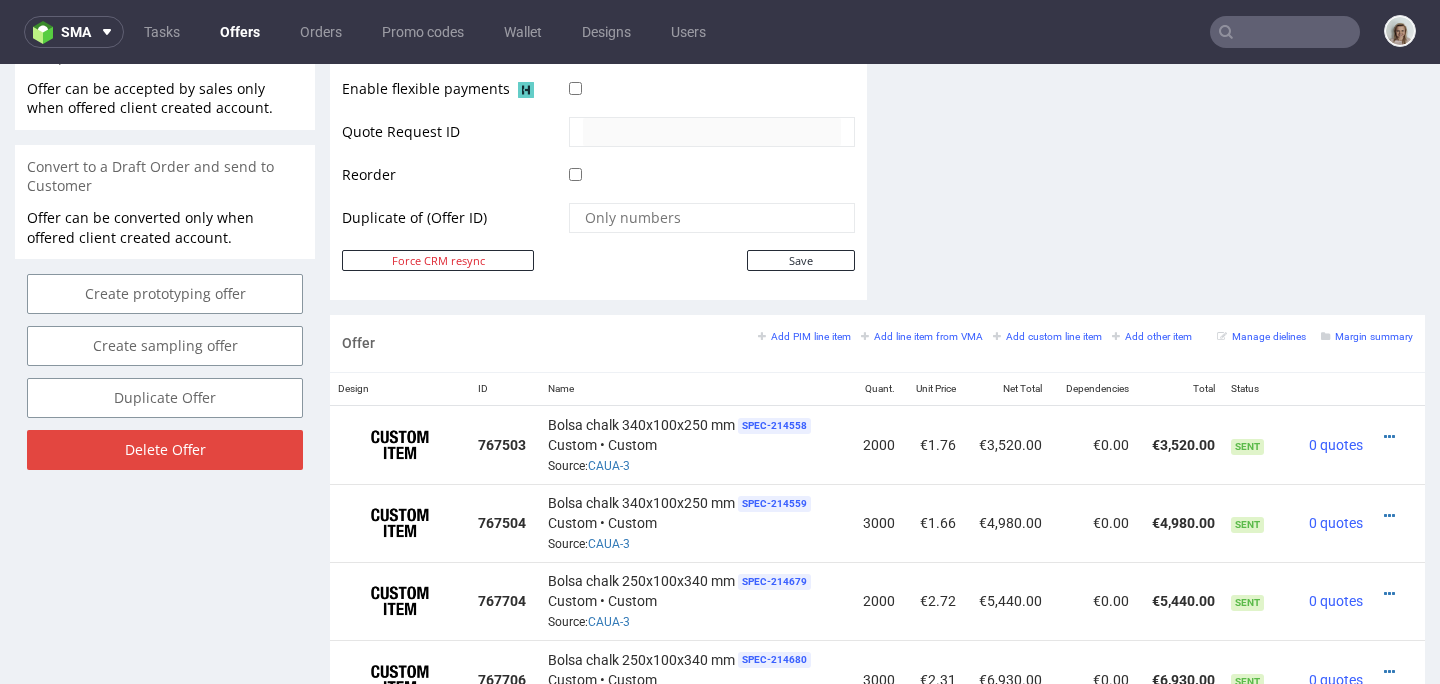 scroll, scrollTop: 1271, scrollLeft: 0, axis: vertical 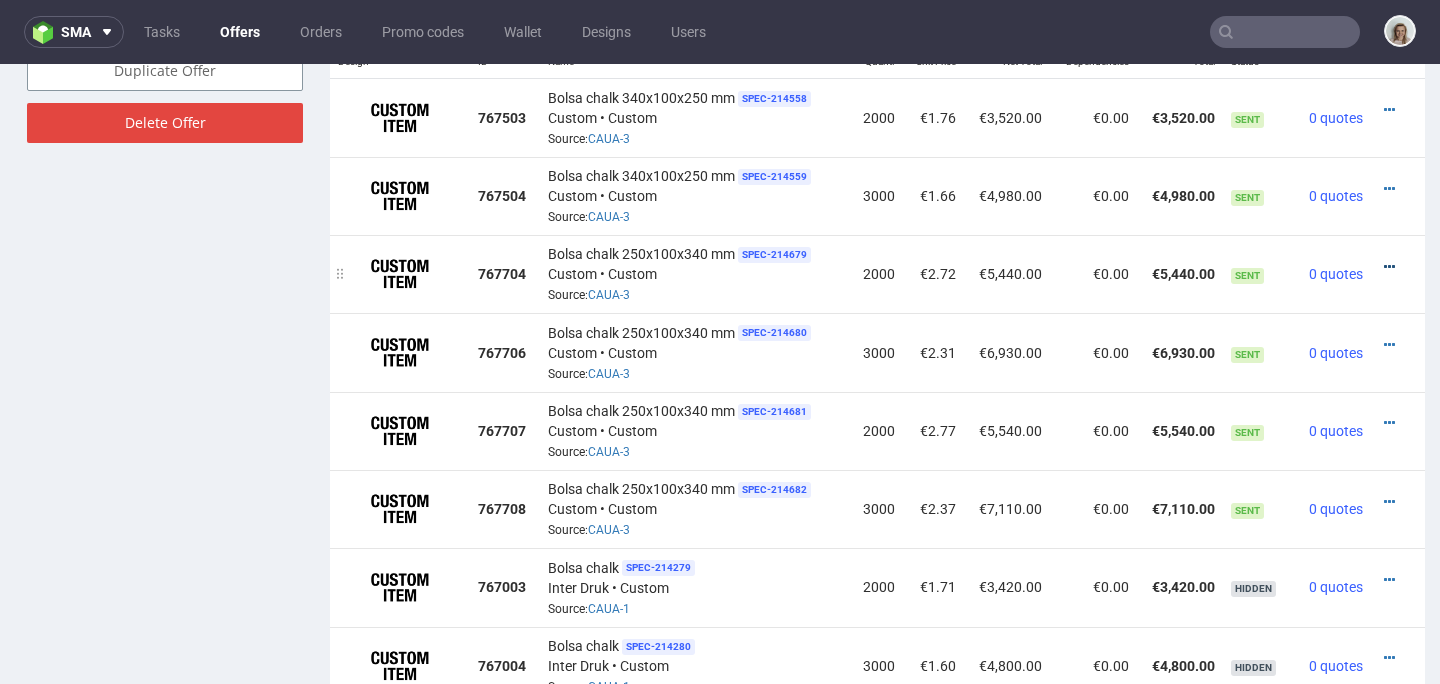 click at bounding box center (1389, 267) 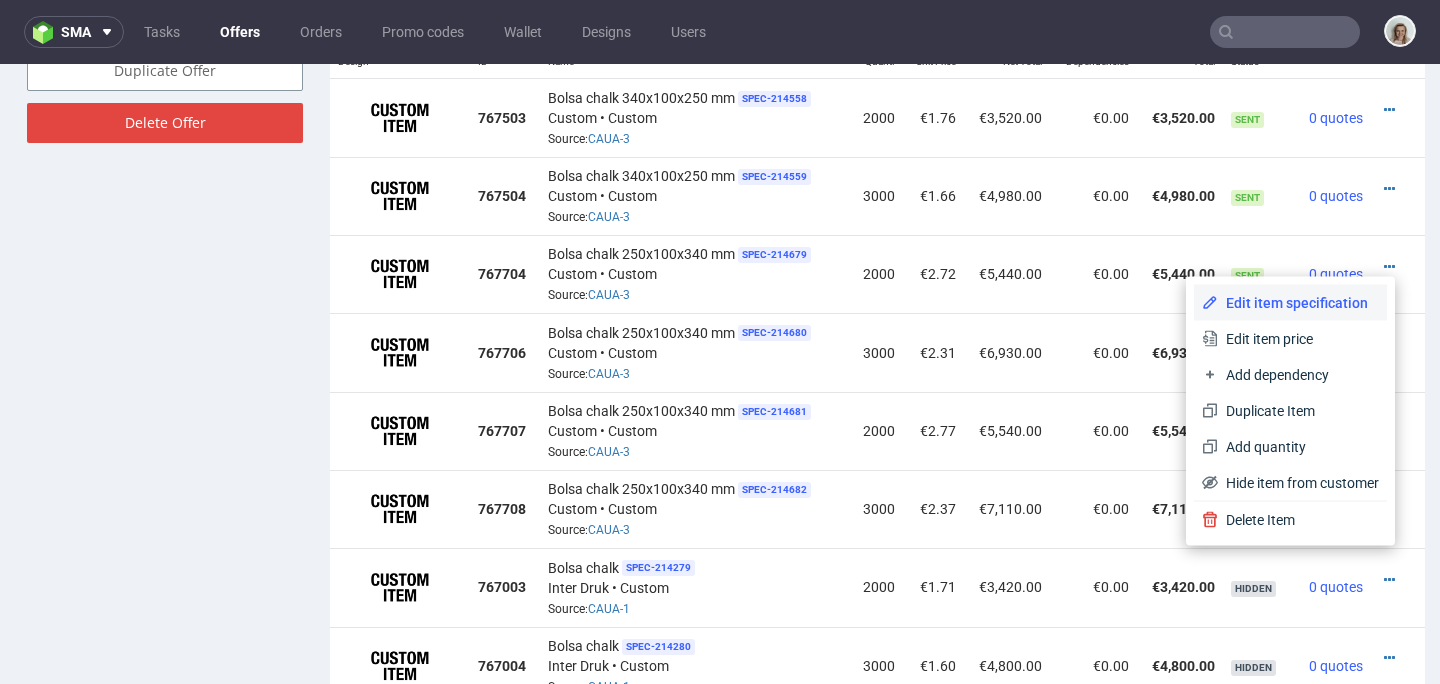 click on "Edit item specification" at bounding box center (1290, 303) 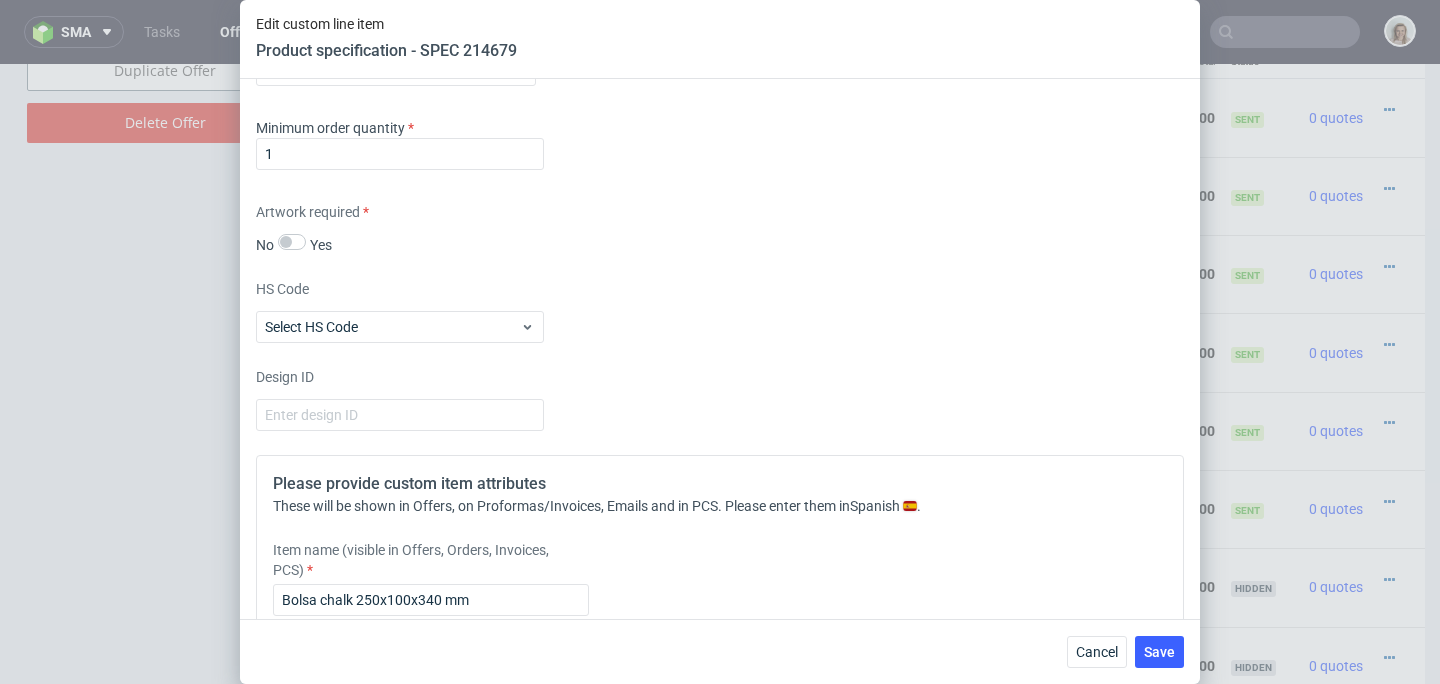 scroll, scrollTop: 2702, scrollLeft: 0, axis: vertical 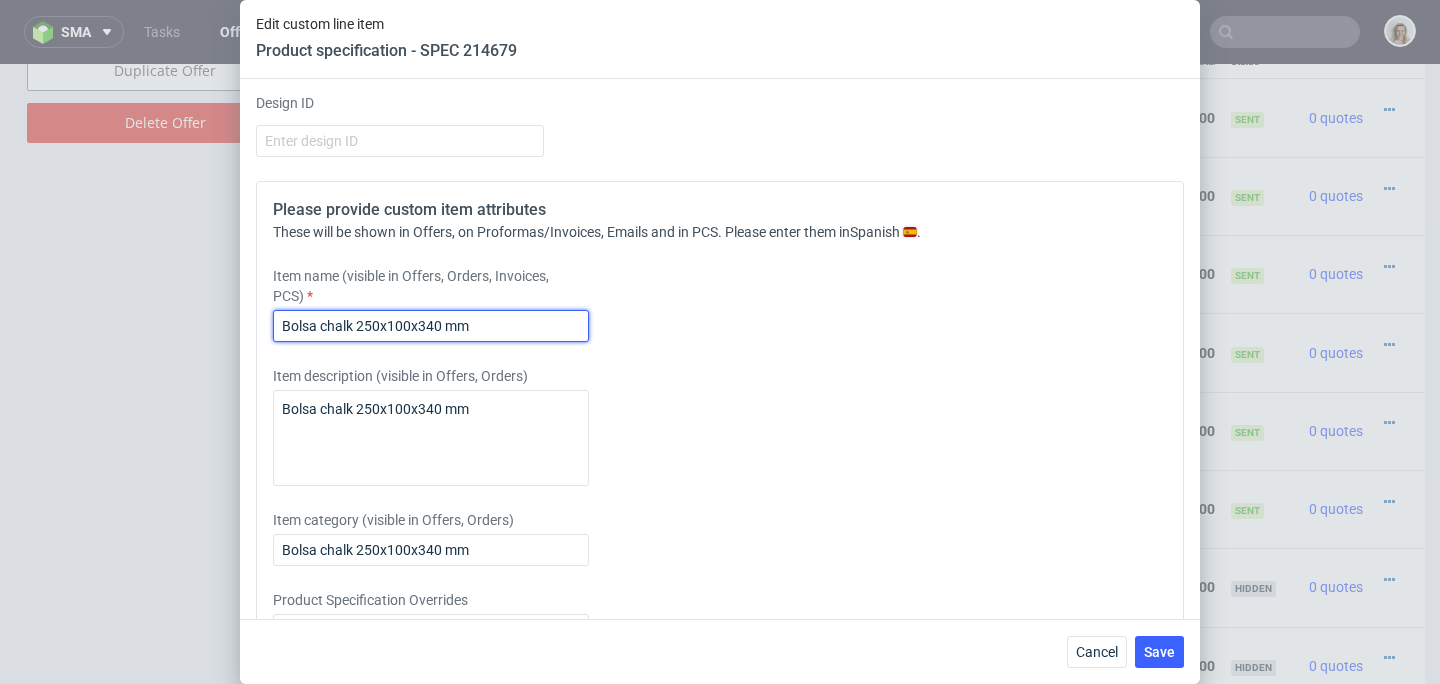 click on "Bolsa chalk 250x100x340 mm" at bounding box center (431, 326) 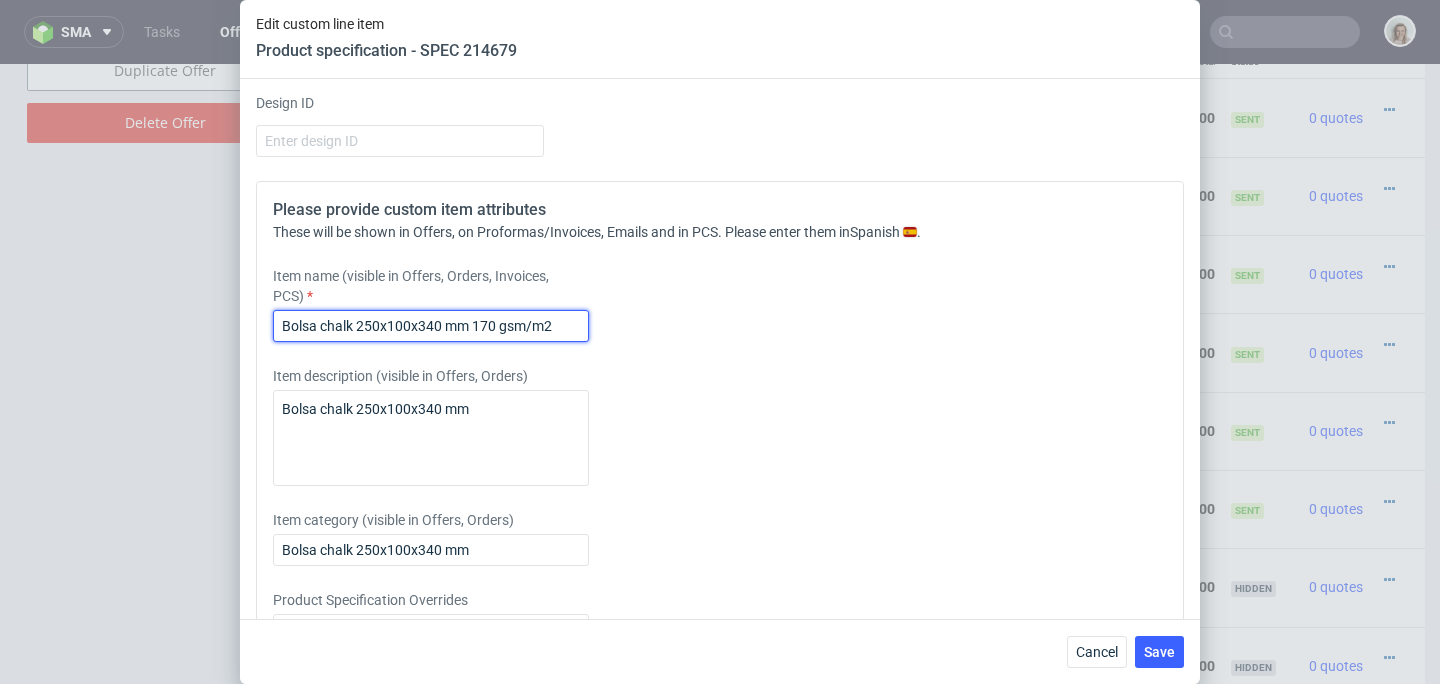 type on "Bolsa chalk 250x100x340 mm 170 gsm/m2" 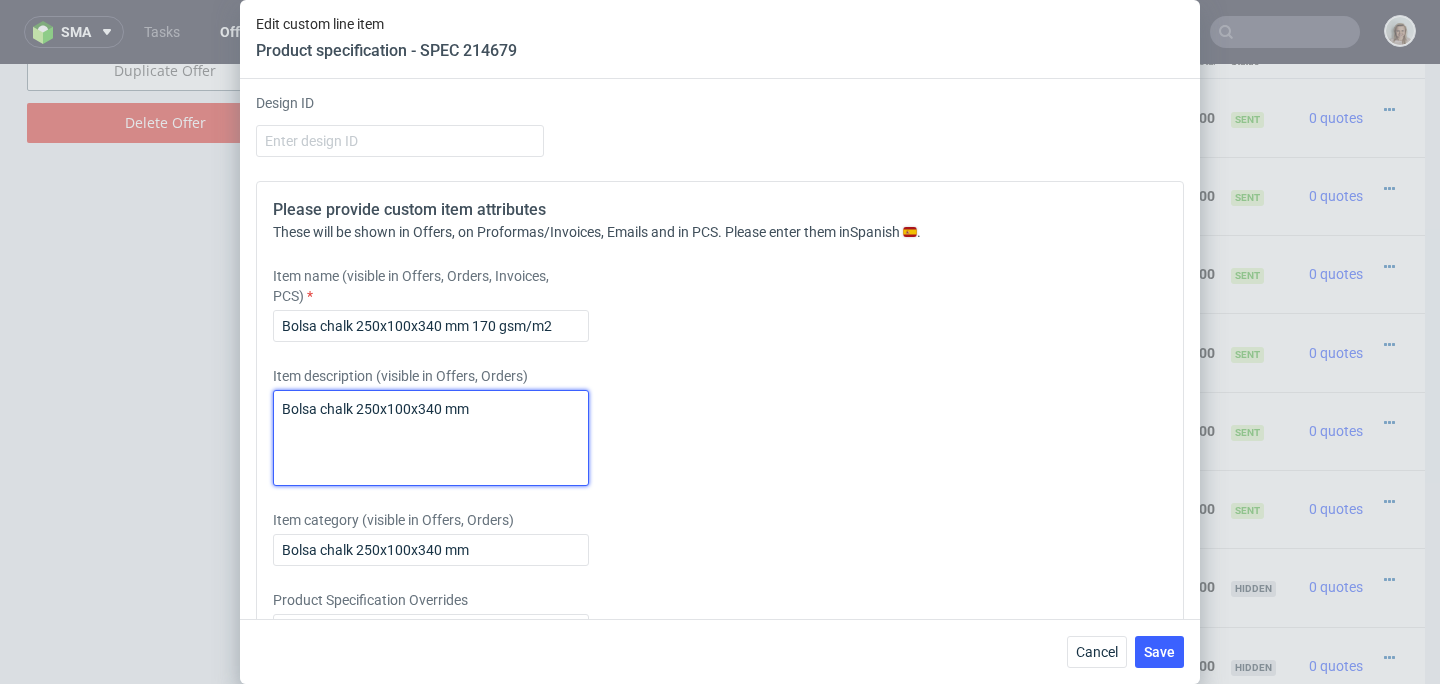 click on "Bolsa chalk 250x100x340 mm" at bounding box center (431, 438) 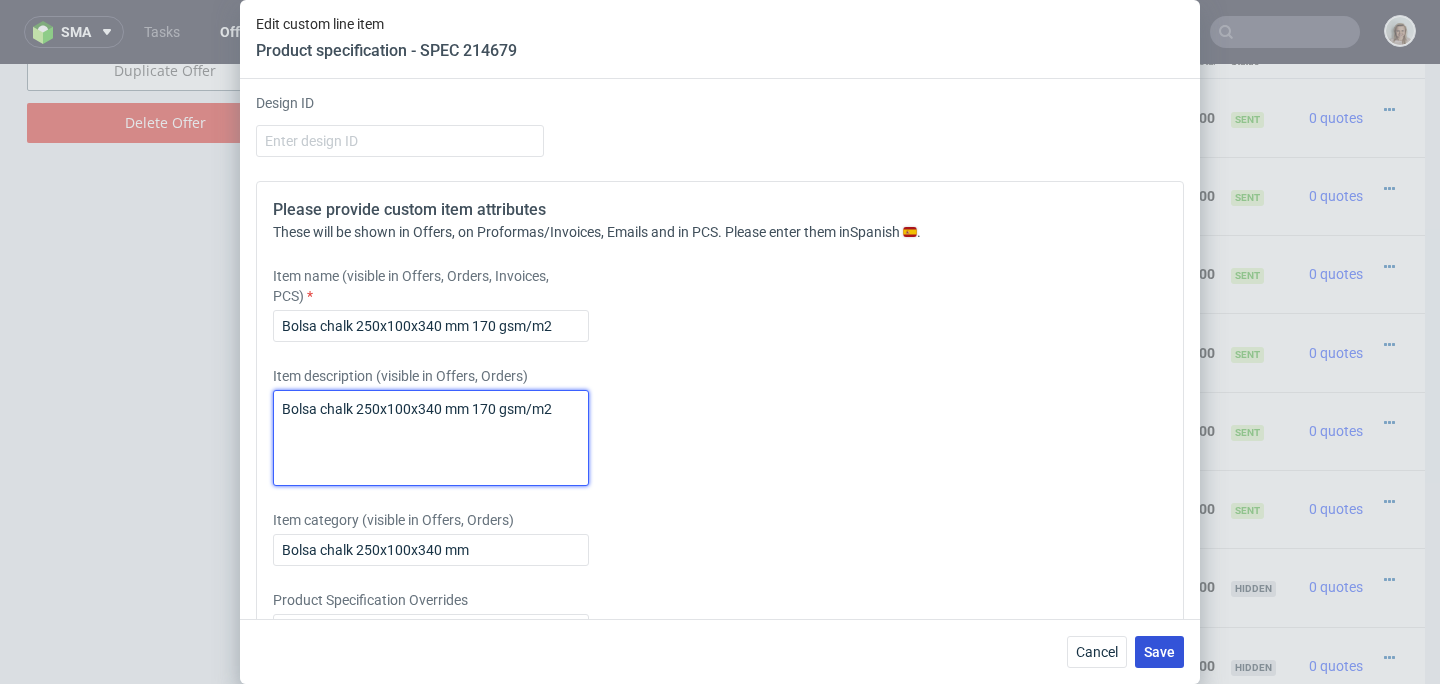 type on "Bolsa chalk 250x100x340 mm 170 gsm/m2" 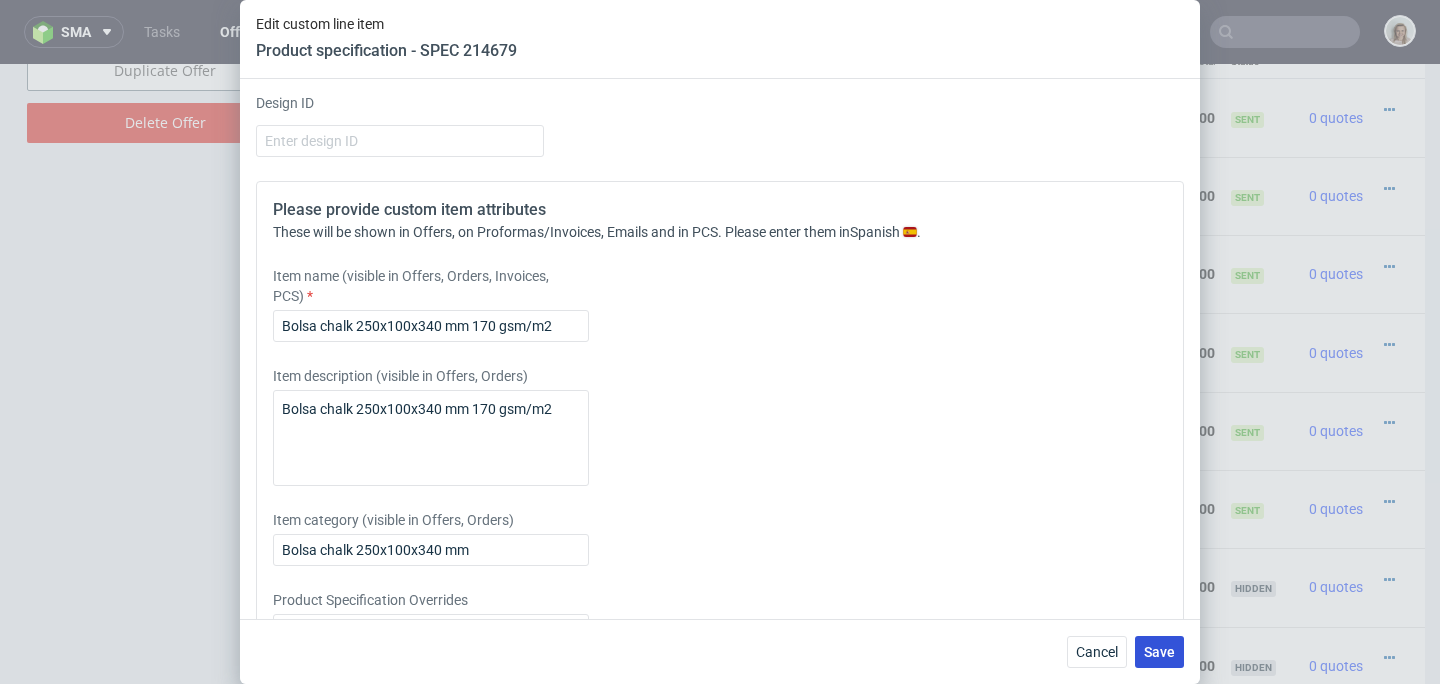 click on "Save" at bounding box center (1159, 652) 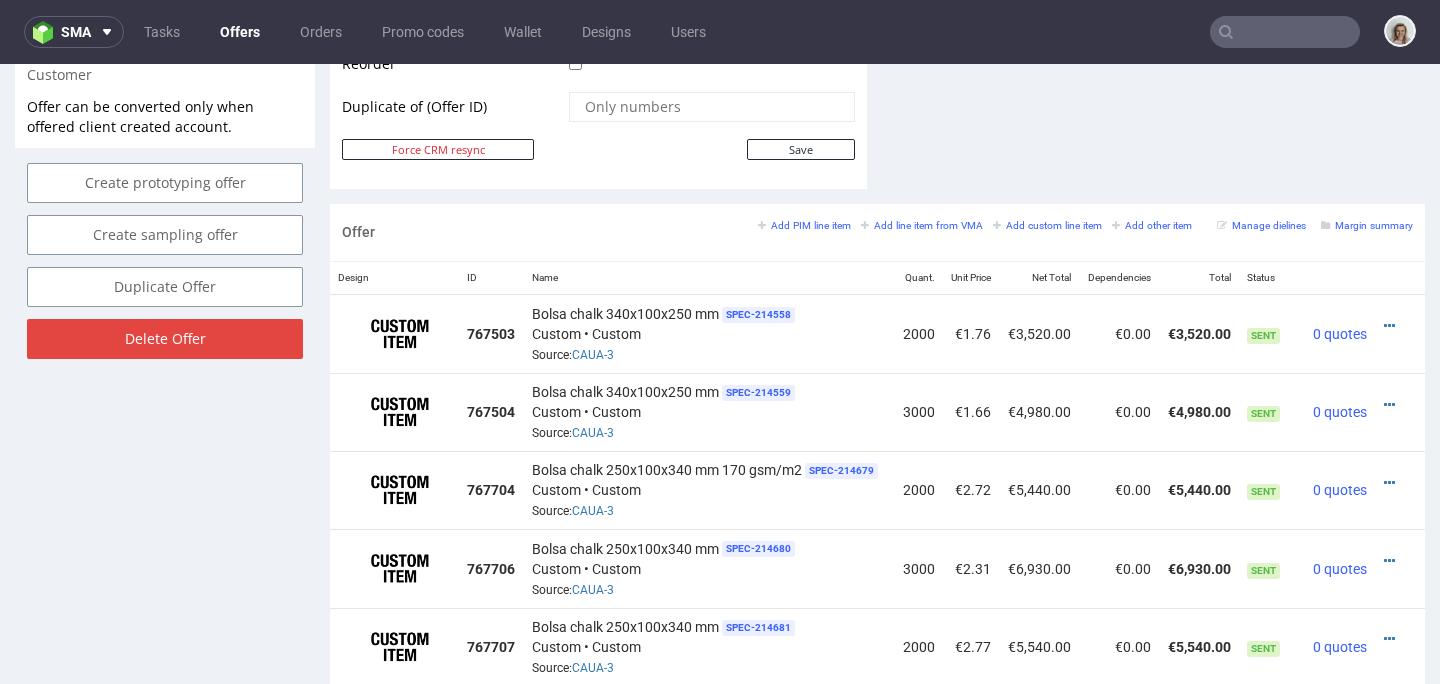 scroll, scrollTop: 1107, scrollLeft: 0, axis: vertical 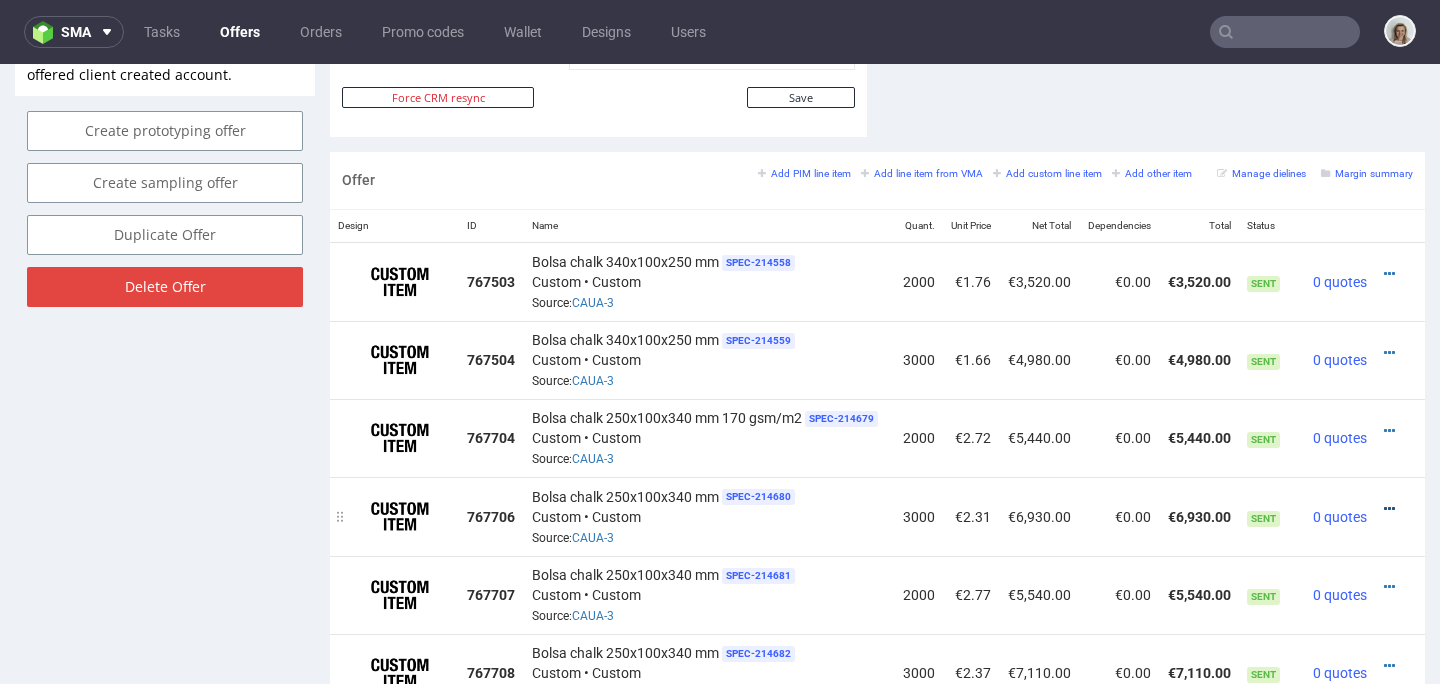 click at bounding box center (1389, 509) 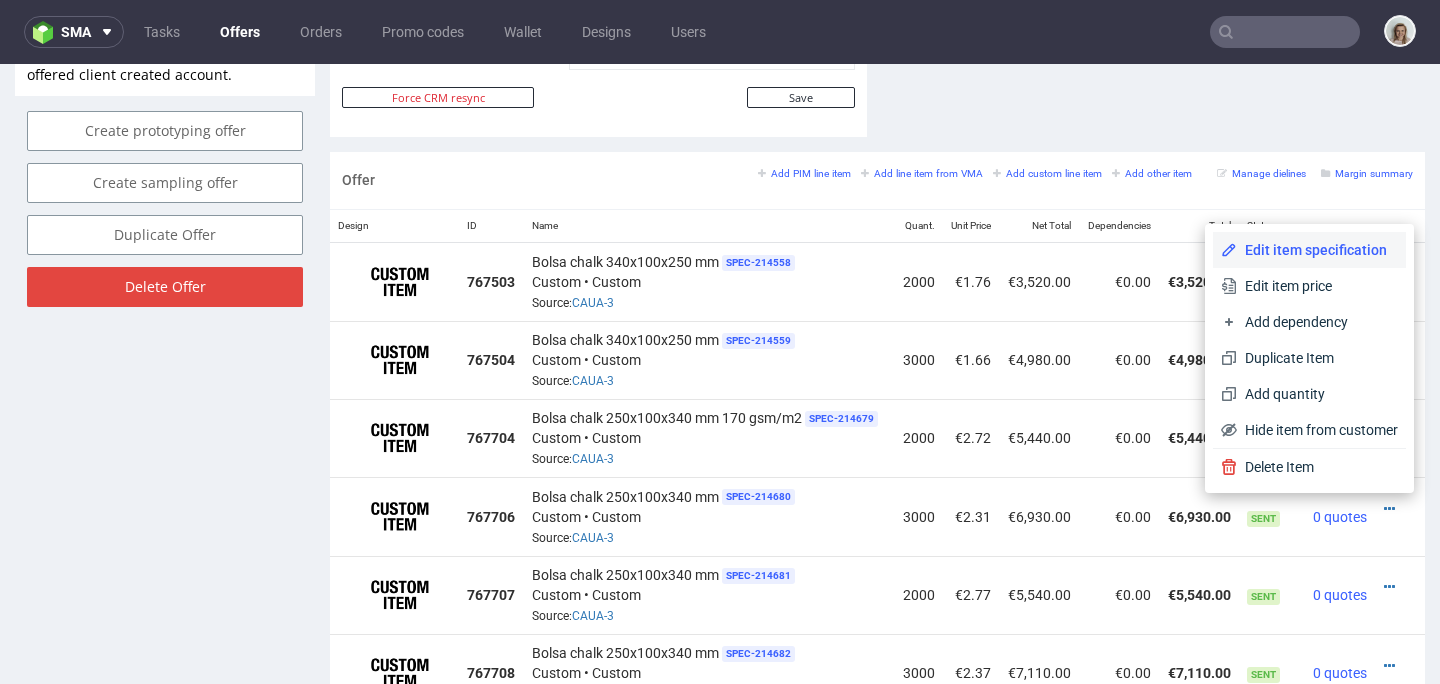 click on "Edit item specification" at bounding box center (1317, 250) 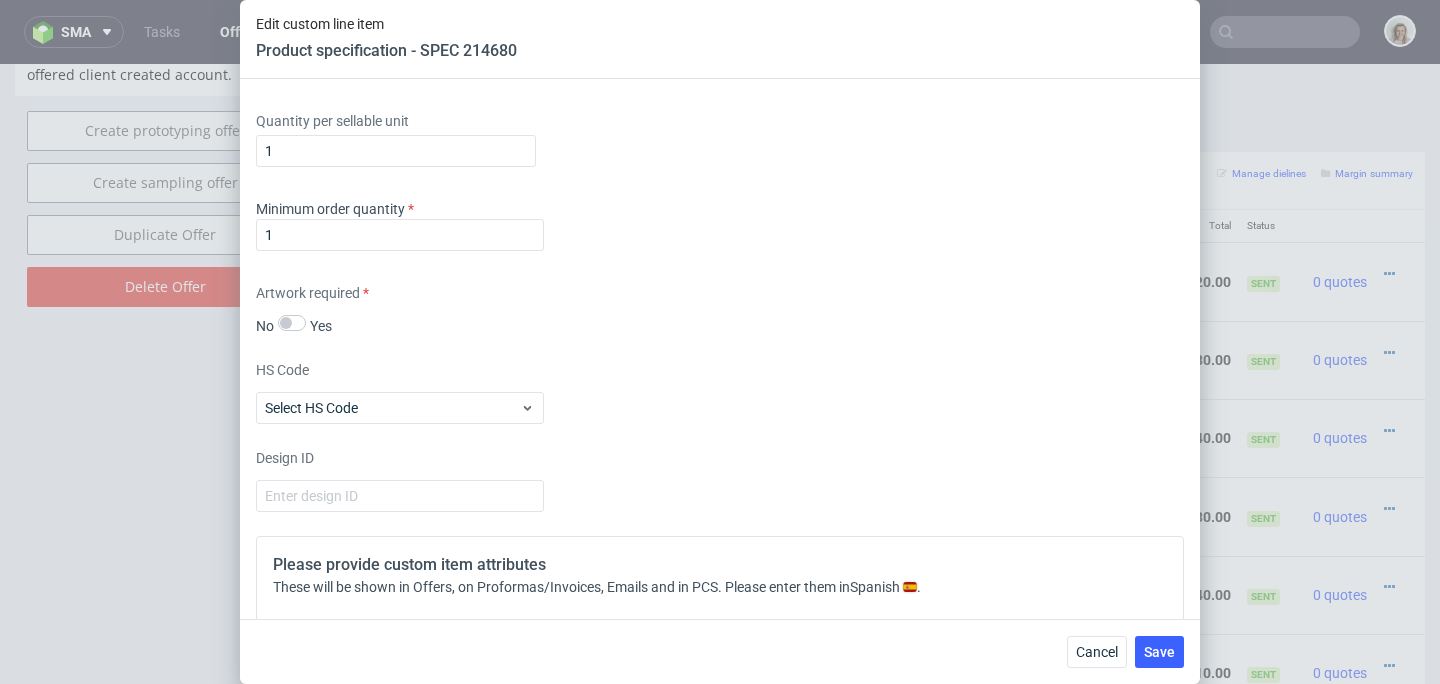 scroll, scrollTop: 2820, scrollLeft: 0, axis: vertical 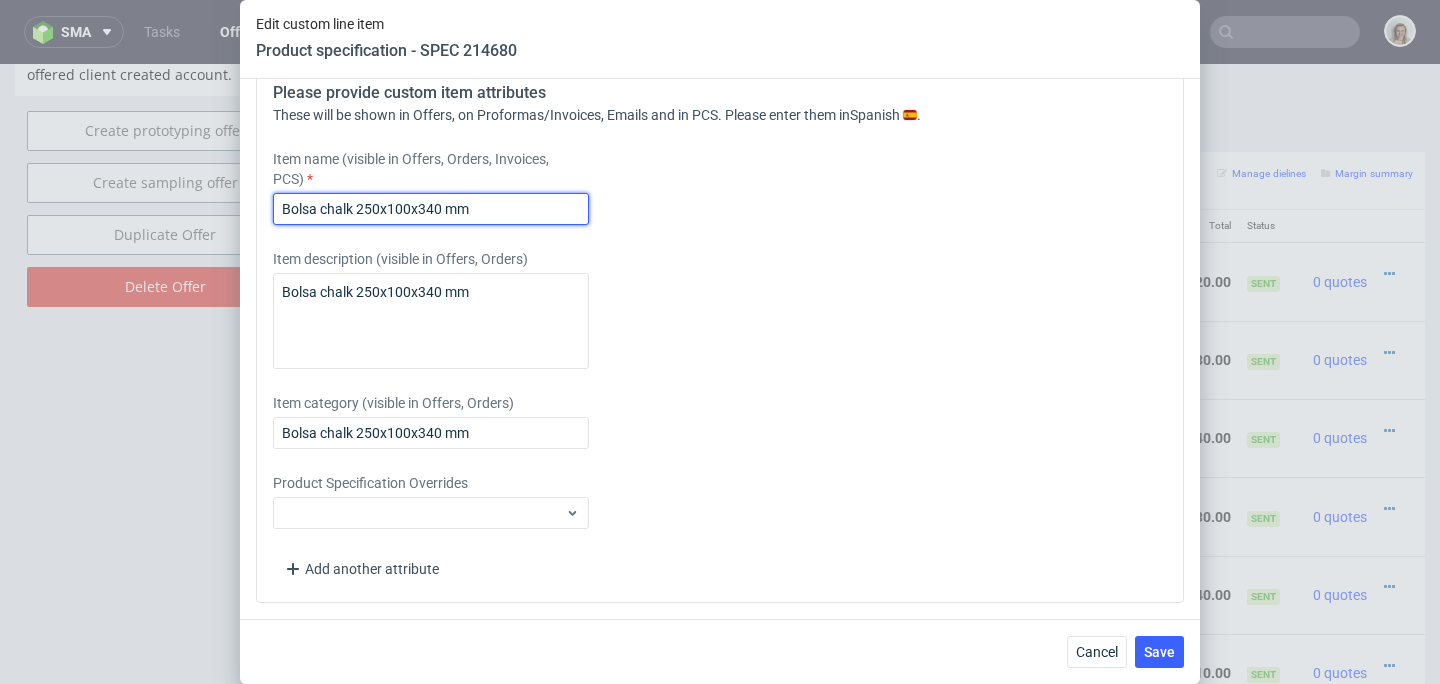click on "Bolsa chalk 250x100x340 mm" at bounding box center [431, 209] 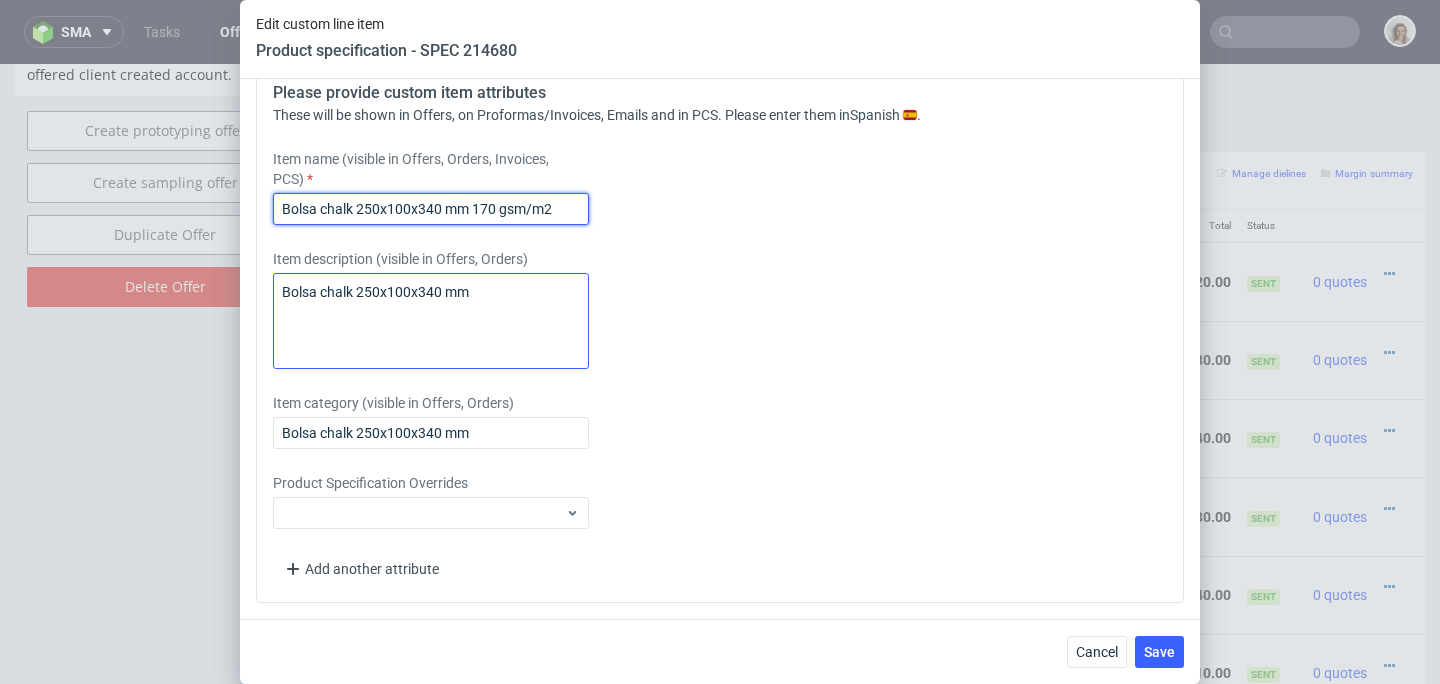 type on "Bolsa chalk 250x100x340 mm 170 gsm/m2" 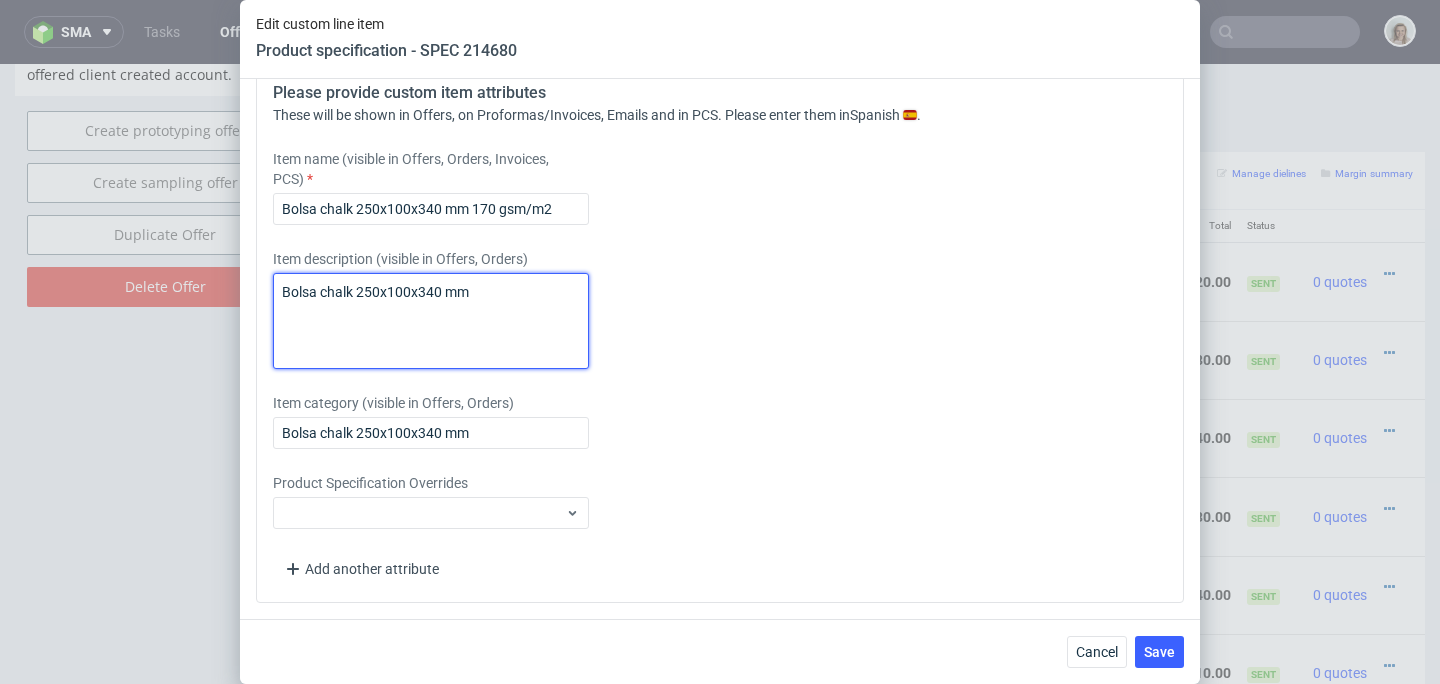 click on "Bolsa chalk 250x100x340 mm" at bounding box center [431, 321] 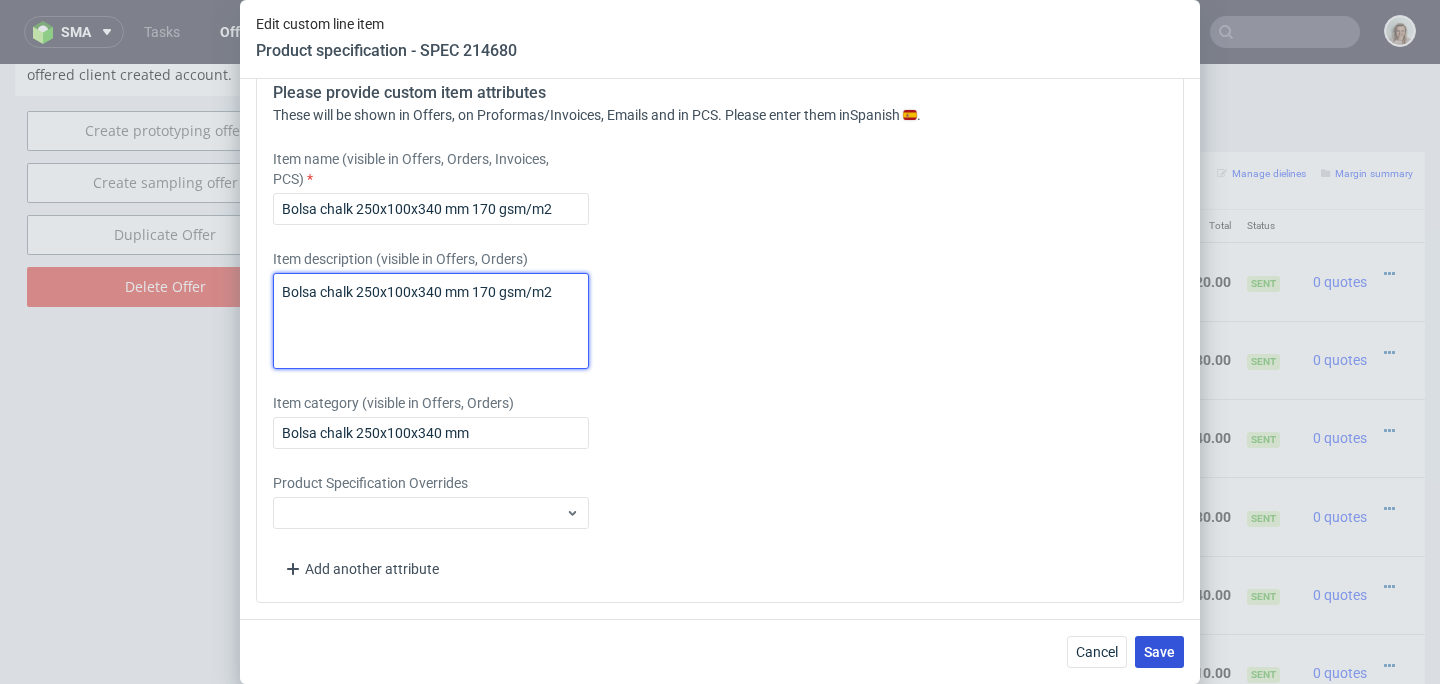 type on "Bolsa chalk 250x100x340 mm 170 gsm/m2" 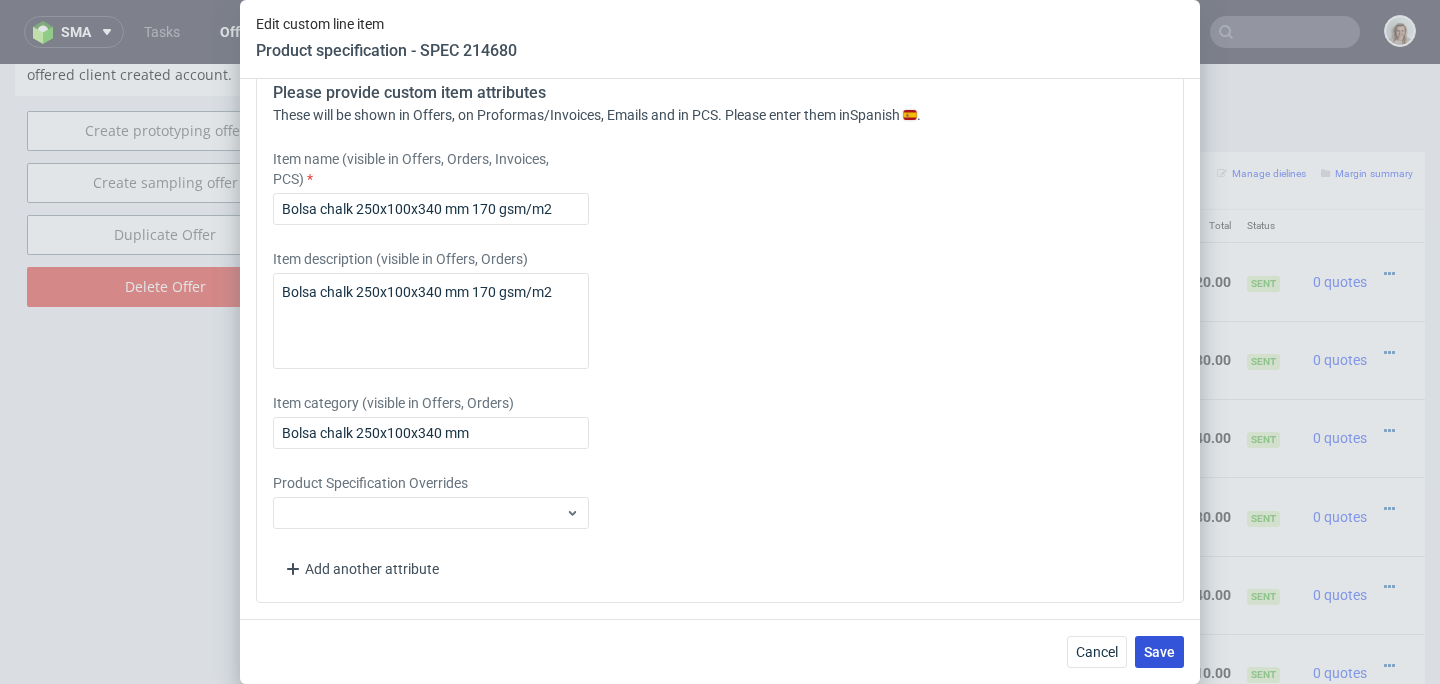 click on "Save" at bounding box center [1159, 652] 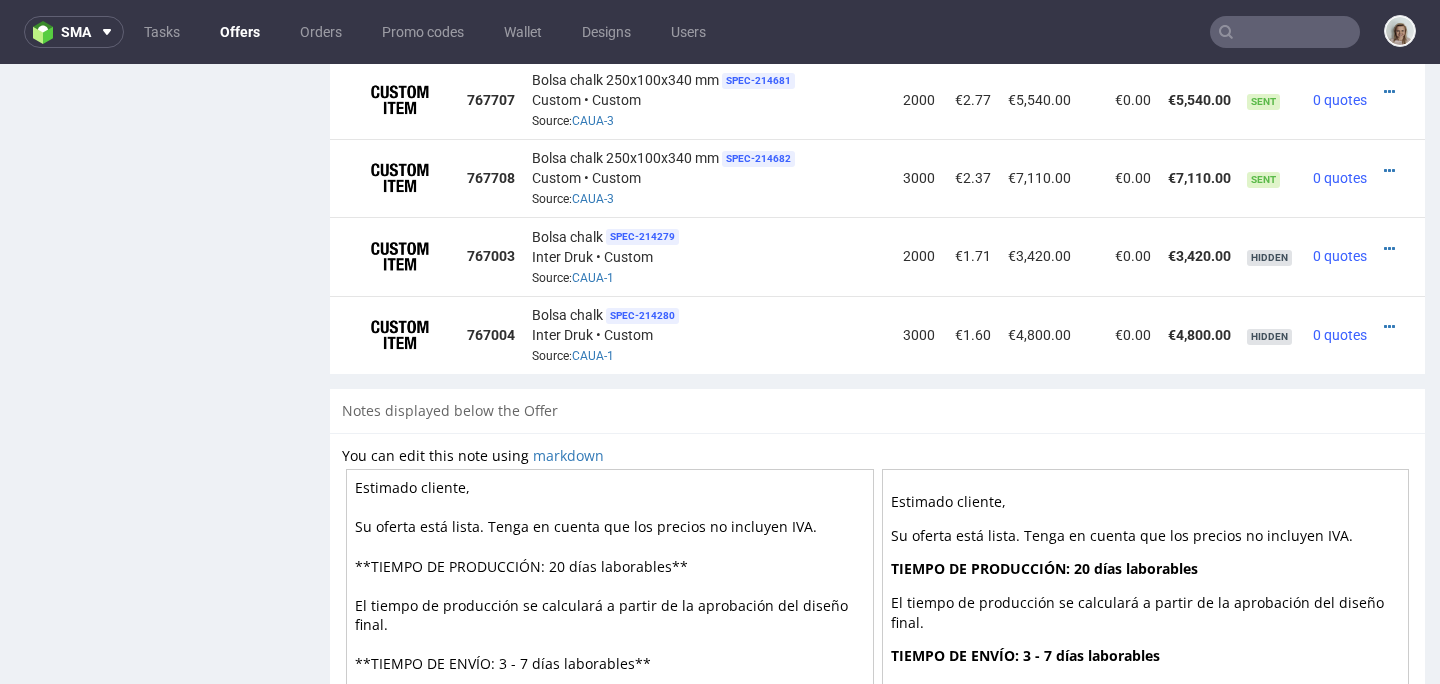 scroll, scrollTop: 1311, scrollLeft: 0, axis: vertical 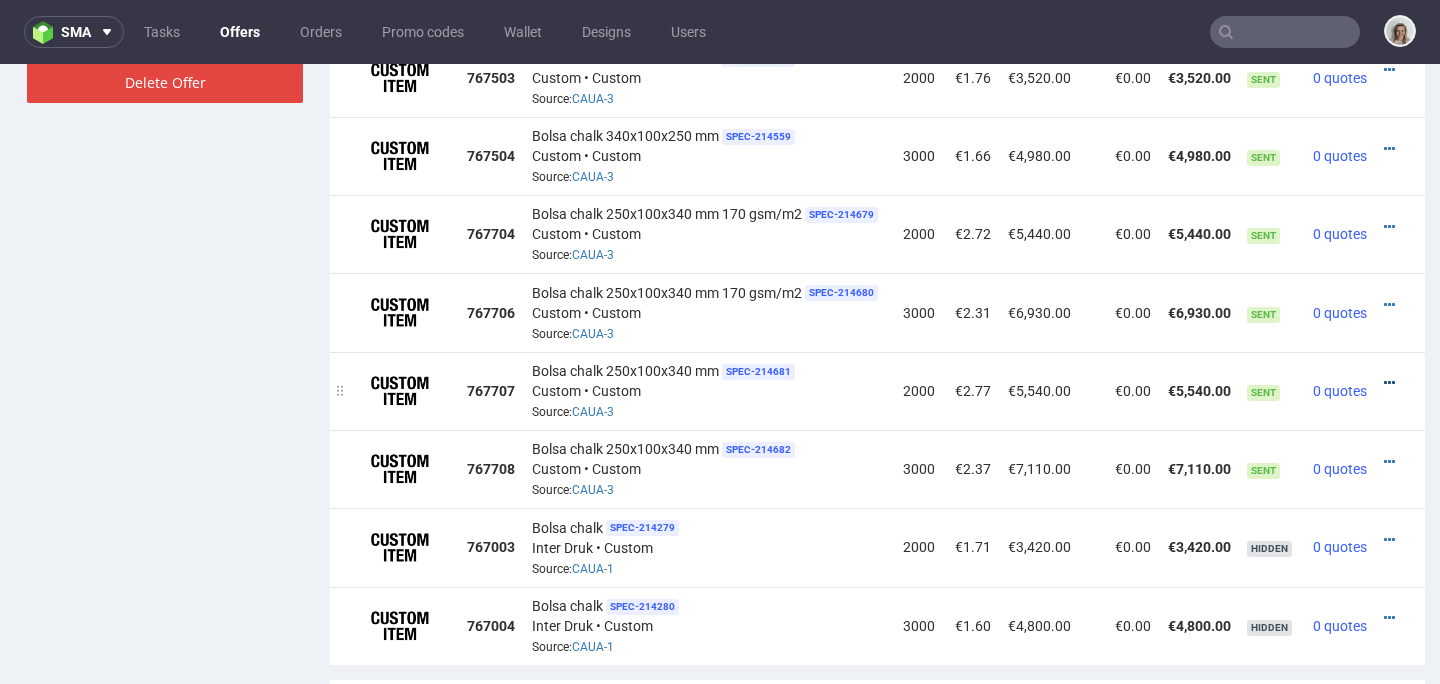 click at bounding box center (1389, 383) 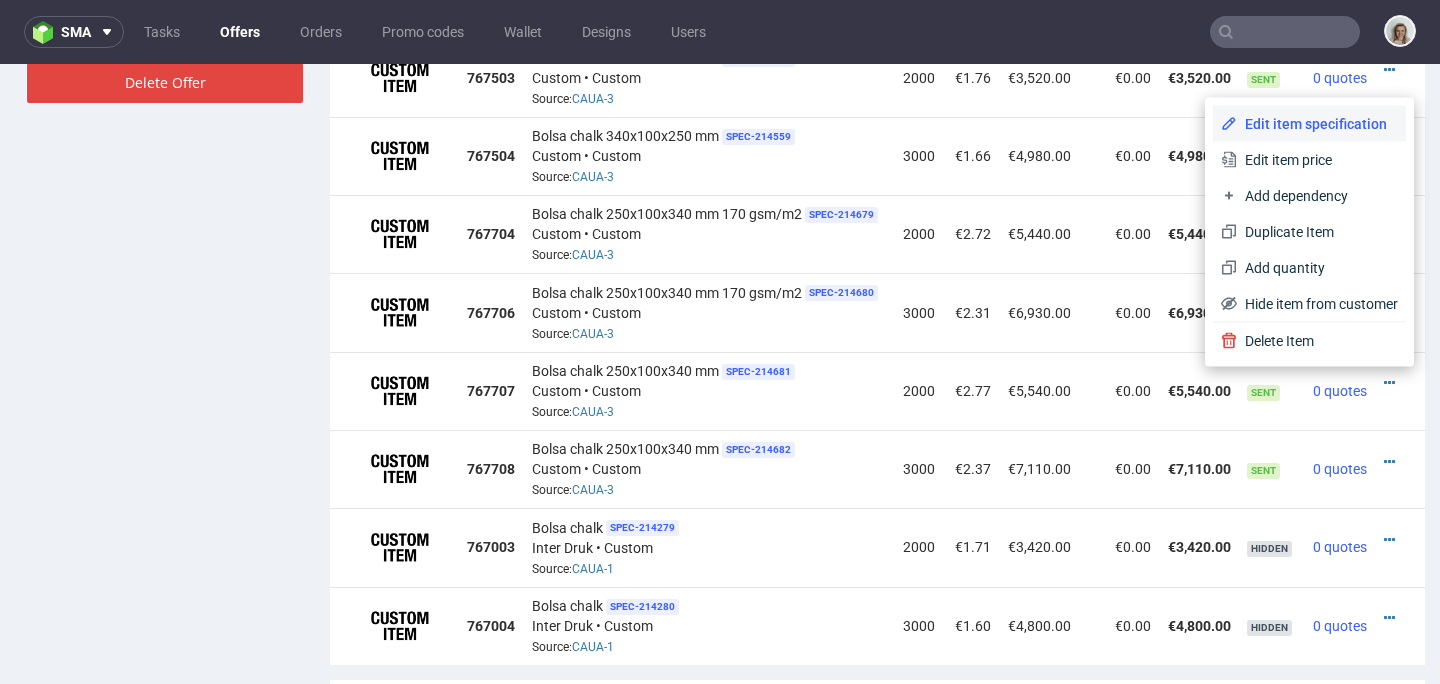 click on "Edit item specification" at bounding box center (1317, 124) 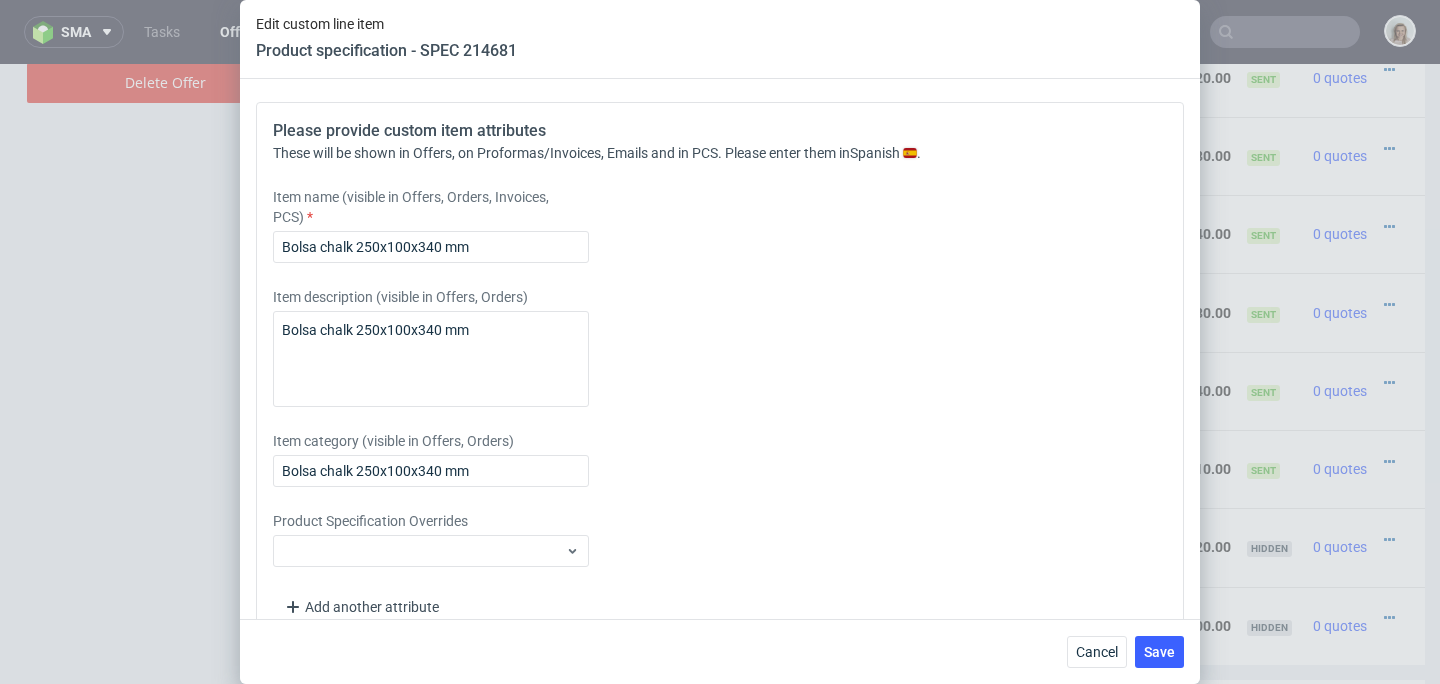 scroll, scrollTop: 2820, scrollLeft: 0, axis: vertical 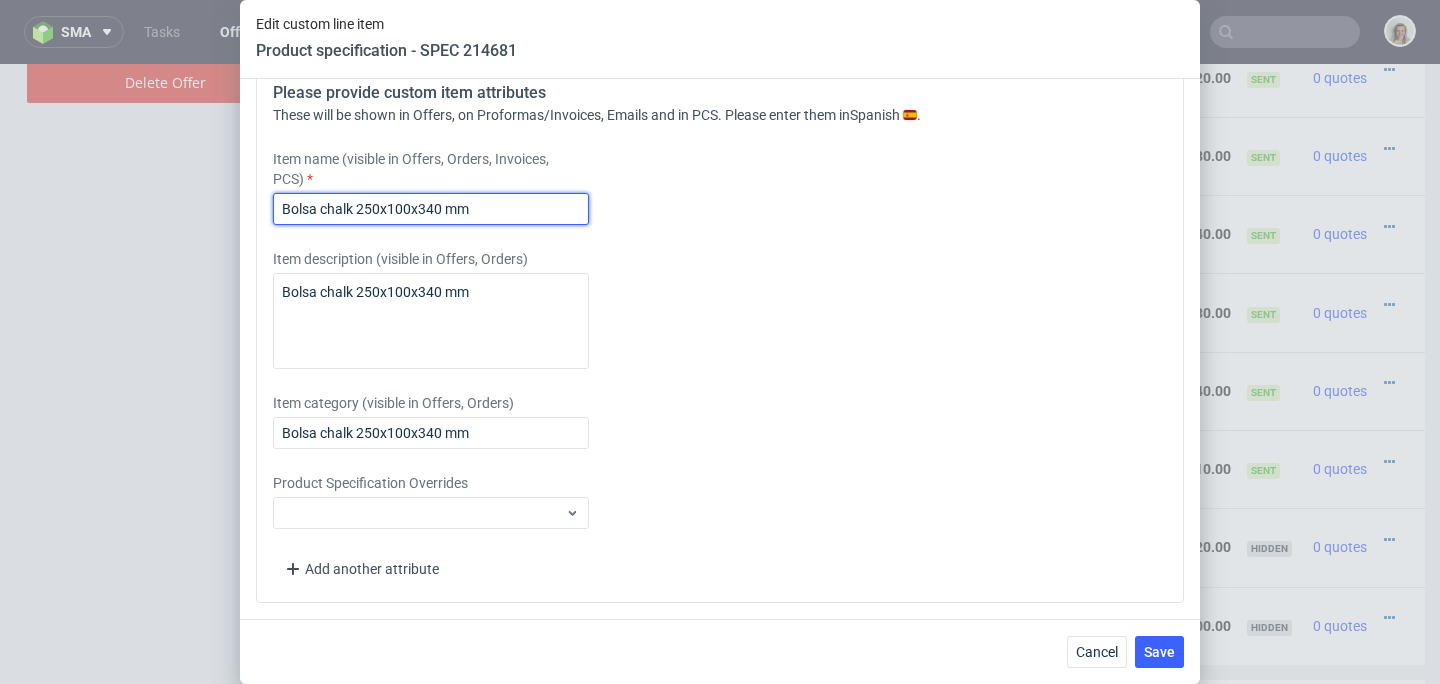 click on "Bolsa chalk 250x100x340 mm" at bounding box center [431, 209] 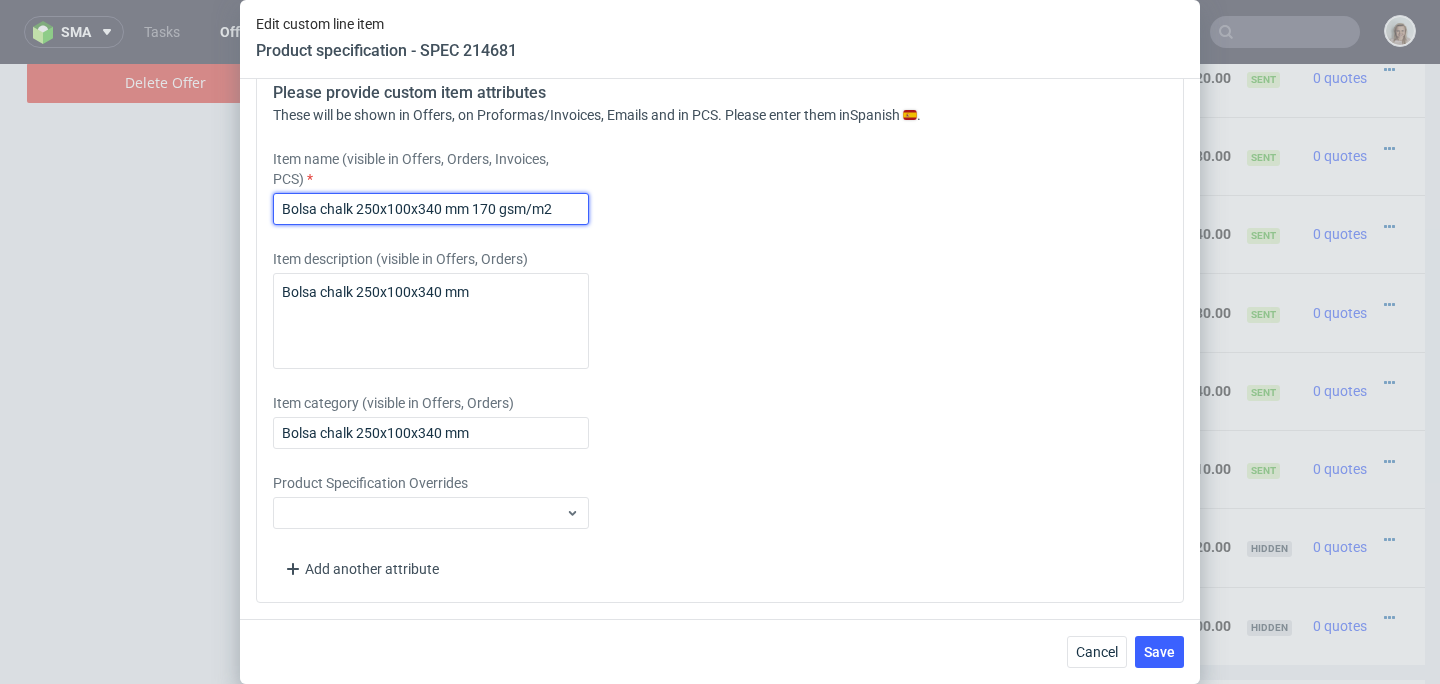 drag, startPoint x: 498, startPoint y: 205, endPoint x: 474, endPoint y: 208, distance: 24.186773 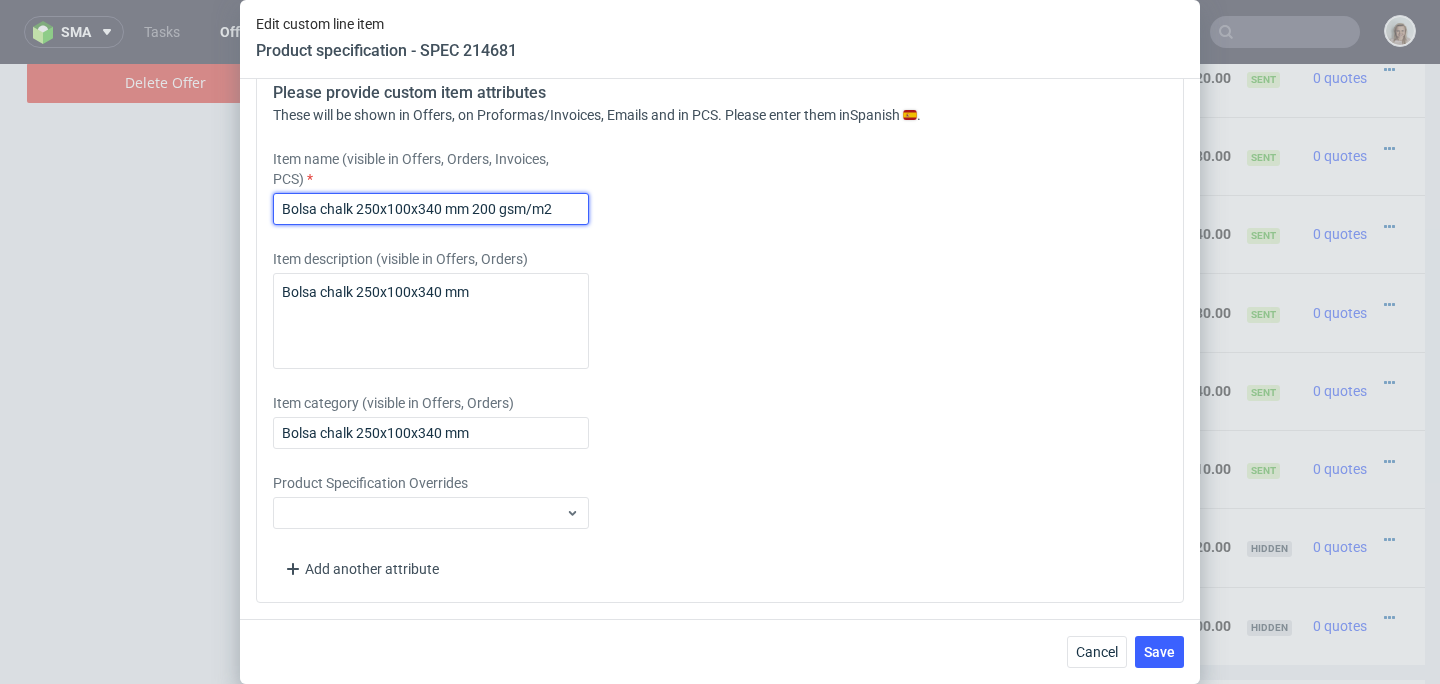 drag, startPoint x: 473, startPoint y: 205, endPoint x: 582, endPoint y: 212, distance: 109.22454 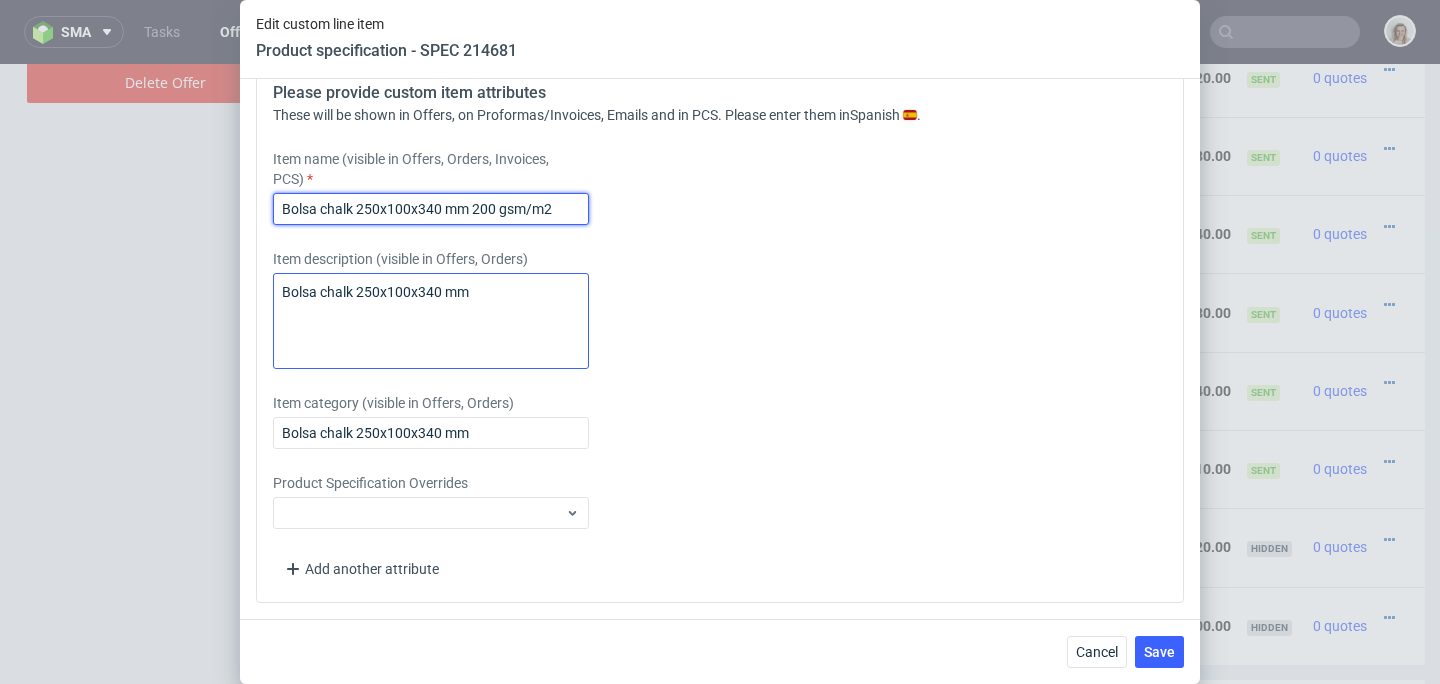 type on "Bolsa chalk 250x100x340 mm 200 gsm/m2" 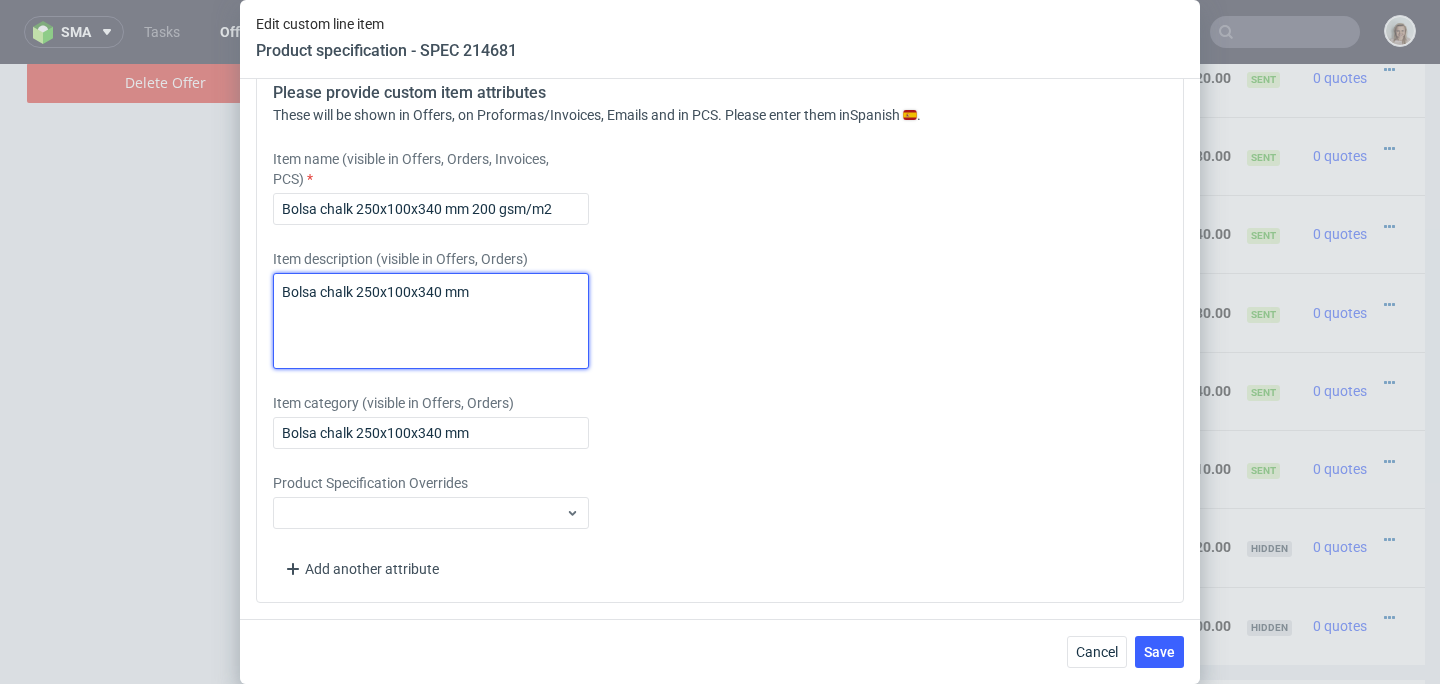 click on "Bolsa chalk 250x100x340 mm" at bounding box center [431, 321] 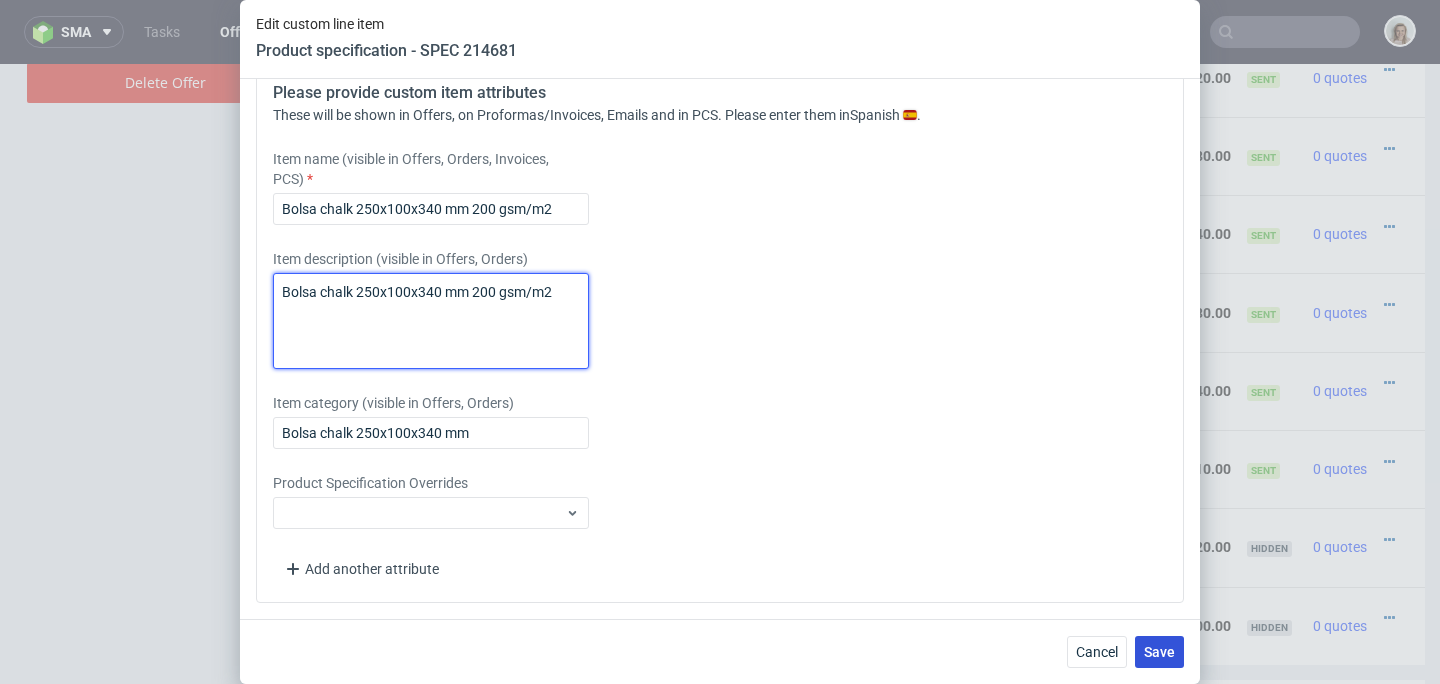 type on "Bolsa chalk 250x100x340 mm 200 gsm/m2" 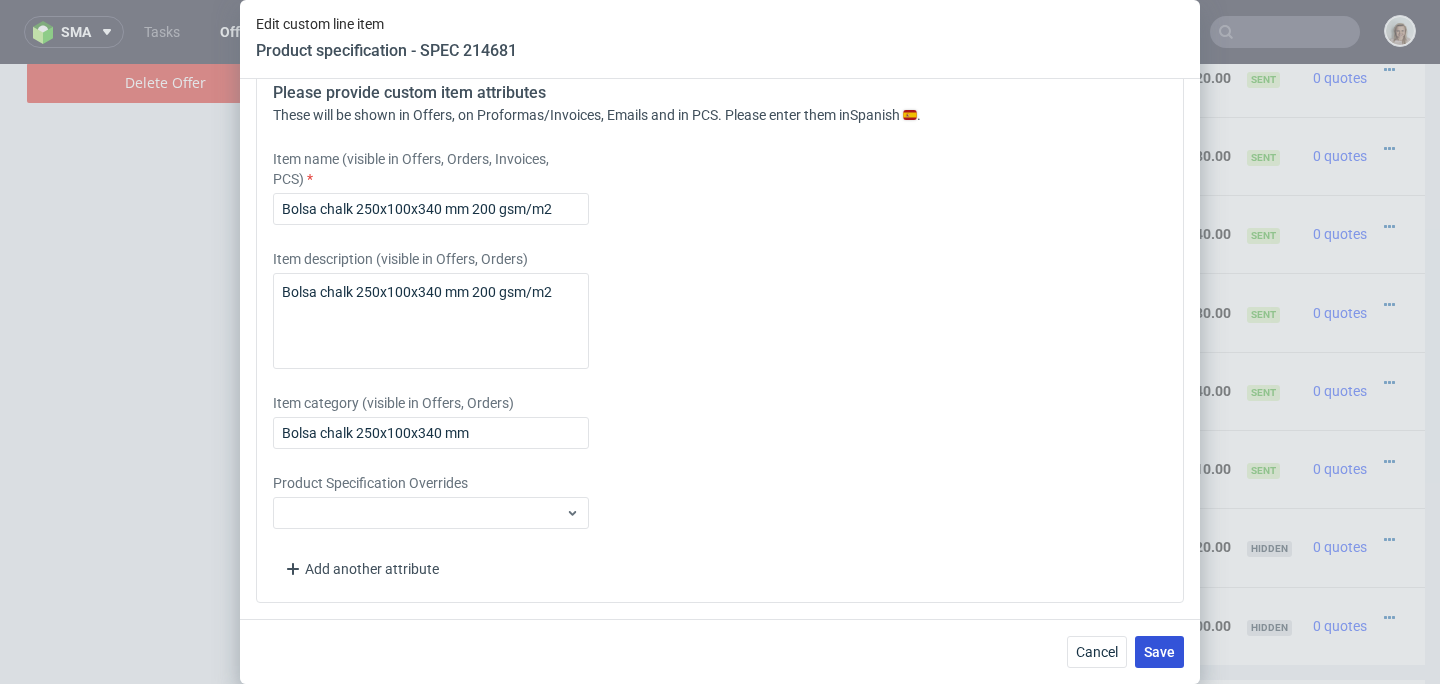 click on "Save" at bounding box center [1159, 652] 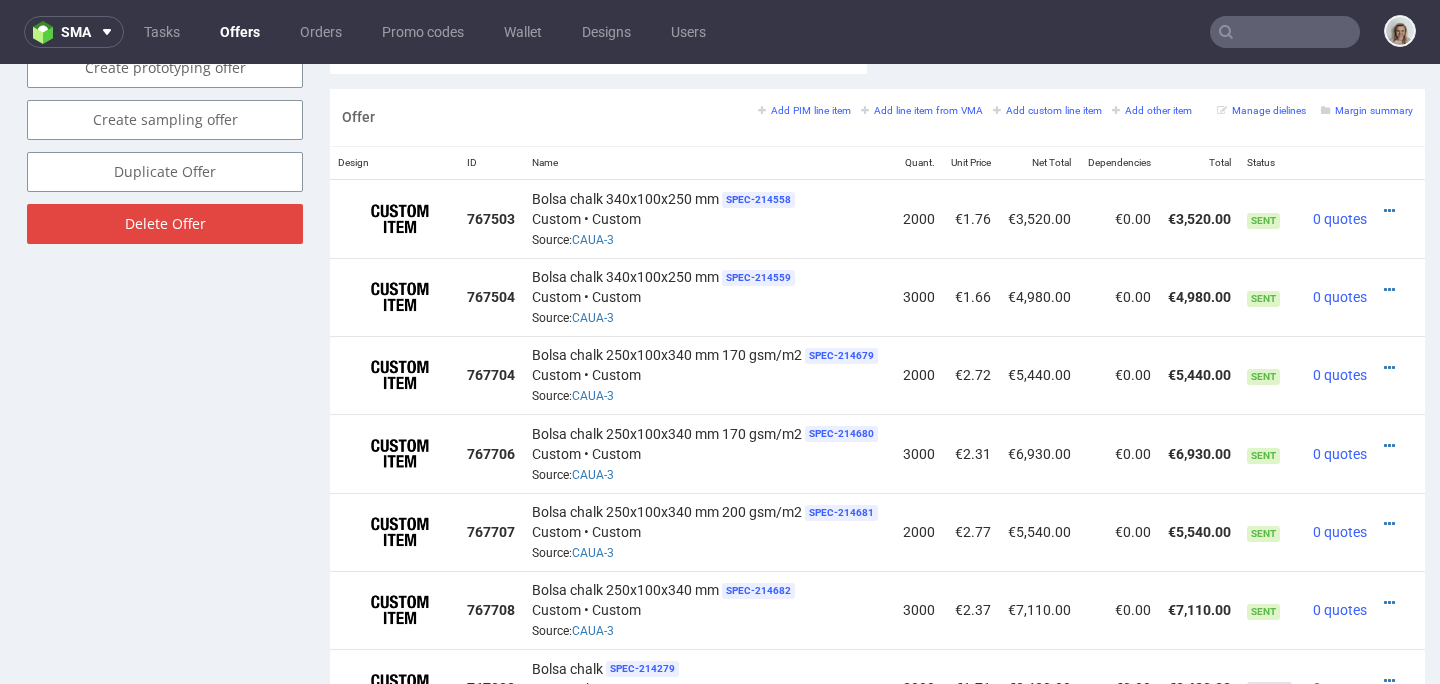 scroll, scrollTop: 1208, scrollLeft: 0, axis: vertical 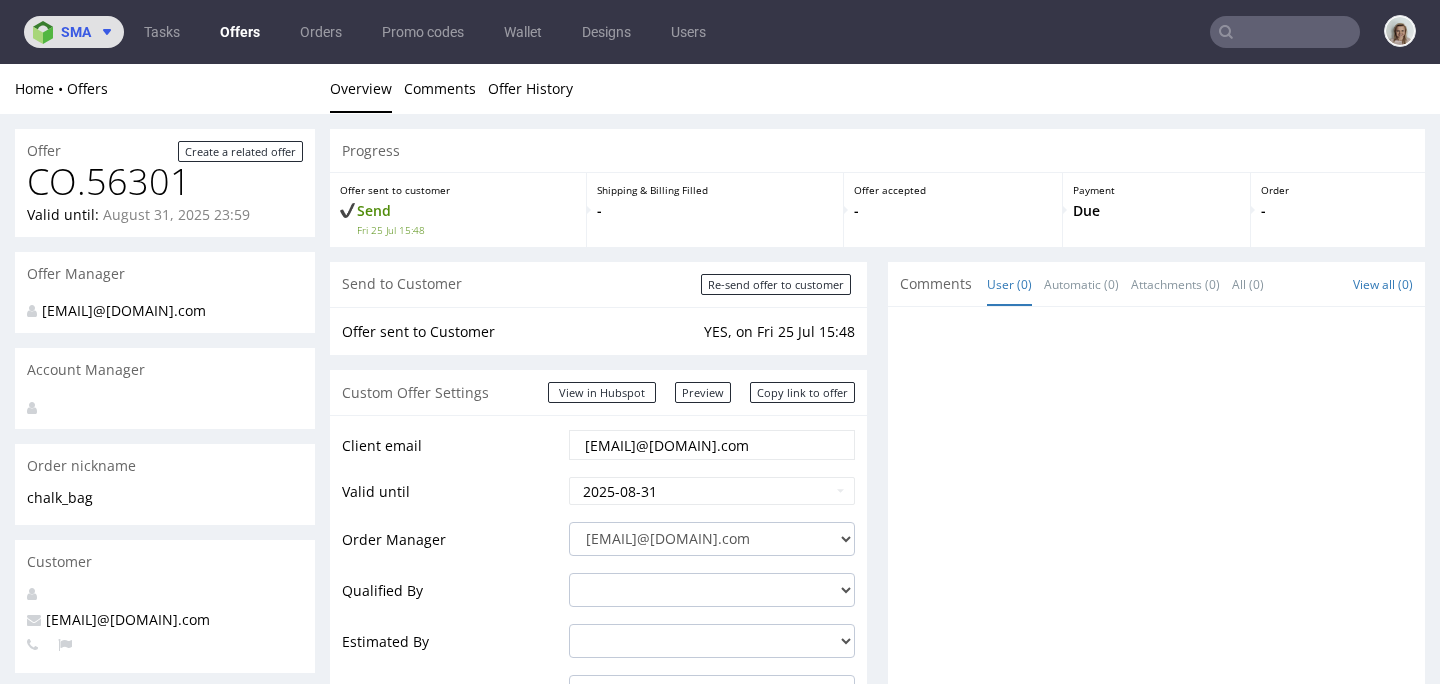 click on "sma" at bounding box center [74, 32] 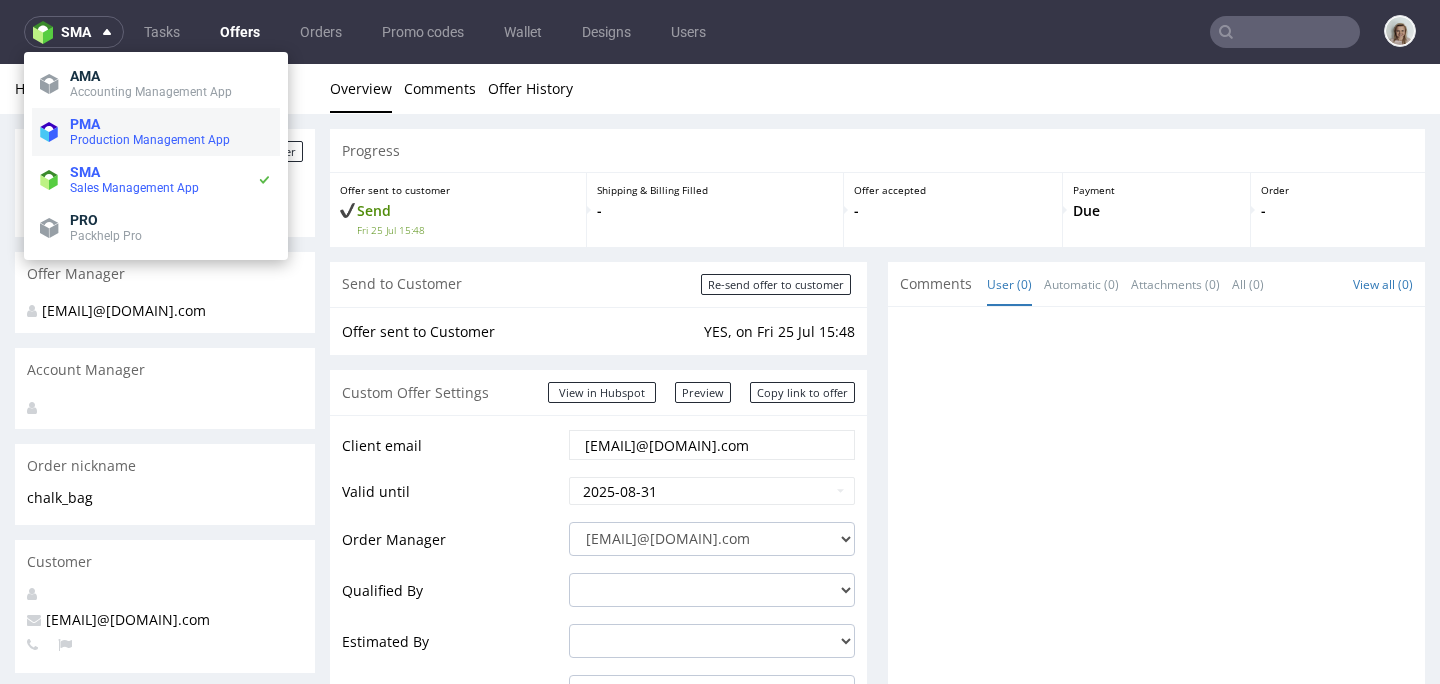 click on "PMA Production Management App" at bounding box center (156, 132) 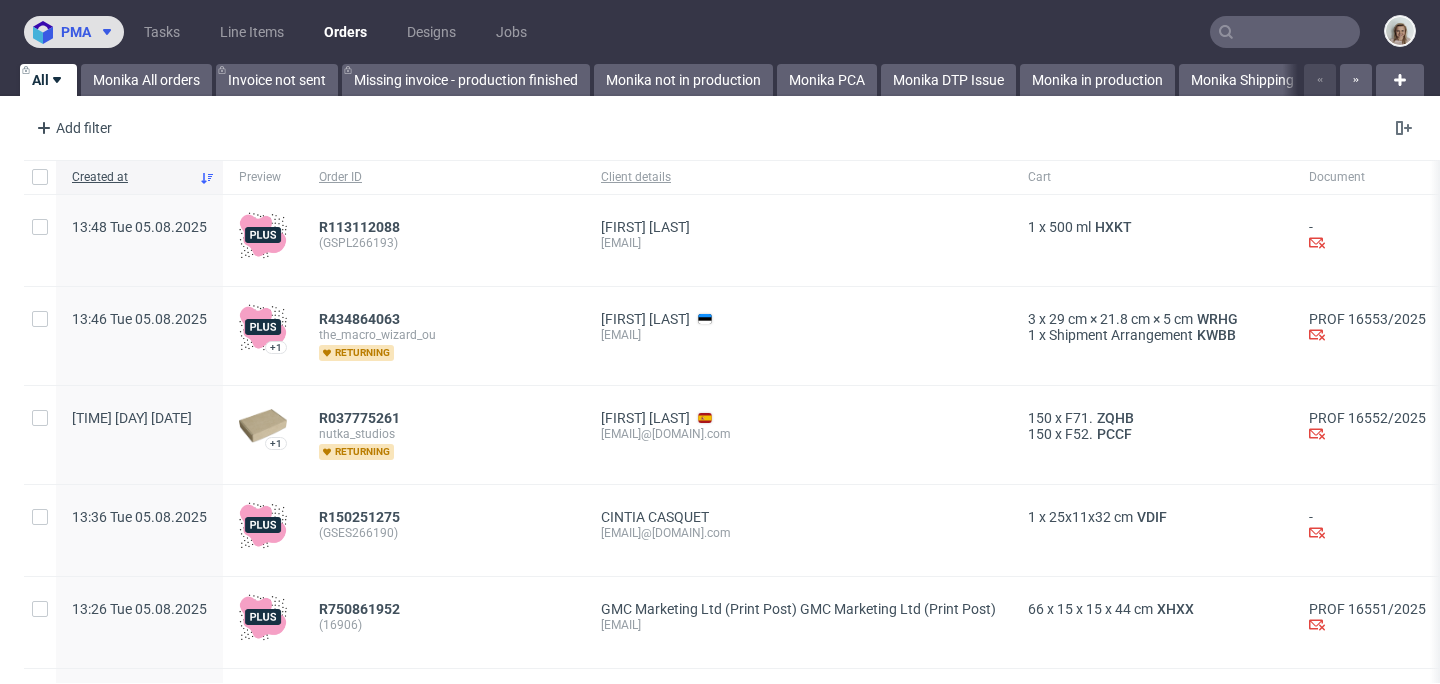 click at bounding box center (103, 32) 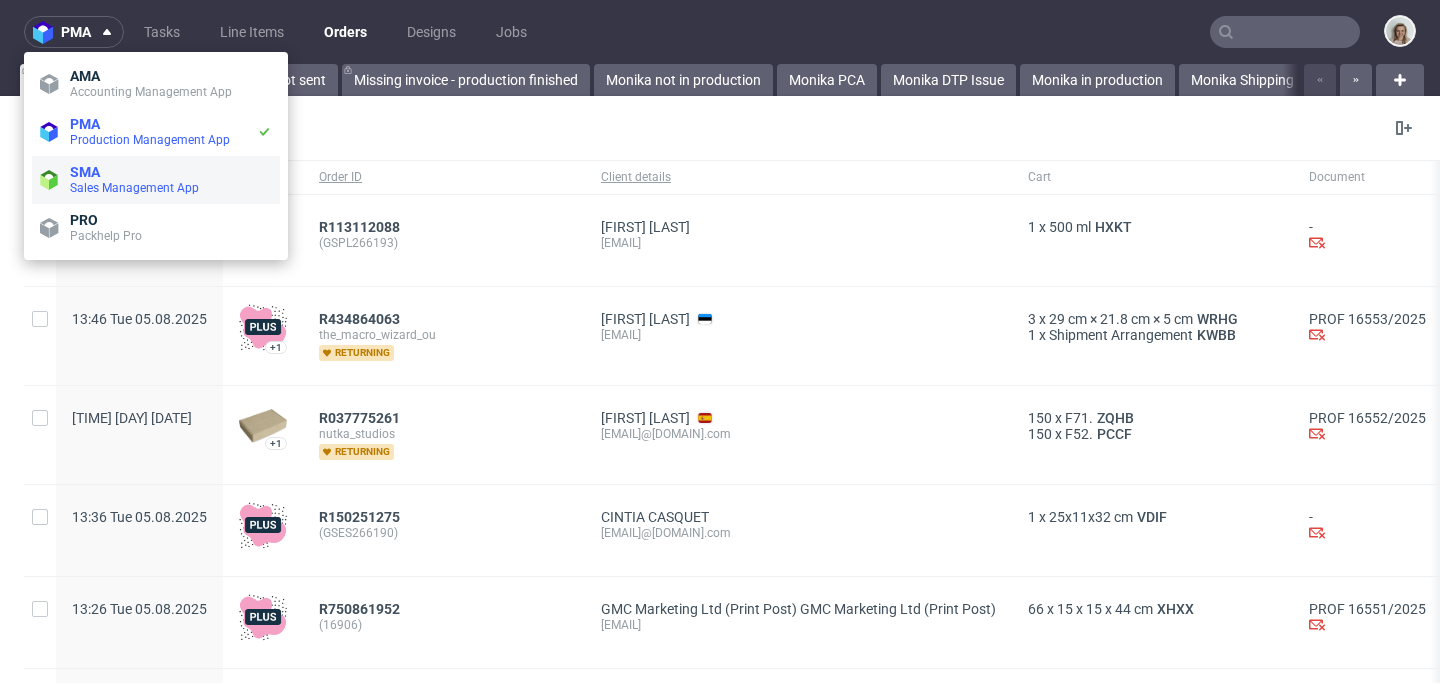 click on "Sales Management App" at bounding box center (134, 188) 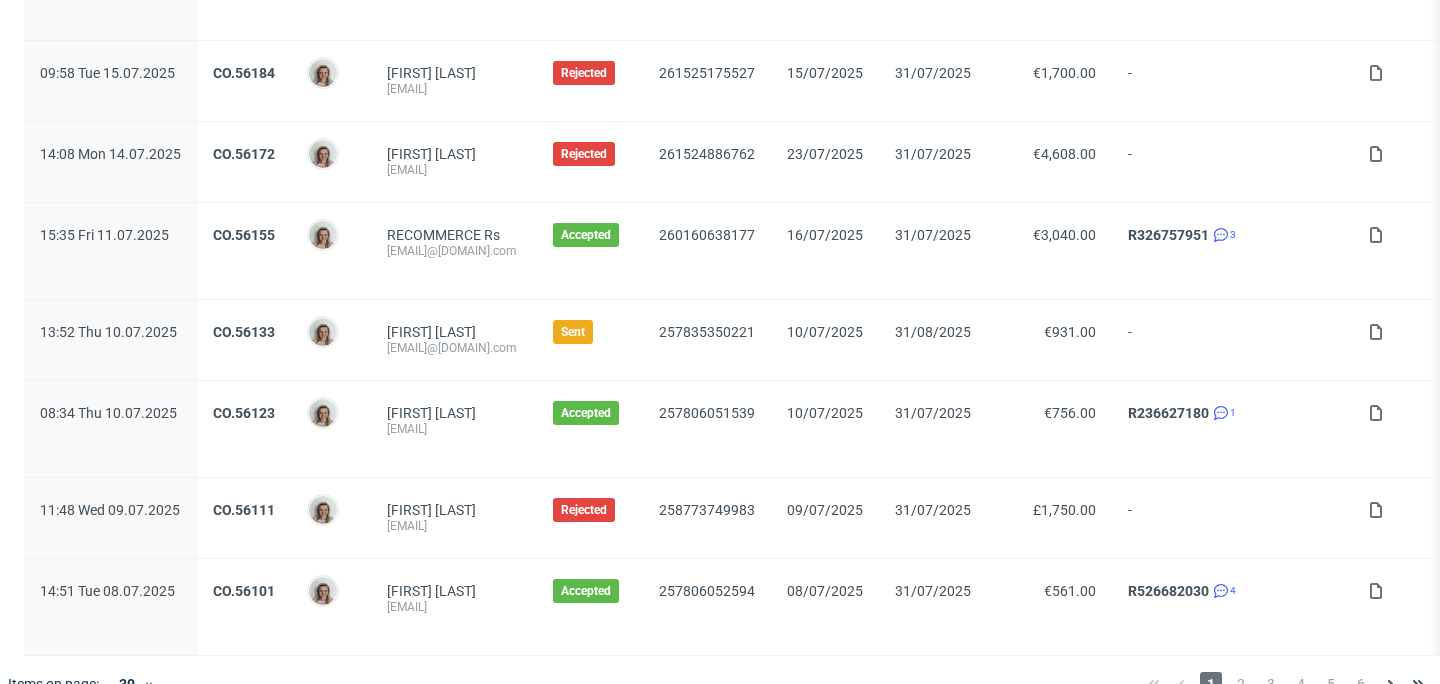 scroll, scrollTop: 2300, scrollLeft: 0, axis: vertical 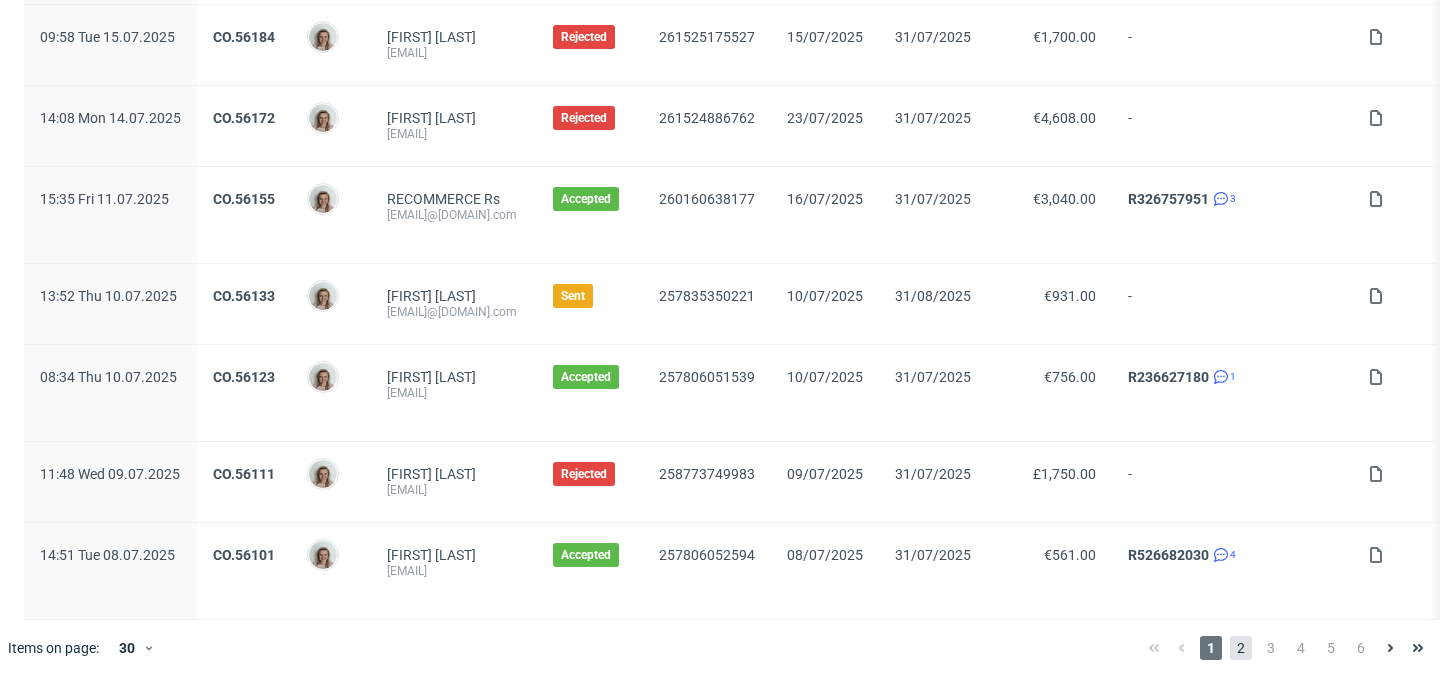 click on "2" at bounding box center (1241, 648) 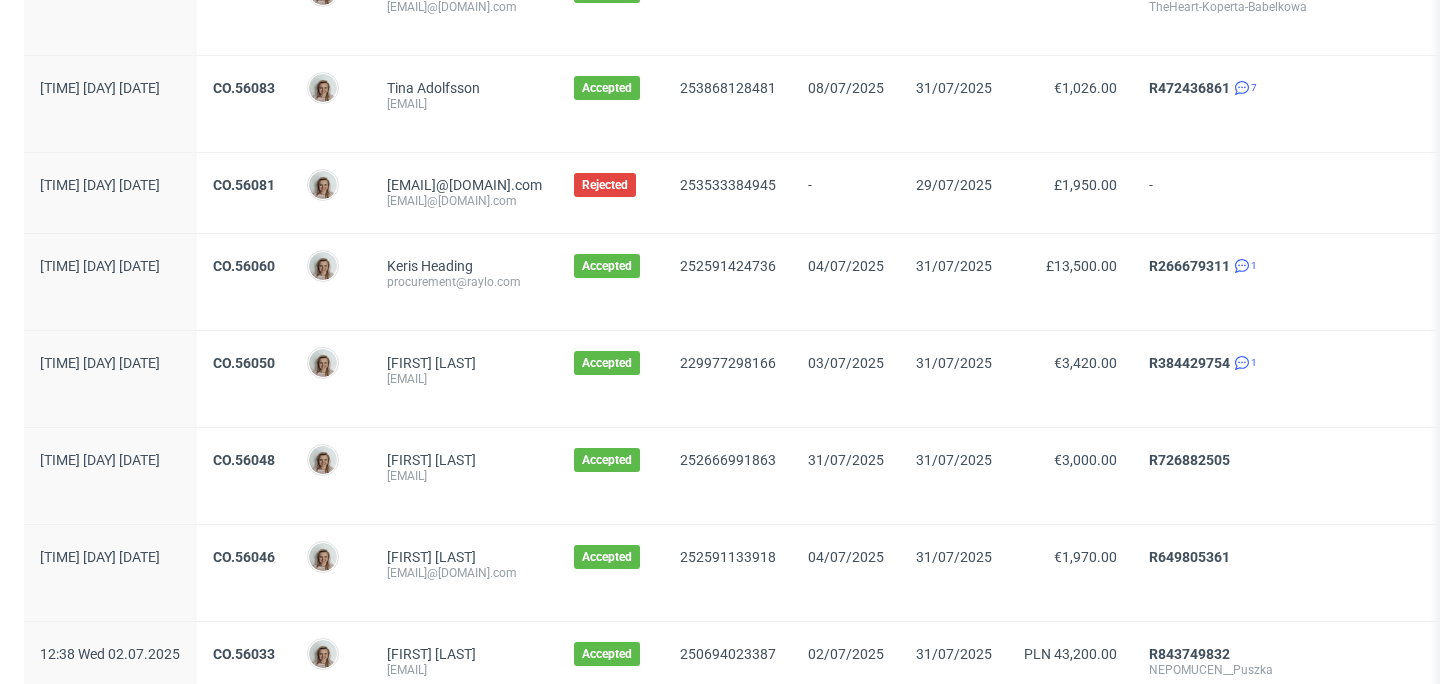 scroll, scrollTop: 602, scrollLeft: 0, axis: vertical 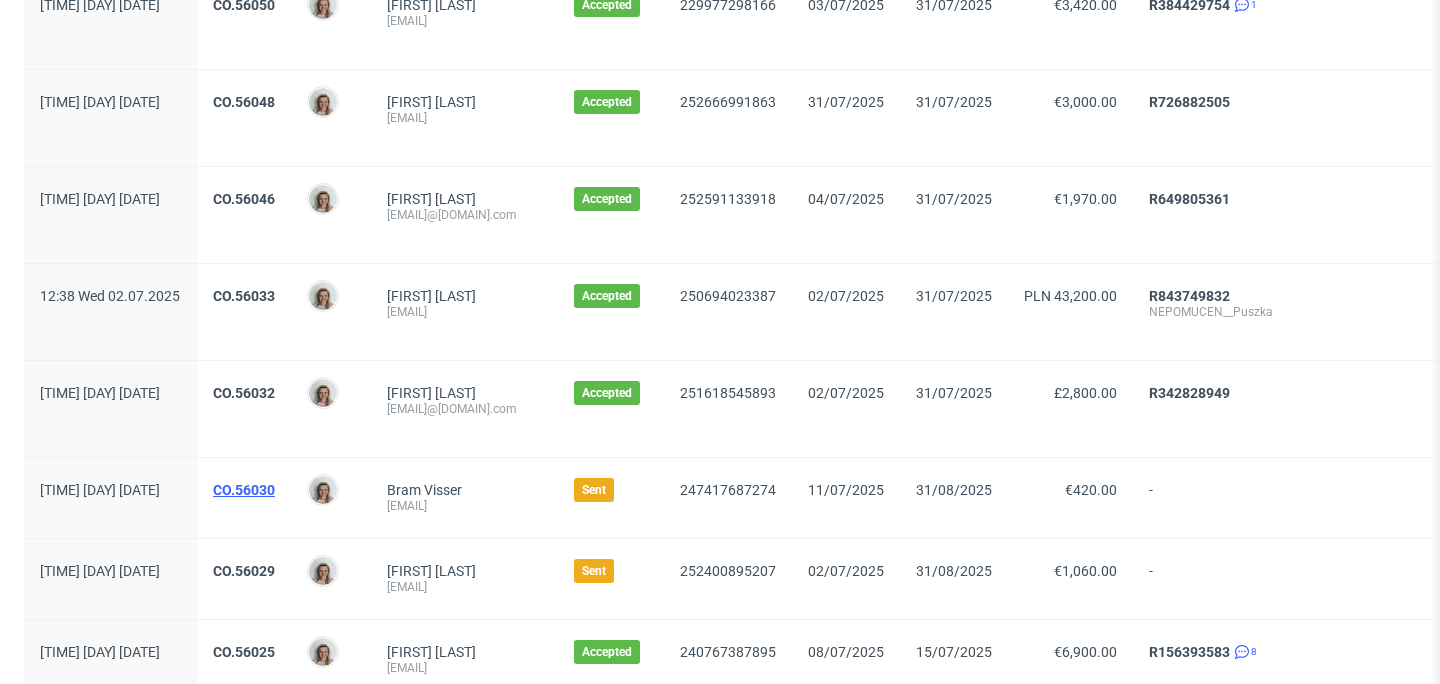 click on "CO.56030" at bounding box center [244, 490] 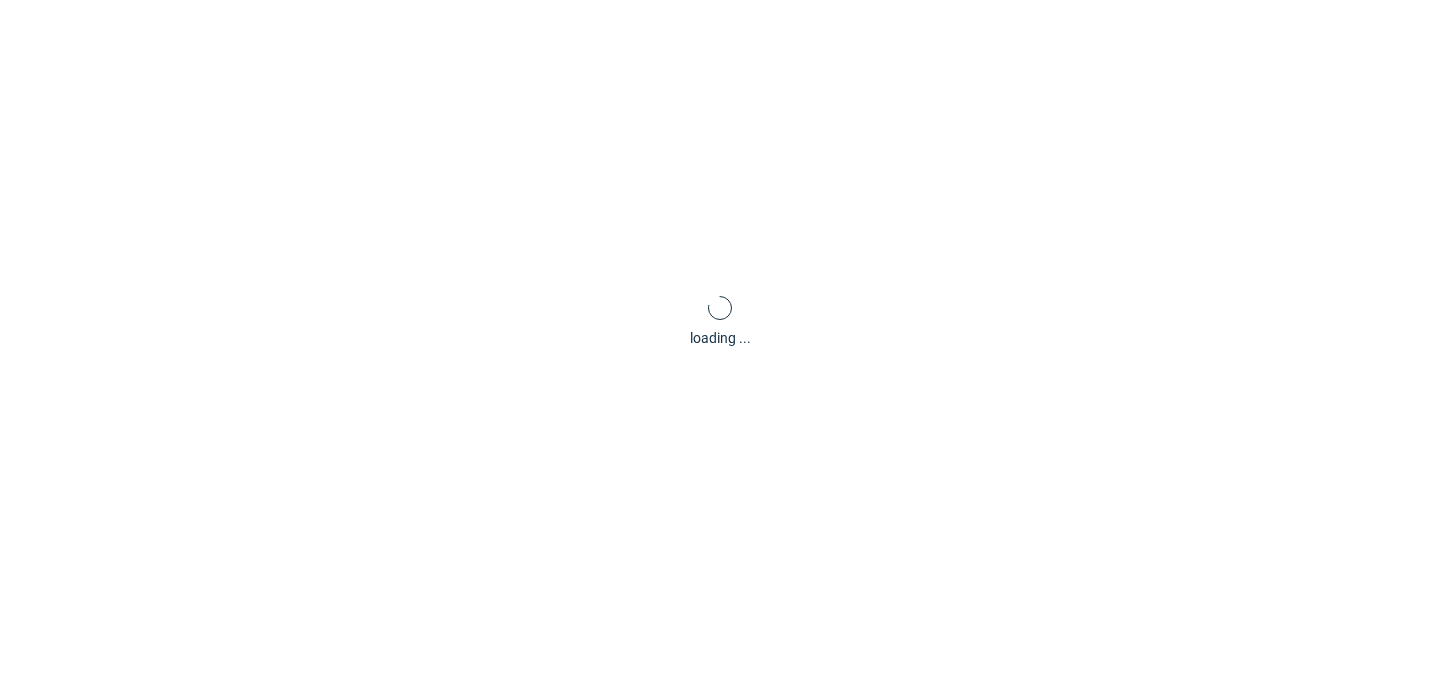 scroll, scrollTop: 0, scrollLeft: 0, axis: both 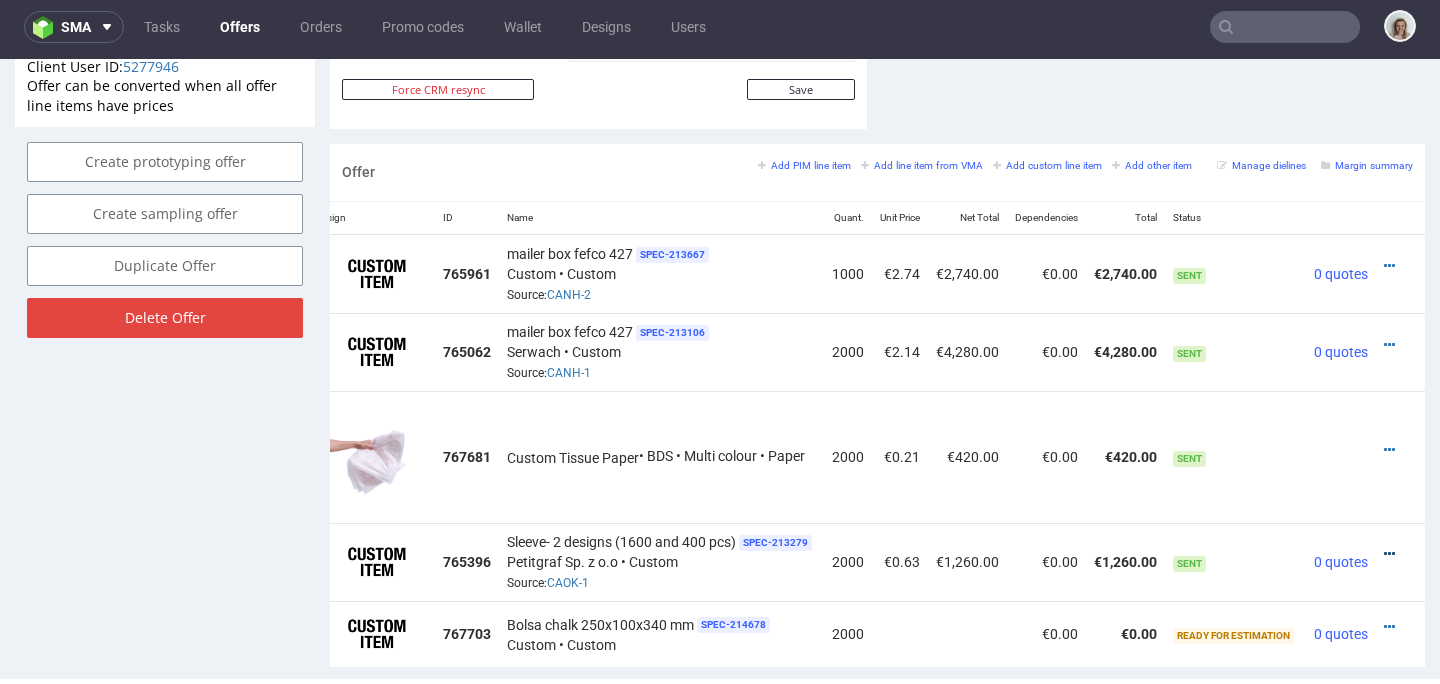 click at bounding box center (1389, 554) 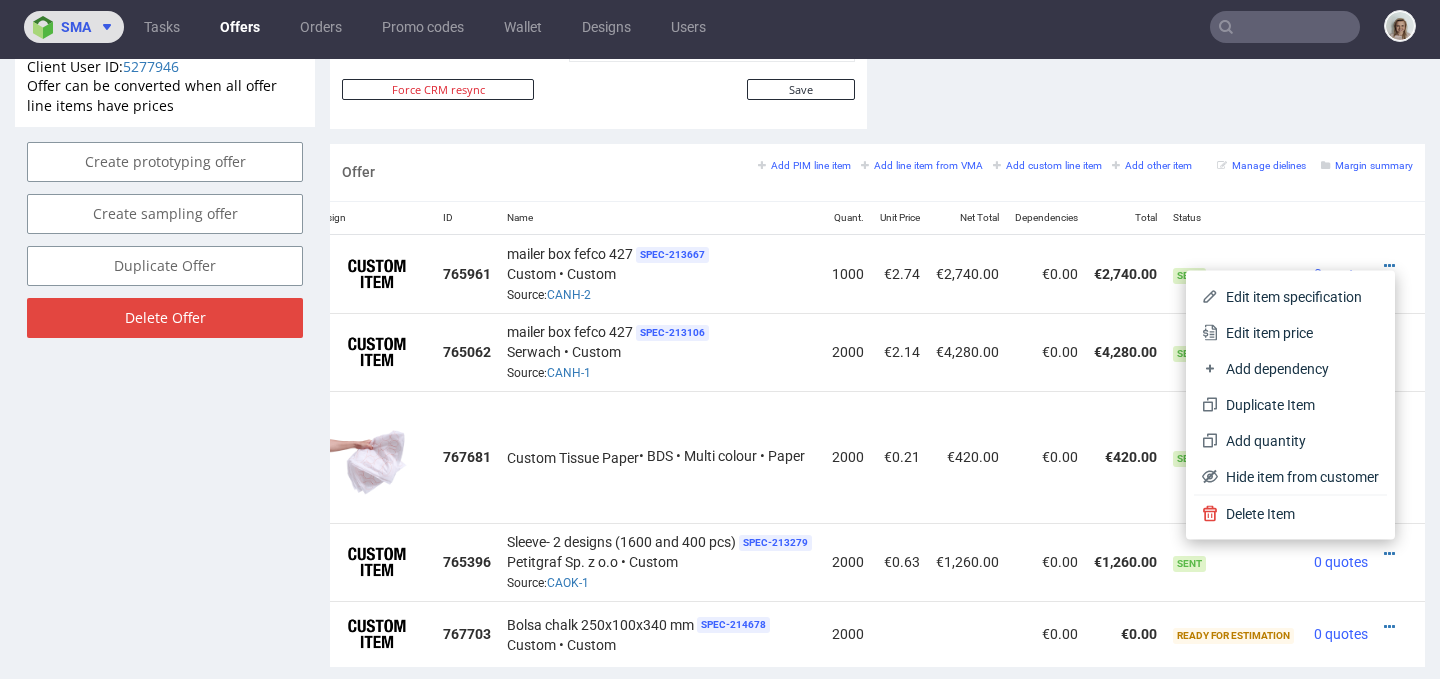 click at bounding box center (103, 27) 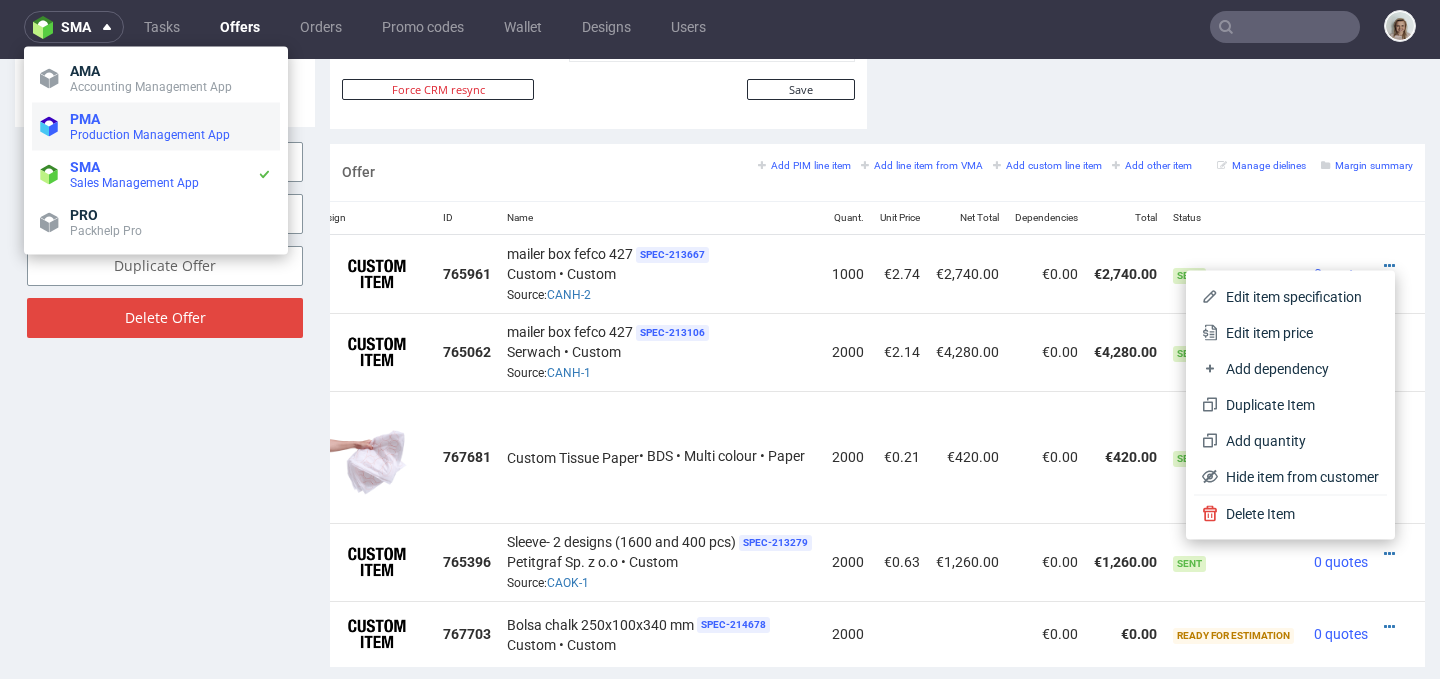 click on "PMA" at bounding box center (171, 119) 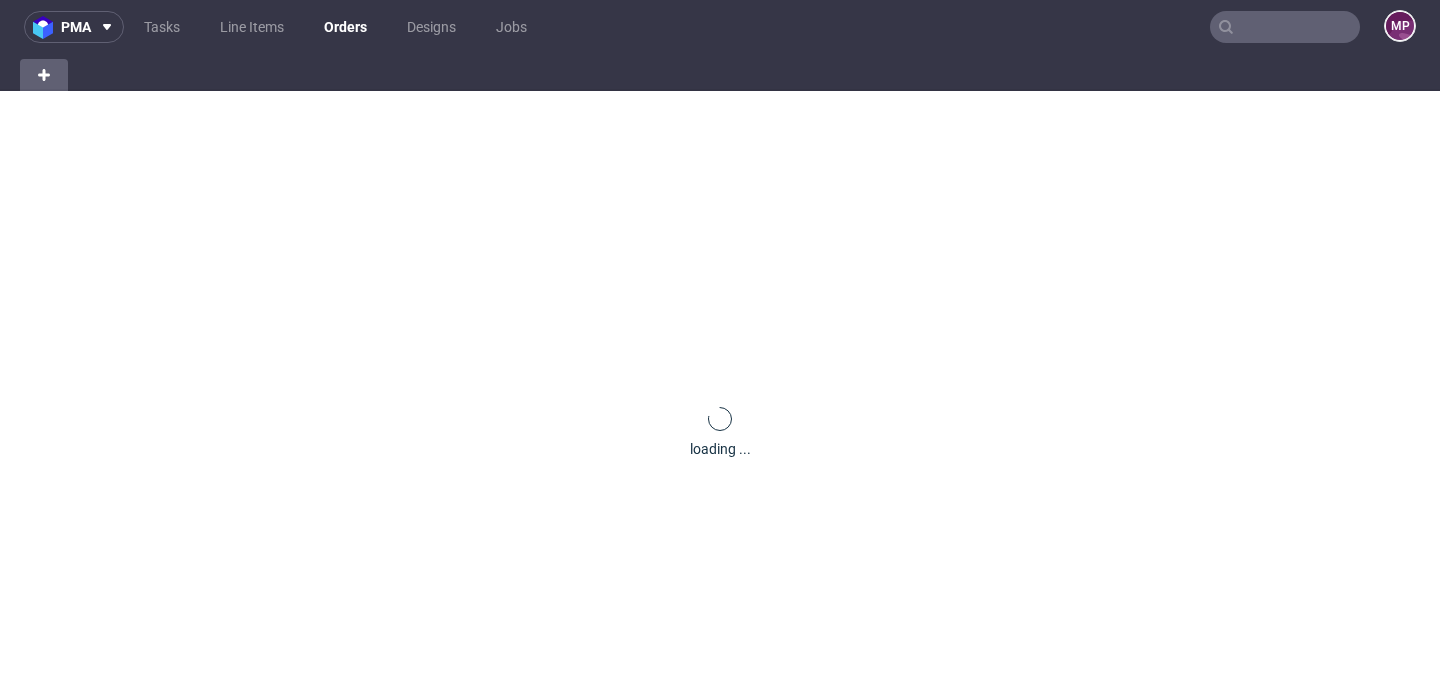 scroll, scrollTop: 0, scrollLeft: 0, axis: both 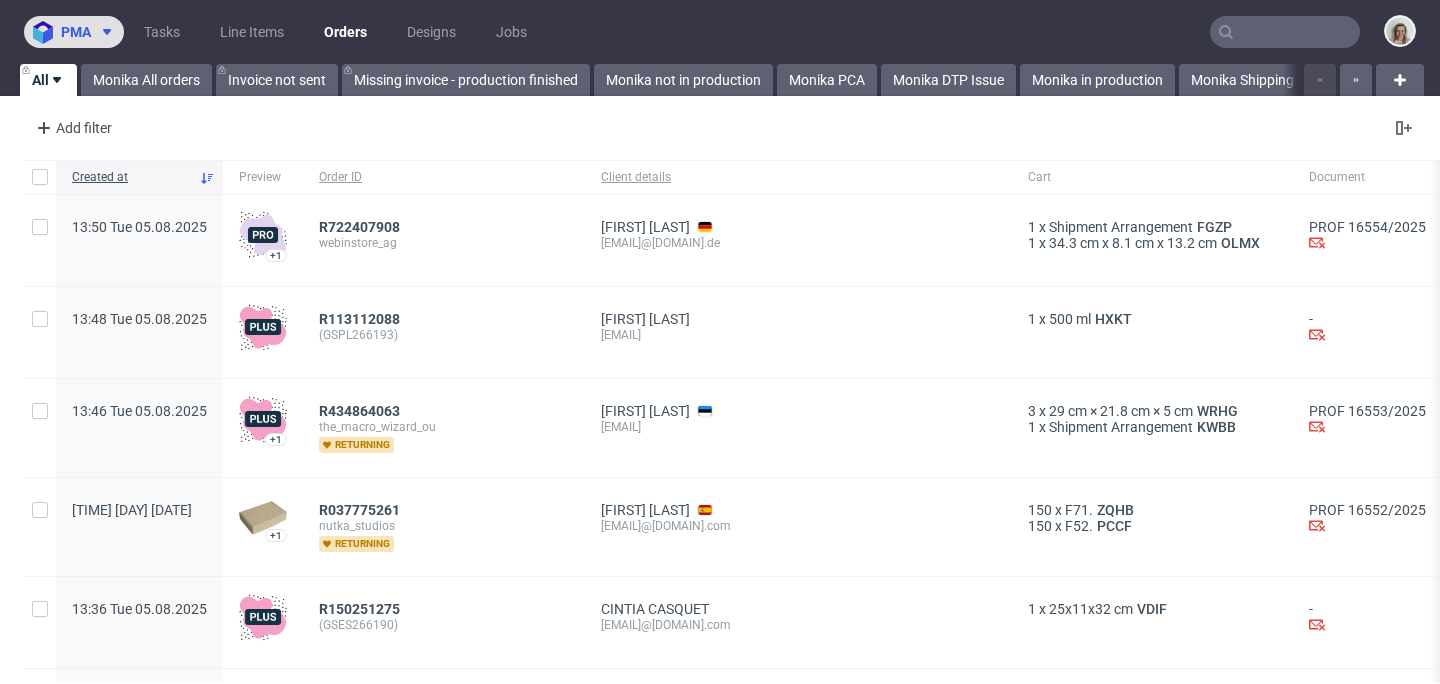 click on "pma" at bounding box center [74, 32] 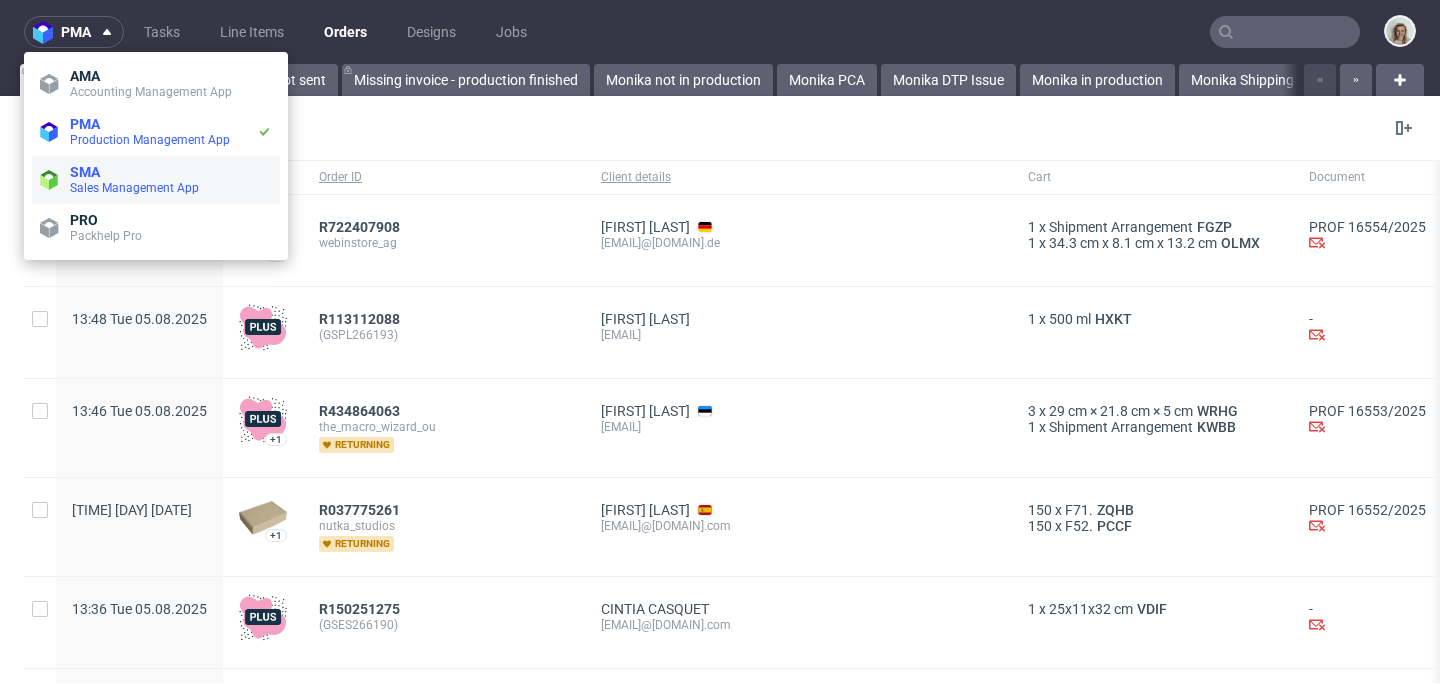 click on "Sales Management App" at bounding box center [134, 188] 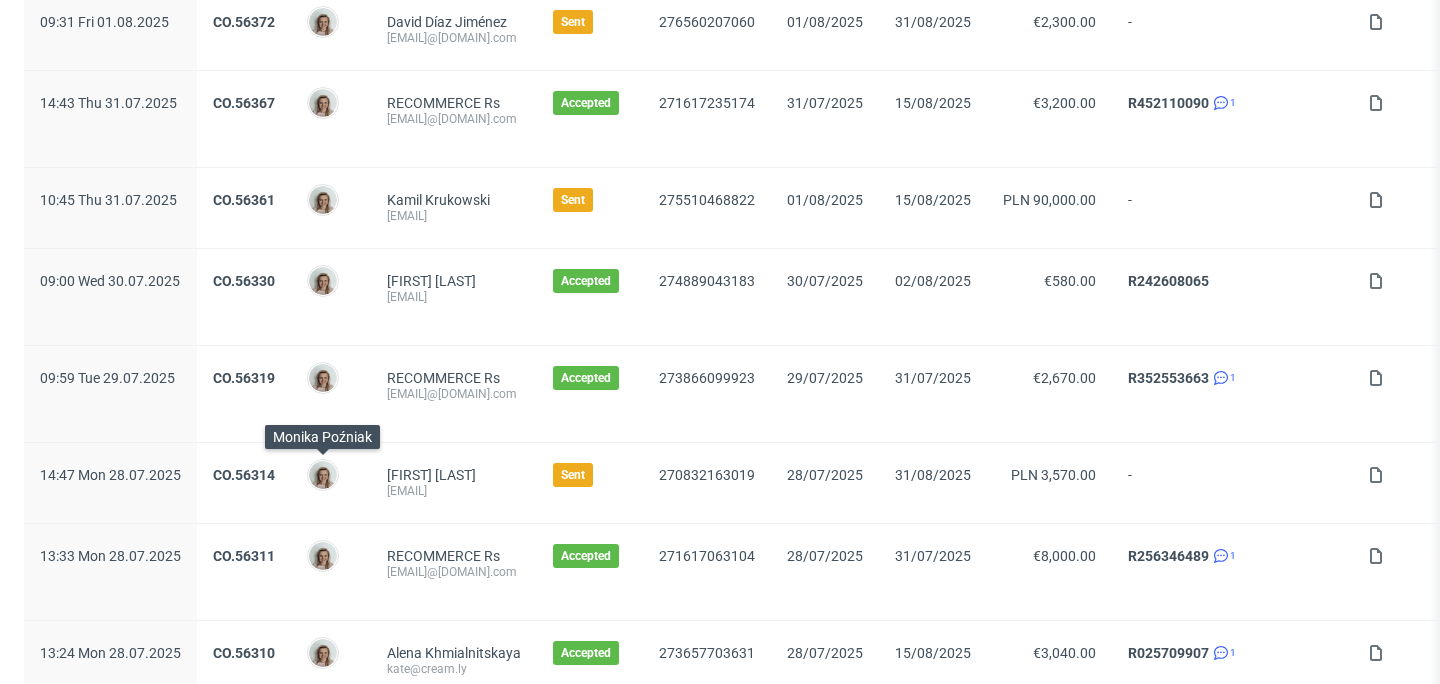 scroll, scrollTop: 765, scrollLeft: 0, axis: vertical 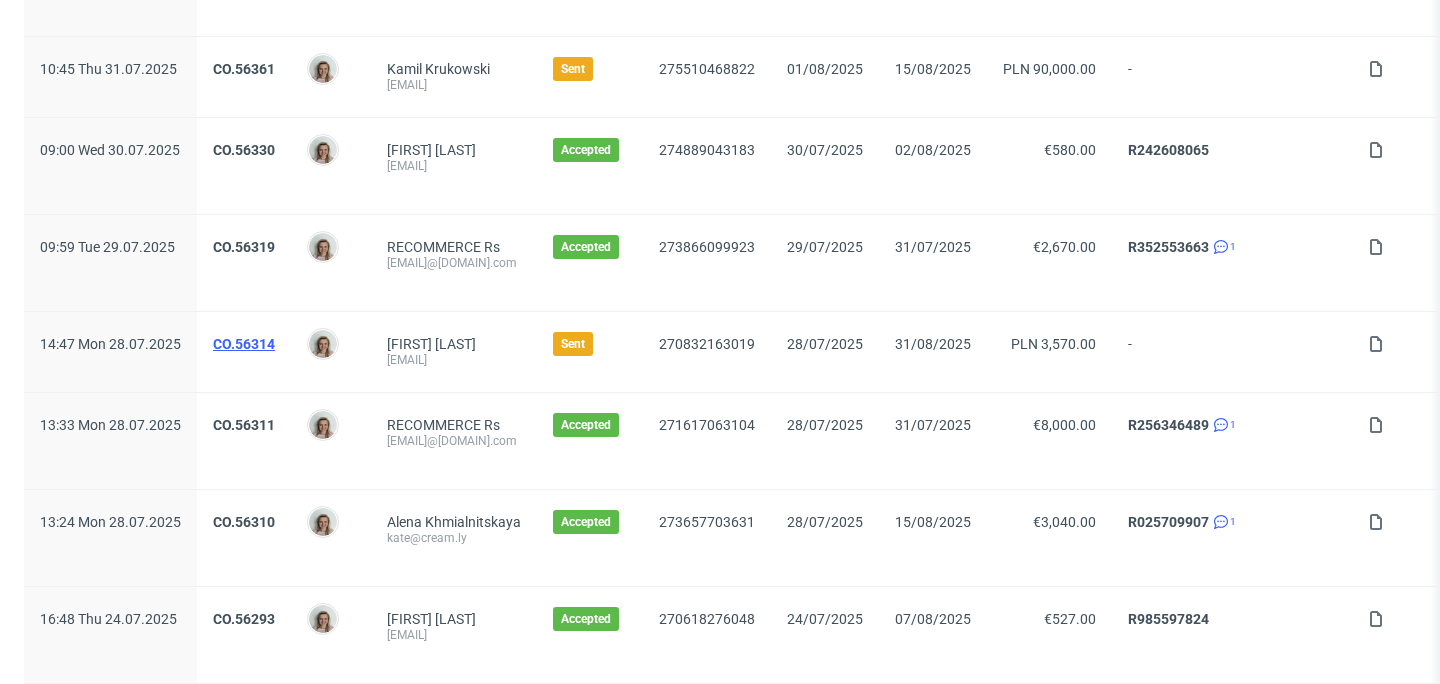 click on "CO.56314" at bounding box center (244, 344) 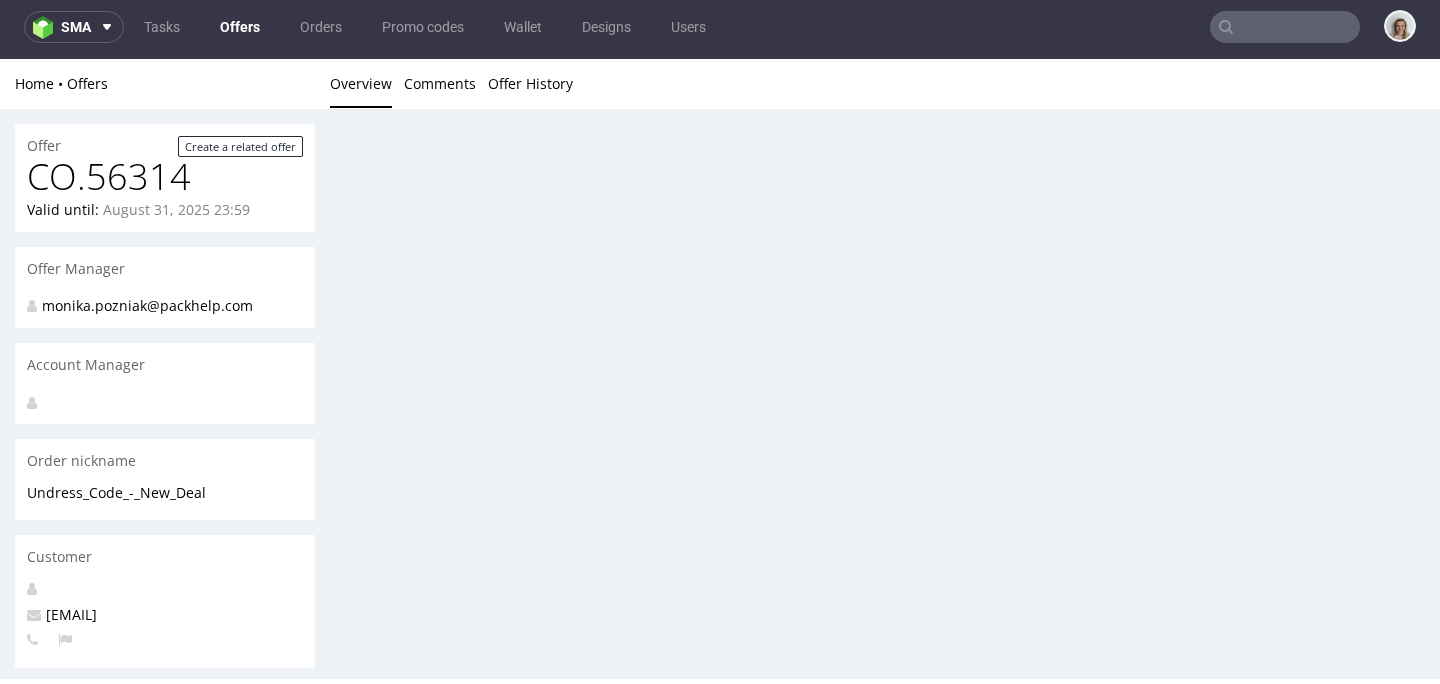 scroll, scrollTop: 5, scrollLeft: 0, axis: vertical 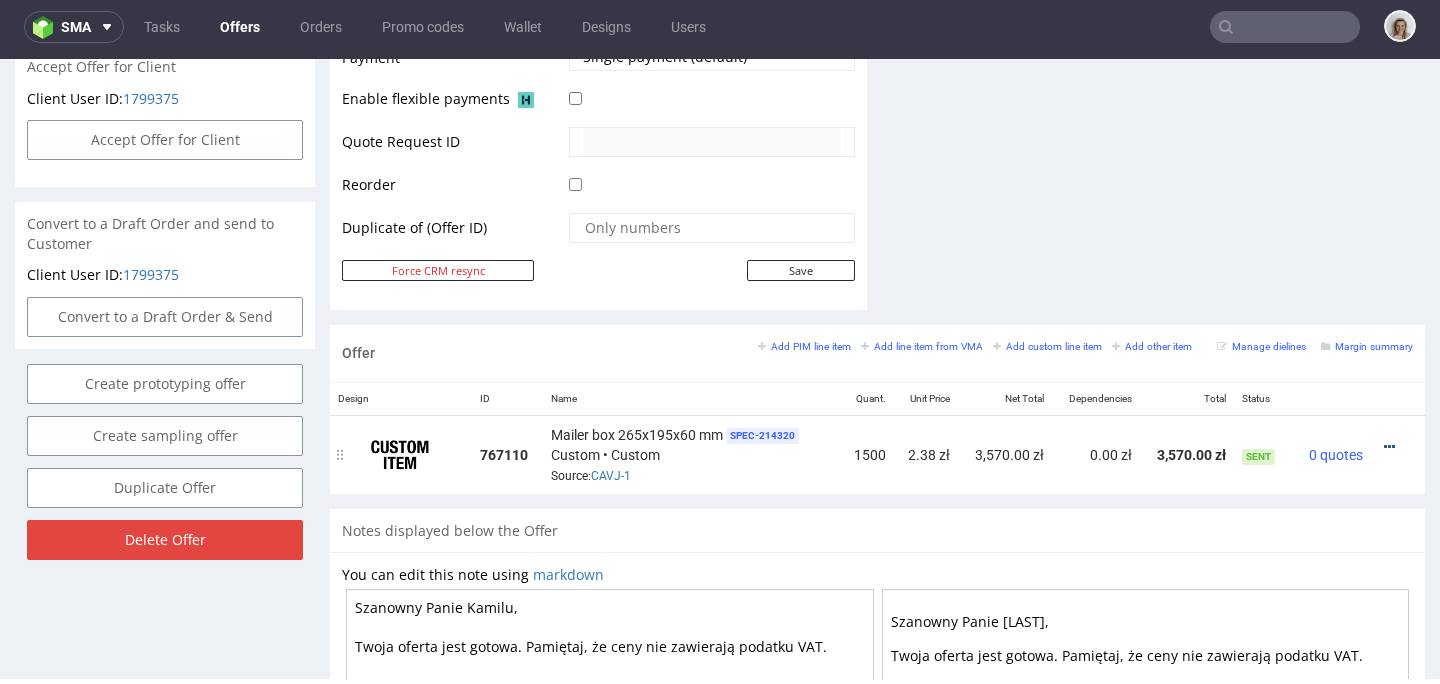 click at bounding box center [1389, 447] 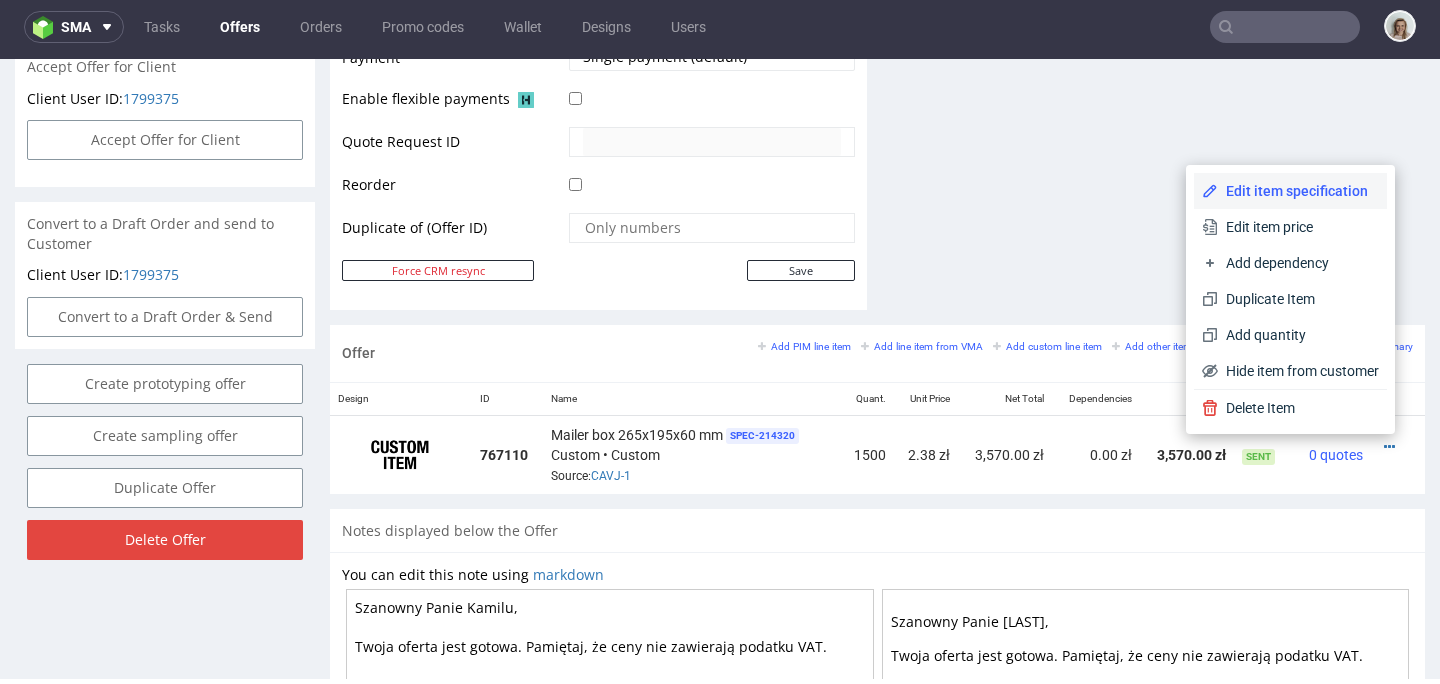 click on "Edit item specification" at bounding box center [1298, 191] 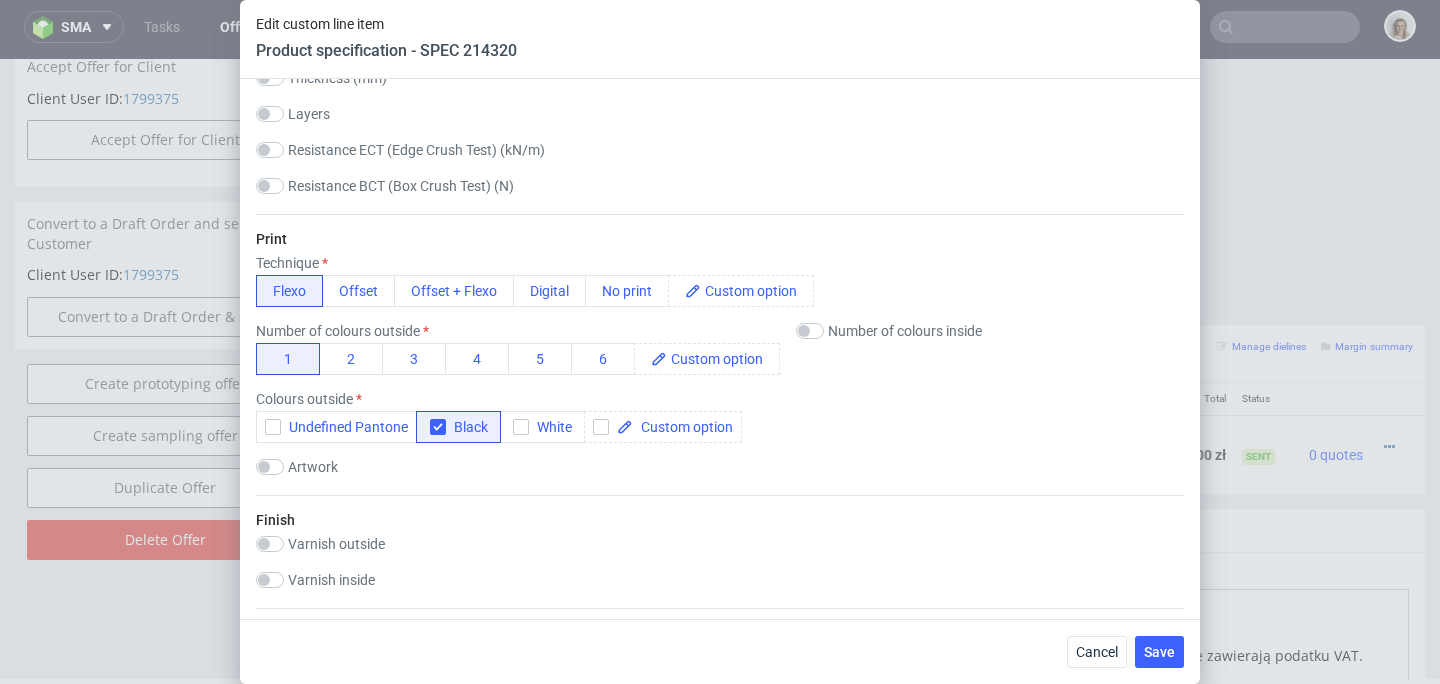 scroll, scrollTop: 1231, scrollLeft: 0, axis: vertical 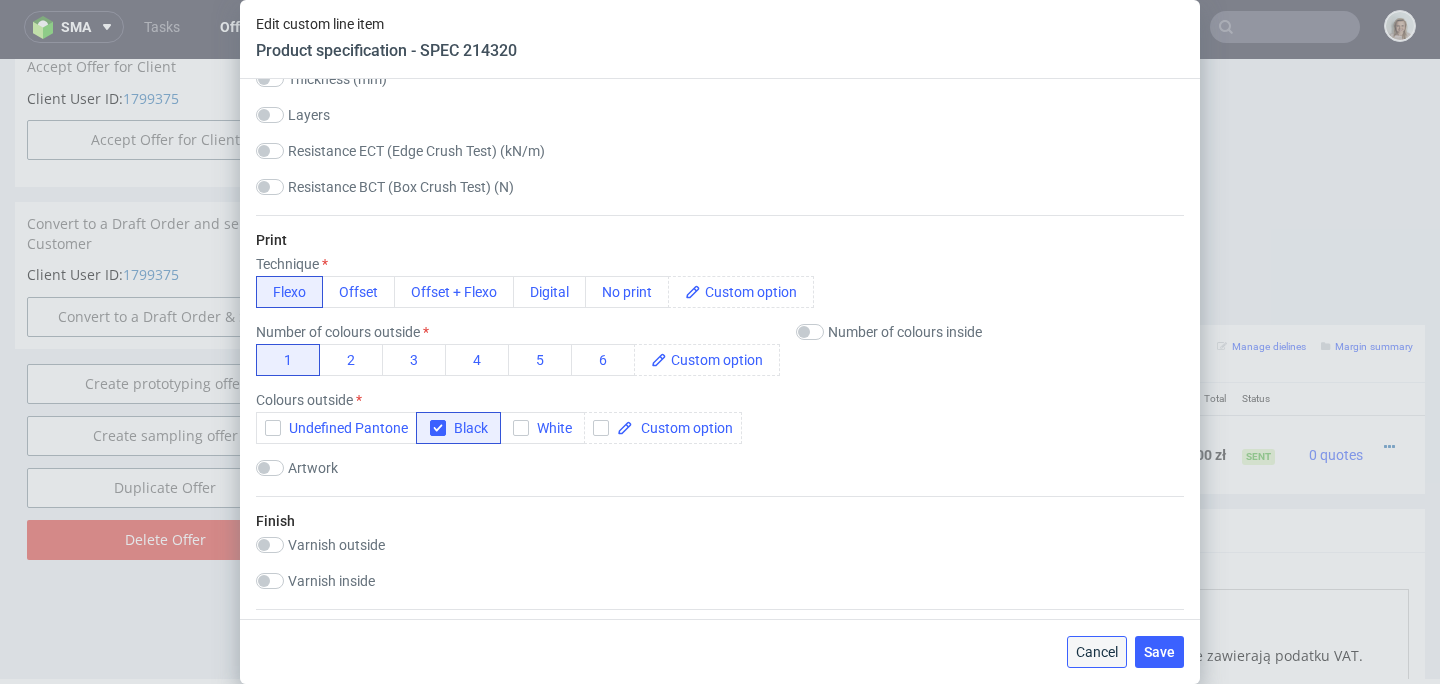 drag, startPoint x: 1111, startPoint y: 646, endPoint x: 1109, endPoint y: 585, distance: 61.03278 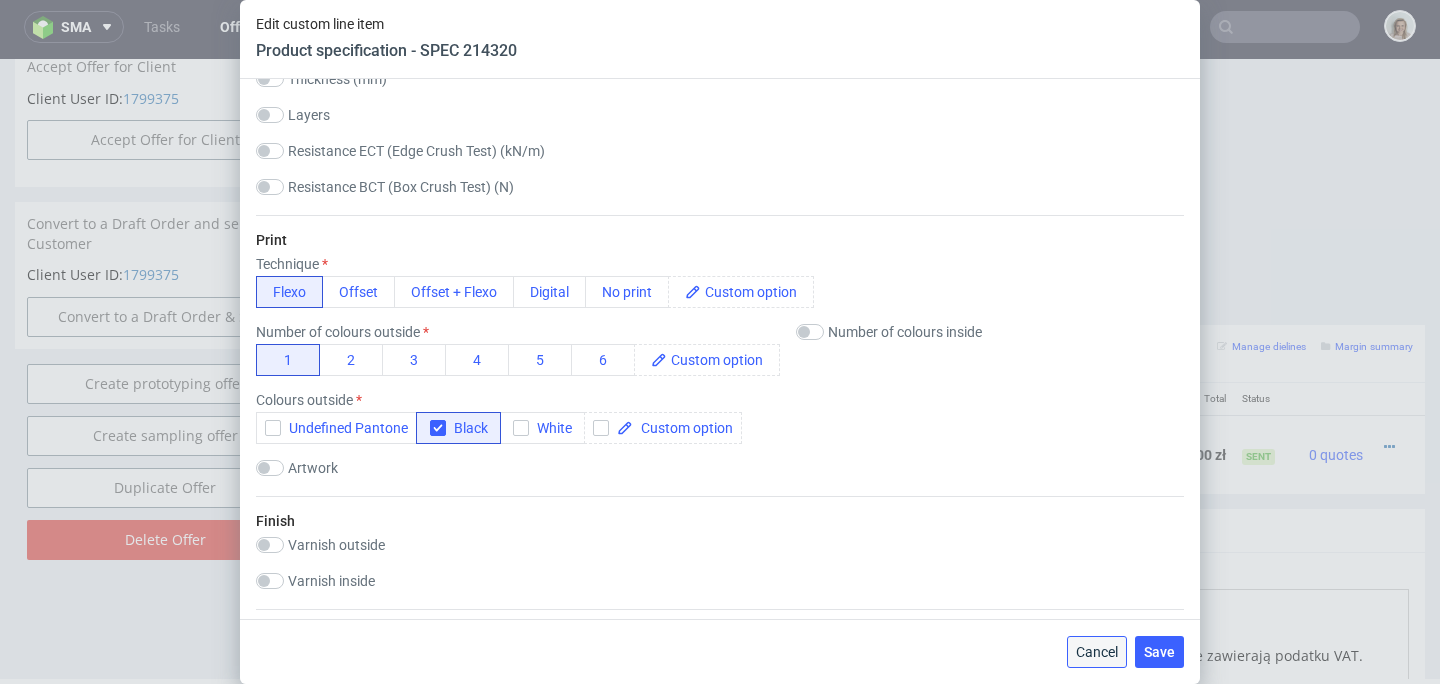 click on "Cancel" at bounding box center (1097, 652) 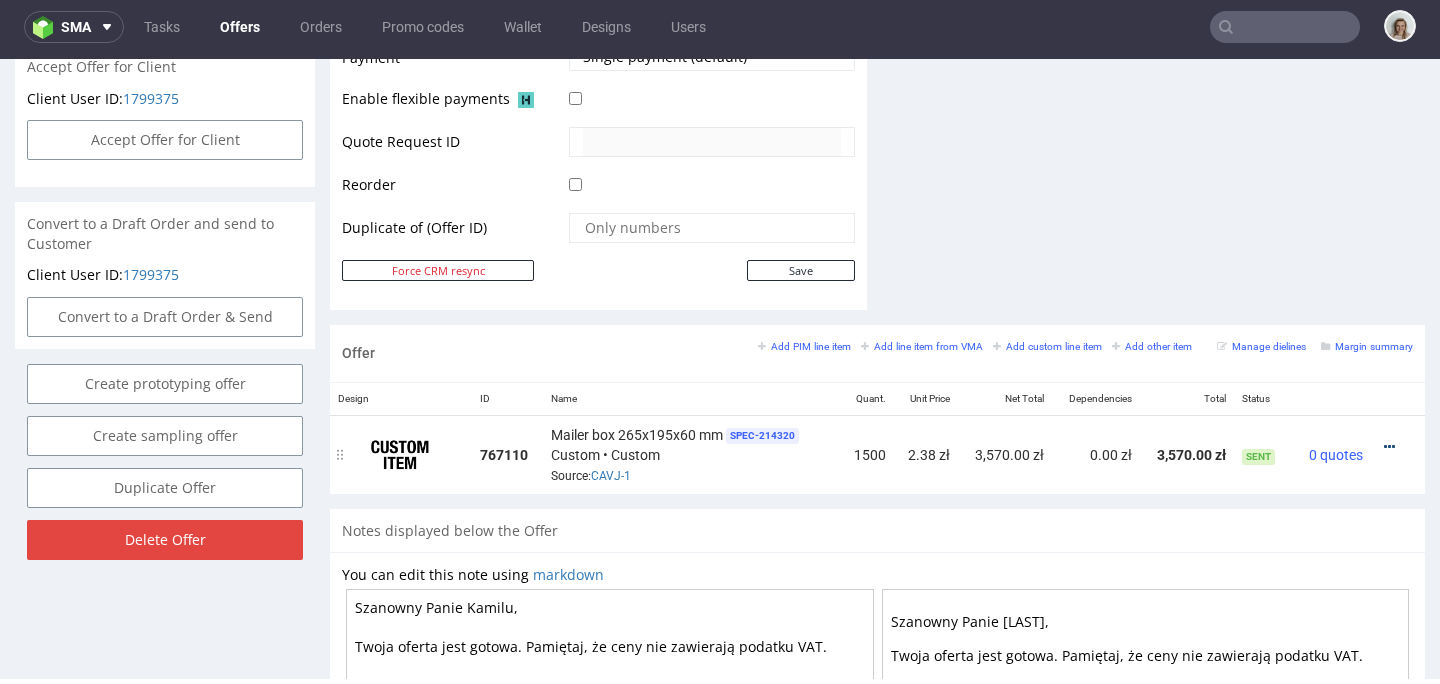 click at bounding box center (1389, 447) 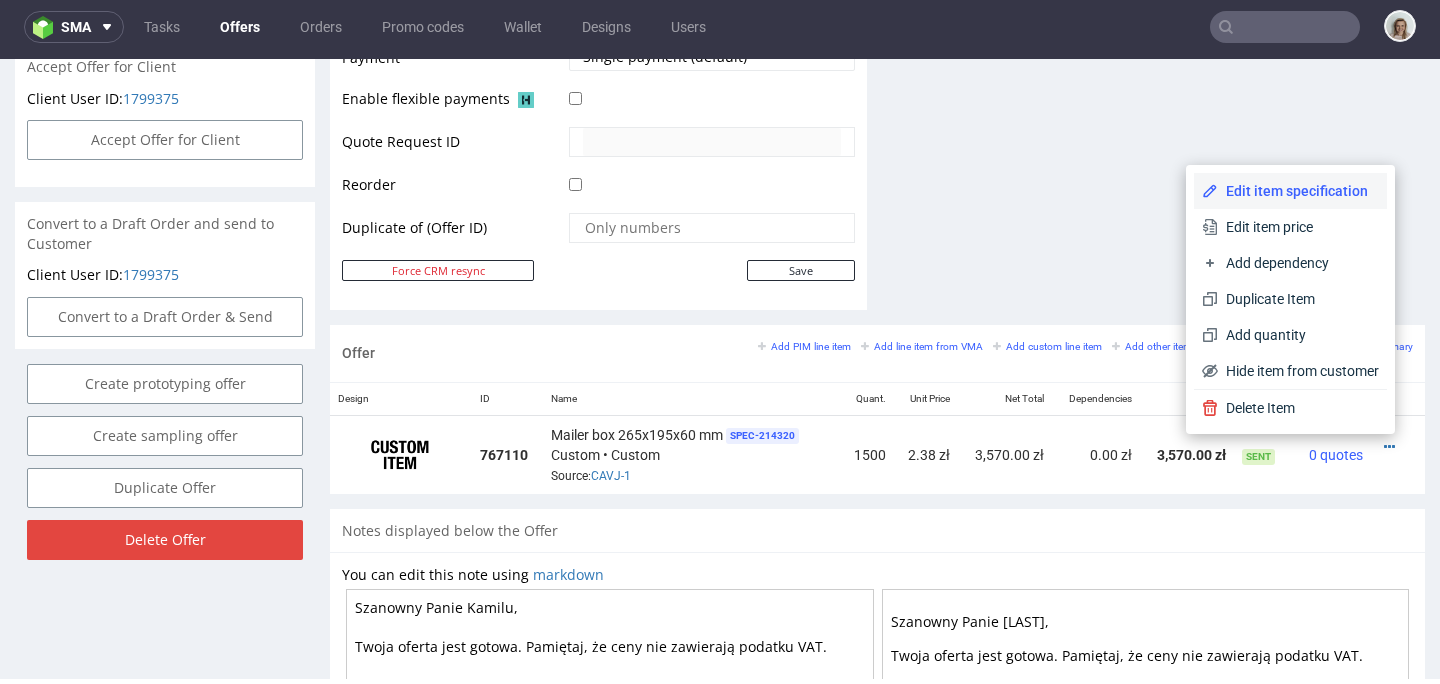 click on "Edit item specification" at bounding box center (1298, 191) 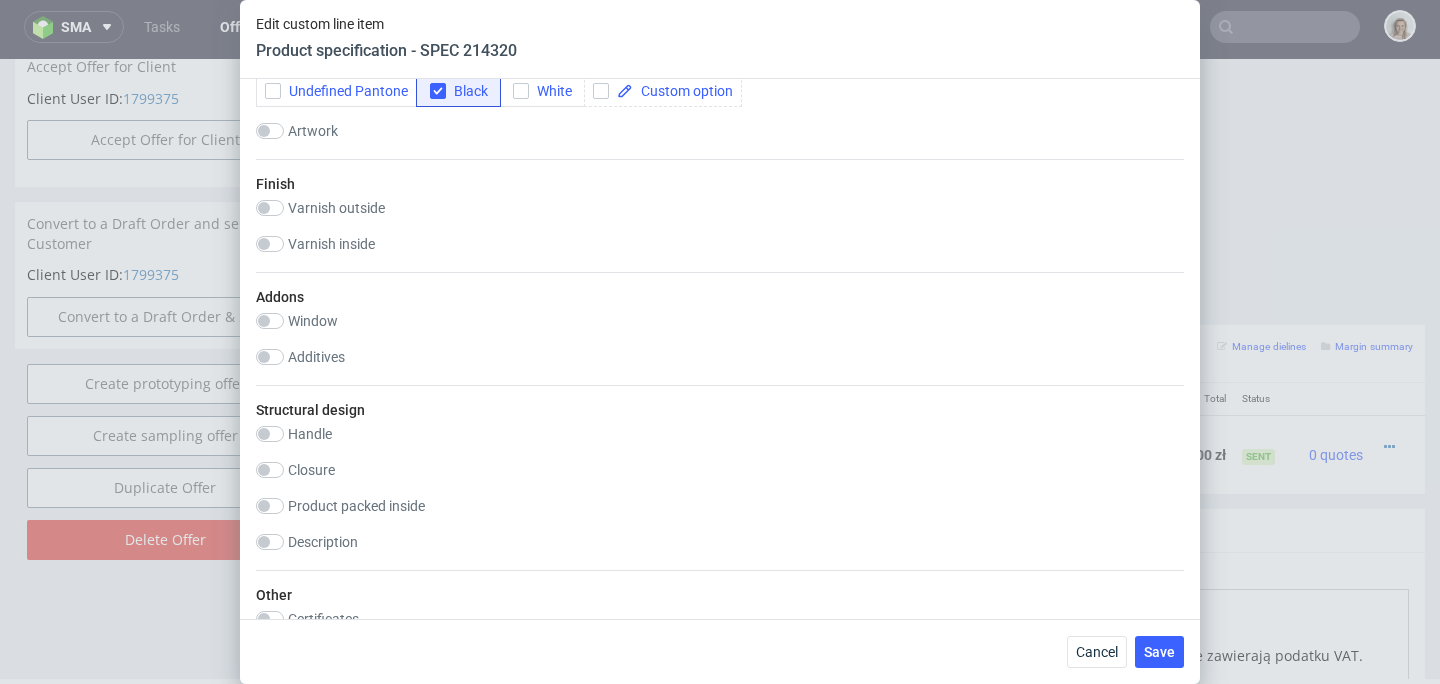 scroll, scrollTop: 1569, scrollLeft: 0, axis: vertical 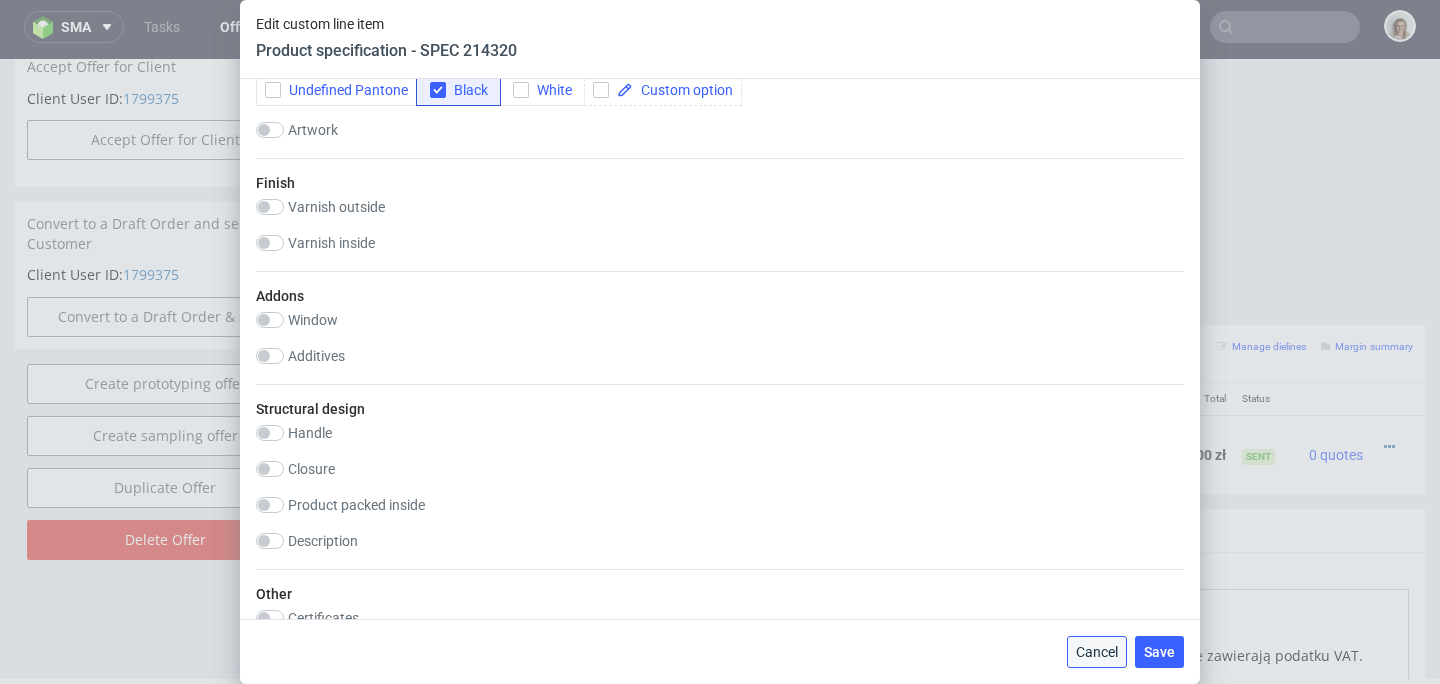 click on "Cancel" at bounding box center (1097, 652) 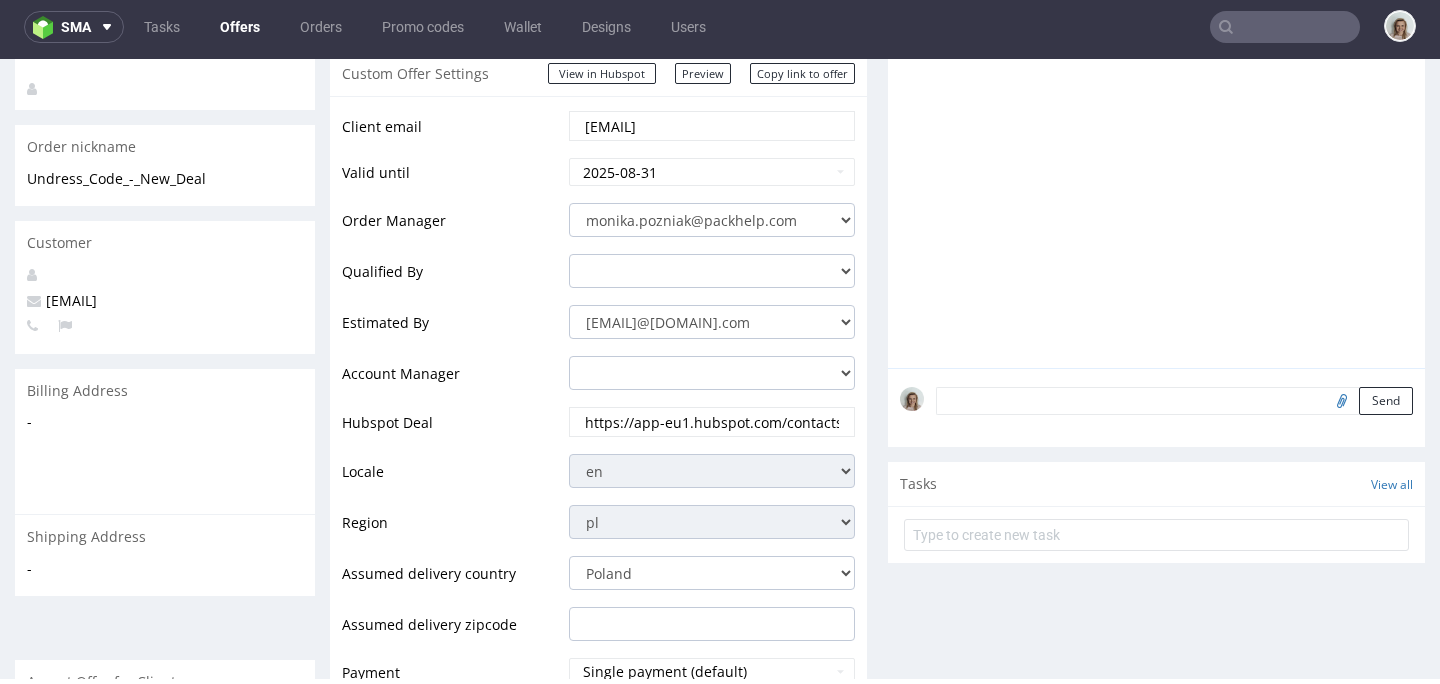 scroll, scrollTop: 0, scrollLeft: 0, axis: both 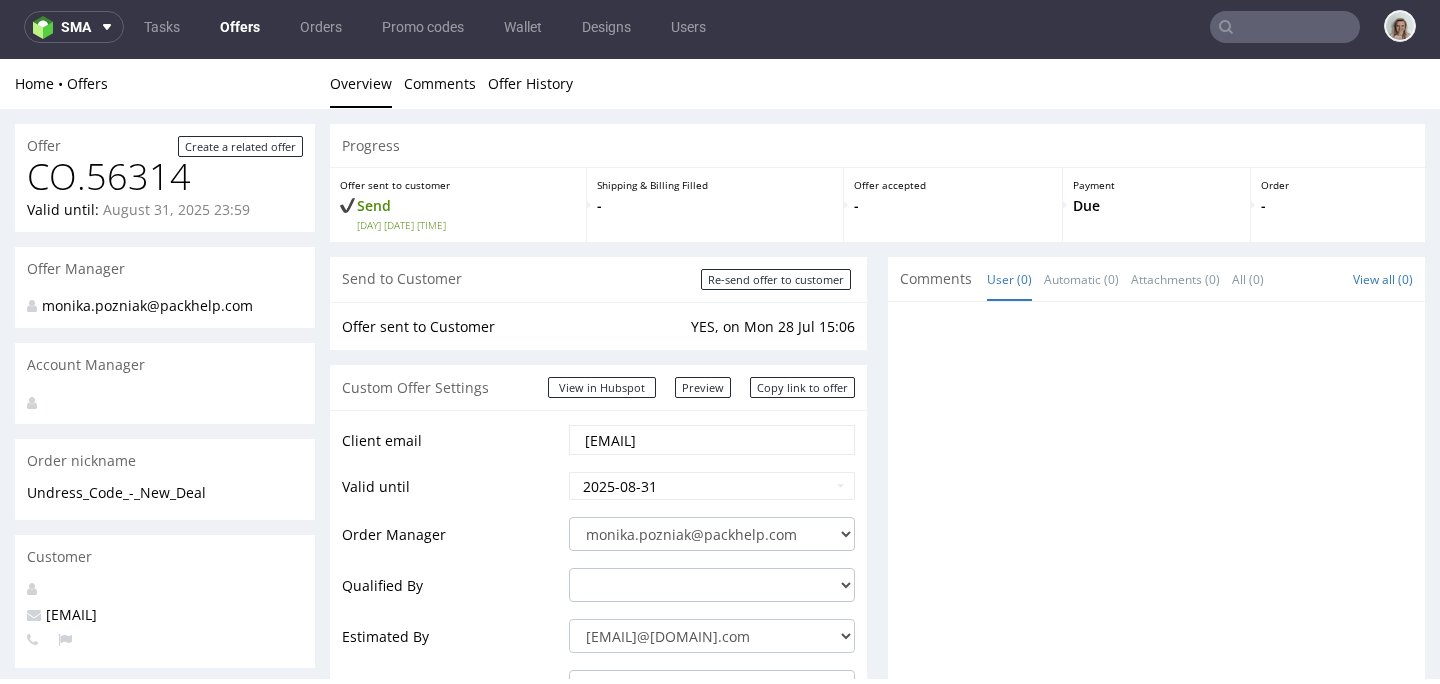 click at bounding box center [1285, 27] 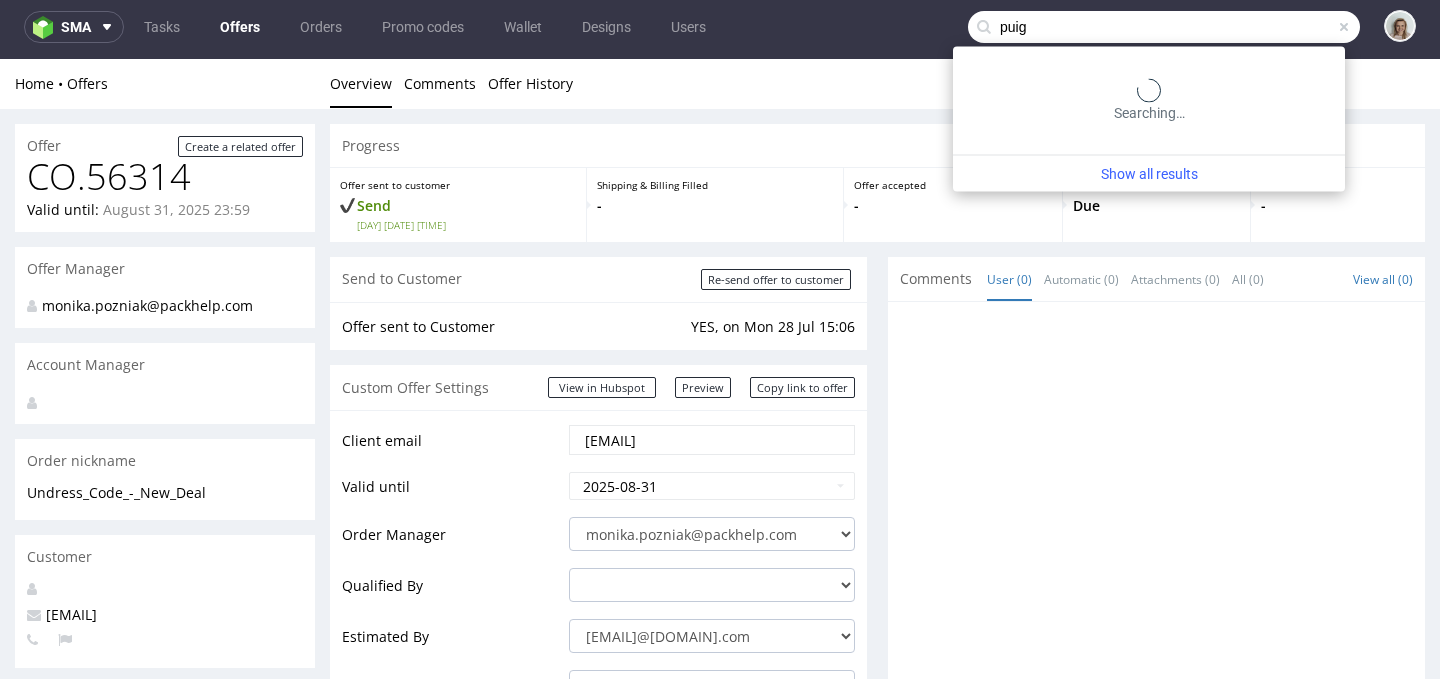 type on "puig" 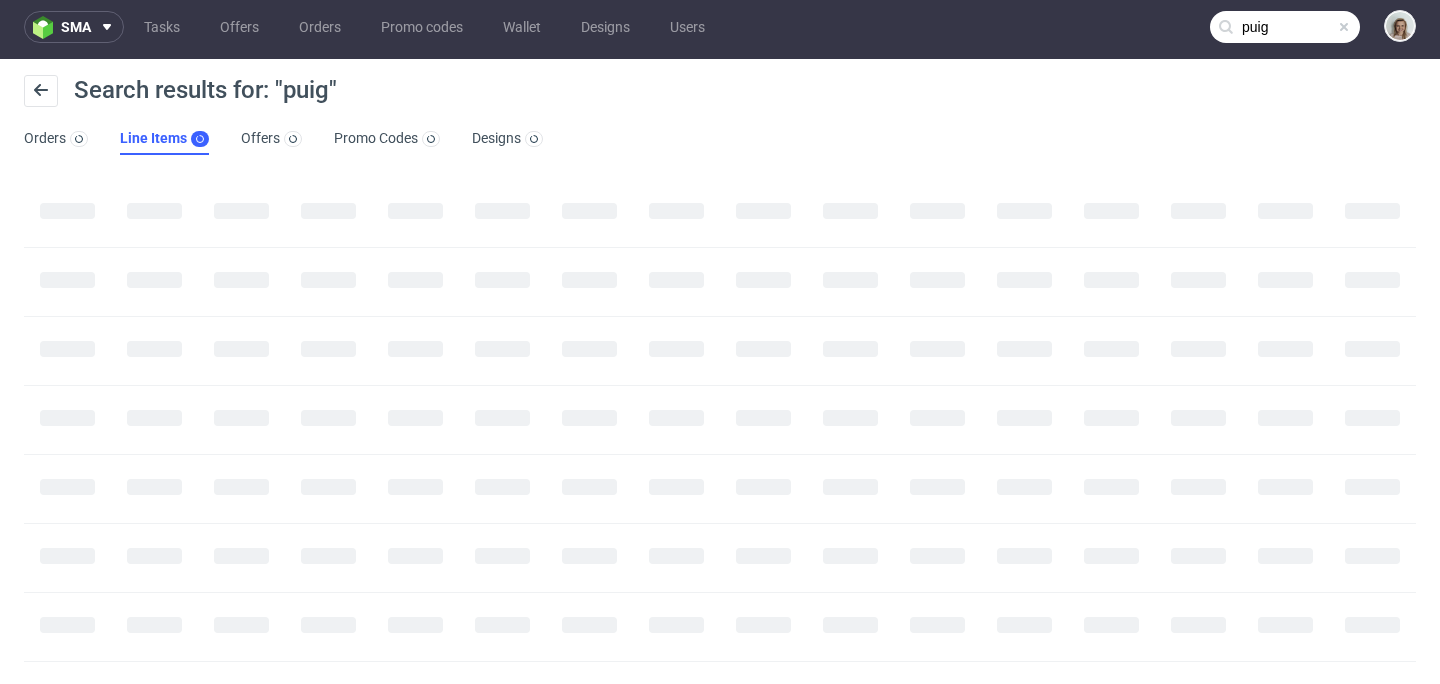 scroll, scrollTop: 0, scrollLeft: 0, axis: both 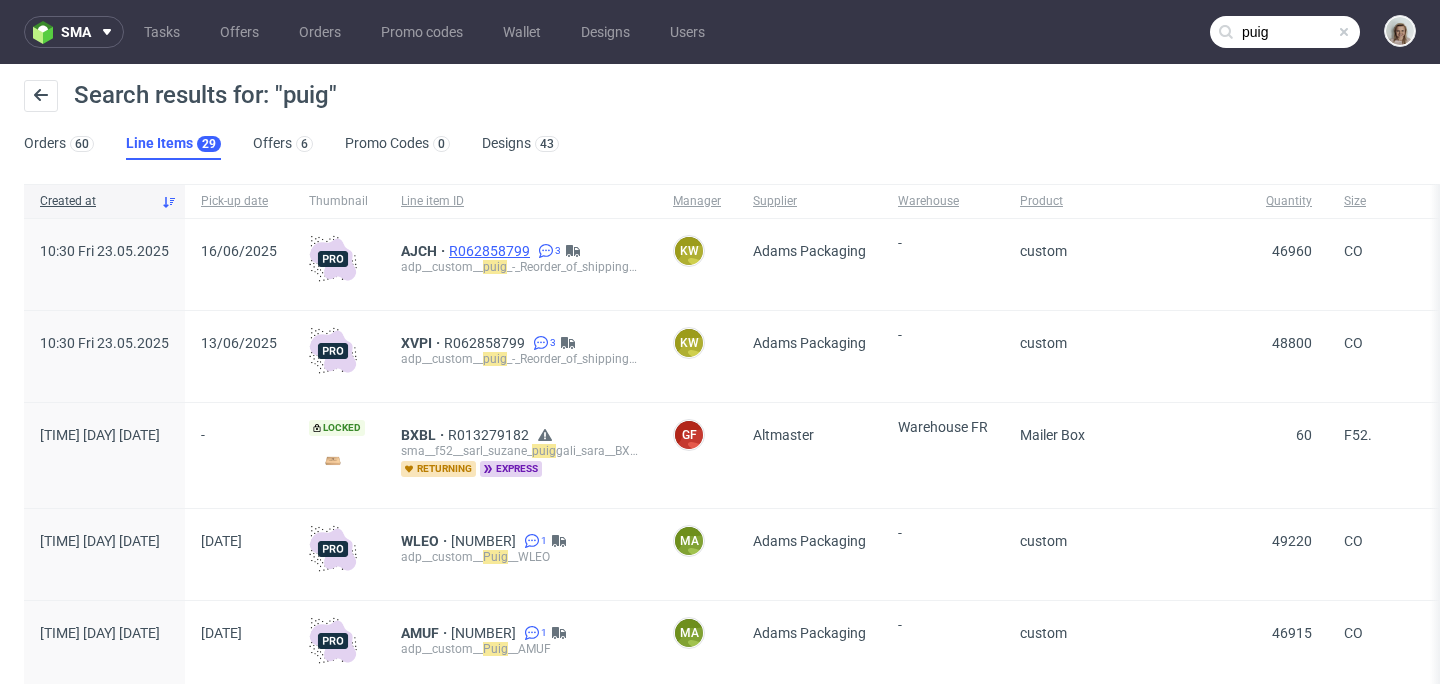 click on "R062858799" at bounding box center (491, 251) 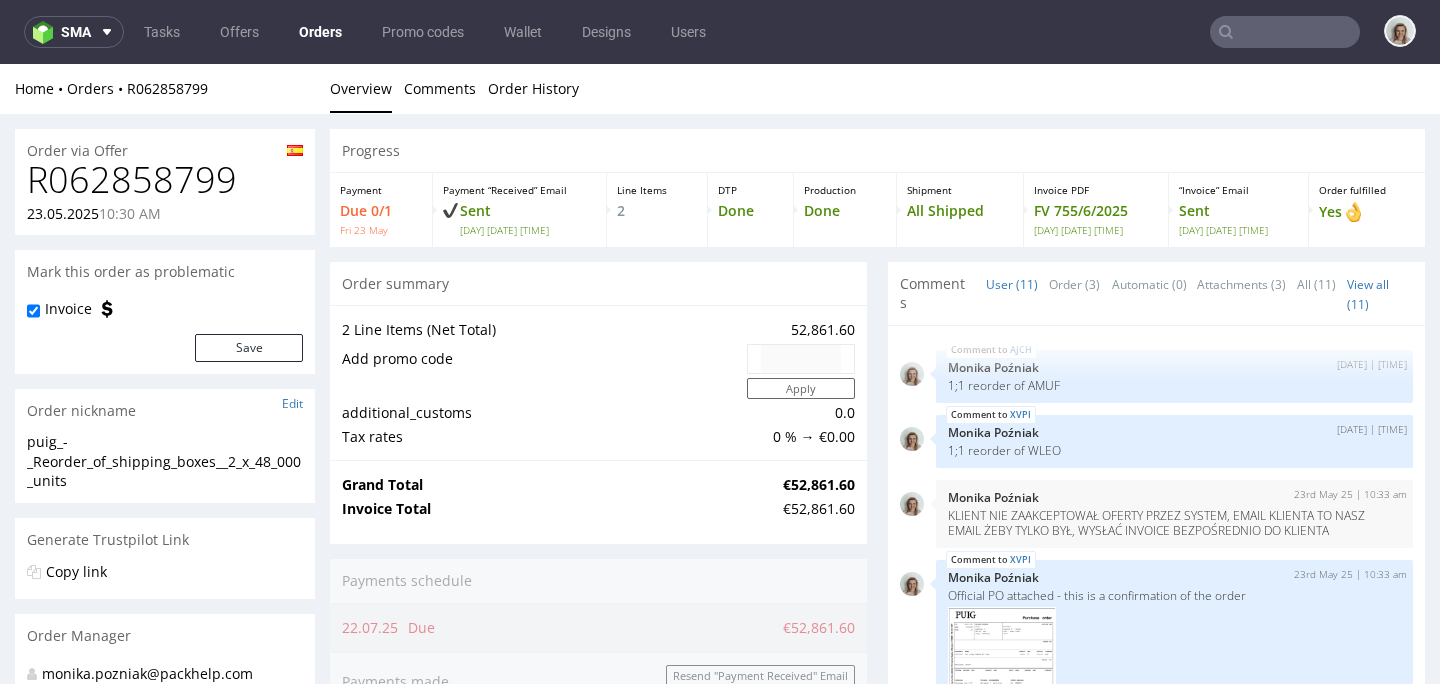 scroll, scrollTop: 101, scrollLeft: 0, axis: vertical 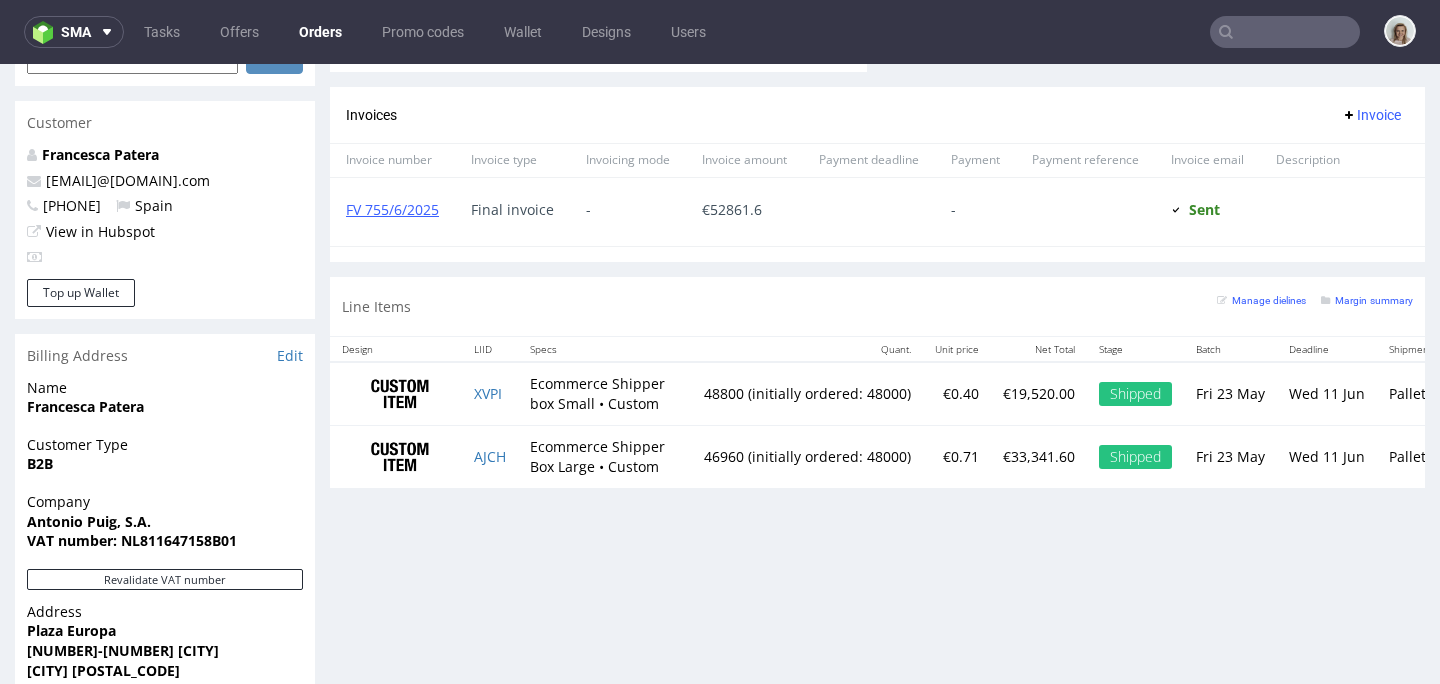 click on "FV 755/6/2025" at bounding box center [392, 212] 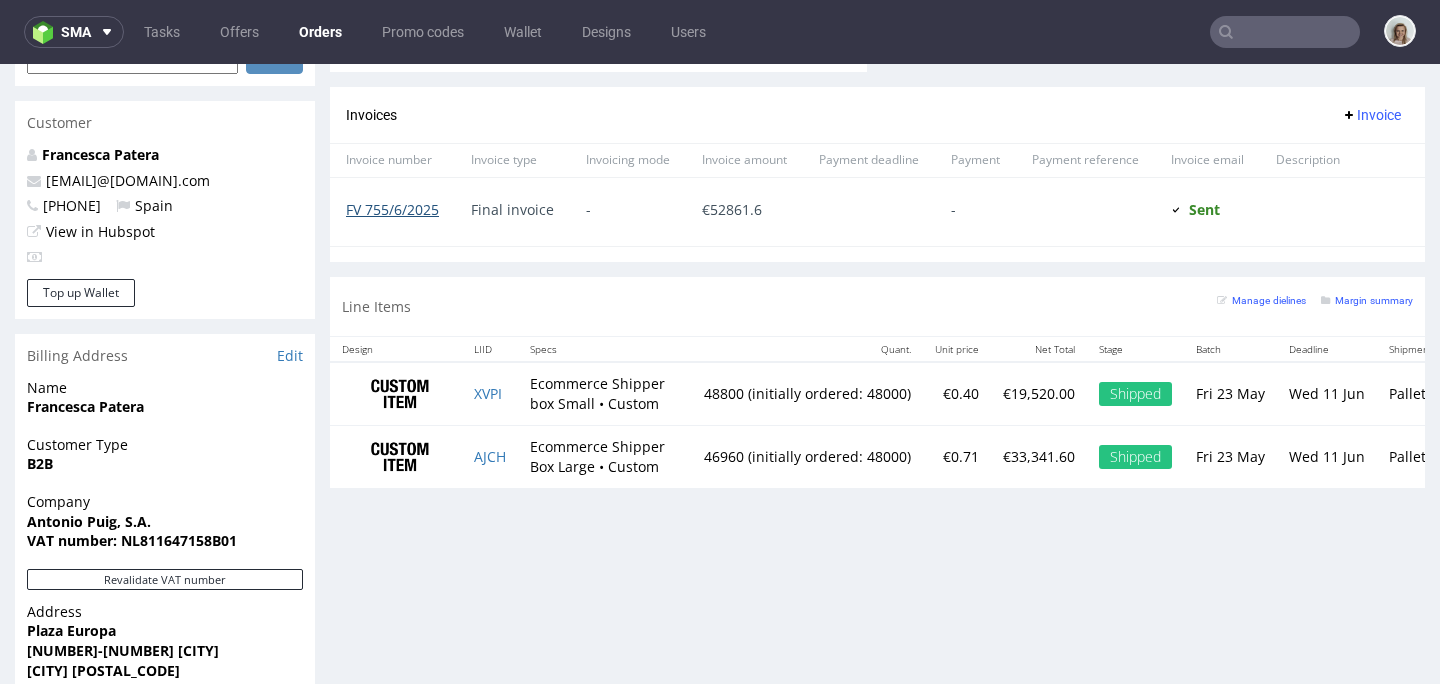 click on "FV 755/6/2025" at bounding box center [392, 209] 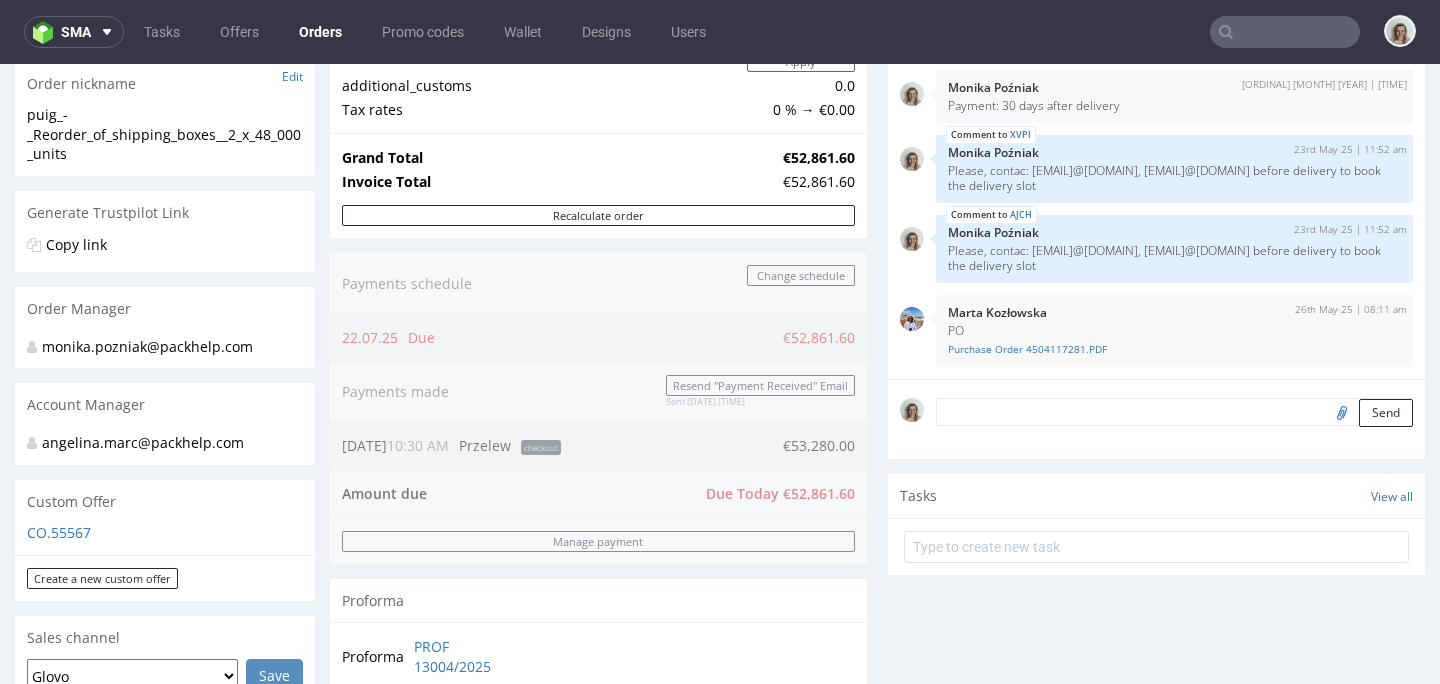scroll, scrollTop: 0, scrollLeft: 0, axis: both 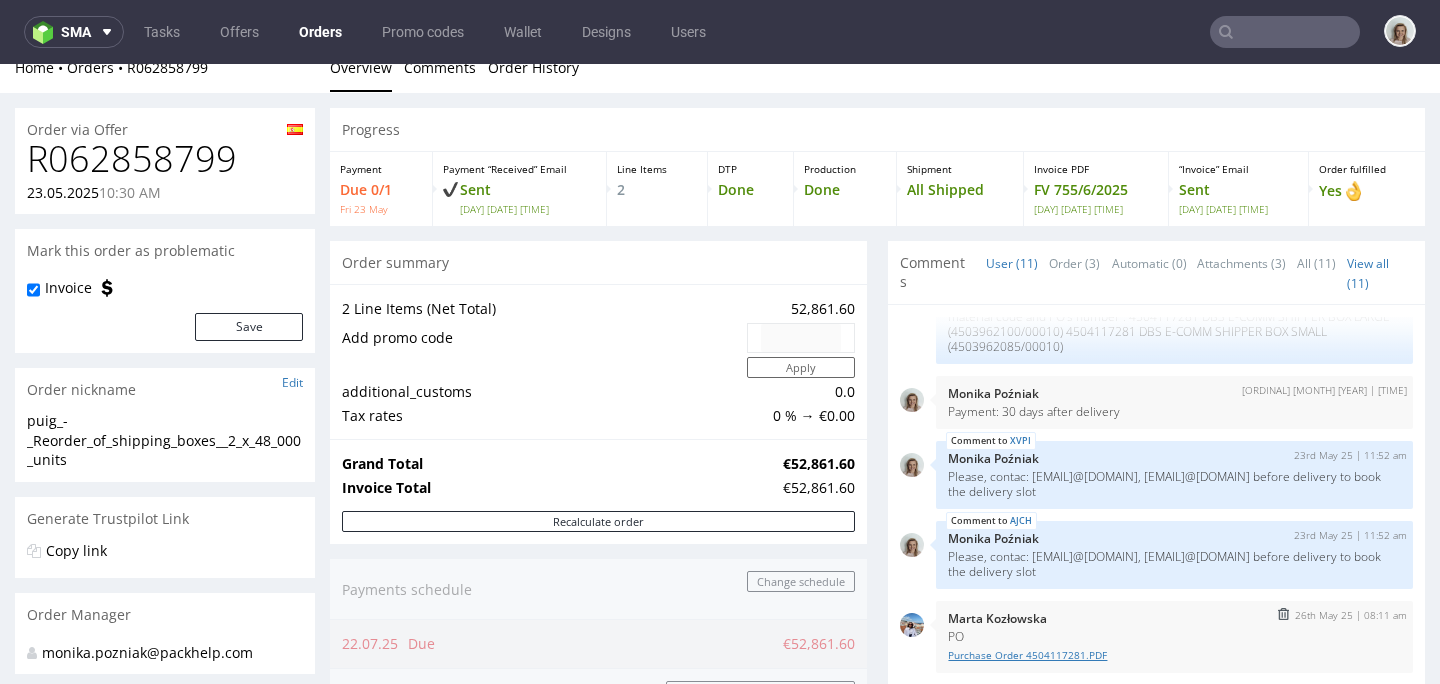 click on "Purchase Order 4504117281.PDF" at bounding box center (1174, 655) 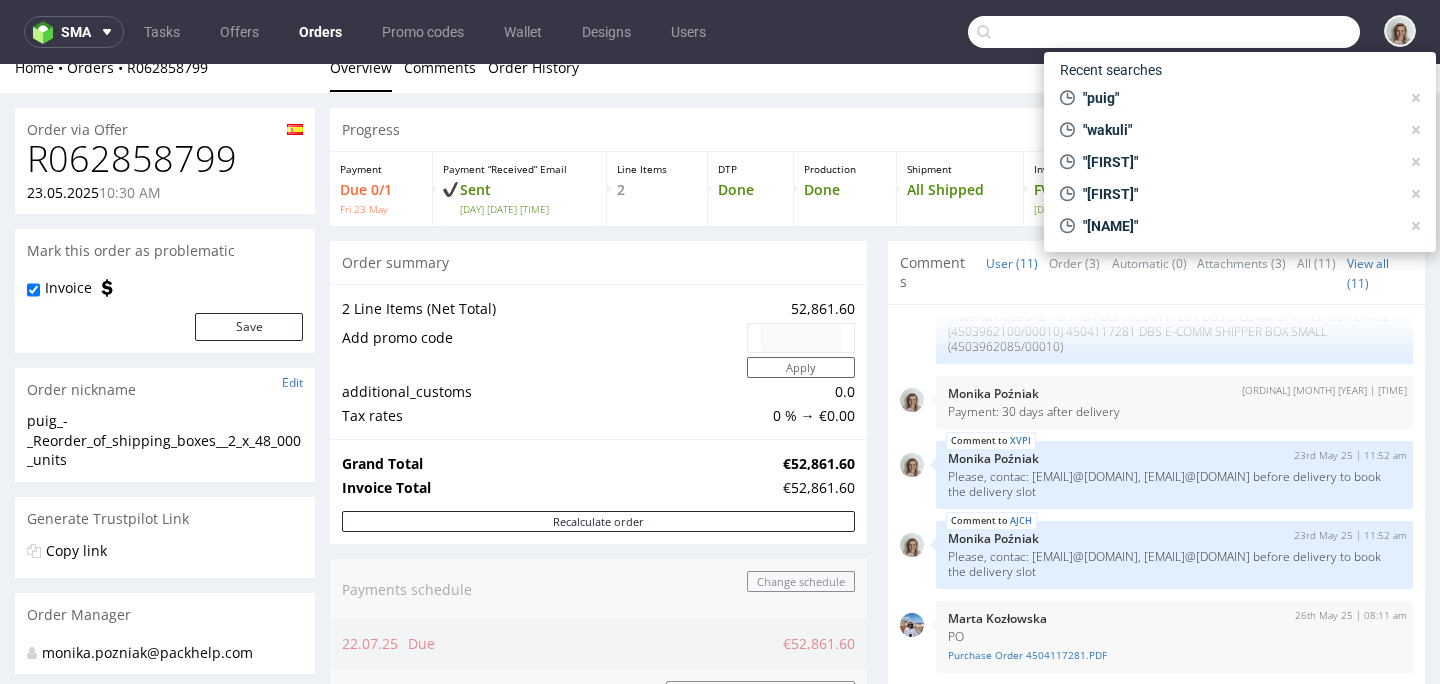 click at bounding box center [1164, 32] 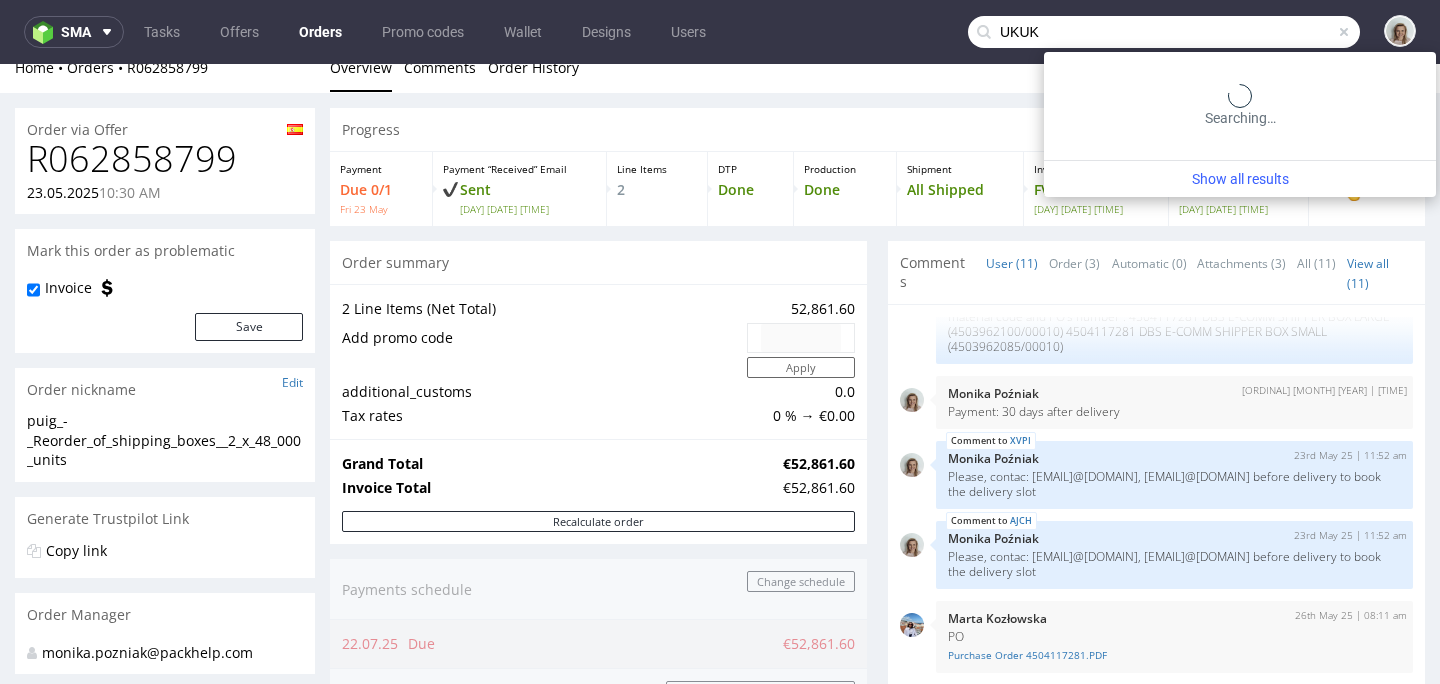type on "UKUK" 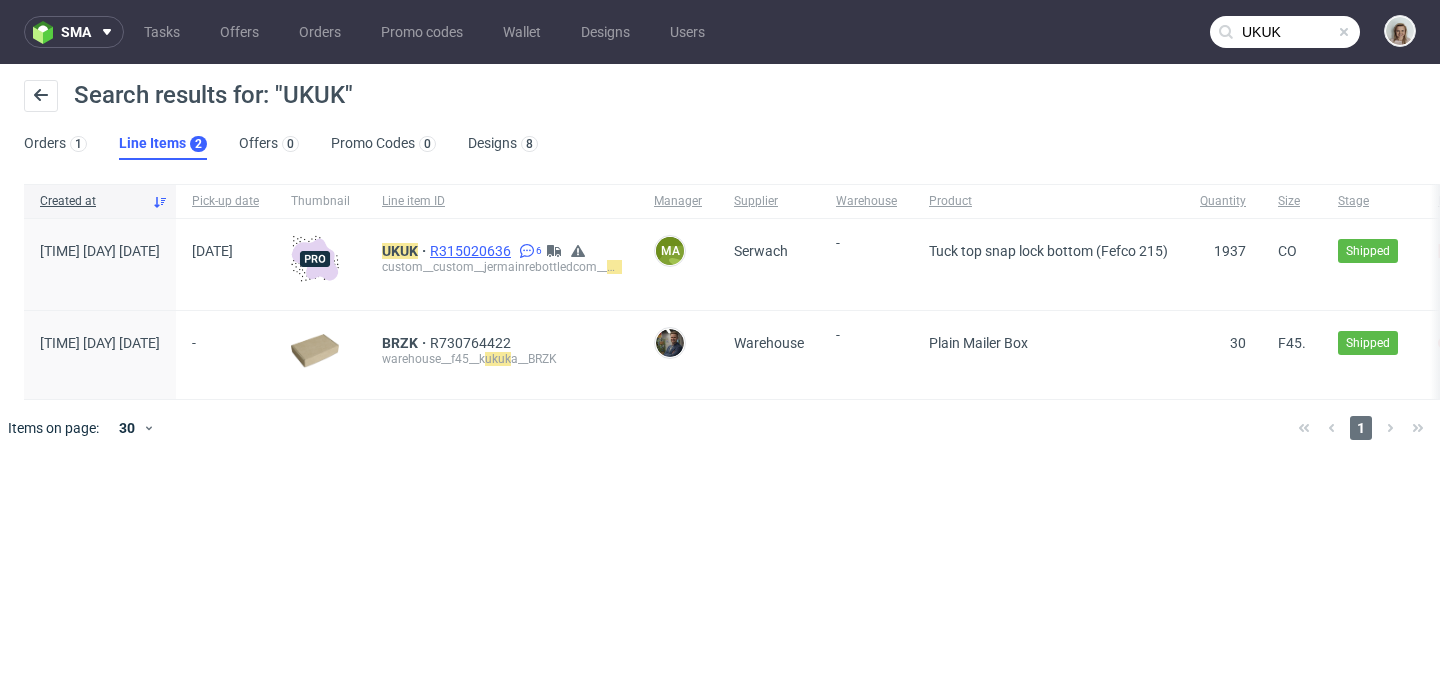 click on "R315020636" at bounding box center (472, 251) 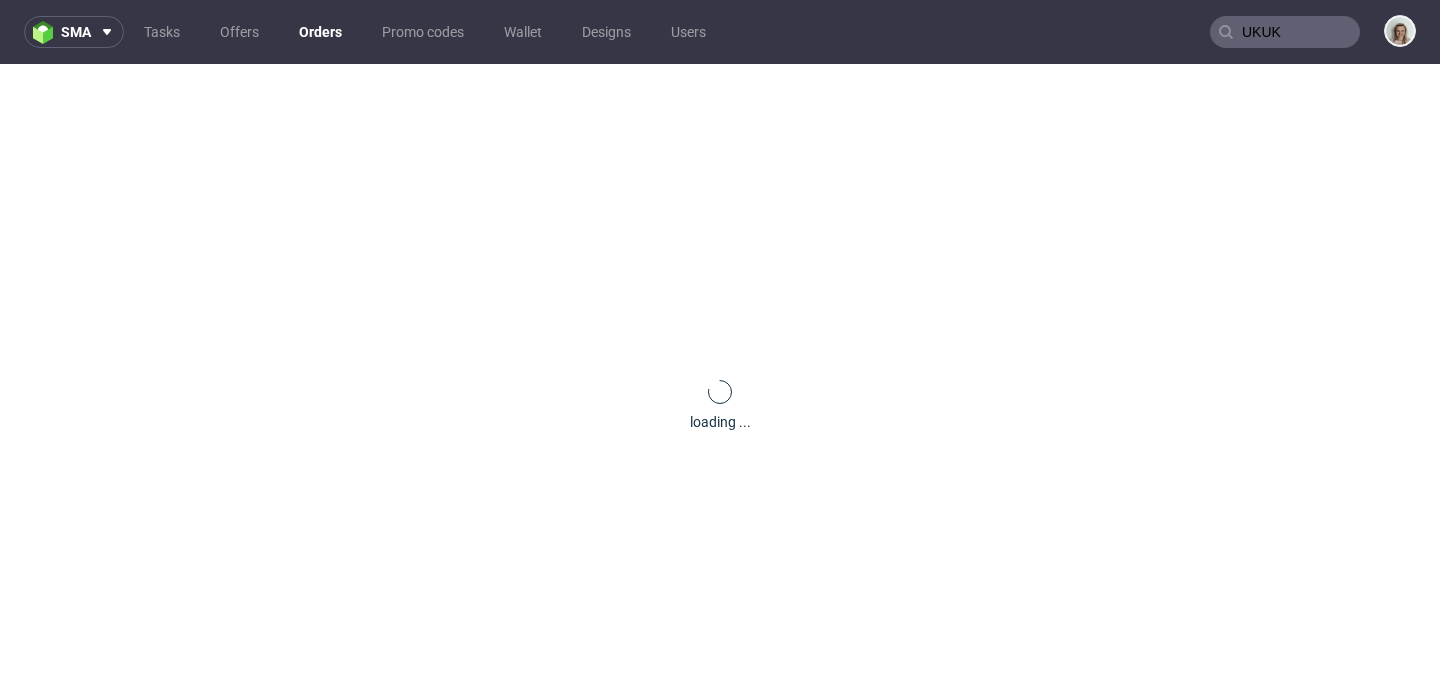 type 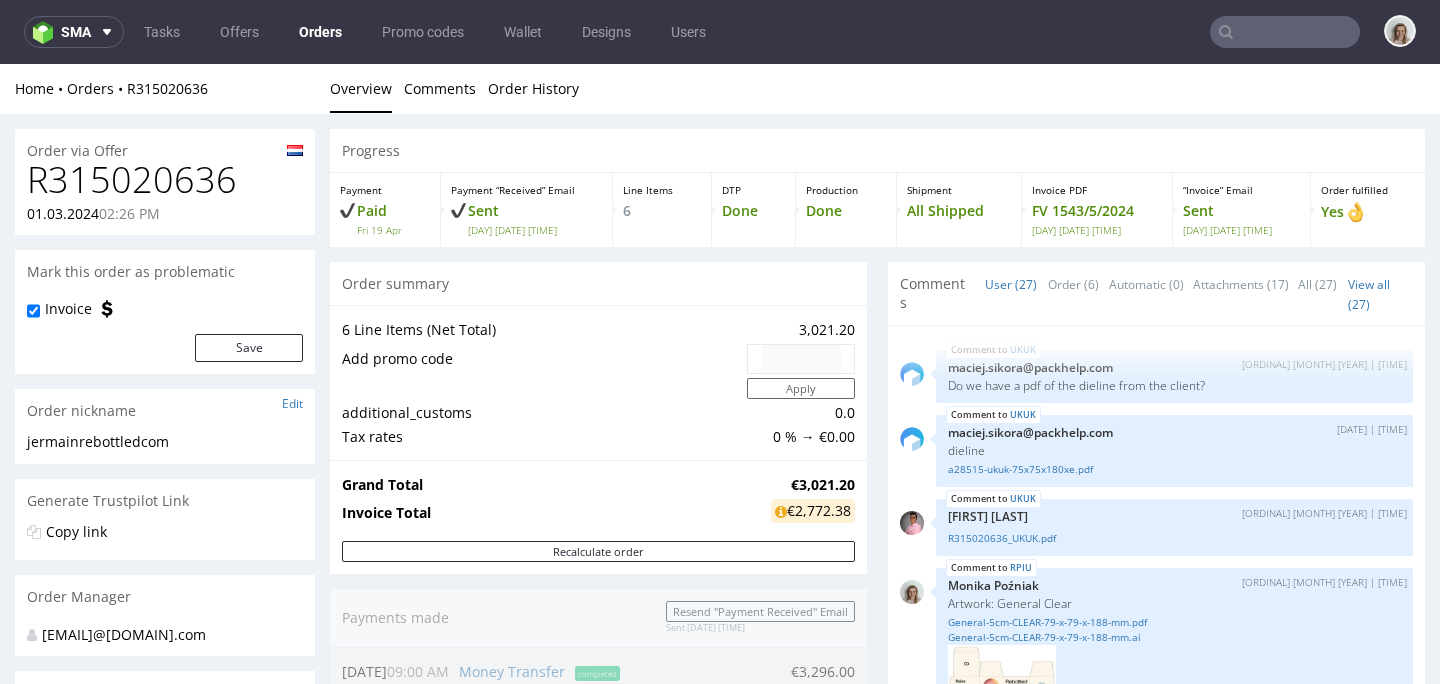 scroll, scrollTop: 682, scrollLeft: 0, axis: vertical 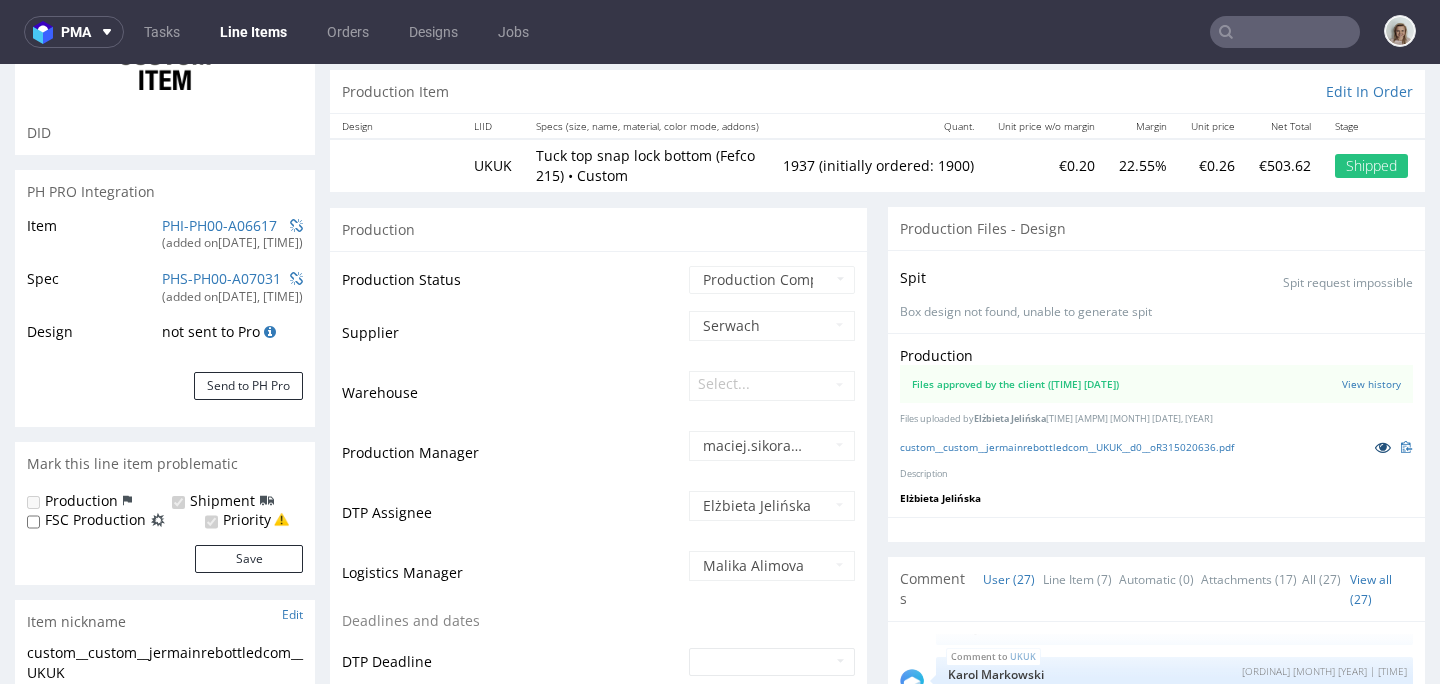 click at bounding box center [1383, 447] 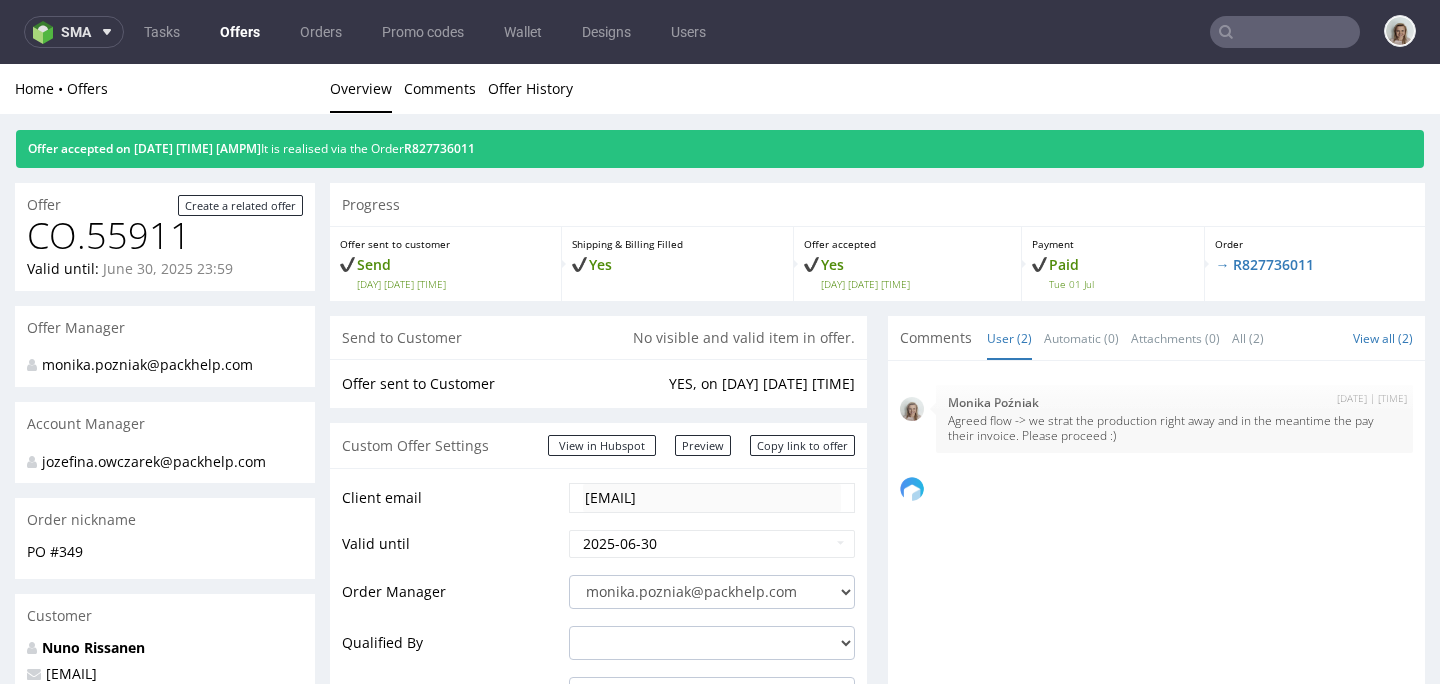scroll, scrollTop: 0, scrollLeft: 0, axis: both 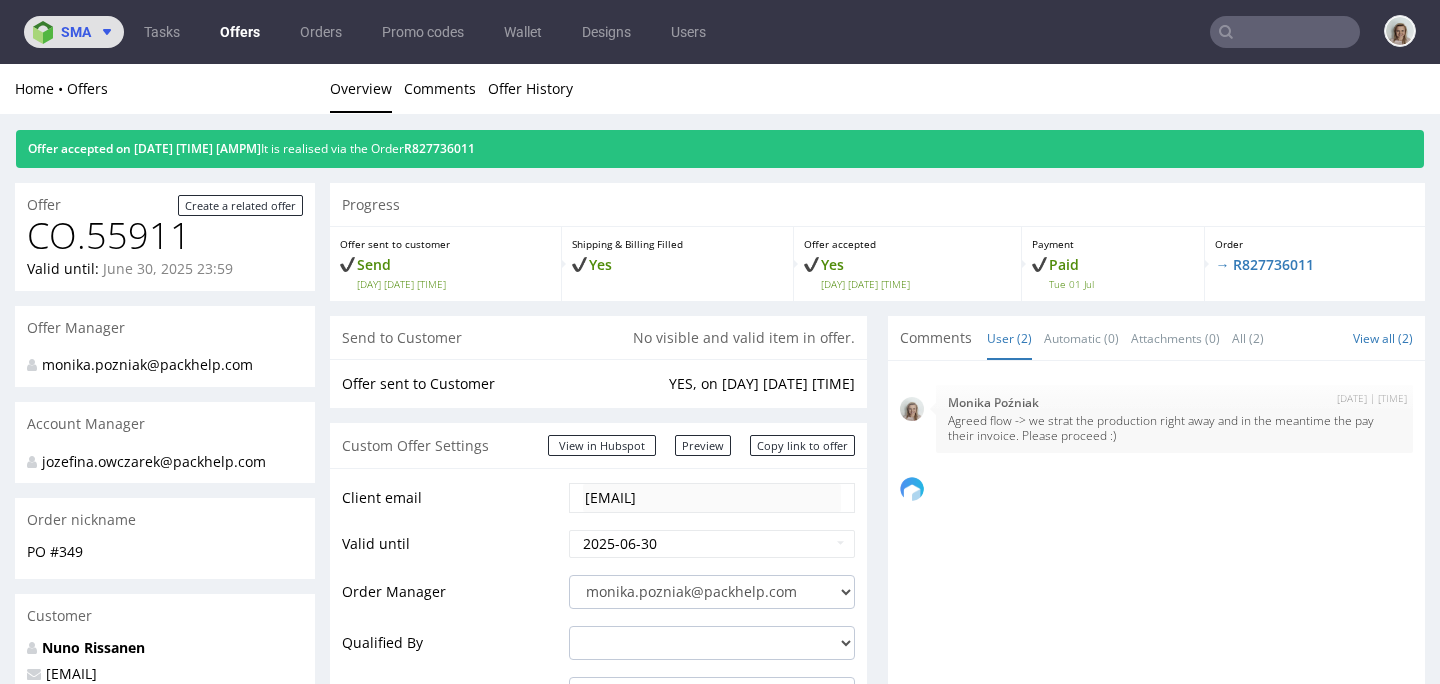 click 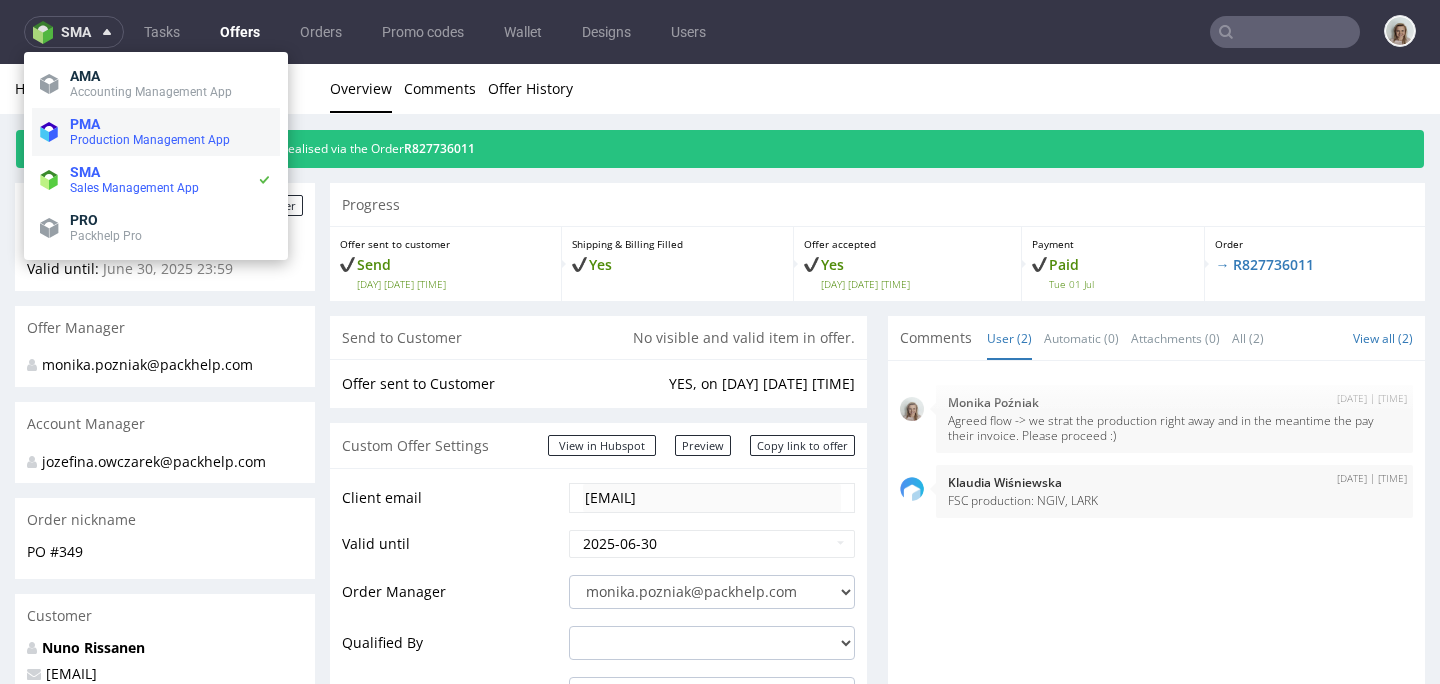 click on "PMA Production Management App" at bounding box center [156, 132] 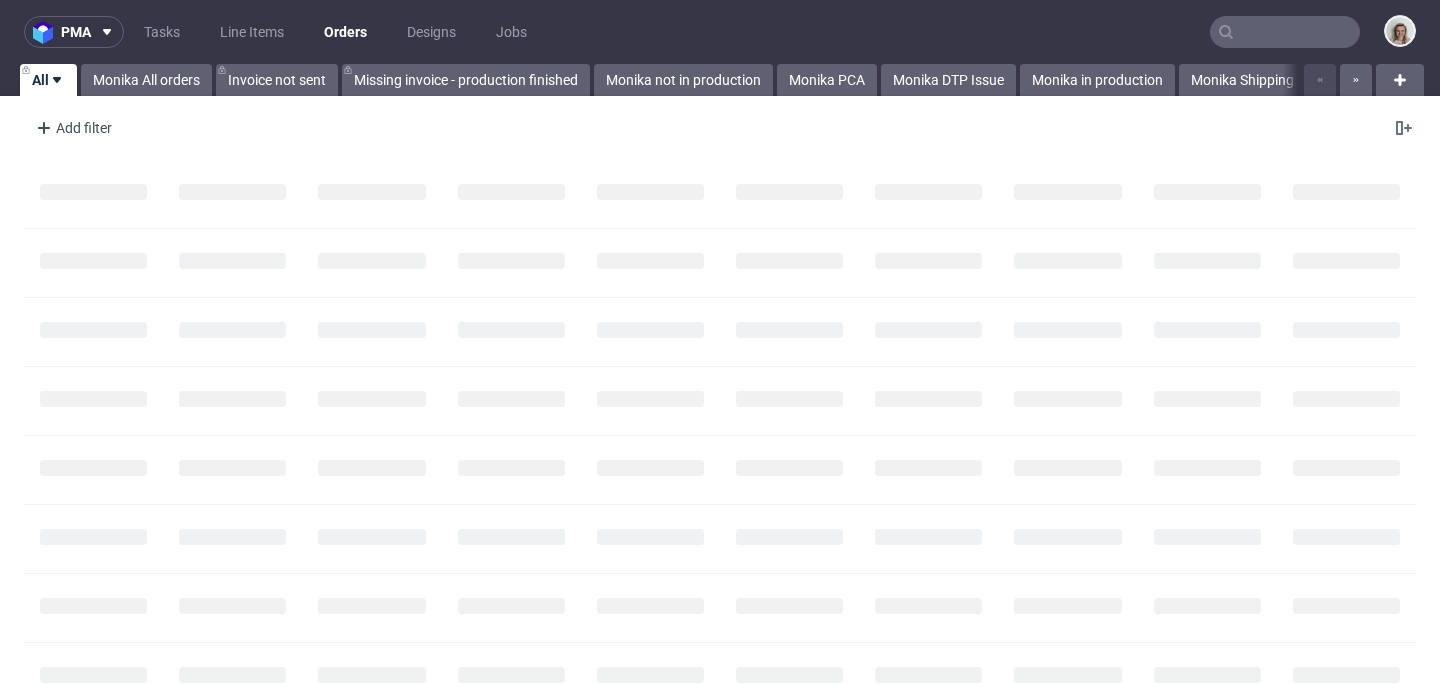 click at bounding box center (1285, 32) 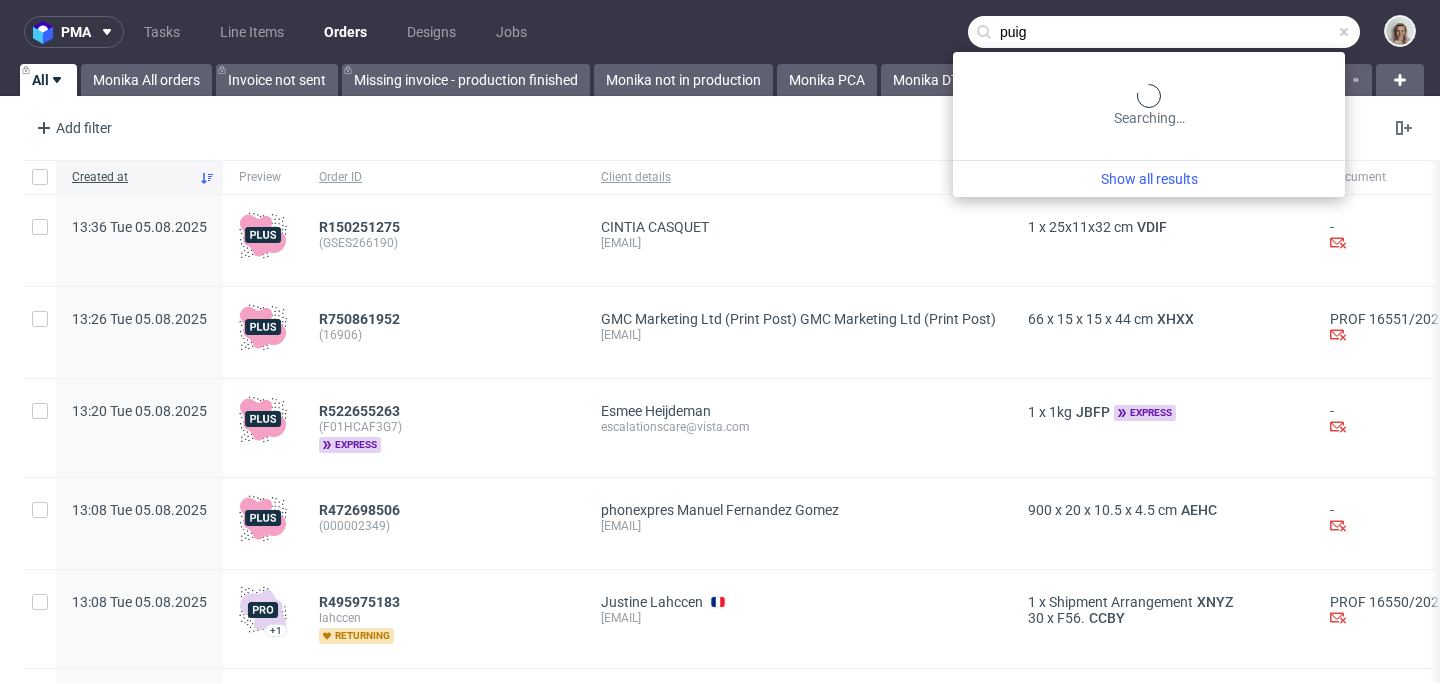 type on "puig" 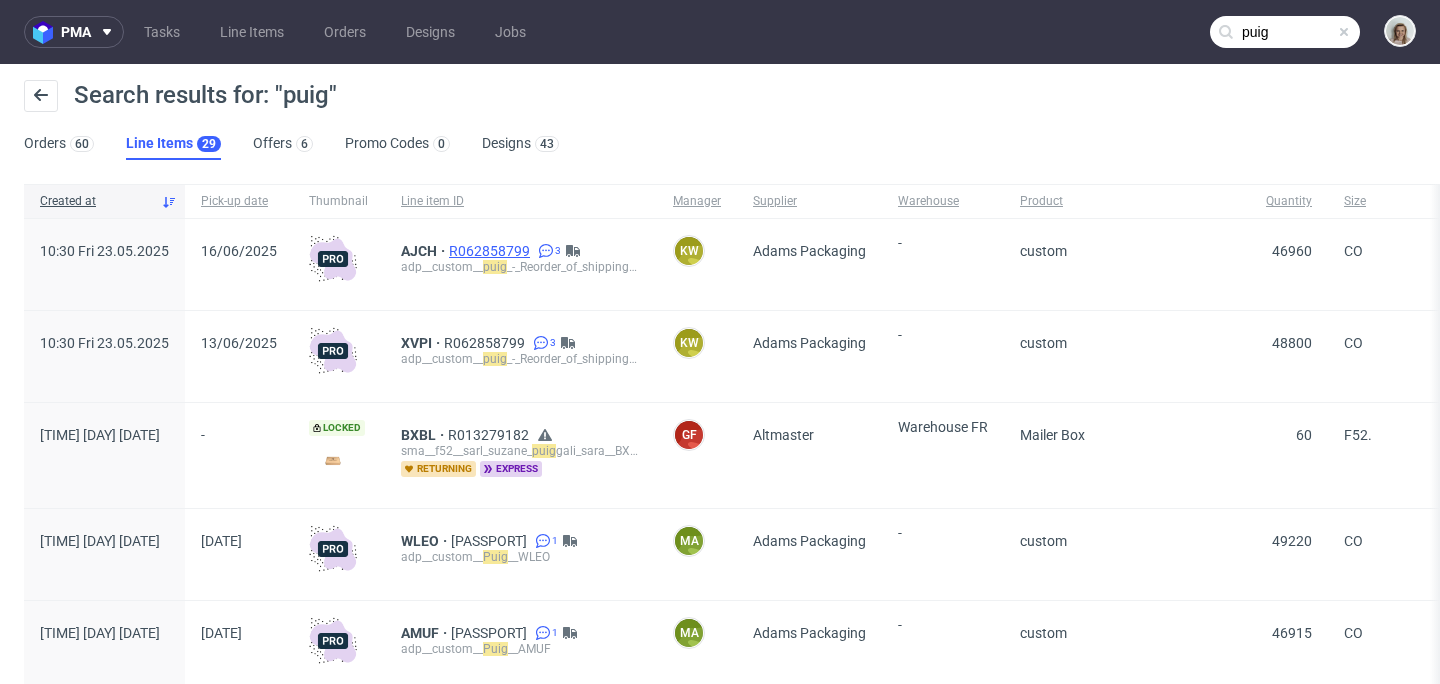 click on "R062858799" at bounding box center (491, 251) 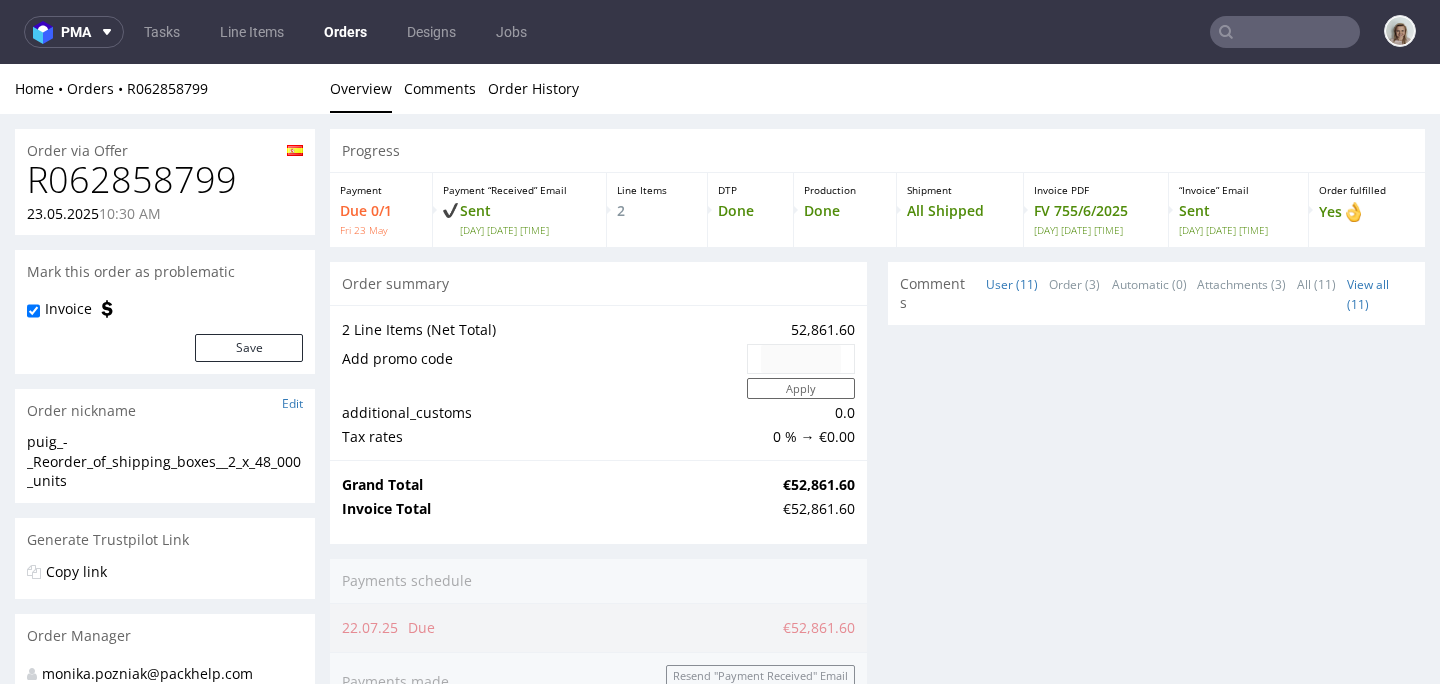 scroll, scrollTop: 0, scrollLeft: 0, axis: both 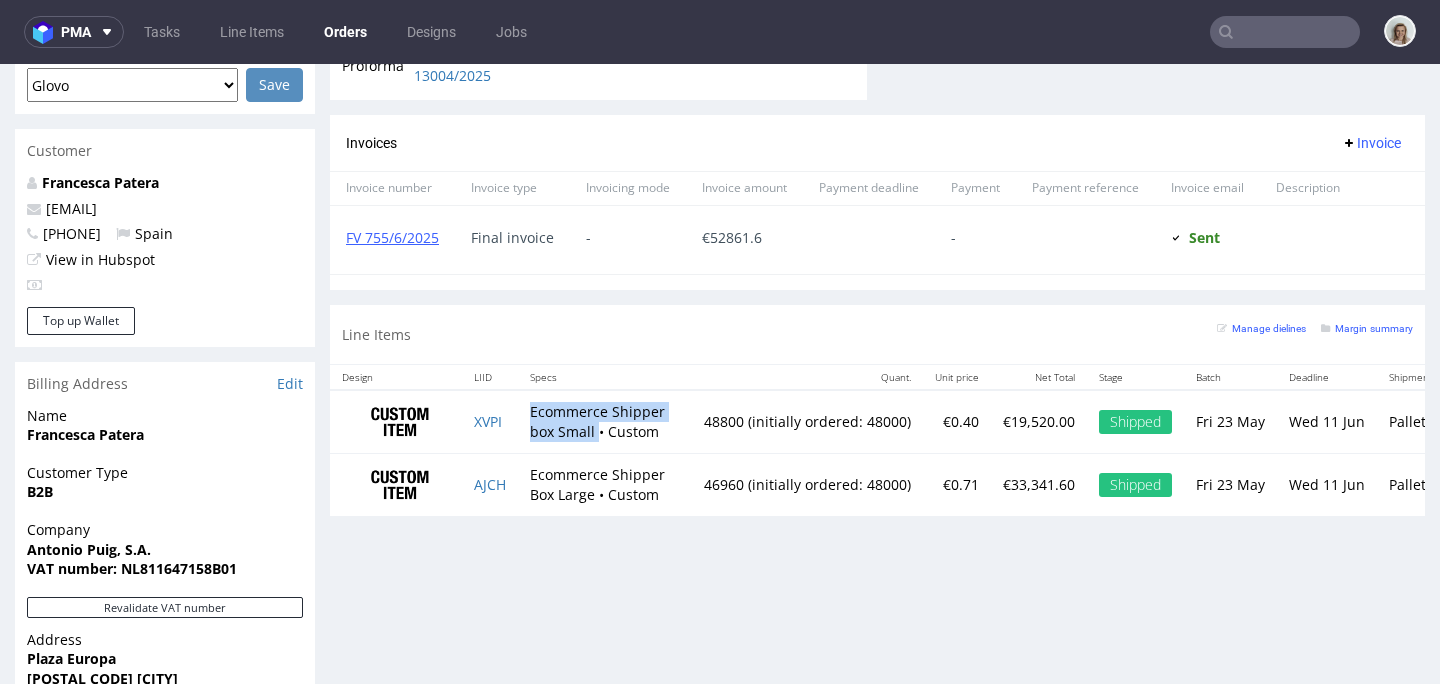 drag, startPoint x: 603, startPoint y: 432, endPoint x: 536, endPoint y: 415, distance: 69.12308 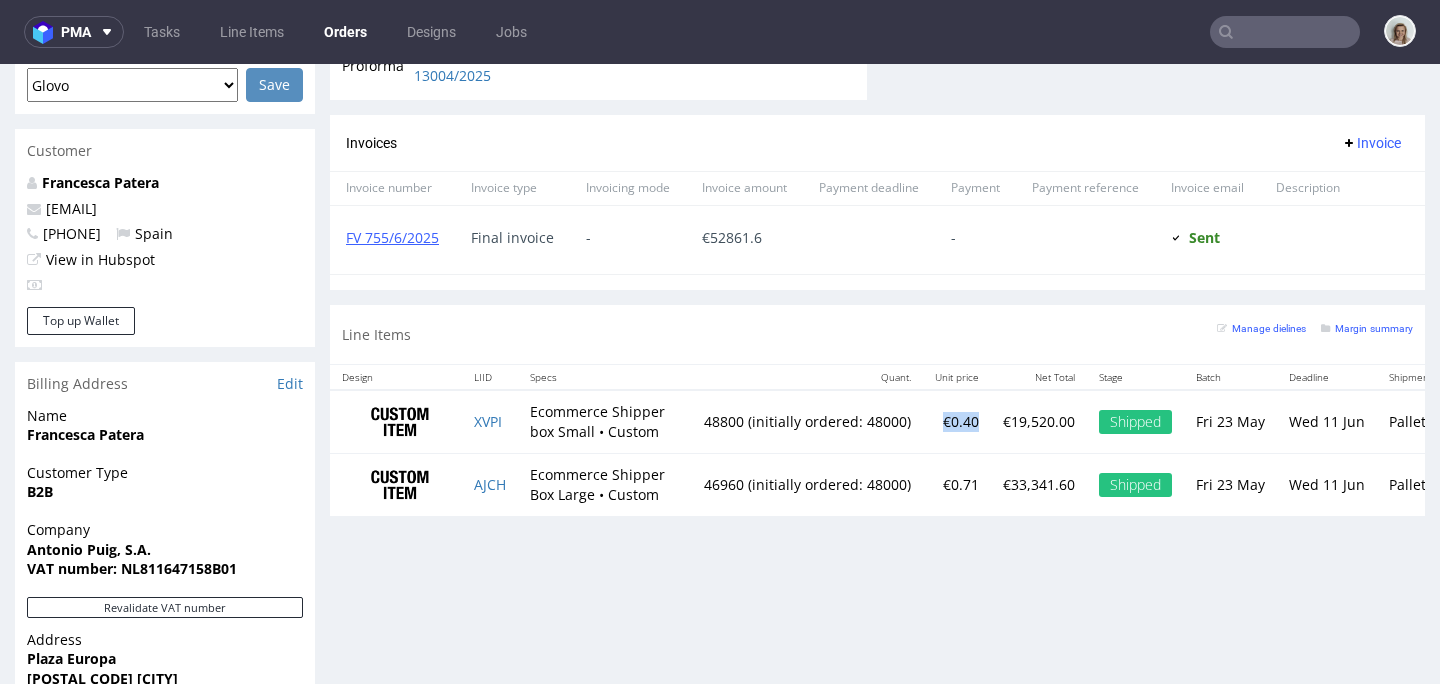 drag, startPoint x: 950, startPoint y: 421, endPoint x: 987, endPoint y: 421, distance: 37 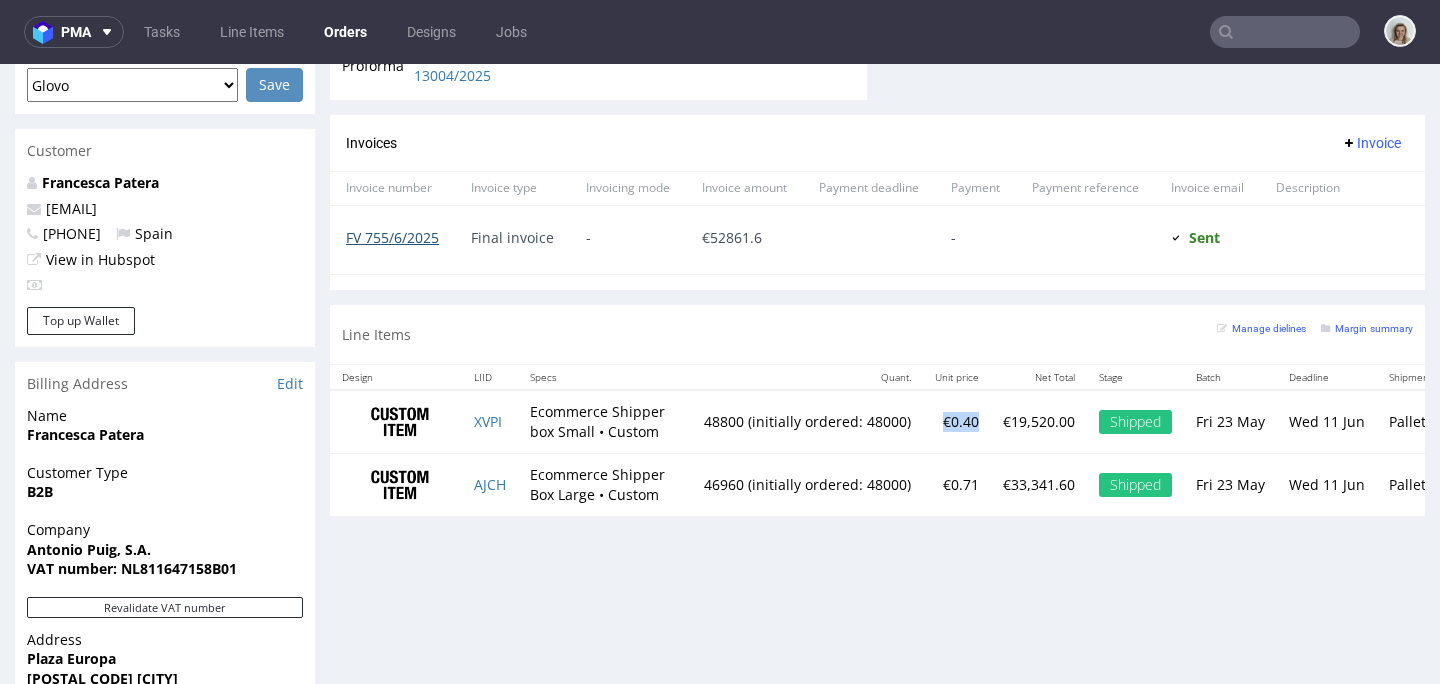 click on "FV 755/6/2025" at bounding box center [392, 237] 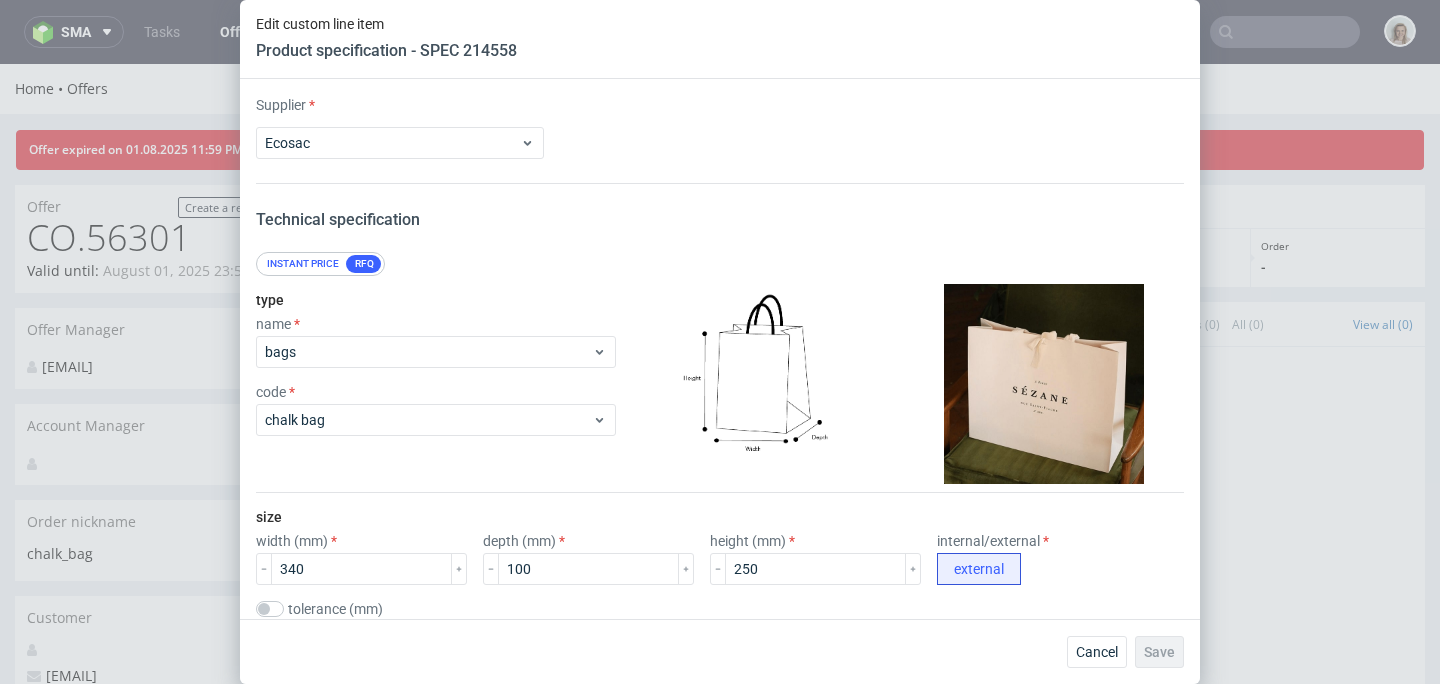 scroll, scrollTop: 1055, scrollLeft: 0, axis: vertical 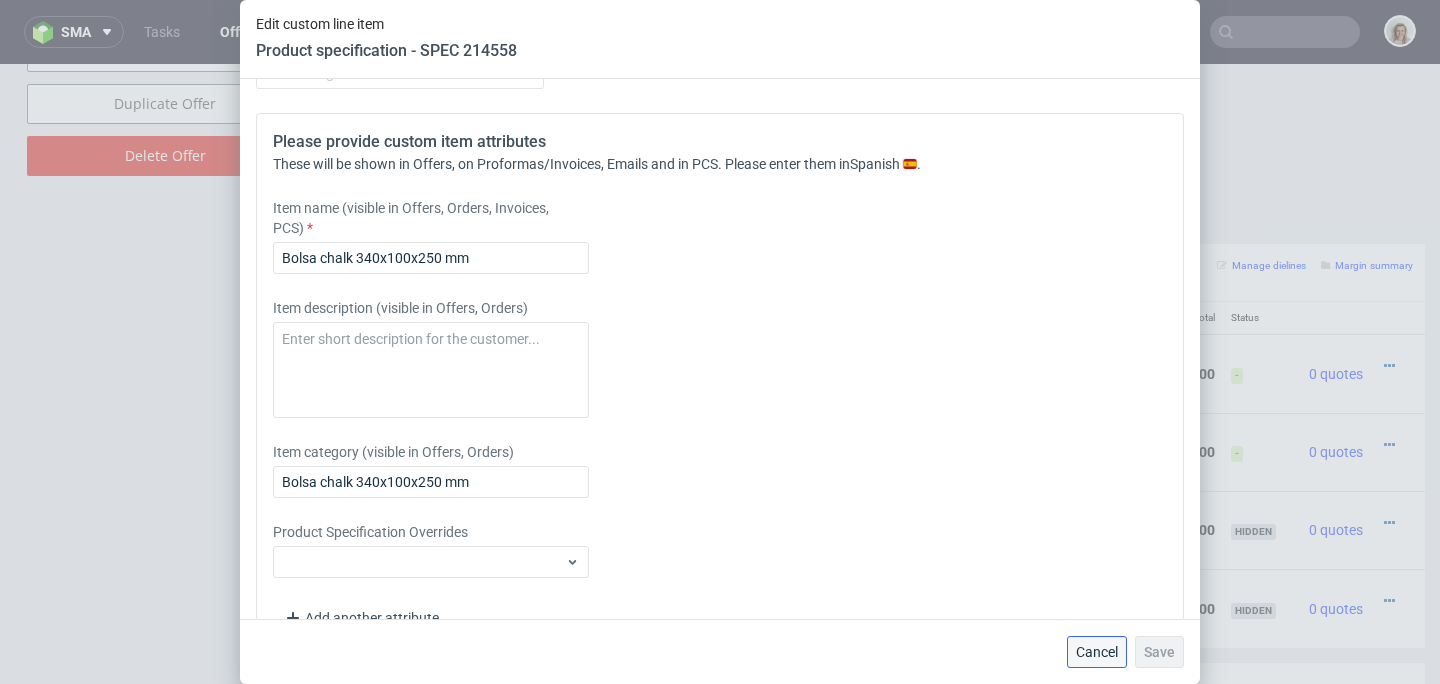 click on "Cancel" at bounding box center (1097, 652) 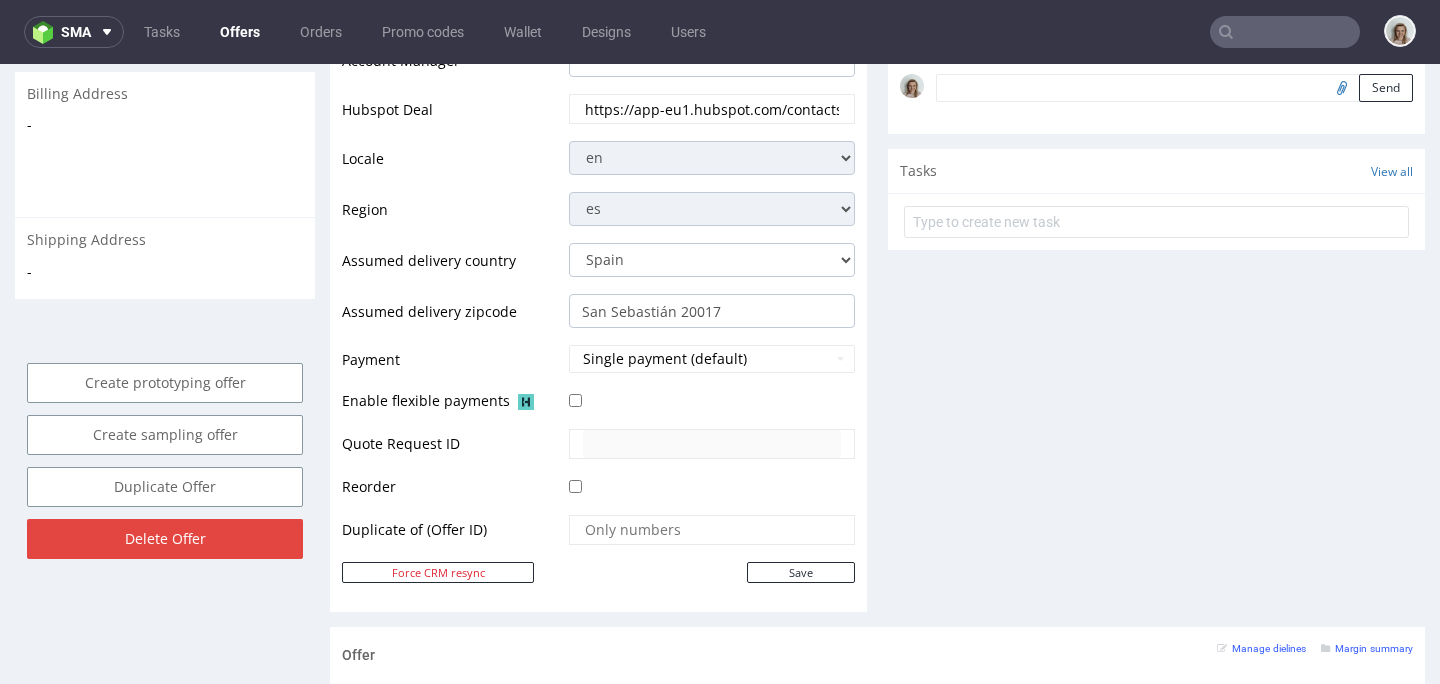 scroll, scrollTop: 0, scrollLeft: 0, axis: both 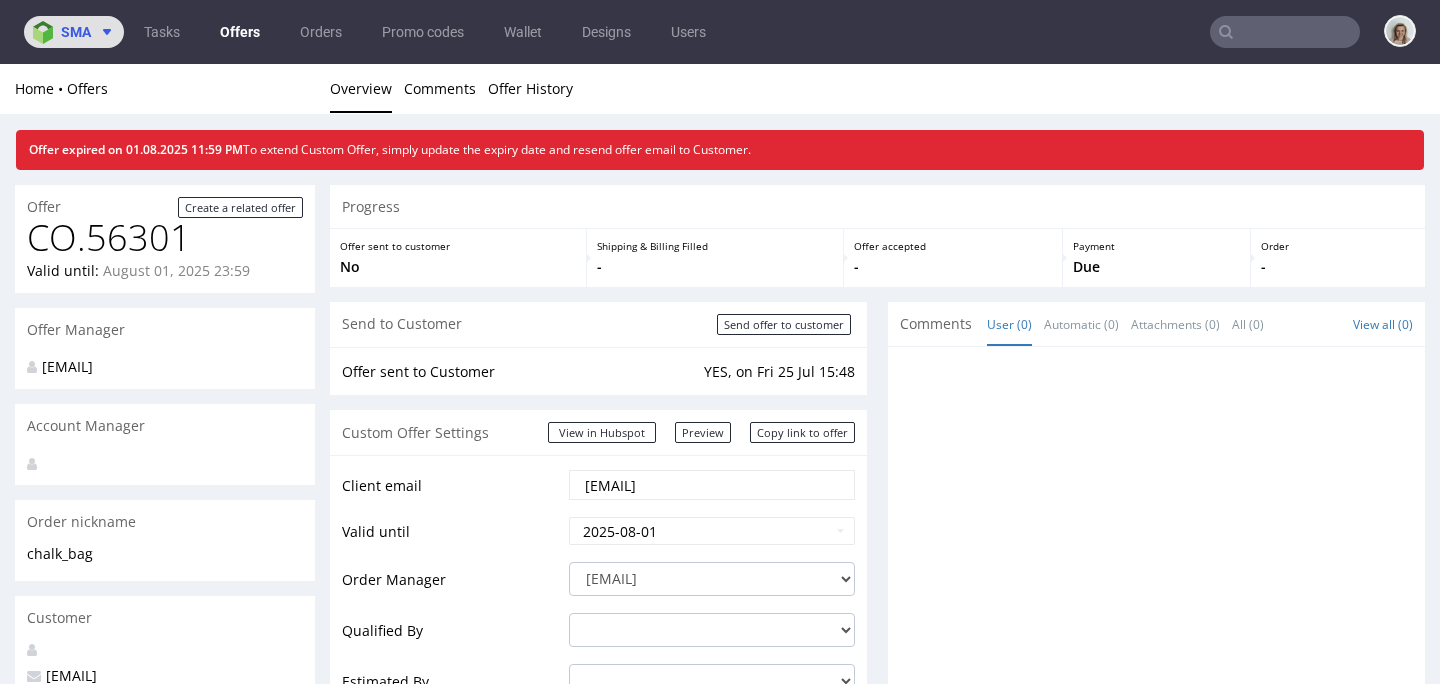 click on "sma" at bounding box center (76, 32) 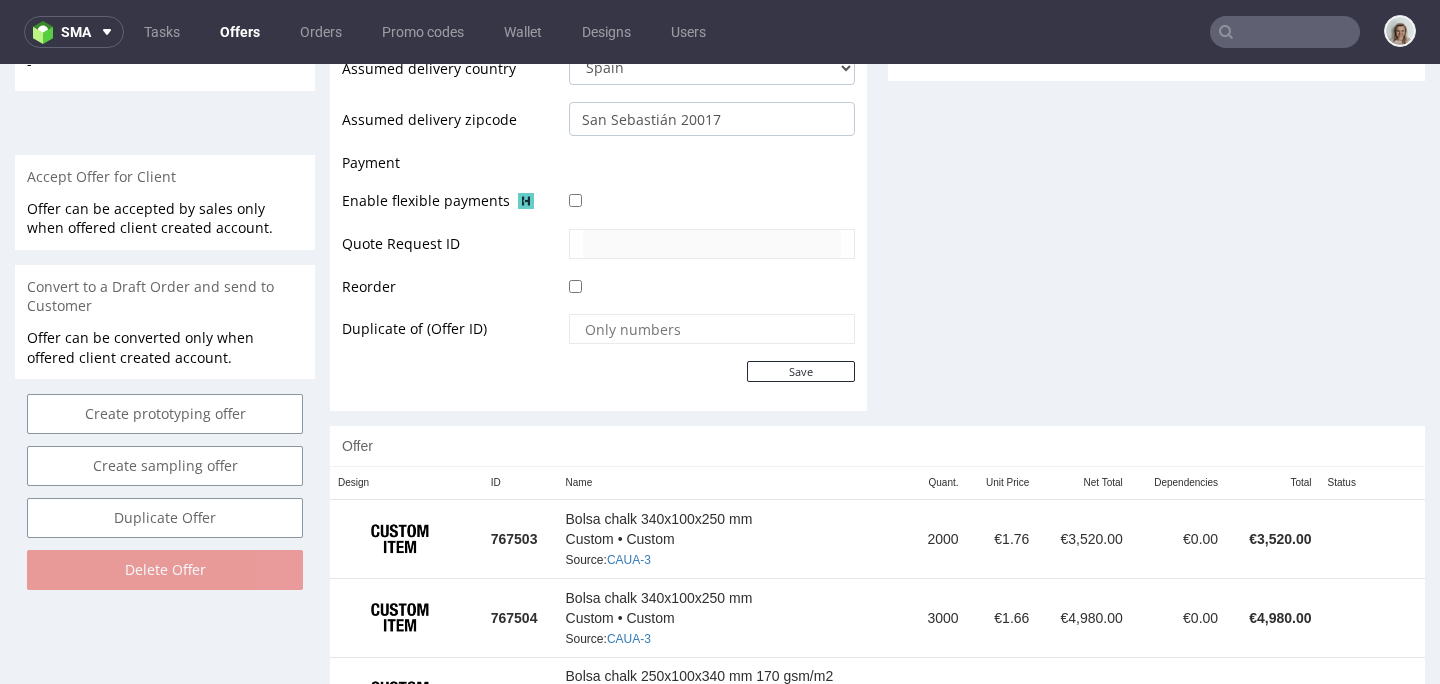 scroll, scrollTop: 1056, scrollLeft: 0, axis: vertical 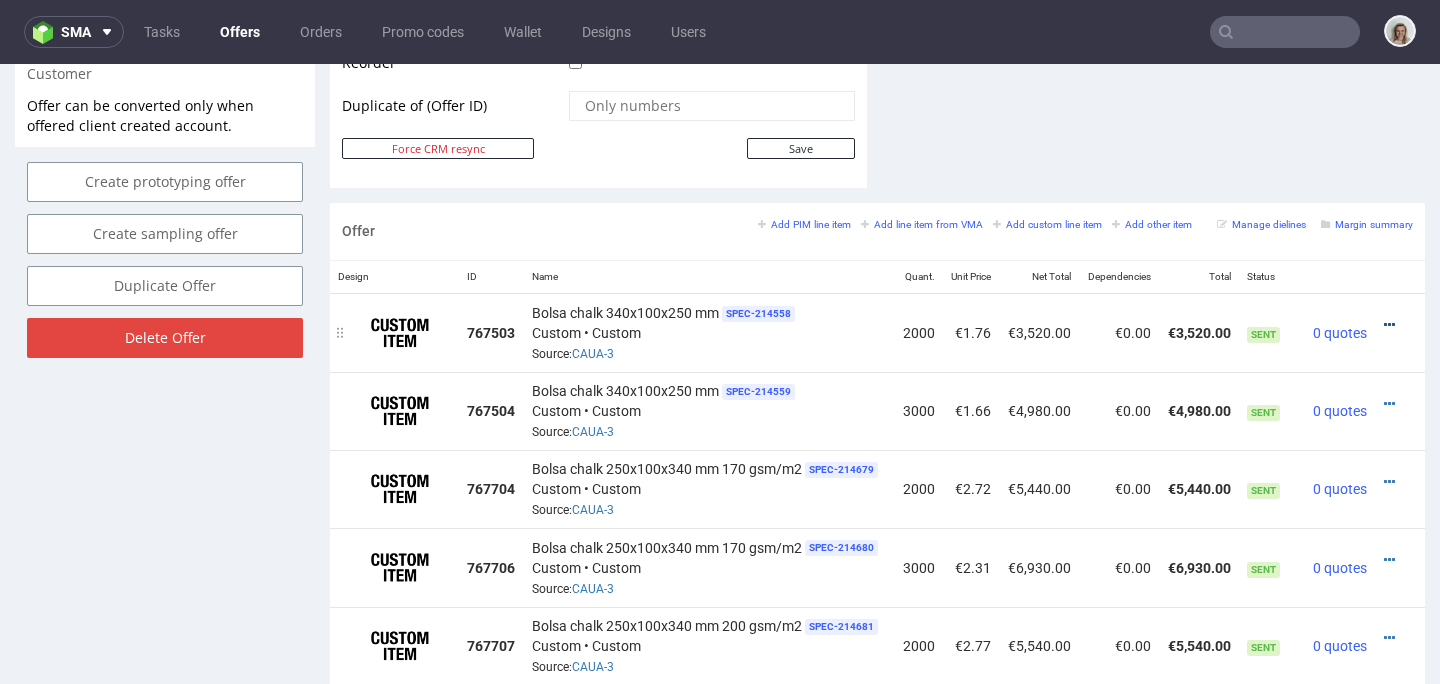 click at bounding box center (1389, 325) 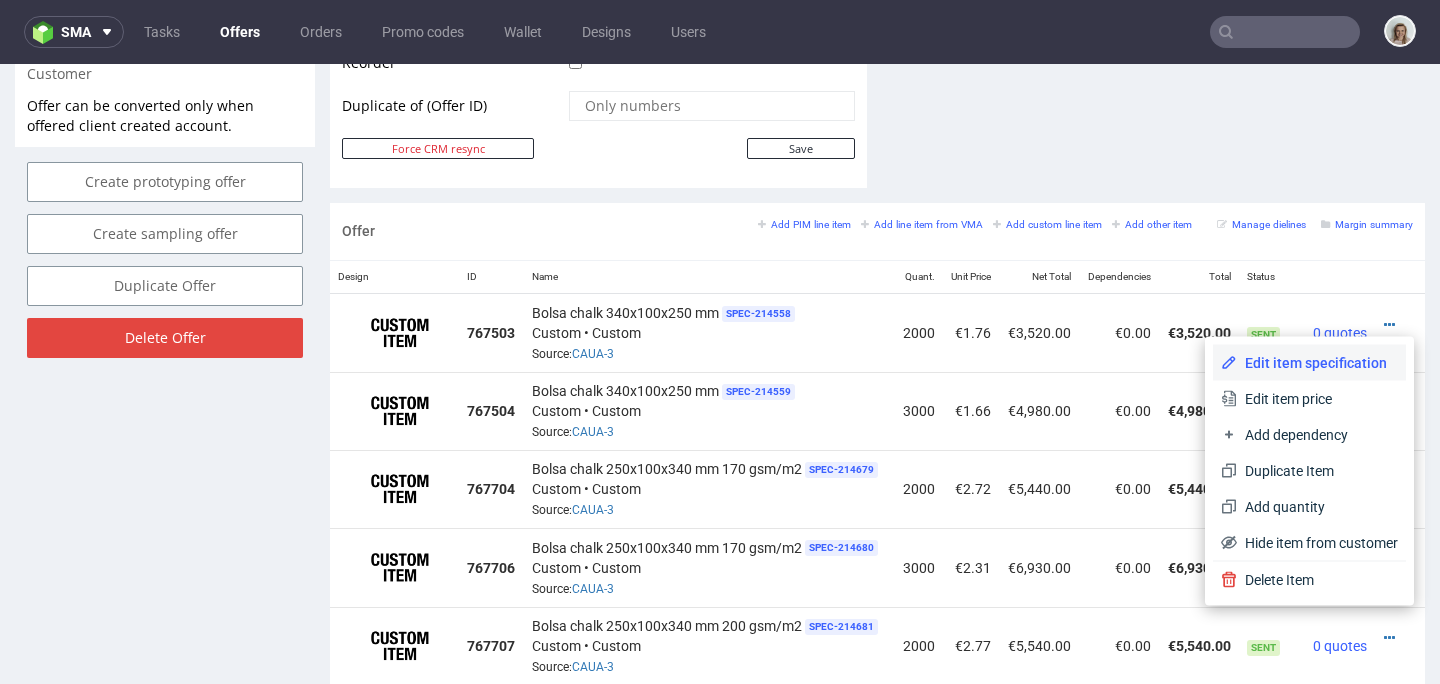 drag, startPoint x: 1295, startPoint y: 349, endPoint x: 732, endPoint y: 412, distance: 566.5139 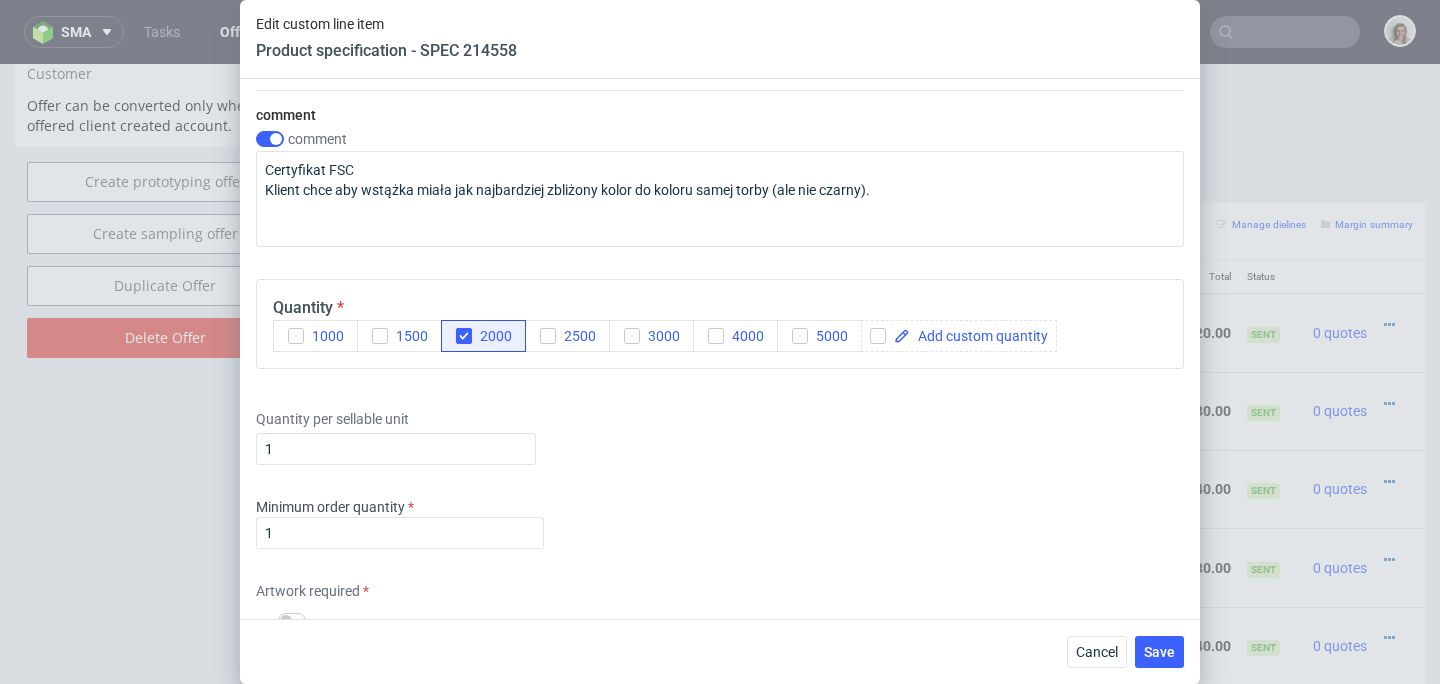 scroll, scrollTop: 2166, scrollLeft: 0, axis: vertical 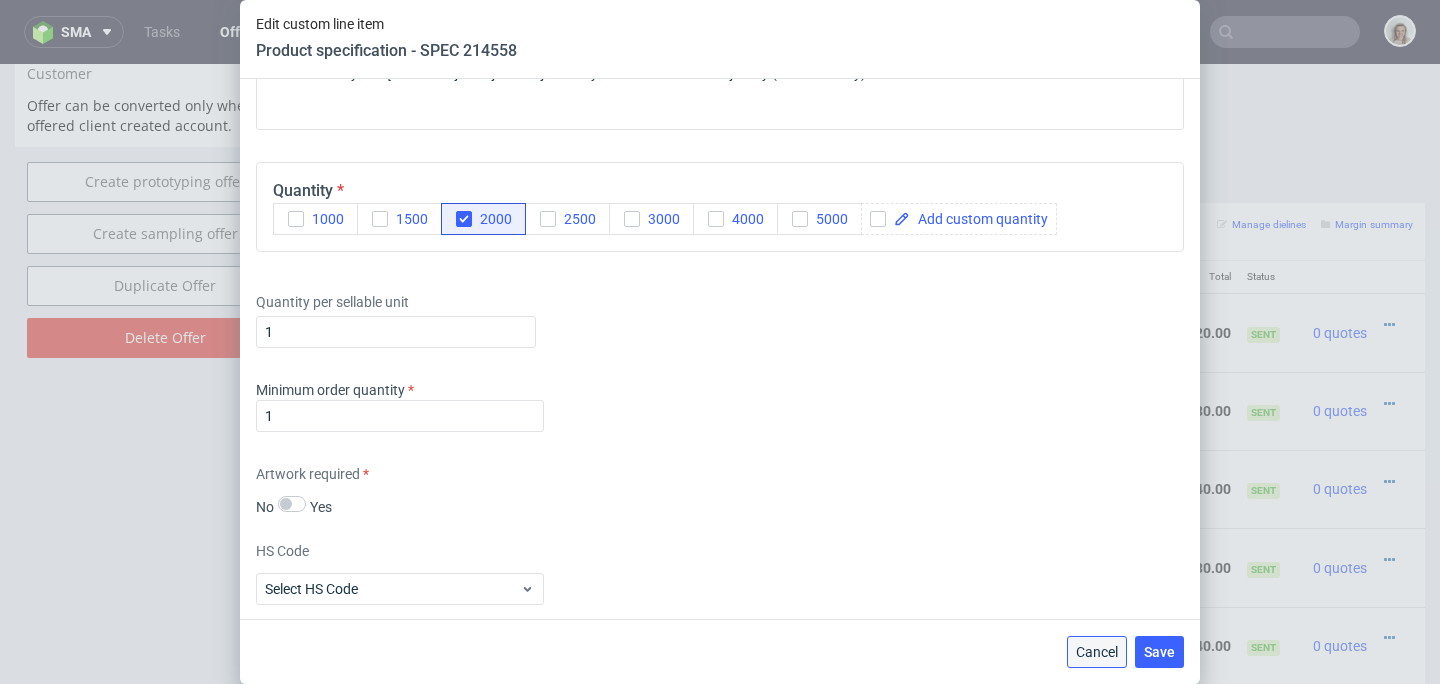 click on "Cancel" at bounding box center [1097, 652] 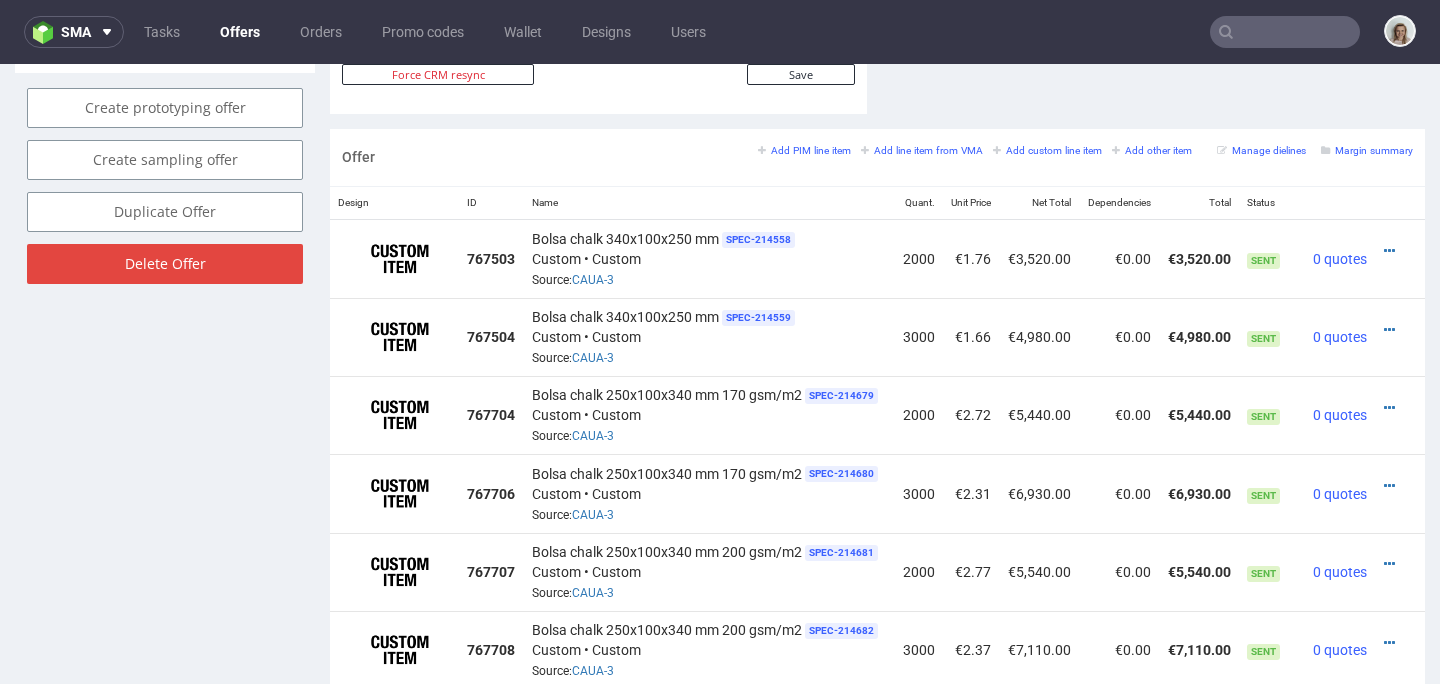 scroll, scrollTop: 1147, scrollLeft: 0, axis: vertical 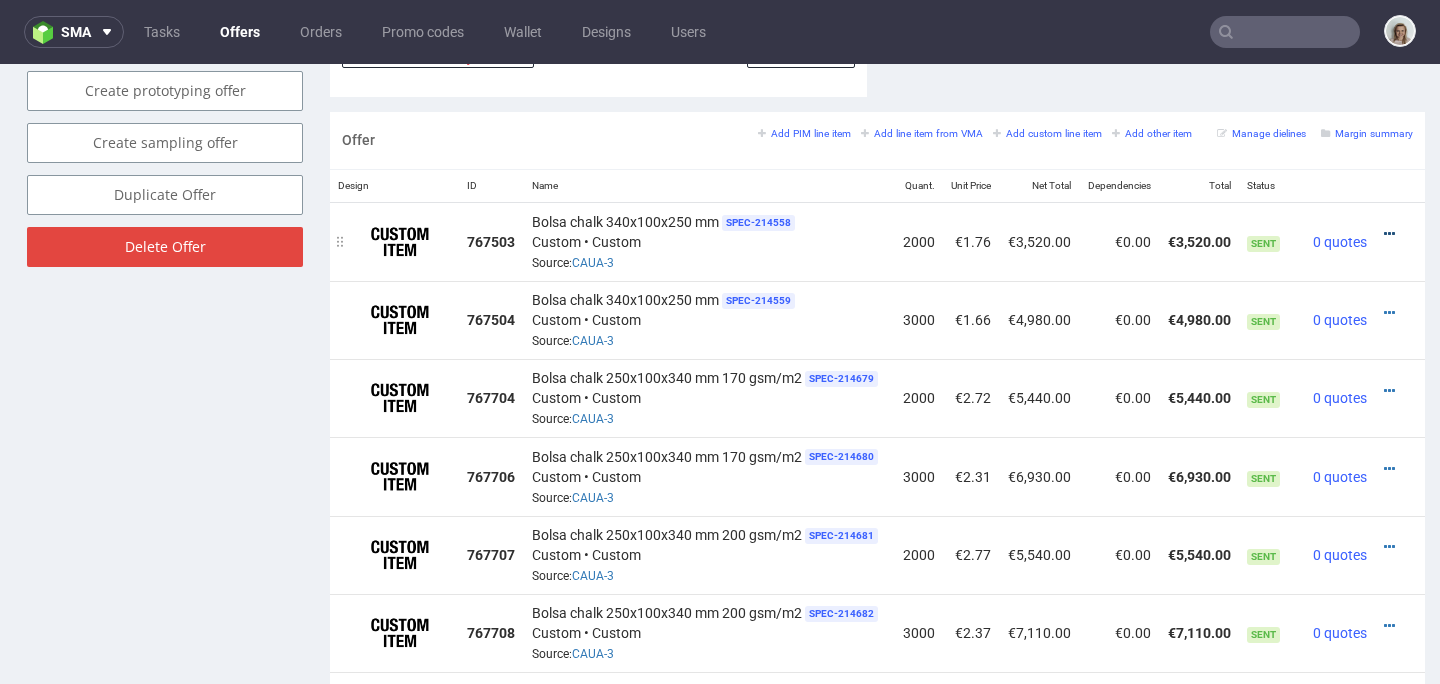 click at bounding box center [1389, 234] 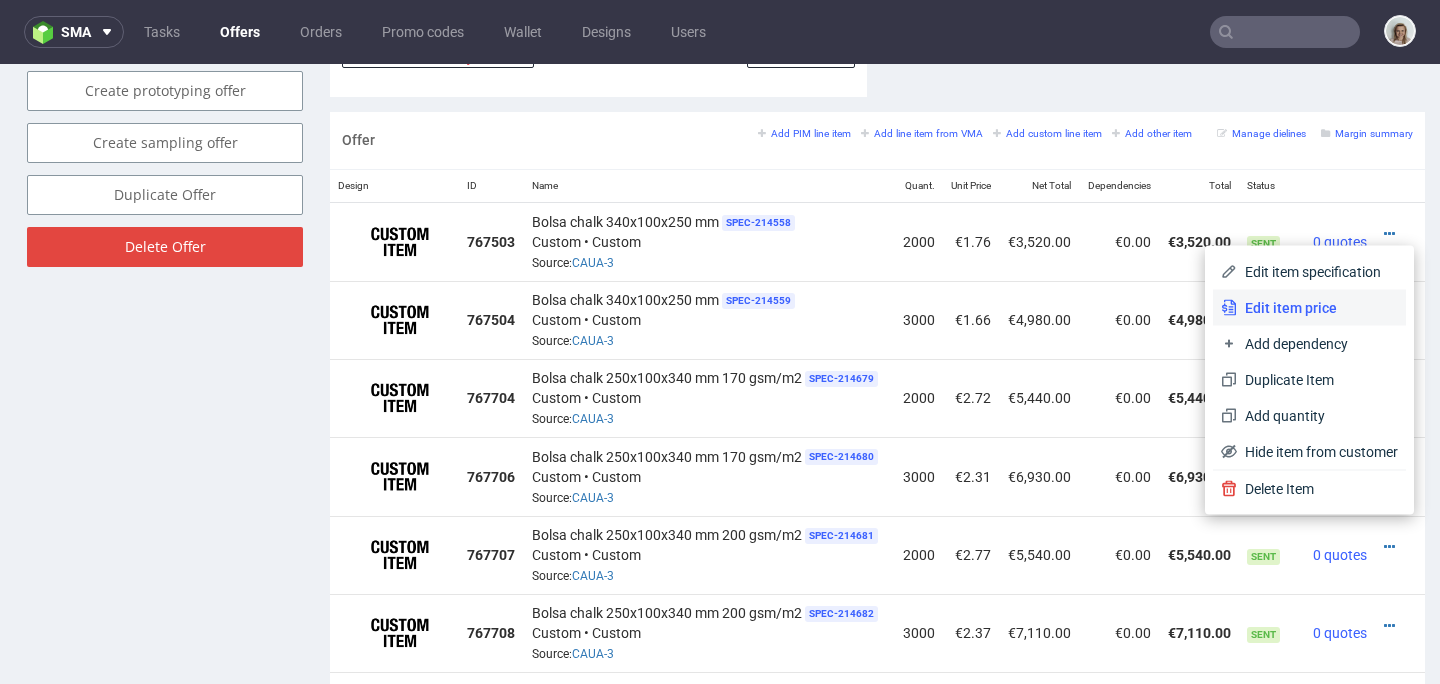 click on "Edit item price" at bounding box center [1317, 308] 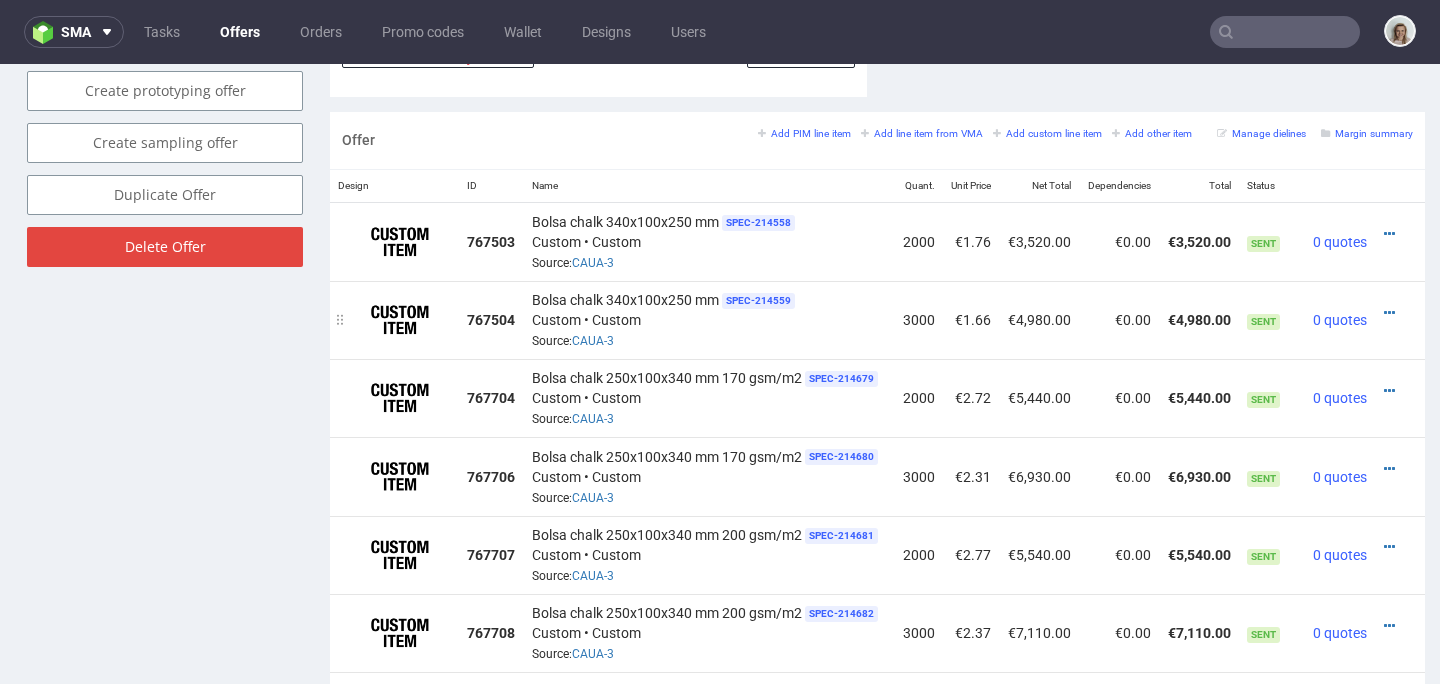 scroll, scrollTop: 0, scrollLeft: 0, axis: both 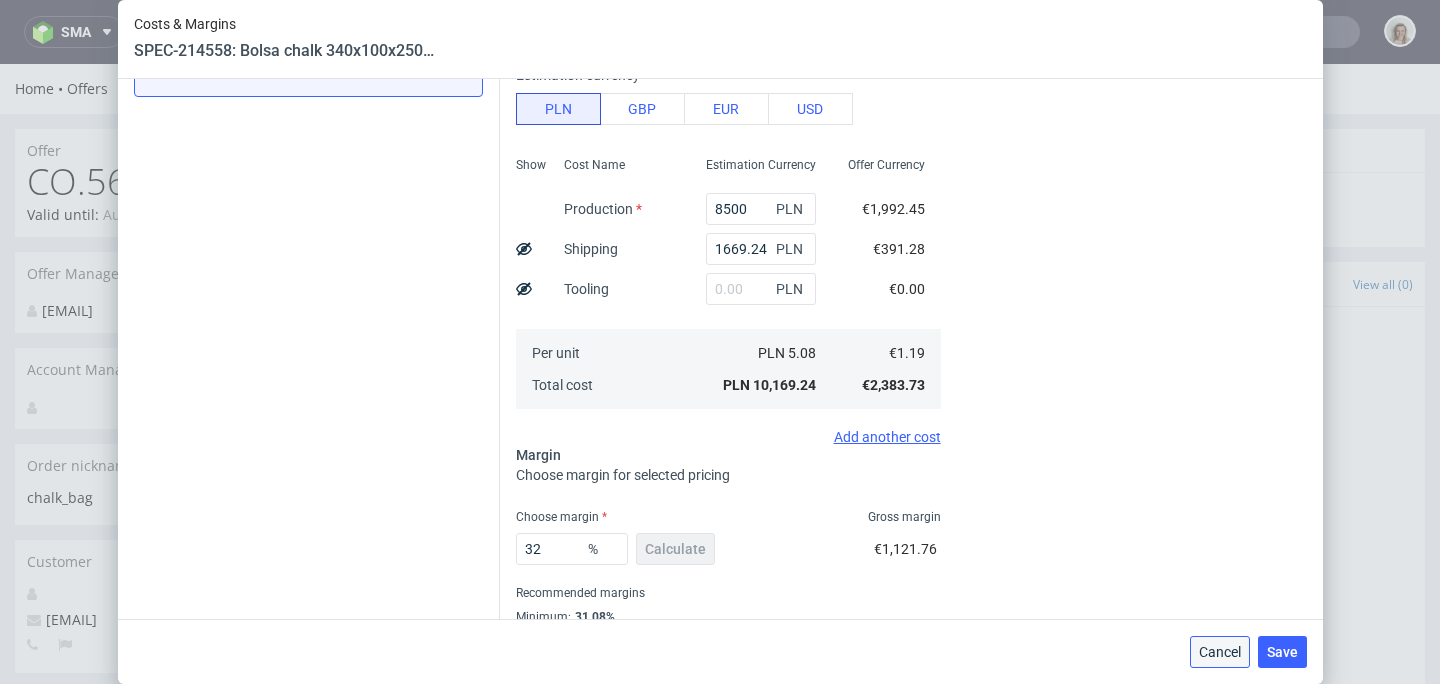 drag, startPoint x: 1232, startPoint y: 646, endPoint x: 1230, endPoint y: 578, distance: 68.0294 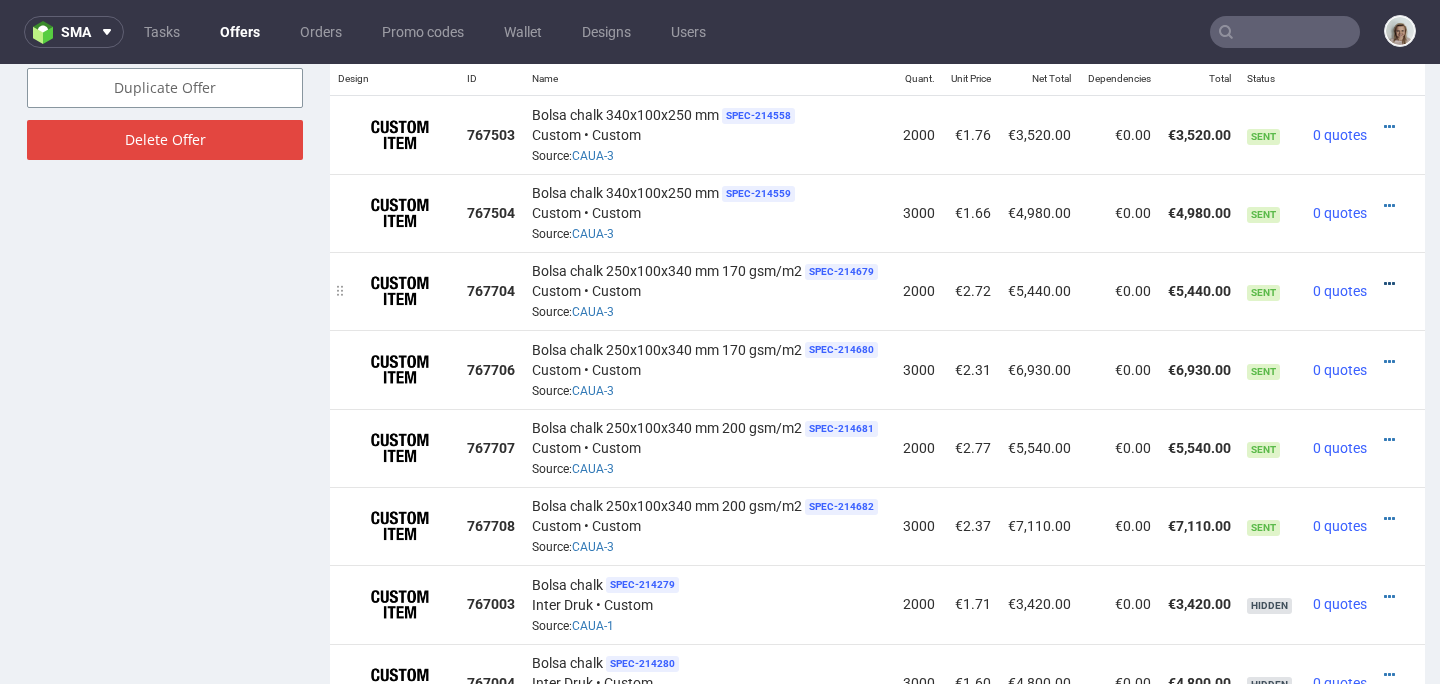 scroll, scrollTop: 1213, scrollLeft: 0, axis: vertical 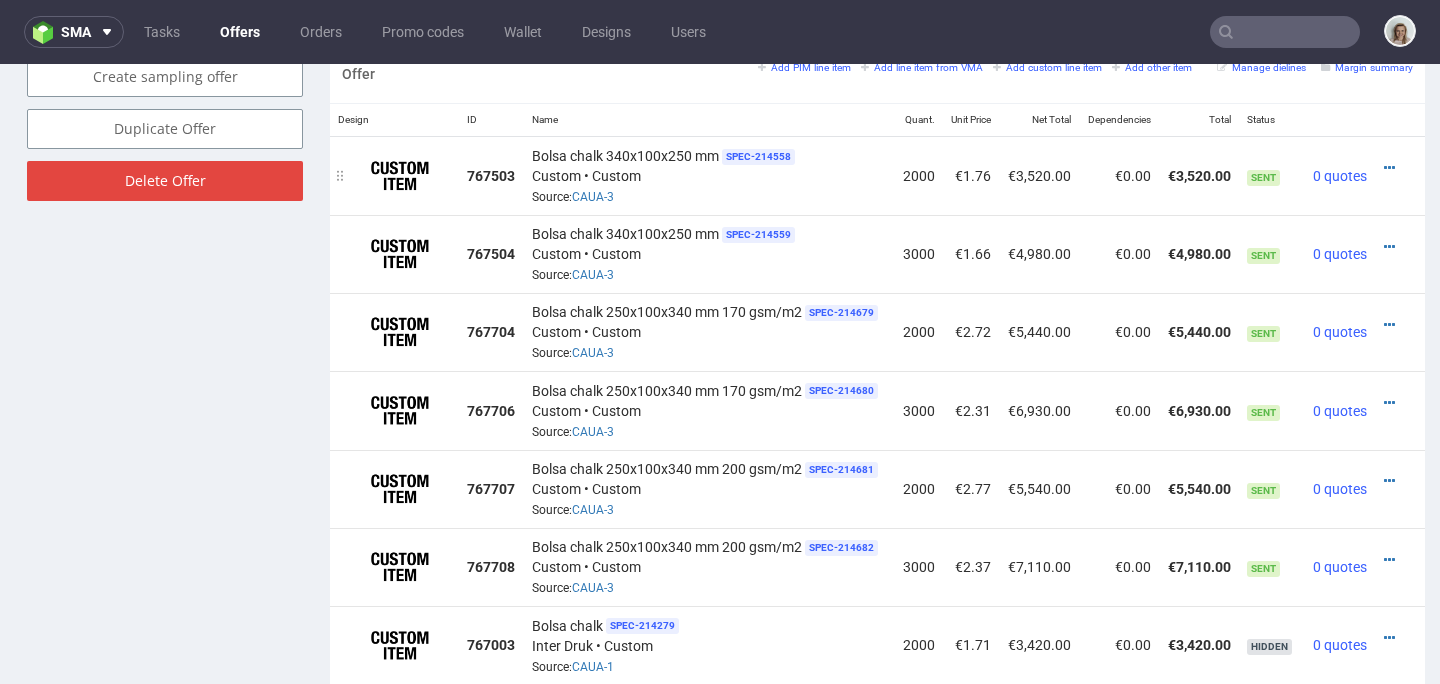 click at bounding box center [1400, 175] 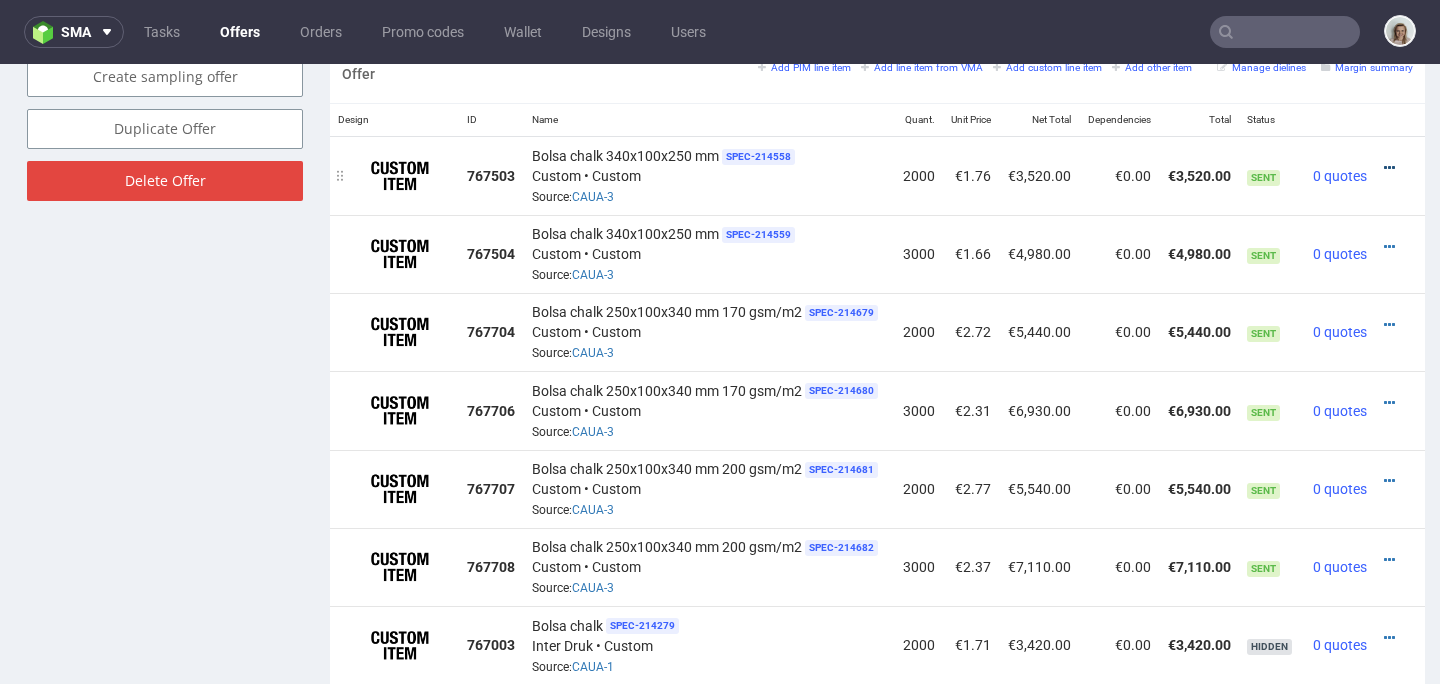click at bounding box center (1389, 168) 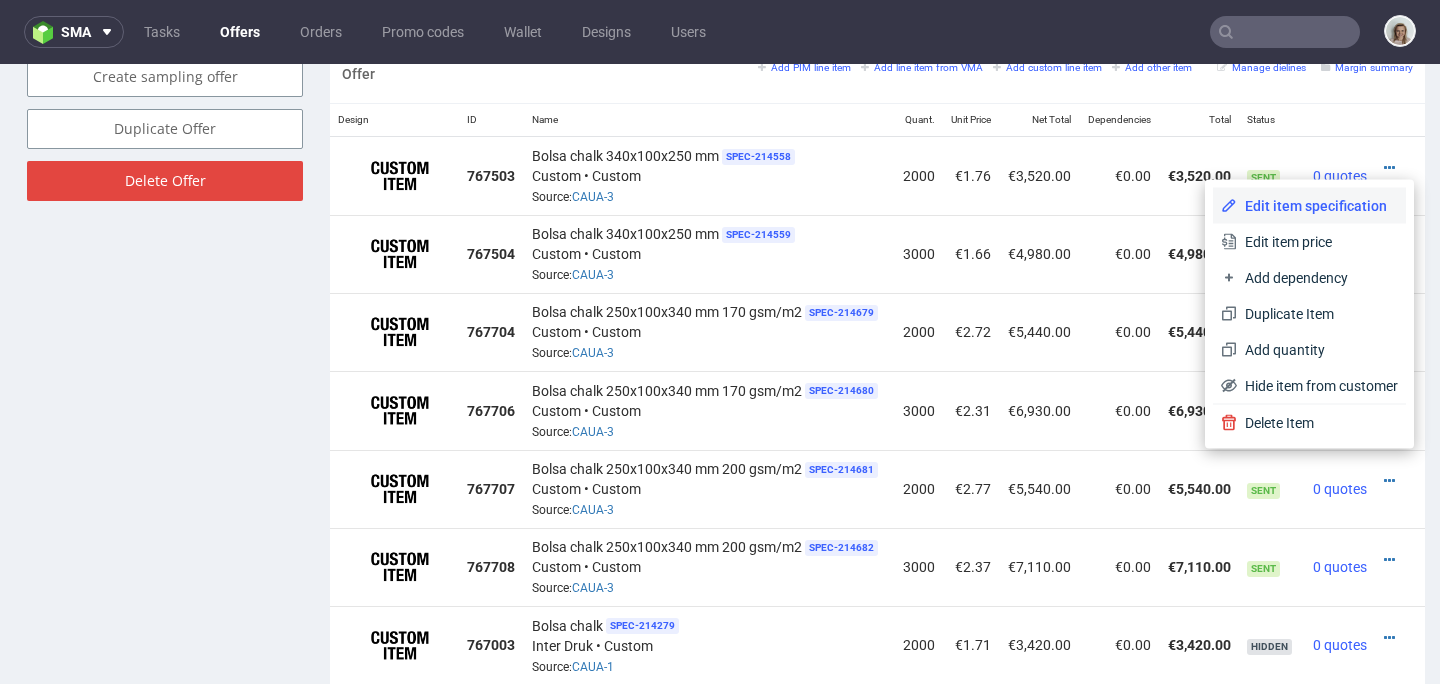 click on "Edit item specification" at bounding box center [1317, 206] 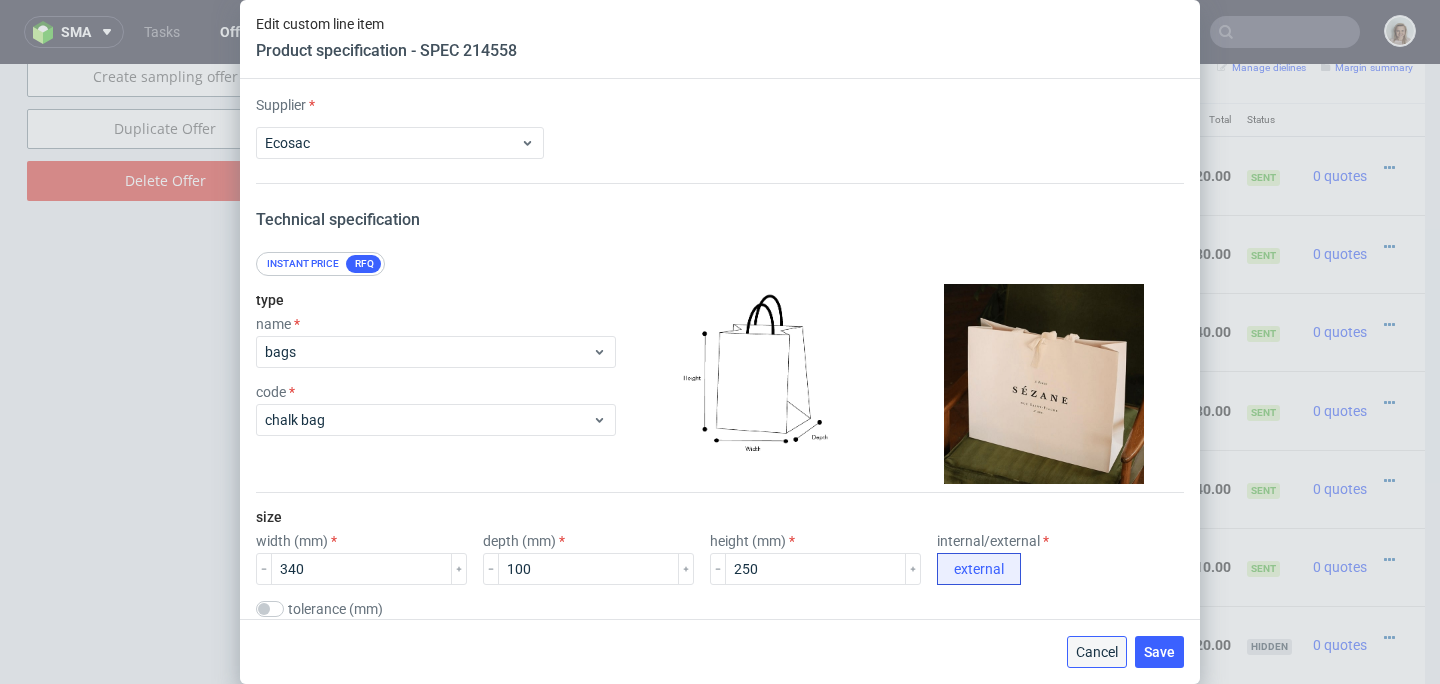 drag, startPoint x: 1080, startPoint y: 643, endPoint x: 1074, endPoint y: 534, distance: 109.165016 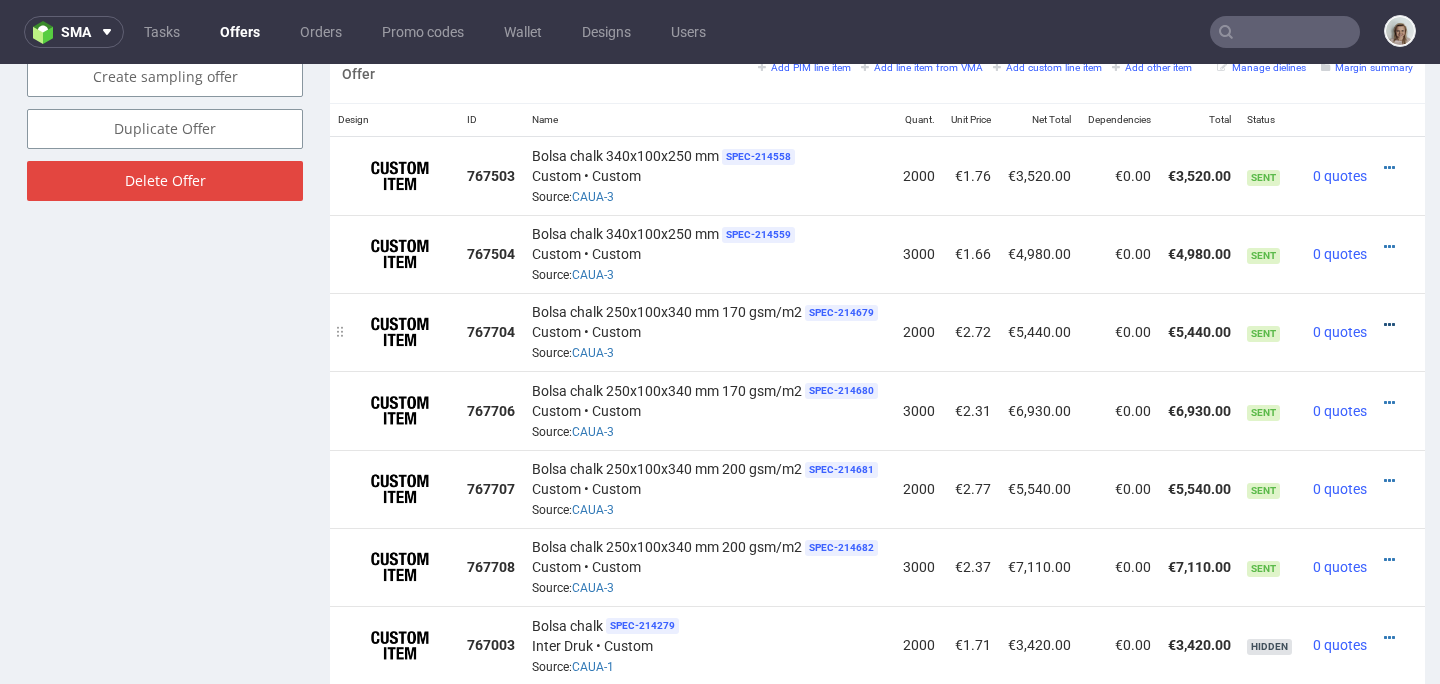 click at bounding box center [1389, 325] 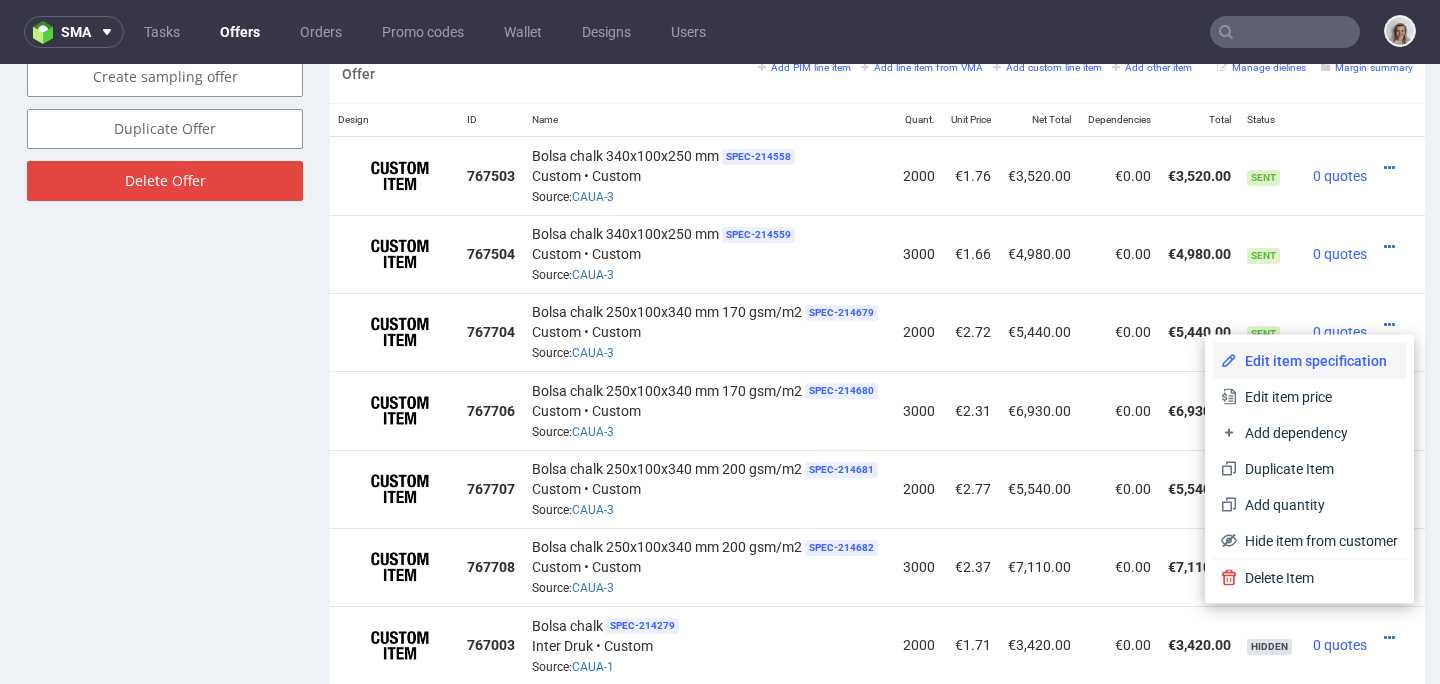 click on "Edit item specification" at bounding box center (1317, 361) 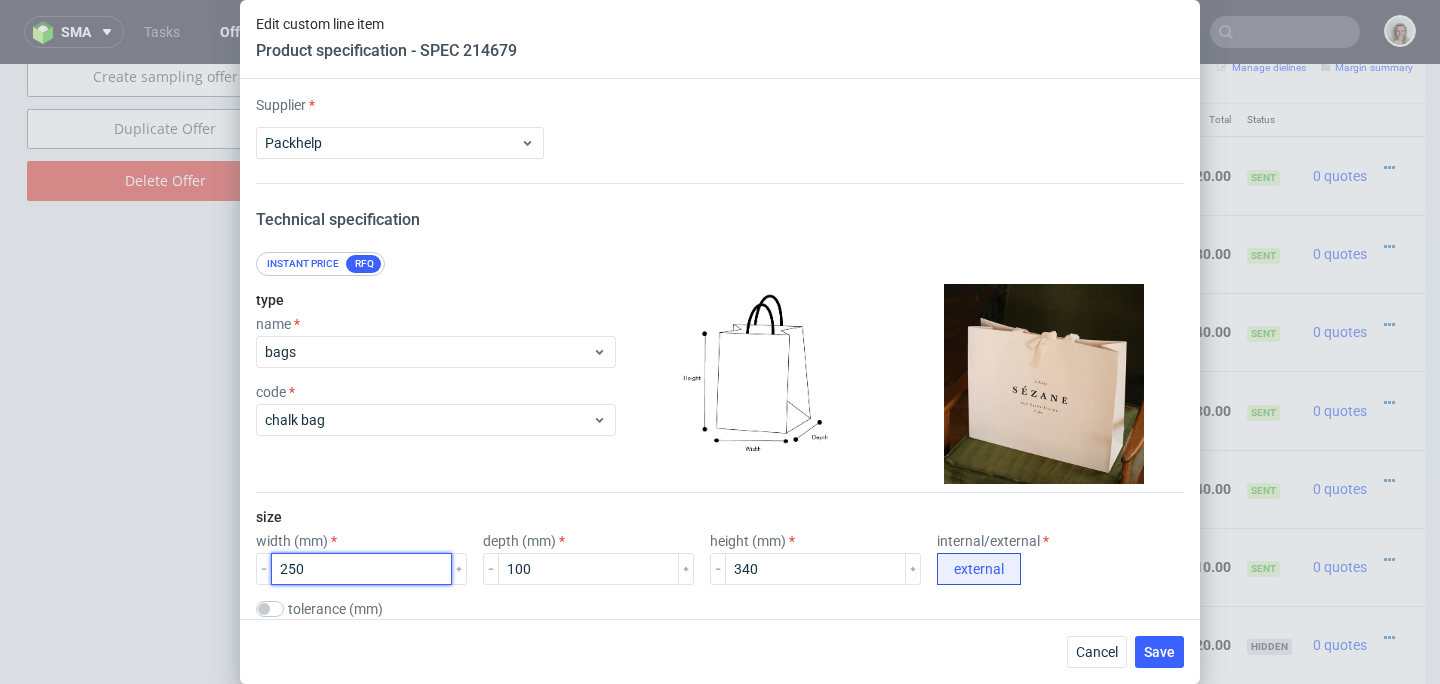 drag, startPoint x: 285, startPoint y: 564, endPoint x: 250, endPoint y: 564, distance: 35 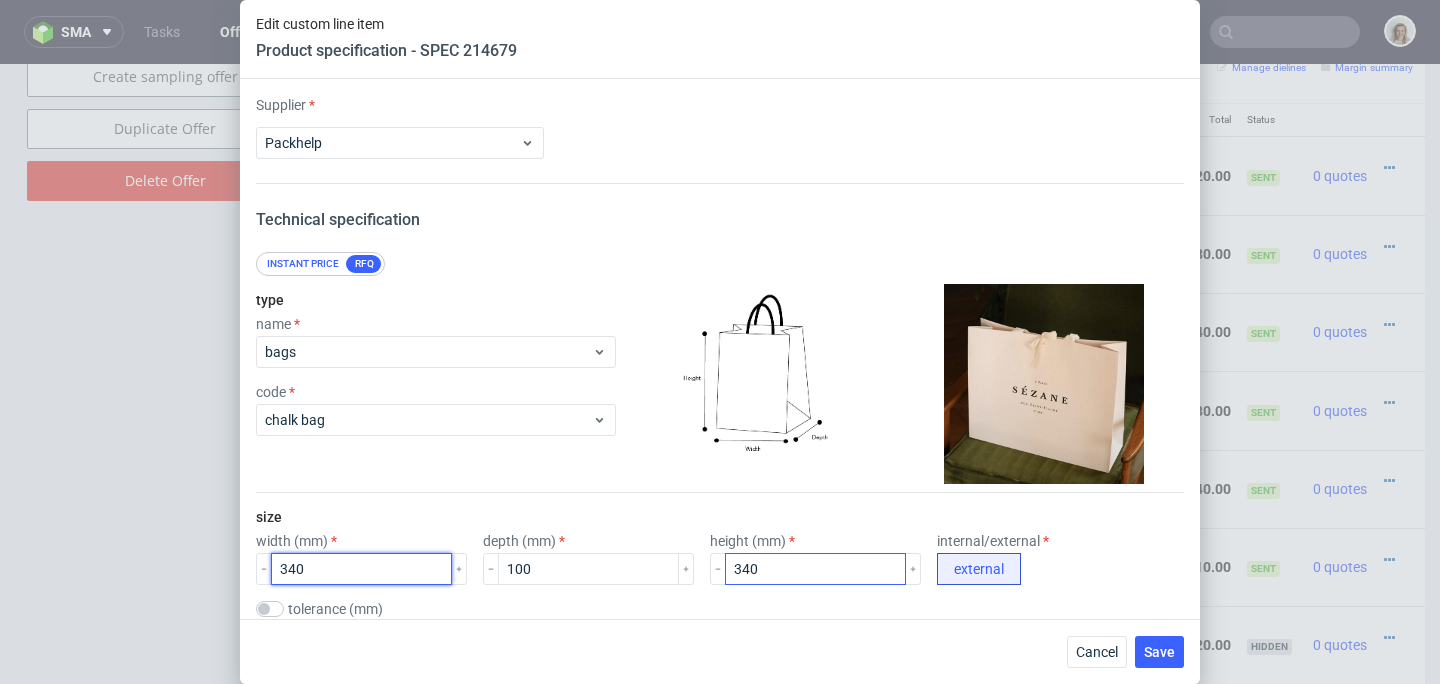 type on "340" 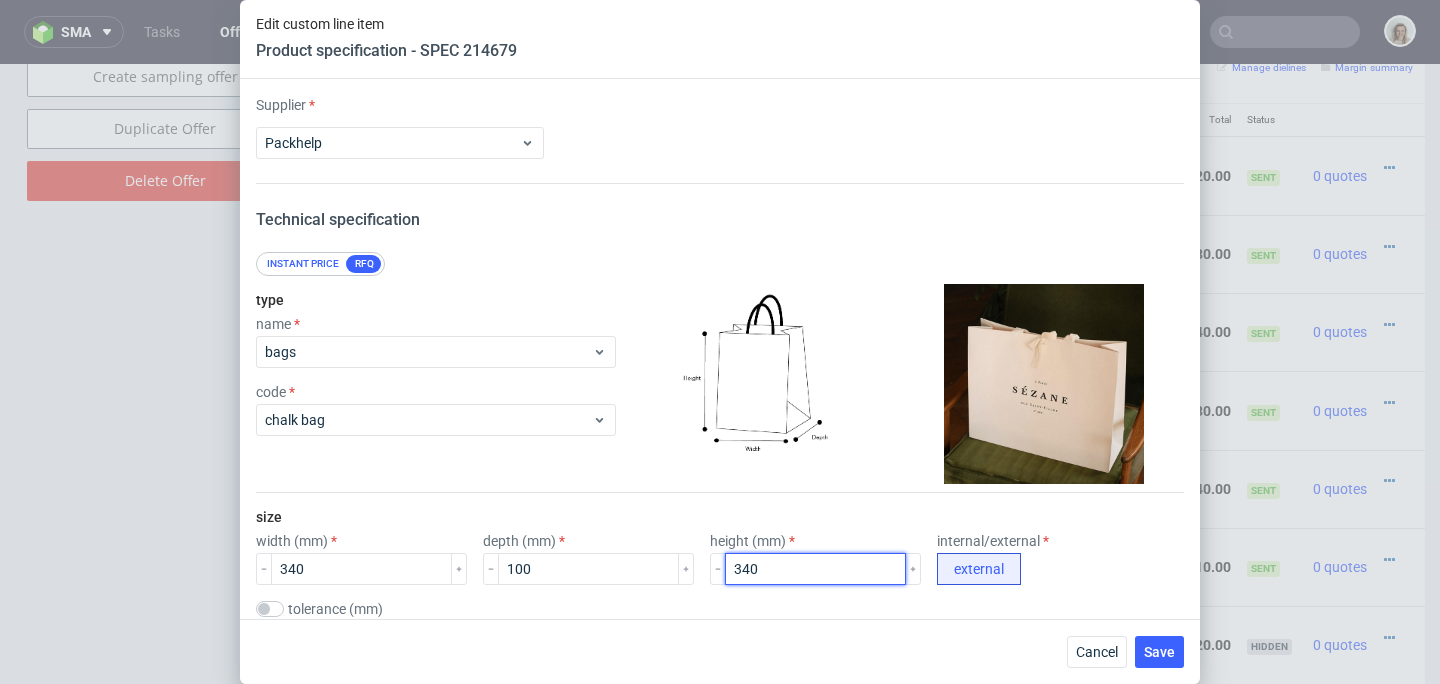 drag, startPoint x: 752, startPoint y: 566, endPoint x: 670, endPoint y: 564, distance: 82.02438 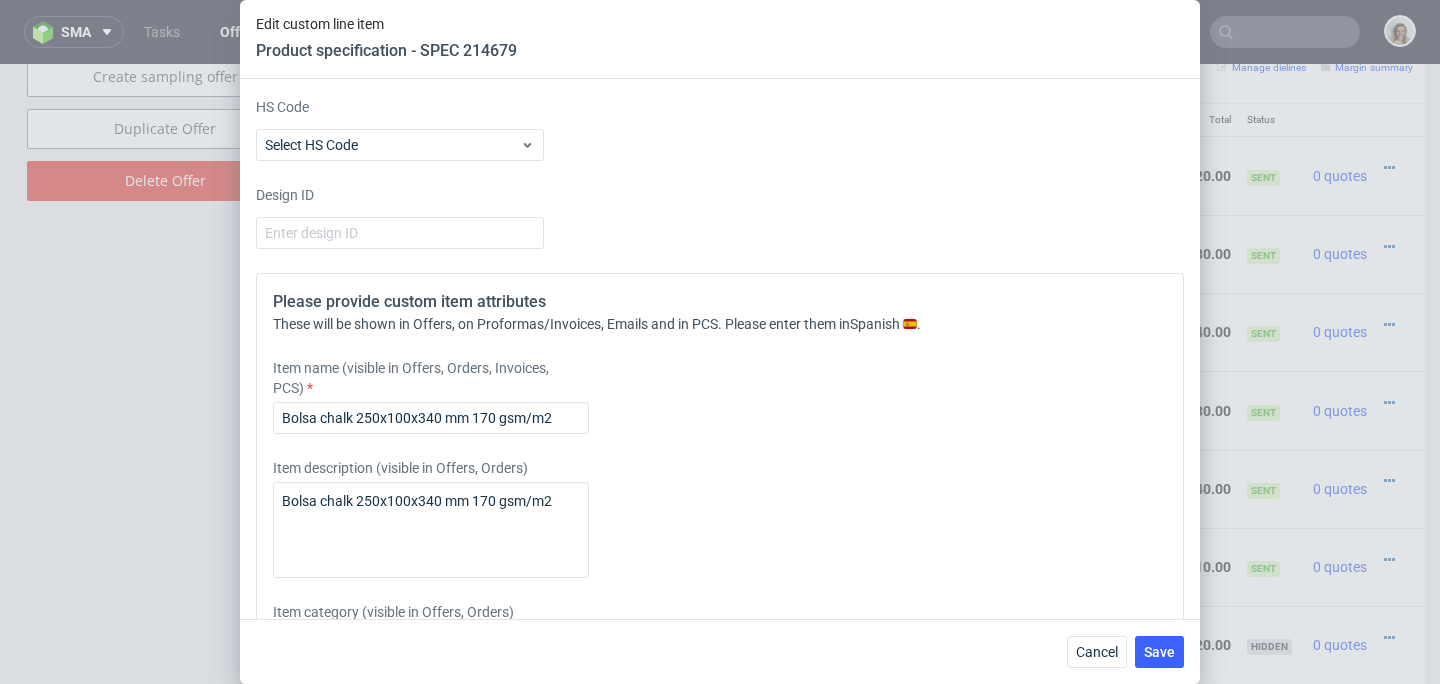 scroll, scrollTop: 2613, scrollLeft: 0, axis: vertical 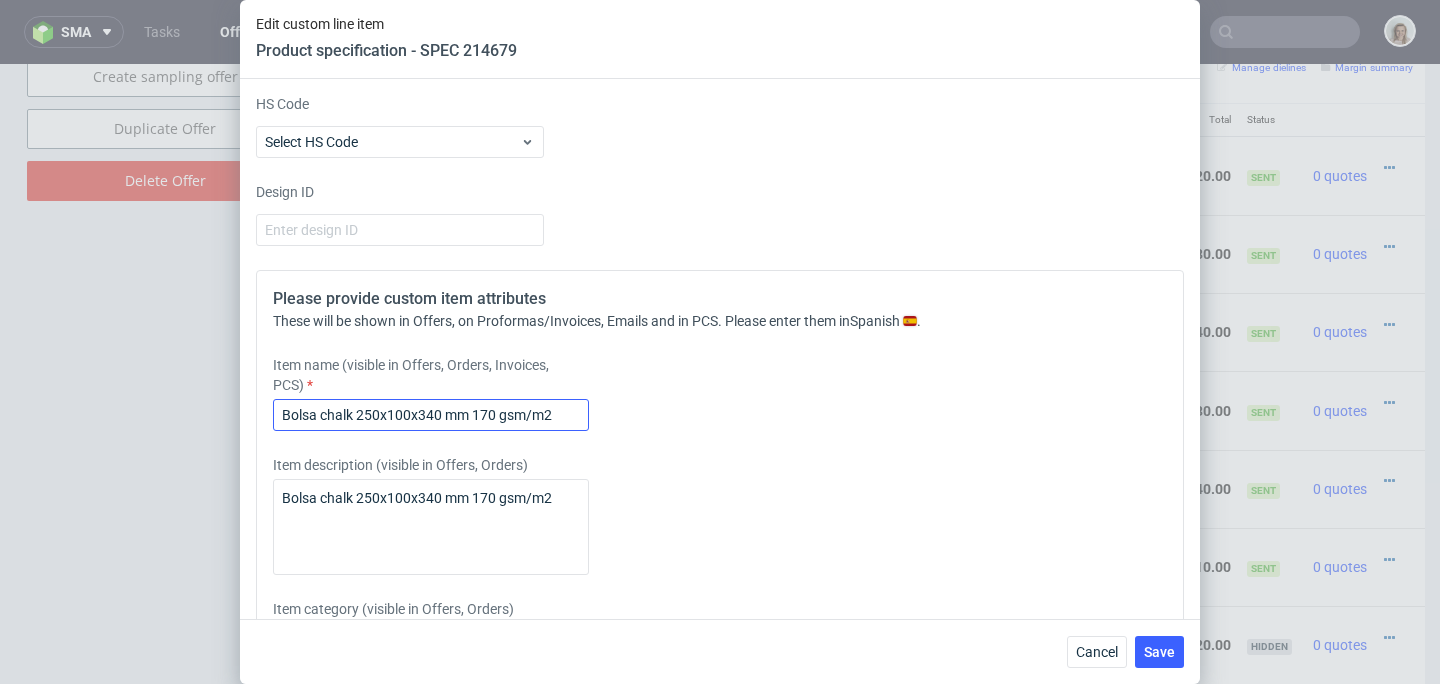 type on "250" 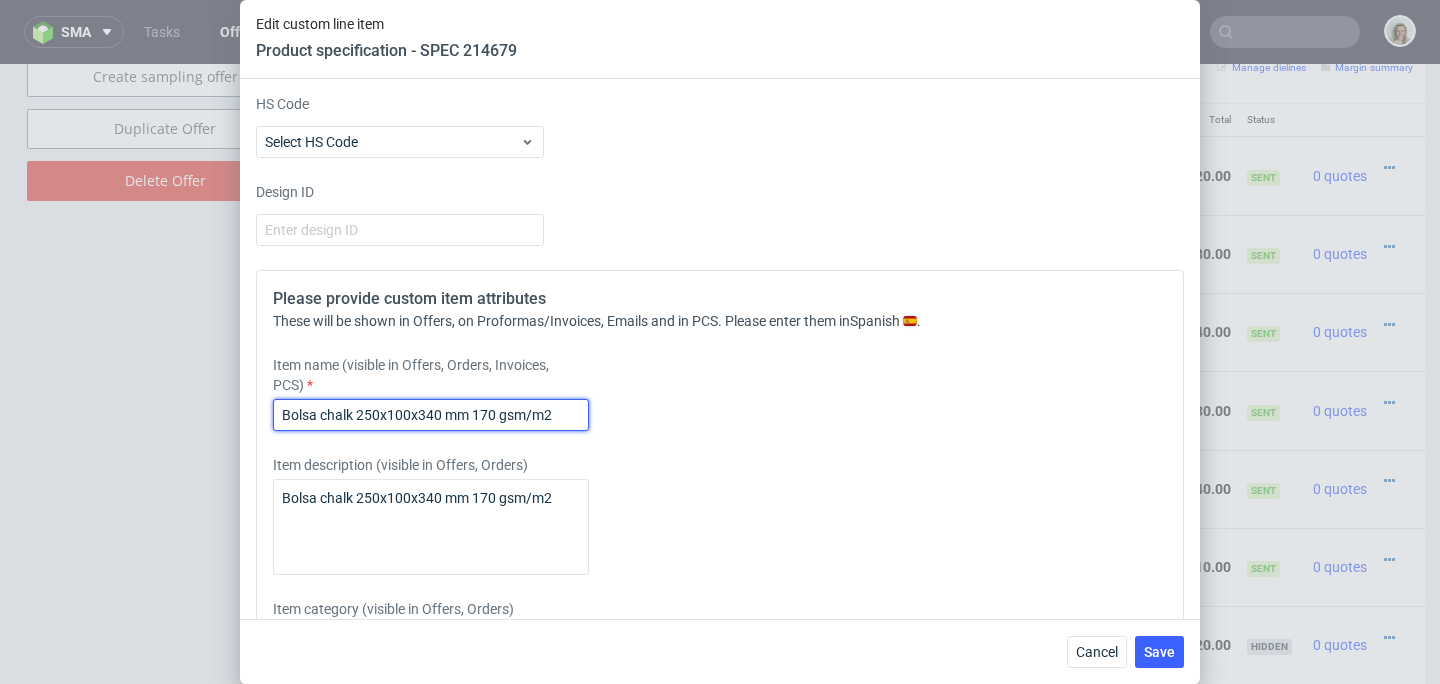 click on "Bolsa chalk 250x100x340 mm 170 gsm/m2" at bounding box center [431, 415] 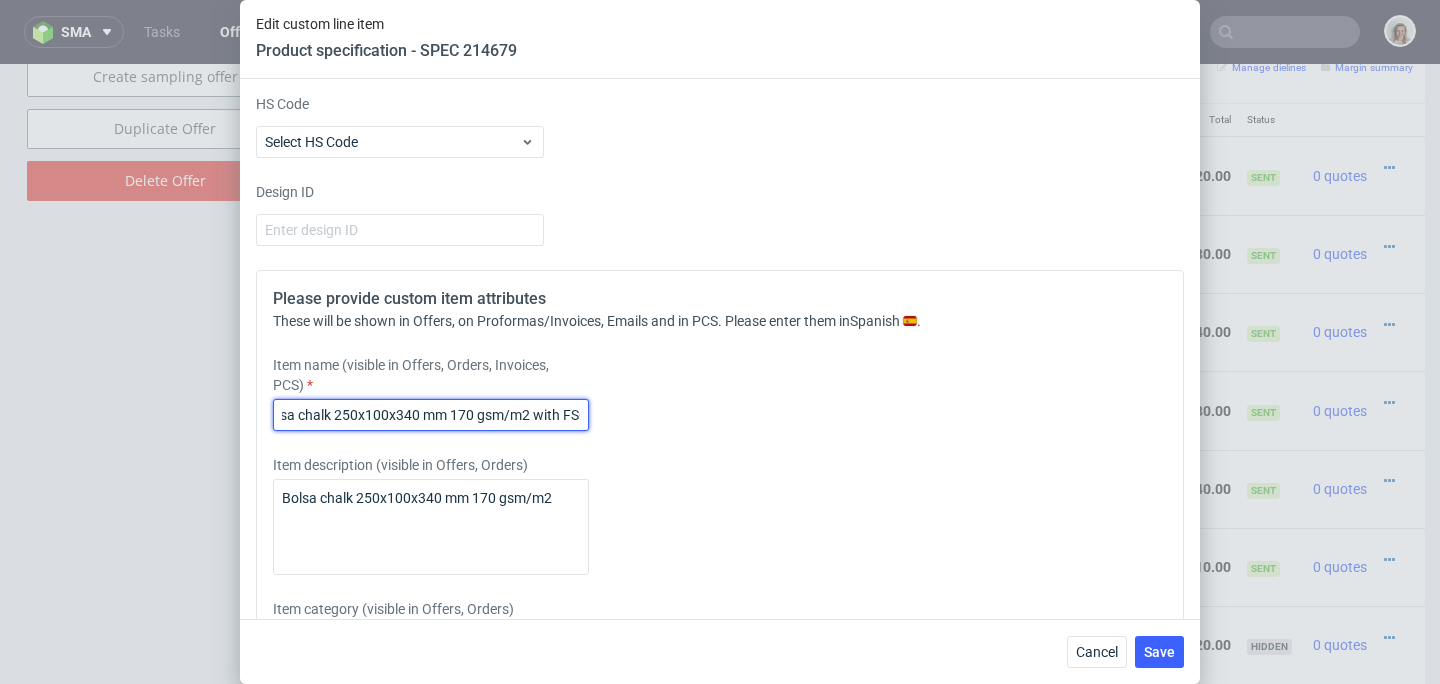 scroll, scrollTop: 0, scrollLeft: 31, axis: horizontal 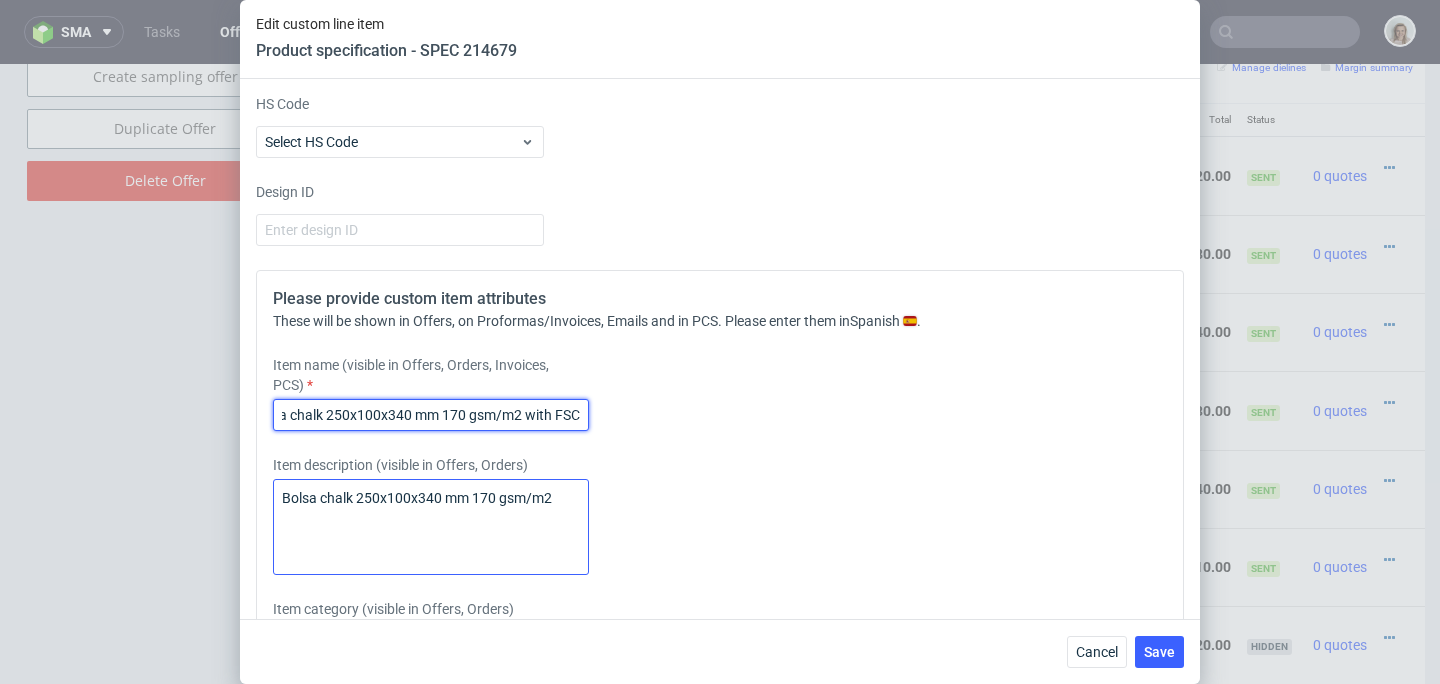 type on "Bolsa chalk 250x100x340 mm 170 gsm/m2 with FSC" 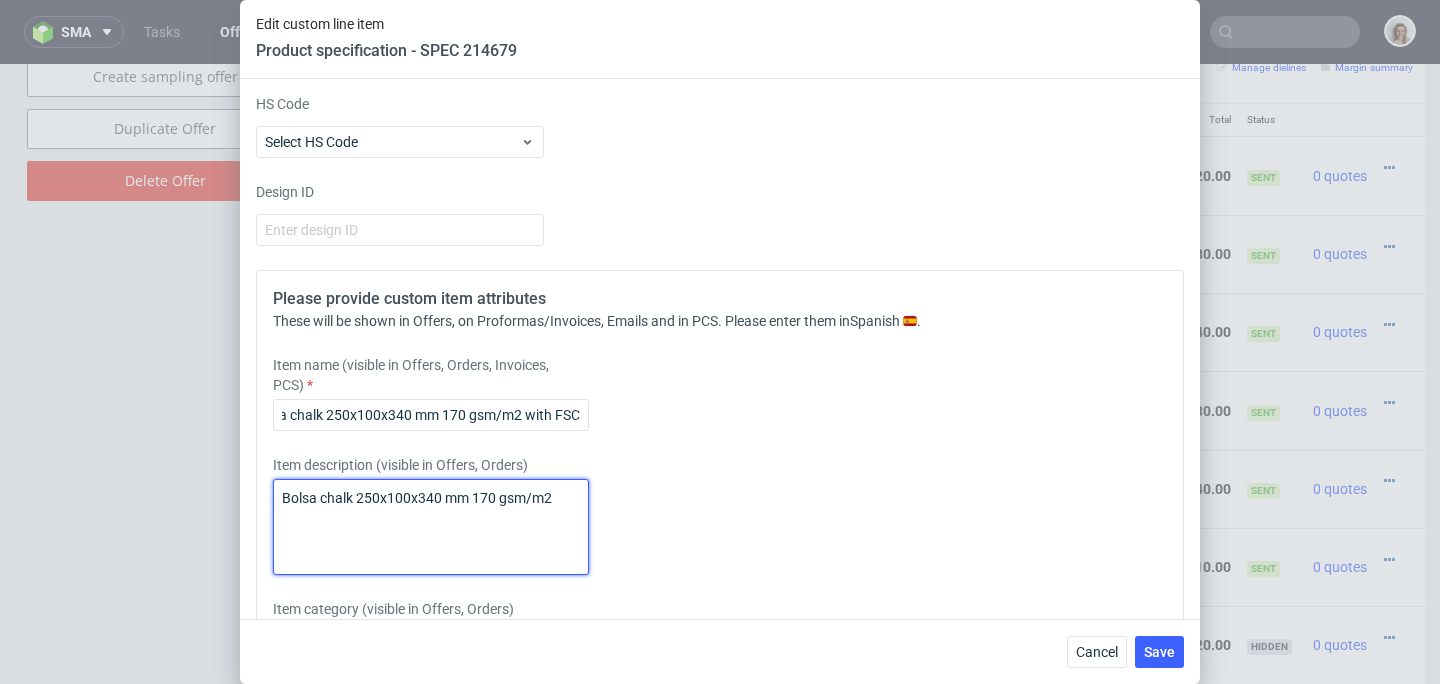 click on "Bolsa chalk 250x100x340 mm 170 gsm/m2" at bounding box center [431, 527] 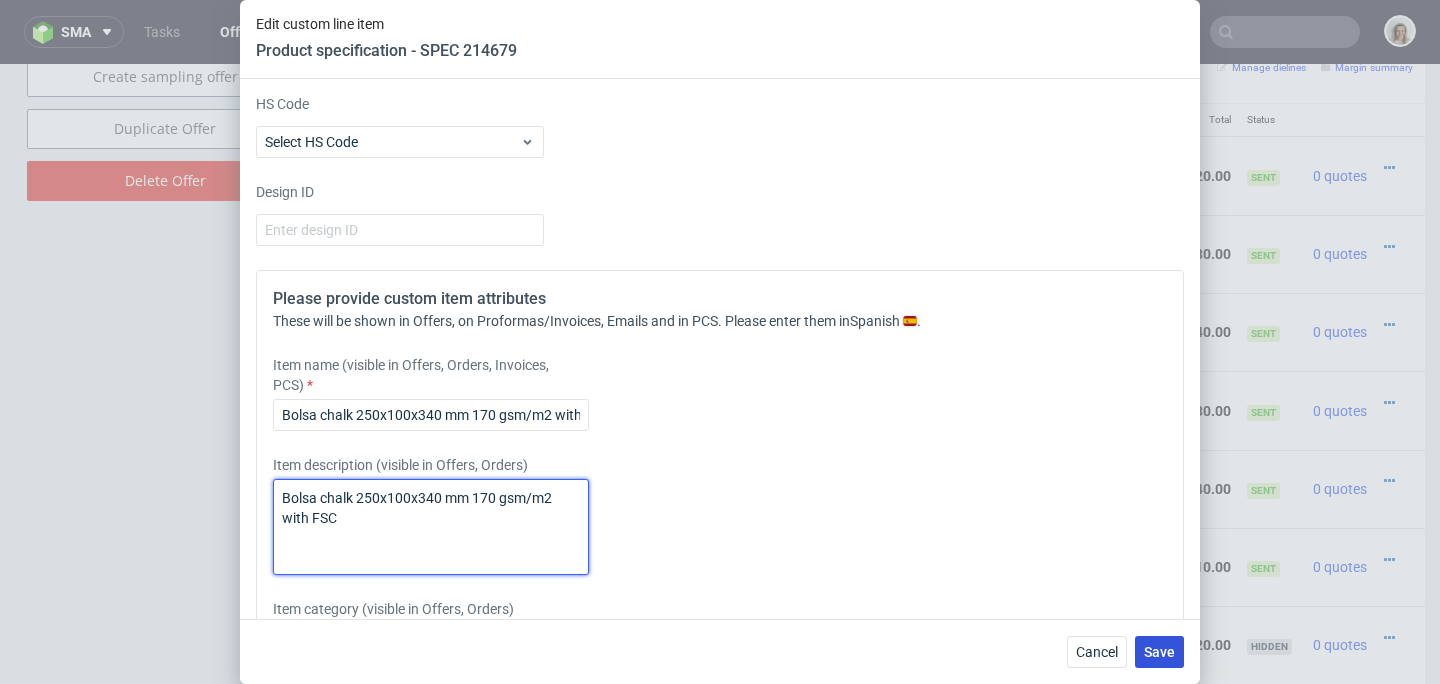 type on "Bolsa chalk 250x100x340 mm 170 gsm/m2 with FSC" 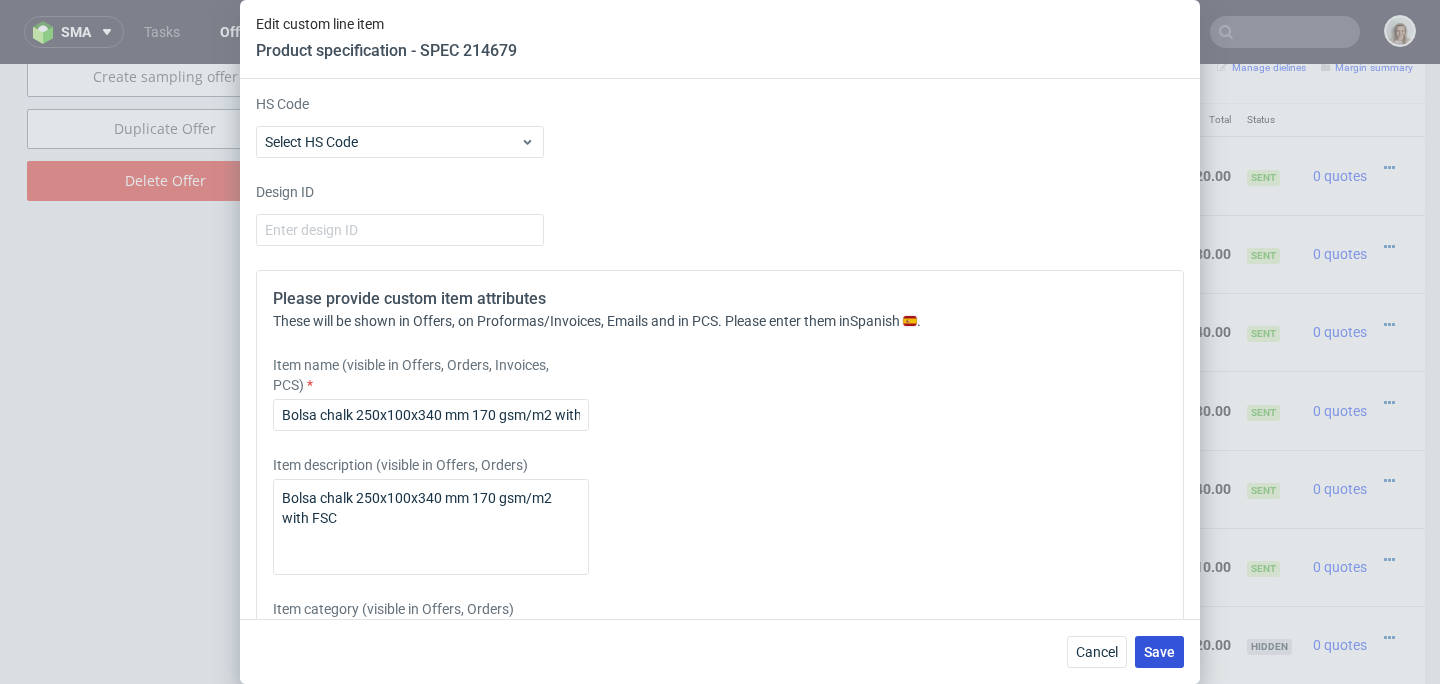 click on "Save" at bounding box center [1159, 652] 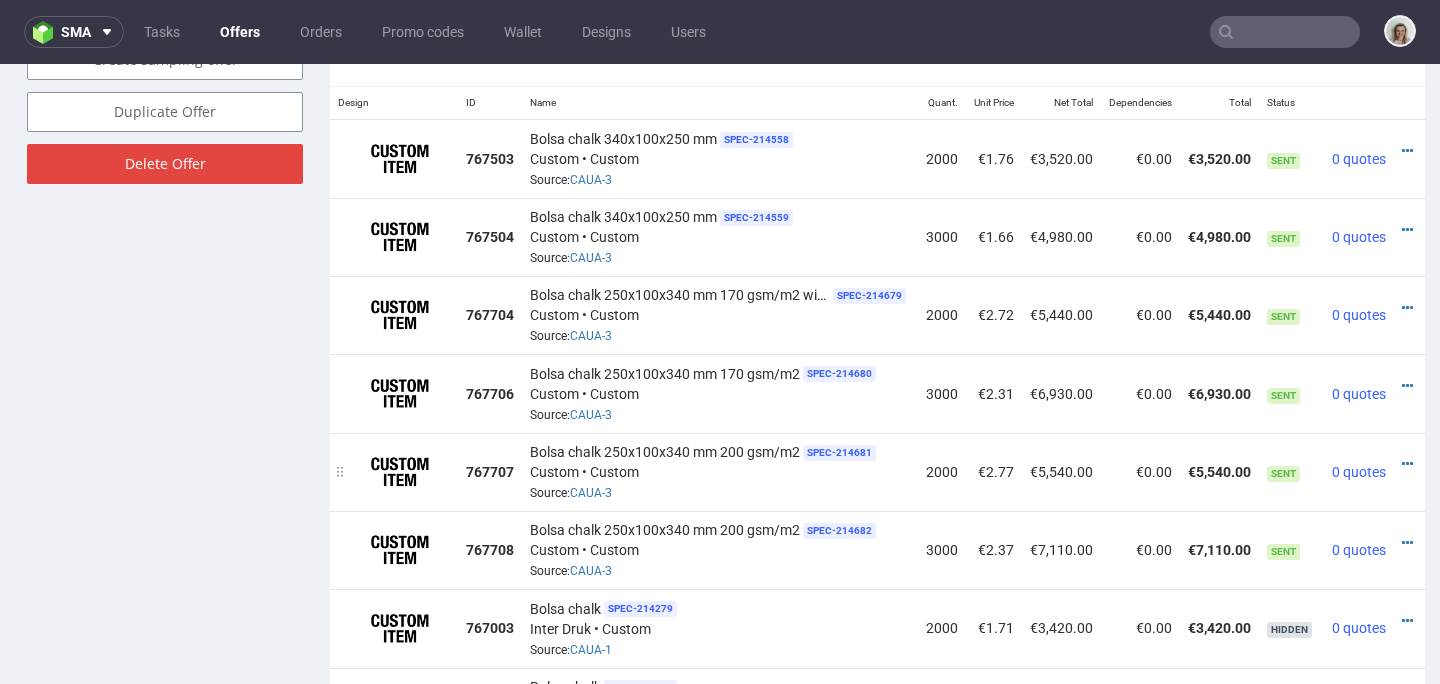 scroll, scrollTop: 1399, scrollLeft: 0, axis: vertical 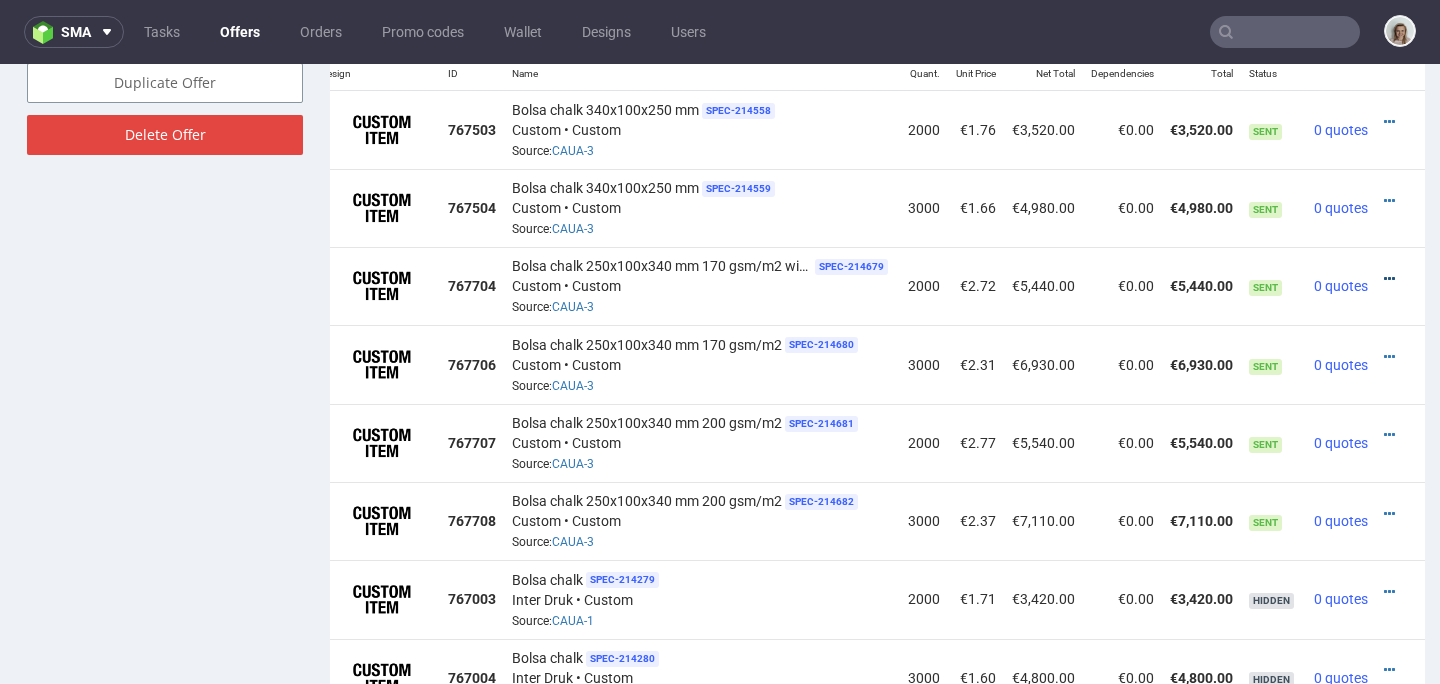 click at bounding box center [1389, 279] 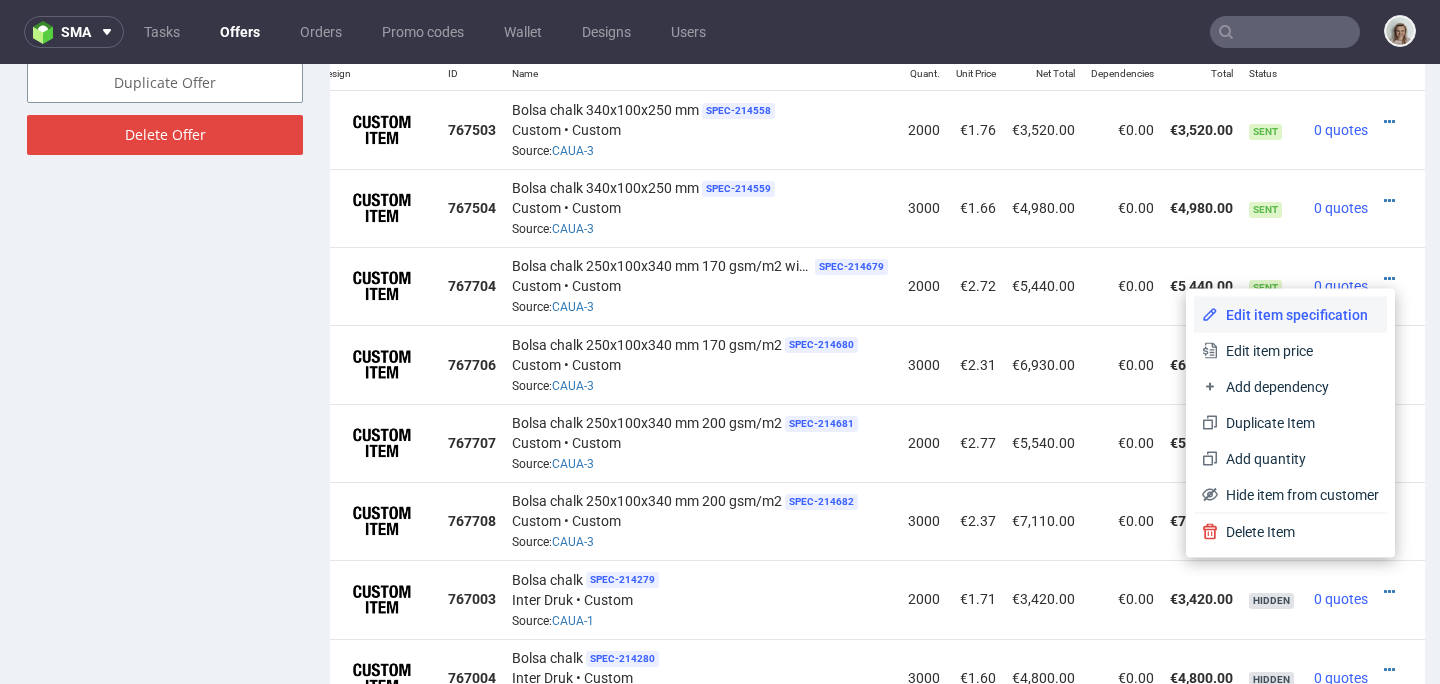 click on "Edit item specification" at bounding box center [1298, 315] 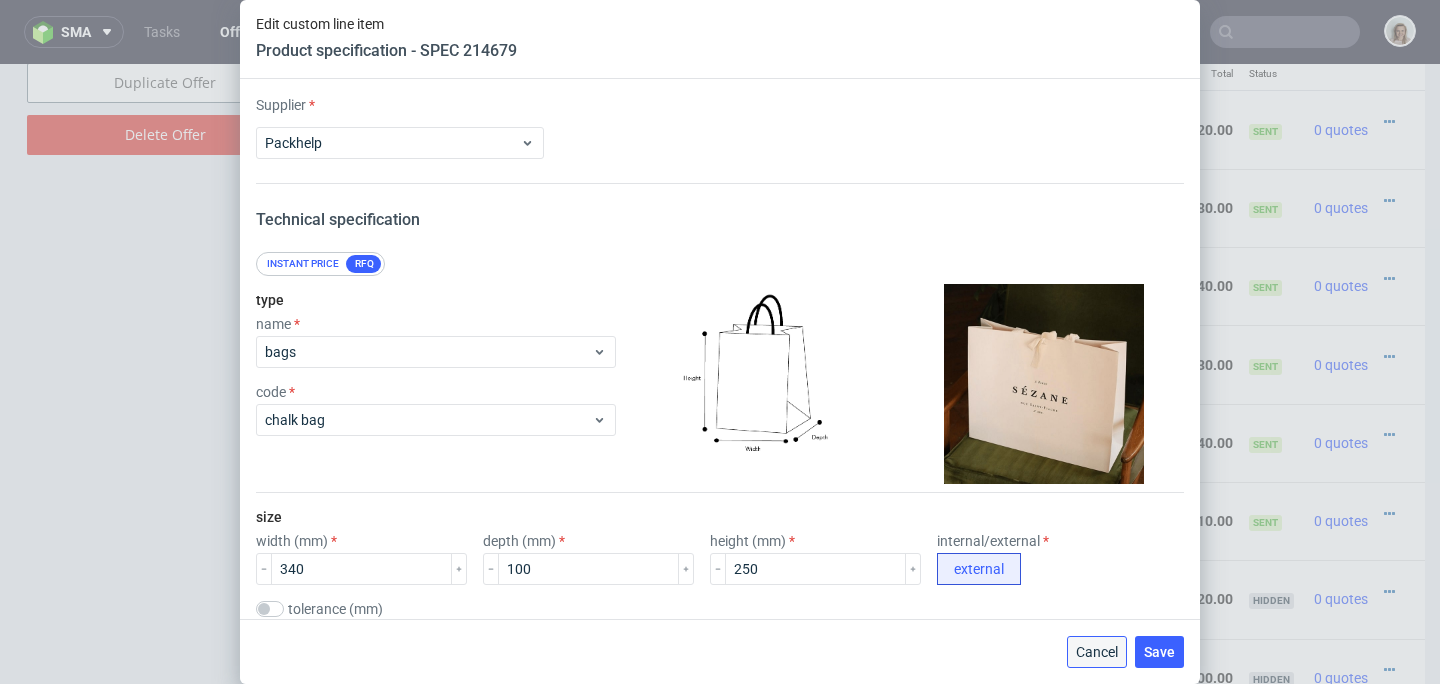 click on "Cancel" at bounding box center [1097, 652] 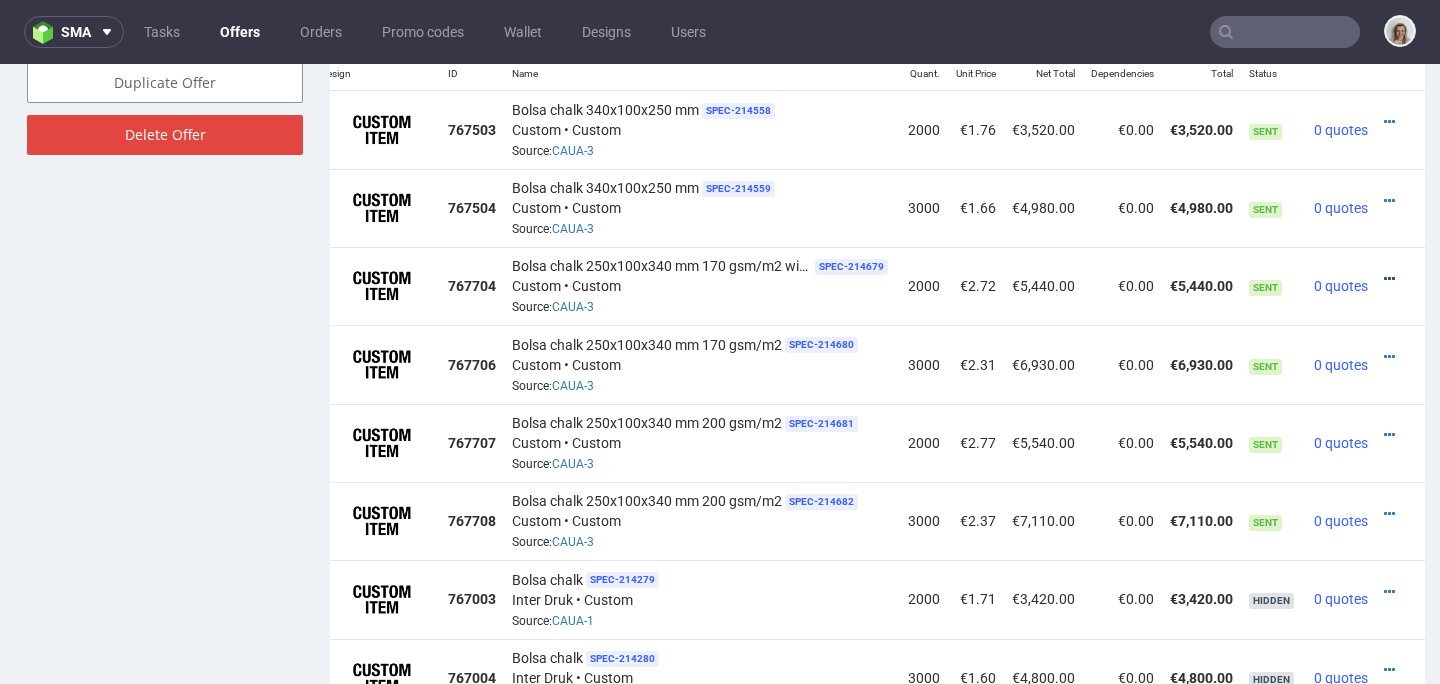 click at bounding box center (1389, 279) 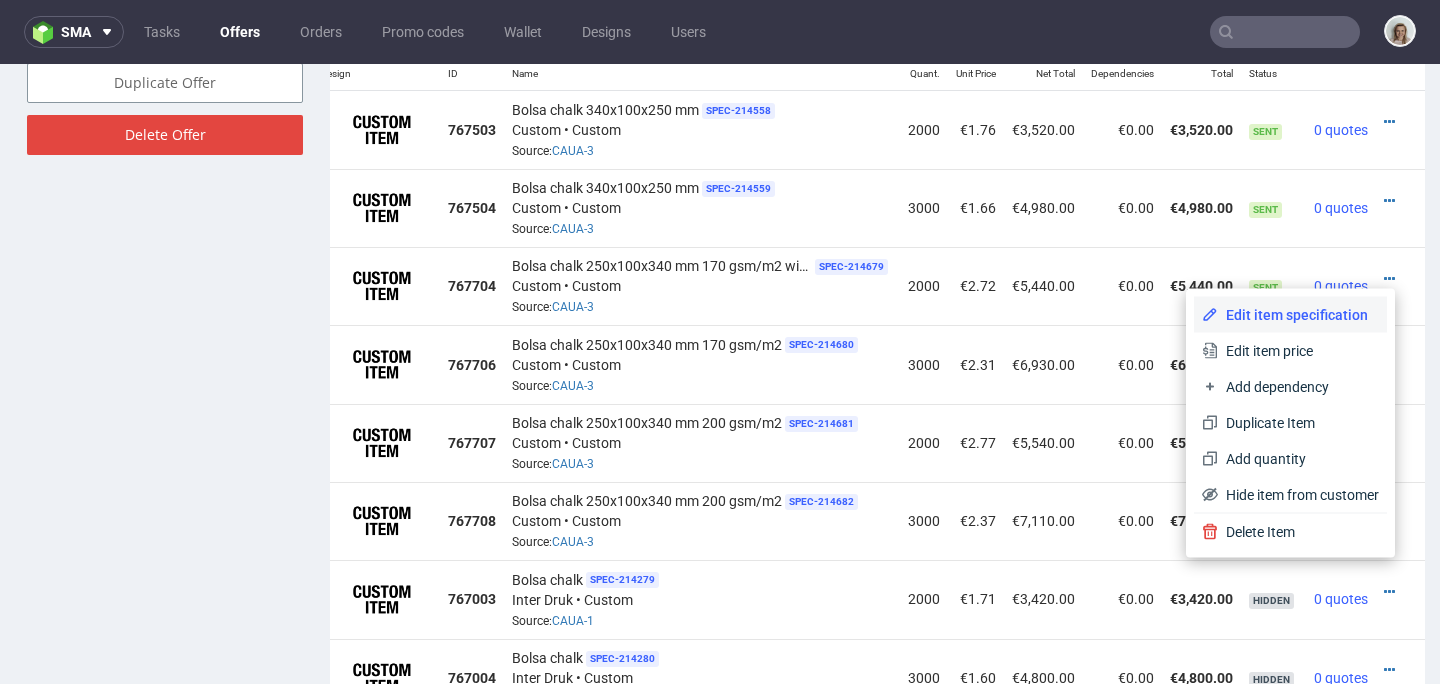 drag, startPoint x: 1271, startPoint y: 323, endPoint x: 716, endPoint y: 436, distance: 566.3868 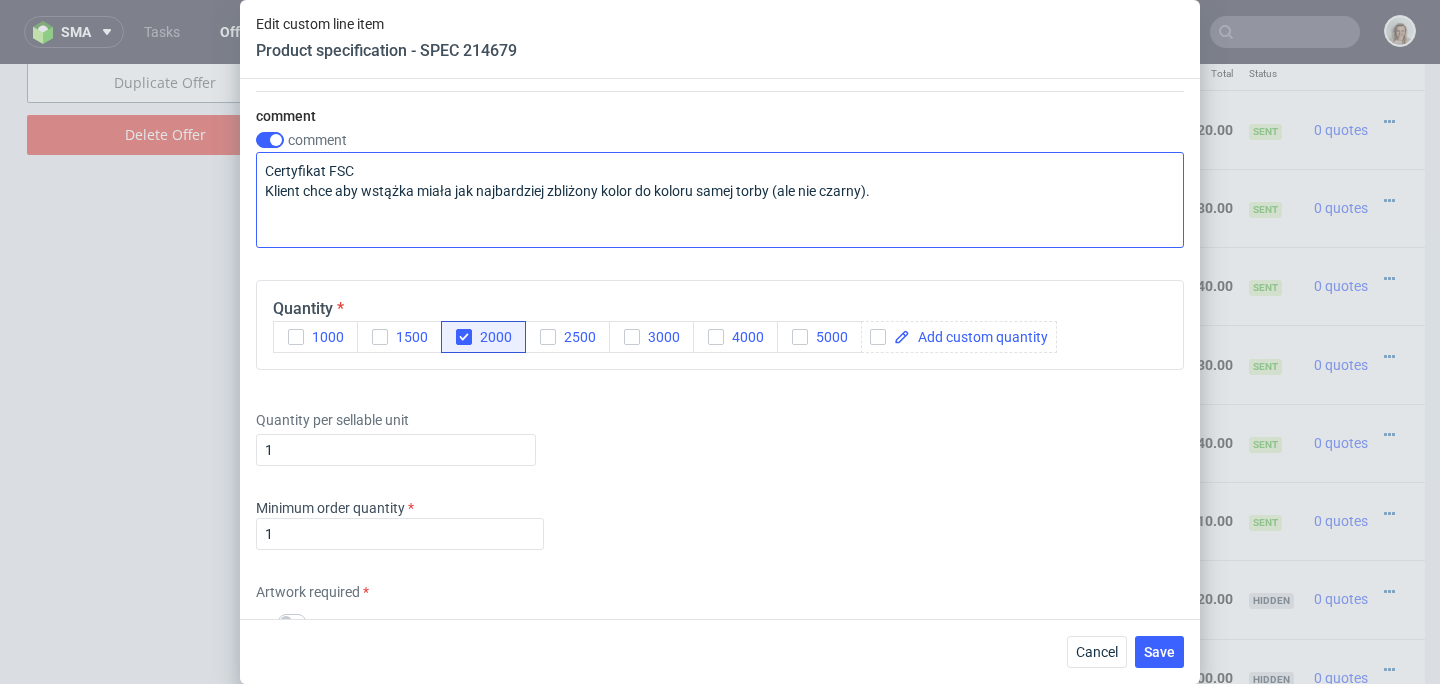 scroll, scrollTop: 2820, scrollLeft: 0, axis: vertical 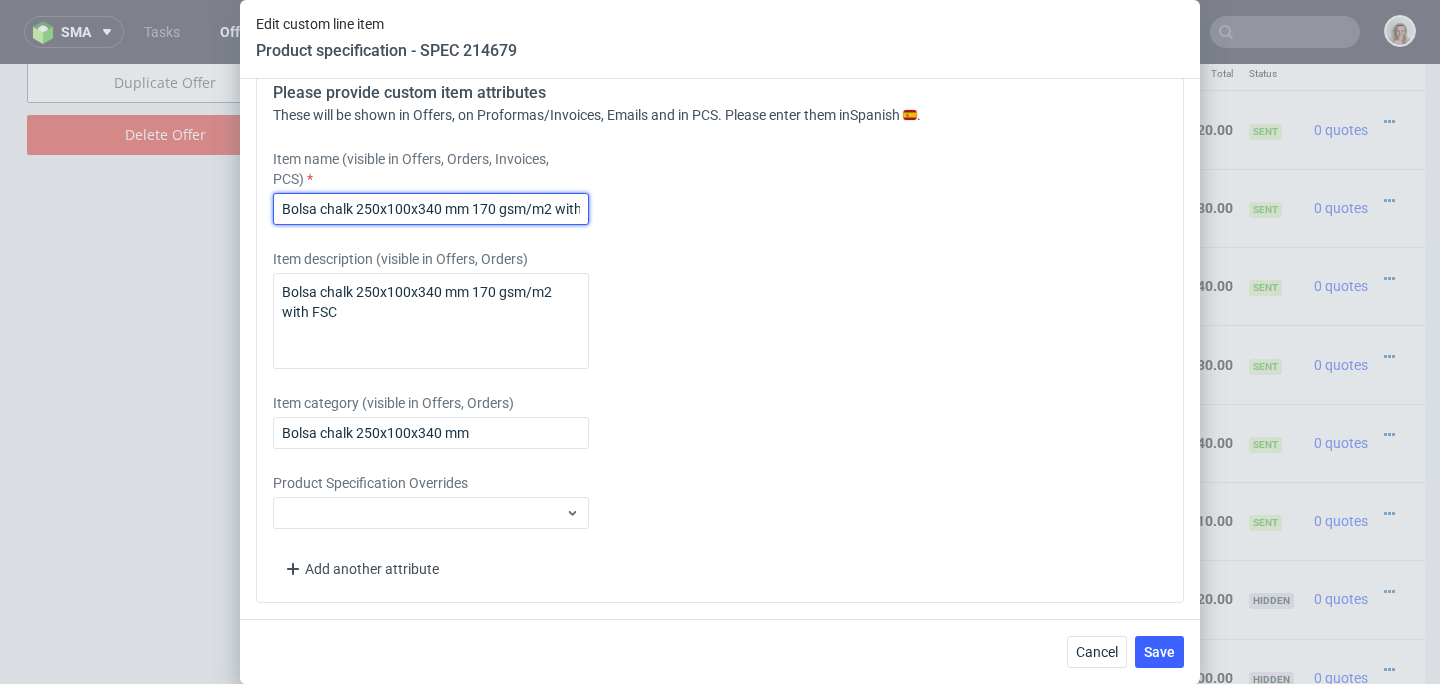 drag, startPoint x: 380, startPoint y: 203, endPoint x: 357, endPoint y: 208, distance: 23.537205 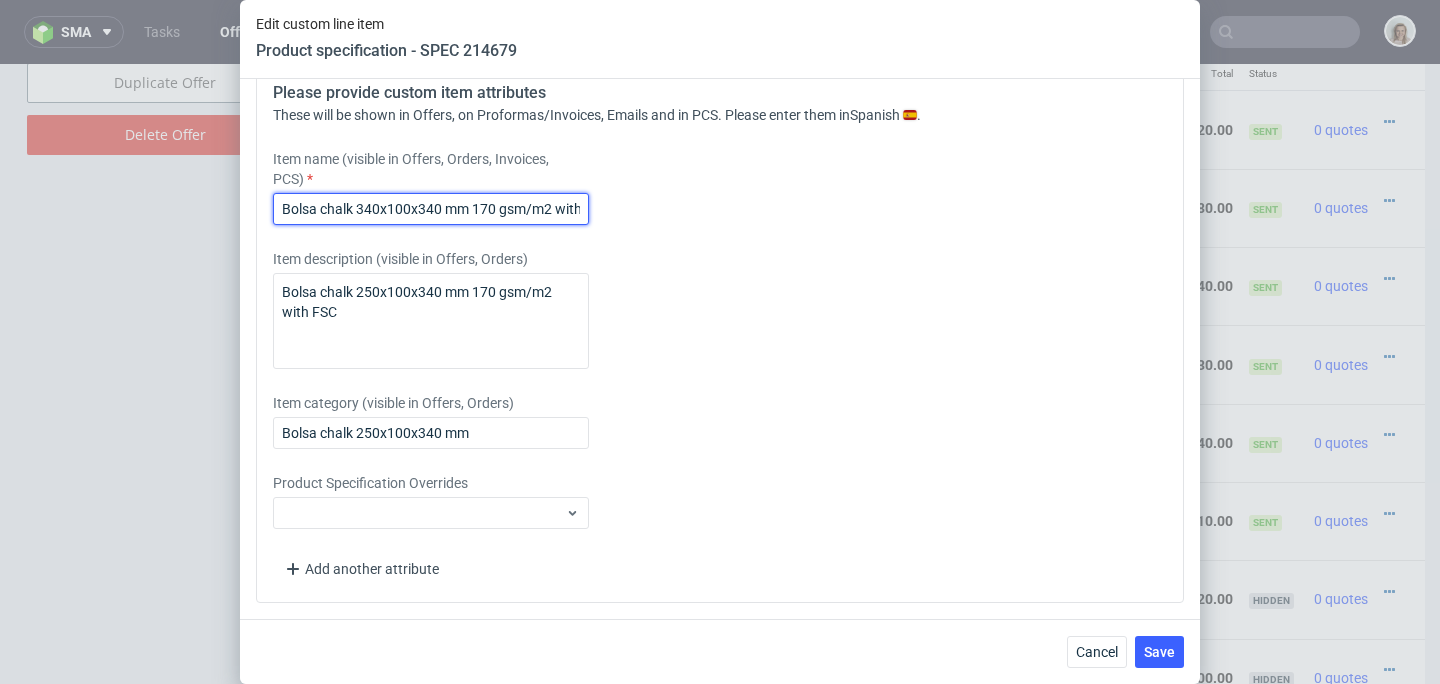 drag, startPoint x: 439, startPoint y: 203, endPoint x: 421, endPoint y: 202, distance: 18.027756 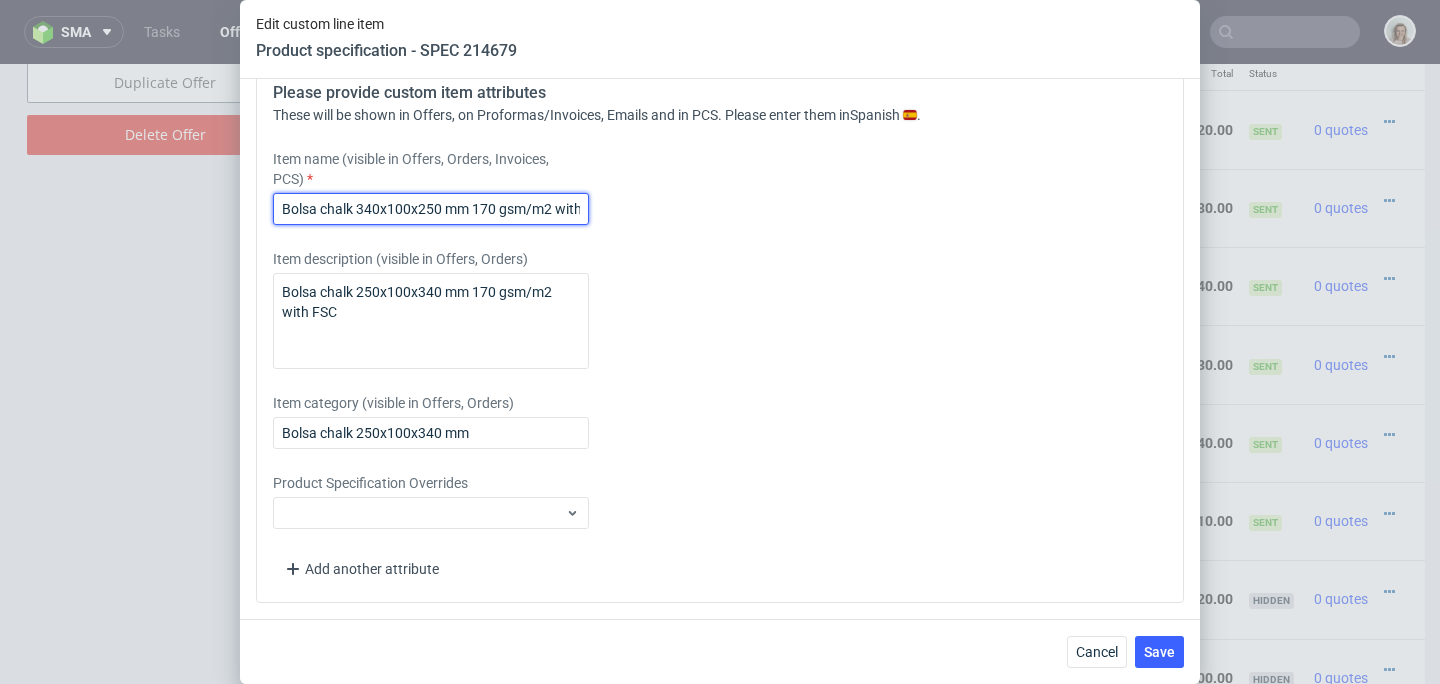 scroll, scrollTop: 0, scrollLeft: 32, axis: horizontal 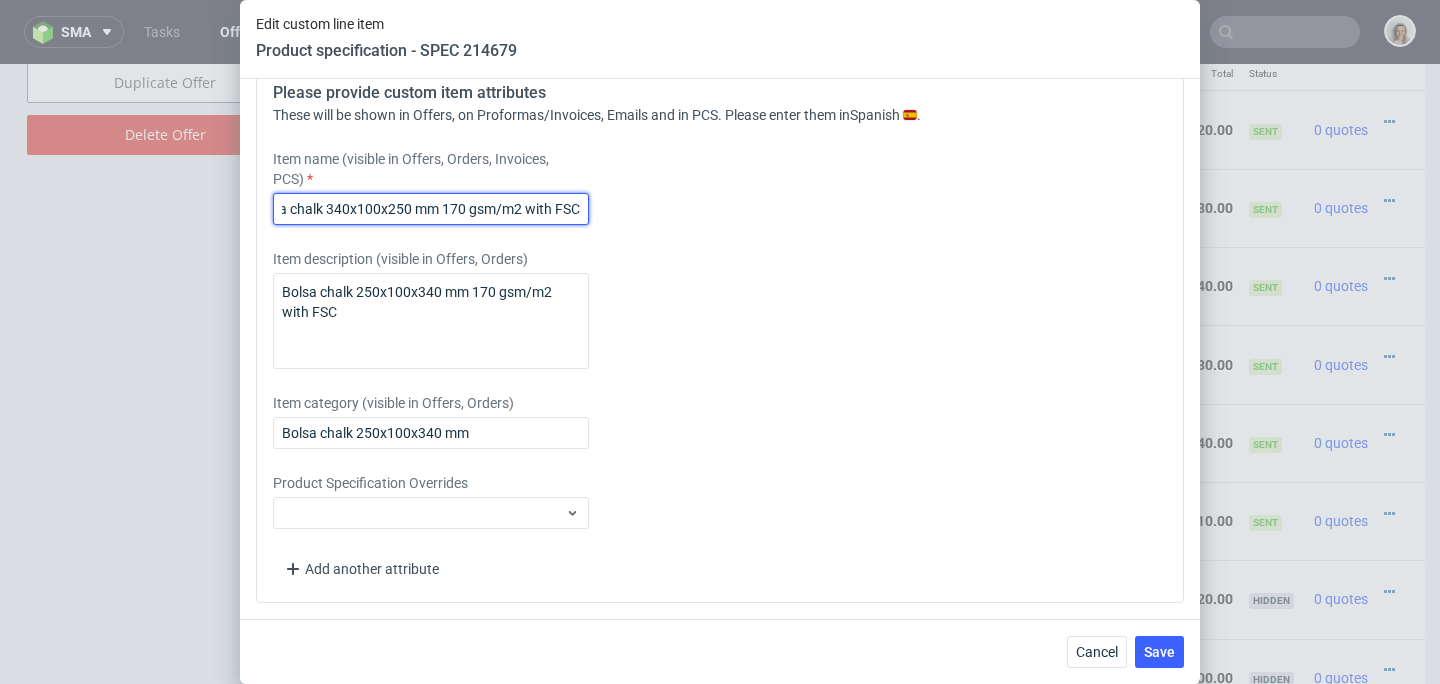 drag, startPoint x: 286, startPoint y: 203, endPoint x: 655, endPoint y: 216, distance: 369.2289 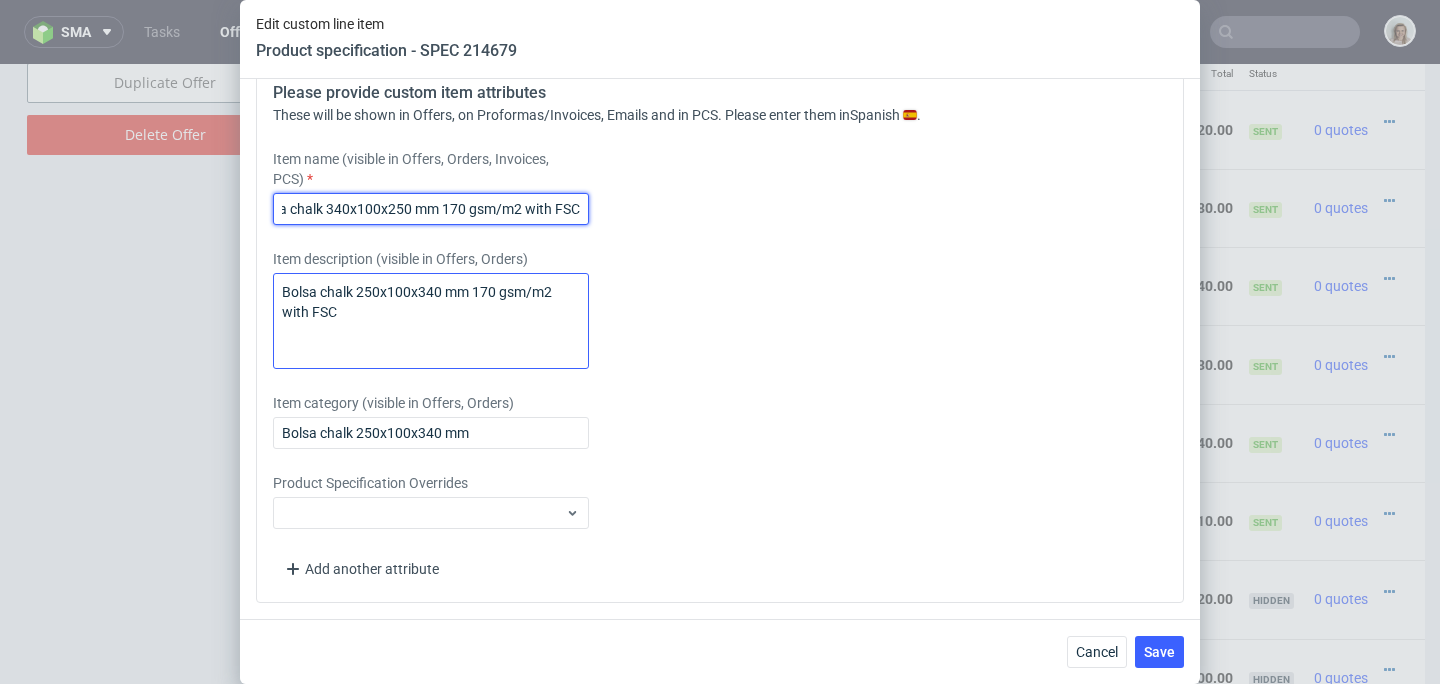 type on "Bolsa chalk 340x100x250 mm 170 gsm/m2 with FSC" 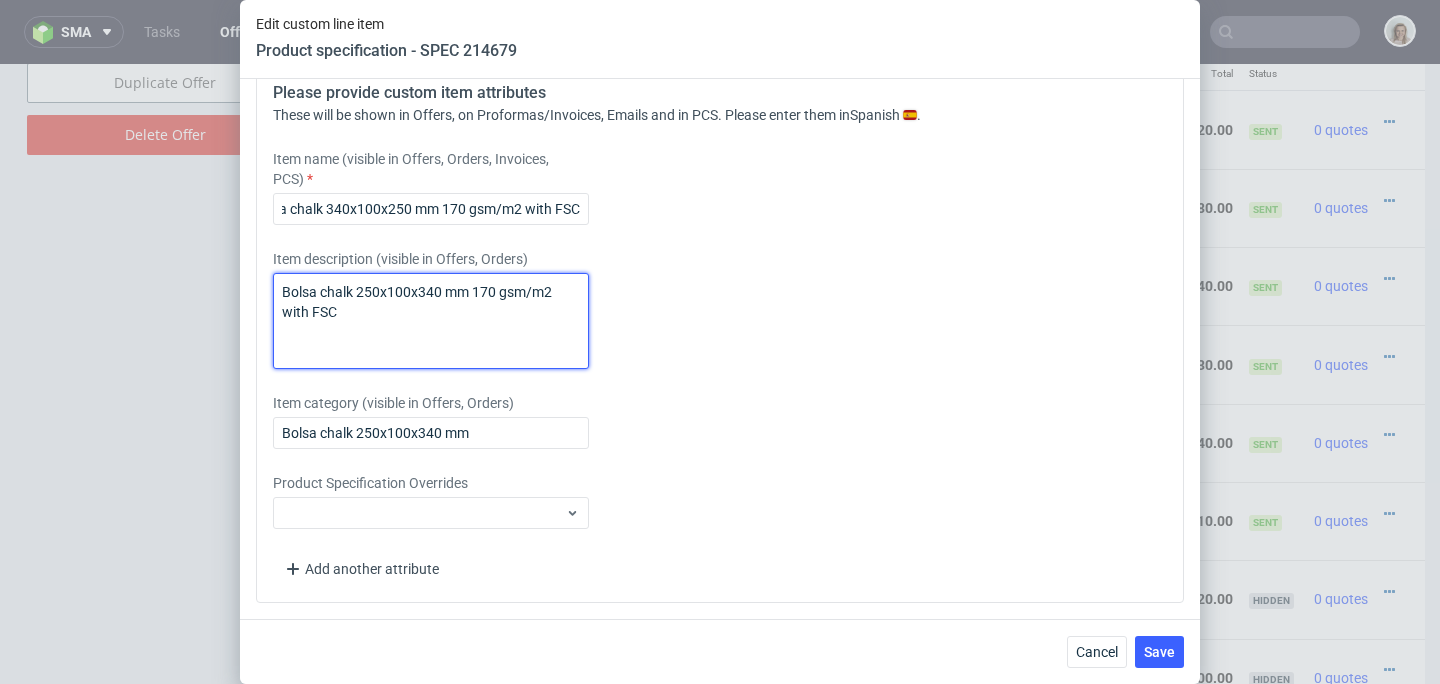 scroll, scrollTop: 0, scrollLeft: 0, axis: both 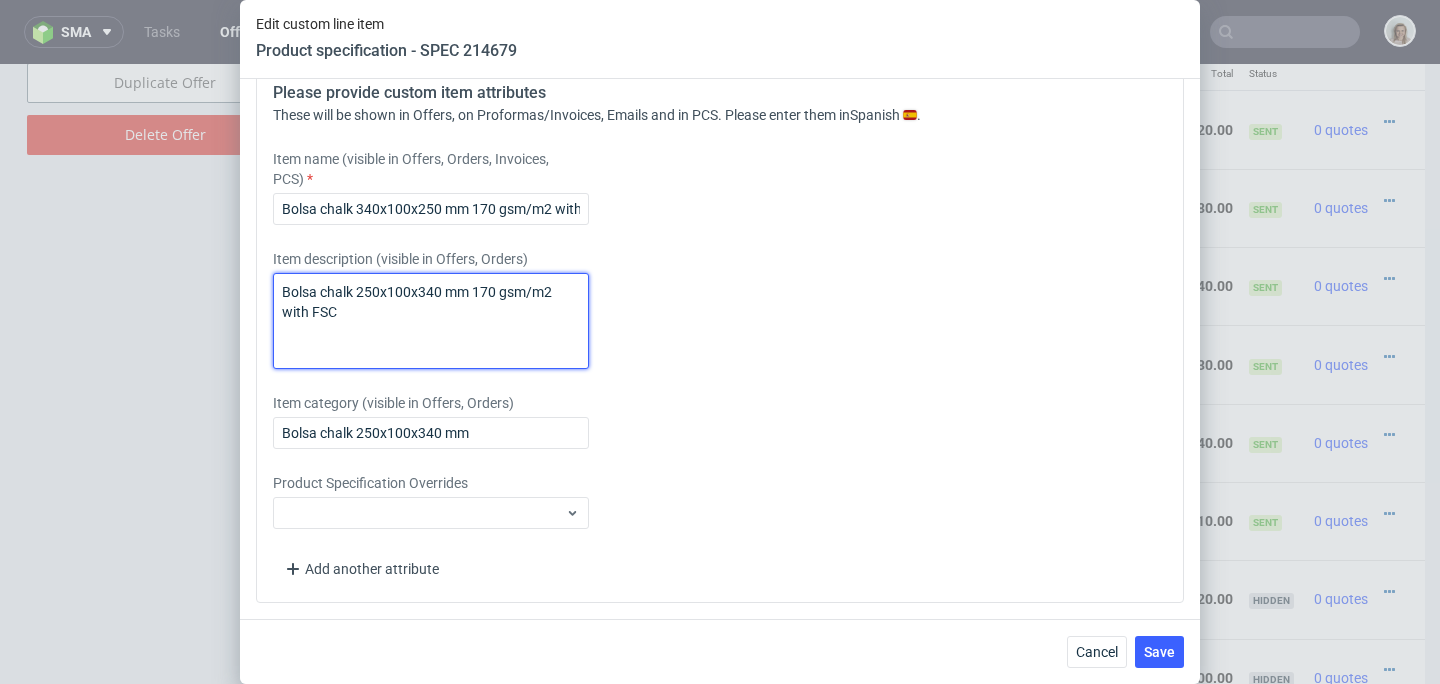 drag, startPoint x: 331, startPoint y: 309, endPoint x: 260, endPoint y: 286, distance: 74.63243 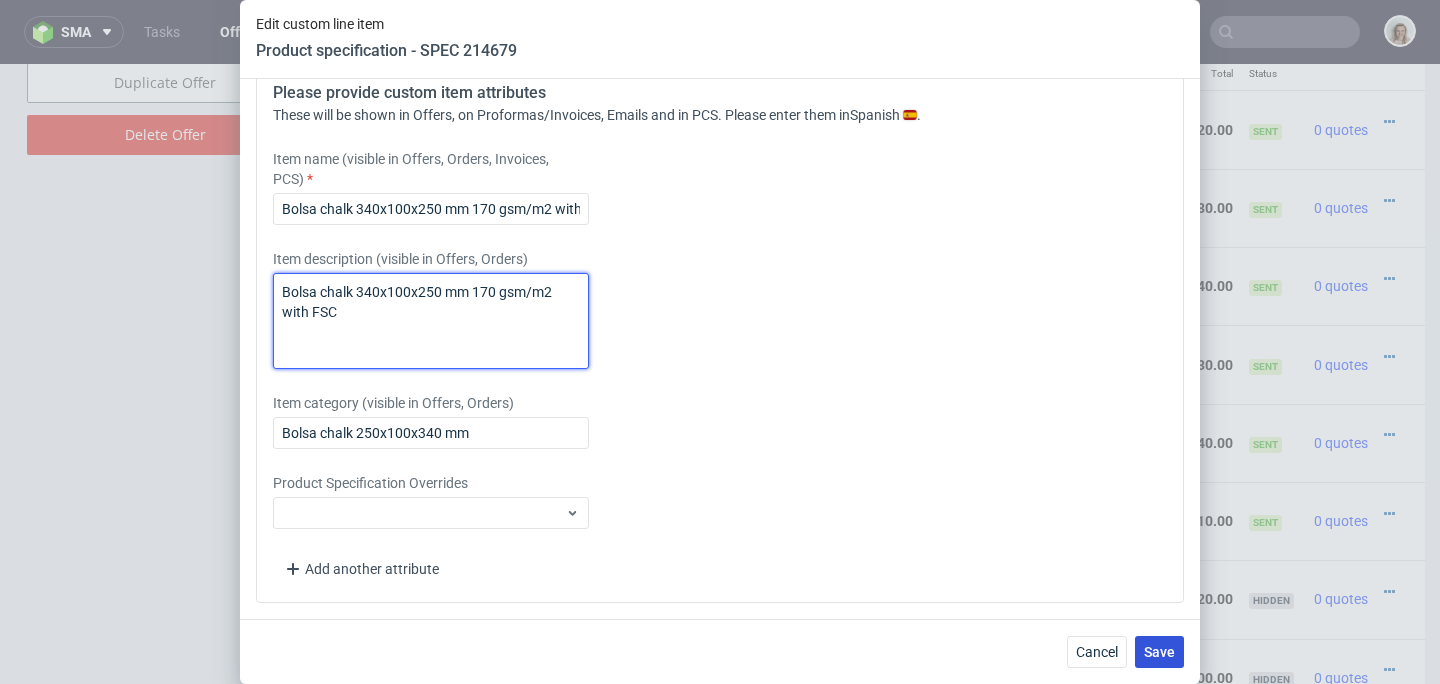 type on "Bolsa chalk 340x100x250 mm 170 gsm/m2 with FSC" 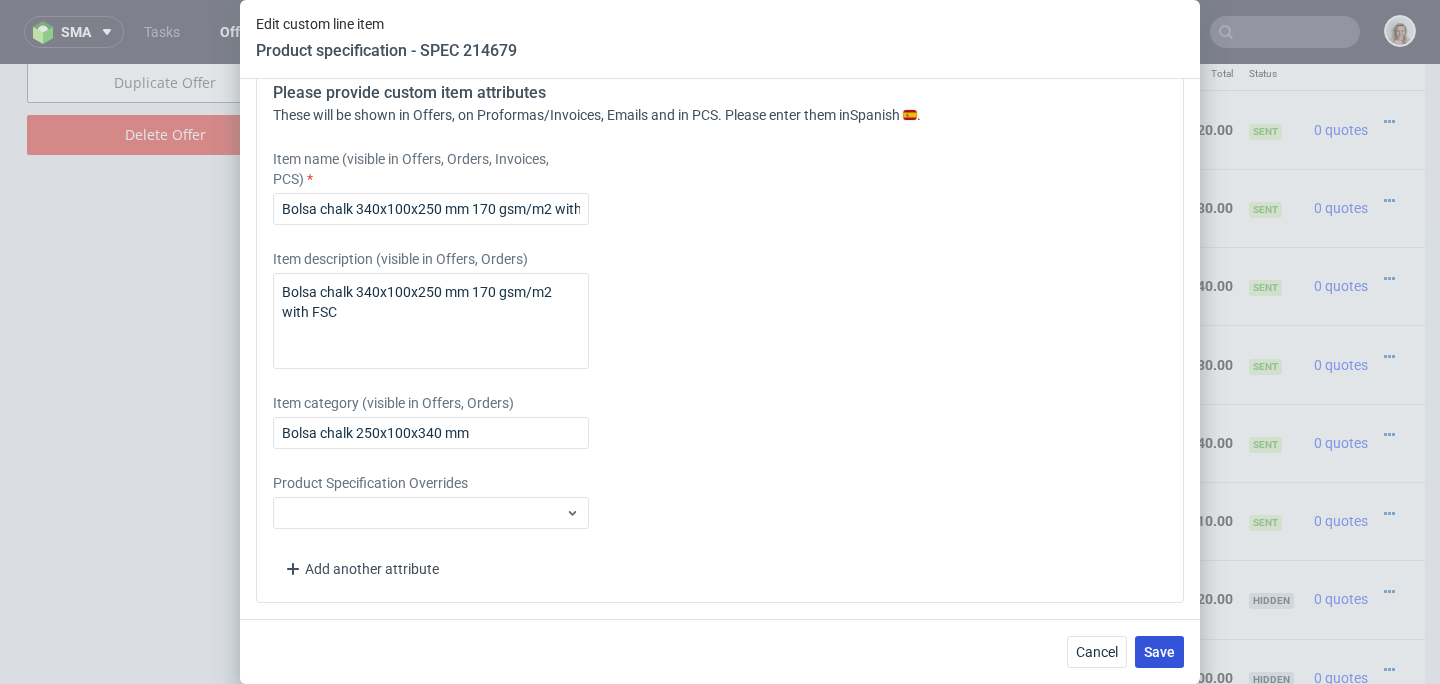 click on "Save" at bounding box center (1159, 652) 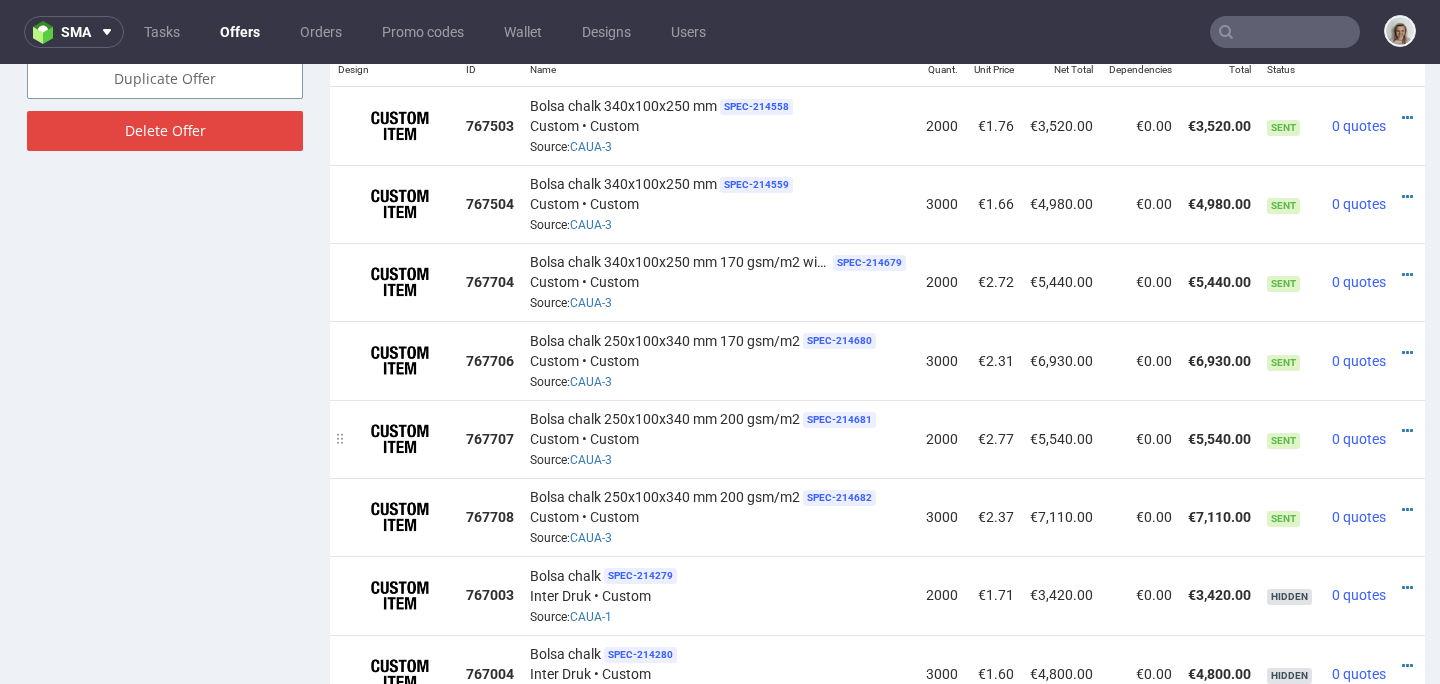 scroll, scrollTop: 1367, scrollLeft: 0, axis: vertical 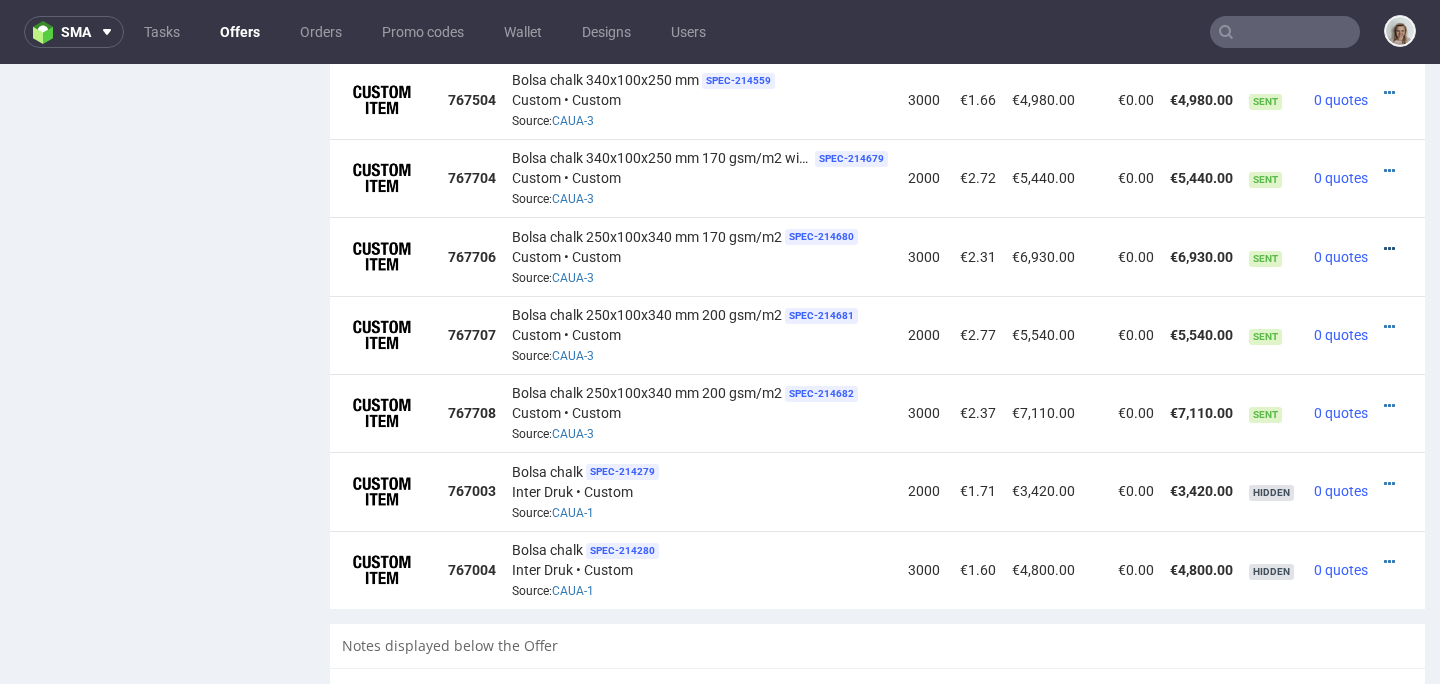 click at bounding box center (1389, 249) 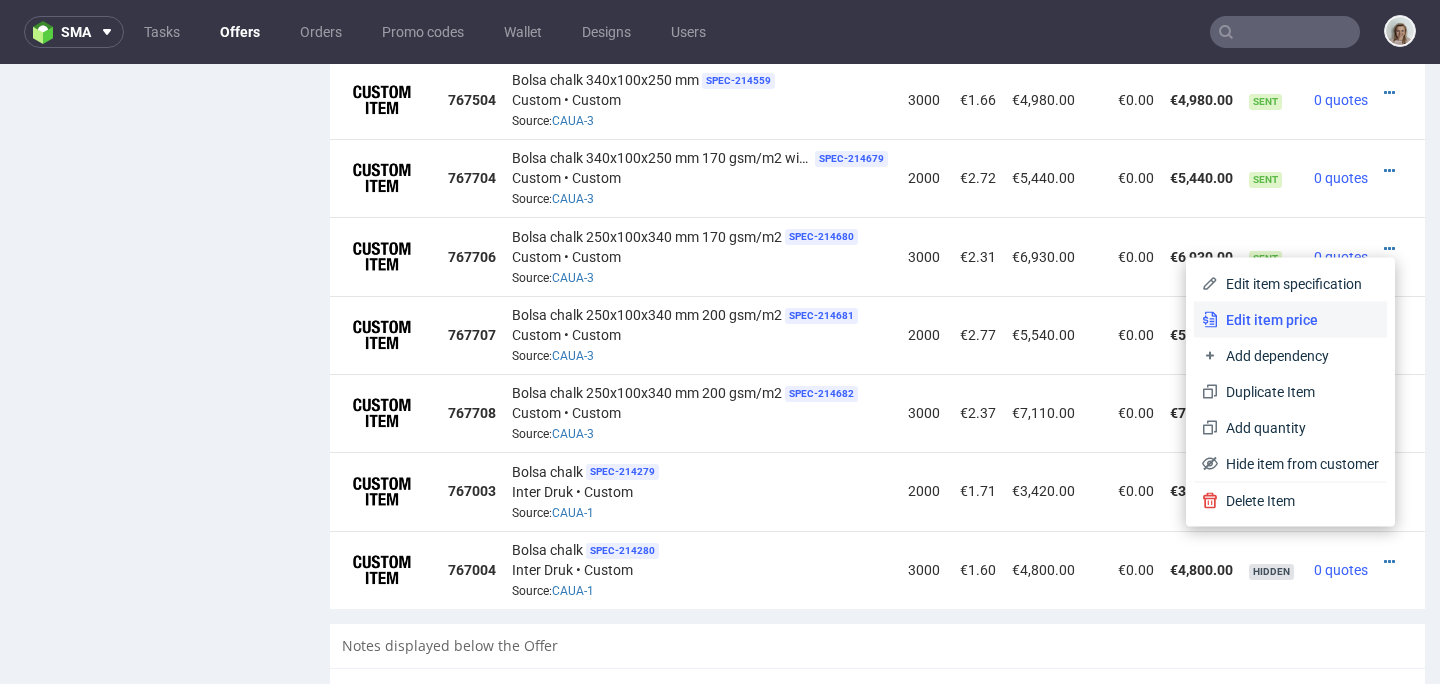click on "Edit item price" at bounding box center (1298, 320) 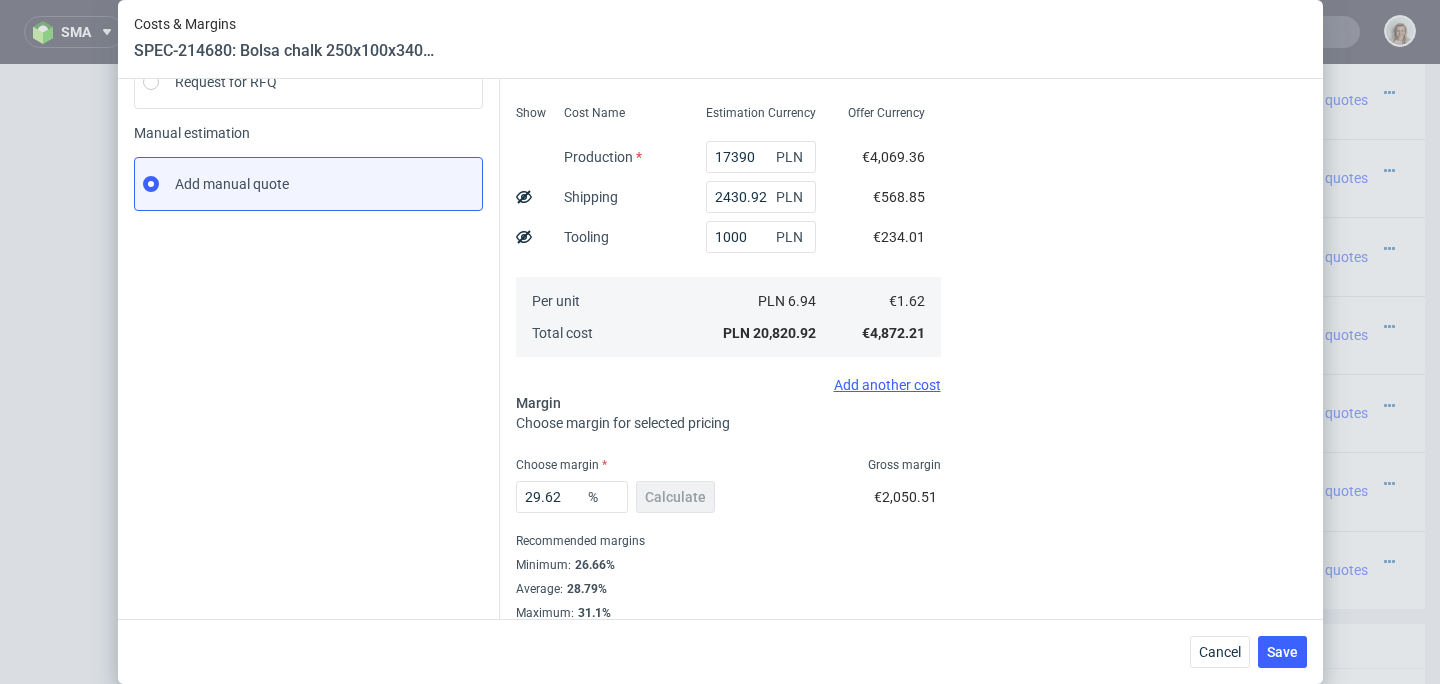 scroll, scrollTop: 288, scrollLeft: 0, axis: vertical 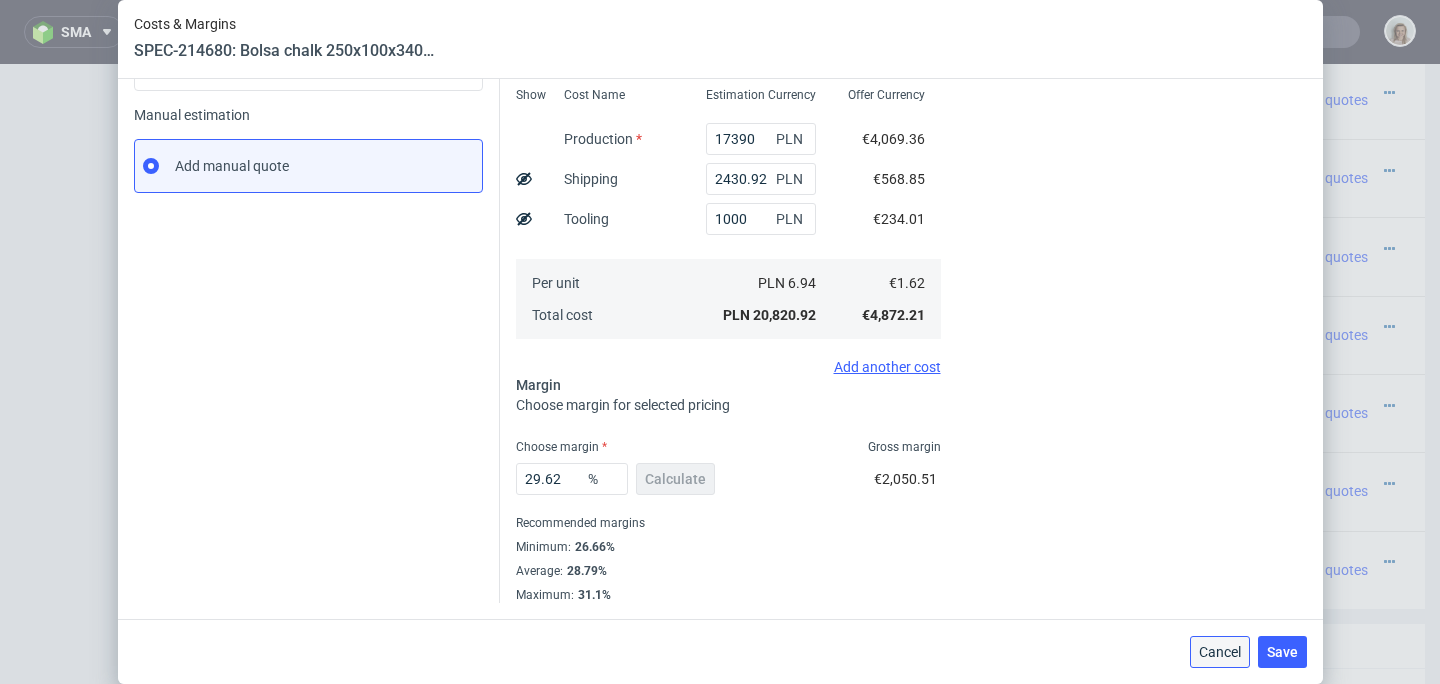 click on "Cancel" at bounding box center (1220, 652) 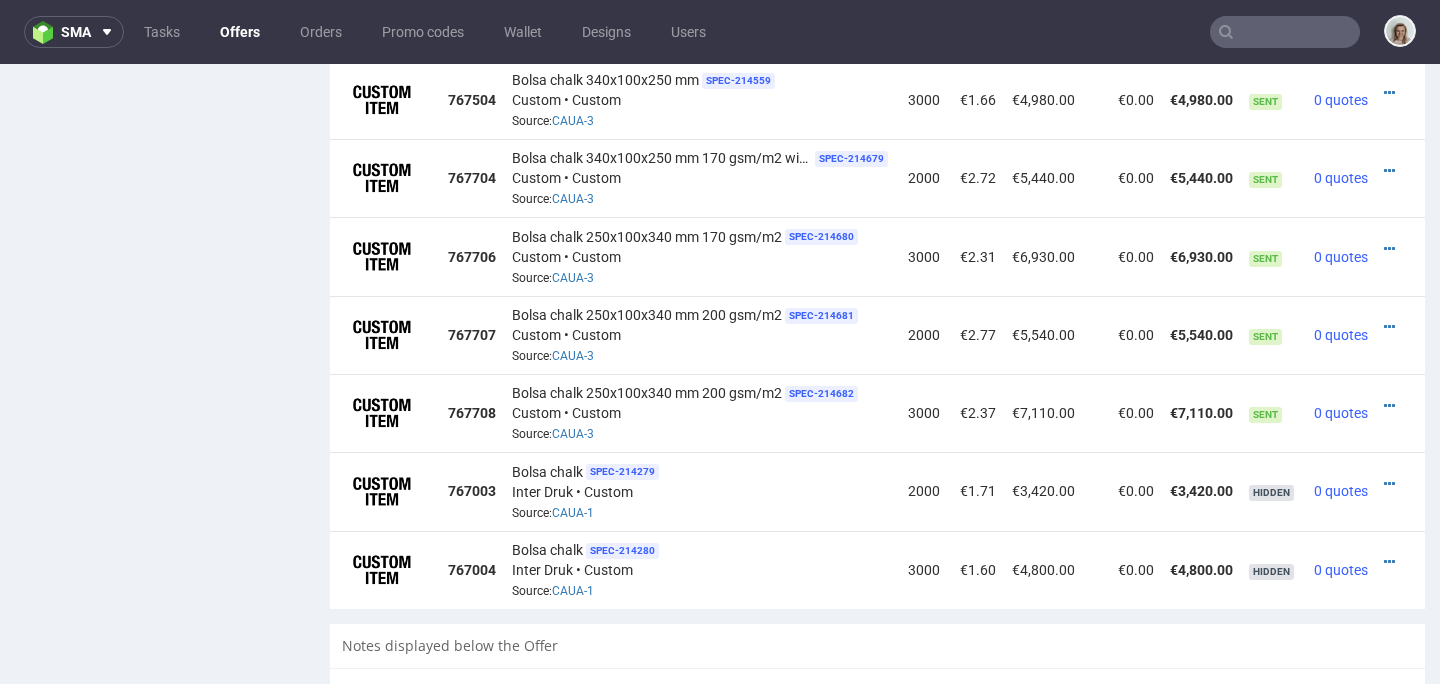 click at bounding box center [1400, 256] 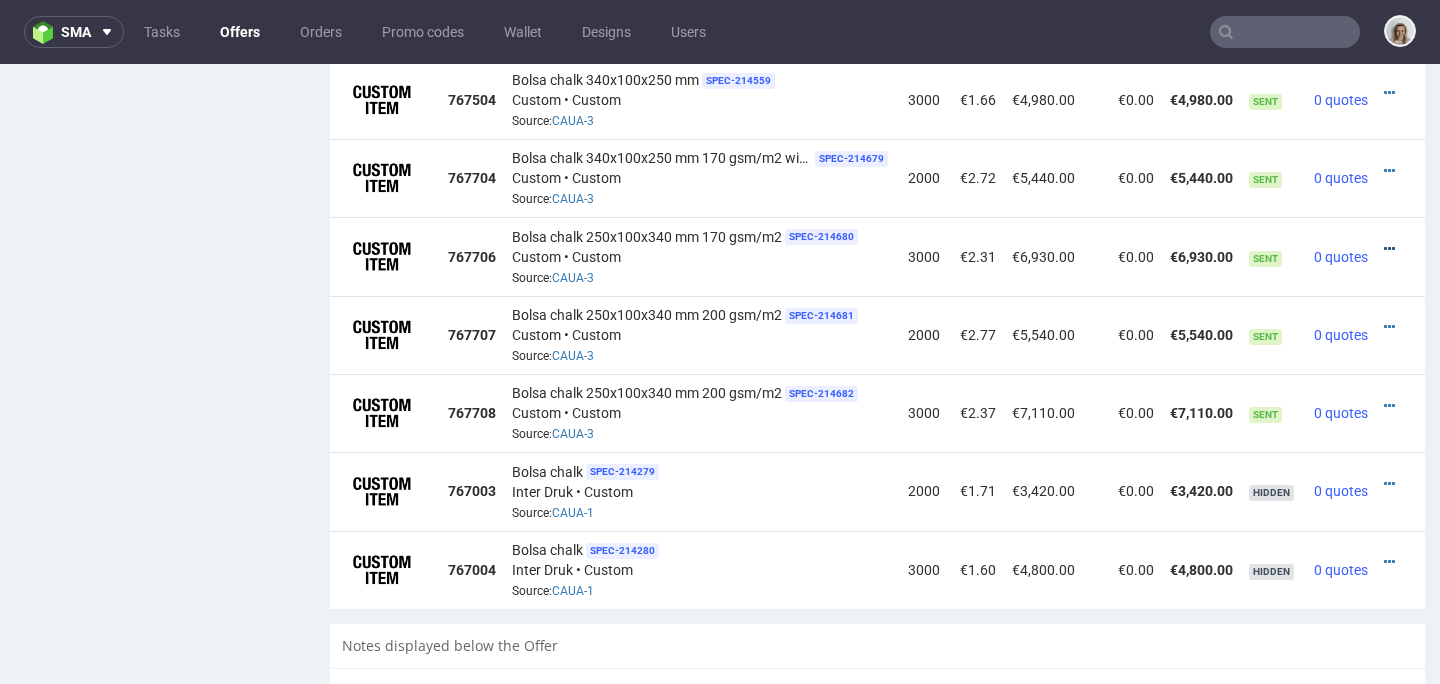 click at bounding box center [1389, 249] 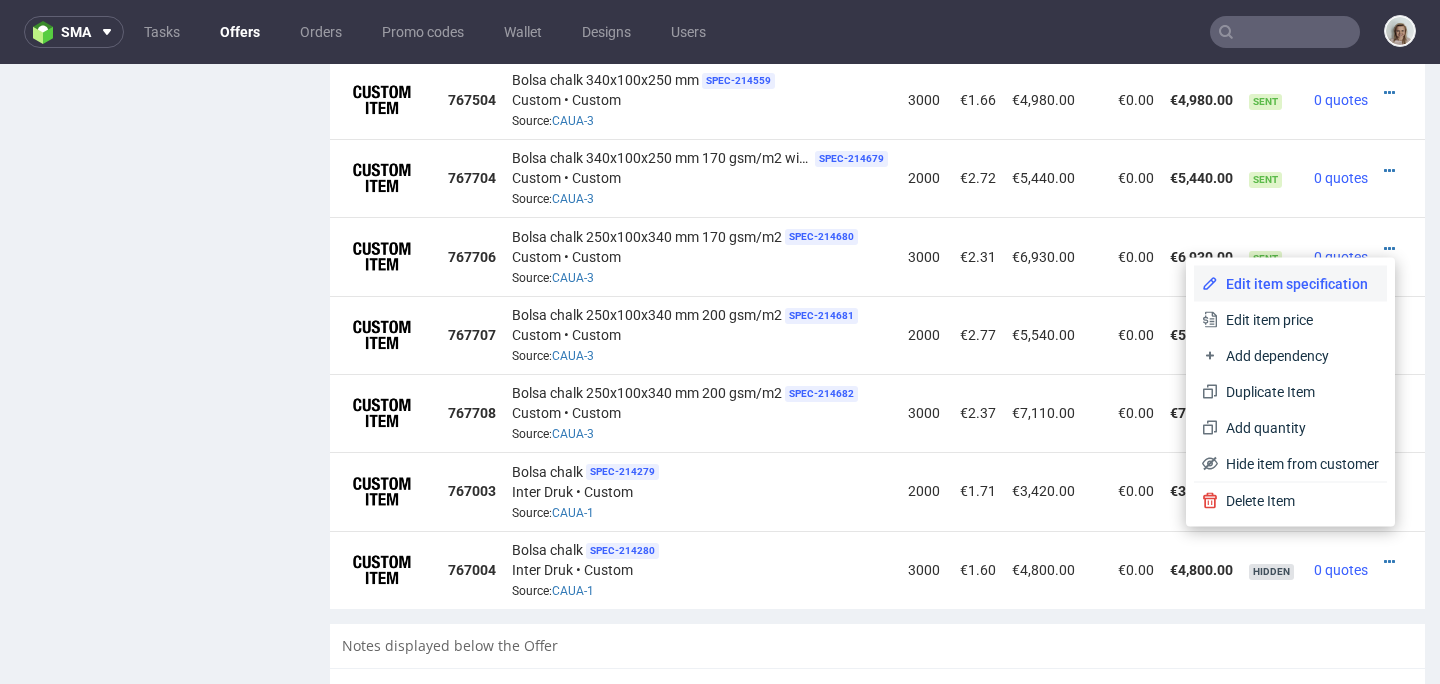 click on "Edit item specification" at bounding box center (1298, 284) 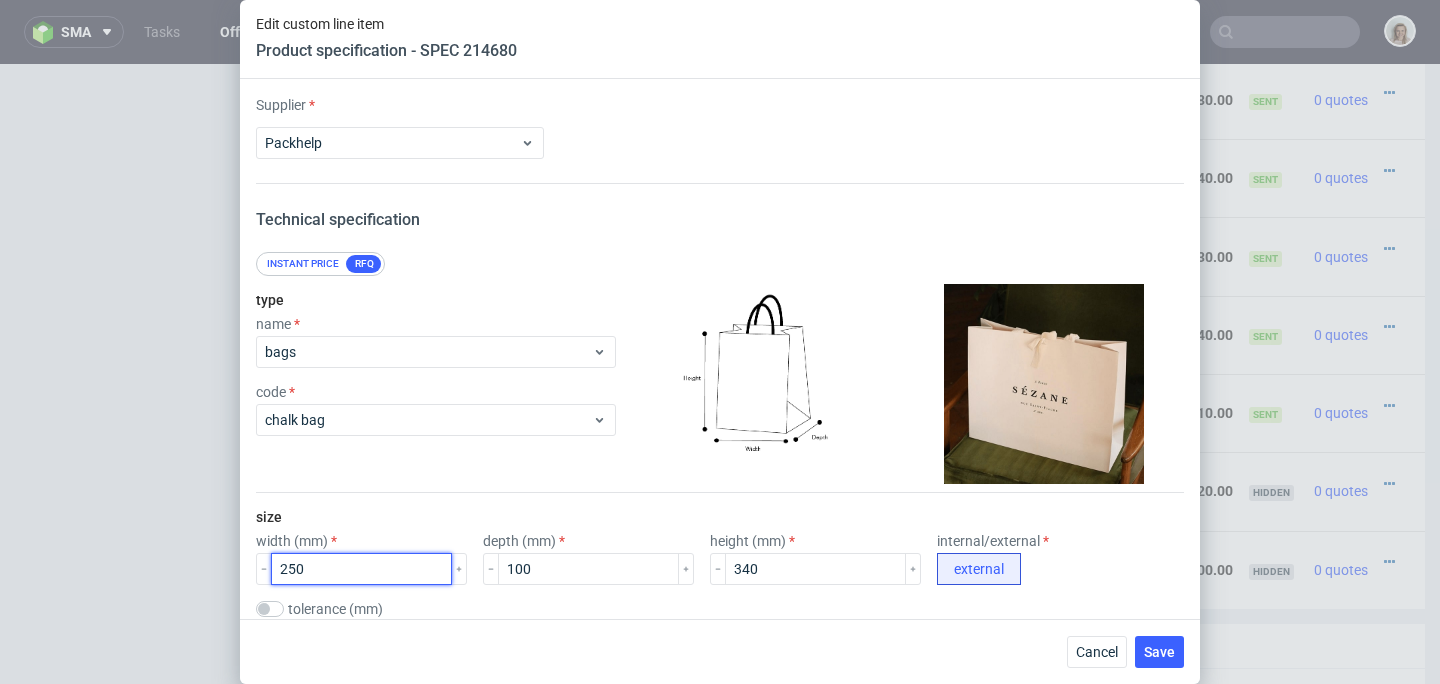 drag, startPoint x: 327, startPoint y: 566, endPoint x: 226, endPoint y: 563, distance: 101.04455 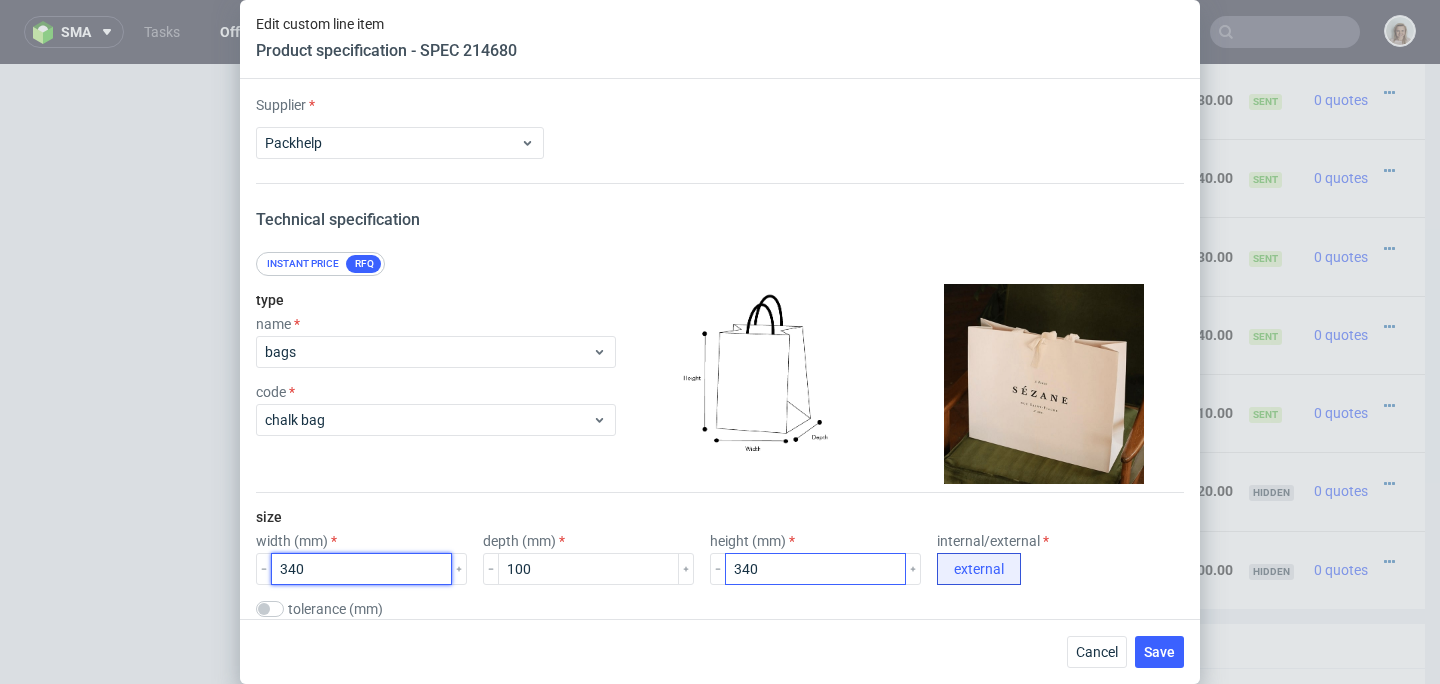 type on "340" 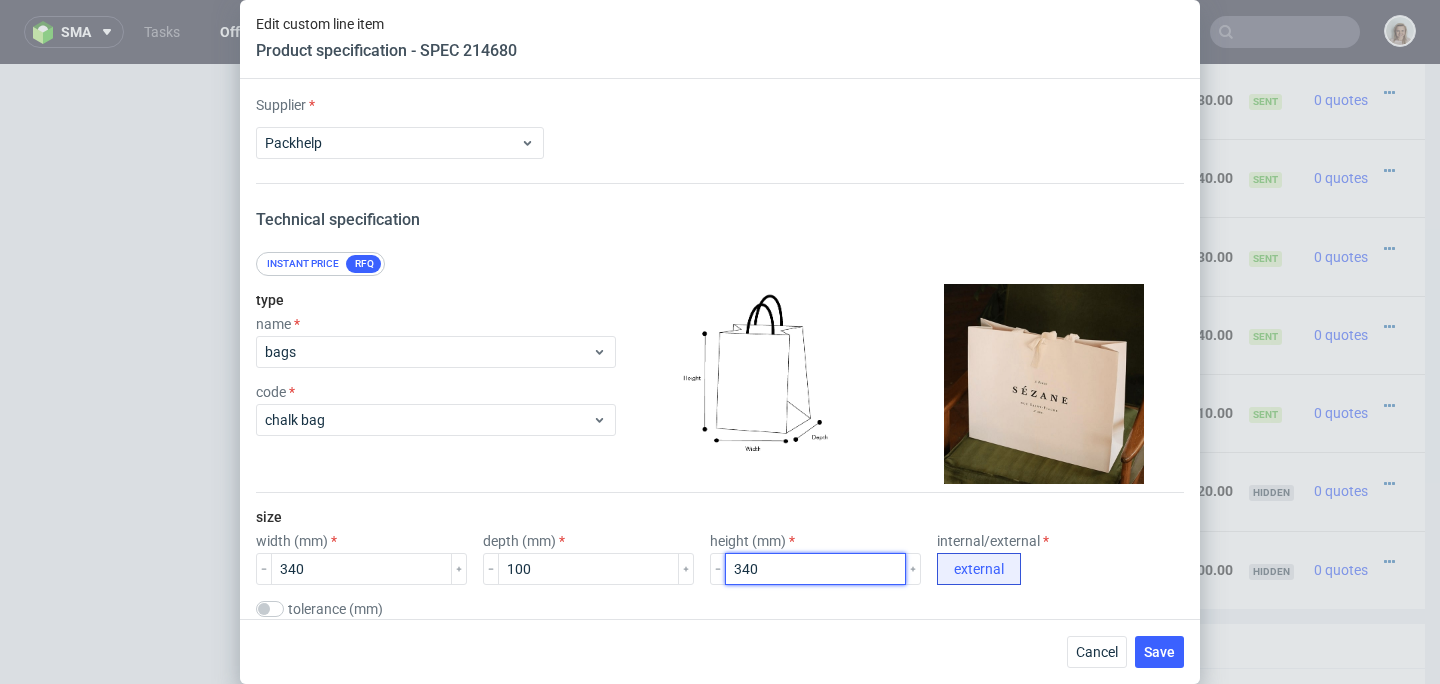 drag, startPoint x: 745, startPoint y: 560, endPoint x: 666, endPoint y: 562, distance: 79.025314 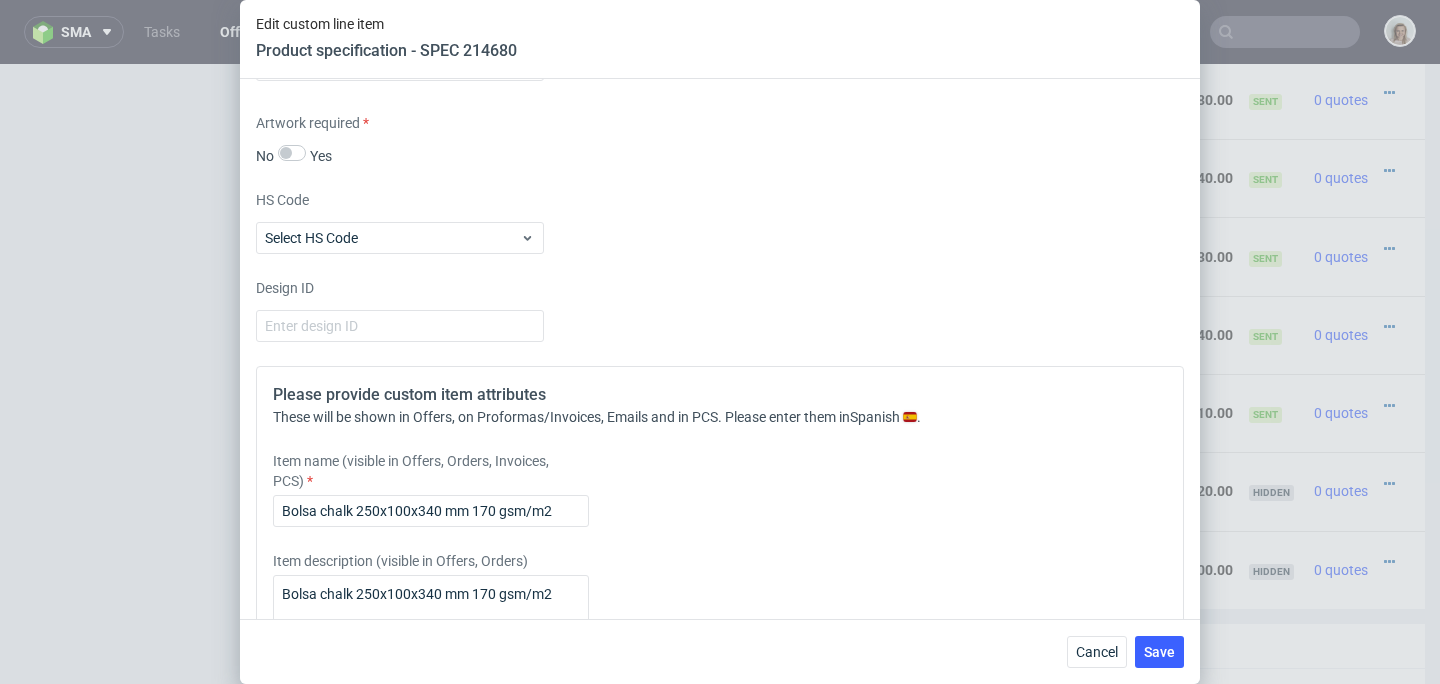 scroll, scrollTop: 2629, scrollLeft: 0, axis: vertical 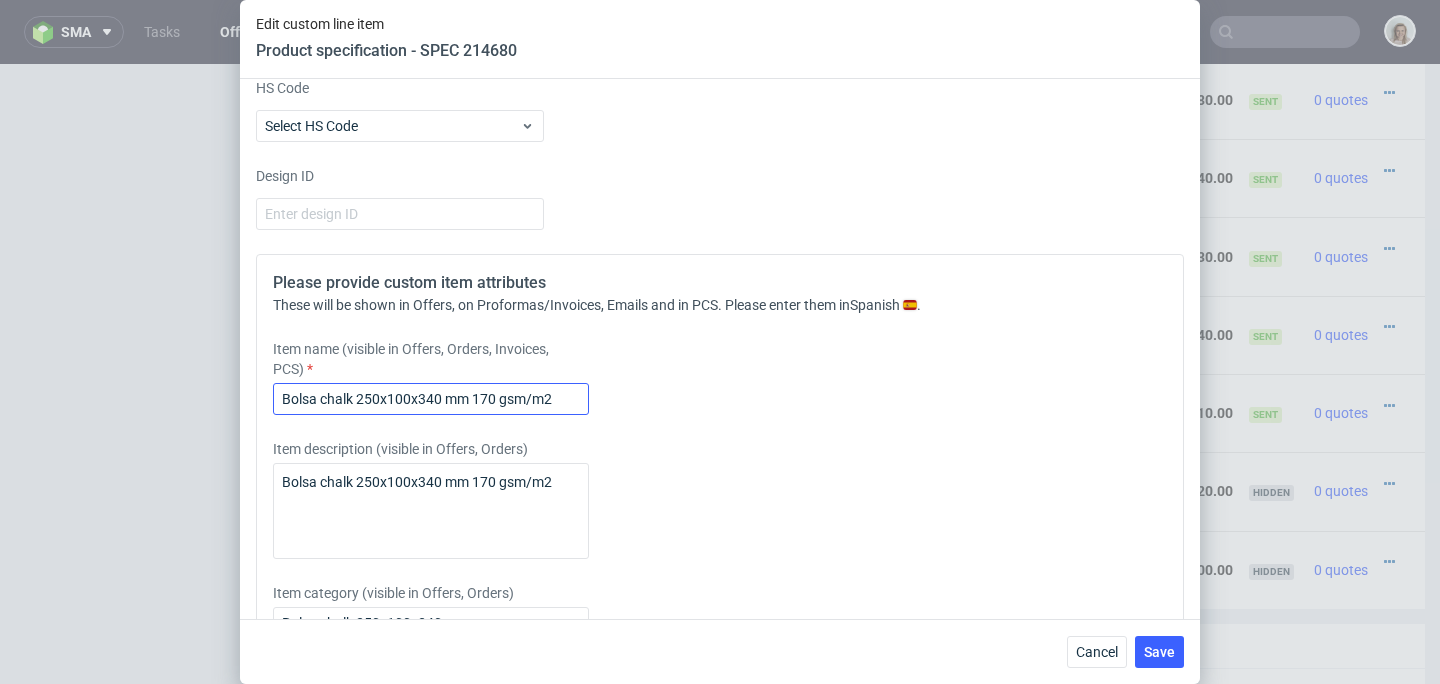 type on "250" 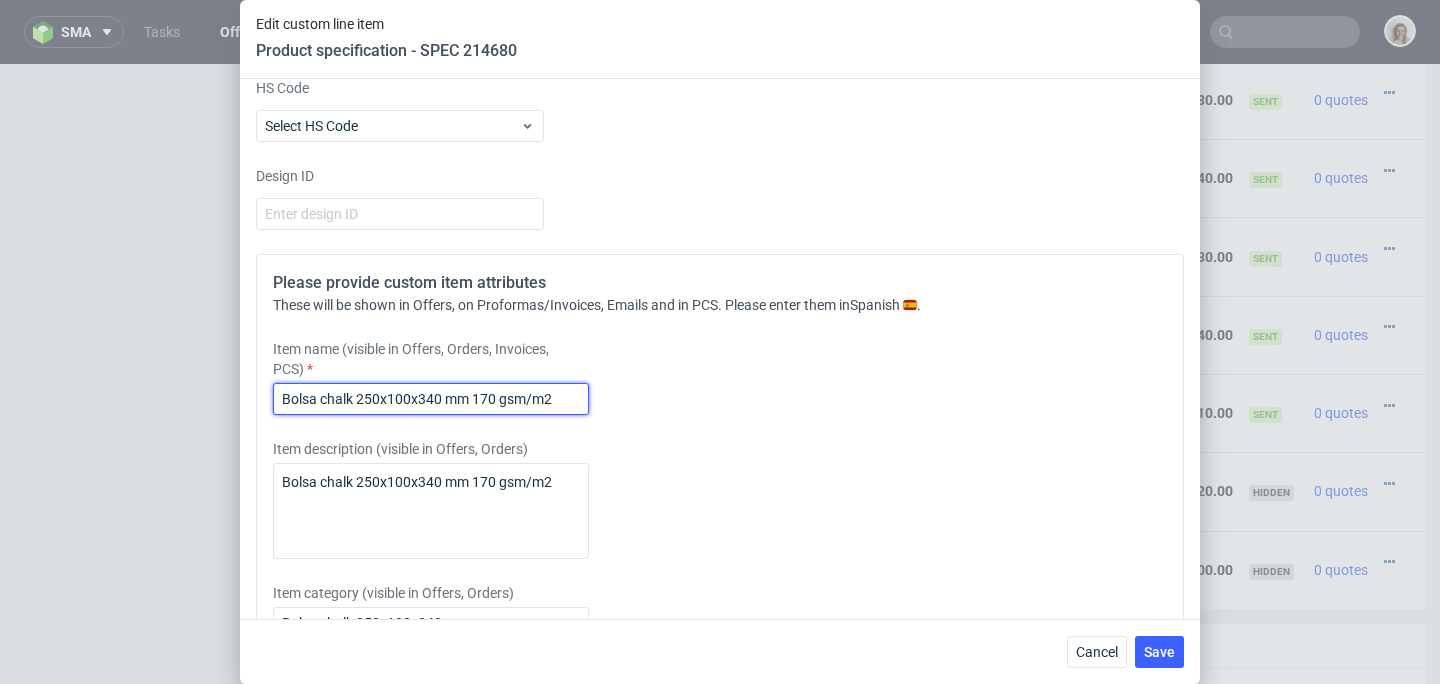 drag, startPoint x: 541, startPoint y: 399, endPoint x: 235, endPoint y: 381, distance: 306.52896 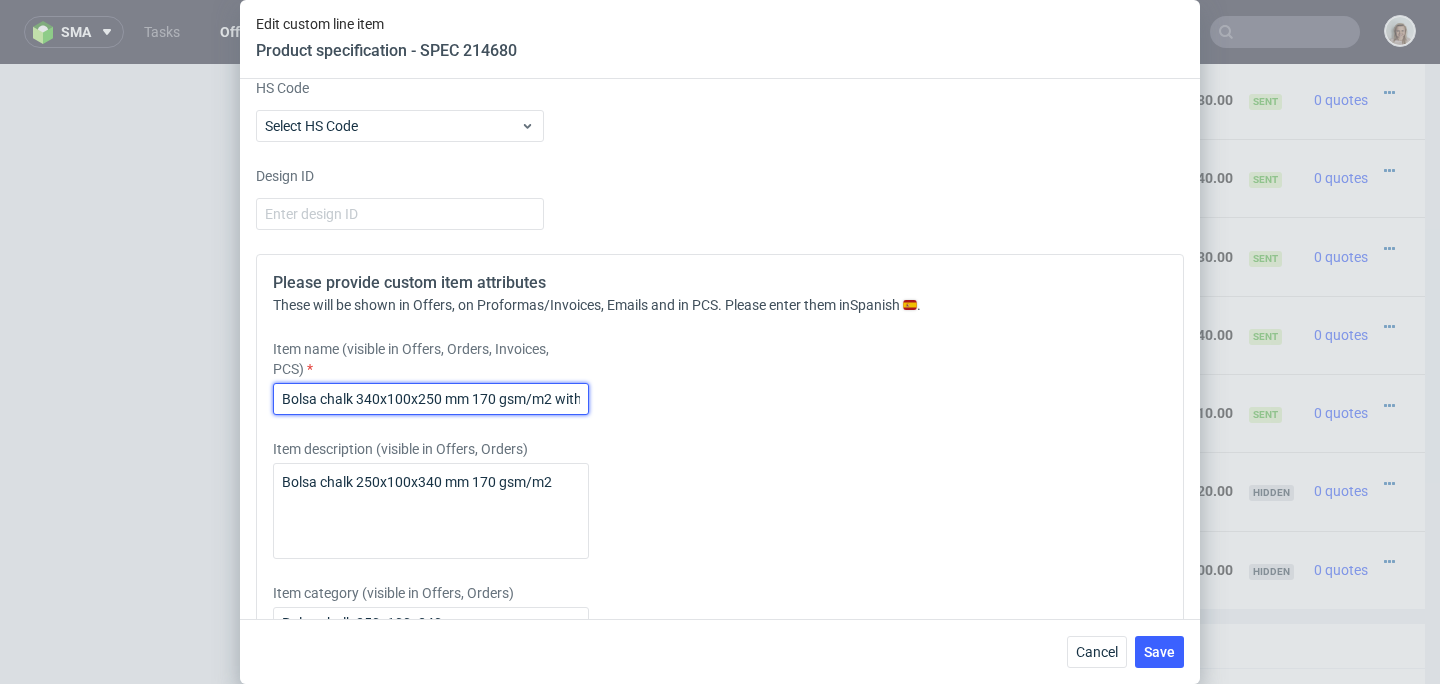 scroll, scrollTop: 0, scrollLeft: 31, axis: horizontal 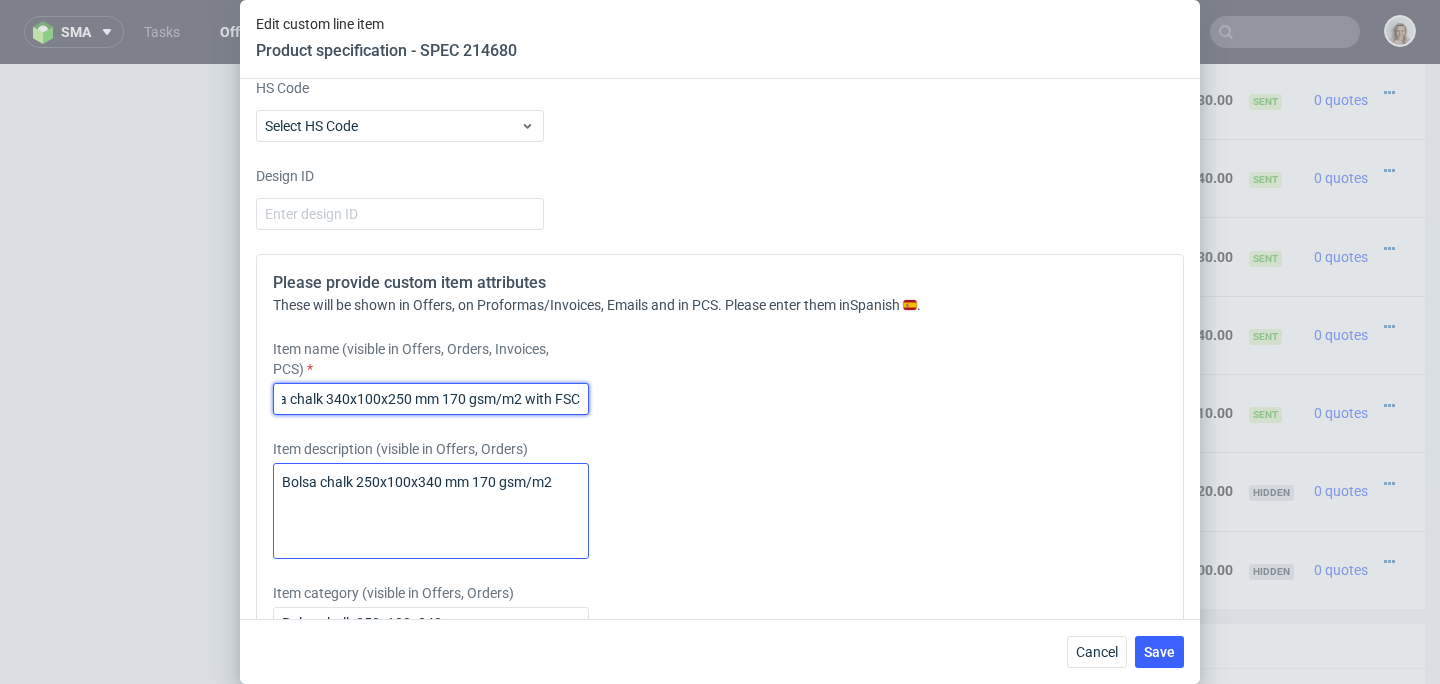 type on "Bolsa chalk 340x100x250 mm 170 gsm/m2 with FSC" 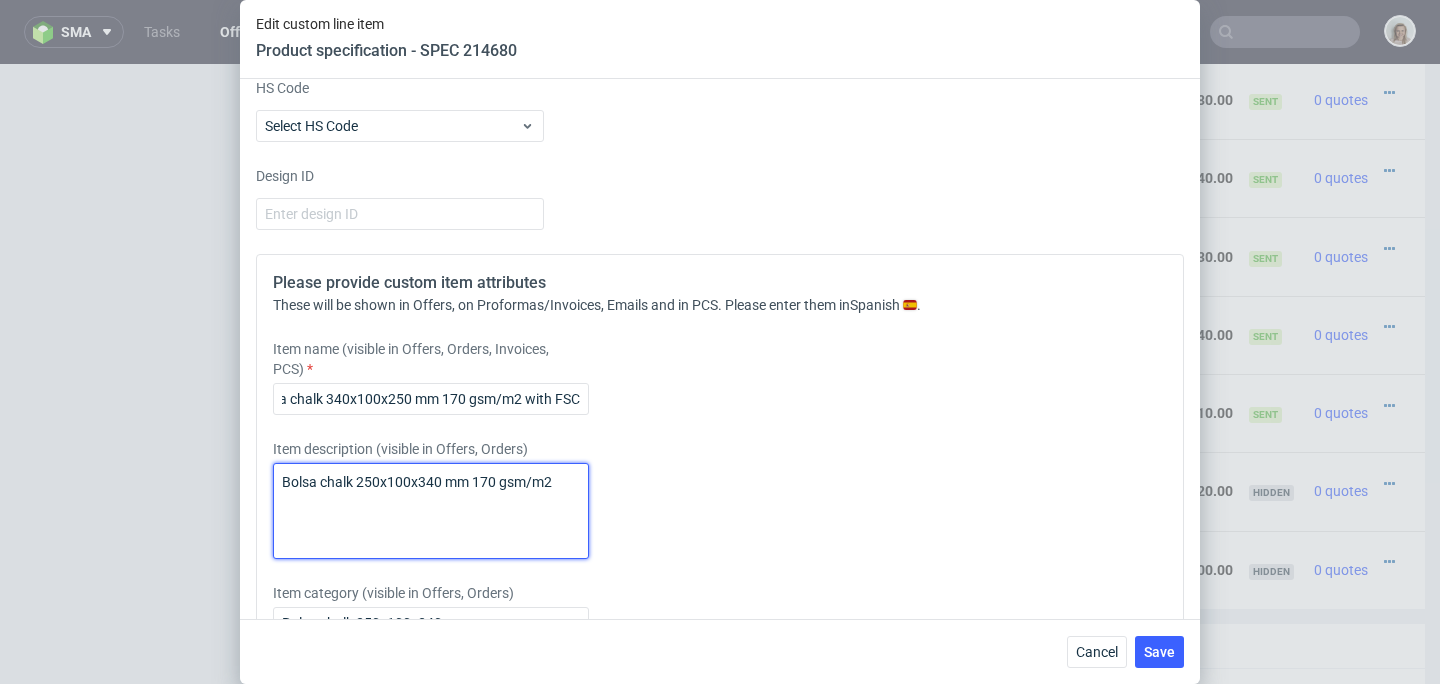 scroll, scrollTop: 0, scrollLeft: 0, axis: both 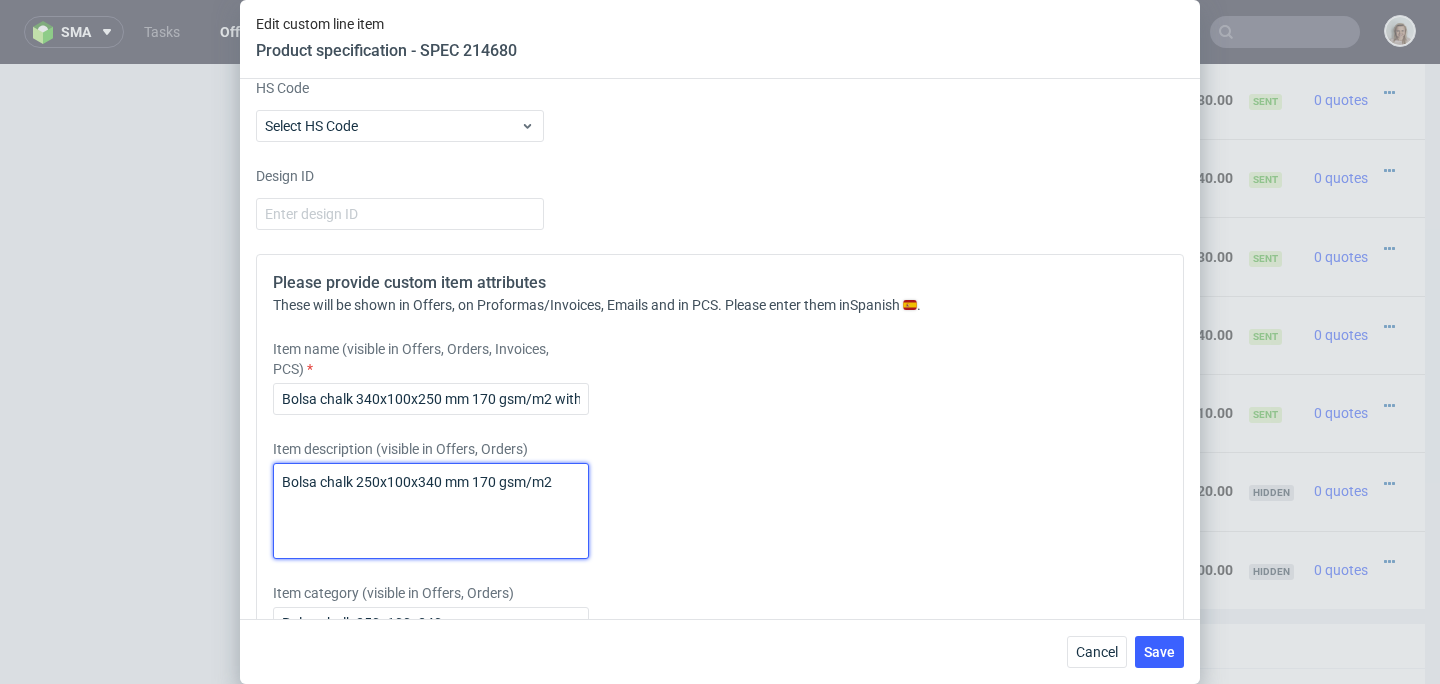 drag, startPoint x: 407, startPoint y: 484, endPoint x: 217, endPoint y: 484, distance: 190 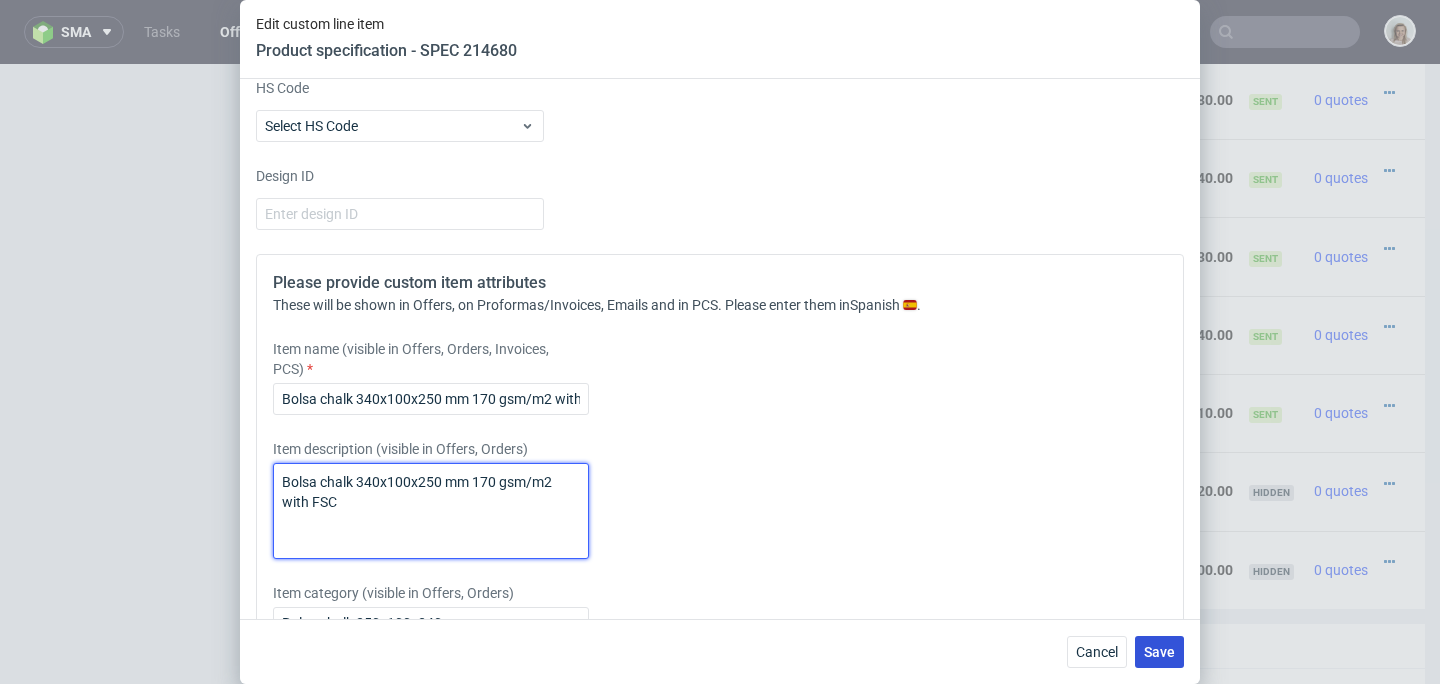 type on "Bolsa chalk 340x100x250 mm 170 gsm/m2 with FSC" 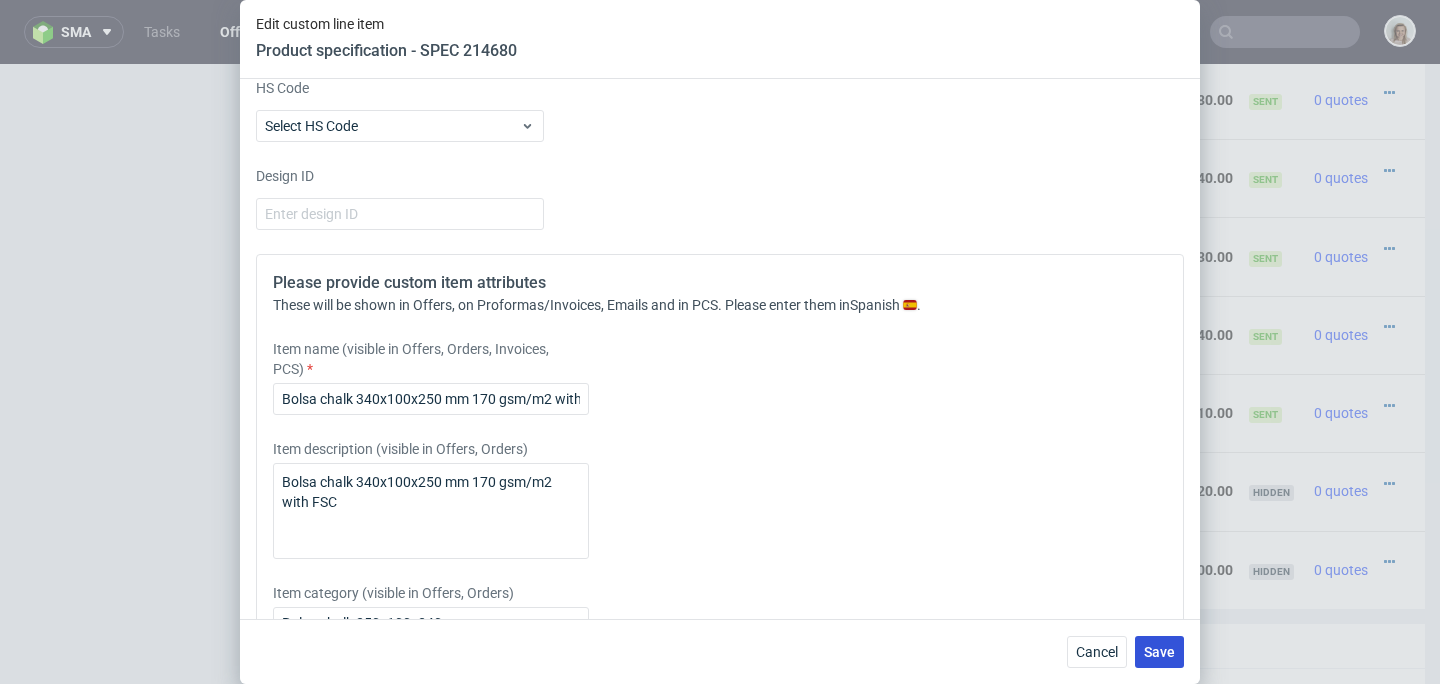 click on "Save" at bounding box center (1159, 652) 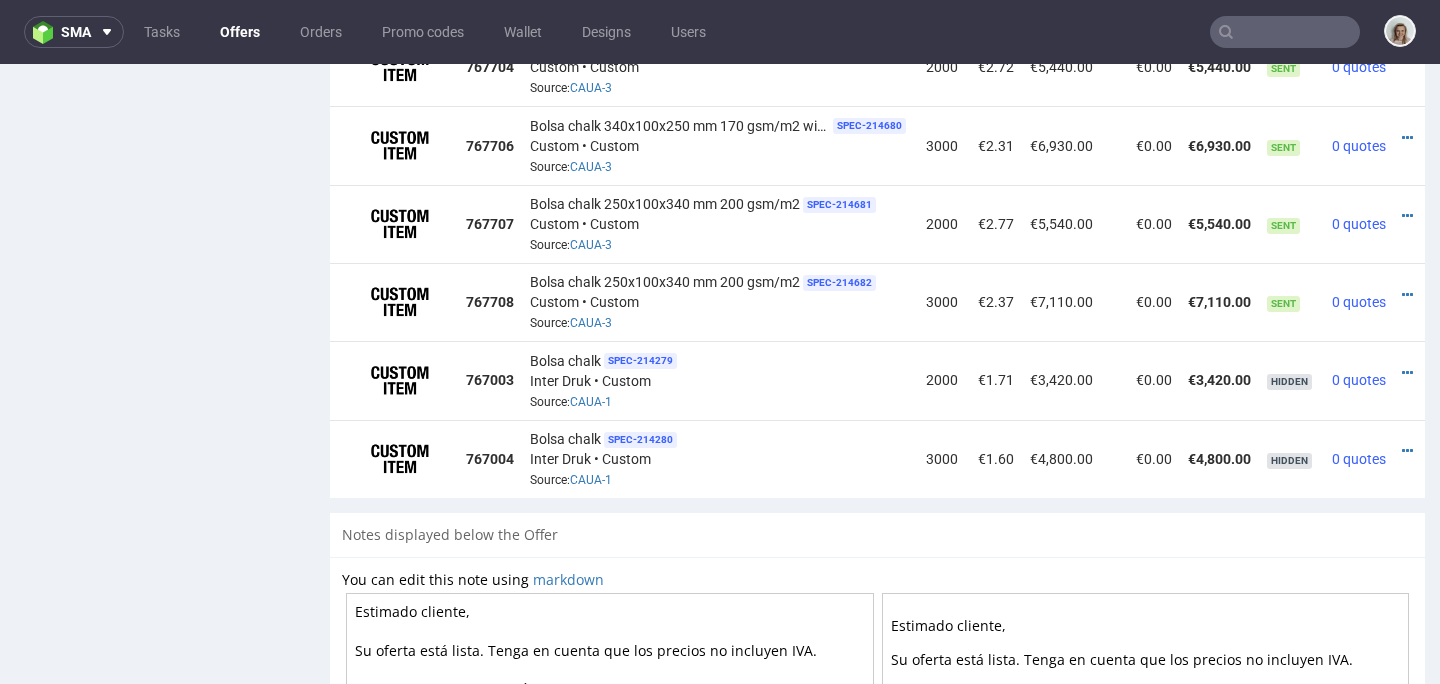 scroll, scrollTop: 1483, scrollLeft: 0, axis: vertical 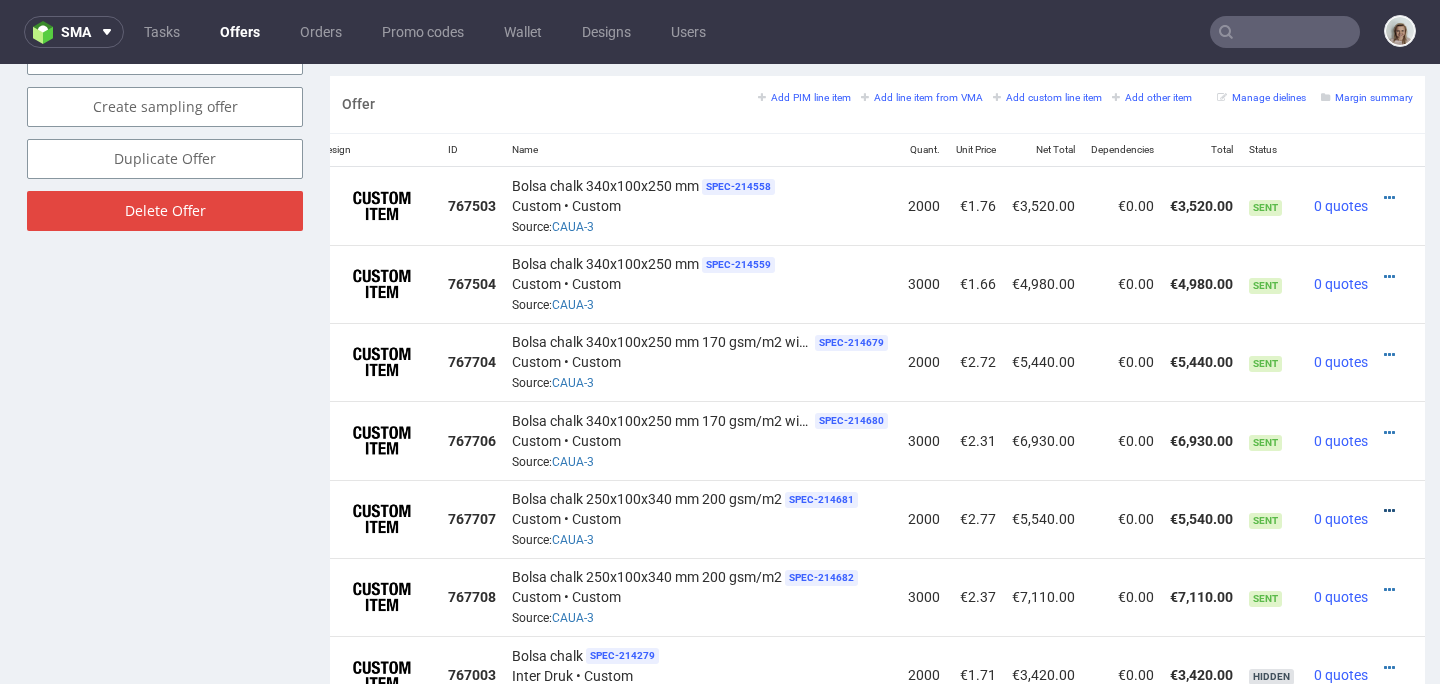 click at bounding box center (1389, 511) 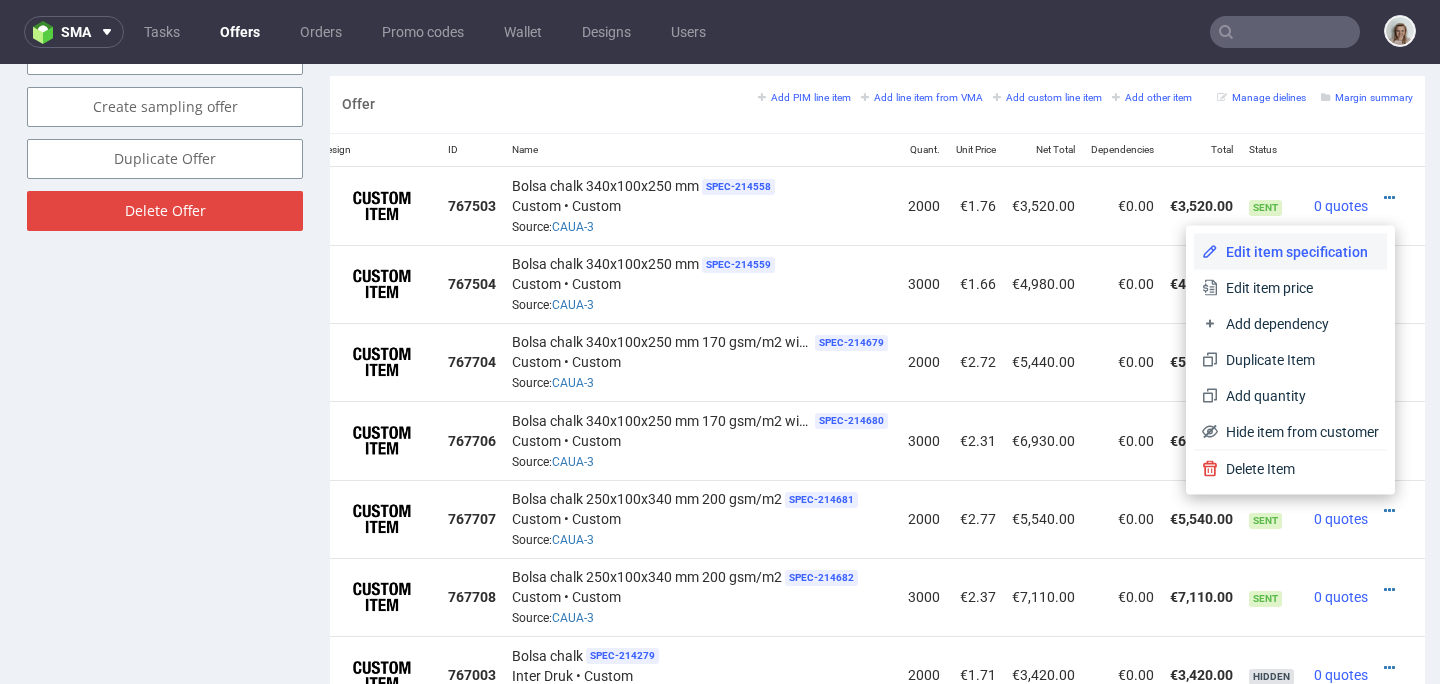 click on "Edit item specification" at bounding box center (1298, 252) 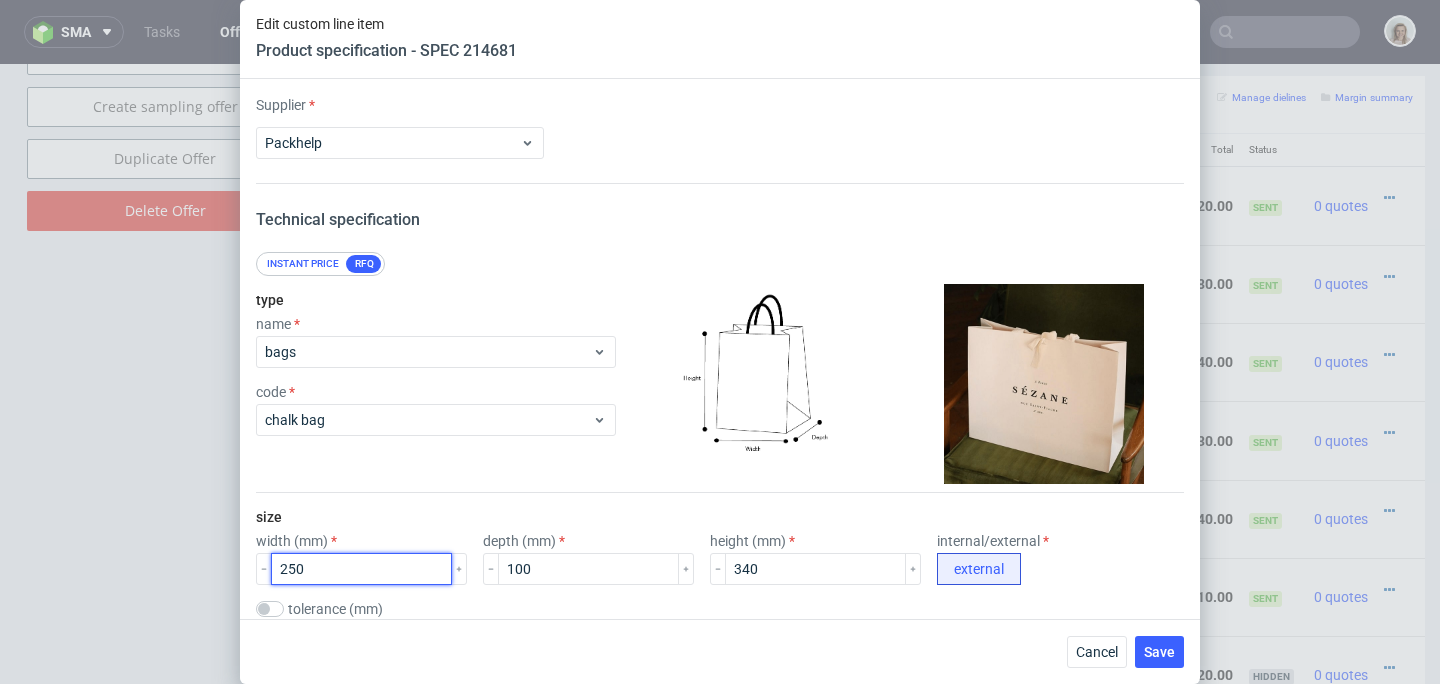 drag, startPoint x: 290, startPoint y: 564, endPoint x: 250, endPoint y: 567, distance: 40.112343 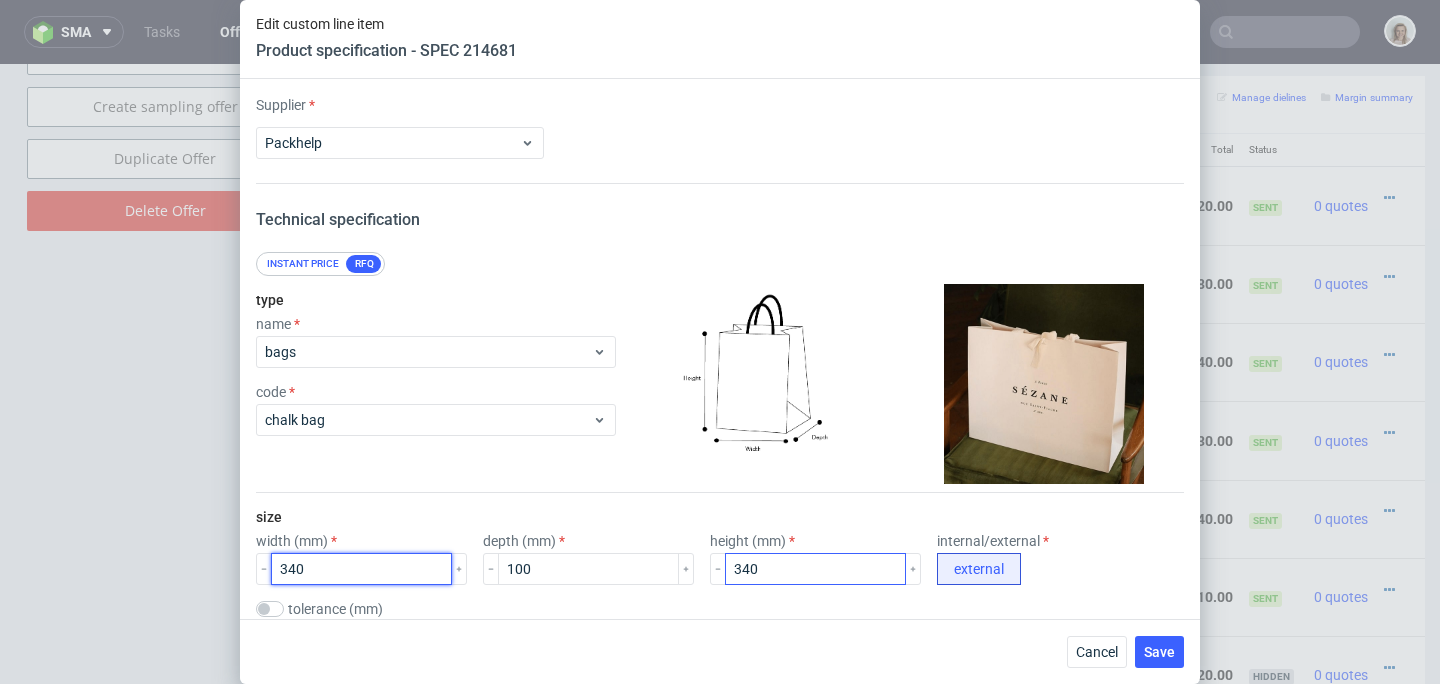 type on "340" 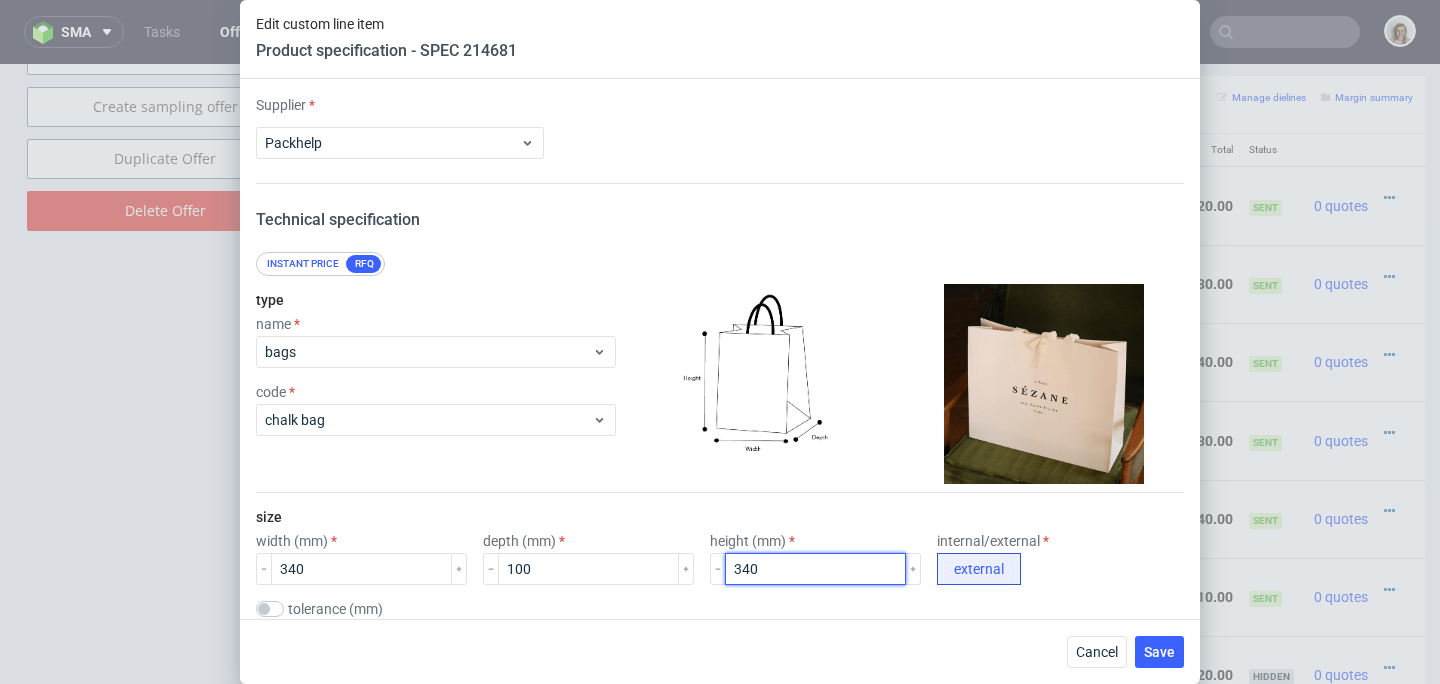 drag, startPoint x: 707, startPoint y: 570, endPoint x: 660, endPoint y: 568, distance: 47.042534 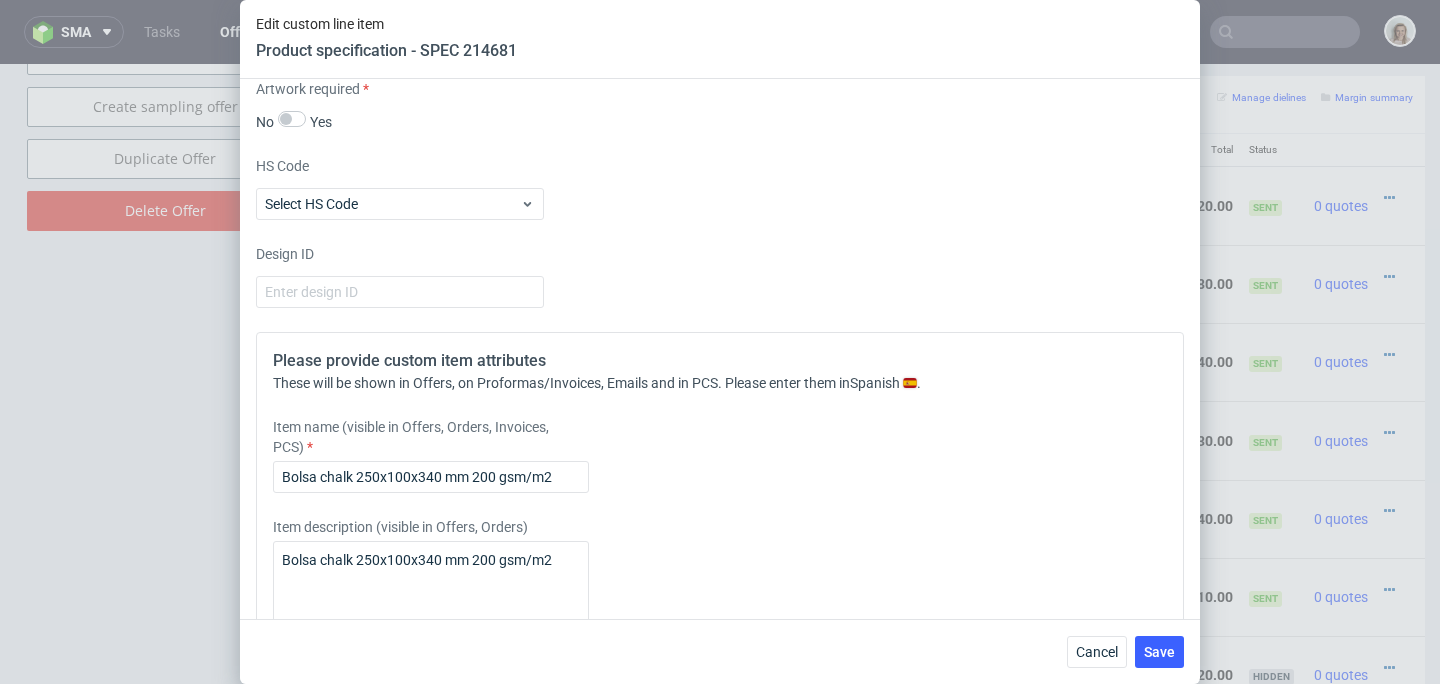 scroll, scrollTop: 2820, scrollLeft: 0, axis: vertical 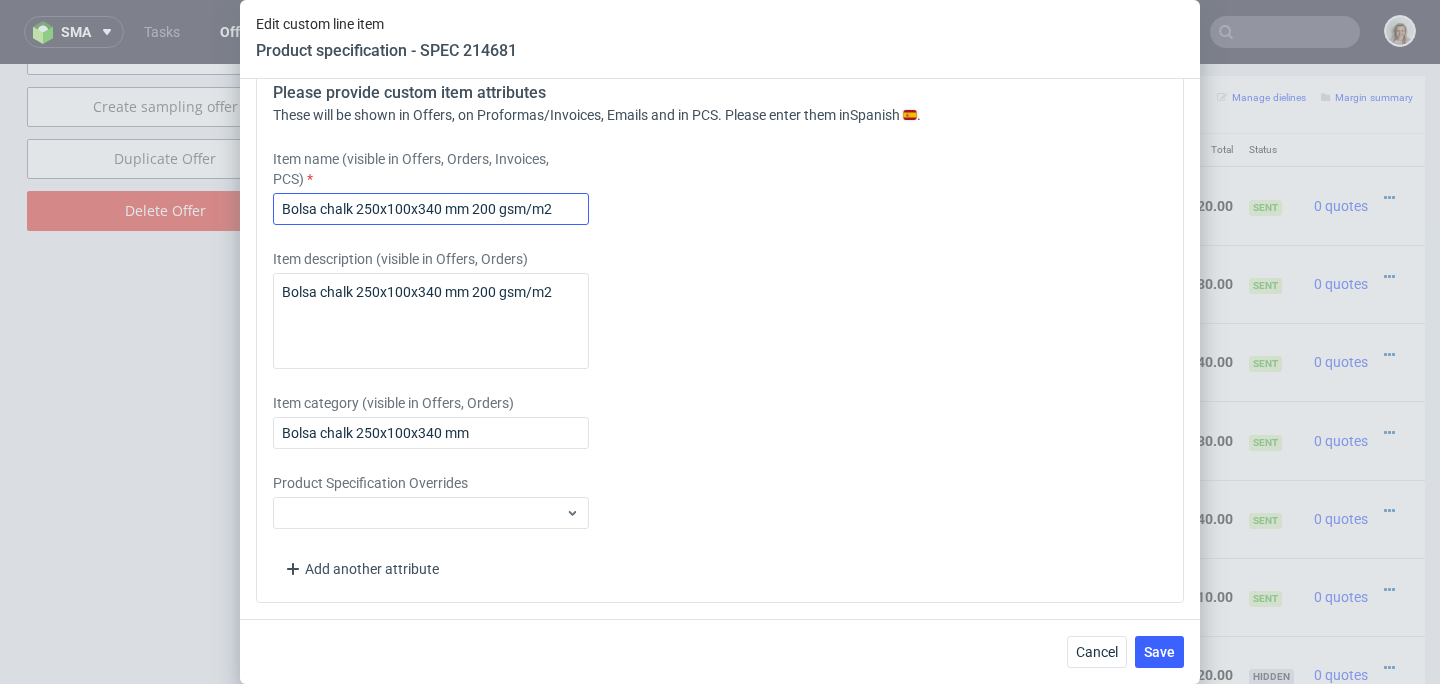 type on "250" 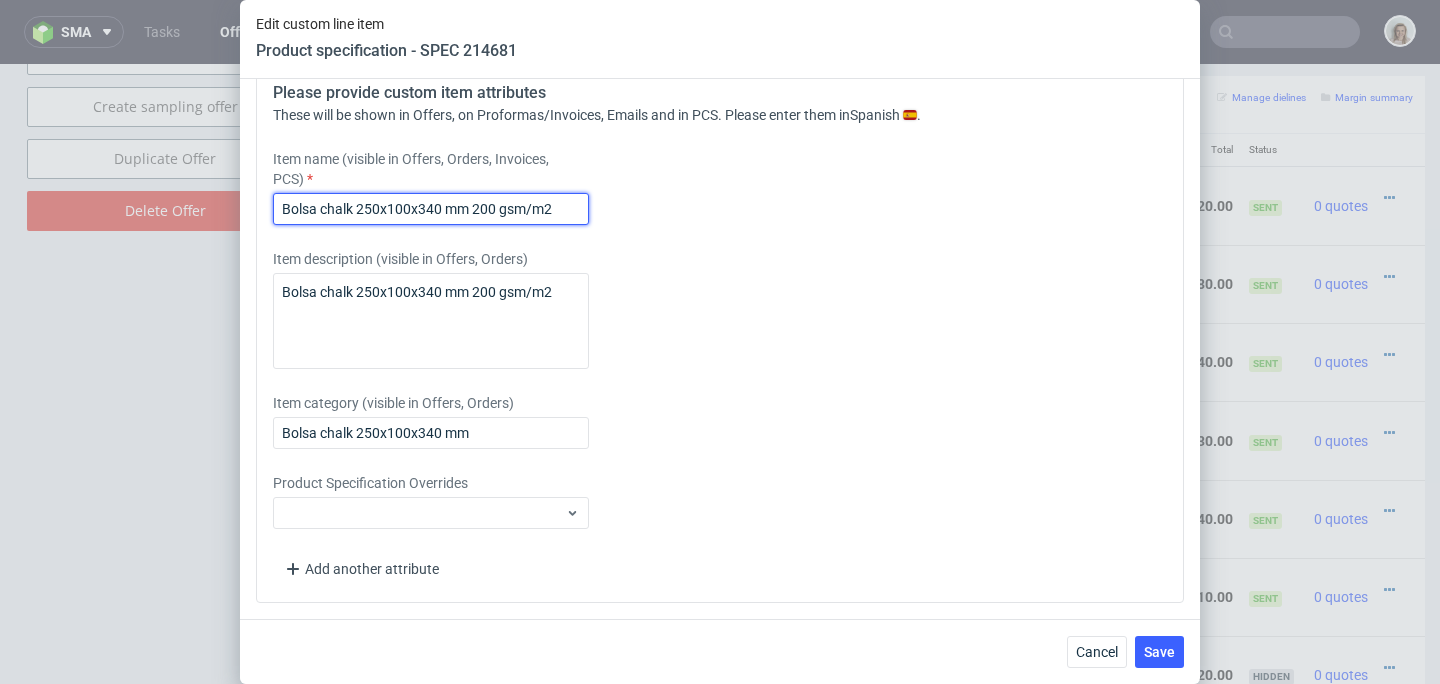 drag, startPoint x: 543, startPoint y: 213, endPoint x: 230, endPoint y: 203, distance: 313.1597 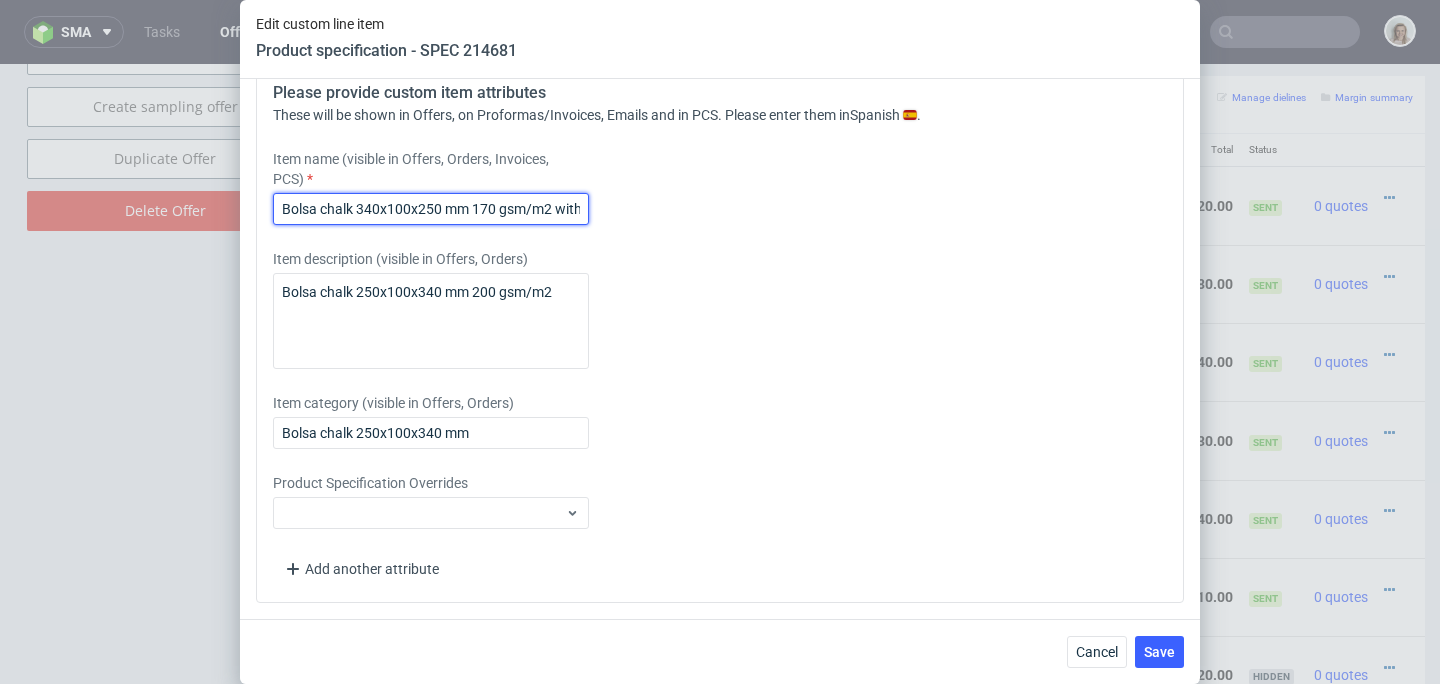 scroll, scrollTop: 0, scrollLeft: 31, axis: horizontal 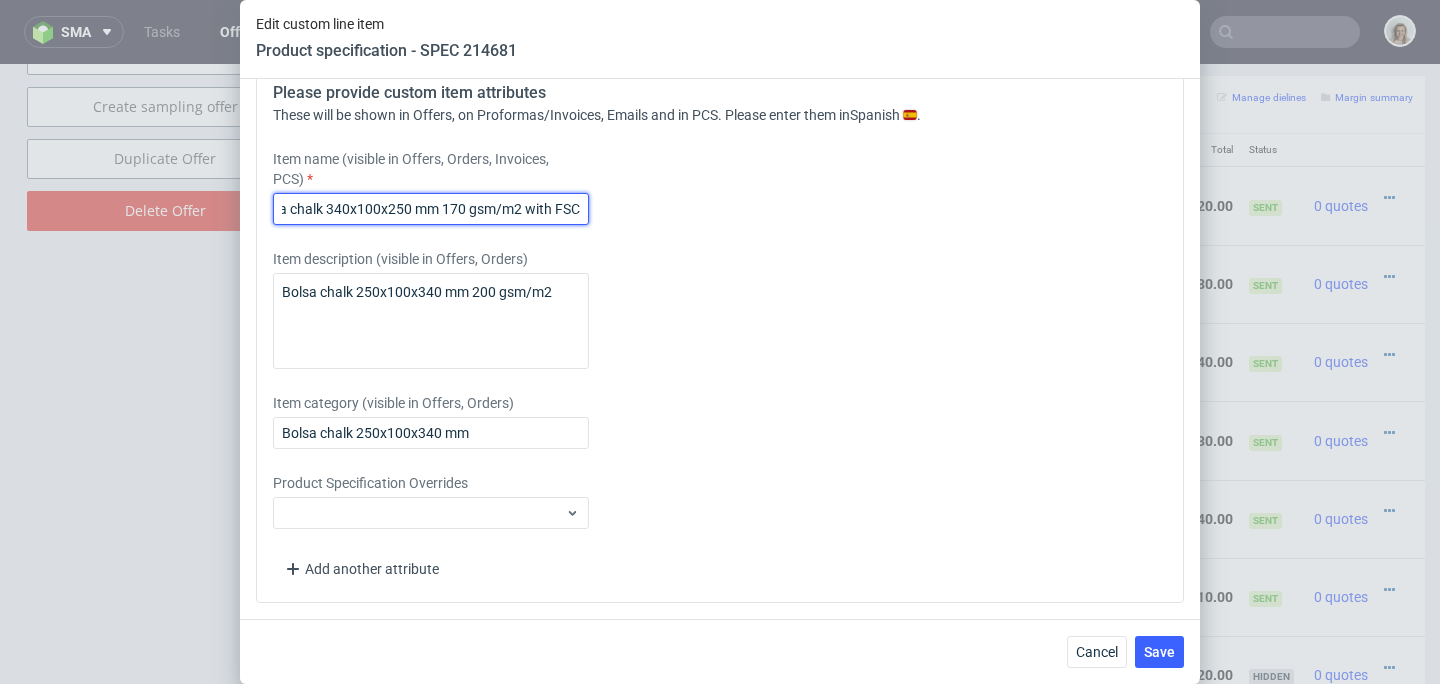 drag, startPoint x: 457, startPoint y: 203, endPoint x: 442, endPoint y: 205, distance: 15.132746 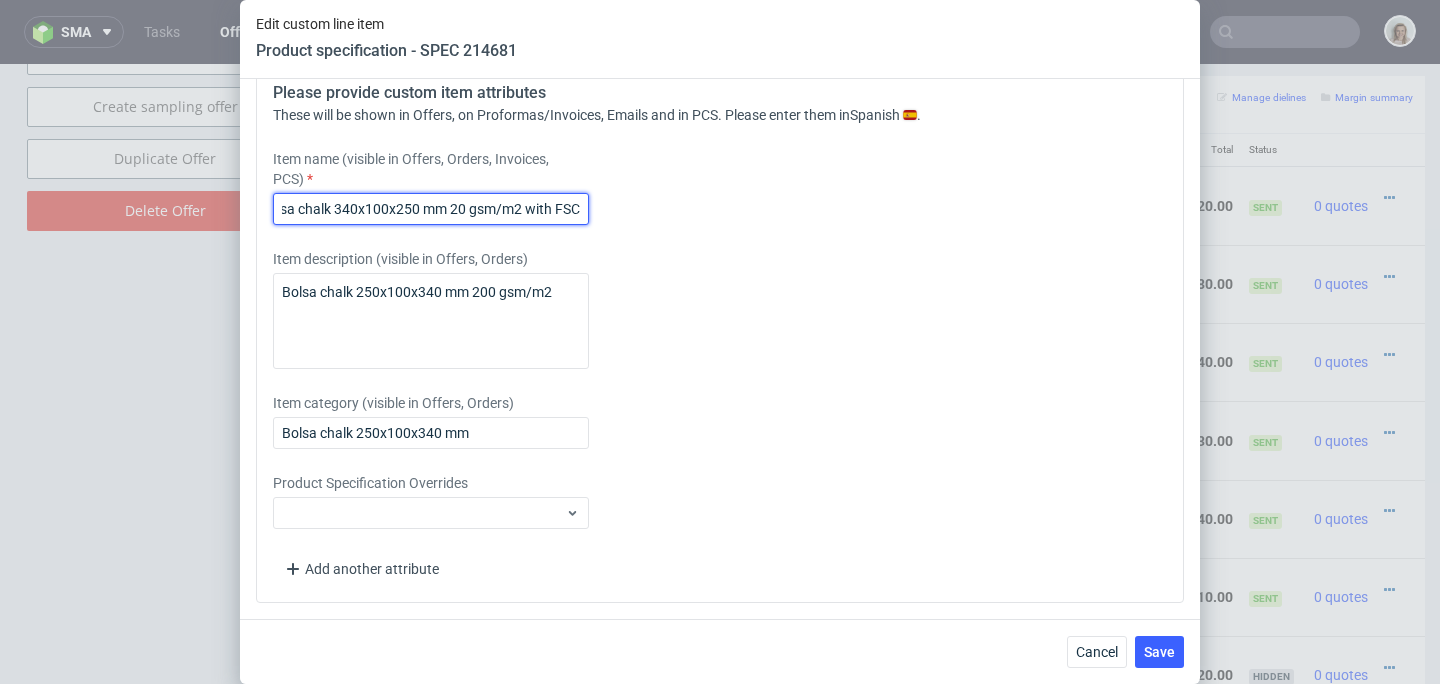 scroll, scrollTop: 0, scrollLeft: 24, axis: horizontal 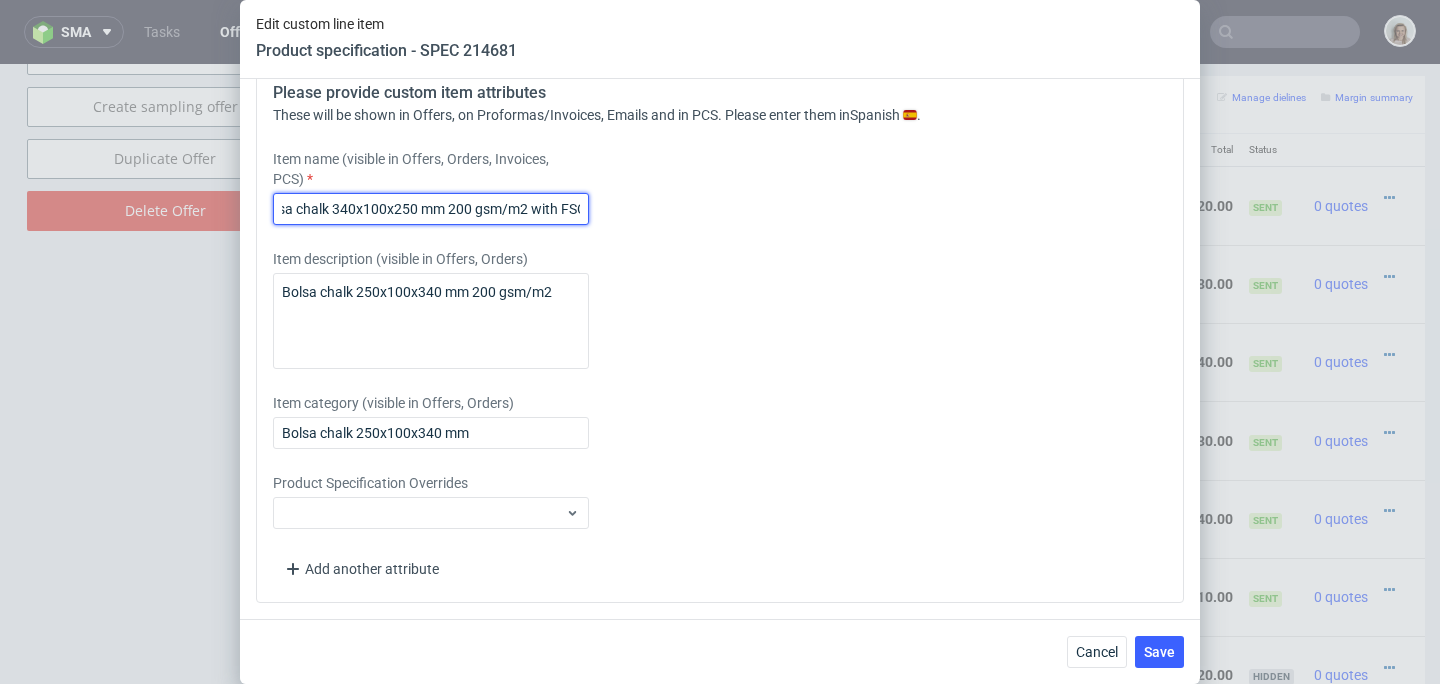 click on "Bolsa chalk 340x100x250 mm 200 gsm/m2 with FSC" at bounding box center [431, 209] 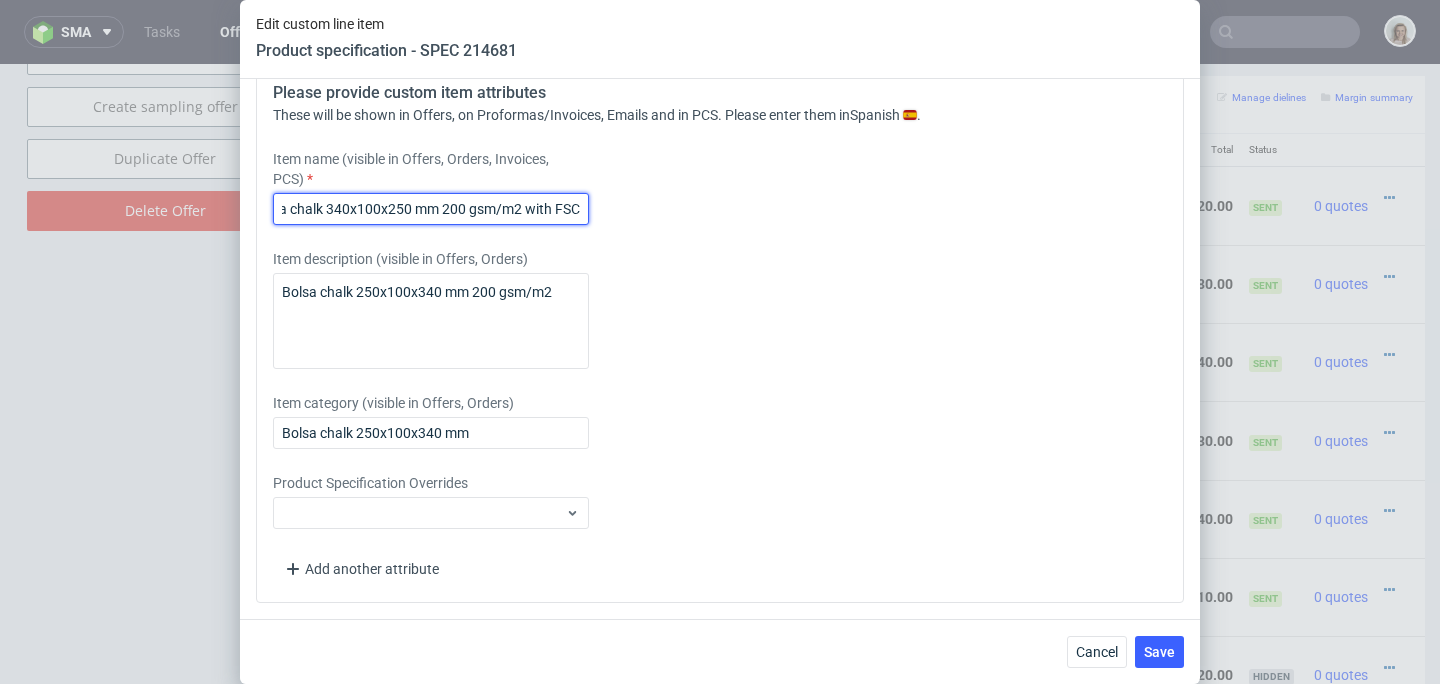 scroll, scrollTop: 0, scrollLeft: 0, axis: both 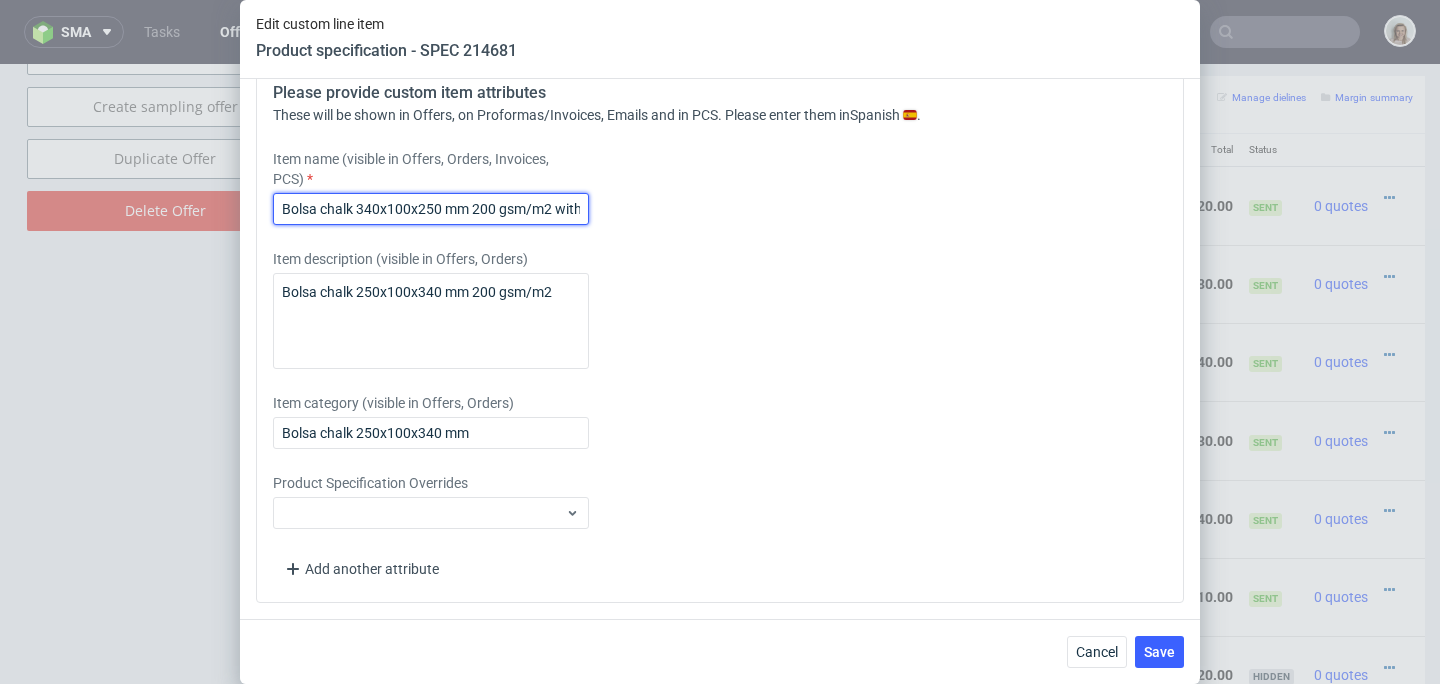 drag, startPoint x: 577, startPoint y: 204, endPoint x: 200, endPoint y: 204, distance: 377 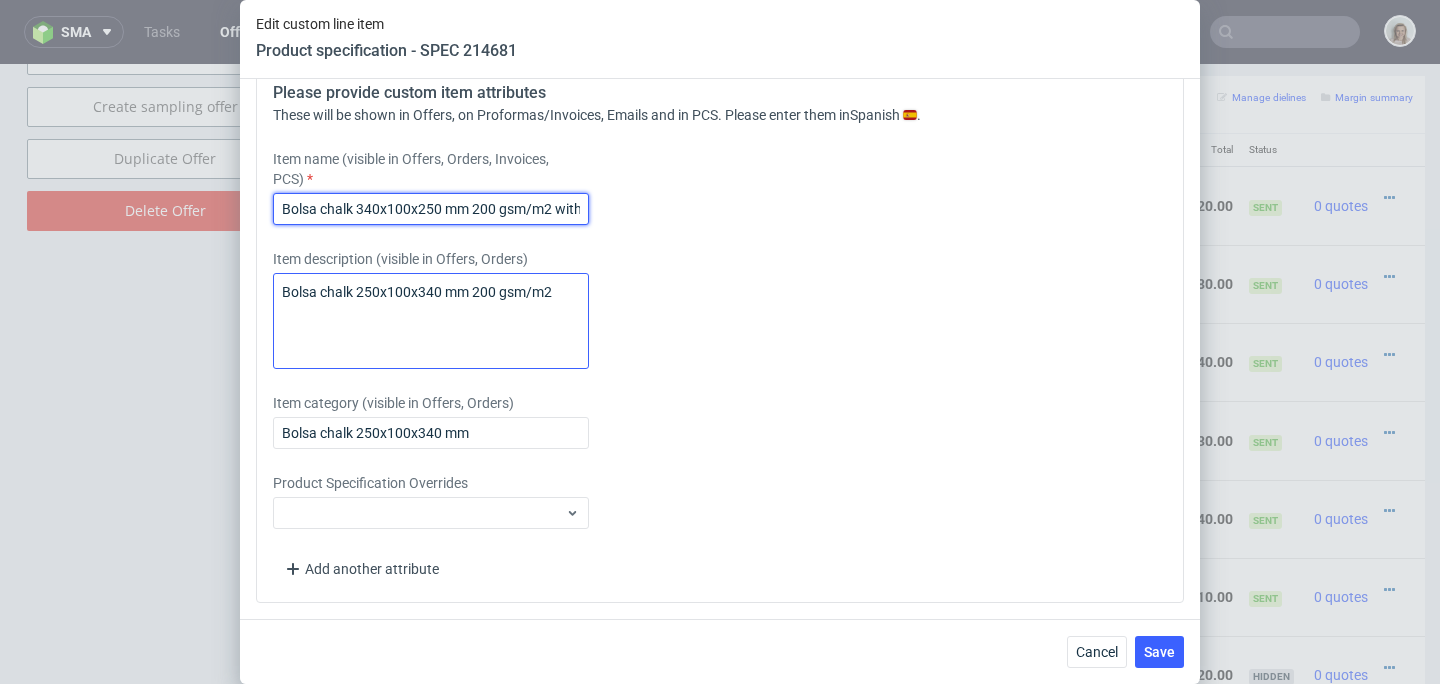 type on "Bolsa chalk 340x100x250 mm 200 gsm/m2 with FSC" 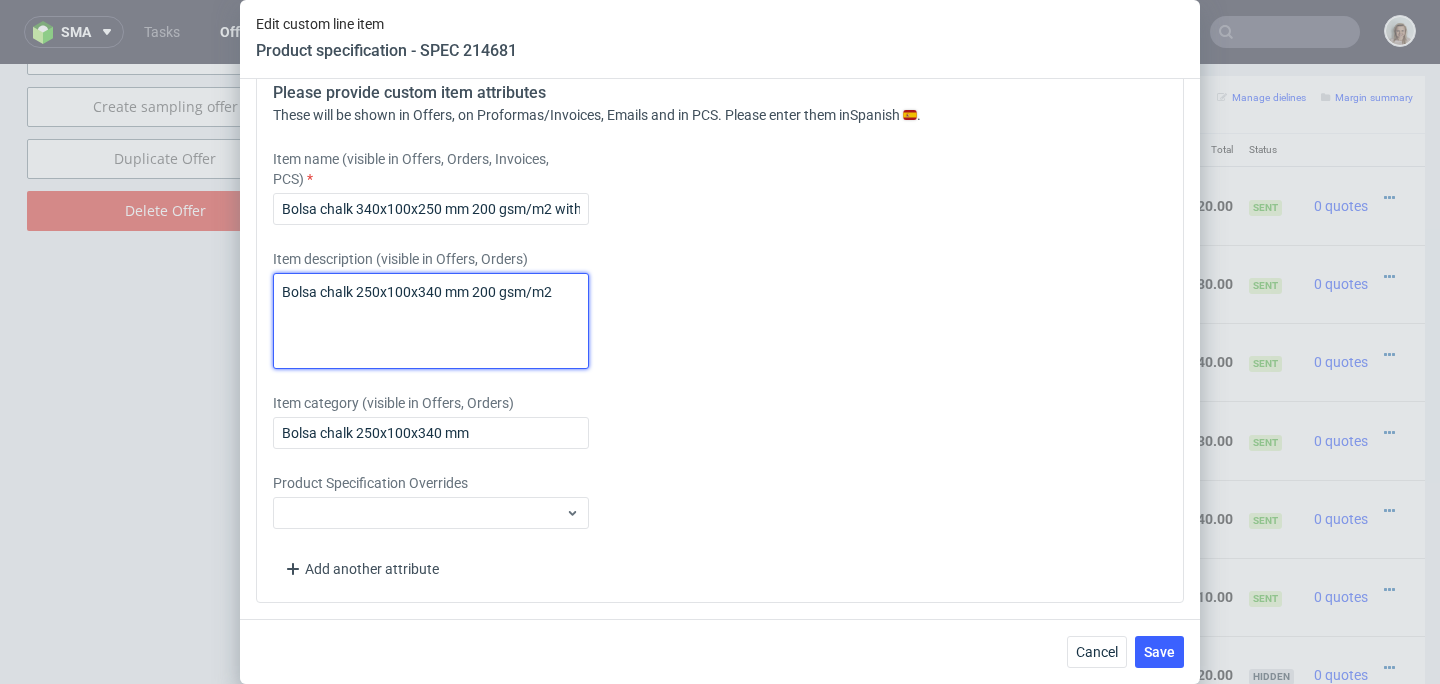 drag, startPoint x: 560, startPoint y: 287, endPoint x: 189, endPoint y: 282, distance: 371.0337 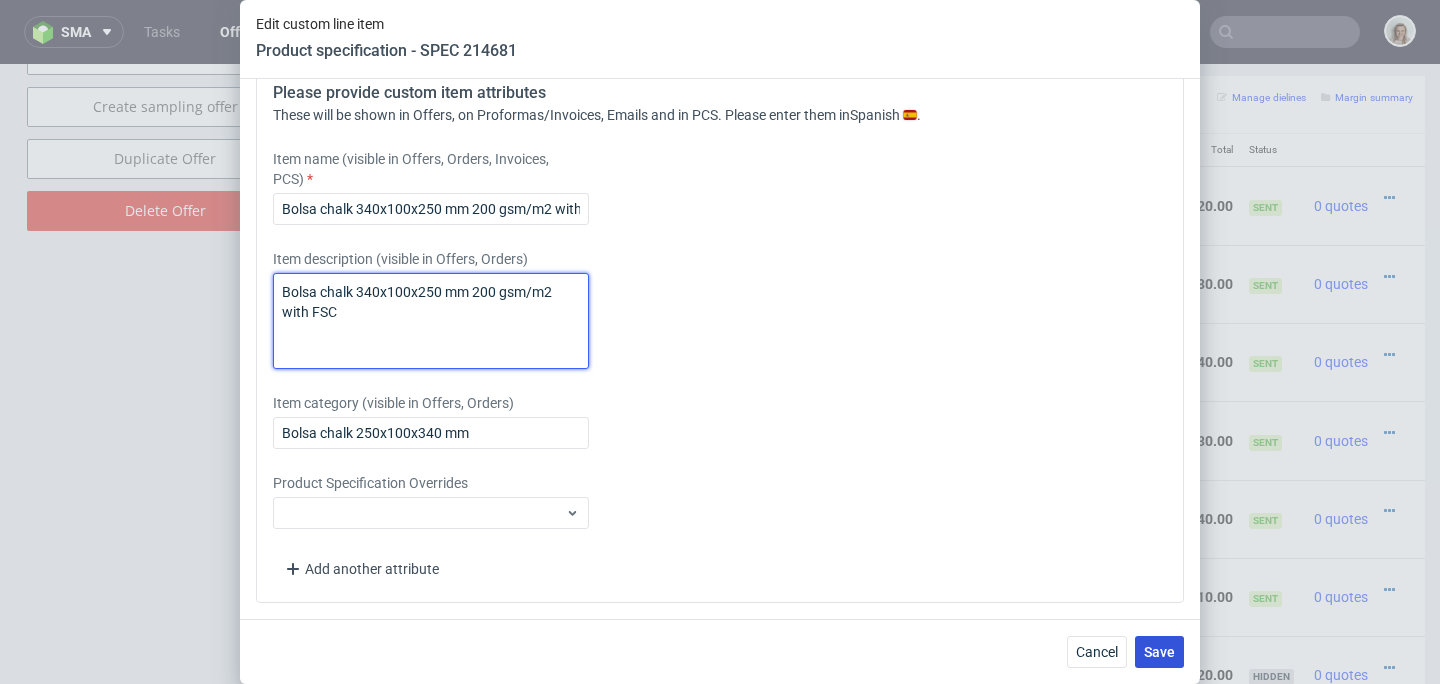 type on "Bolsa chalk 340x100x250 mm 200 gsm/m2 with FSC" 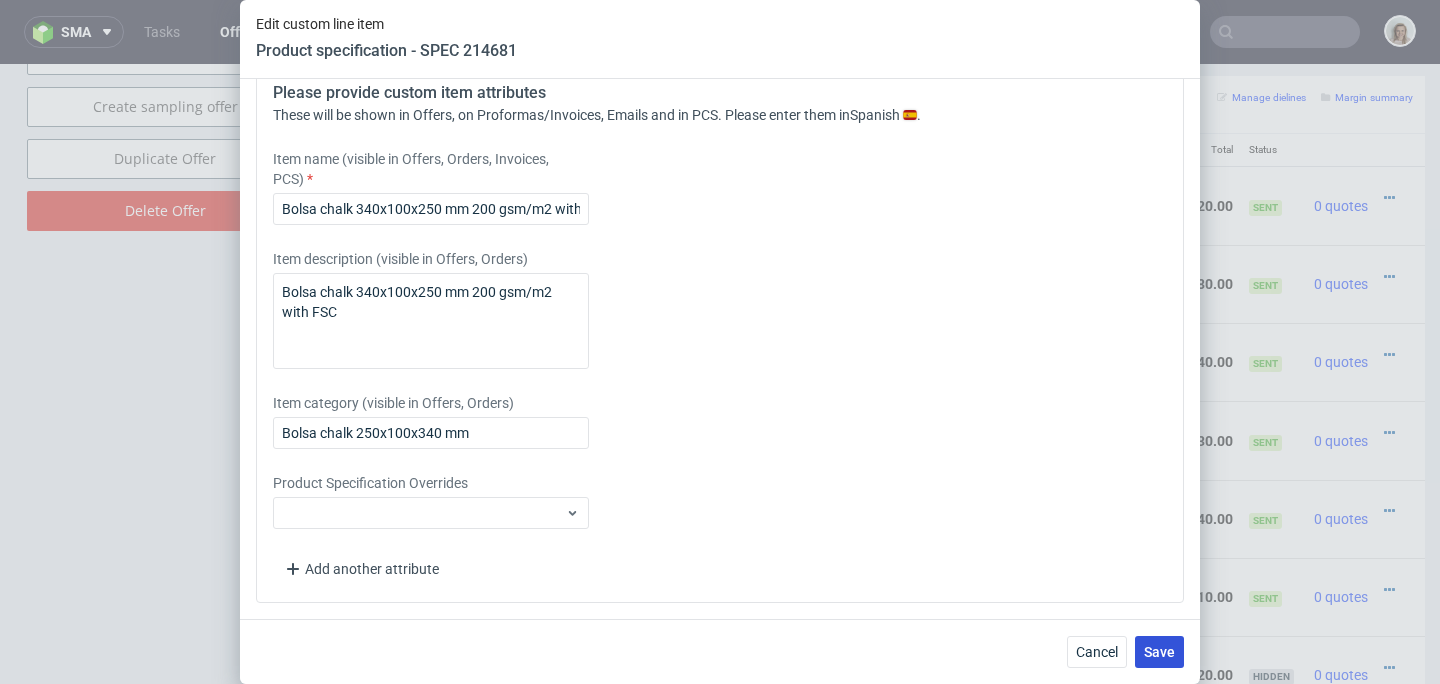 click on "Save" at bounding box center [1159, 652] 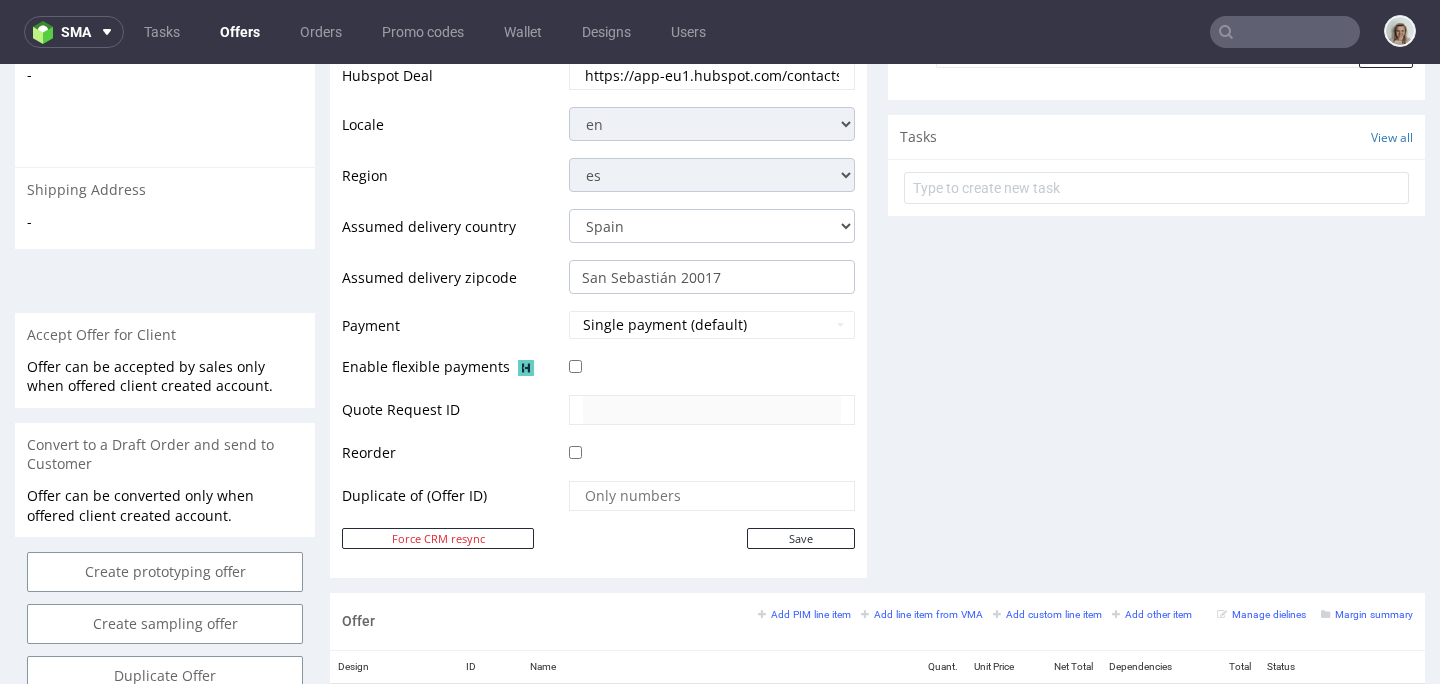 scroll, scrollTop: 1327, scrollLeft: 0, axis: vertical 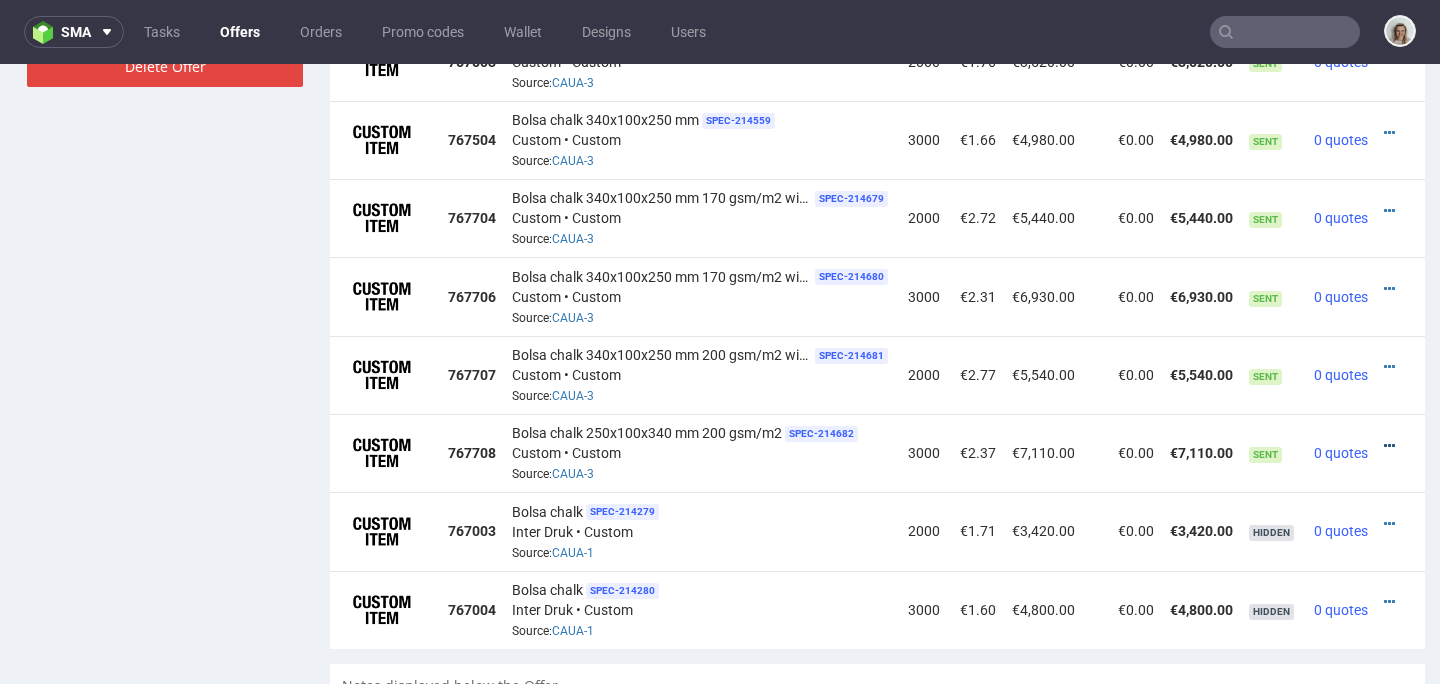 click at bounding box center [1389, 446] 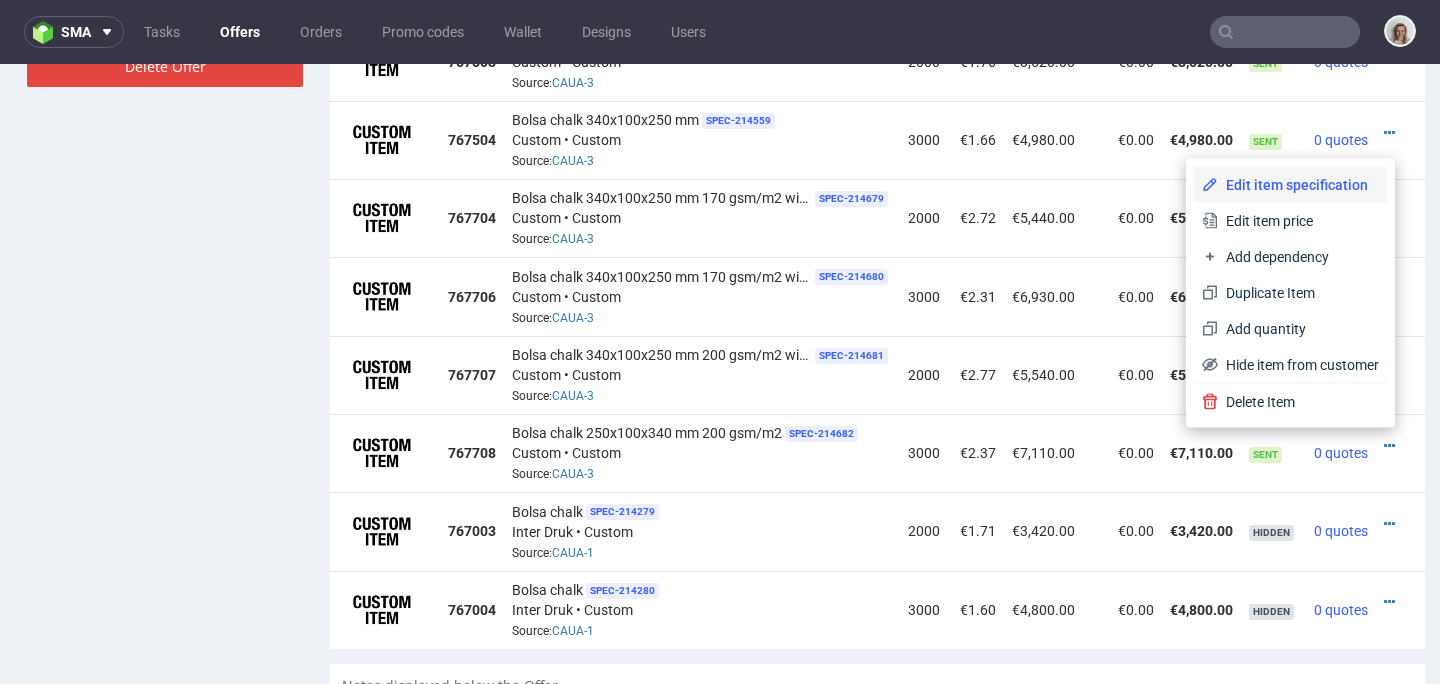 click on "Edit item specification" at bounding box center (1298, 185) 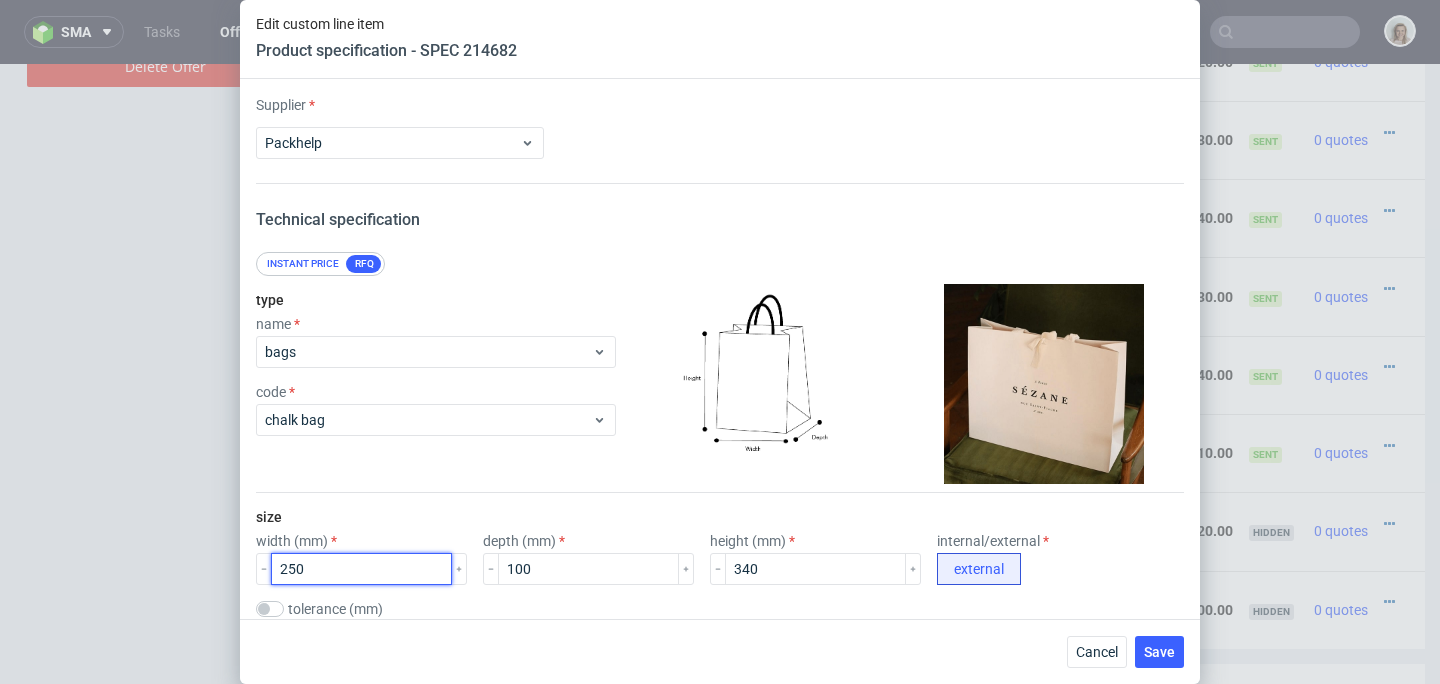 drag, startPoint x: 326, startPoint y: 566, endPoint x: 247, endPoint y: 567, distance: 79.00633 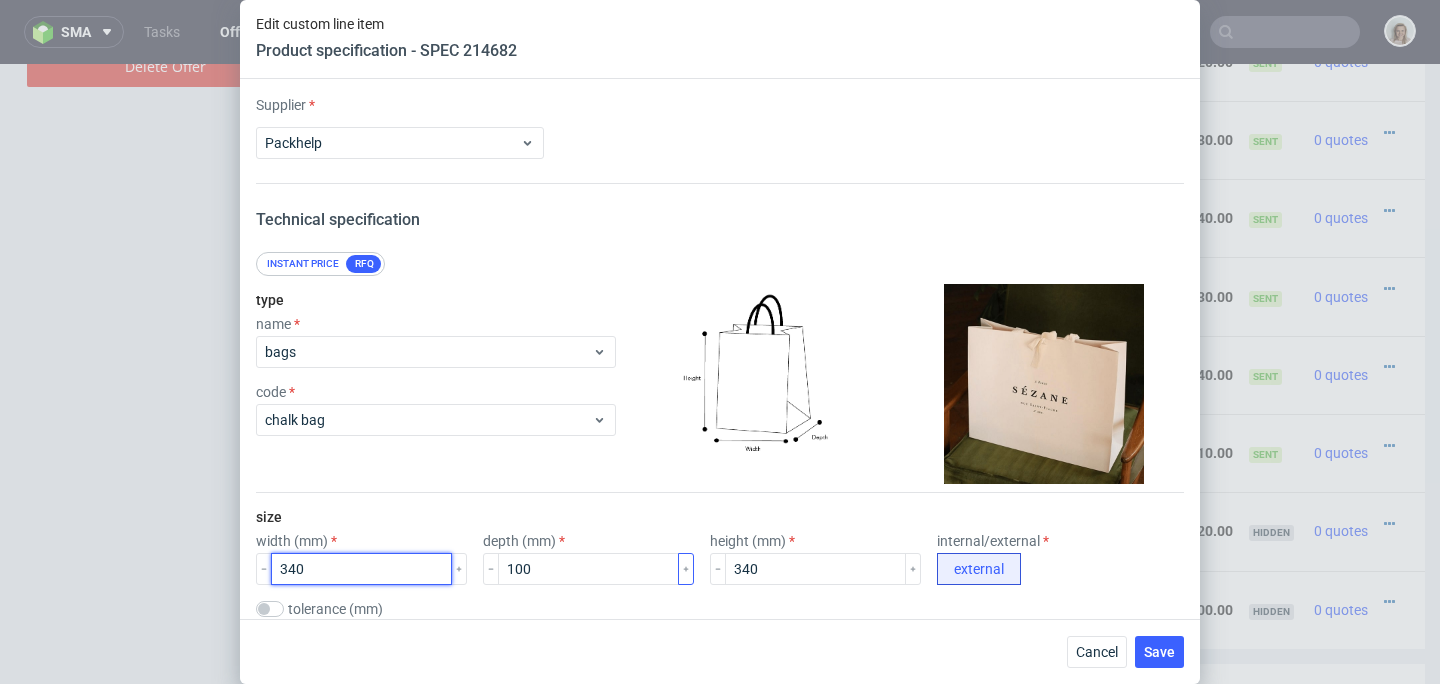 type on "340" 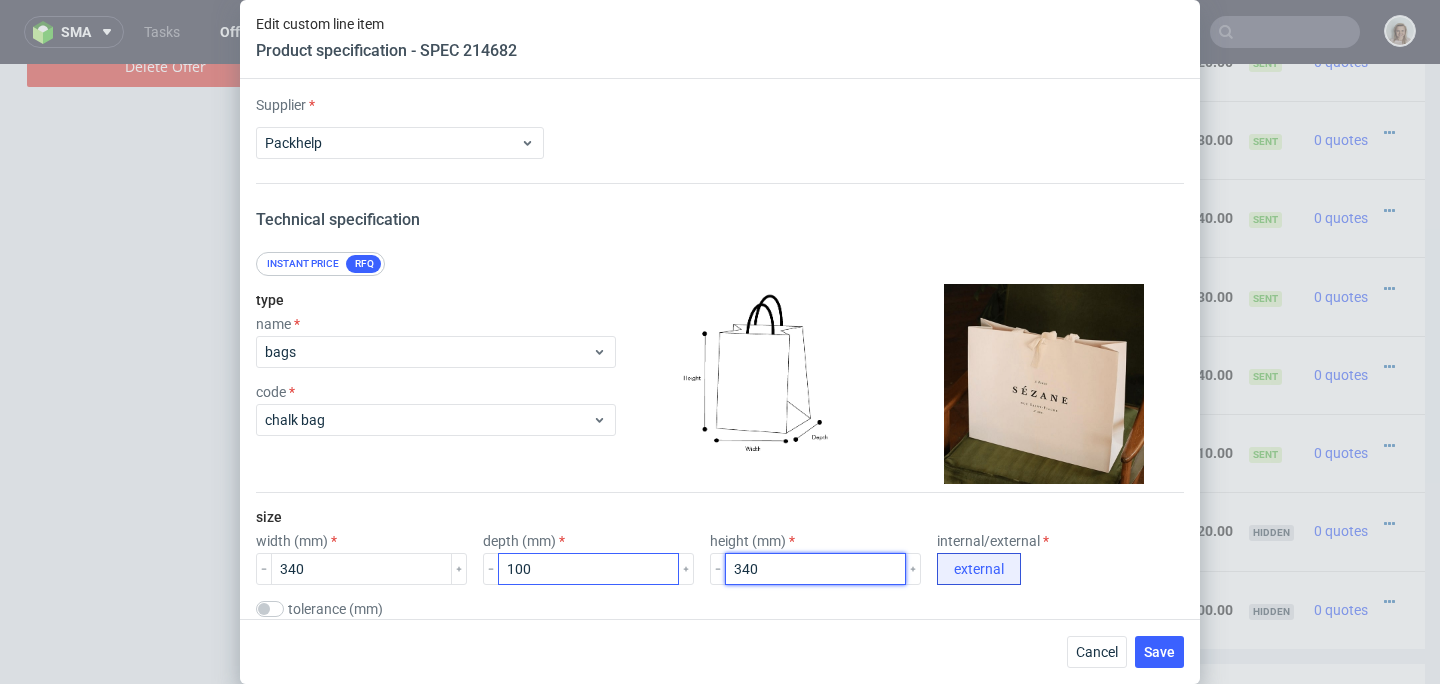 drag, startPoint x: 646, startPoint y: 573, endPoint x: 633, endPoint y: 573, distance: 13 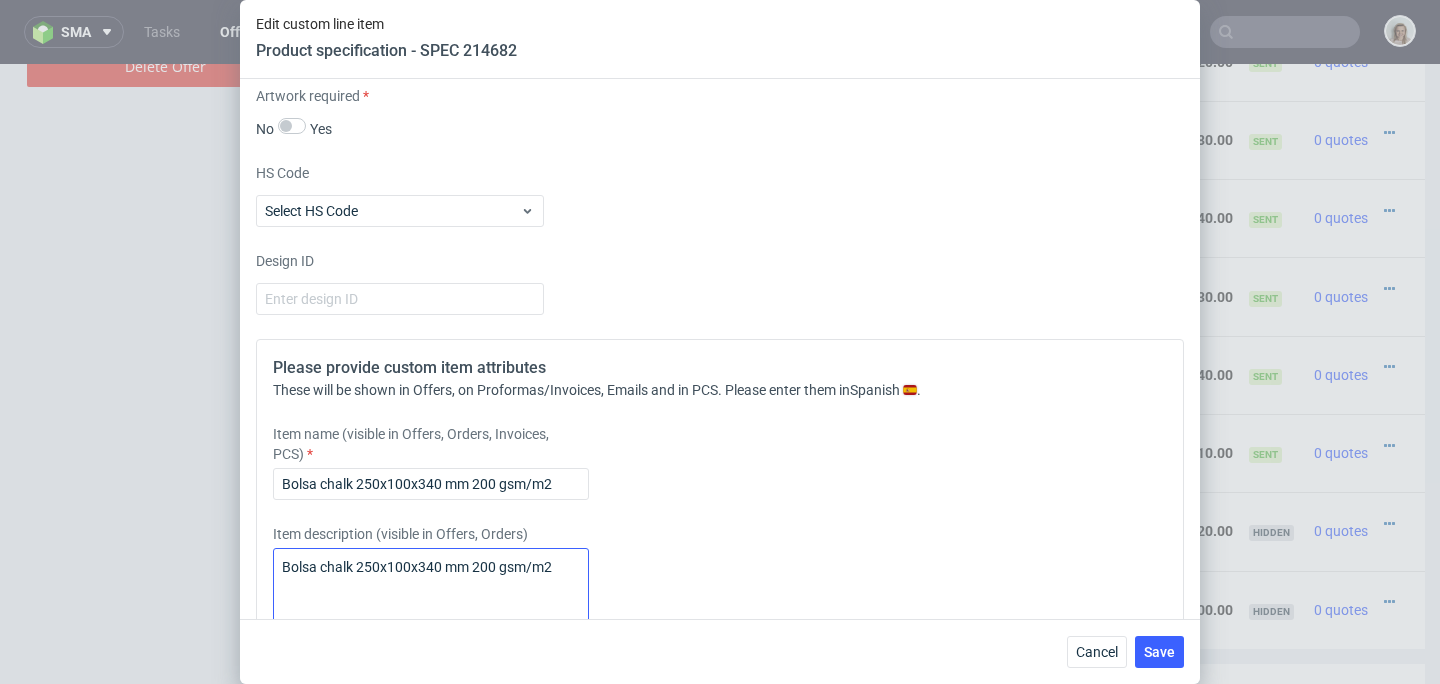 scroll, scrollTop: 2728, scrollLeft: 0, axis: vertical 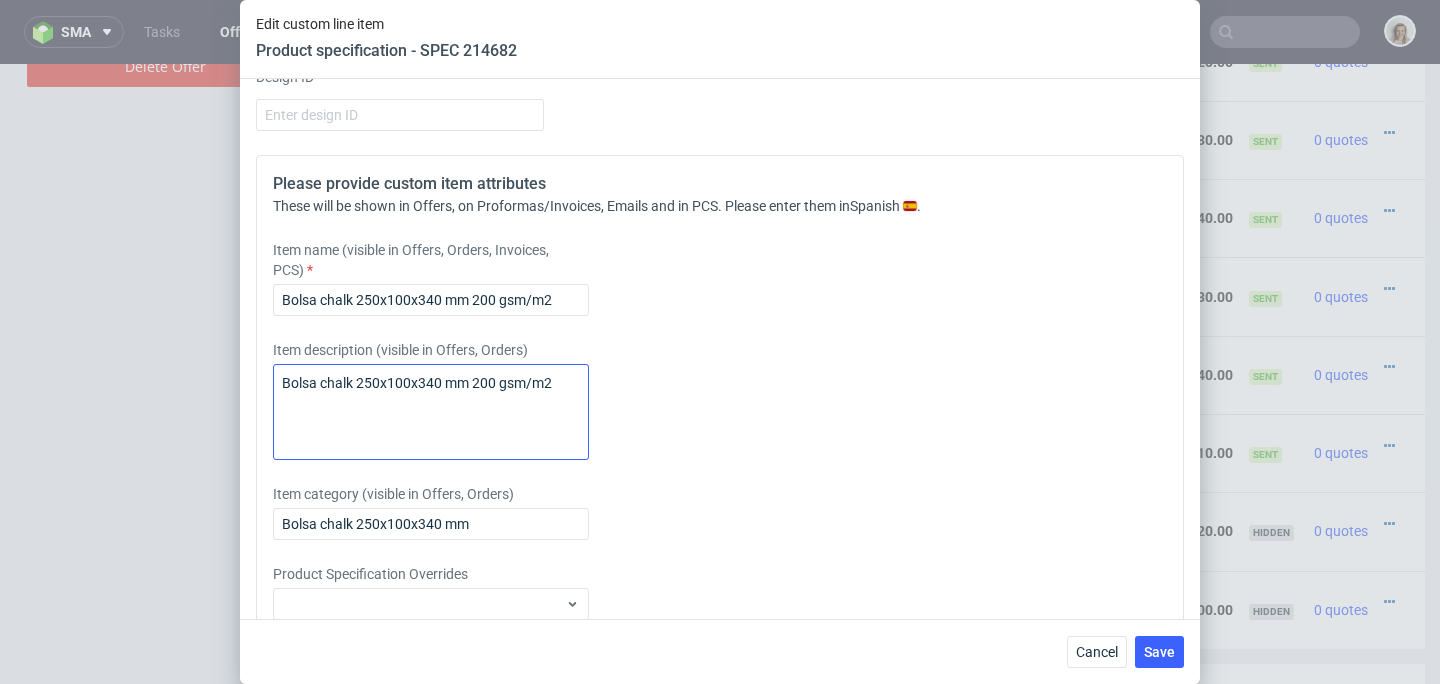 type on "250" 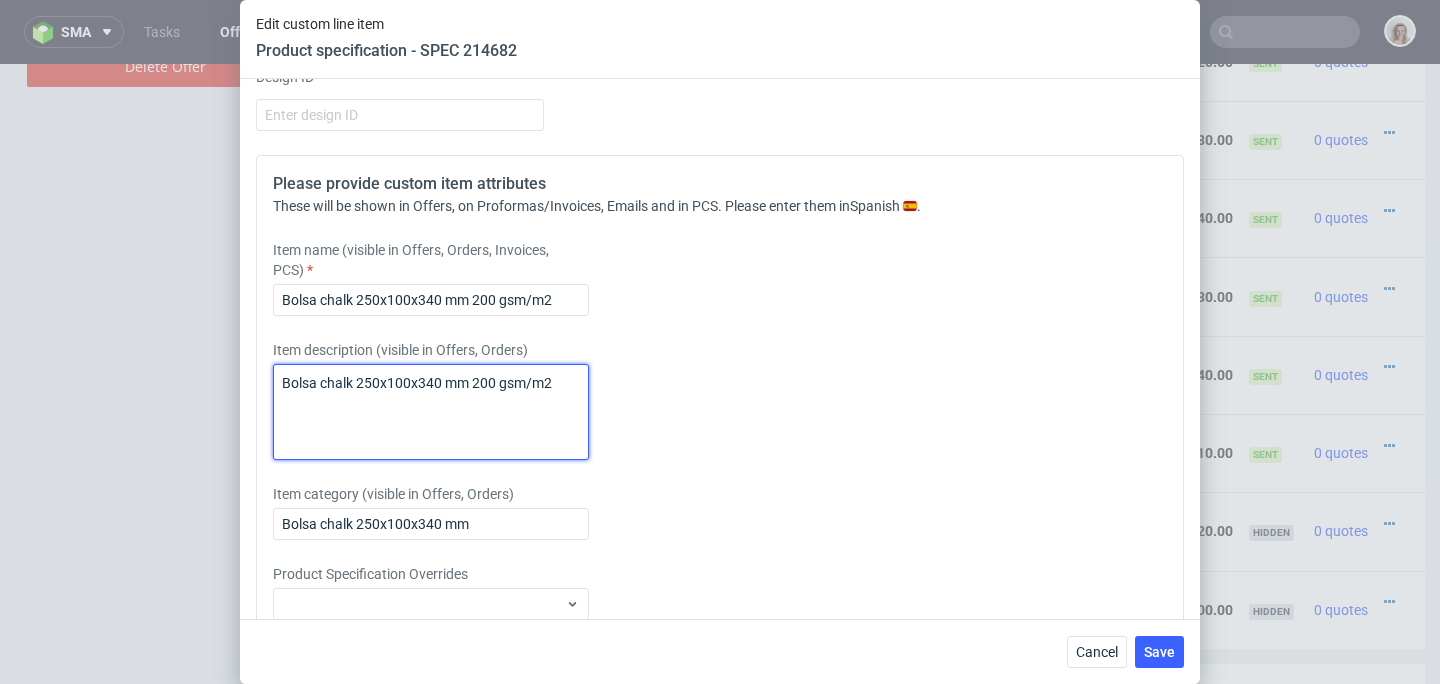 drag, startPoint x: 563, startPoint y: 382, endPoint x: 231, endPoint y: 374, distance: 332.09637 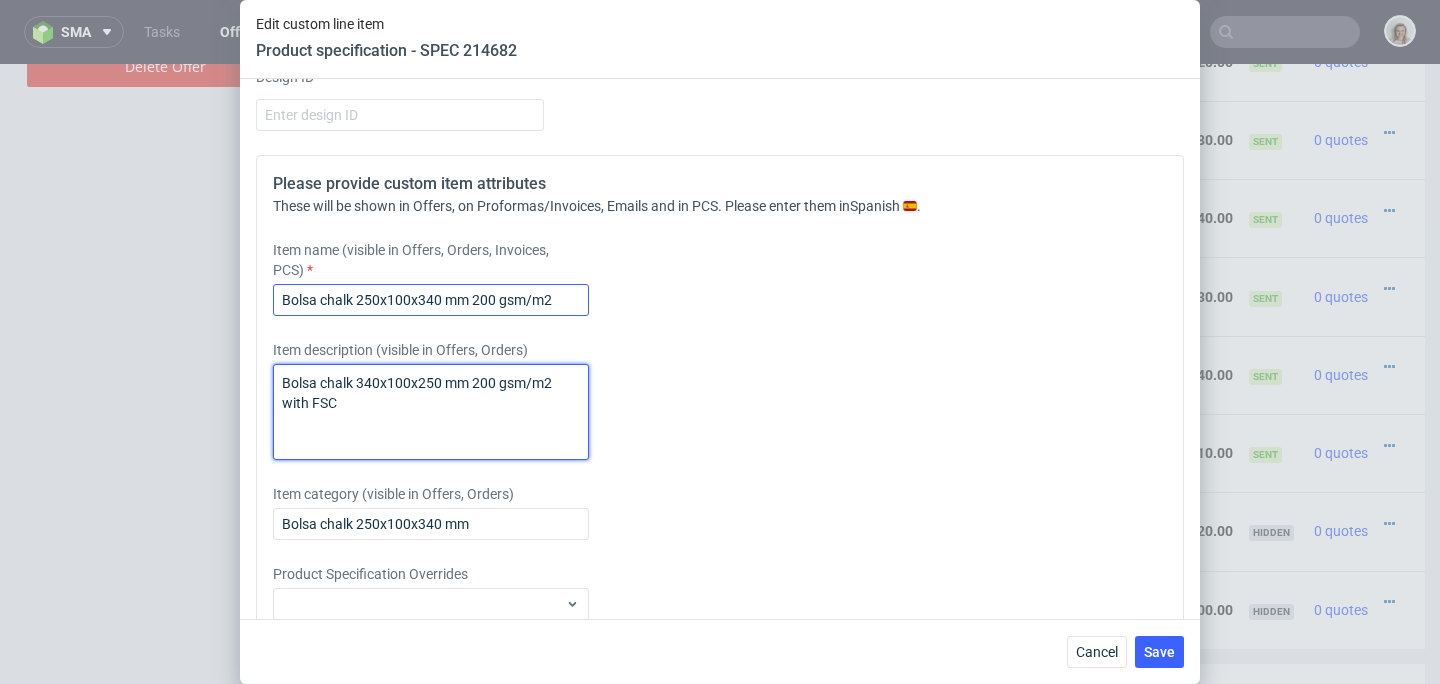 type on "Bolsa chalk 340x100x250 mm 200 gsm/m2 with FSC" 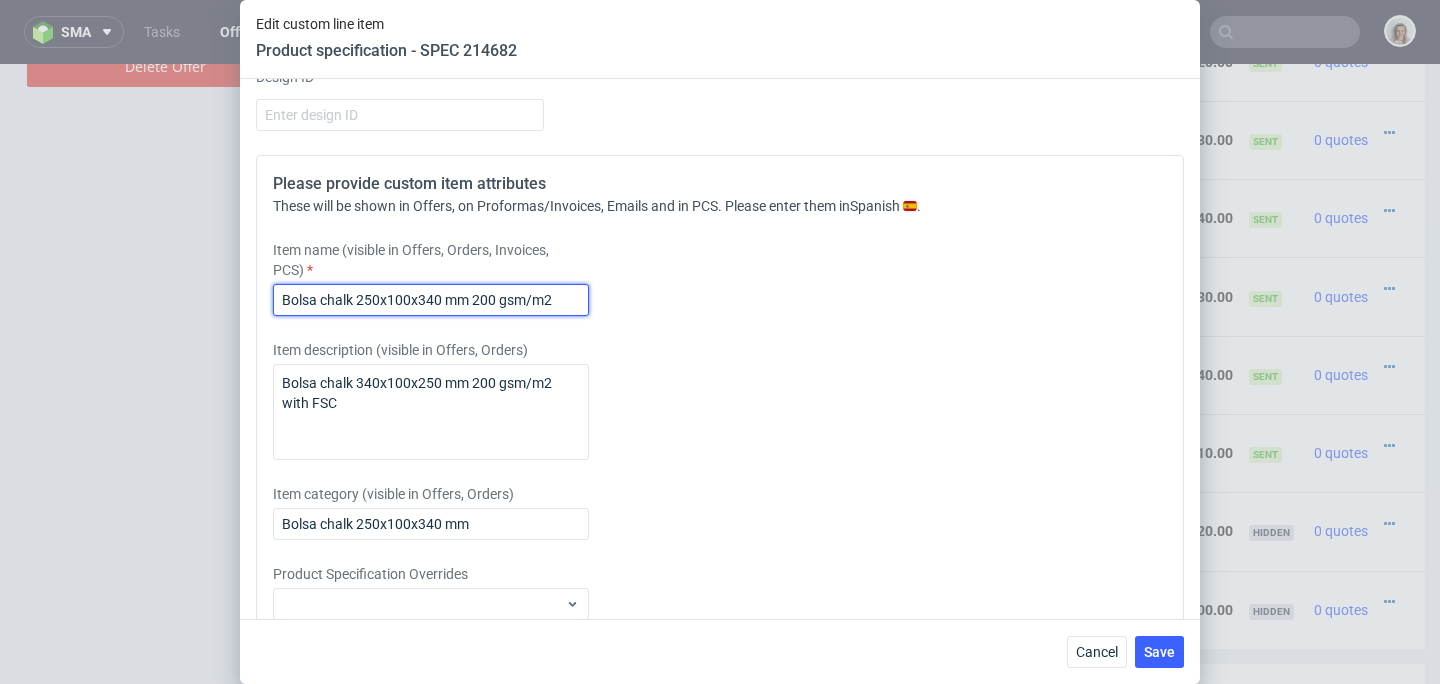 drag, startPoint x: 564, startPoint y: 294, endPoint x: 197, endPoint y: 289, distance: 367.03406 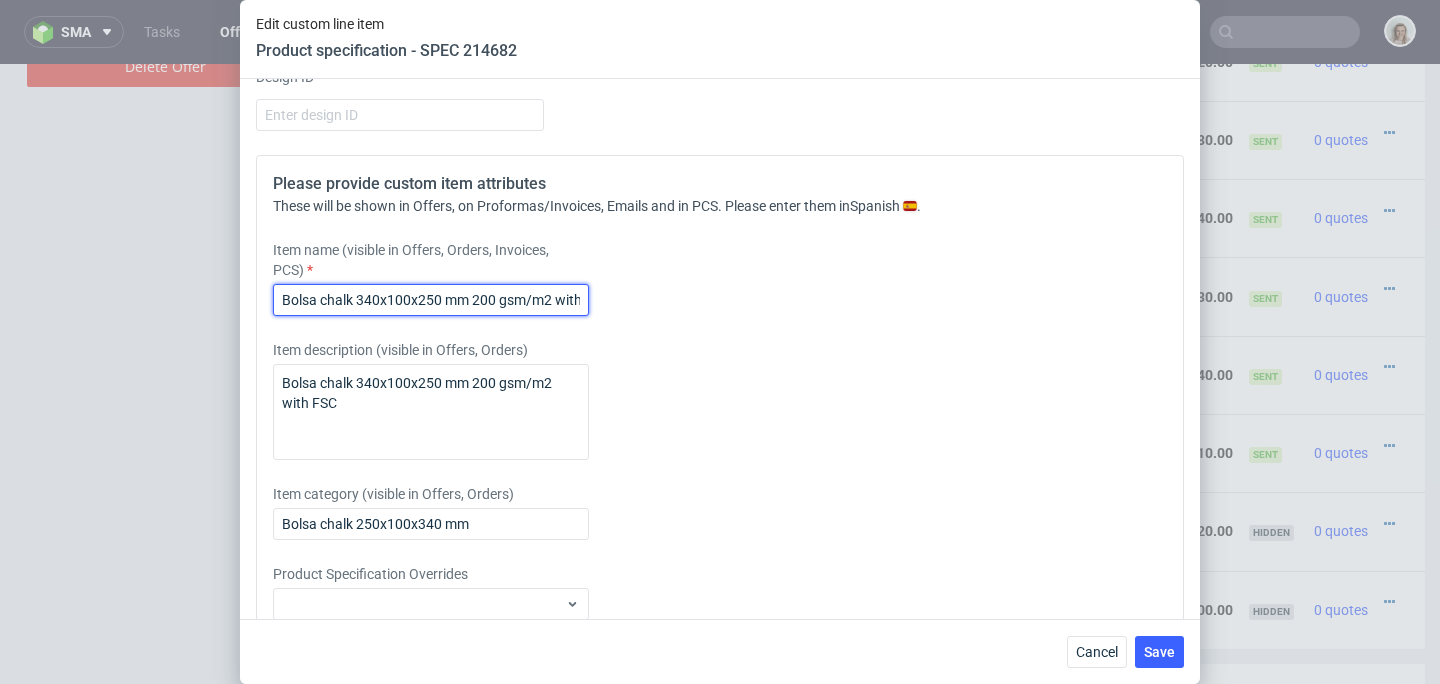 scroll, scrollTop: 0, scrollLeft: 31, axis: horizontal 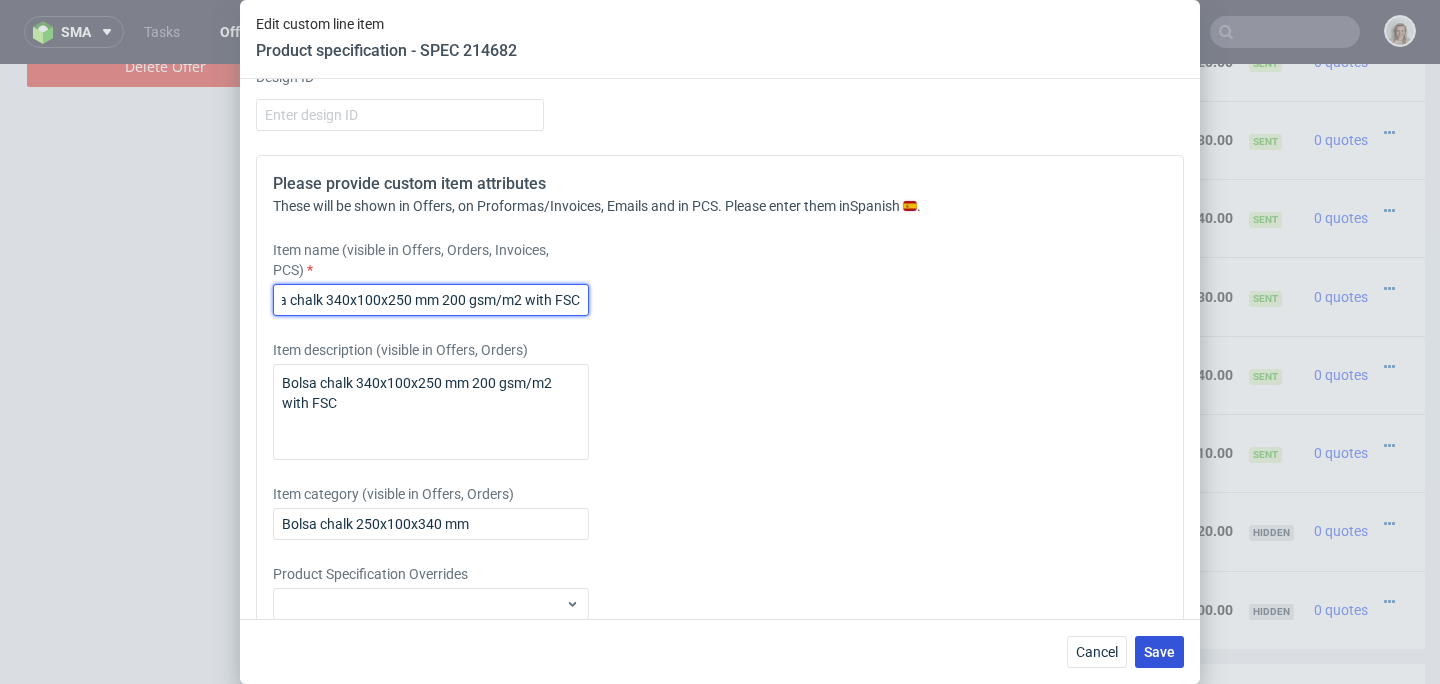 type on "Bolsa chalk 340x100x250 mm 200 gsm/m2 with FSC" 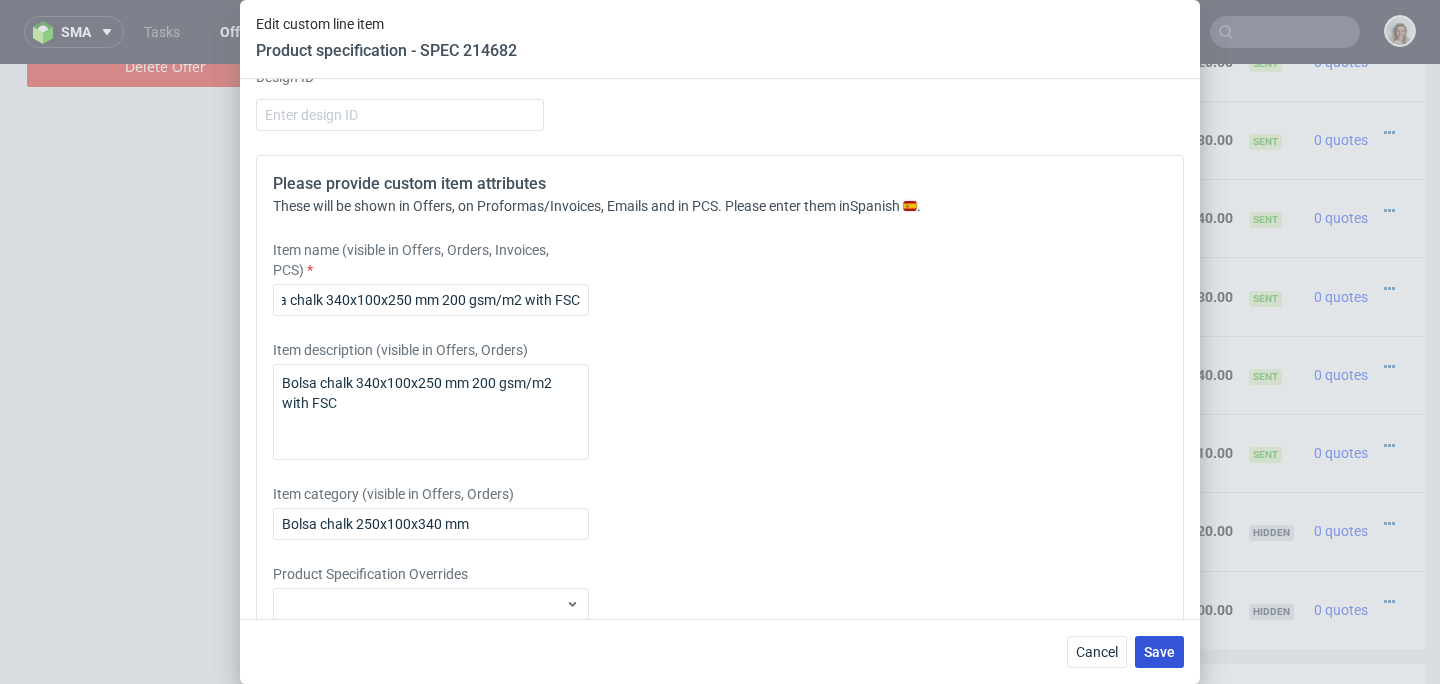 click on "Save" at bounding box center (1159, 652) 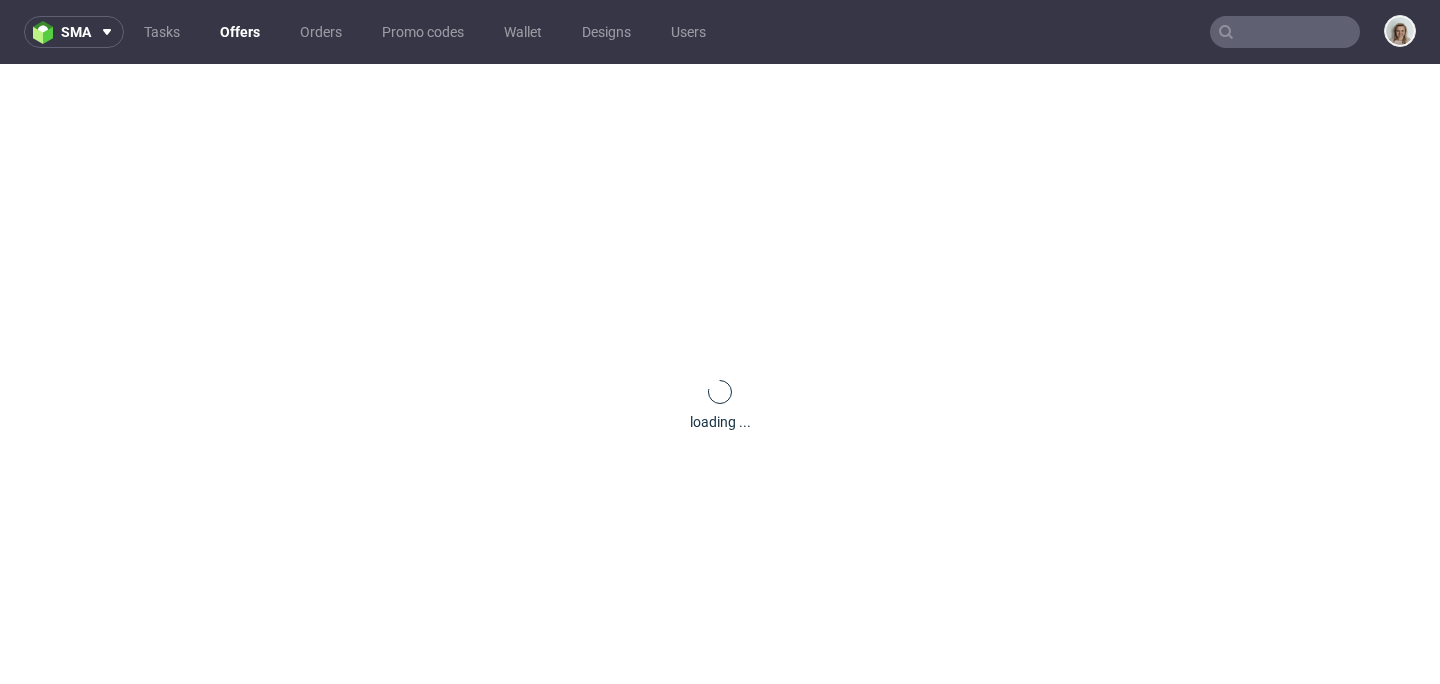 scroll, scrollTop: 0, scrollLeft: 0, axis: both 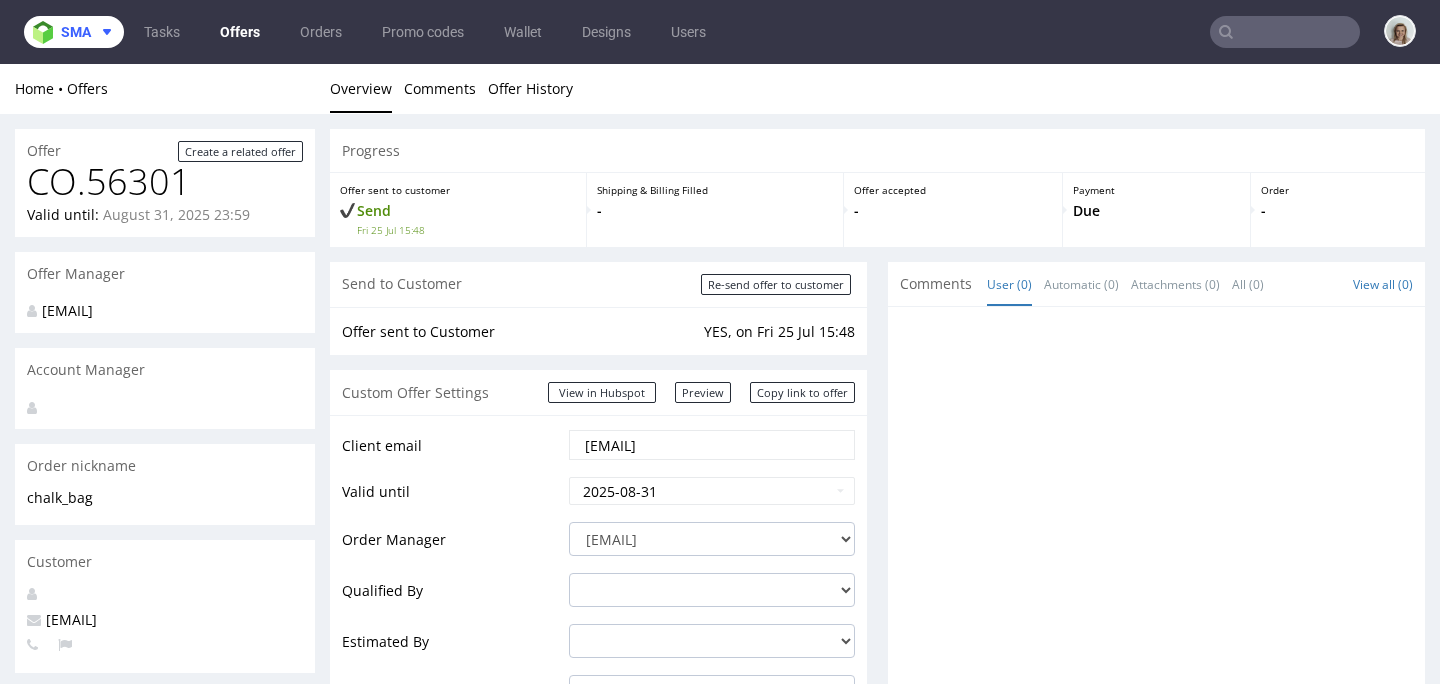 drag, startPoint x: 89, startPoint y: 36, endPoint x: 96, endPoint y: 48, distance: 13.892444 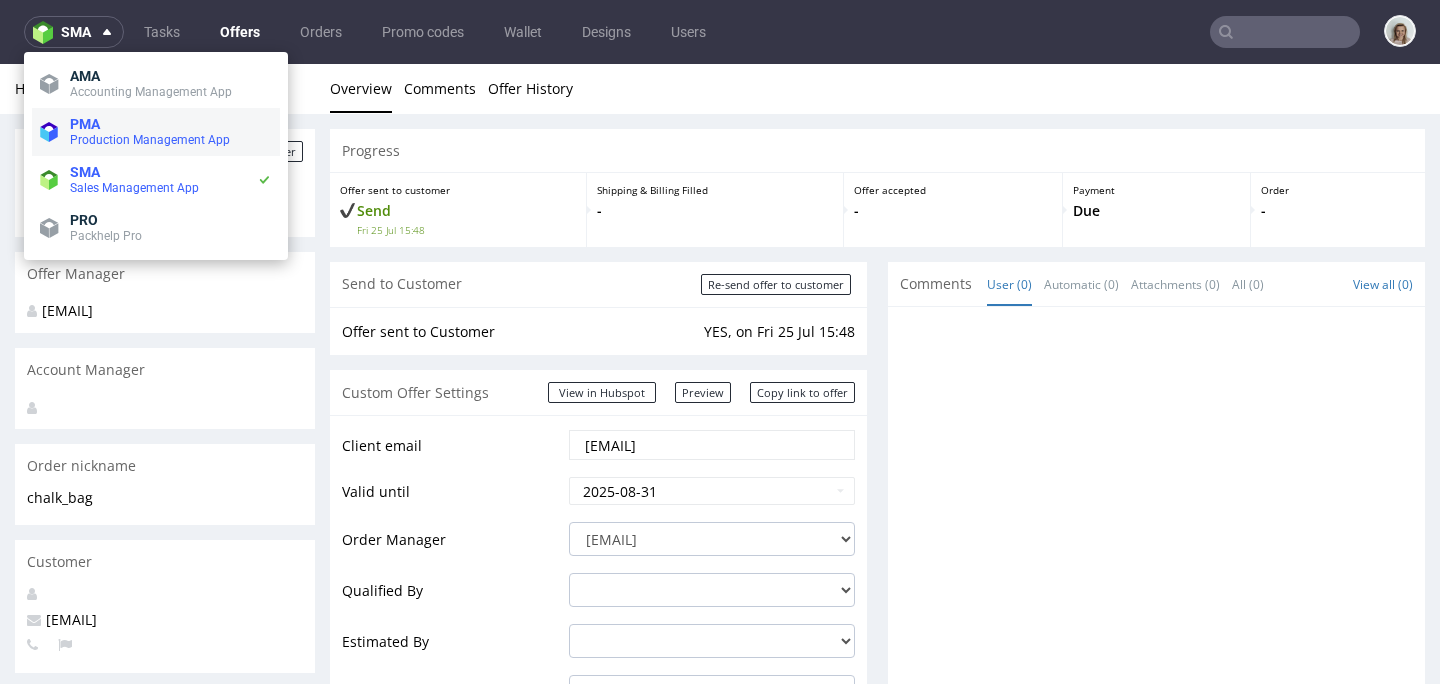 click on "Production Management App" at bounding box center (150, 140) 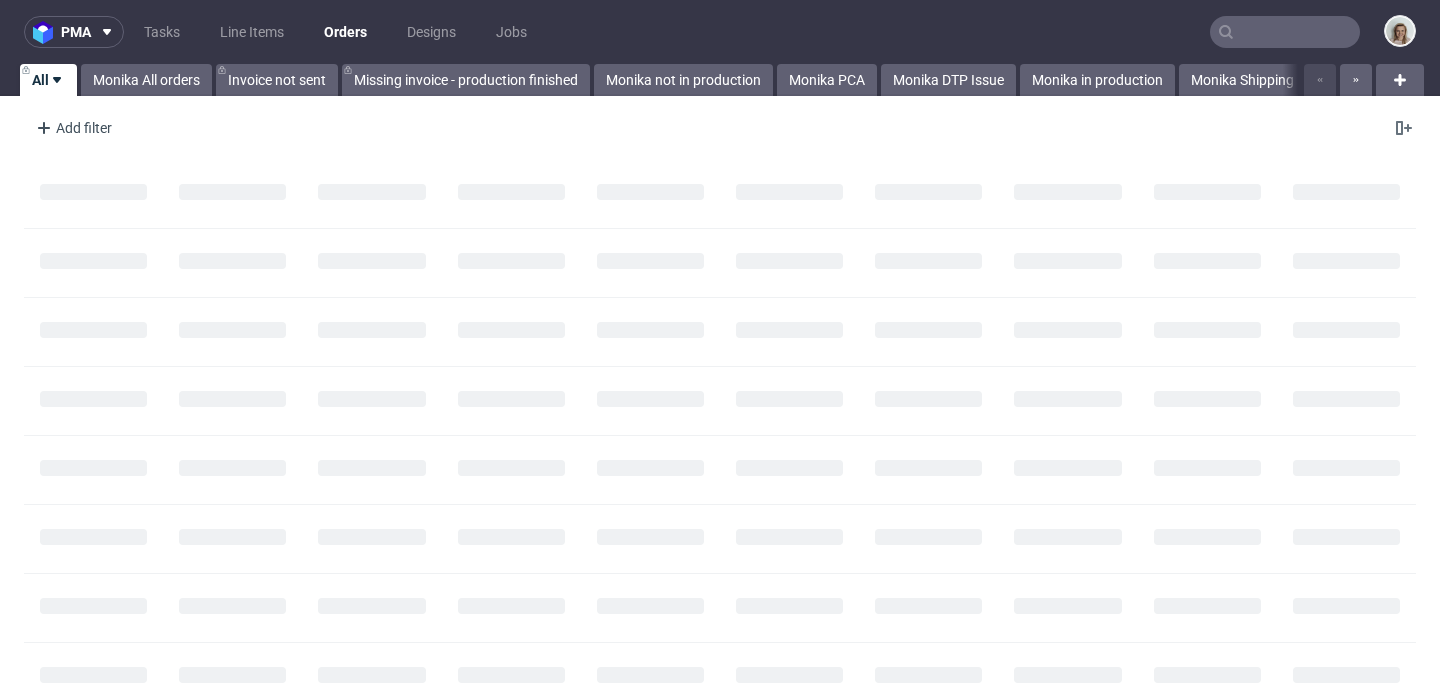 click at bounding box center (1285, 32) 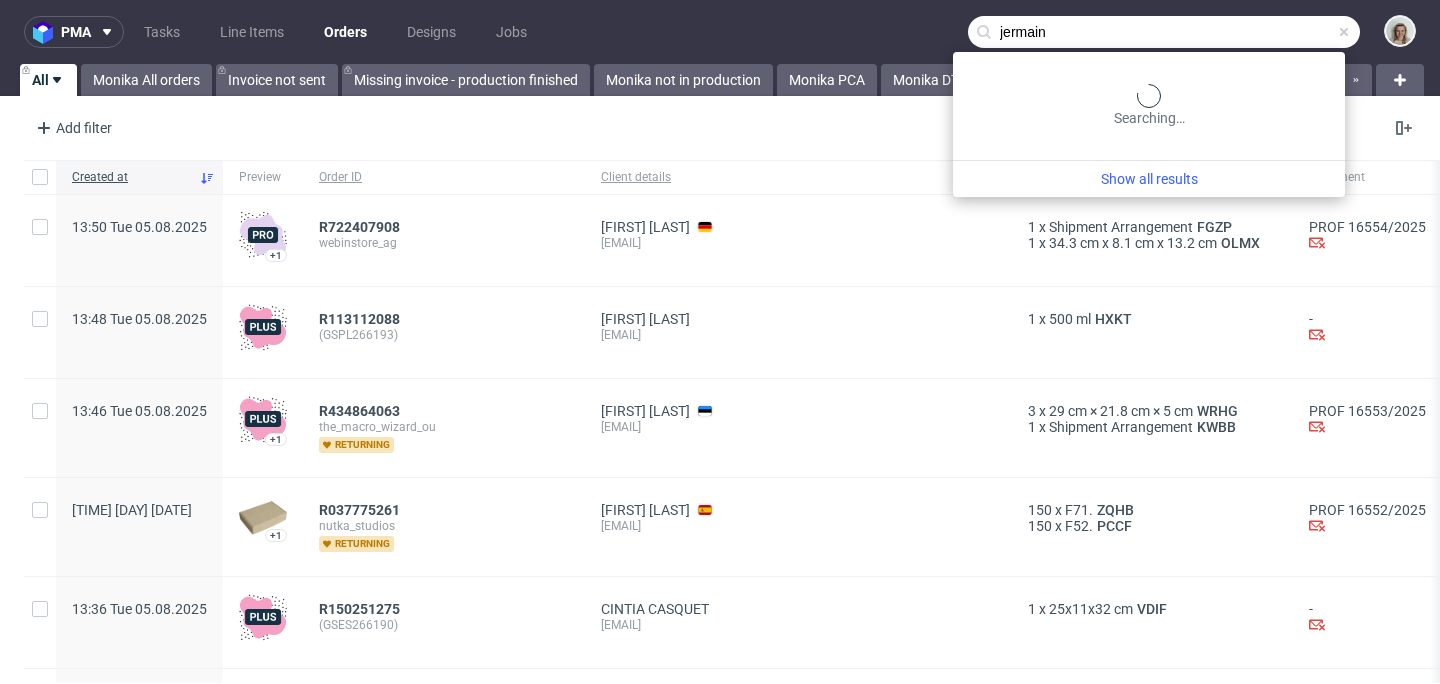 type on "jermain" 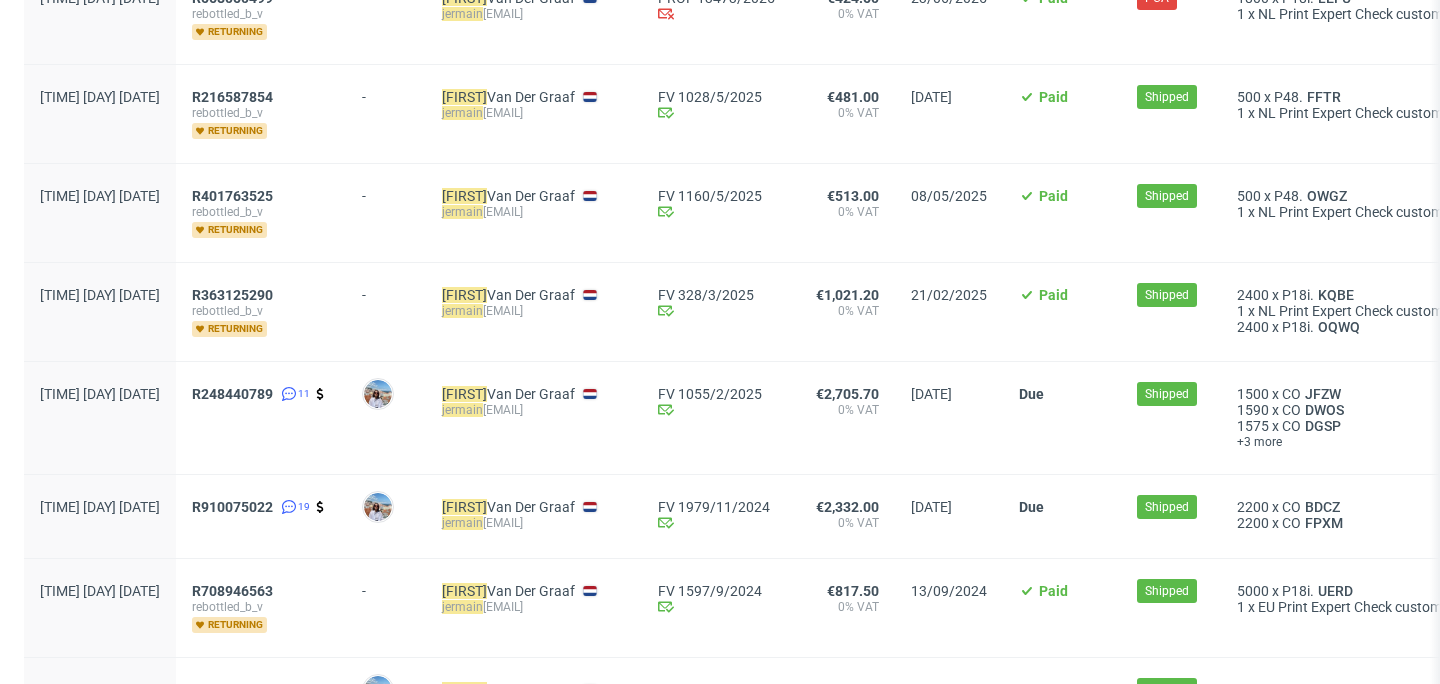 scroll, scrollTop: 327, scrollLeft: 0, axis: vertical 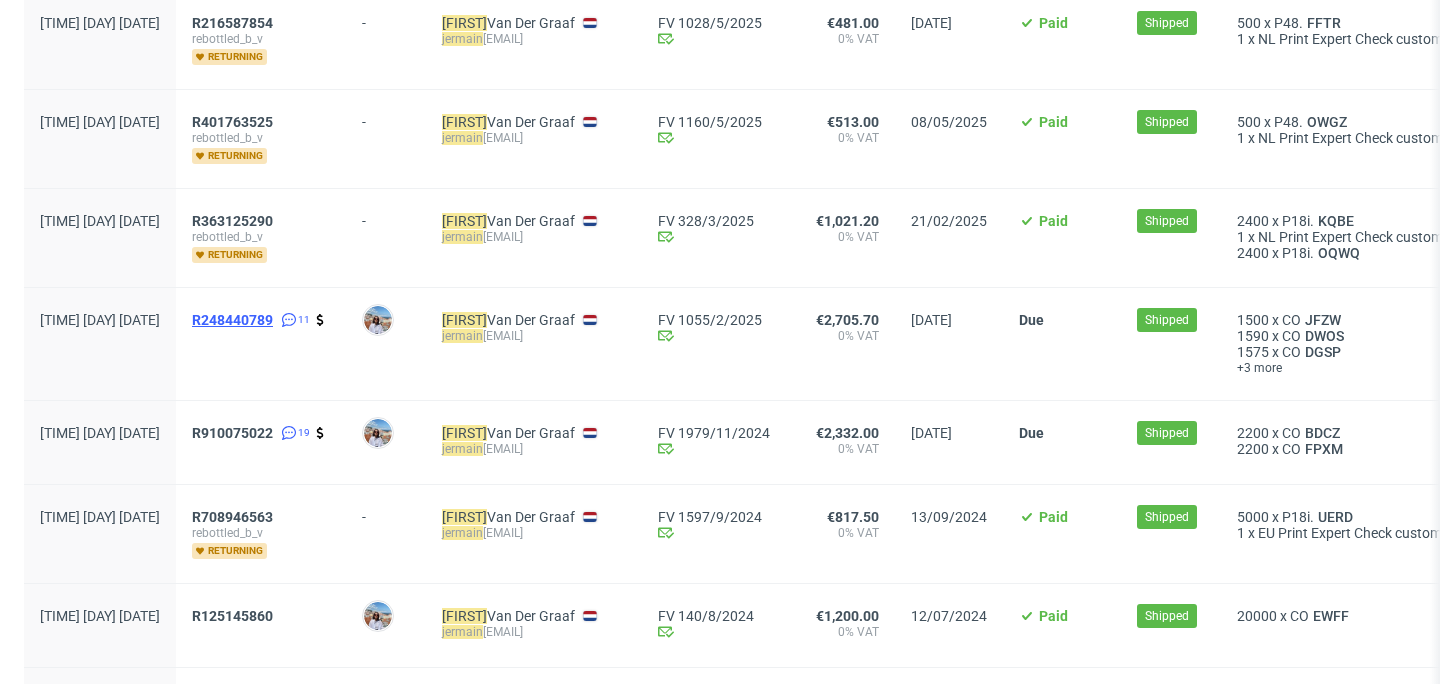 click on "R248440789" at bounding box center (232, 320) 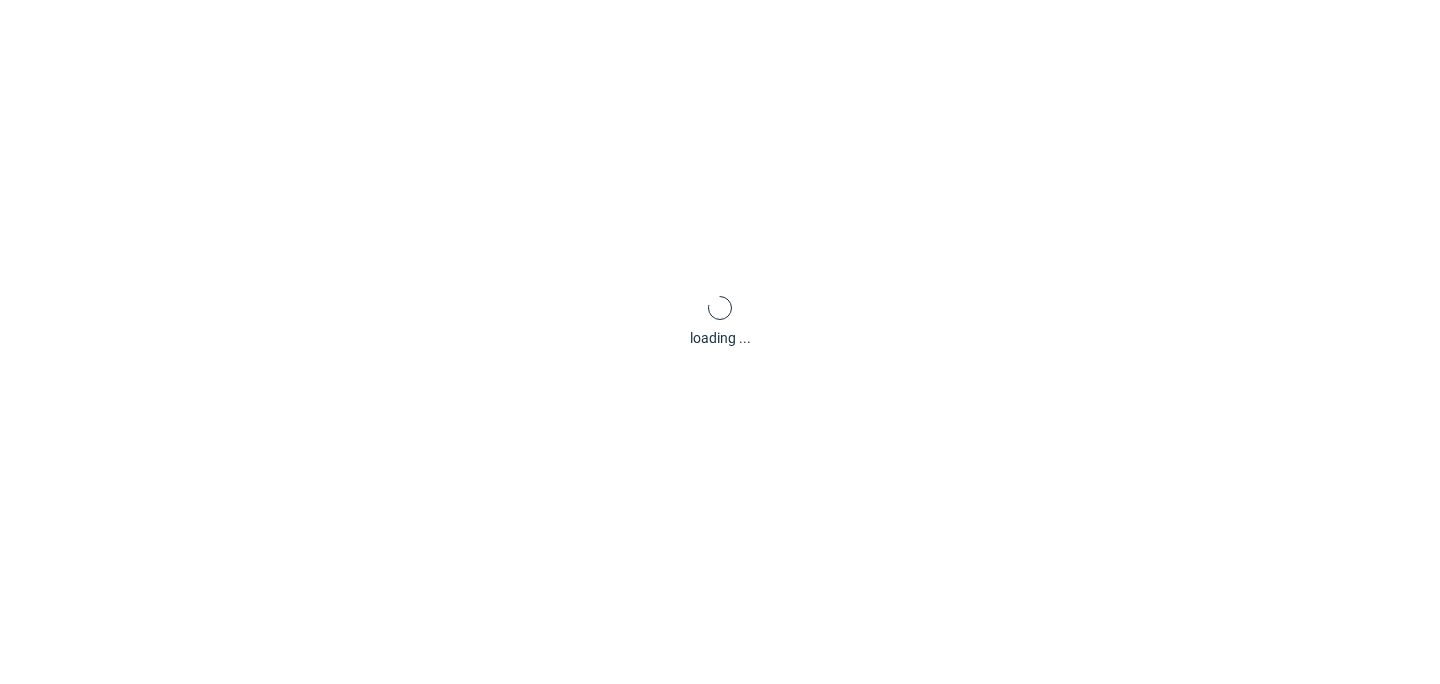 scroll, scrollTop: 5, scrollLeft: 0, axis: vertical 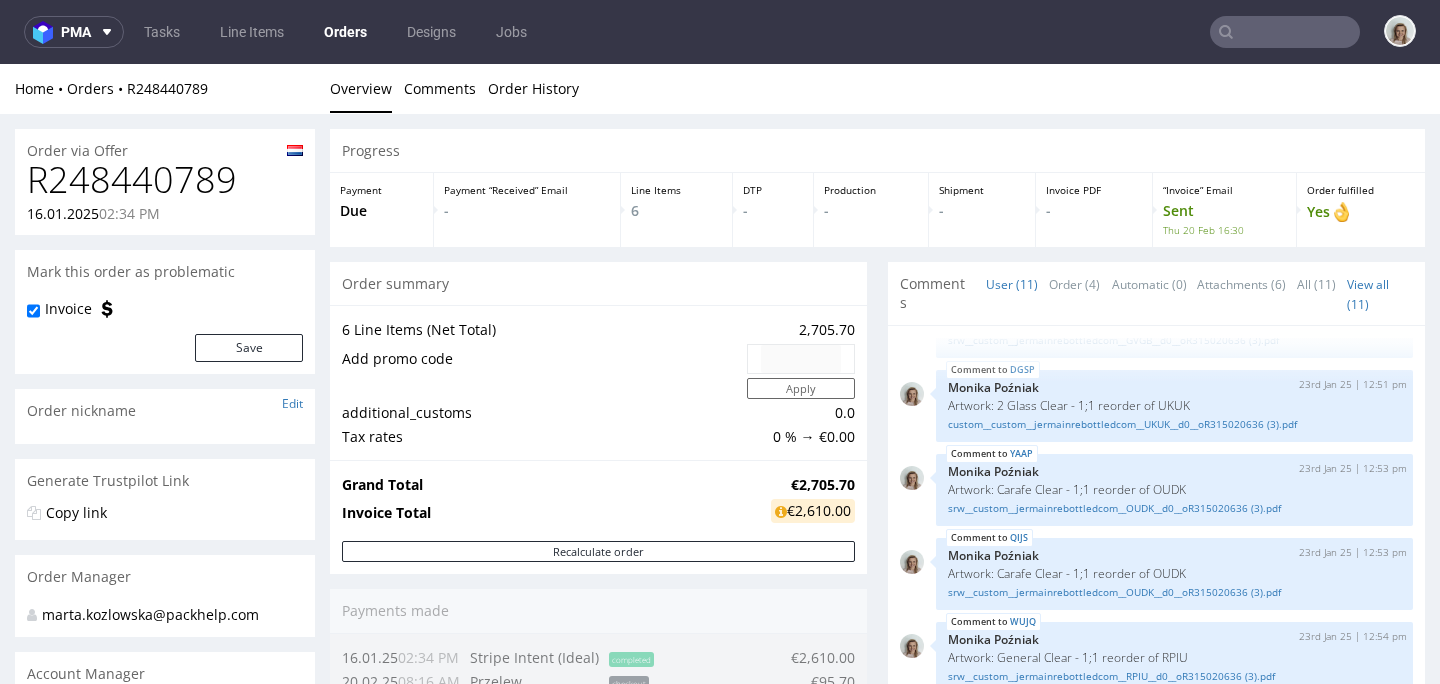 type on "jermain" 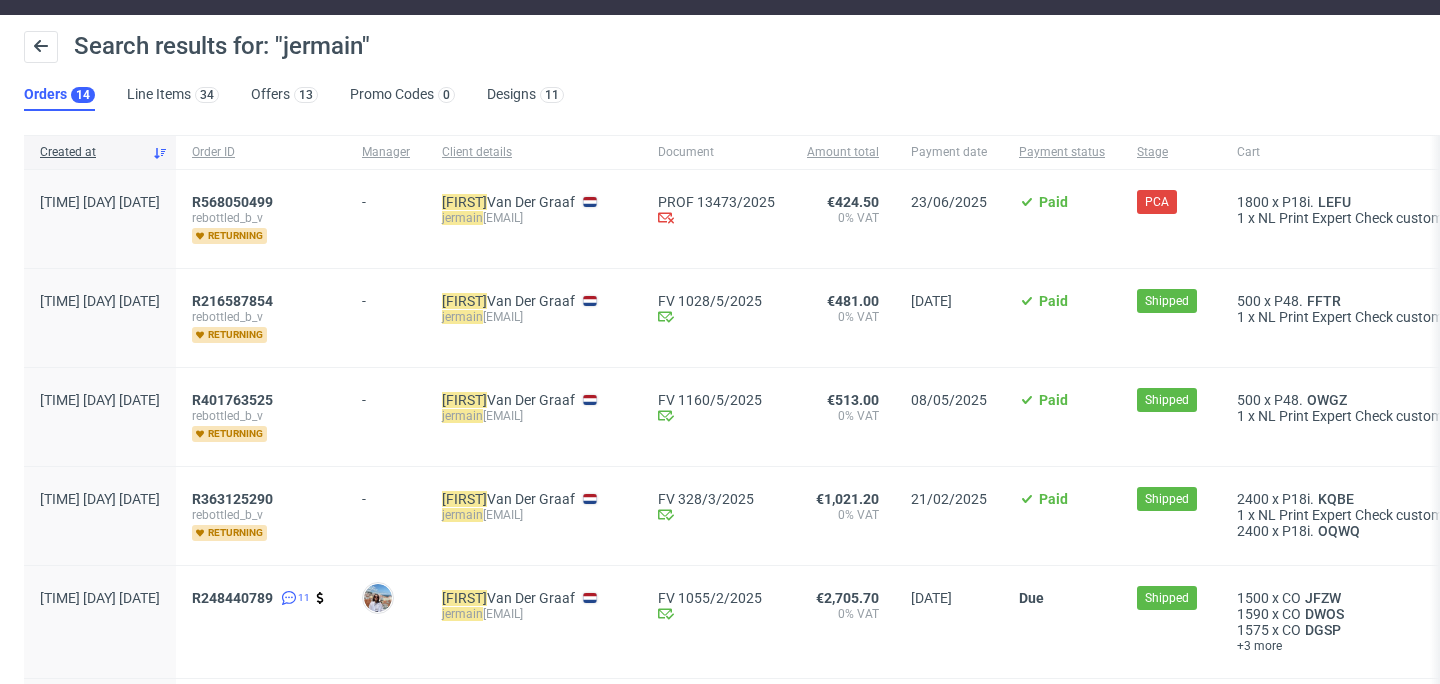 scroll, scrollTop: 141, scrollLeft: 0, axis: vertical 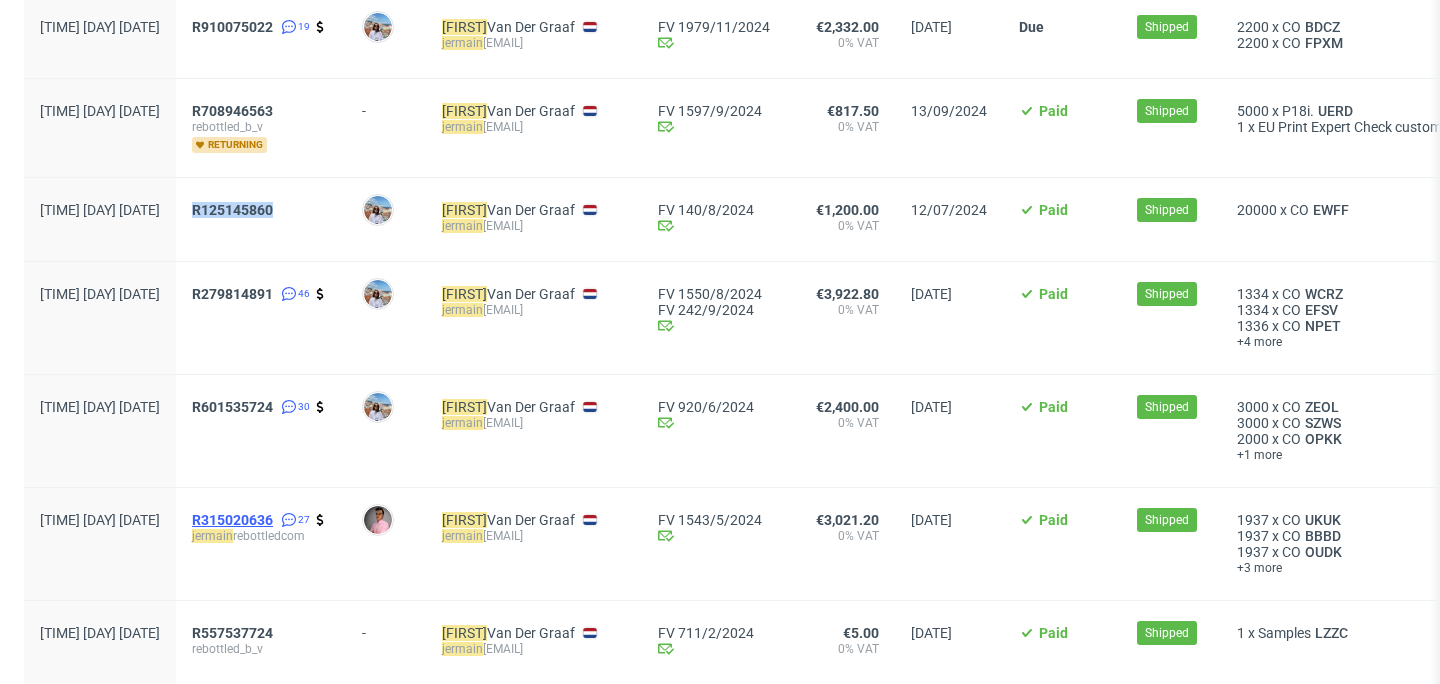 click on "R315020636" at bounding box center (232, 520) 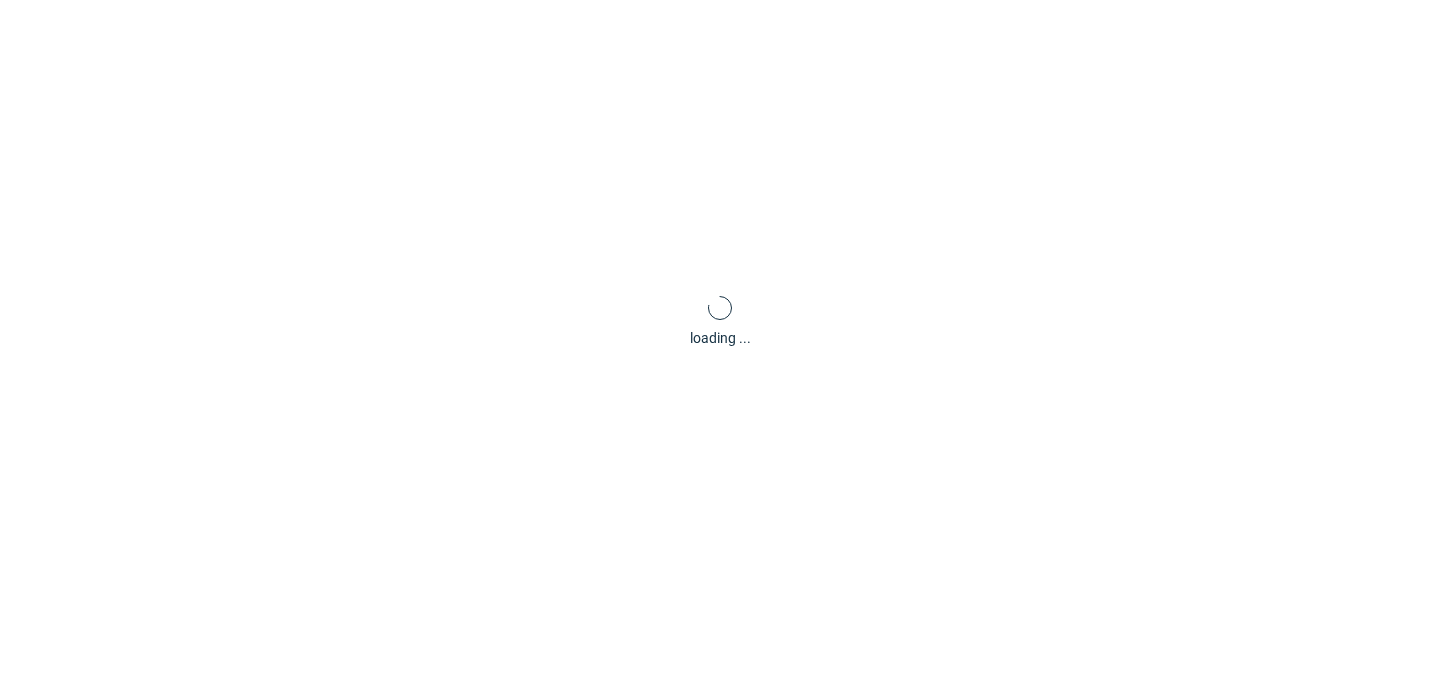 scroll, scrollTop: 84, scrollLeft: 0, axis: vertical 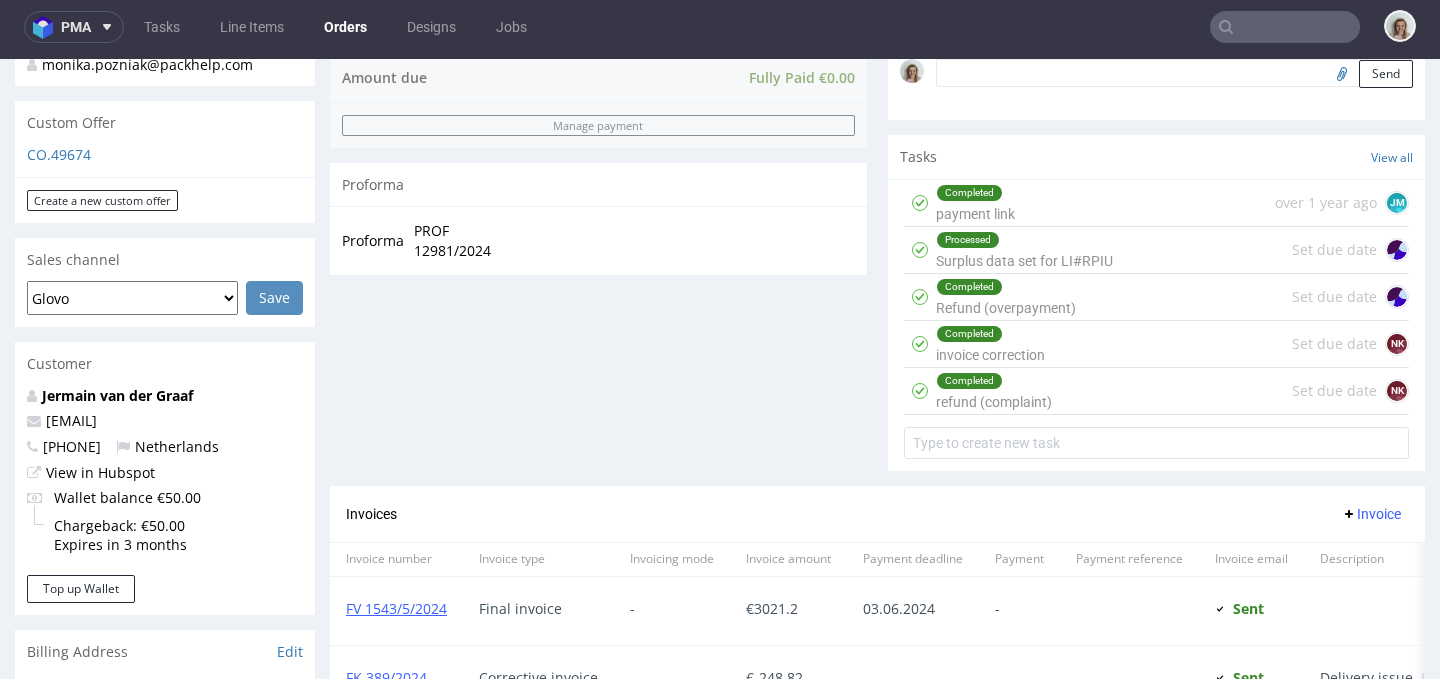 type on "jermain" 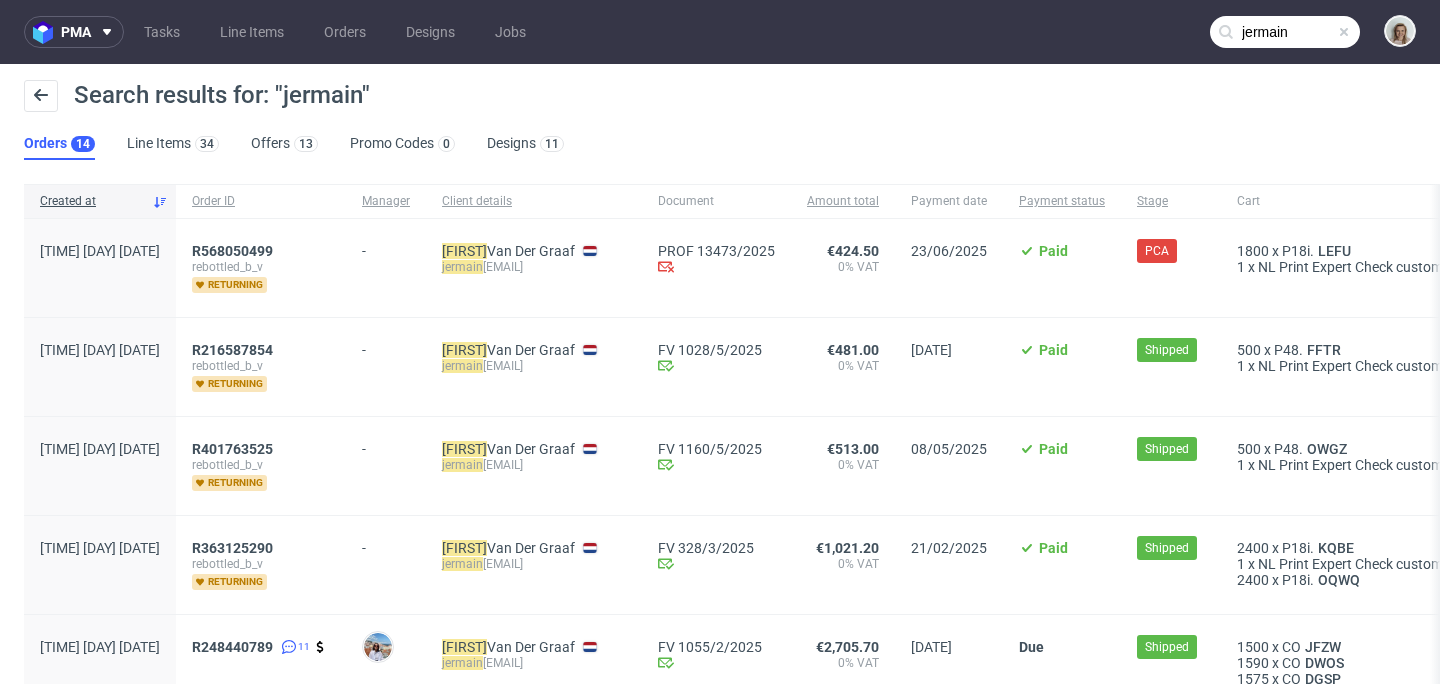scroll, scrollTop: 174, scrollLeft: 0, axis: vertical 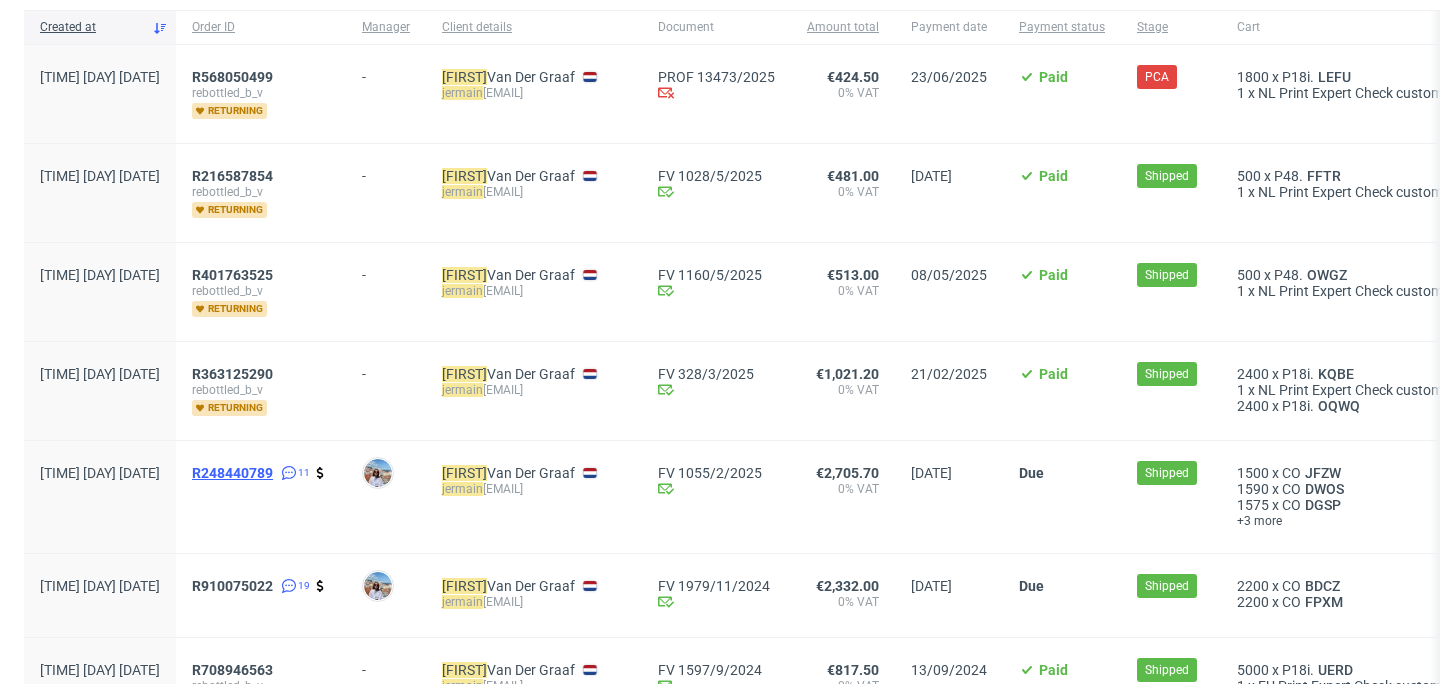 click on "R248440789" at bounding box center [232, 473] 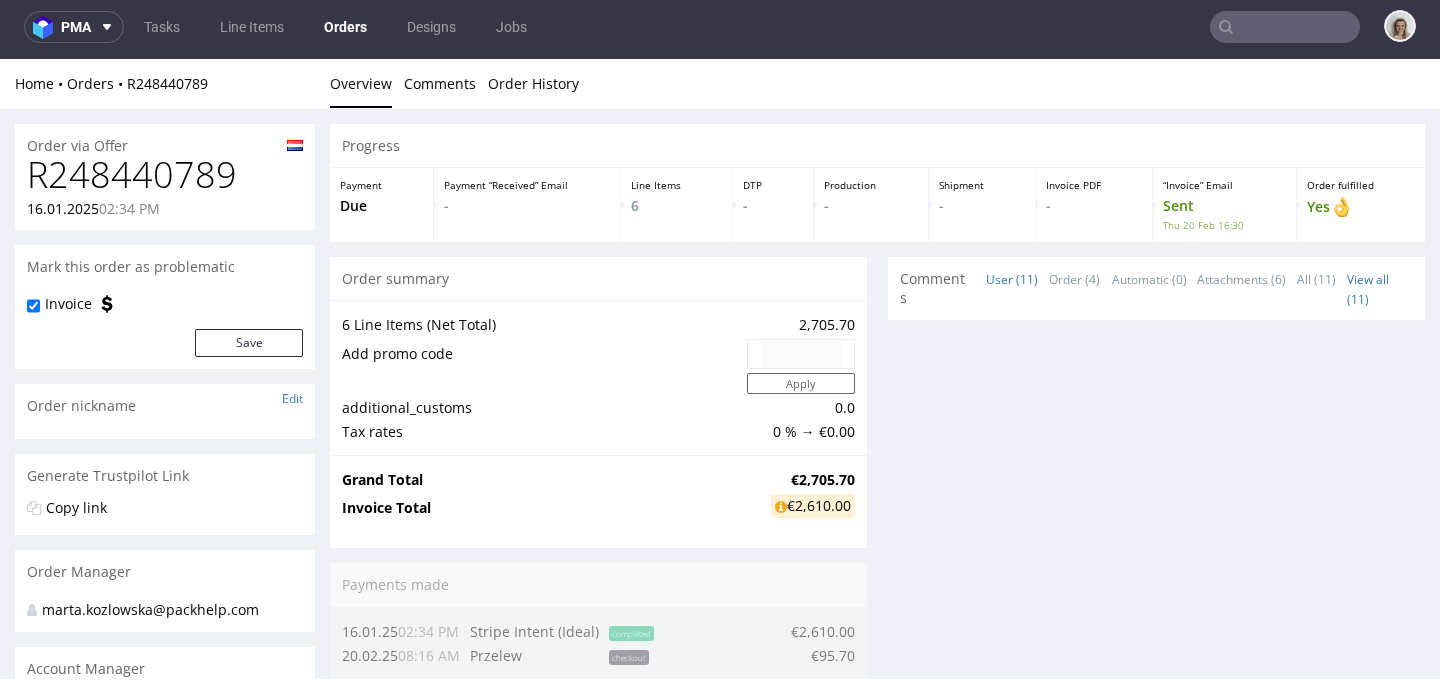 scroll, scrollTop: 0, scrollLeft: 0, axis: both 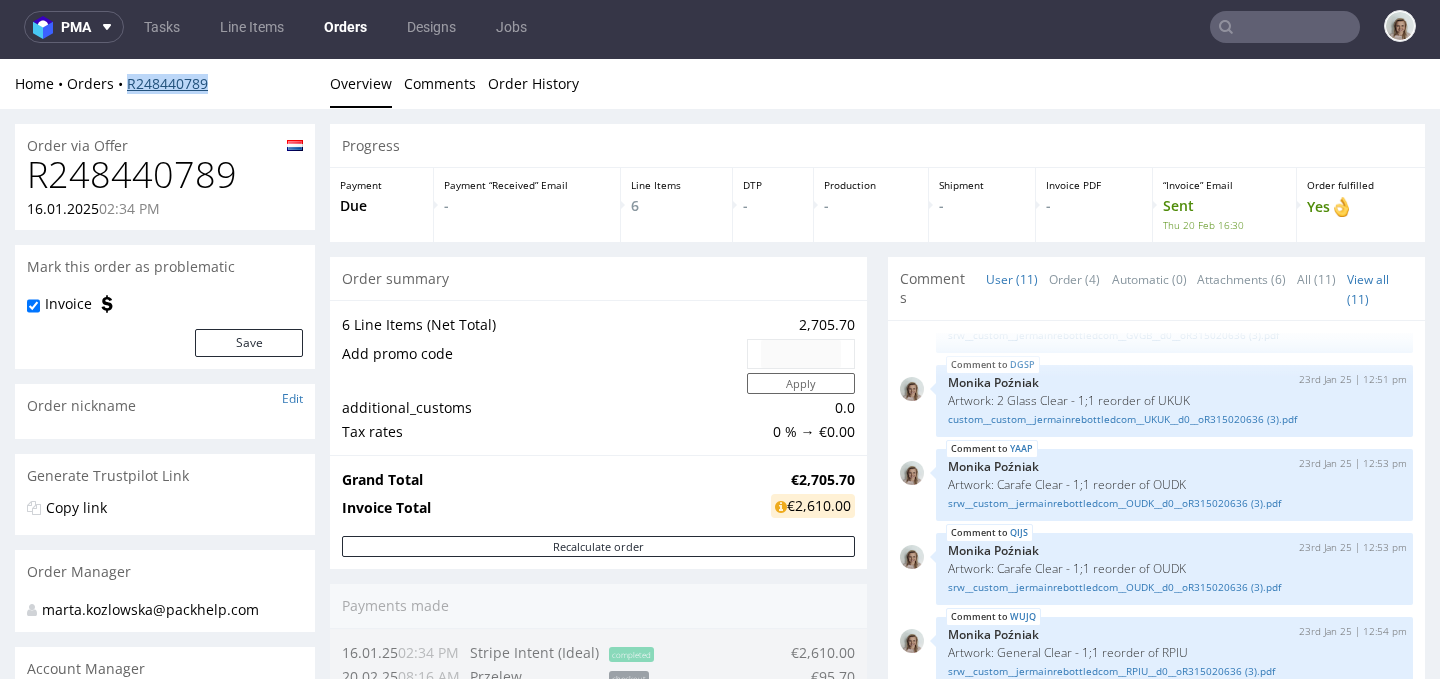 drag, startPoint x: 211, startPoint y: 87, endPoint x: 129, endPoint y: 83, distance: 82.0975 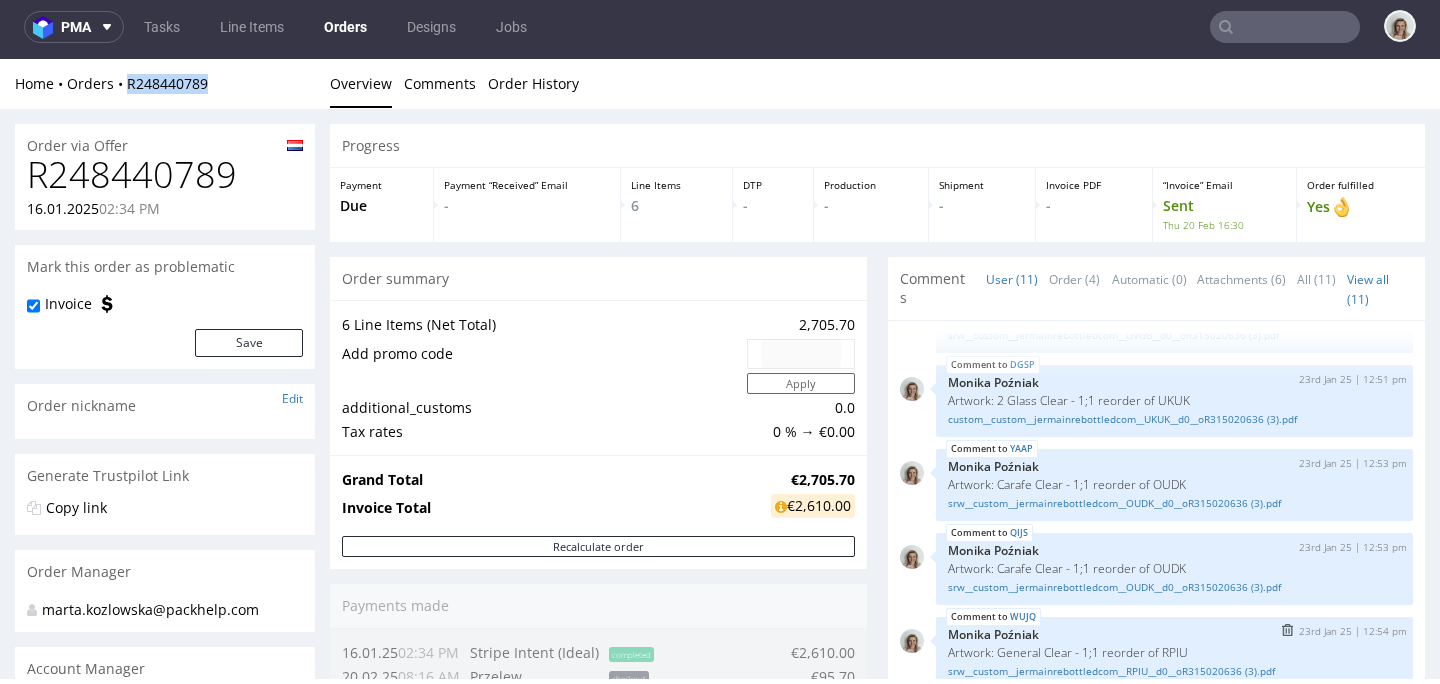 copy on "R248440789" 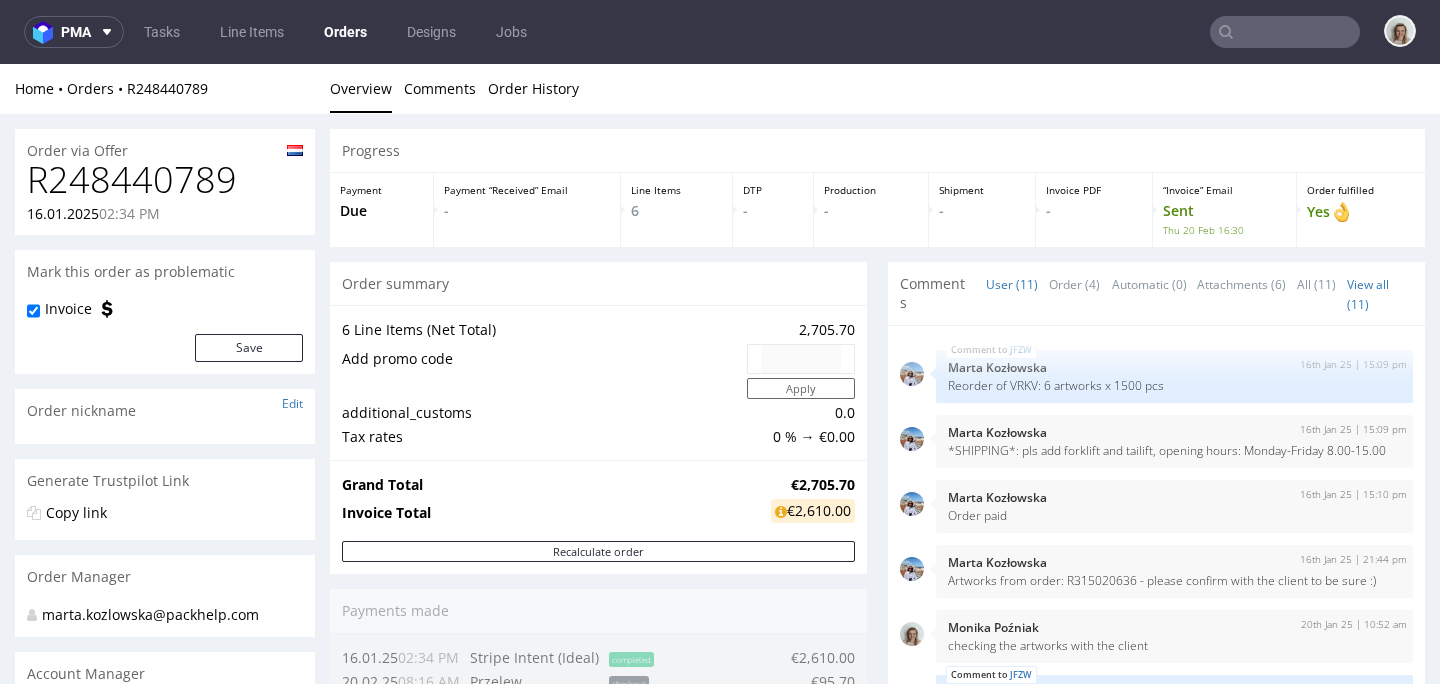 scroll, scrollTop: 0, scrollLeft: 0, axis: both 